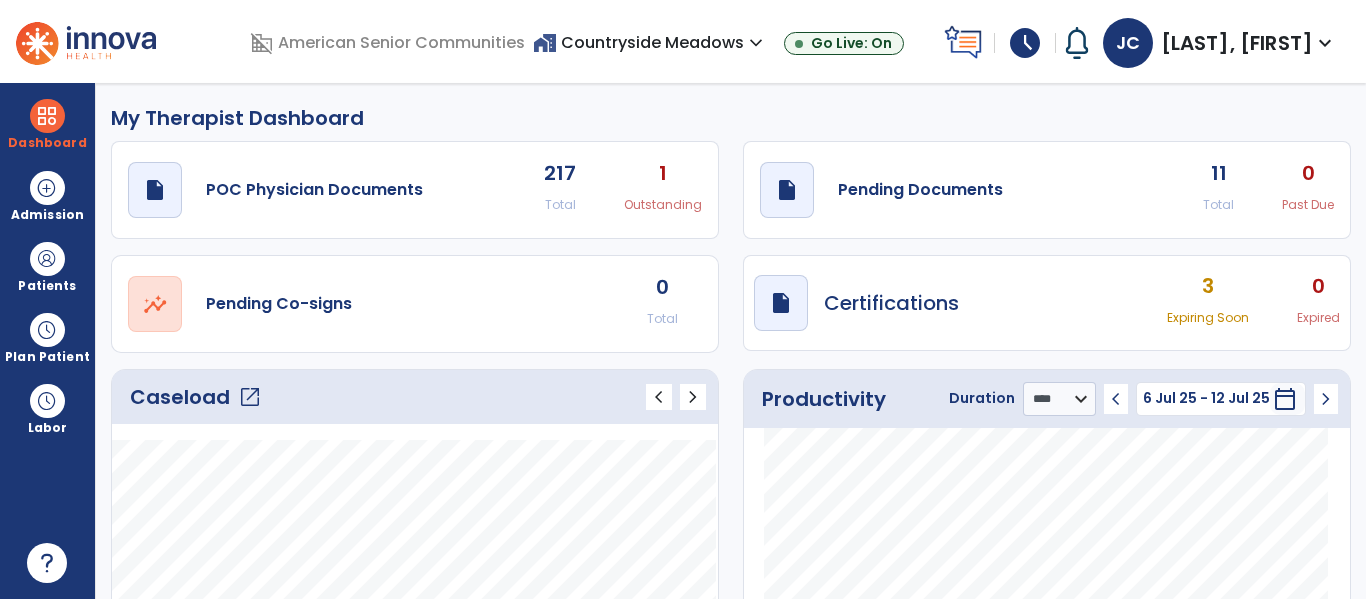 select on "****" 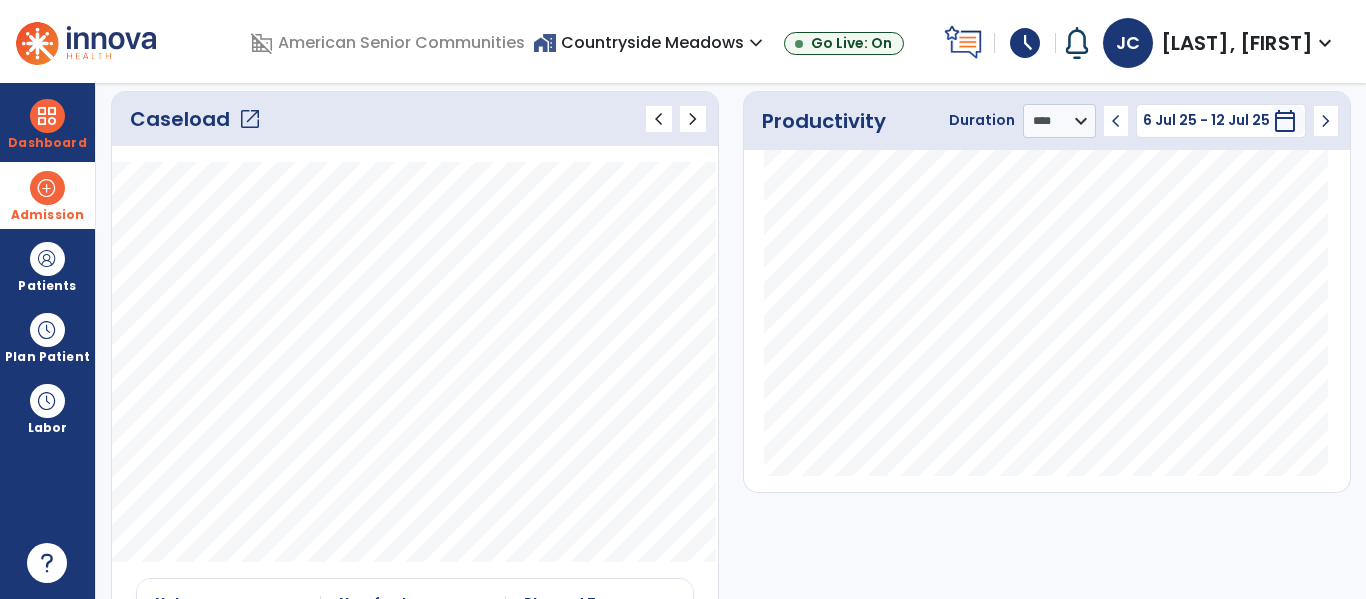 click at bounding box center (47, 188) 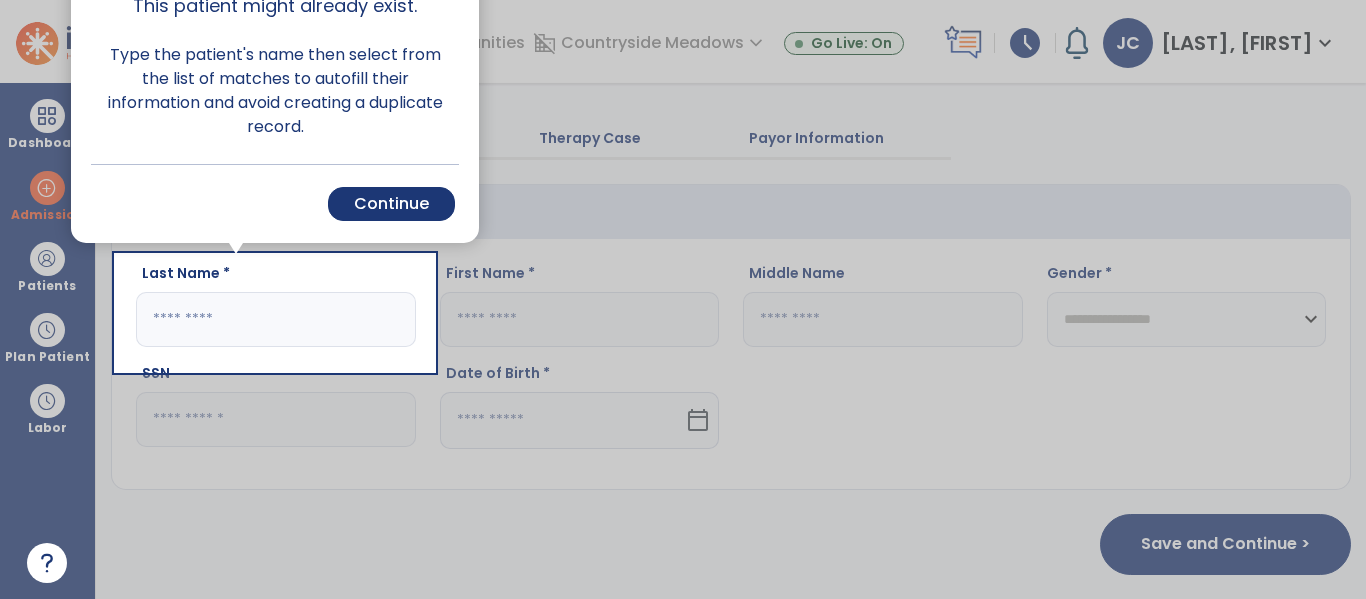 scroll, scrollTop: 29, scrollLeft: 0, axis: vertical 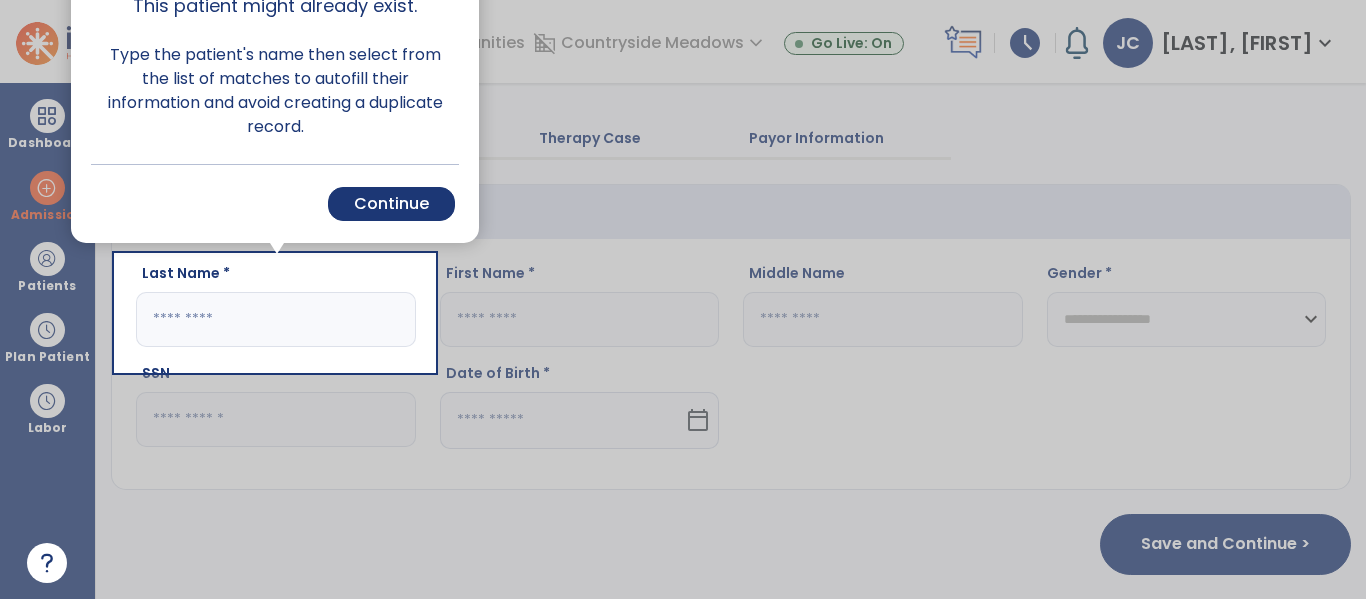 click at bounding box center [900, 299] 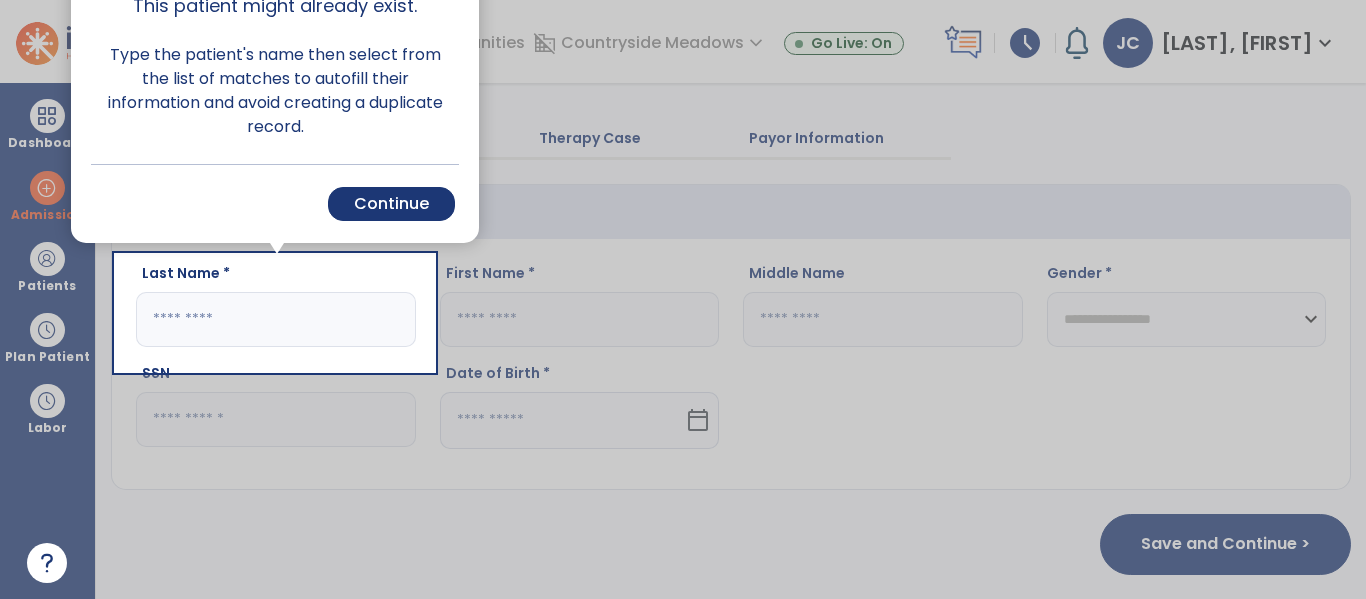 click at bounding box center (900, 299) 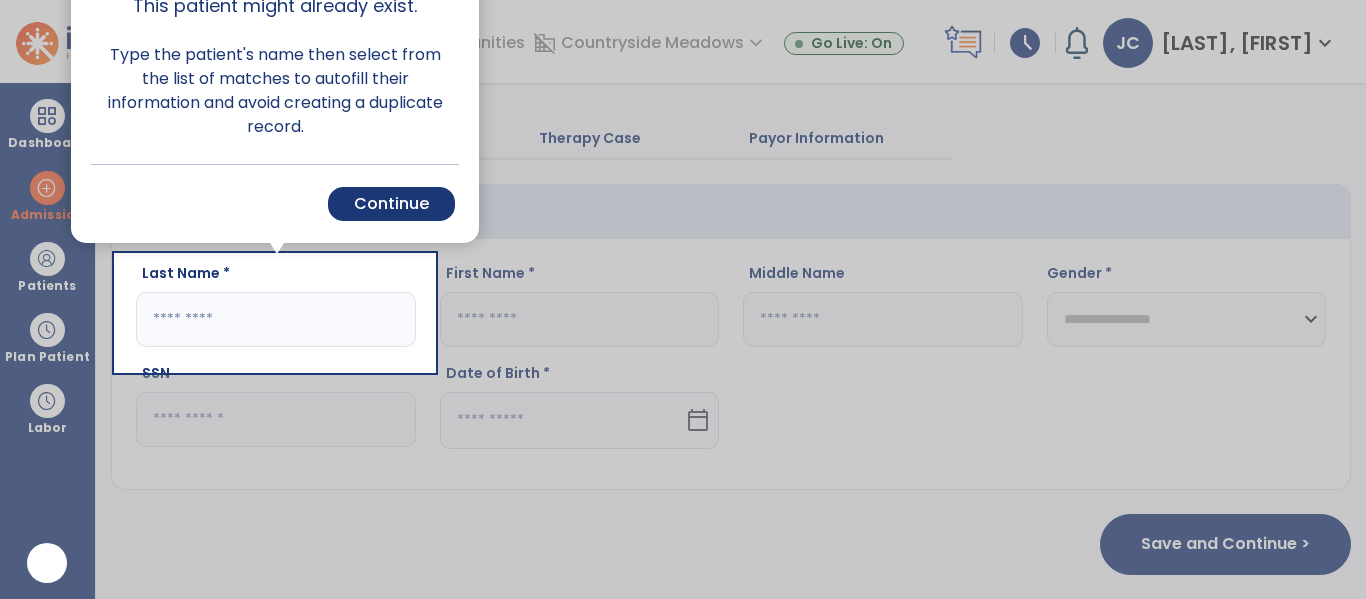 scroll, scrollTop: 0, scrollLeft: 0, axis: both 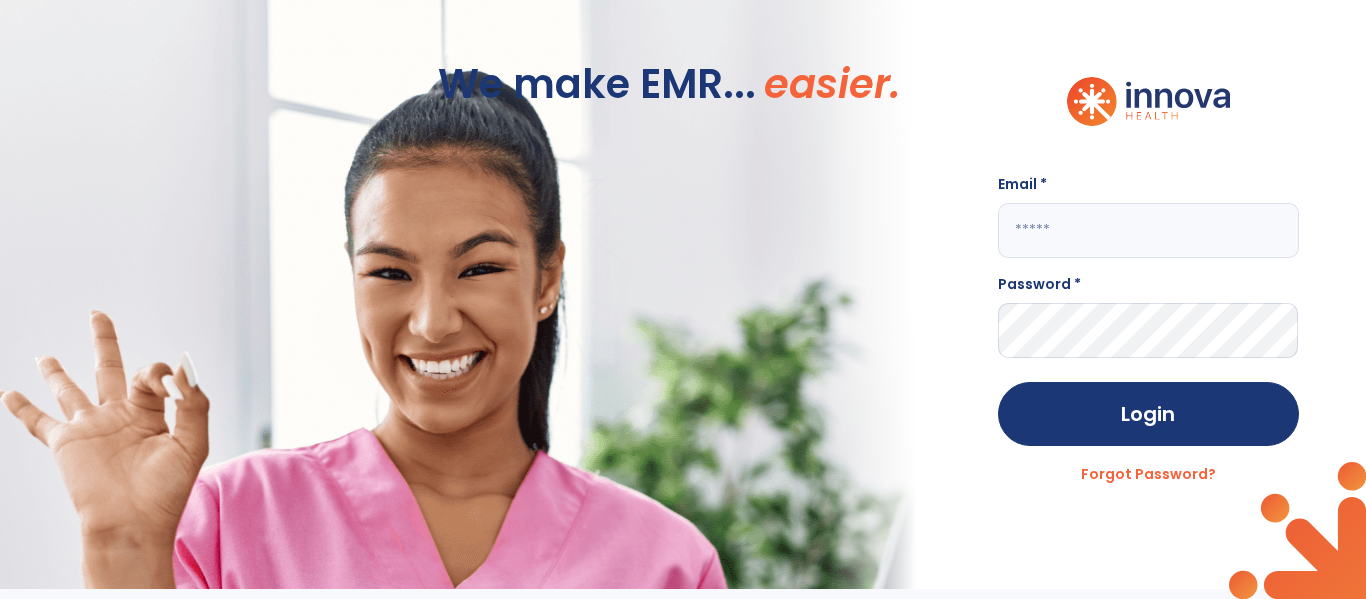 click on "We make EMR... easier." 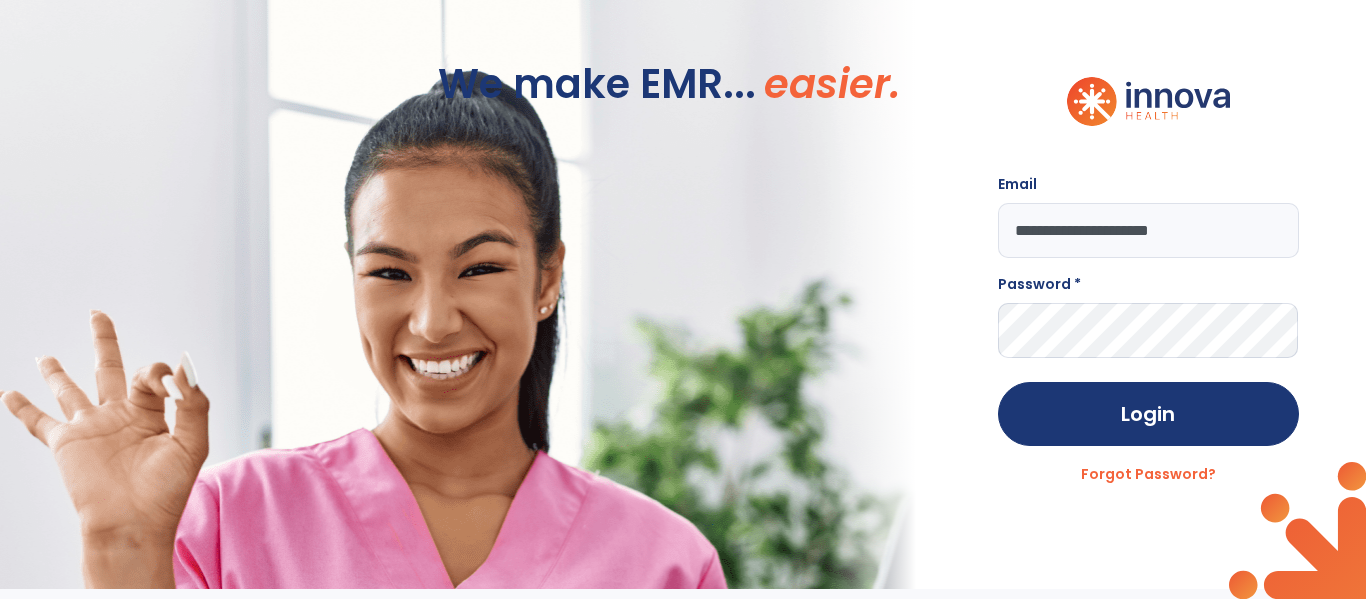 type on "**********" 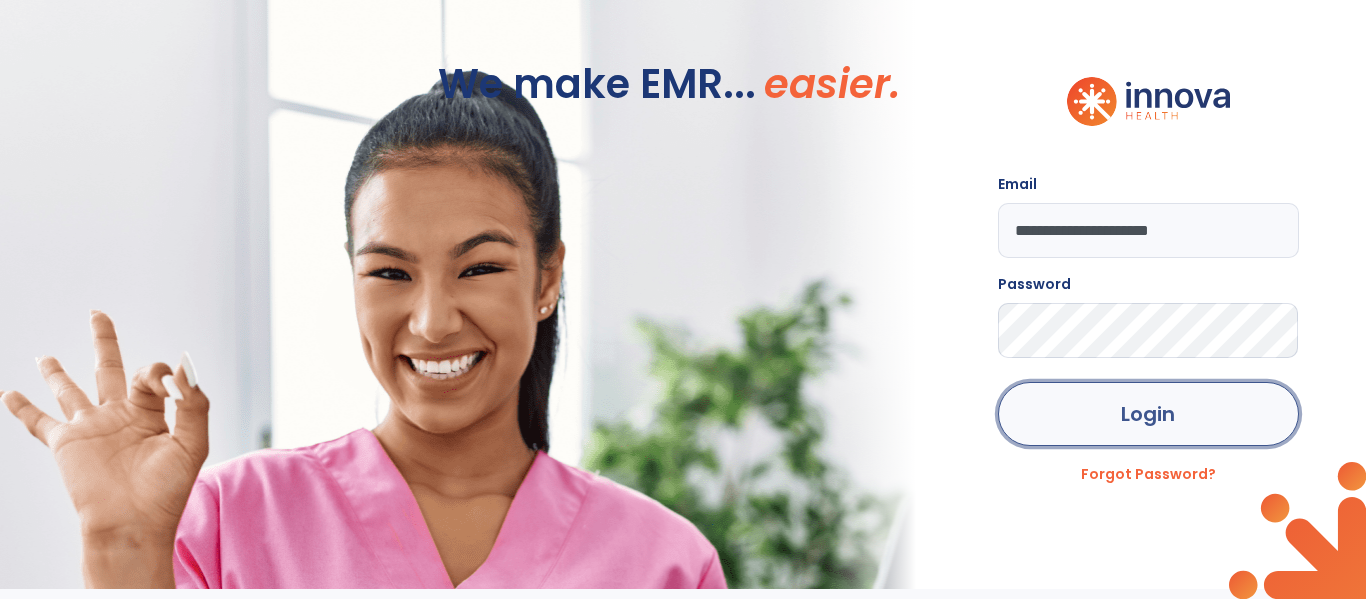 click on "Login" 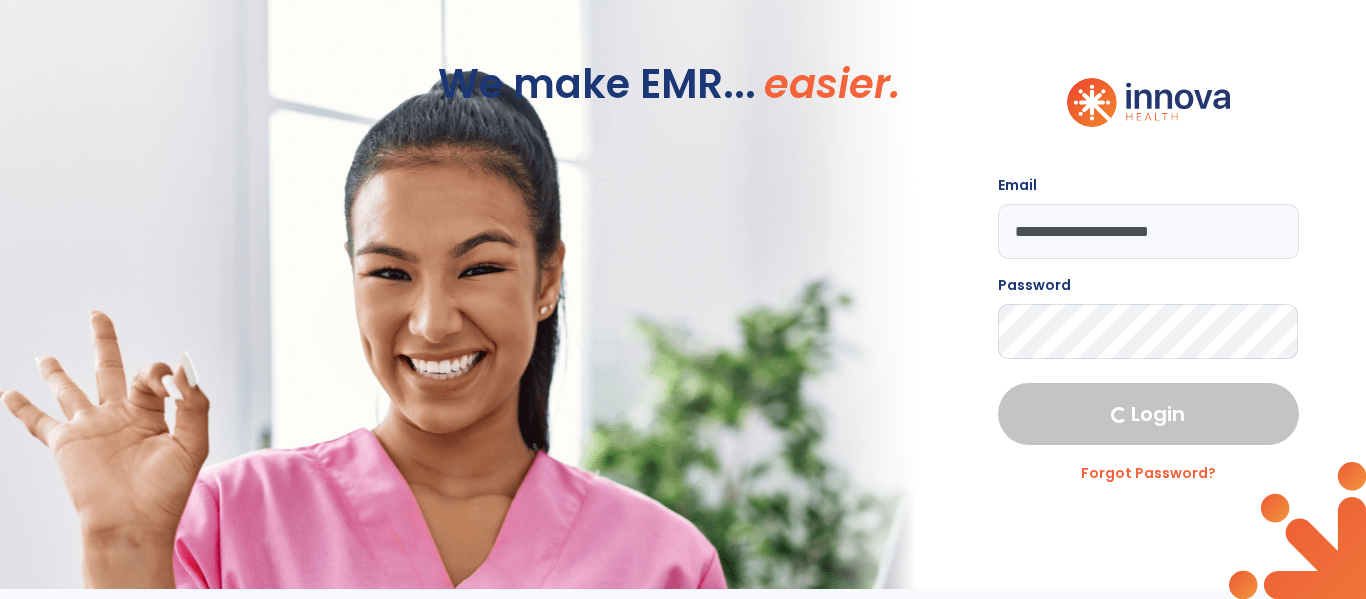 select on "****" 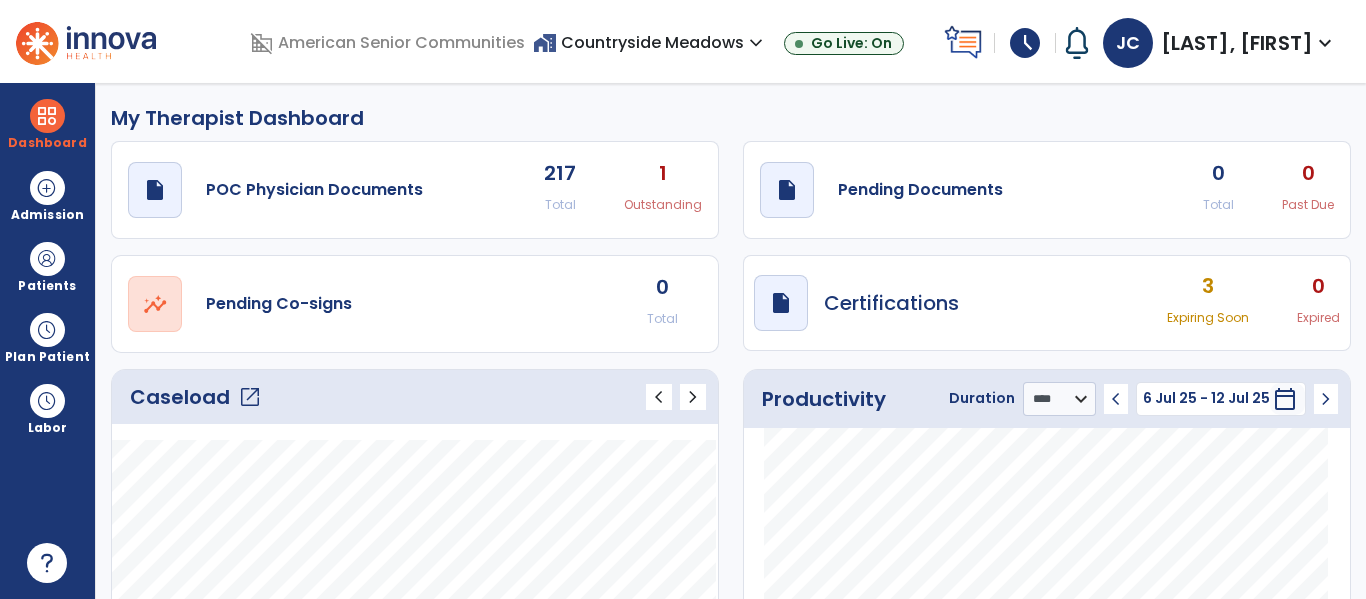click on "Caseload   open_in_new" 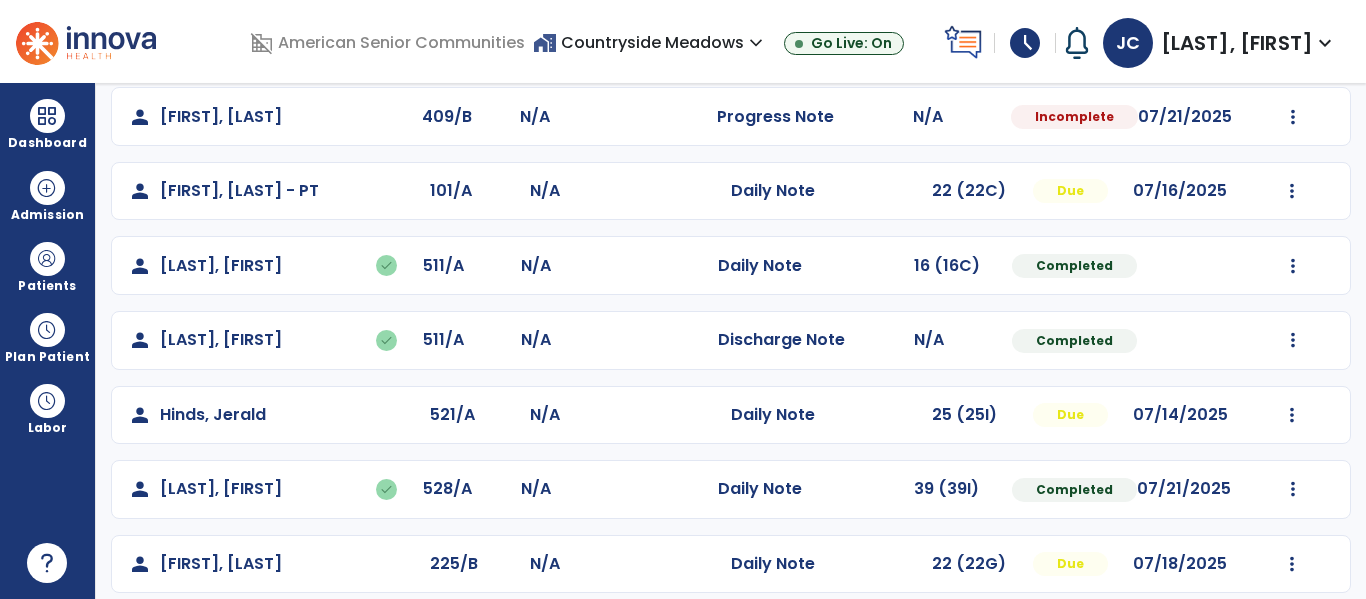 scroll, scrollTop: 254, scrollLeft: 0, axis: vertical 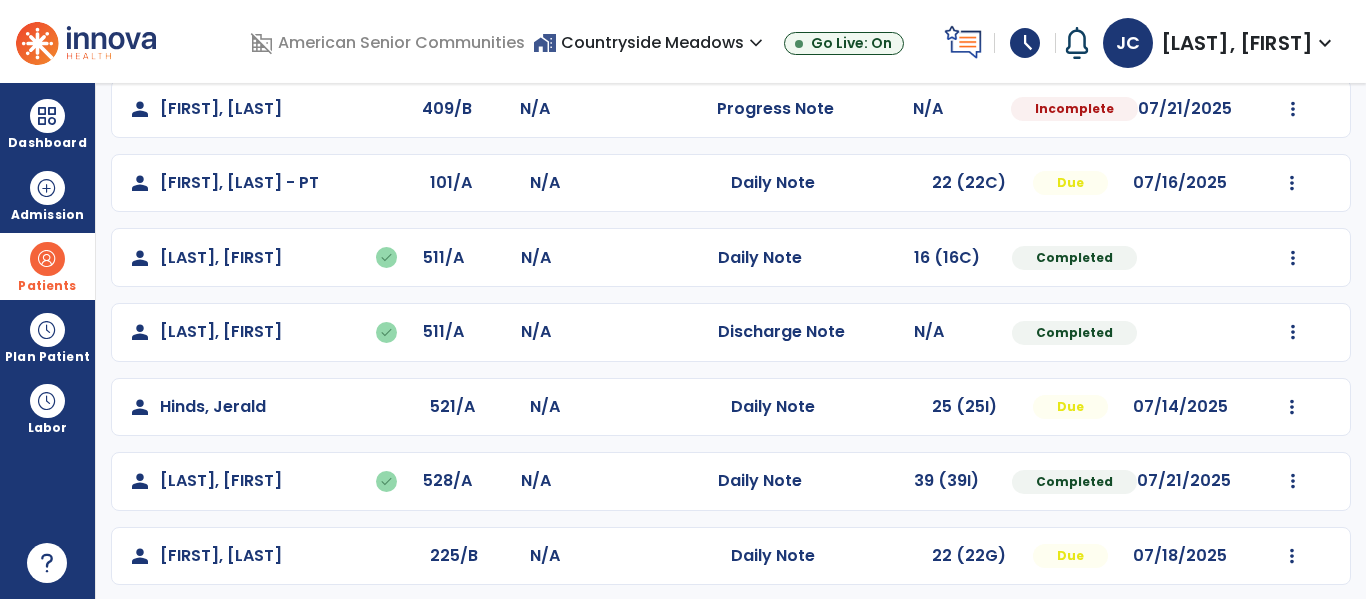 click at bounding box center [47, 259] 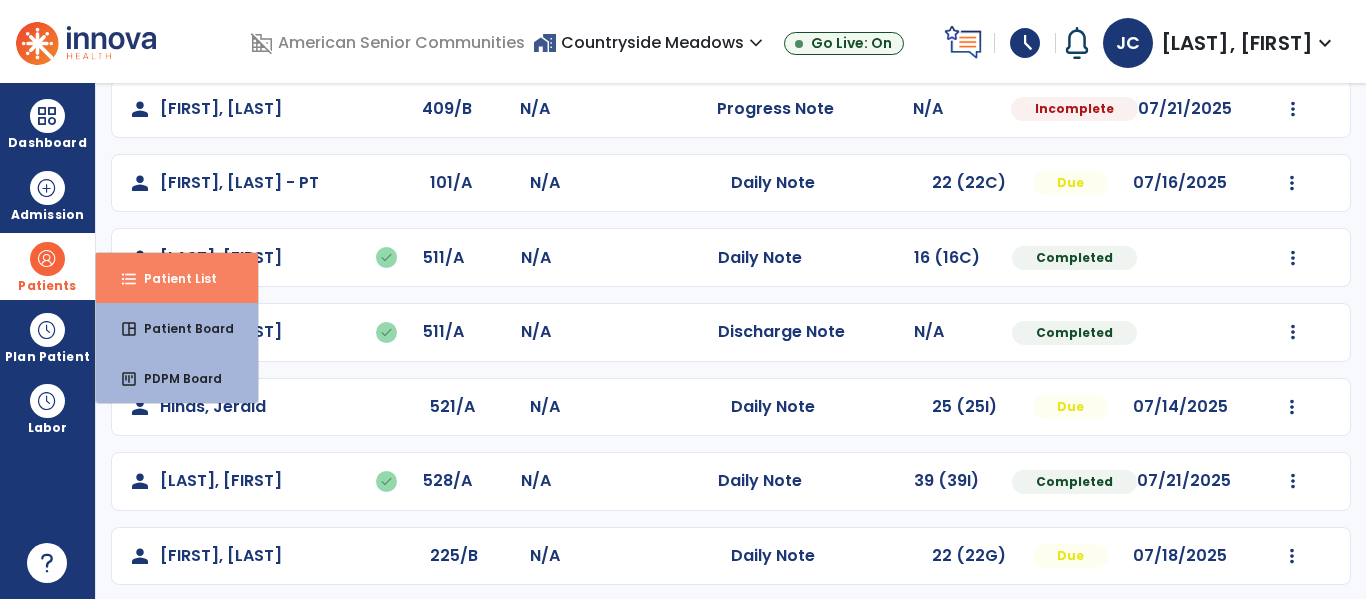 click on "format_list_bulleted  Patient List" at bounding box center (177, 278) 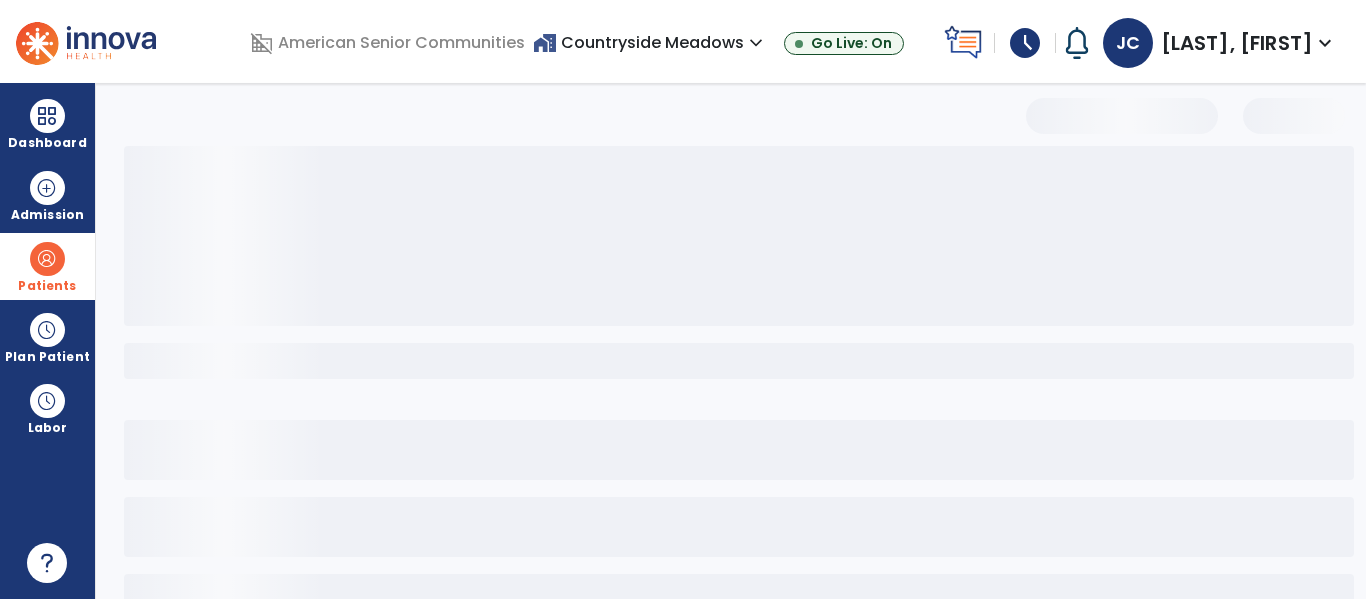 scroll, scrollTop: 144, scrollLeft: 0, axis: vertical 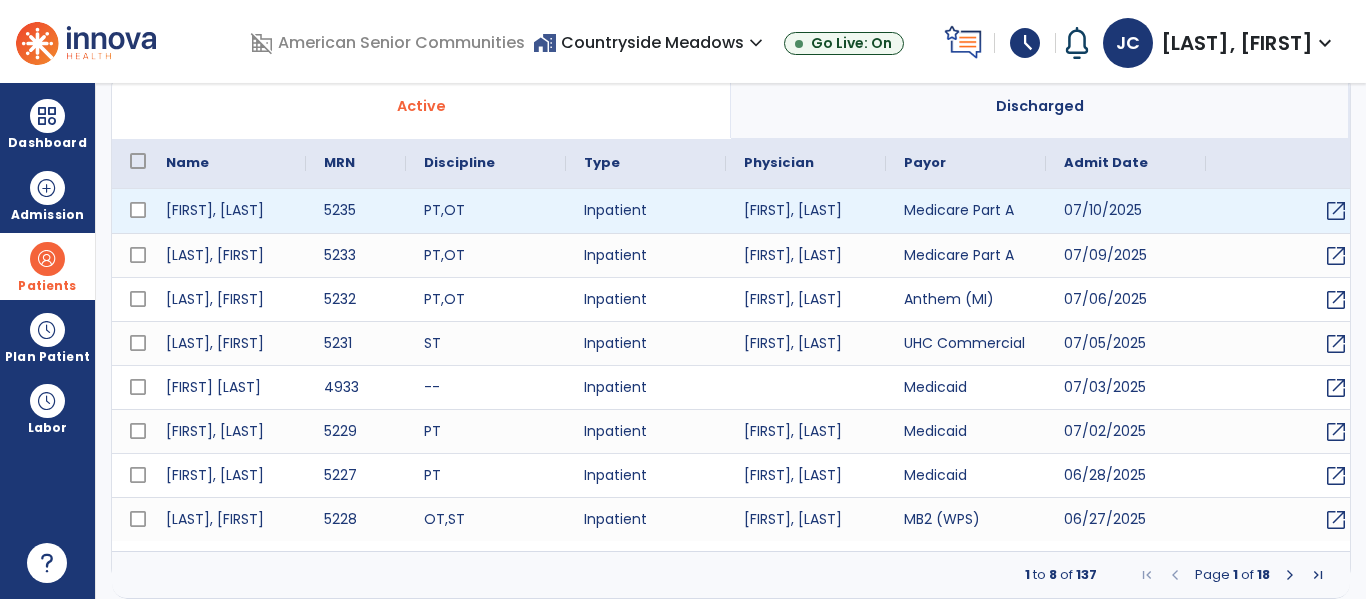 select on "***" 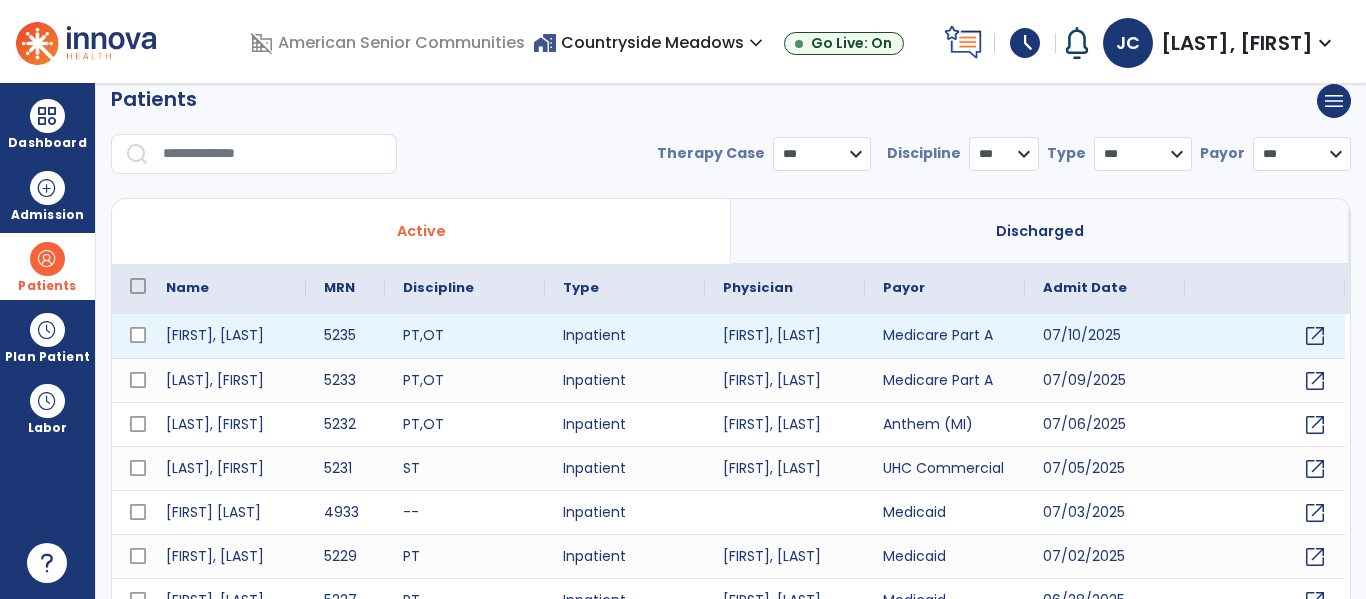 scroll, scrollTop: 0, scrollLeft: 0, axis: both 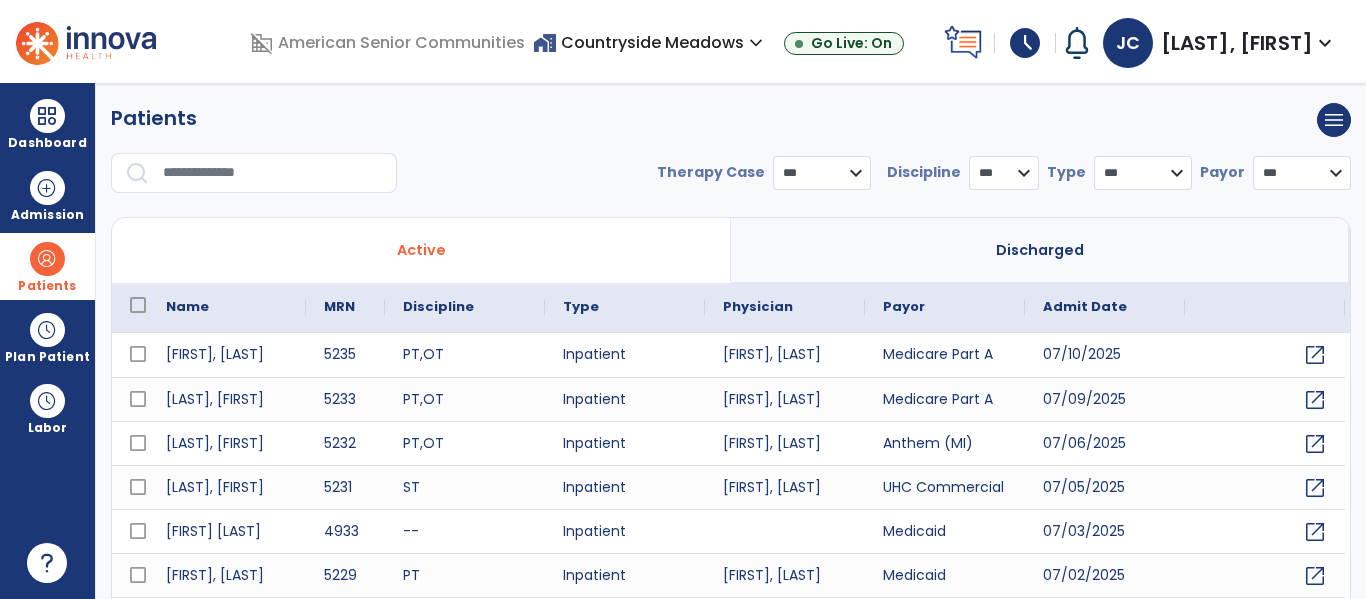click at bounding box center [273, 173] 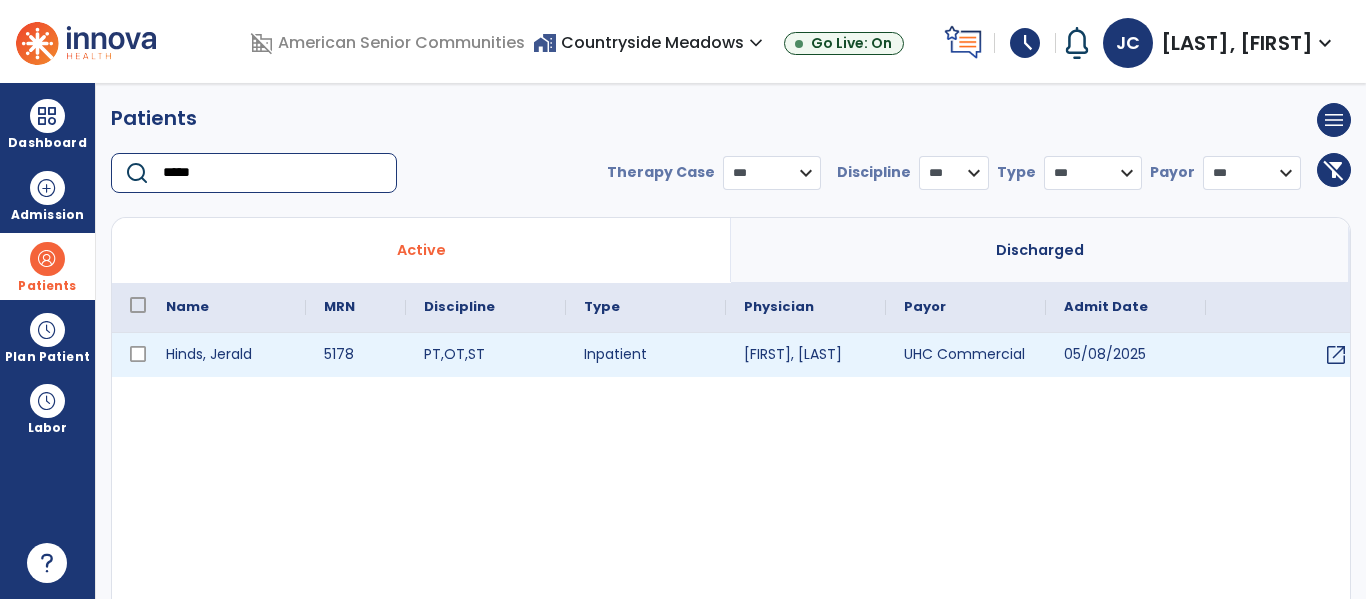 type on "*****" 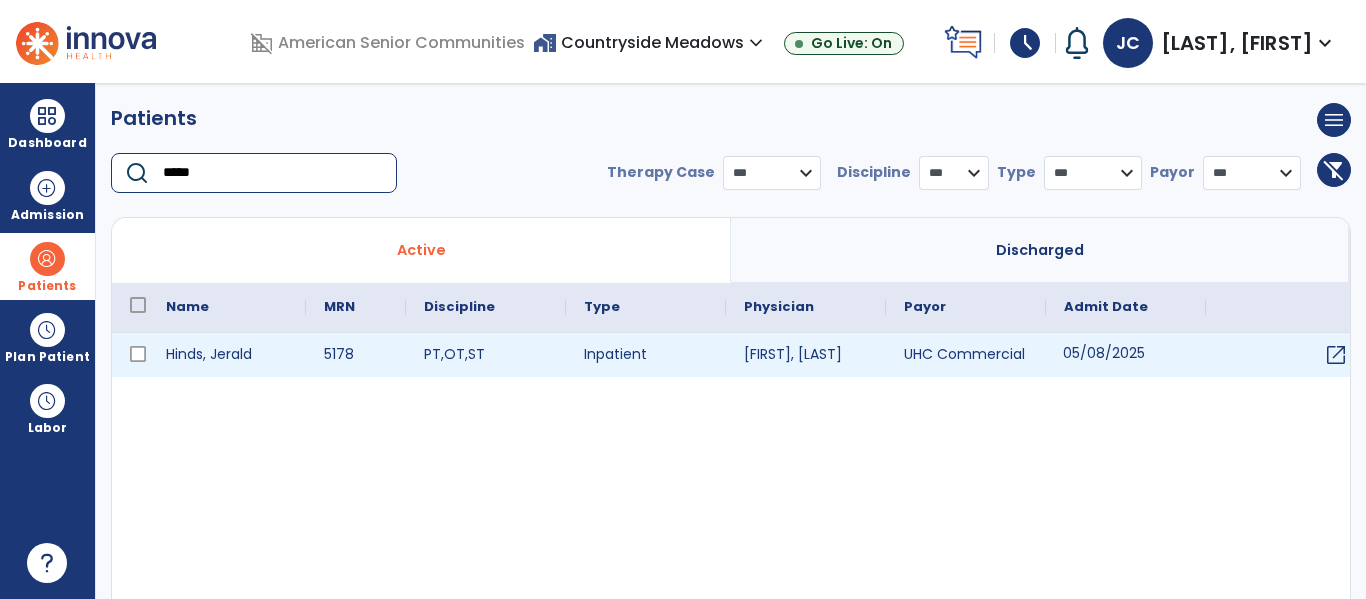 click on "05/08/2025" at bounding box center [1126, 355] 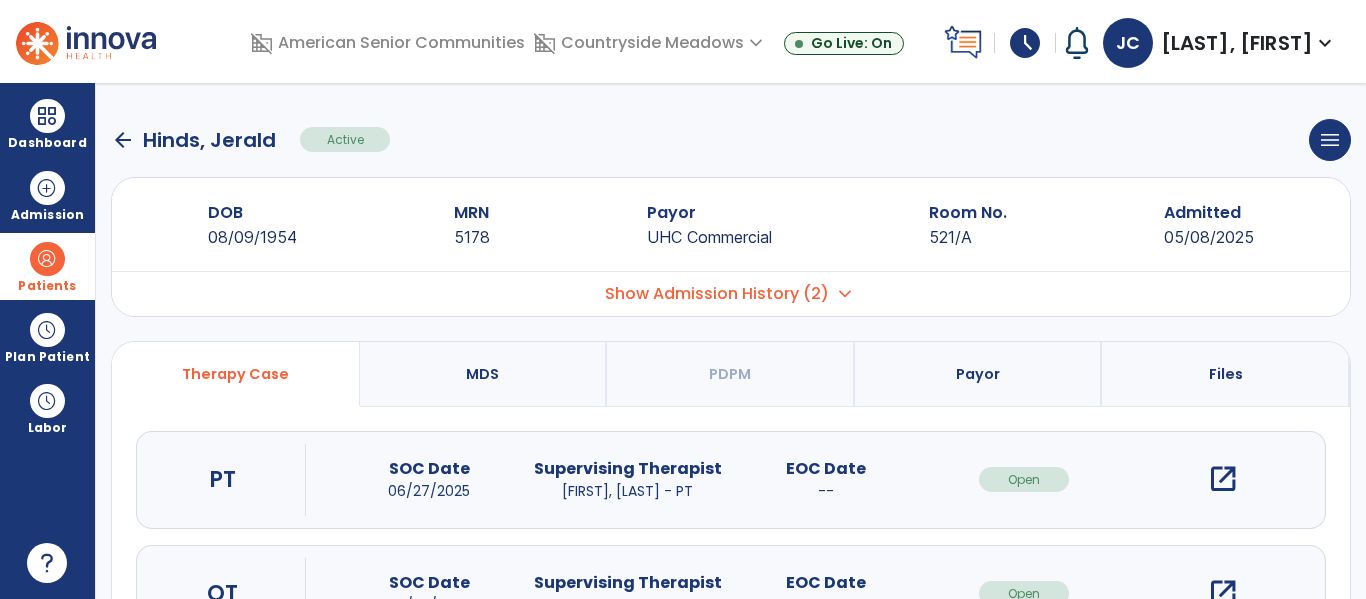 click on "open_in_new" at bounding box center [1223, 479] 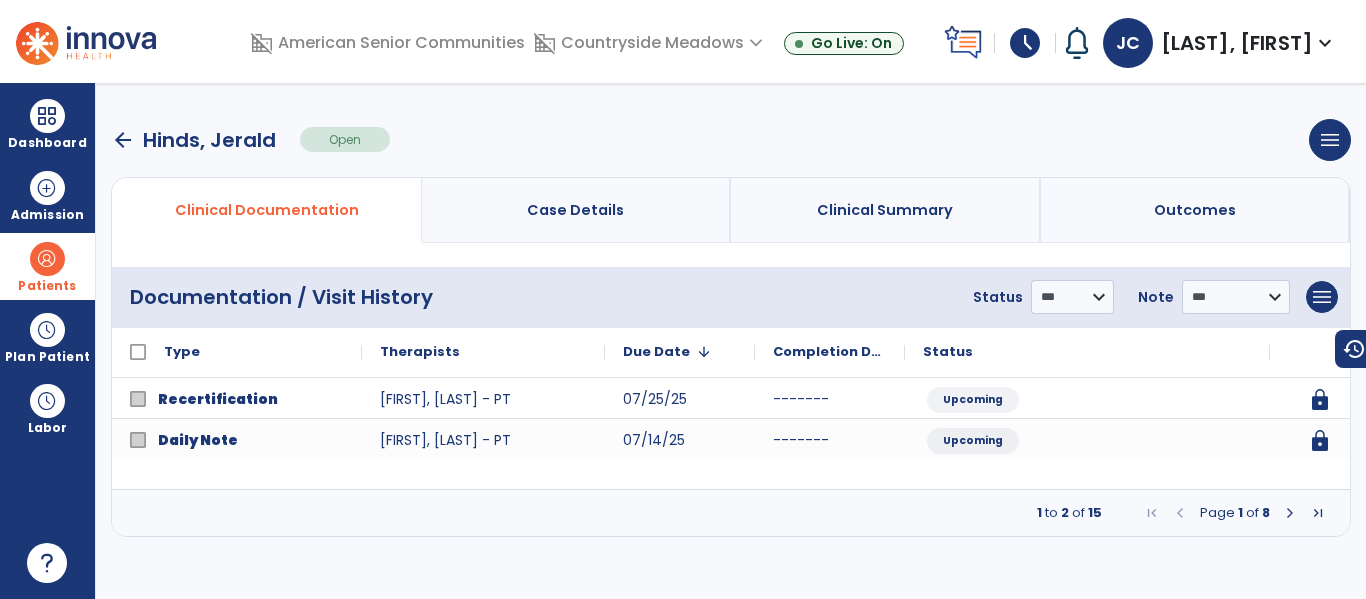 click on "arrow_back" at bounding box center (123, 140) 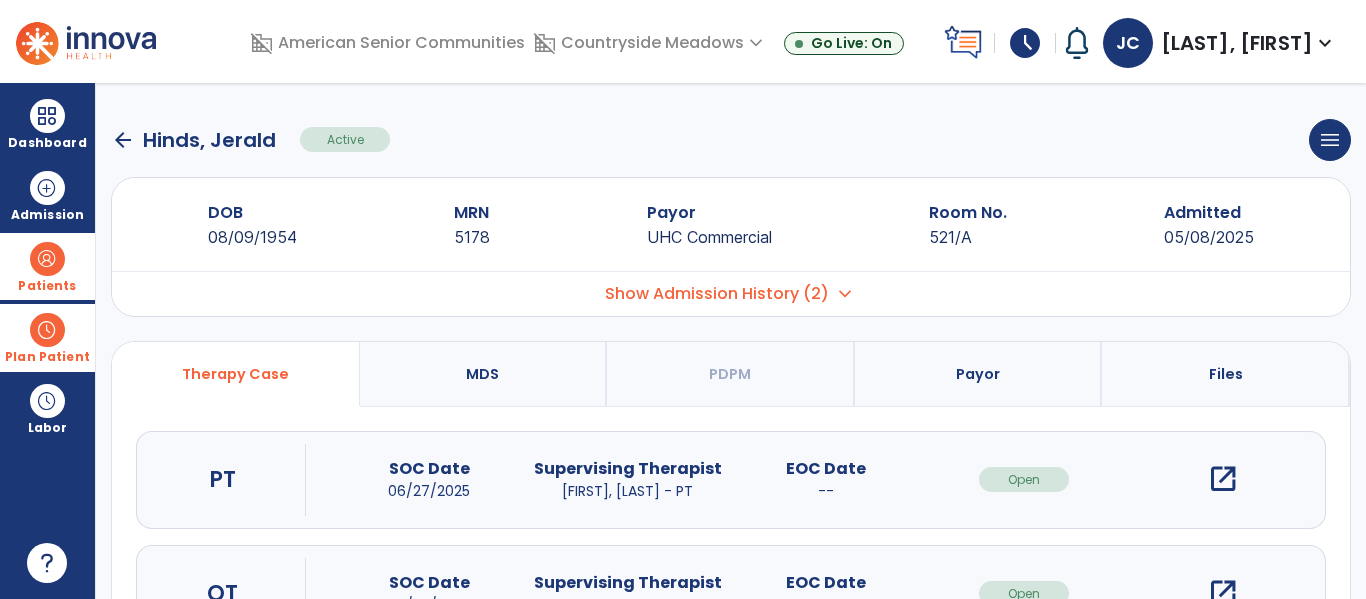 click on "Plan Patient" at bounding box center (47, 266) 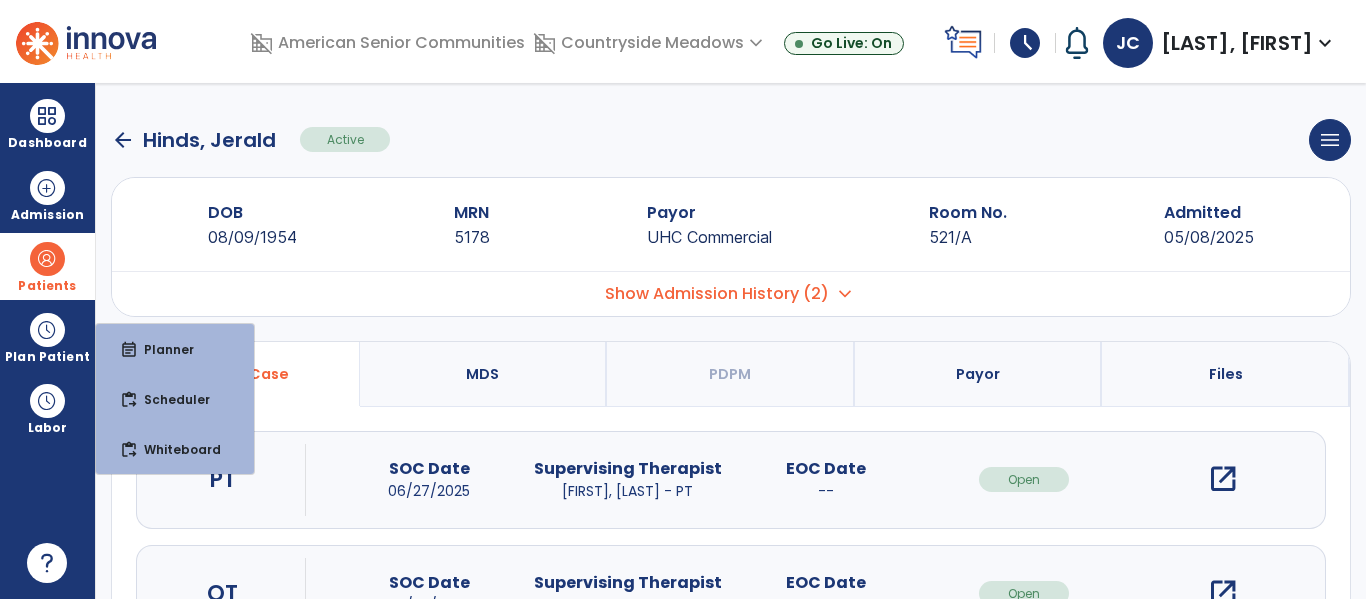 click on "arrow_back   Hinds, Jerald  Active  menu   Edit Admission   View OBRA Report" 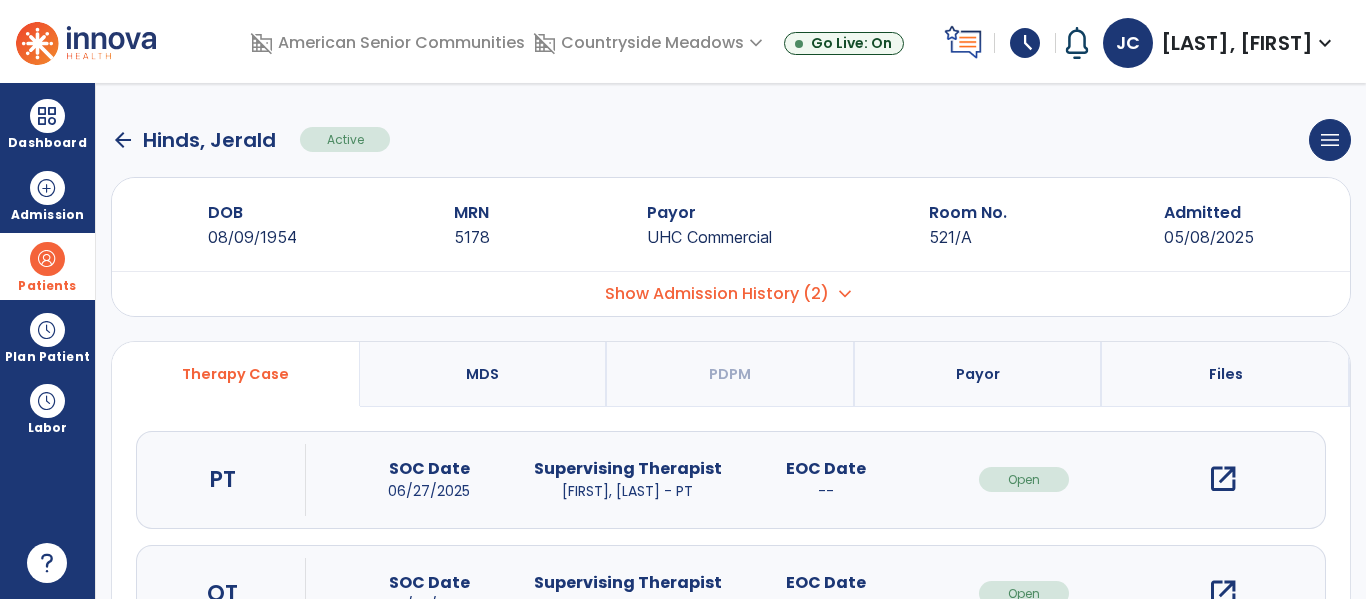 click on "open_in_new" at bounding box center (1223, 479) 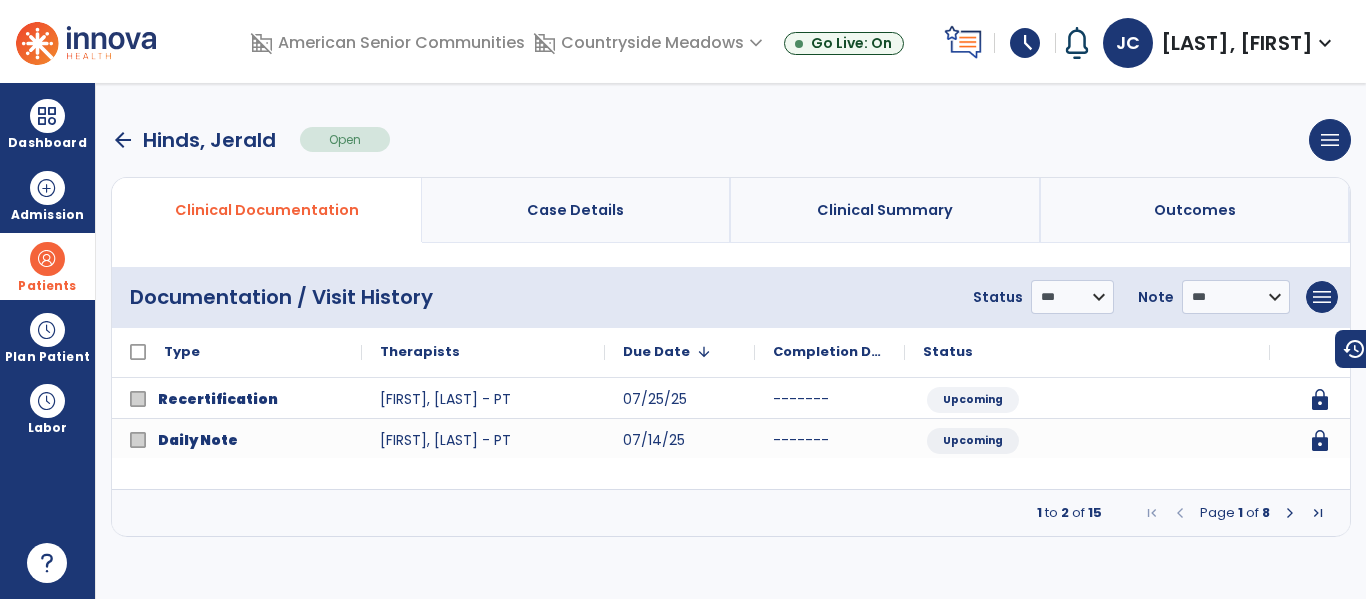 click at bounding box center (1290, 513) 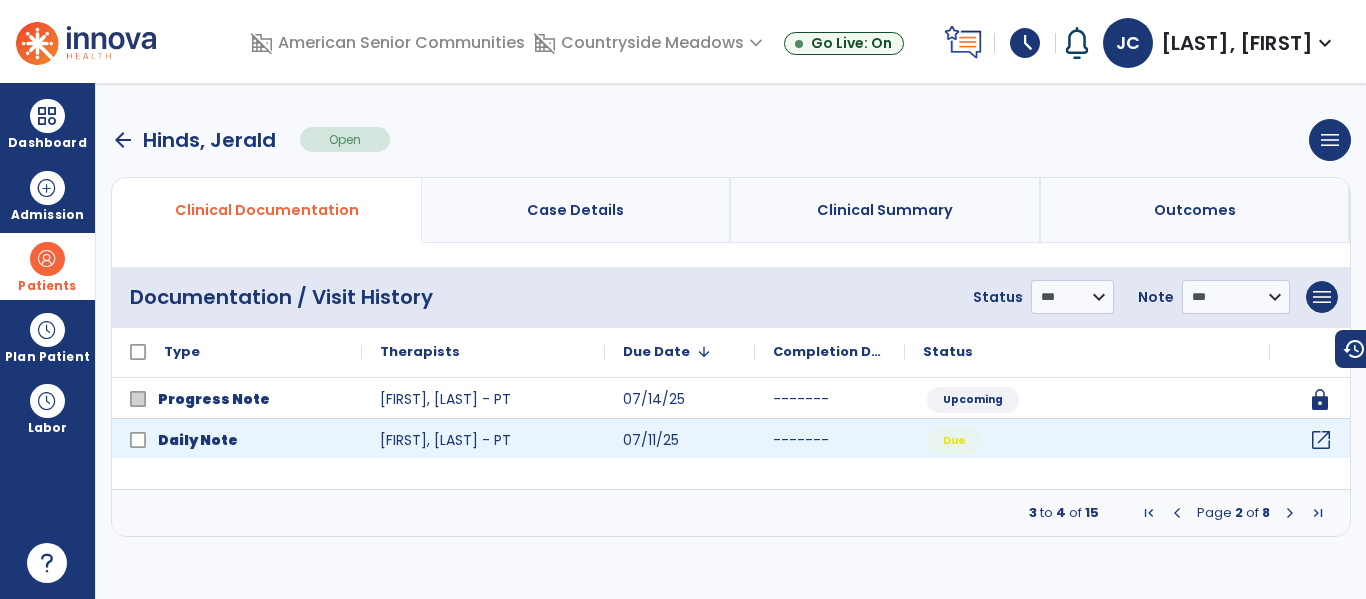 click on "open_in_new" 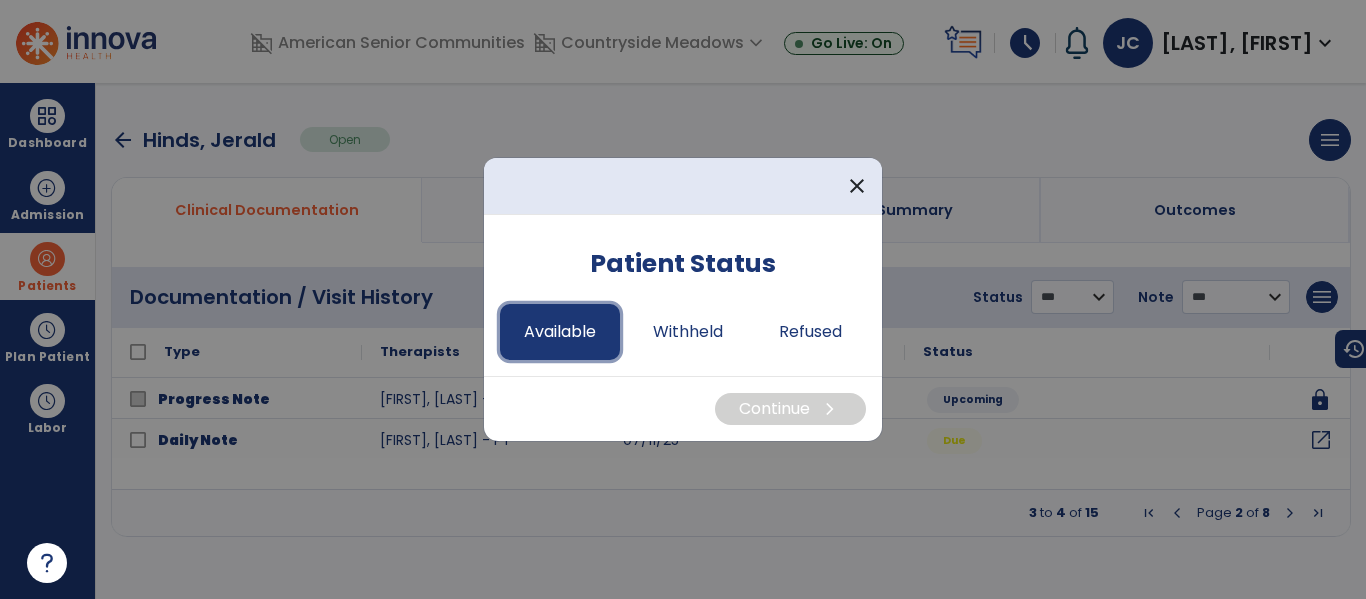 click on "Available" at bounding box center (560, 332) 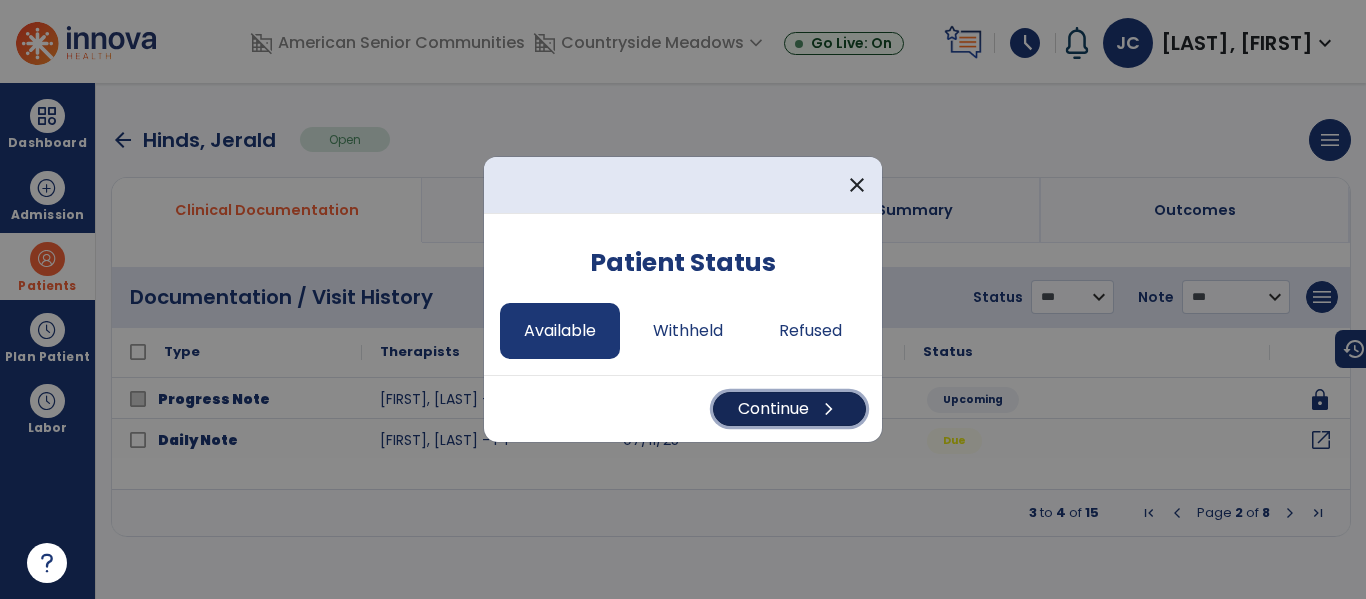 click on "Continue   chevron_right" at bounding box center [789, 409] 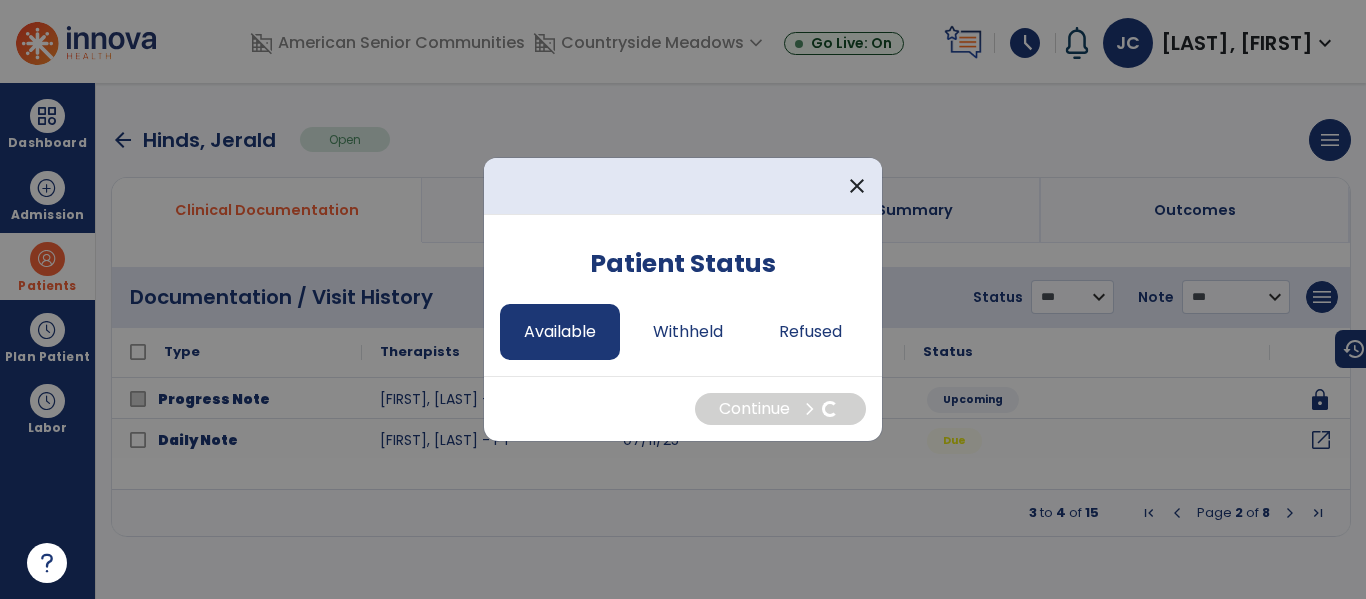 select on "*" 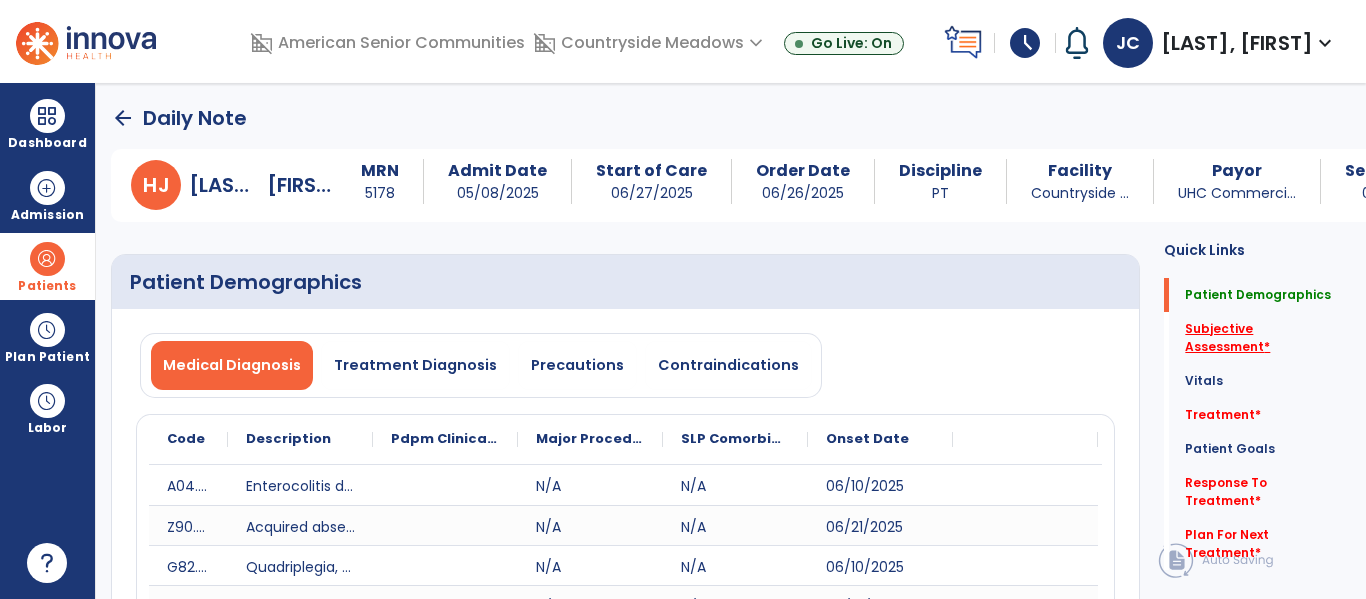 click on "Subjective Assessment   *" 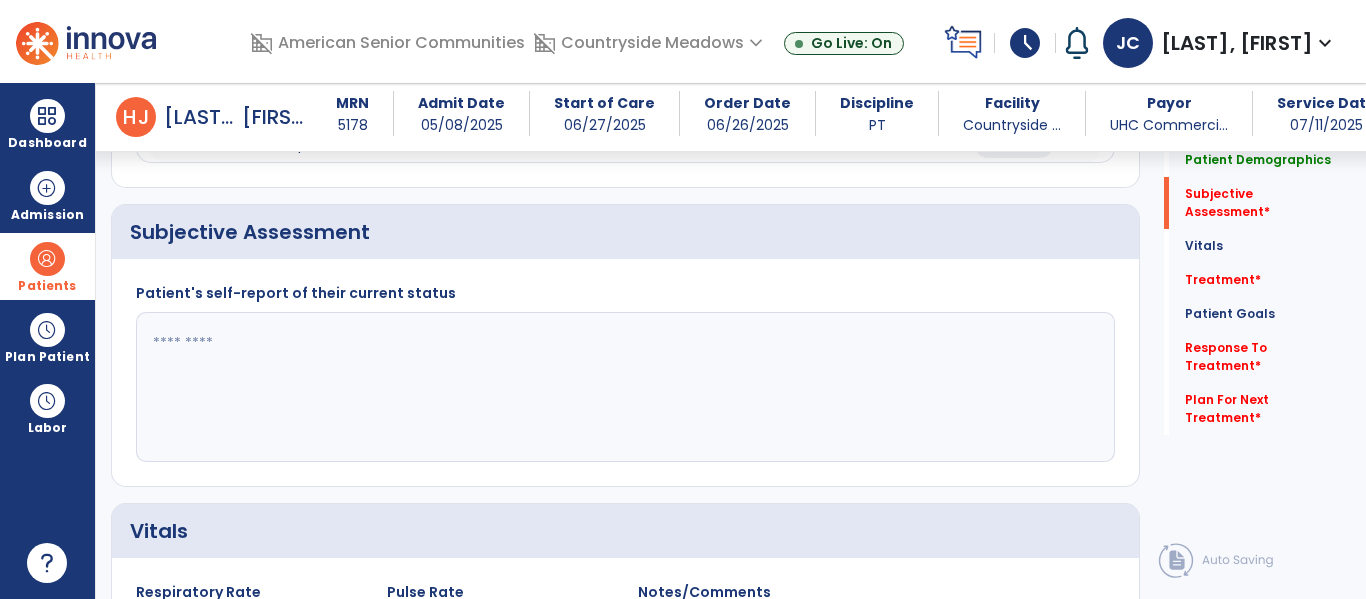 scroll, scrollTop: 547, scrollLeft: 0, axis: vertical 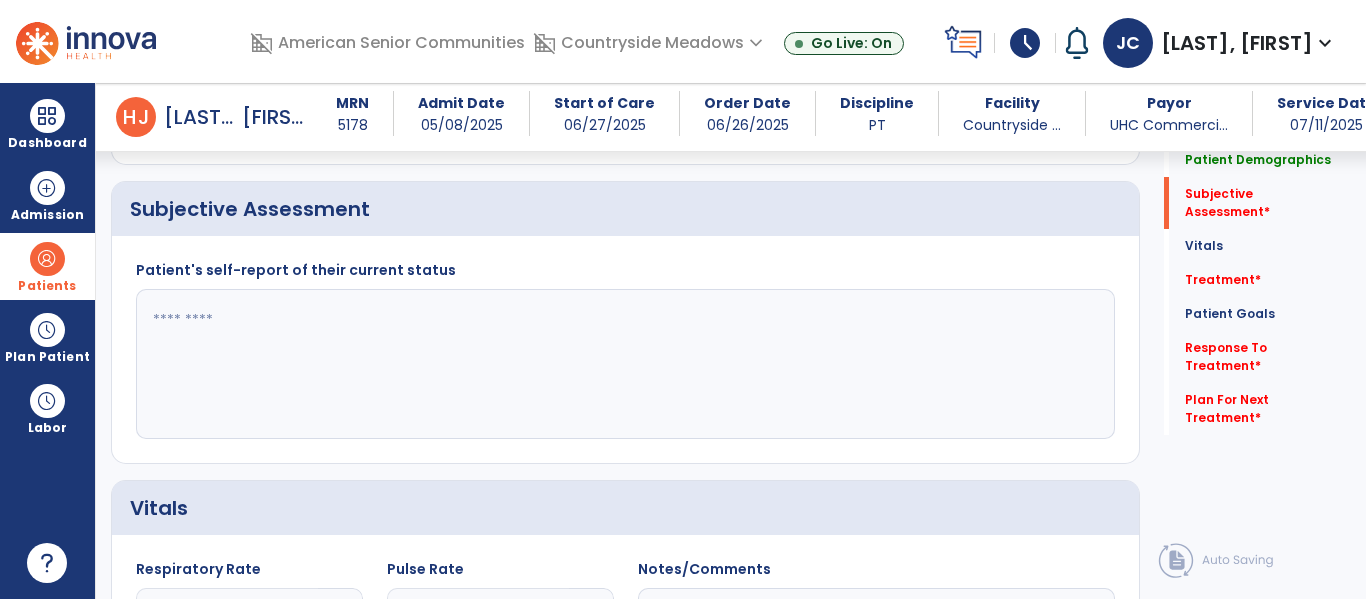 click 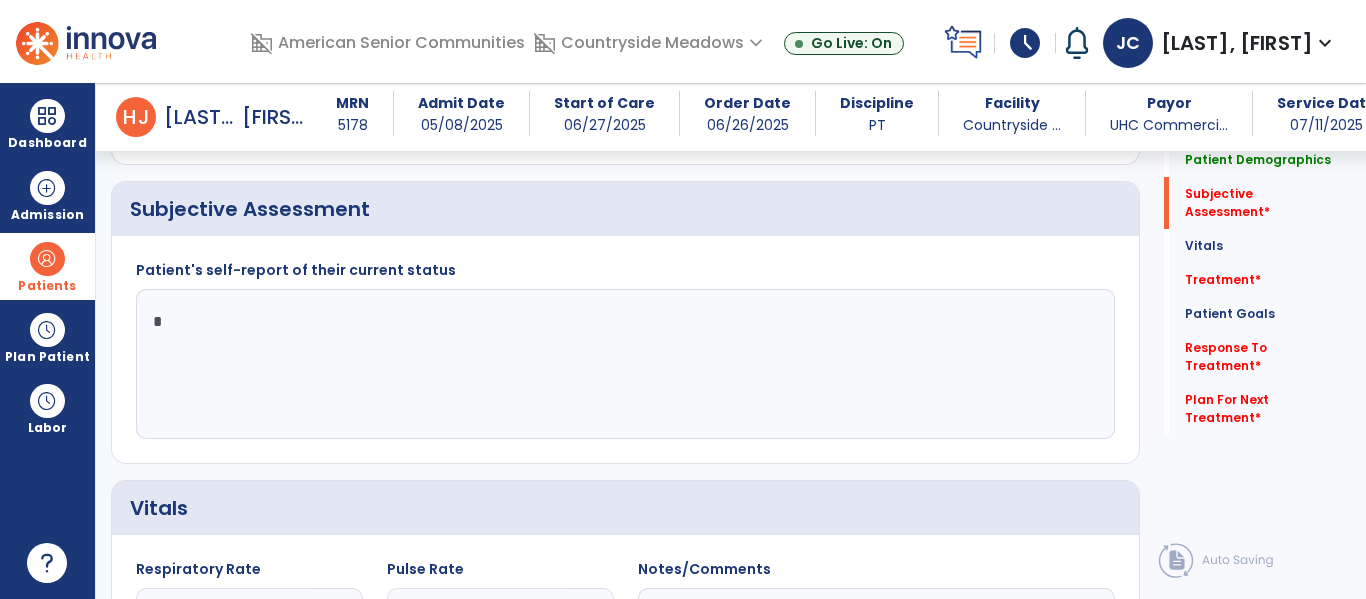 type on "**" 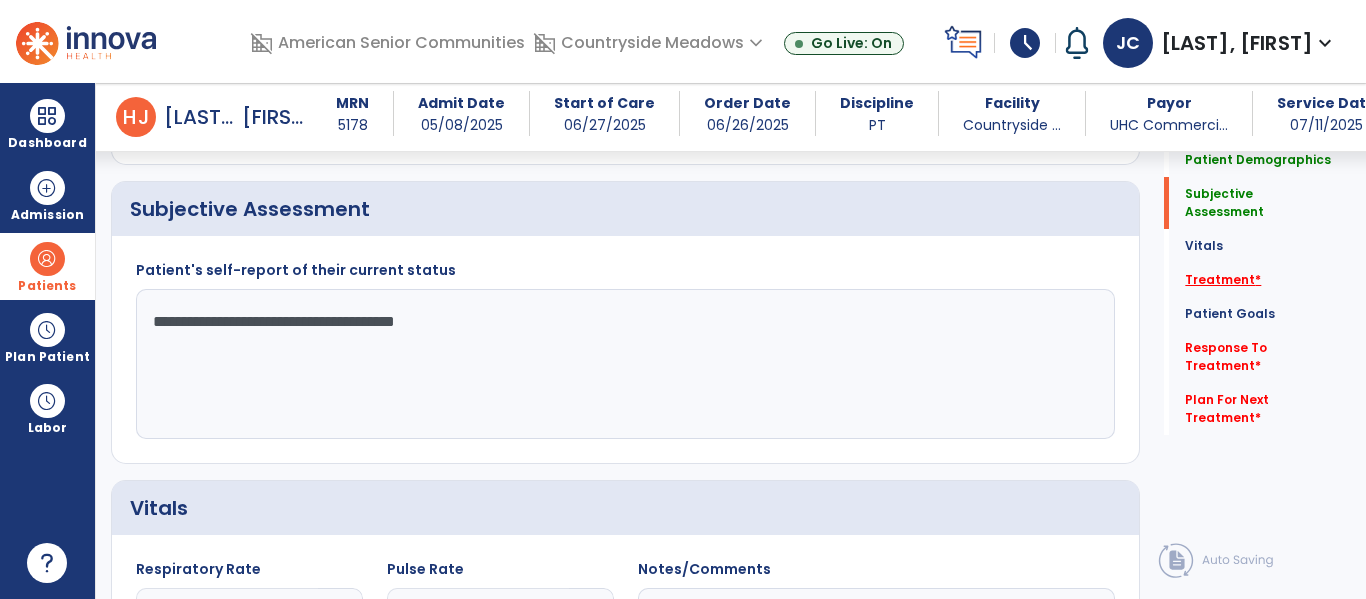 type on "**********" 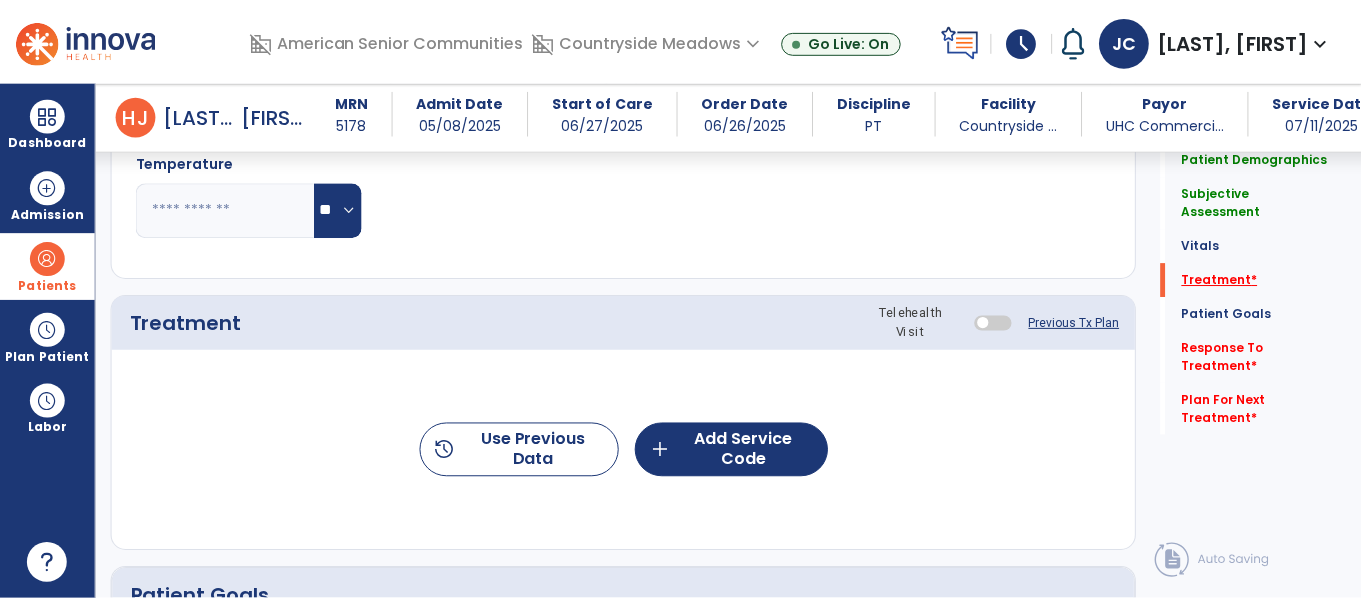 scroll, scrollTop: 1236, scrollLeft: 0, axis: vertical 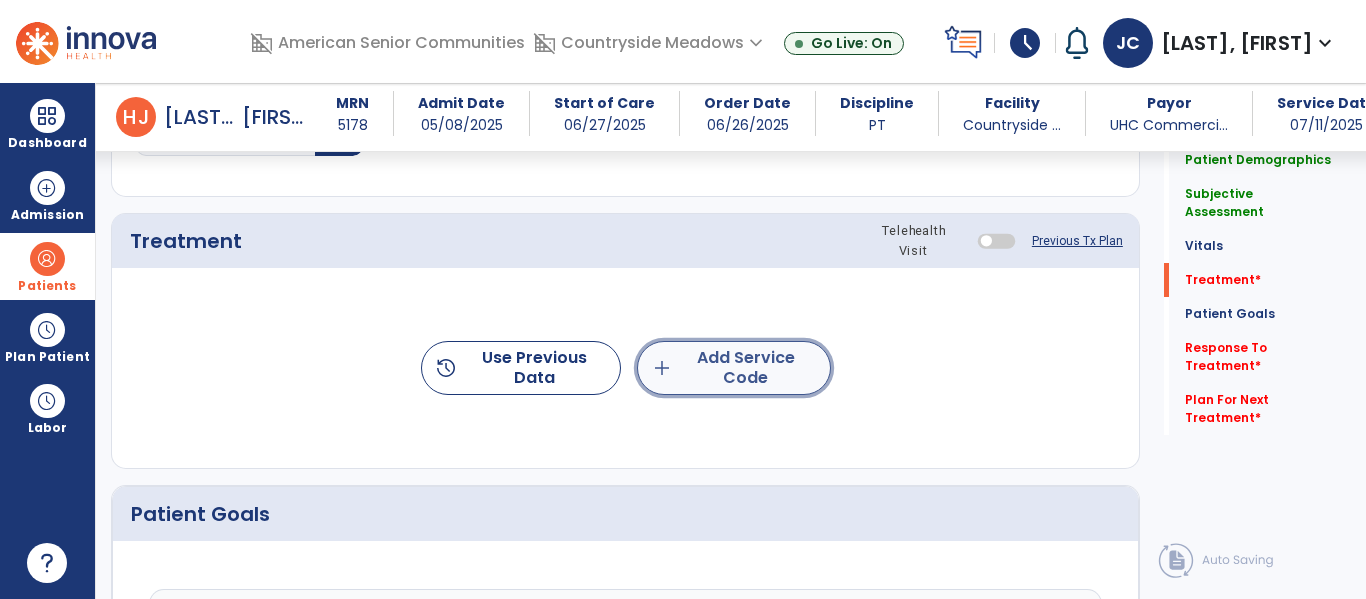 click on "add  Add Service Code" 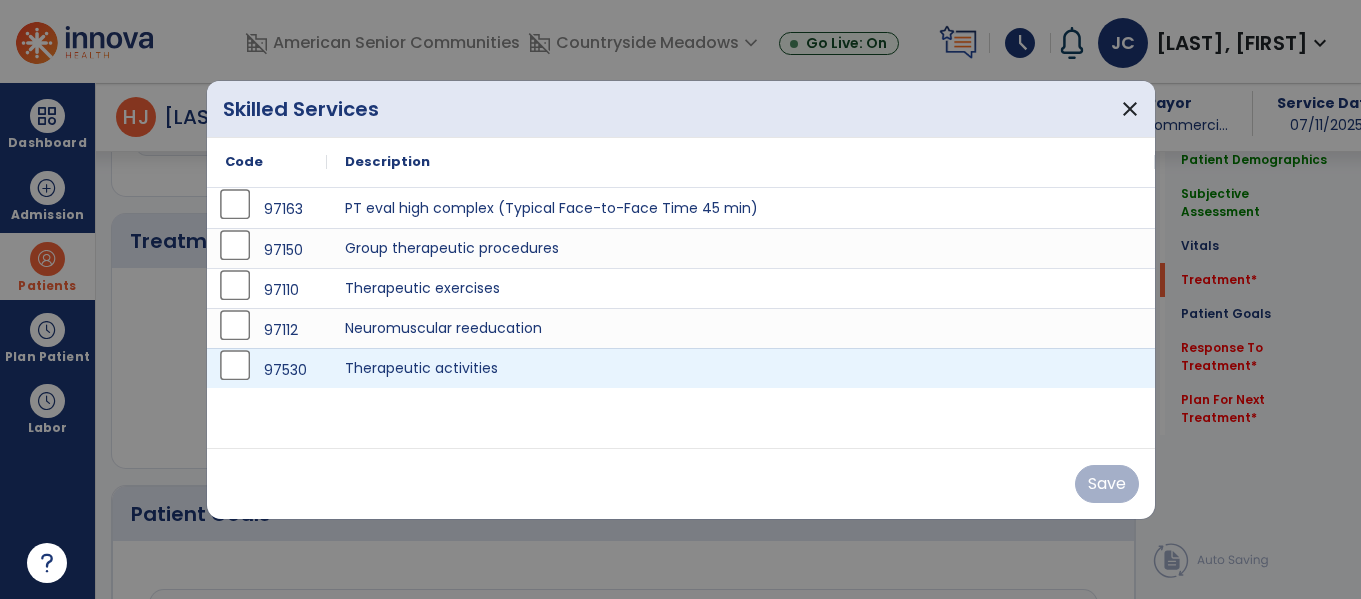 scroll, scrollTop: 1236, scrollLeft: 0, axis: vertical 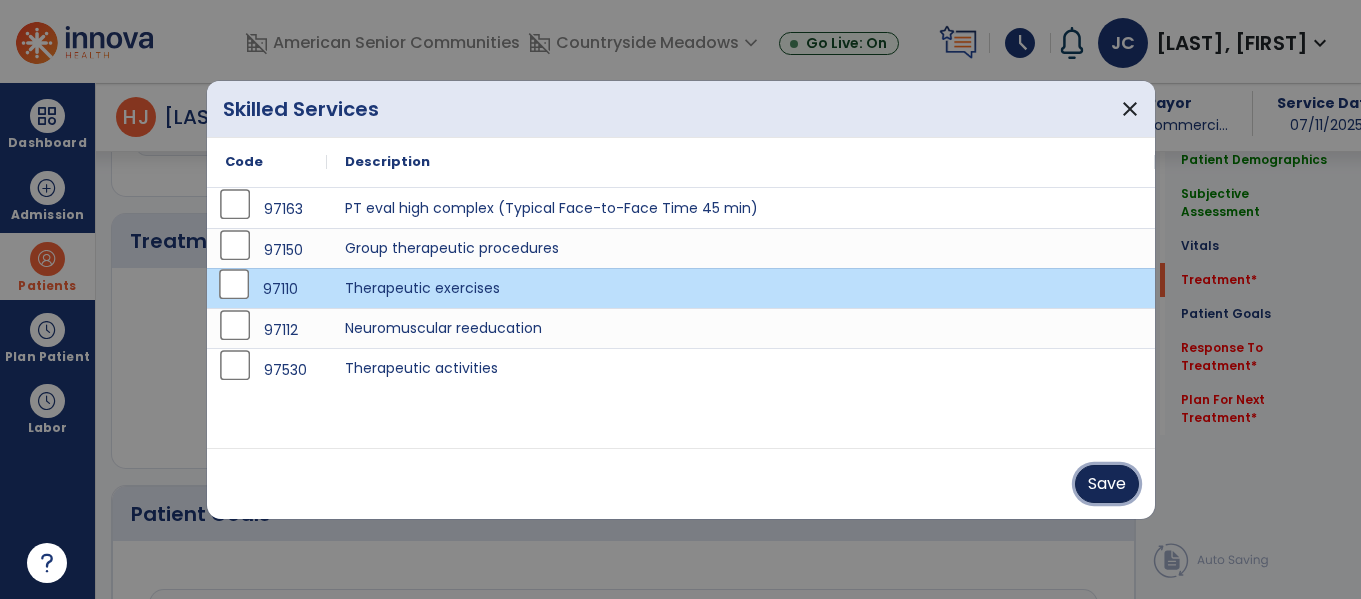 click on "Save" at bounding box center (1107, 484) 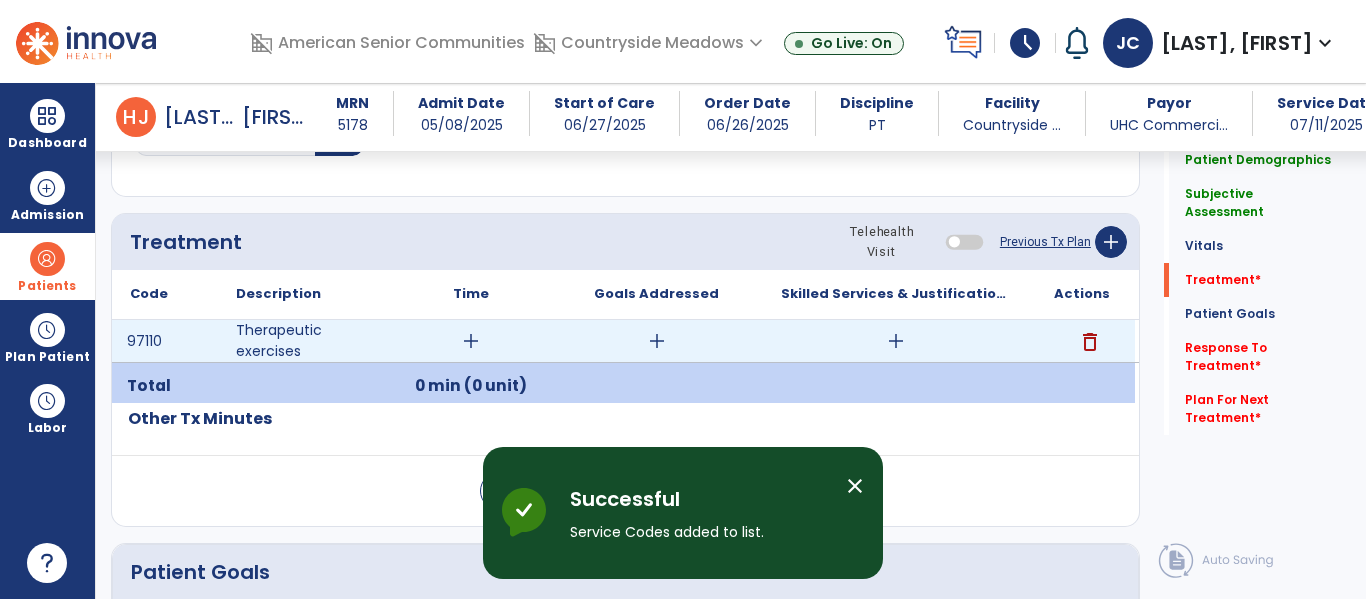 click on "add" at bounding box center (471, 341) 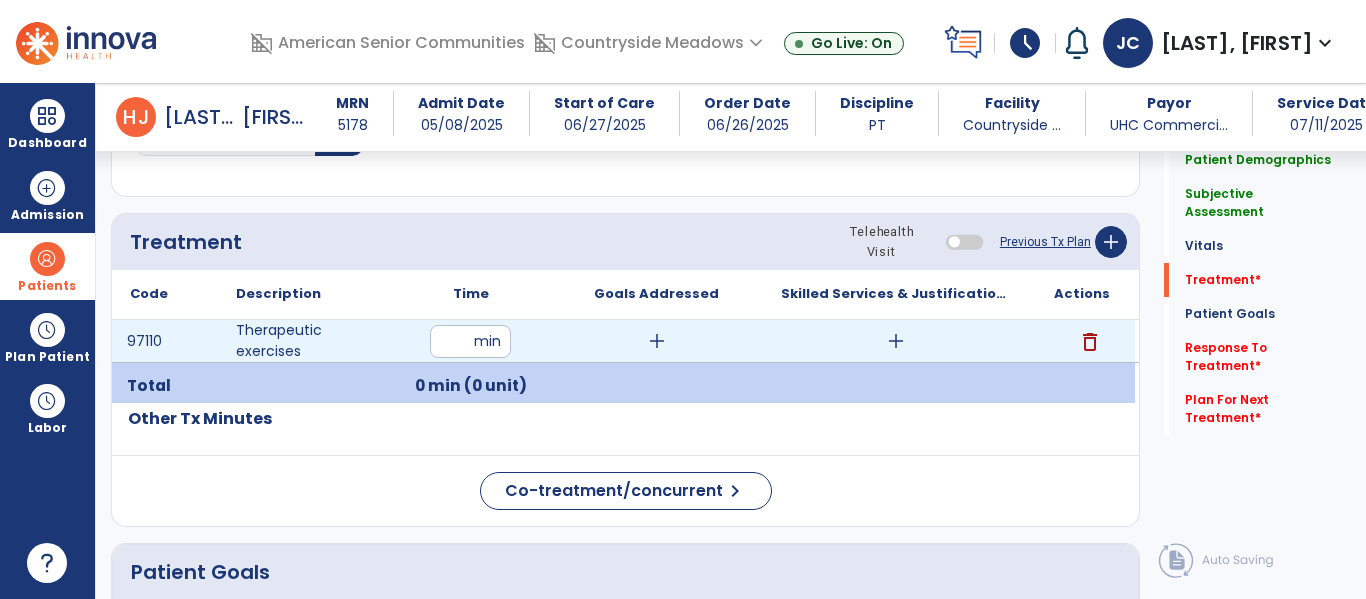 type on "**" 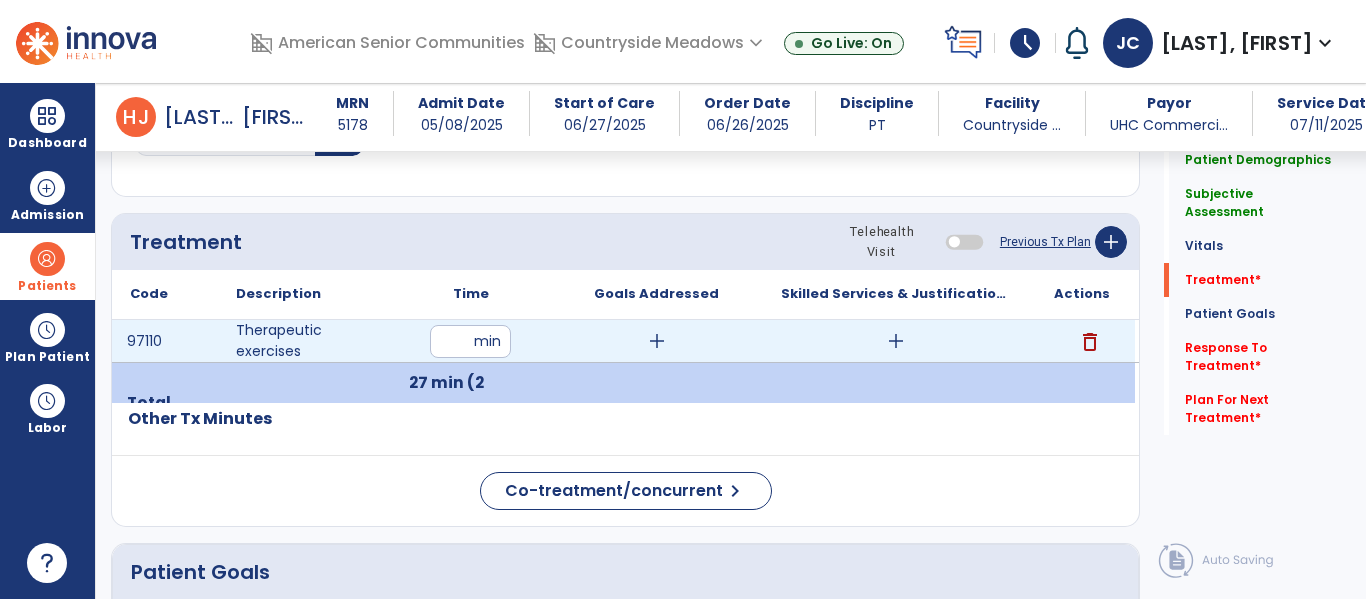 click on "add" at bounding box center (896, 341) 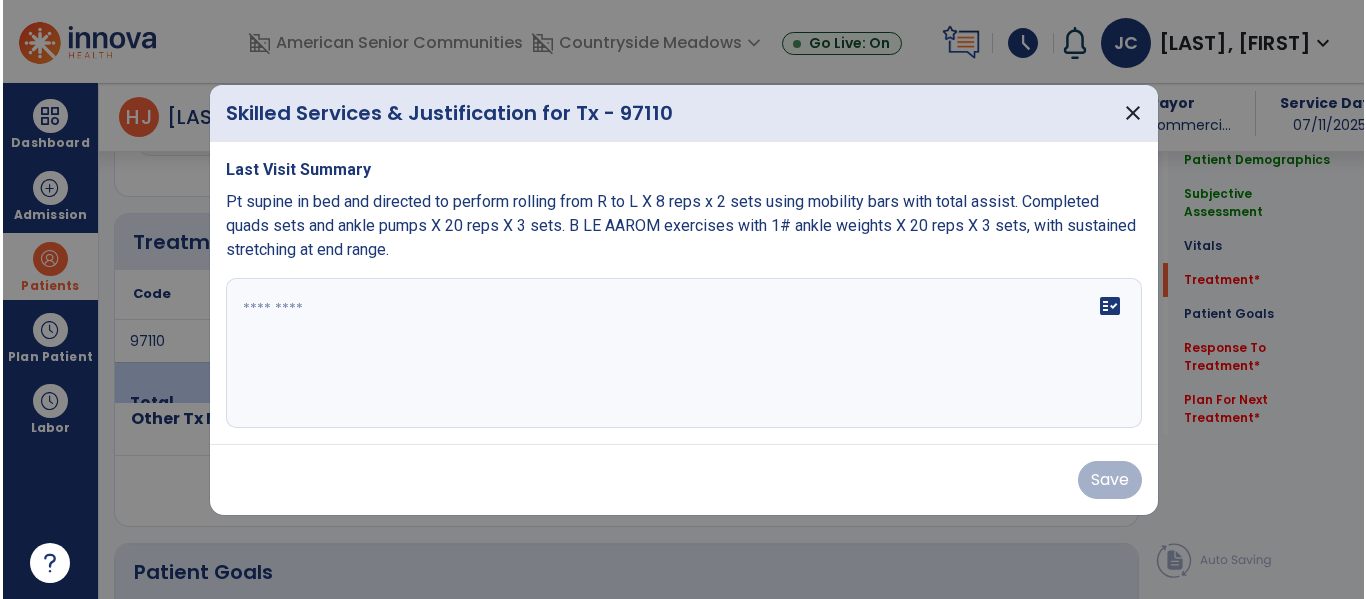 scroll, scrollTop: 1236, scrollLeft: 0, axis: vertical 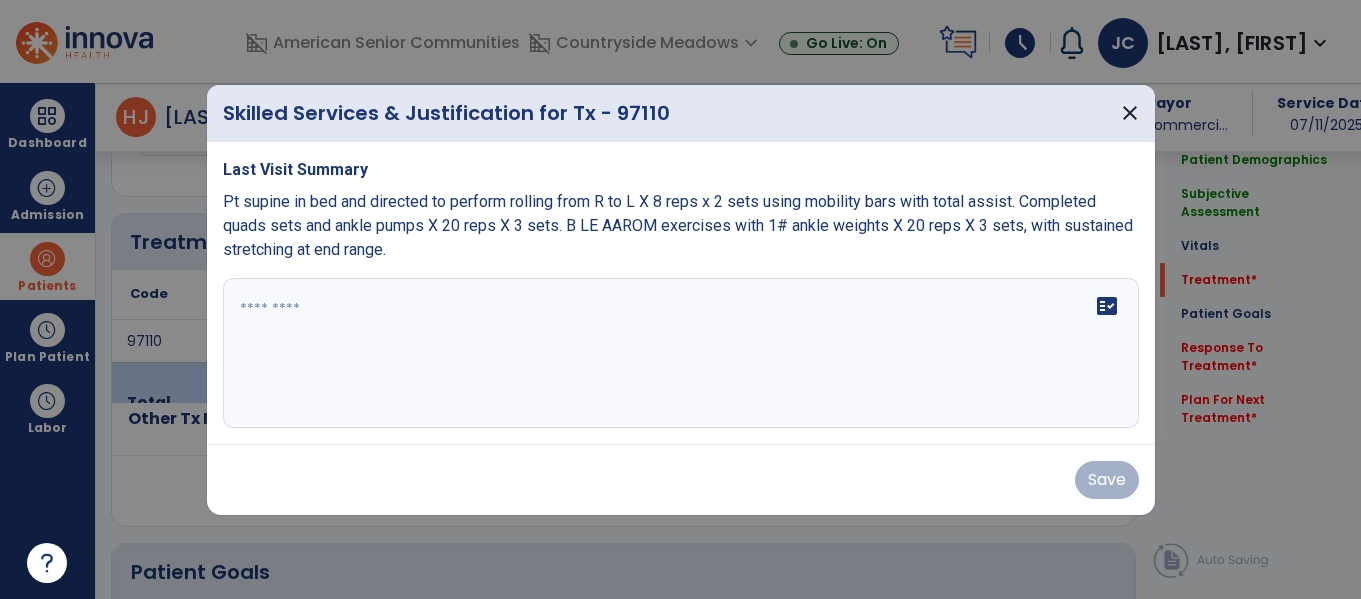 click on "fact_check" at bounding box center (681, 353) 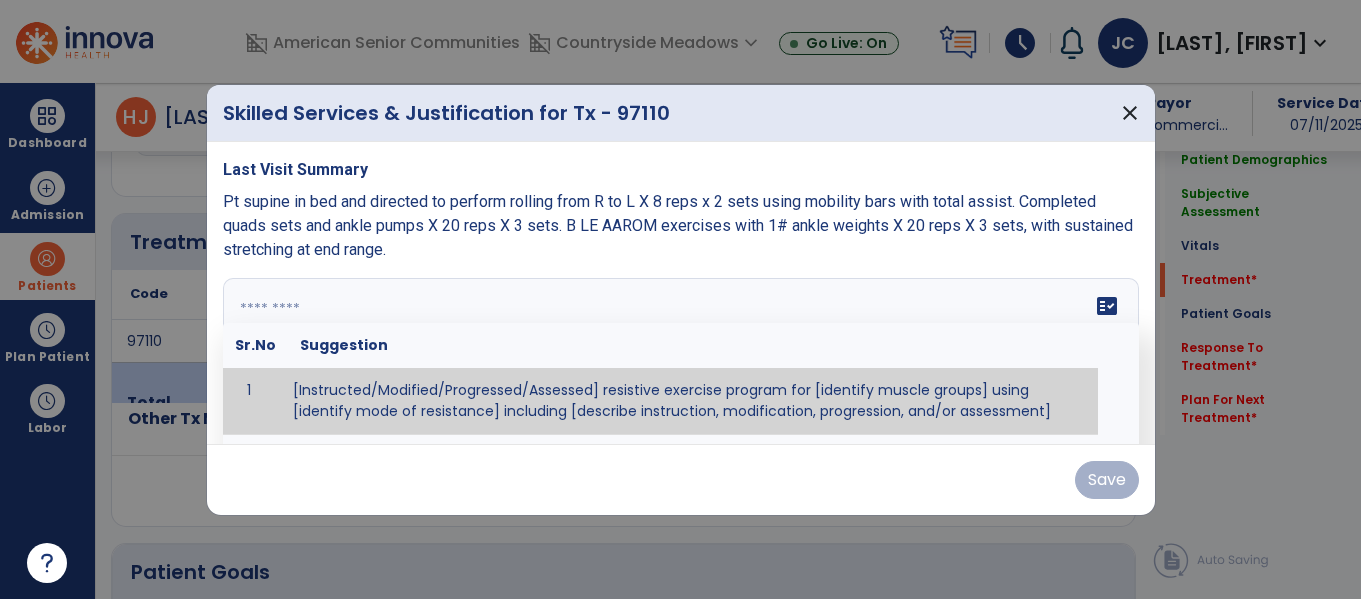 click on "Pt supine in bed and directed to perform rolling from R to L  X 8 reps x 2 sets using mobility bars with total assist. Completed quads sets and ankle pumps X 20 reps X 3 sets. B LE AAROM exercises with 1# ankle weights X 20  reps X 3 sets, with sustained stretching at end range." at bounding box center (678, 225) 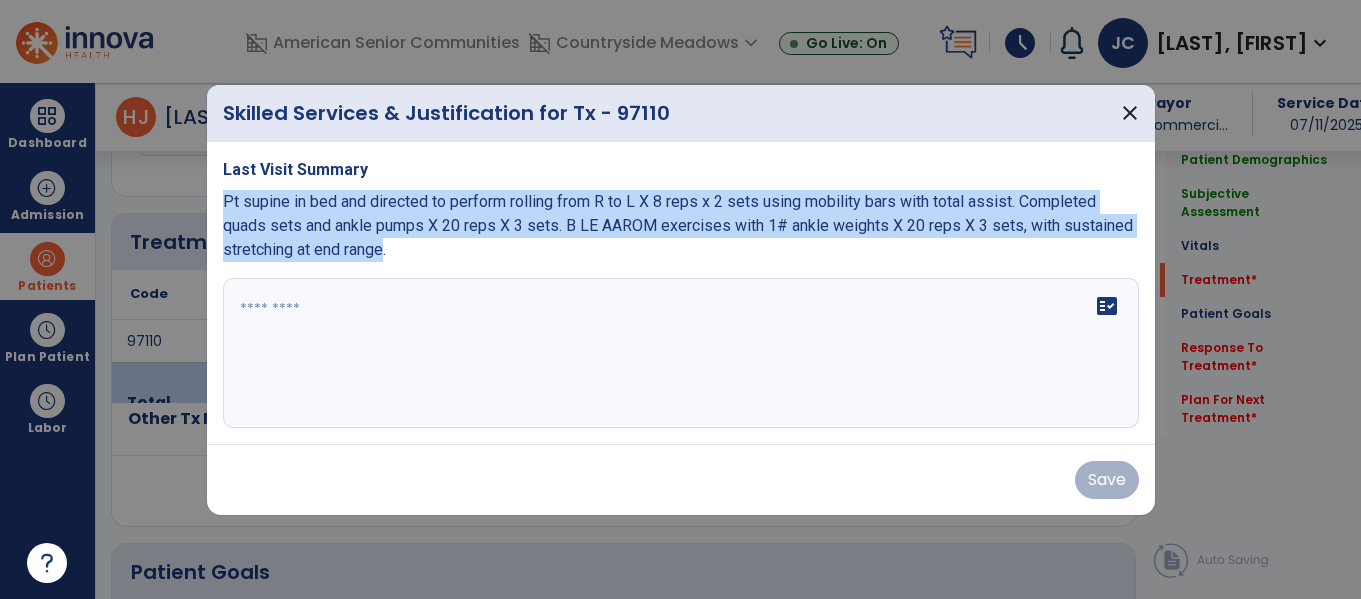drag, startPoint x: 224, startPoint y: 198, endPoint x: 391, endPoint y: 254, distance: 176.13914 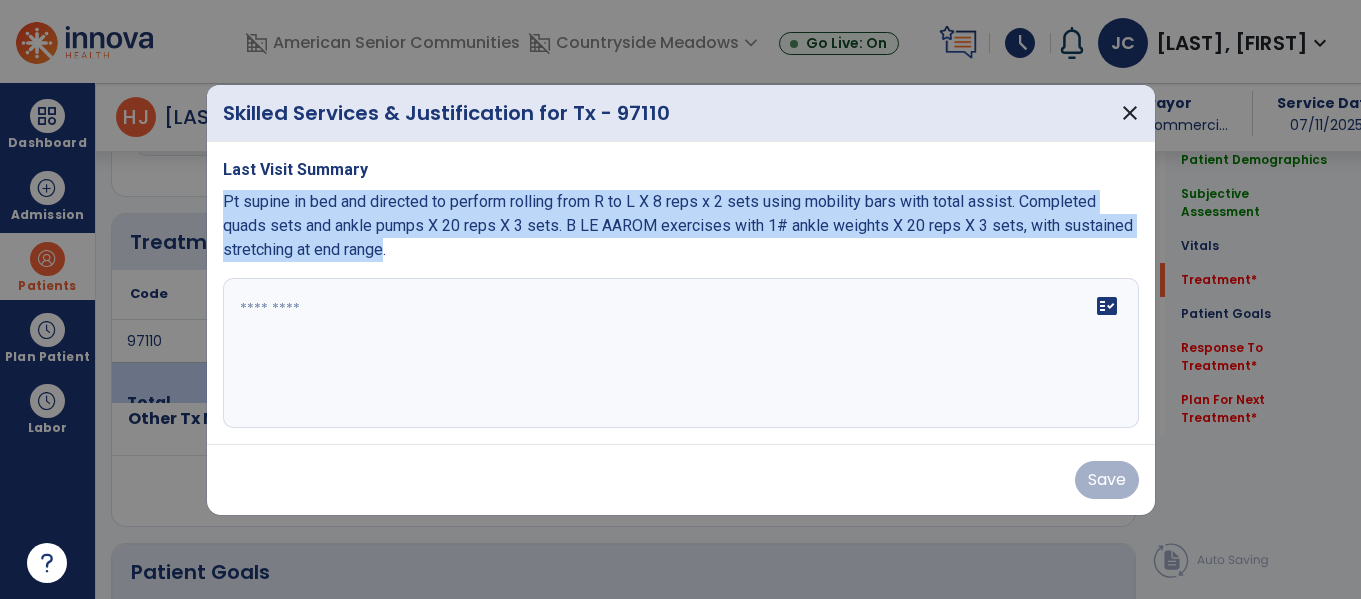 click on "Pt supine in bed and directed to perform rolling from R to L  X 8 reps x 2 sets using mobility bars with total assist. Completed quads sets and ankle pumps X 20 reps X 3 sets. B LE AAROM exercises with 1# ankle weights X 20  reps X 3 sets, with sustained stretching at end range." at bounding box center (681, 226) 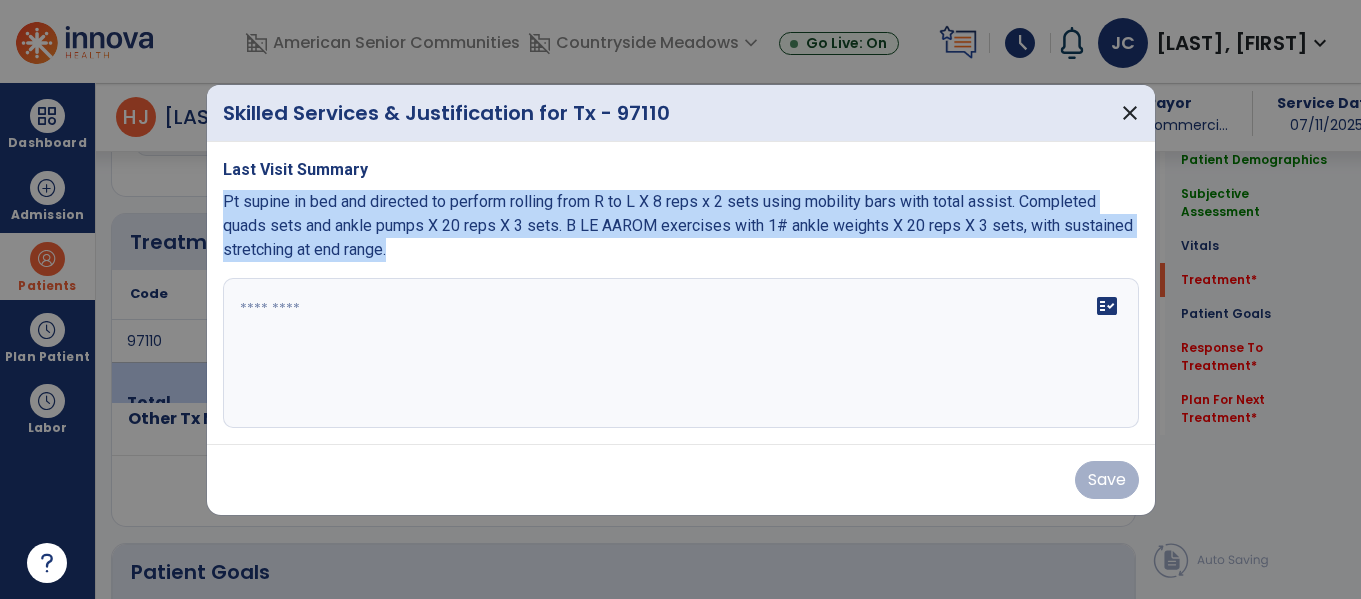 copy on "Pt supine in bed and directed to perform rolling from R to L  X 8 reps x 2 sets using mobility bars with total assist. Completed quads sets and ankle pumps X 20 reps X 3 sets. B LE AAROM exercises with 1# ankle weights X 20  reps X 3 sets, with sustained stretching at end range." 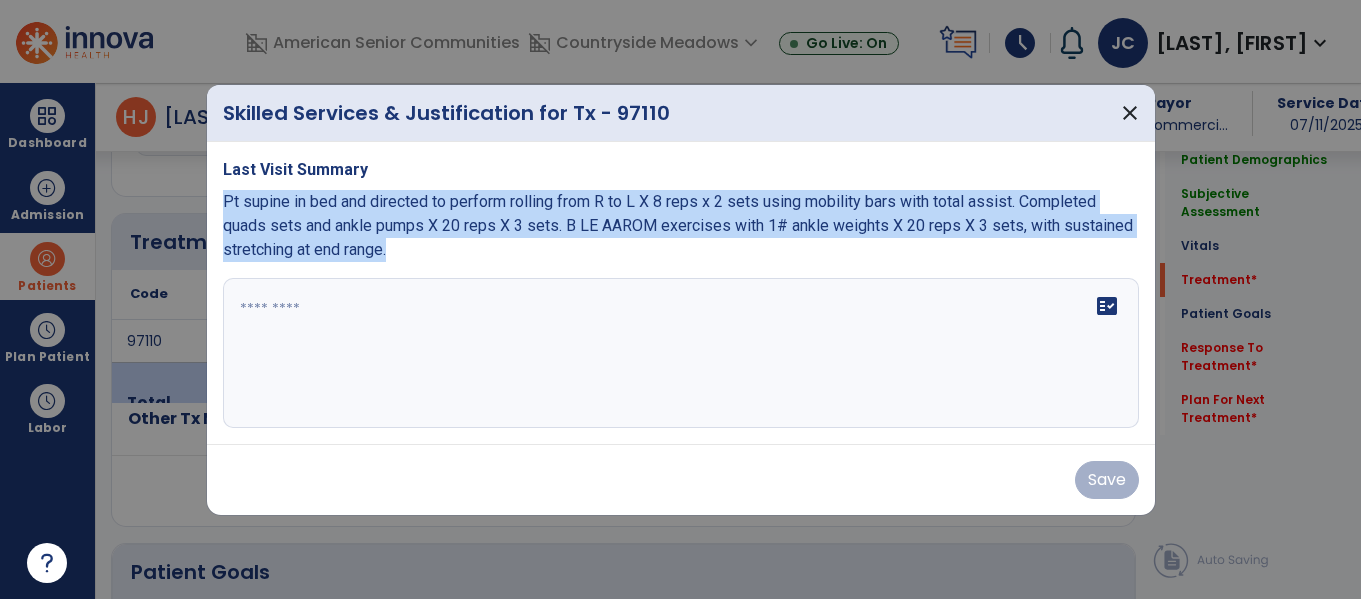 click on "fact_check" at bounding box center [681, 353] 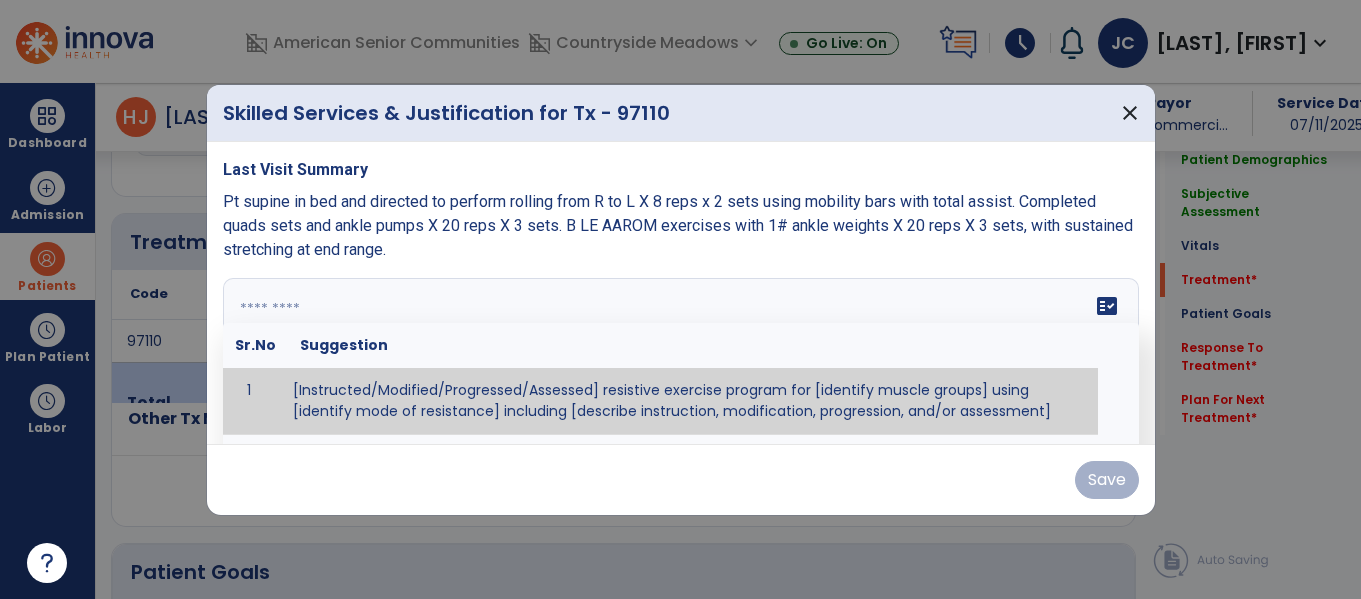 paste on "**********" 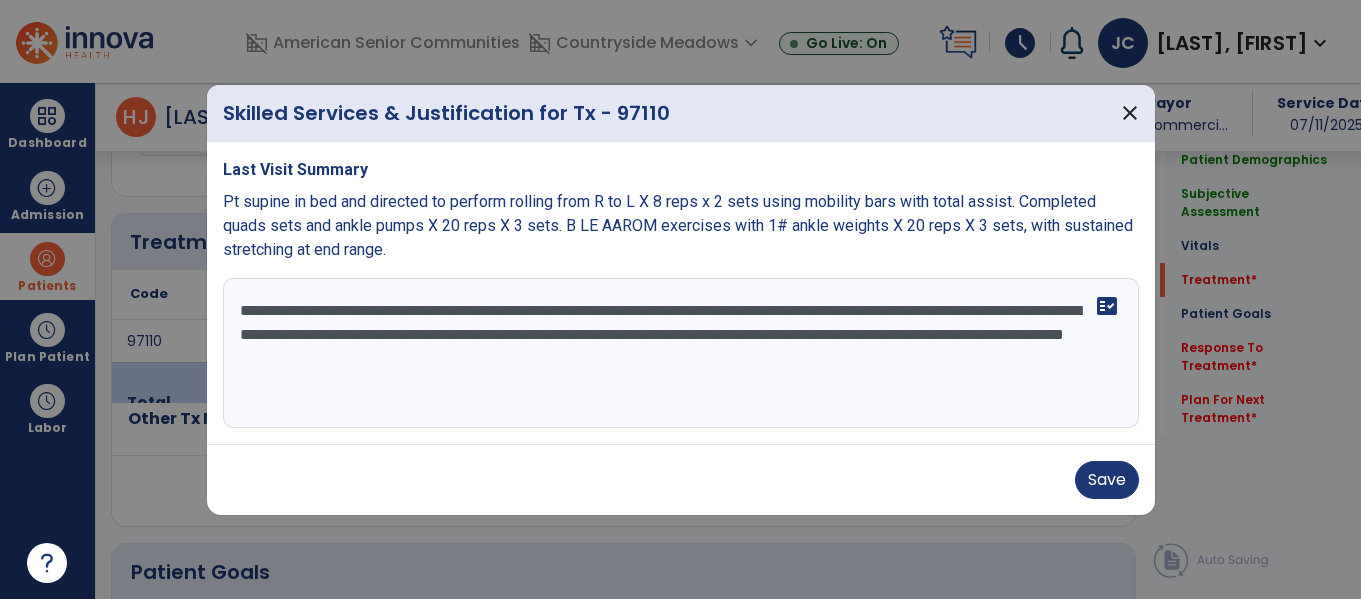 click on "**********" at bounding box center [681, 353] 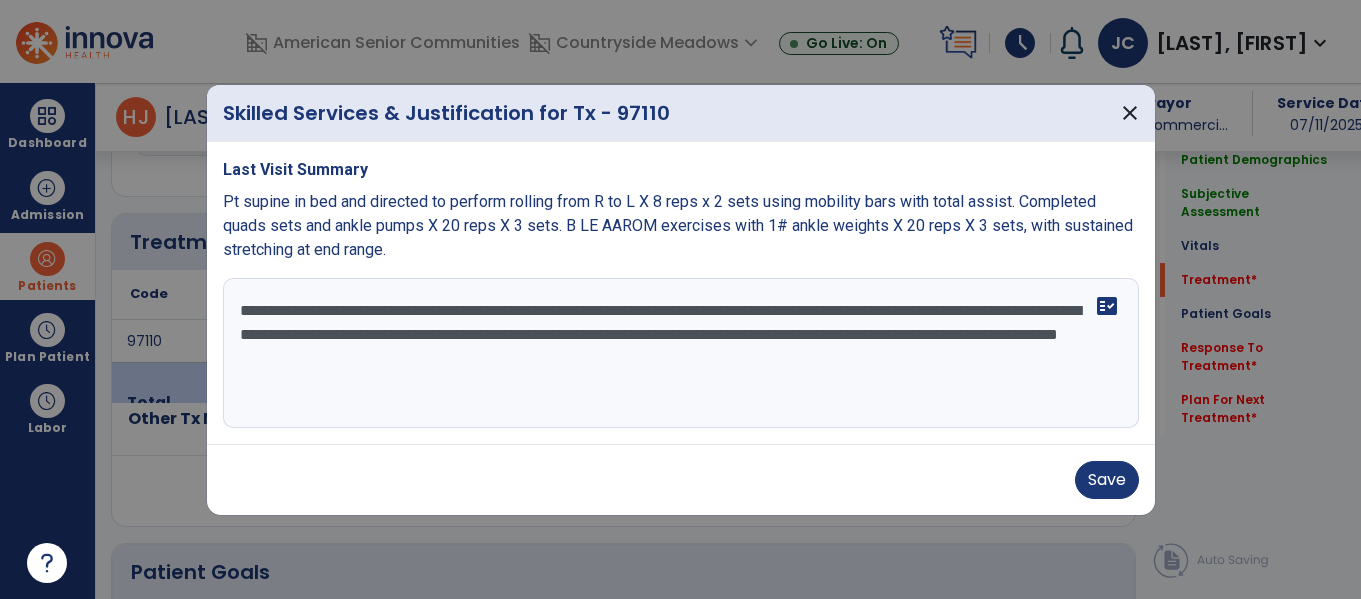 click on "**********" at bounding box center (681, 353) 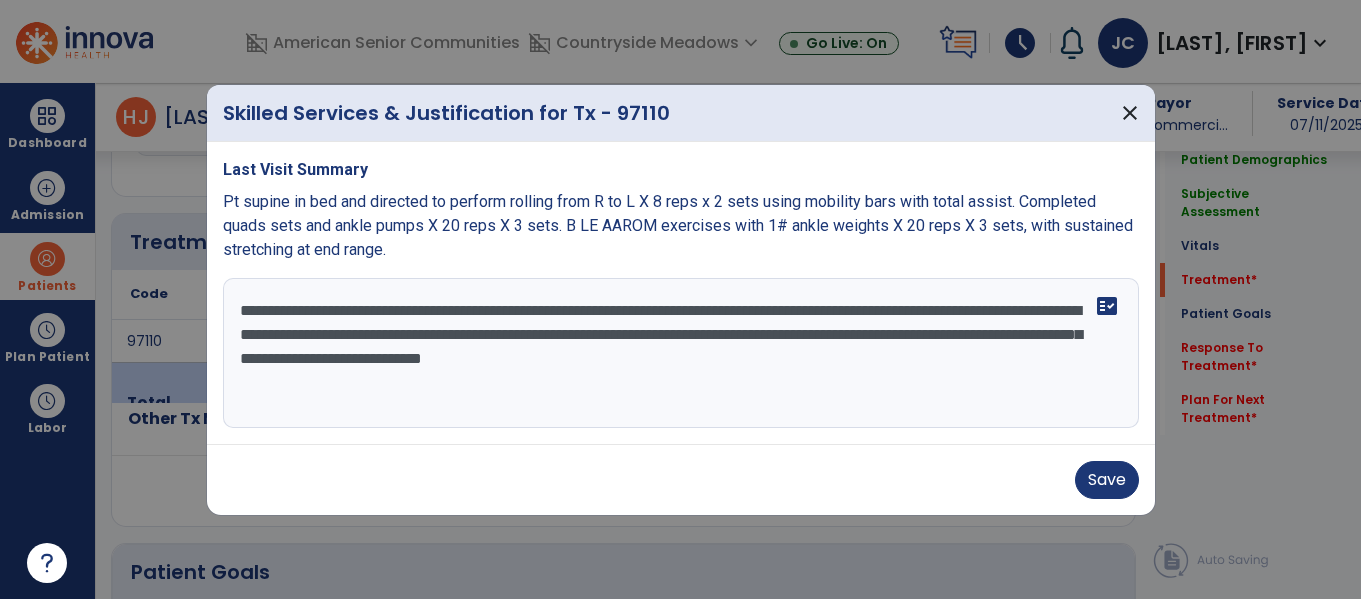 click at bounding box center [680, 299] 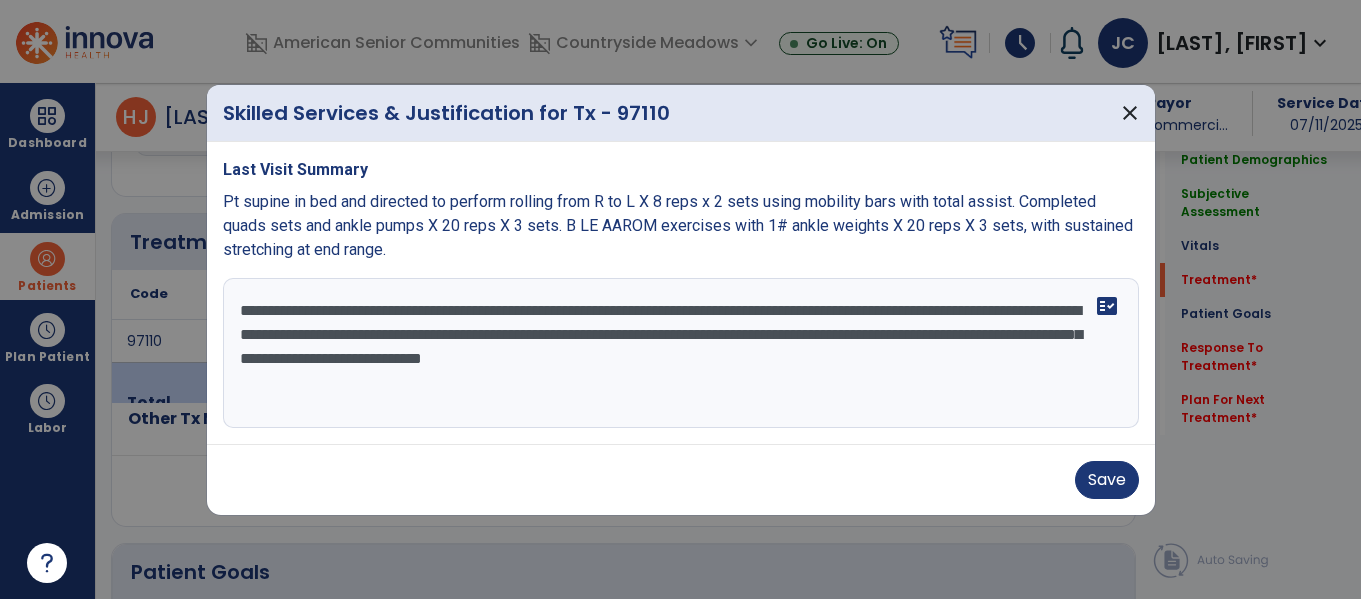 click on "**********" at bounding box center [681, 353] 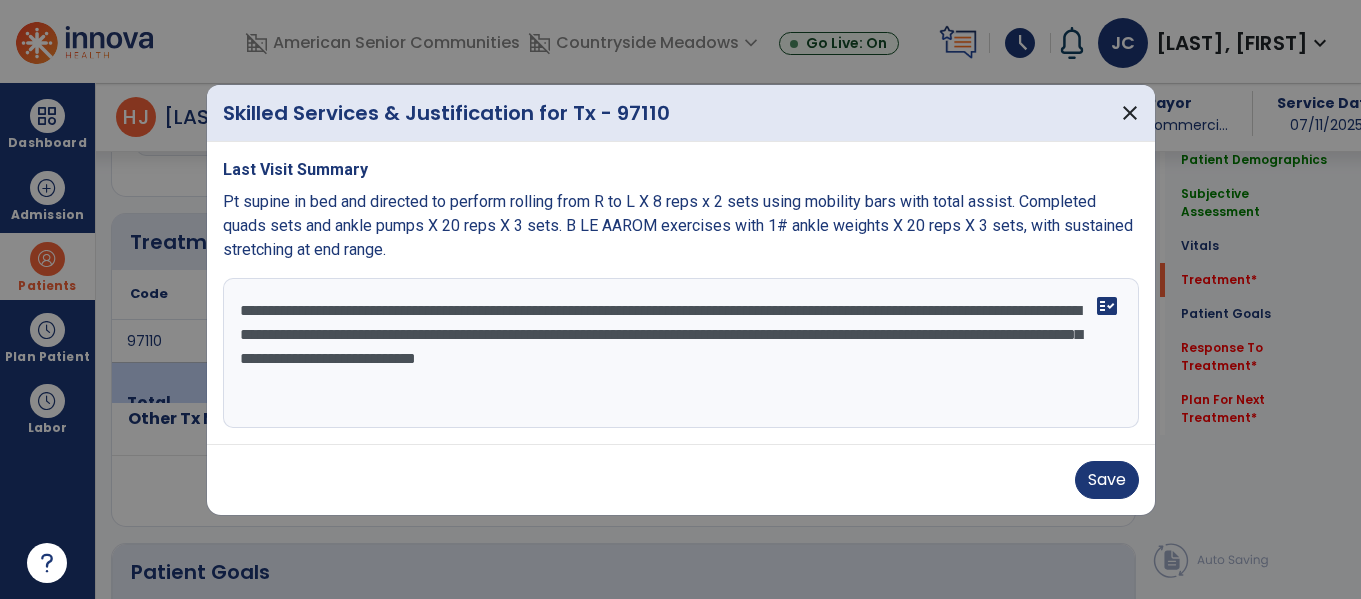 click on "**********" at bounding box center [681, 353] 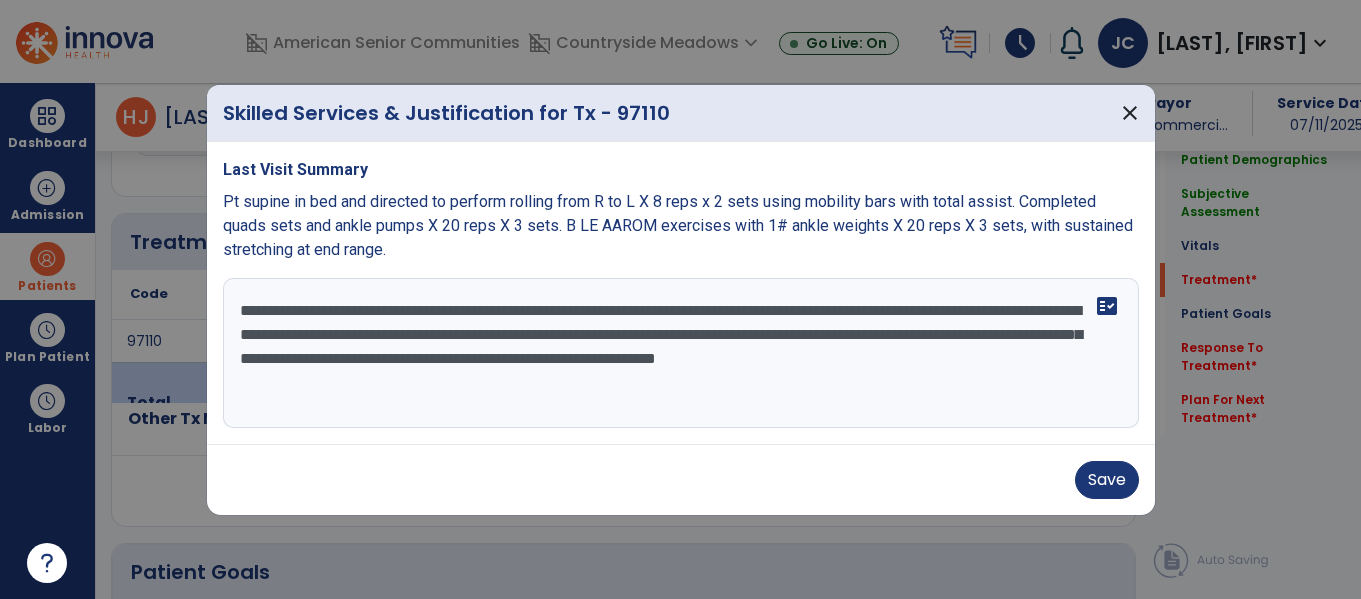 click on "**********" at bounding box center (681, 353) 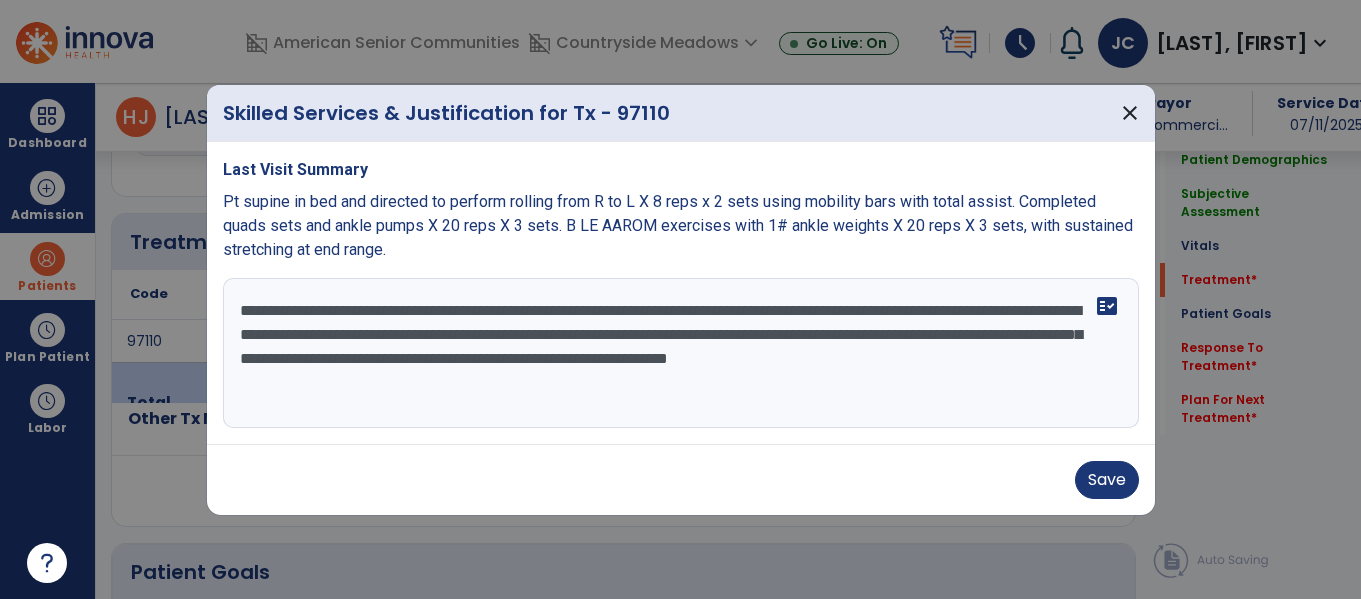 drag, startPoint x: 871, startPoint y: 339, endPoint x: 885, endPoint y: 419, distance: 81.21576 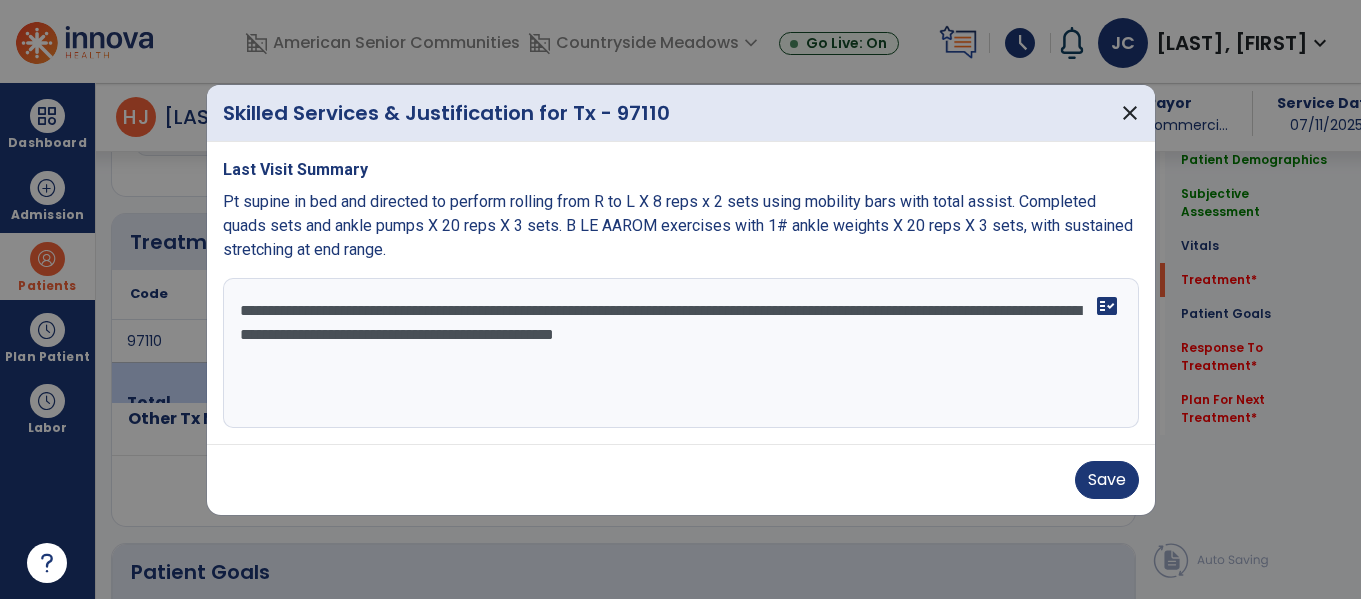 click on "**********" at bounding box center (681, 353) 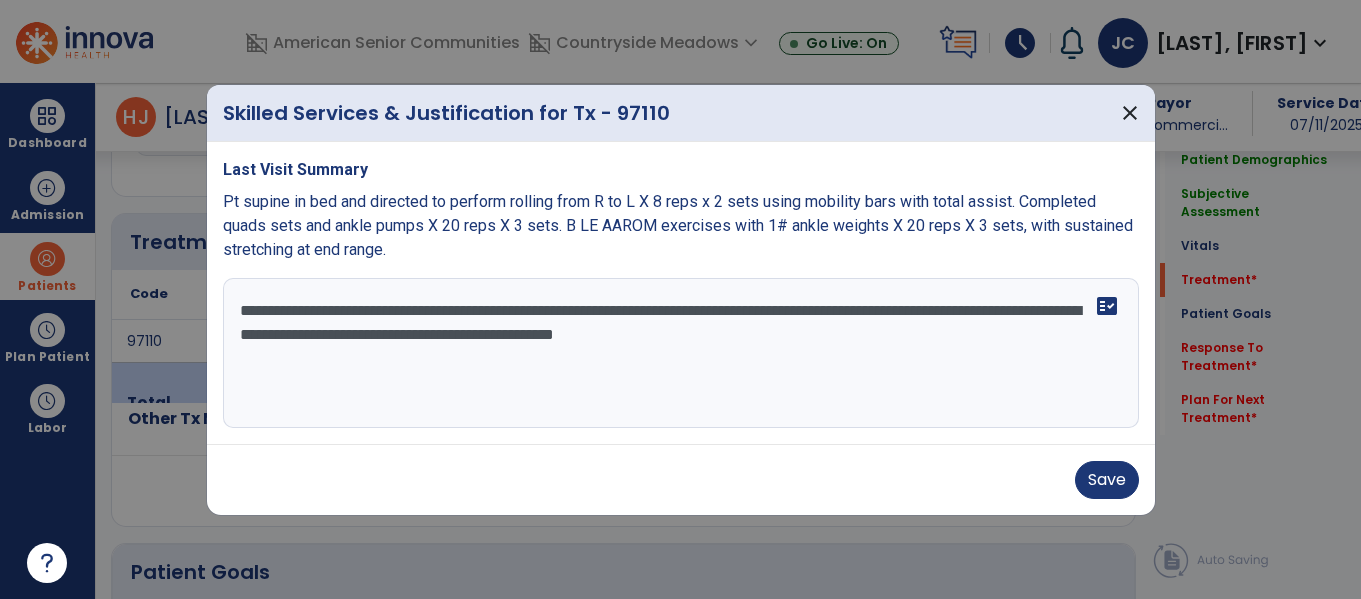 paste on "**********" 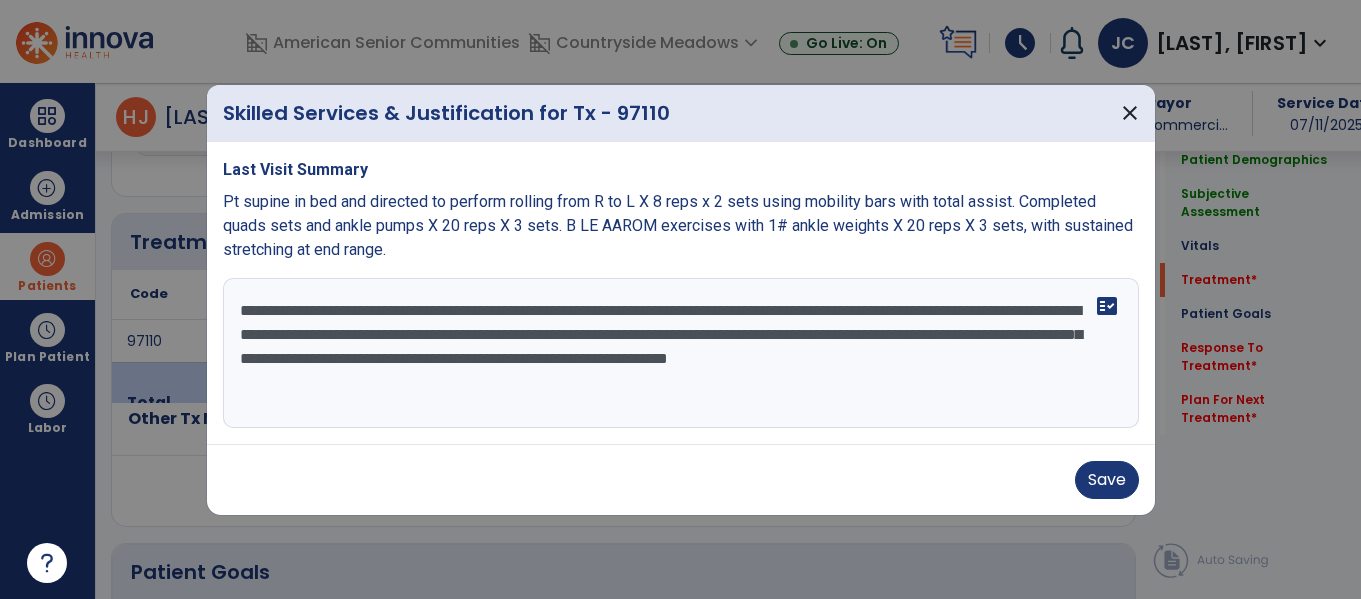 click on "**********" at bounding box center [681, 353] 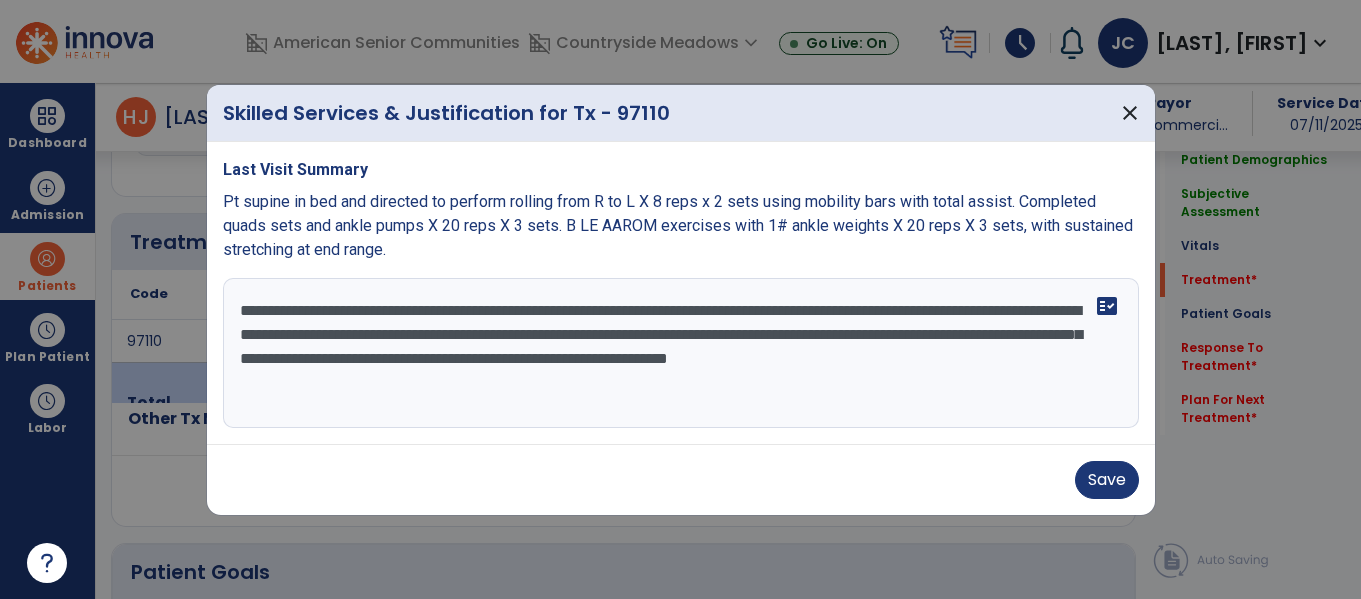 click at bounding box center [680, 299] 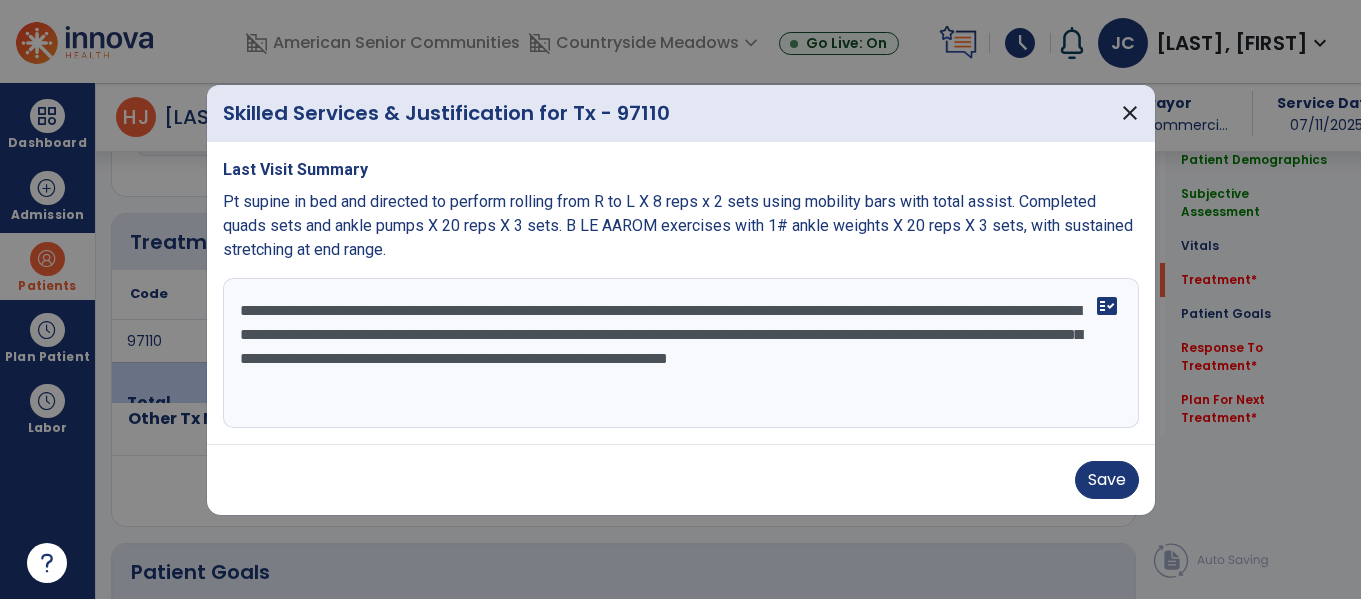 click on "**********" at bounding box center [681, 353] 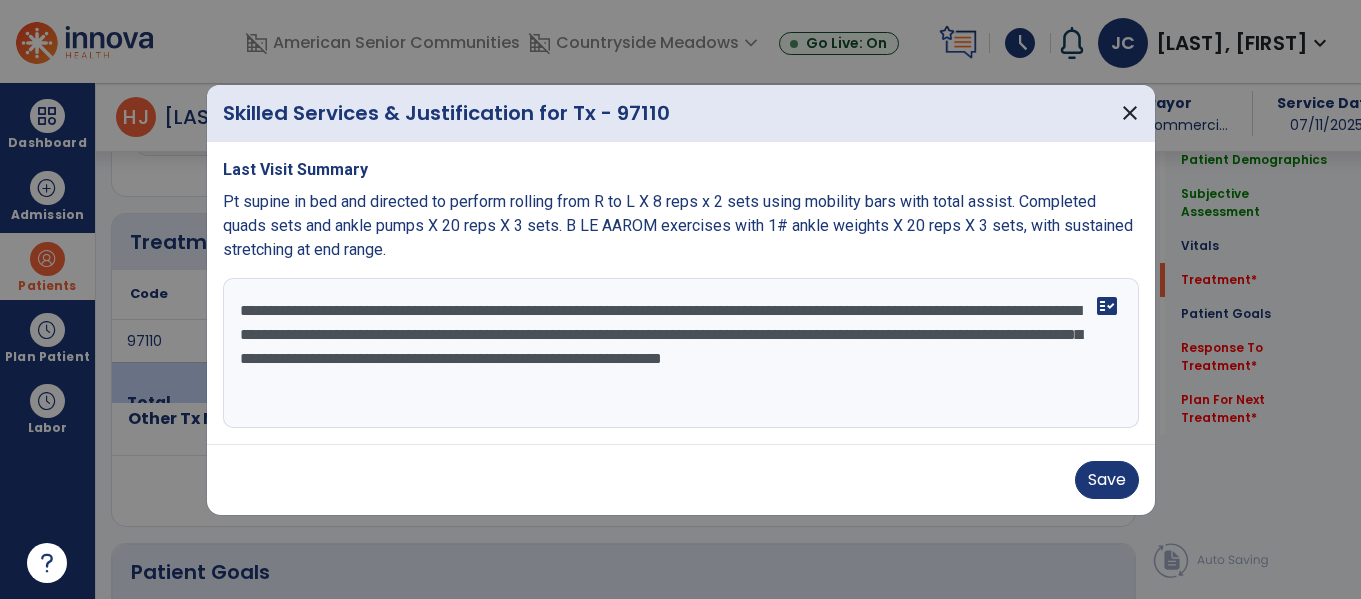 click on "**********" at bounding box center [681, 353] 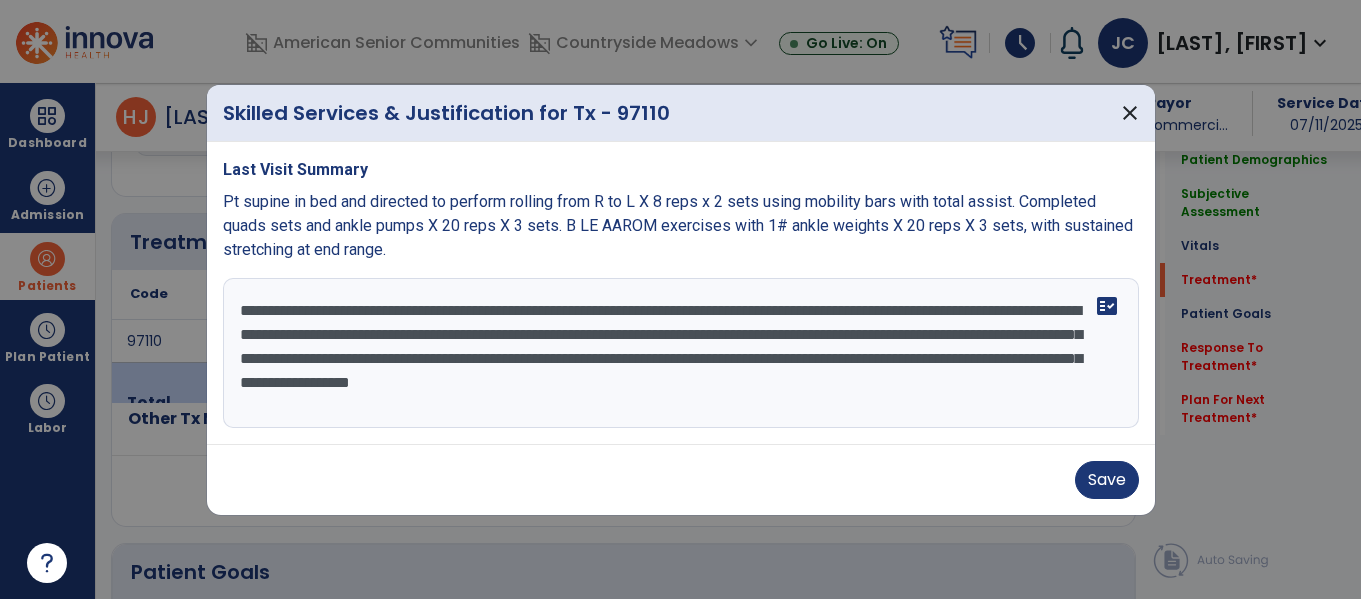 drag, startPoint x: 458, startPoint y: 386, endPoint x: 616, endPoint y: 440, distance: 166.97305 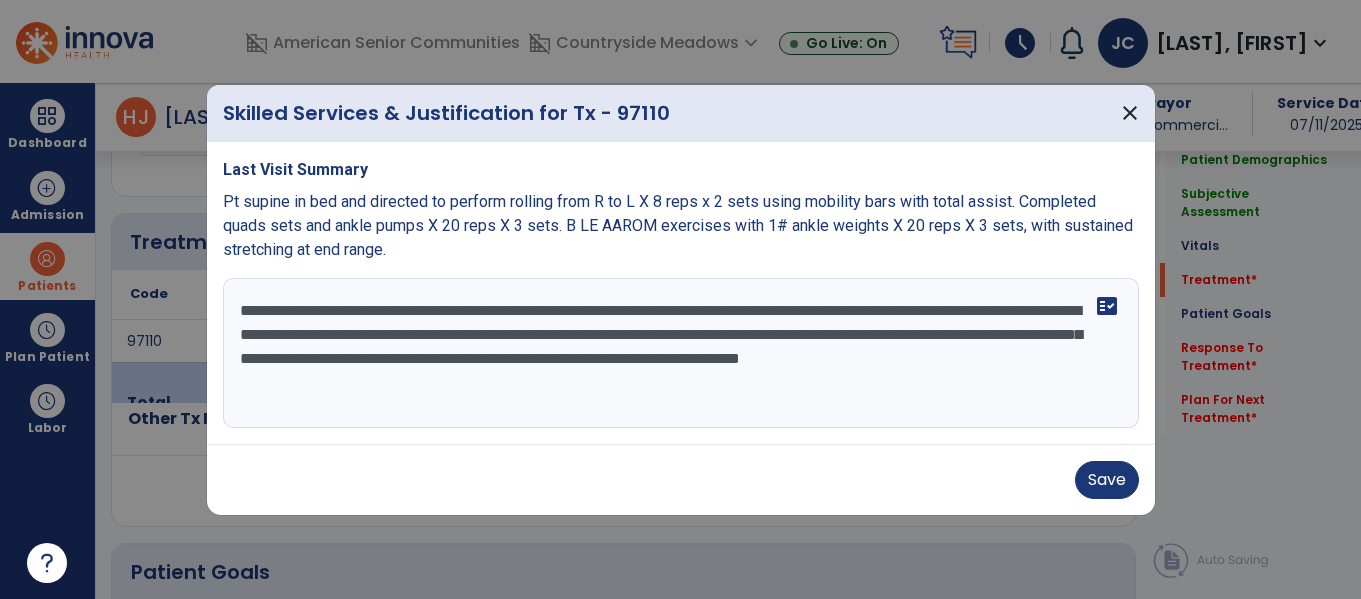click on "**********" at bounding box center (681, 353) 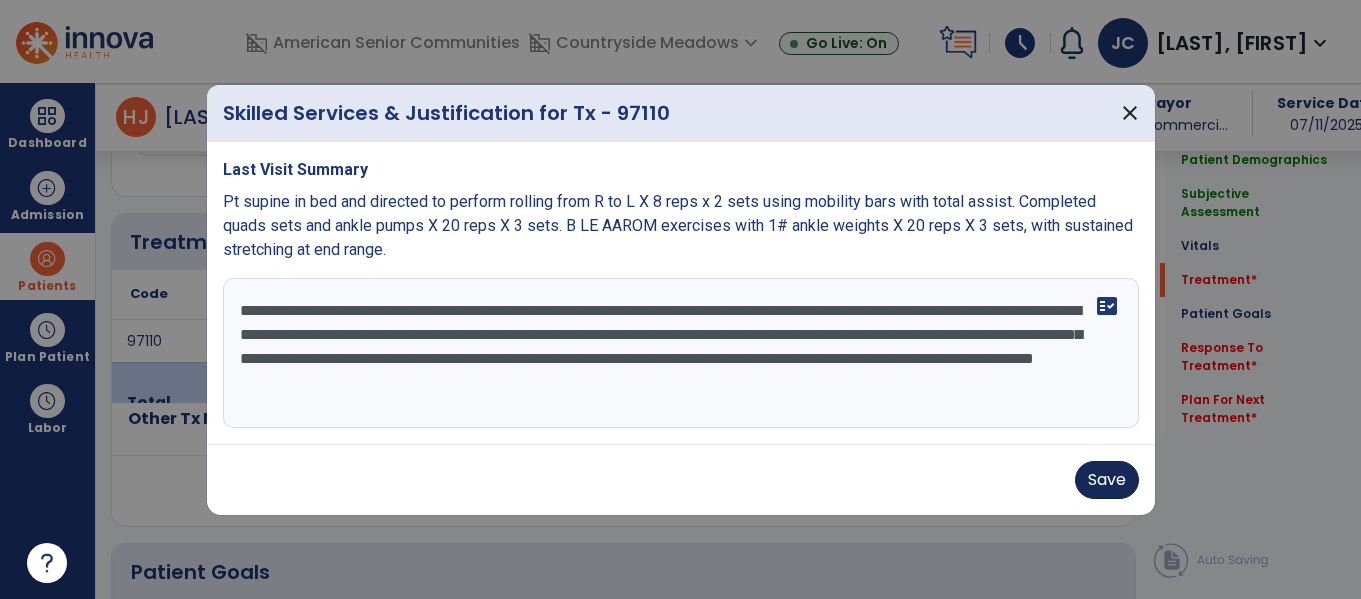 type on "**********" 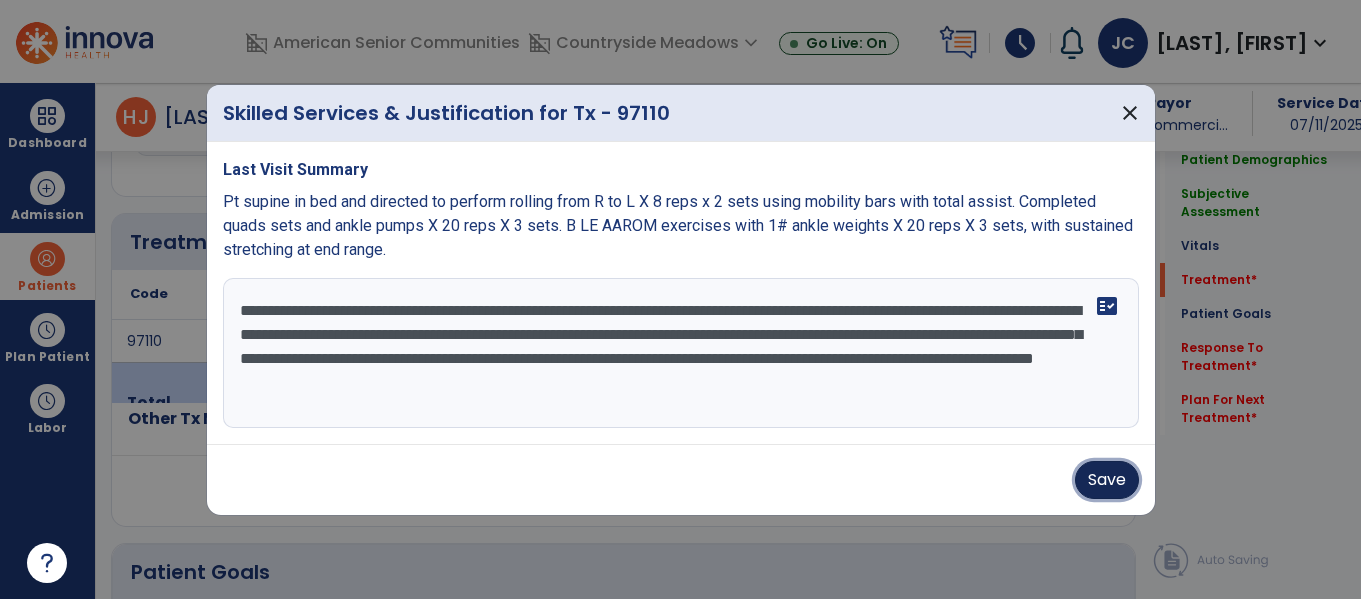 click on "Save" at bounding box center [1107, 480] 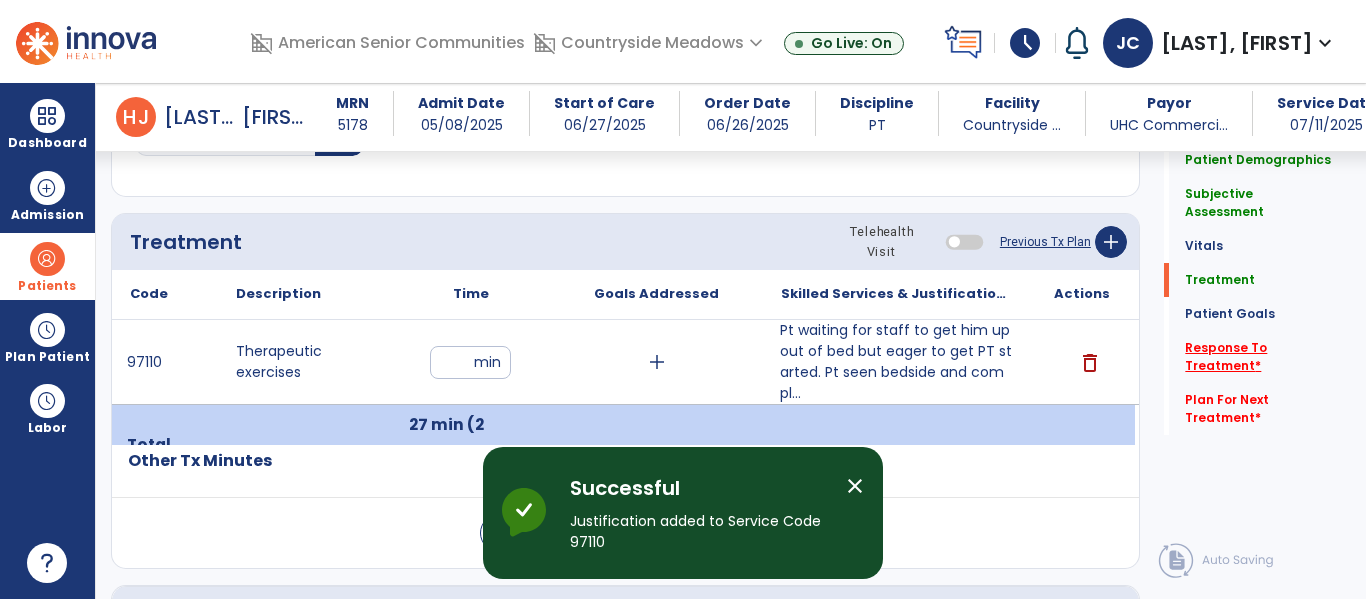 click on "Response To Treatment   *" 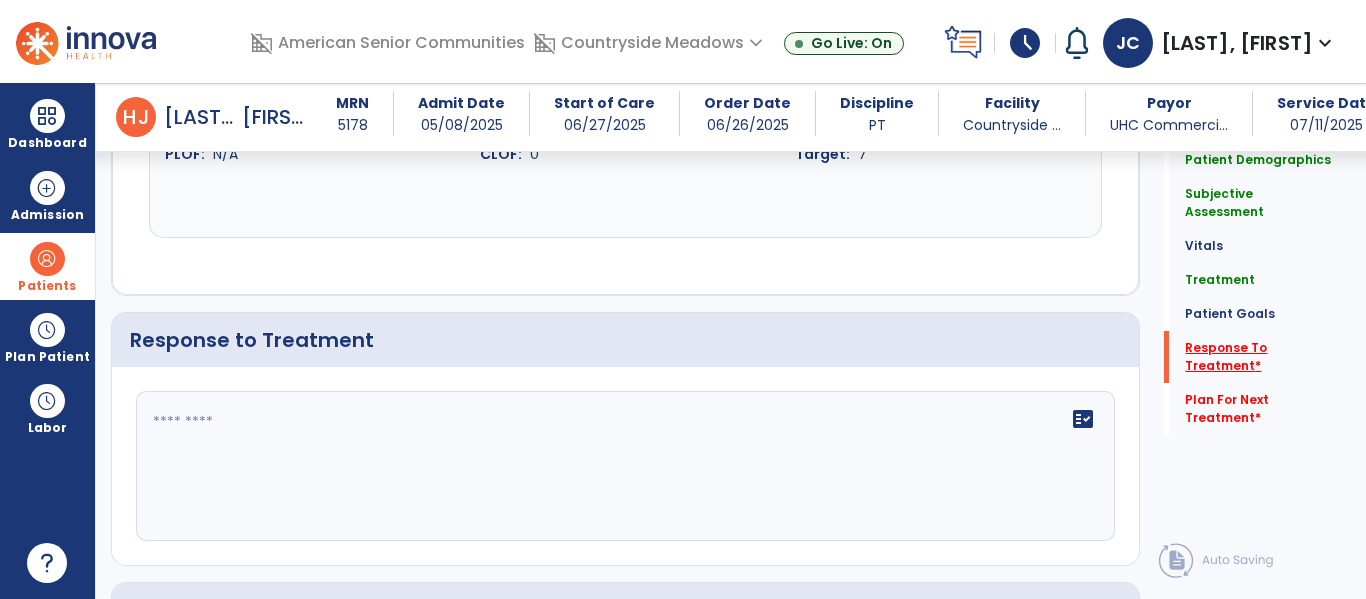 scroll, scrollTop: 2595, scrollLeft: 0, axis: vertical 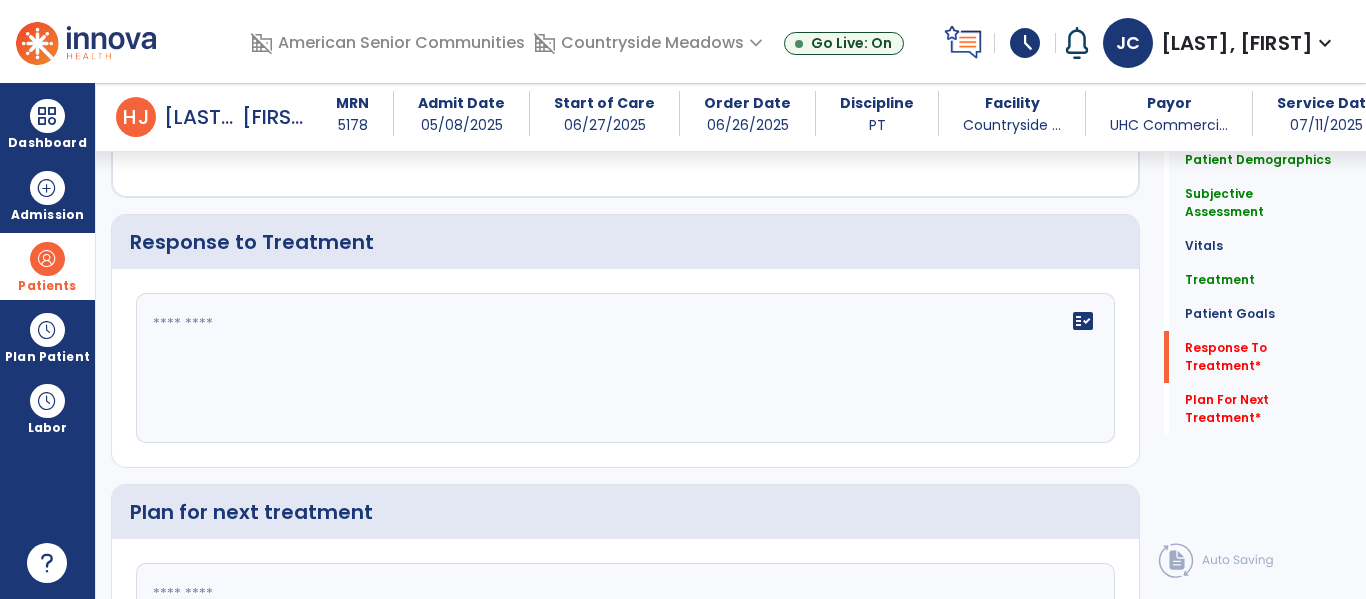 click on "fact_check" 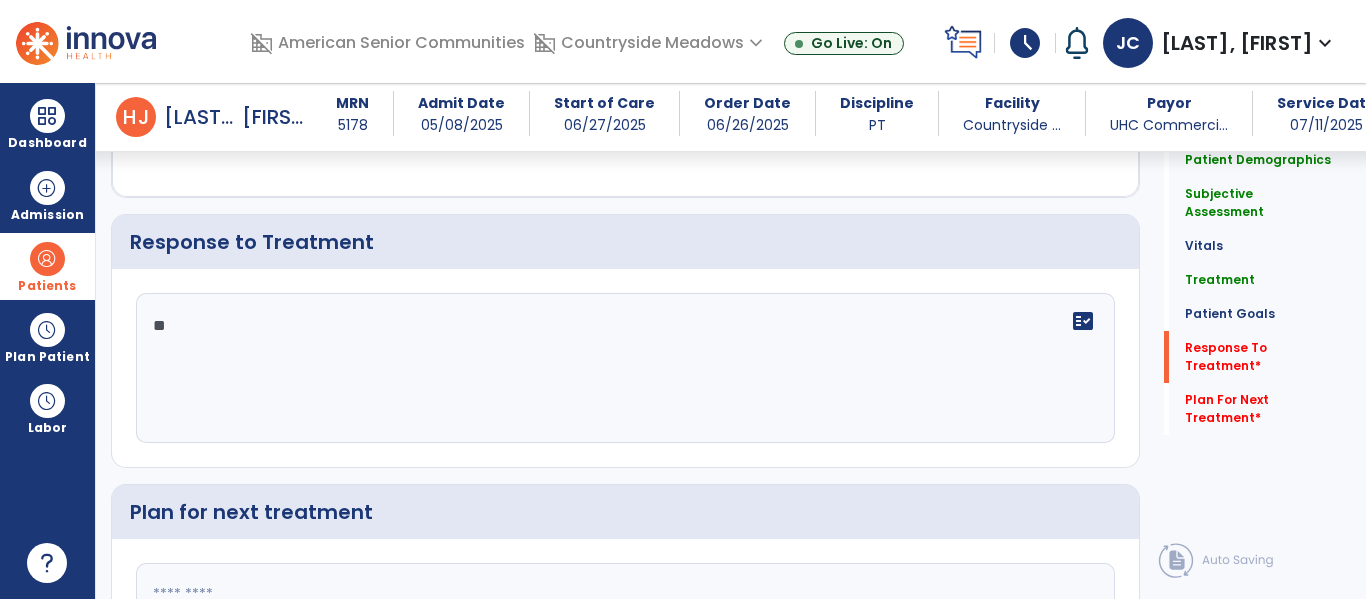 type on "*" 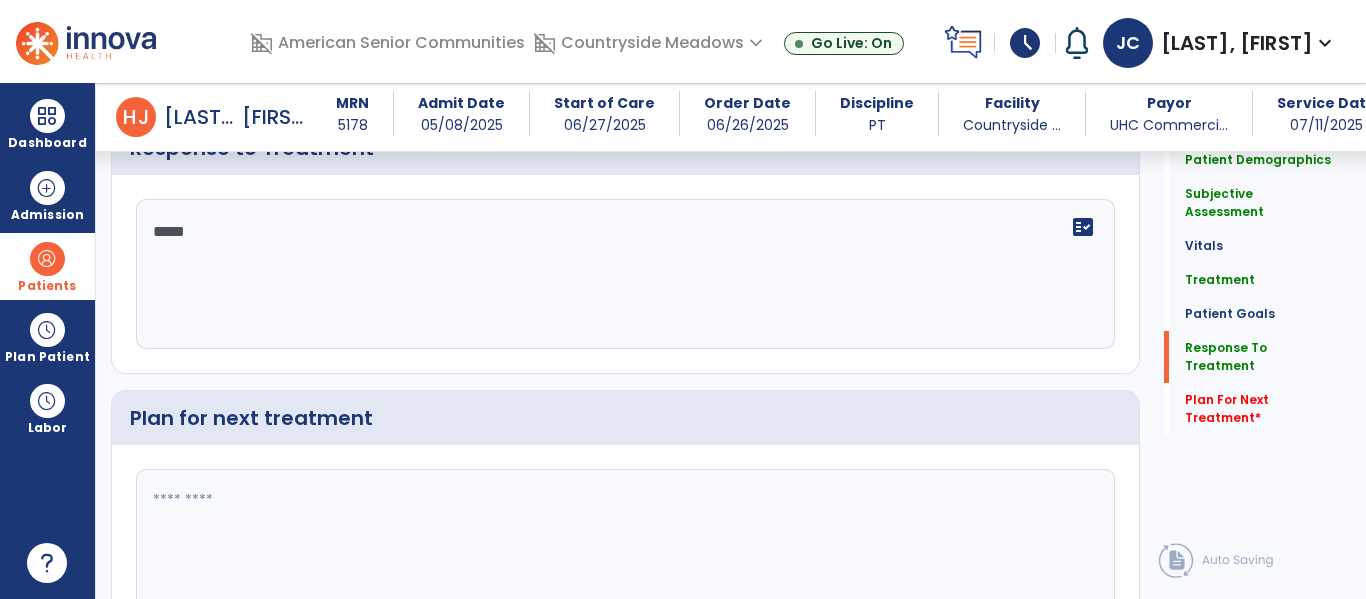 type on "*****" 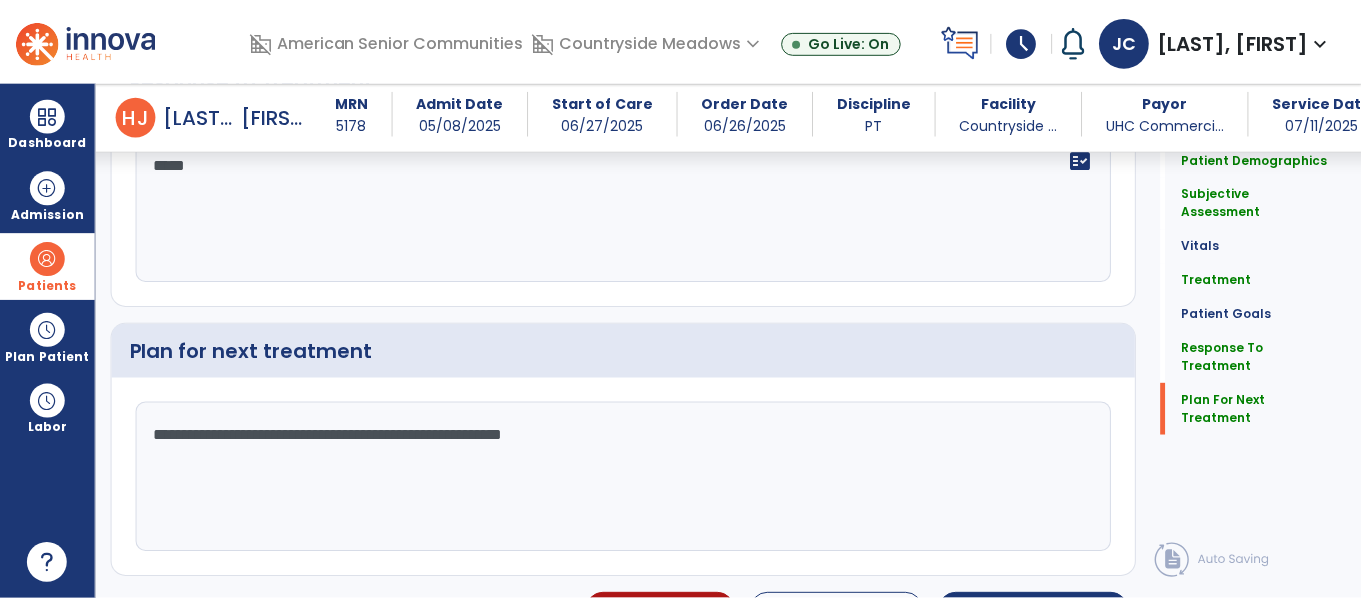 scroll, scrollTop: 2800, scrollLeft: 0, axis: vertical 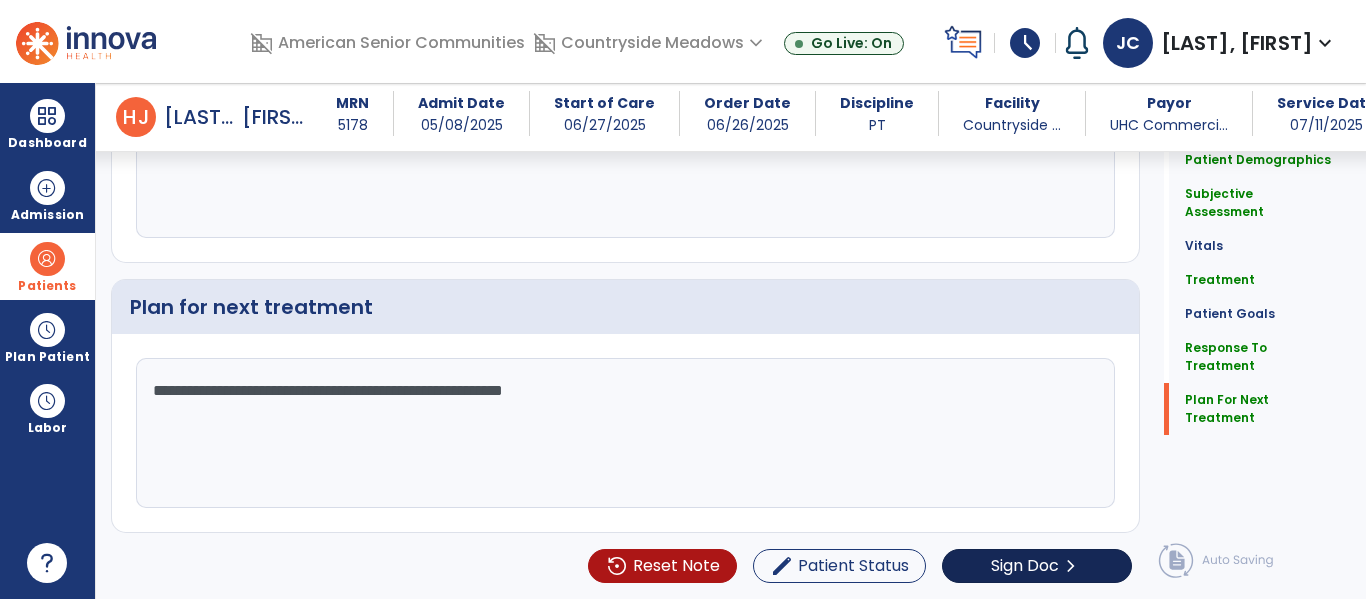 type on "**********" 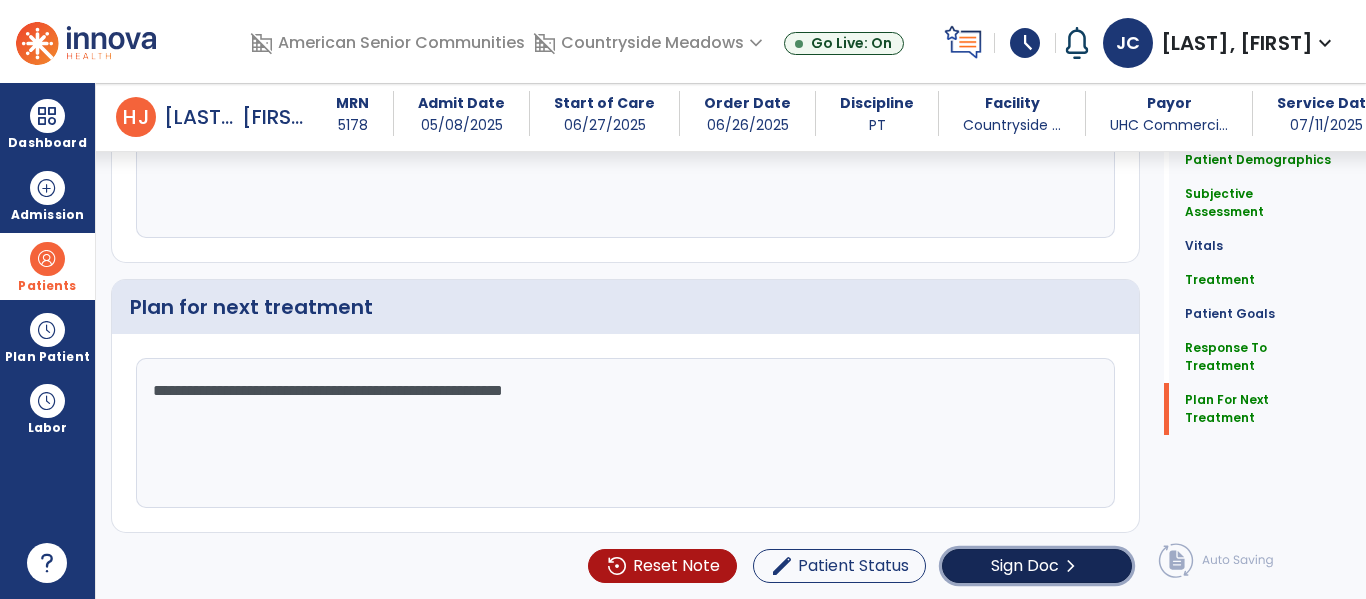 click on "Sign Doc" 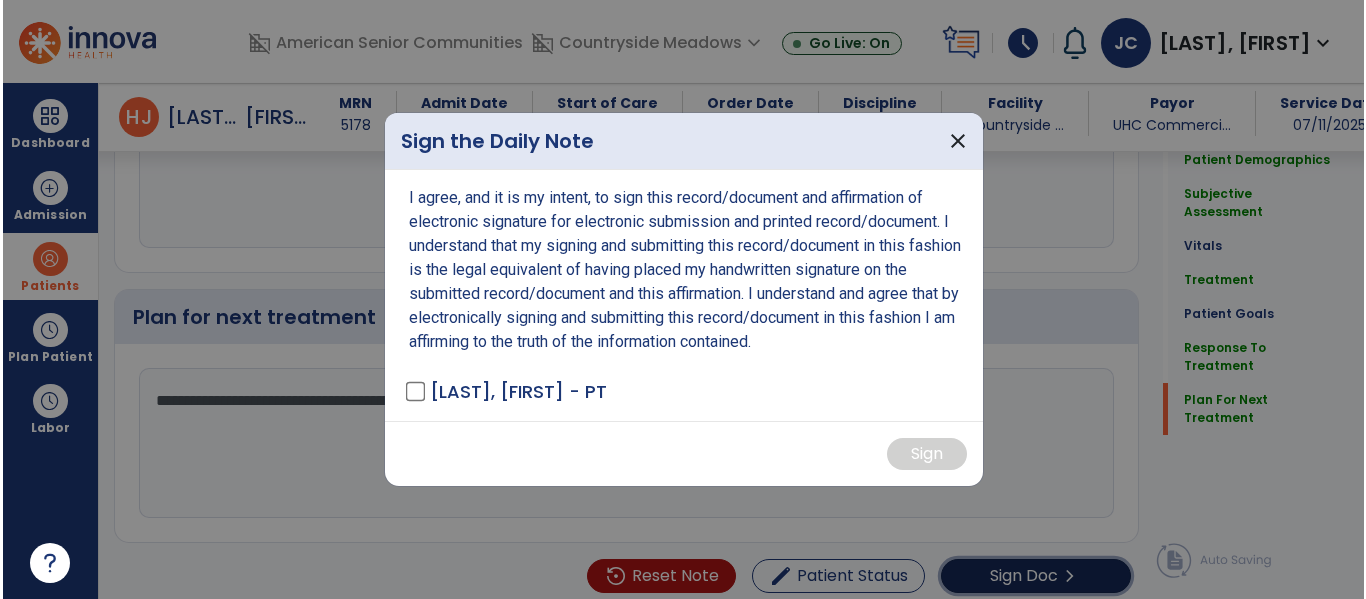 scroll, scrollTop: 2800, scrollLeft: 0, axis: vertical 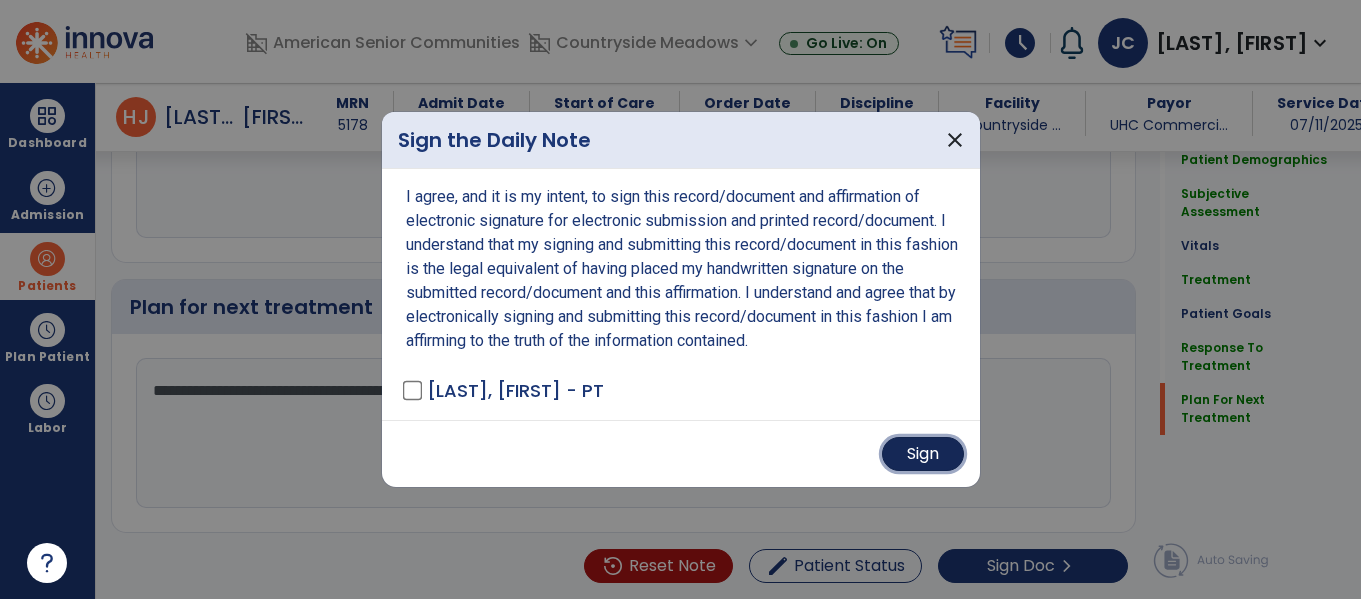 click on "Sign" at bounding box center [923, 454] 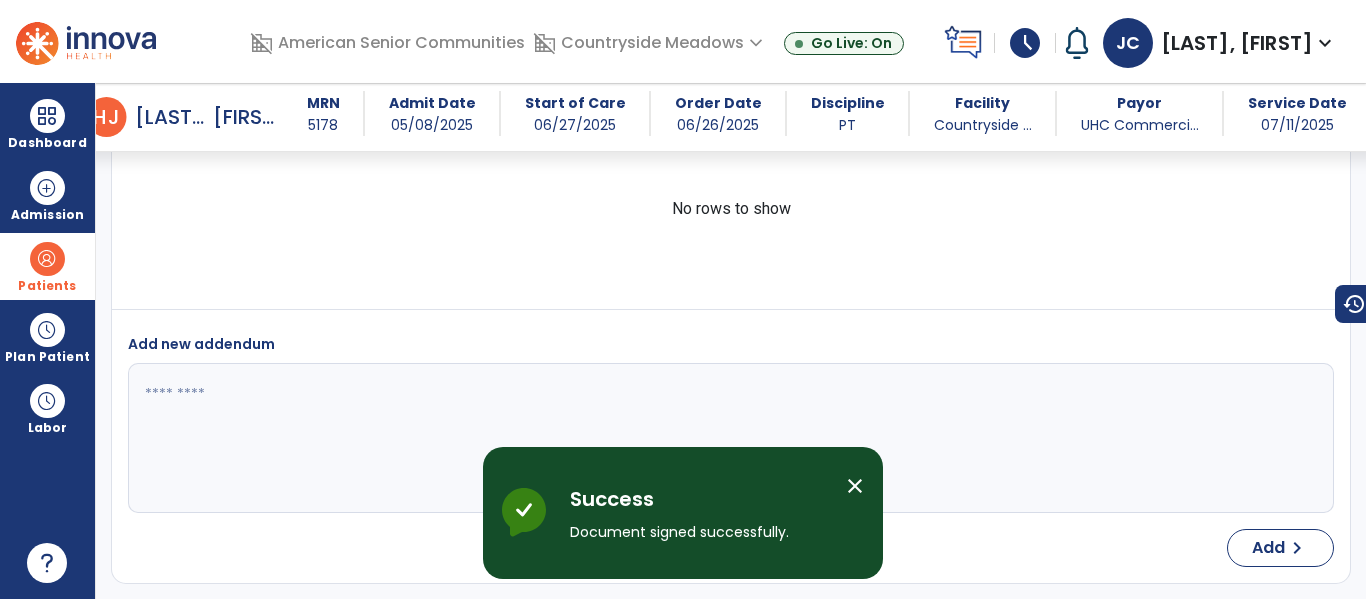 scroll, scrollTop: 3779, scrollLeft: 0, axis: vertical 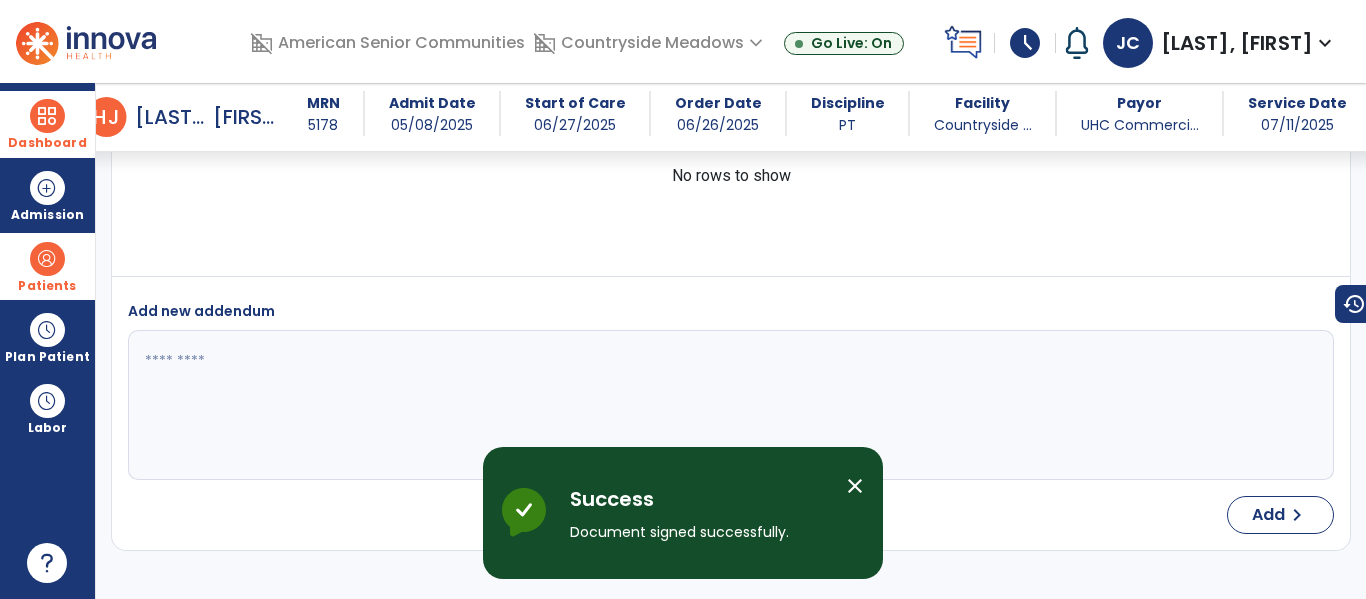 click at bounding box center (47, 116) 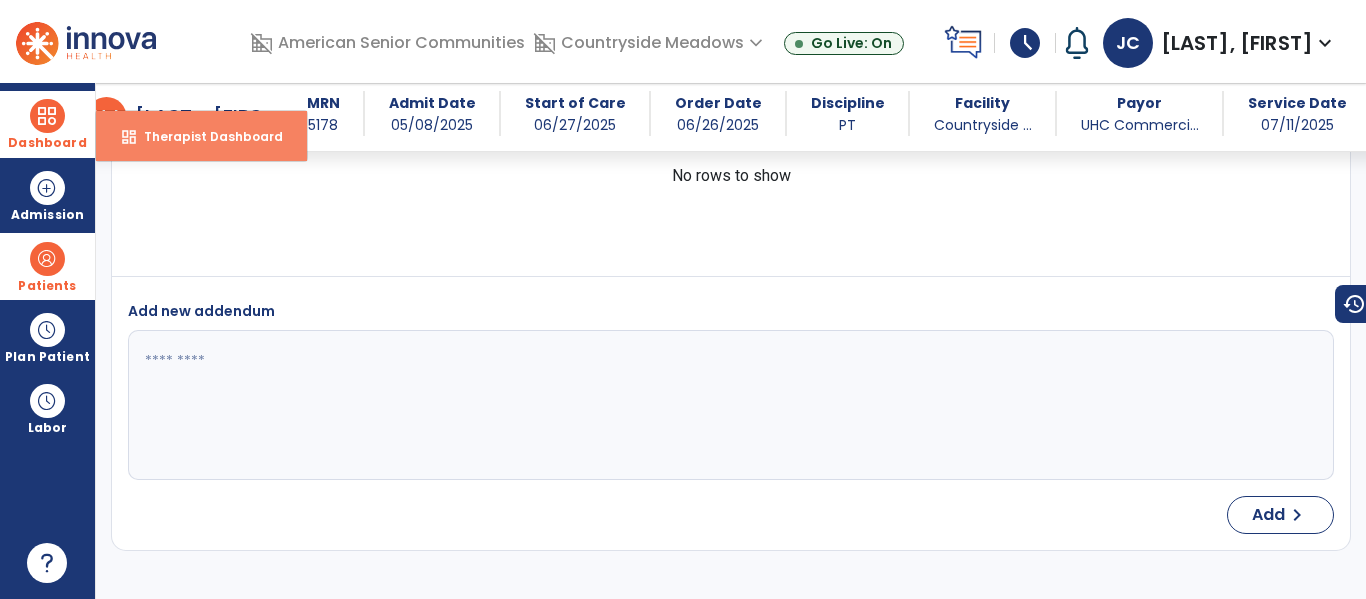 click on "dashboard  Therapist Dashboard" at bounding box center [201, 136] 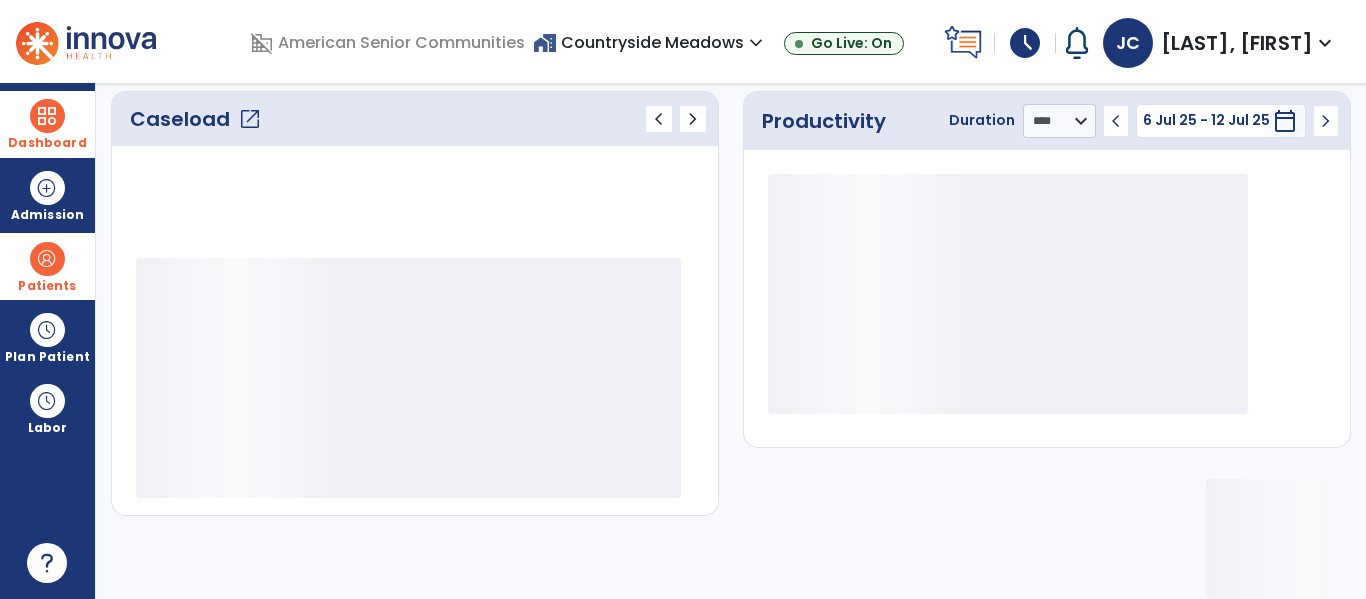 scroll, scrollTop: 278, scrollLeft: 0, axis: vertical 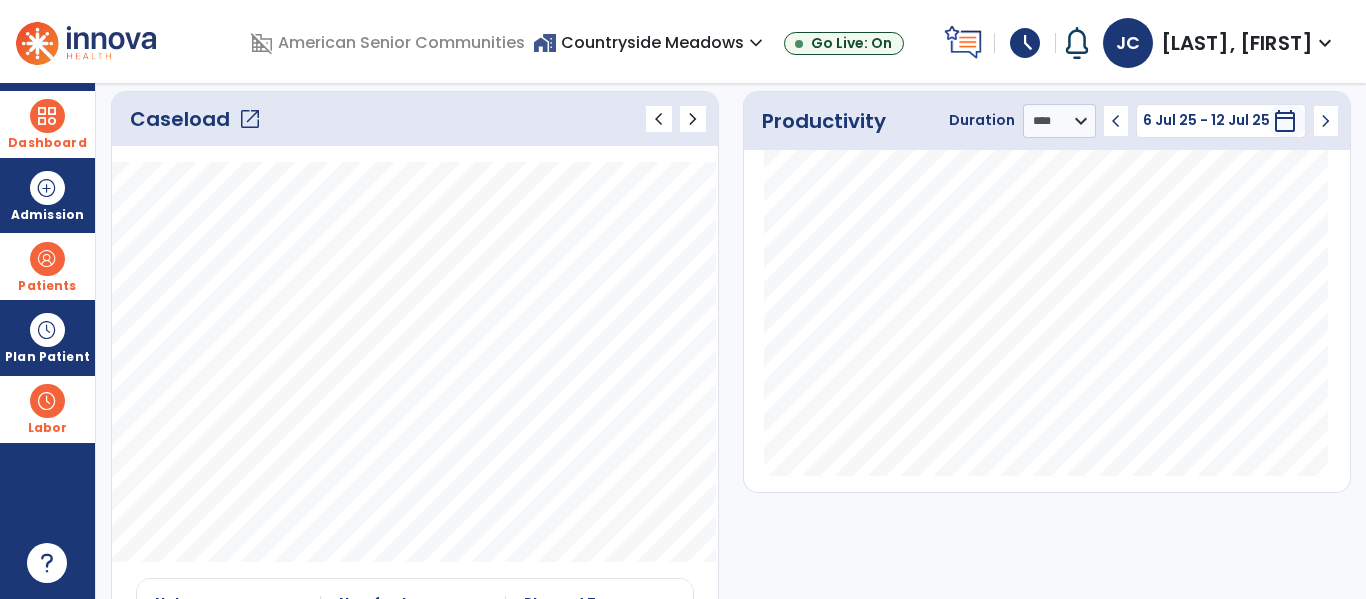 click on "Labor" at bounding box center [47, 409] 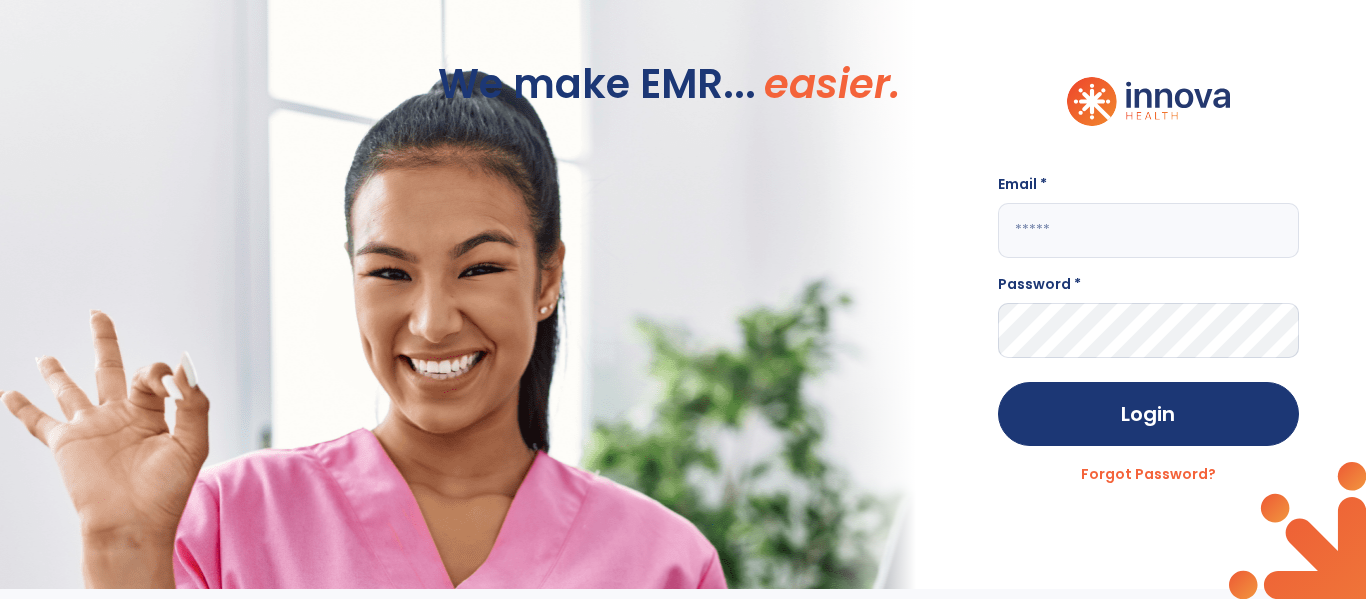 scroll, scrollTop: 0, scrollLeft: 0, axis: both 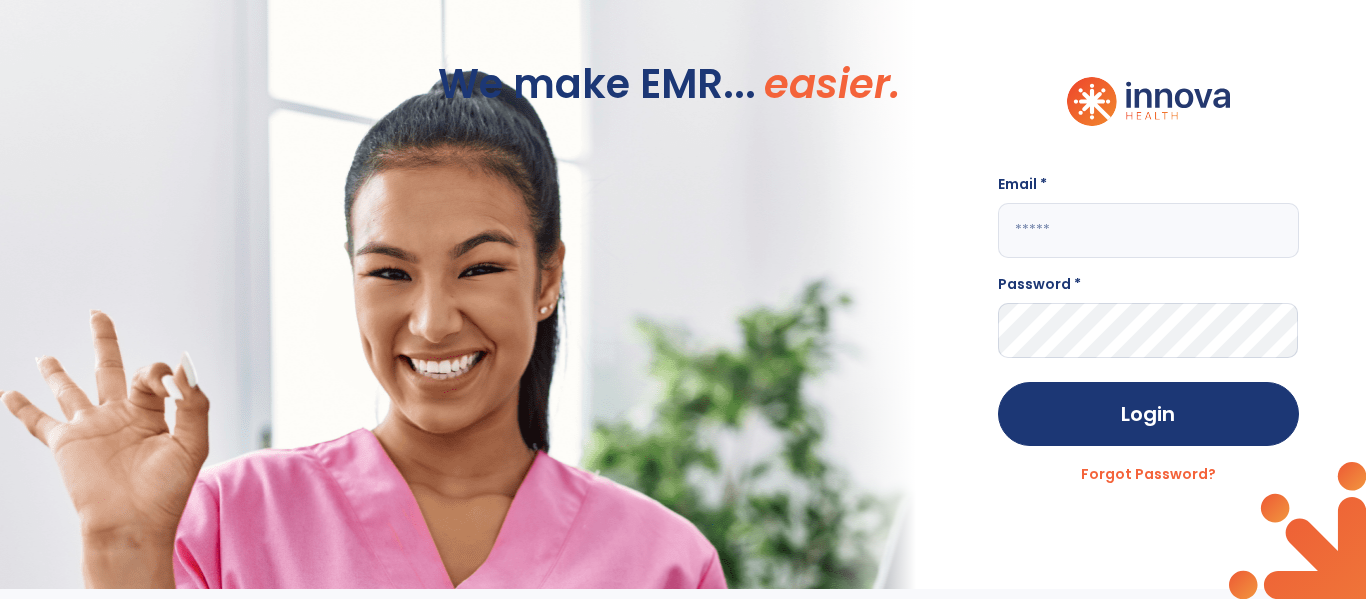 click on "Email * Password * Login Forgot Password?" 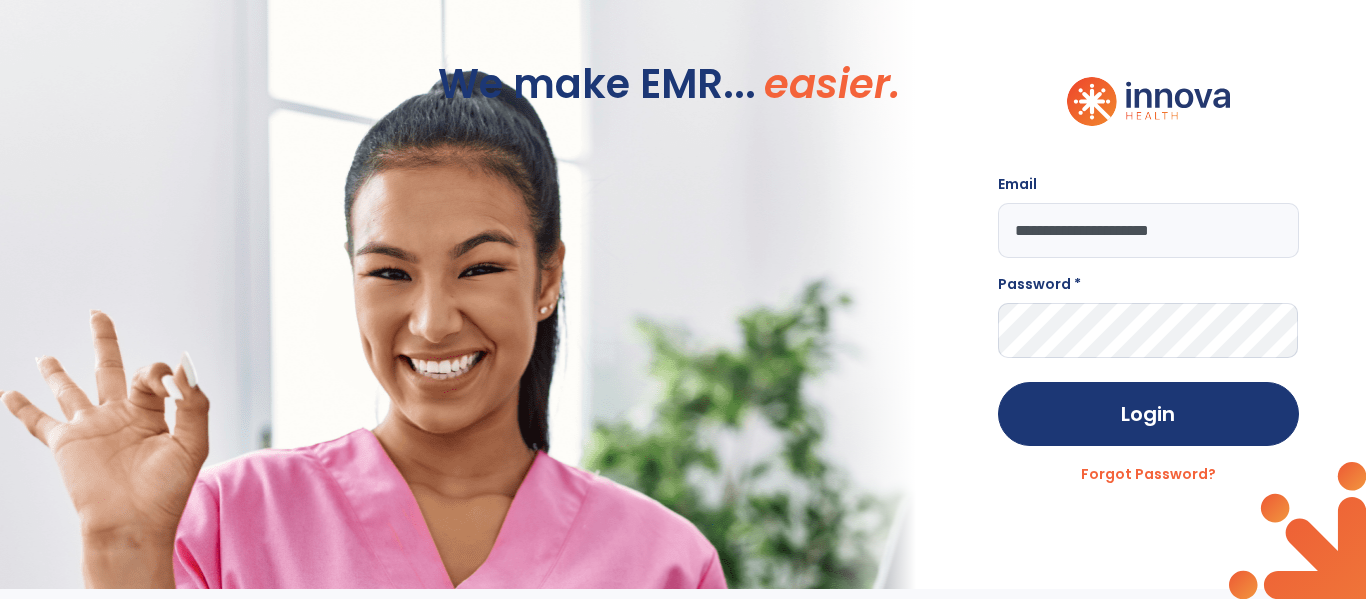 type on "**********" 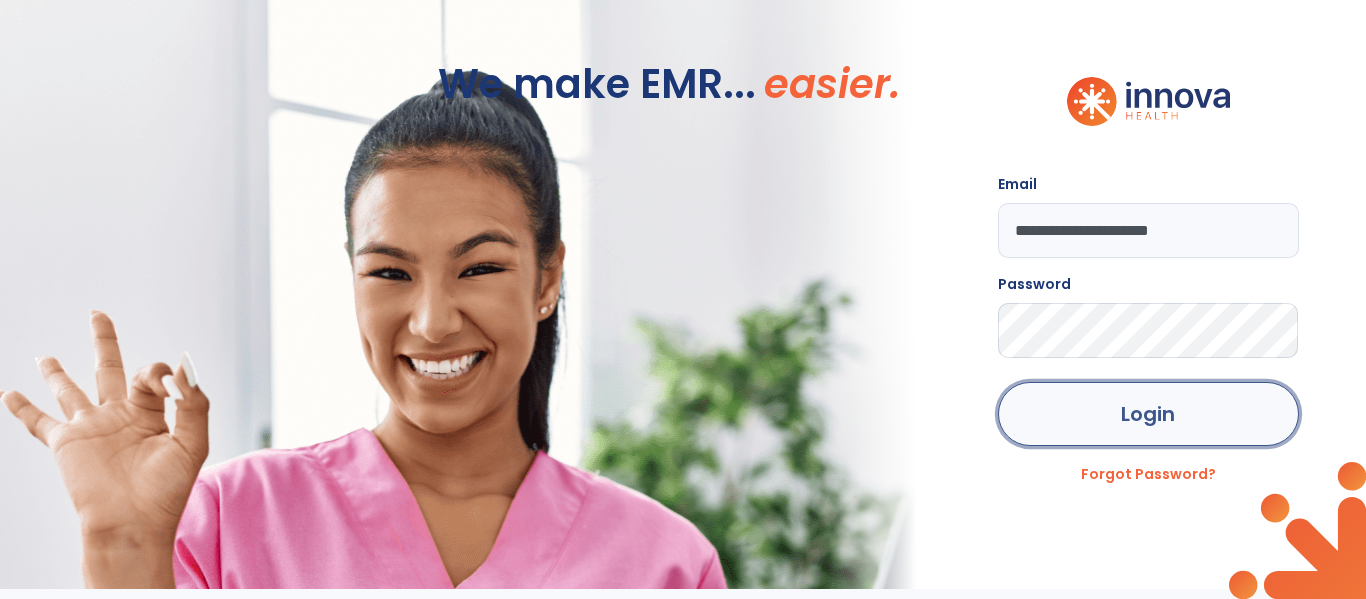 click on "Login" 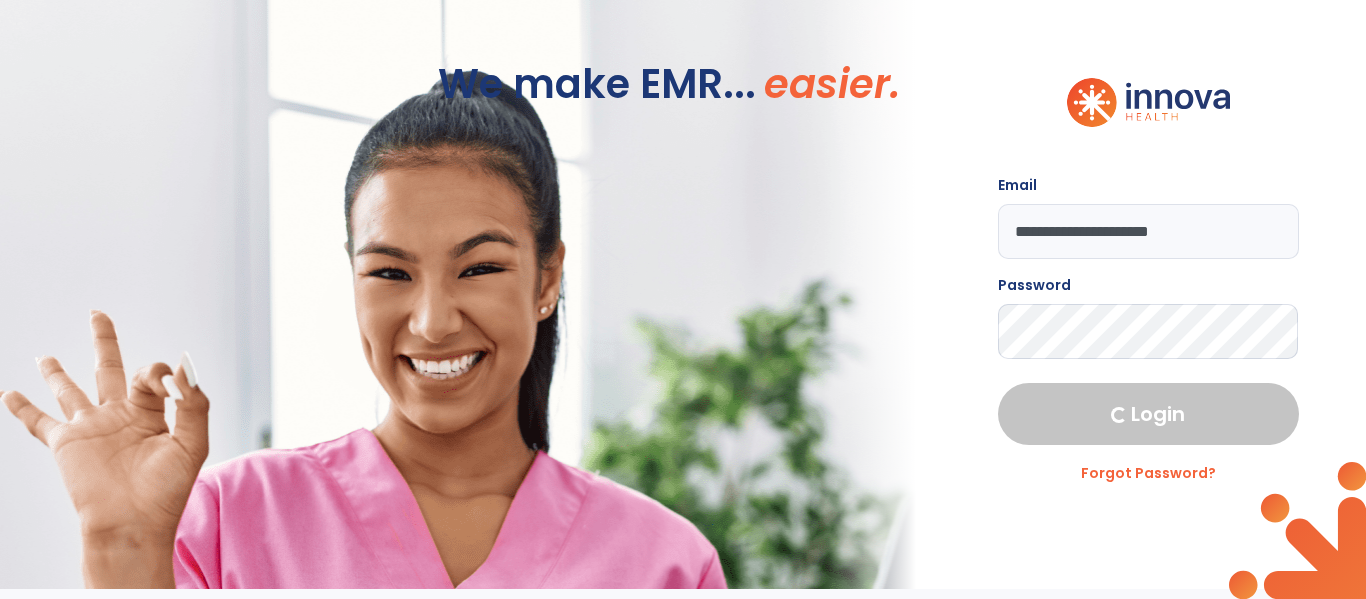 select on "****" 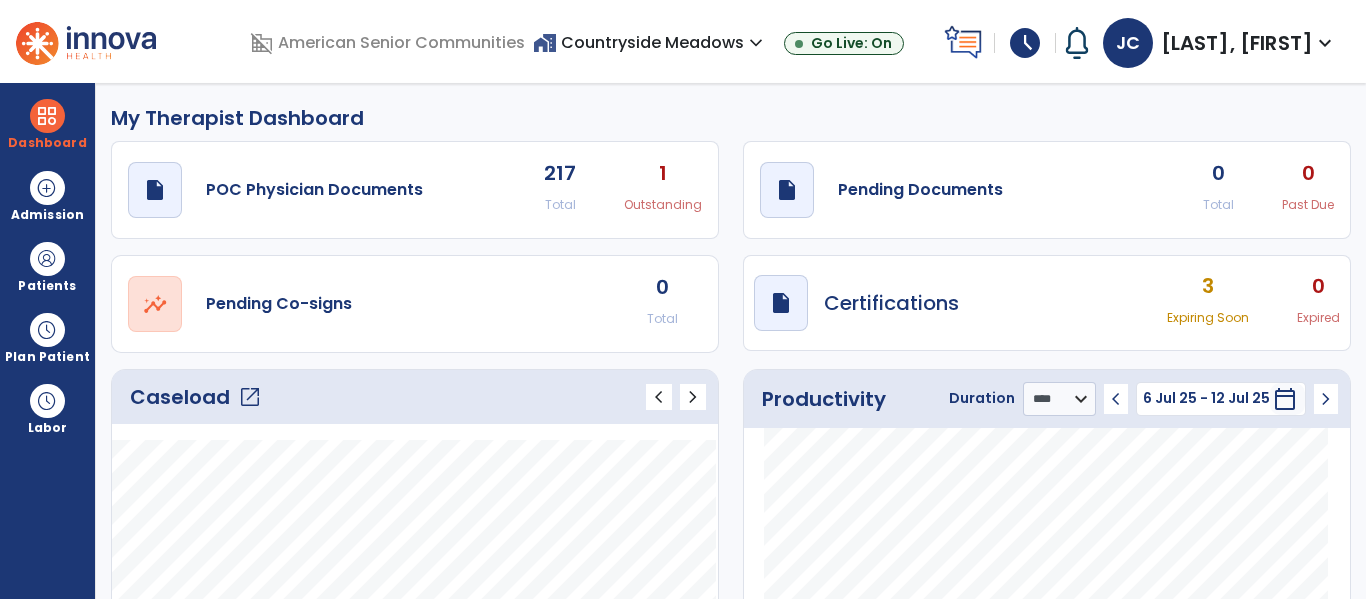 click on "Caseload   open_in_new" 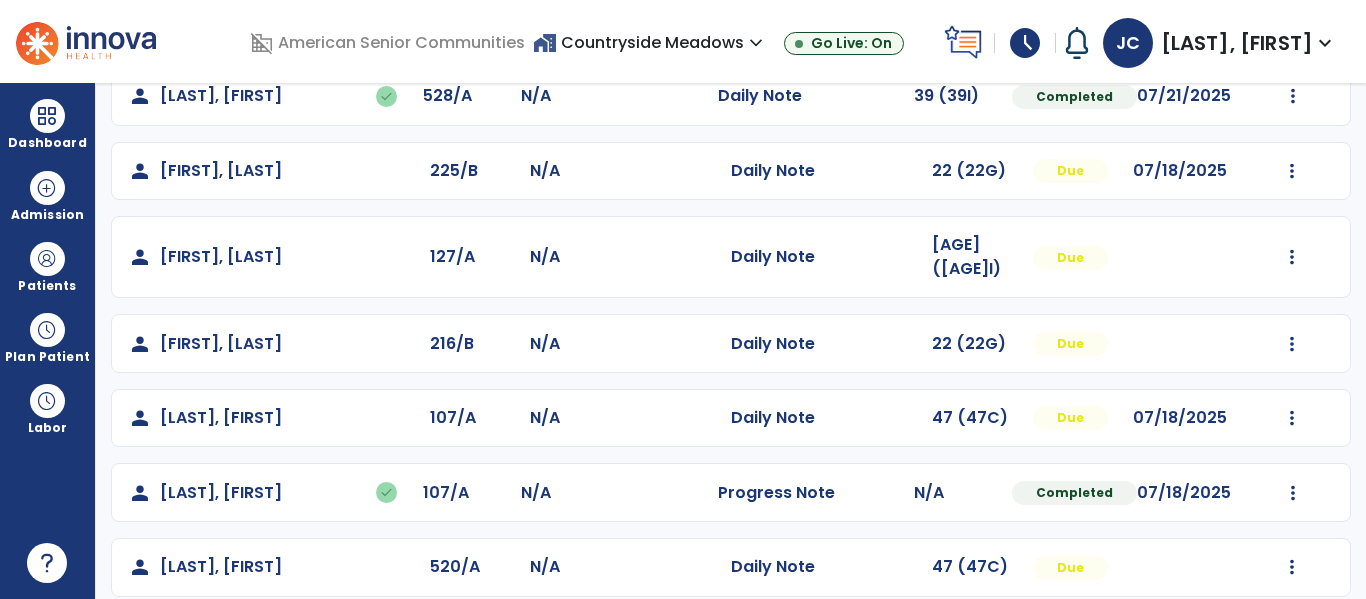 scroll, scrollTop: 638, scrollLeft: 0, axis: vertical 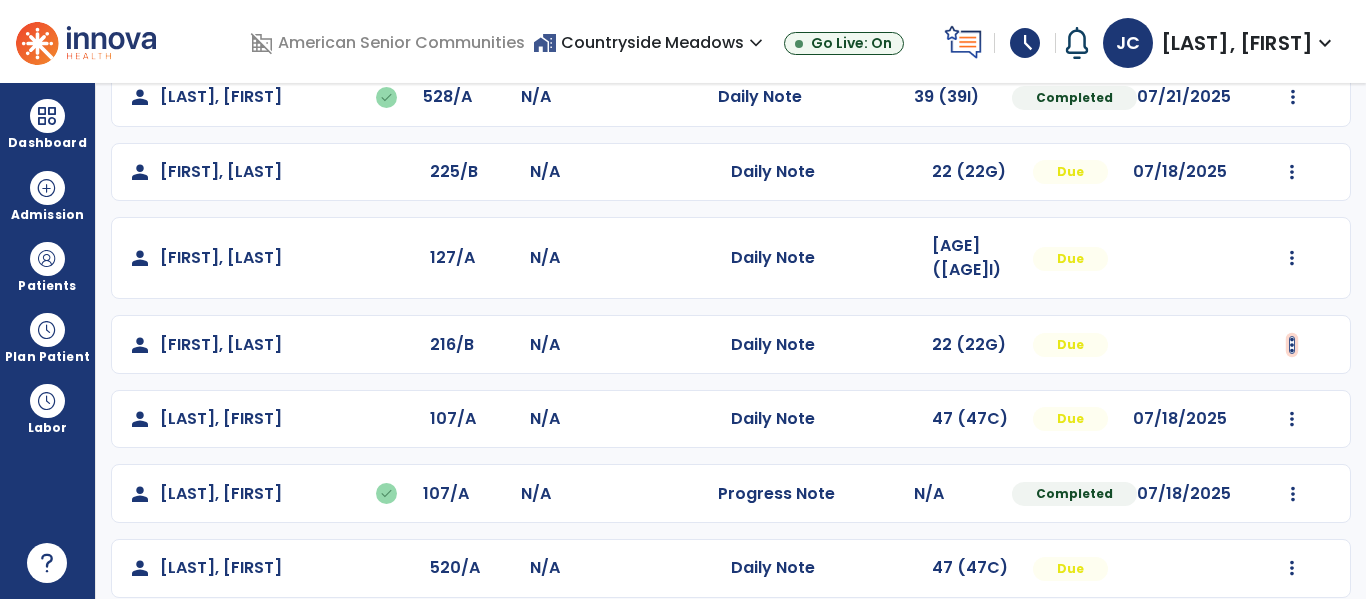 click at bounding box center [1292, -350] 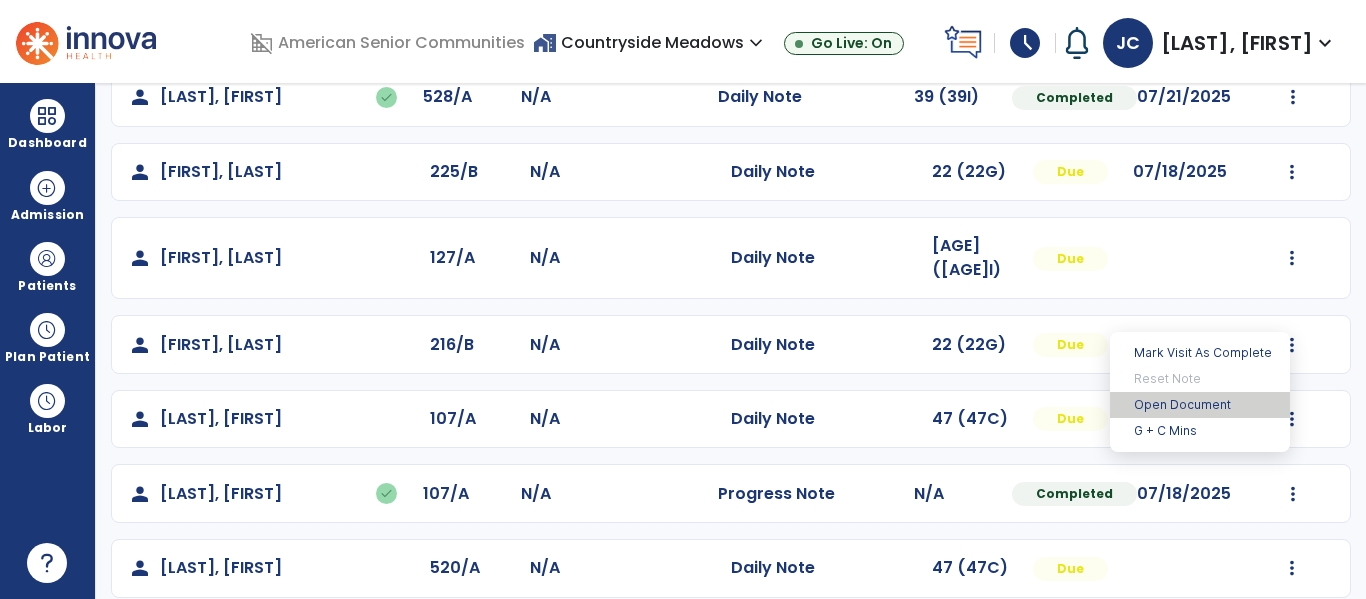 click on "Open Document" at bounding box center [1200, 405] 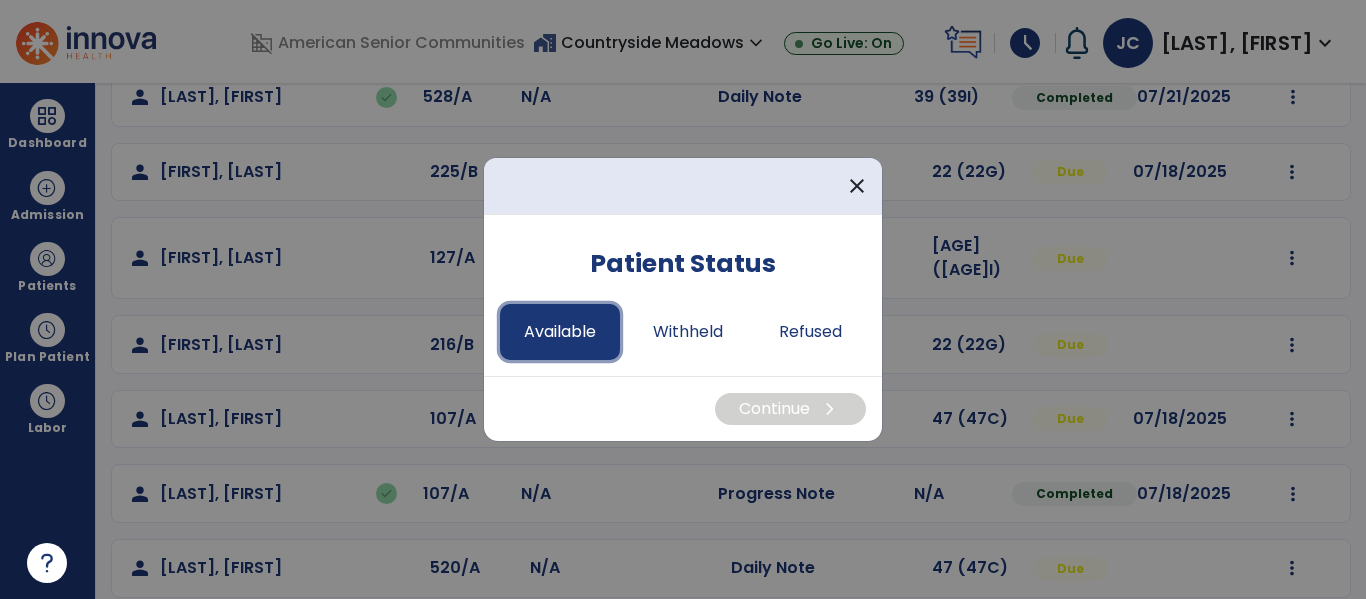 click on "Available" at bounding box center [560, 332] 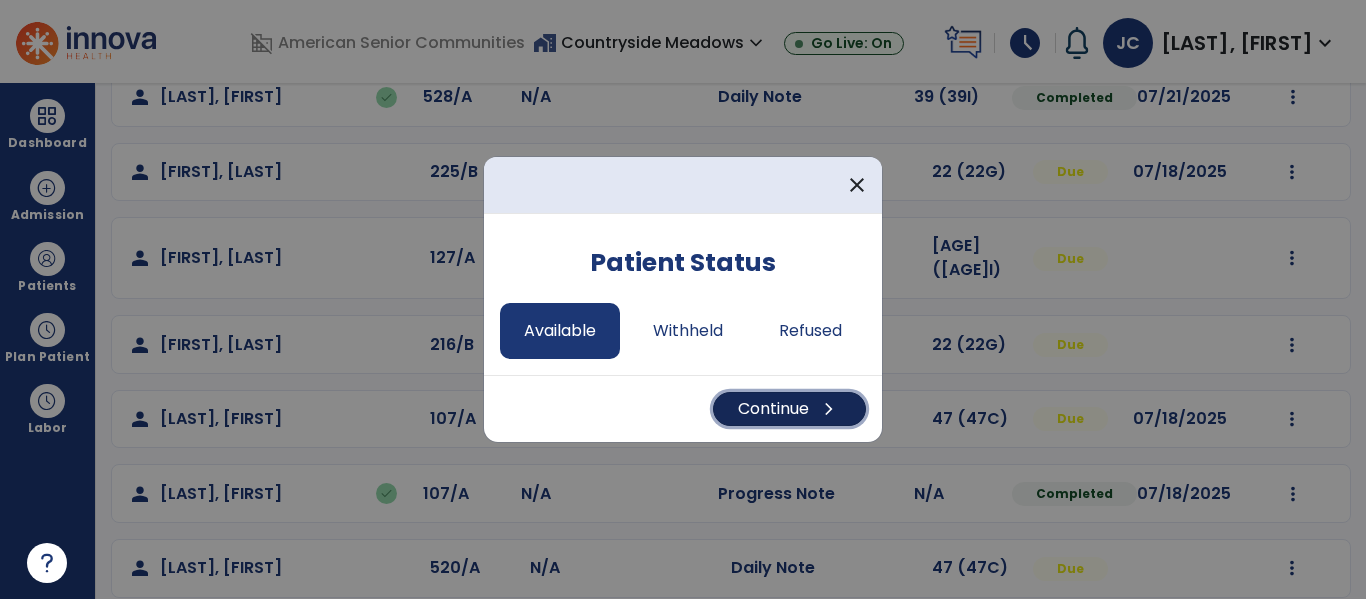 click on "Continue   chevron_right" at bounding box center [789, 409] 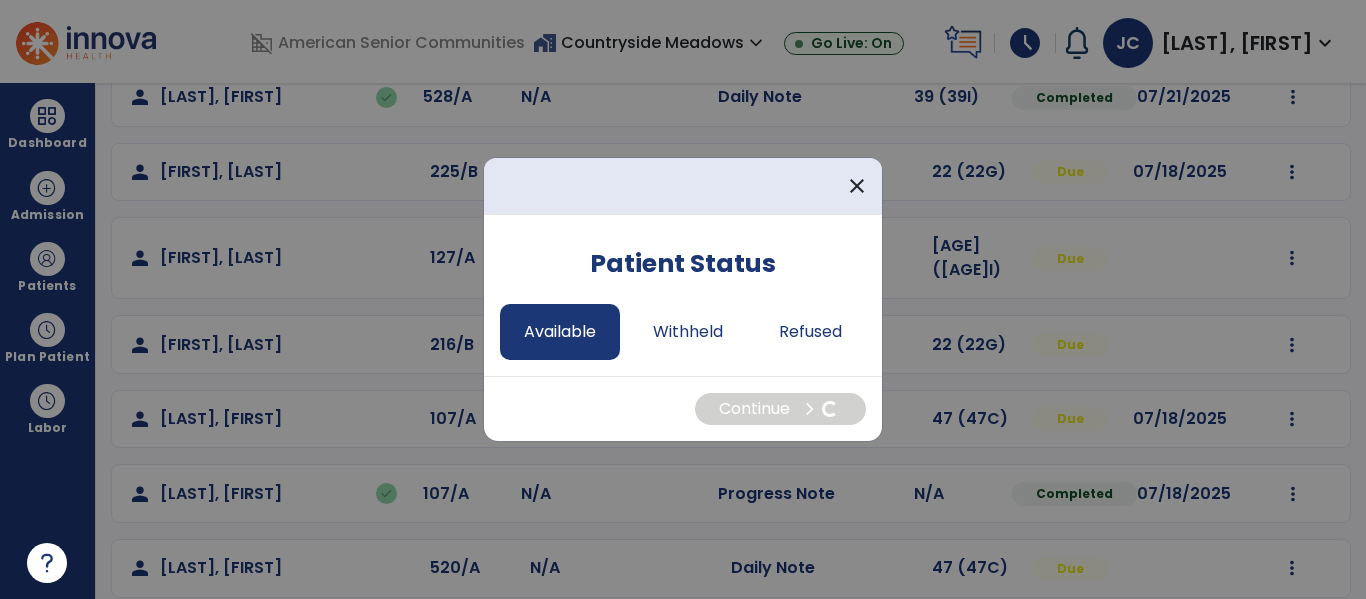 select on "*" 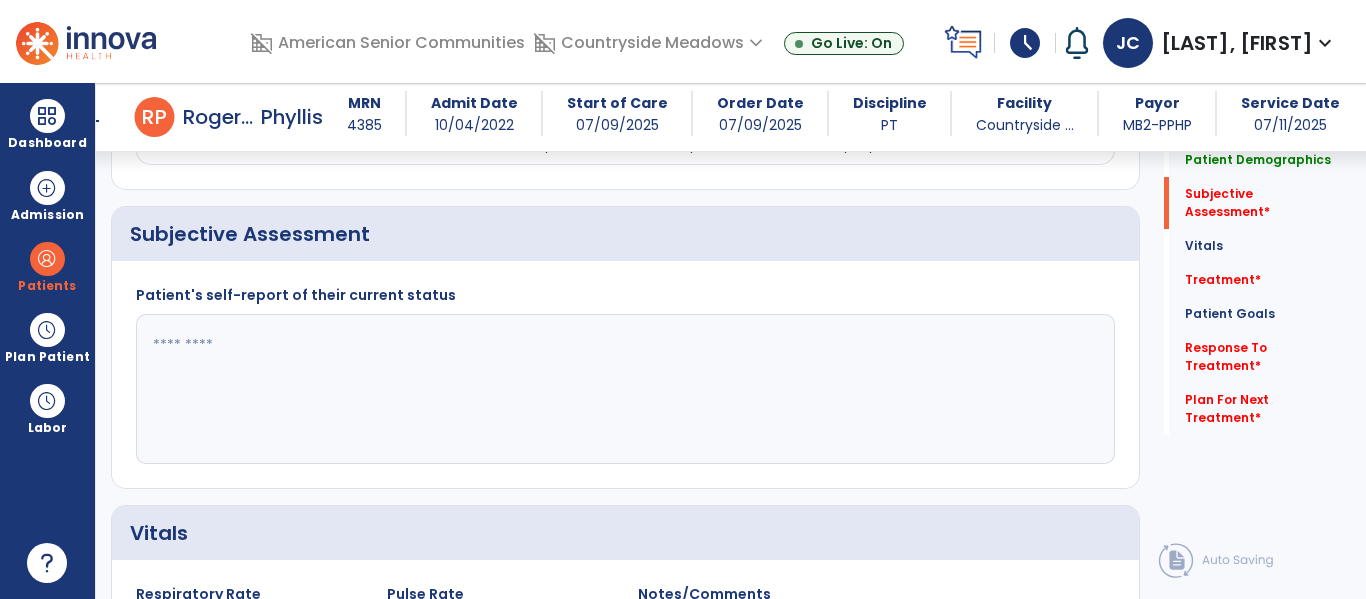 scroll, scrollTop: 472, scrollLeft: 0, axis: vertical 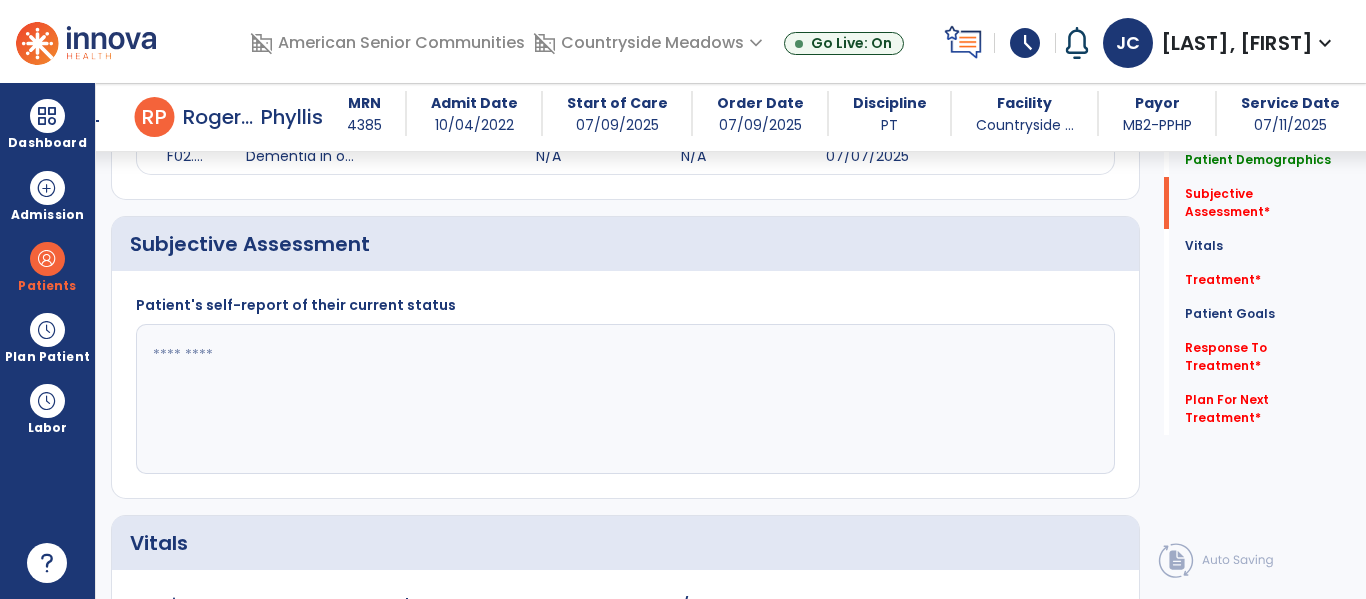 click 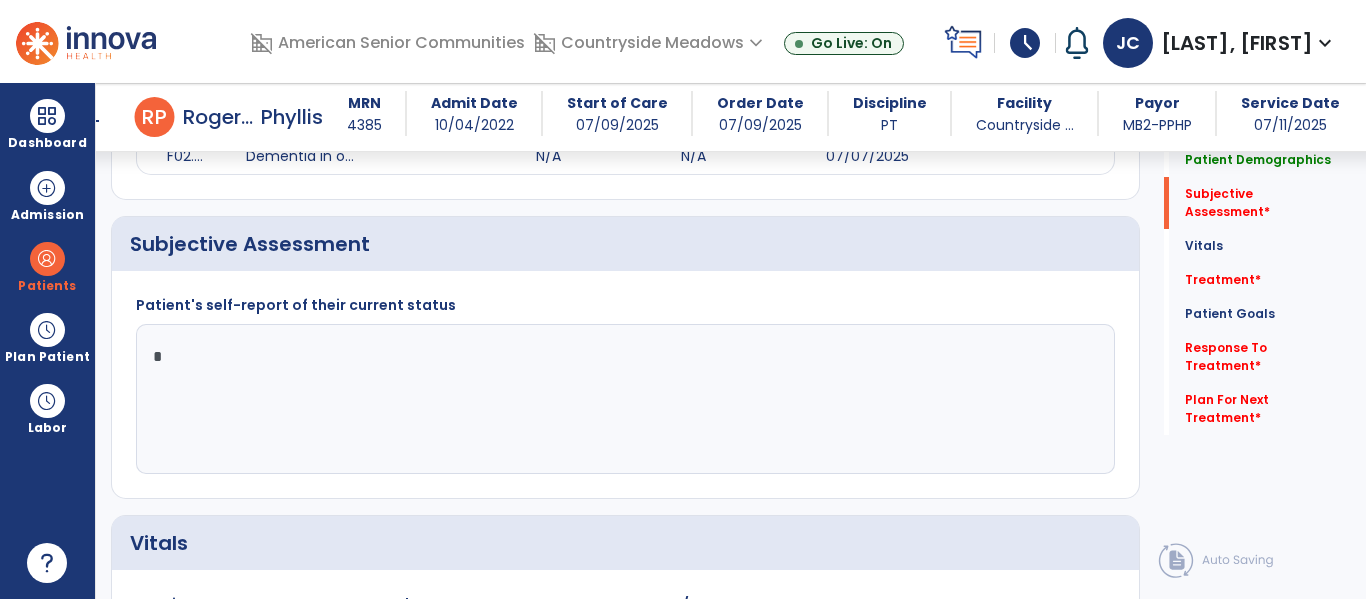 type on "**" 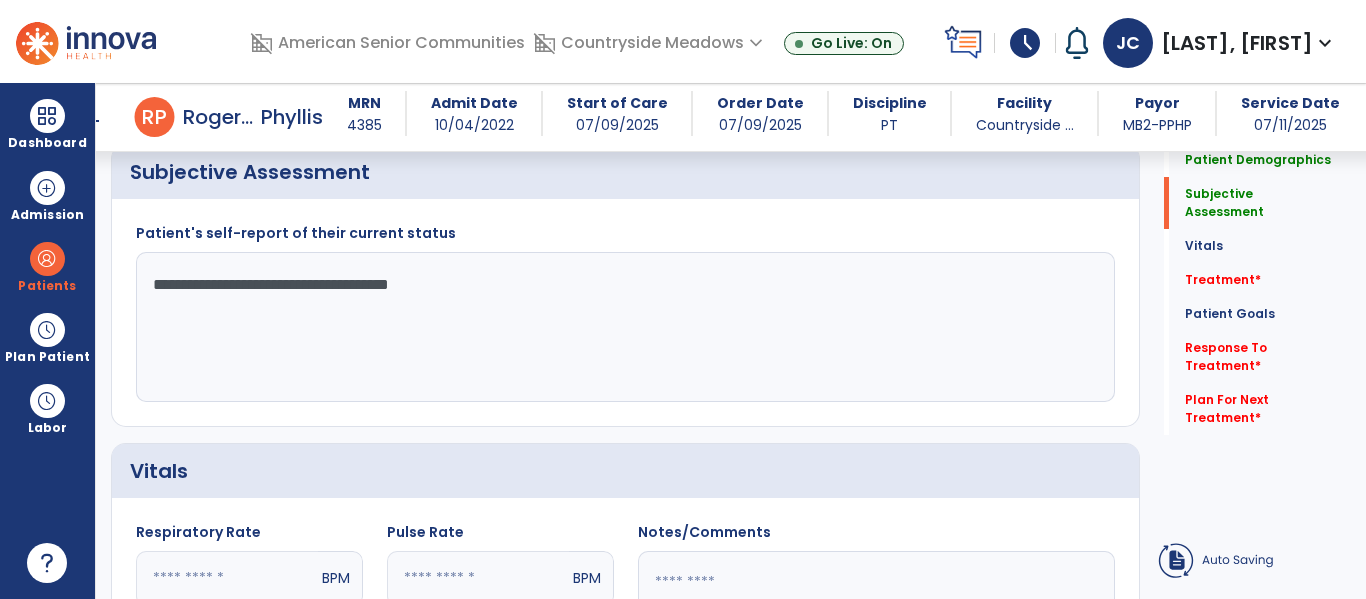 scroll, scrollTop: 547, scrollLeft: 0, axis: vertical 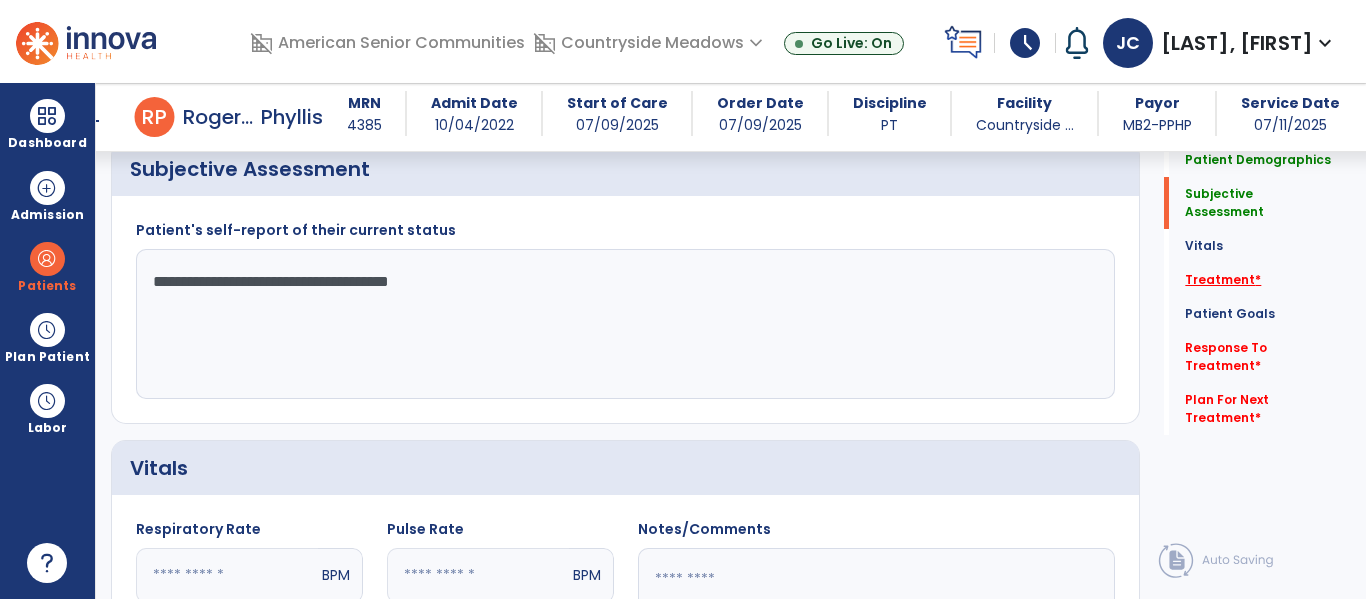 type on "**********" 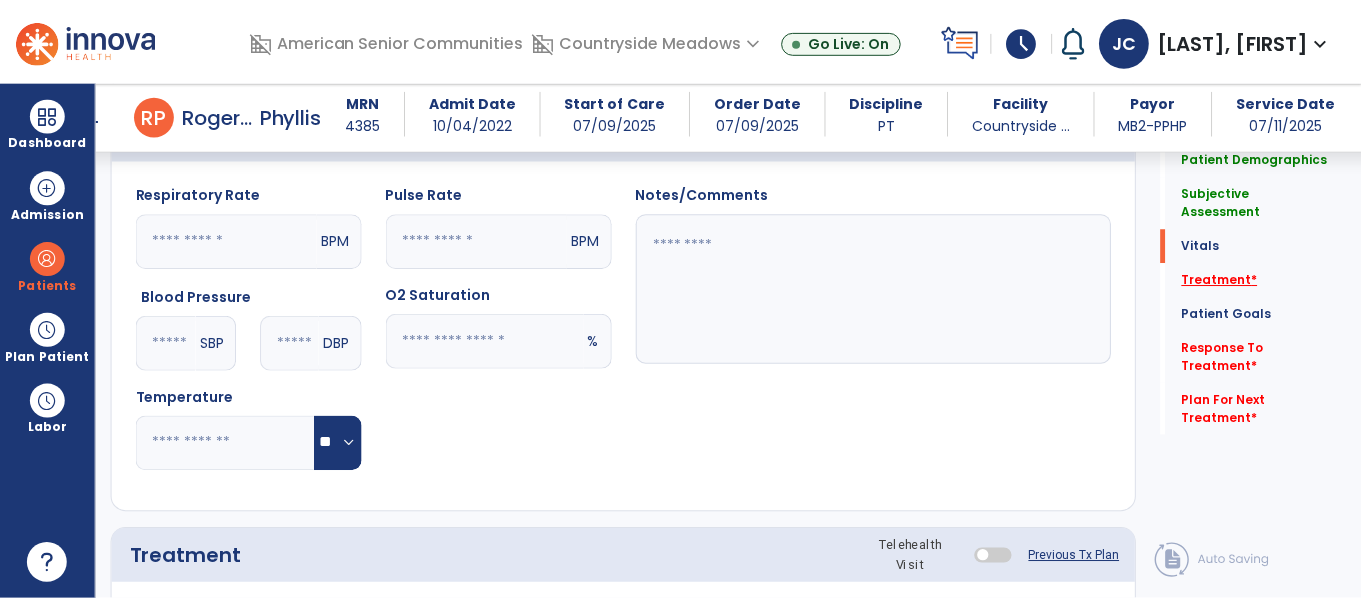 scroll, scrollTop: 1196, scrollLeft: 0, axis: vertical 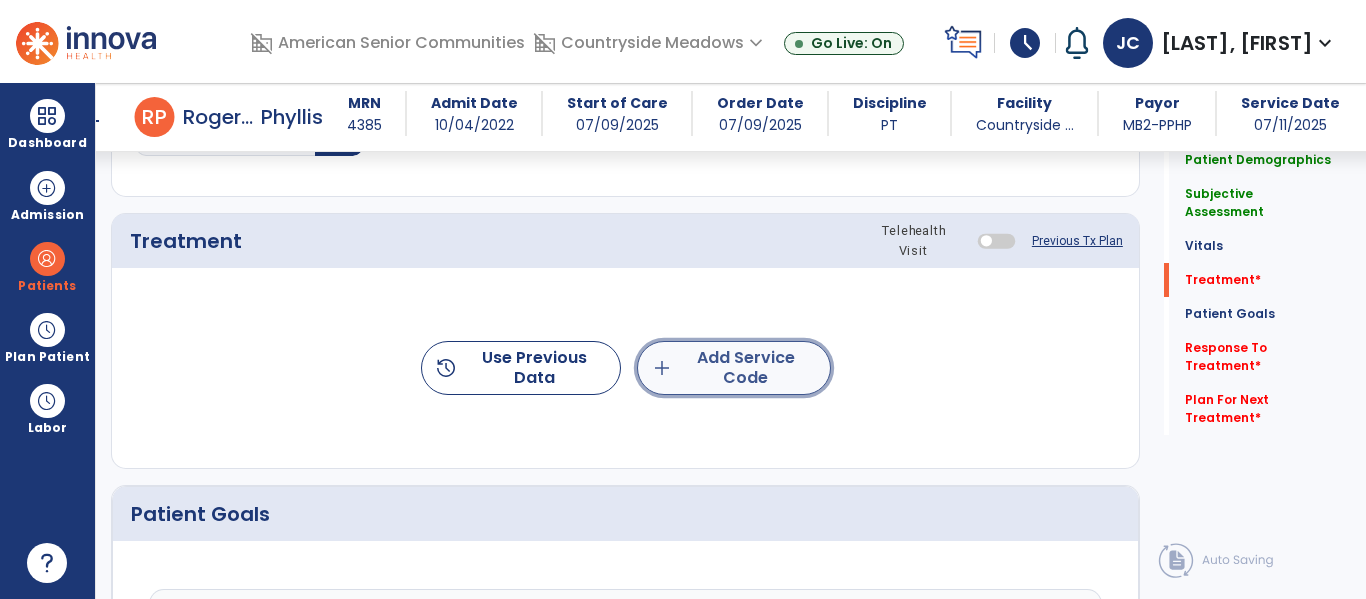 click on "add  Add Service Code" 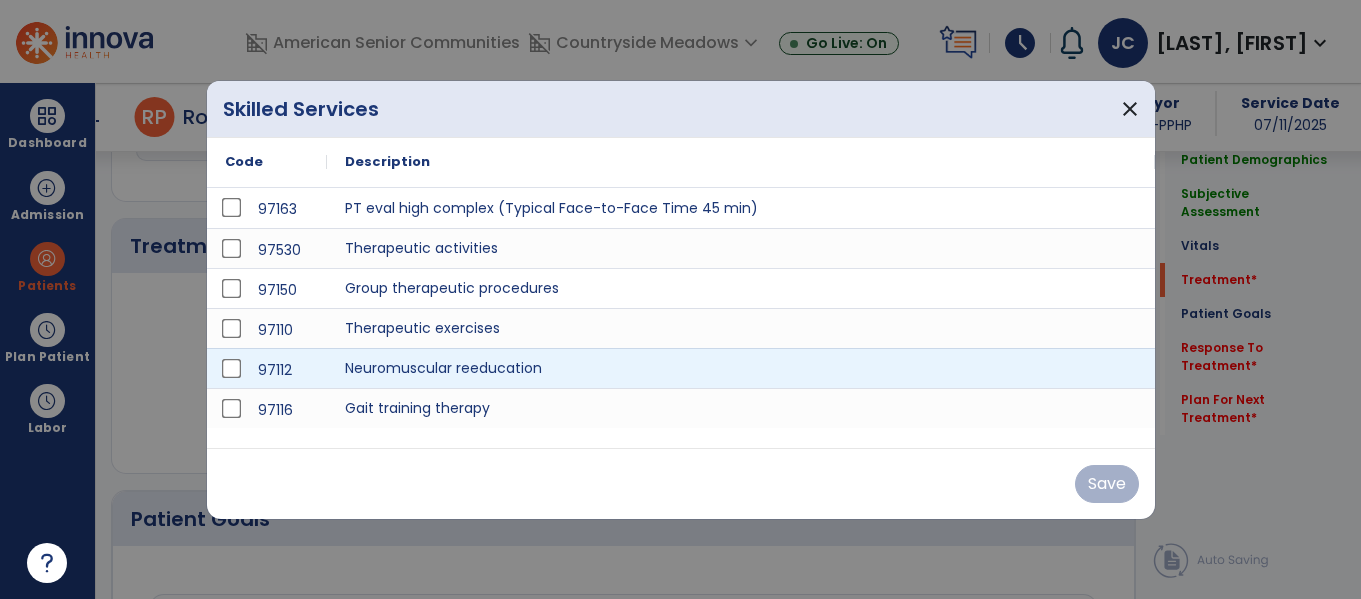 scroll, scrollTop: 1196, scrollLeft: 0, axis: vertical 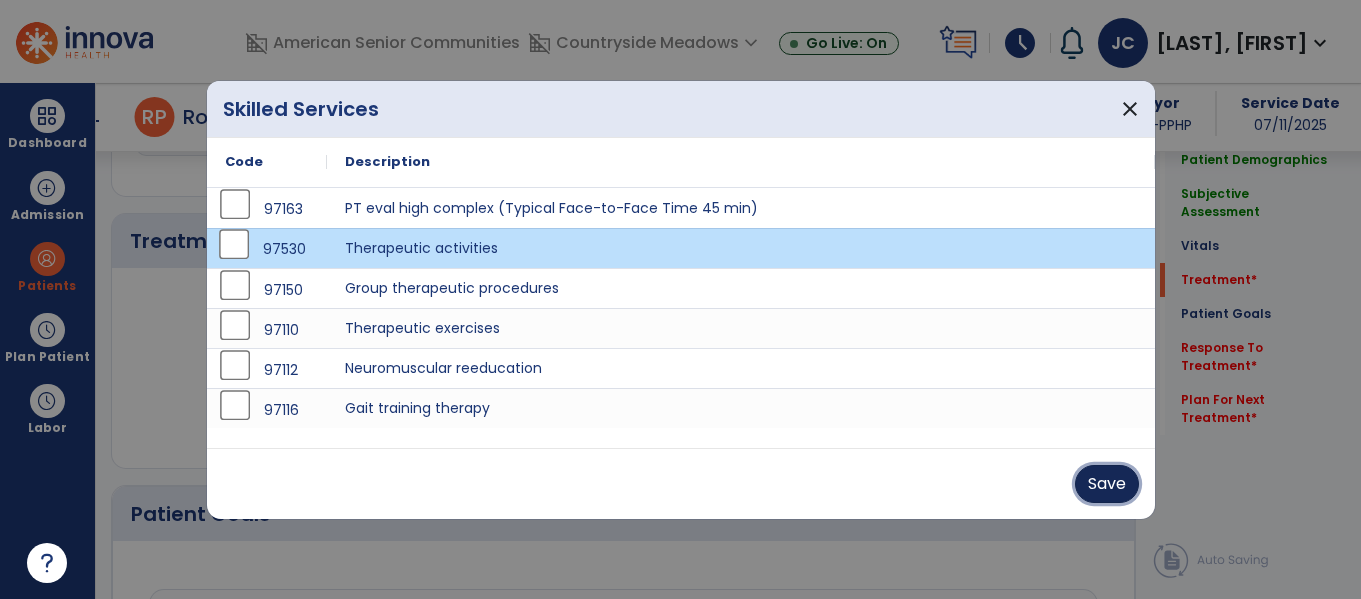 click on "Save" at bounding box center [1107, 484] 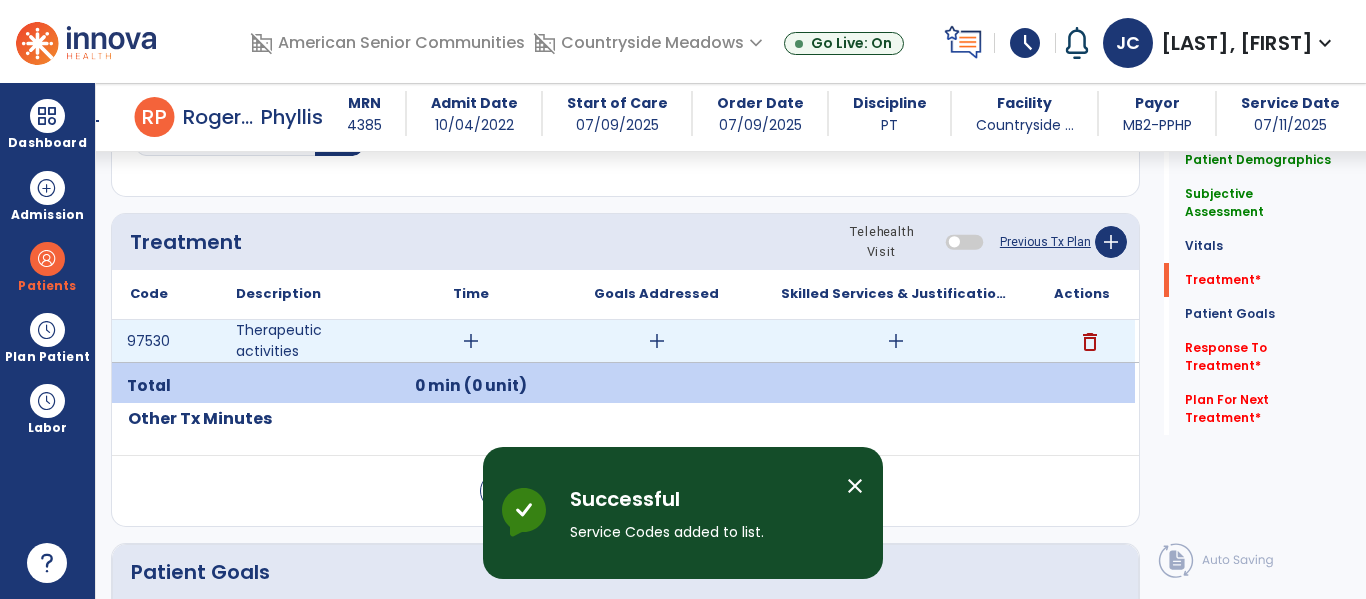 click on "add" at bounding box center (471, 341) 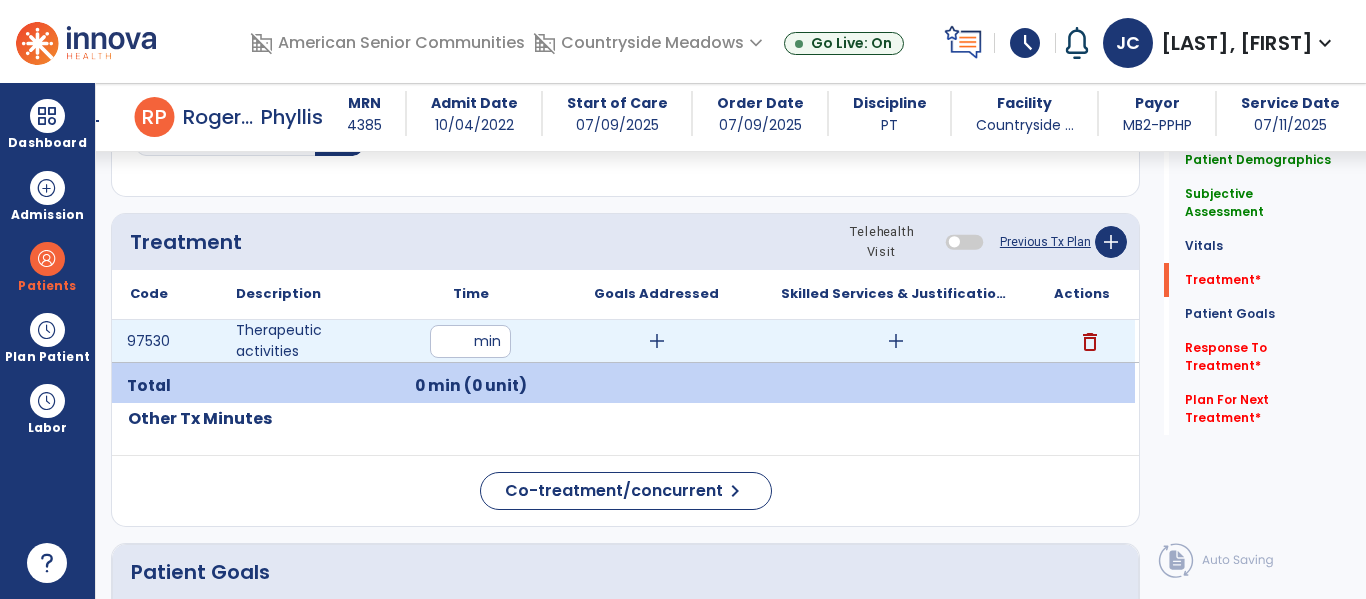 type on "**" 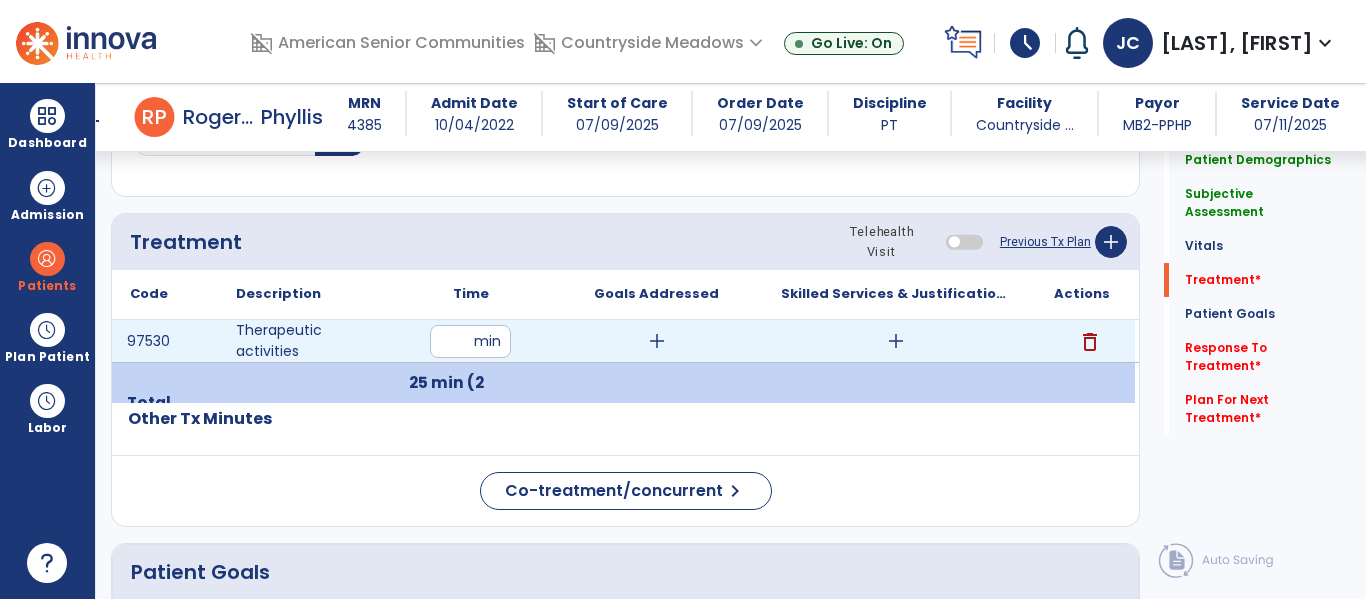 click on "add" at bounding box center (896, 341) 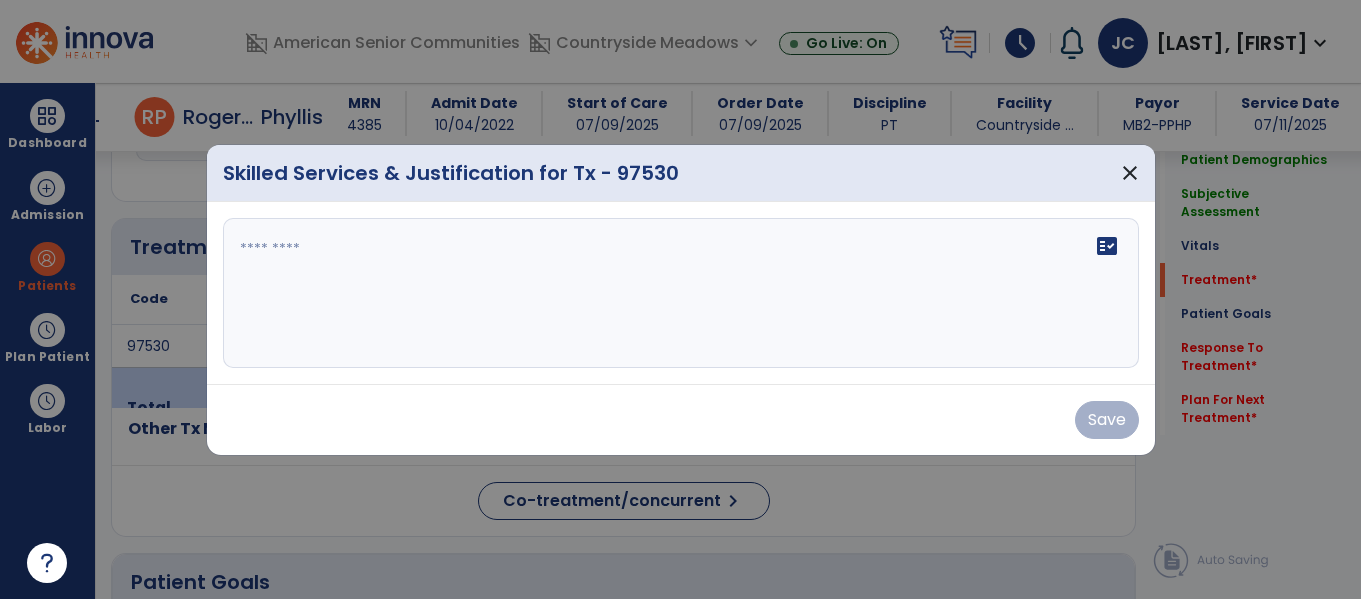 scroll, scrollTop: 1196, scrollLeft: 0, axis: vertical 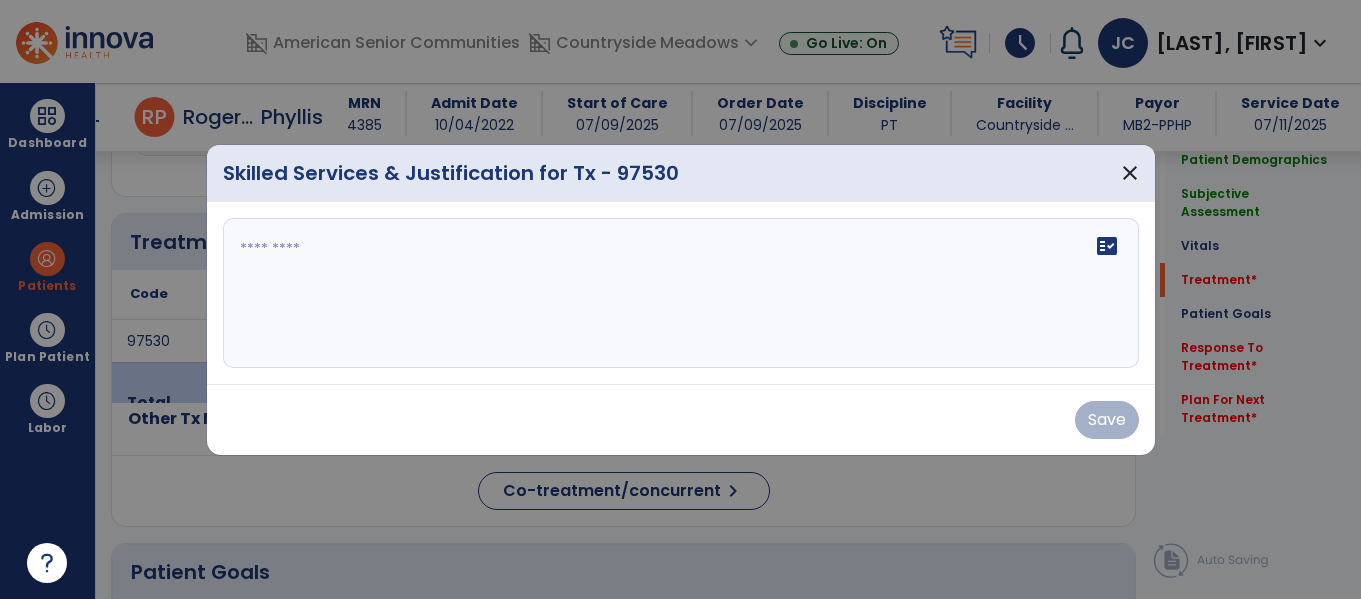 click on "fact_check" at bounding box center [681, 293] 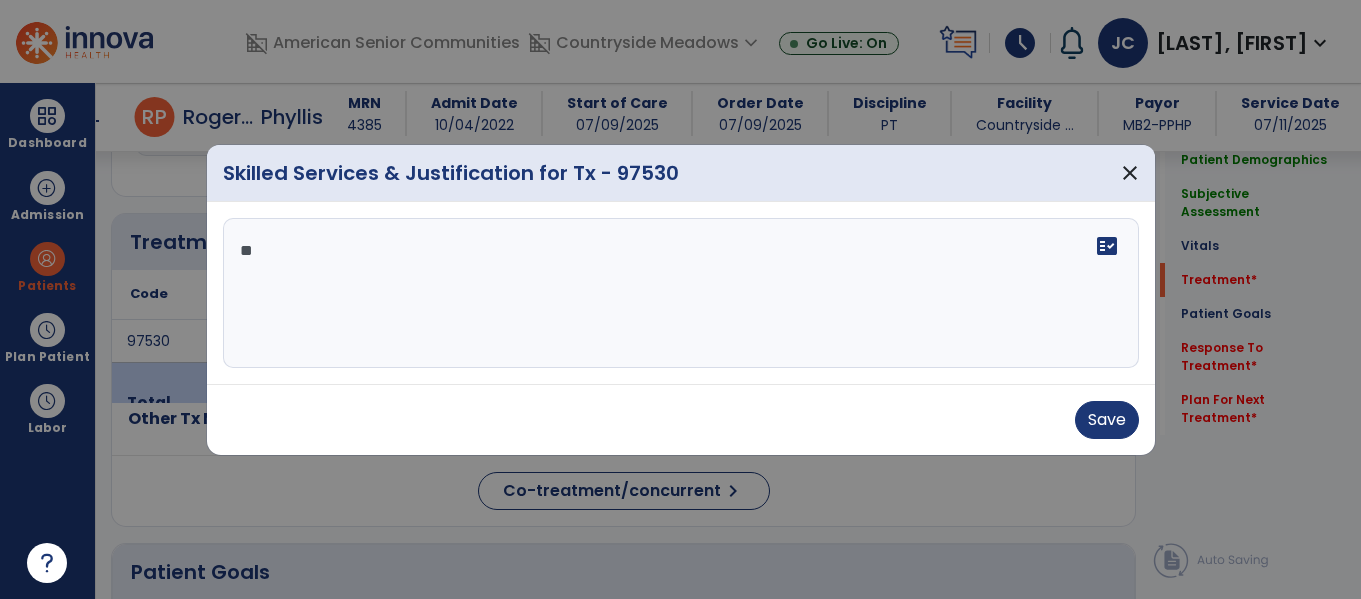 type on "*" 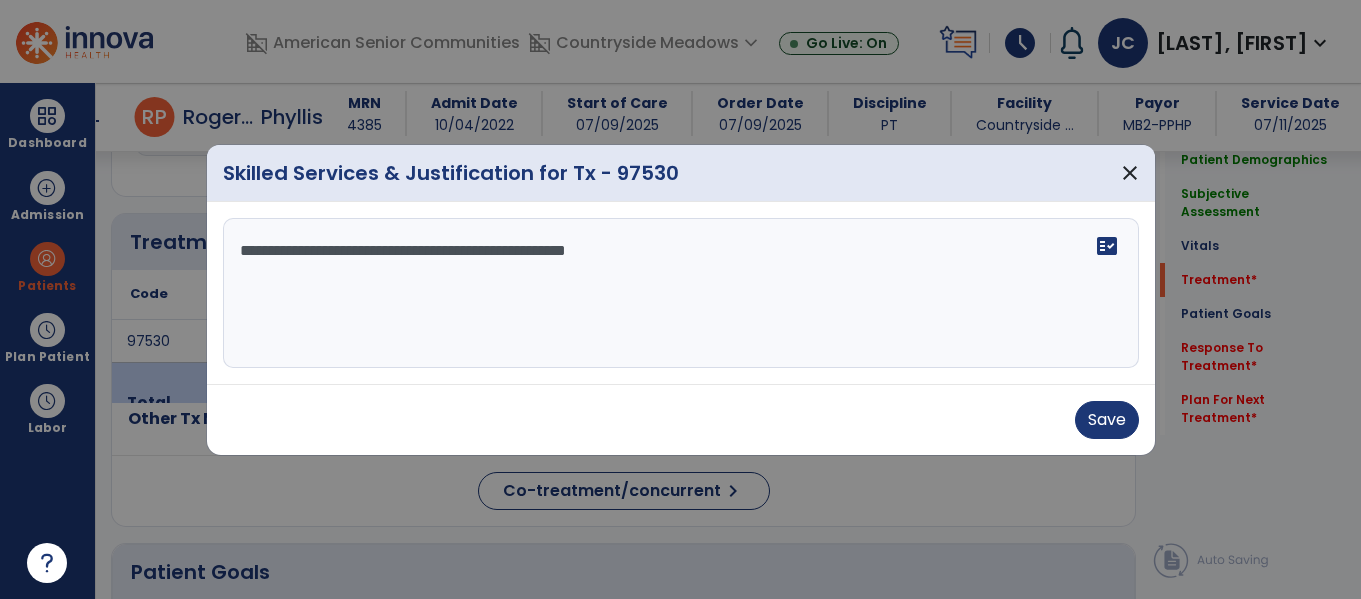 click on "**********" at bounding box center (681, 293) 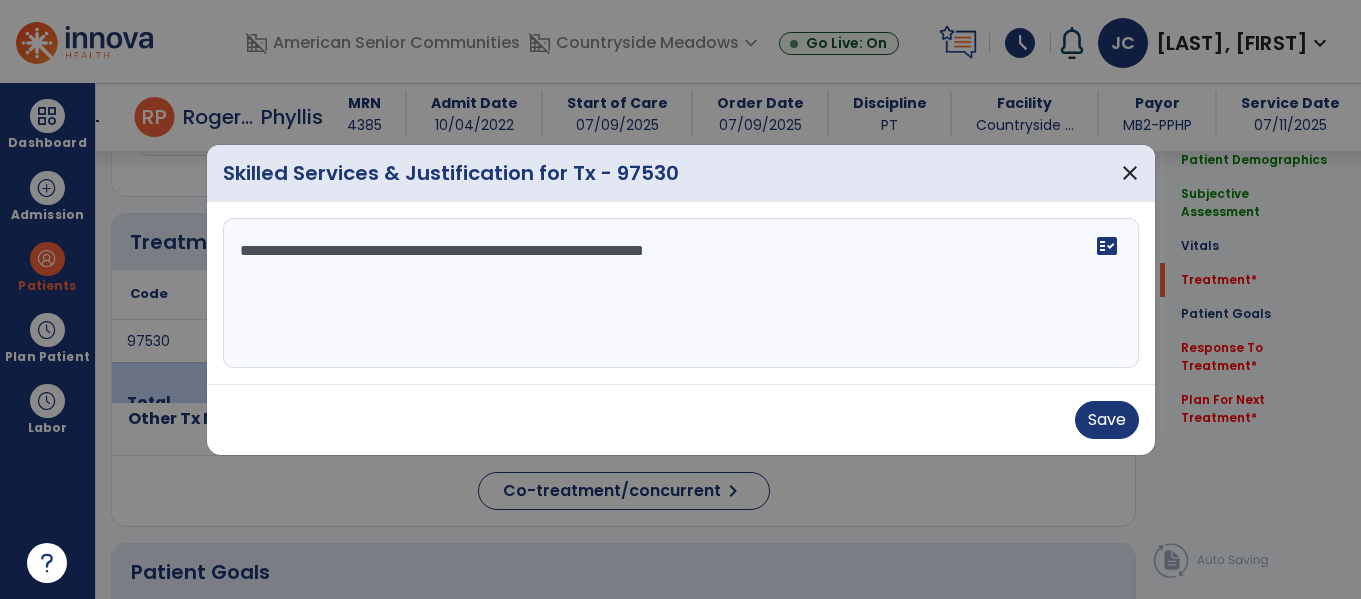 click on "**********" at bounding box center [681, 293] 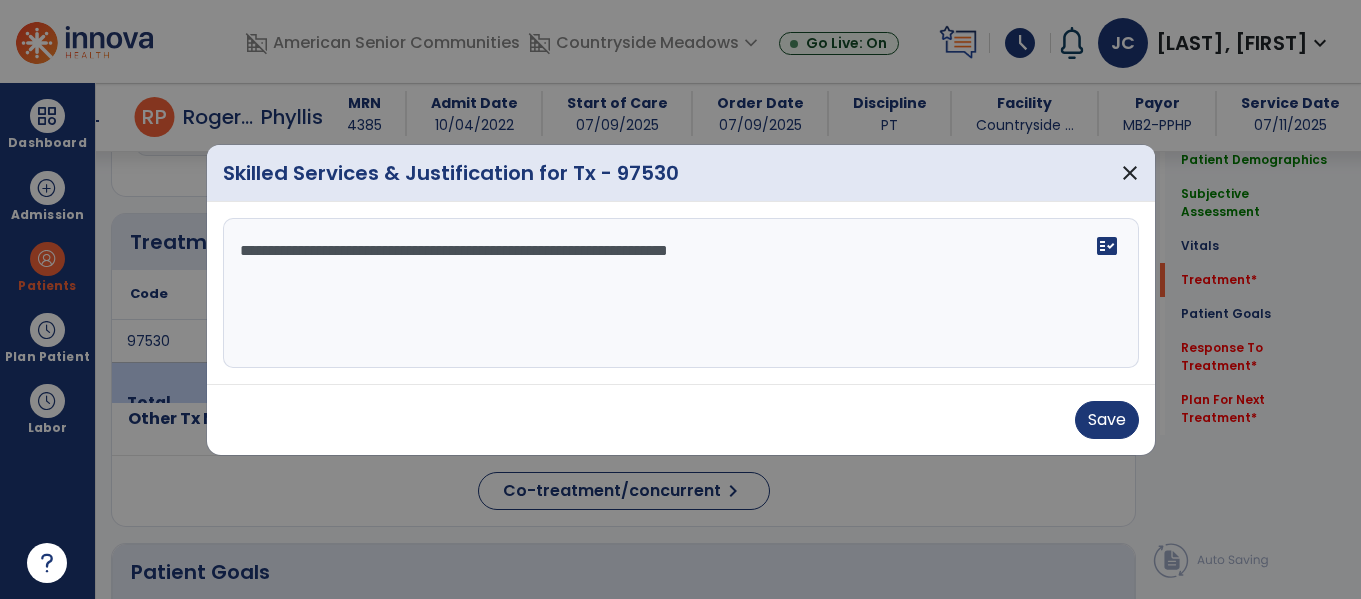 click on "**********" at bounding box center (681, 293) 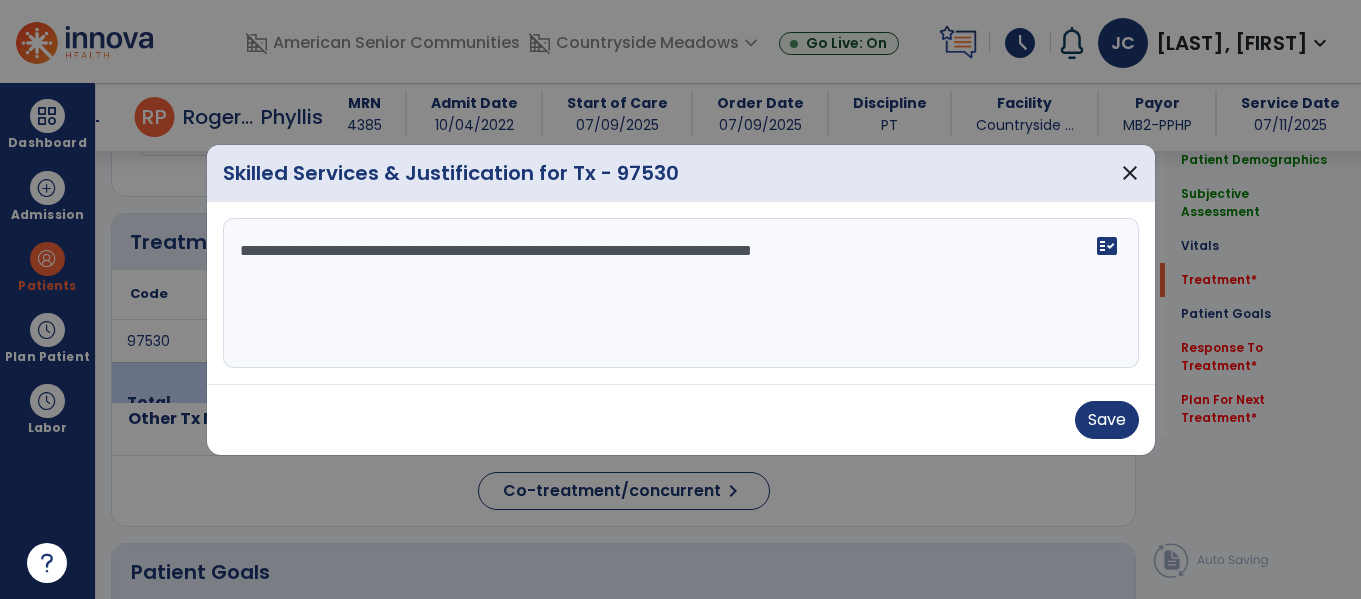 click on "**********" at bounding box center (681, 293) 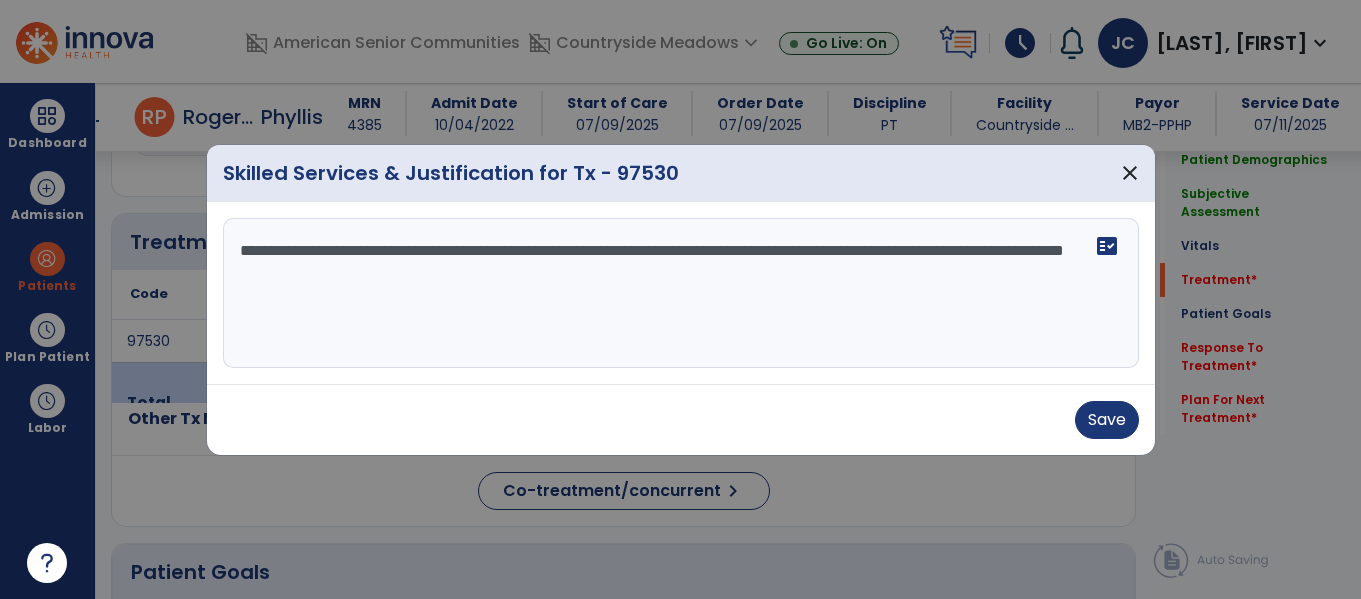 click on "**********" at bounding box center (681, 293) 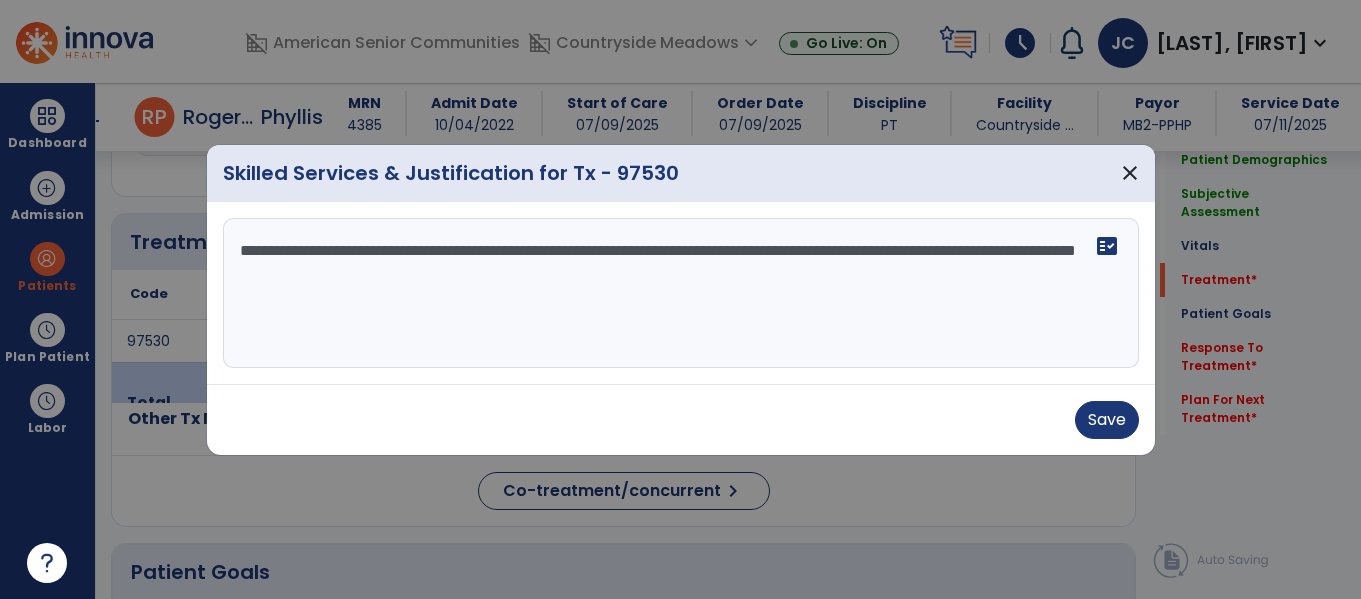 click on "**********" at bounding box center (681, 293) 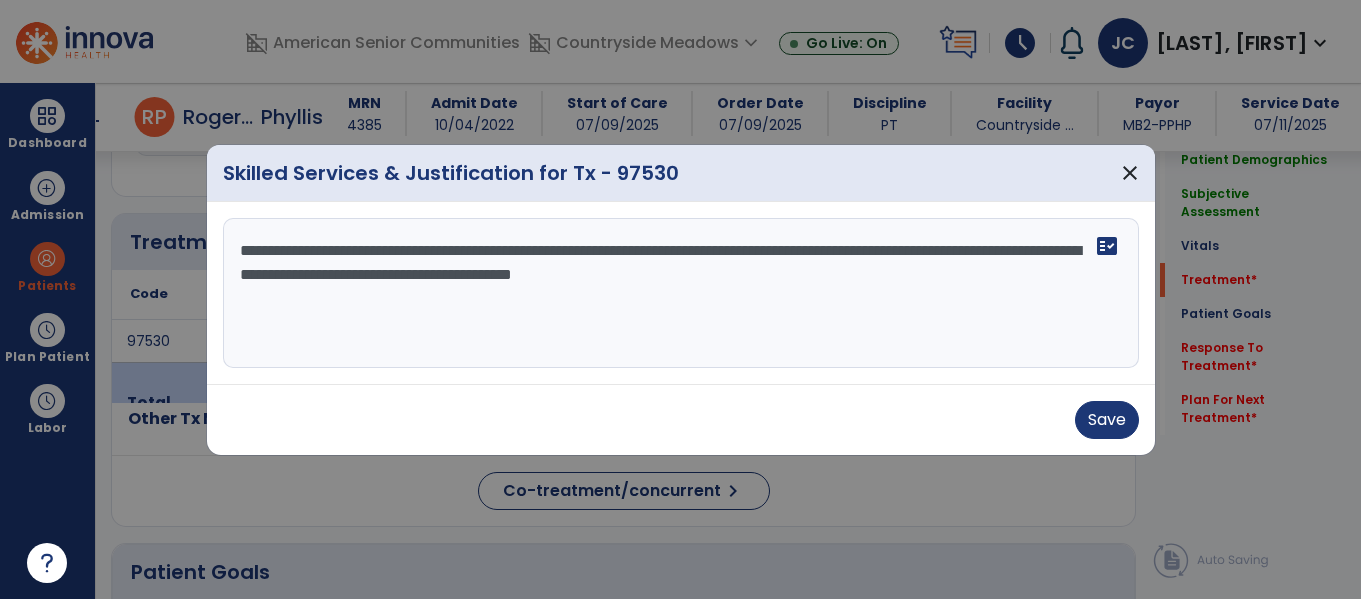 click on "**********" at bounding box center (681, 293) 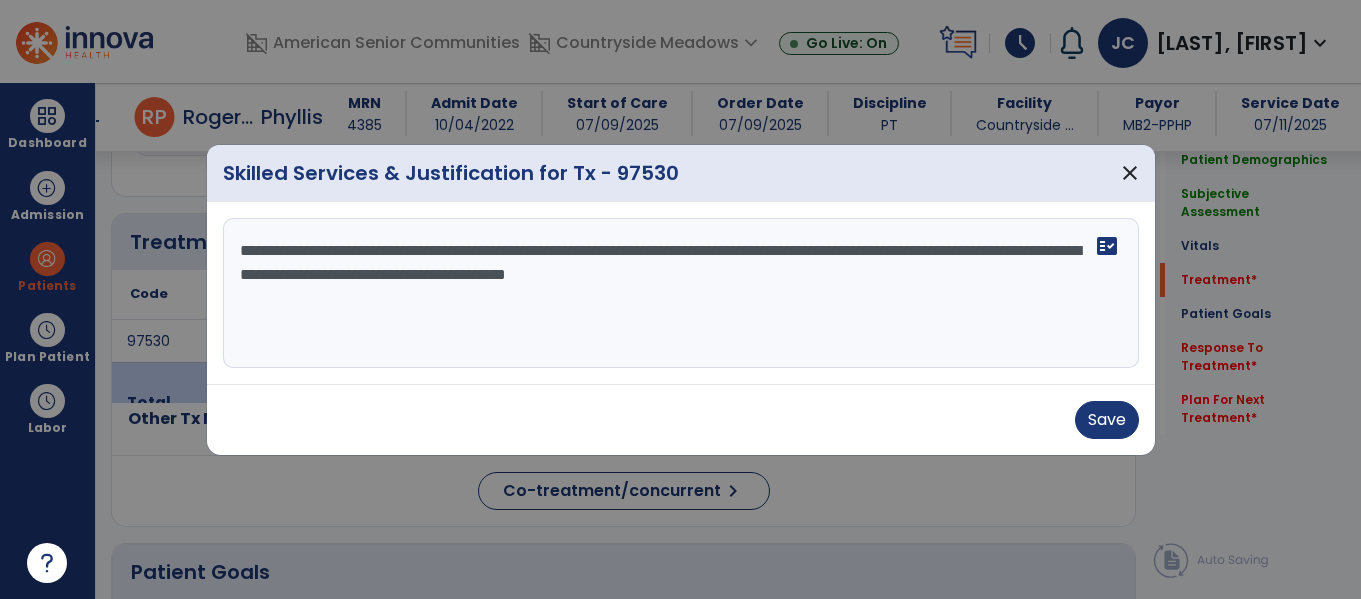 click on "**********" at bounding box center (681, 293) 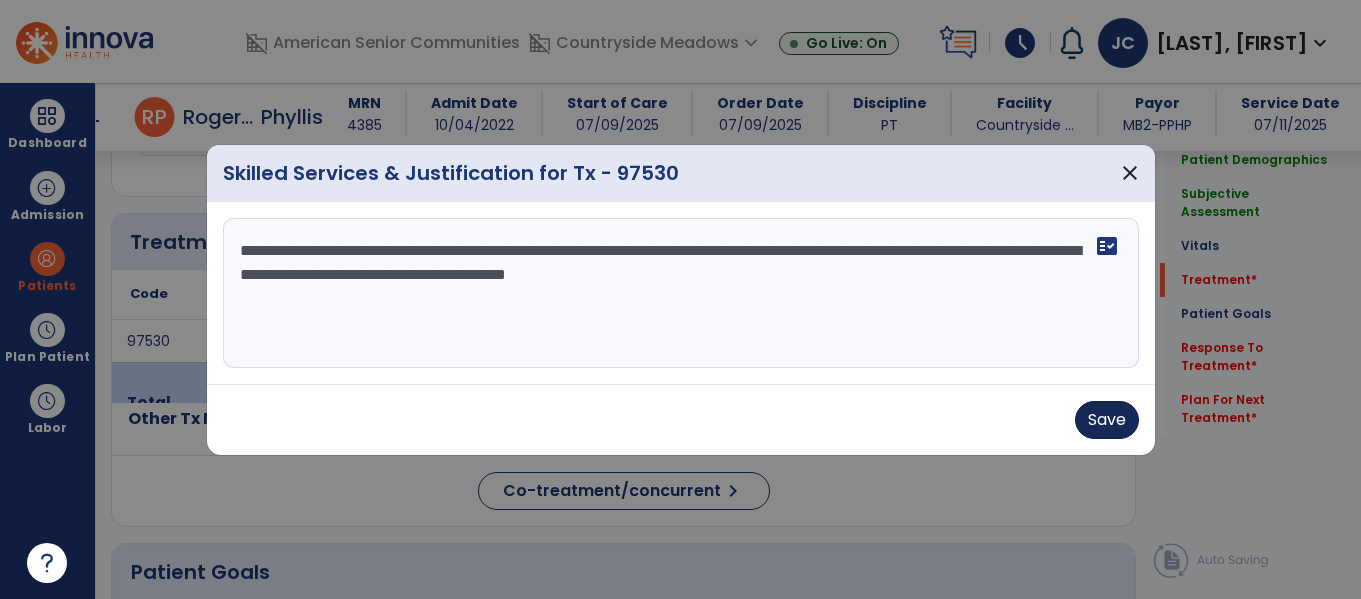 type on "**********" 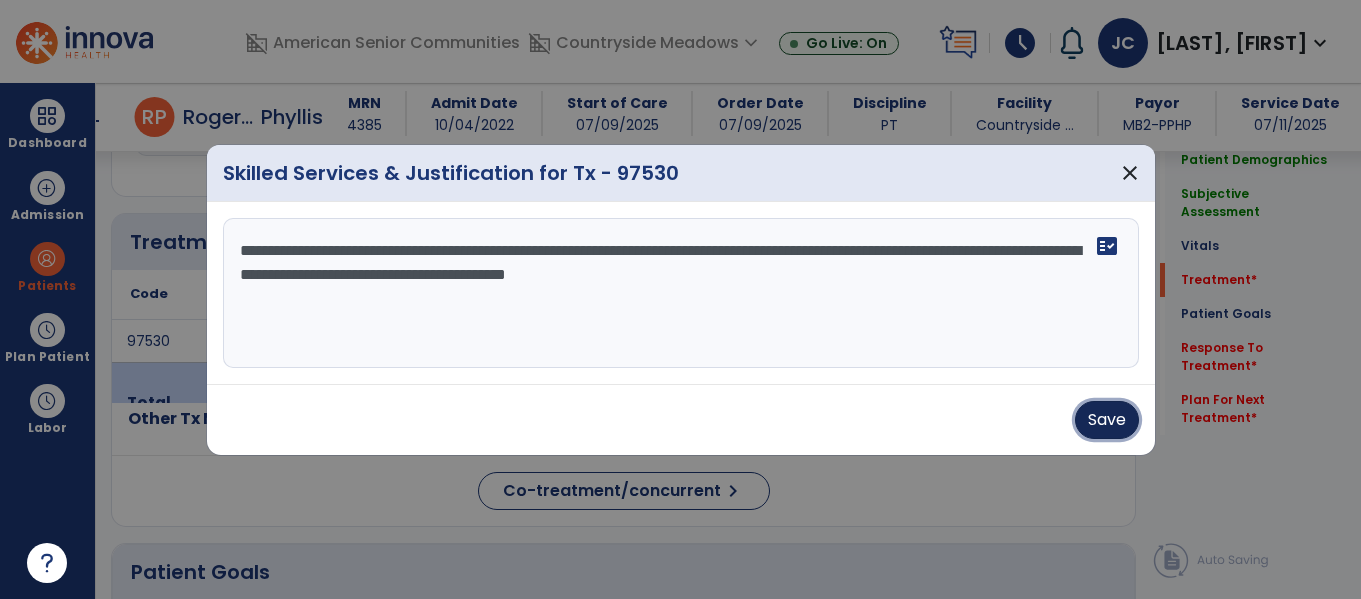click on "Save" at bounding box center [1107, 420] 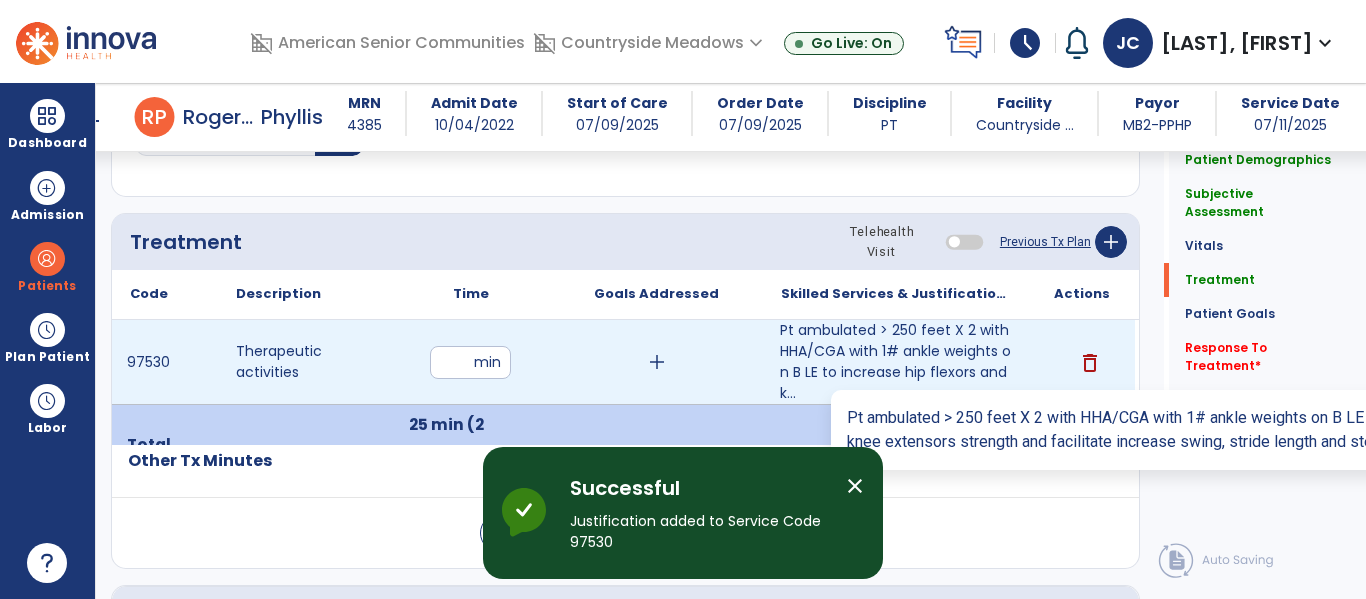 click on "Pt ambulated > 250 feet X 2 with HHA/CGA with 1# ankle weights on B LE to increase hip flexors and k..." at bounding box center [896, 362] 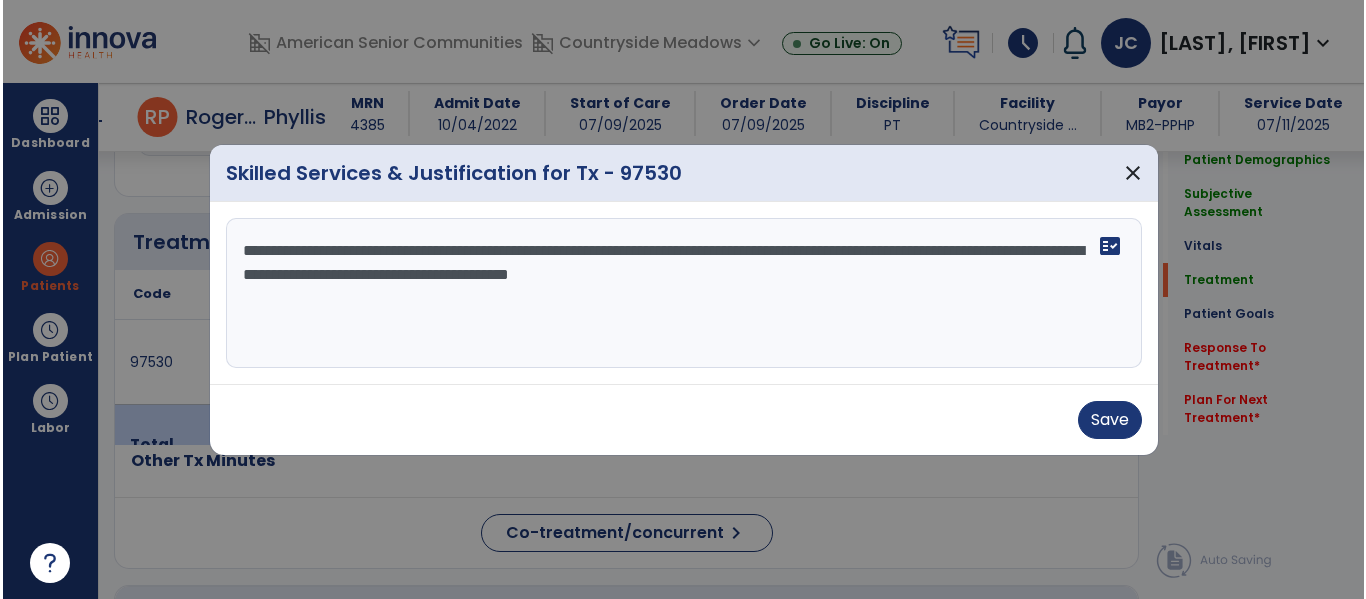 scroll, scrollTop: 1196, scrollLeft: 0, axis: vertical 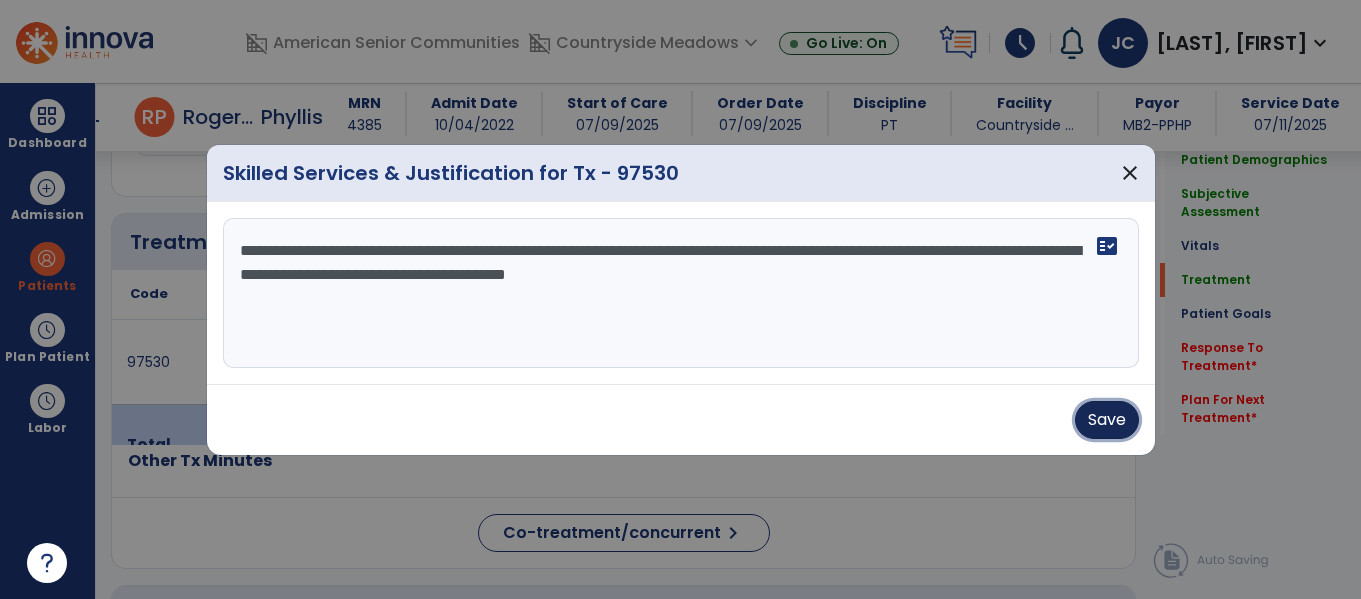 click on "Save" at bounding box center (1107, 420) 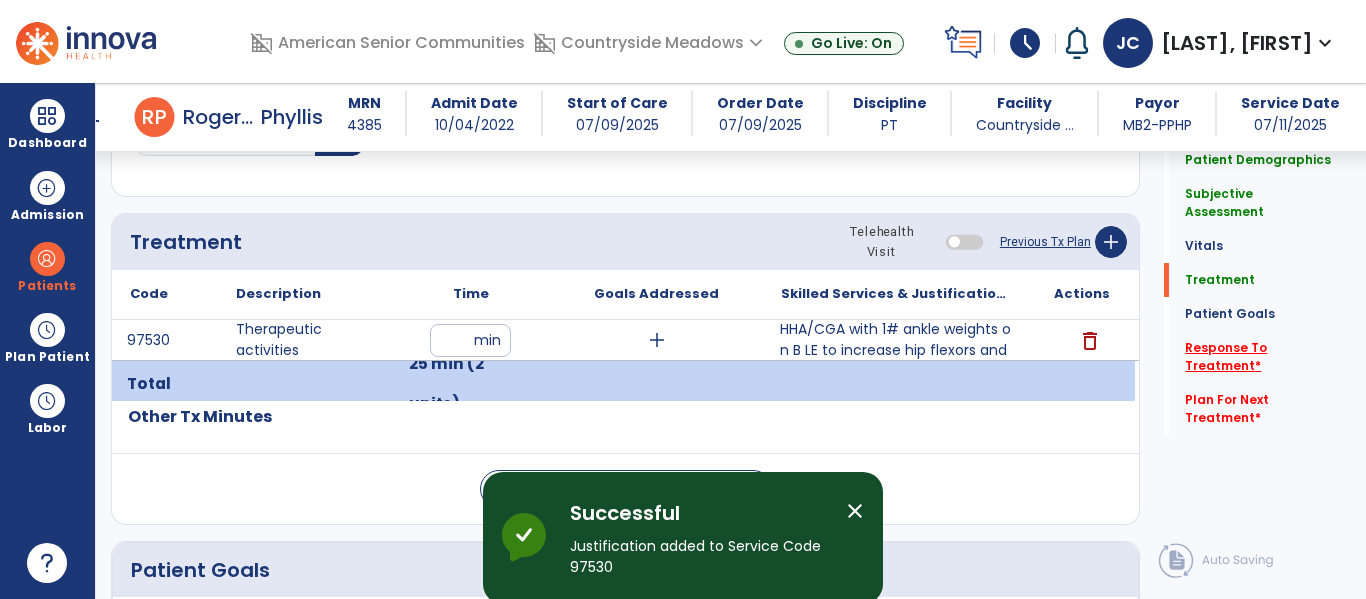 click on "Response To Treatment   *" 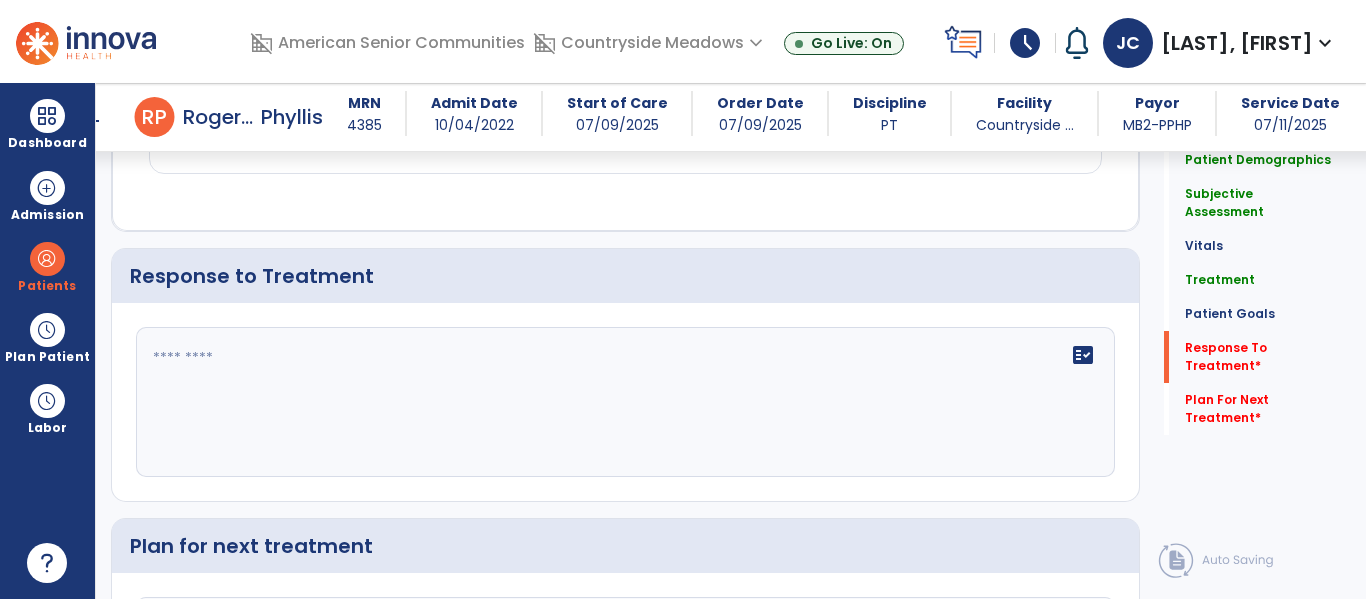 scroll, scrollTop: 3051, scrollLeft: 0, axis: vertical 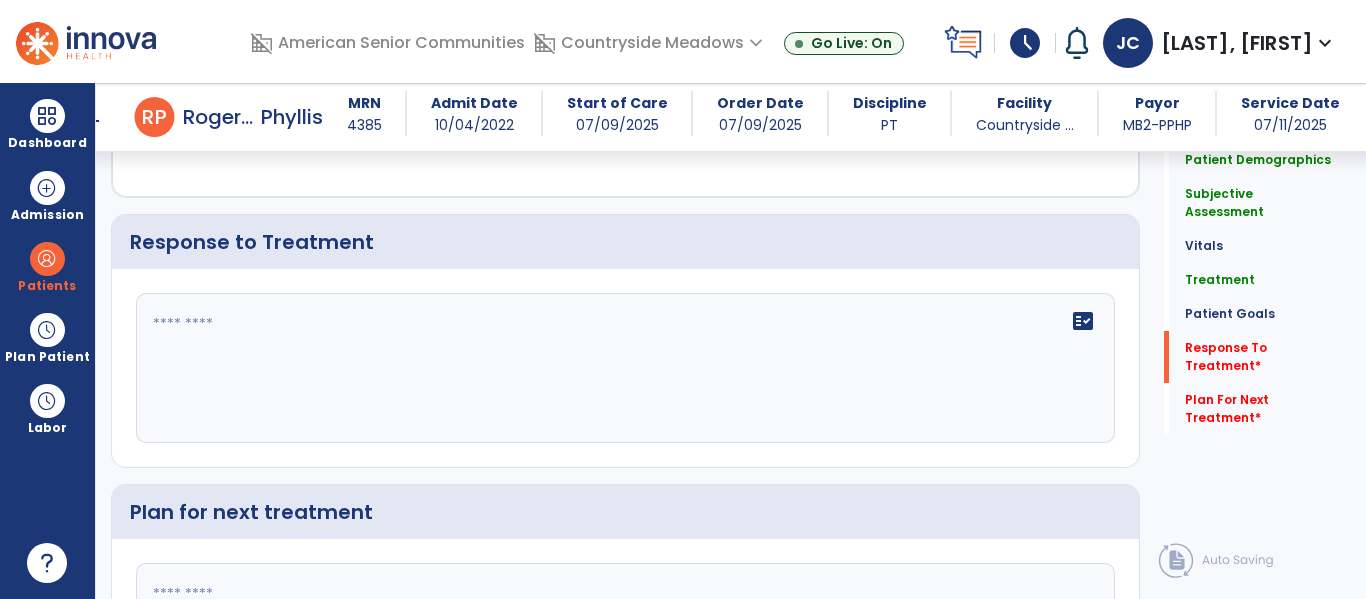 click on "fact_check" 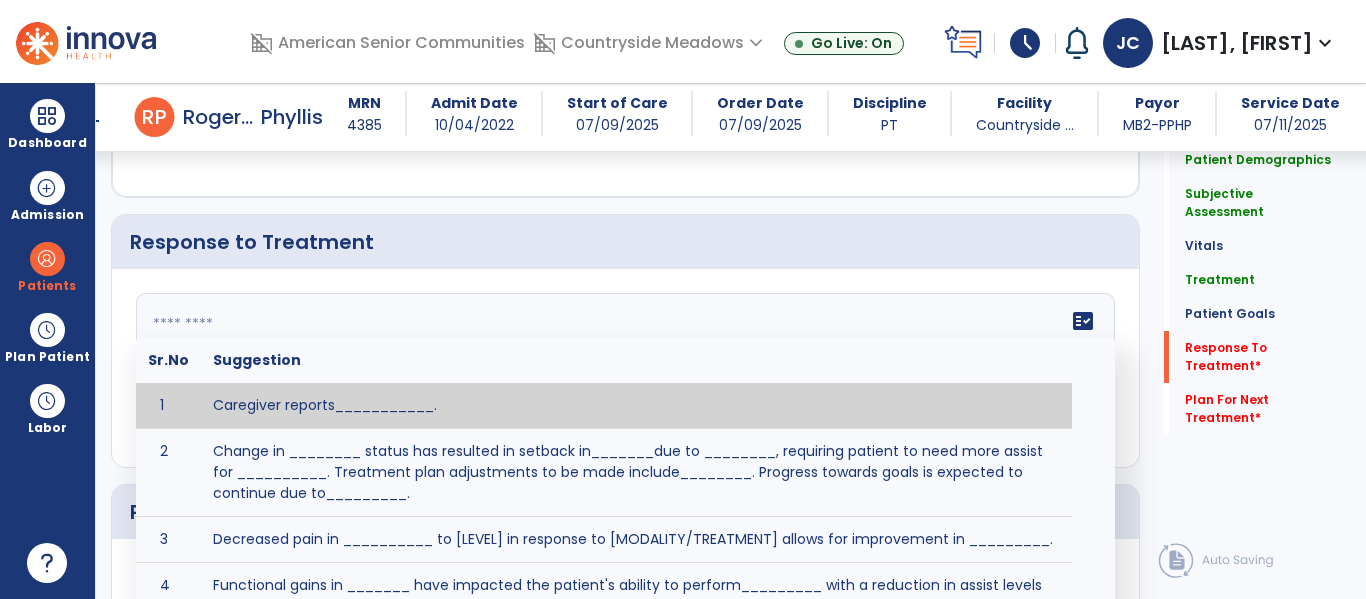 paste on "**********" 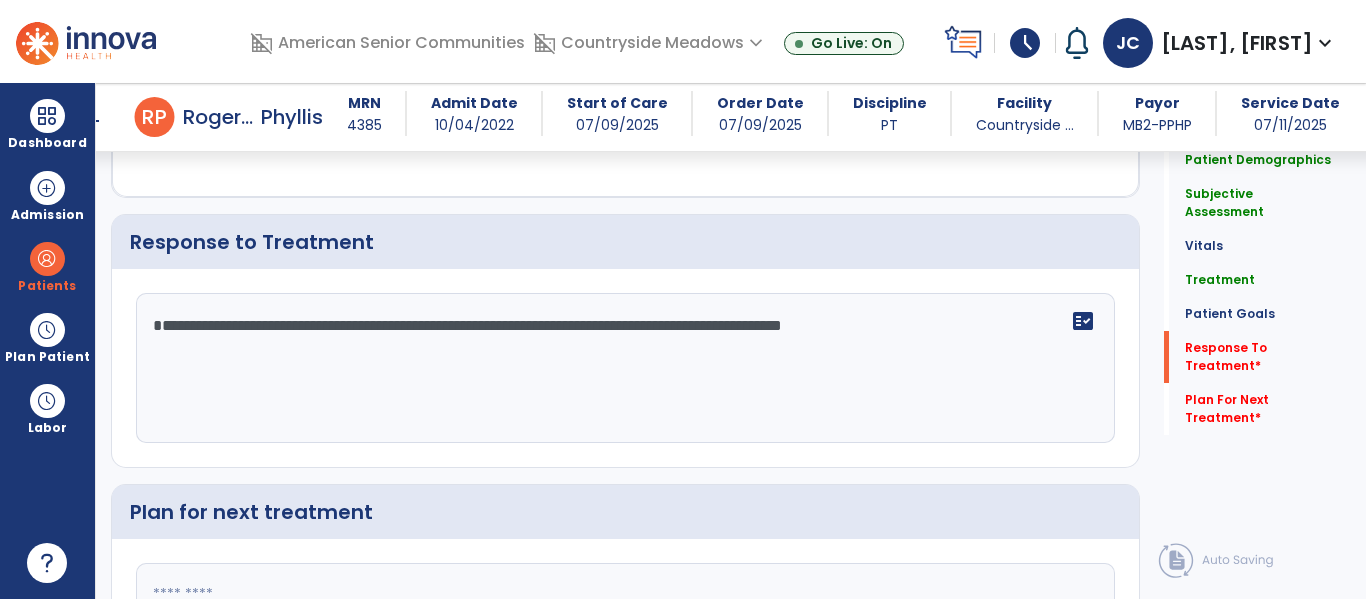 click on "**********" 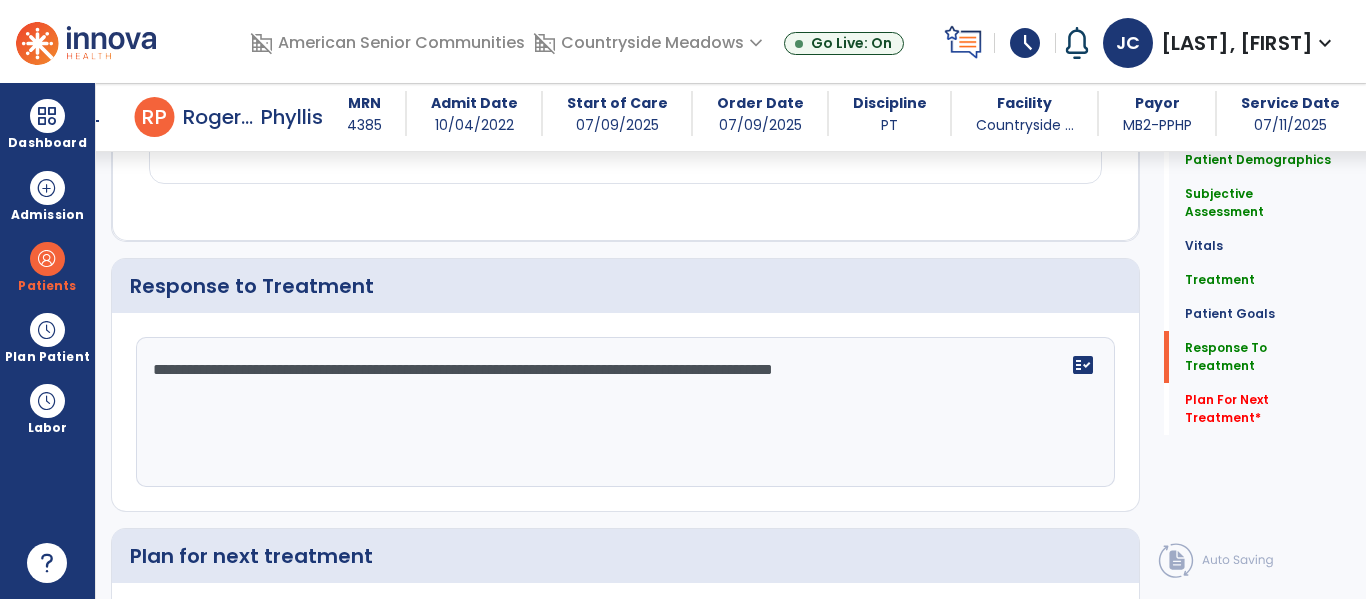 scroll, scrollTop: 3051, scrollLeft: 0, axis: vertical 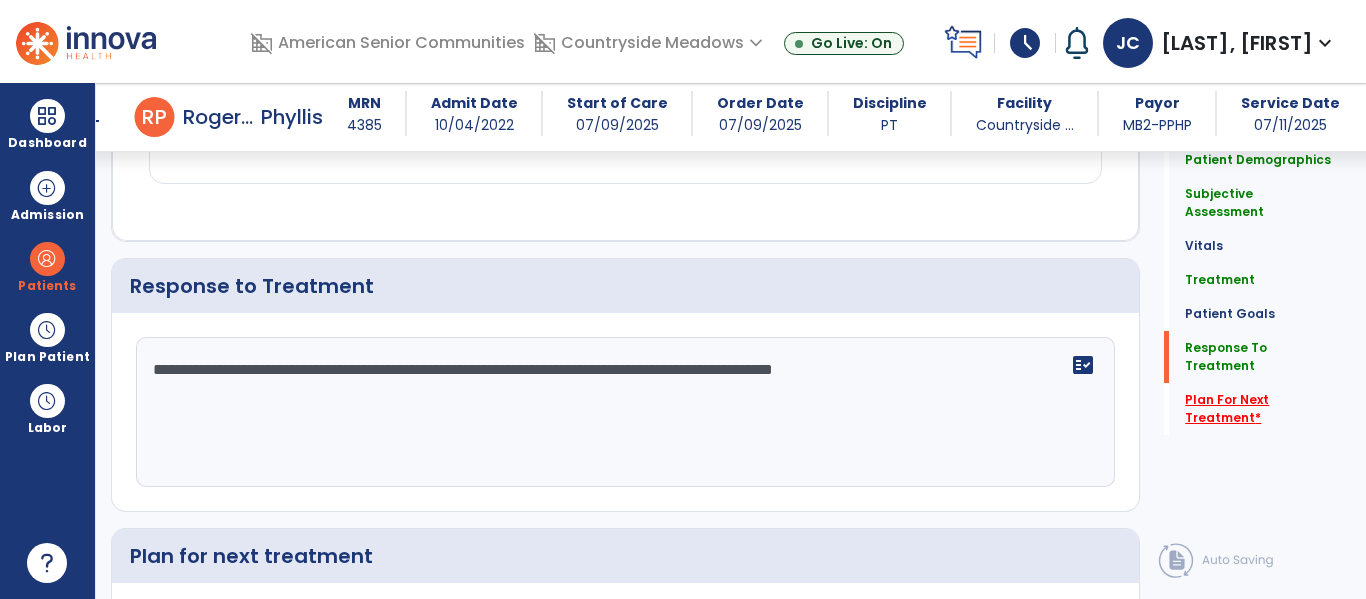 type on "**********" 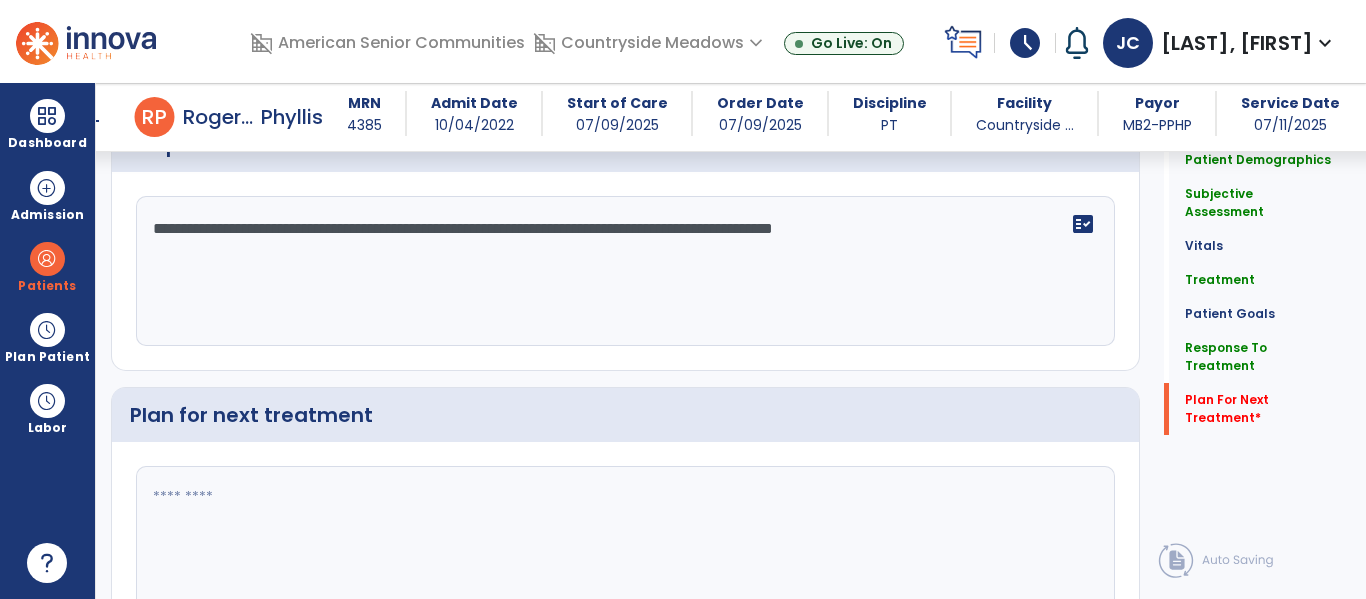 scroll, scrollTop: 3256, scrollLeft: 0, axis: vertical 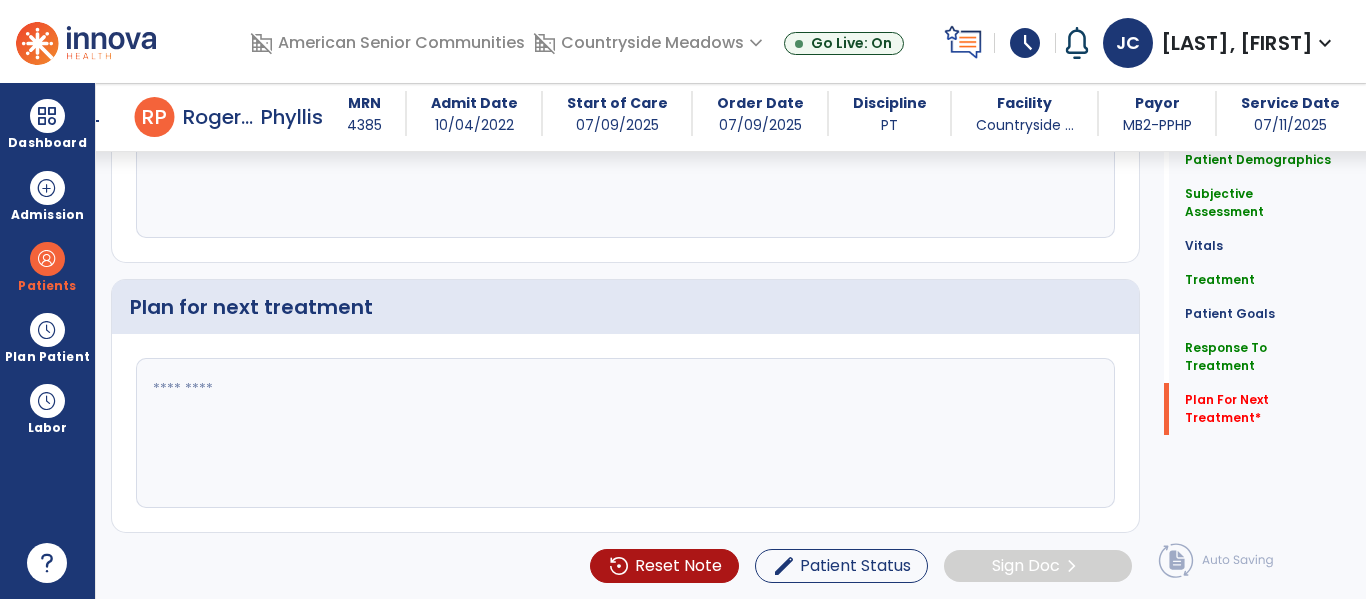 click 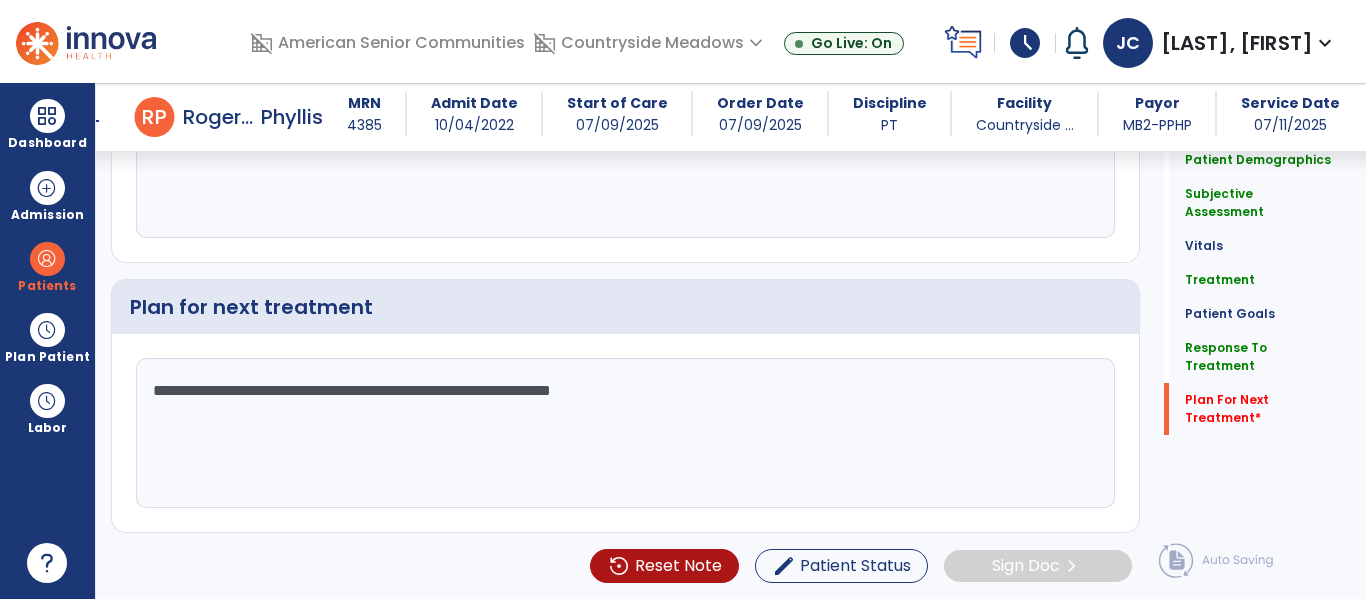 click on "**********" 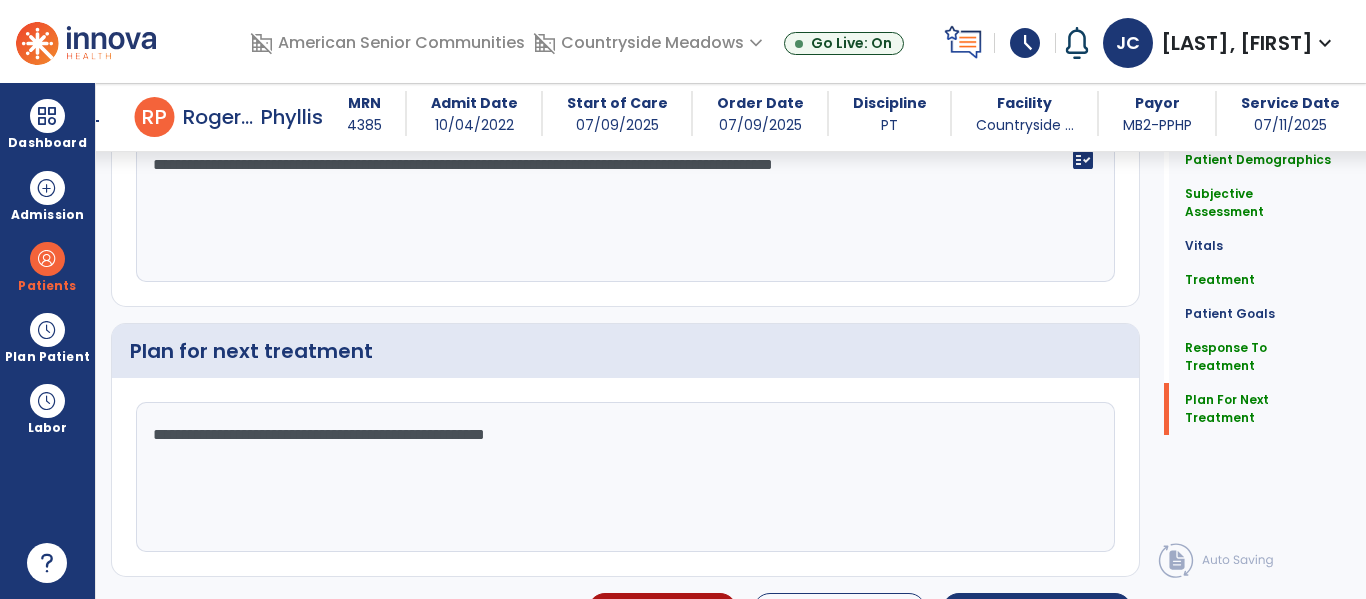 scroll, scrollTop: 3256, scrollLeft: 0, axis: vertical 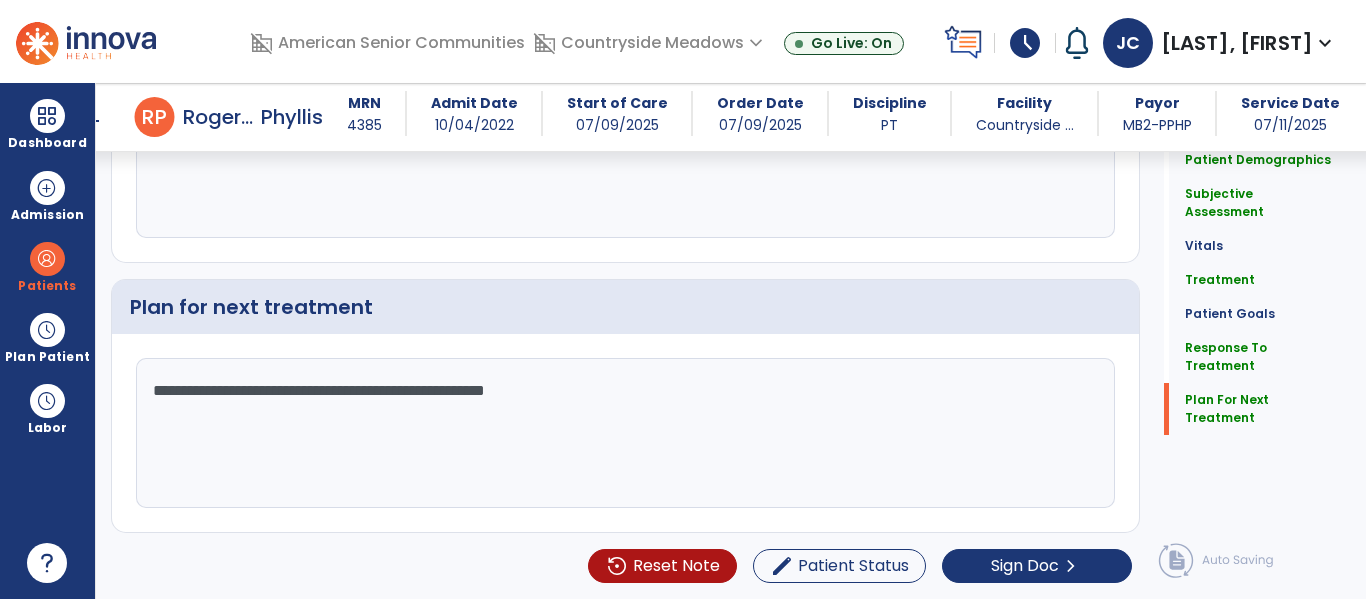 click on "**********" 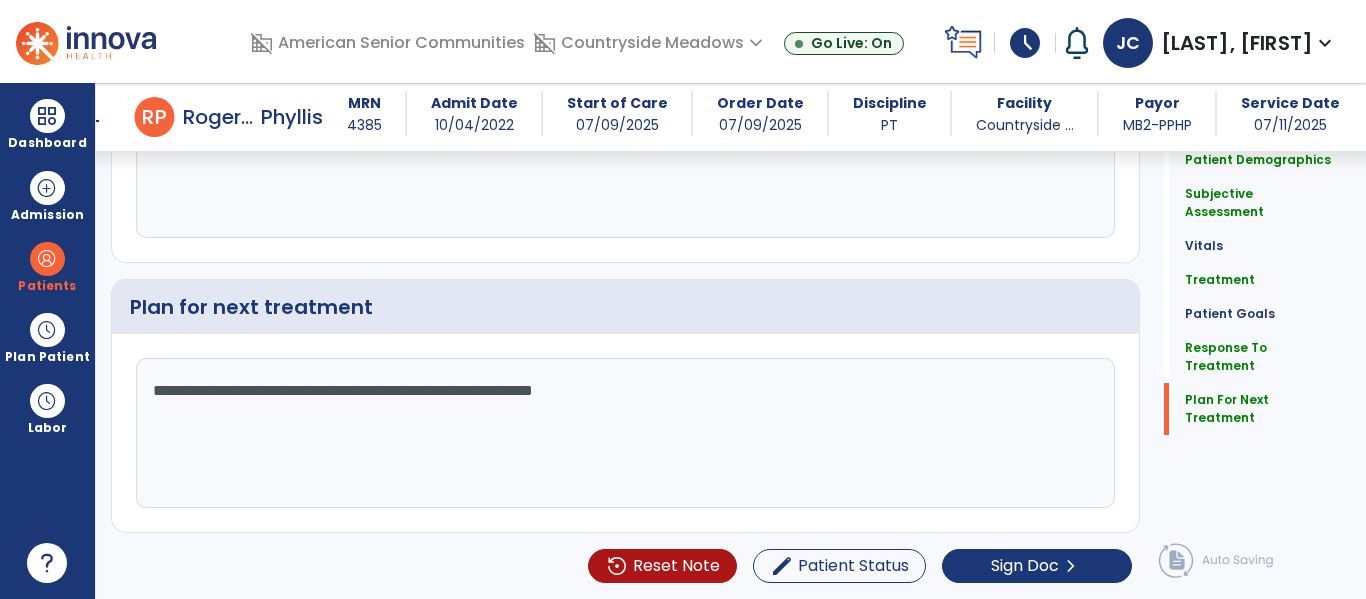 click on "**********" 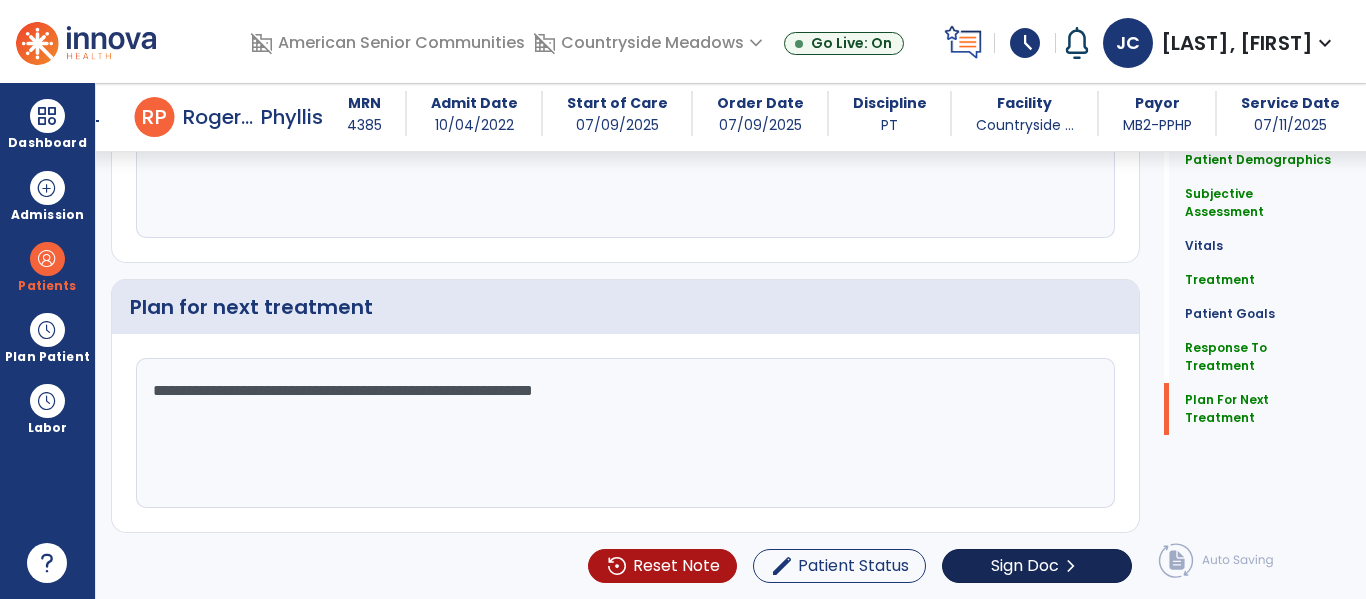type on "**********" 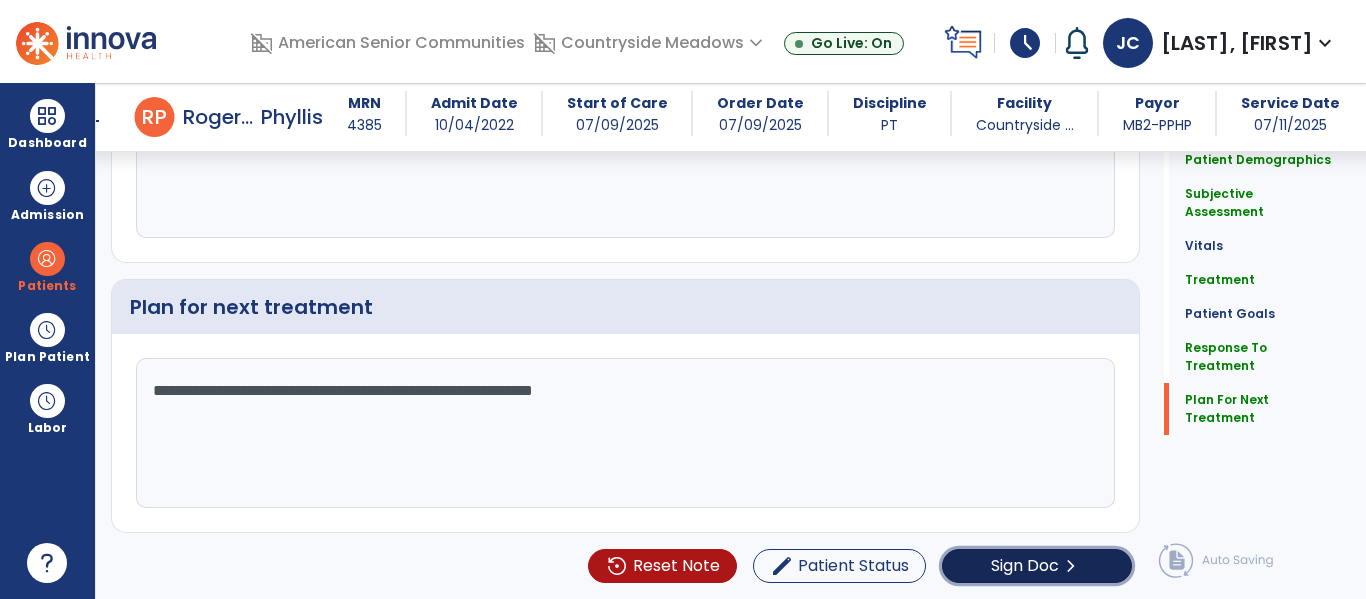 click on "Sign Doc" 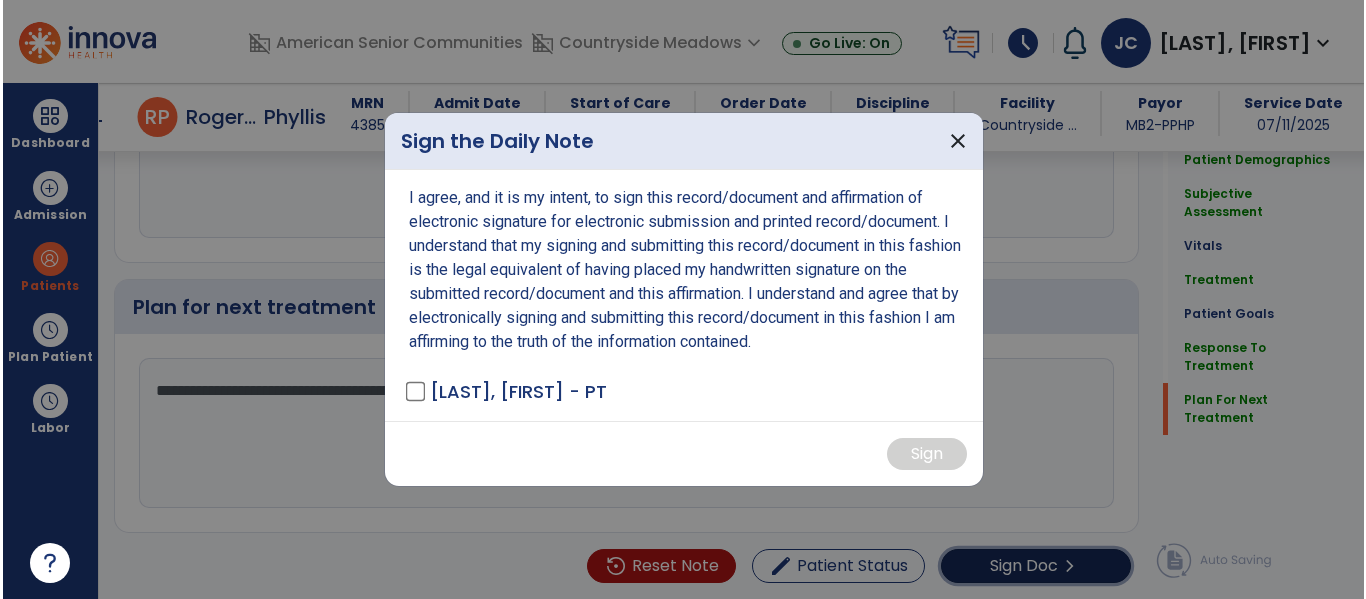 scroll, scrollTop: 3256, scrollLeft: 0, axis: vertical 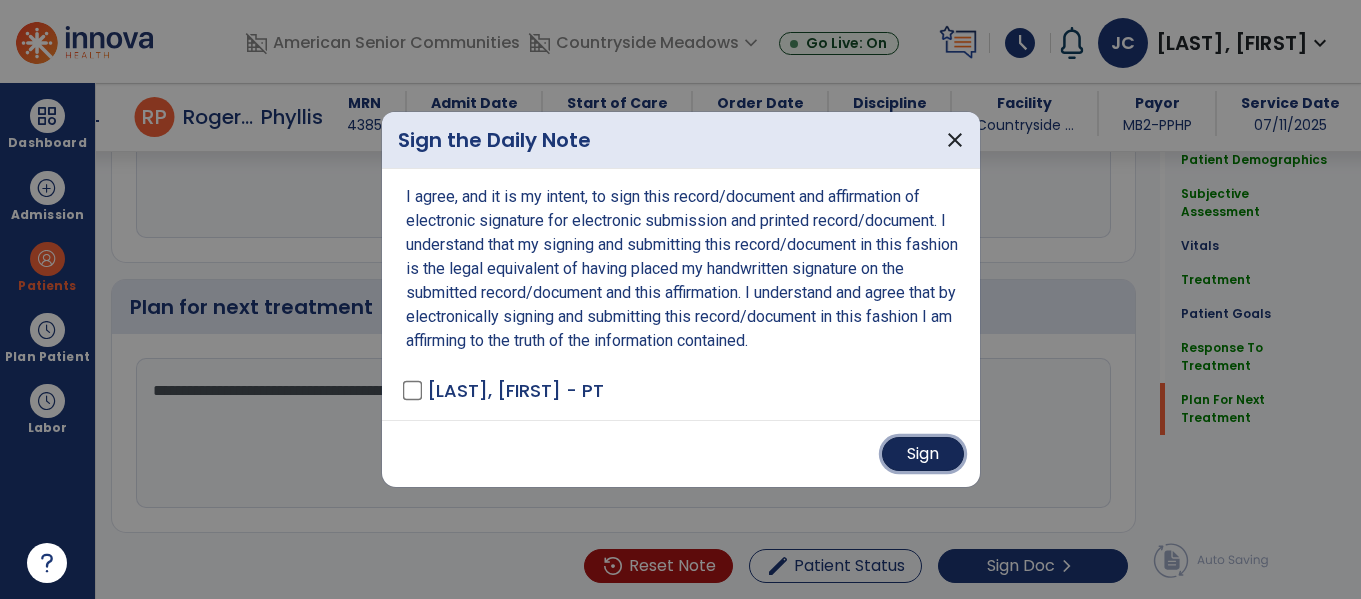 click on "Sign" at bounding box center [923, 454] 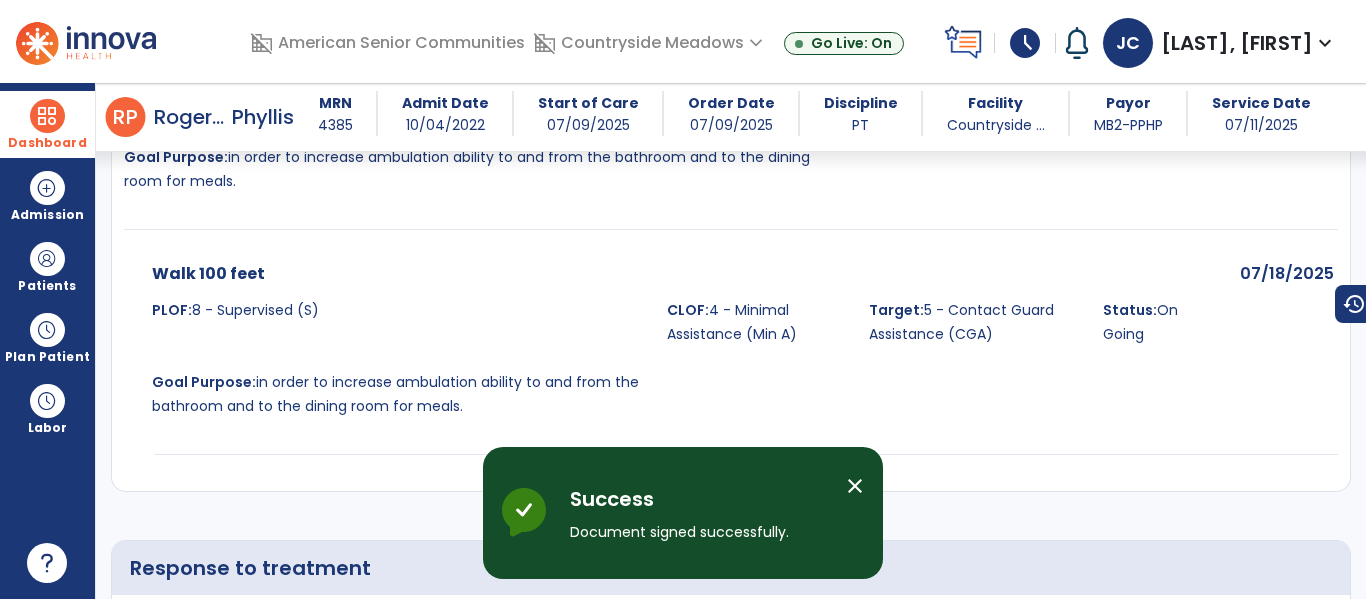 scroll, scrollTop: 4049, scrollLeft: 0, axis: vertical 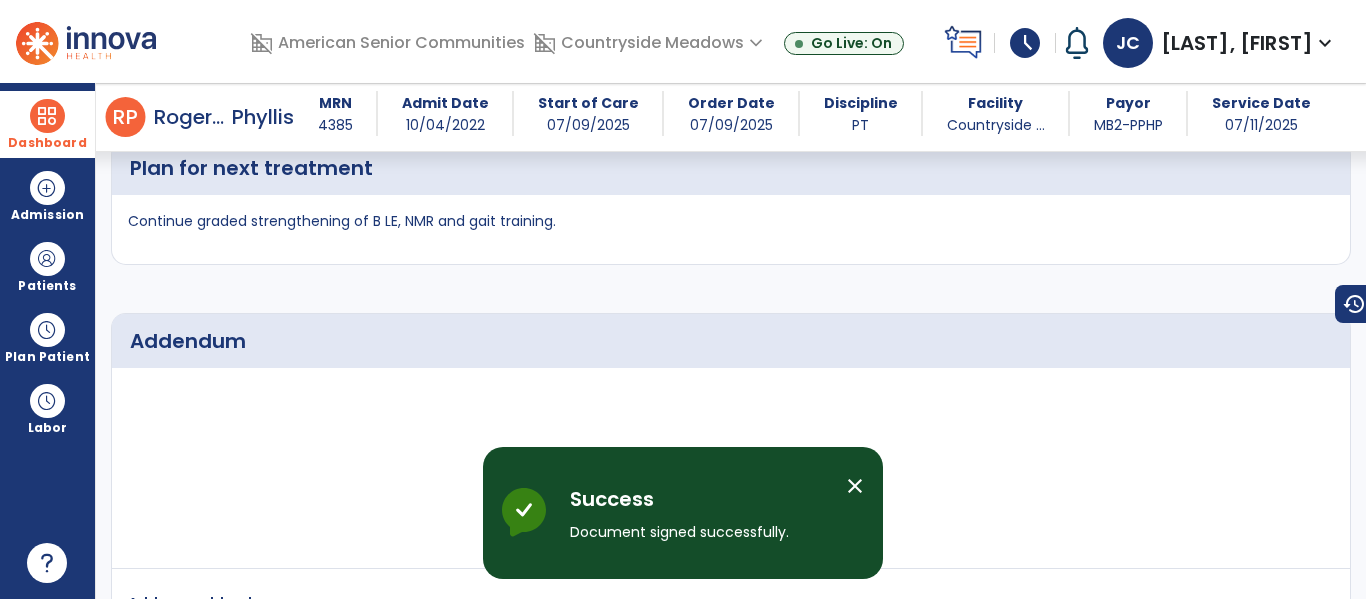 click at bounding box center [47, 116] 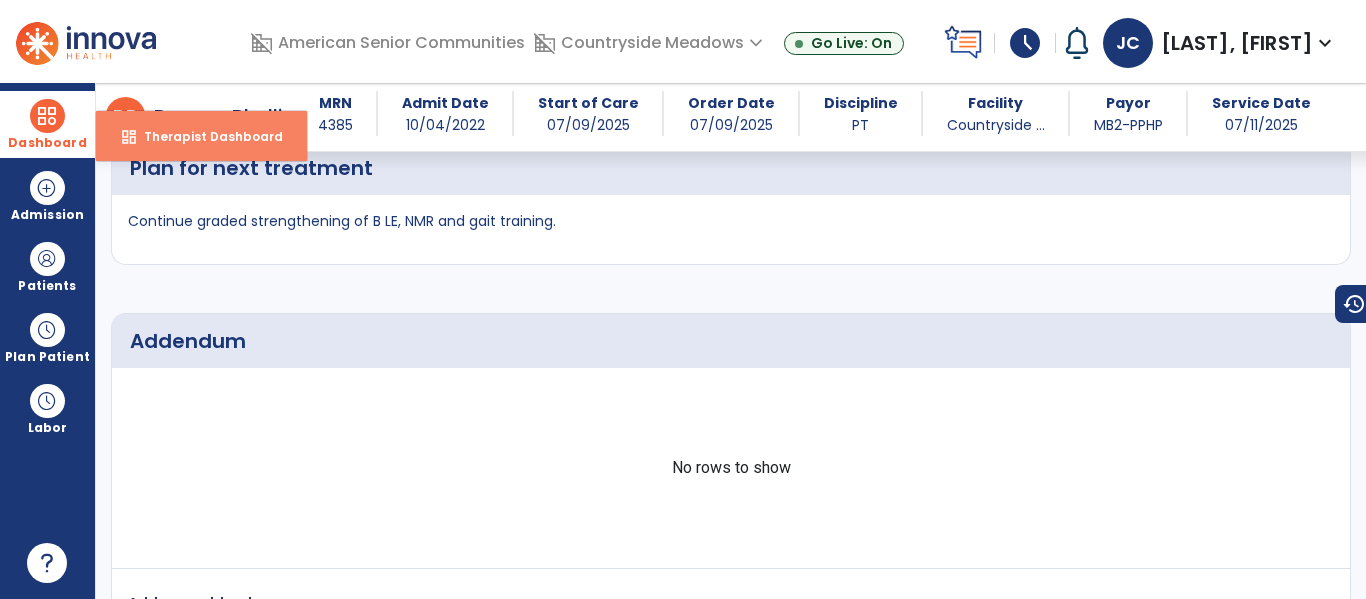 click on "Therapist Dashboard" at bounding box center (205, 136) 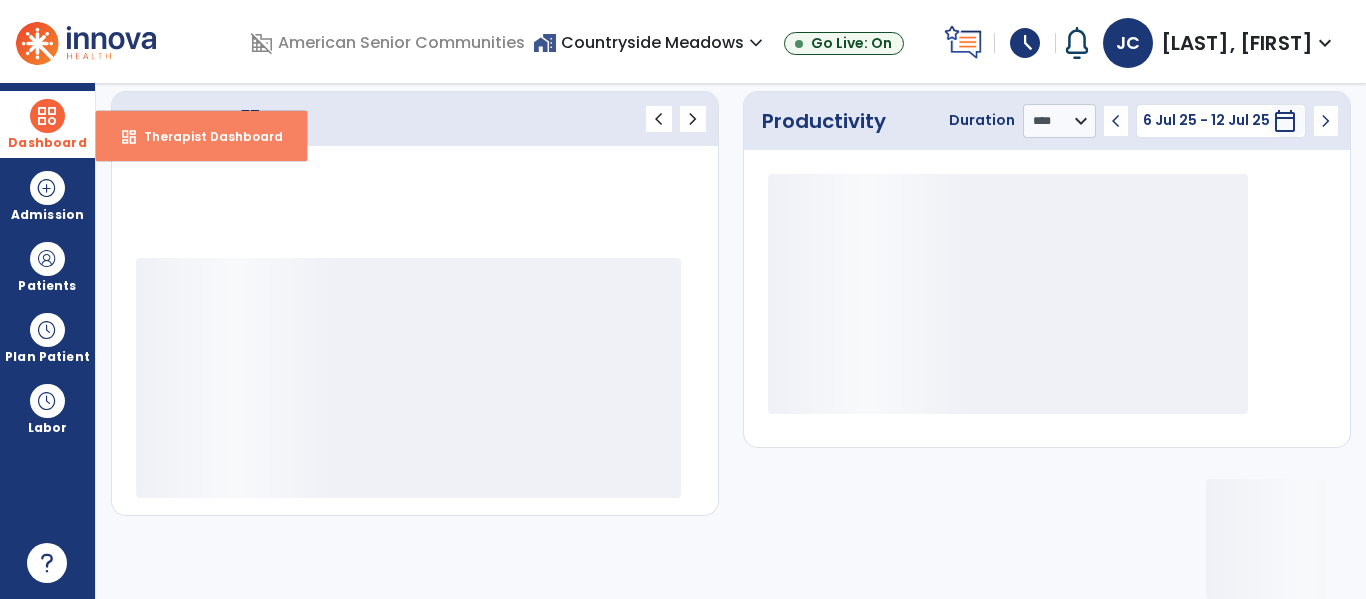 scroll, scrollTop: 278, scrollLeft: 0, axis: vertical 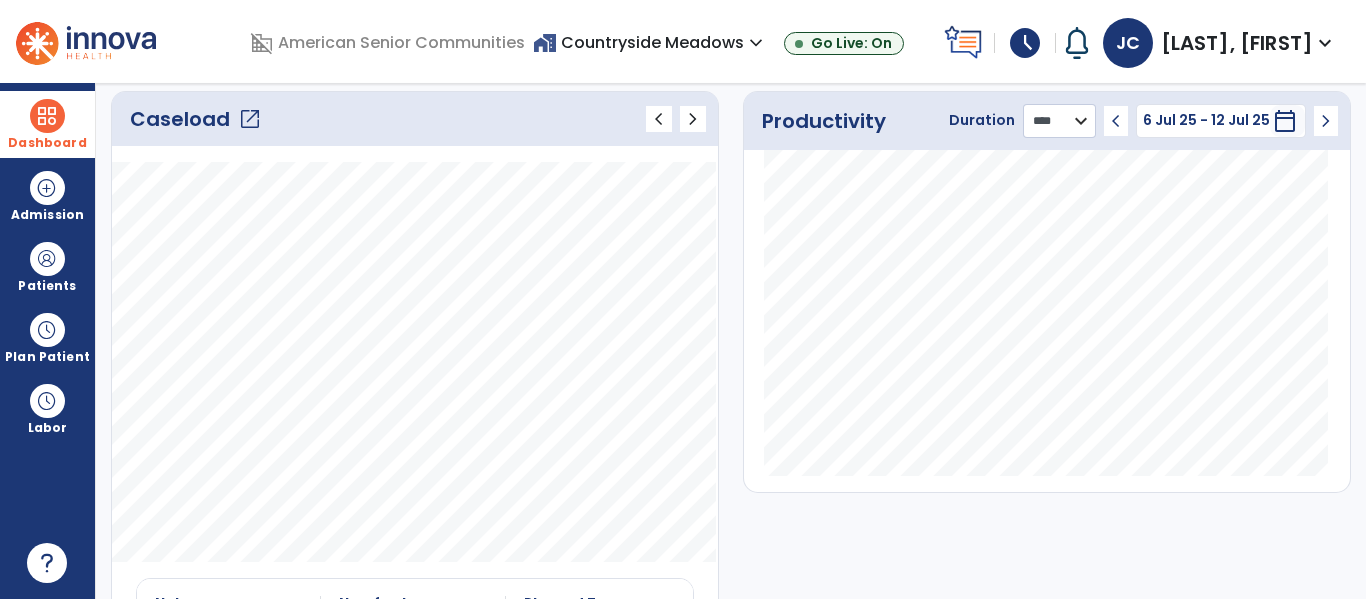 click on "******** **** ***" 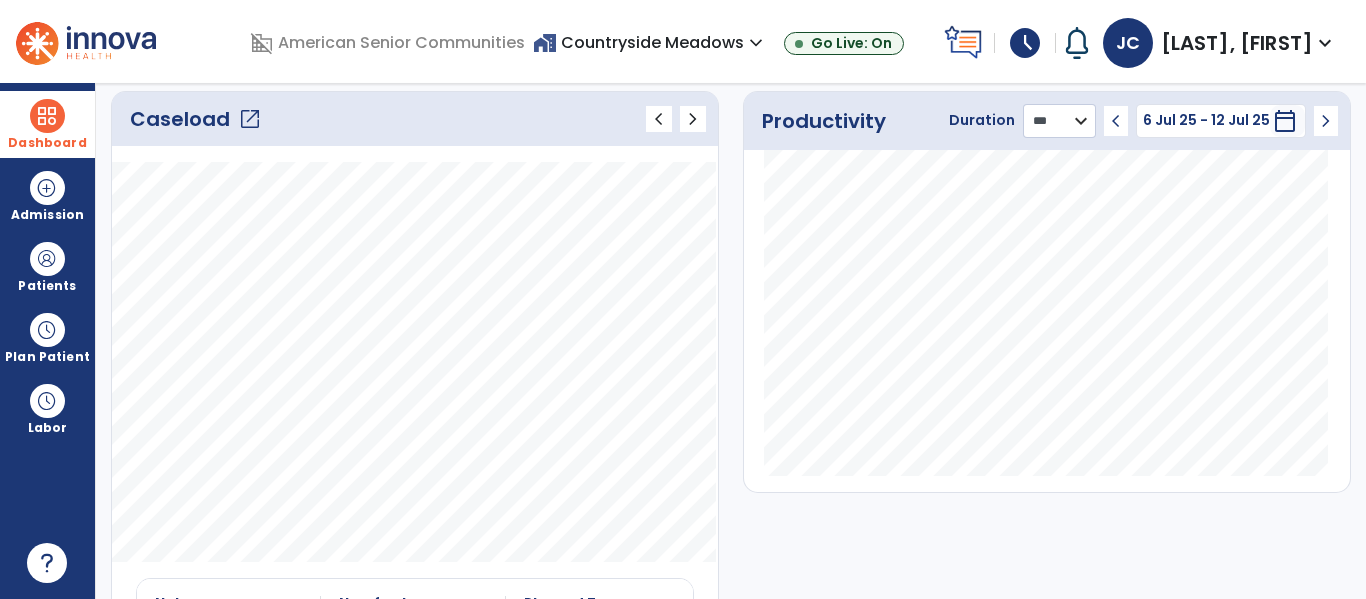 click on "******** **** ***" 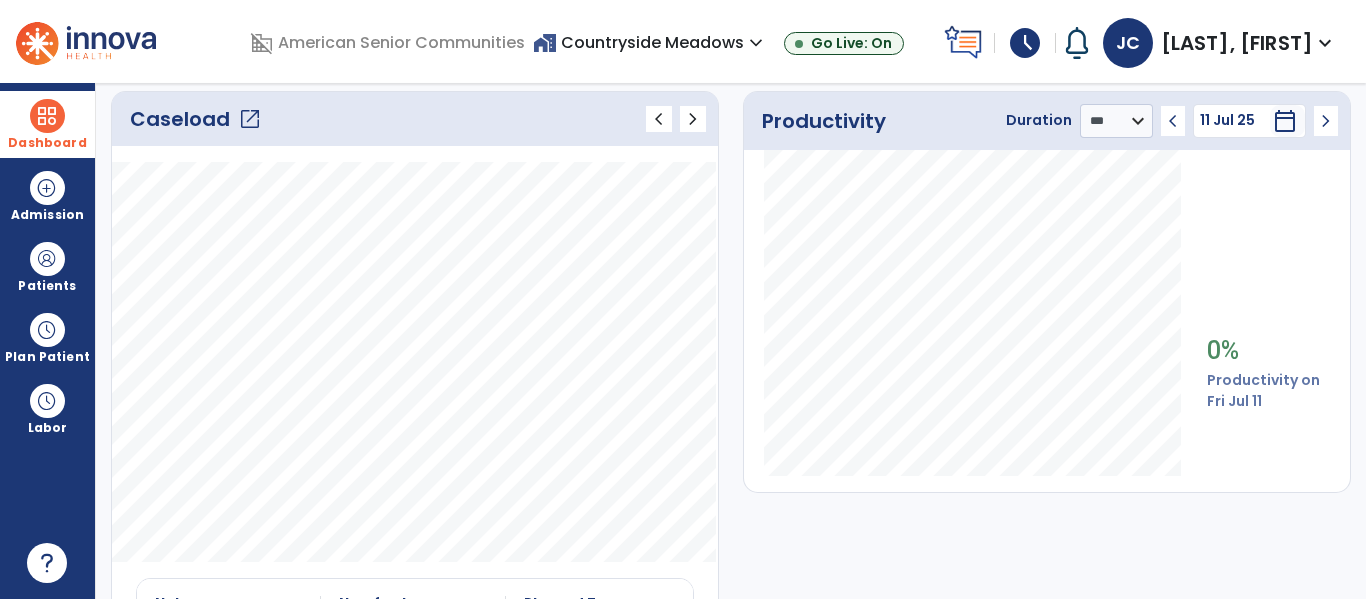 click on "Caseload   open_in_new" 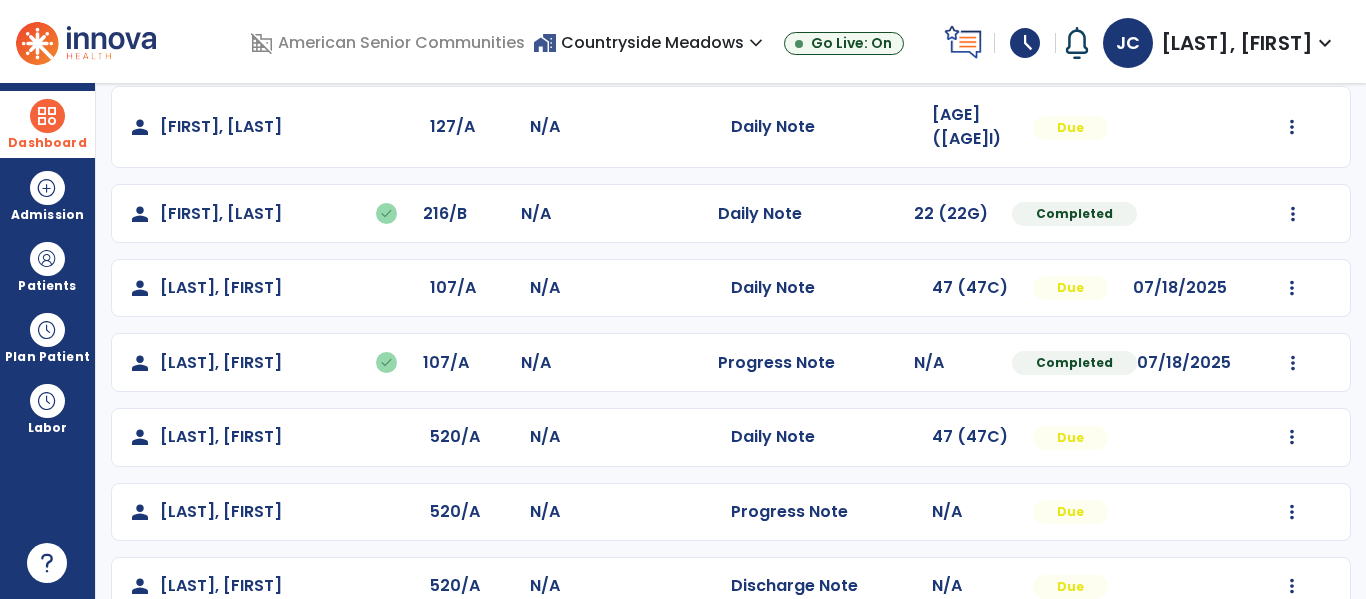 scroll, scrollTop: 786, scrollLeft: 0, axis: vertical 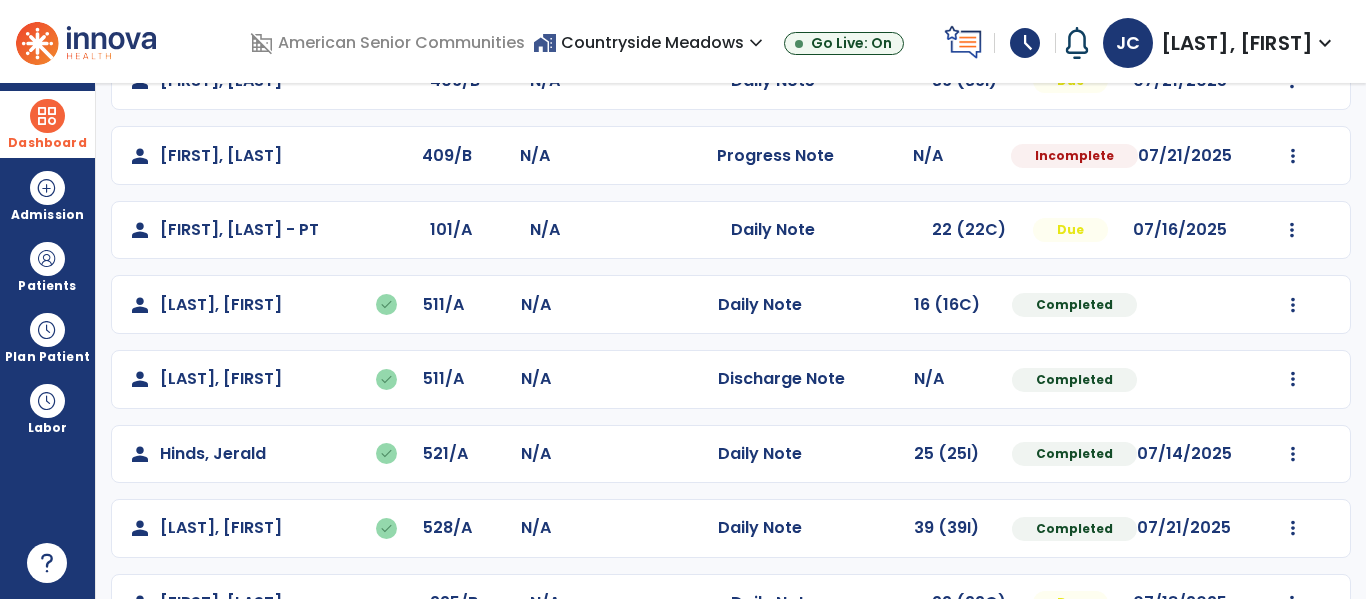 click on "Mark Visit As Complete   Reset Note   Open Document   G + C Mins" 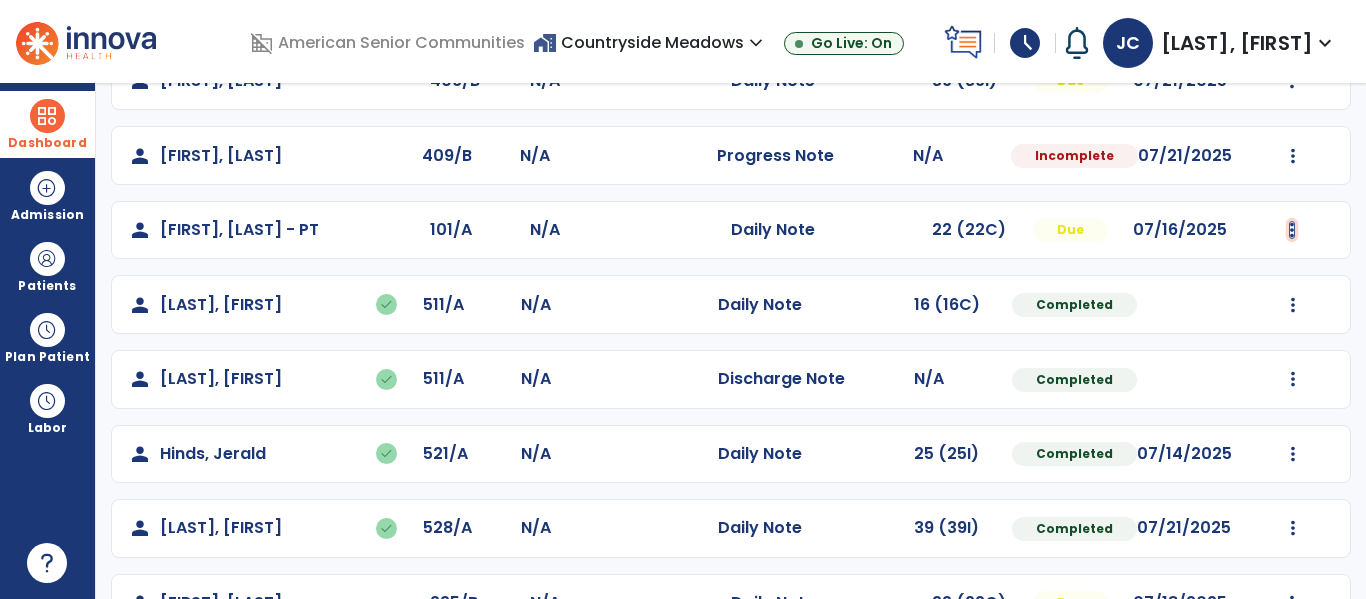 click at bounding box center (1292, 81) 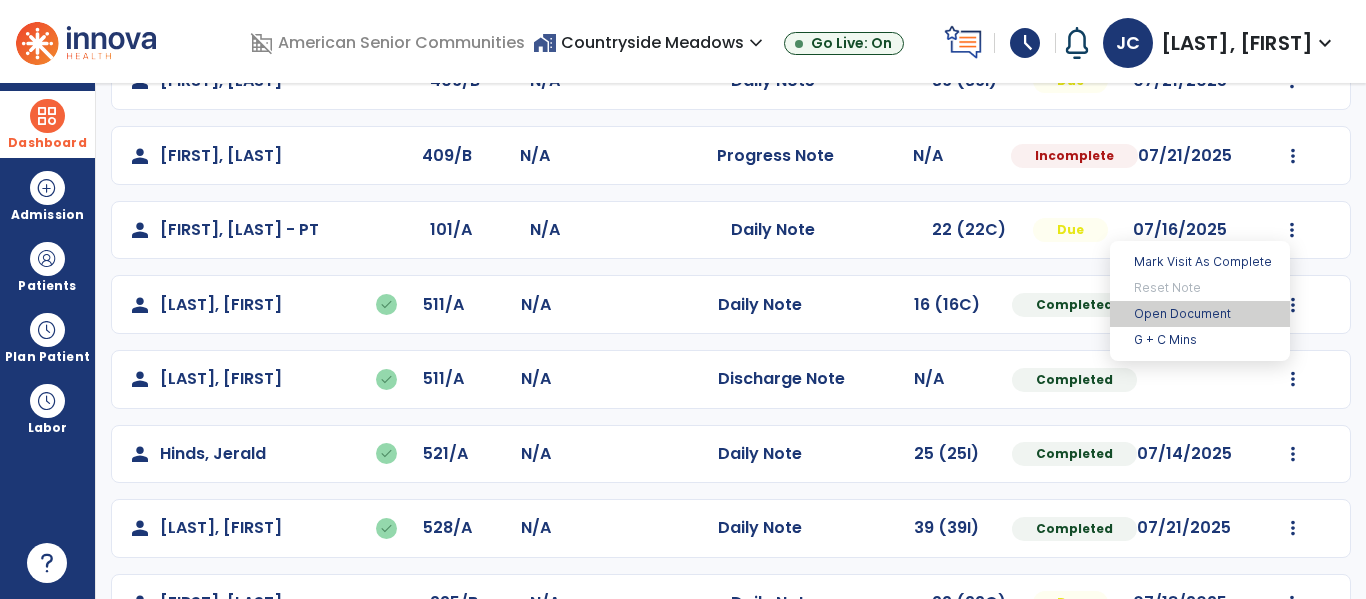 click on "Open Document" at bounding box center (1200, 314) 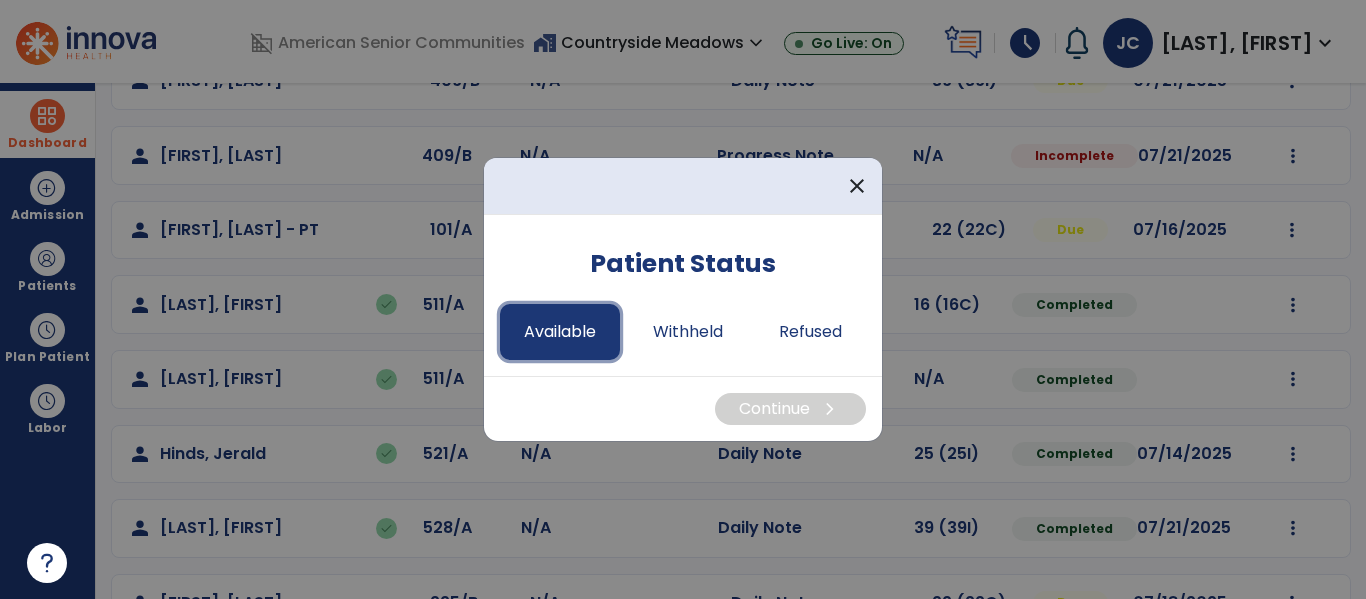 click on "Available" at bounding box center [560, 332] 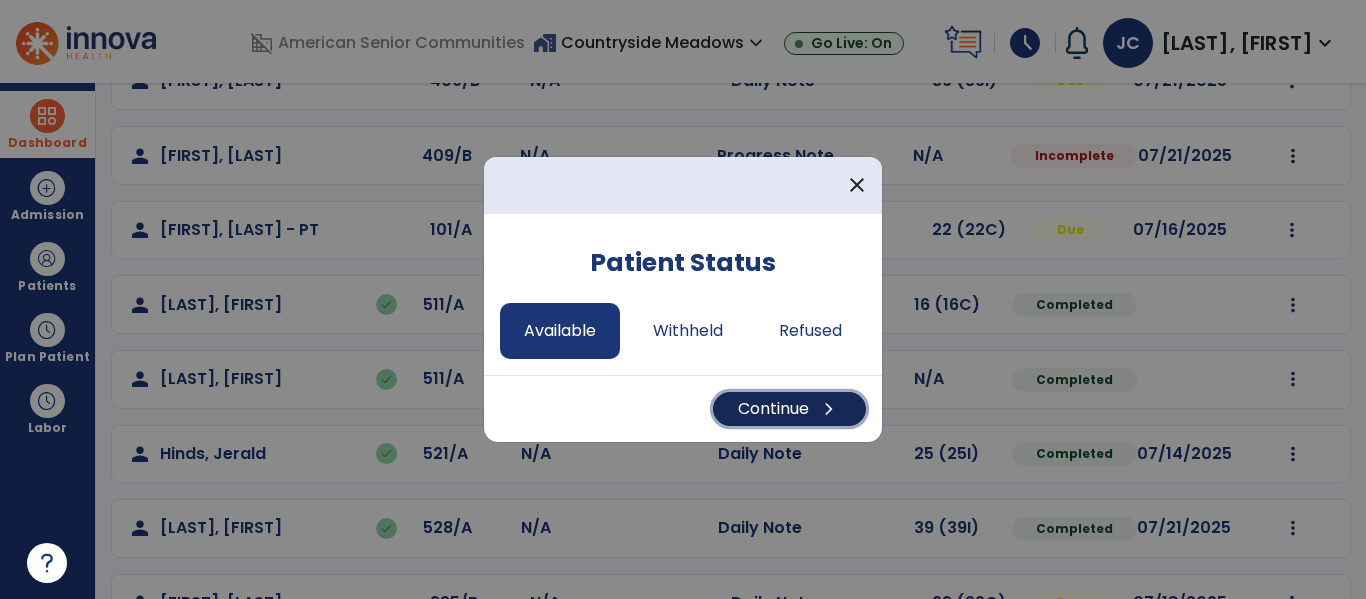 click on "Continue   chevron_right" at bounding box center [789, 409] 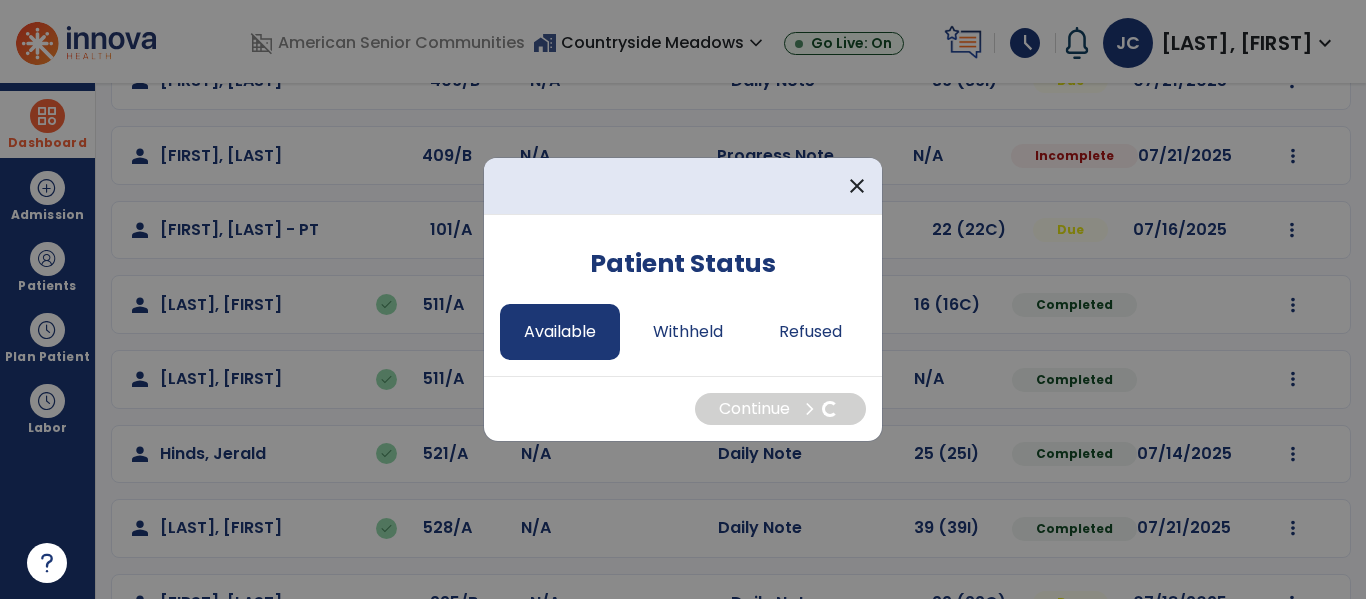 select on "*" 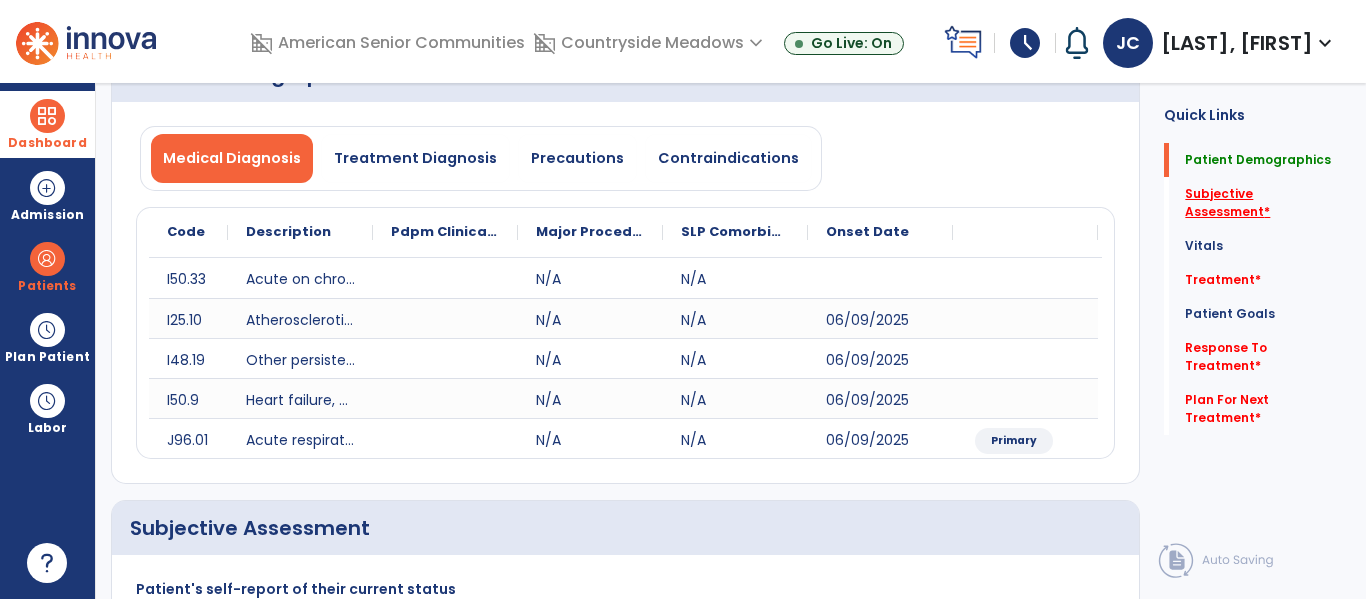 click on "Subjective Assessment   *" 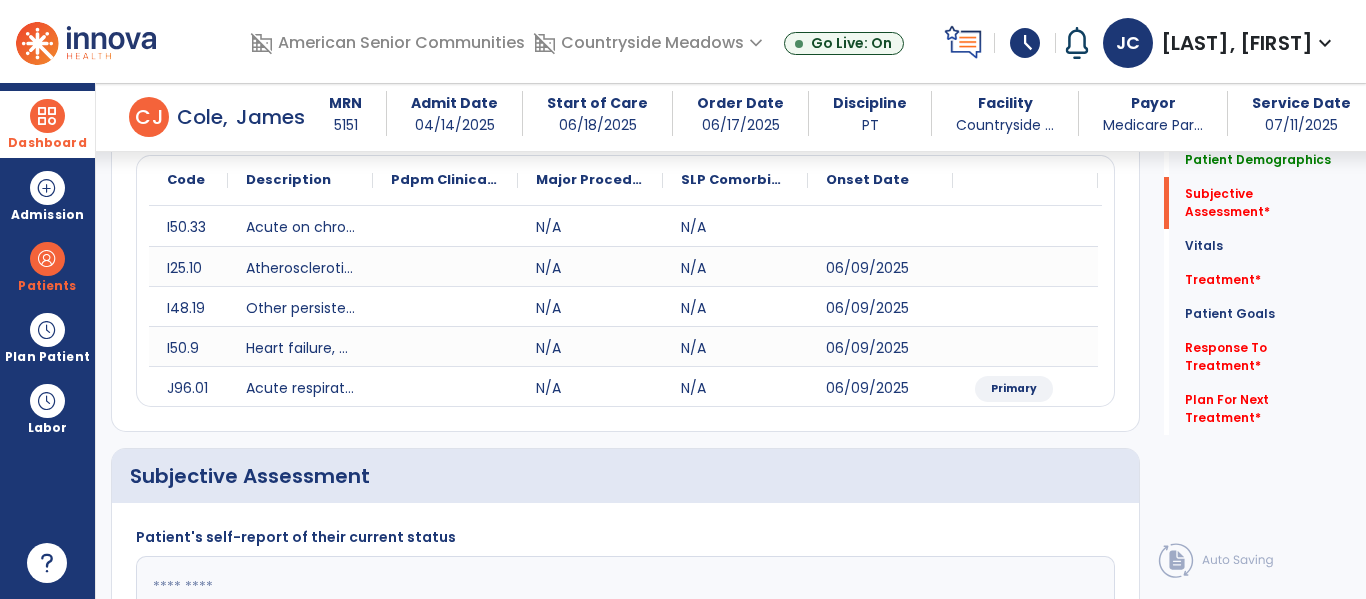 scroll, scrollTop: 507, scrollLeft: 0, axis: vertical 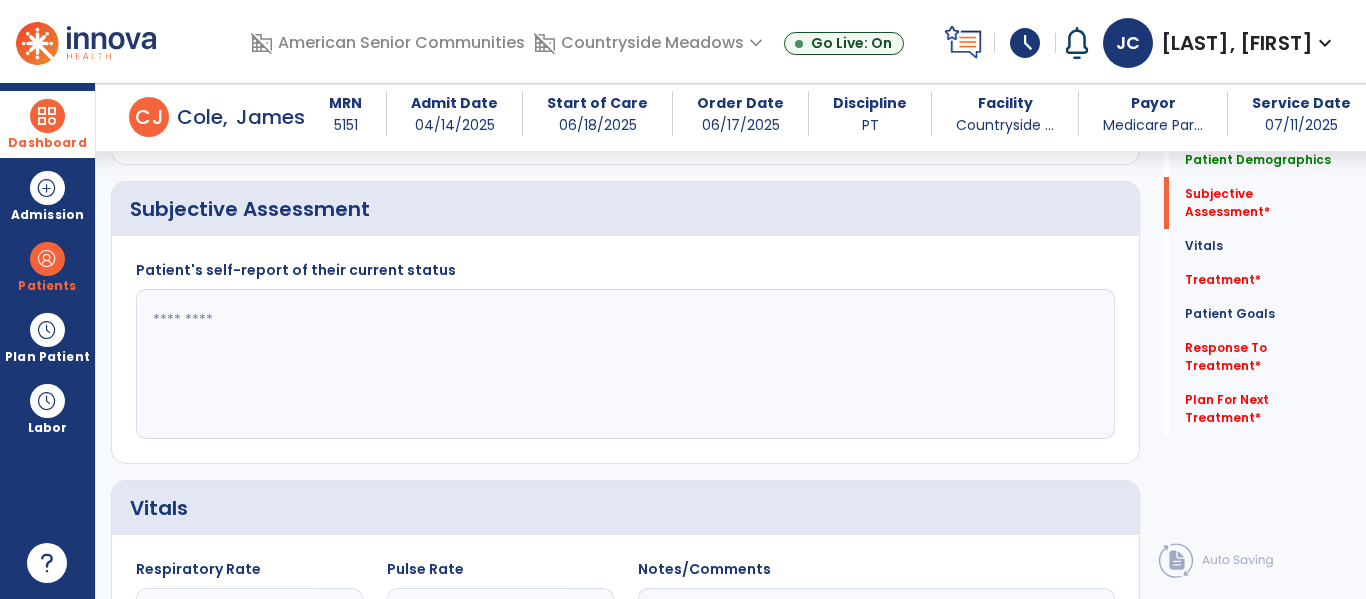 click 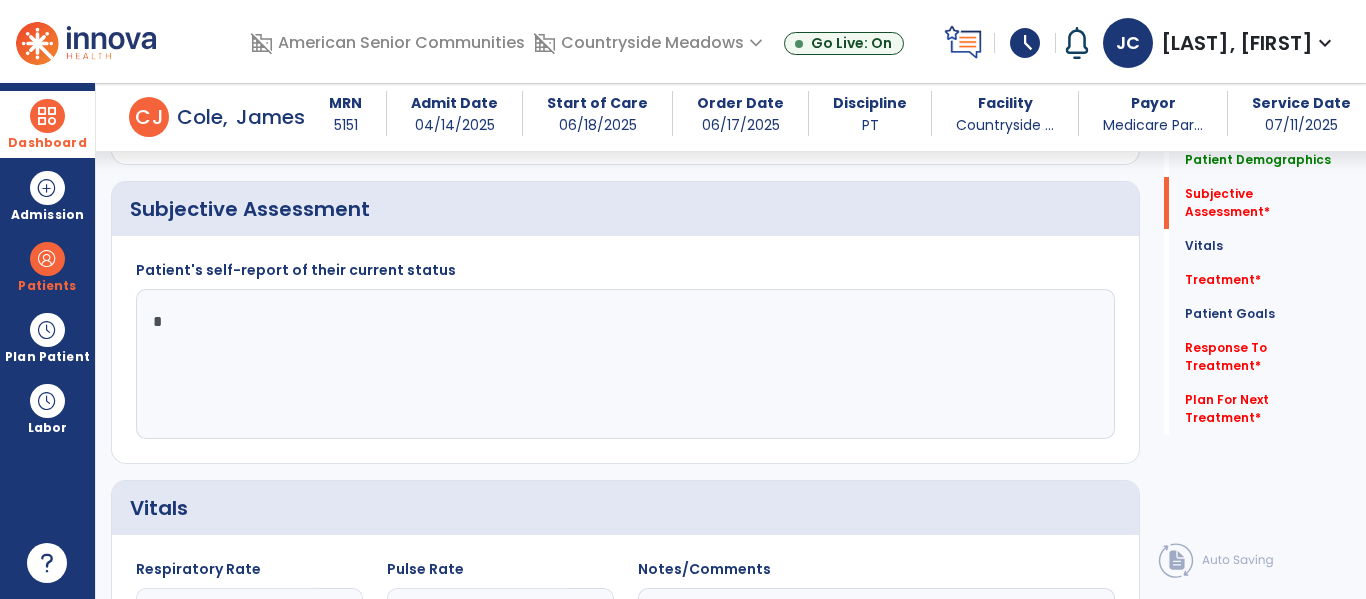 type on "**" 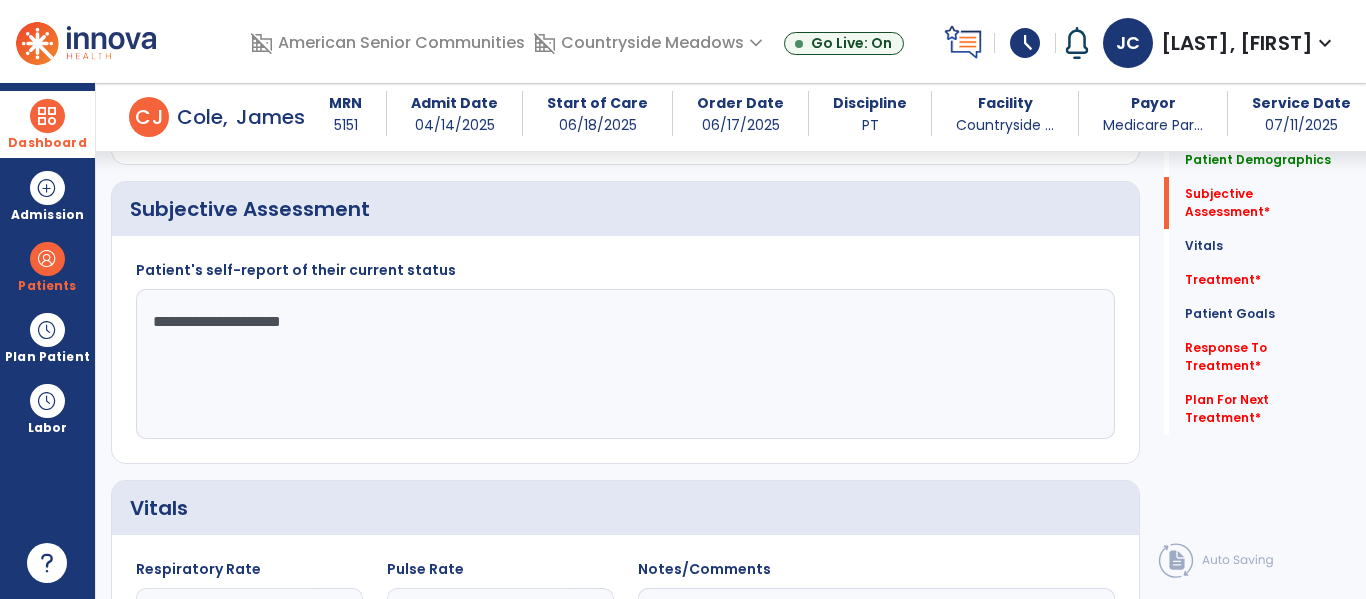 click on "Quick Links  Patient Demographics   Patient Demographics   Subjective Assessment   *  Subjective Assessment   *  Vitals   Vitals   Treatment   *  Treatment   *  Patient Goals   Patient Goals   Response To Treatment   *  Response To Treatment   *  Plan For Next Treatment   *  Plan For Next Treatment   *" 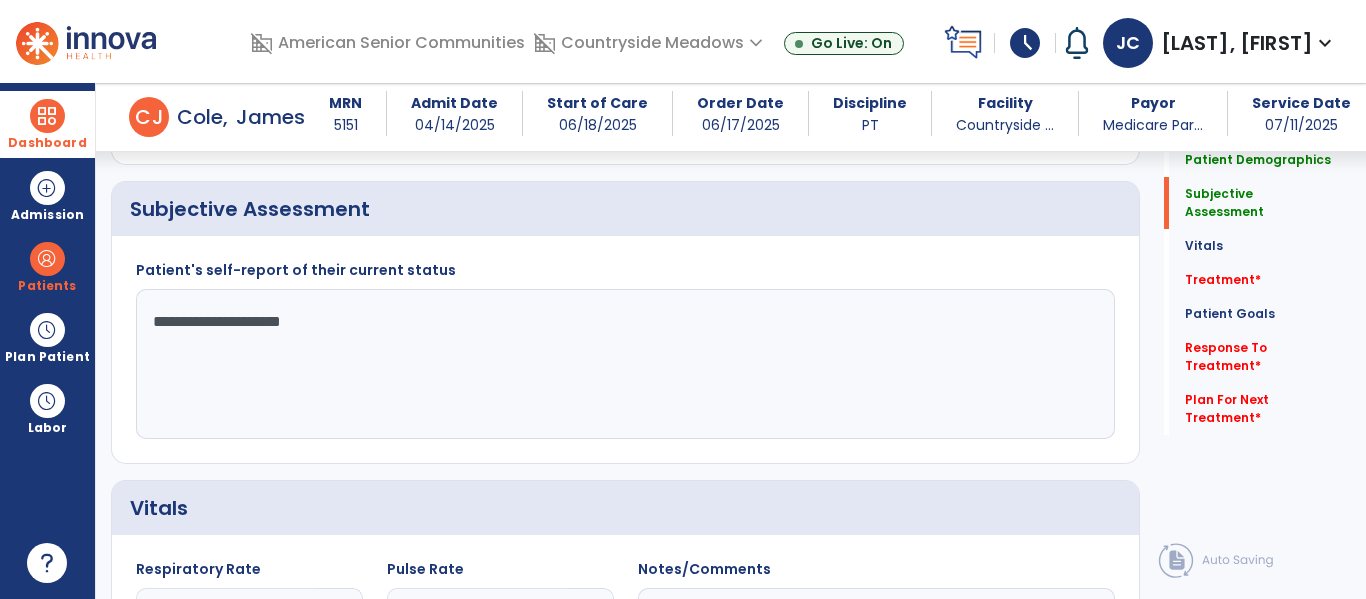 click on "**********" 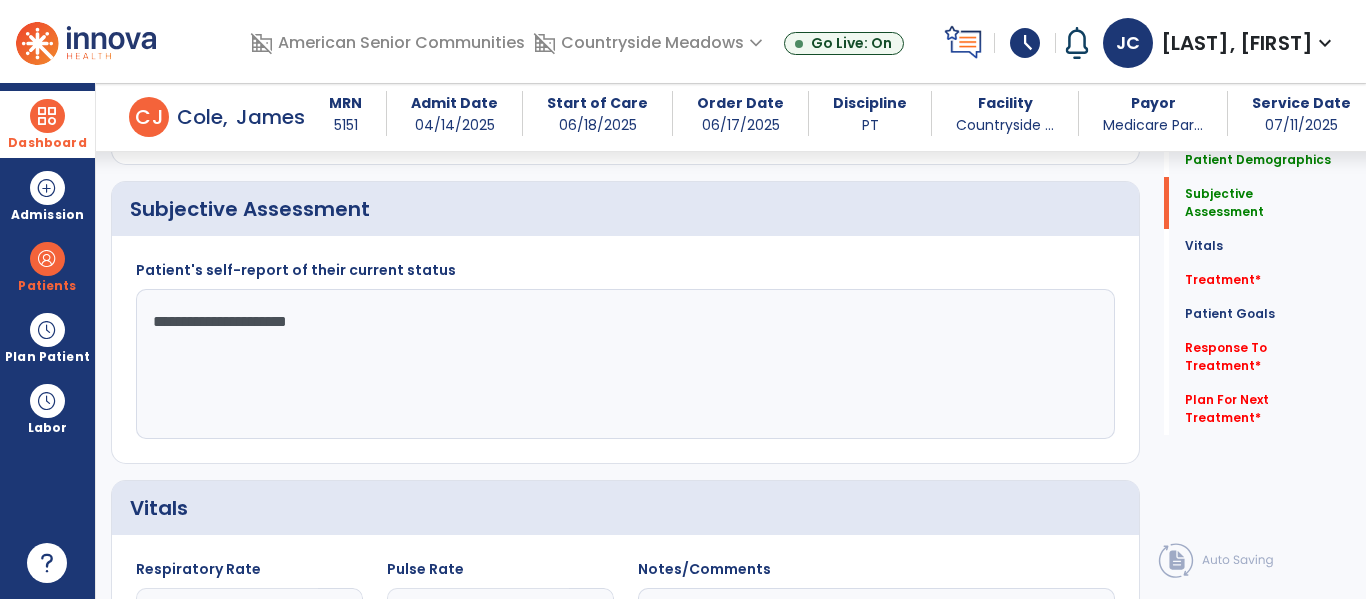 click on "**********" 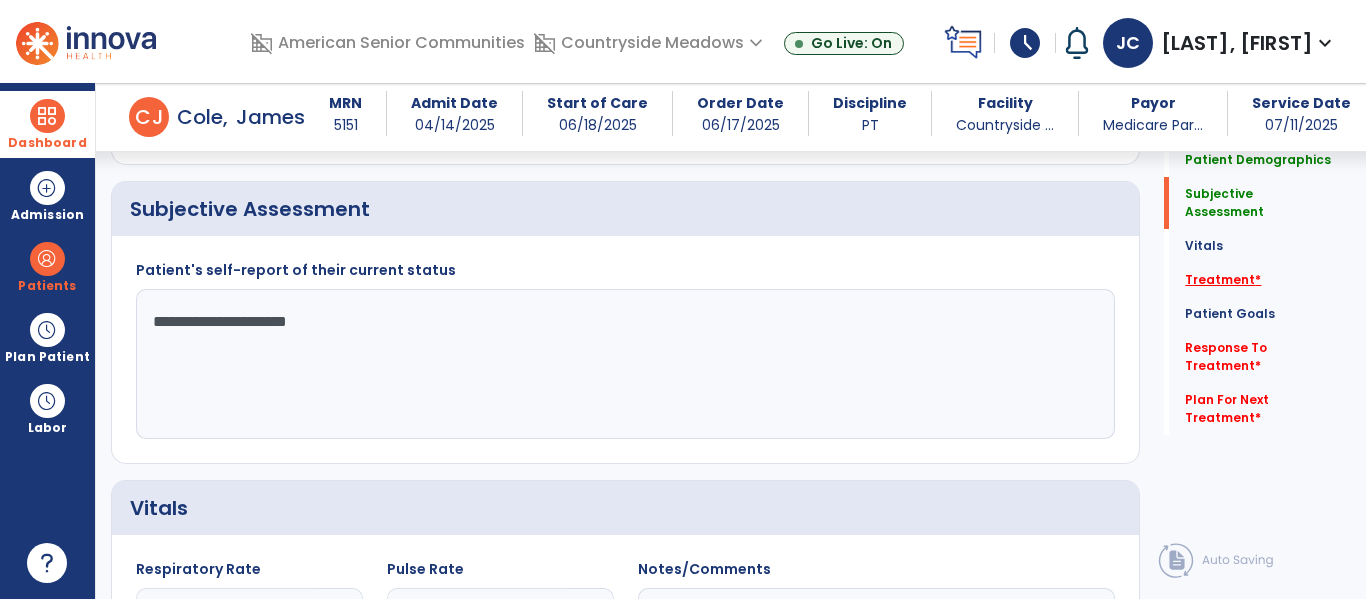 type on "**********" 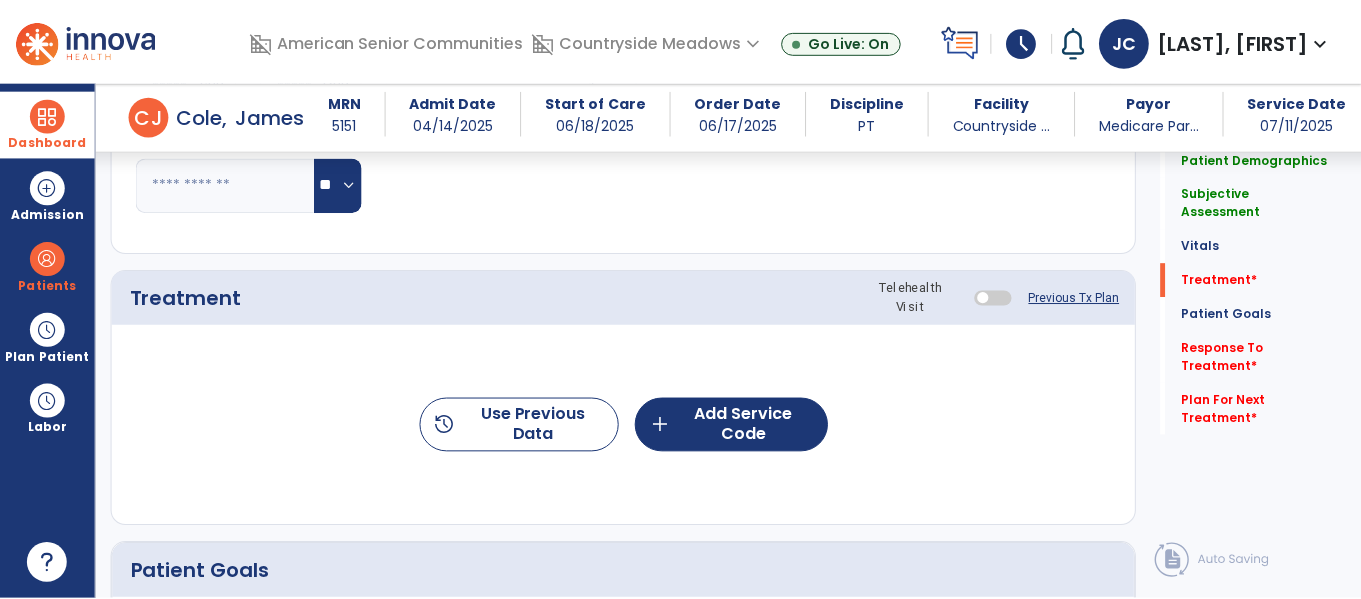 scroll, scrollTop: 1196, scrollLeft: 0, axis: vertical 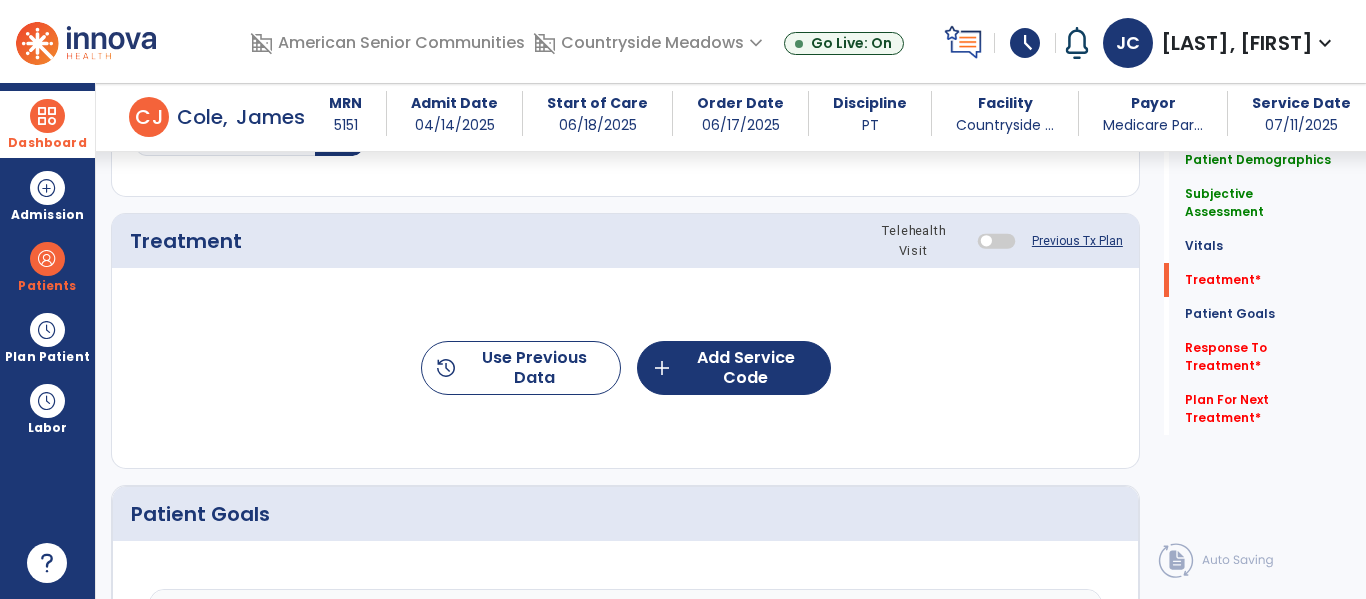 click on "history  Use Previous Data  add  Add Service Code" 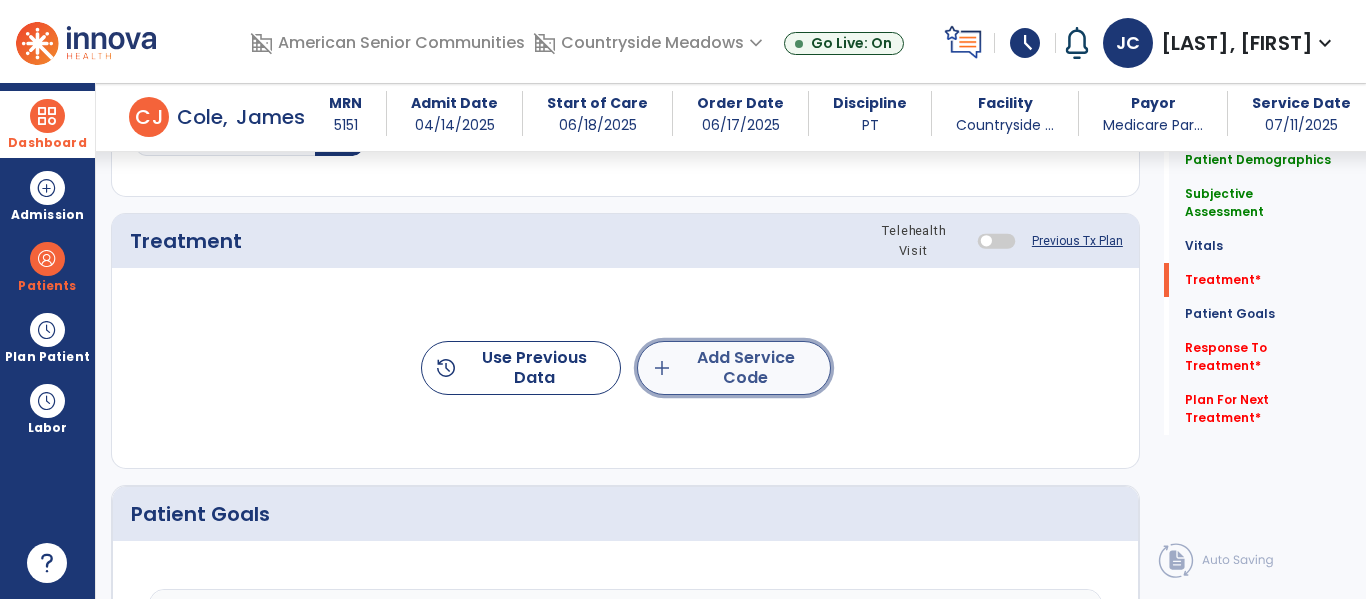 click on "add  Add Service Code" 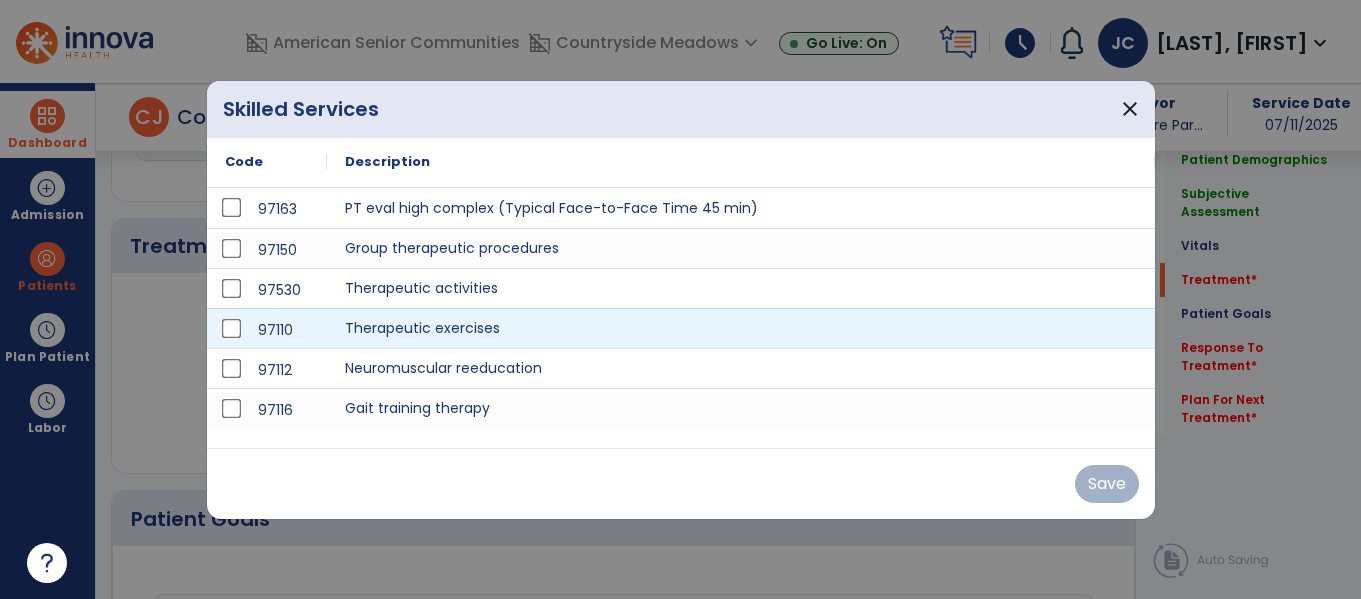 scroll, scrollTop: 1196, scrollLeft: 0, axis: vertical 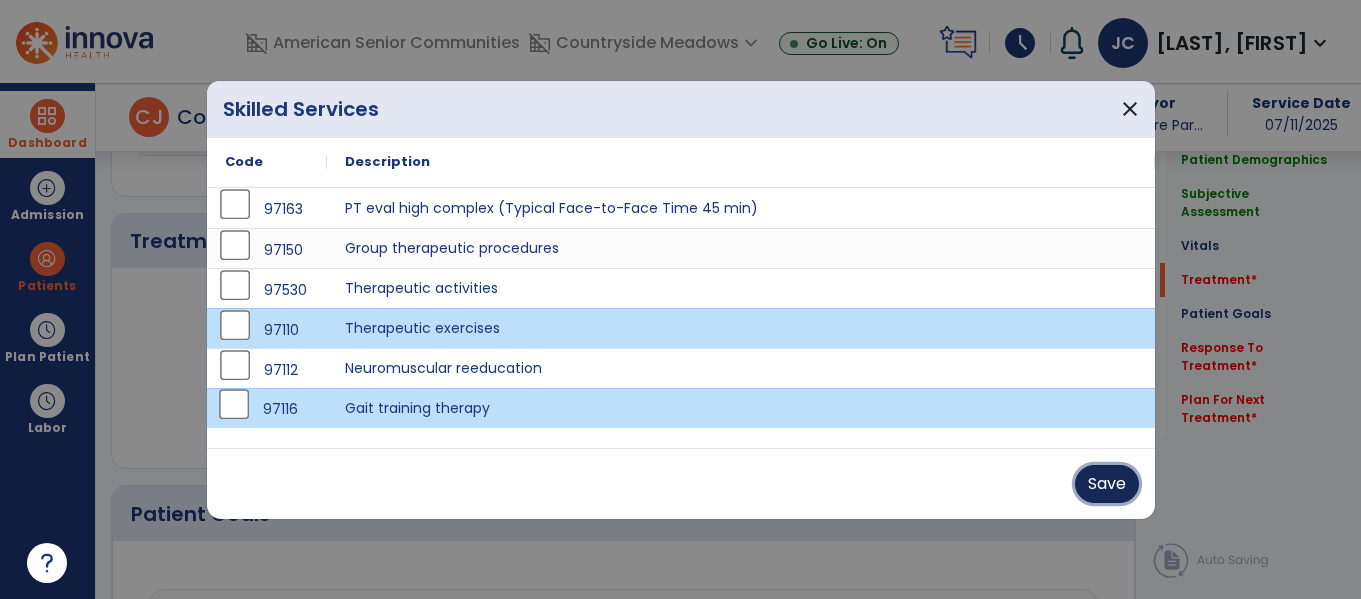 click on "Save" at bounding box center (1107, 484) 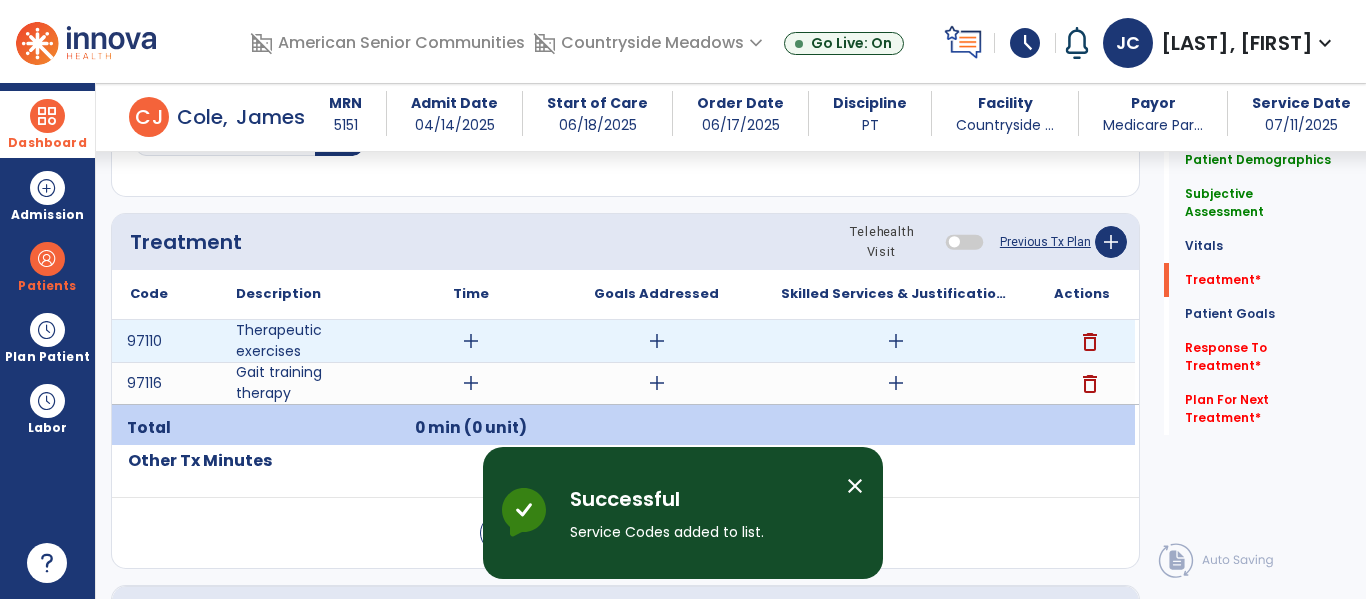 click on "add" at bounding box center [471, 341] 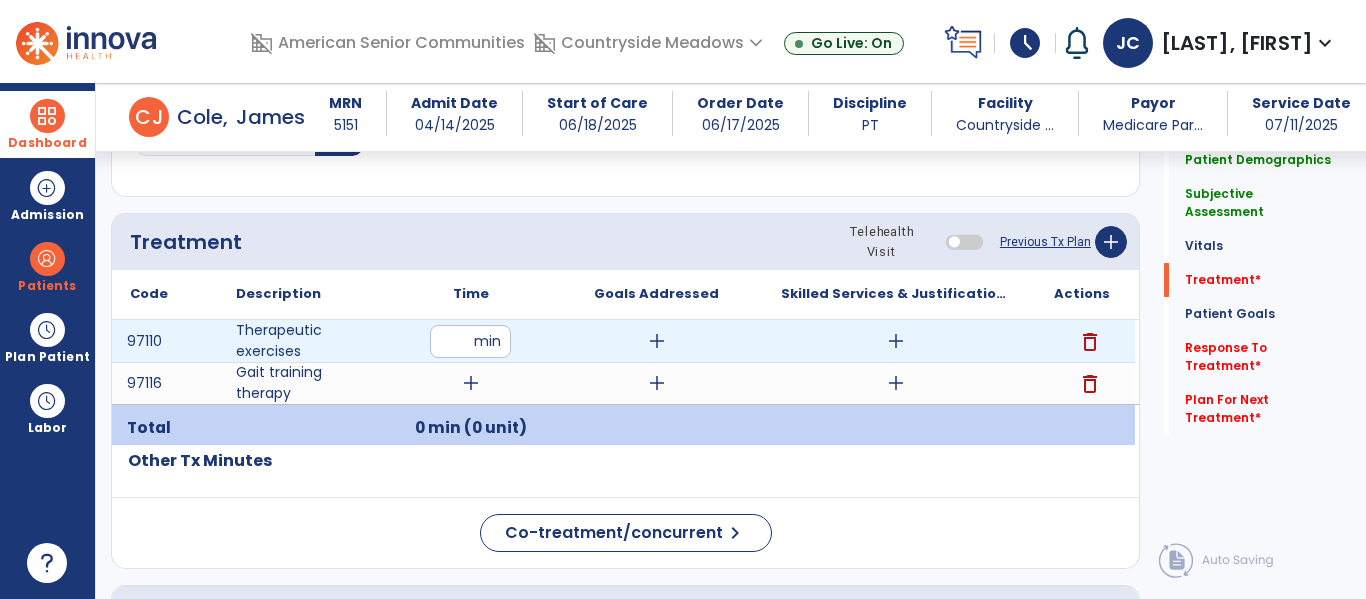 type on "**" 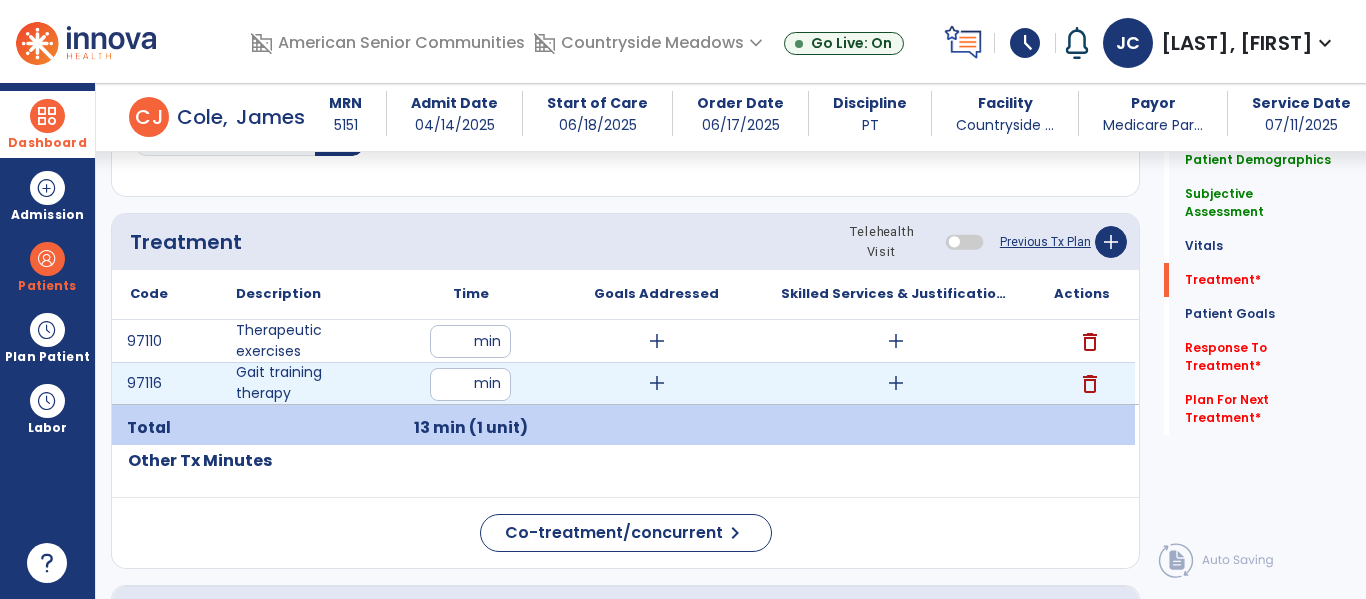 type on "**" 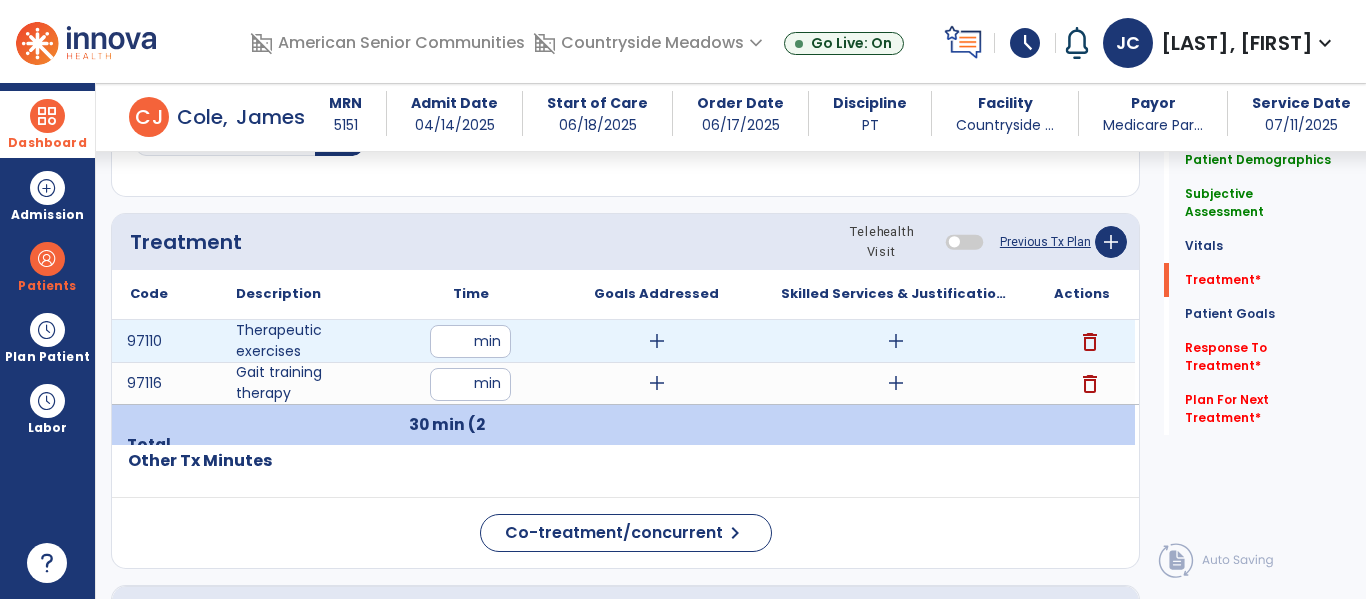 click on "add" at bounding box center (896, 341) 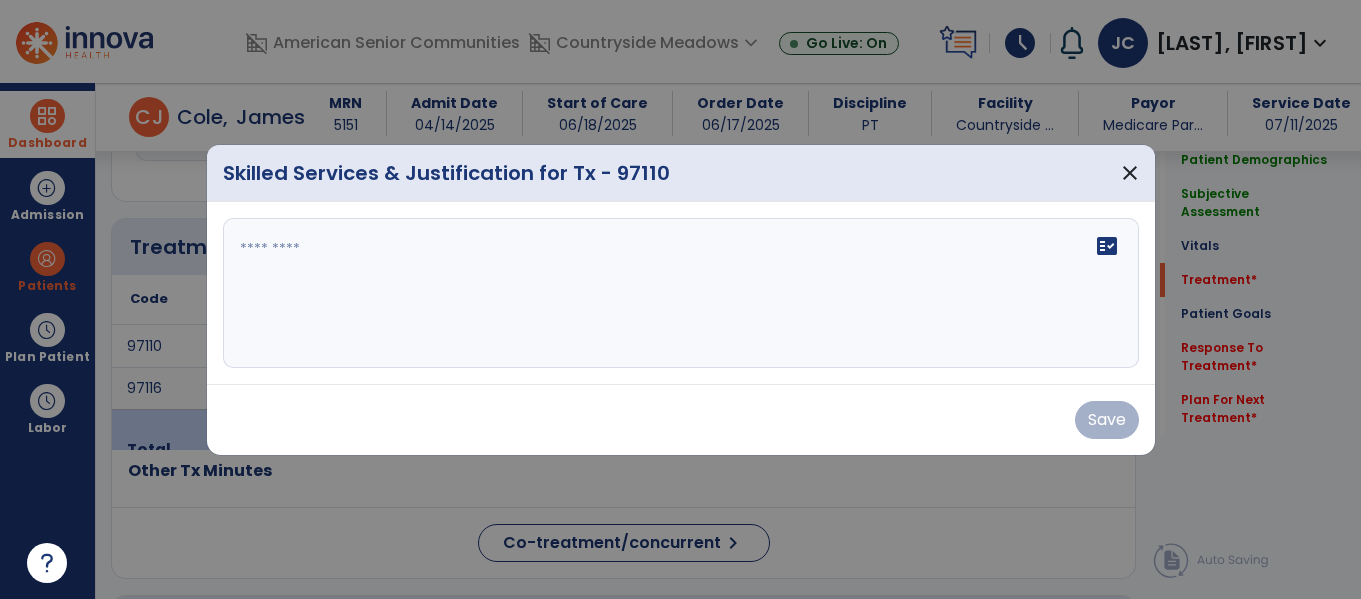 scroll, scrollTop: 1196, scrollLeft: 0, axis: vertical 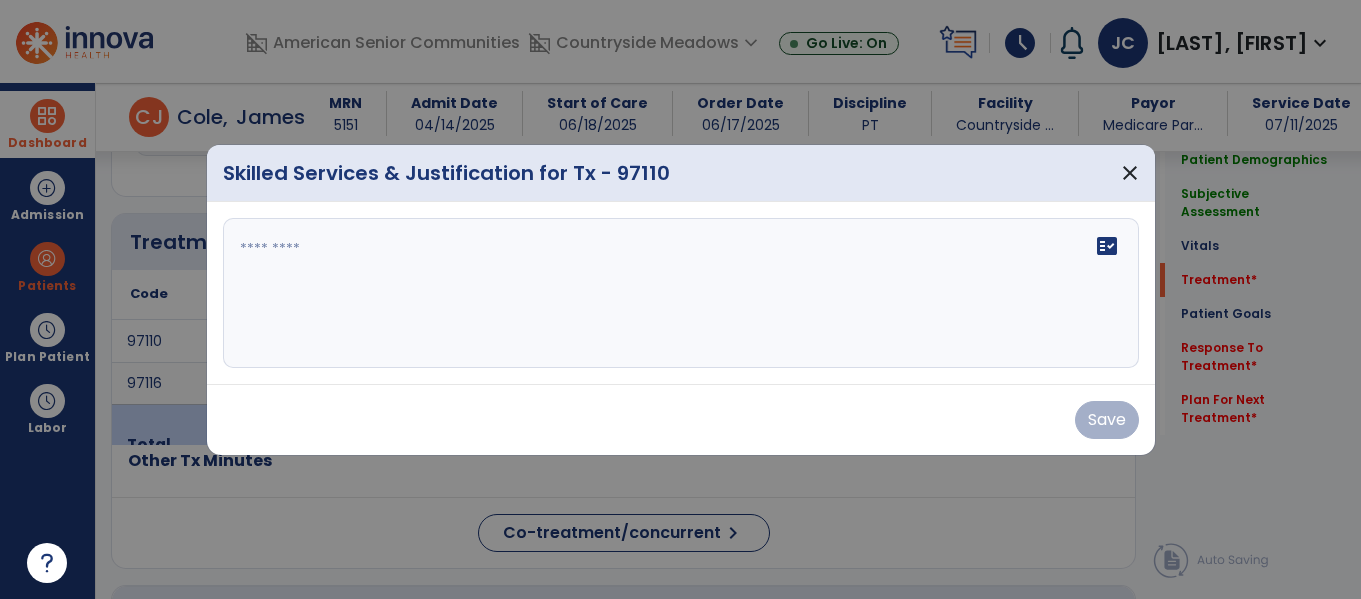click on "fact_check" at bounding box center [681, 293] 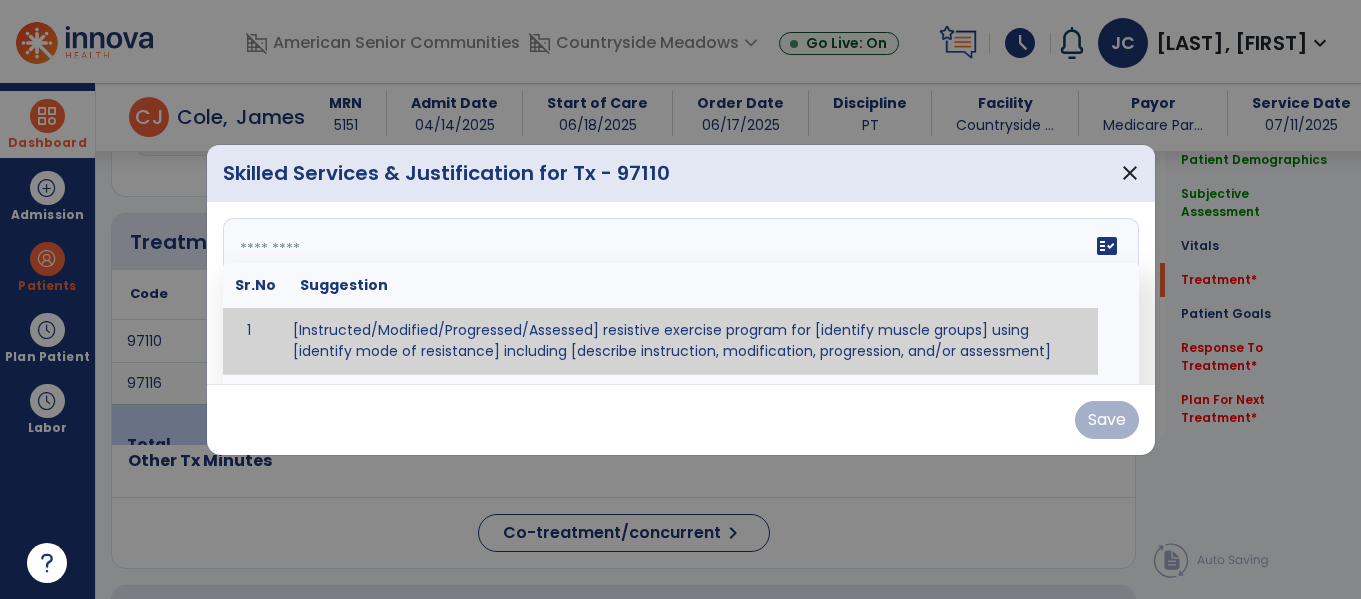 paste on "**********" 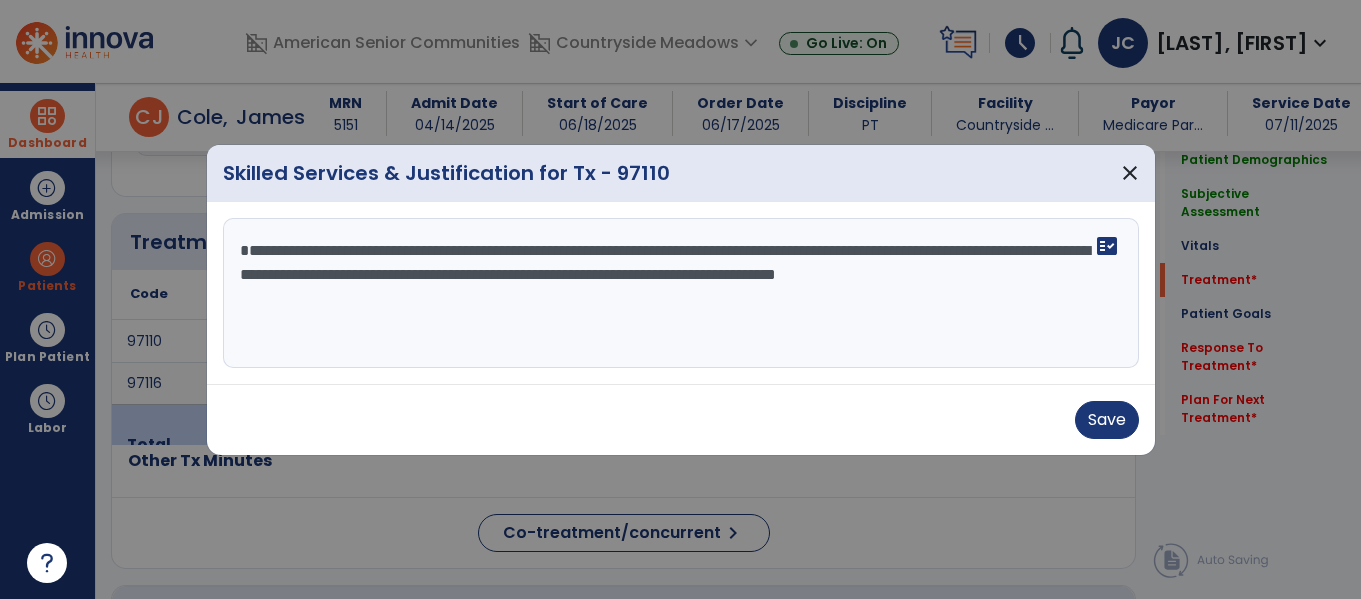 click on "**********" at bounding box center [681, 293] 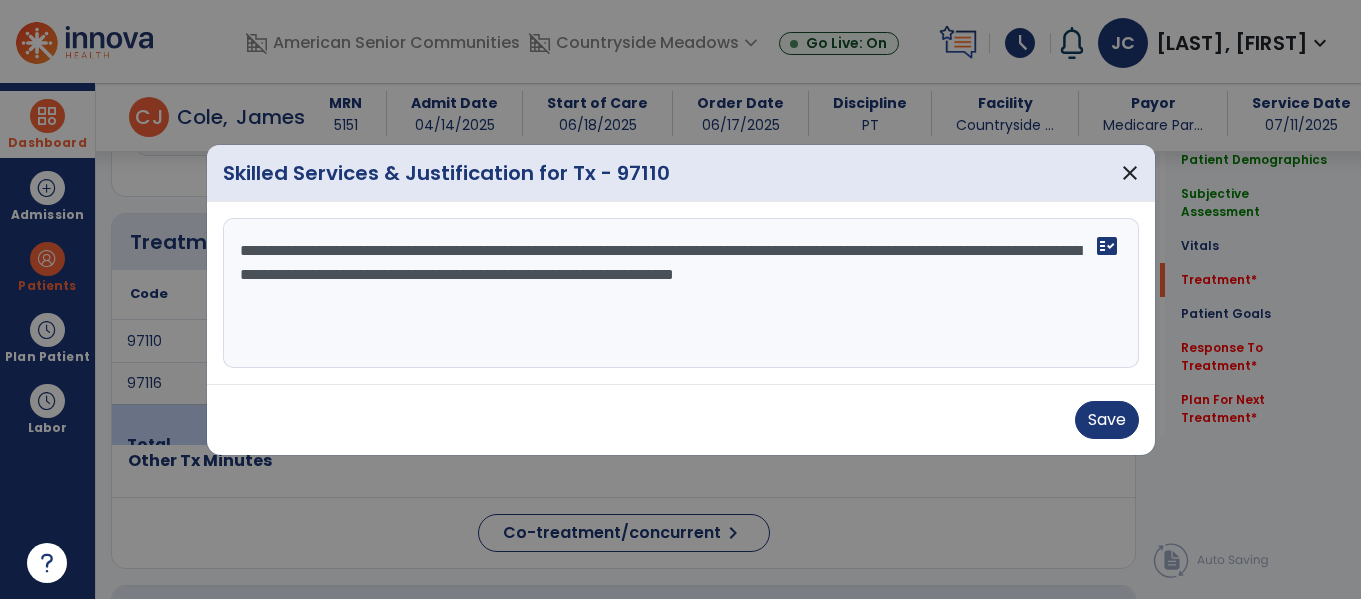 click on "**********" at bounding box center [681, 293] 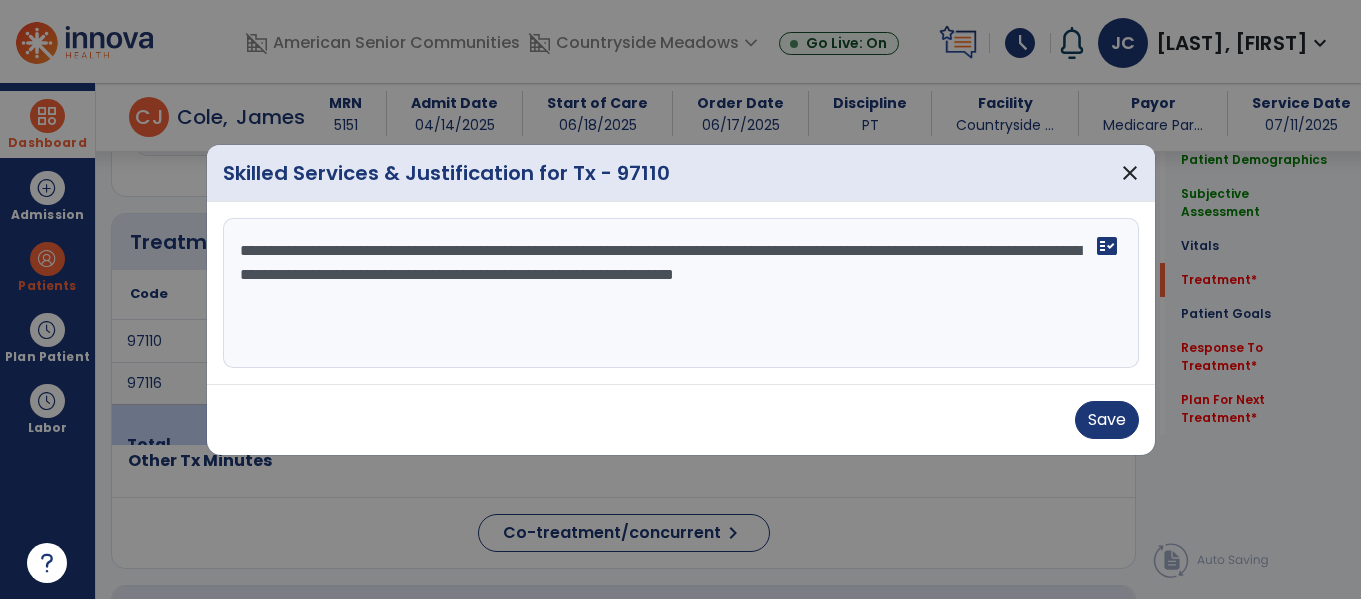 click on "**********" at bounding box center [681, 293] 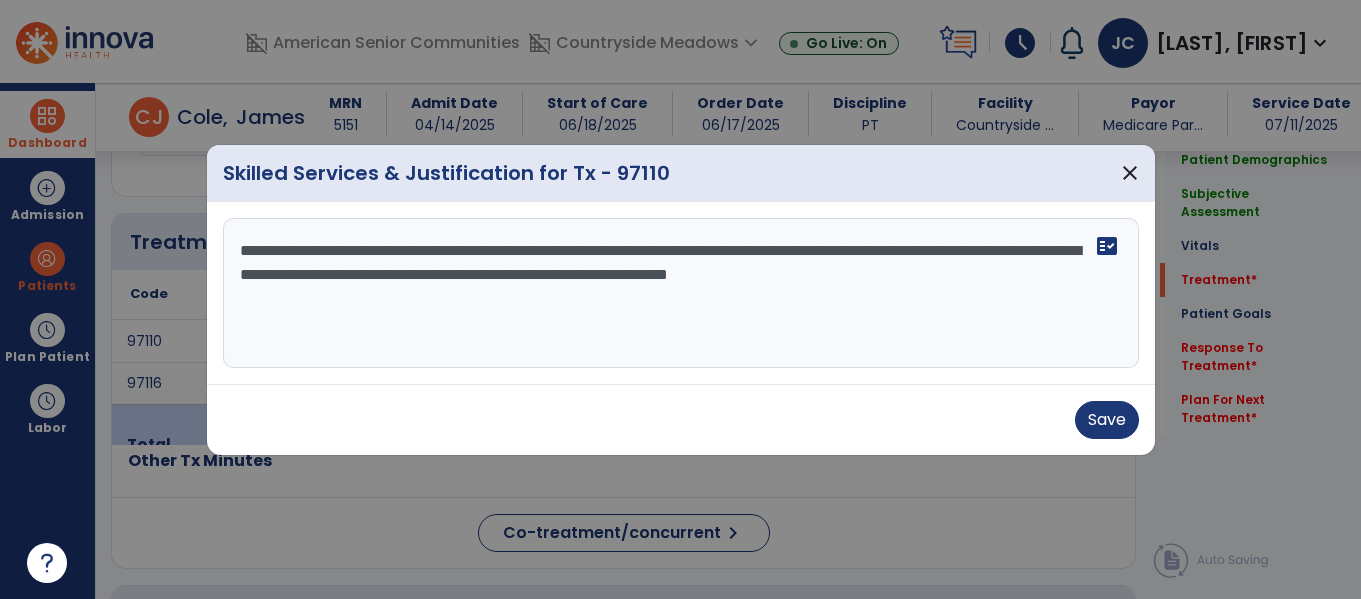 click on "**********" at bounding box center (681, 293) 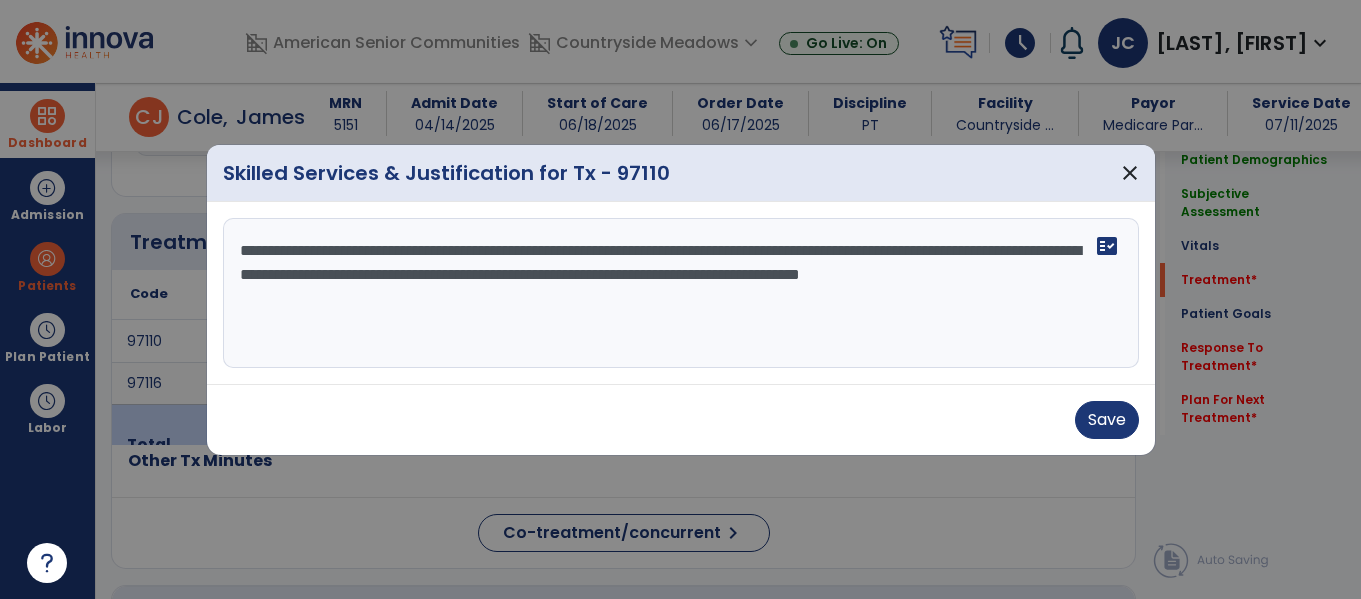 drag, startPoint x: 937, startPoint y: 256, endPoint x: 964, endPoint y: 303, distance: 54.20332 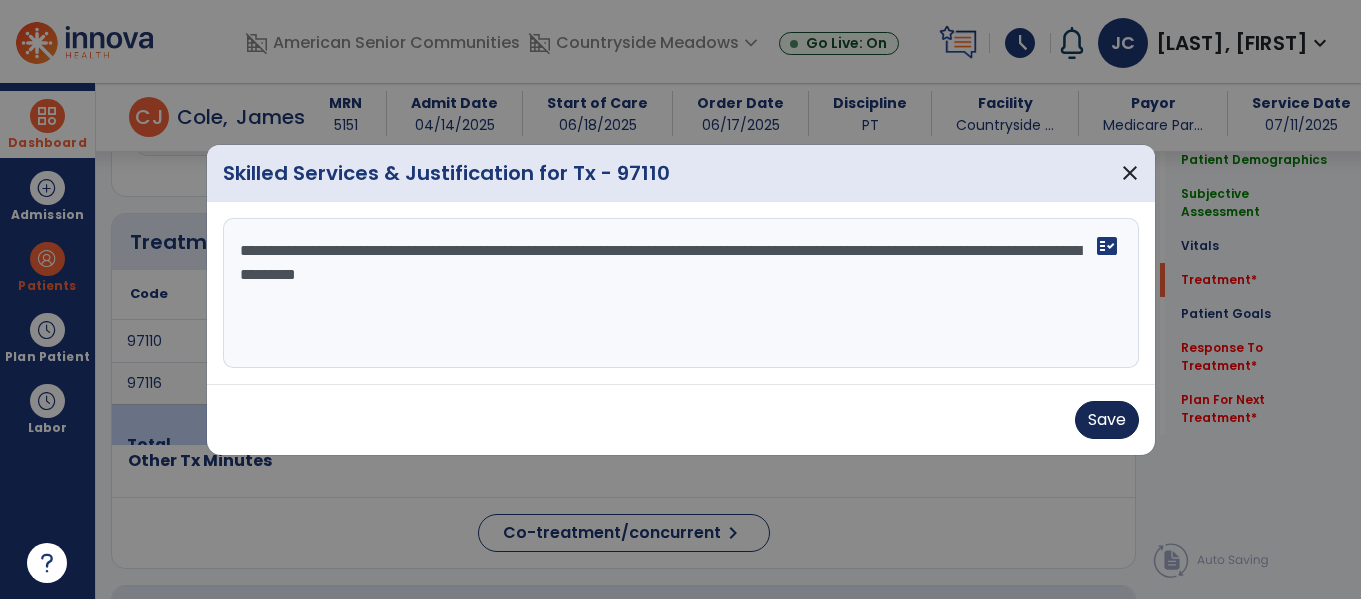 type on "**********" 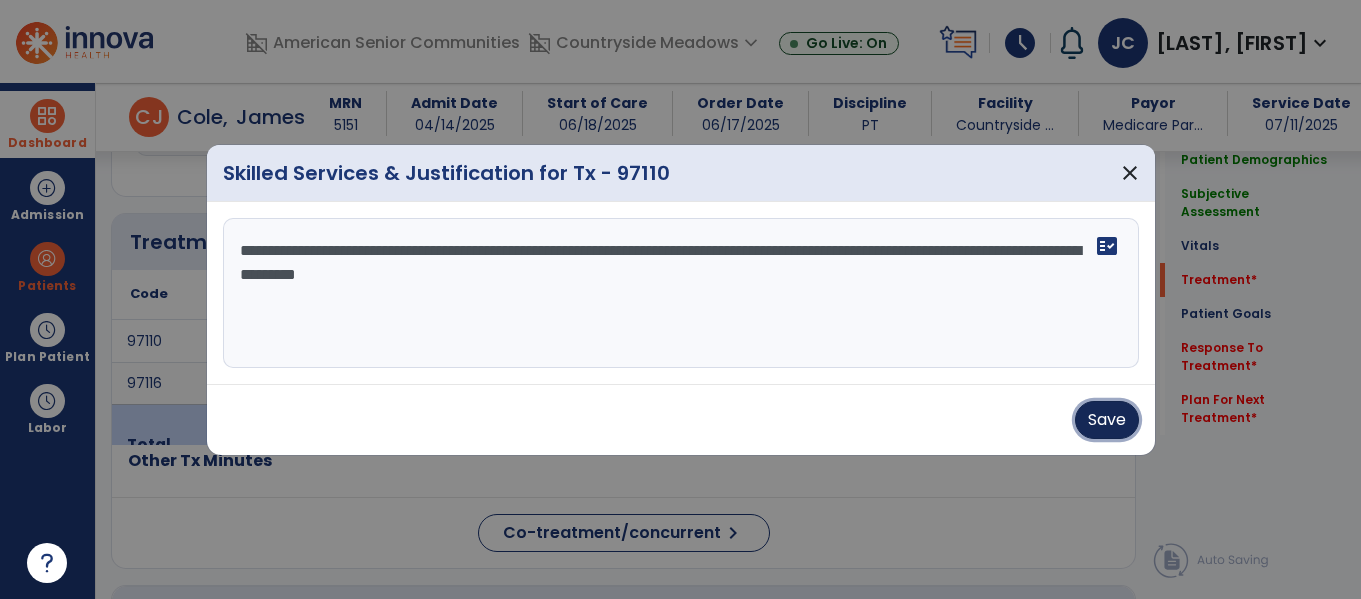 click on "Save" at bounding box center [1107, 420] 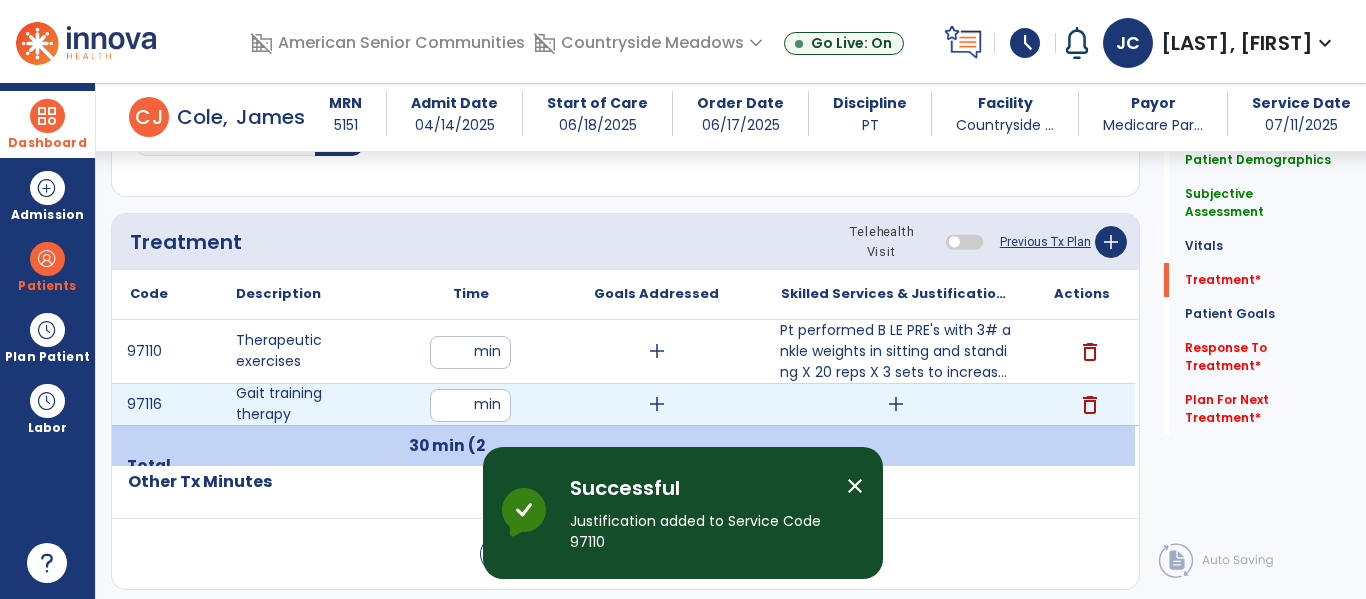 click on "add" at bounding box center [896, 404] 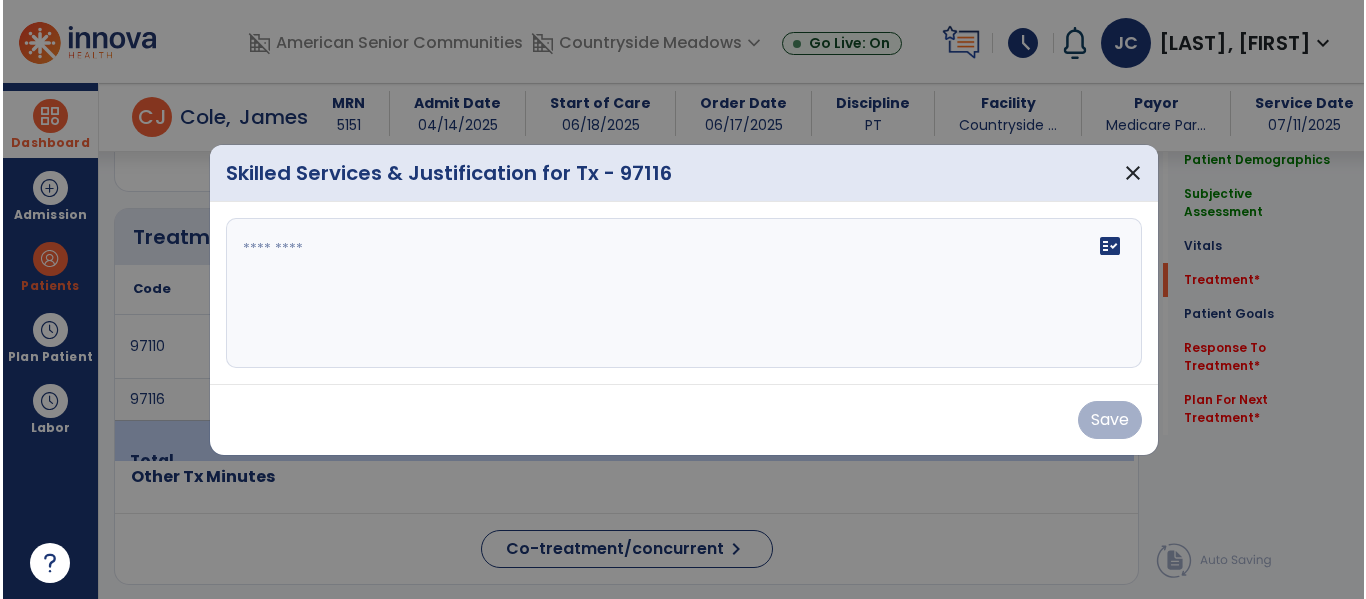 scroll, scrollTop: 1196, scrollLeft: 0, axis: vertical 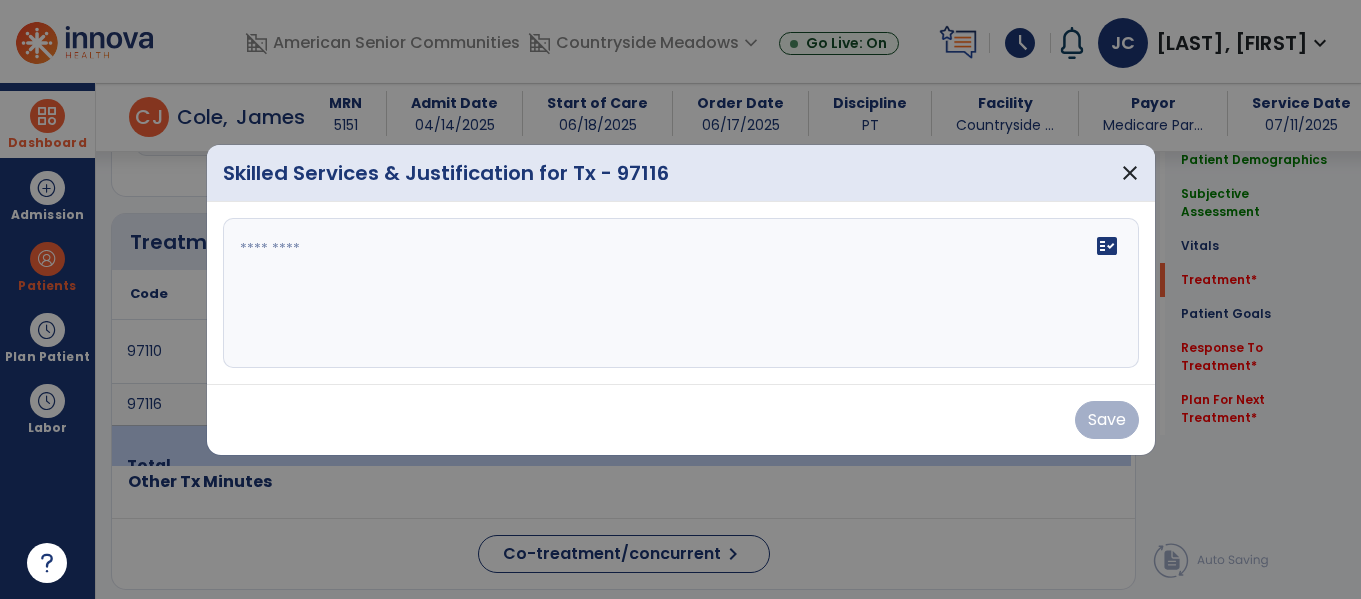 click on "fact_check" at bounding box center [681, 293] 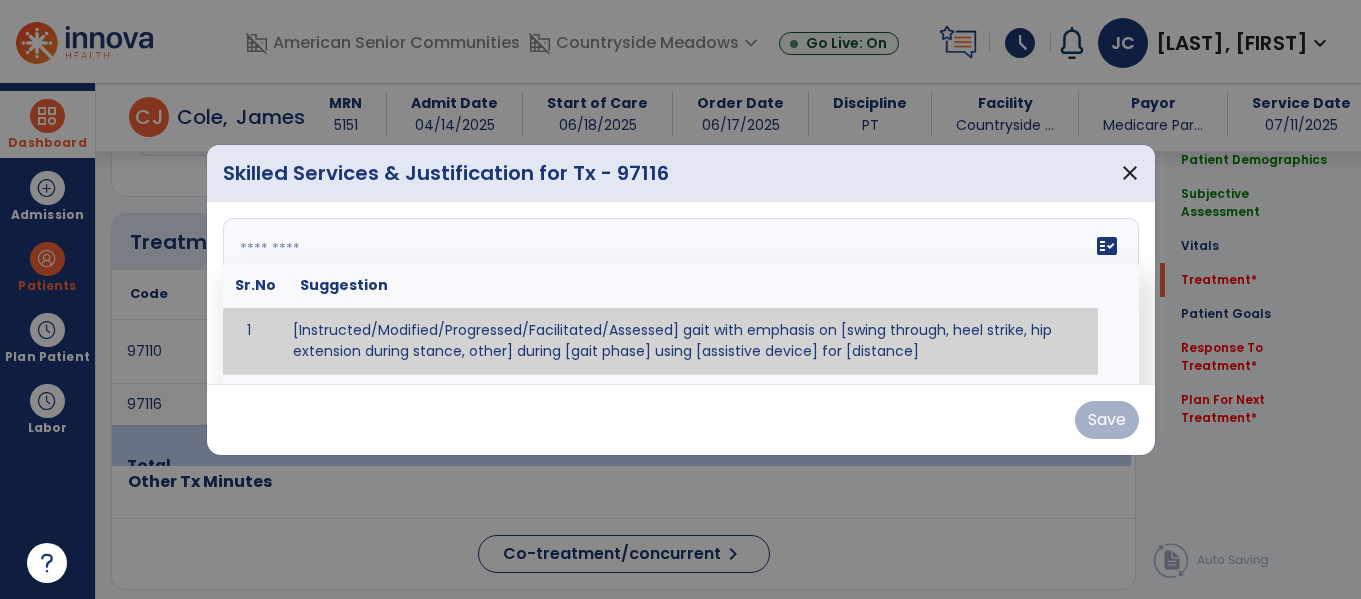 click at bounding box center [678, 293] 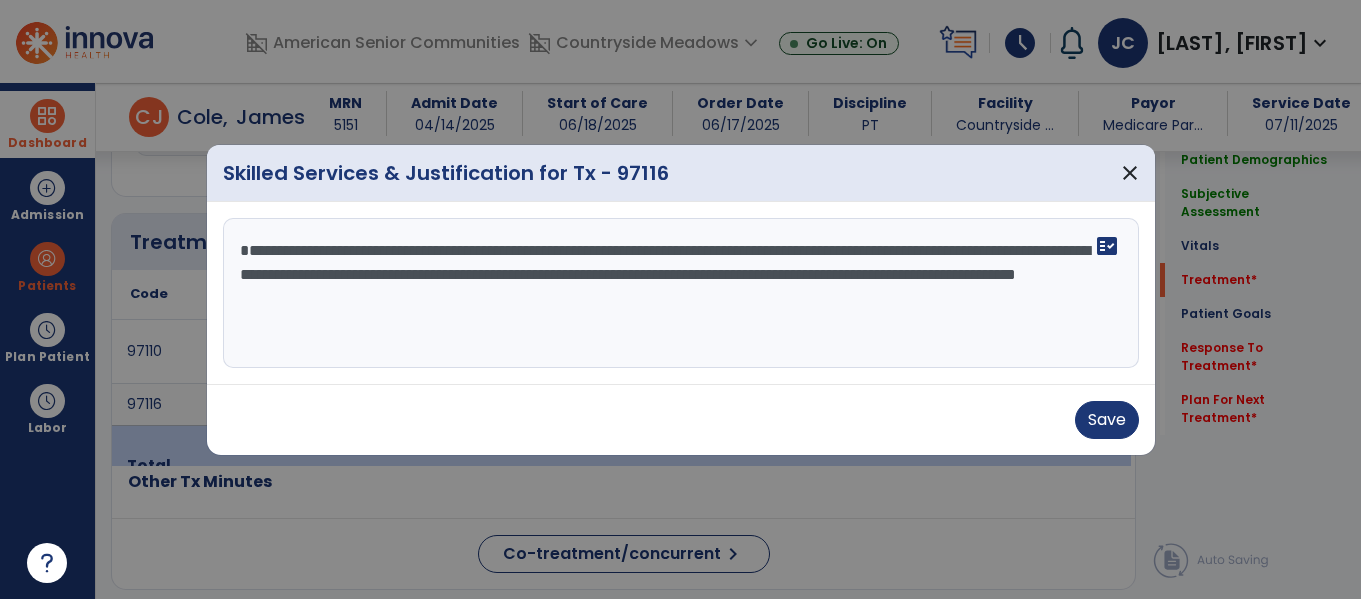 click on "**********" at bounding box center (681, 293) 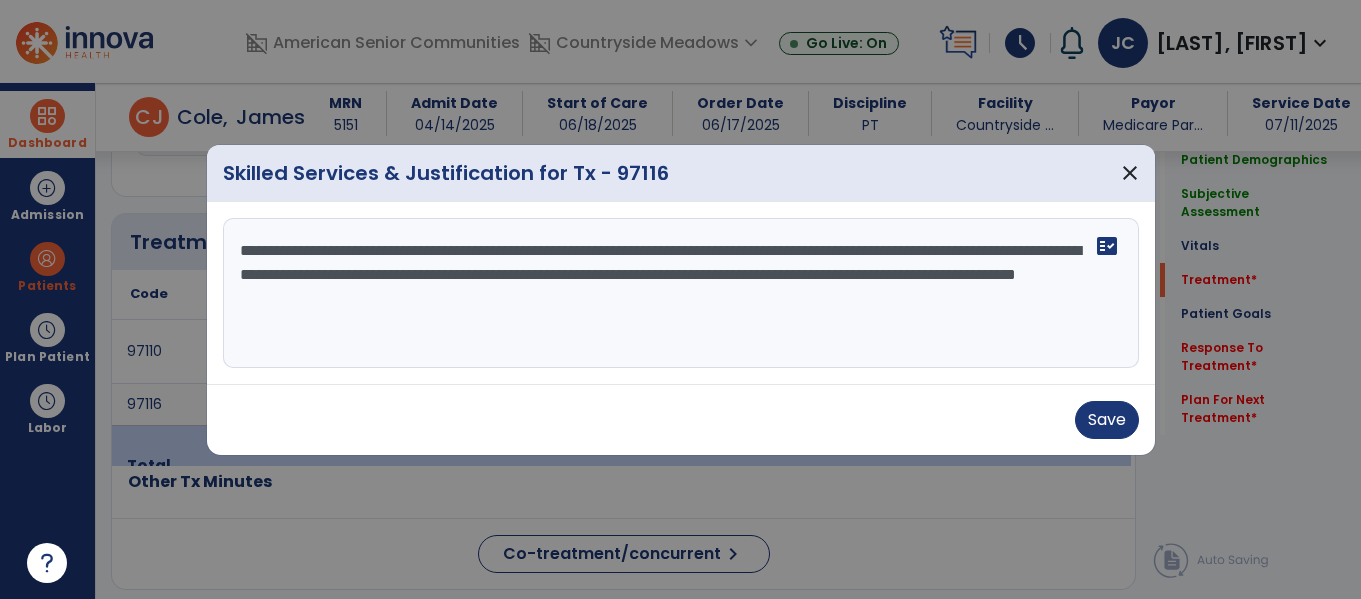 click on "**********" at bounding box center (681, 293) 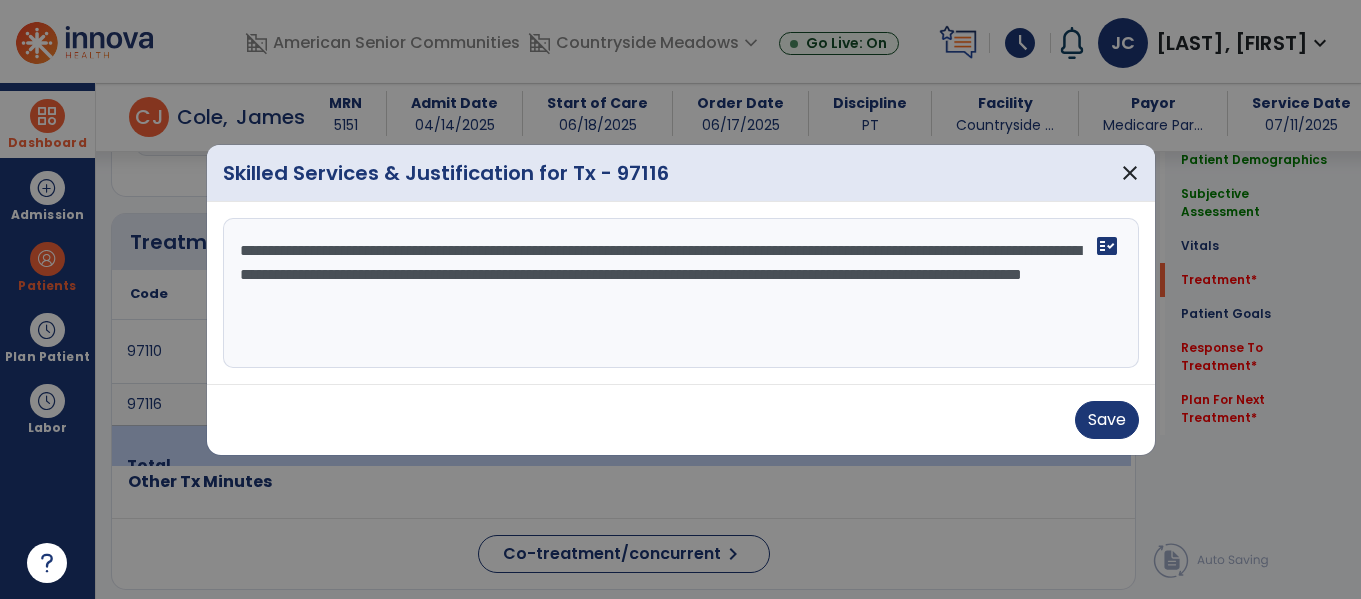 click on "**********" at bounding box center [681, 293] 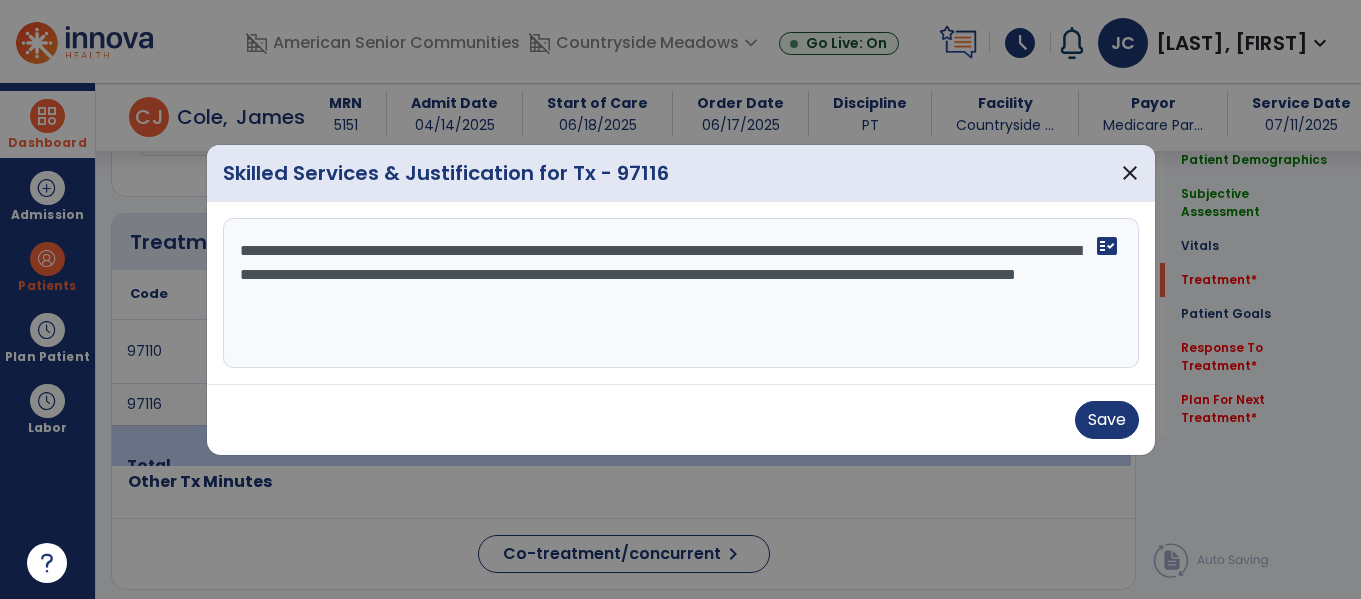 click on "**********" at bounding box center (681, 293) 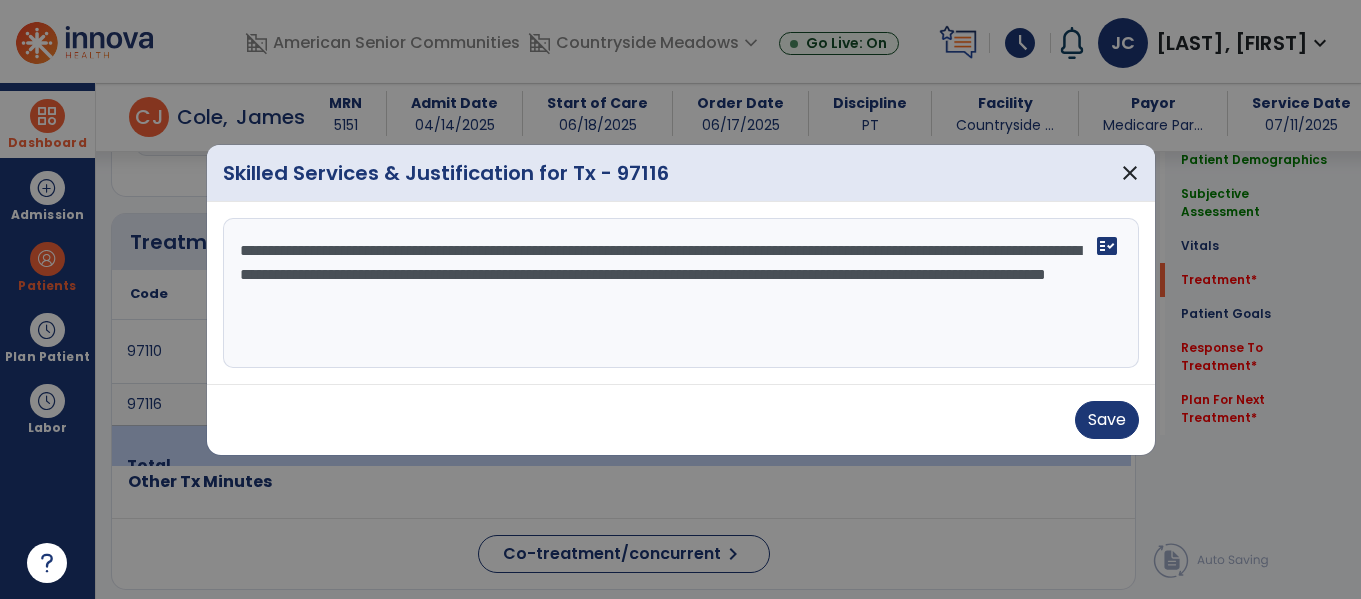 click on "**********" at bounding box center [681, 293] 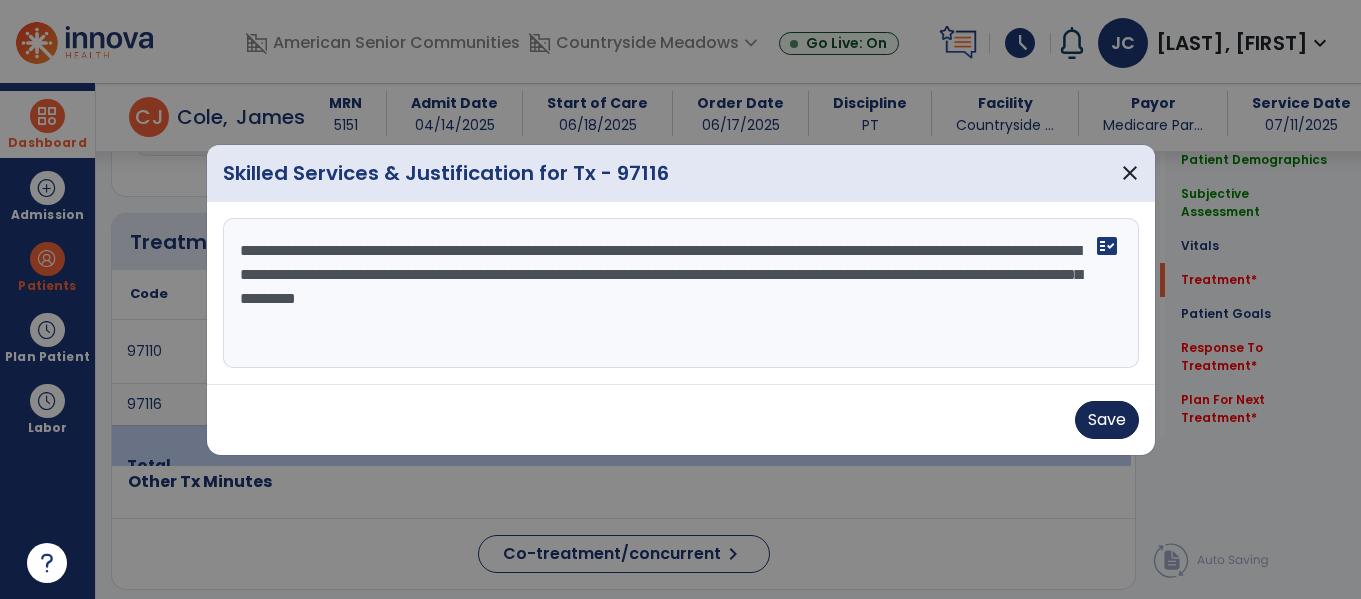 type on "**********" 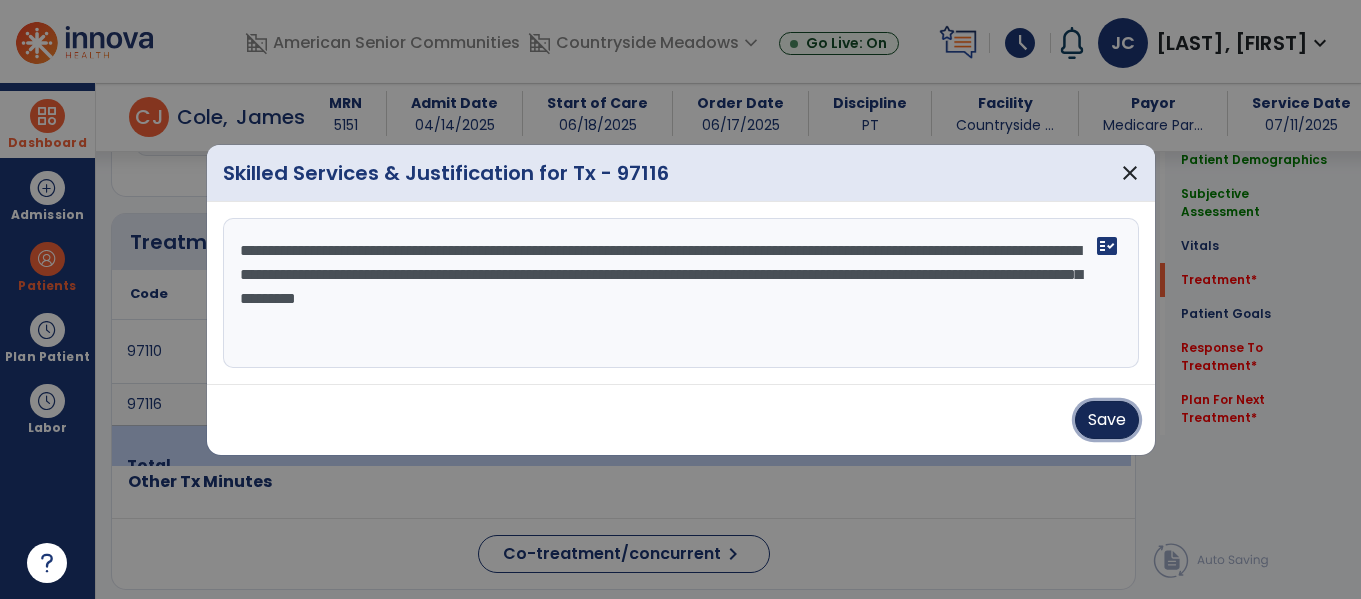 click on "Save" at bounding box center (1107, 420) 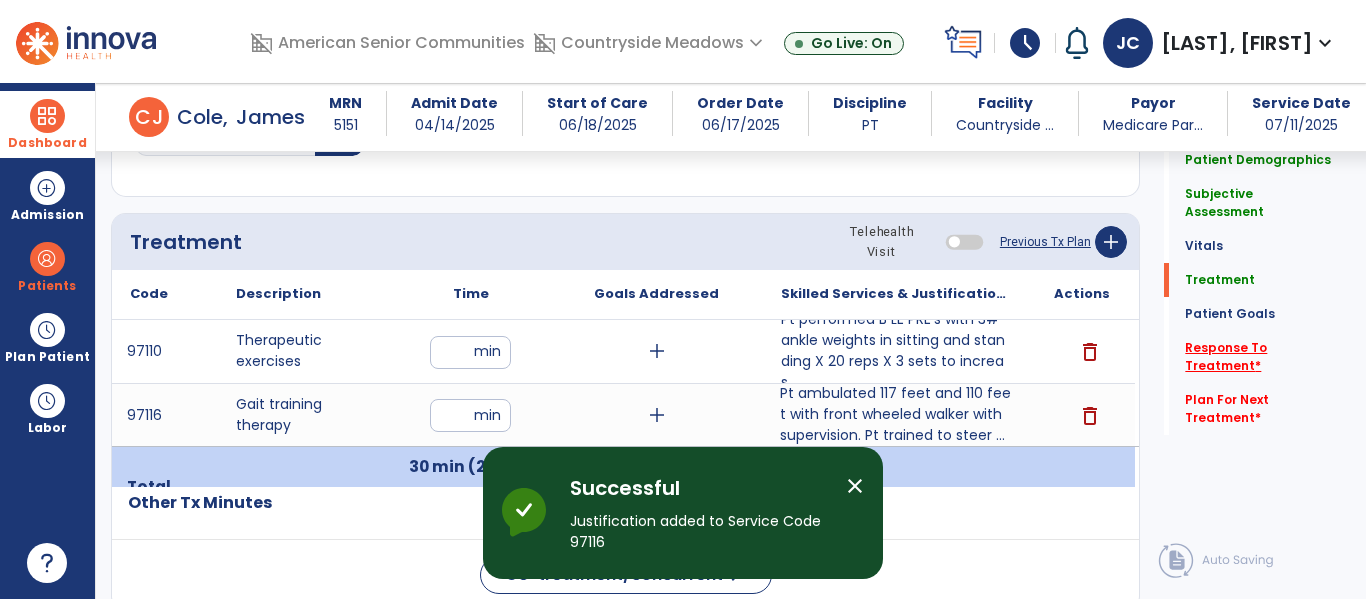click on "Response To Treatment   *" 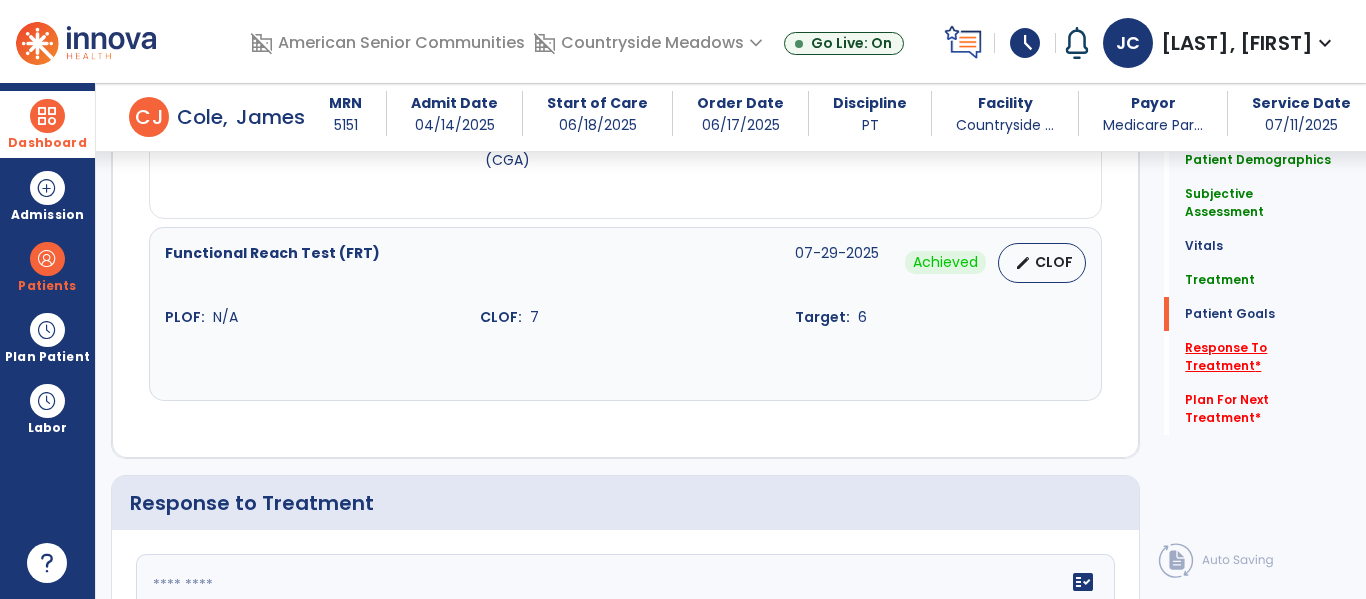 scroll, scrollTop: 3407, scrollLeft: 0, axis: vertical 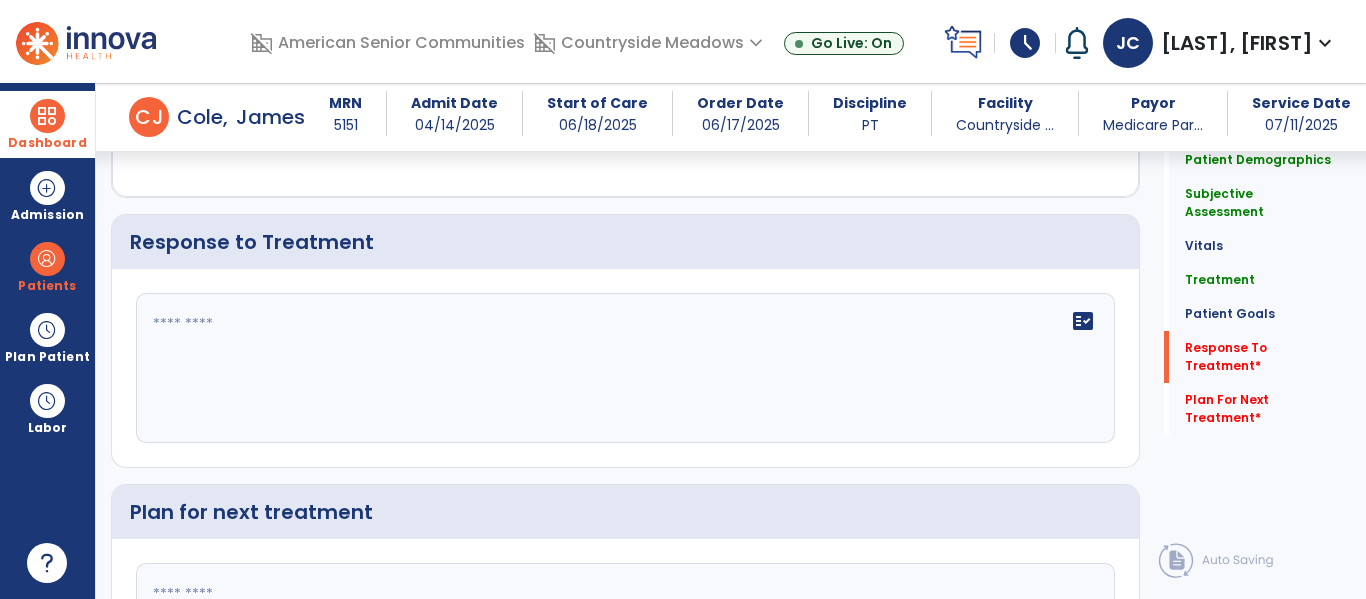 click on "fact_check" 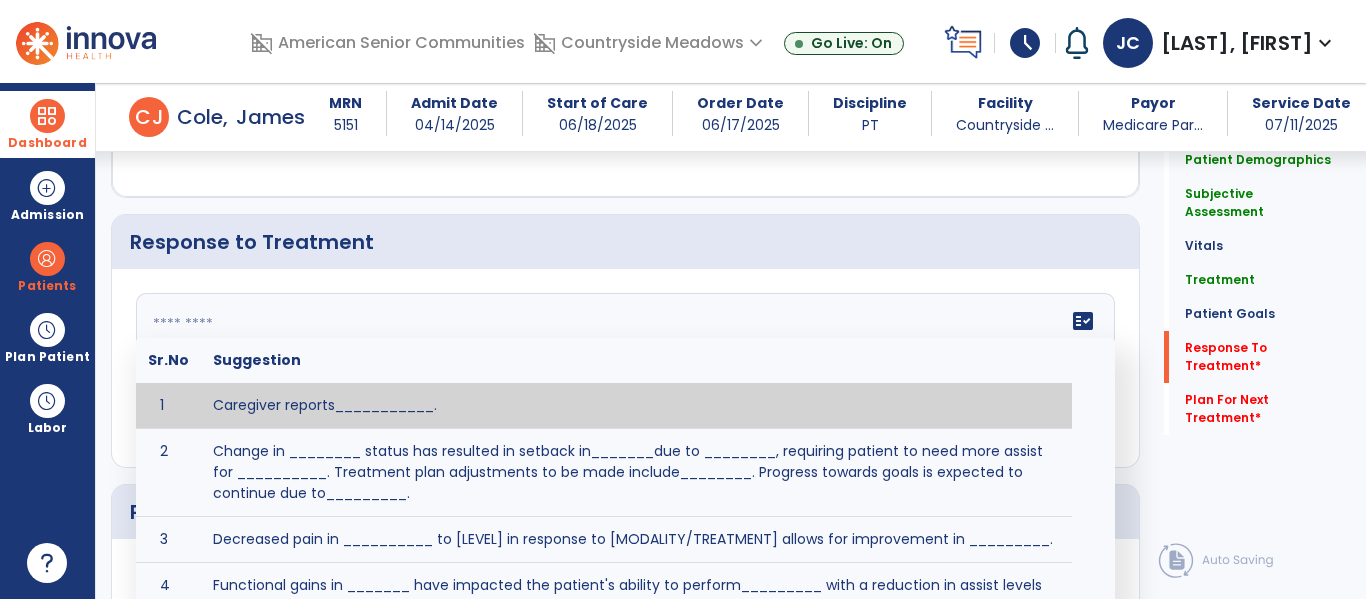 paste on "**********" 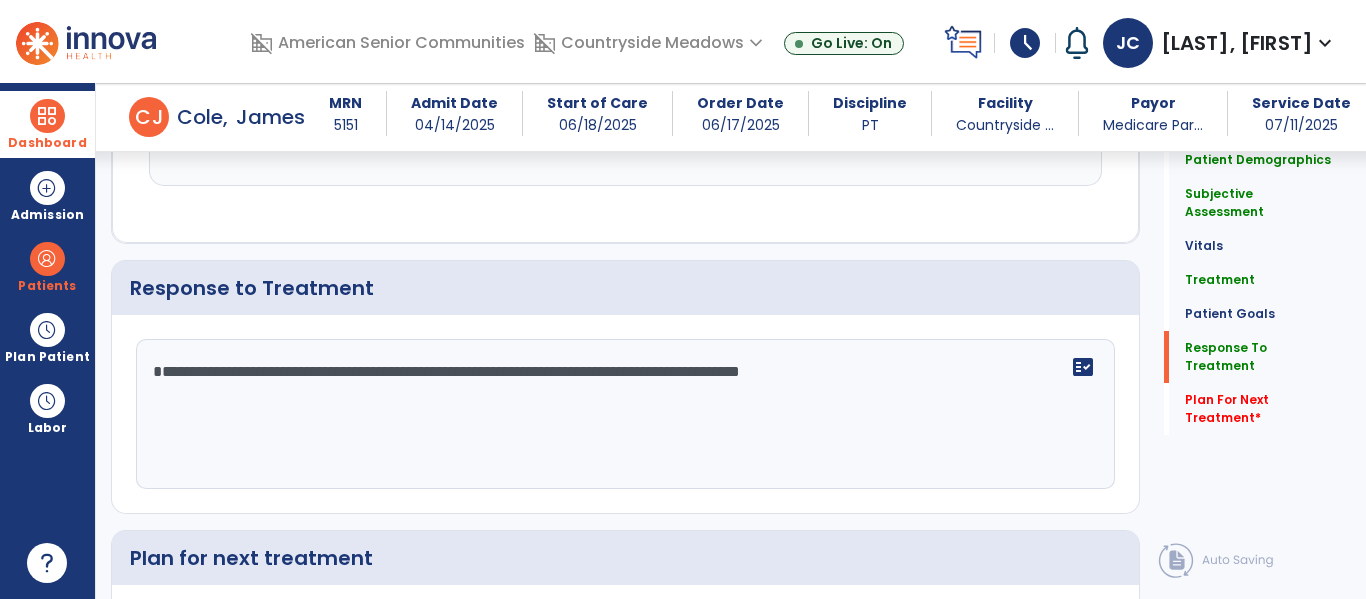 scroll, scrollTop: 3407, scrollLeft: 0, axis: vertical 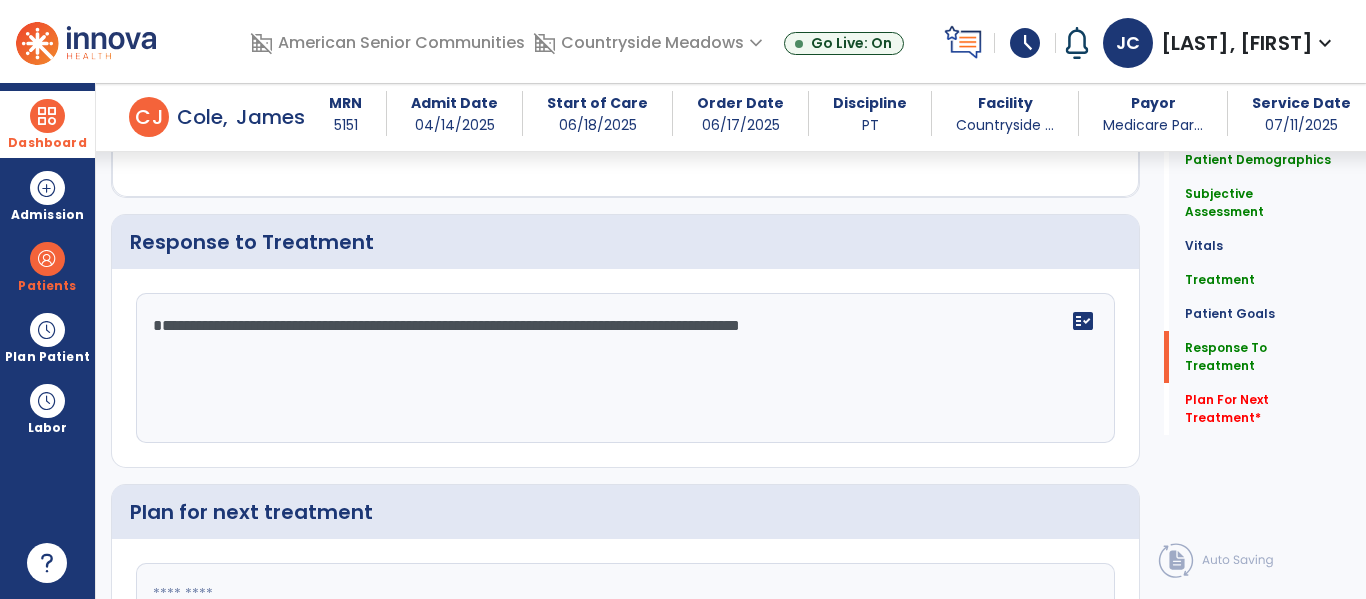 click on "**********" 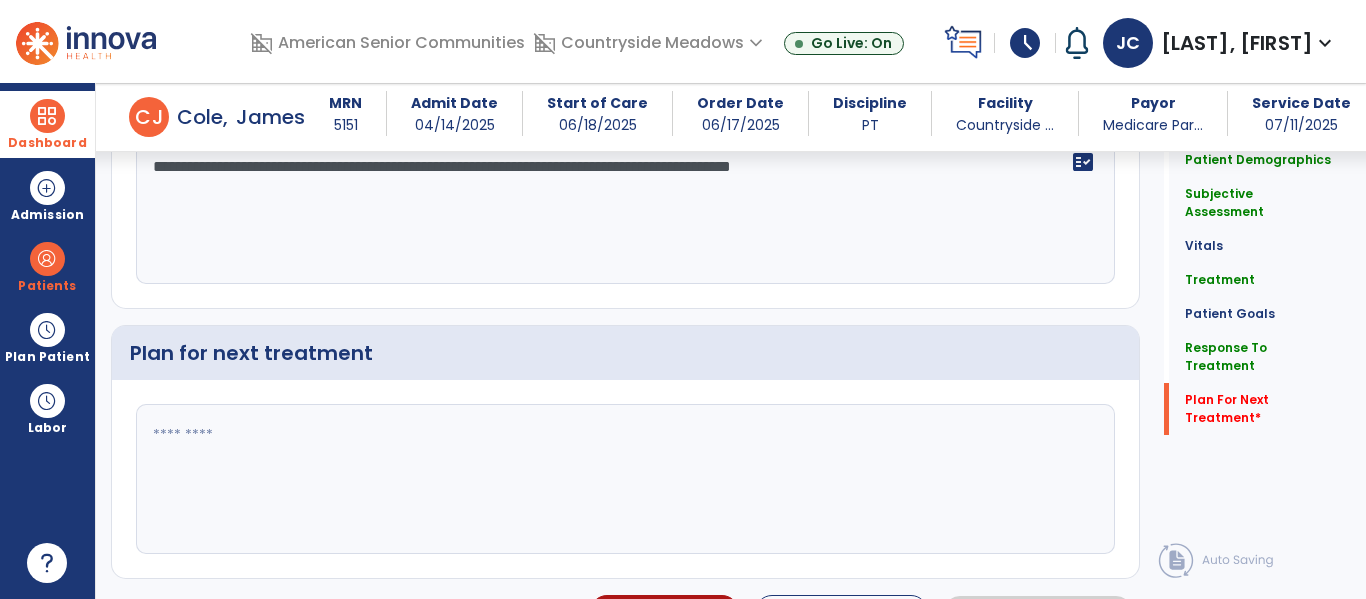 scroll, scrollTop: 3612, scrollLeft: 0, axis: vertical 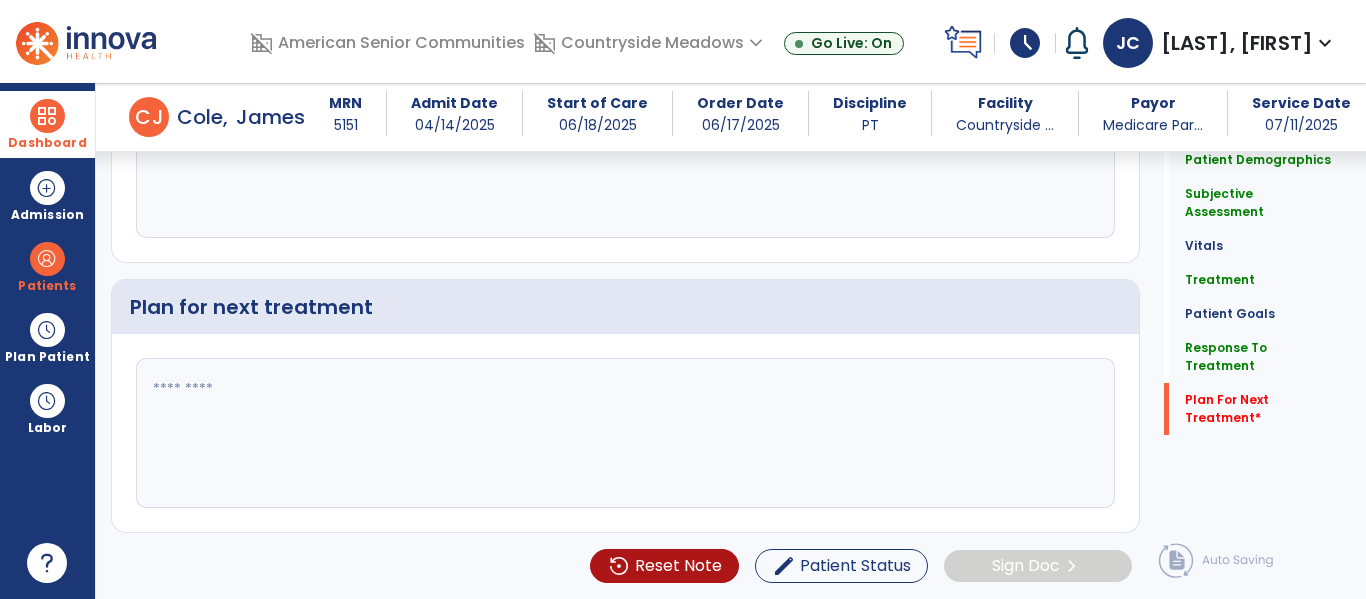 type on "**********" 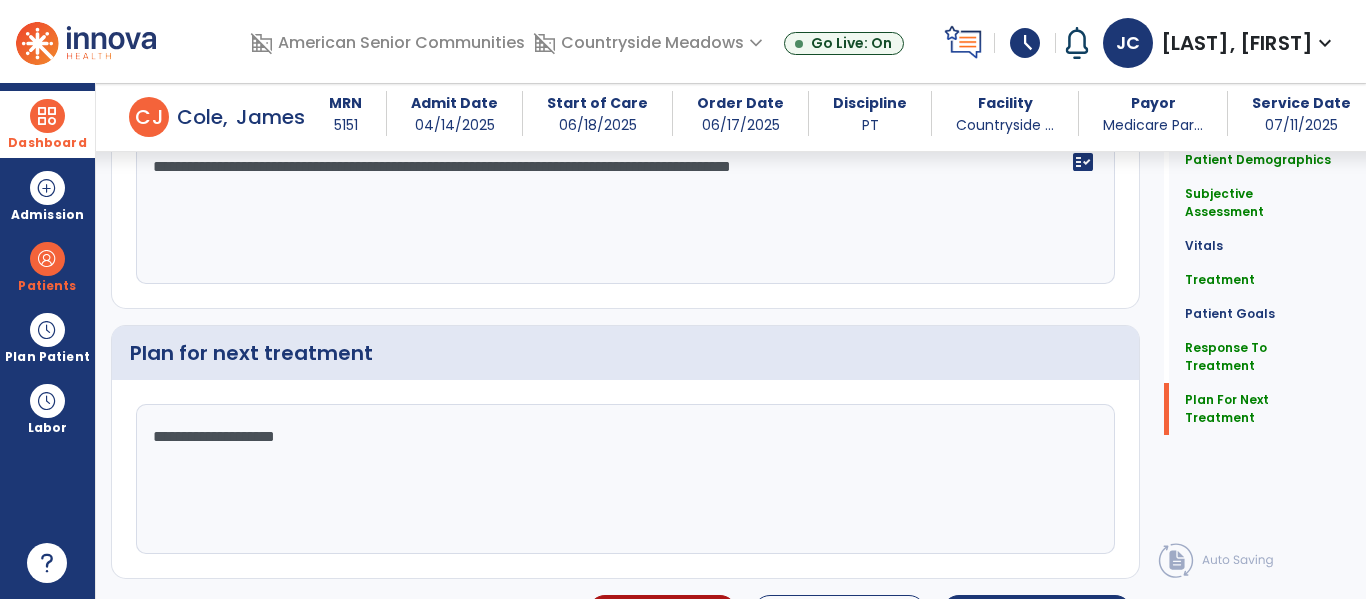 scroll, scrollTop: 3612, scrollLeft: 0, axis: vertical 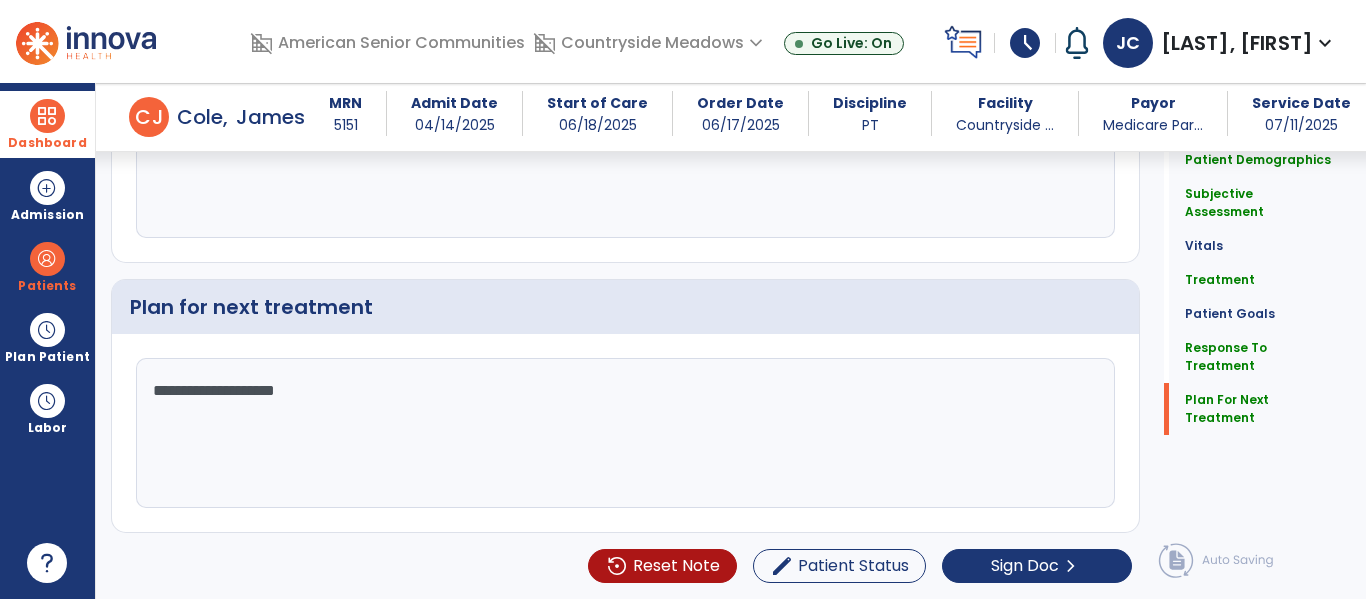 click on "**********" 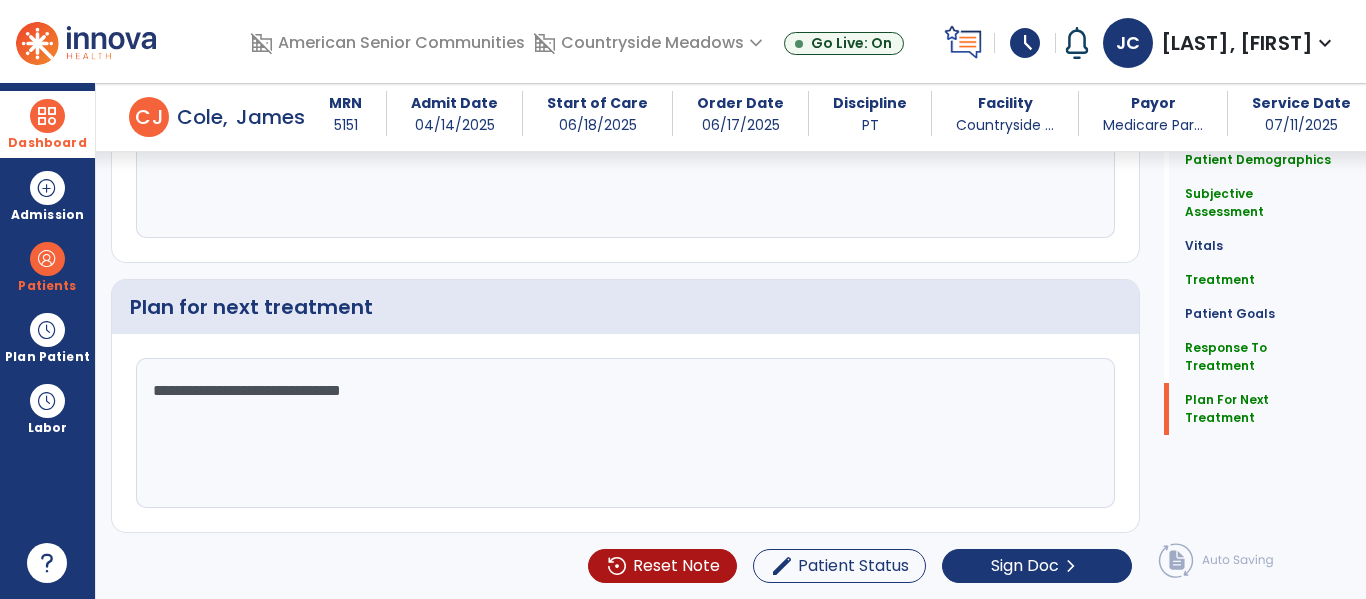 click on "**********" 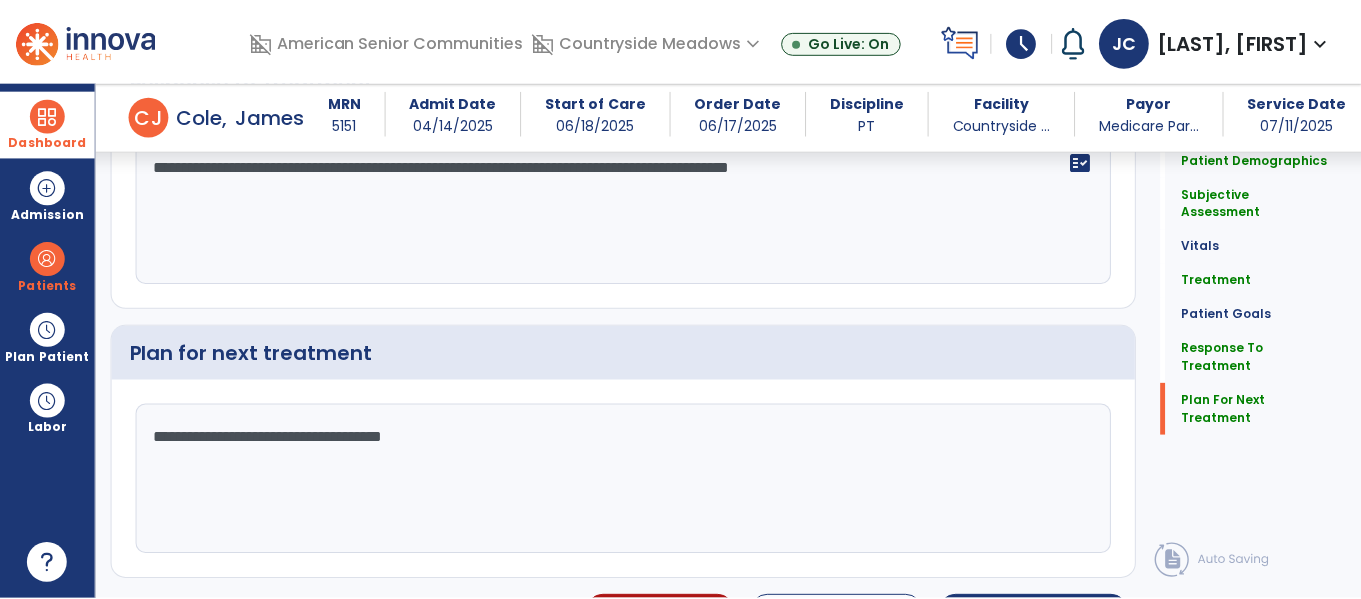 scroll, scrollTop: 3612, scrollLeft: 0, axis: vertical 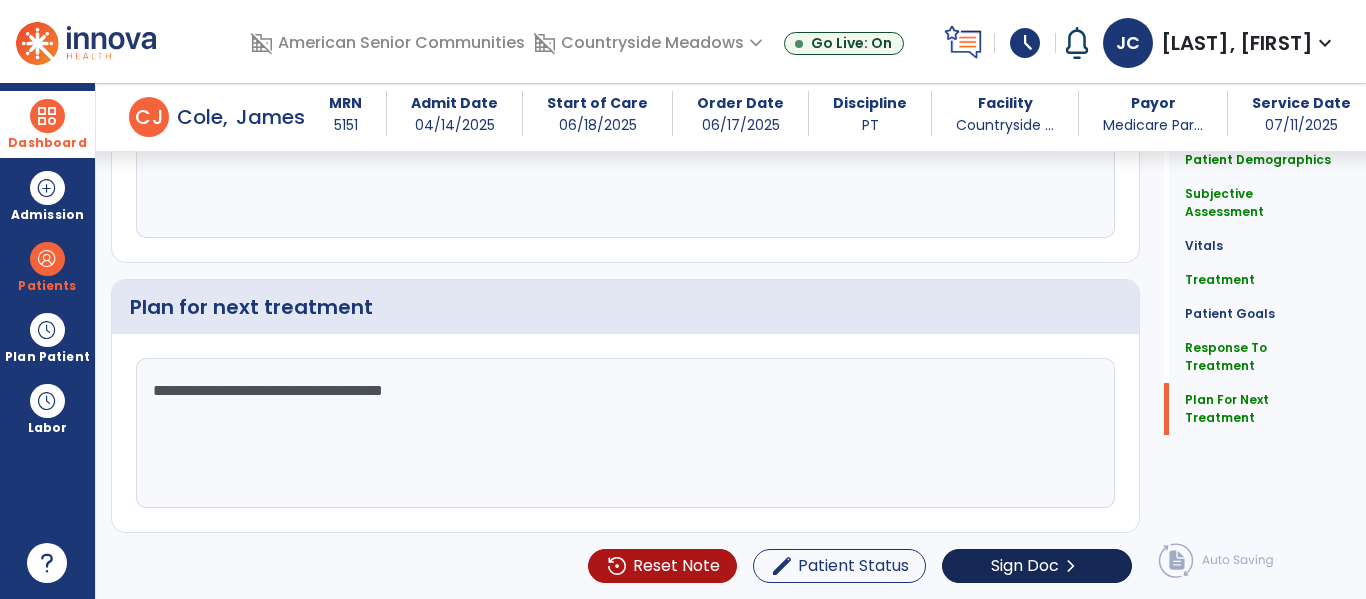 type on "**********" 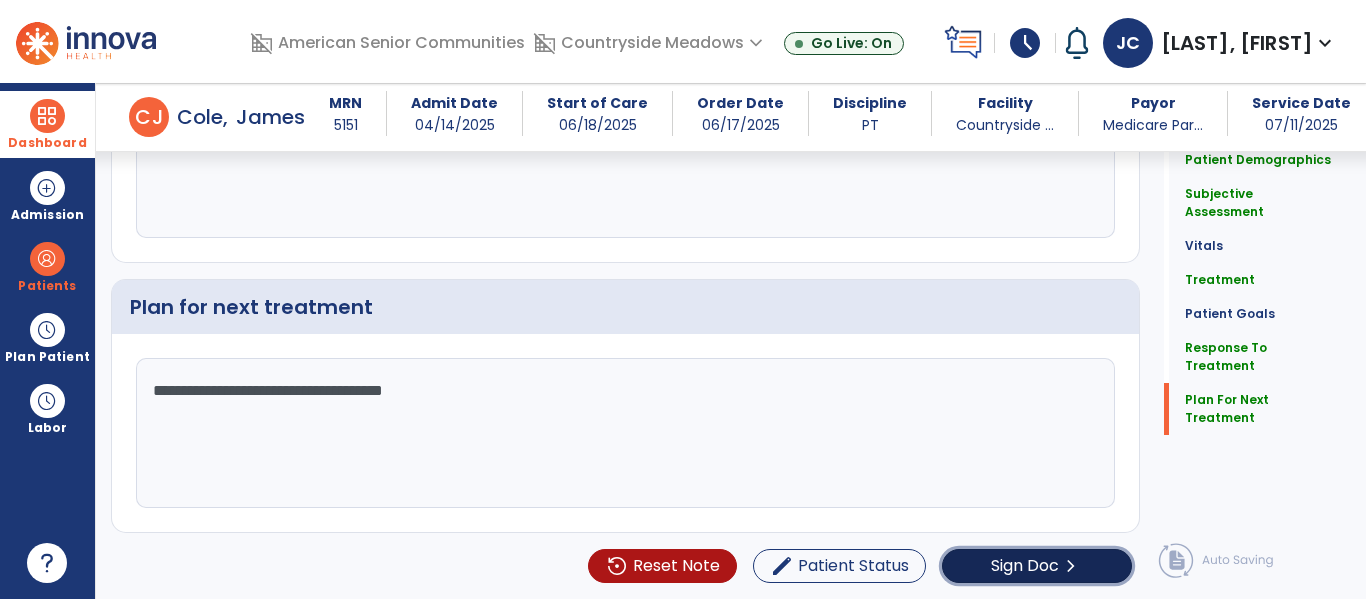 click on "Sign Doc  chevron_right" 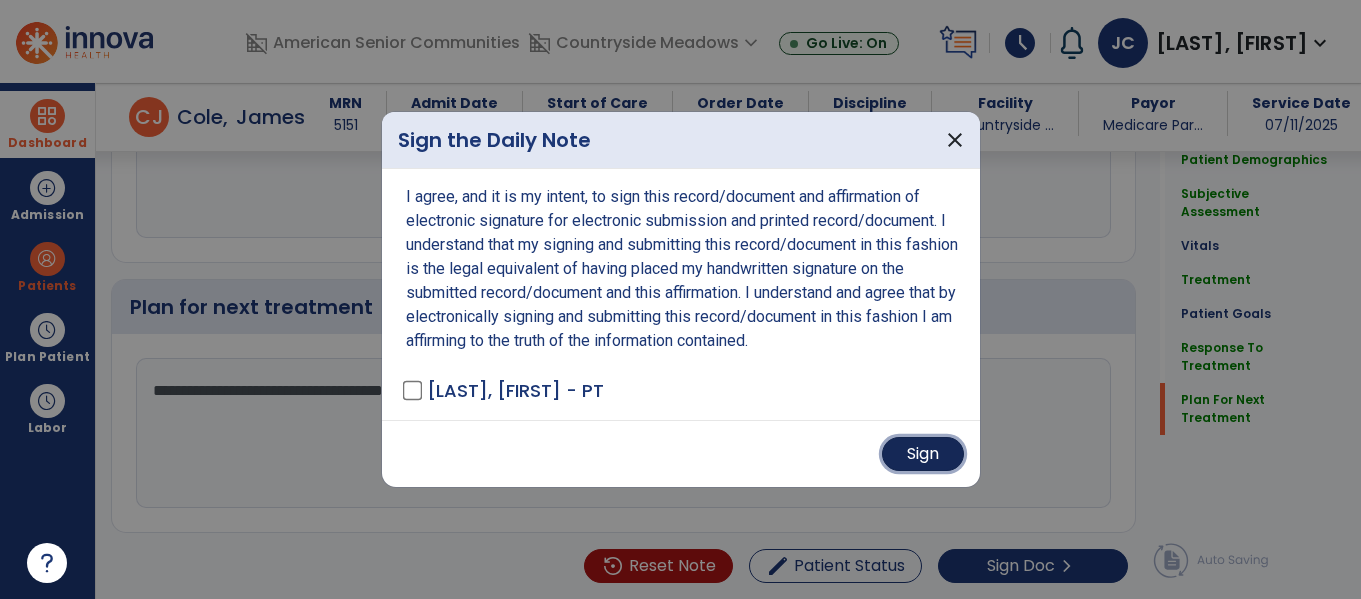 click on "Sign" at bounding box center [923, 454] 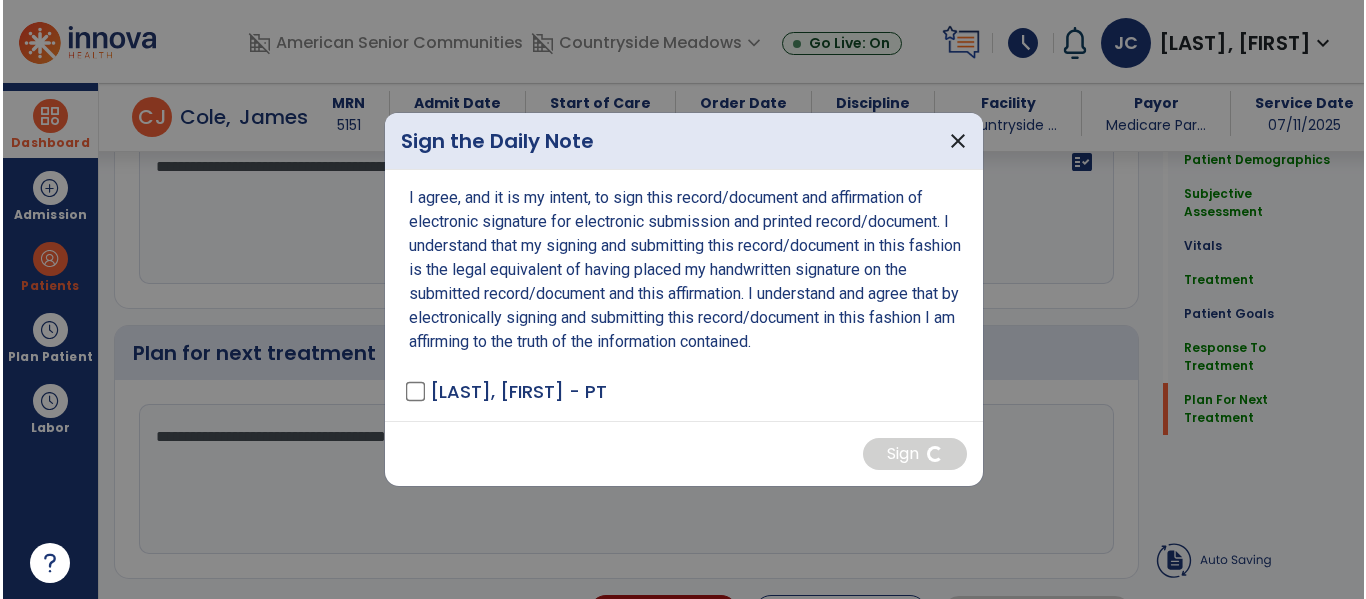 scroll, scrollTop: 3612, scrollLeft: 0, axis: vertical 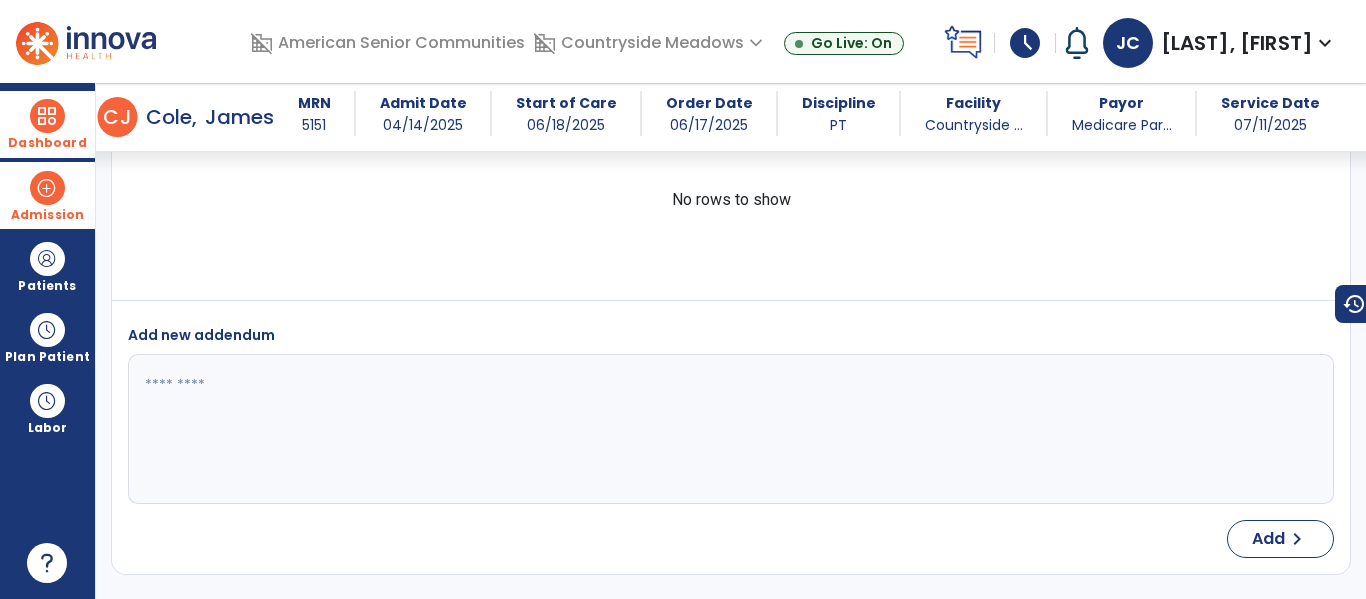 click on "Admission" at bounding box center [47, 195] 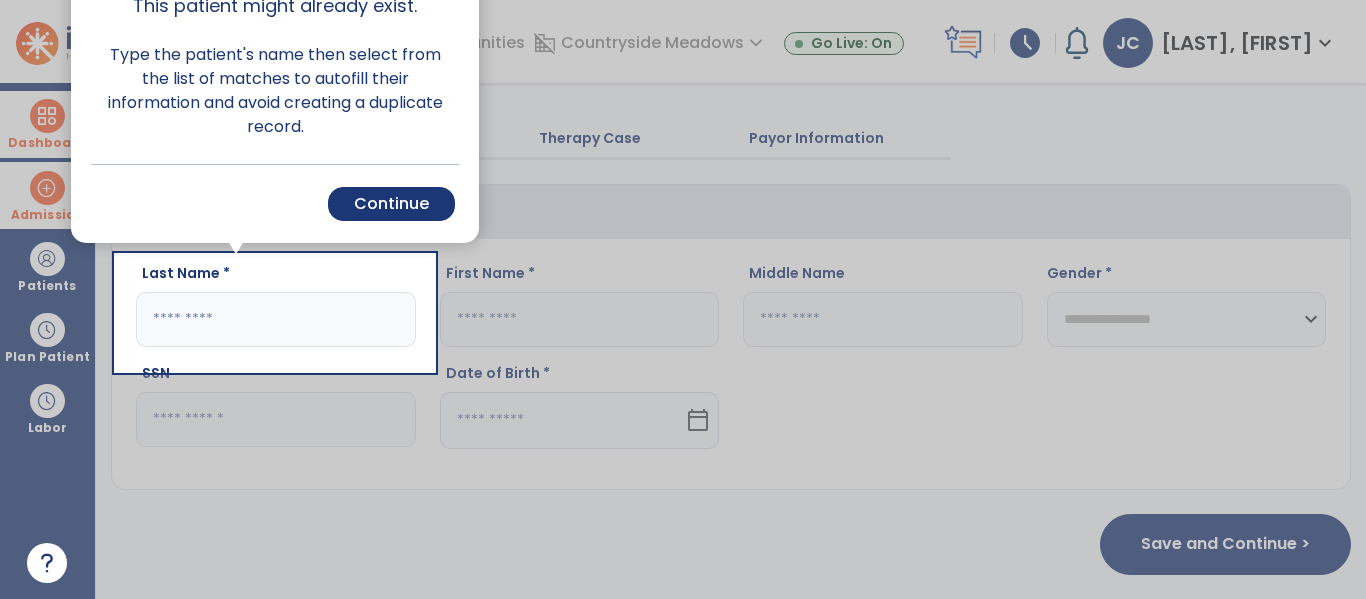scroll, scrollTop: 29, scrollLeft: 0, axis: vertical 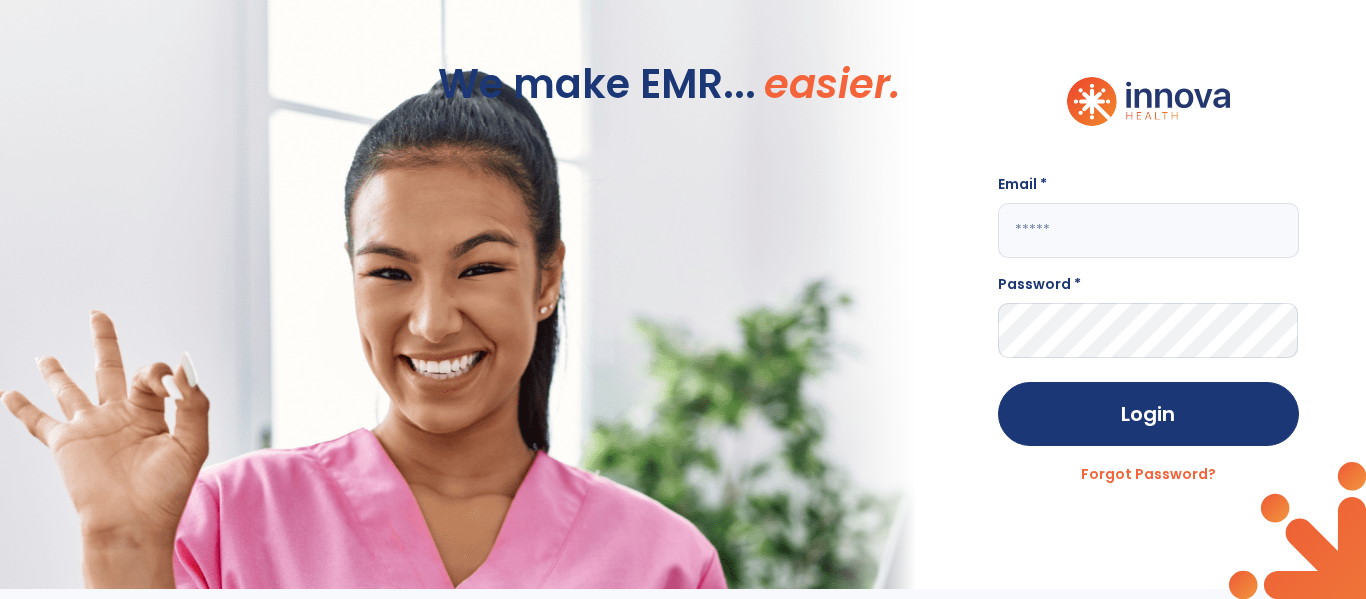 click on "Email * Password * Login Forgot Password?" 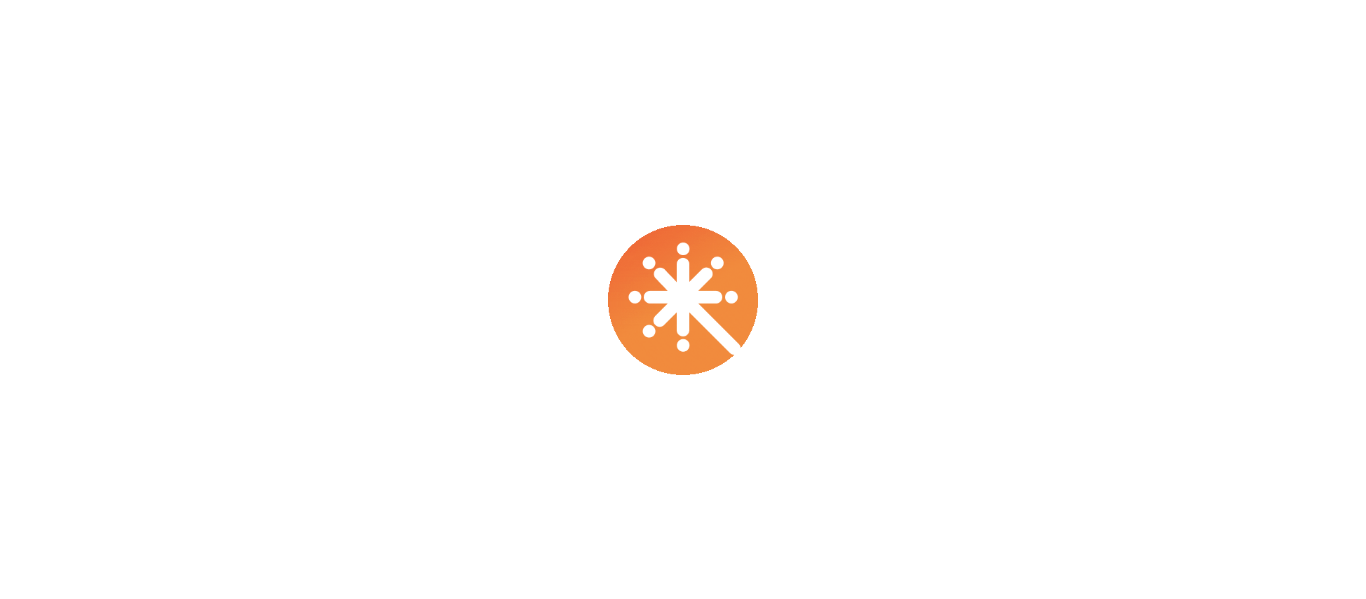 scroll, scrollTop: 0, scrollLeft: 0, axis: both 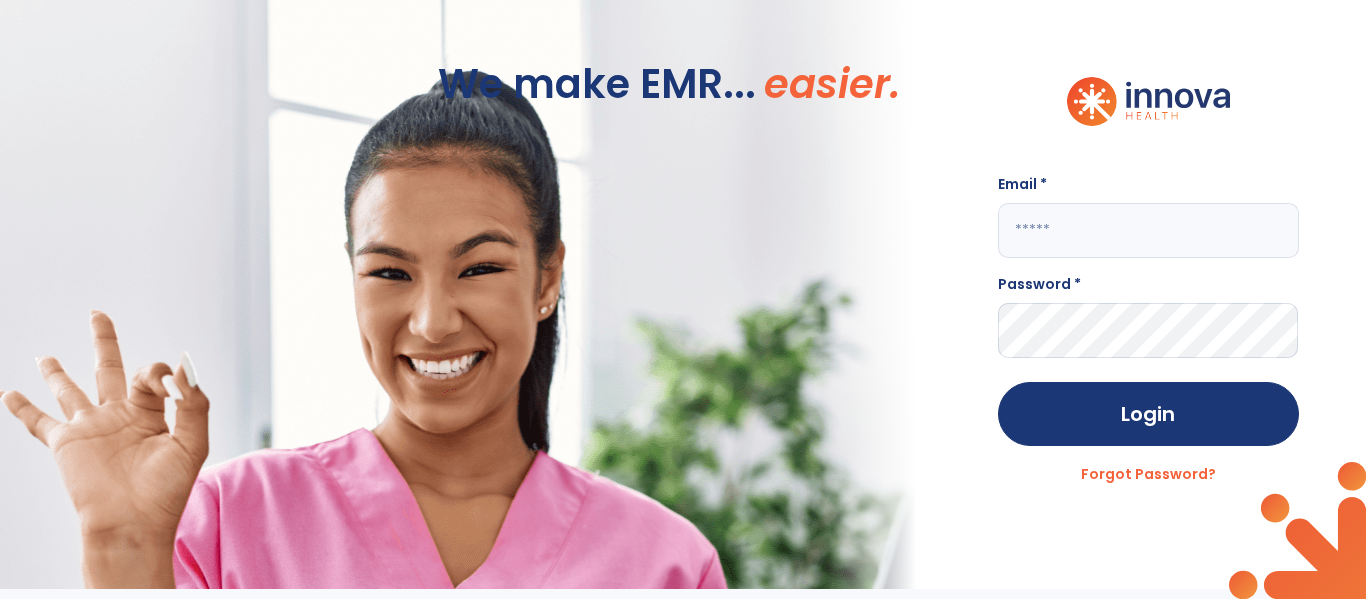 click 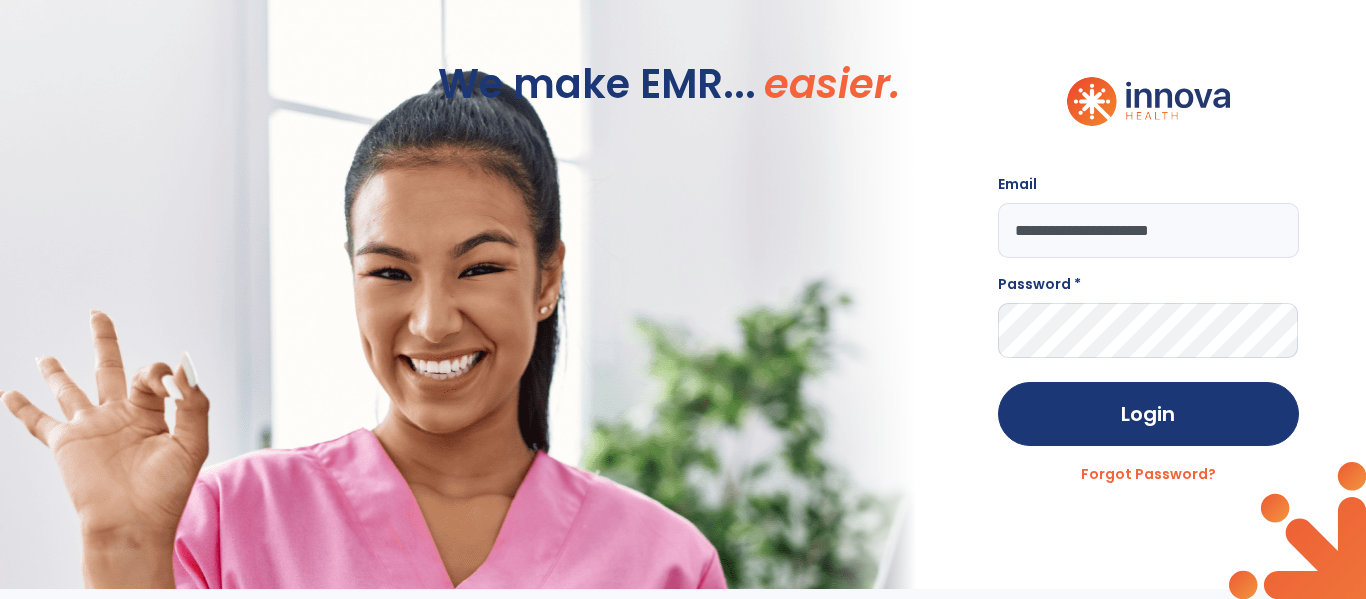 type on "**********" 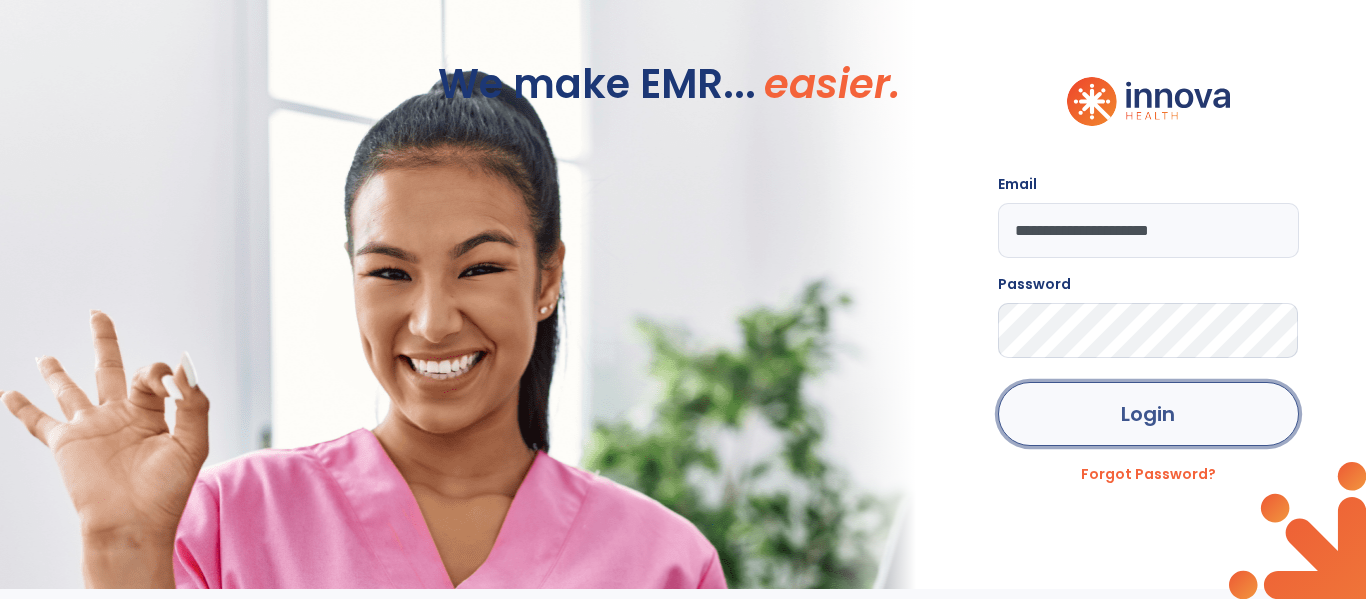 click on "Login" 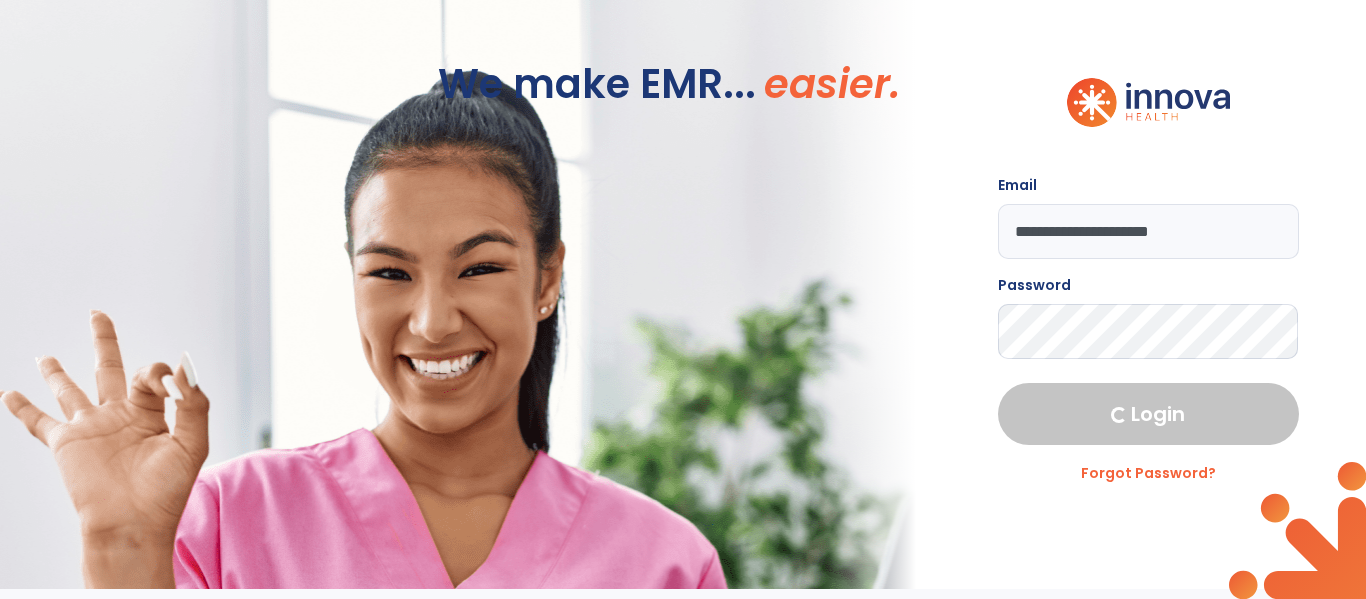 select on "****" 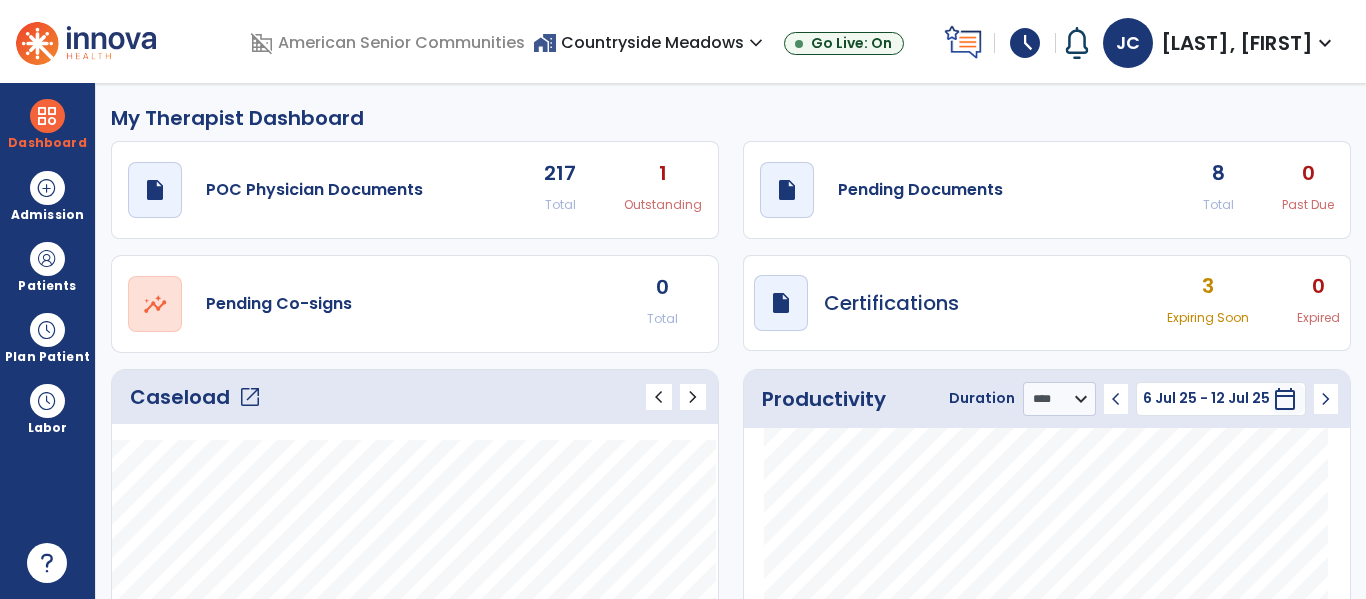 click on "Caseload   open_in_new" 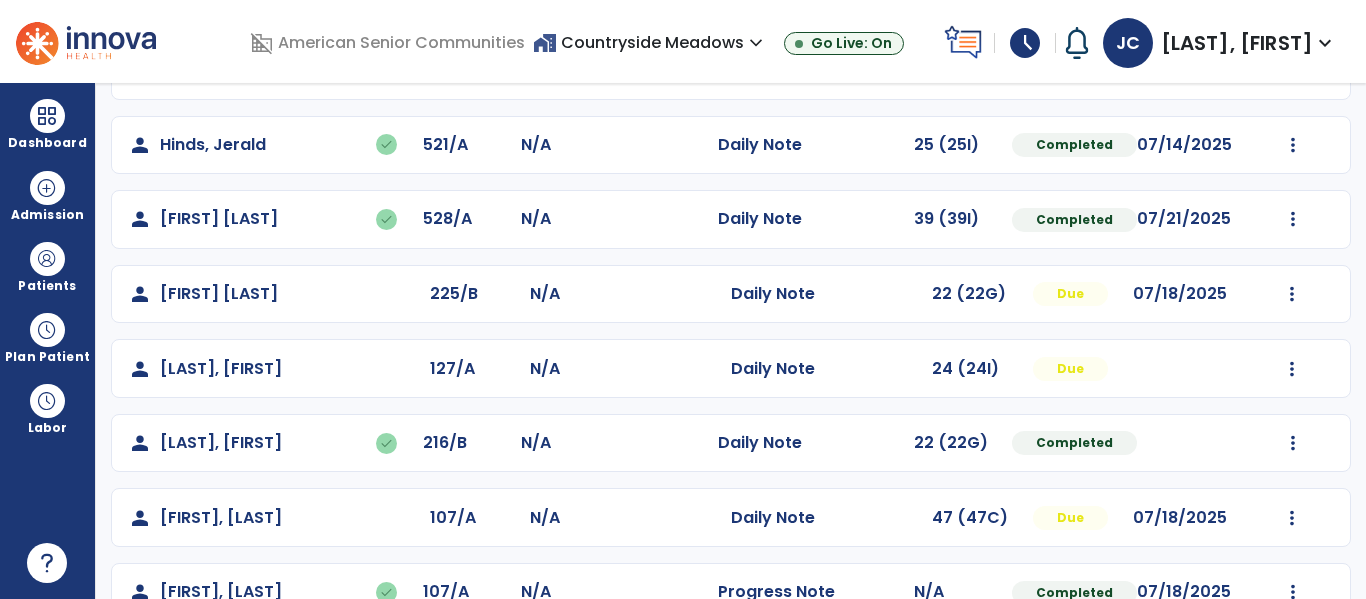 click on "Plan Patient" at bounding box center (47, 286) 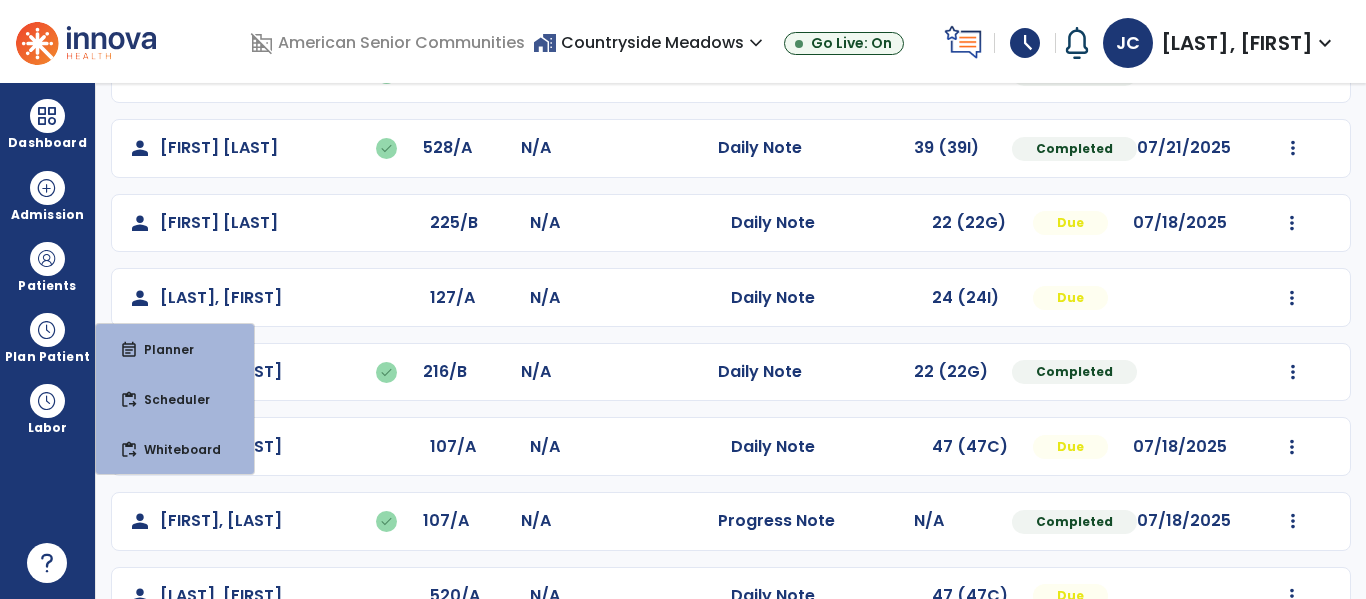 scroll, scrollTop: 584, scrollLeft: 0, axis: vertical 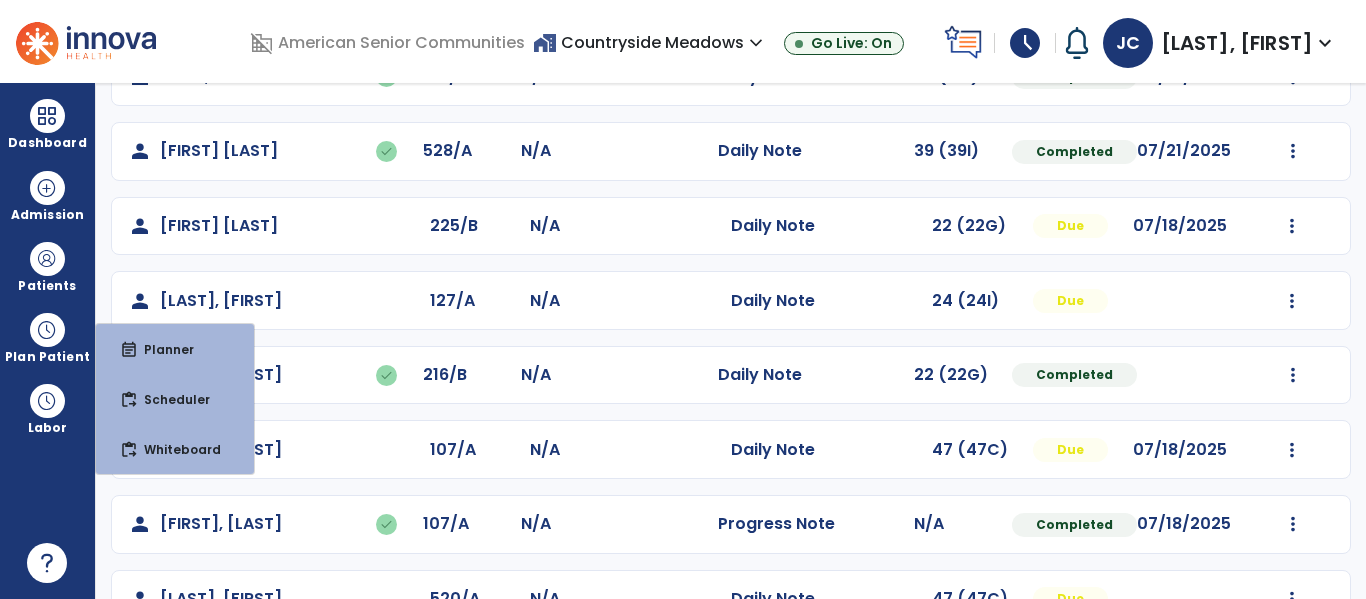 click on "22 (22G)" 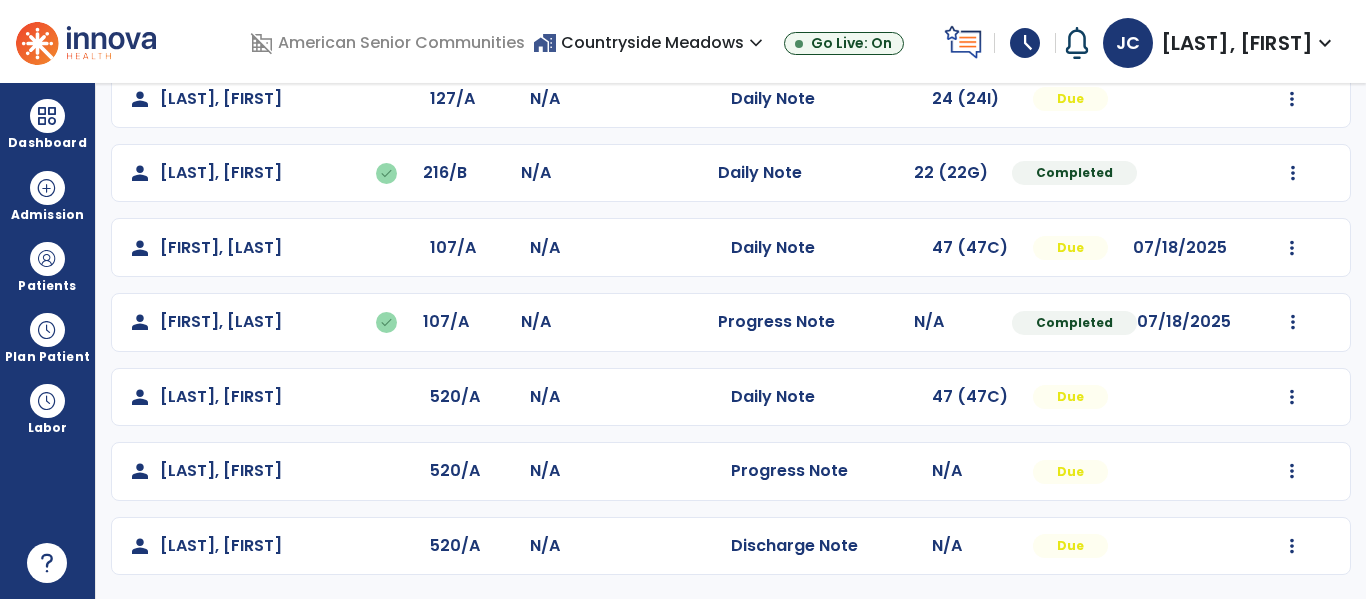 scroll, scrollTop: 753, scrollLeft: 0, axis: vertical 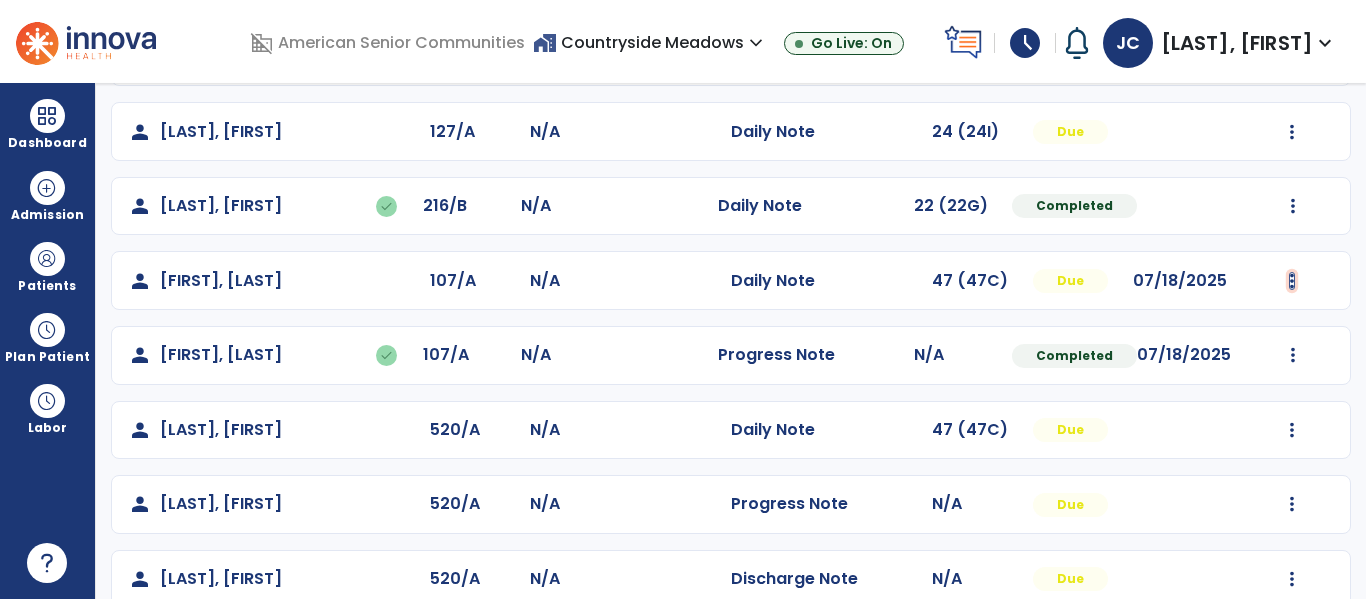 click at bounding box center (1292, -465) 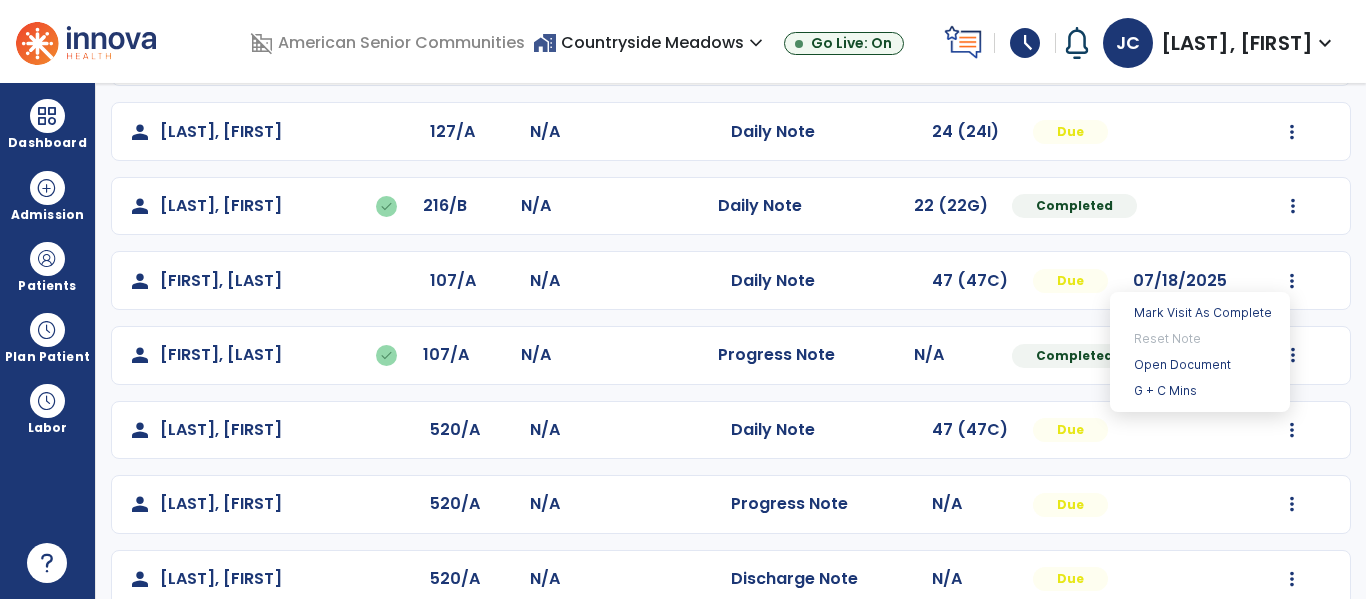 click on "Mark Visit As Complete   Reset Note   Open Document   G + C Mins" at bounding box center [1200, 352] 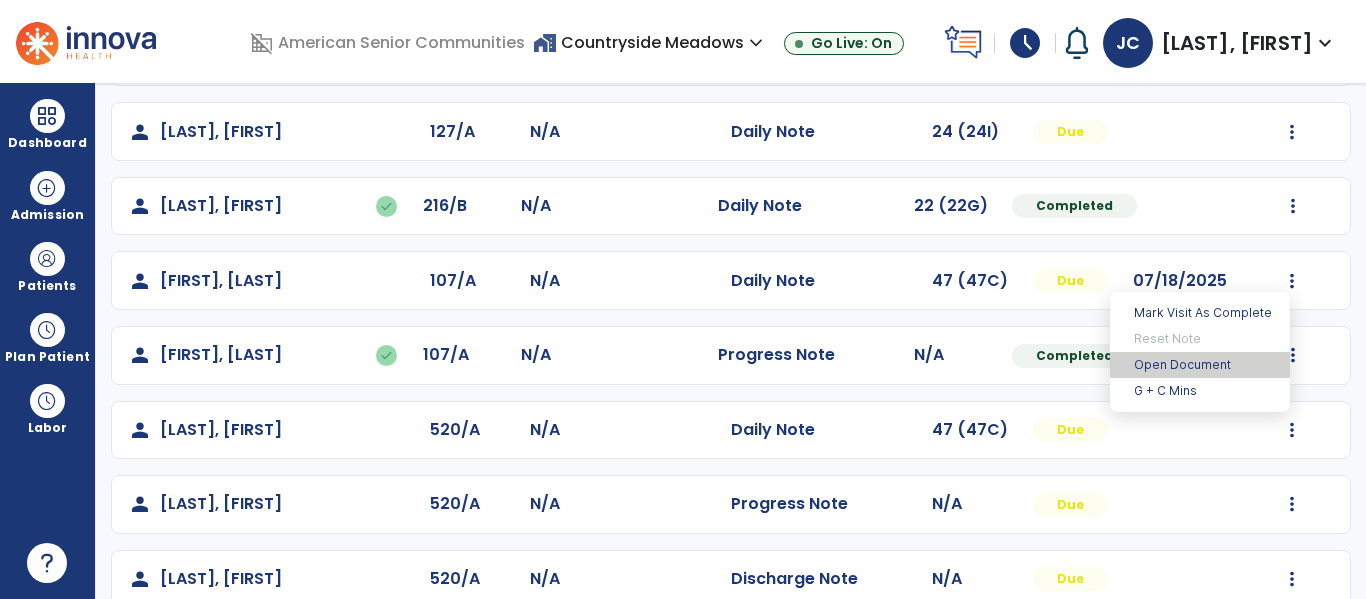 click on "Open Document" at bounding box center (1200, 365) 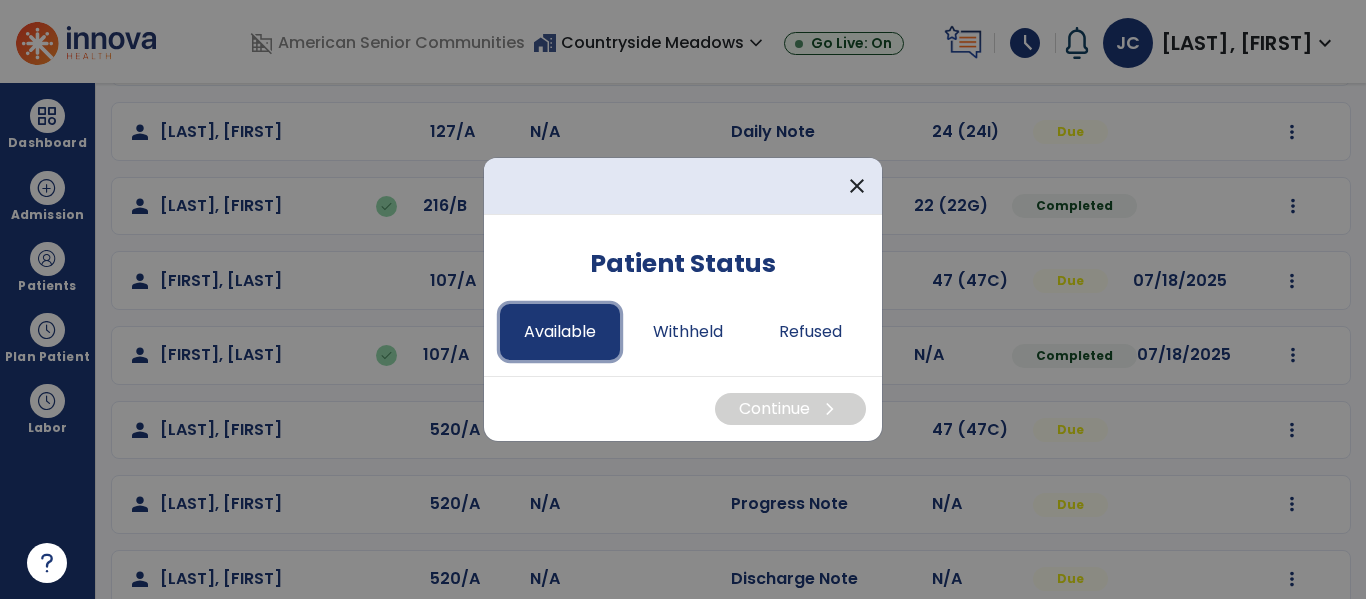 click on "Available" at bounding box center [560, 332] 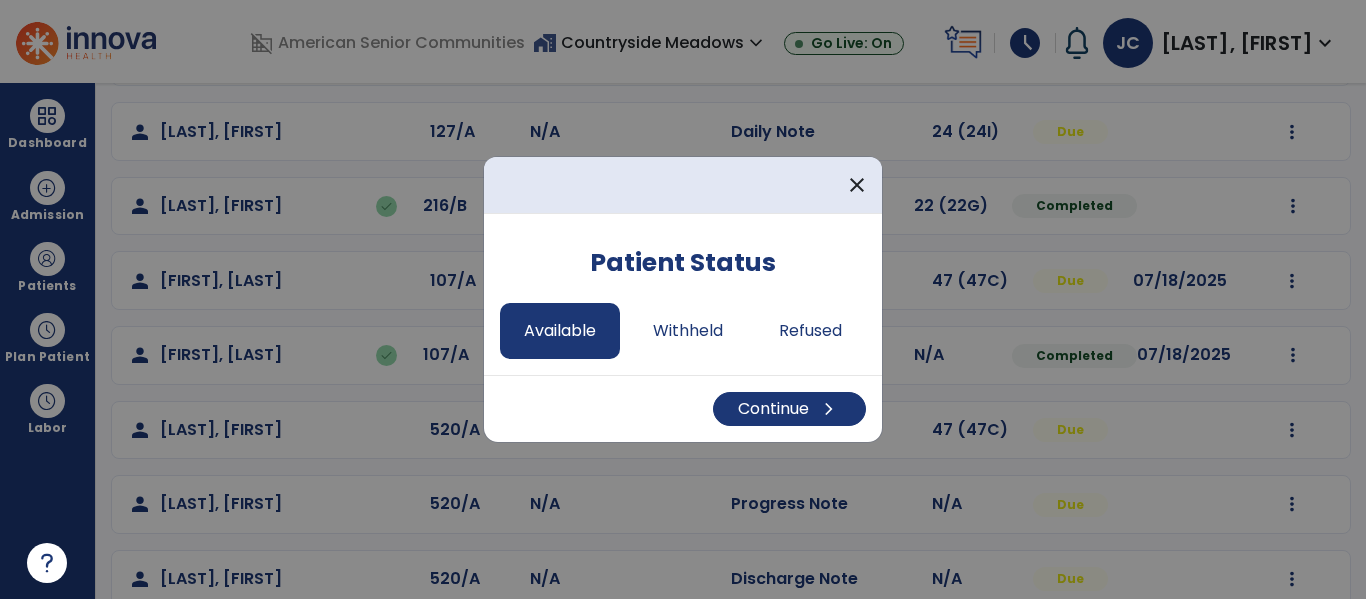 click on "Continue   chevron_right" at bounding box center (683, 408) 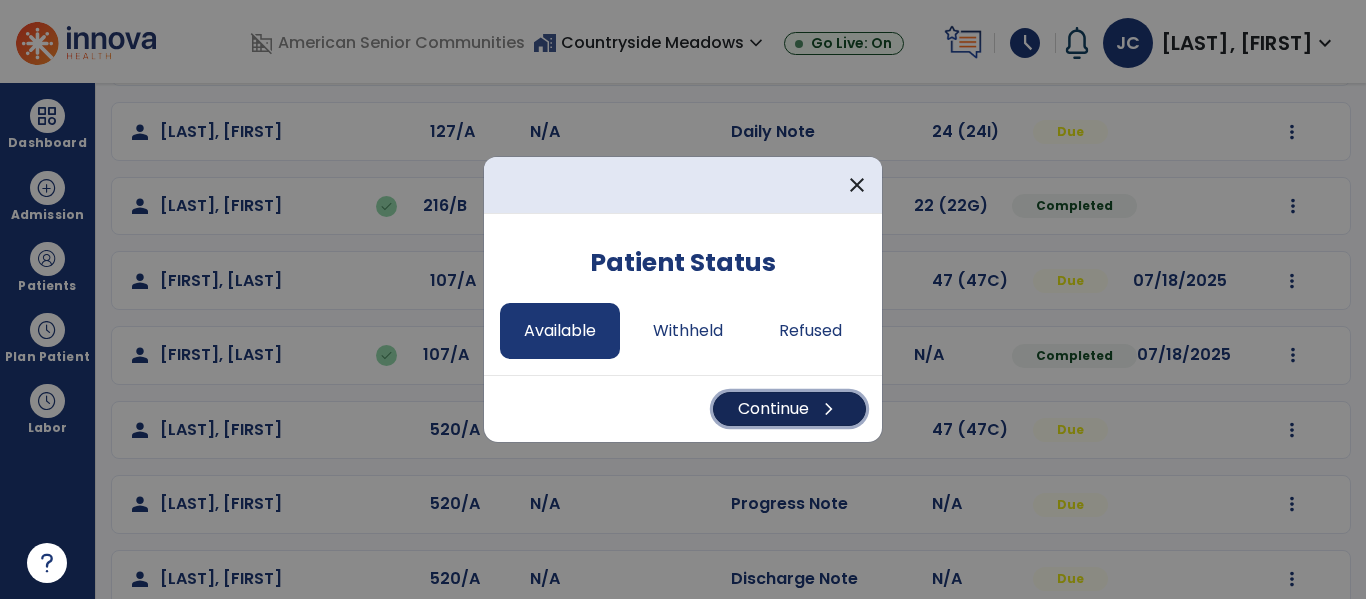 click on "Continue   chevron_right" at bounding box center (789, 409) 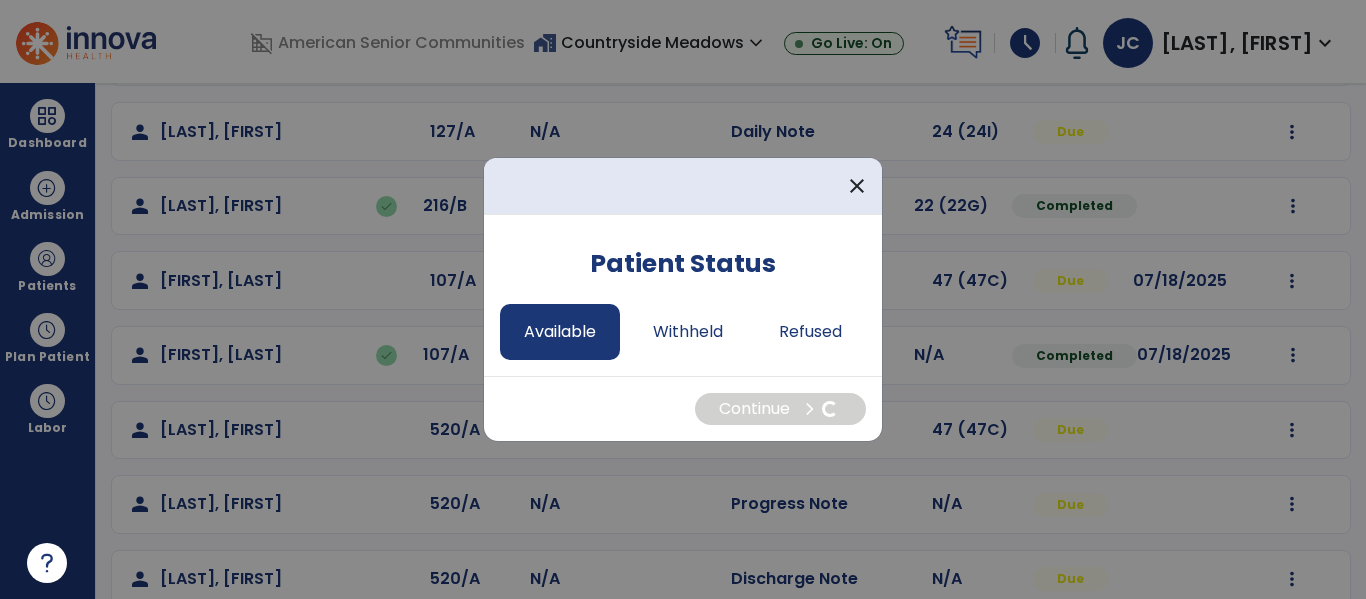 select on "*" 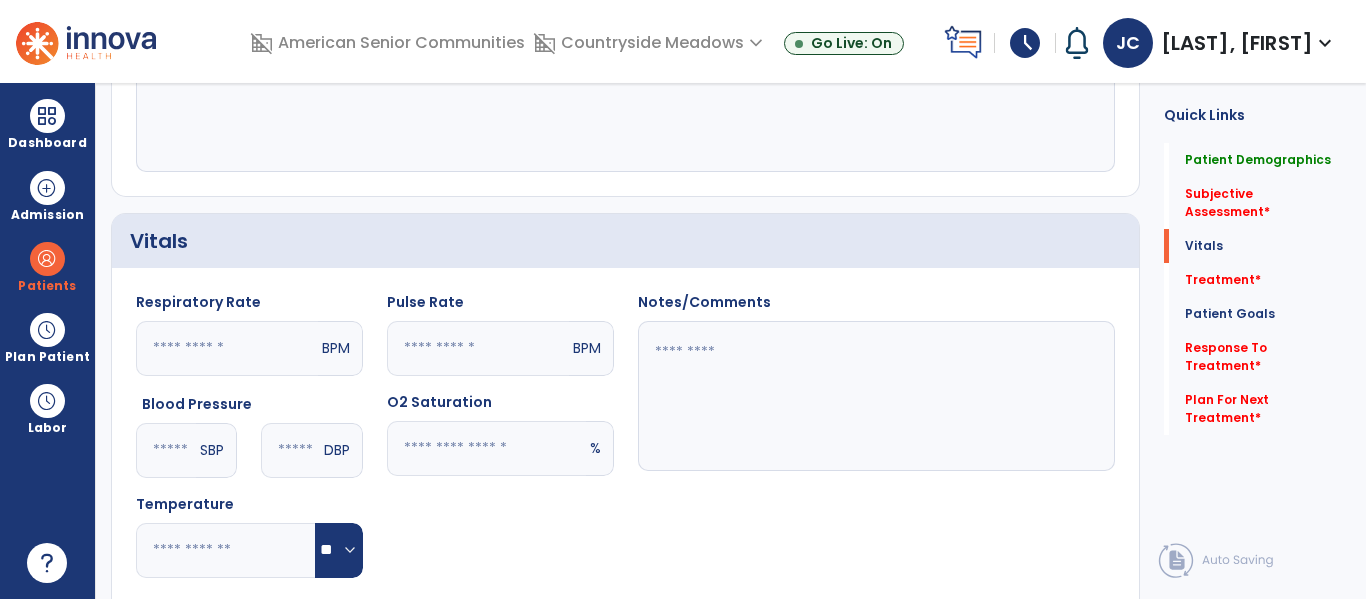 scroll, scrollTop: 748, scrollLeft: 0, axis: vertical 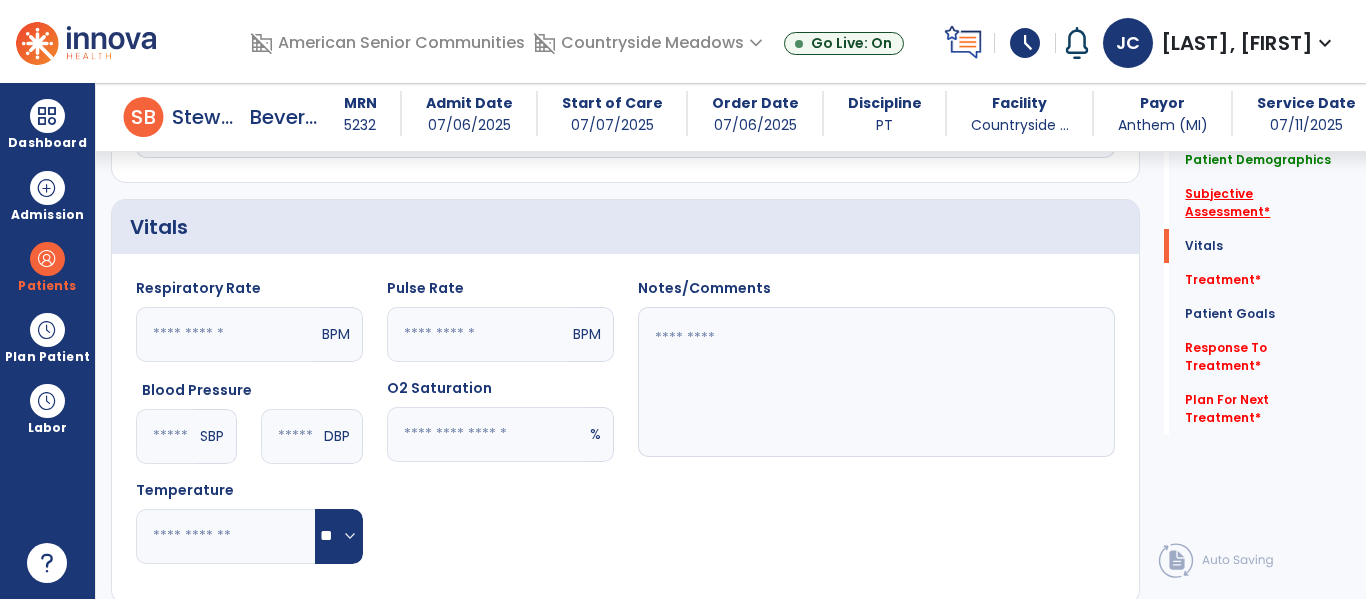 click on "Subjective Assessment   *" 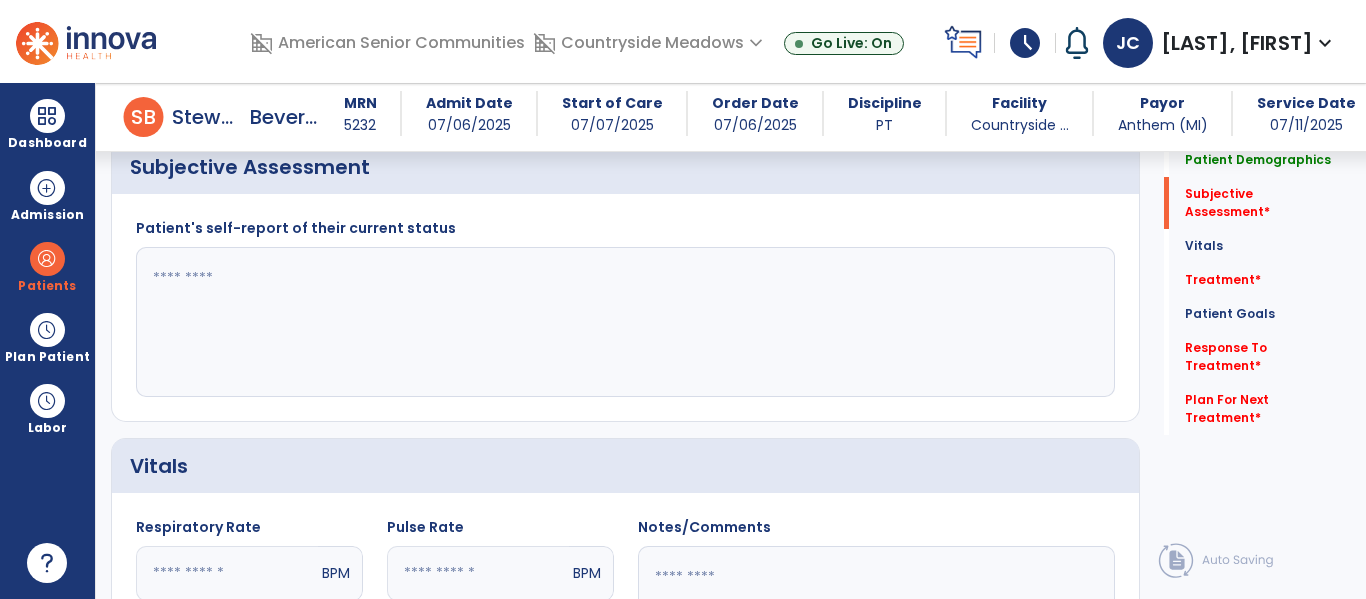 scroll, scrollTop: 448, scrollLeft: 0, axis: vertical 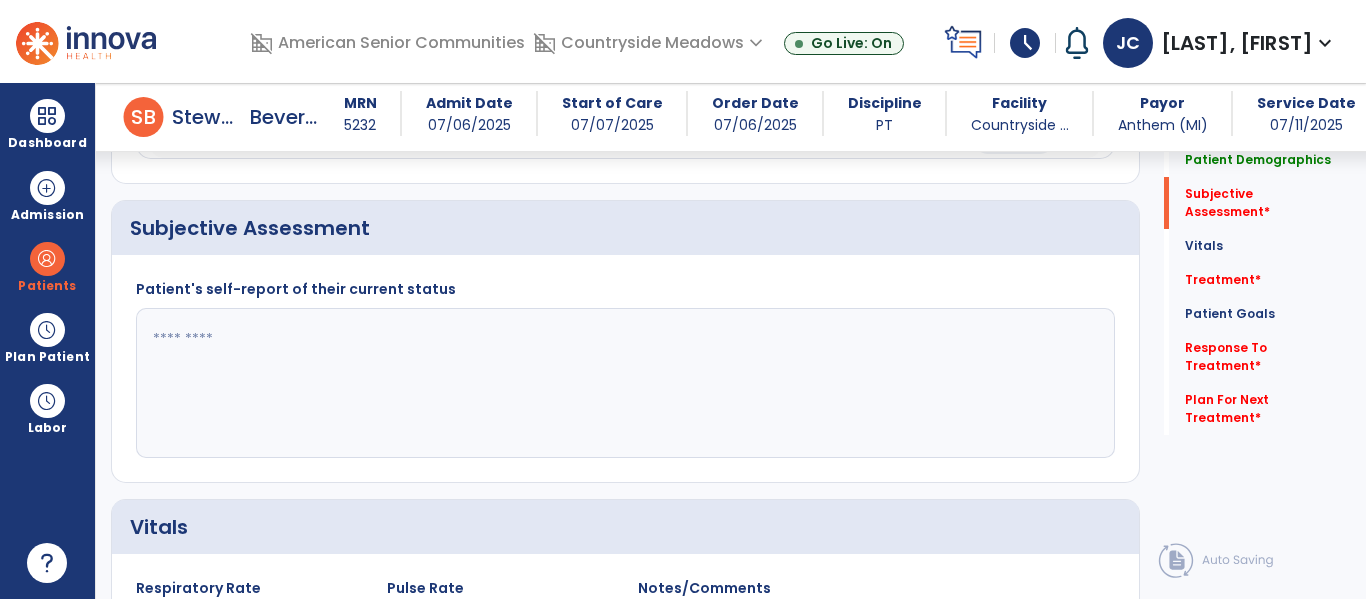 click 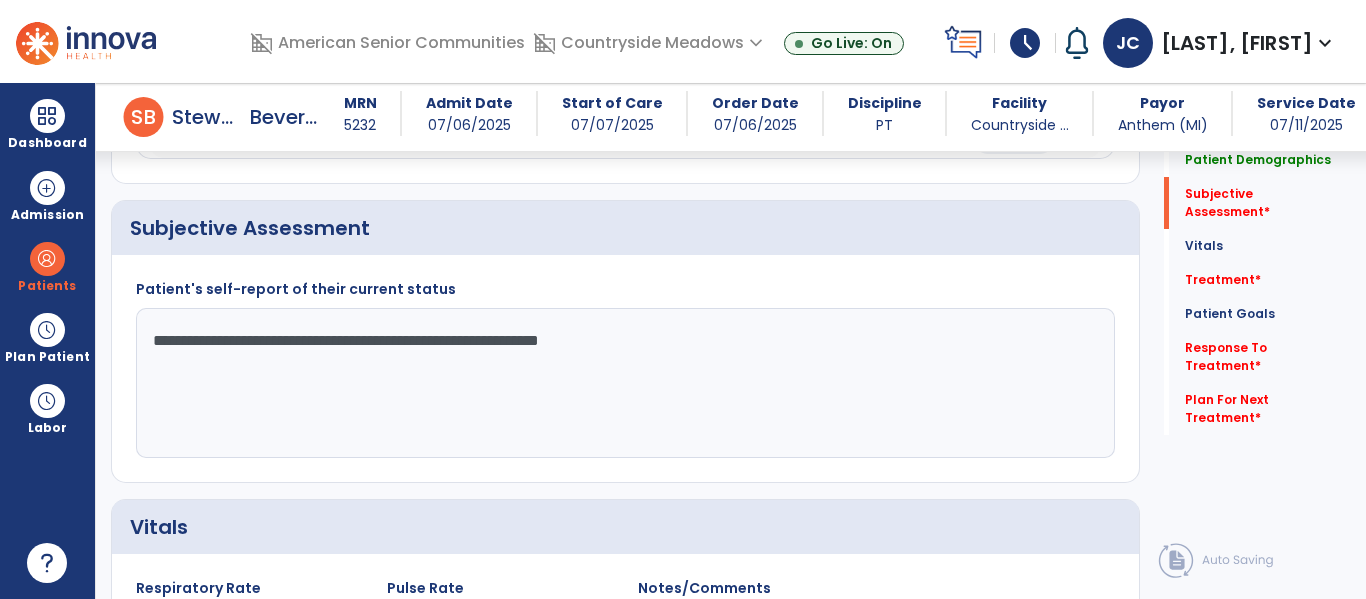 click on "**********" 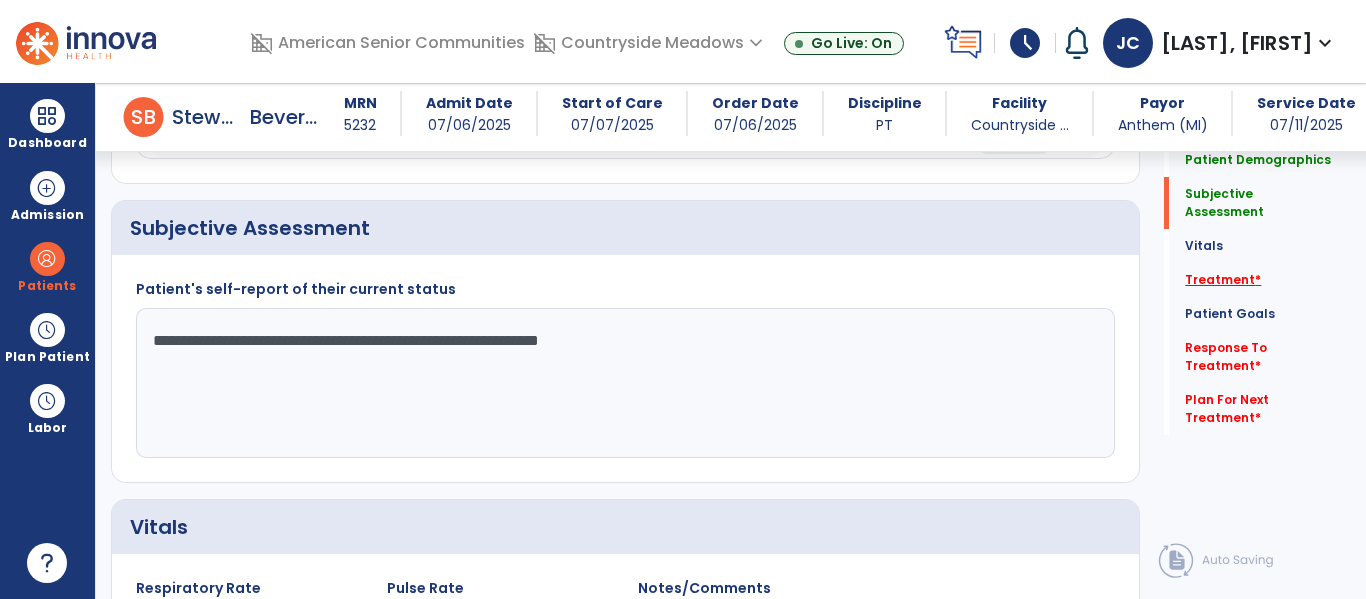 type on "**********" 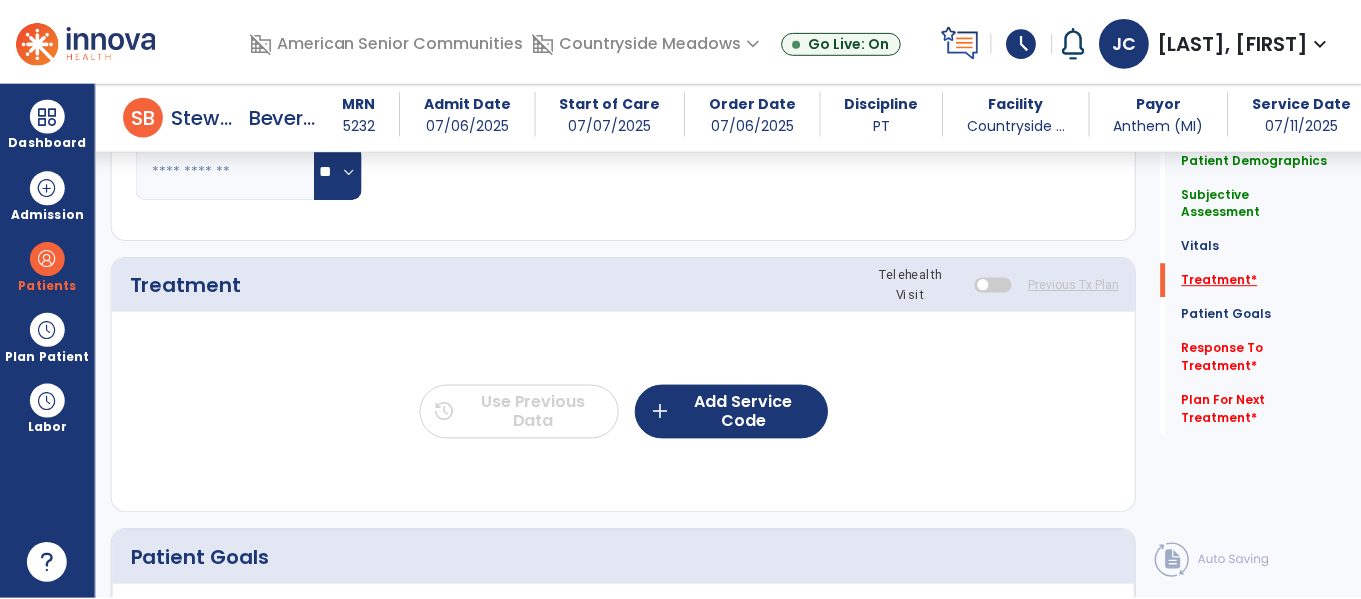 scroll, scrollTop: 1156, scrollLeft: 0, axis: vertical 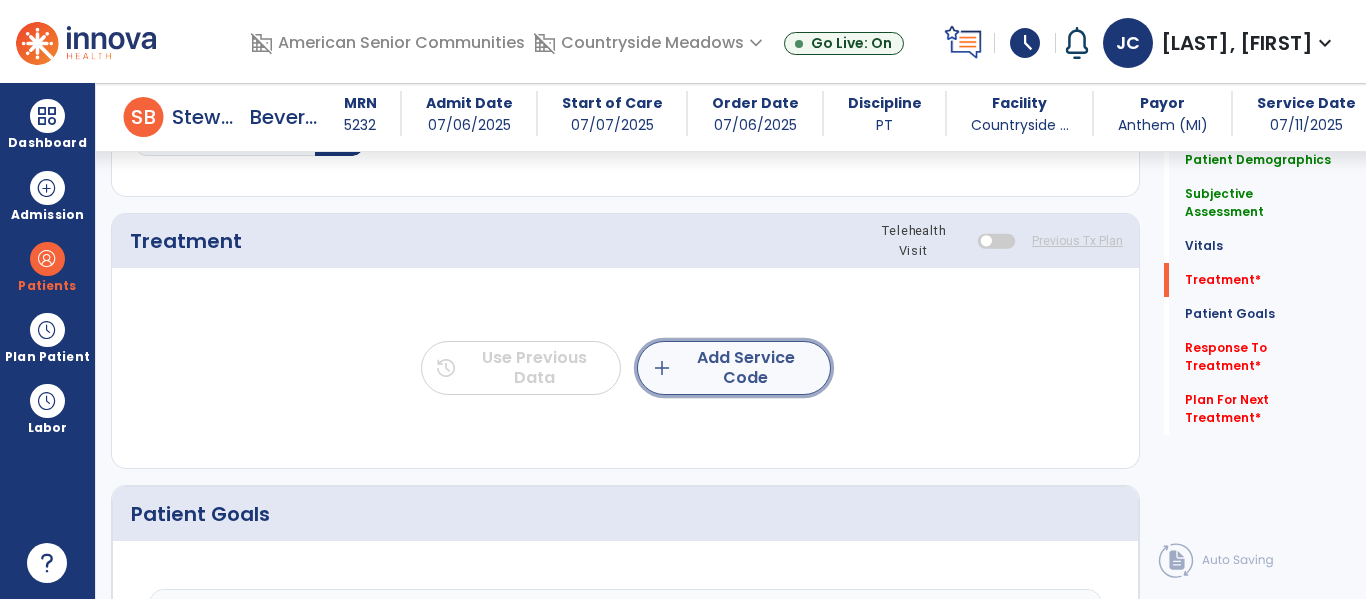 click on "add  Add Service Code" 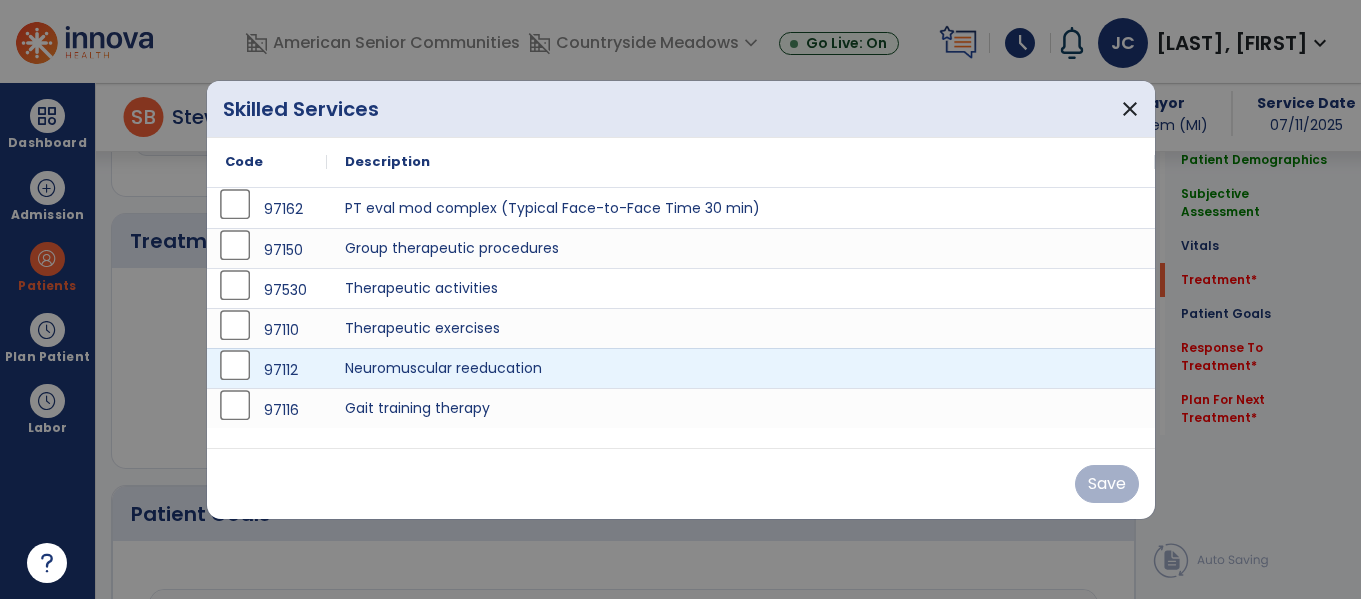 scroll, scrollTop: 1156, scrollLeft: 0, axis: vertical 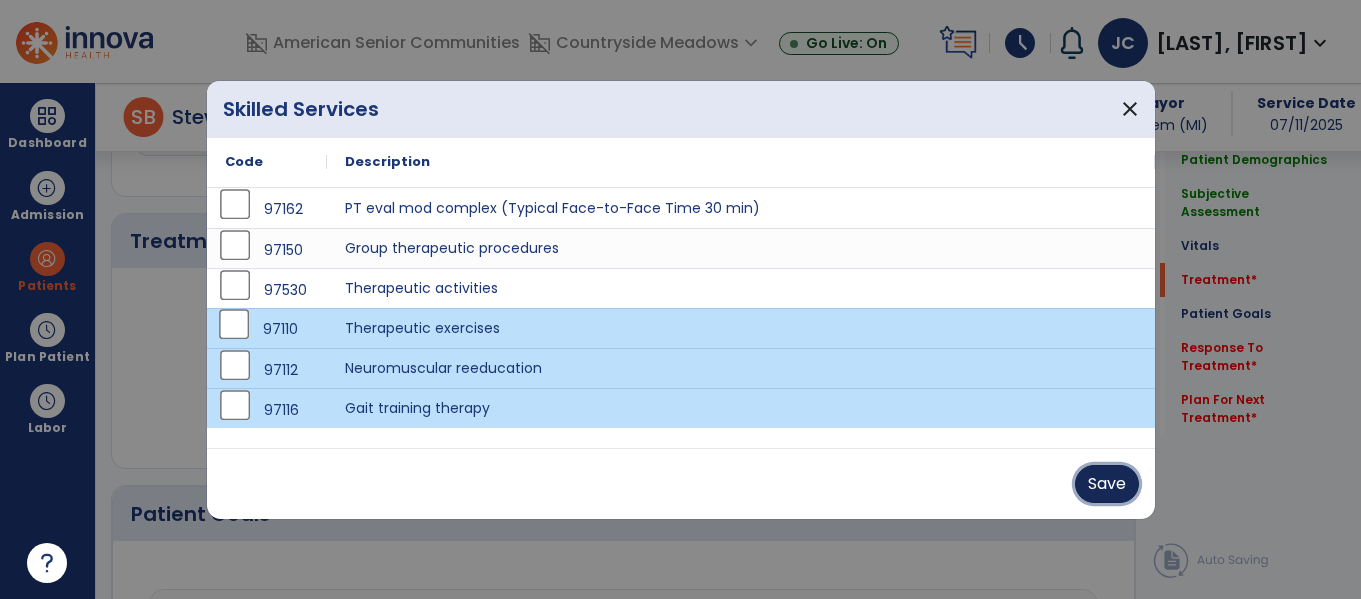 click on "Save" at bounding box center [1107, 484] 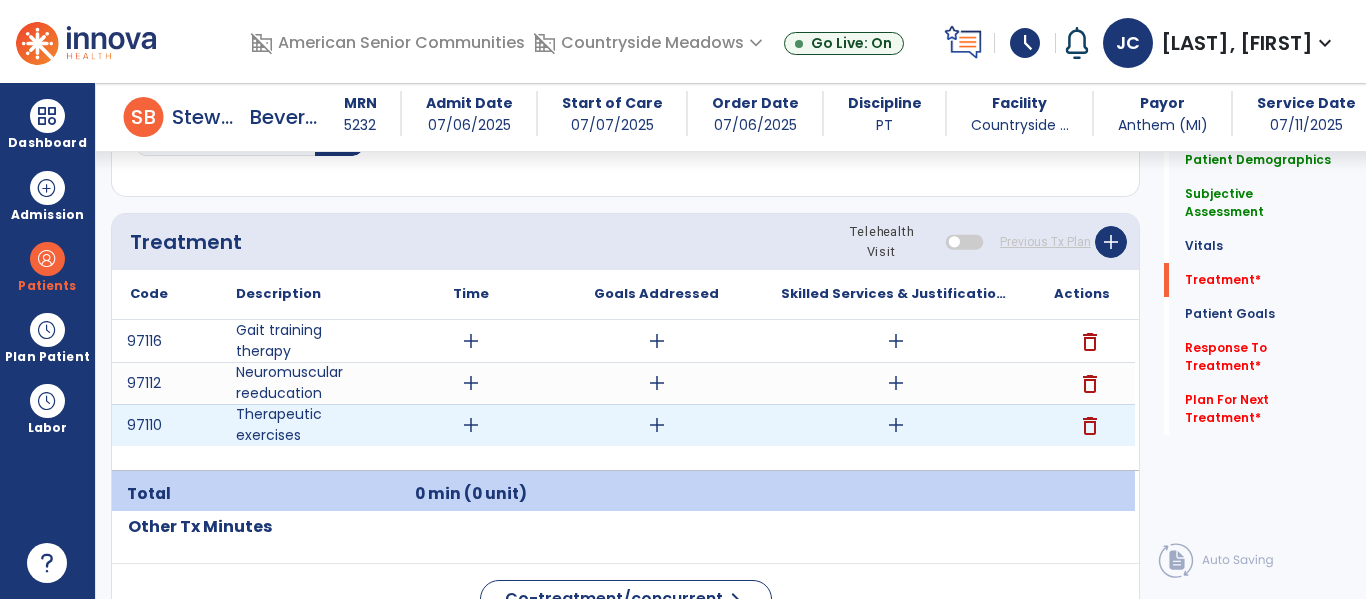 click on "add" at bounding box center [471, 425] 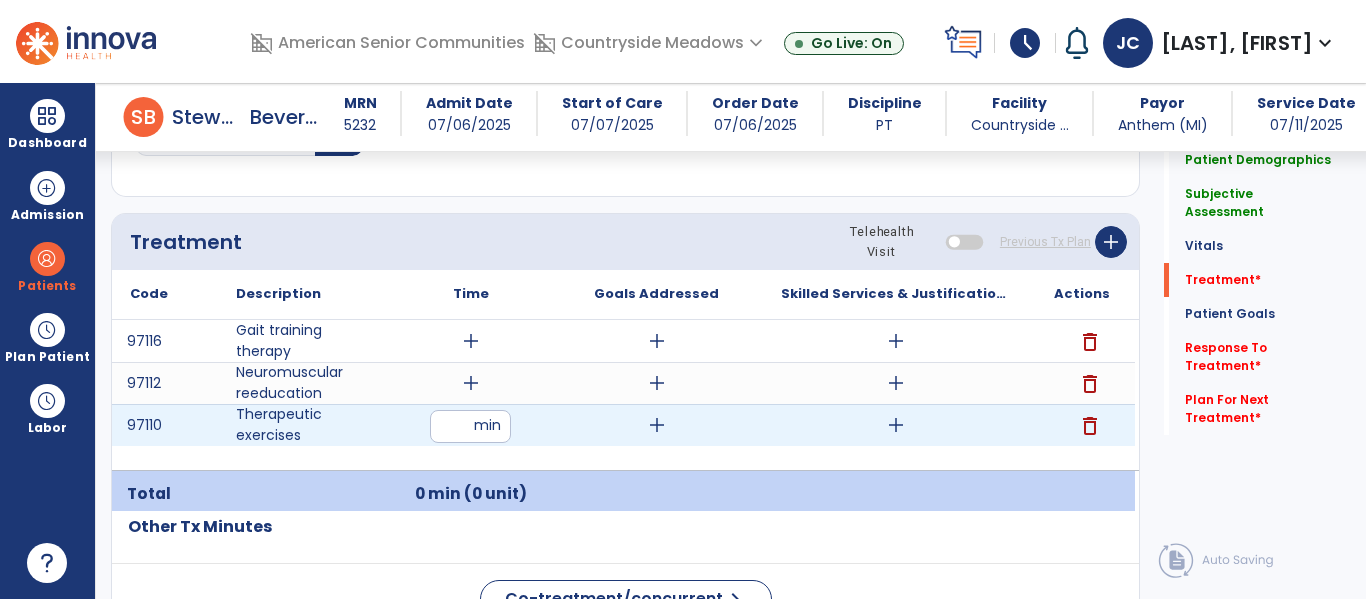 type on "**" 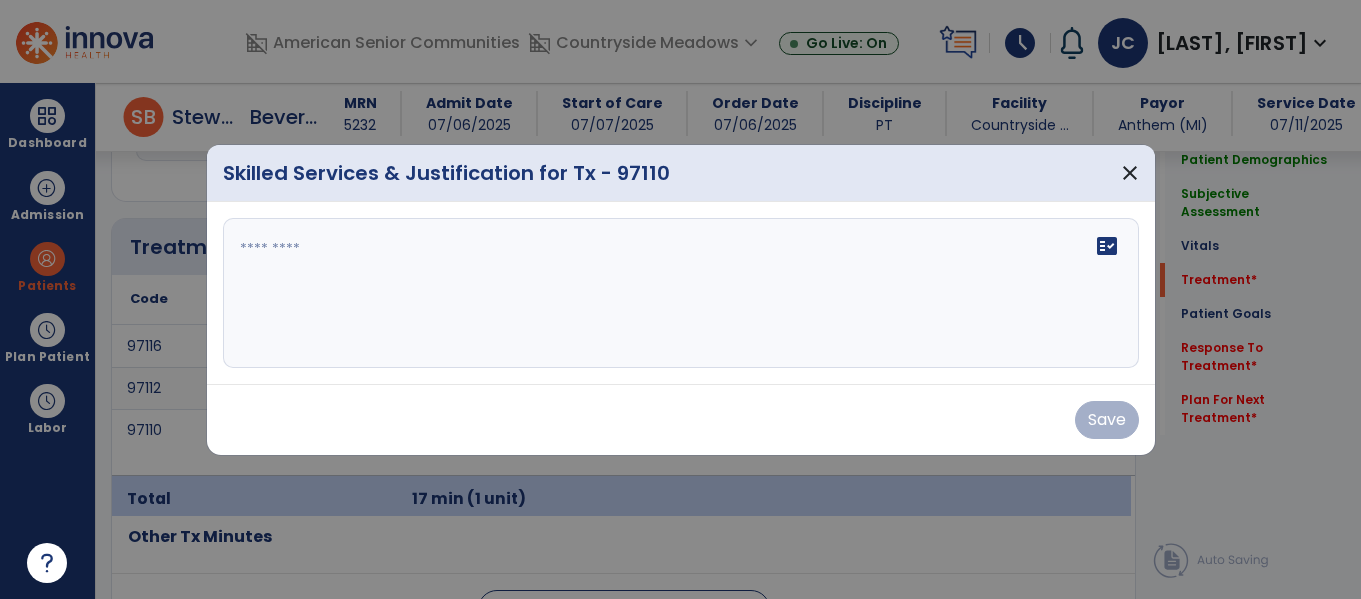 scroll, scrollTop: 1156, scrollLeft: 0, axis: vertical 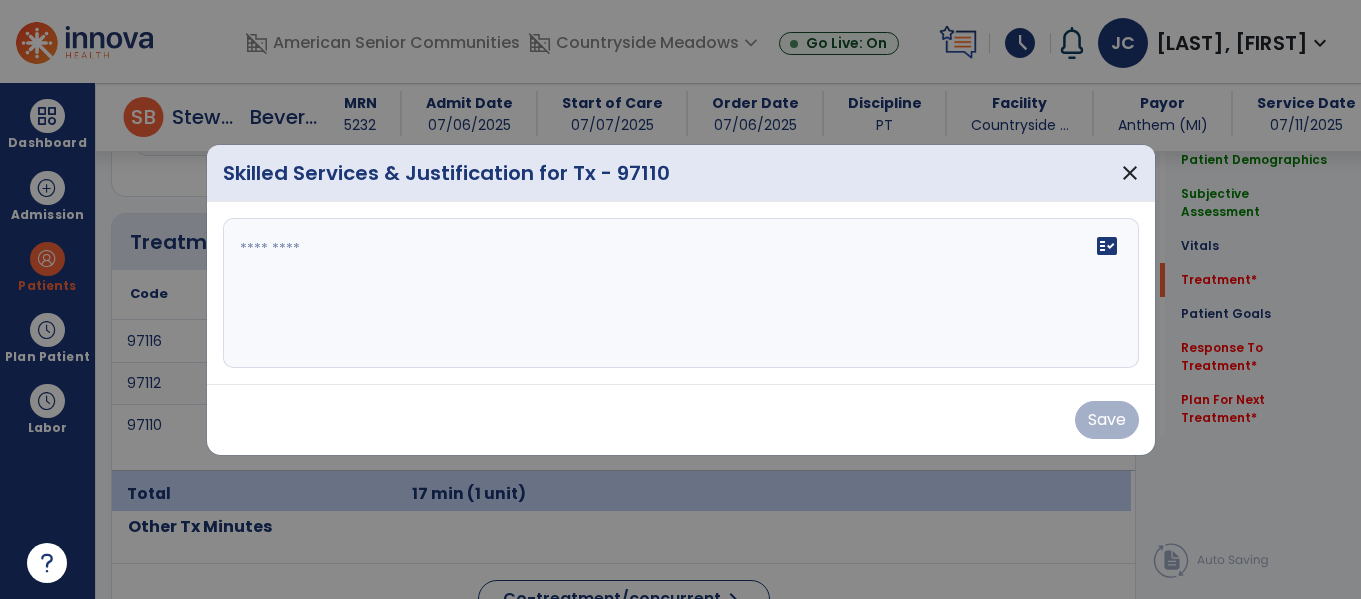 click at bounding box center (681, 293) 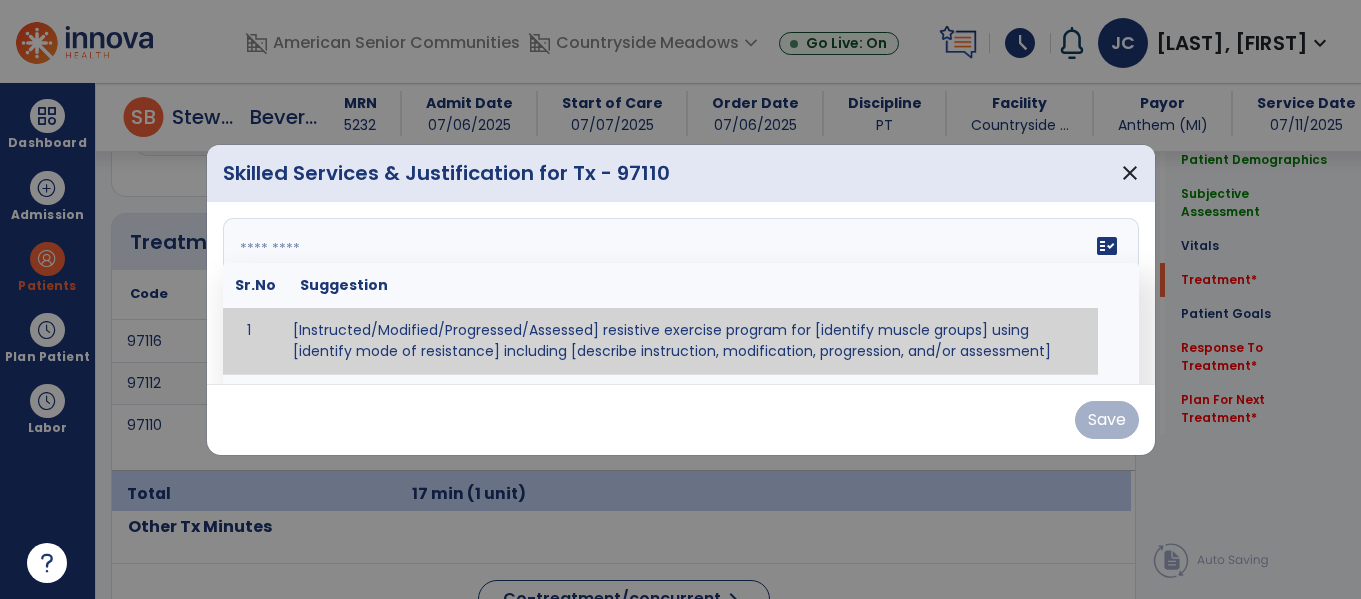 paste on "**********" 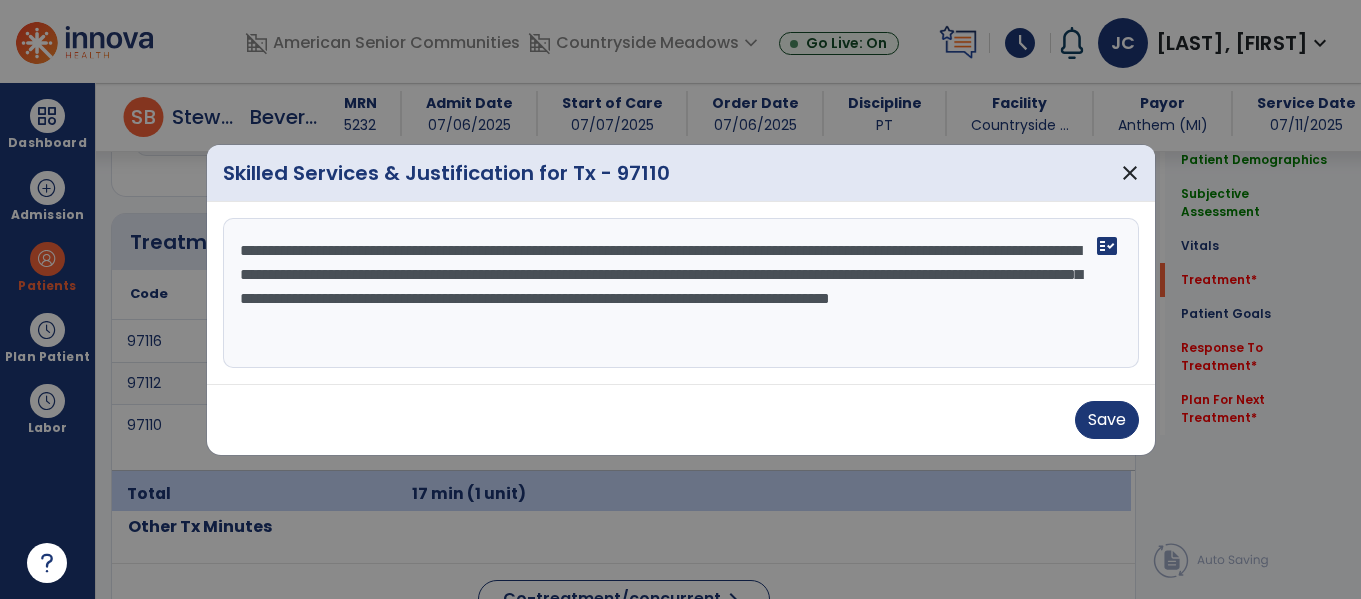 drag, startPoint x: 649, startPoint y: 299, endPoint x: 217, endPoint y: 232, distance: 437.16473 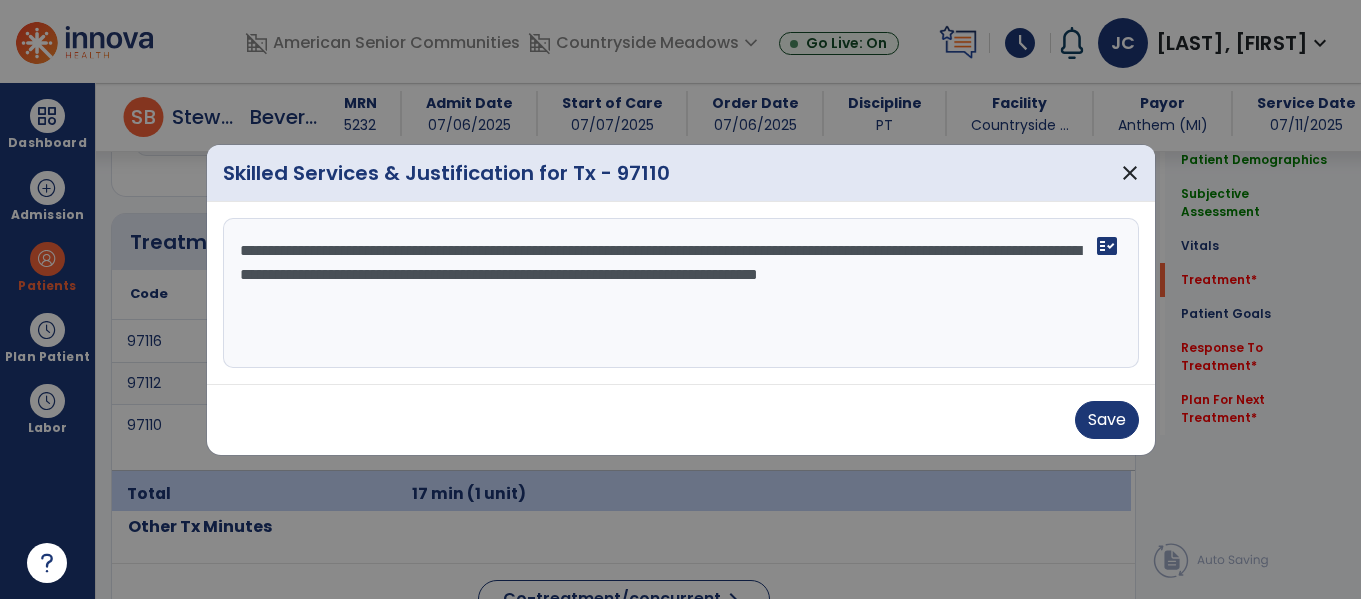 click at bounding box center [680, 299] 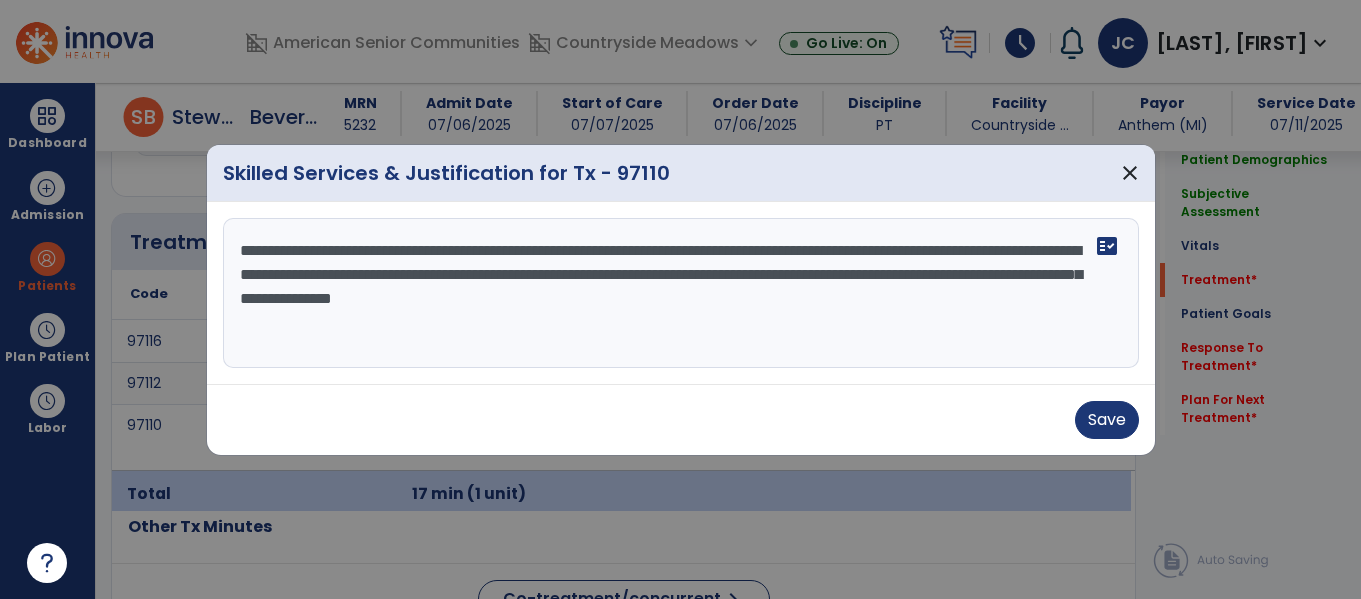 click on "**********" at bounding box center (681, 293) 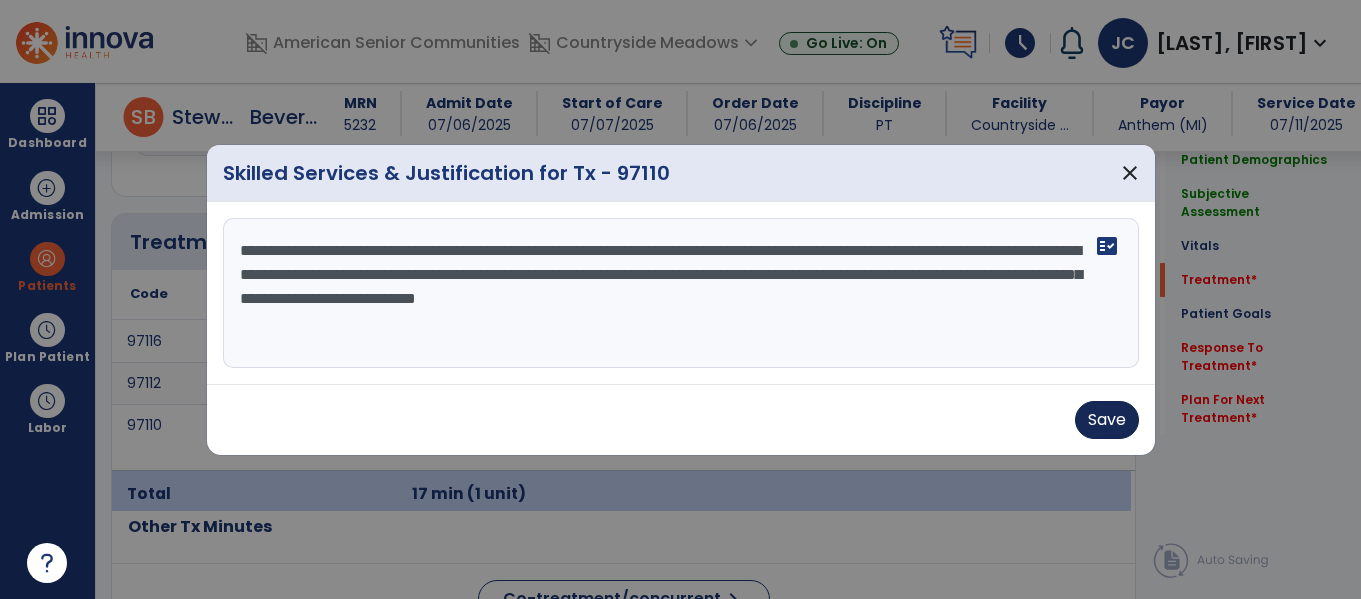 type on "**********" 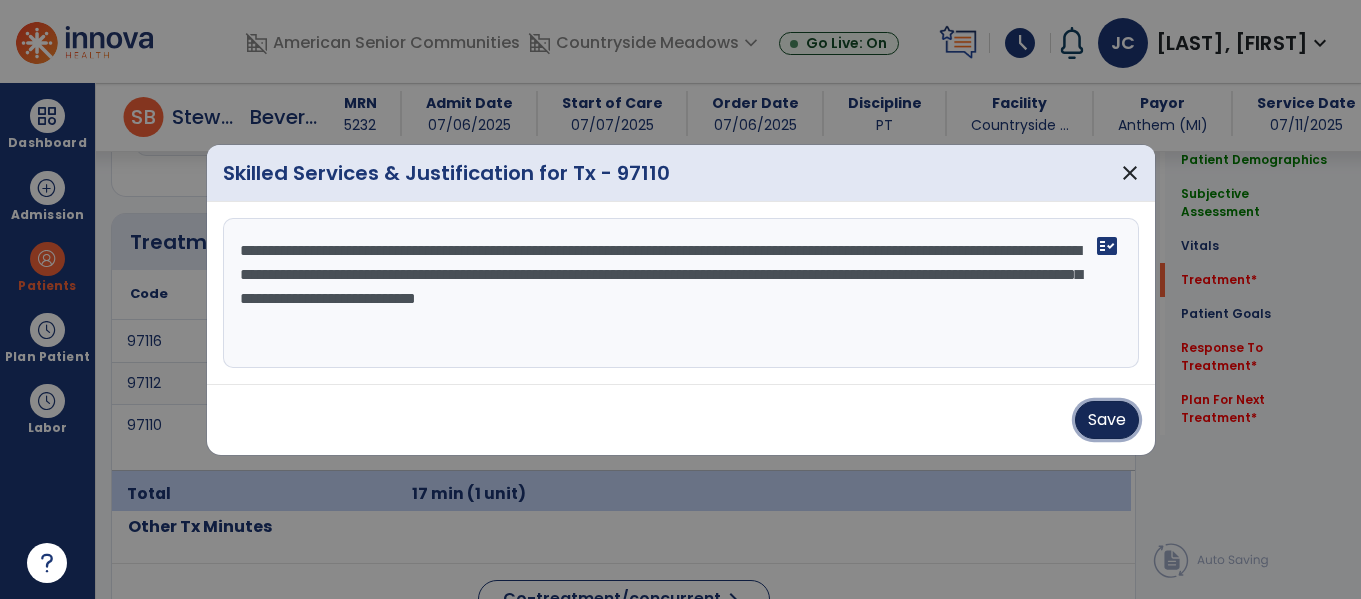 click on "Save" at bounding box center [1107, 420] 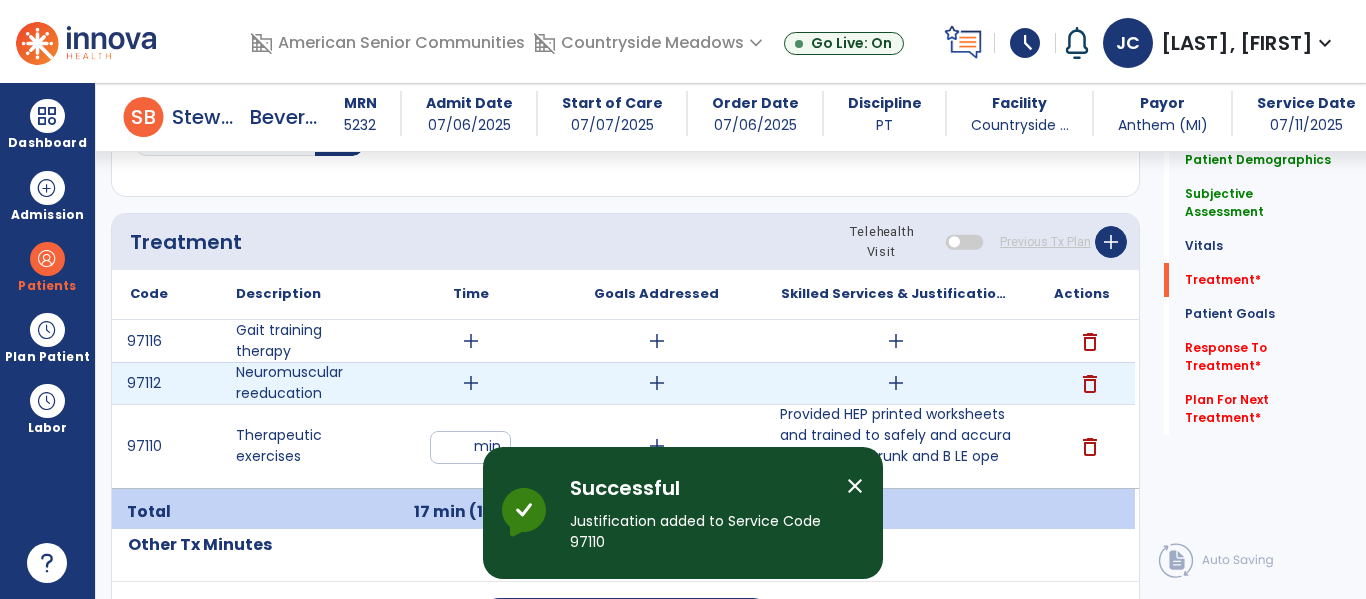 click on "add" at bounding box center [471, 383] 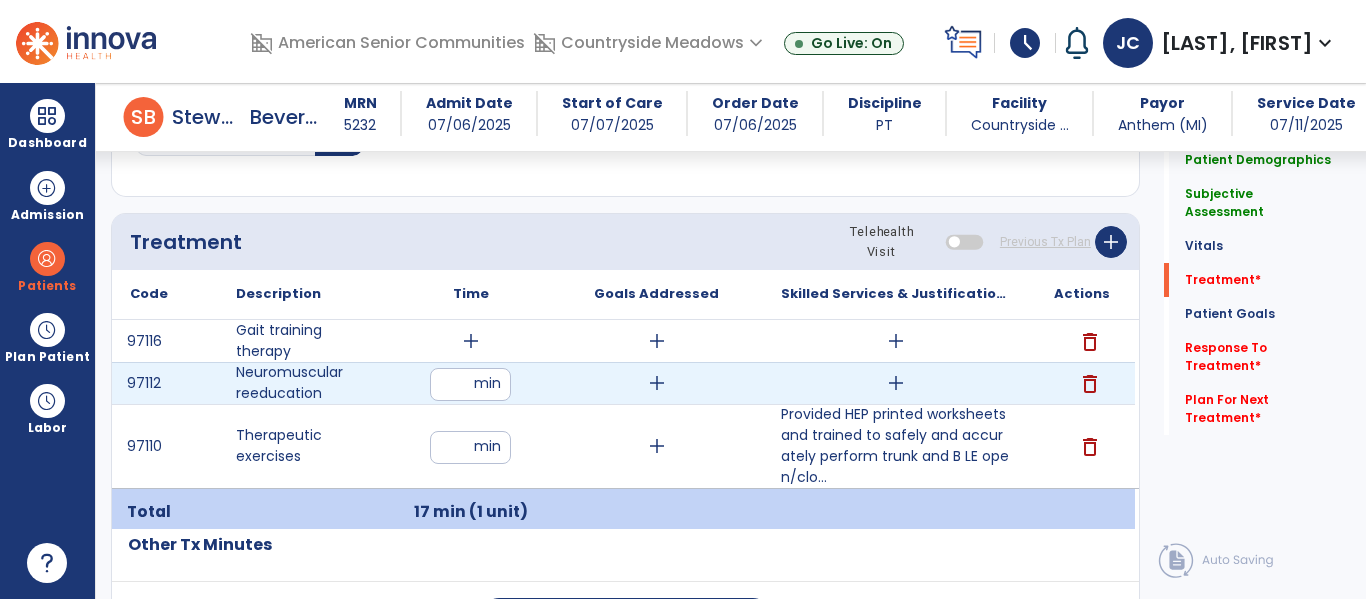 type on "**" 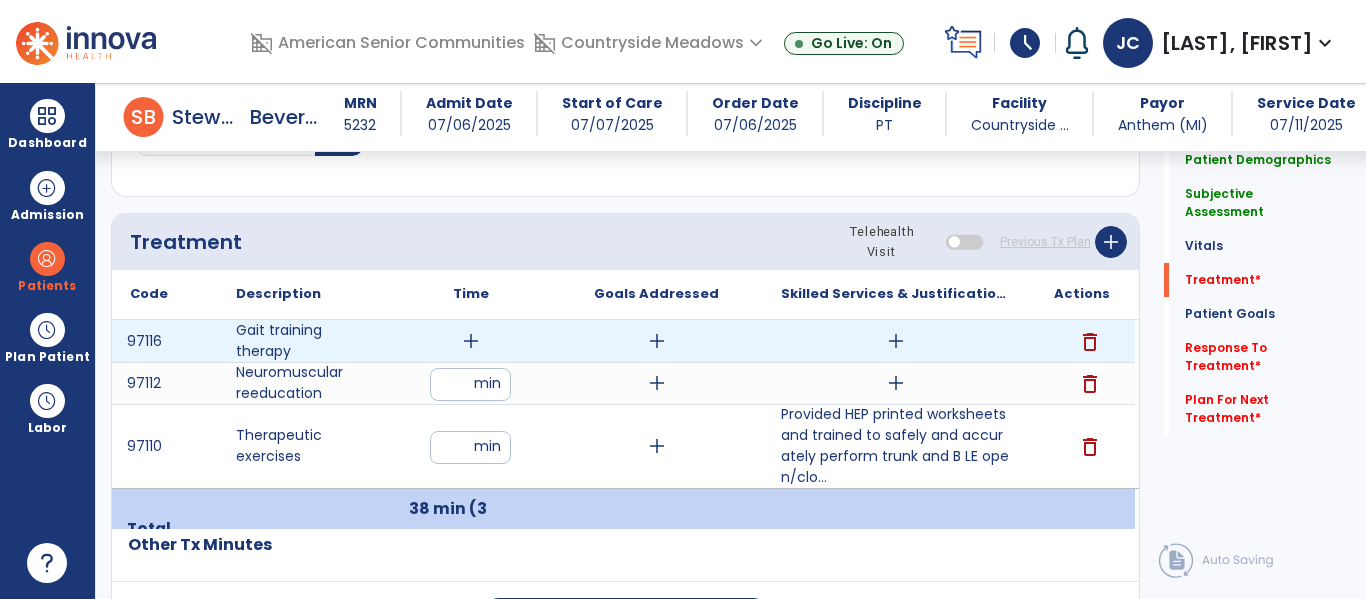 click on "add" at bounding box center [471, 341] 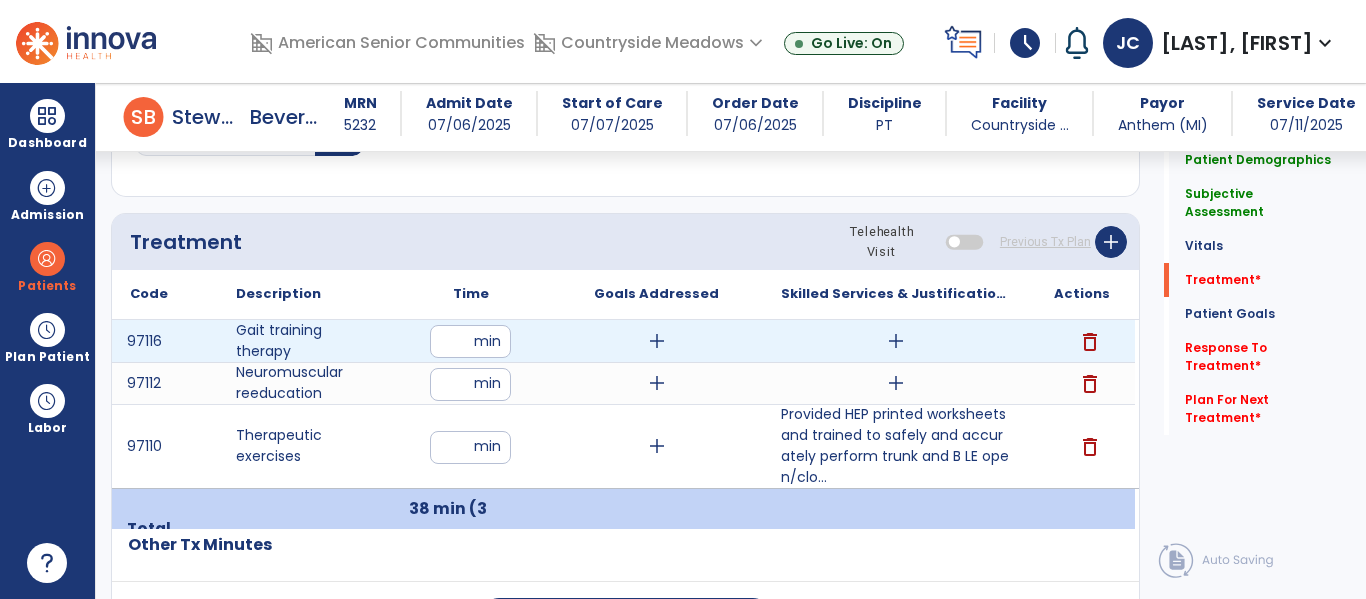 type on "**" 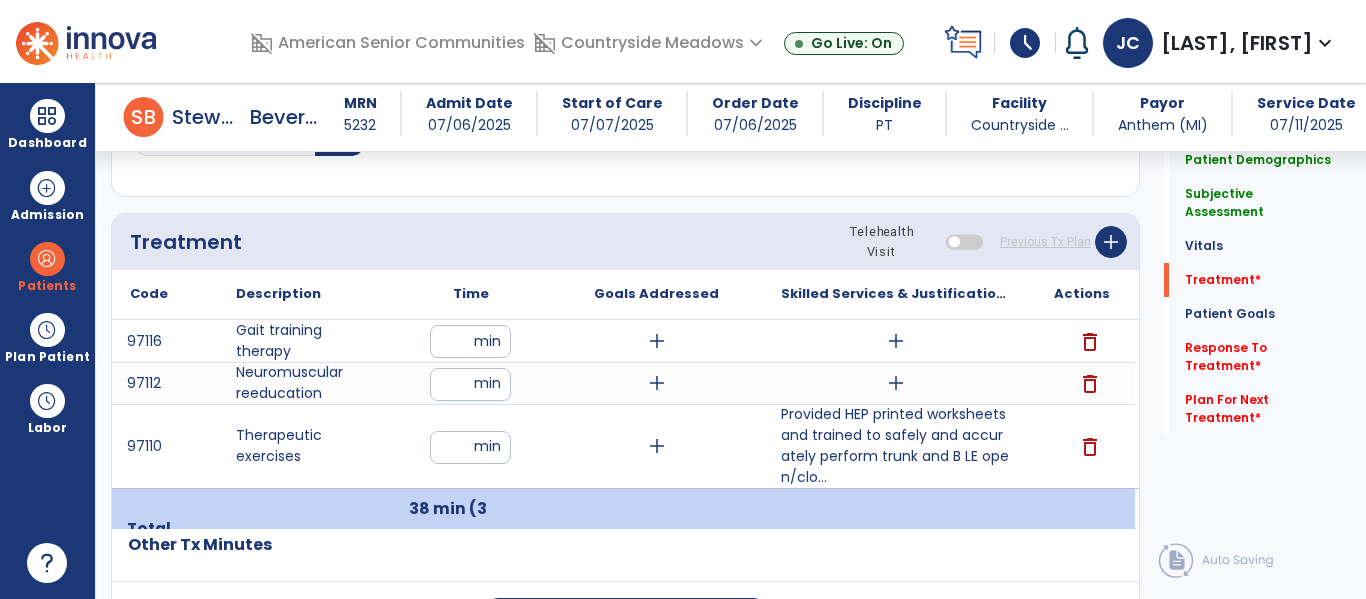 click on "Code
Description
Time" 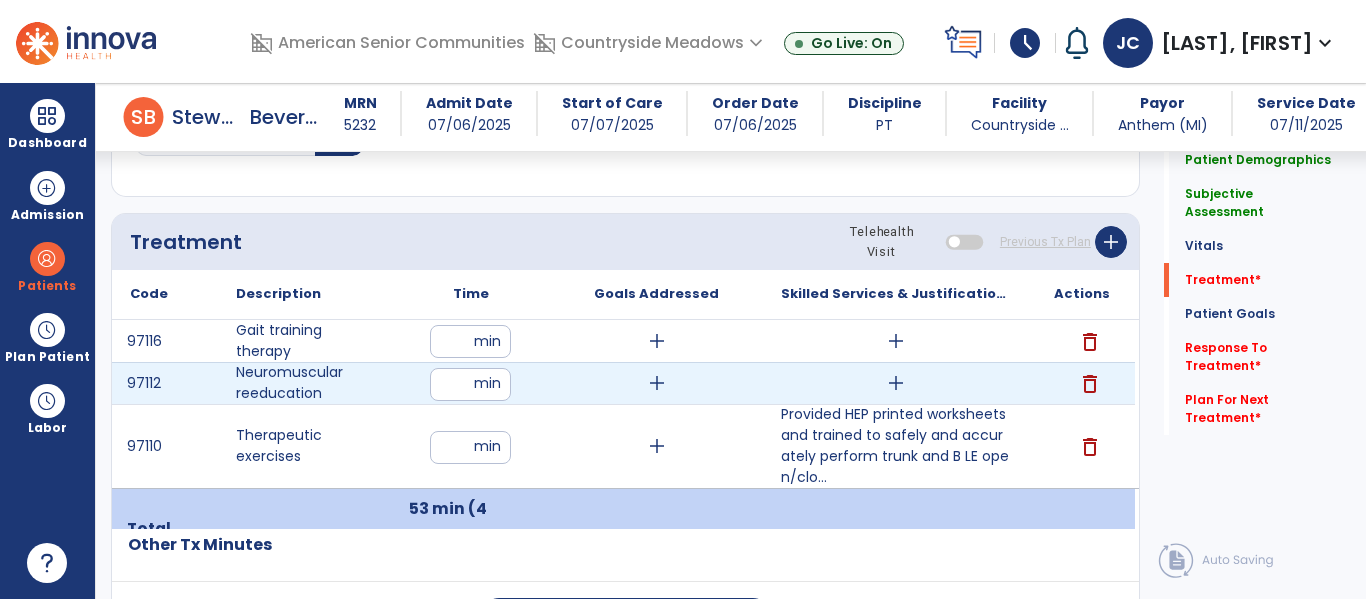 click on "**" at bounding box center (470, 384) 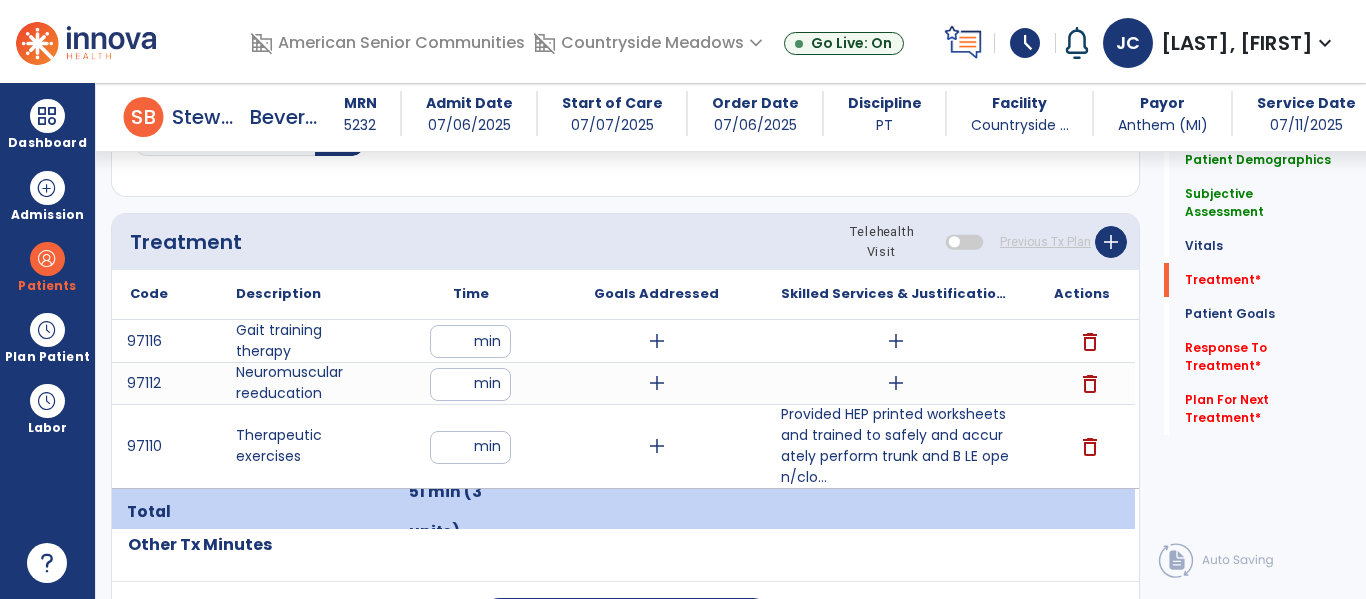 click on "Code
Description
Time" 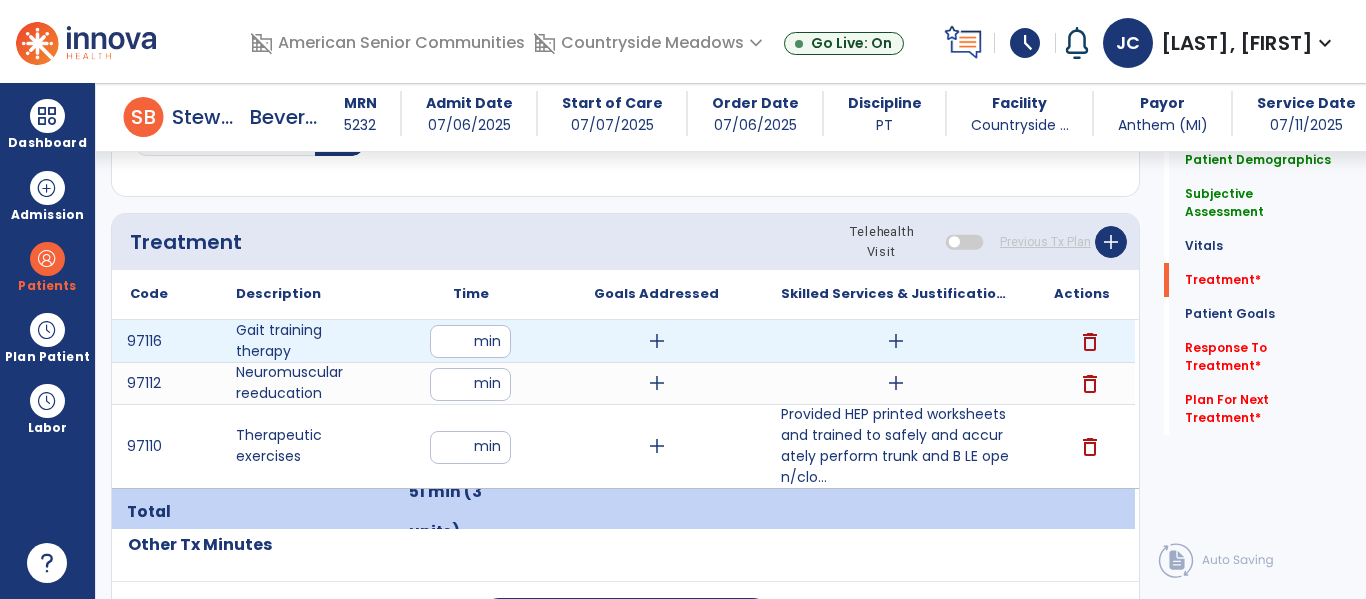click on "add" at bounding box center [896, 341] 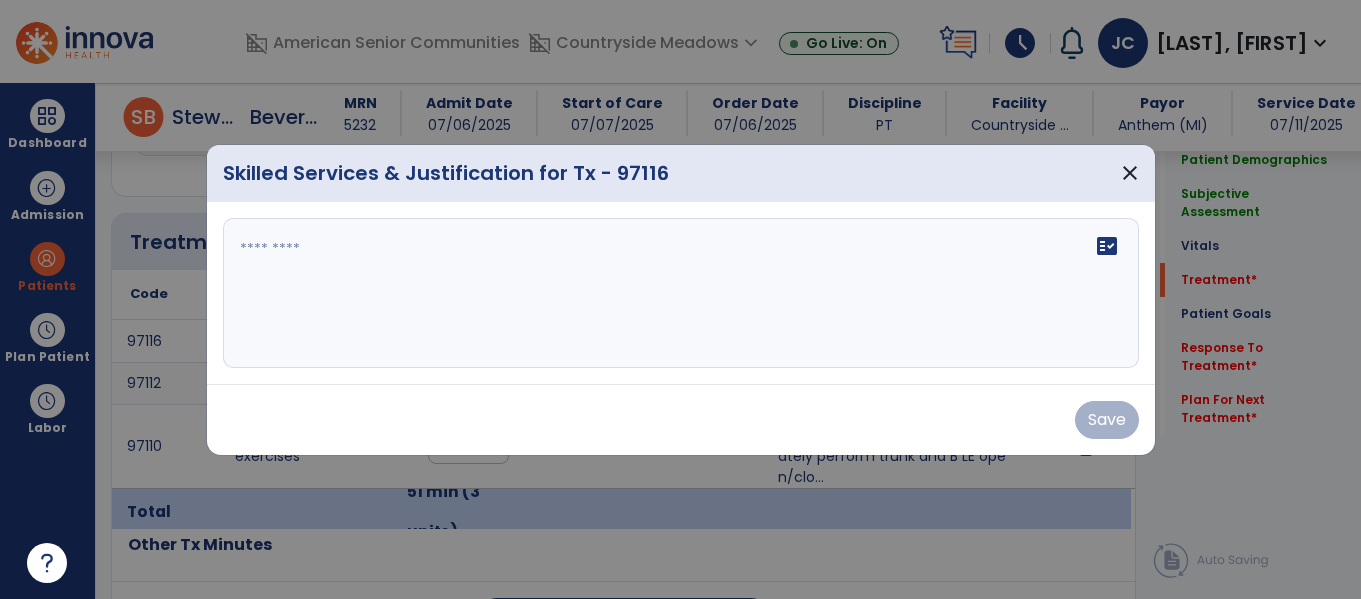 scroll, scrollTop: 1156, scrollLeft: 0, axis: vertical 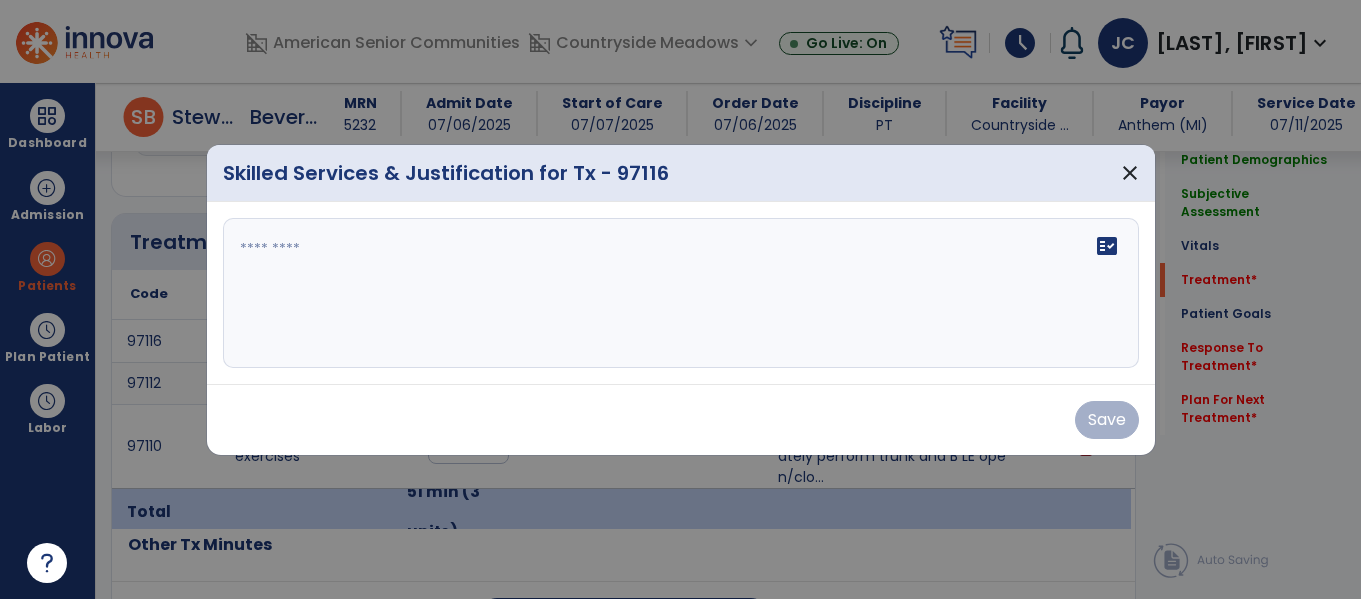 click on "fact_check" at bounding box center (681, 293) 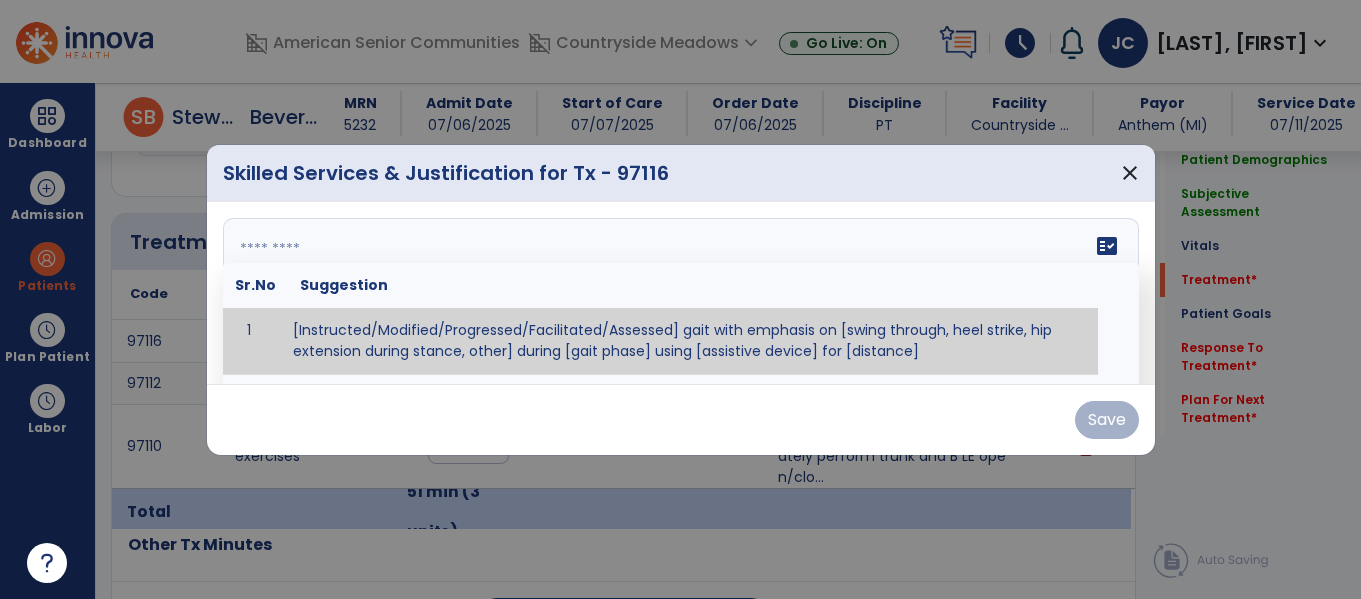 paste on "**********" 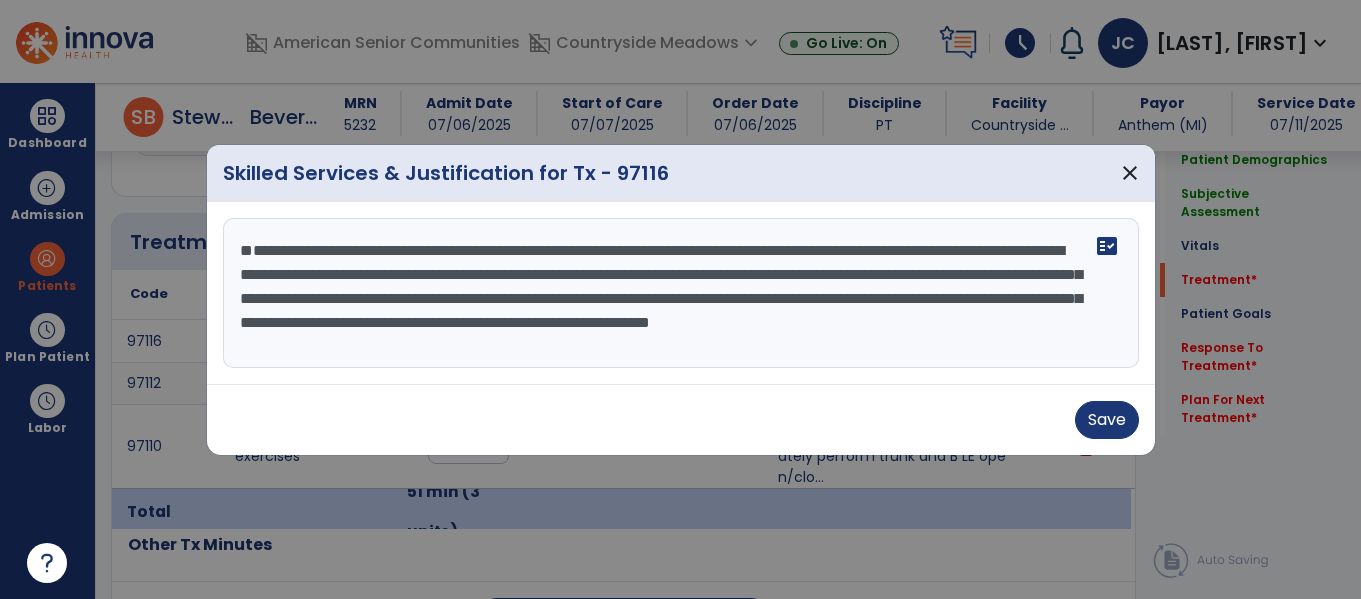 scroll, scrollTop: 40, scrollLeft: 0, axis: vertical 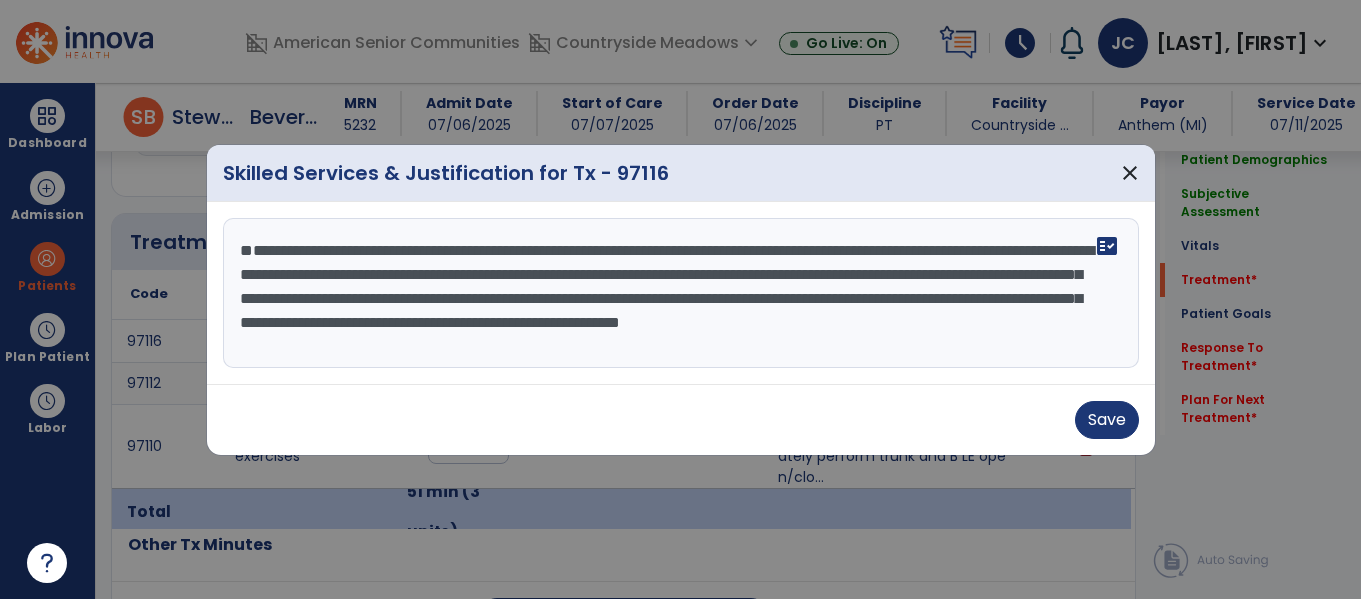click on "**********" at bounding box center [681, 293] 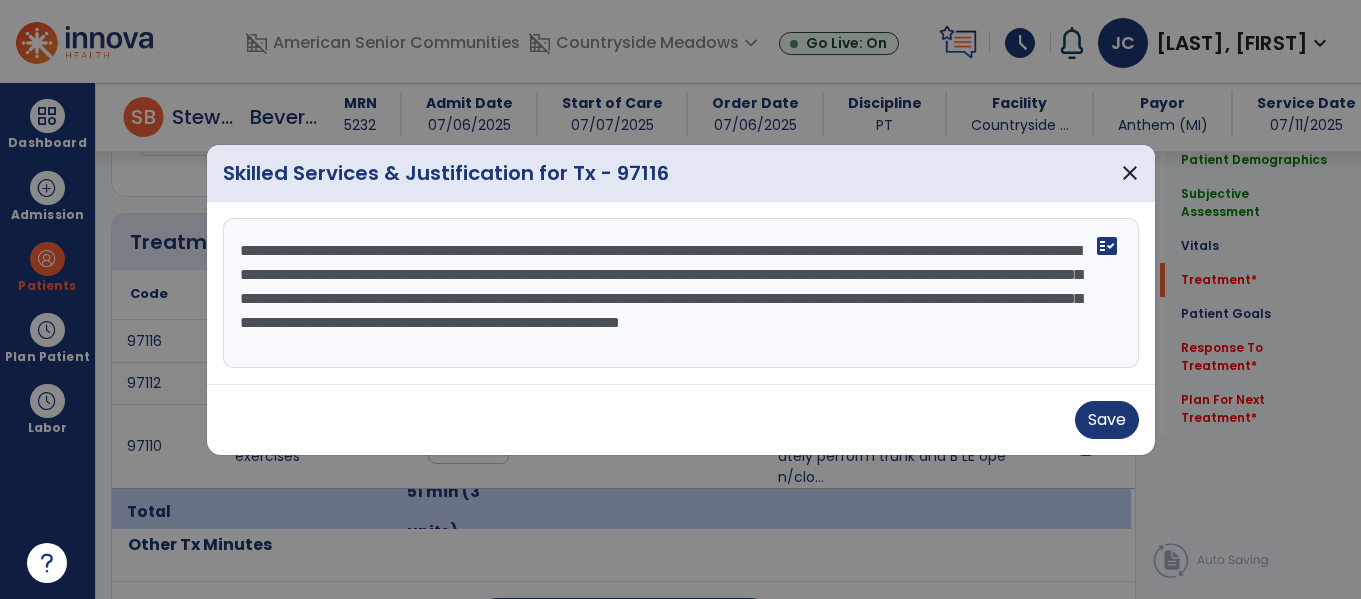 scroll, scrollTop: 0, scrollLeft: 0, axis: both 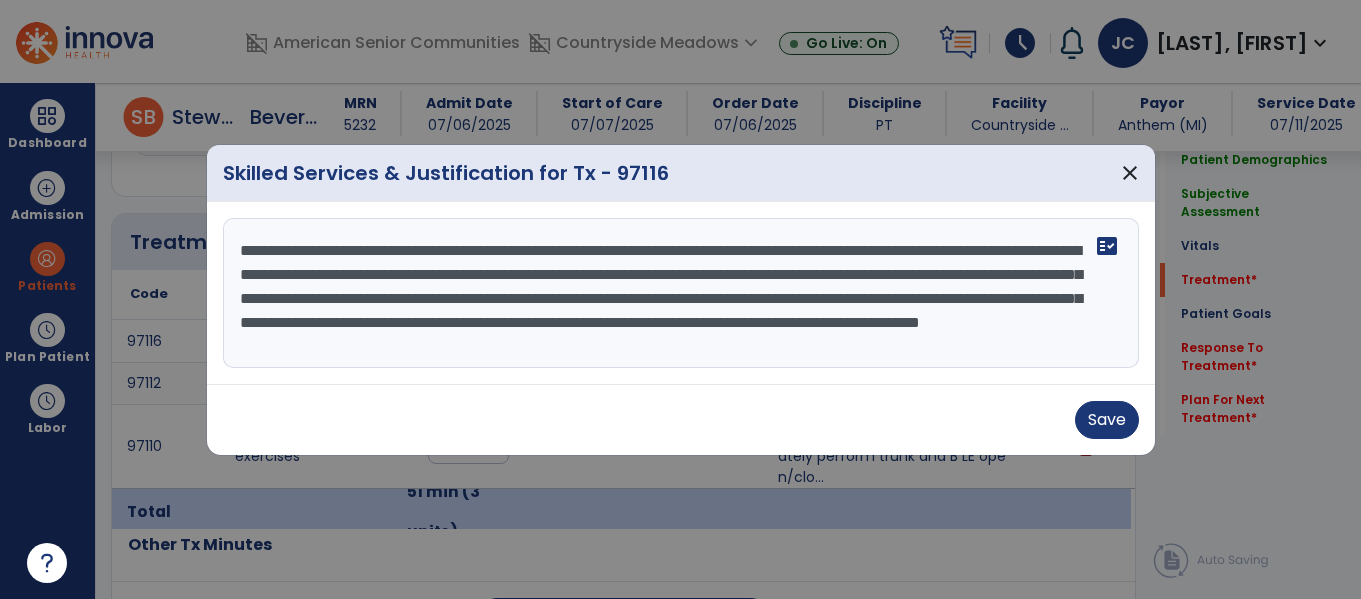 click on "**********" at bounding box center (681, 293) 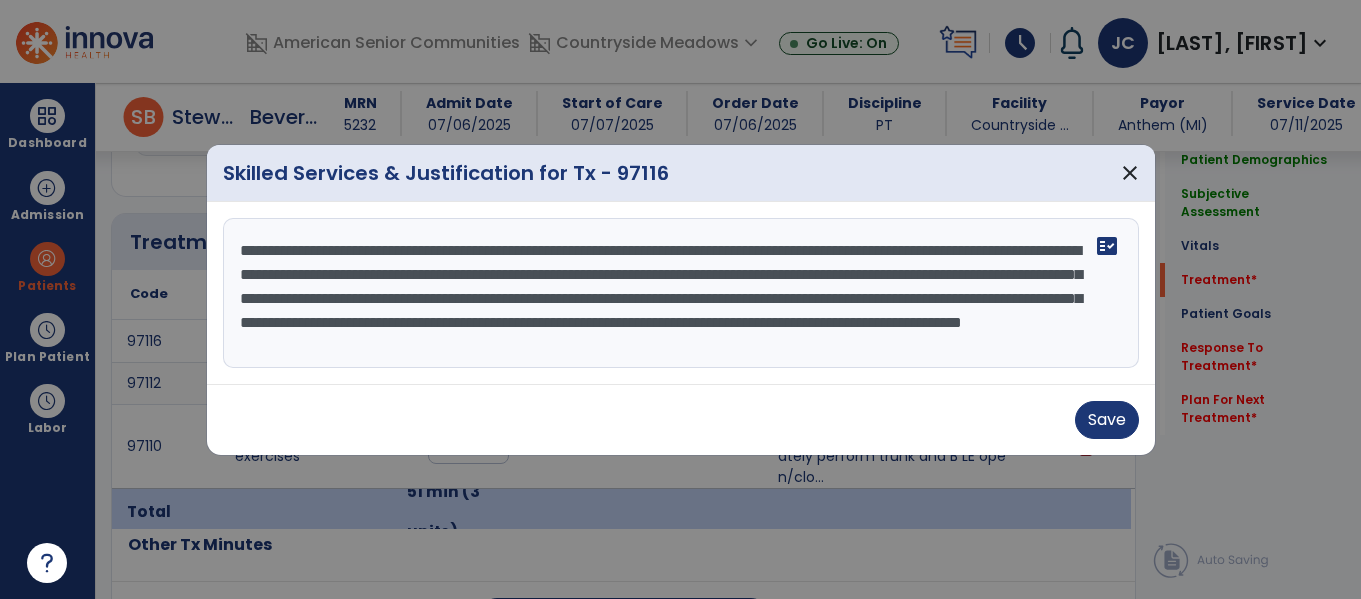 click on "**********" at bounding box center [681, 293] 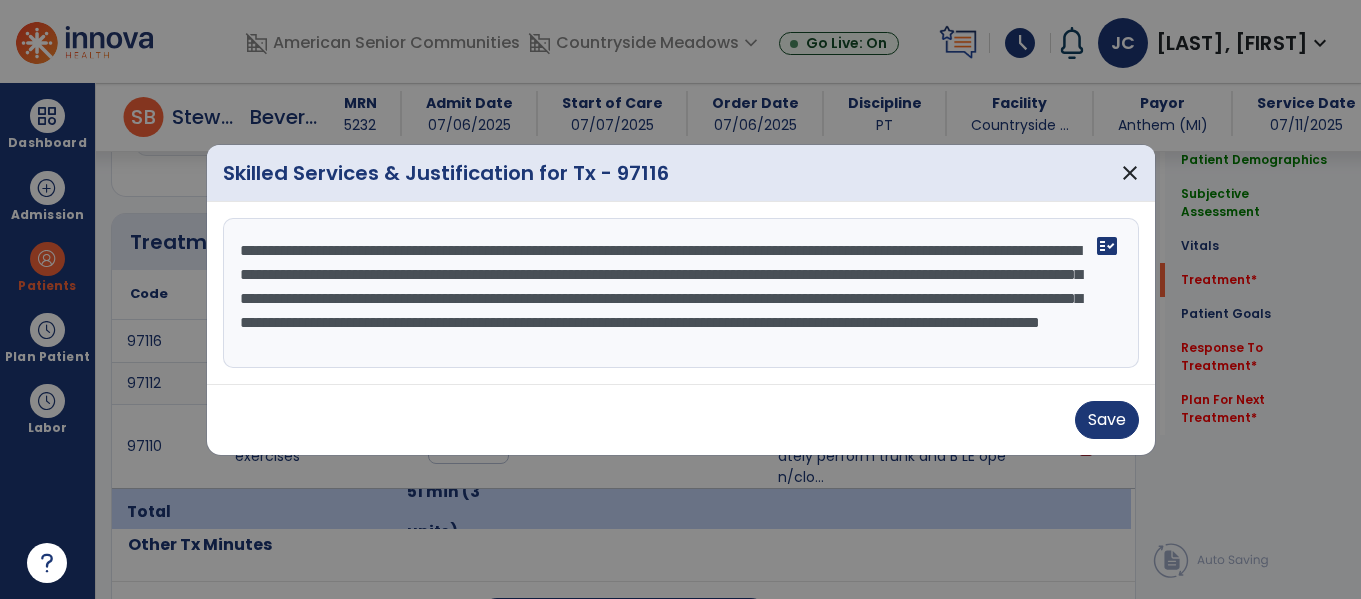 click on "**********" at bounding box center (681, 293) 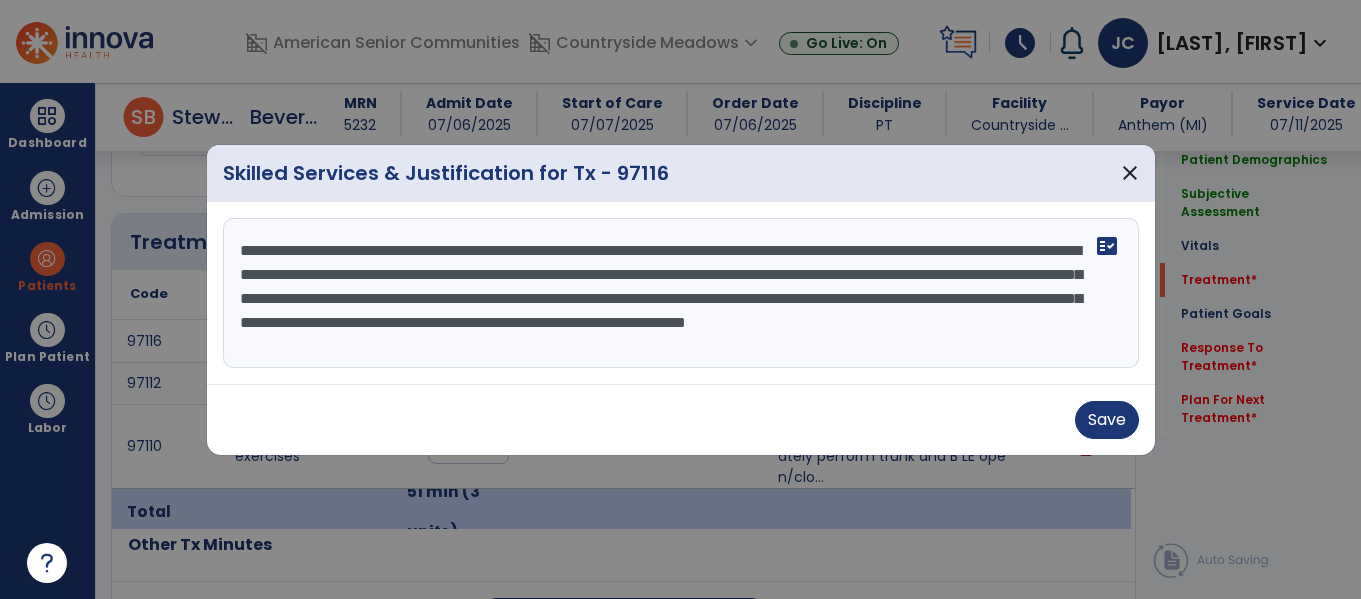 drag, startPoint x: 615, startPoint y: 306, endPoint x: 595, endPoint y: 291, distance: 25 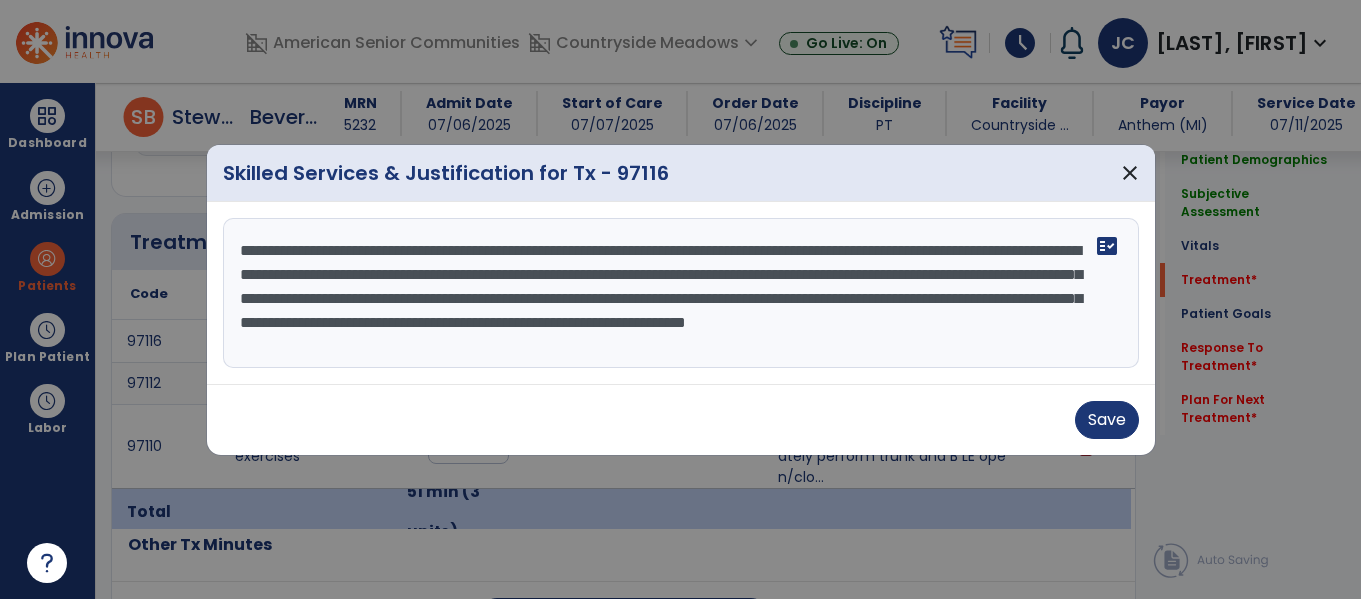 drag, startPoint x: 615, startPoint y: 300, endPoint x: 239, endPoint y: 265, distance: 377.6255 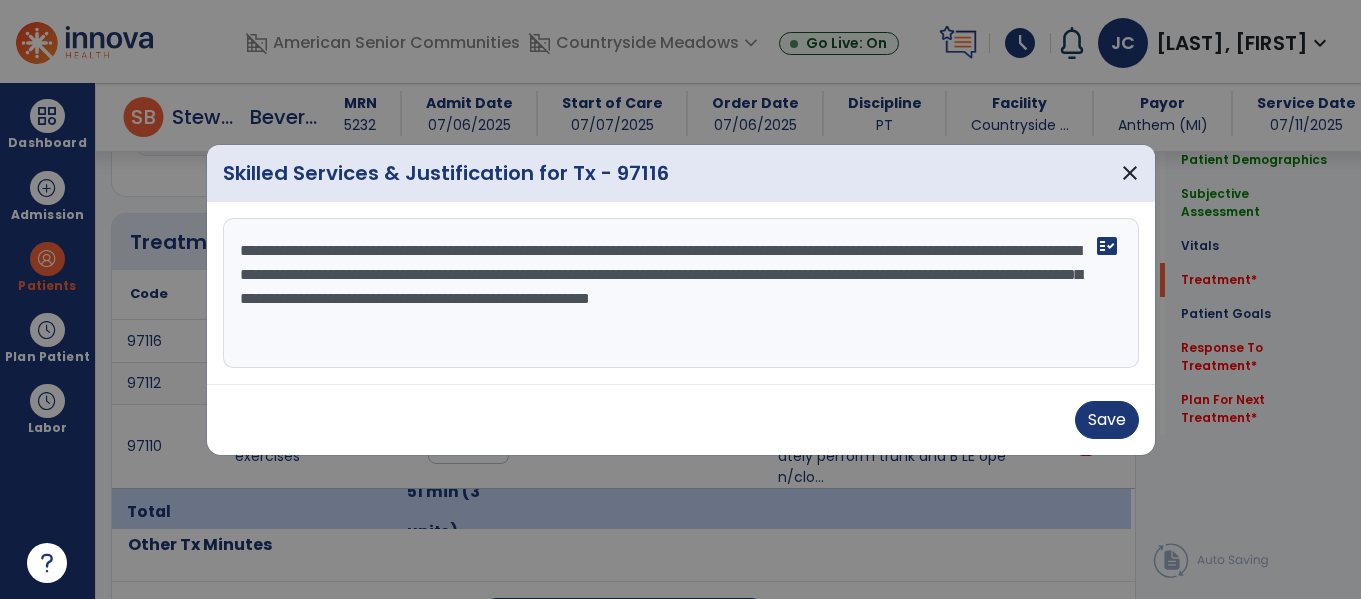 click on "**********" at bounding box center (681, 293) 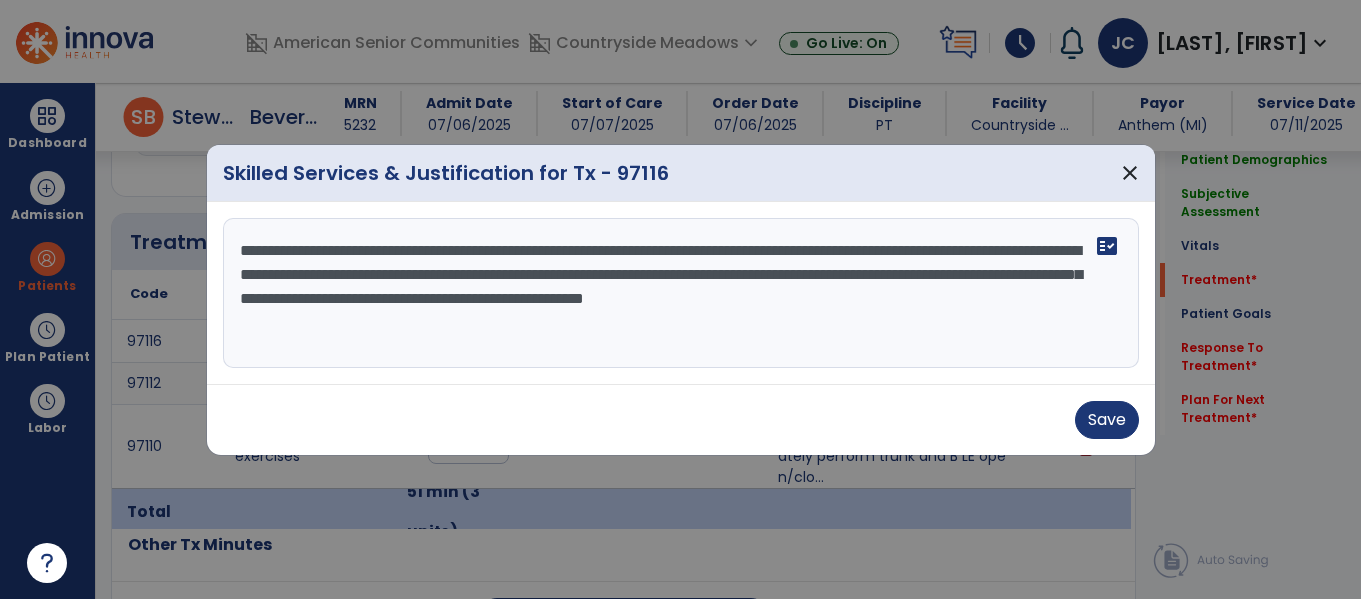 click on "**********" at bounding box center [681, 293] 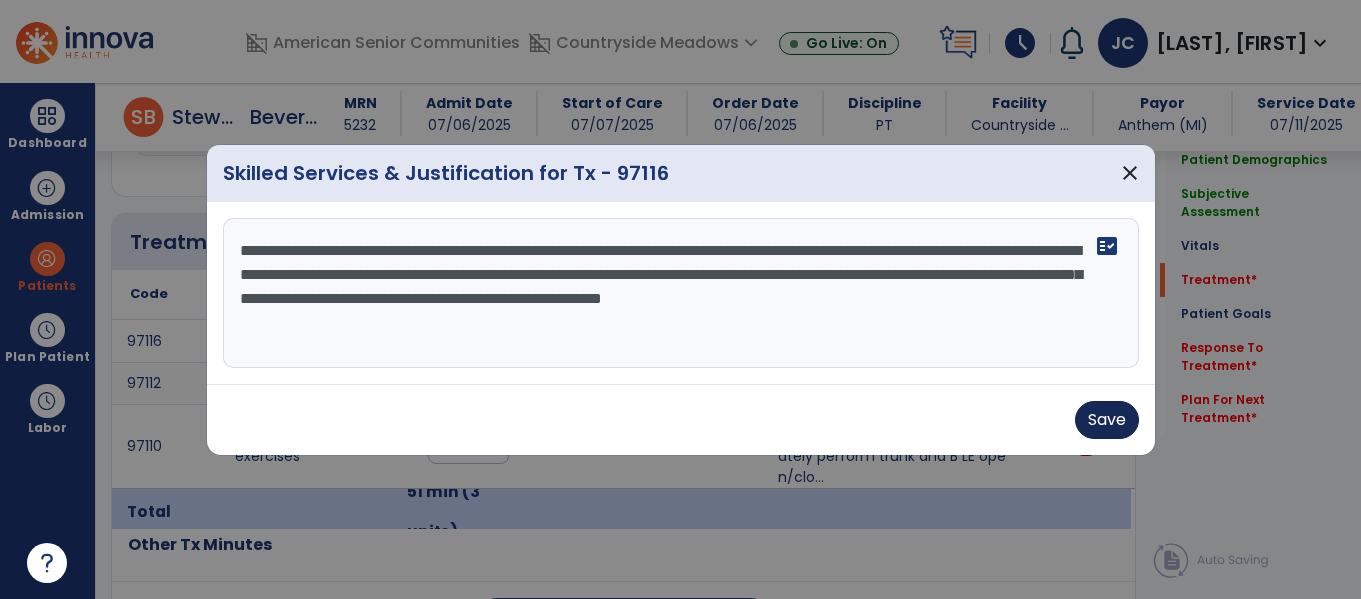type on "**********" 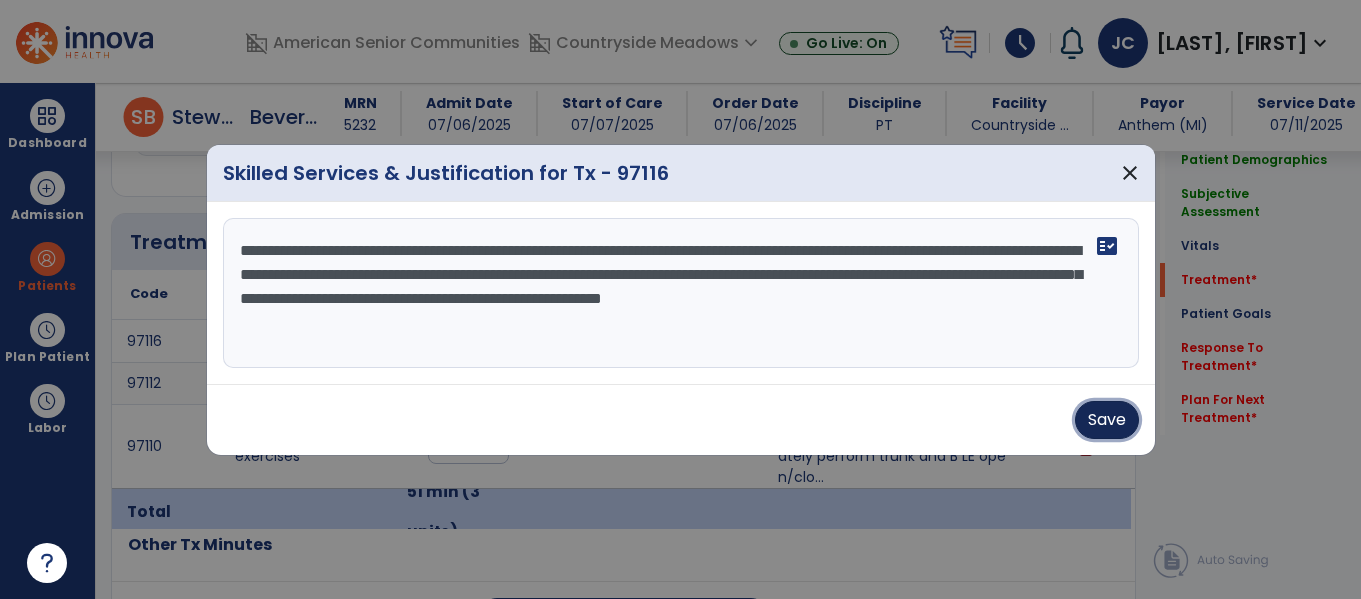 click on "Save" at bounding box center [1107, 420] 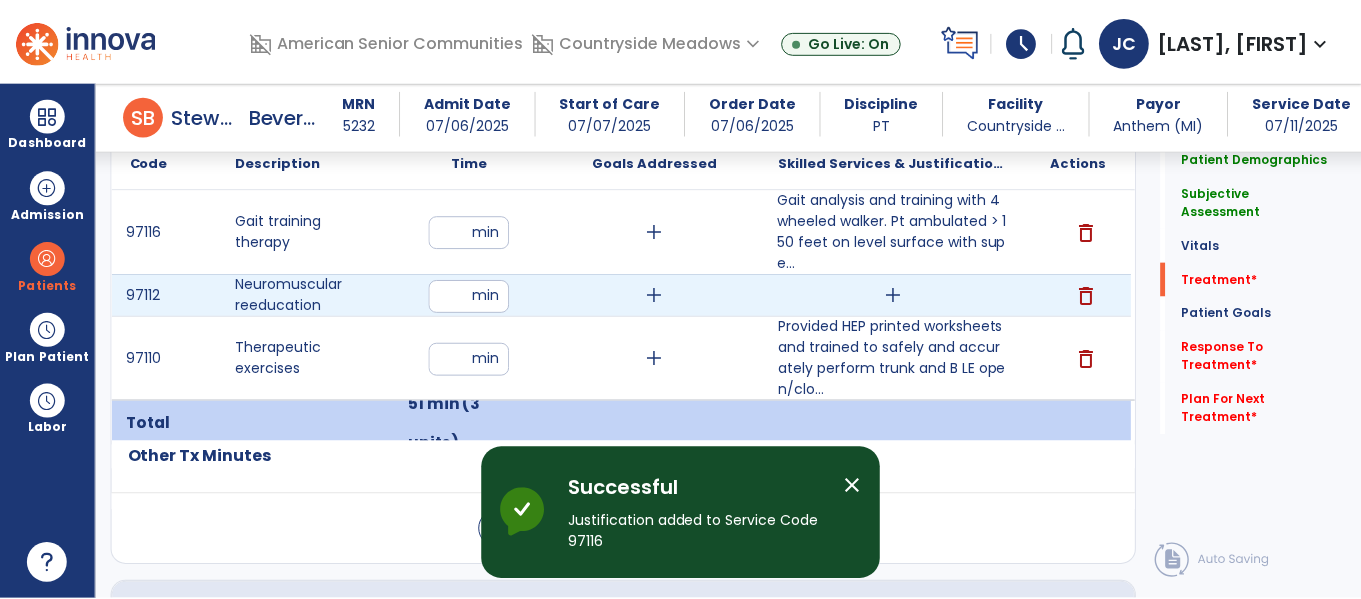scroll, scrollTop: 1287, scrollLeft: 0, axis: vertical 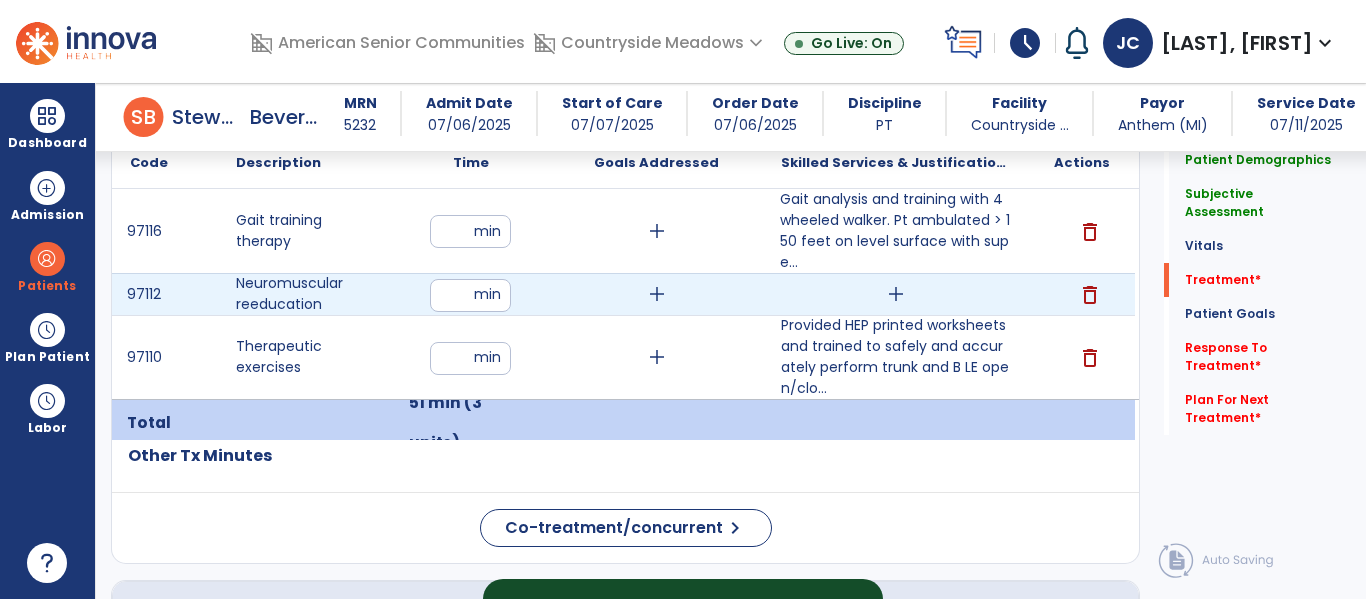 click on "add" at bounding box center (896, 294) 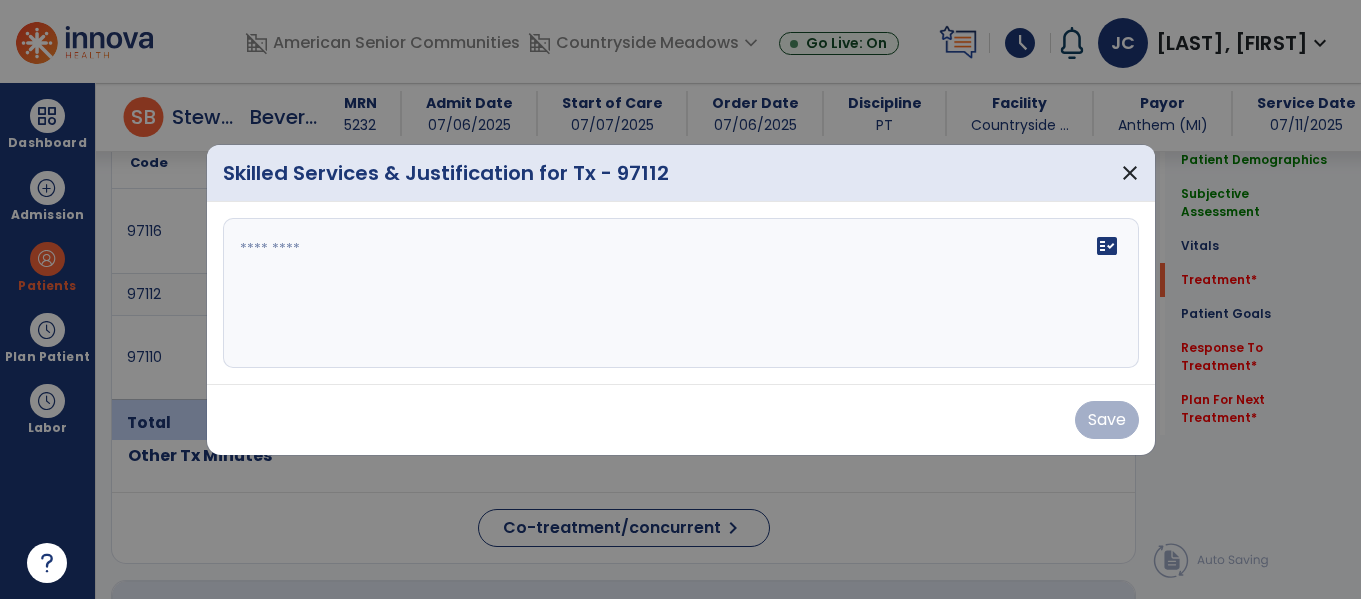 scroll, scrollTop: 1287, scrollLeft: 0, axis: vertical 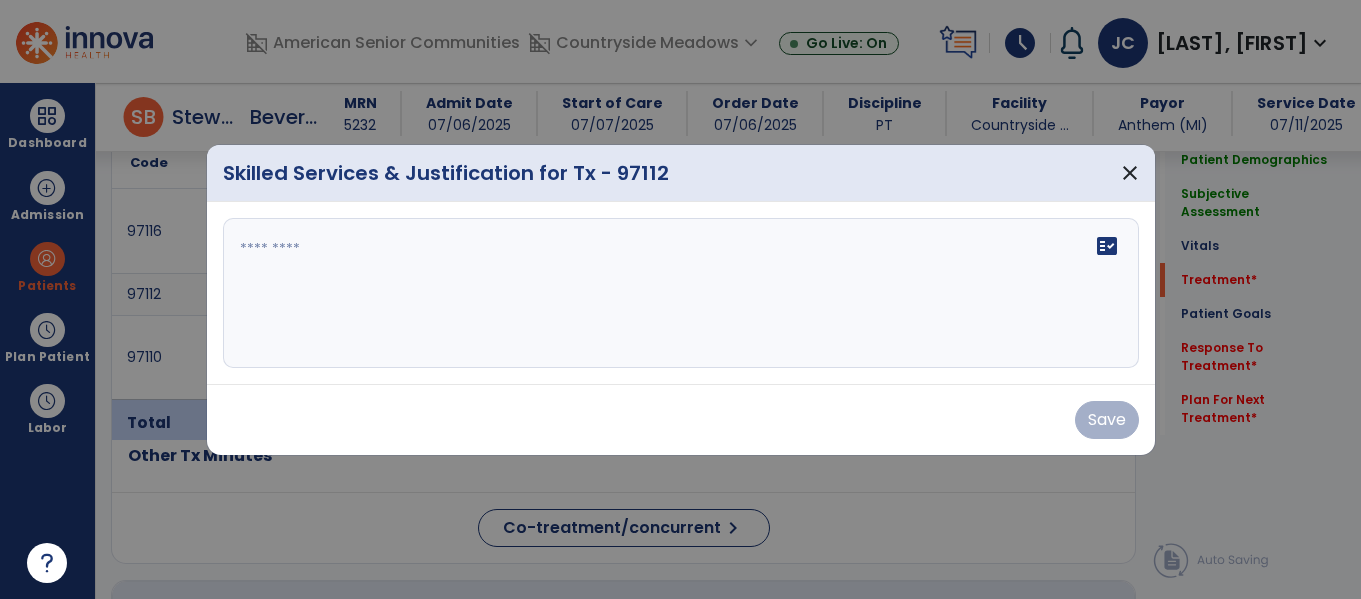 click on "fact_check" at bounding box center [681, 293] 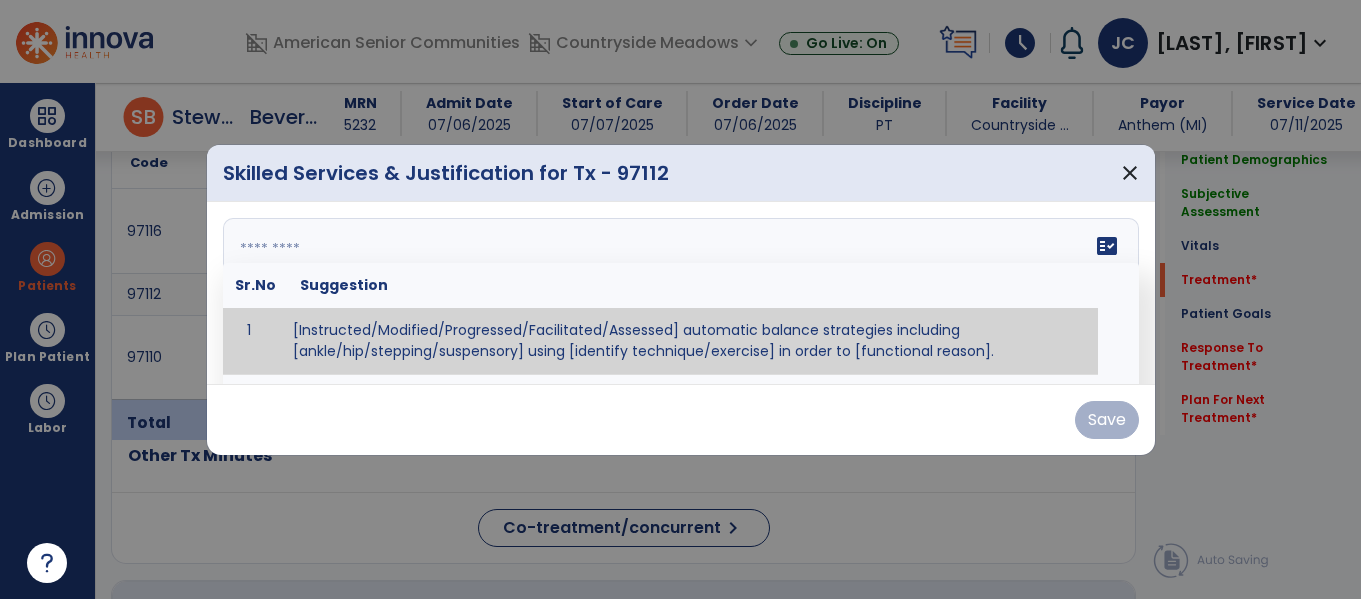 click at bounding box center (678, 293) 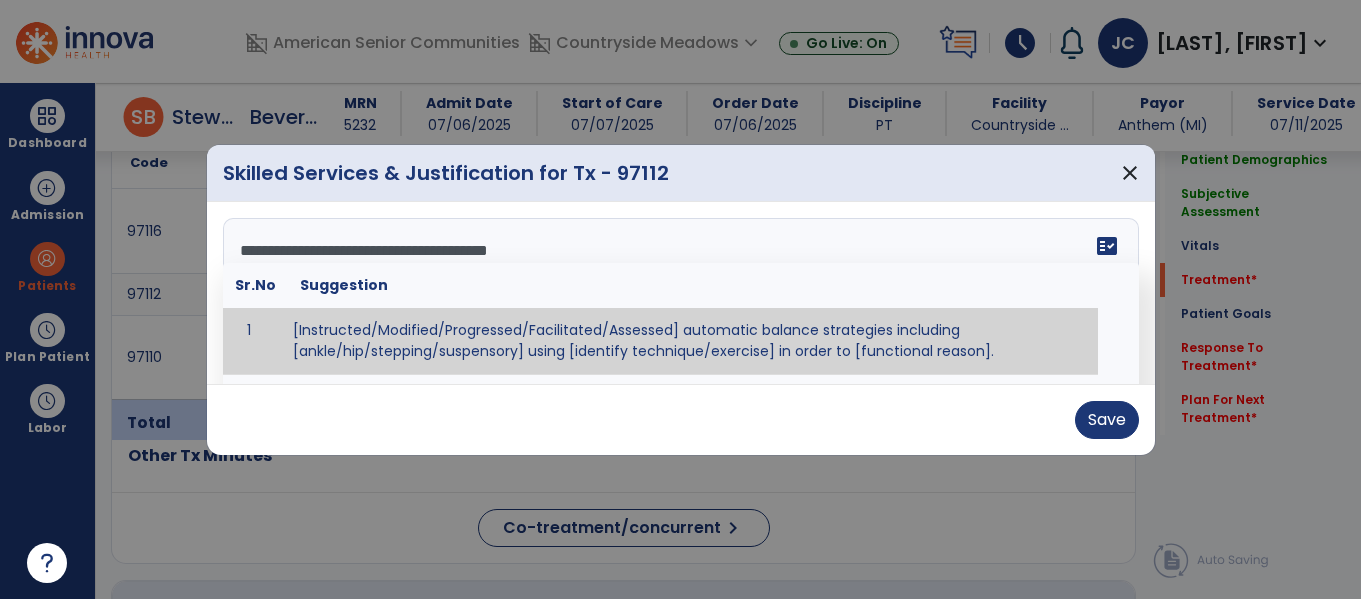 scroll, scrollTop: 64, scrollLeft: 0, axis: vertical 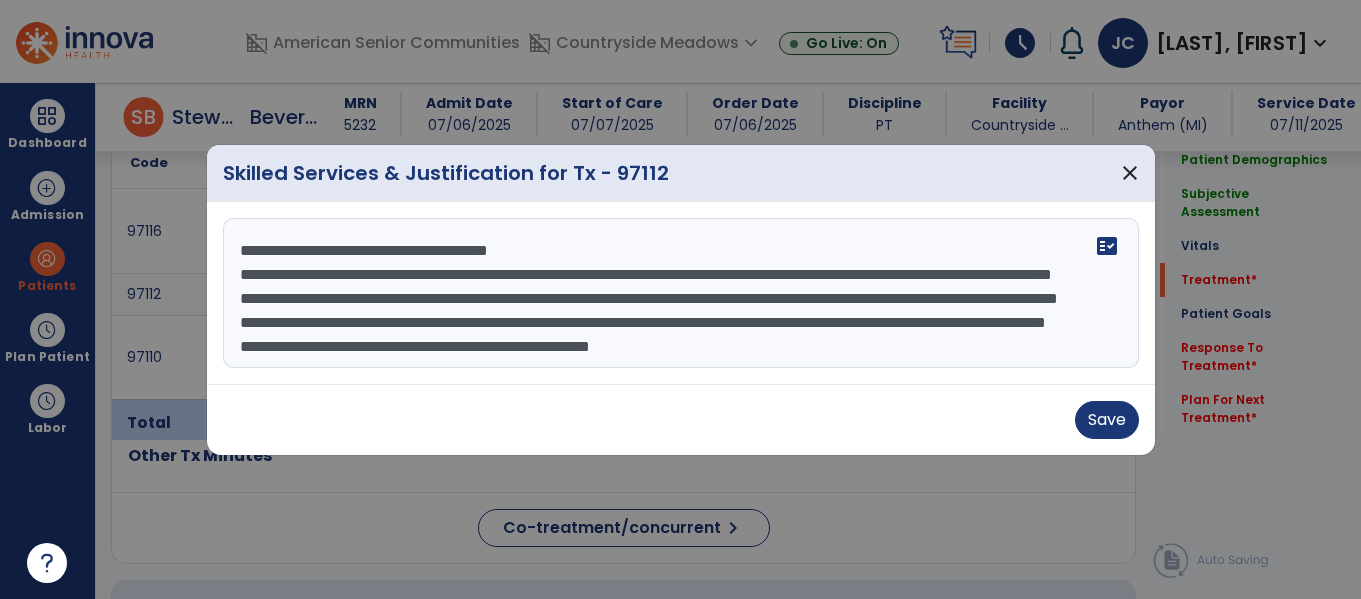 drag, startPoint x: 598, startPoint y: 324, endPoint x: 230, endPoint y: 250, distance: 375.3665 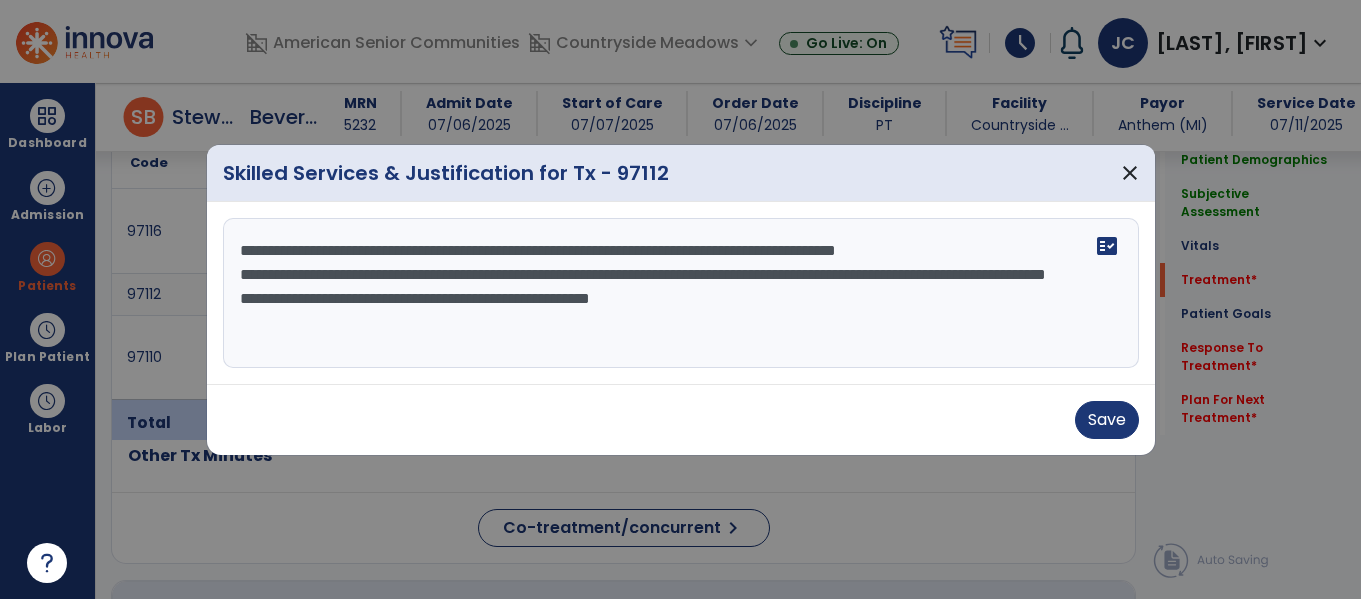click on "**********" at bounding box center [681, 293] 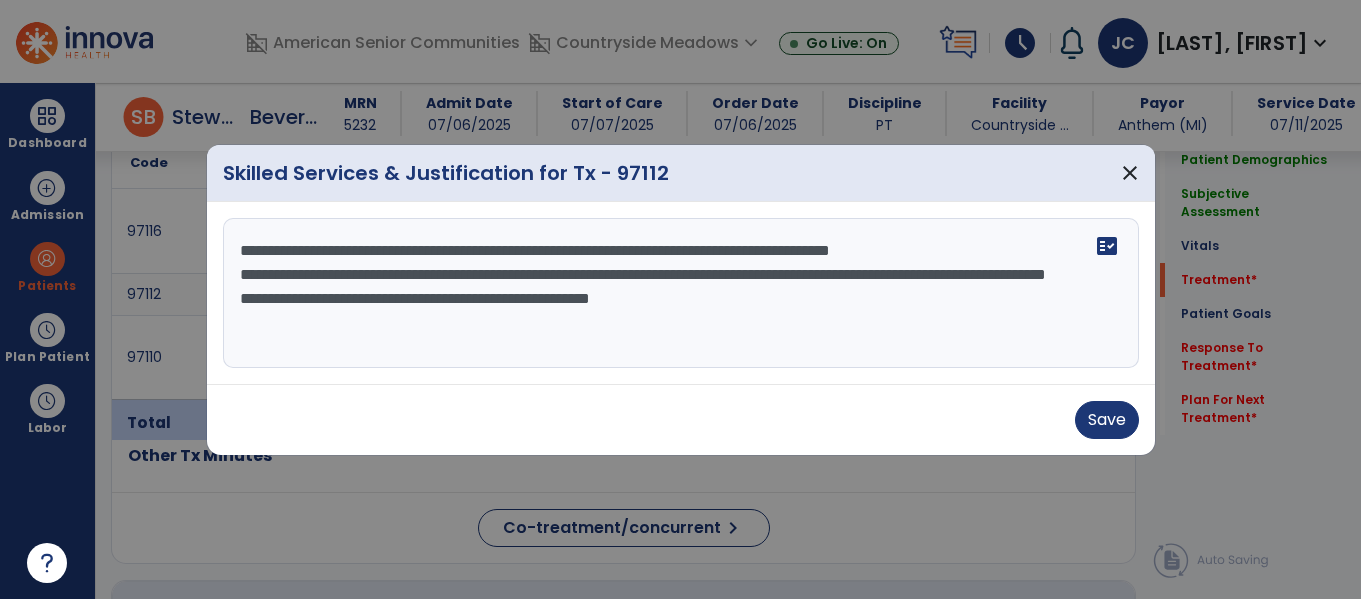 click on "**********" at bounding box center [681, 293] 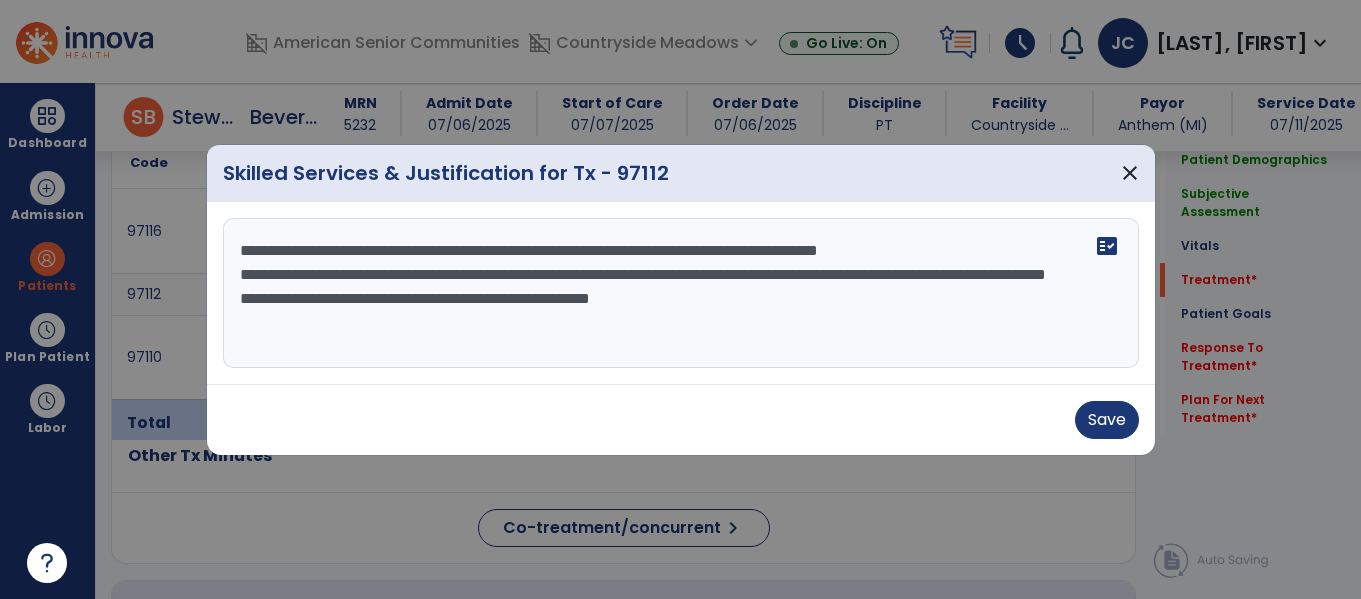 drag, startPoint x: 863, startPoint y: 253, endPoint x: 895, endPoint y: 353, distance: 104.99524 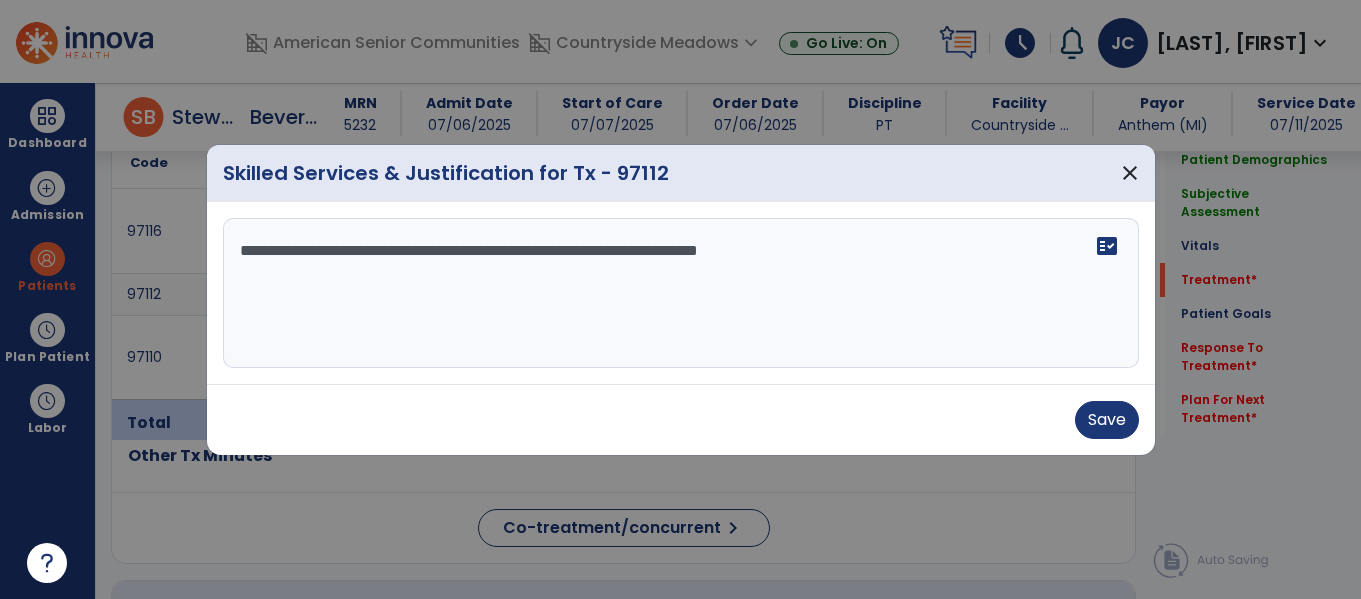 paste on "**********" 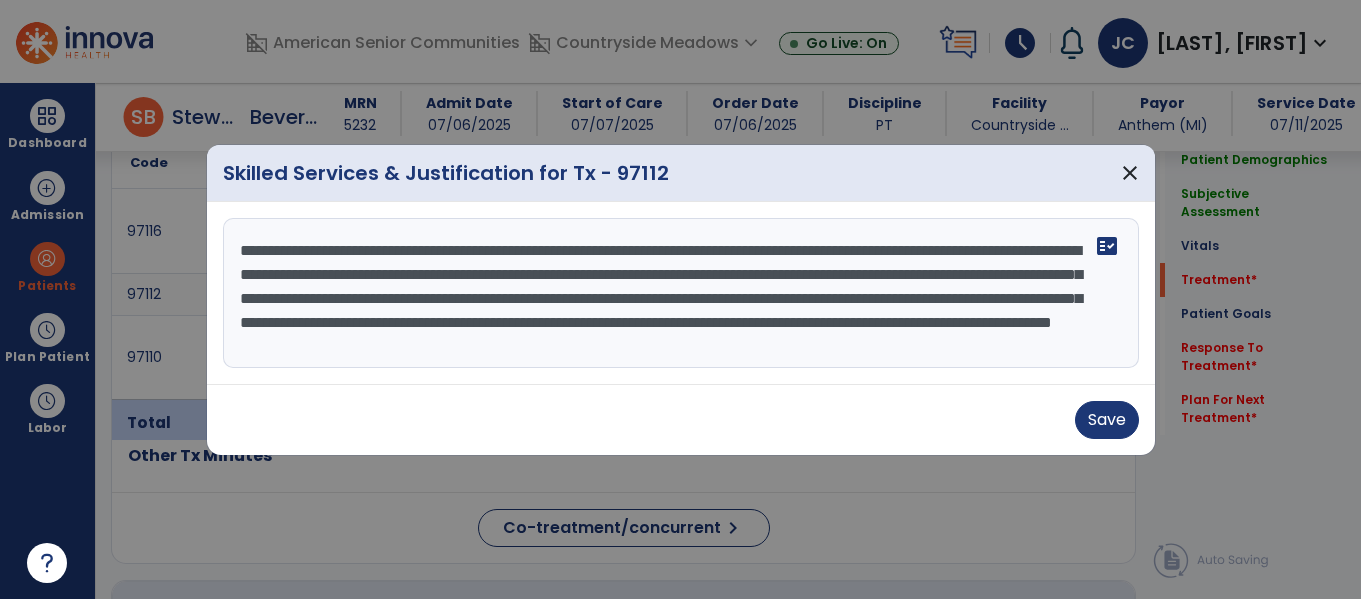 scroll, scrollTop: 16, scrollLeft: 0, axis: vertical 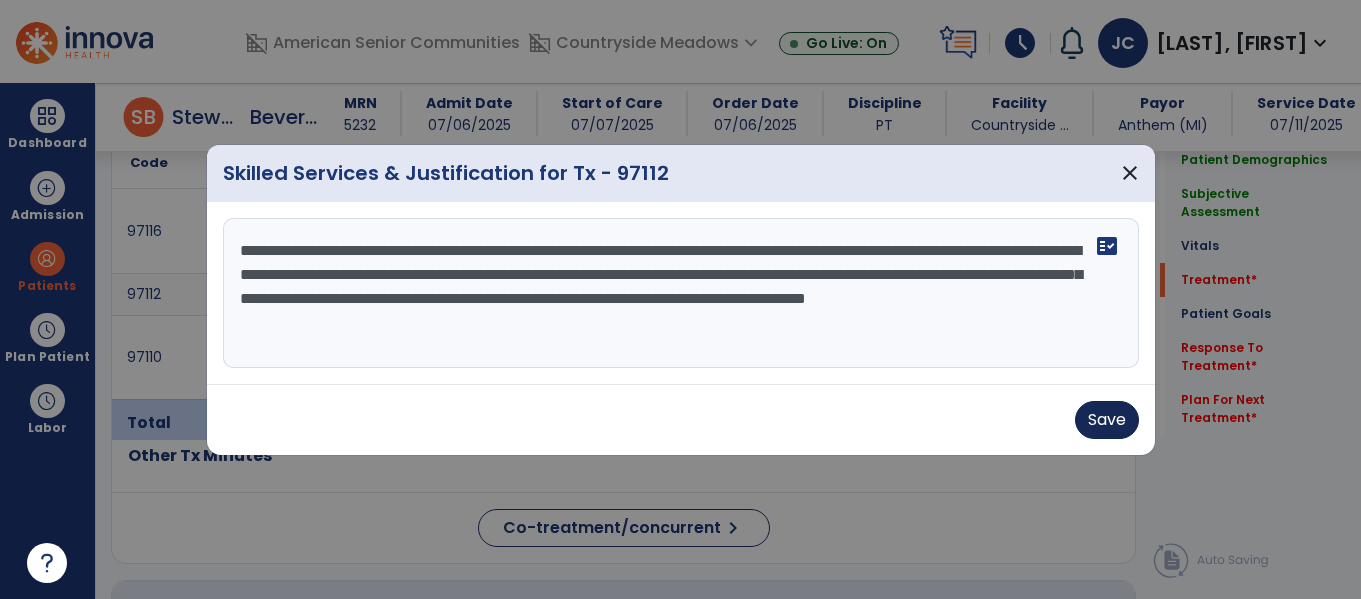 type on "**********" 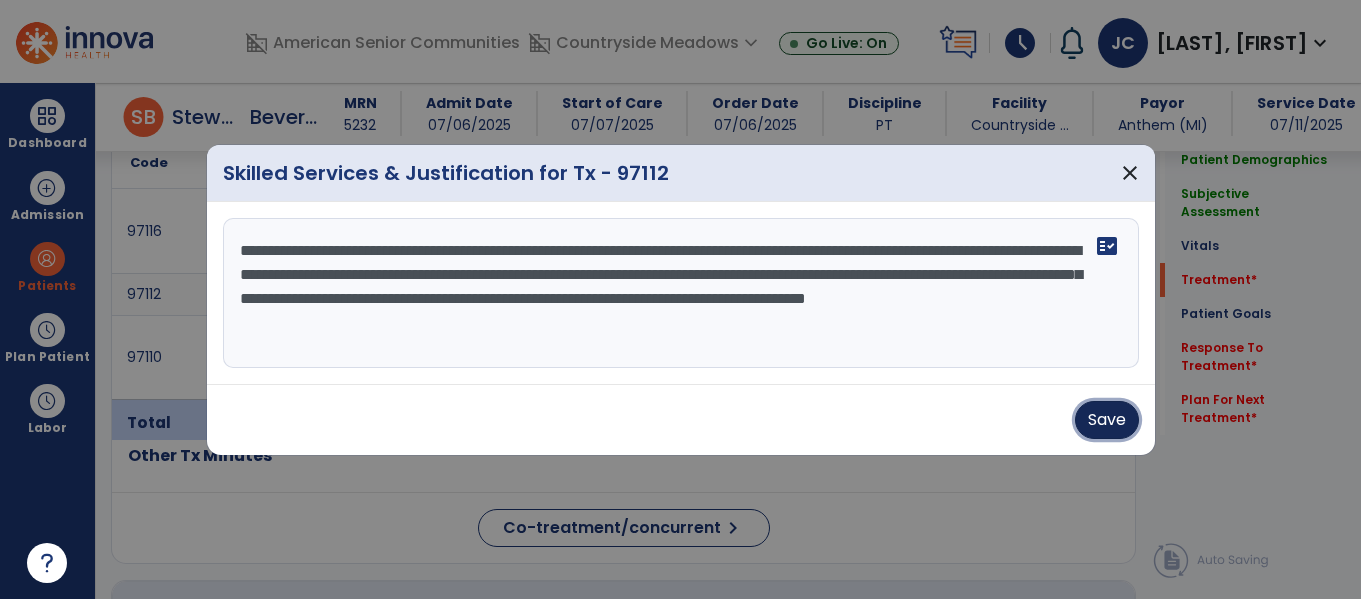 click on "Save" at bounding box center [1107, 420] 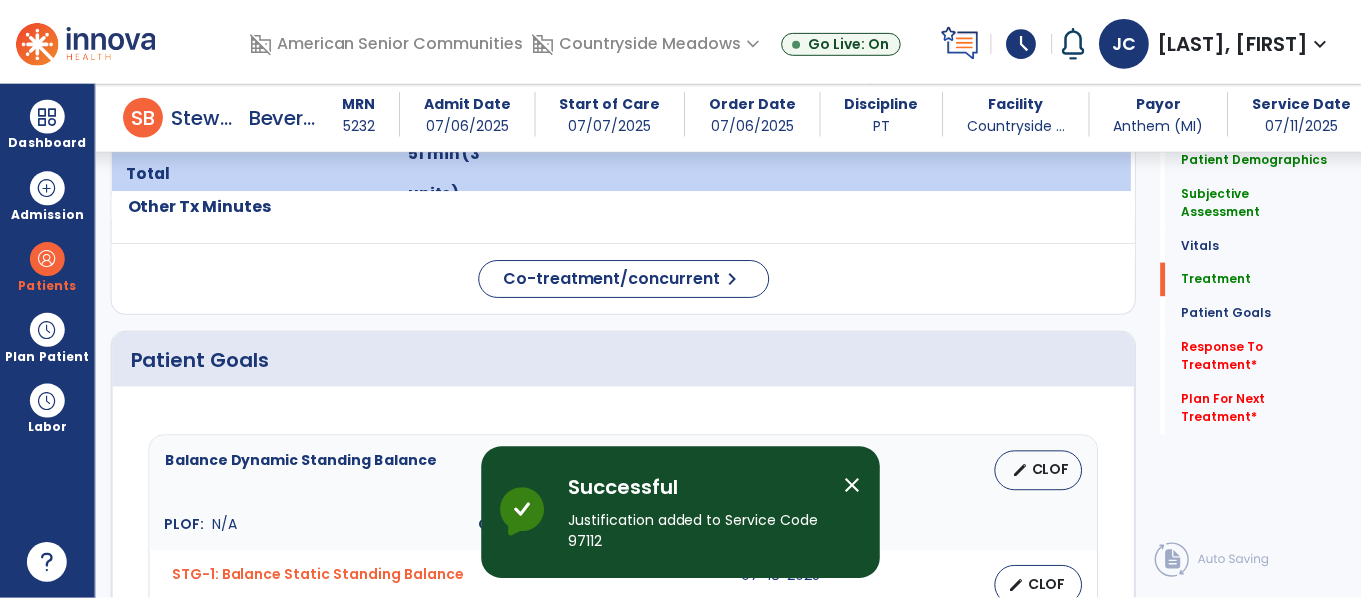scroll, scrollTop: 1579, scrollLeft: 0, axis: vertical 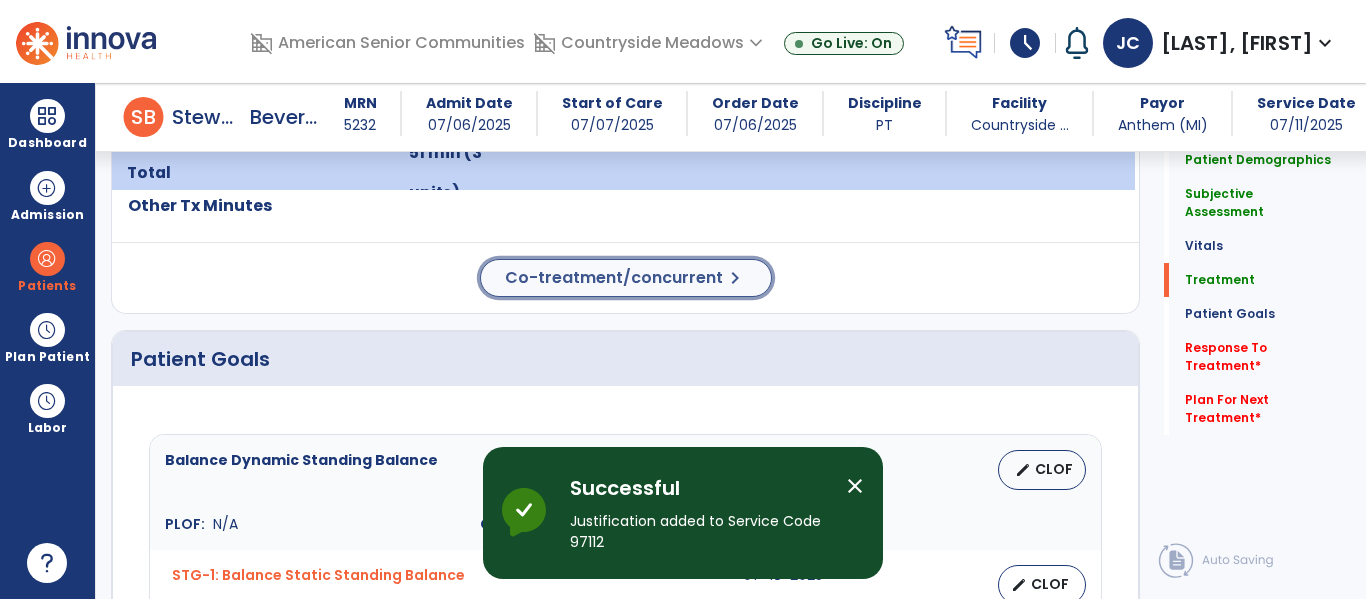 click on "Co-treatment/concurrent" 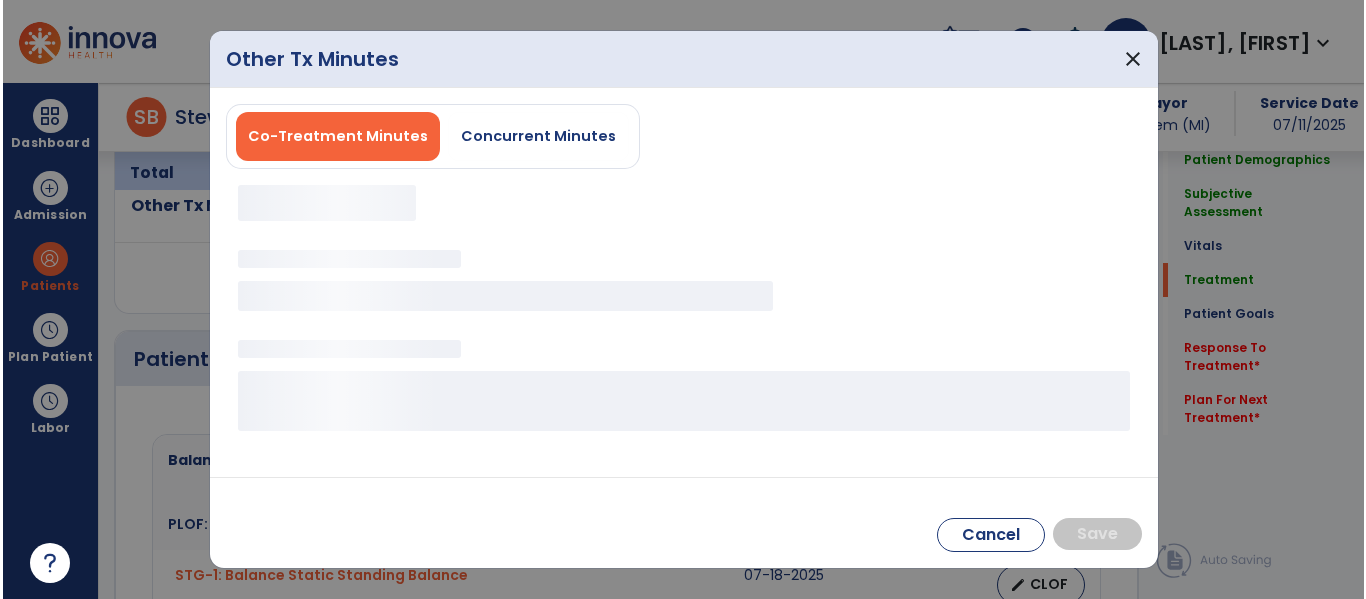scroll, scrollTop: 1574, scrollLeft: 0, axis: vertical 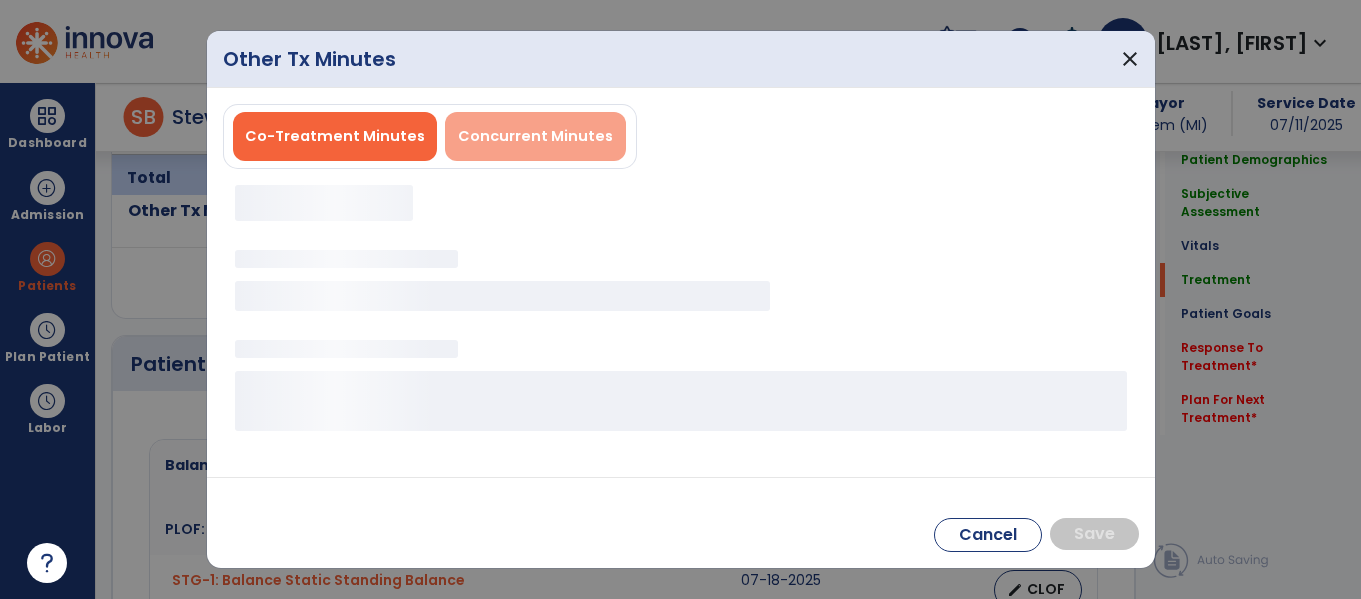 click on "Concurrent Minutes" at bounding box center (535, 136) 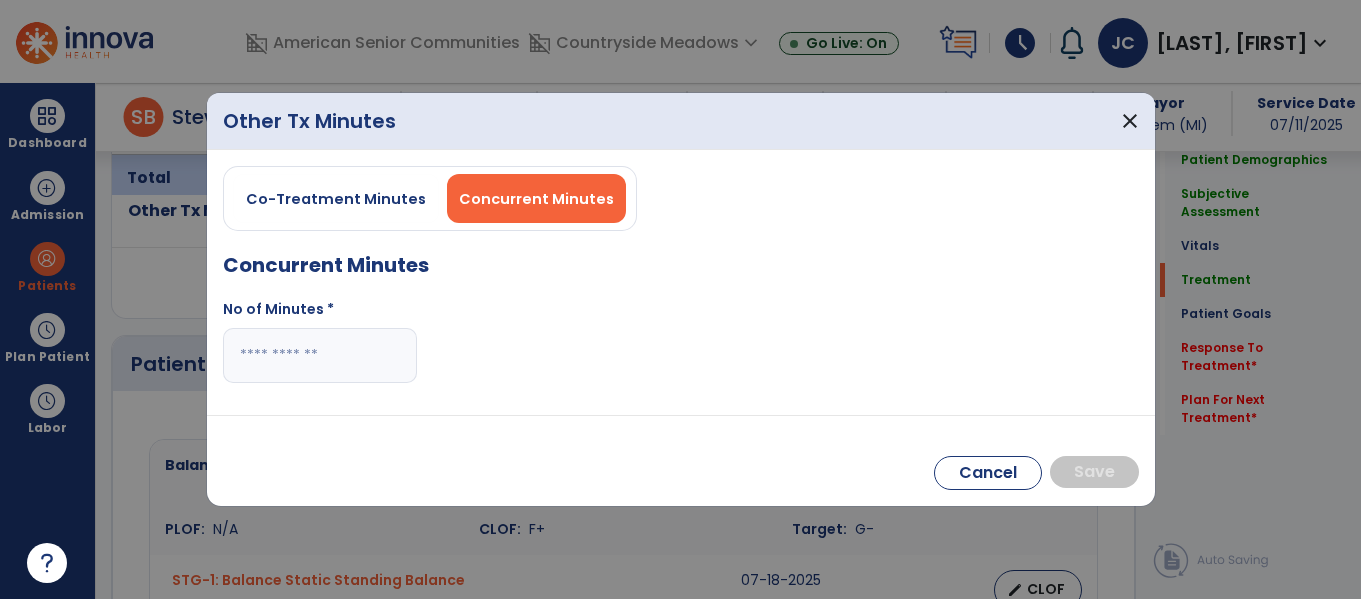 click on "Cancel Save" at bounding box center [681, 460] 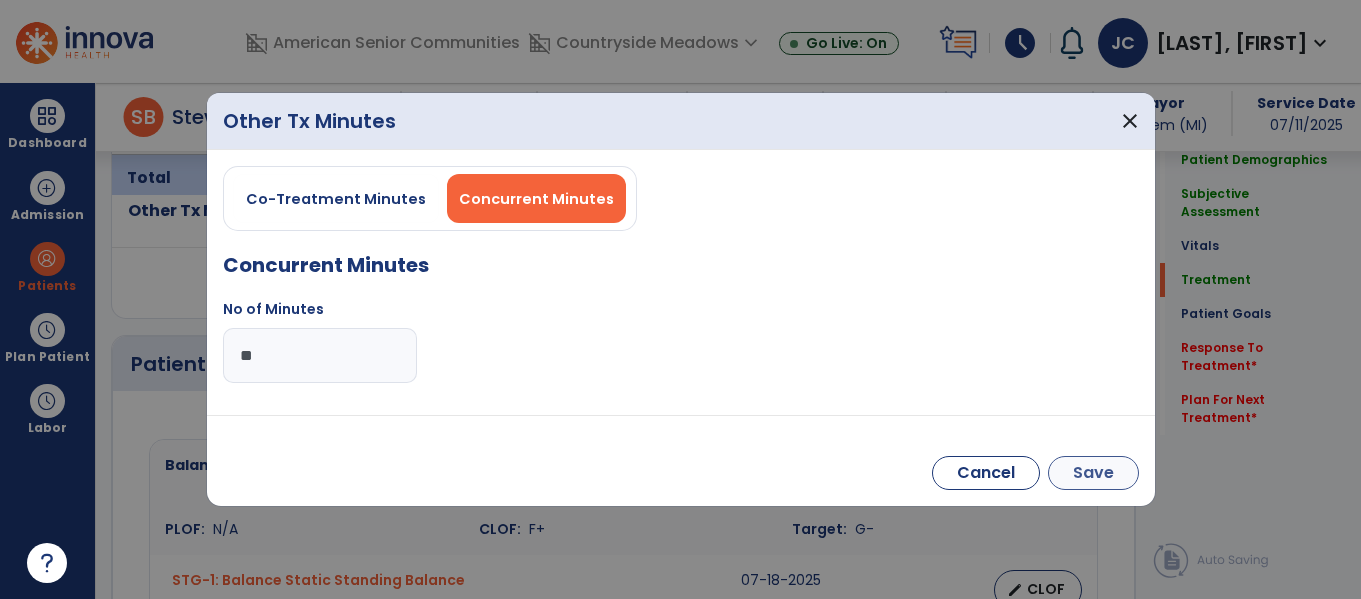 type on "**" 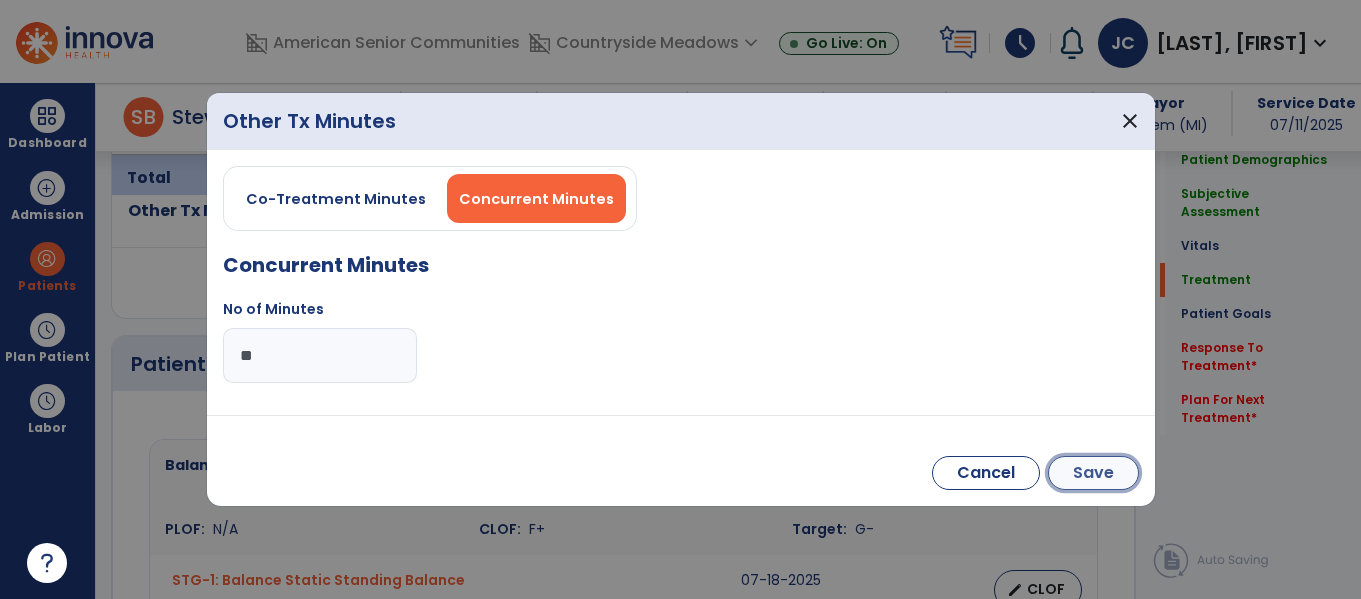 click on "Save" at bounding box center [1093, 473] 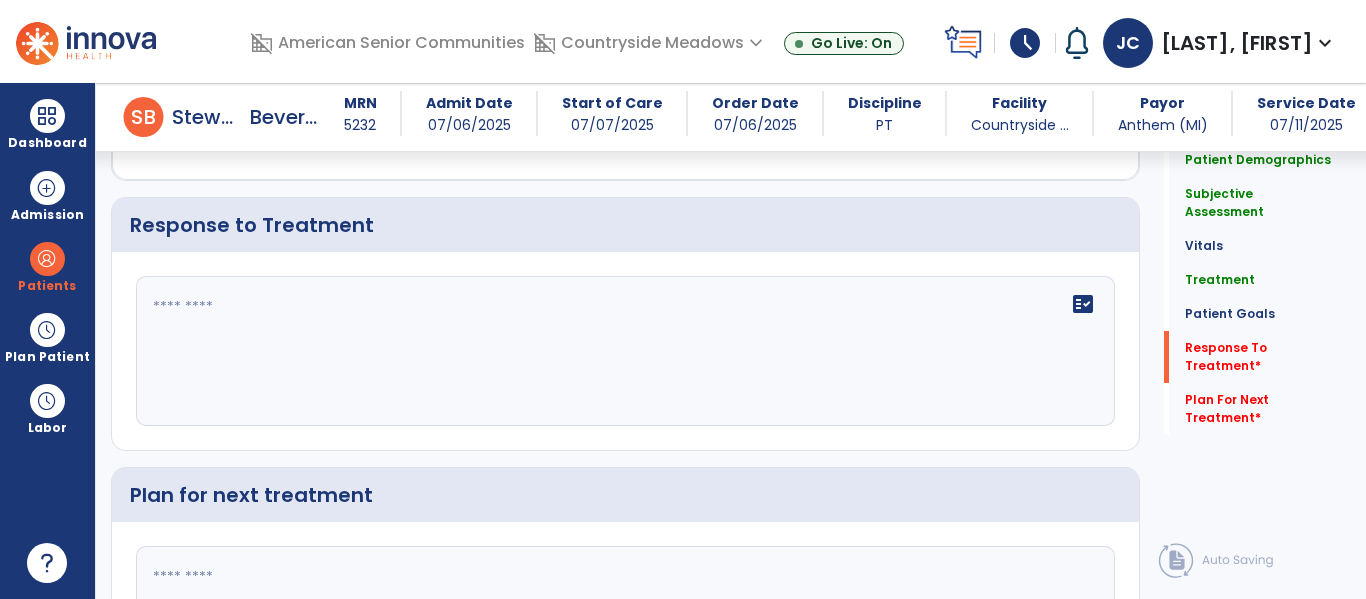 scroll, scrollTop: 3264, scrollLeft: 0, axis: vertical 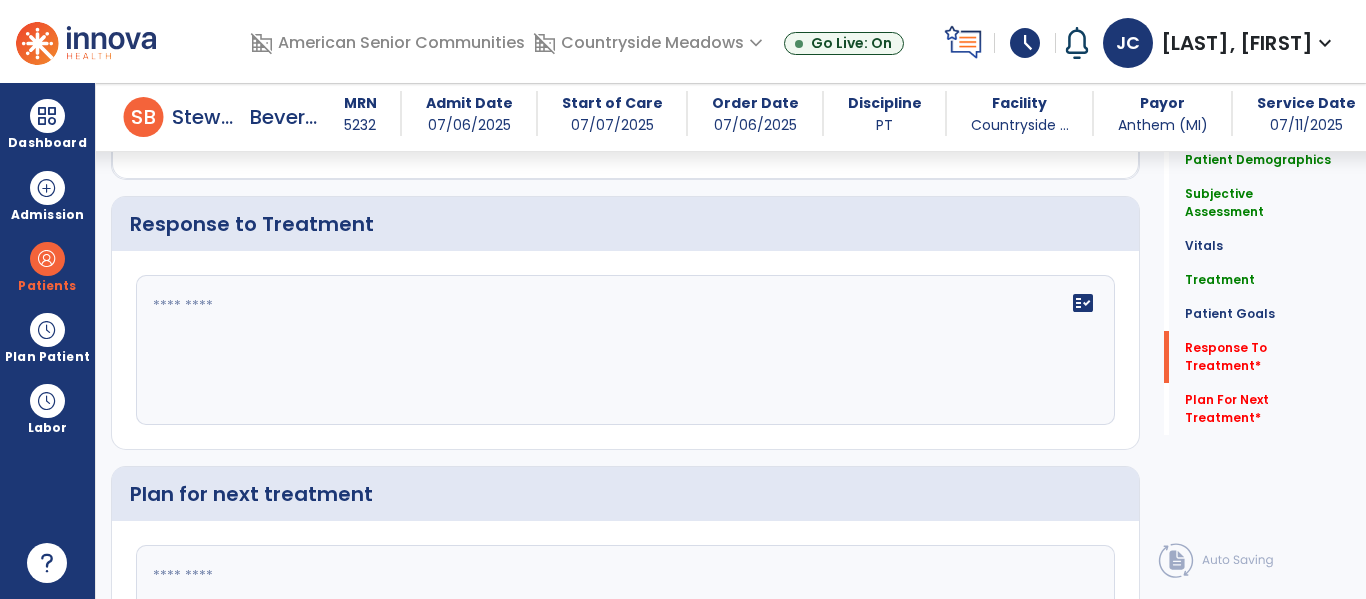 click on "fact_check" 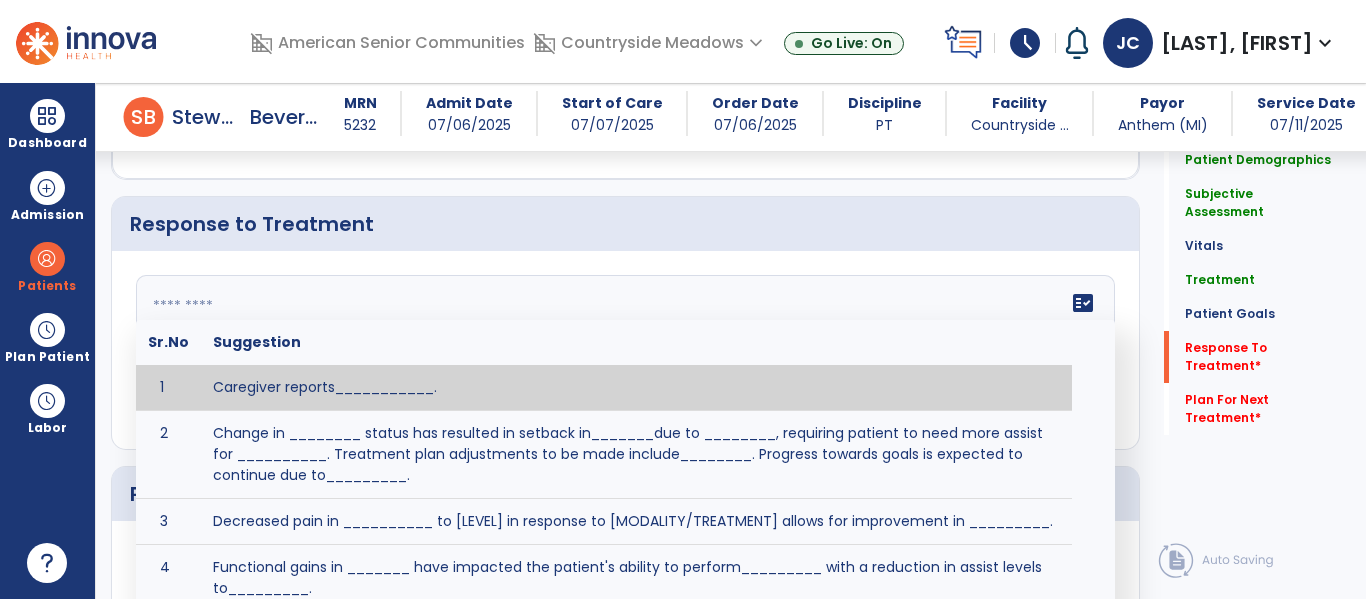 click 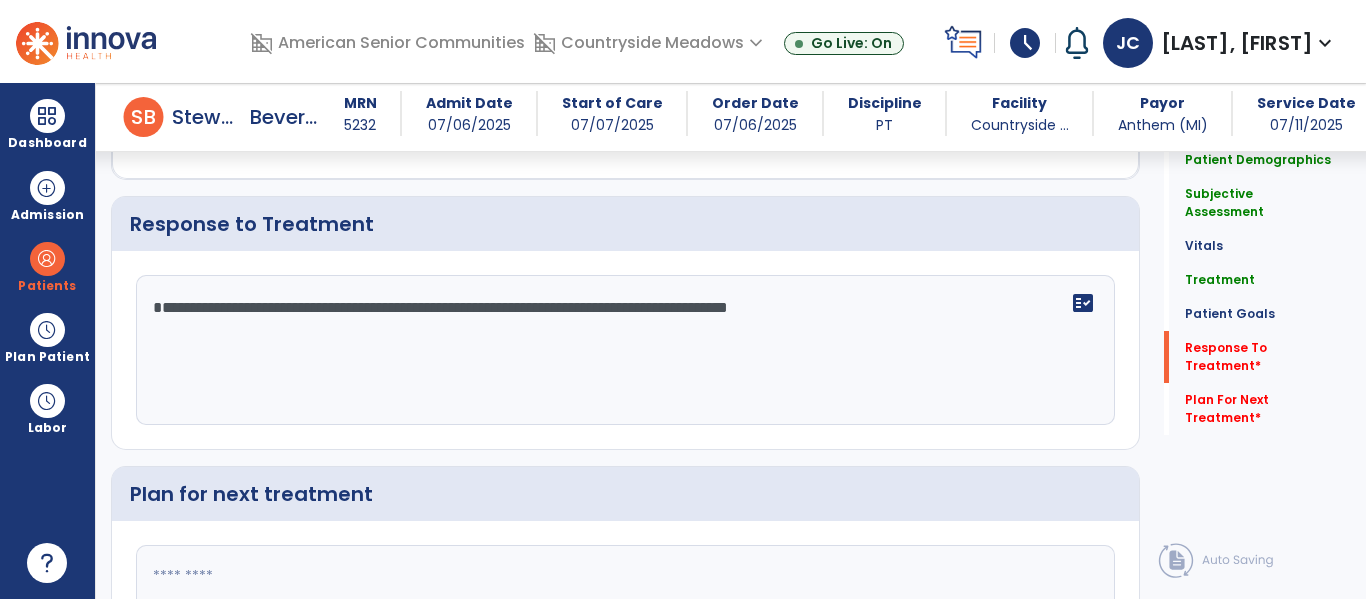 click on "**********" 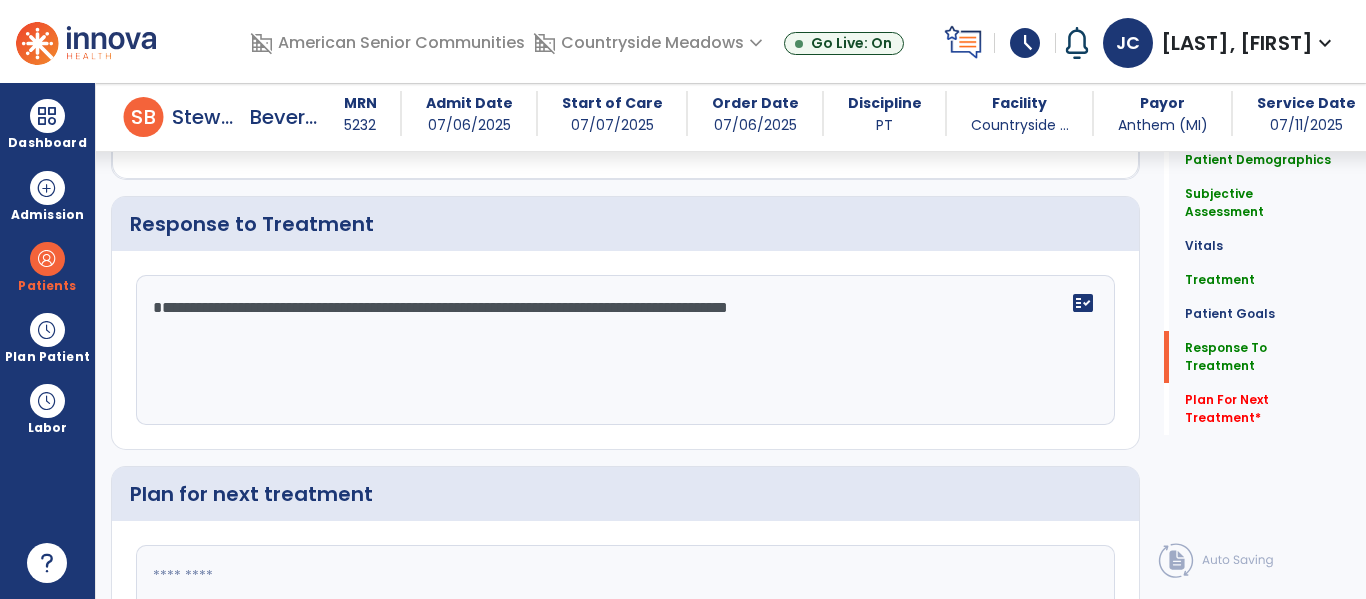 click on "**********" 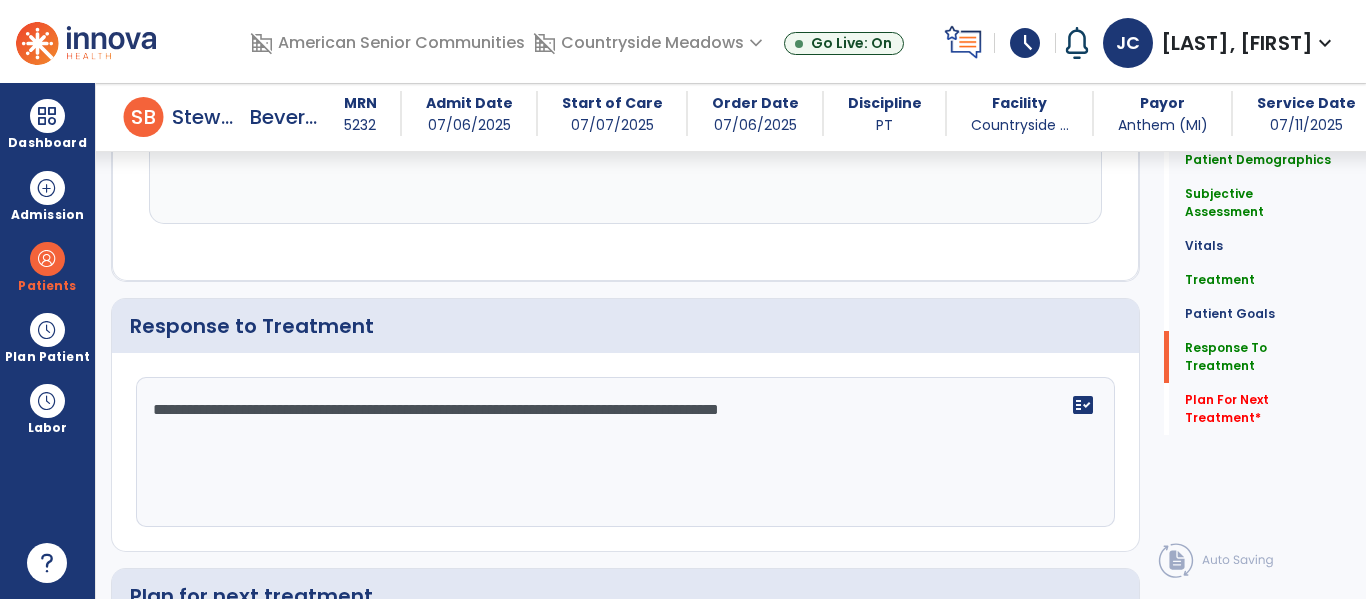 scroll, scrollTop: 3264, scrollLeft: 0, axis: vertical 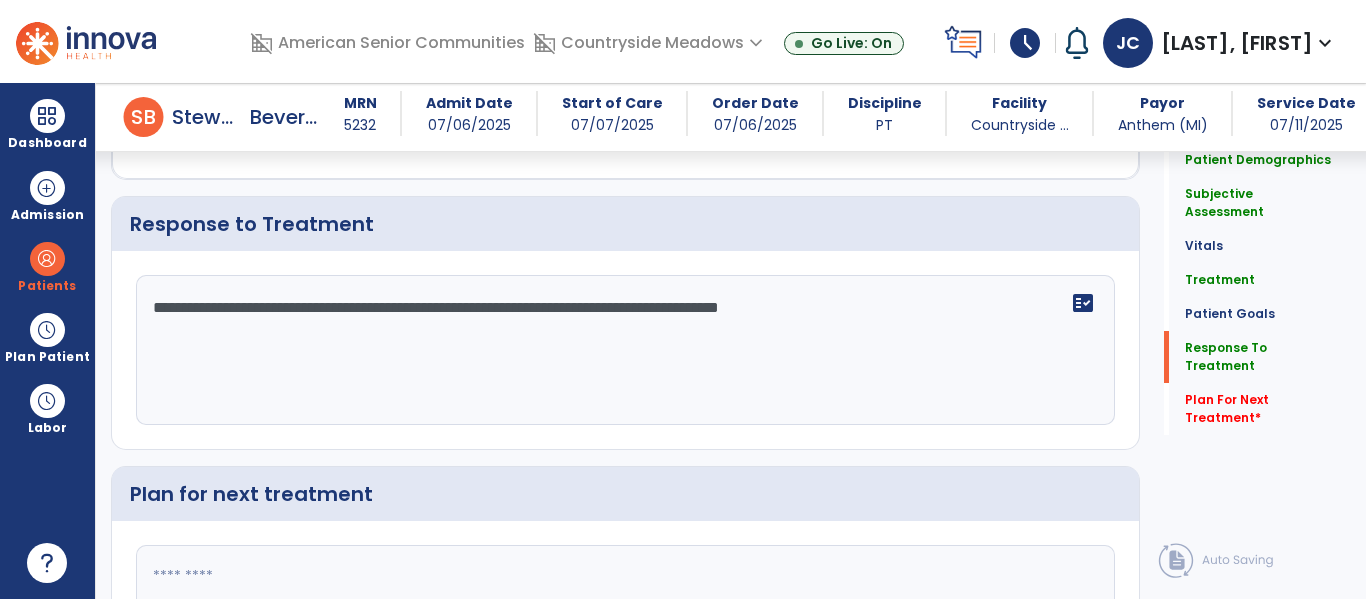 click on "**********" 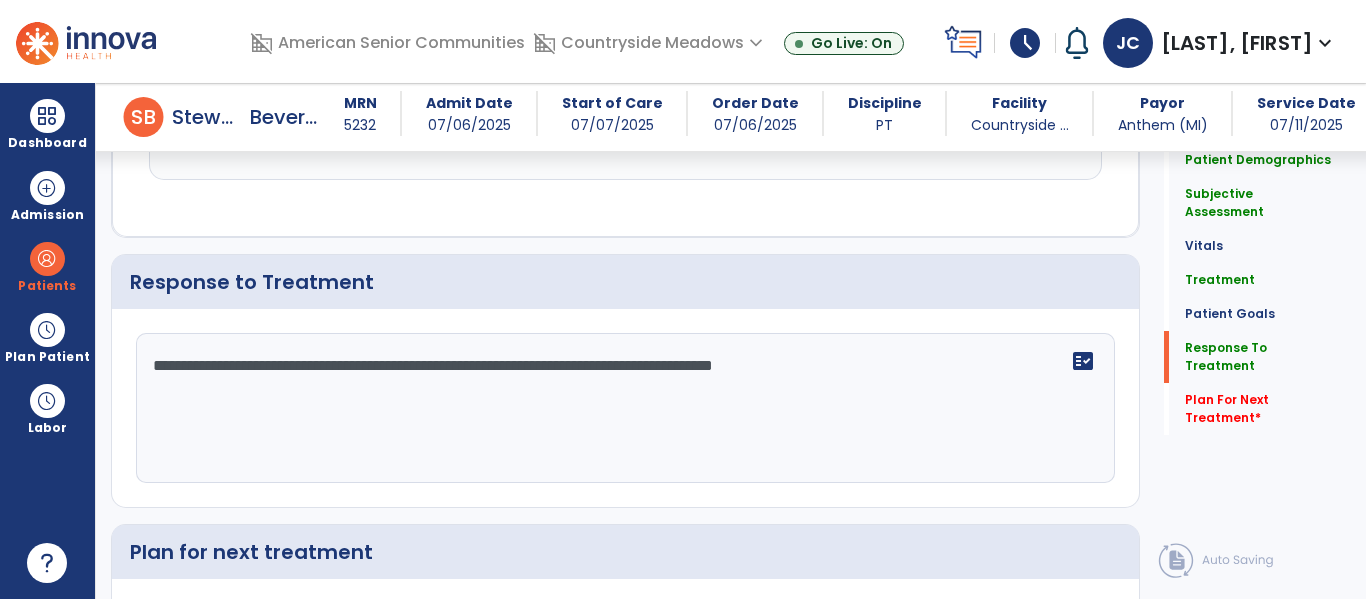 scroll, scrollTop: 3308, scrollLeft: 0, axis: vertical 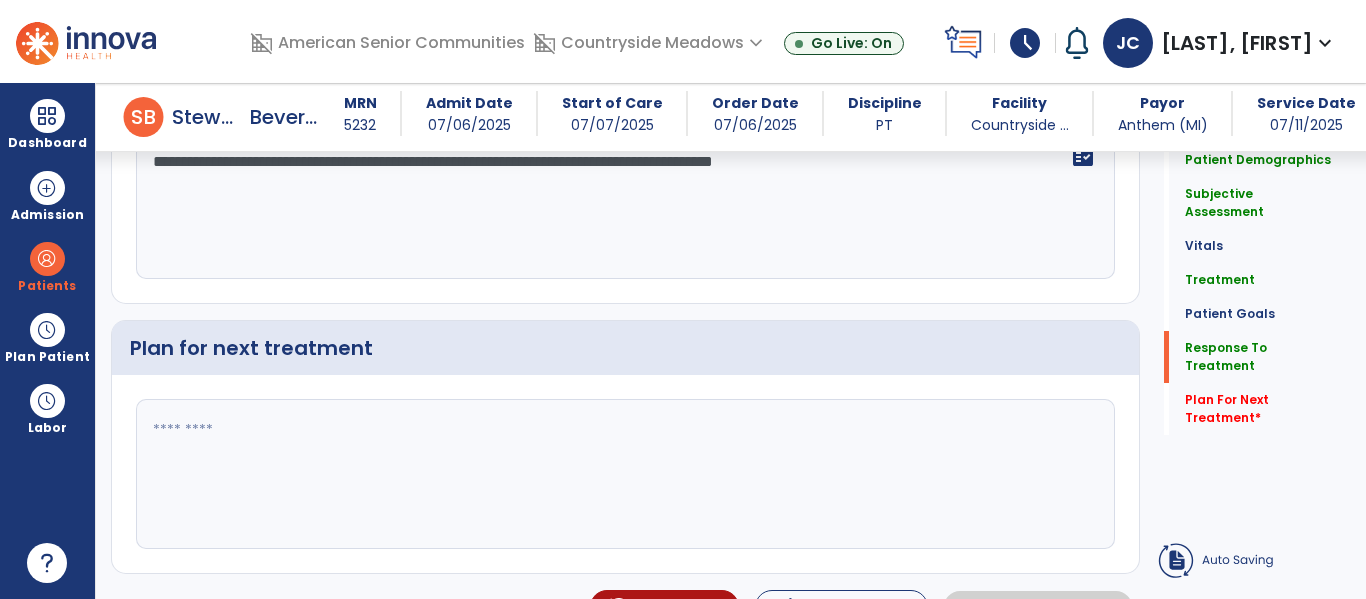 click on "**********" 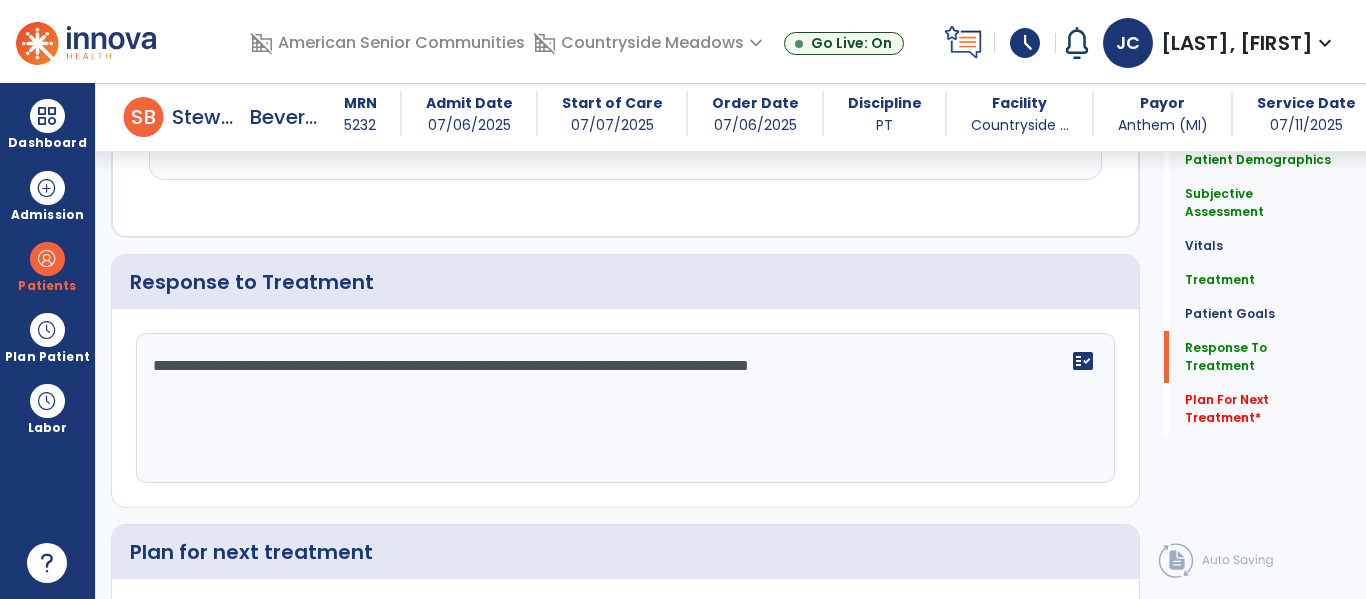 scroll, scrollTop: 3308, scrollLeft: 0, axis: vertical 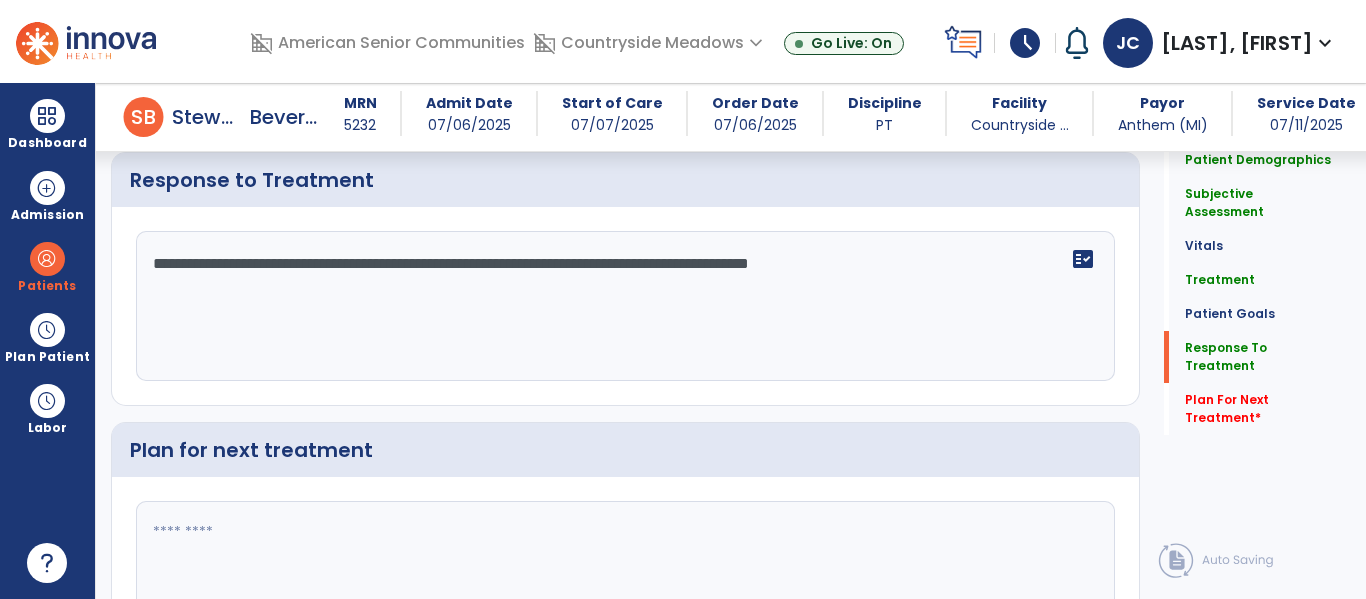type on "**********" 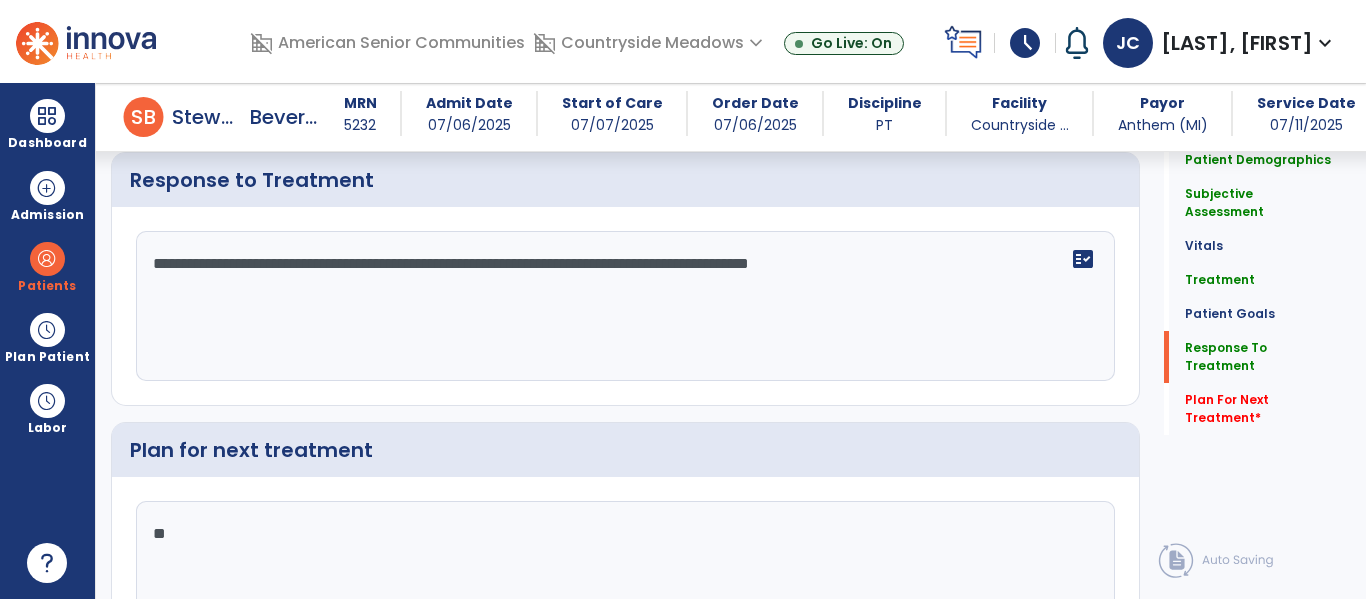 type on "*" 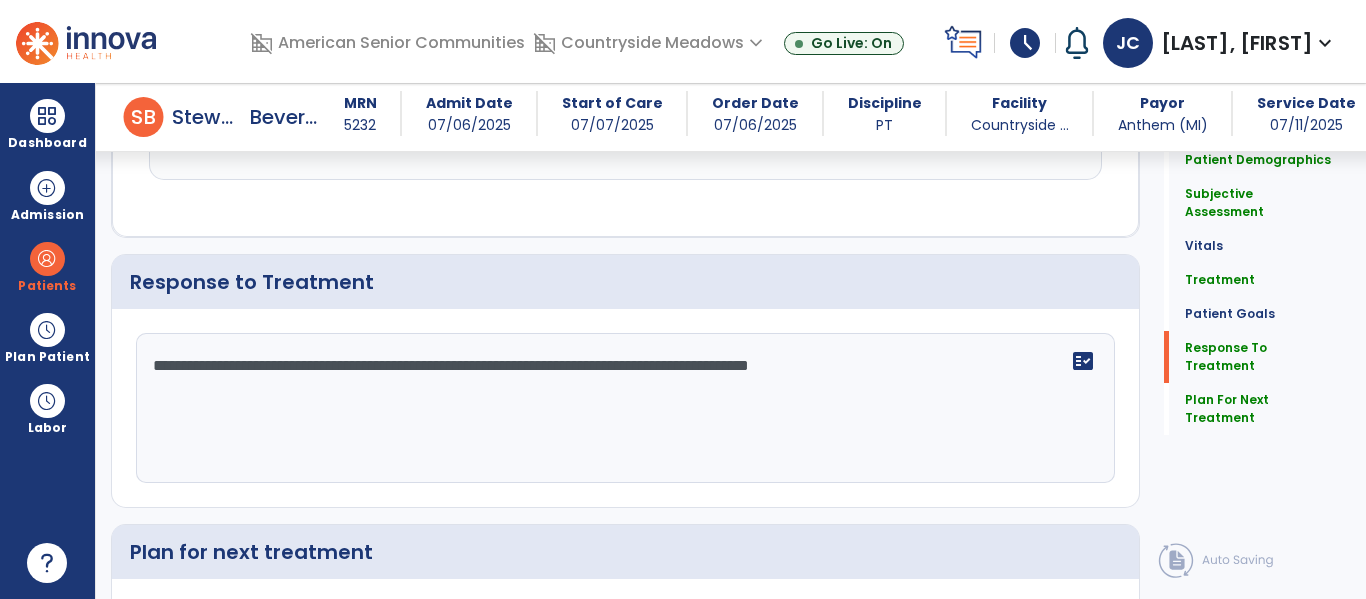 scroll, scrollTop: 3308, scrollLeft: 0, axis: vertical 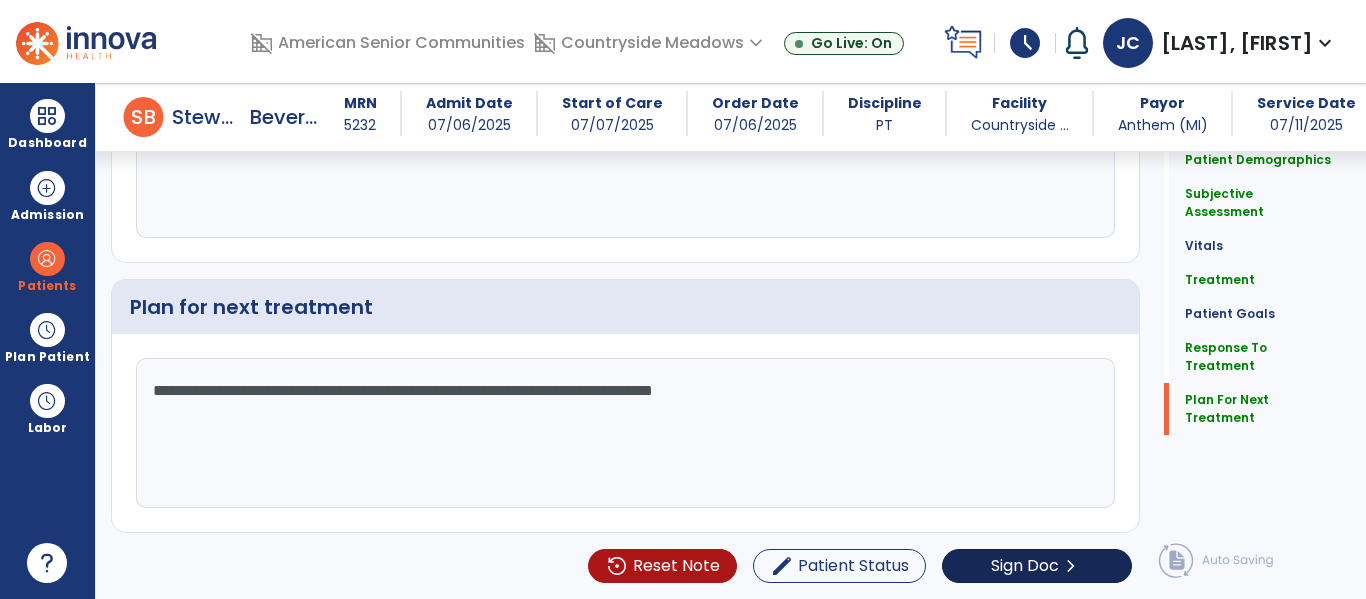 type on "**********" 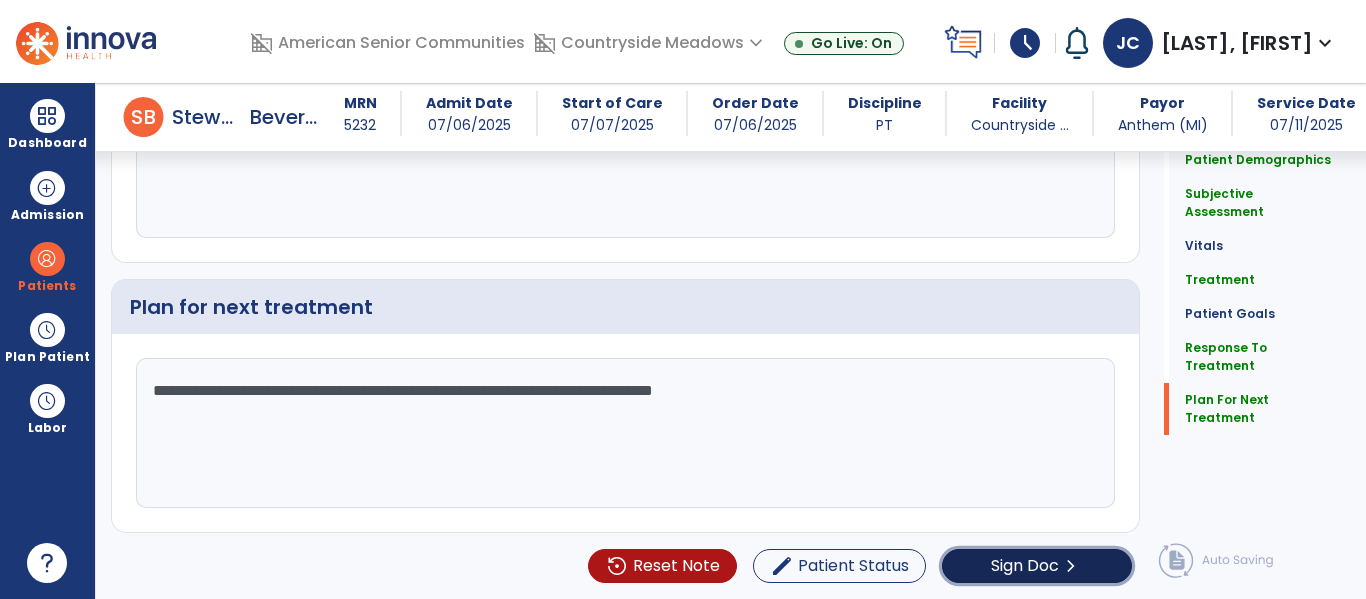 click on "Sign Doc" 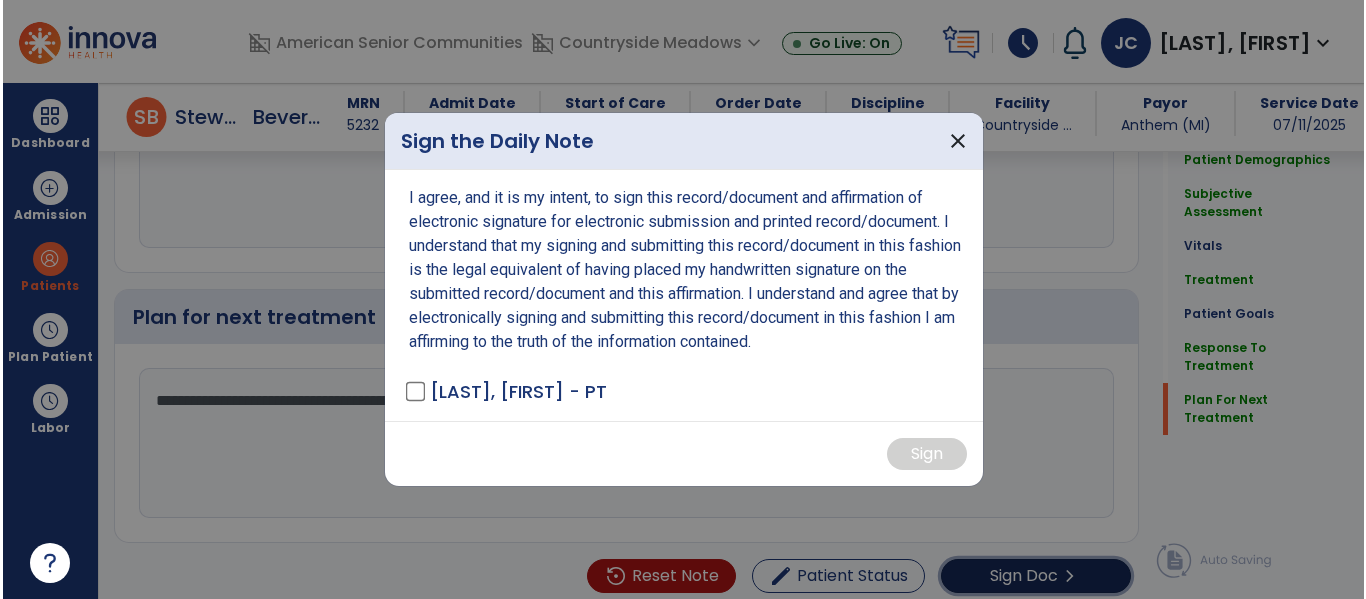 scroll, scrollTop: 3461, scrollLeft: 0, axis: vertical 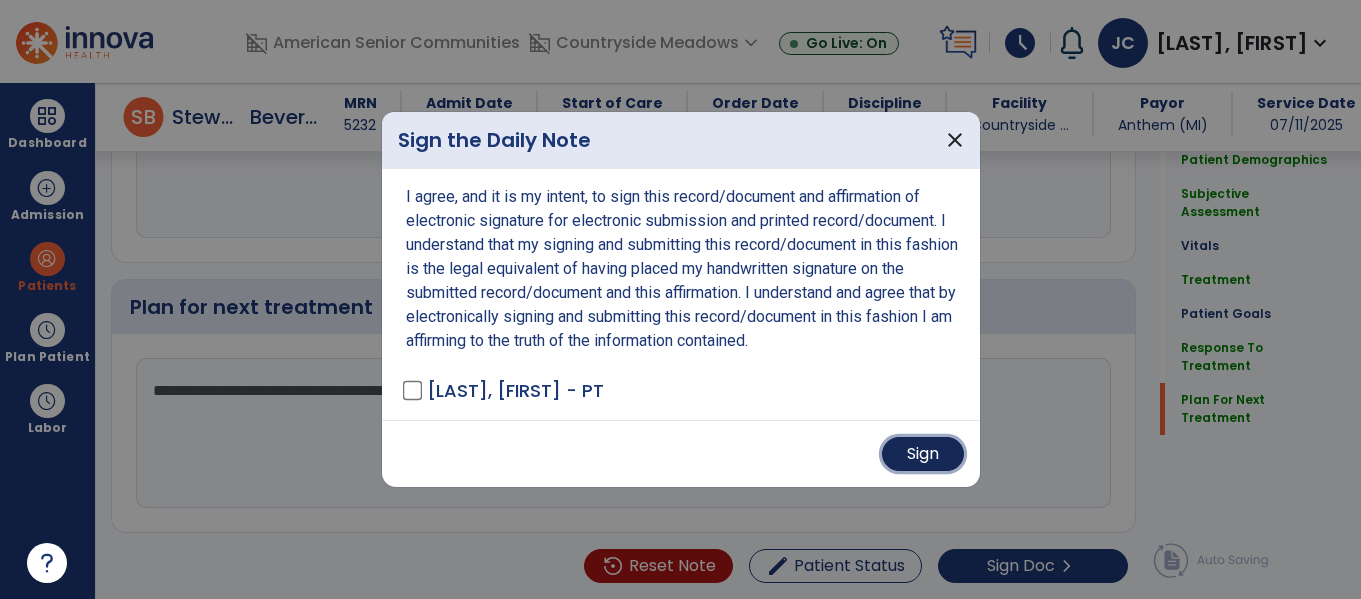 click on "Sign" at bounding box center (923, 454) 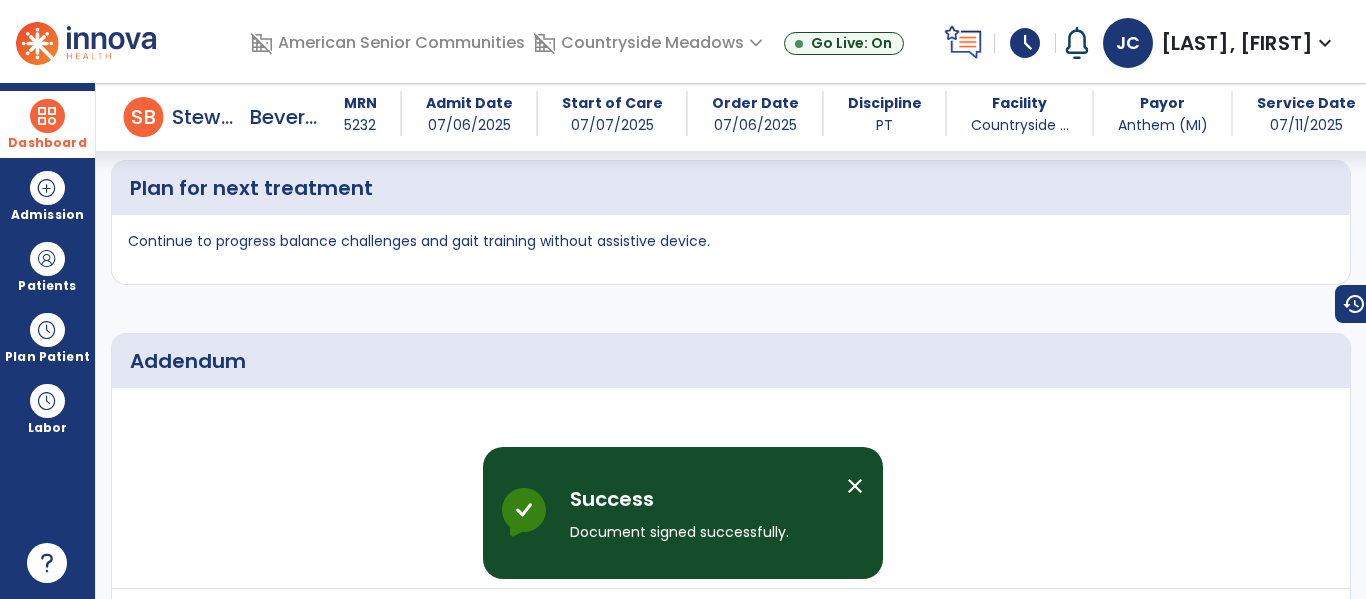 click at bounding box center (47, 116) 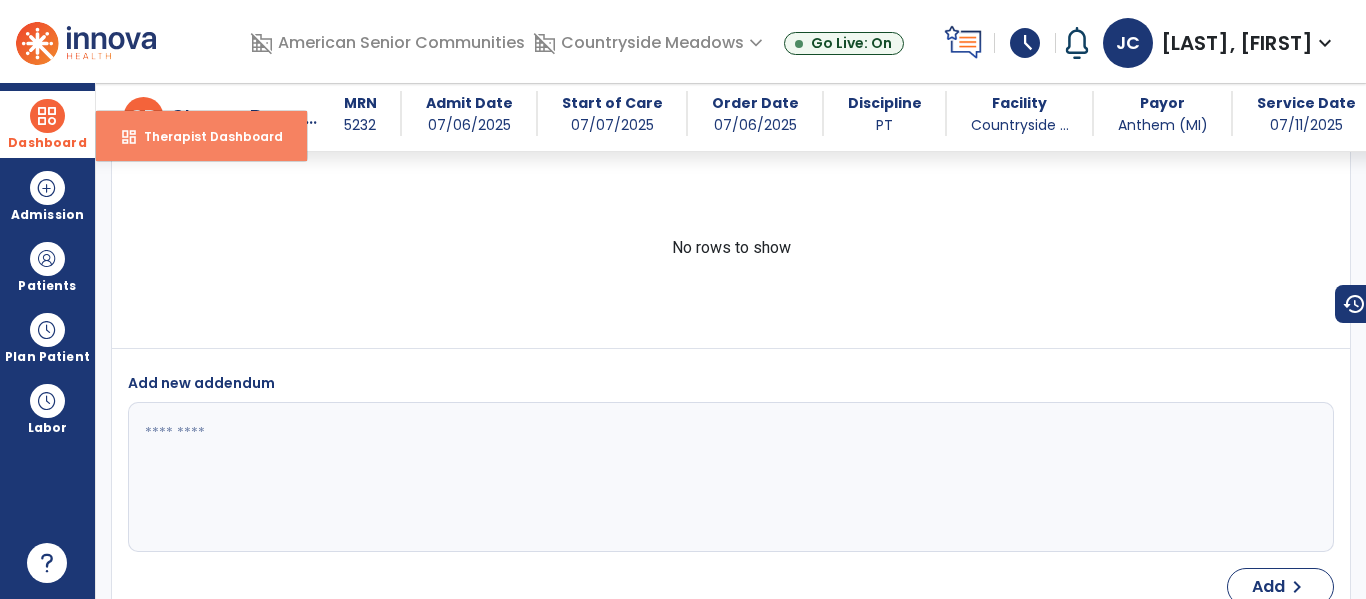 click on "Therapist Dashboard" at bounding box center [205, 136] 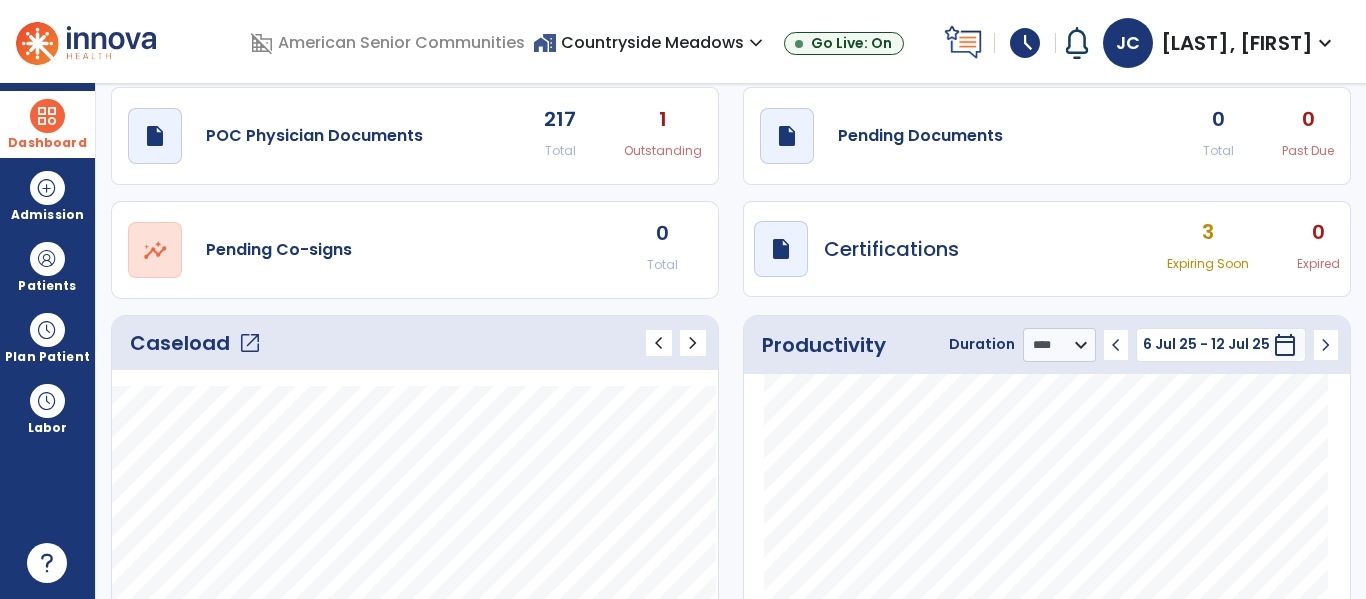 scroll, scrollTop: 0, scrollLeft: 0, axis: both 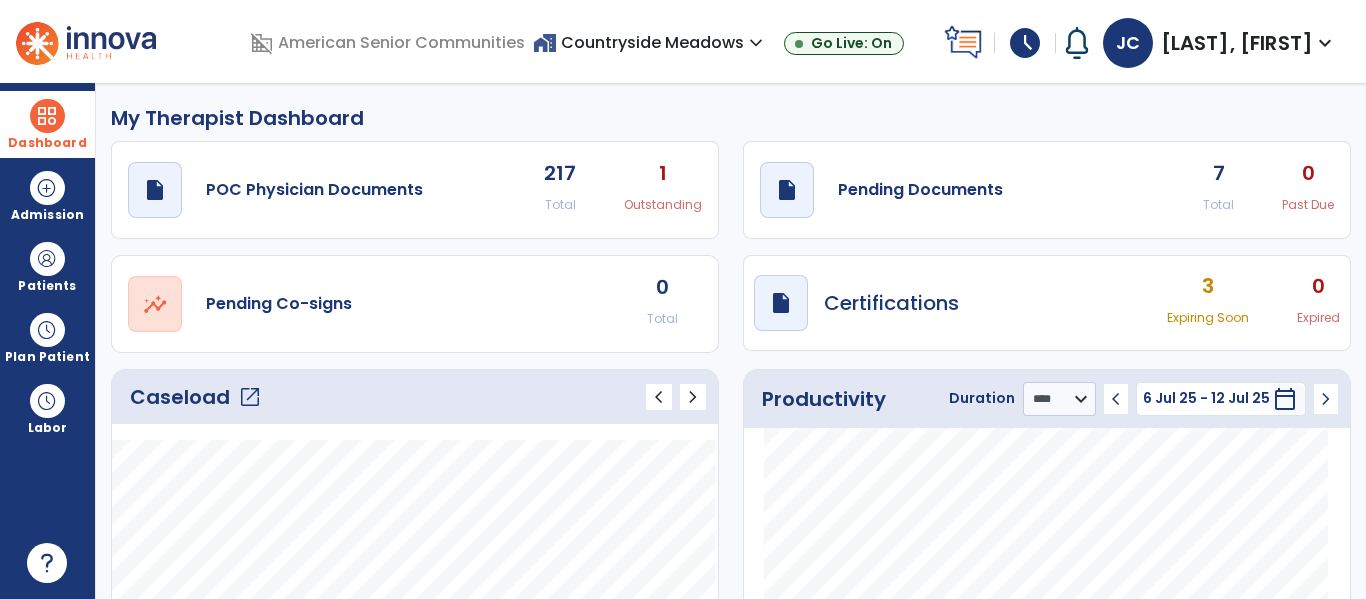 click on "Caseload   open_in_new" 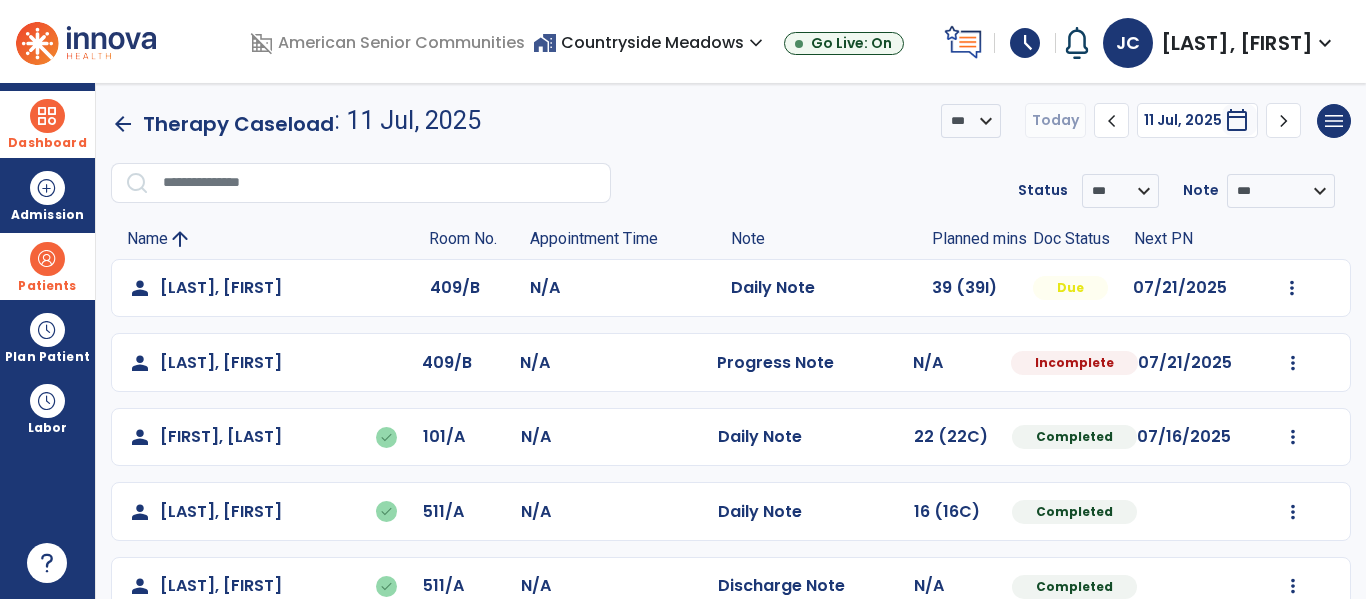 click on "Patients" at bounding box center (47, 266) 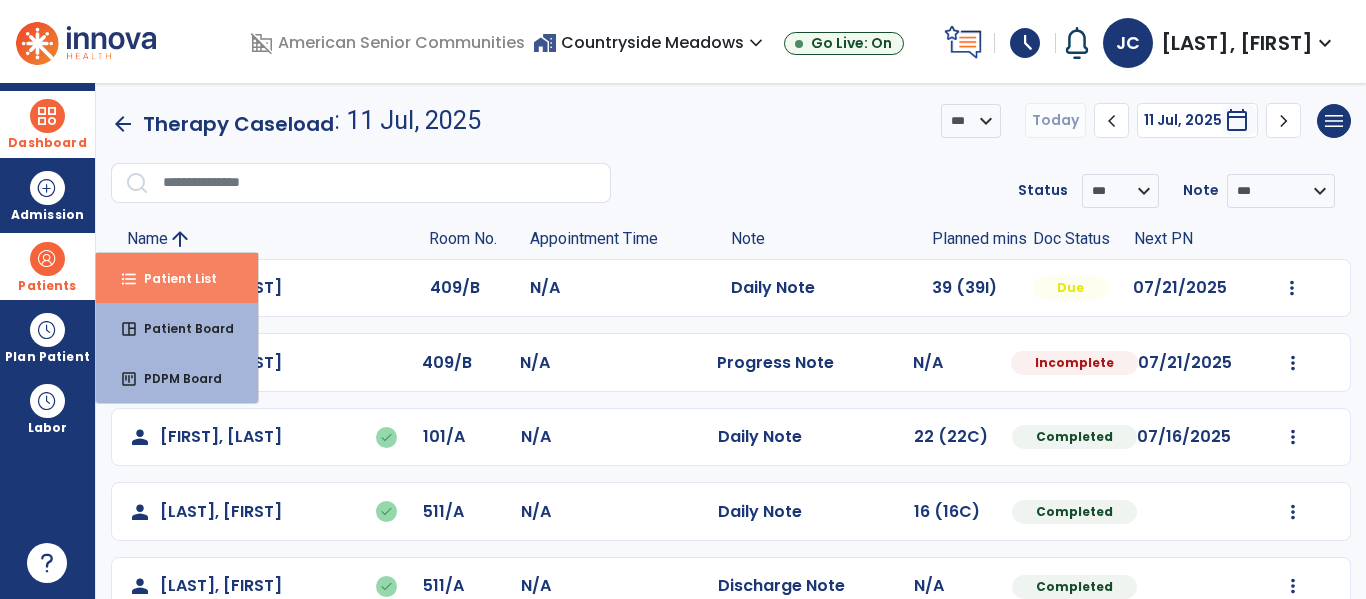 click on "format_list_bulleted  Patient List" at bounding box center [177, 278] 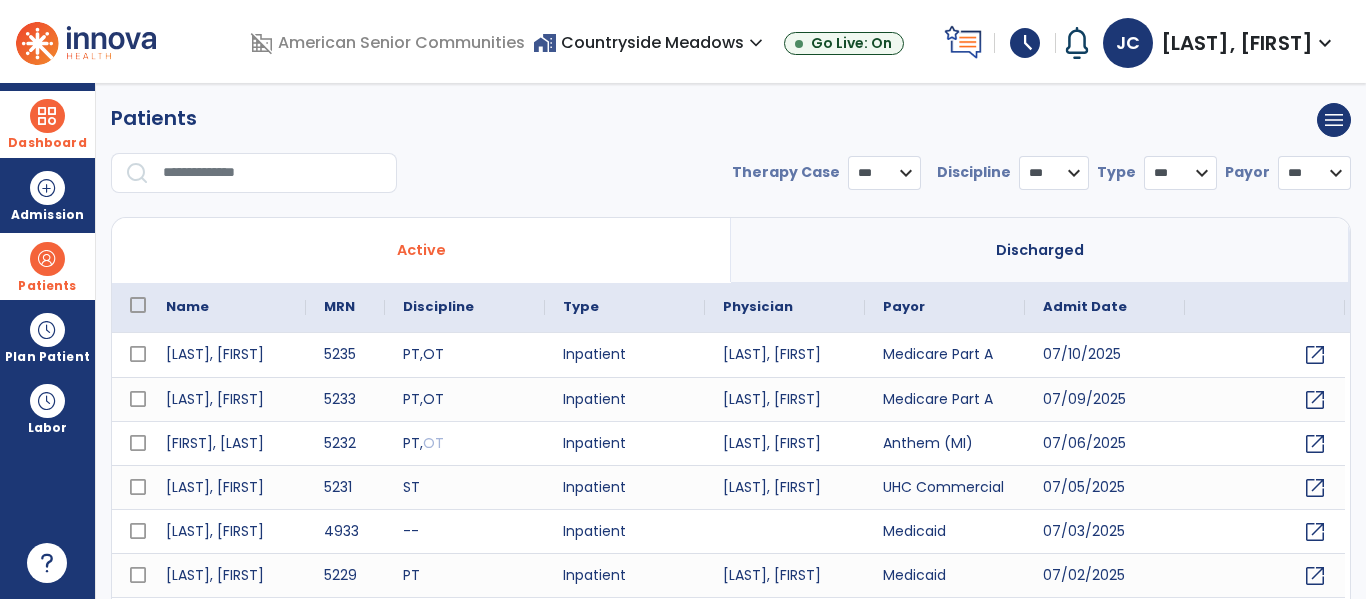 select on "***" 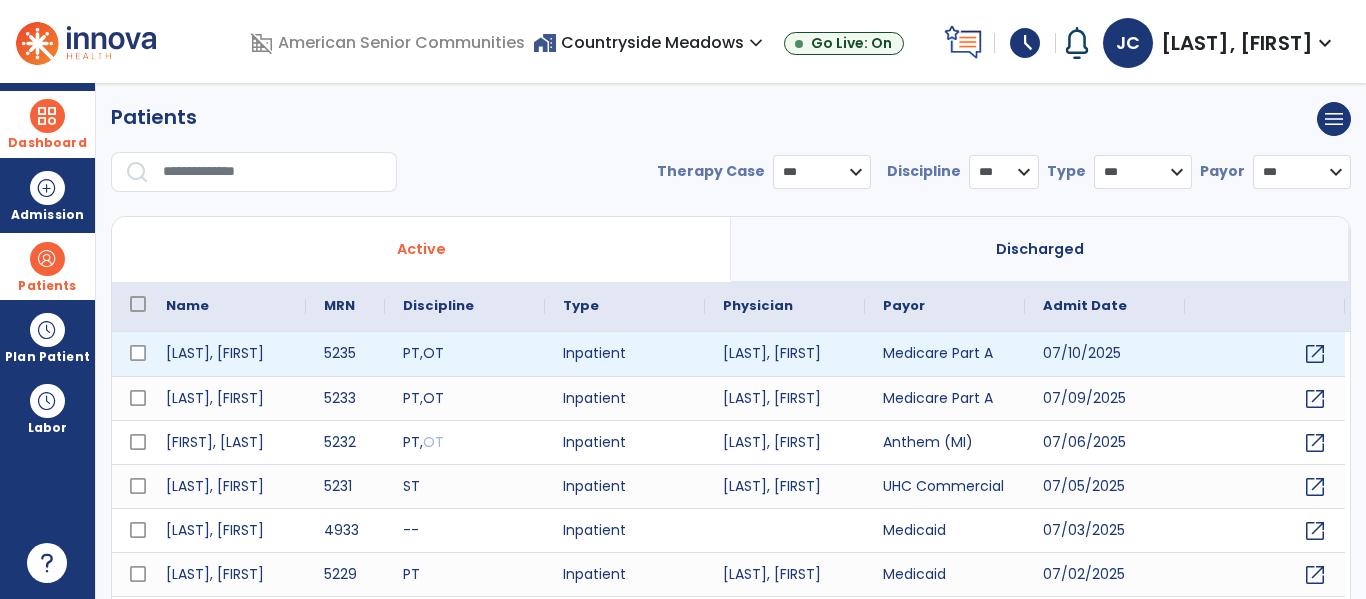 scroll, scrollTop: 0, scrollLeft: 0, axis: both 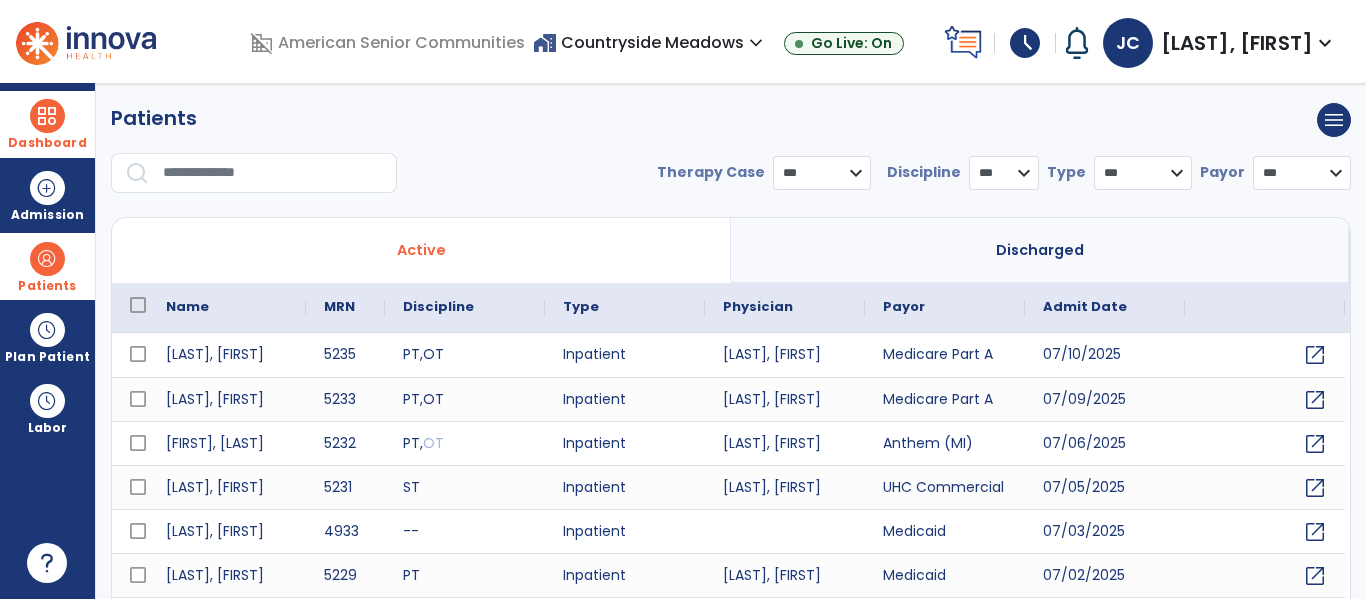 click at bounding box center [47, 116] 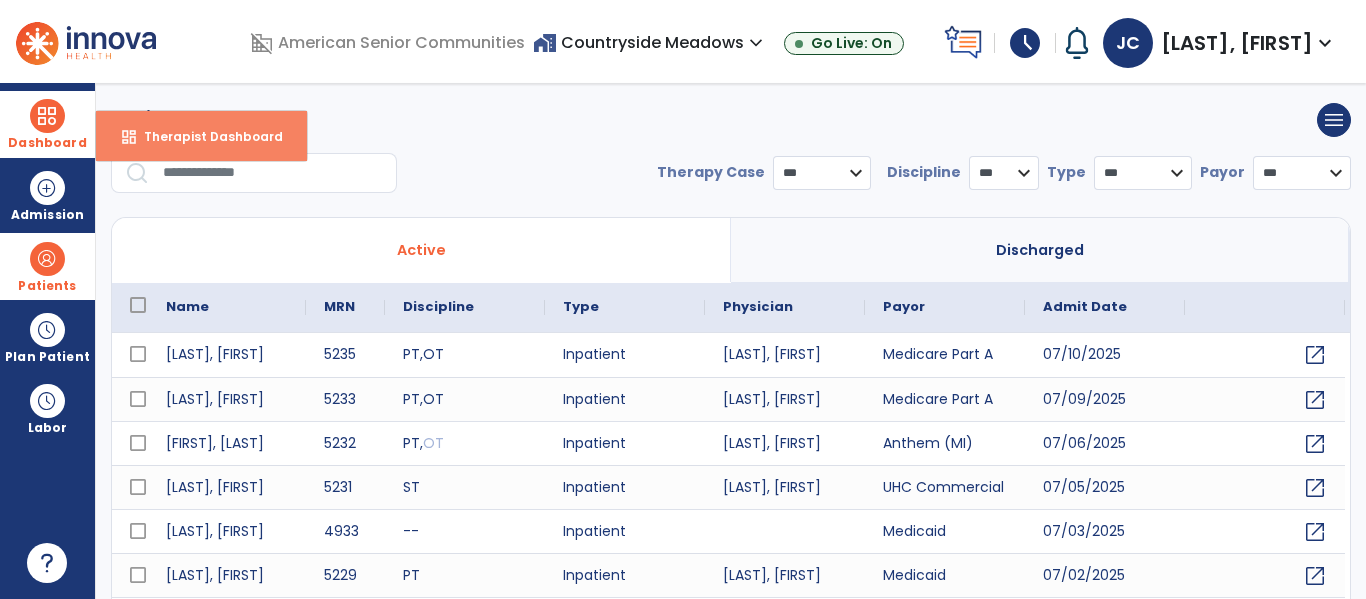 click on "Therapist Dashboard" at bounding box center (205, 136) 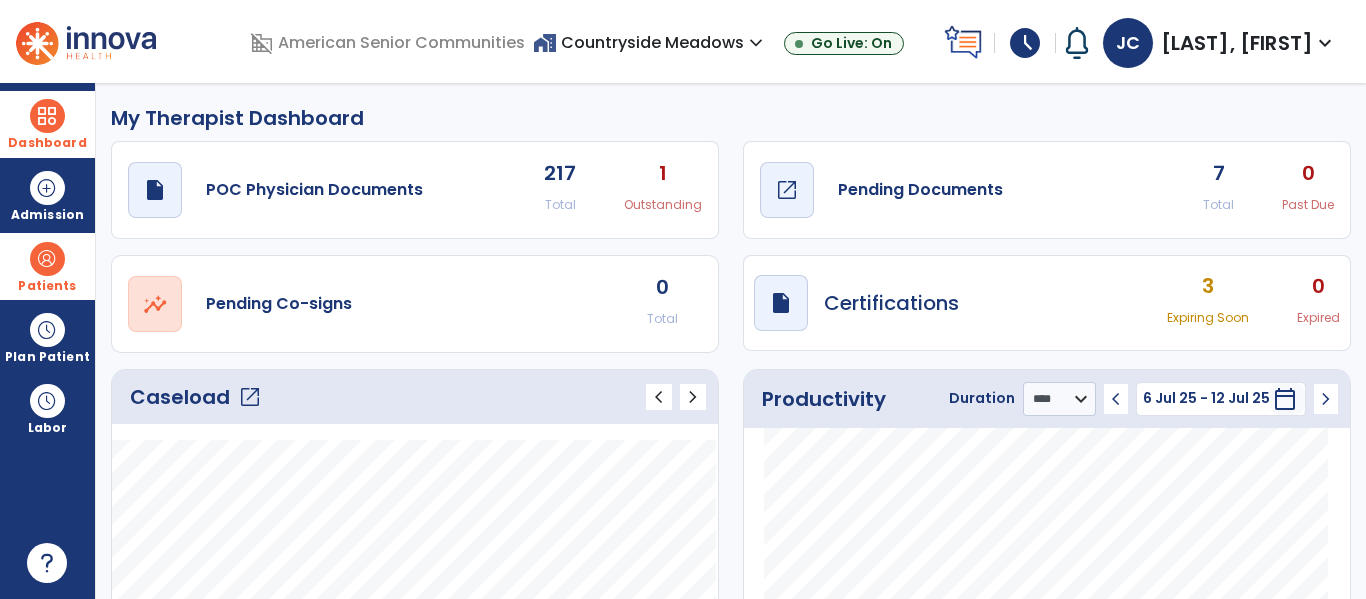 click on "Pending Documents" 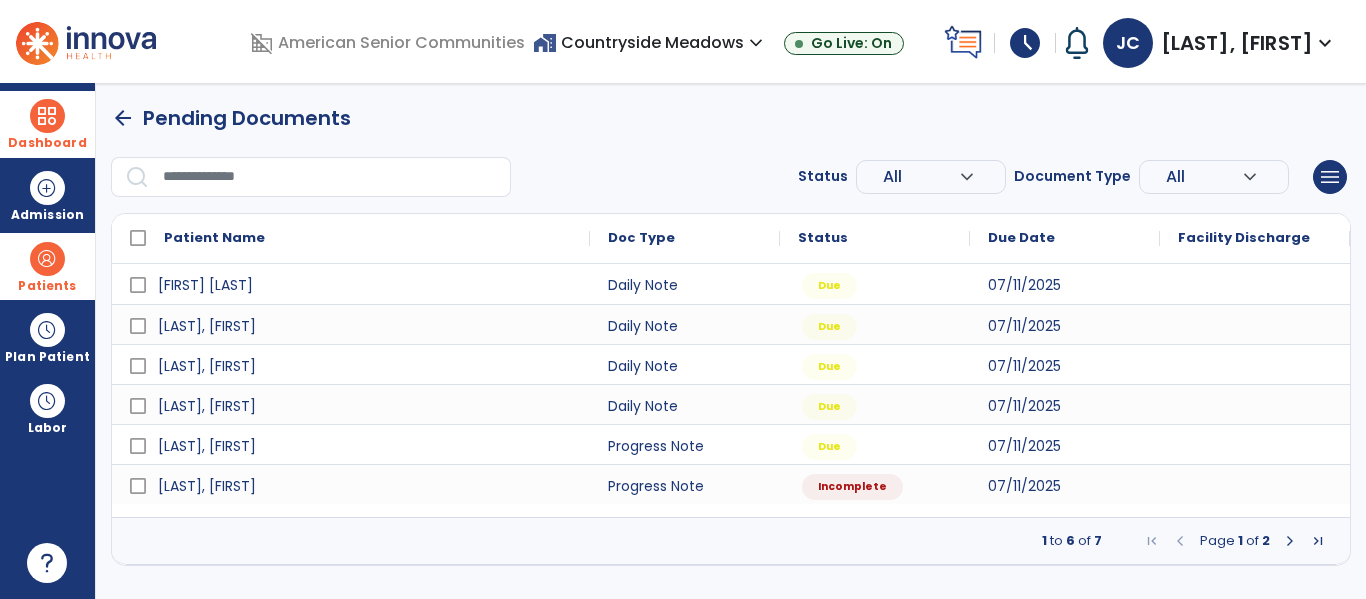 click at bounding box center (1290, 541) 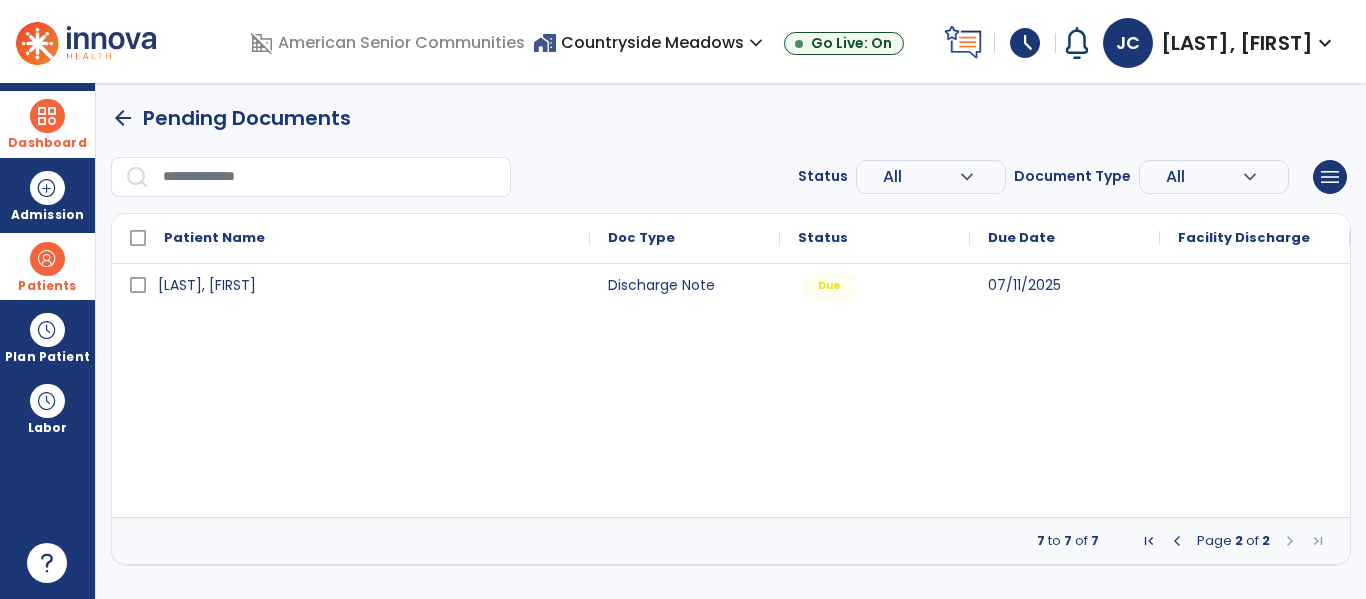 click at bounding box center [1177, 541] 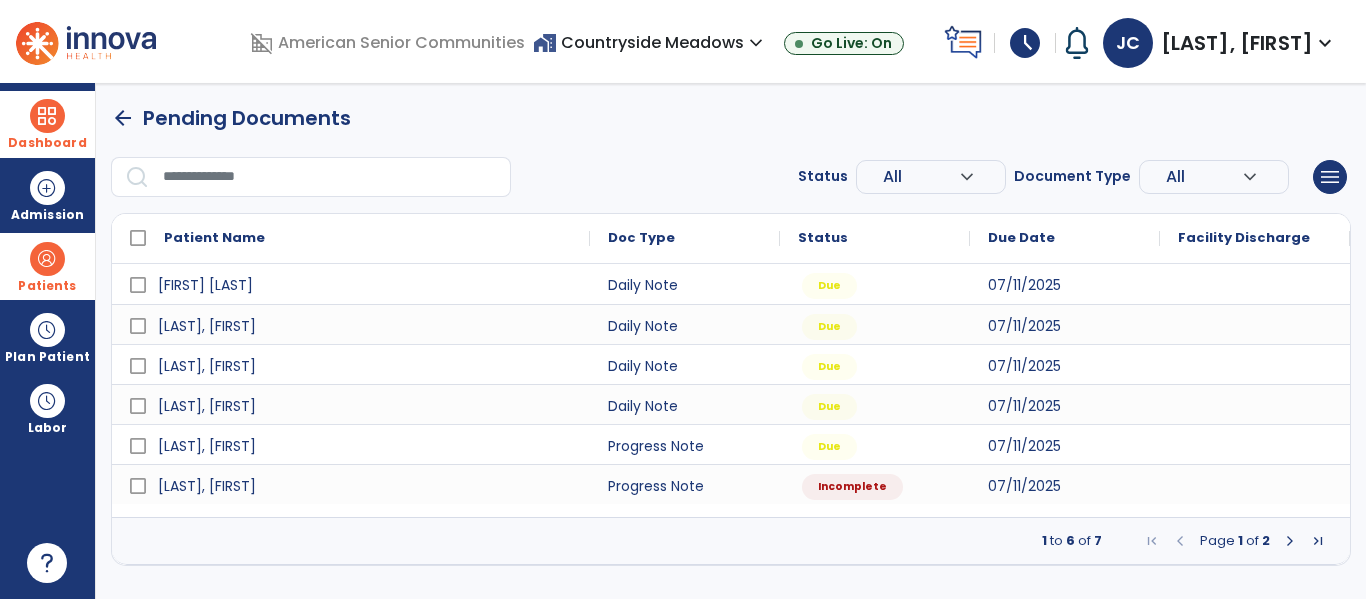 click at bounding box center [47, 116] 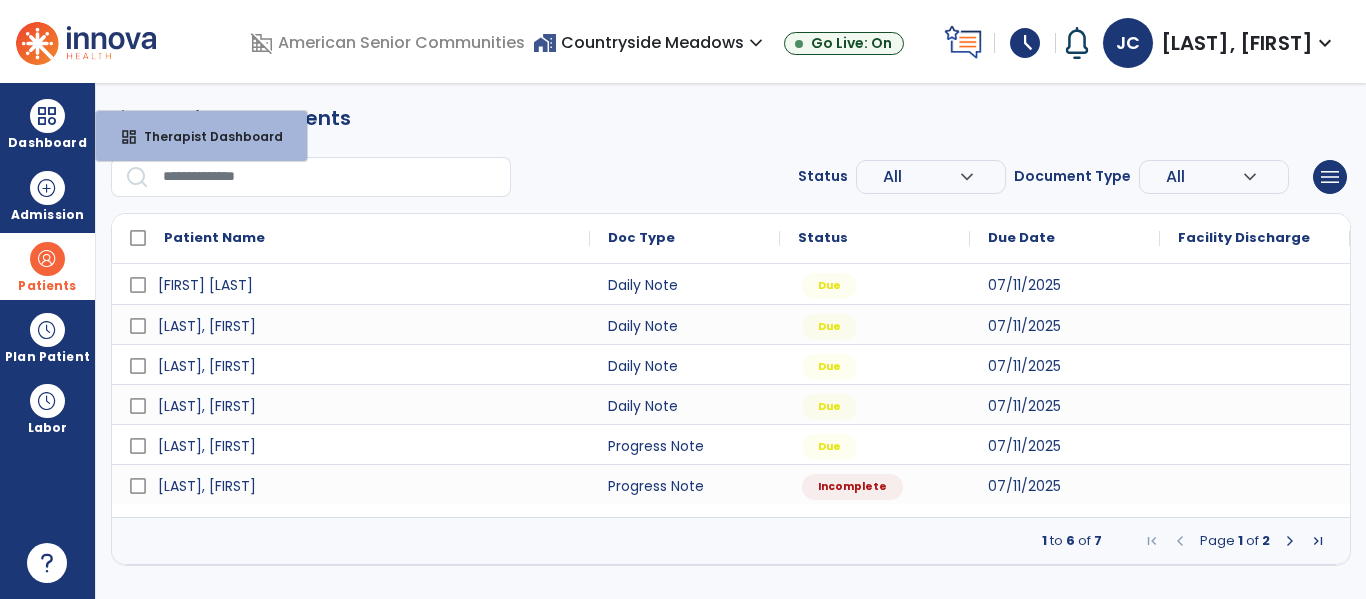 click at bounding box center (47, 259) 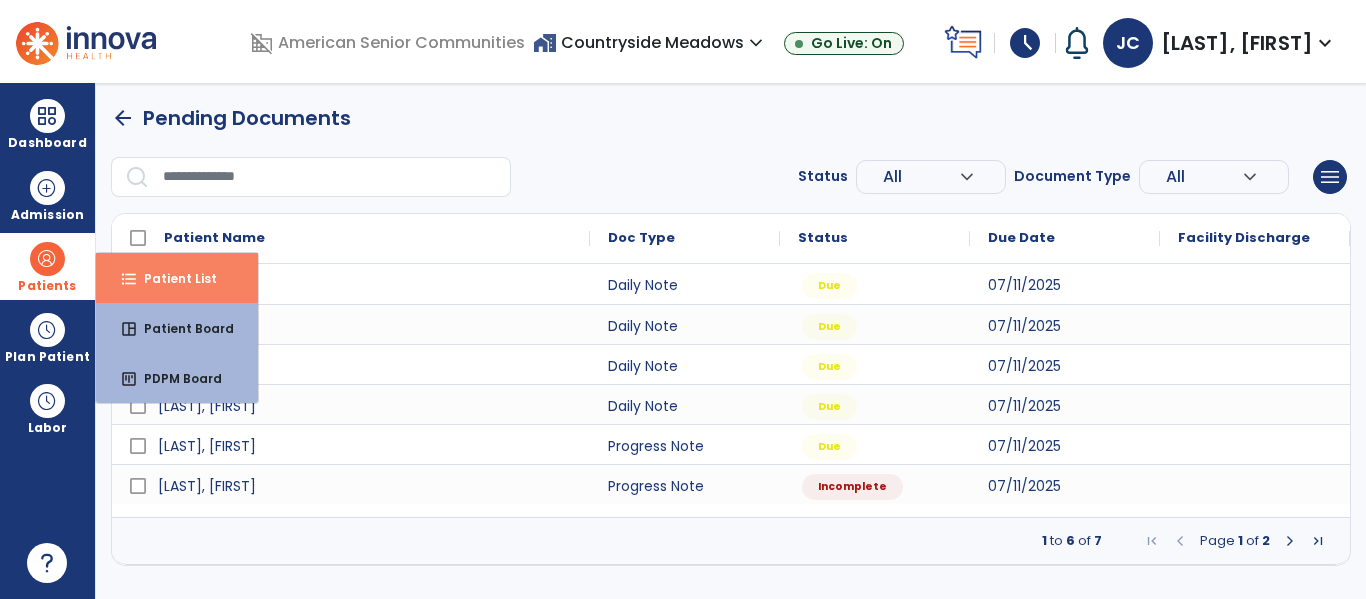 click on "Patient List" at bounding box center [172, 278] 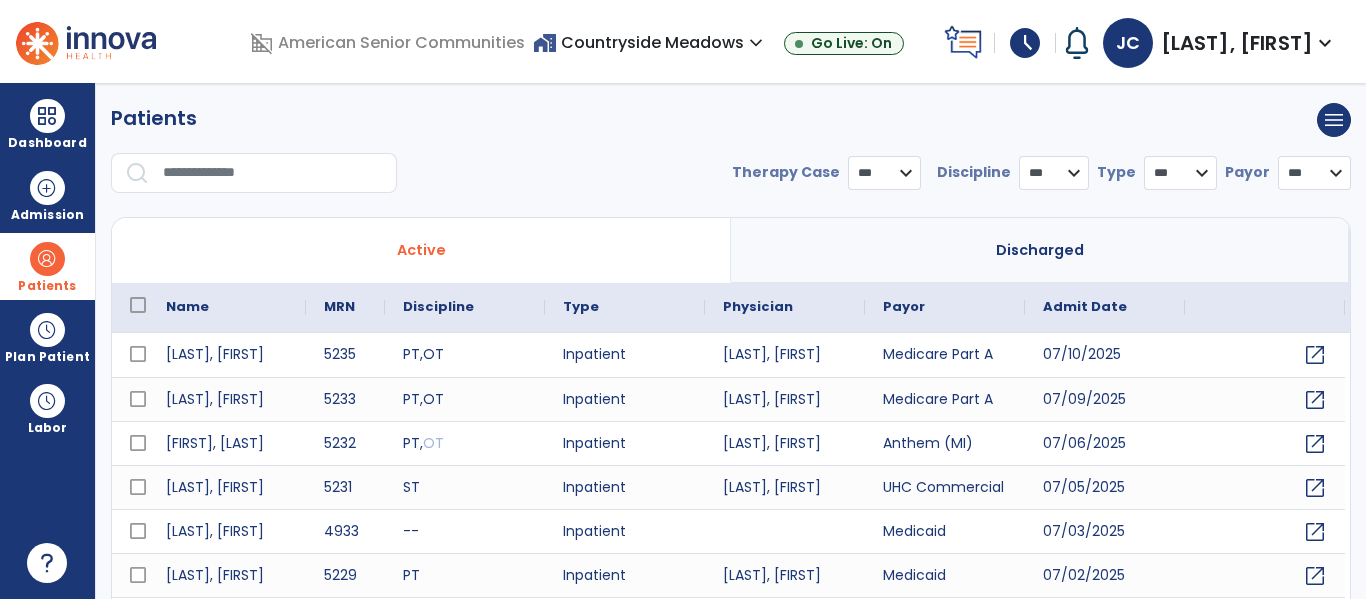select on "***" 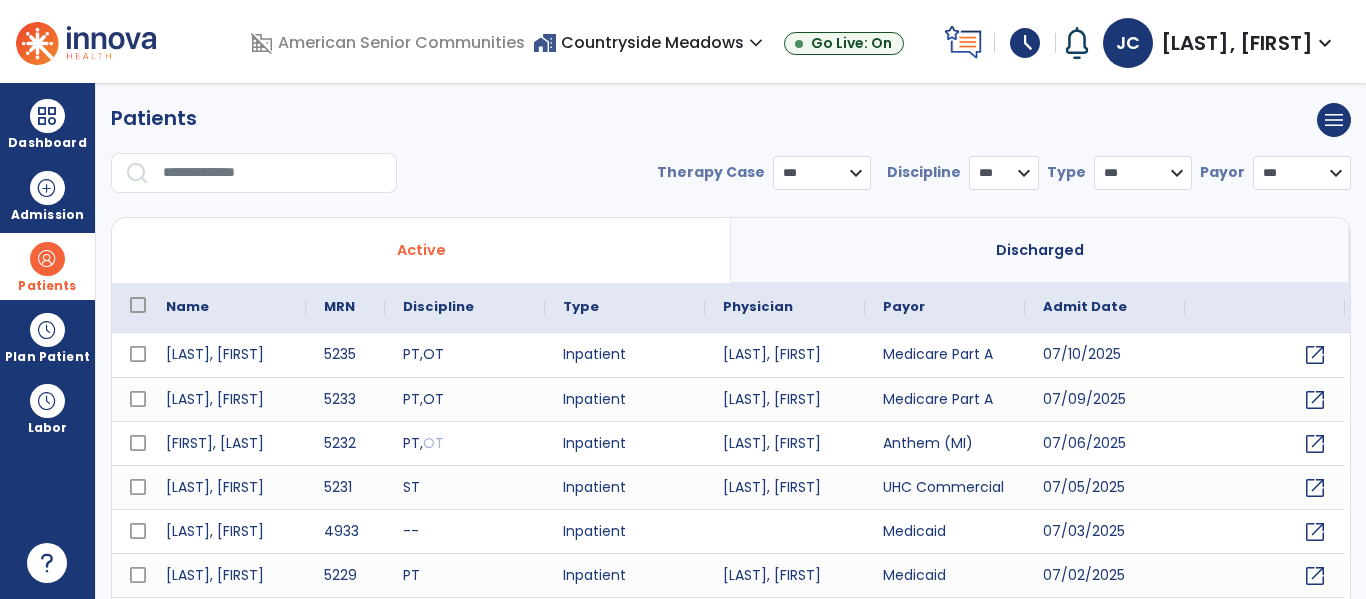 click at bounding box center (273, 173) 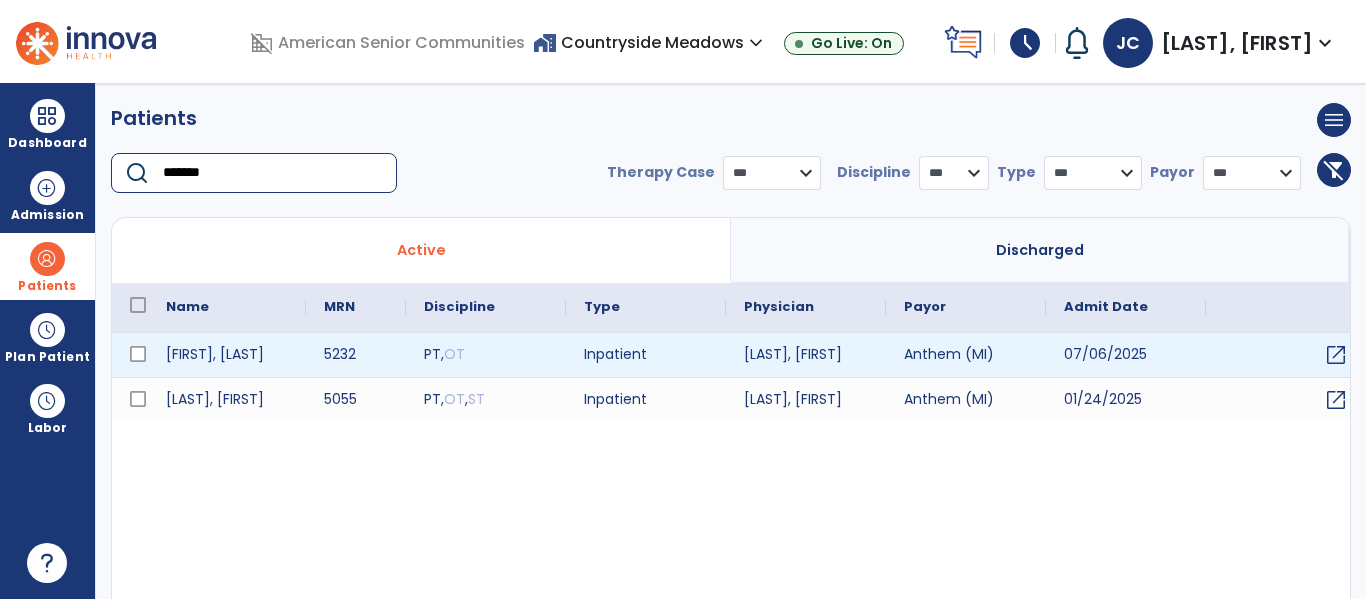 type on "*******" 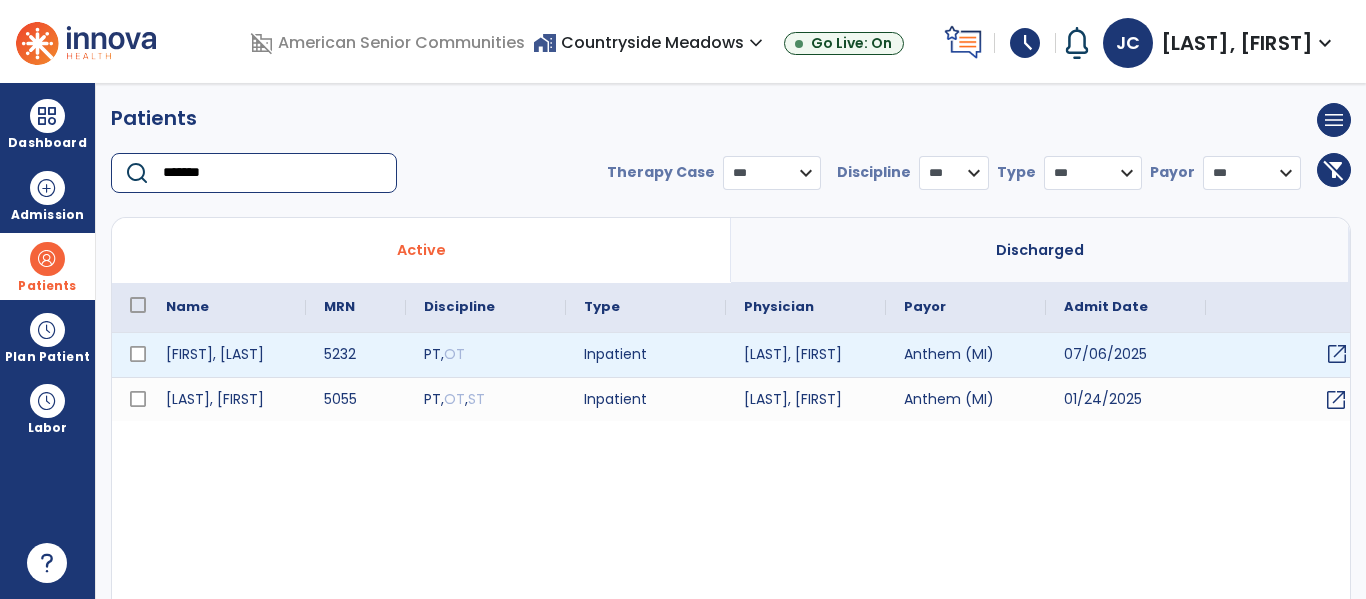 click on "open_in_new" at bounding box center (1337, 354) 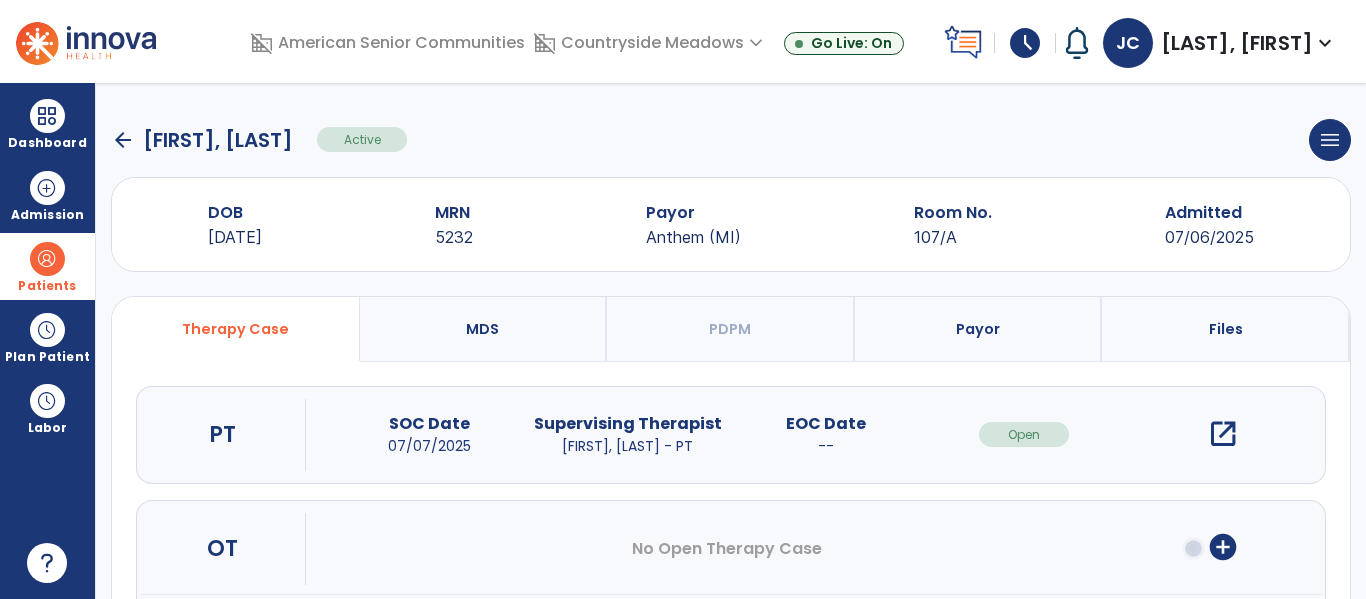 click on "open_in_new" at bounding box center (1223, 434) 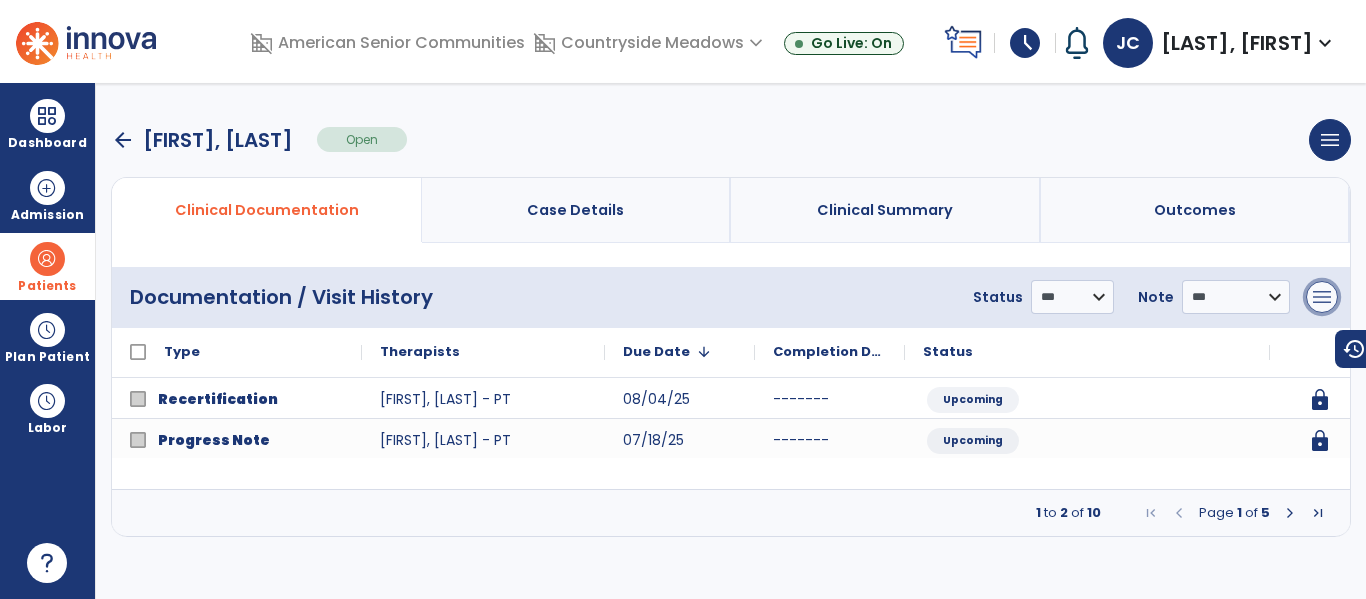 click on "menu" at bounding box center [1322, 297] 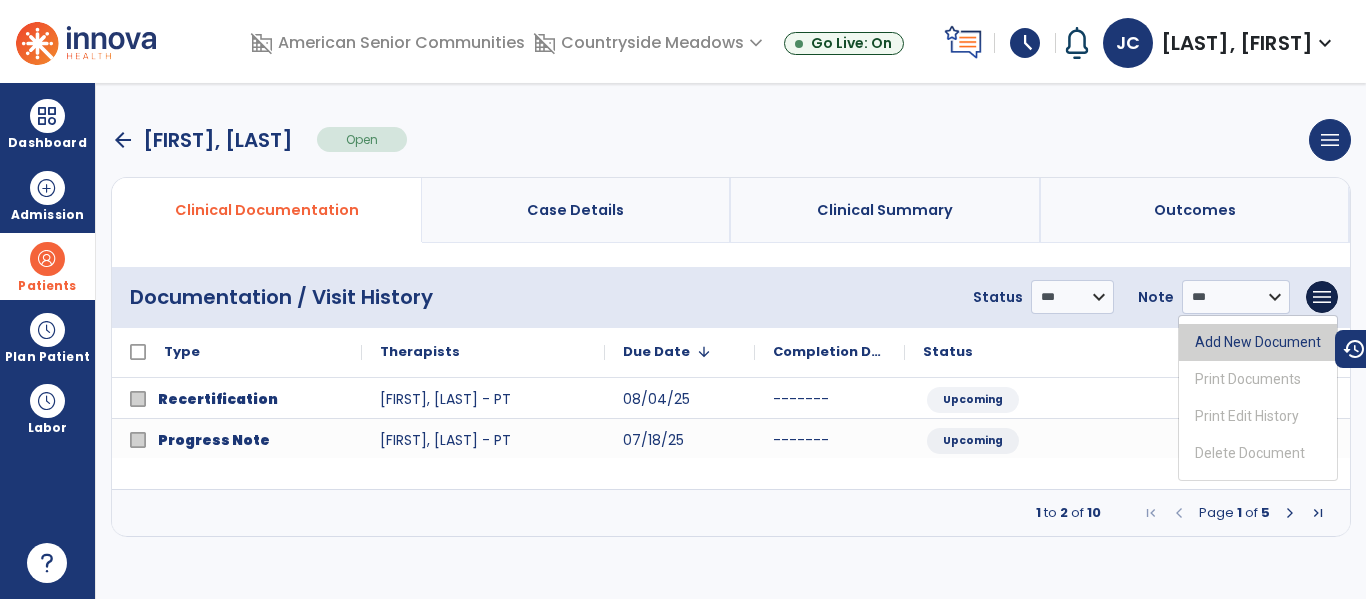 click on "Add New Document" at bounding box center [1258, 342] 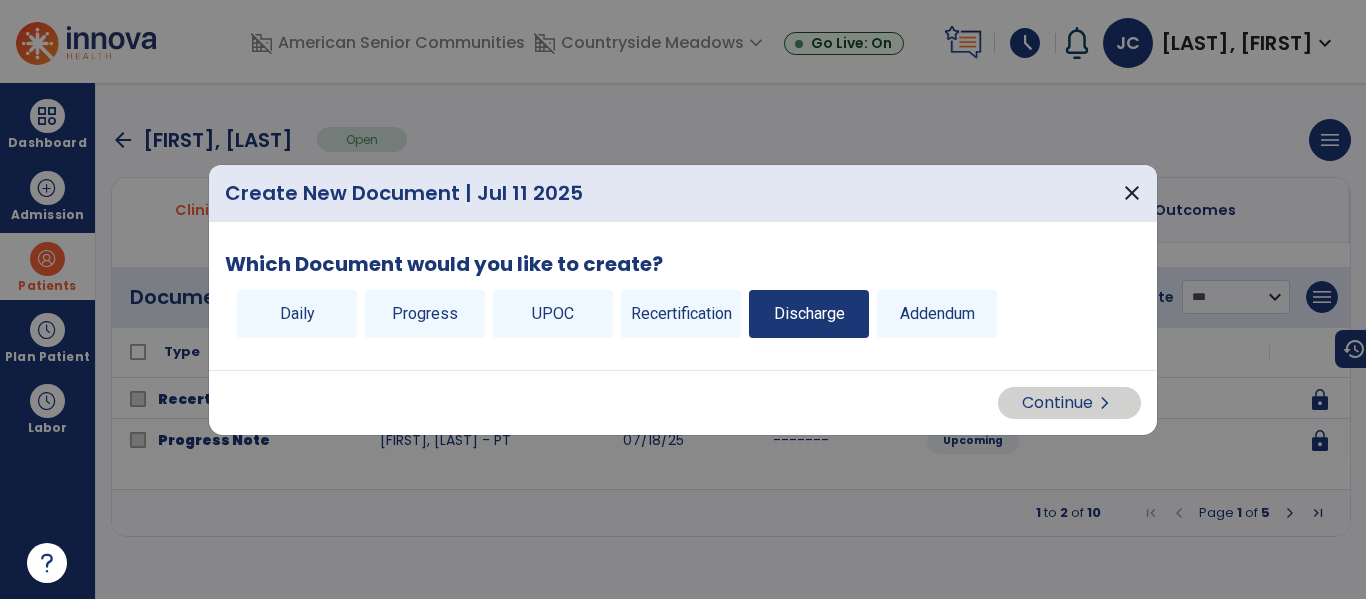 click on "Discharge" at bounding box center (809, 314) 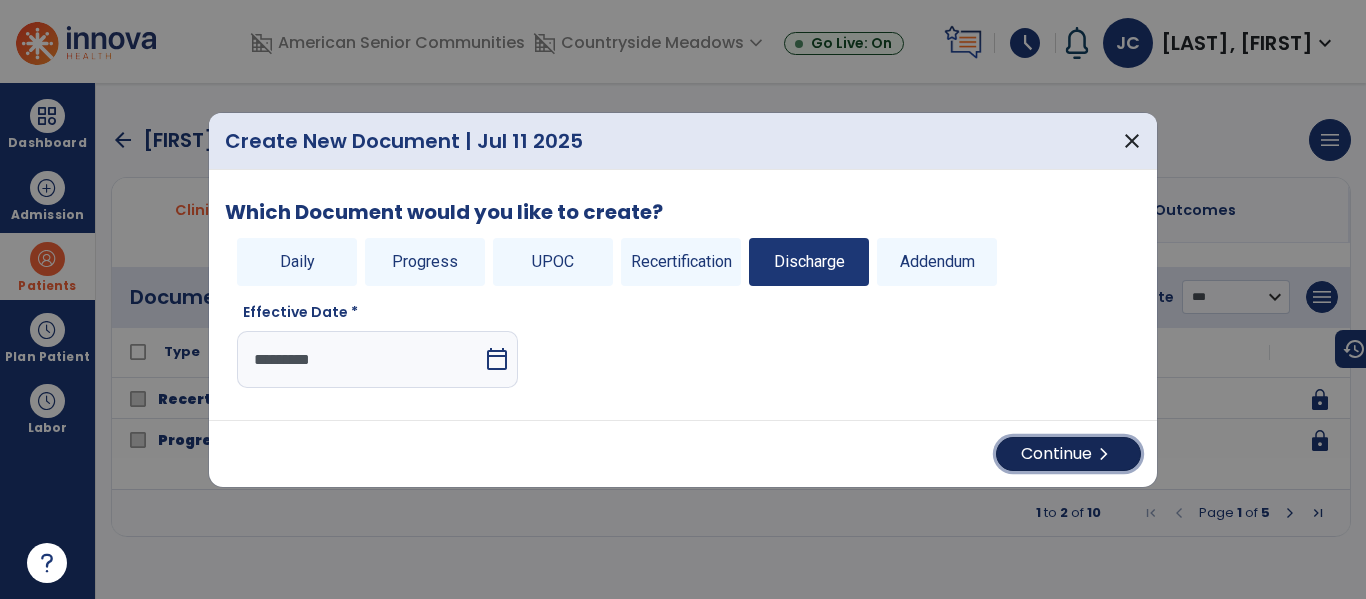 click on "Continue   chevron_right" at bounding box center (1068, 454) 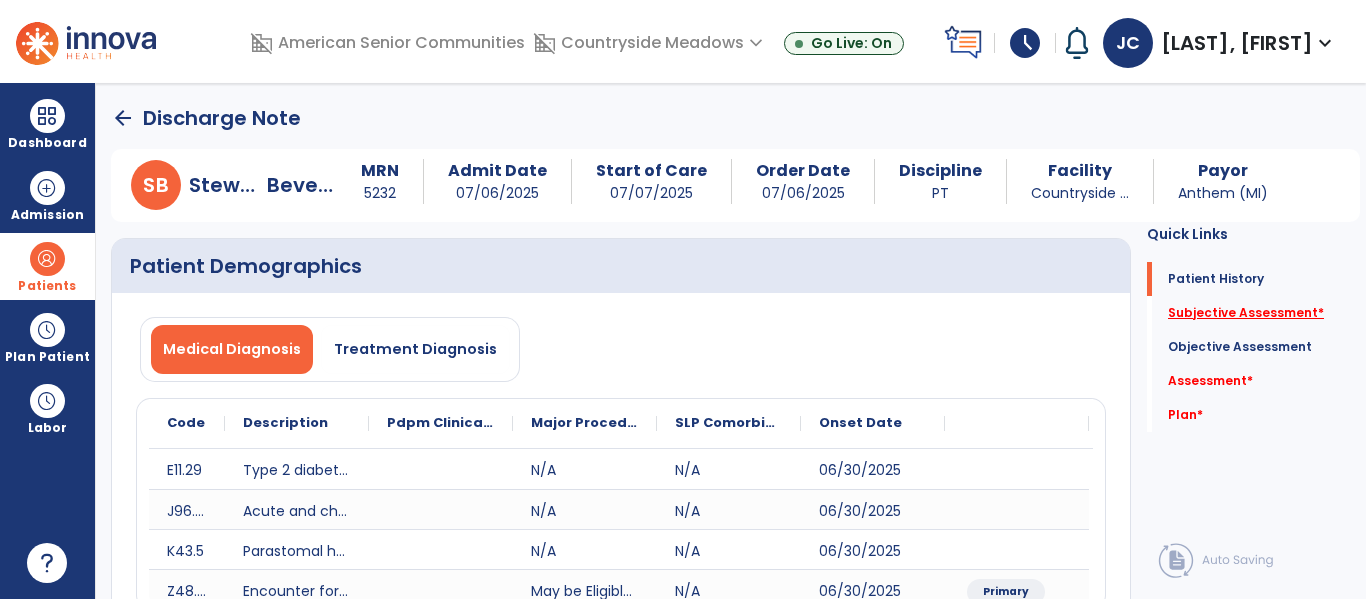click on "Subjective Assessment   *" 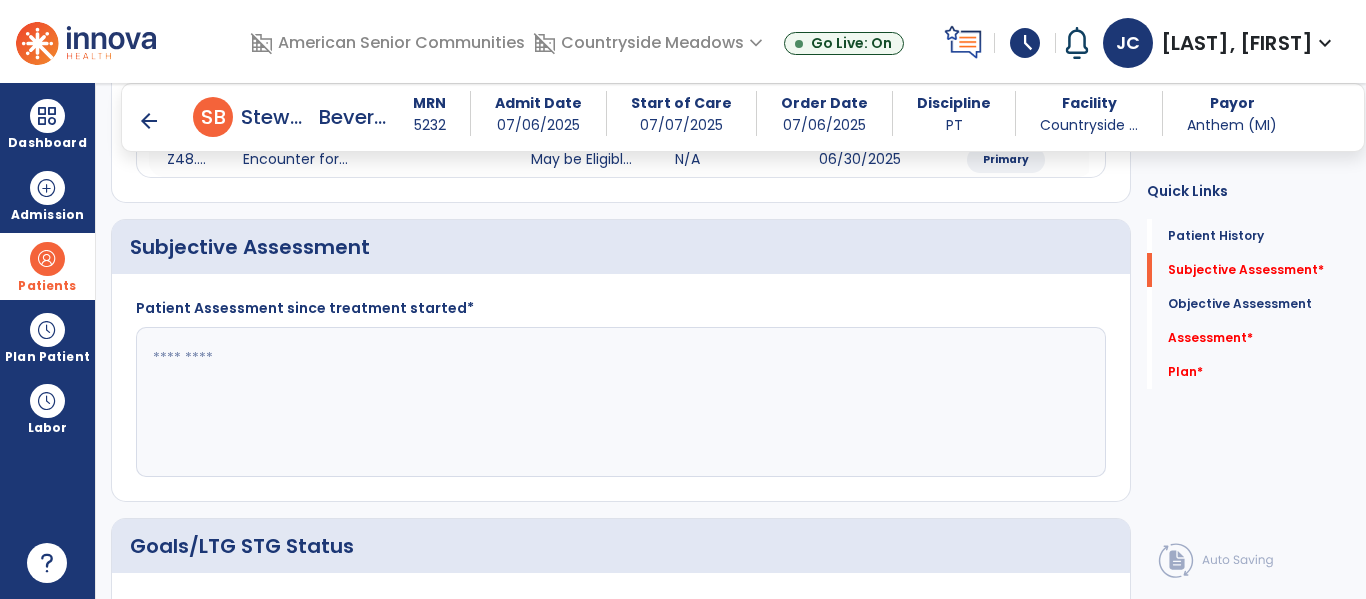 scroll, scrollTop: 451, scrollLeft: 0, axis: vertical 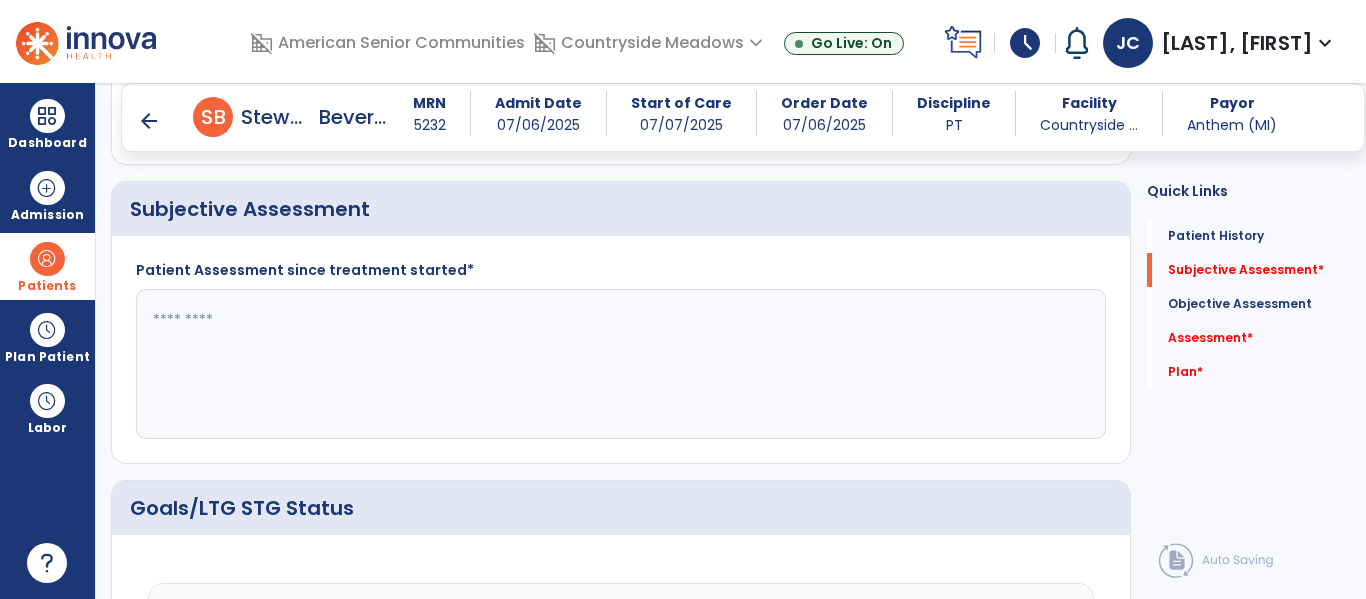 click 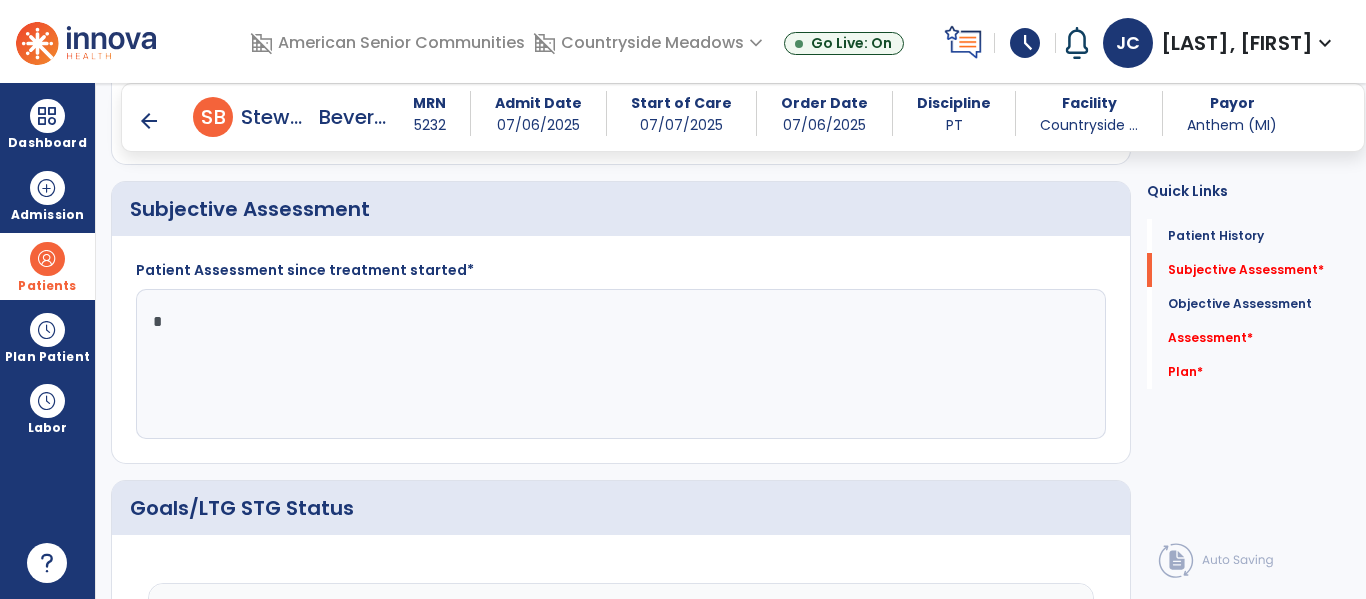 type on "**" 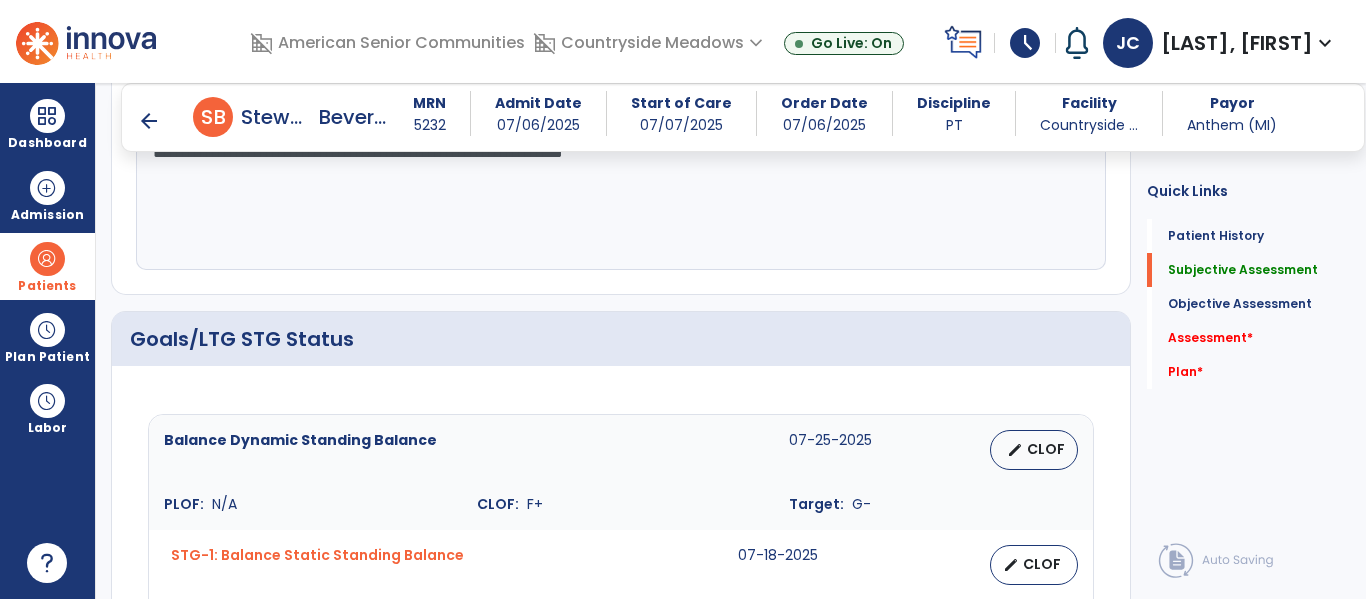 scroll, scrollTop: 705, scrollLeft: 0, axis: vertical 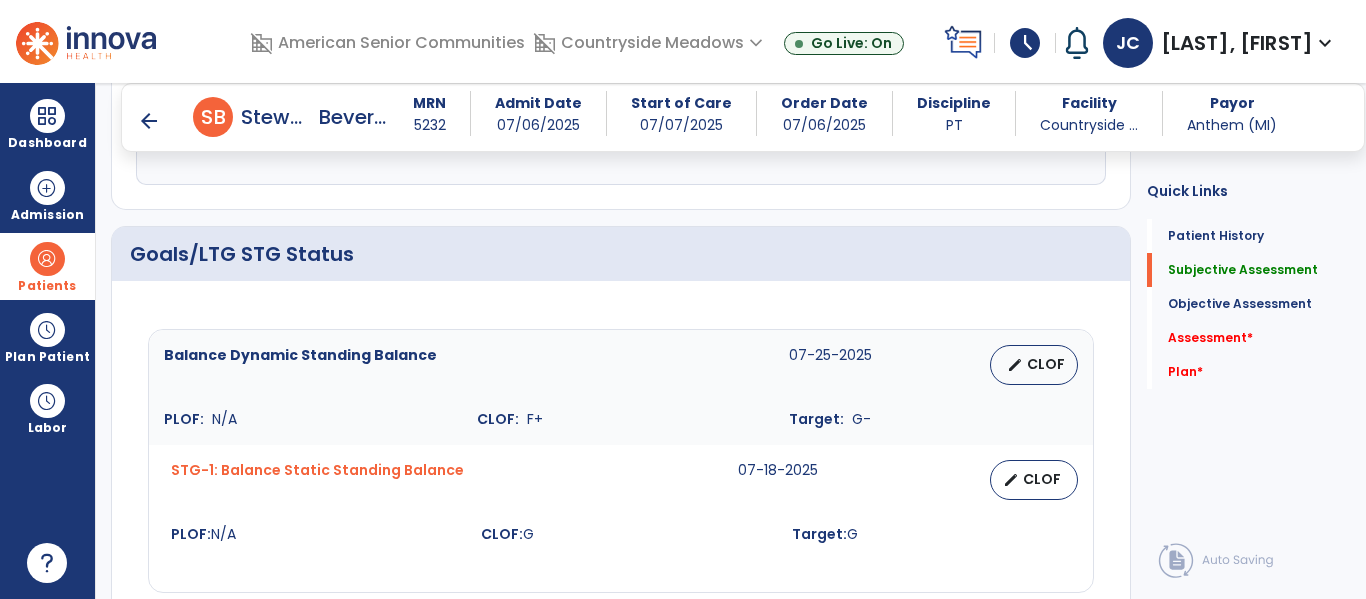 type on "**********" 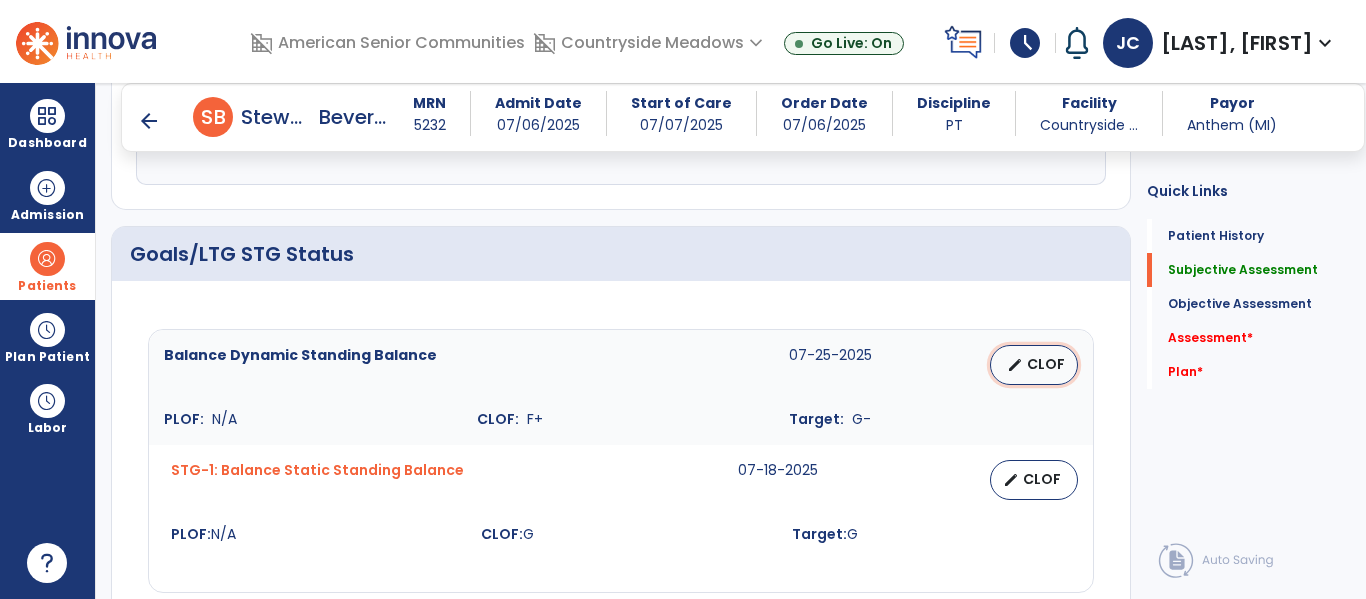 click on "edit" at bounding box center [1015, 365] 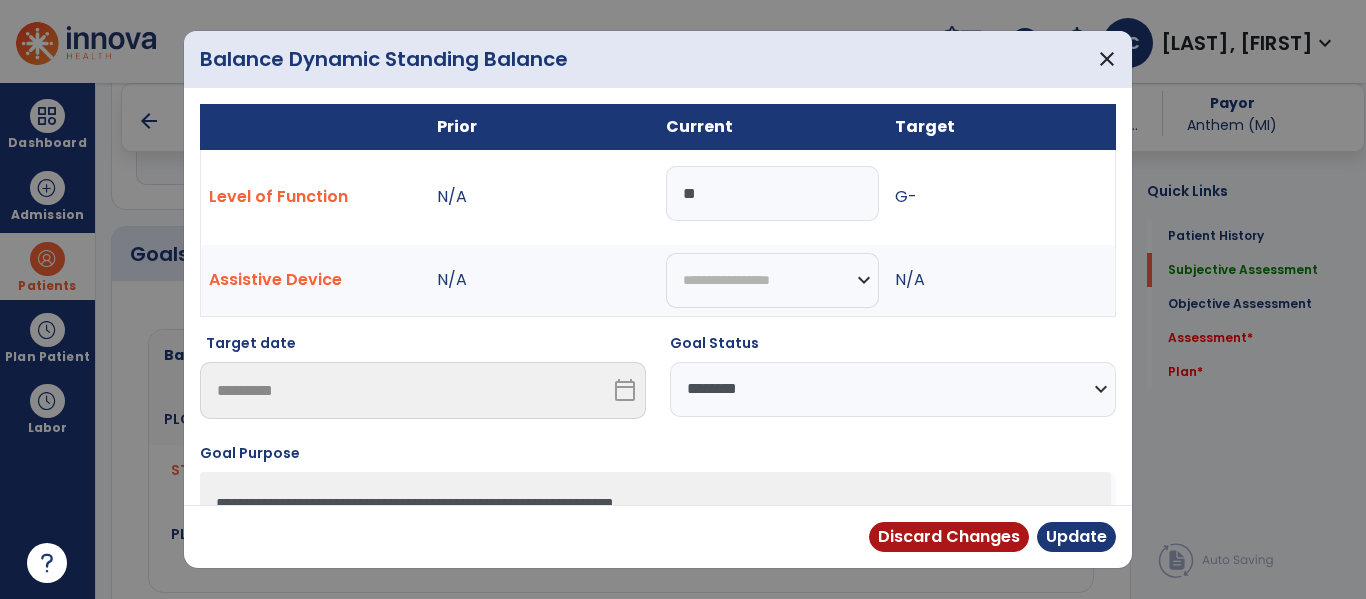 click on "**********" at bounding box center (893, 389) 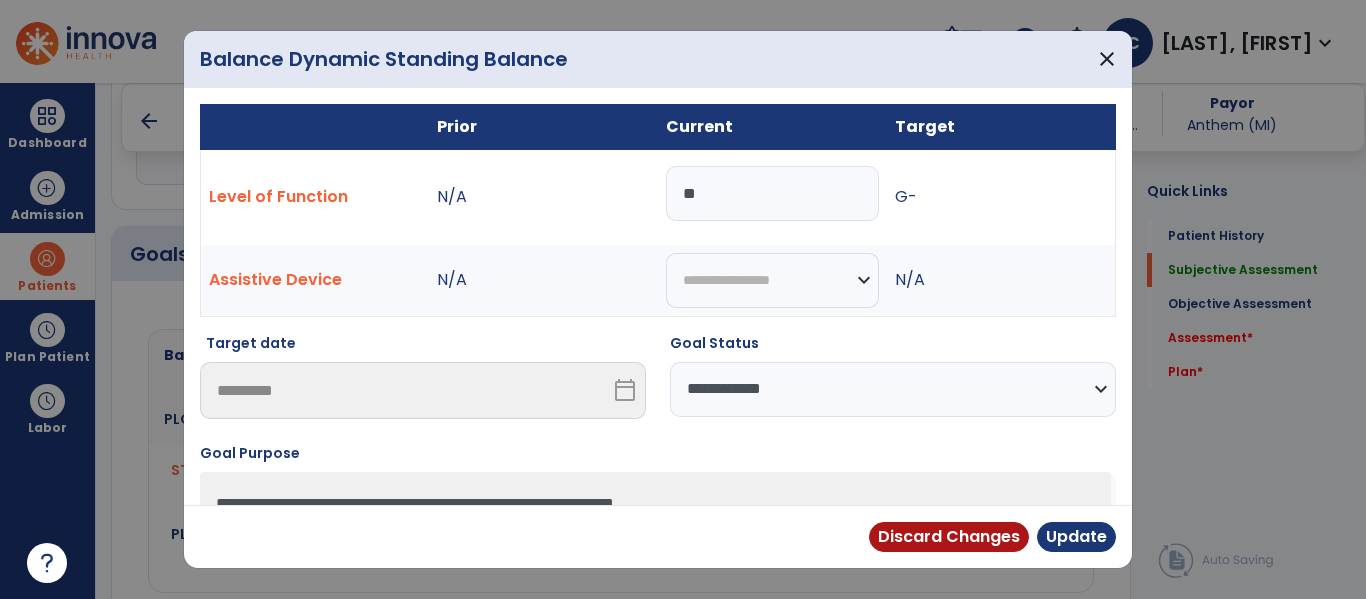 click on "**********" at bounding box center (893, 389) 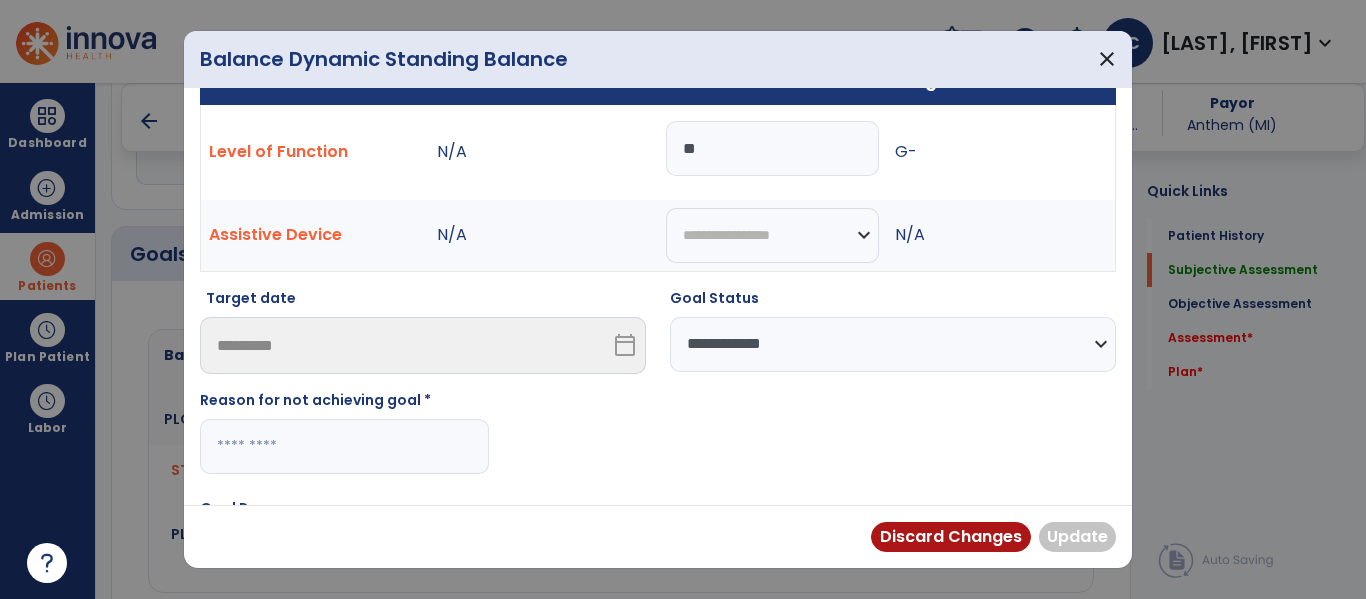 scroll, scrollTop: 82, scrollLeft: 0, axis: vertical 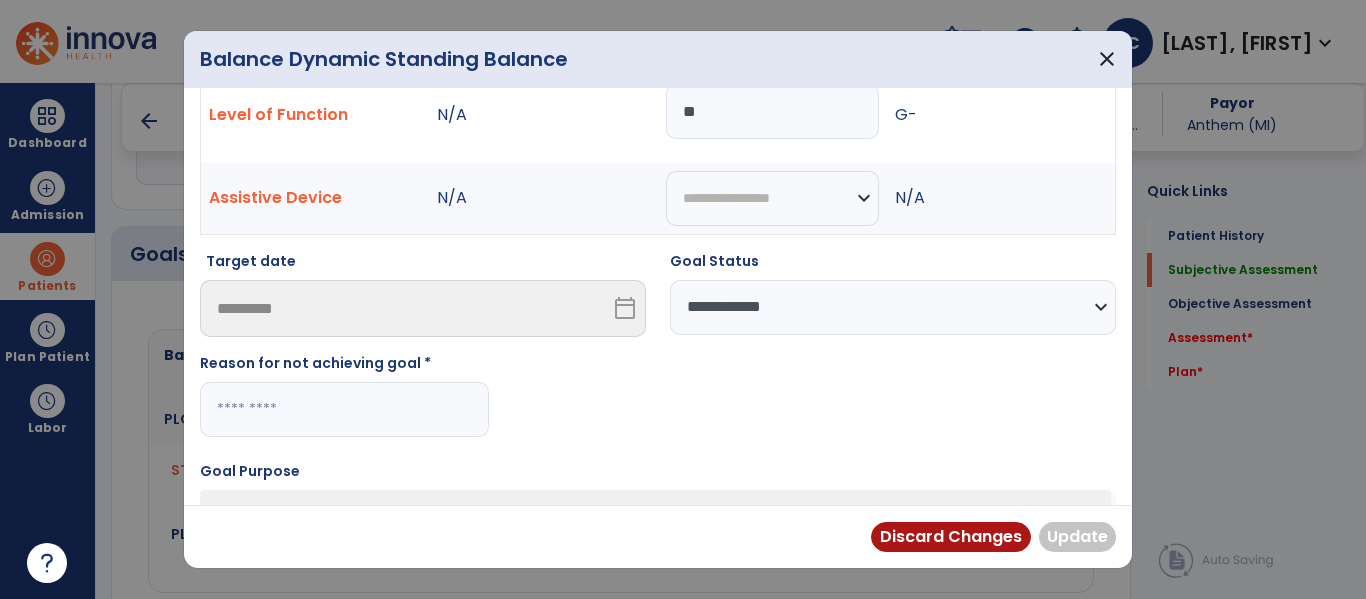 click at bounding box center (344, 409) 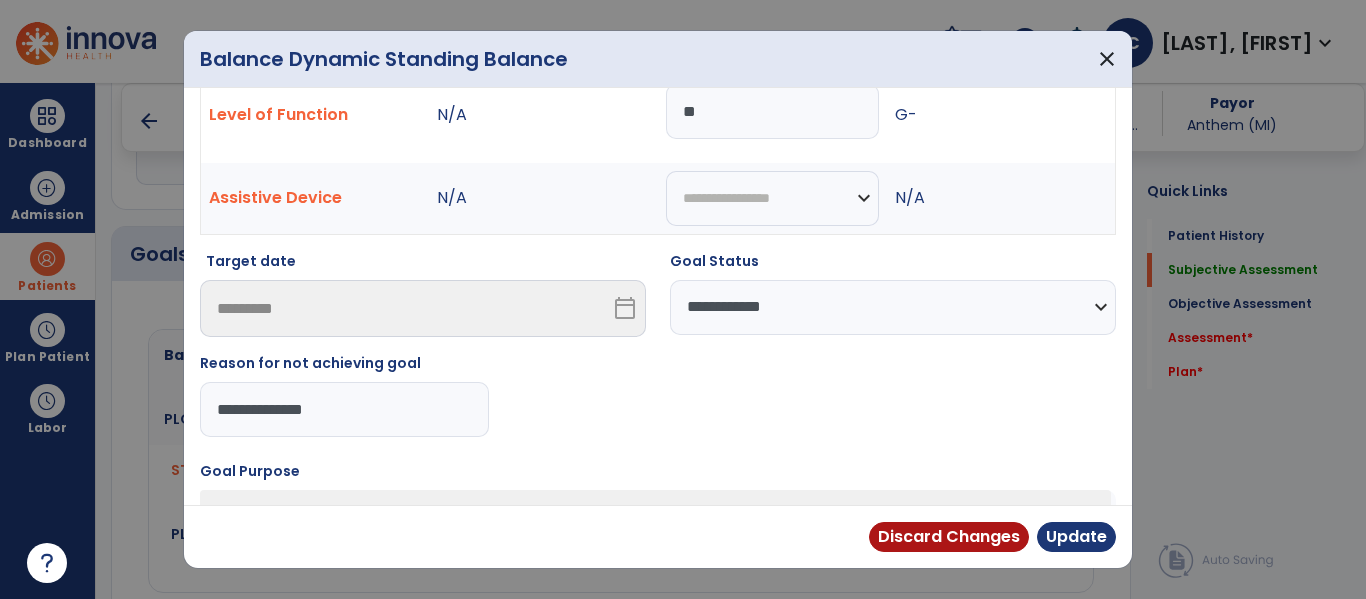 scroll, scrollTop: 81, scrollLeft: 0, axis: vertical 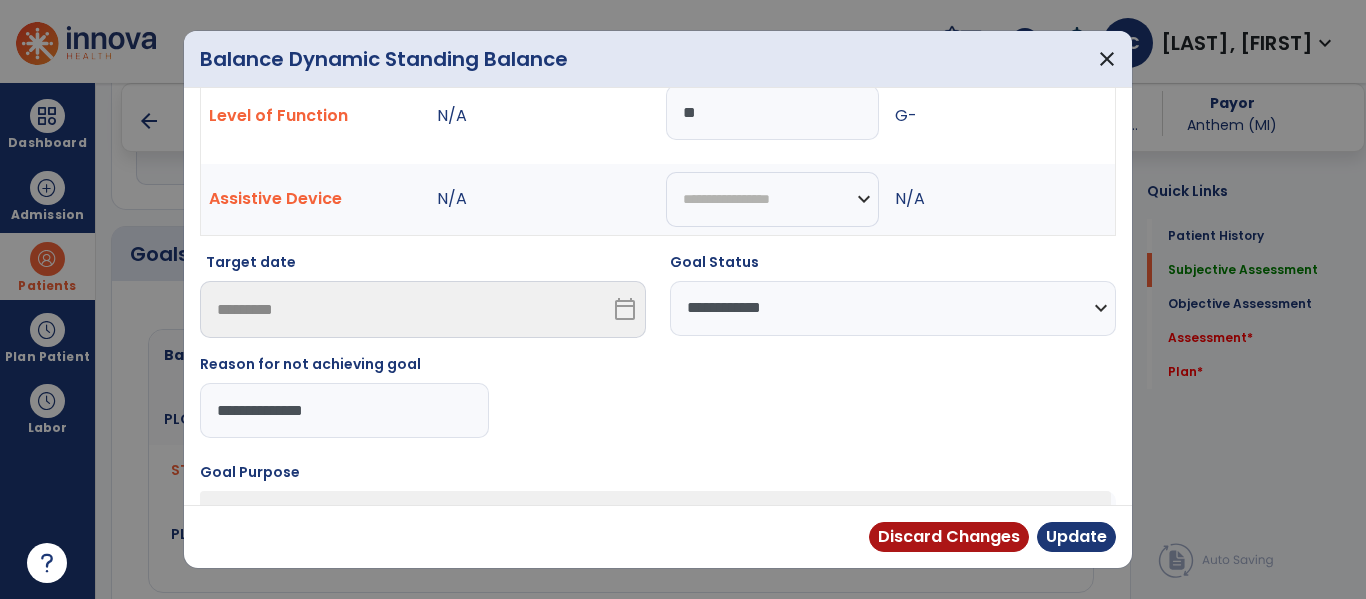 drag, startPoint x: 230, startPoint y: 410, endPoint x: 187, endPoint y: 404, distance: 43.416588 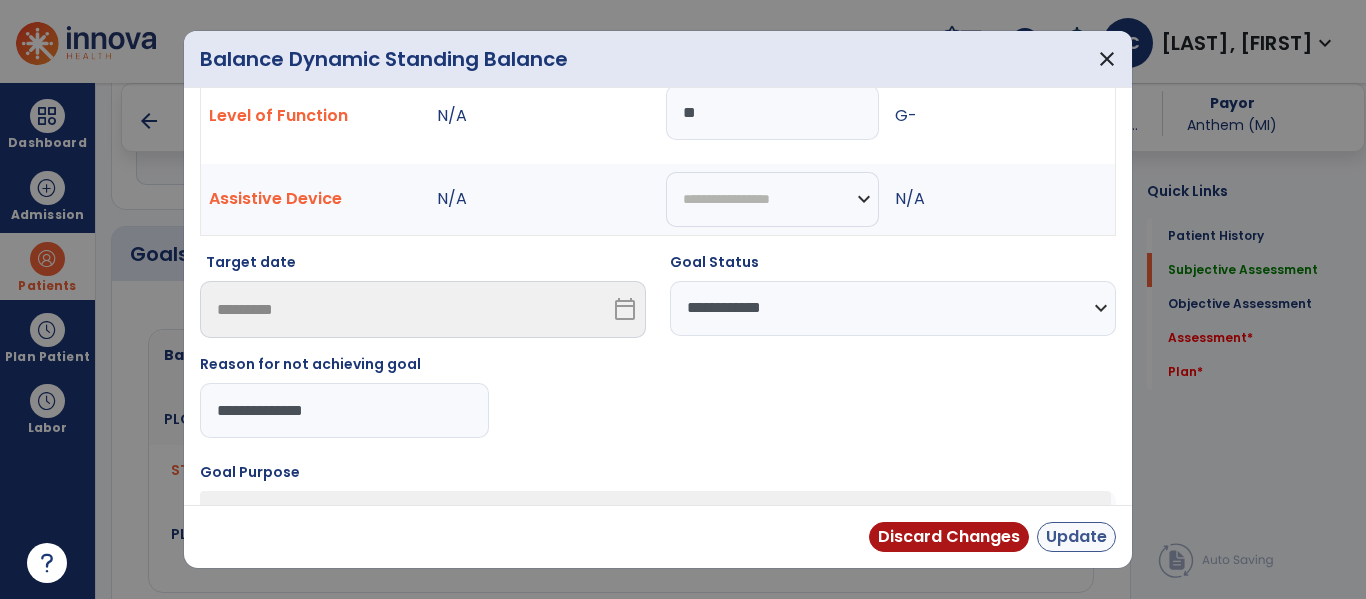 scroll, scrollTop: 86, scrollLeft: 0, axis: vertical 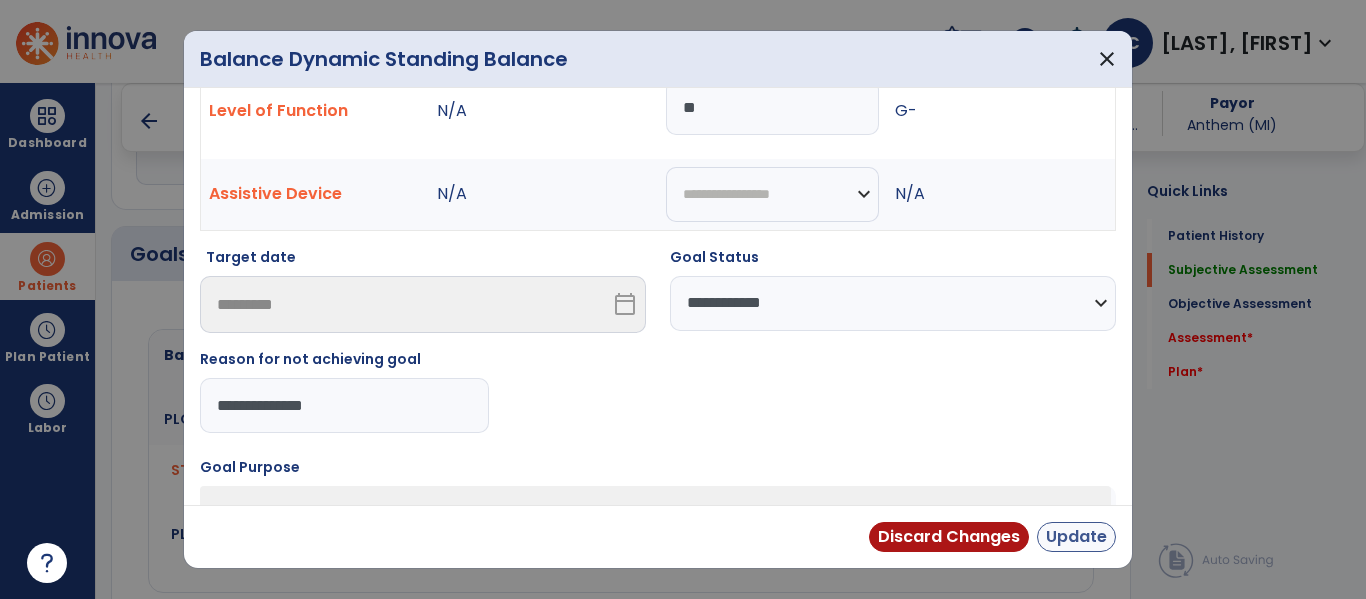 type on "**********" 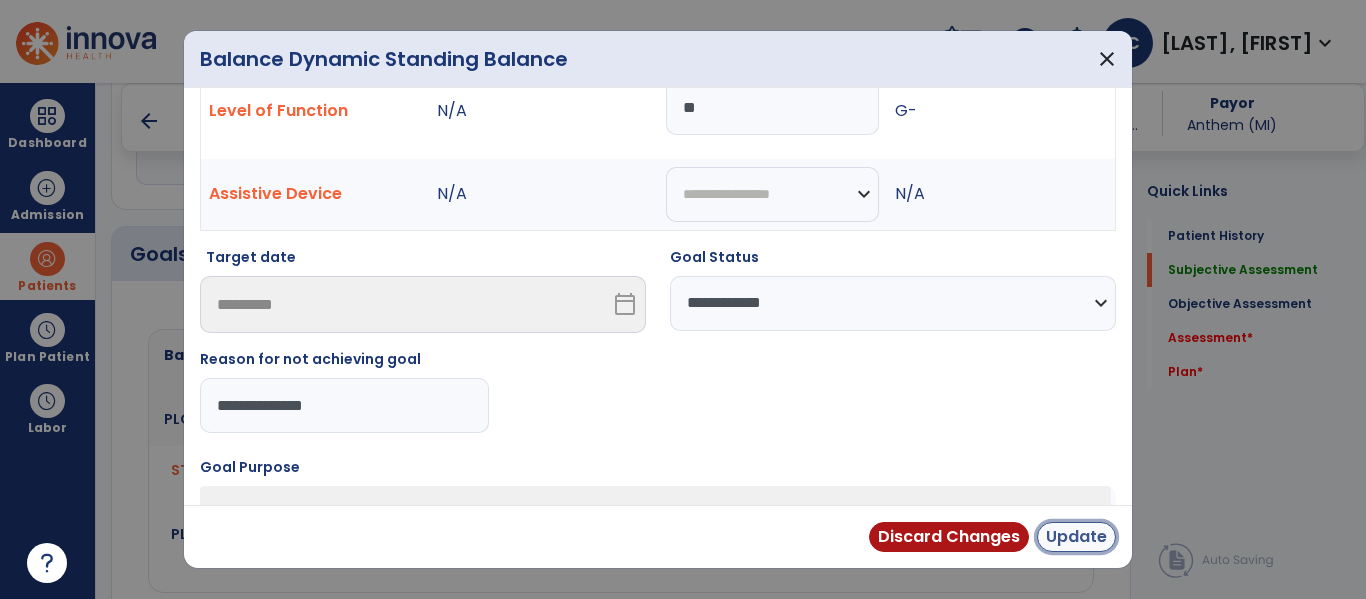 click on "Update" at bounding box center (1076, 537) 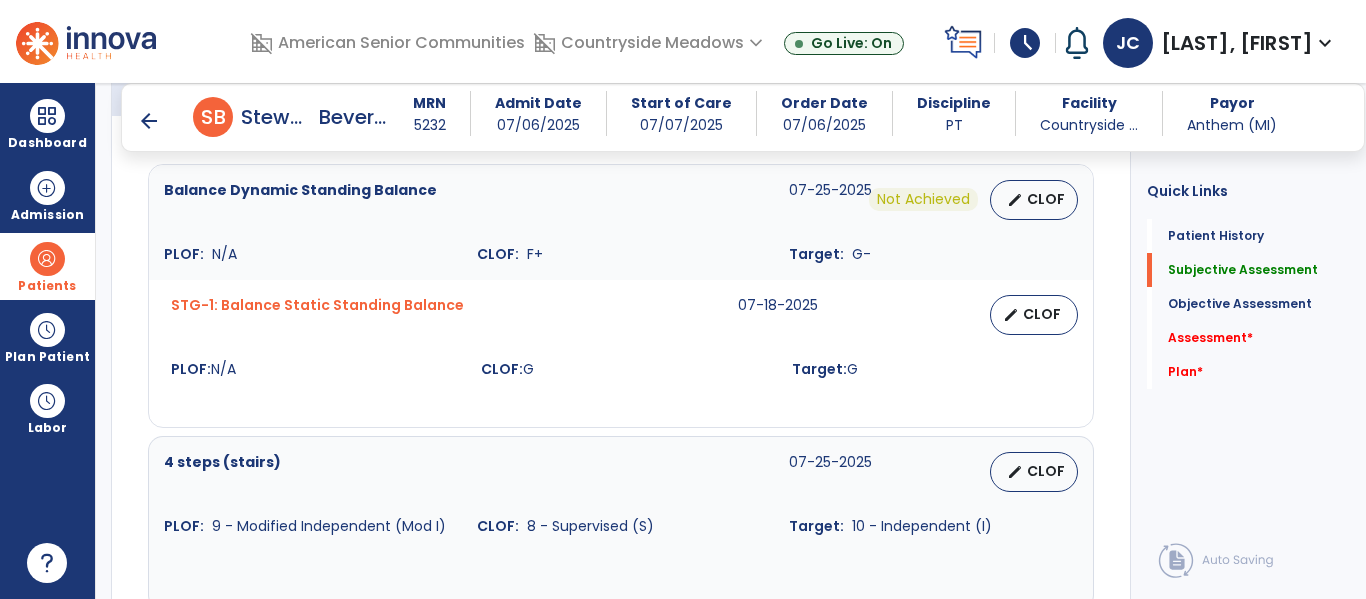 scroll, scrollTop: 873, scrollLeft: 0, axis: vertical 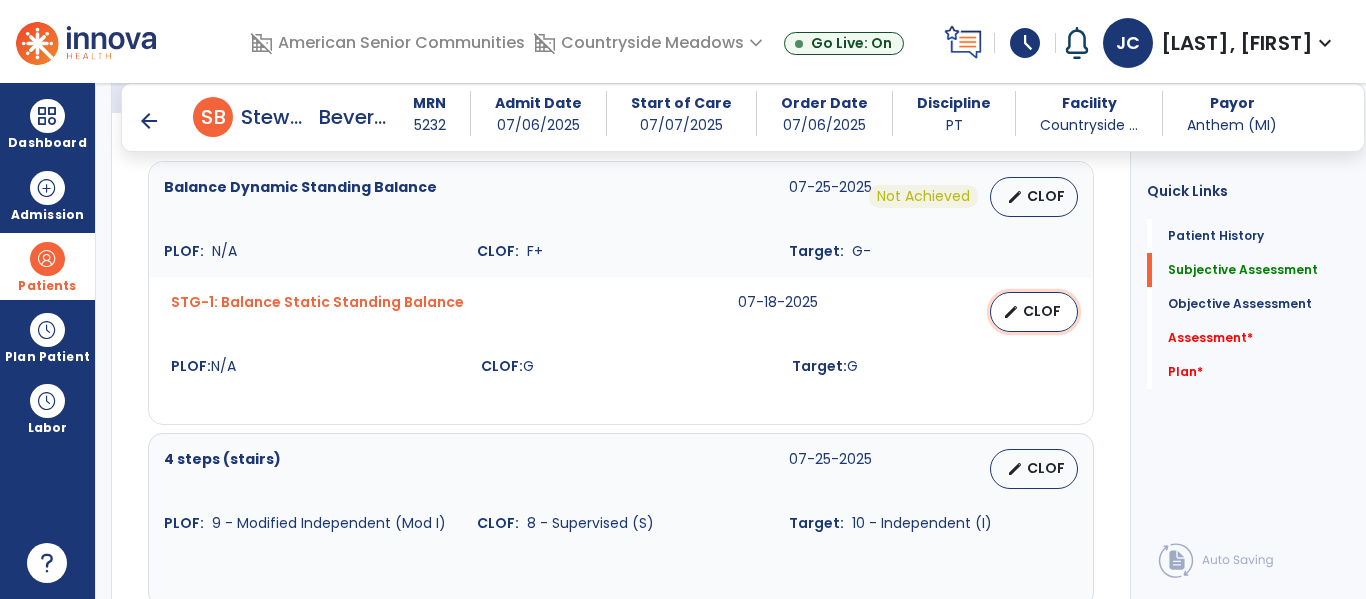 click on "edit   CLOF" at bounding box center (1034, 312) 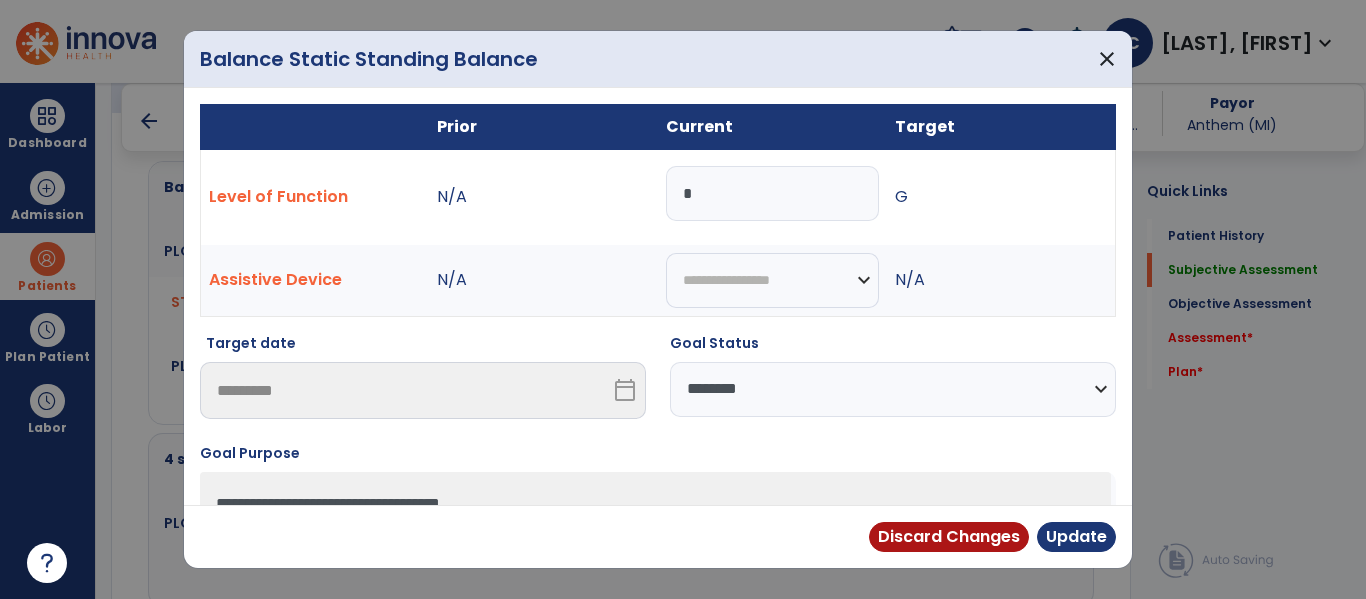 click on "**********" at bounding box center (893, 389) 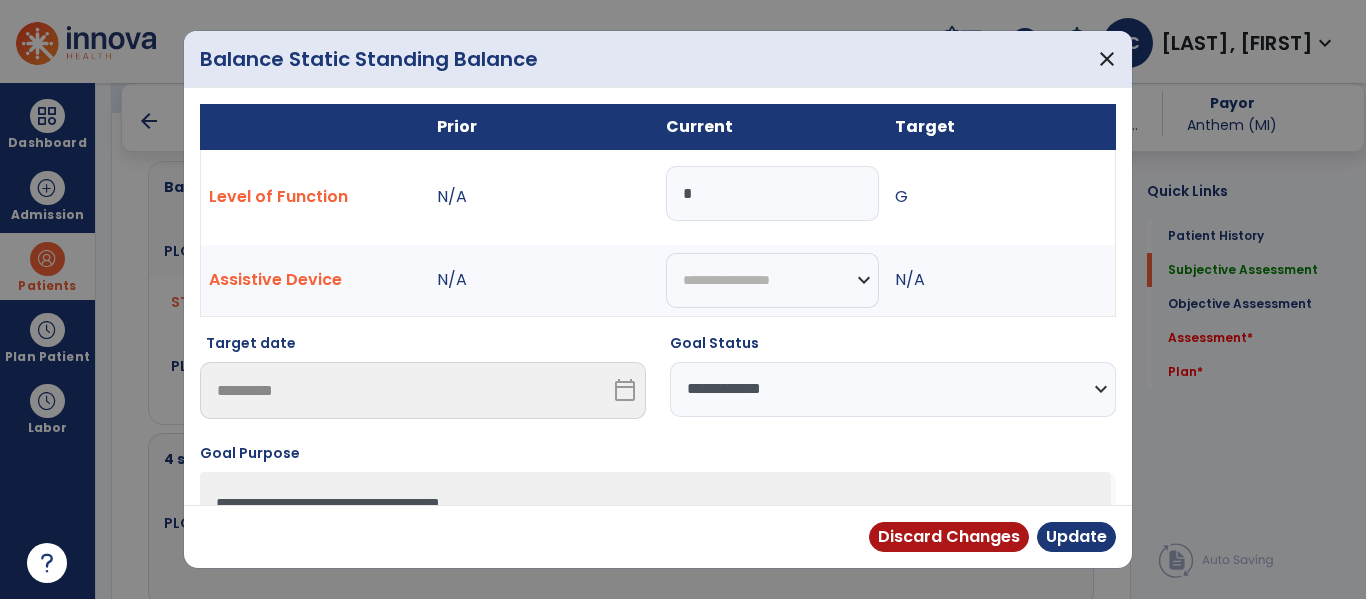 click on "**********" at bounding box center [893, 389] 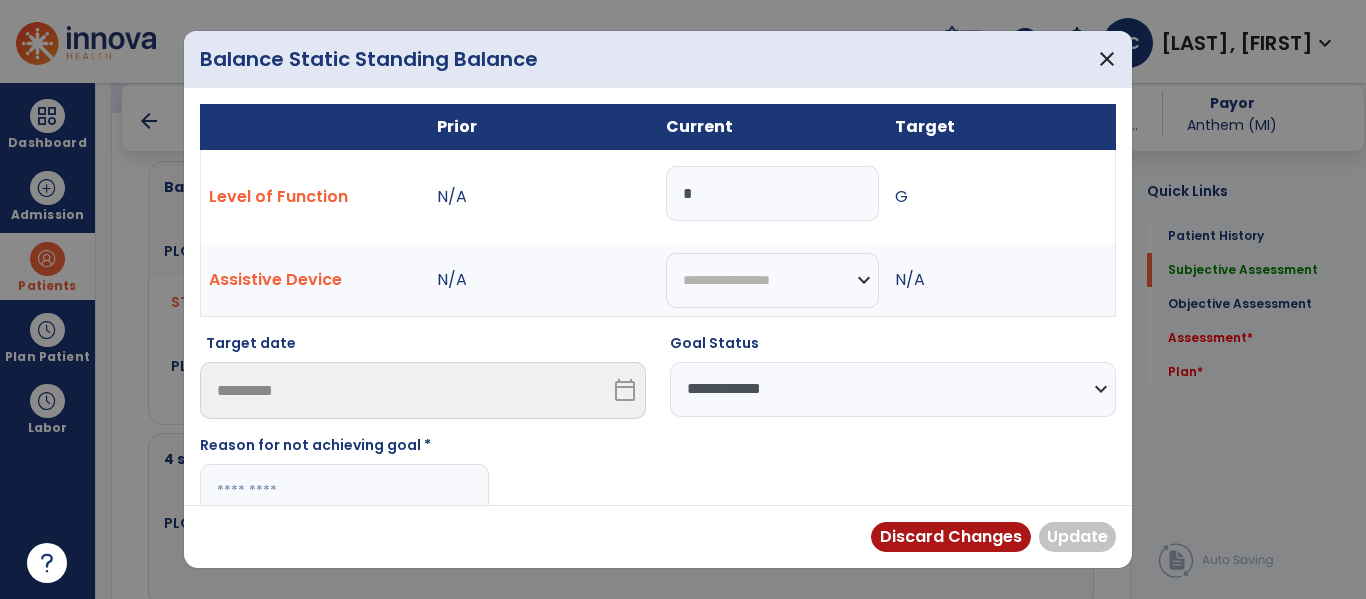 click at bounding box center (344, 491) 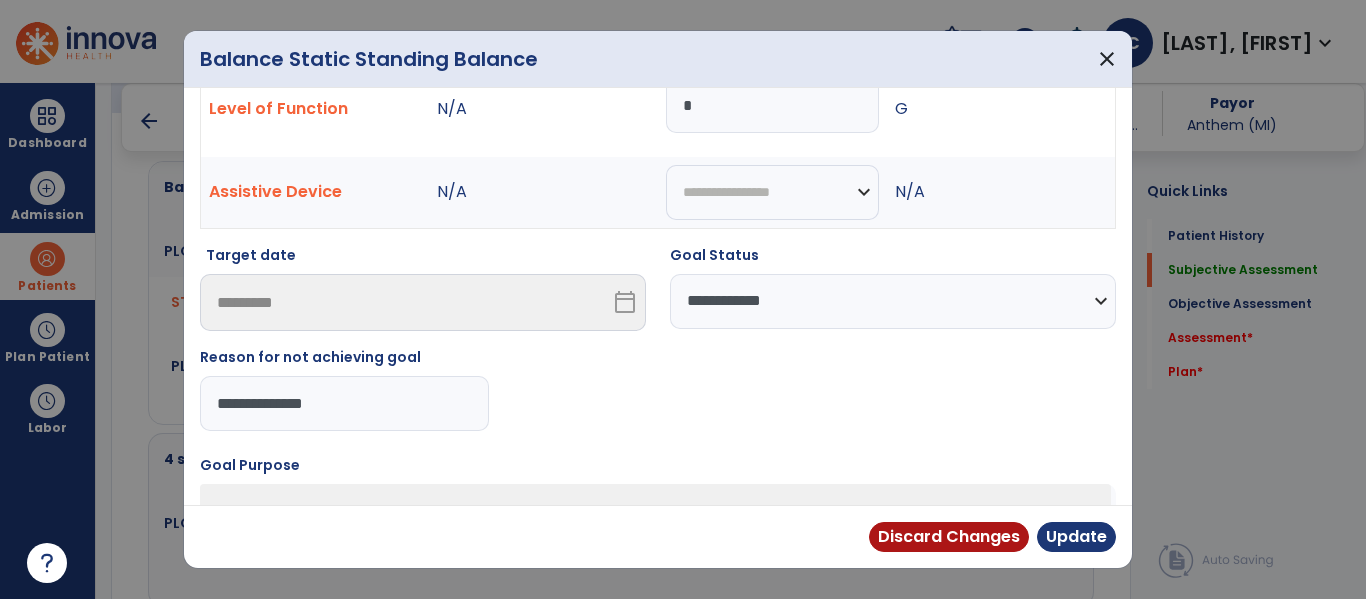scroll, scrollTop: 107, scrollLeft: 0, axis: vertical 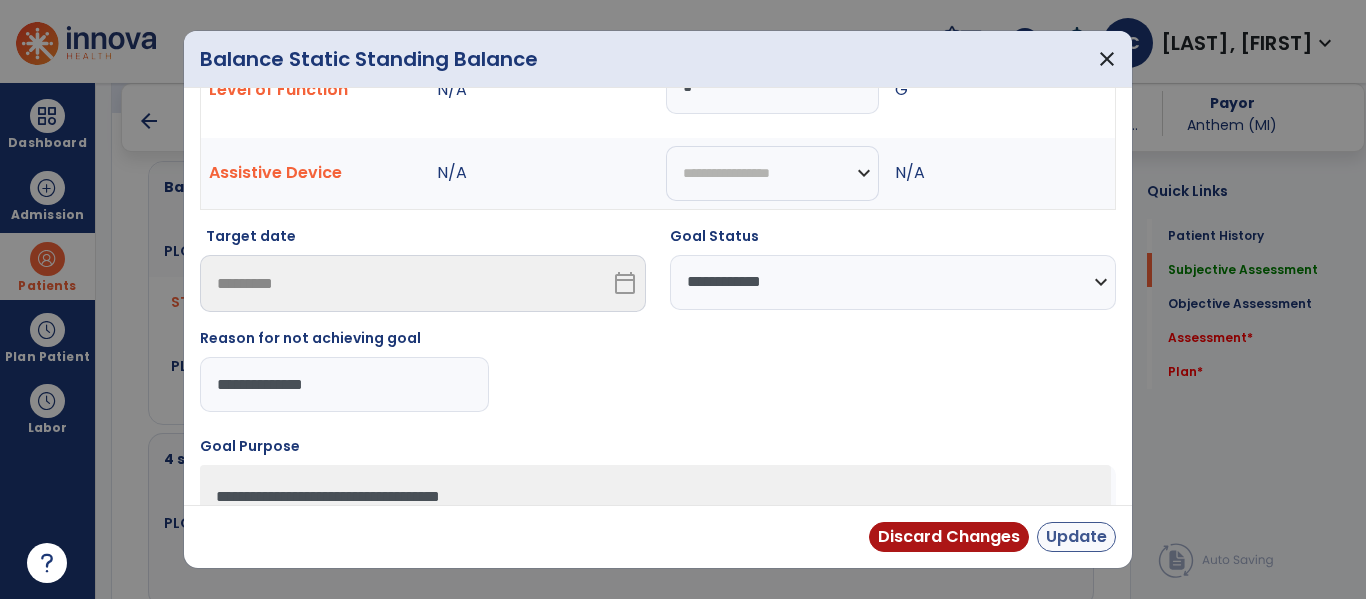 type on "**********" 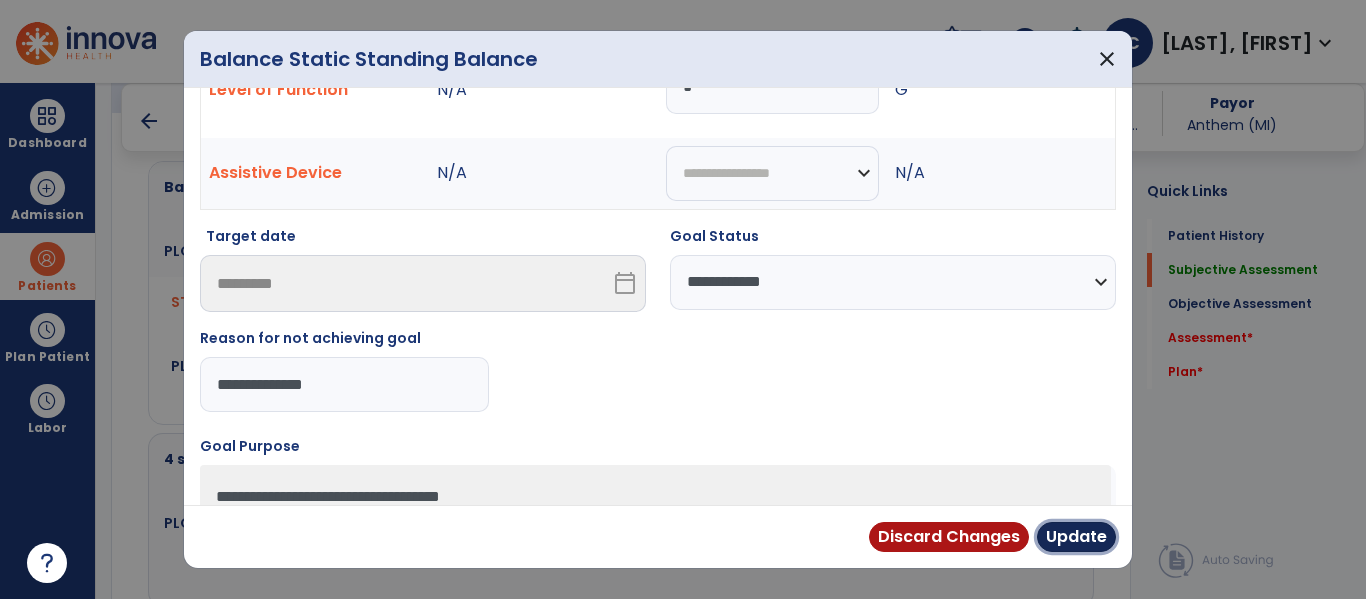 drag, startPoint x: 1062, startPoint y: 526, endPoint x: 1002, endPoint y: 432, distance: 111.516815 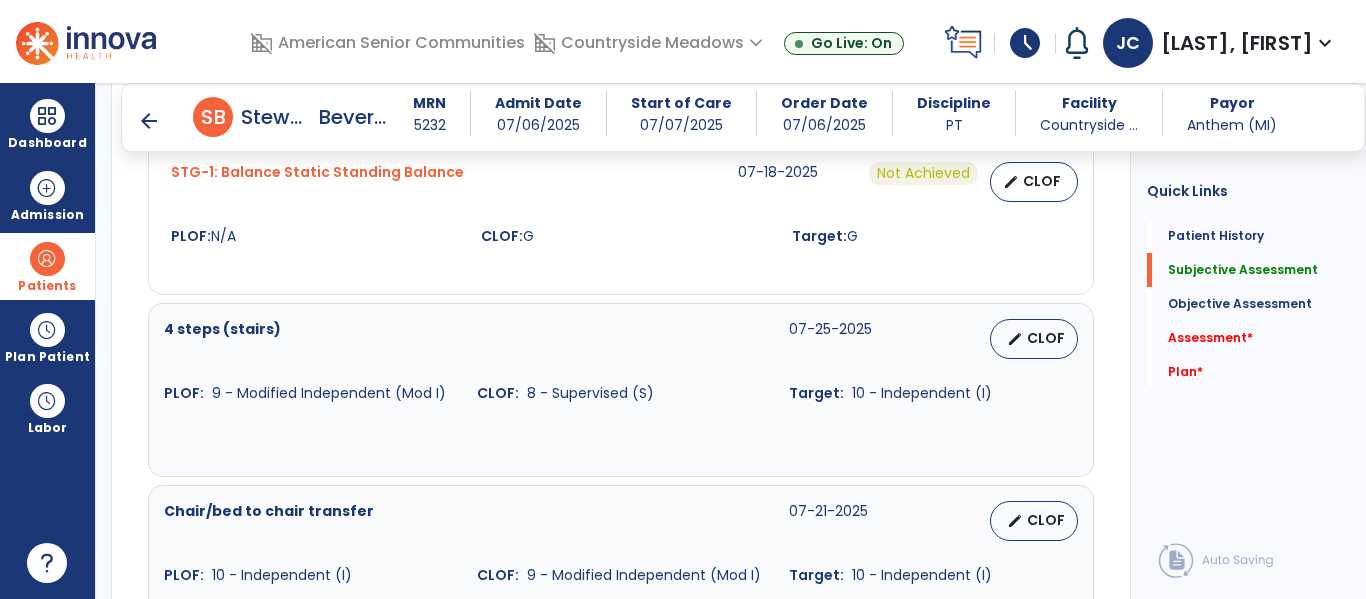 scroll, scrollTop: 1079, scrollLeft: 0, axis: vertical 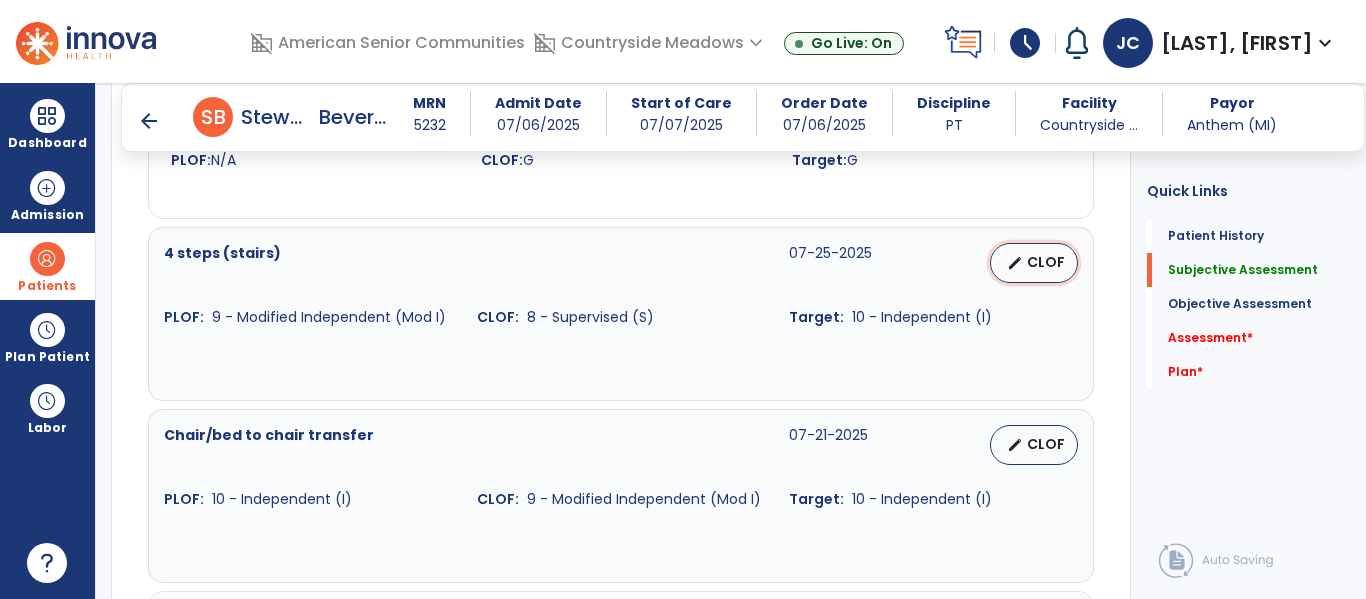 click on "CLOF" at bounding box center [1046, 262] 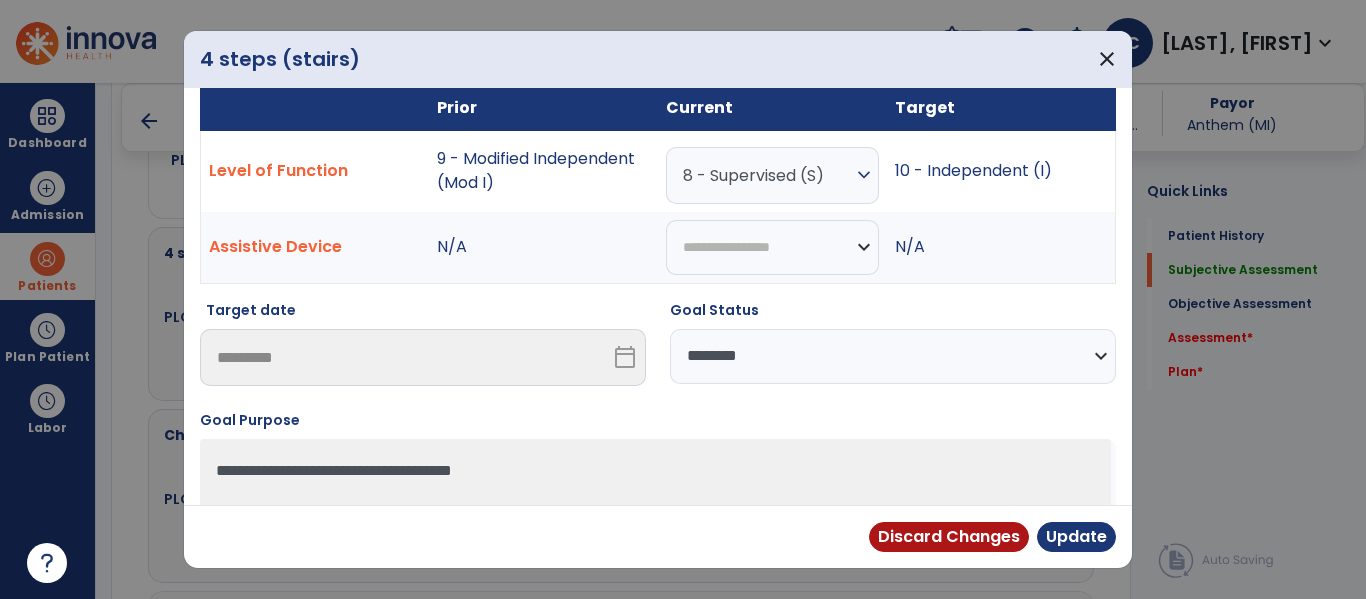 click on "**********" at bounding box center (893, 356) 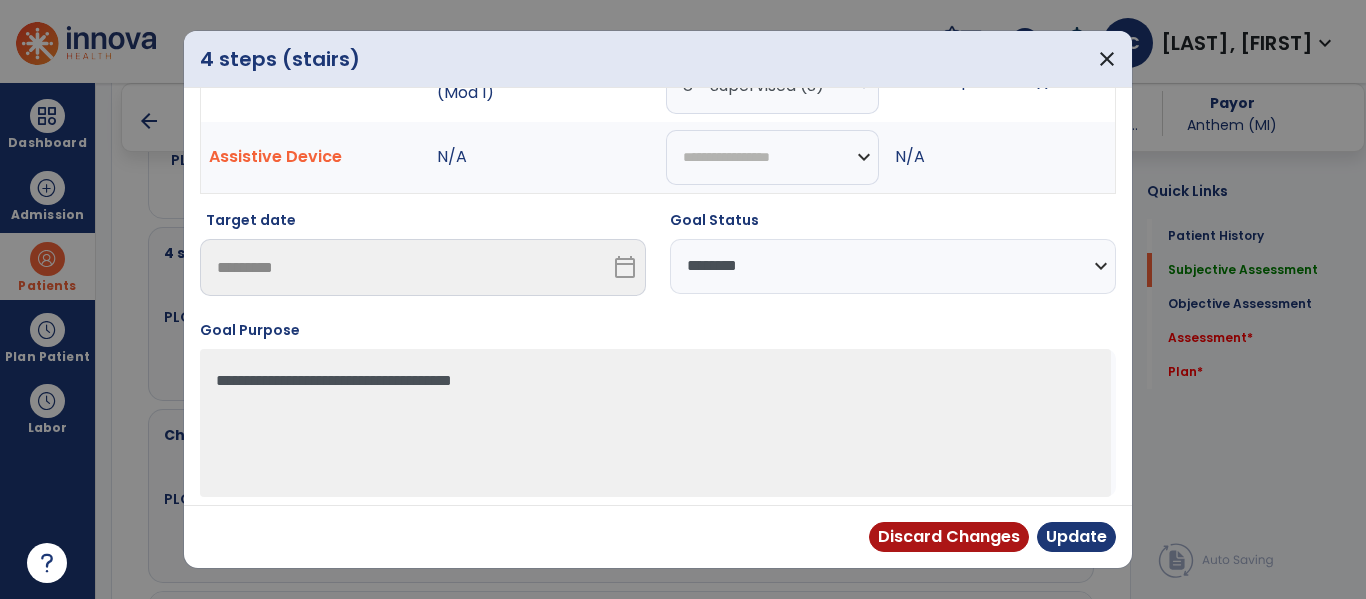scroll, scrollTop: 117, scrollLeft: 0, axis: vertical 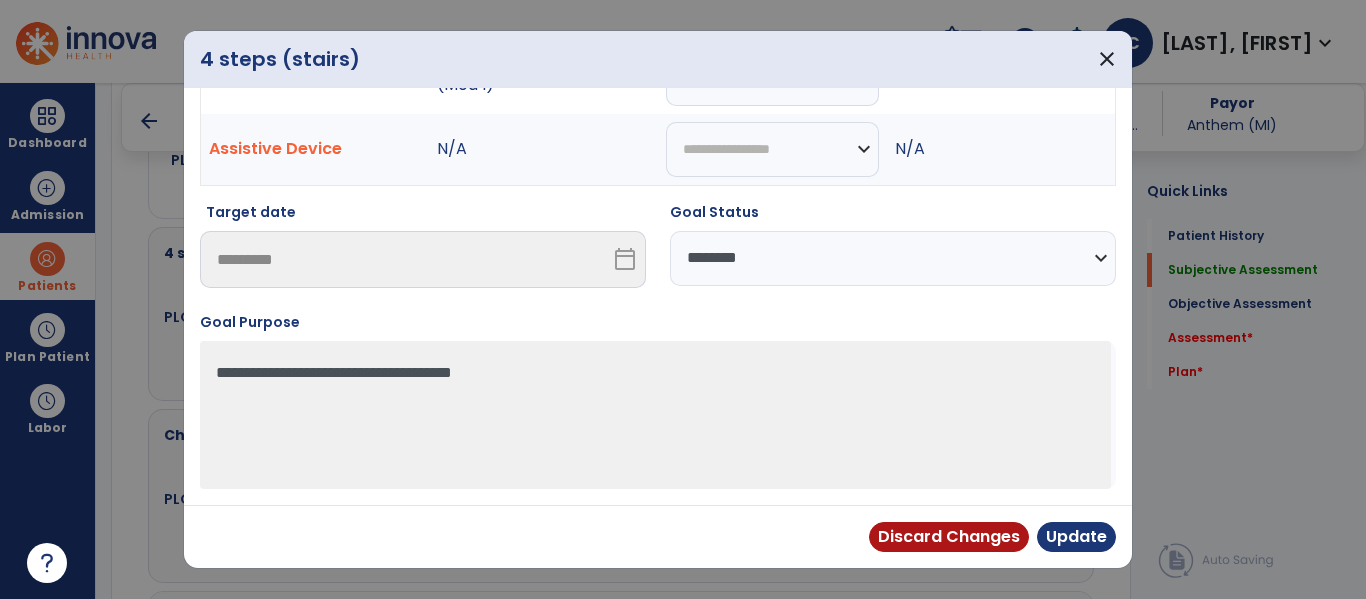 click on "**********" at bounding box center [893, 258] 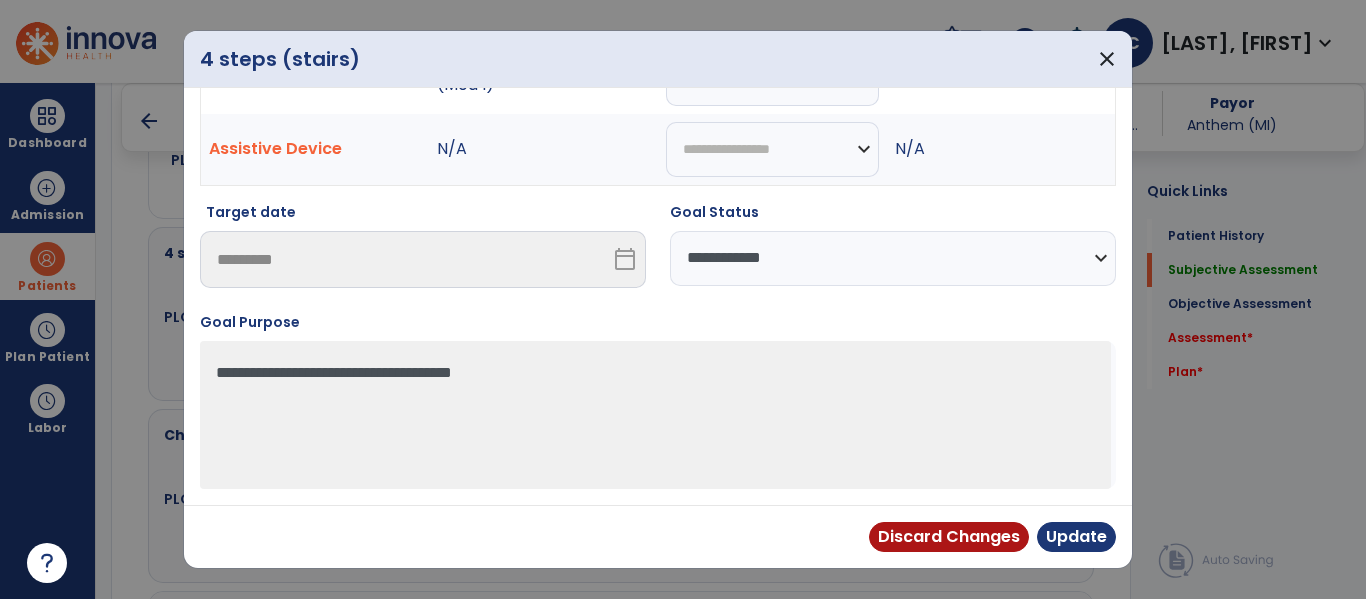 click on "**********" at bounding box center [893, 258] 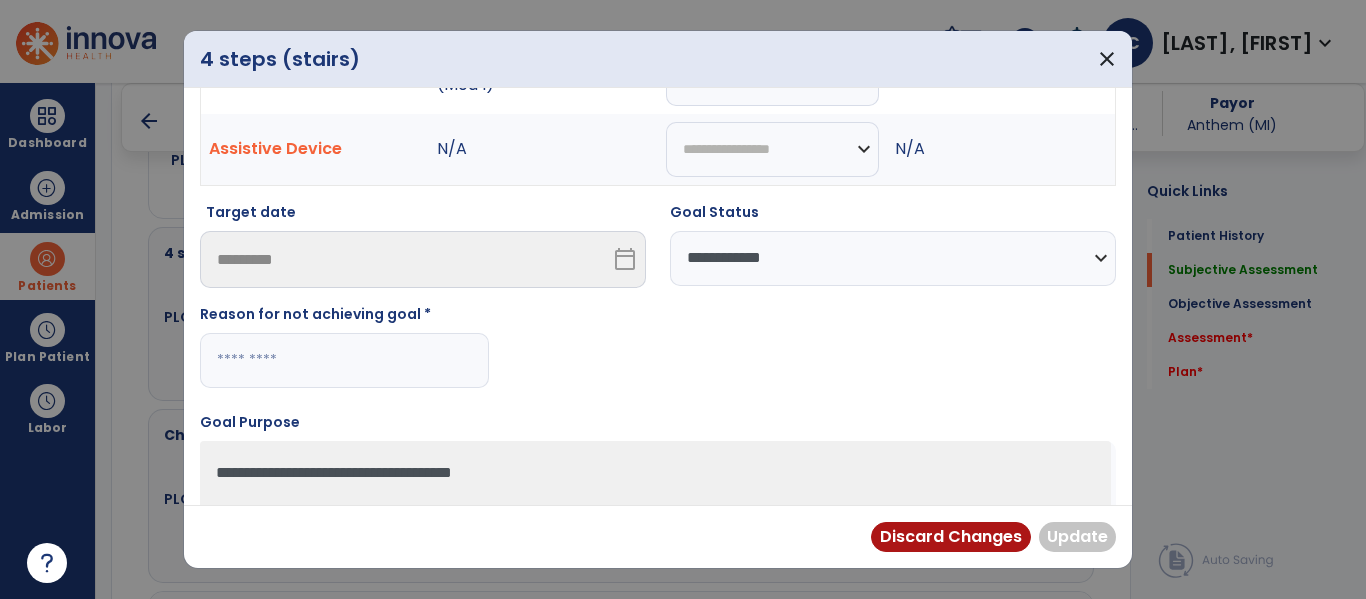 click at bounding box center [344, 360] 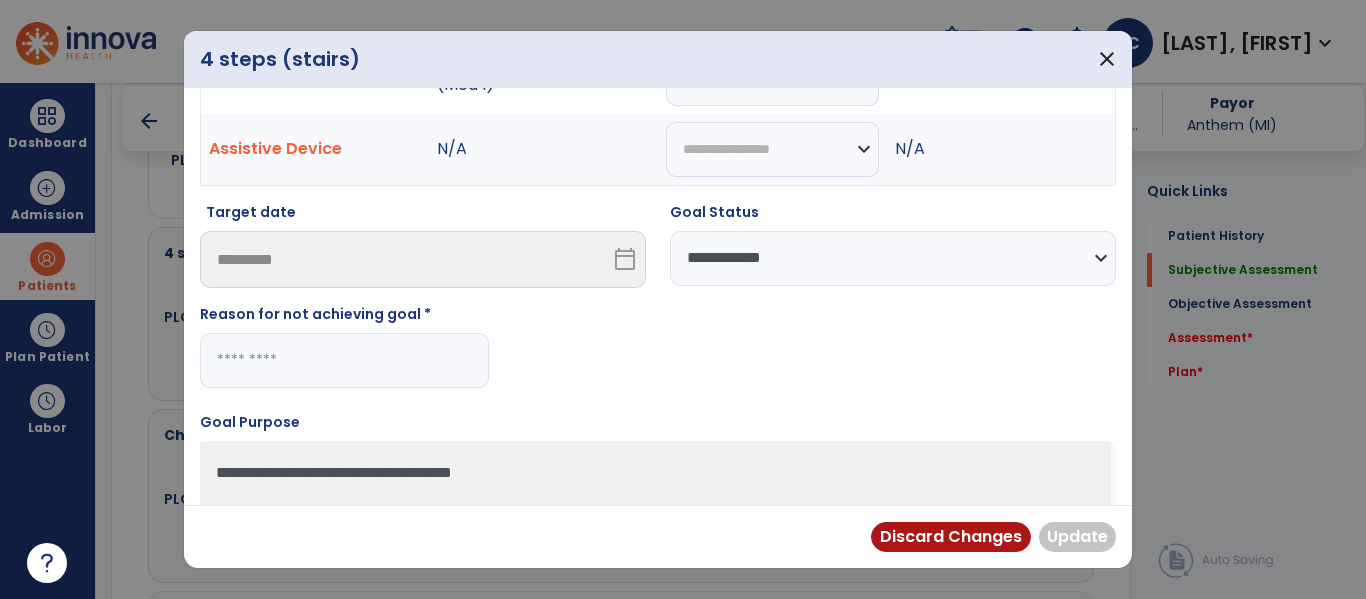 paste on "**********" 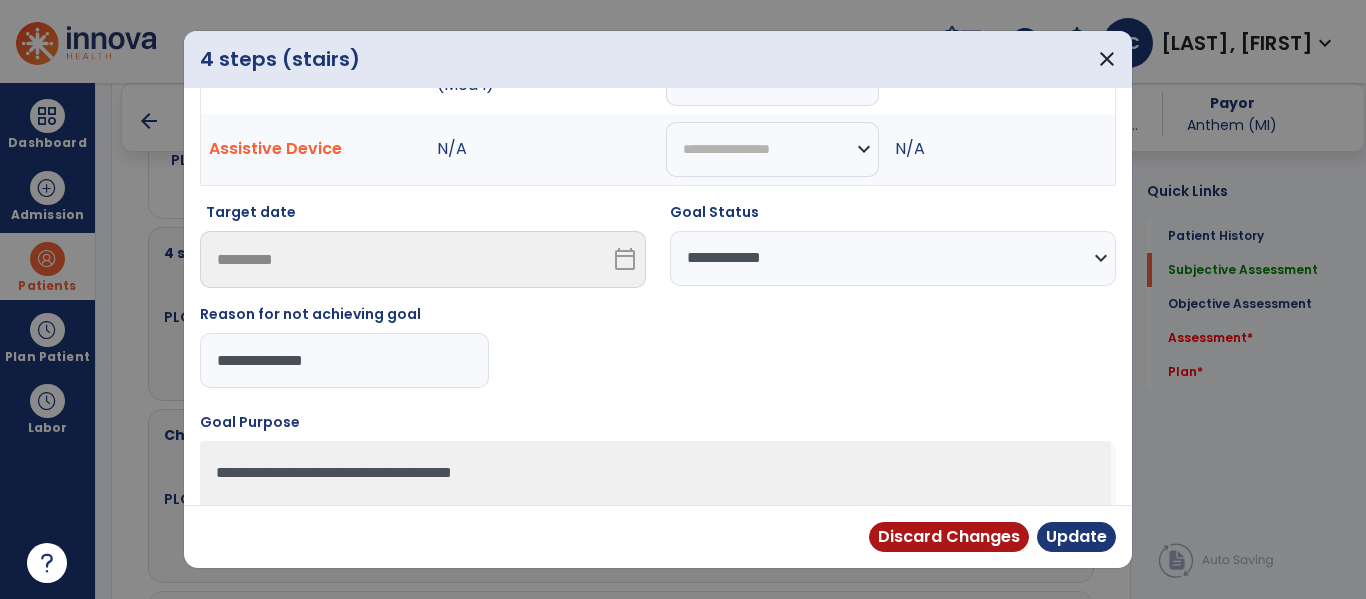 scroll, scrollTop: 116, scrollLeft: 0, axis: vertical 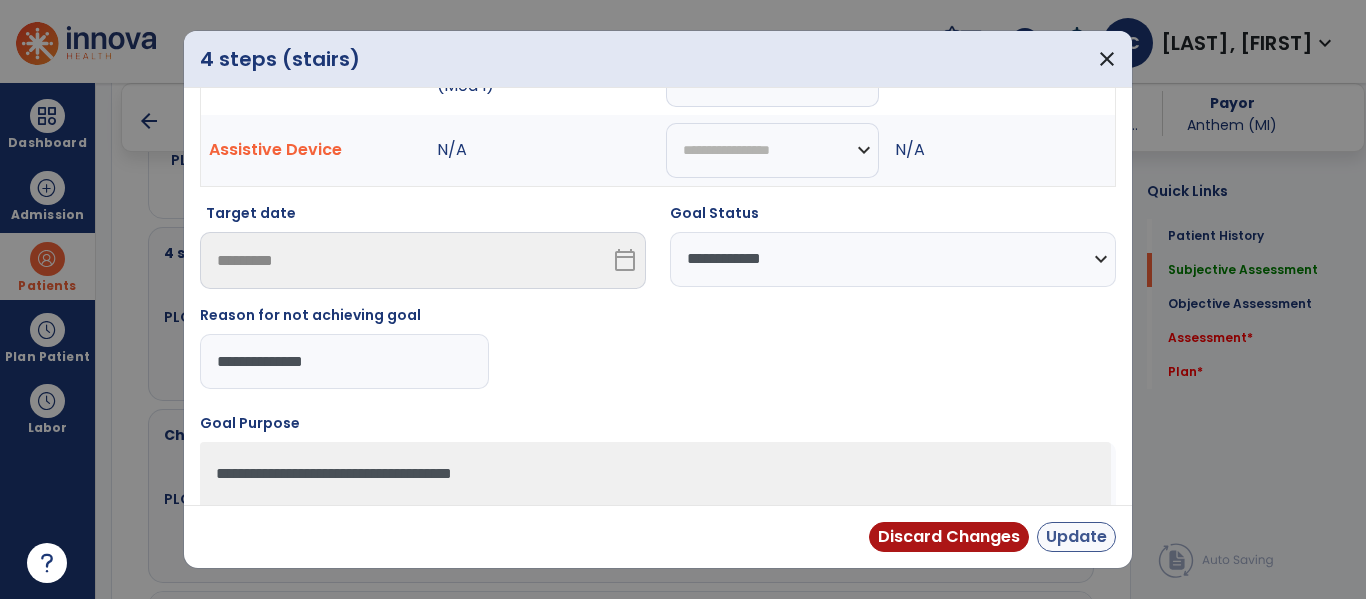 type on "**********" 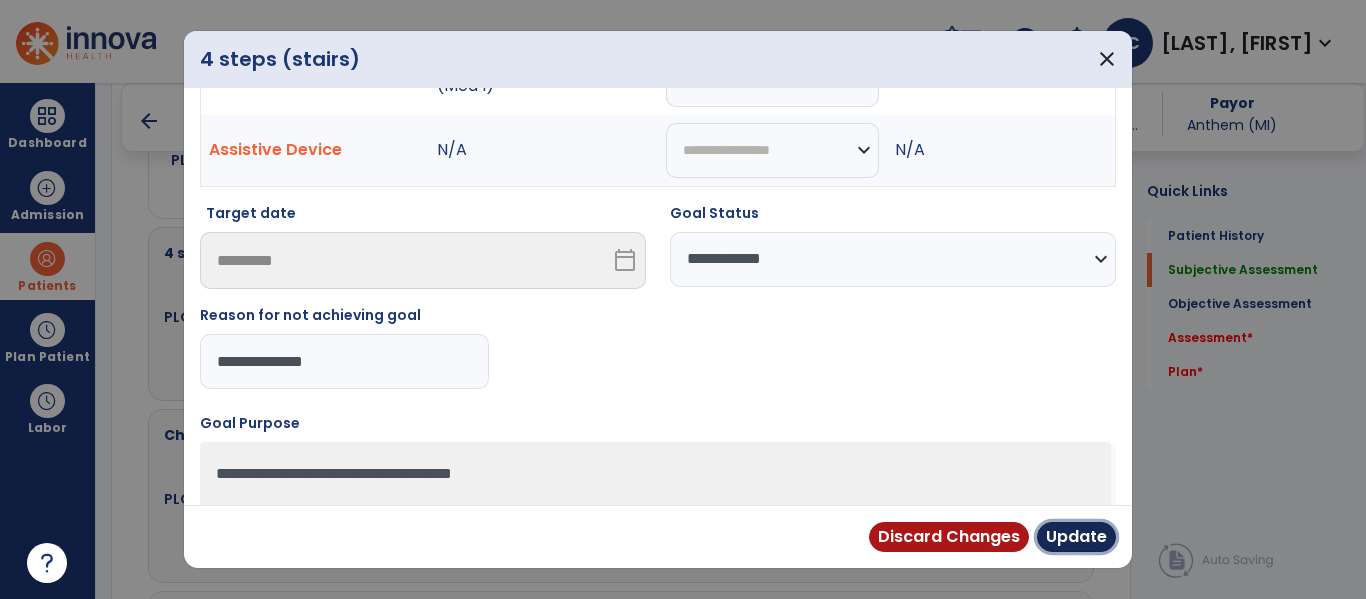 drag, startPoint x: 1053, startPoint y: 538, endPoint x: 991, endPoint y: 489, distance: 79.025314 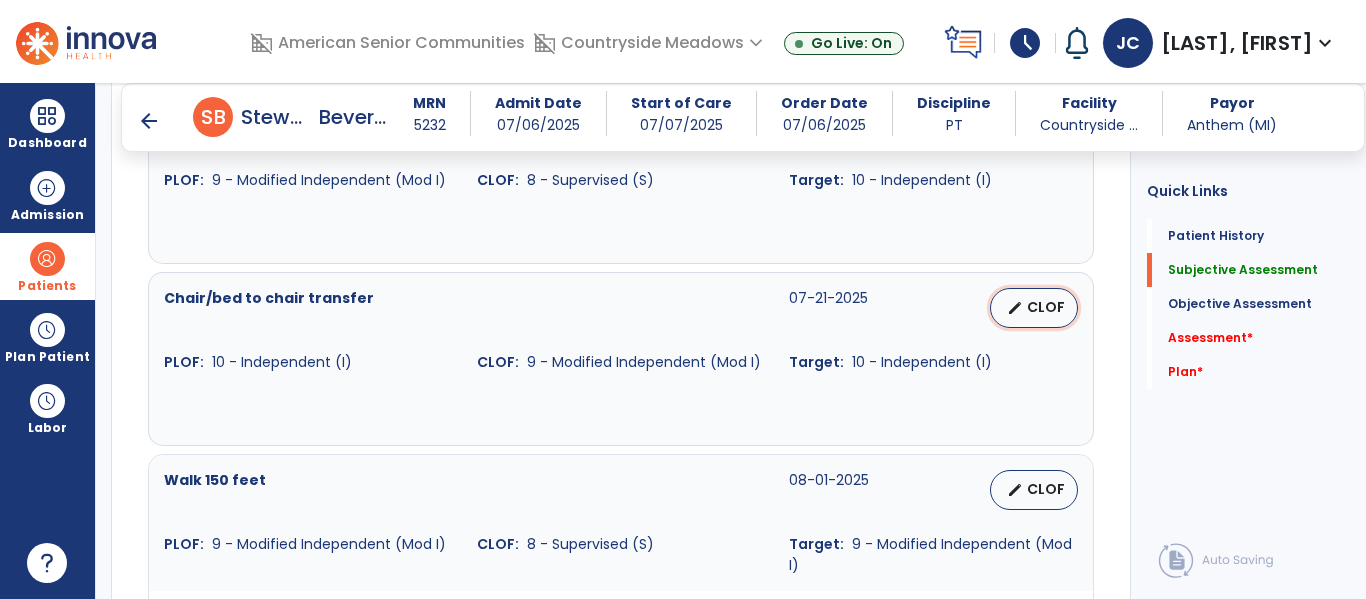 scroll, scrollTop: 1215, scrollLeft: 0, axis: vertical 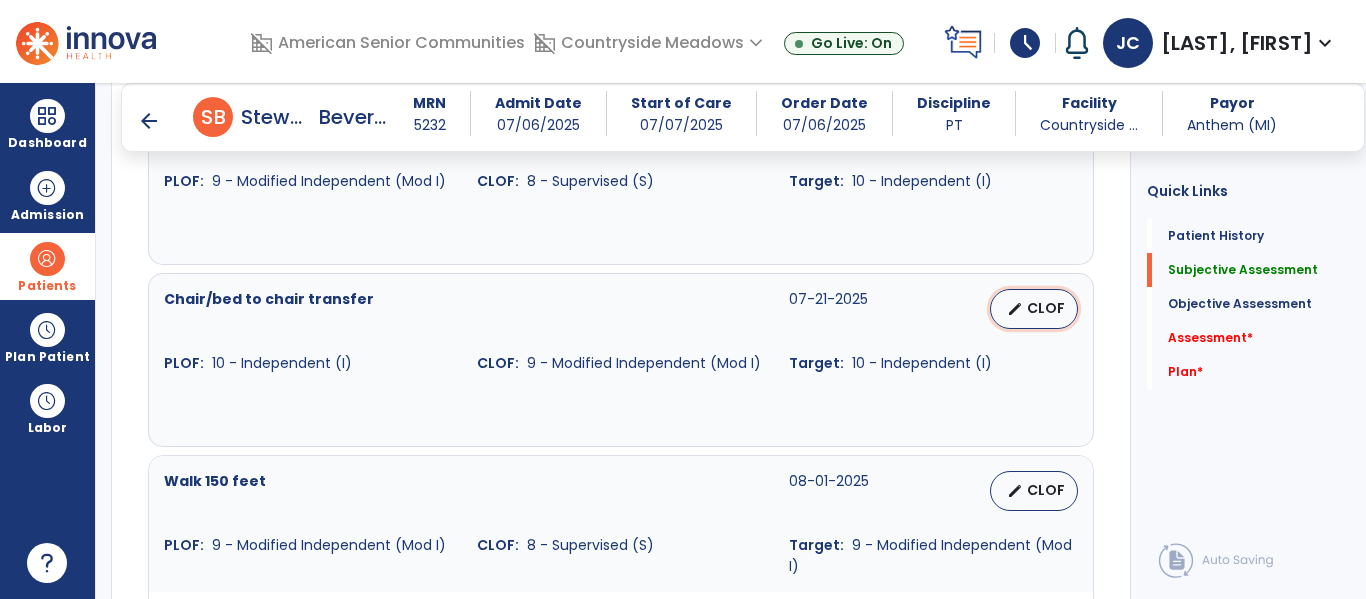 click on "CLOF" at bounding box center [1046, 308] 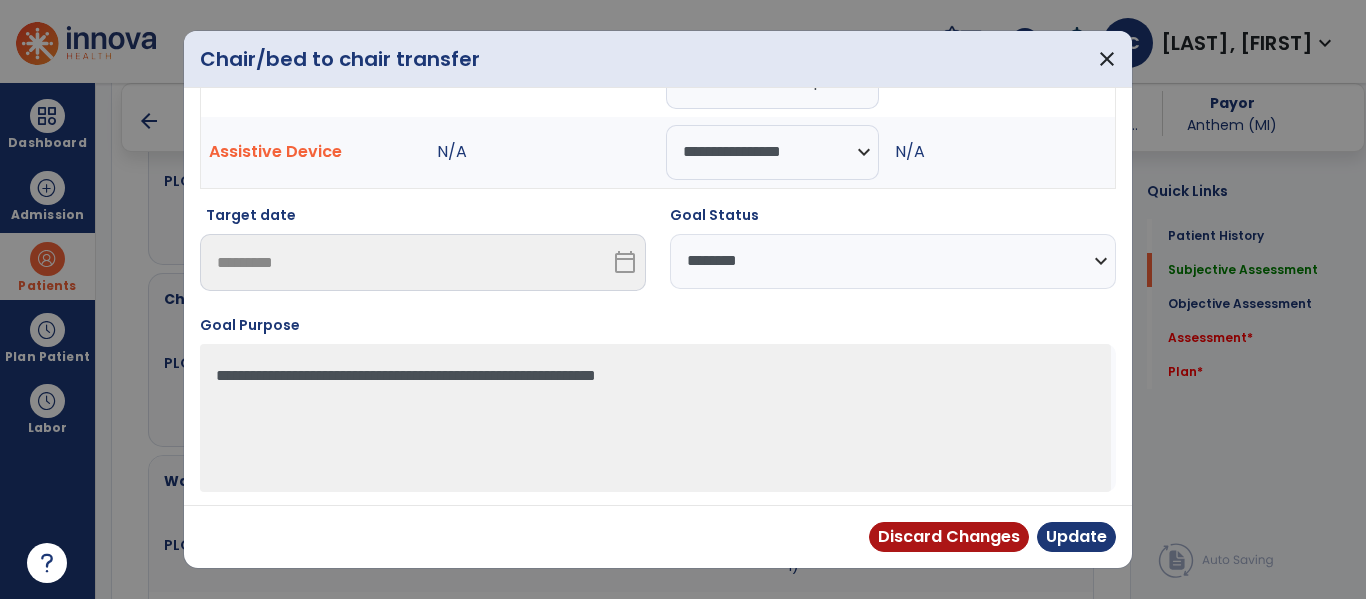 scroll, scrollTop: 109, scrollLeft: 0, axis: vertical 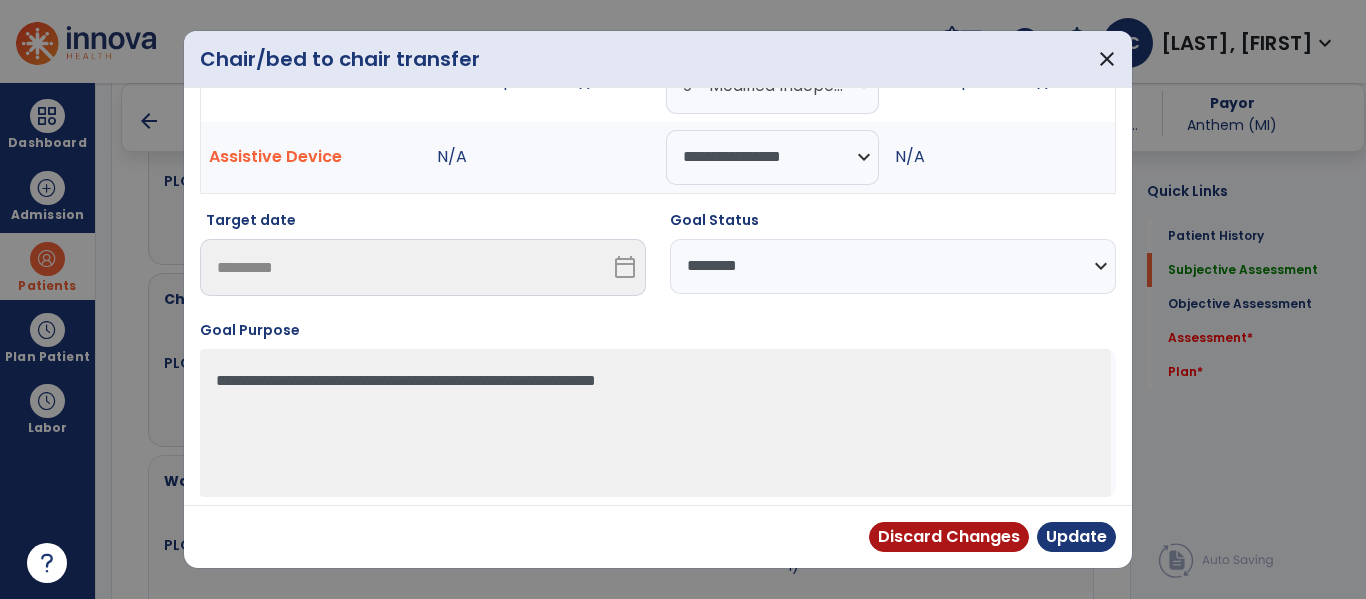 click on "**********" at bounding box center (893, 266) 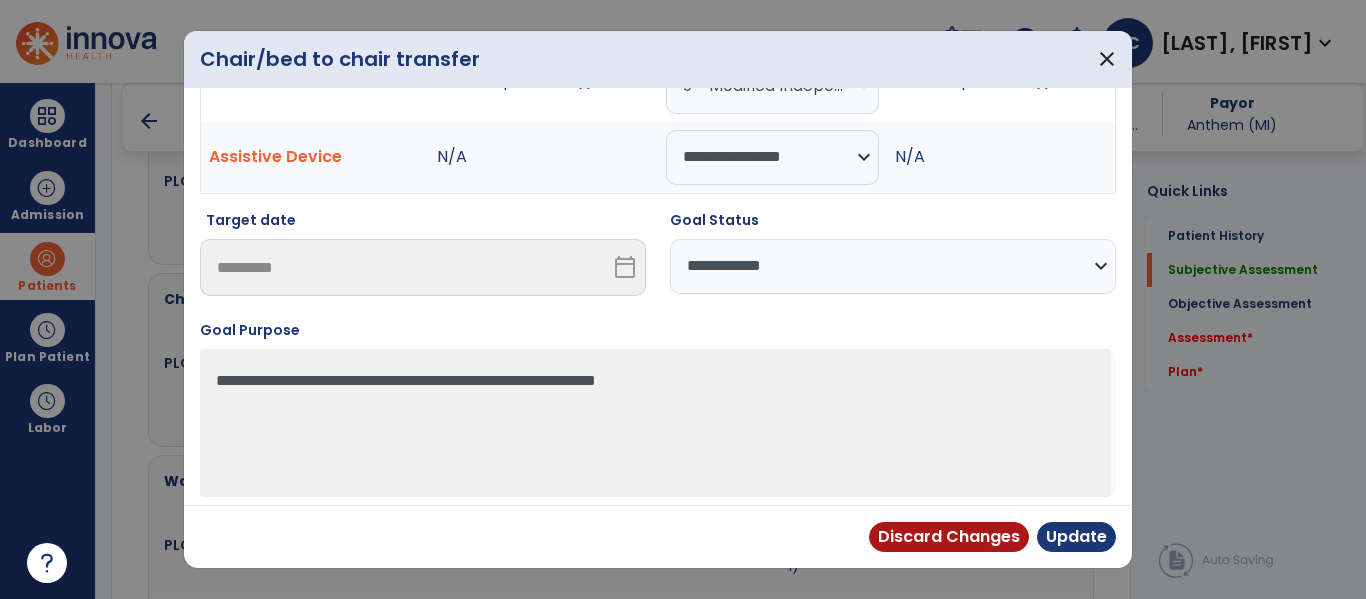 click on "**********" at bounding box center [893, 266] 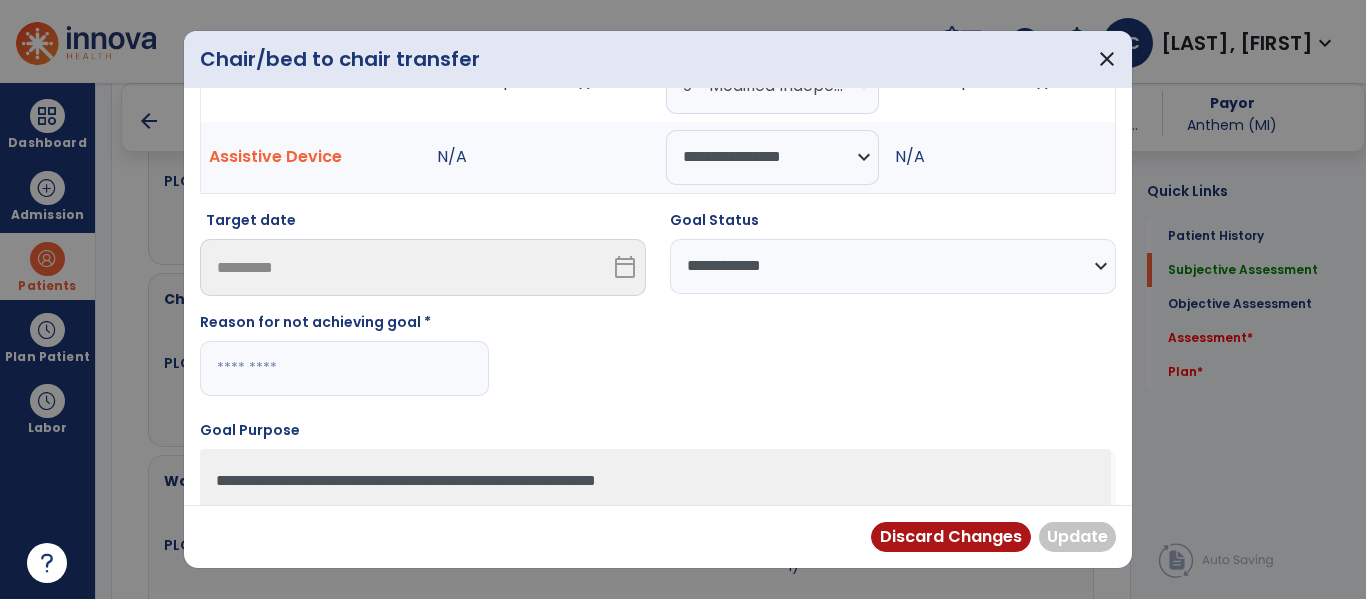 click at bounding box center [344, 368] 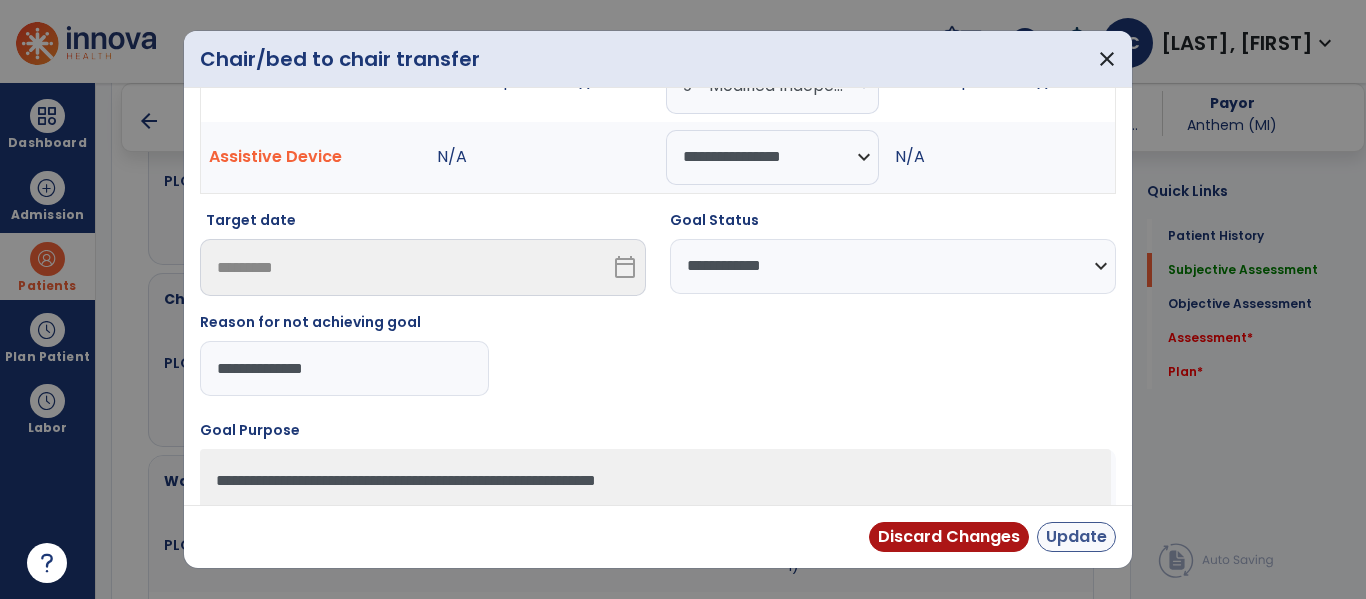 type on "**********" 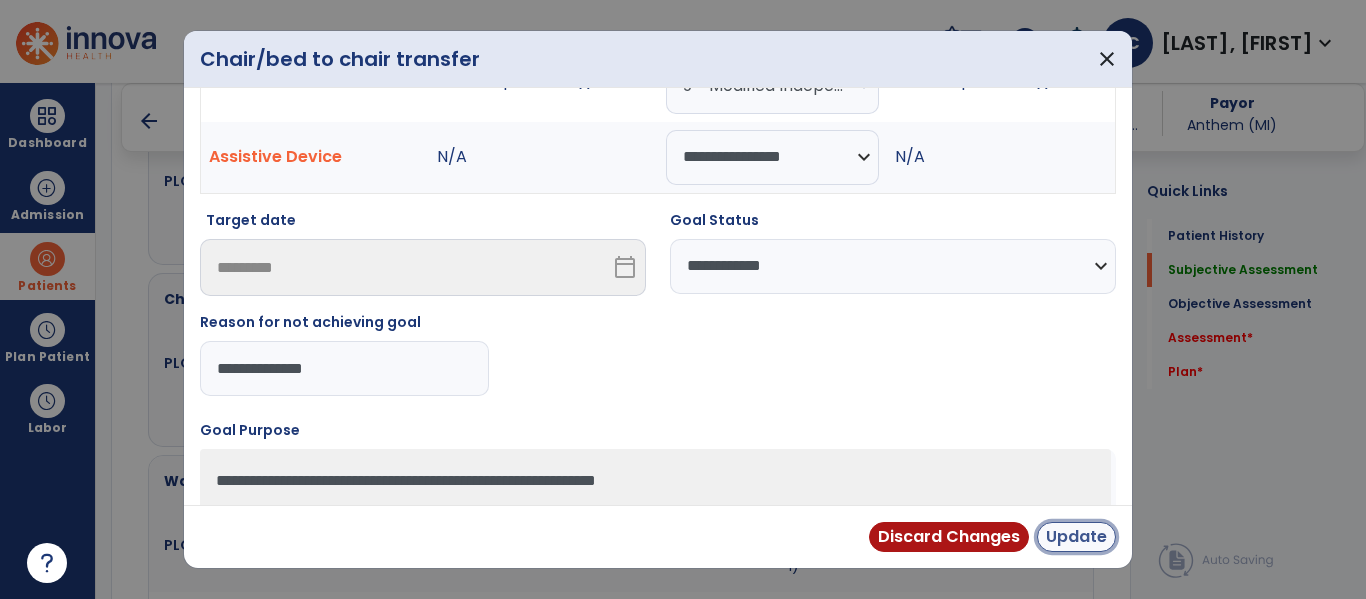 click on "Update" at bounding box center (1076, 537) 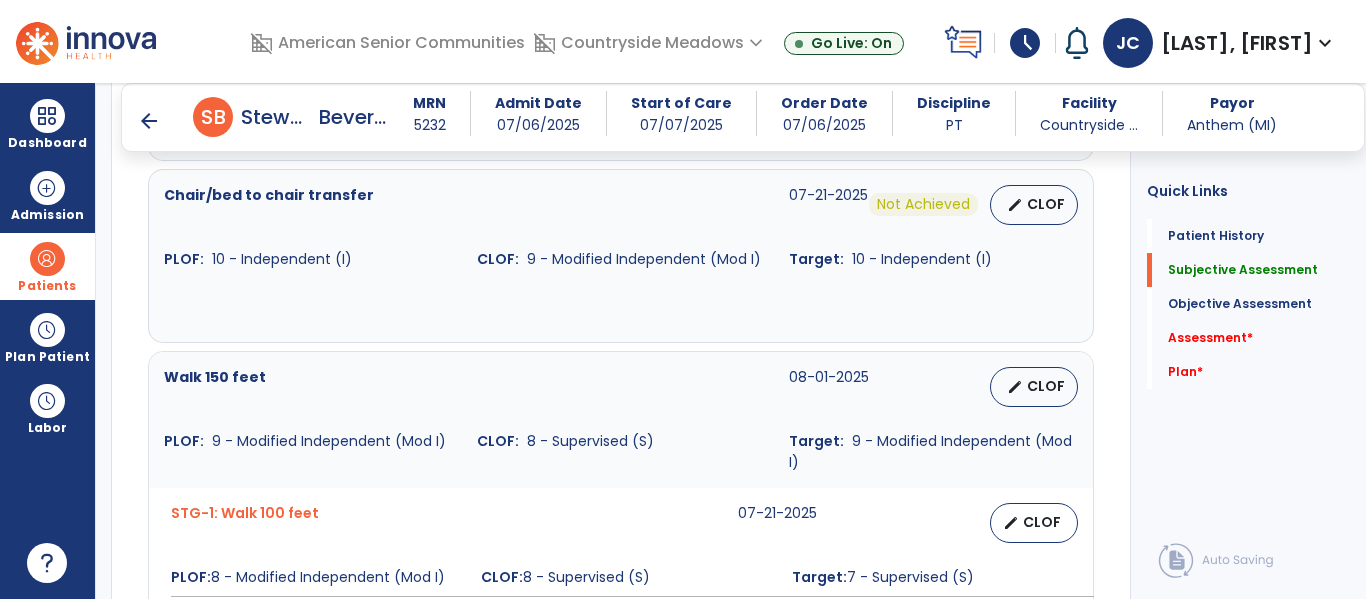 scroll, scrollTop: 1320, scrollLeft: 0, axis: vertical 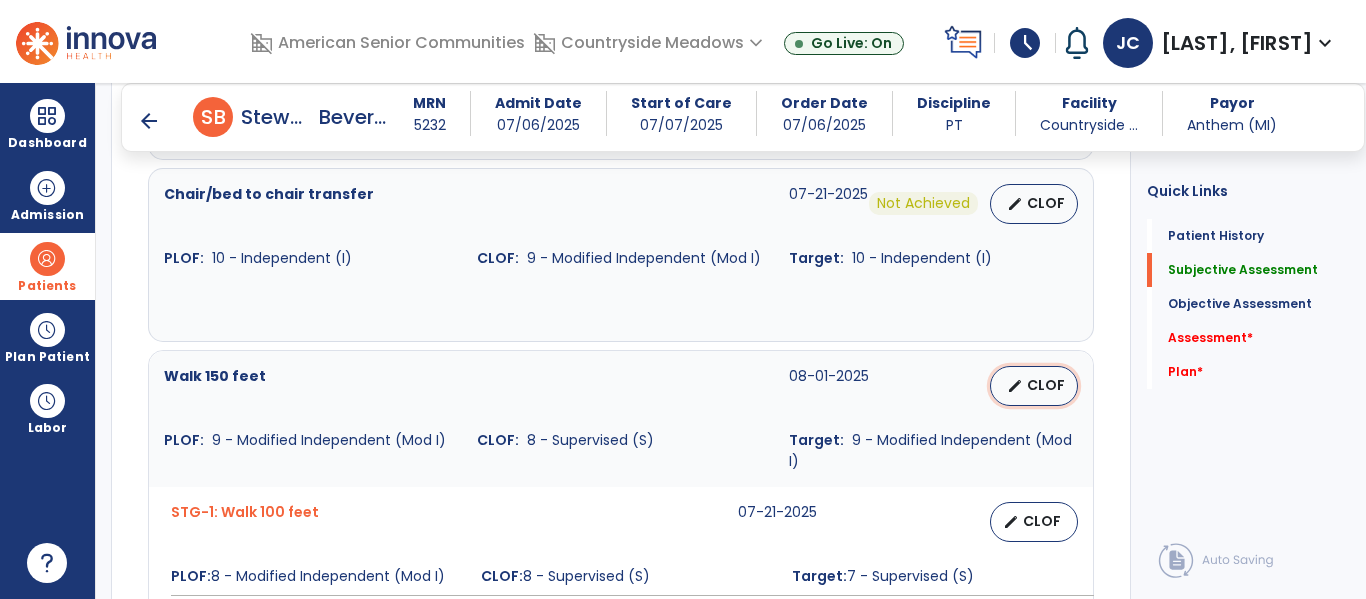 click on "CLOF" at bounding box center (1046, 385) 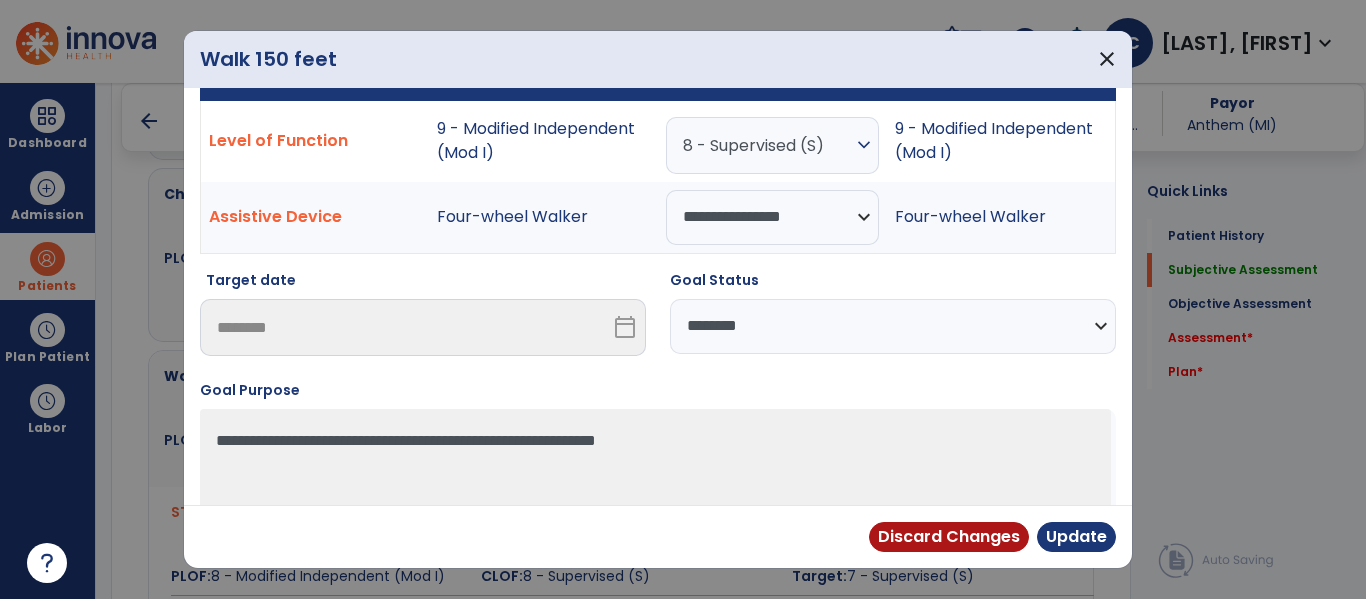 scroll, scrollTop: 51, scrollLeft: 0, axis: vertical 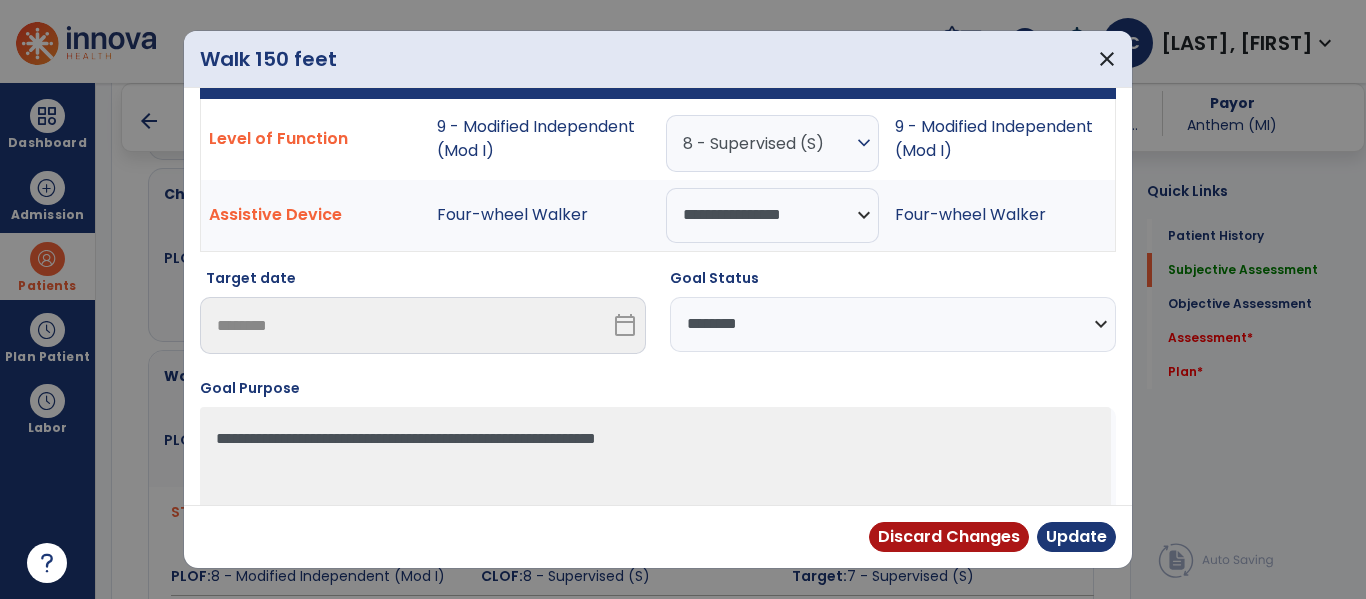 click on "**********" at bounding box center (893, 324) 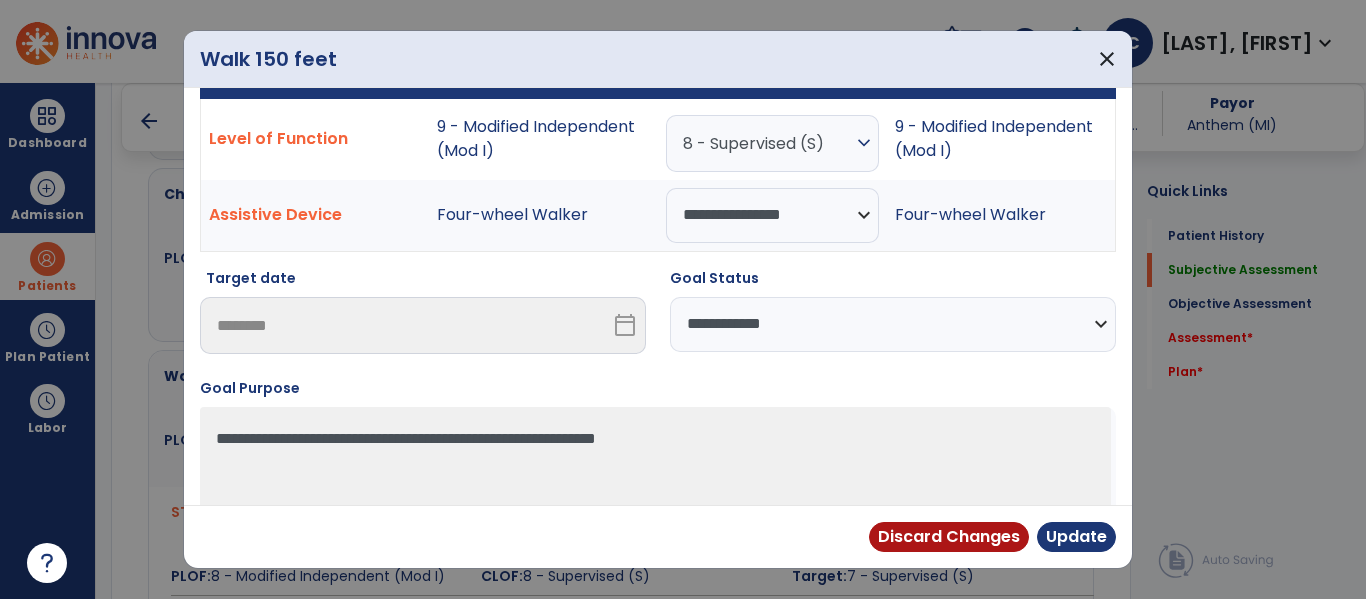 click on "**********" at bounding box center [893, 324] 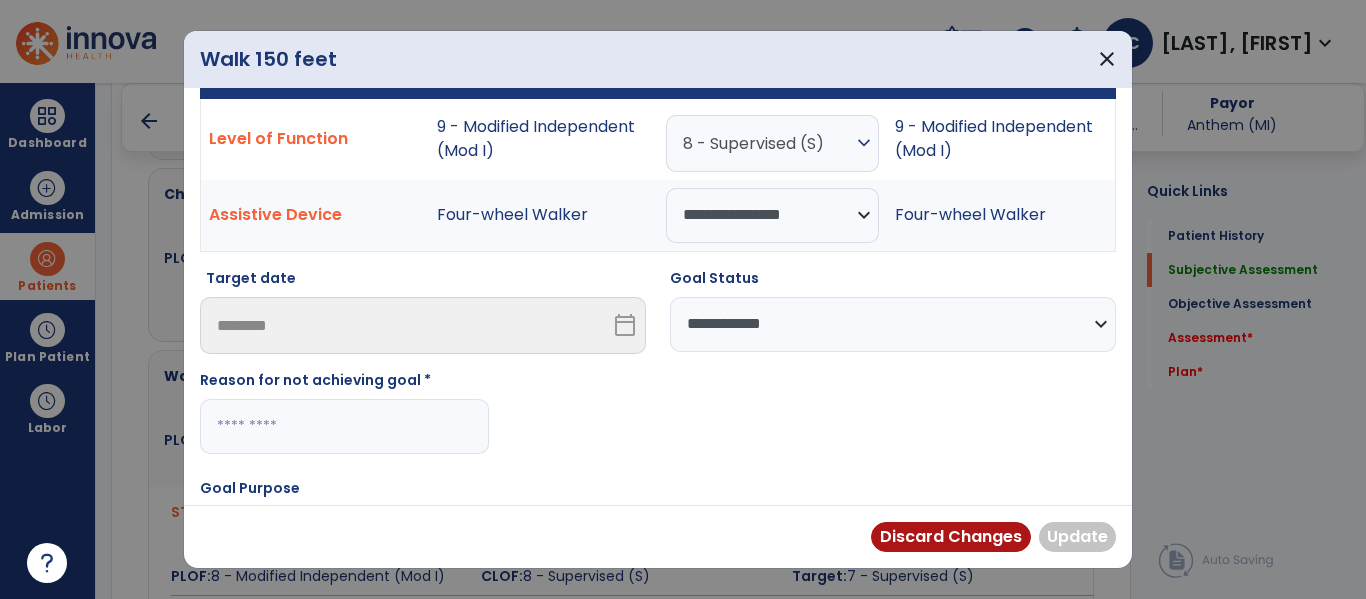drag, startPoint x: 297, startPoint y: 436, endPoint x: 280, endPoint y: 434, distance: 17.117243 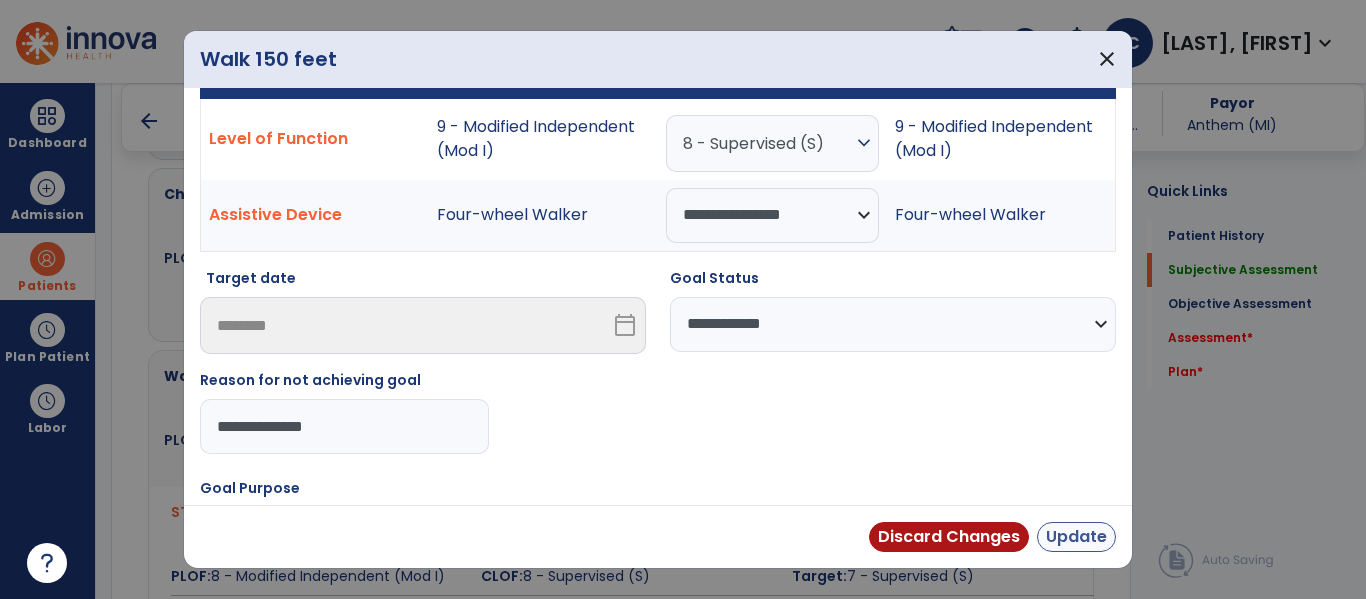 type on "**********" 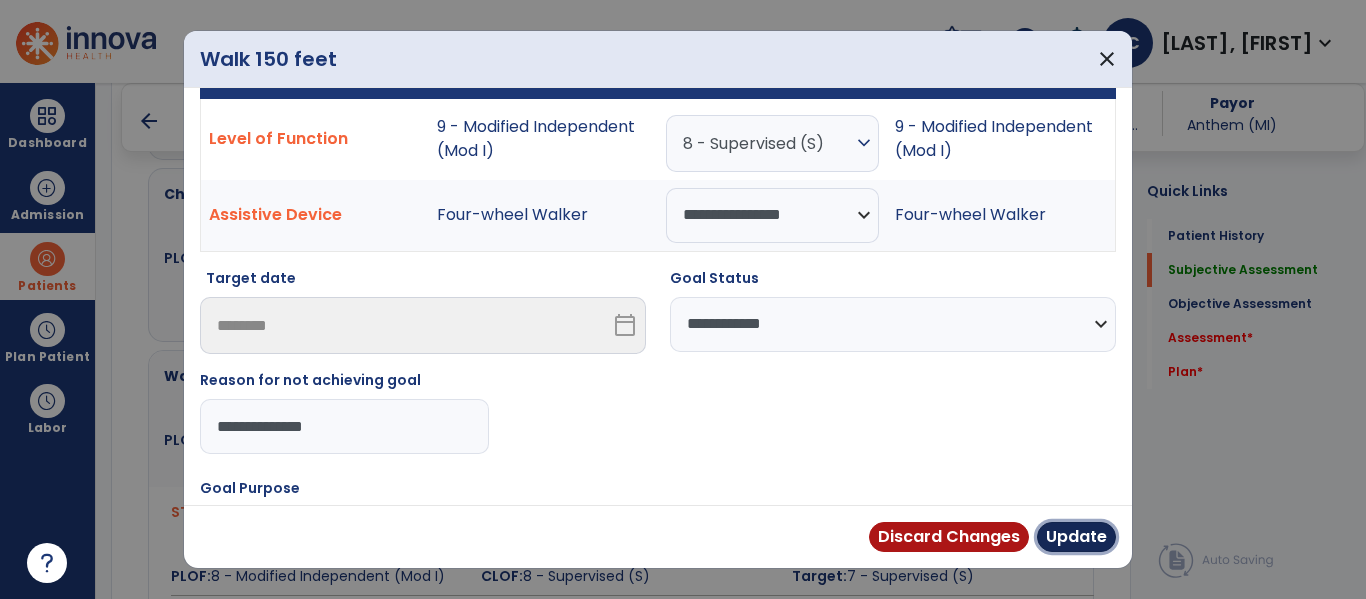 drag, startPoint x: 1087, startPoint y: 529, endPoint x: 1058, endPoint y: 473, distance: 63.06346 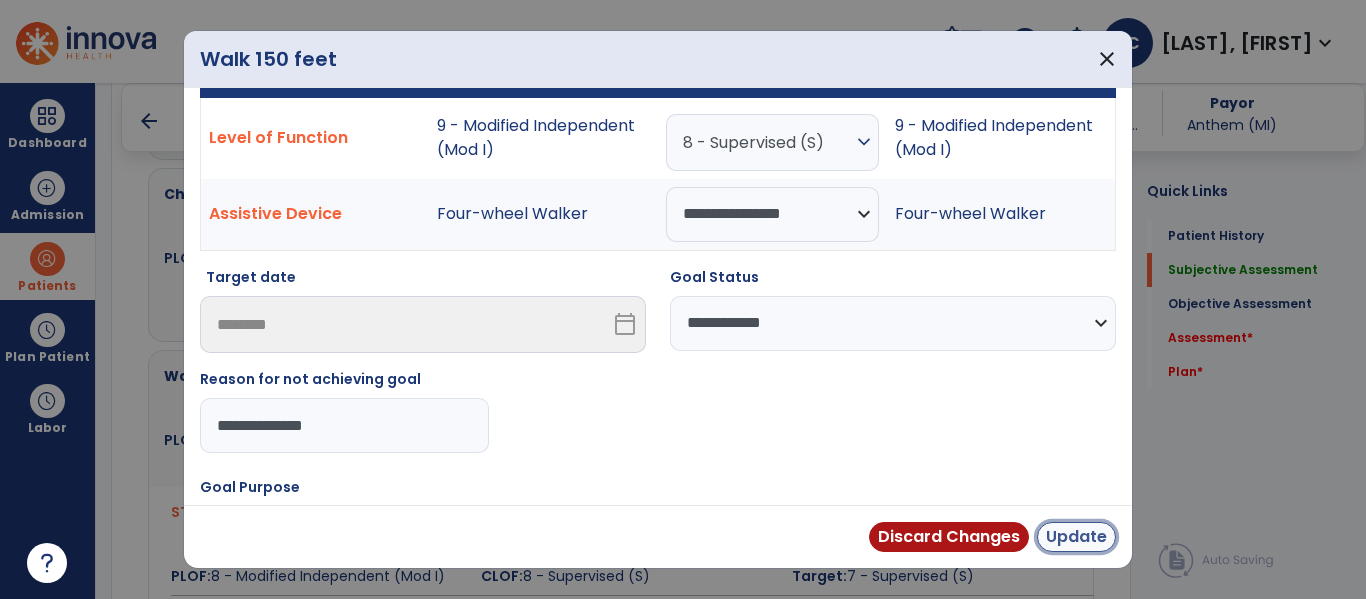click on "Update" at bounding box center (1076, 537) 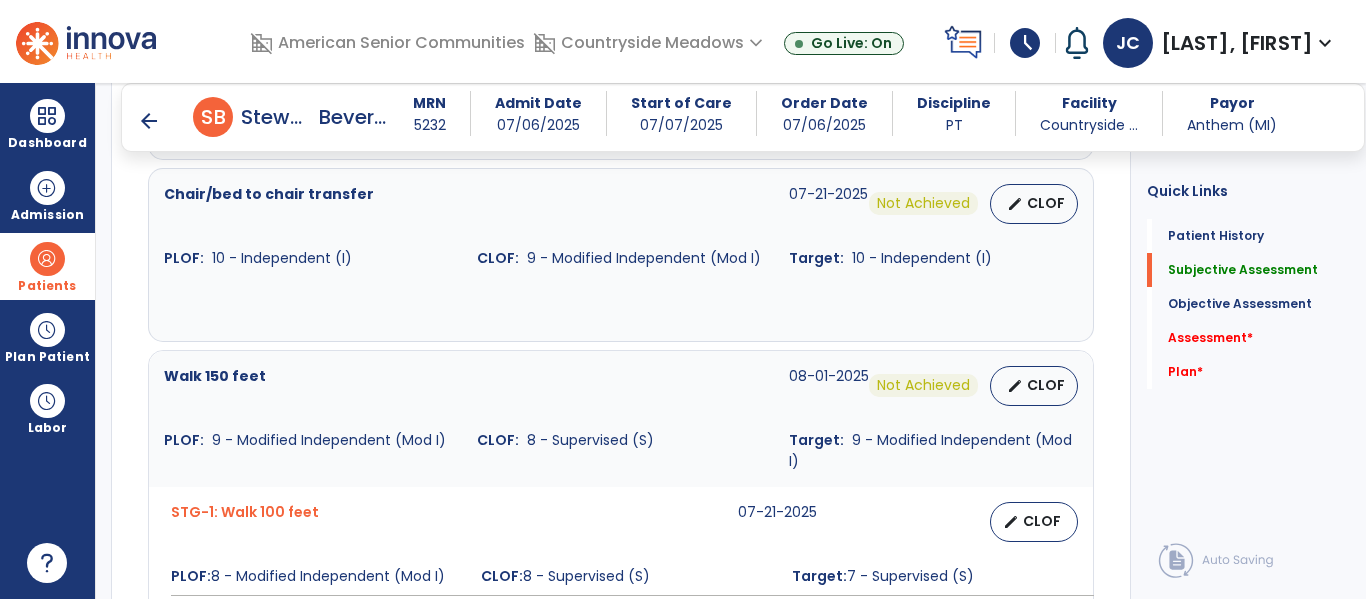 scroll, scrollTop: 1481, scrollLeft: 0, axis: vertical 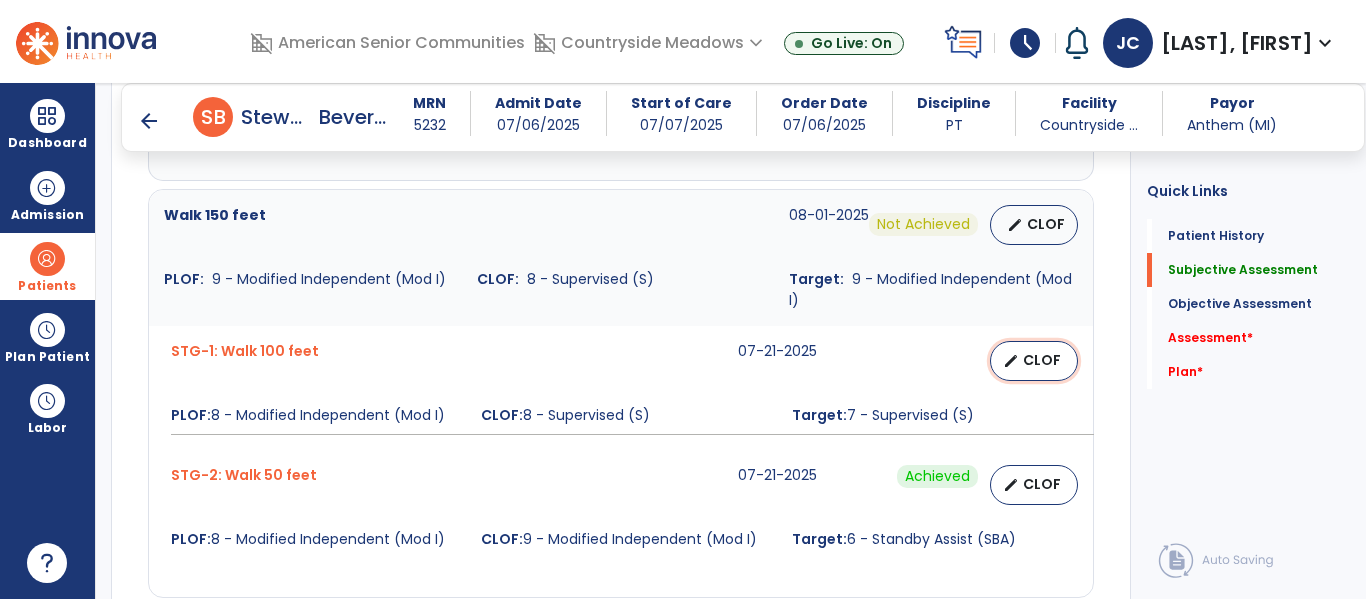 click on "edit   CLOF" at bounding box center [1034, 361] 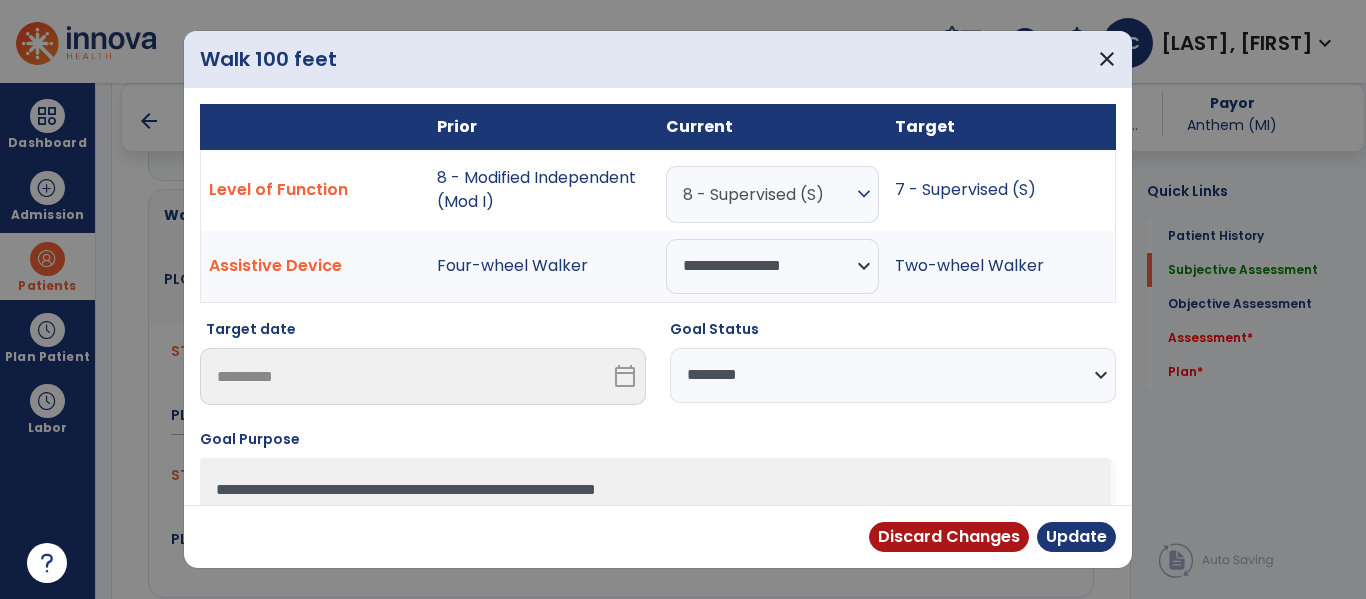 click on "**********" at bounding box center (893, 375) 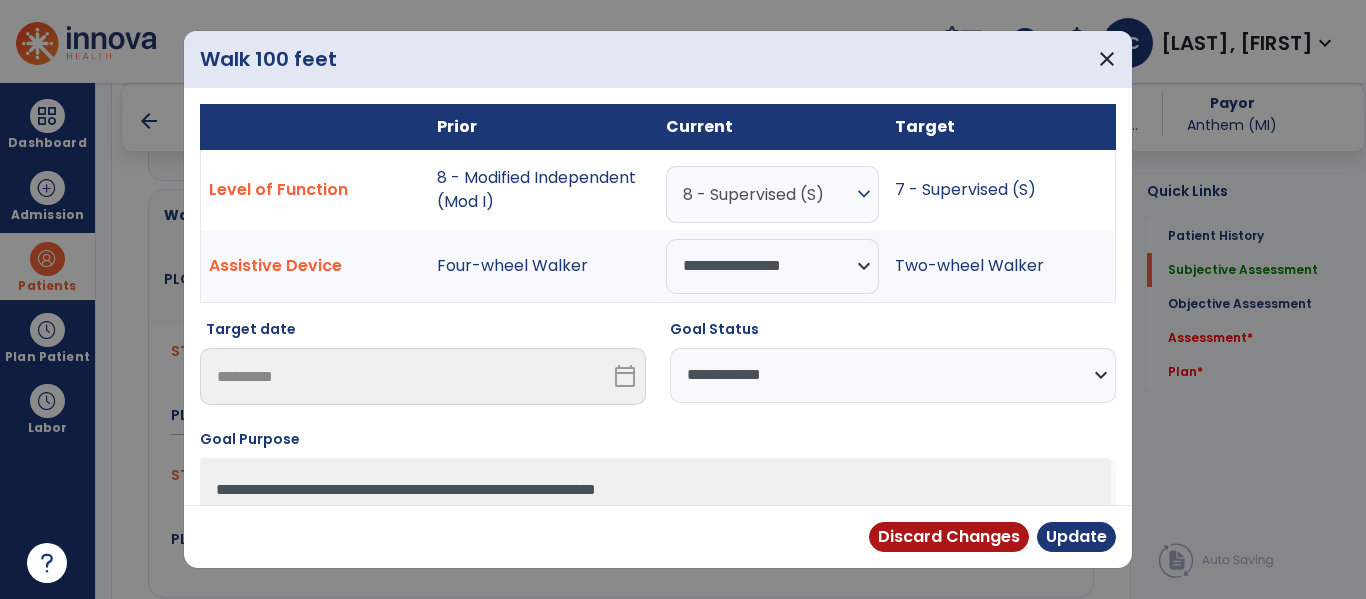 click on "**********" at bounding box center (893, 375) 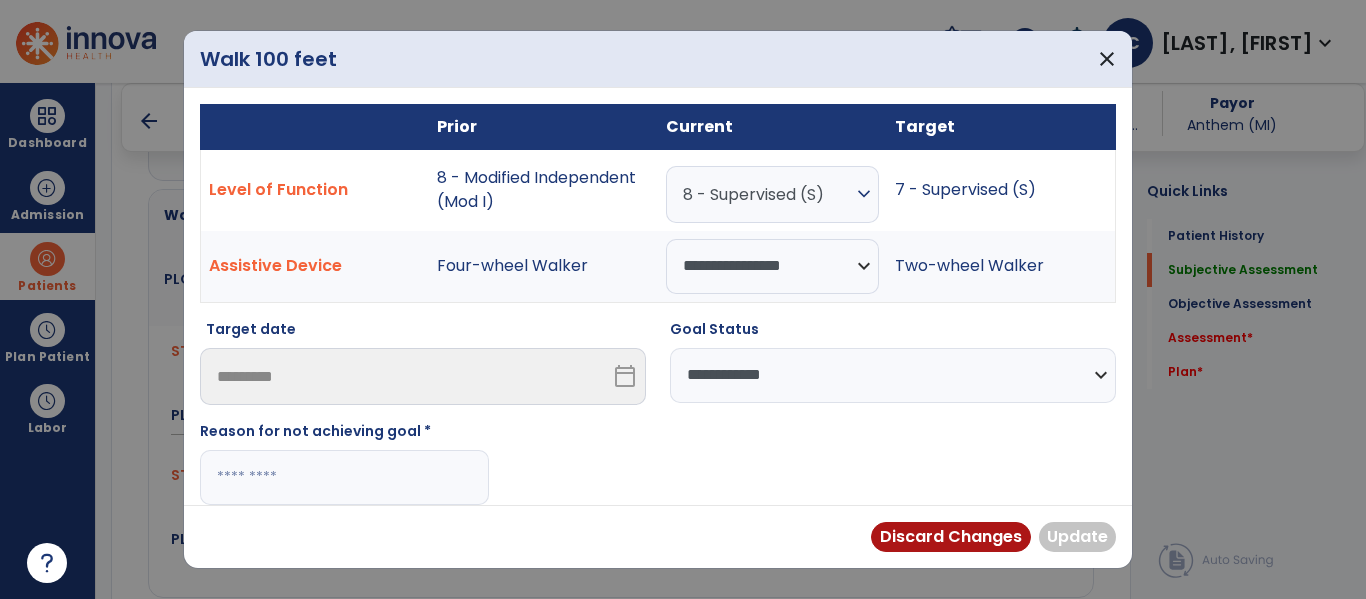 click at bounding box center [344, 477] 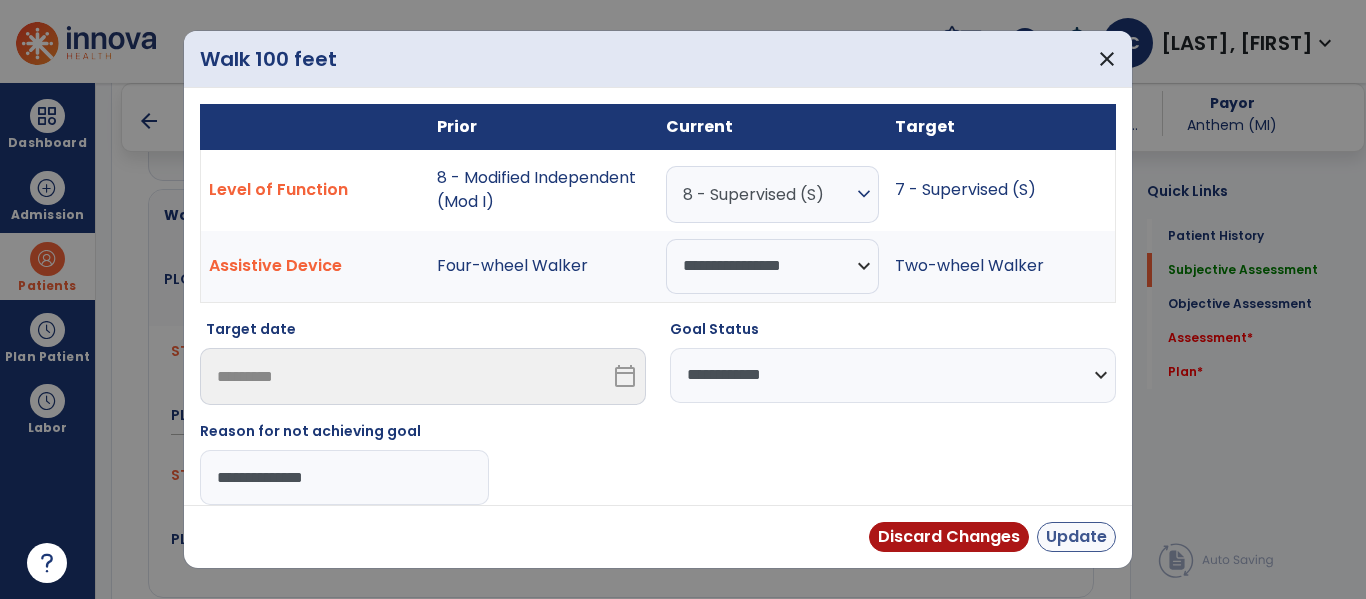 type on "**********" 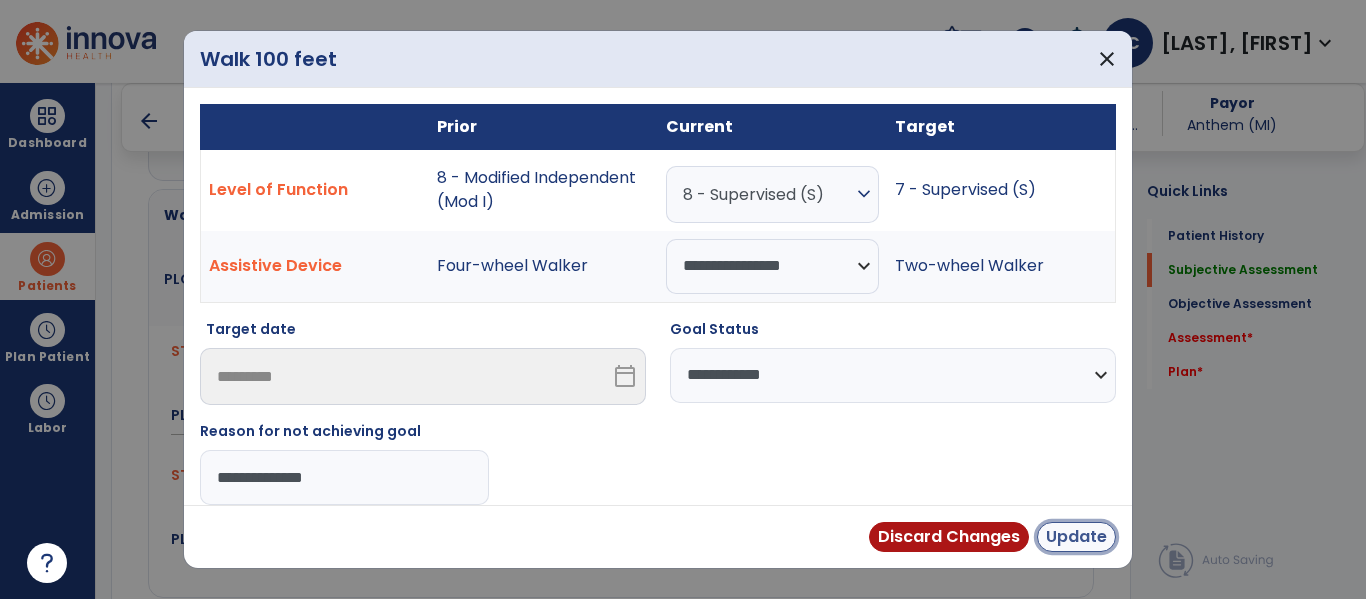 click on "Update" at bounding box center (1076, 537) 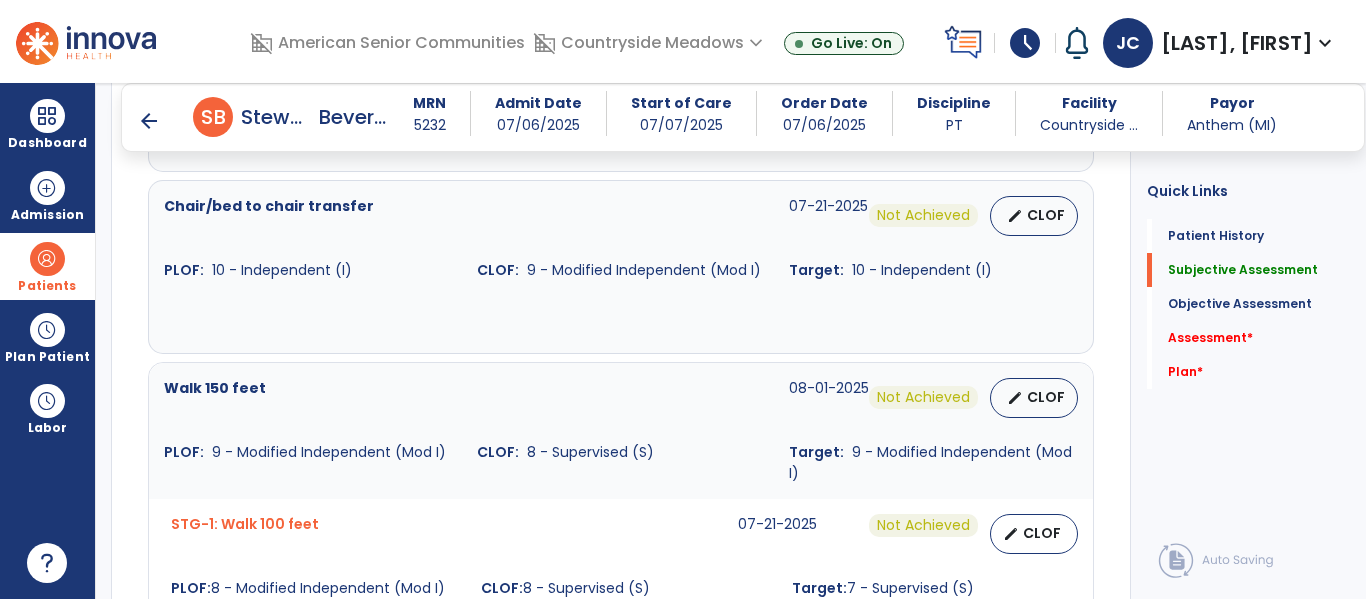 scroll, scrollTop: 1347, scrollLeft: 0, axis: vertical 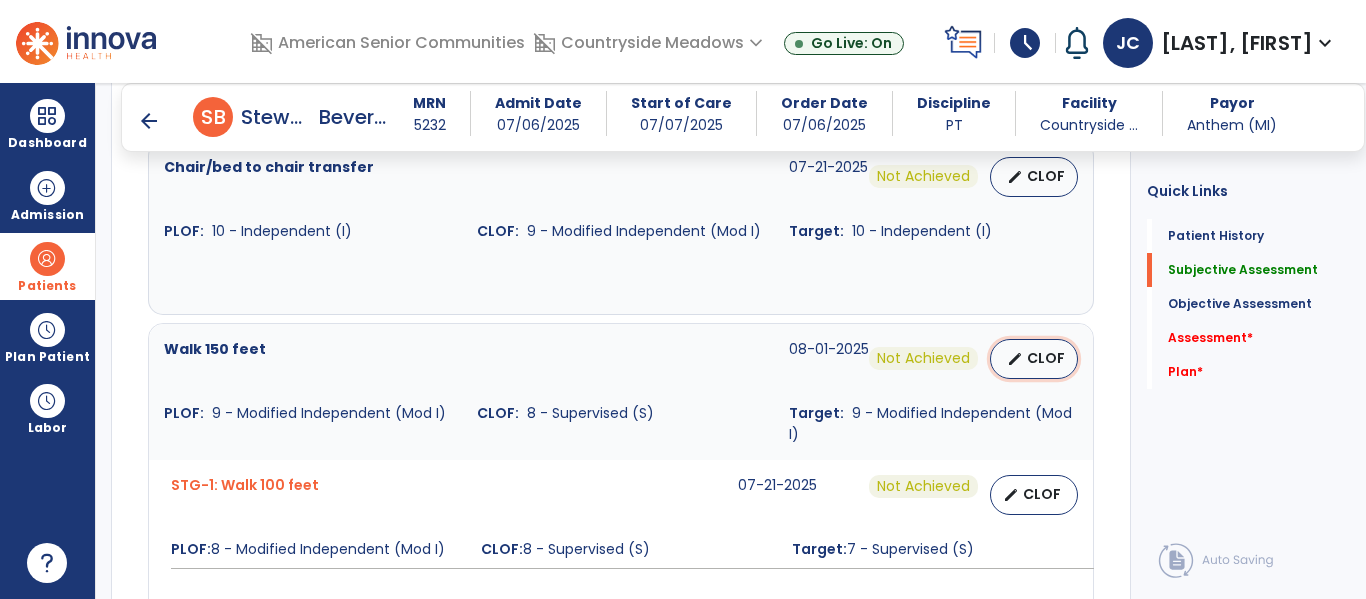 click on "edit" at bounding box center (1015, 359) 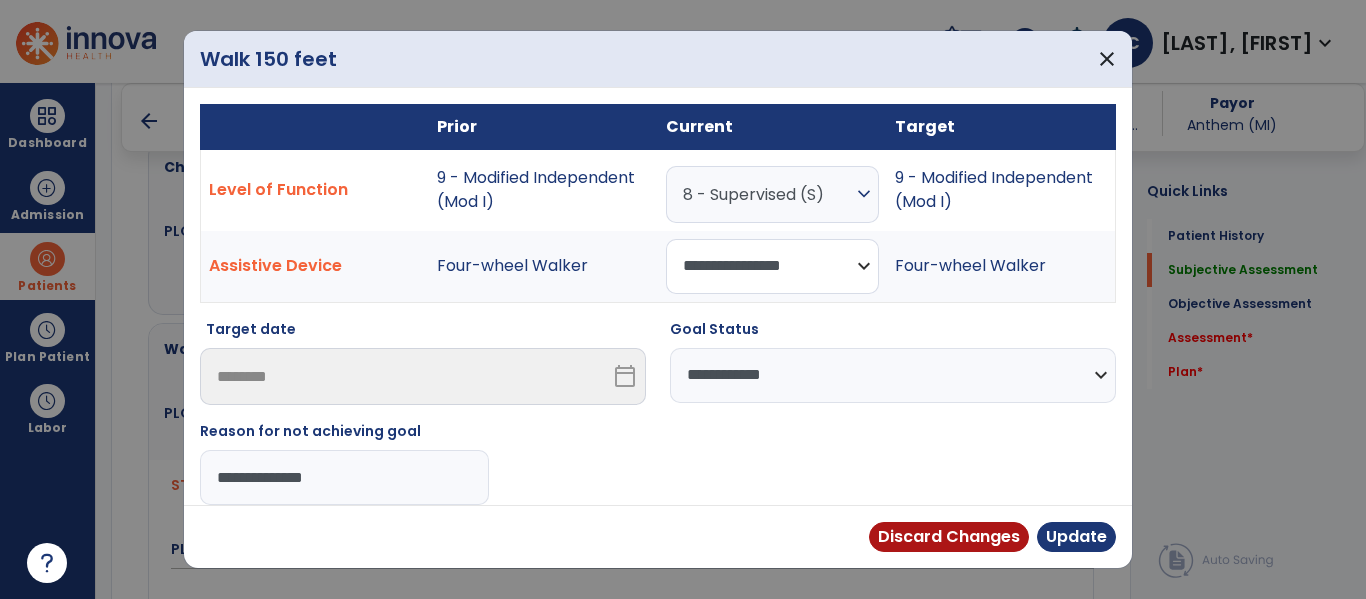click on "**********" at bounding box center [772, 266] 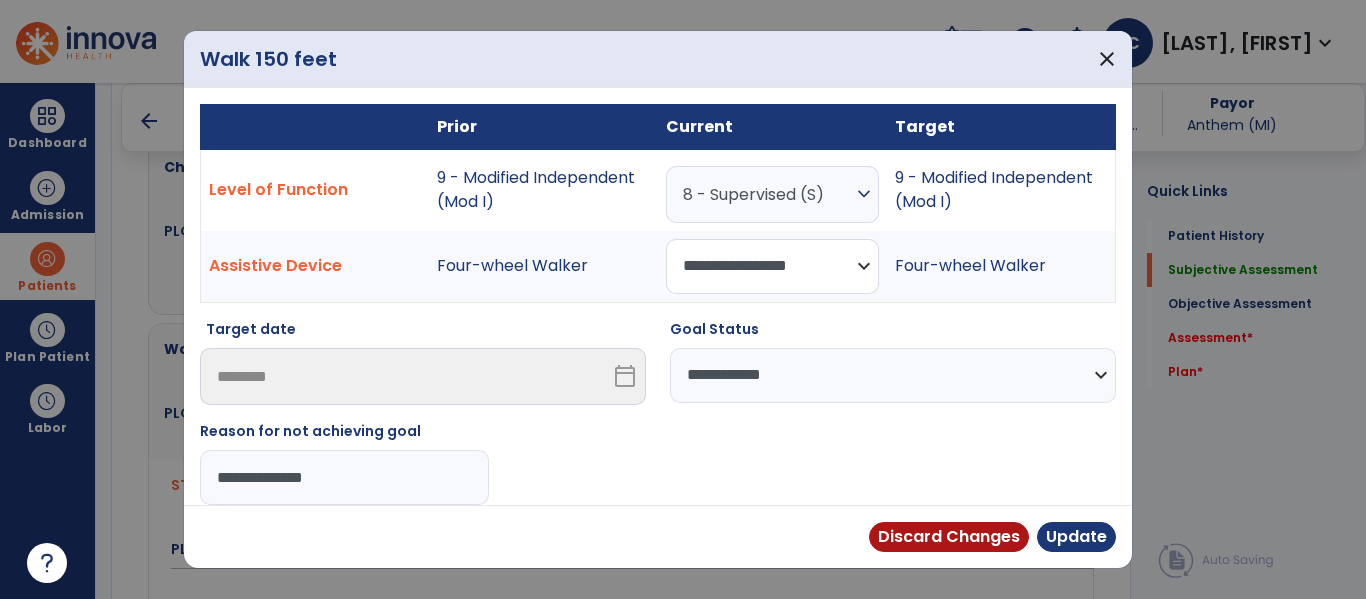 click on "**********" at bounding box center (772, 266) 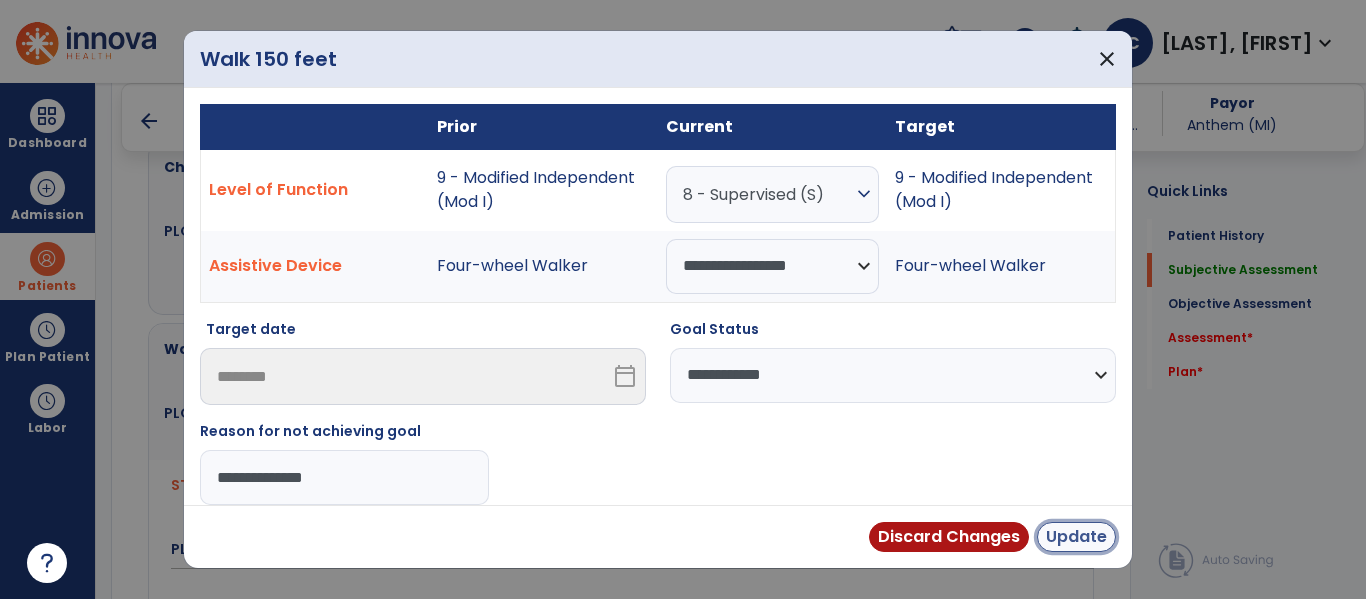 click on "Update" at bounding box center (1076, 537) 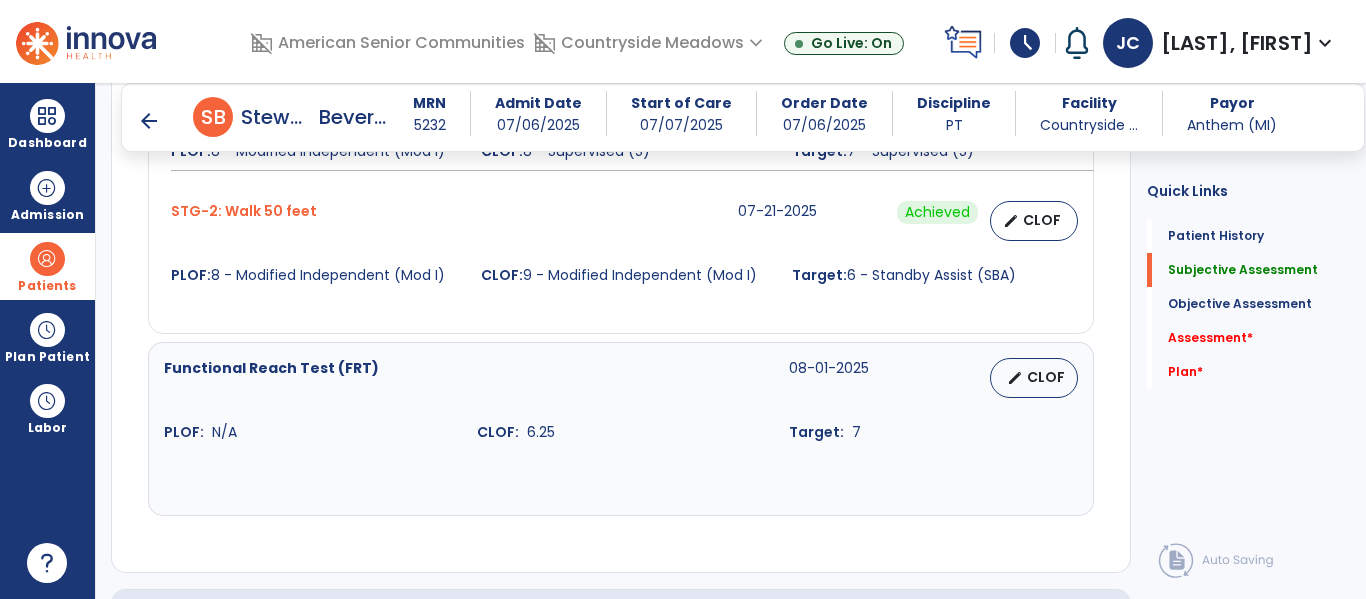 scroll, scrollTop: 1750, scrollLeft: 0, axis: vertical 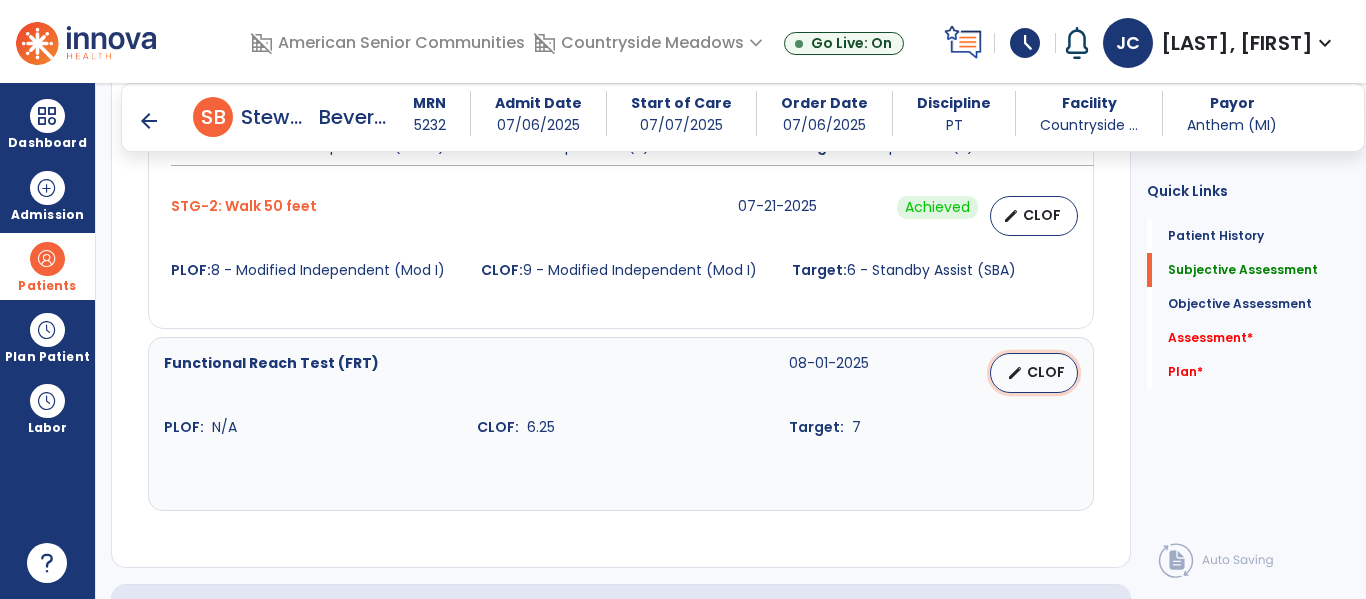 click on "CLOF" at bounding box center [1046, 372] 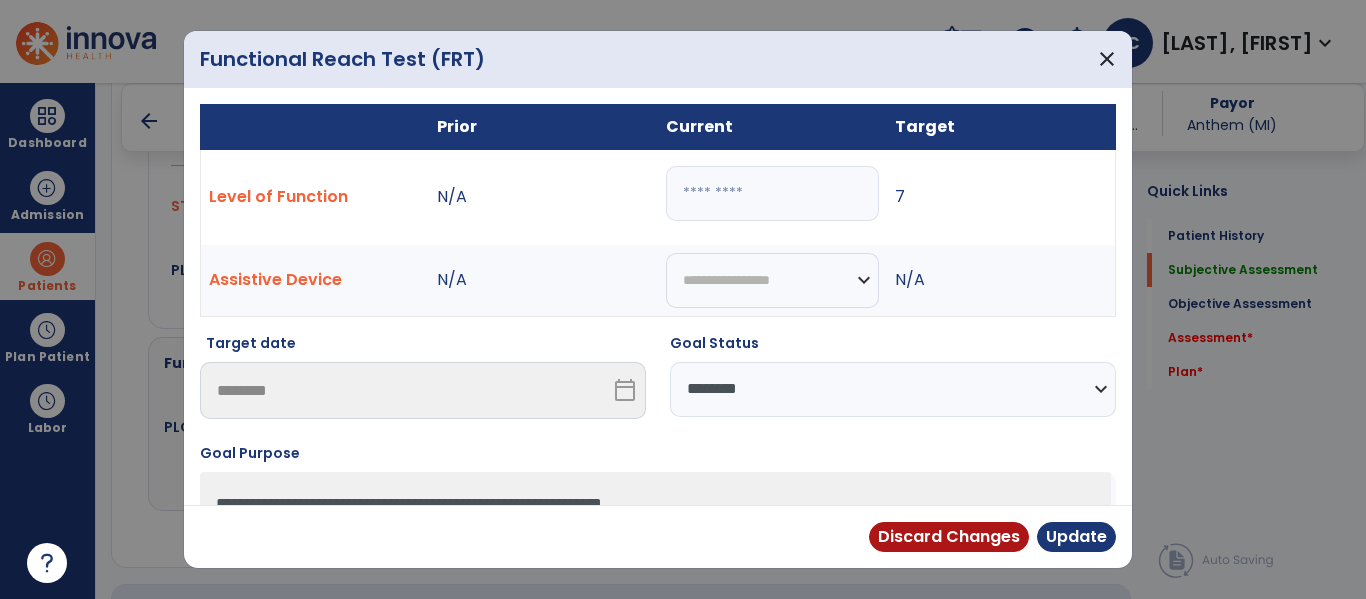click on "**********" at bounding box center (893, 389) 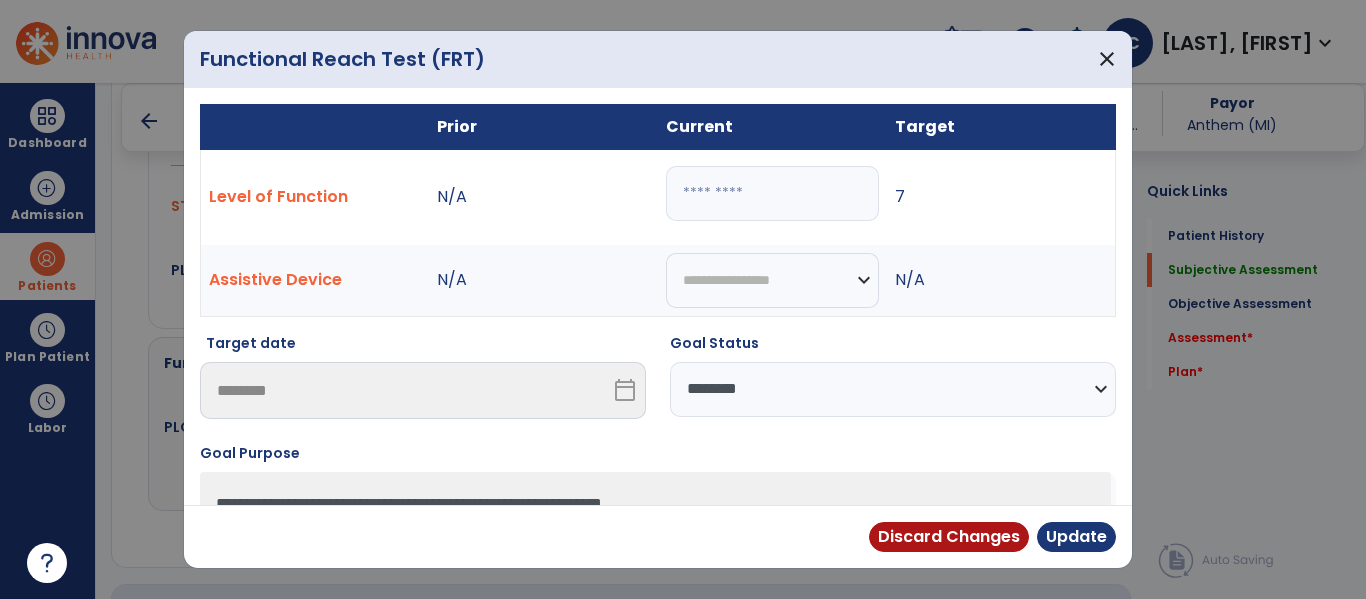 select on "**********" 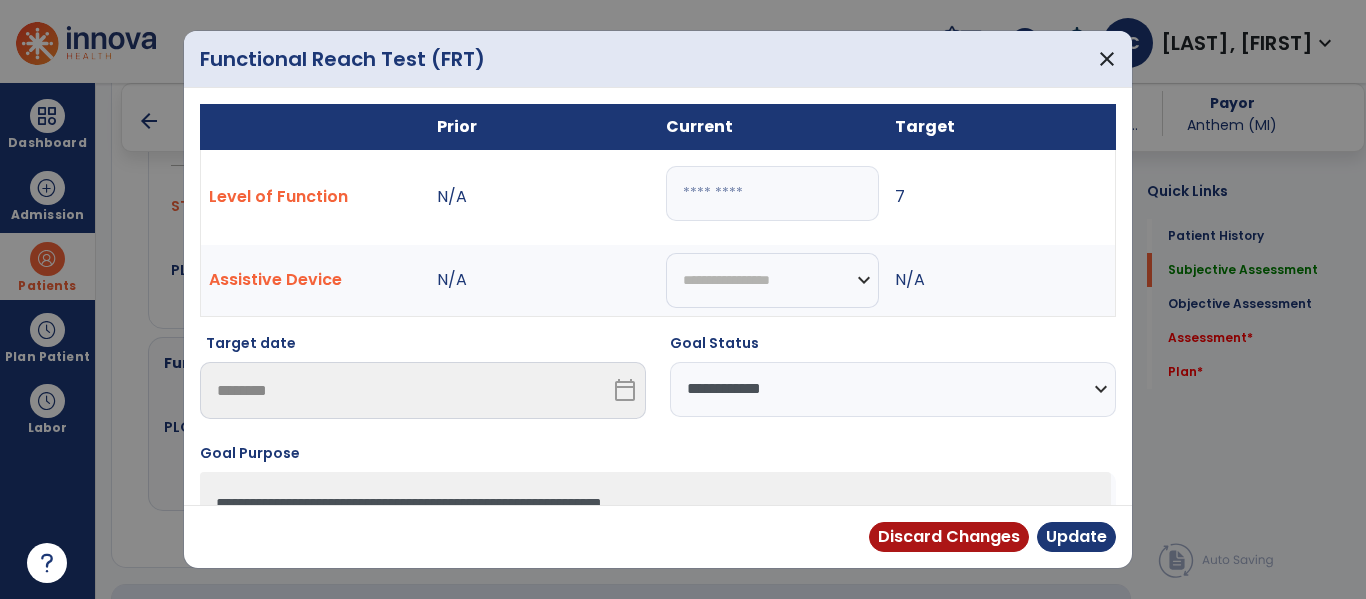 click on "**********" at bounding box center (893, 389) 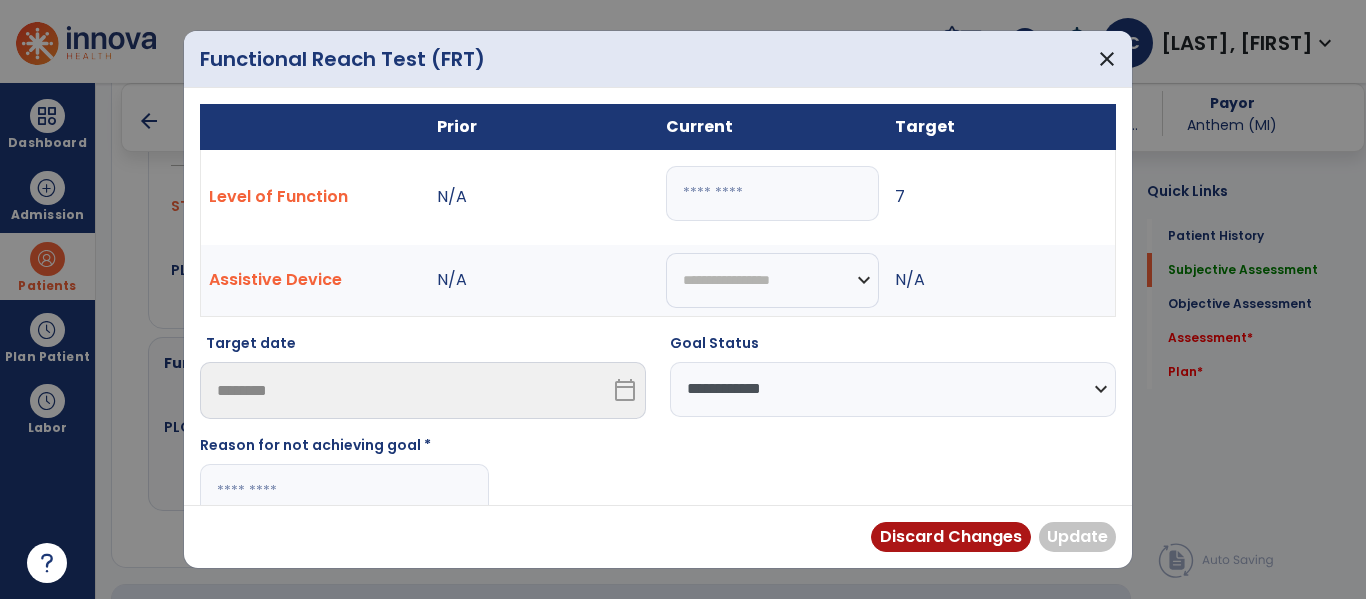 click at bounding box center [344, 491] 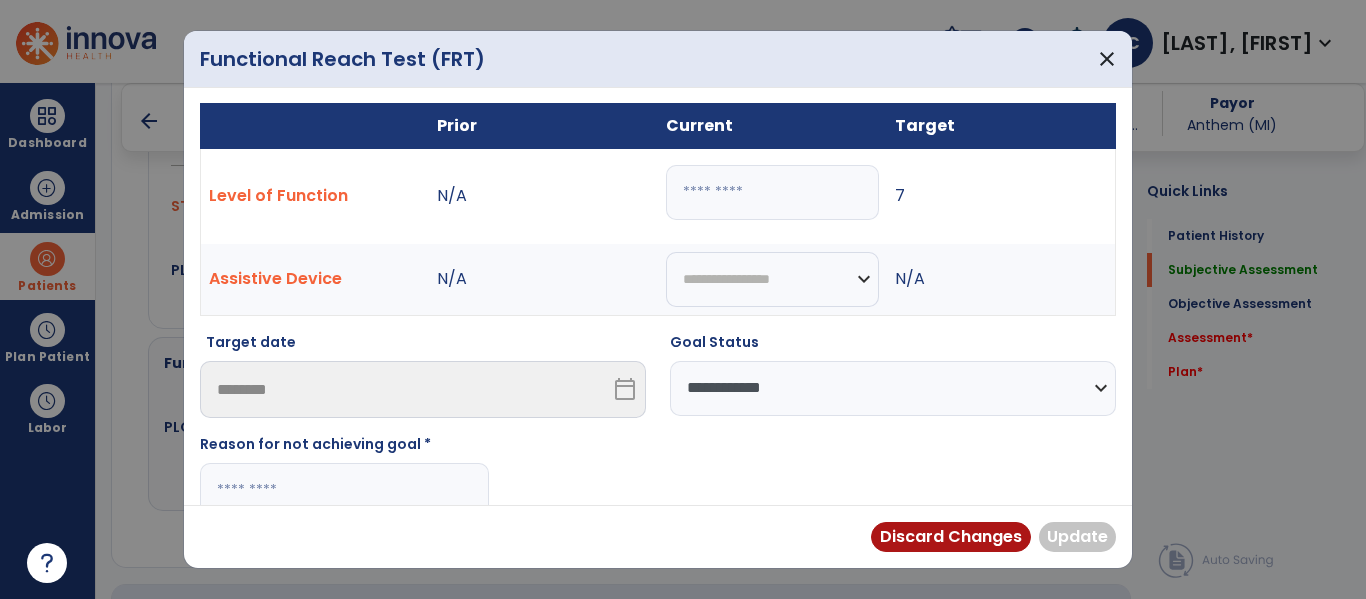 paste on "**********" 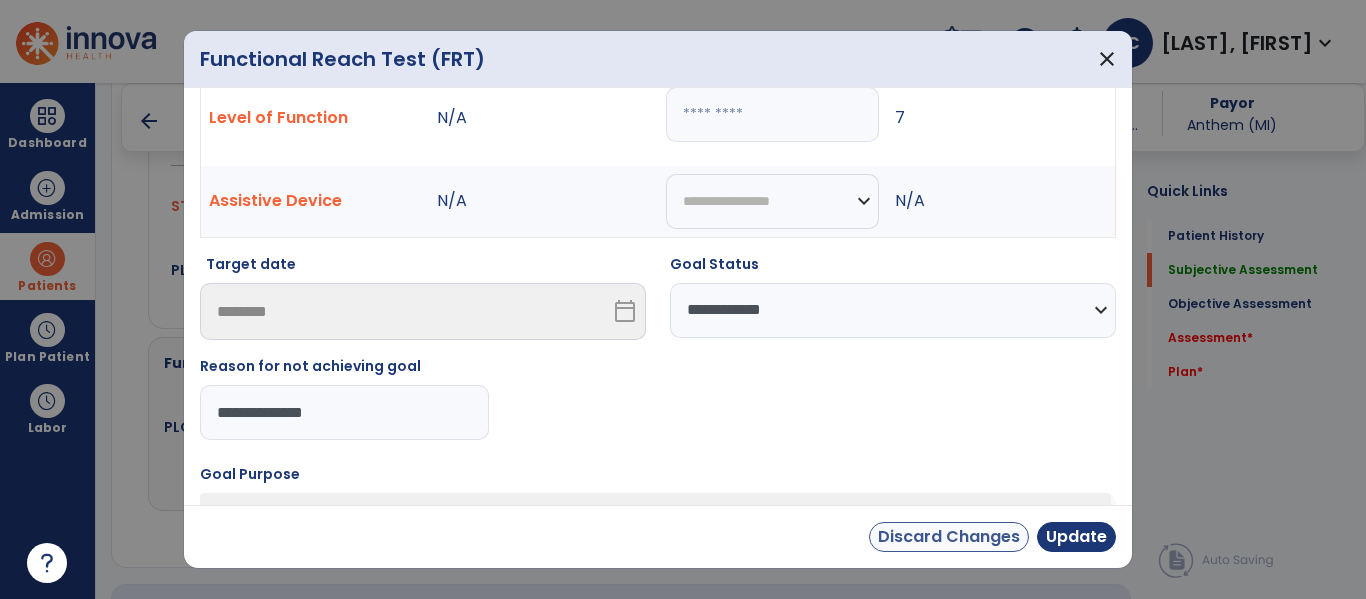 scroll, scrollTop: 130, scrollLeft: 0, axis: vertical 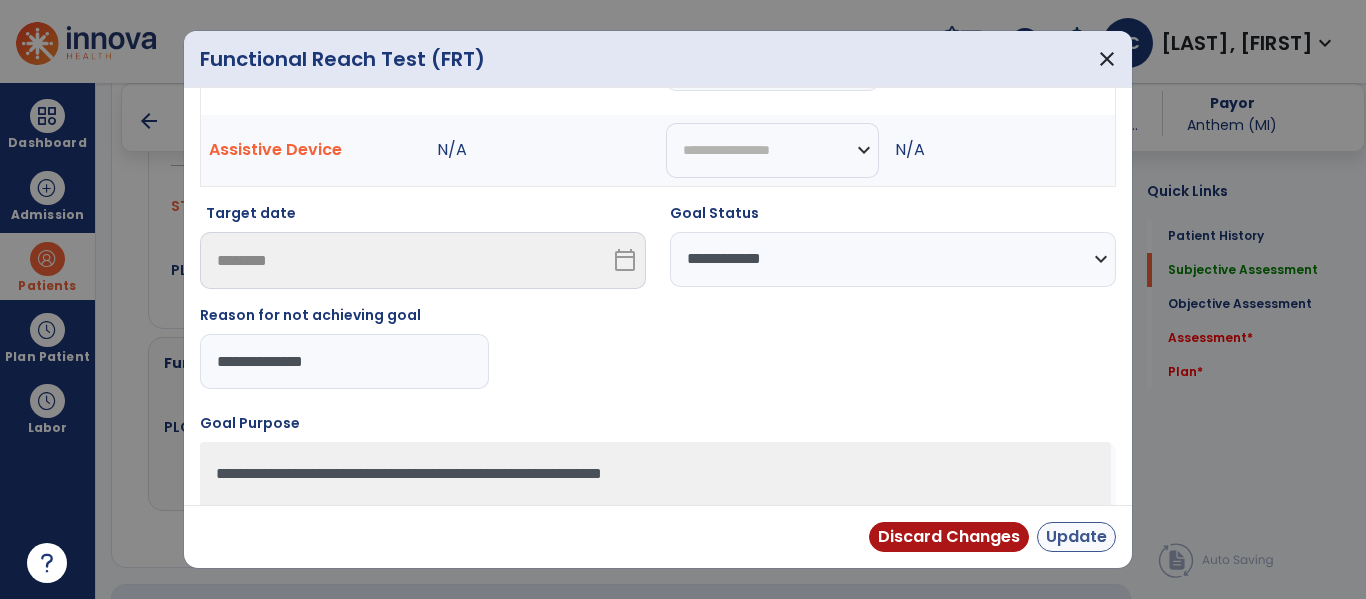 type on "**********" 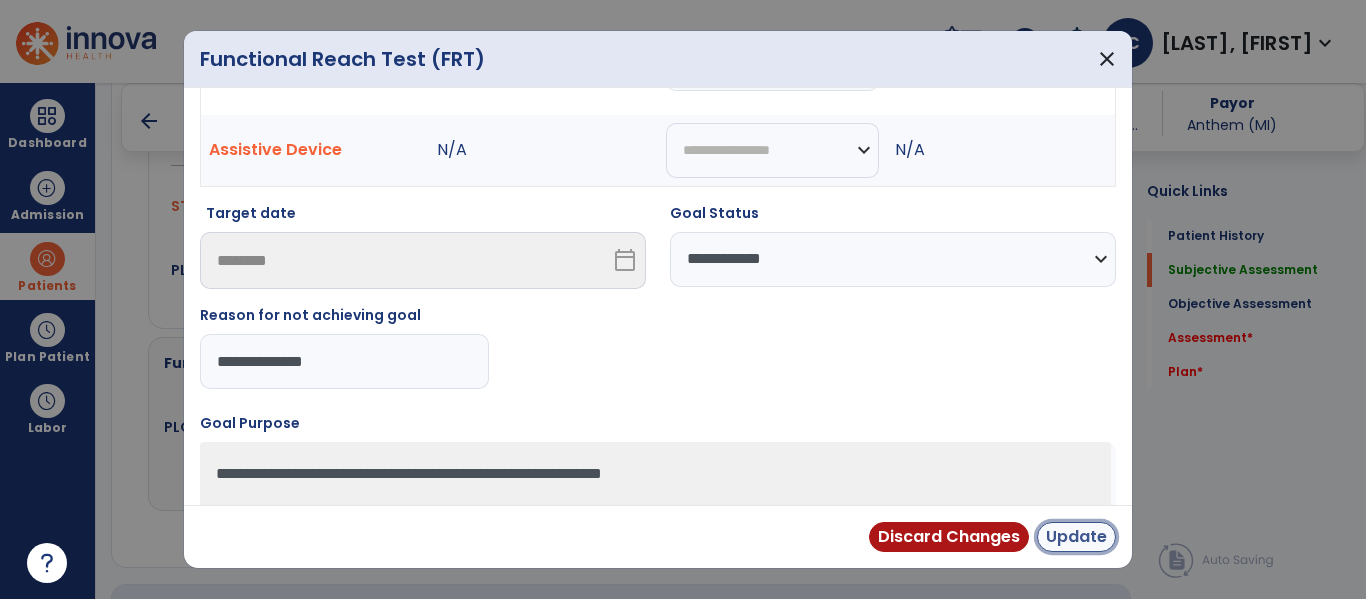 click on "Update" at bounding box center [1076, 537] 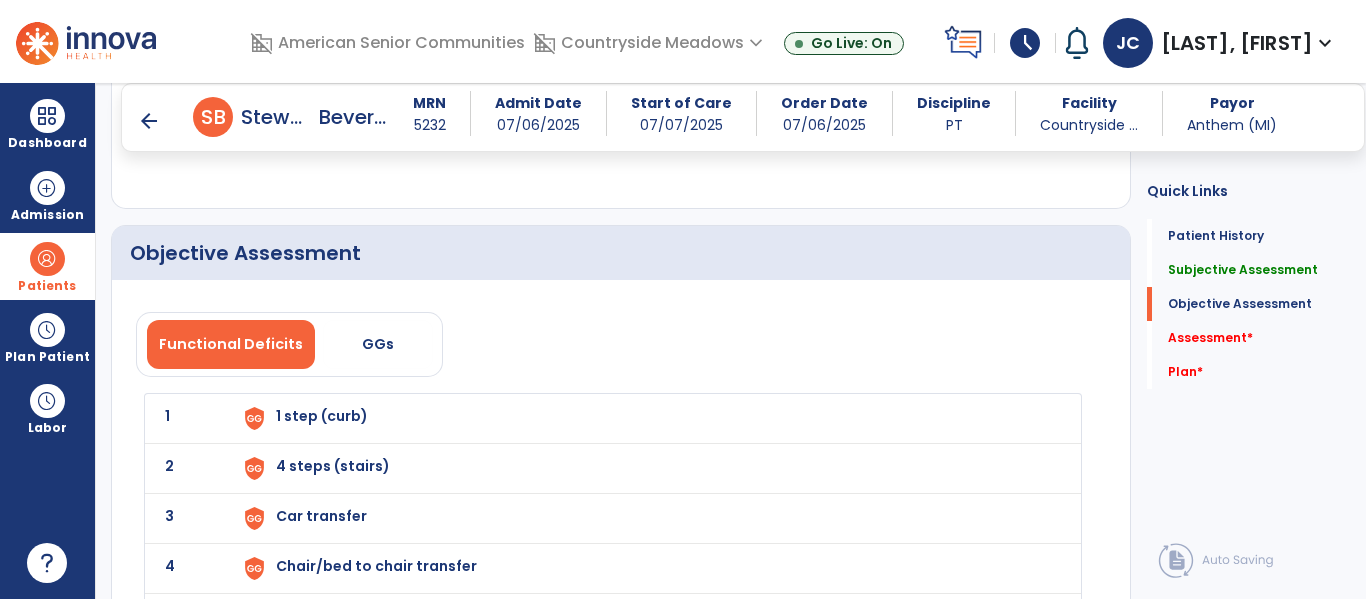 scroll, scrollTop: 2105, scrollLeft: 0, axis: vertical 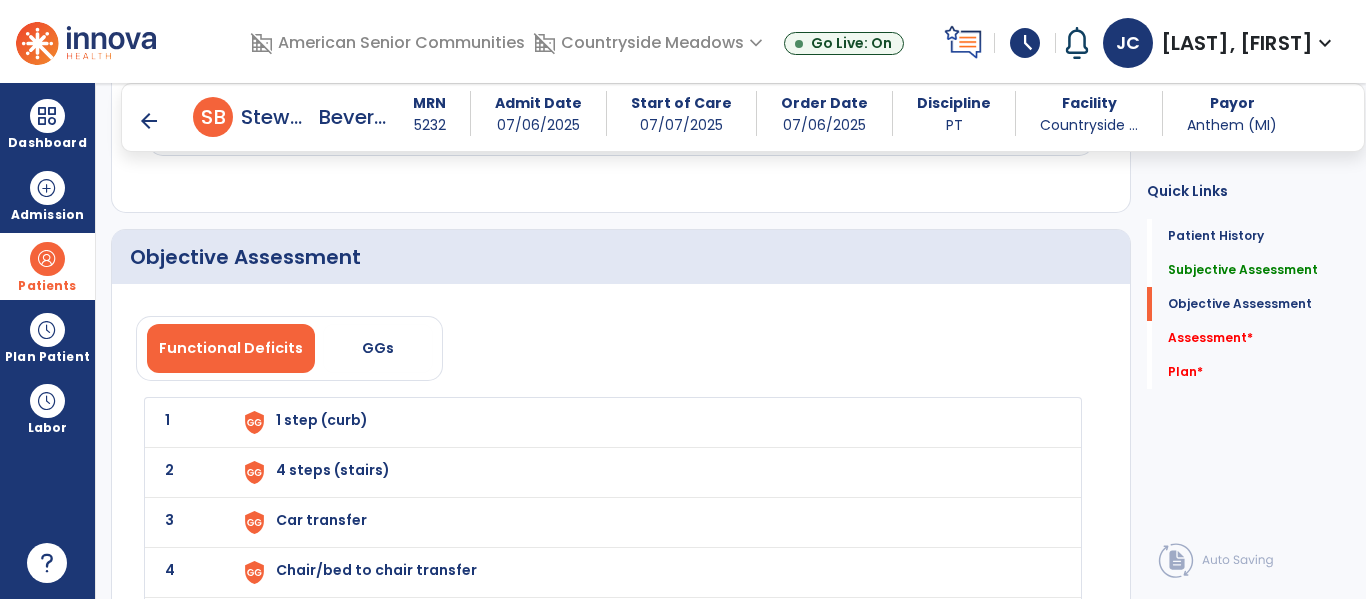 click on "1 step (curb)" at bounding box center [646, 422] 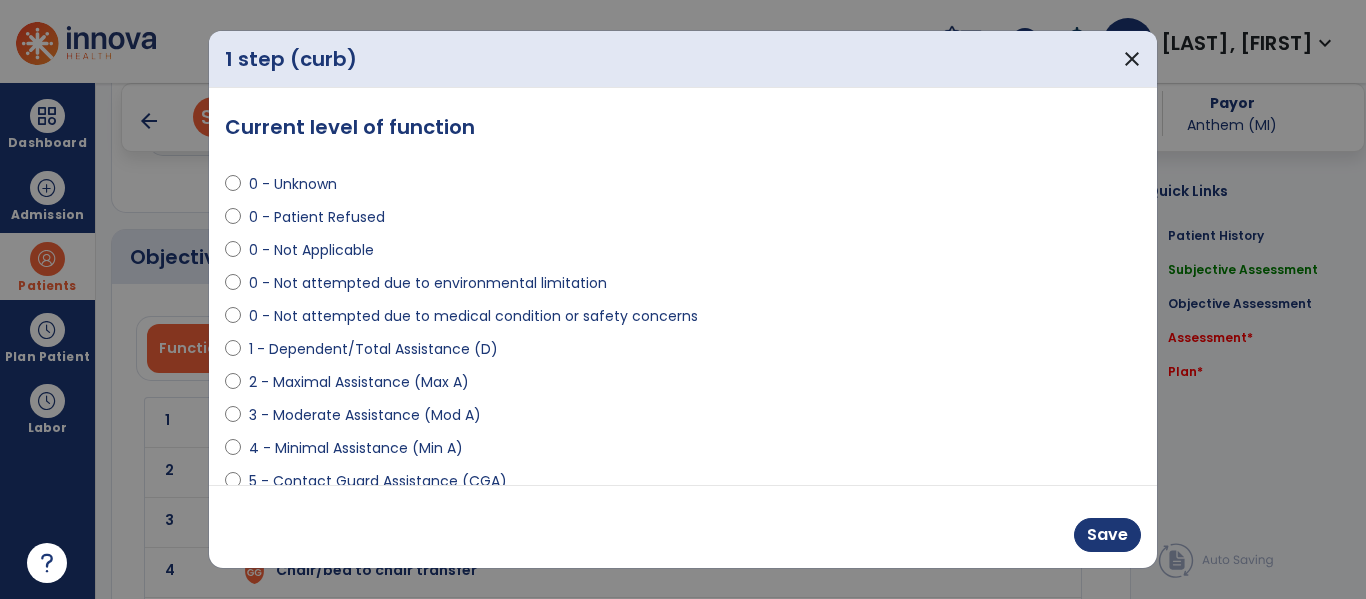 scroll, scrollTop: 210, scrollLeft: 0, axis: vertical 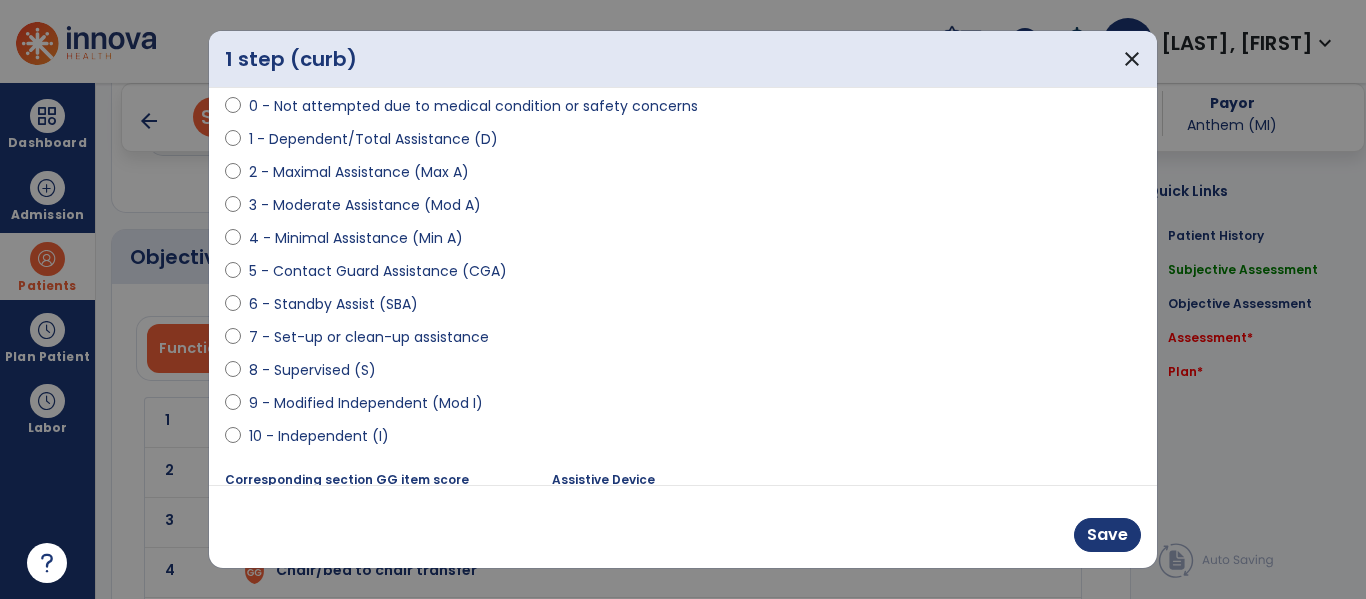 click on "8 - Supervised (S)" at bounding box center [312, 370] 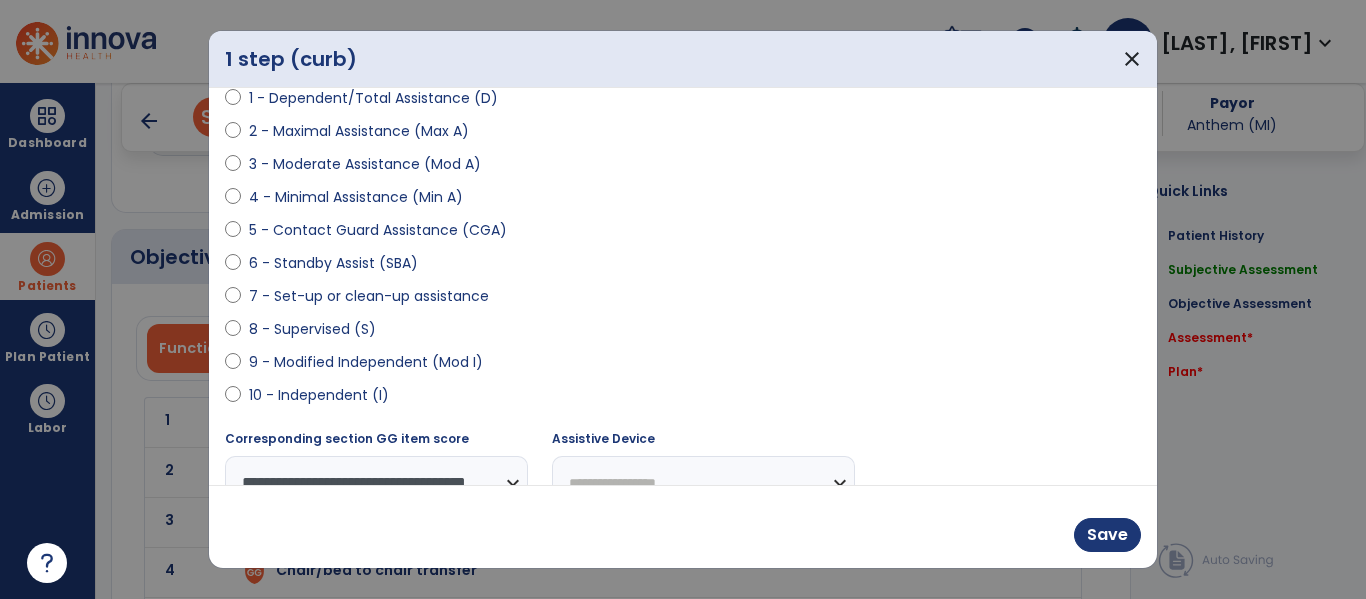 scroll, scrollTop: 293, scrollLeft: 0, axis: vertical 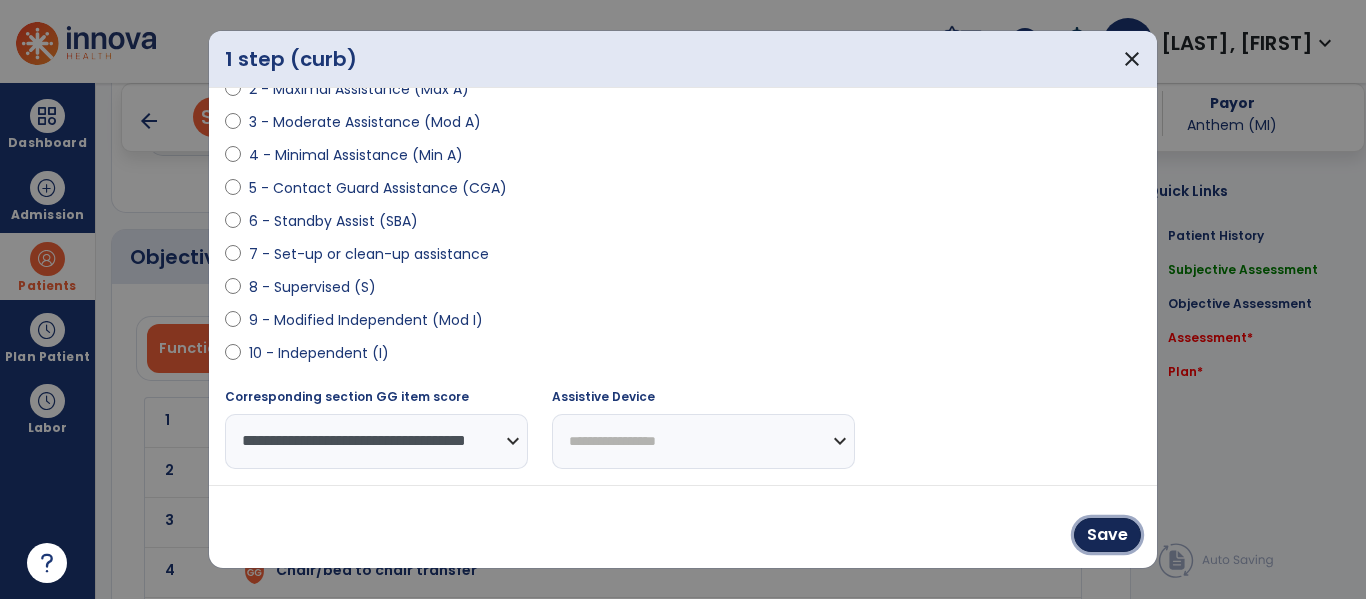 drag, startPoint x: 1132, startPoint y: 544, endPoint x: 1080, endPoint y: 517, distance: 58.59181 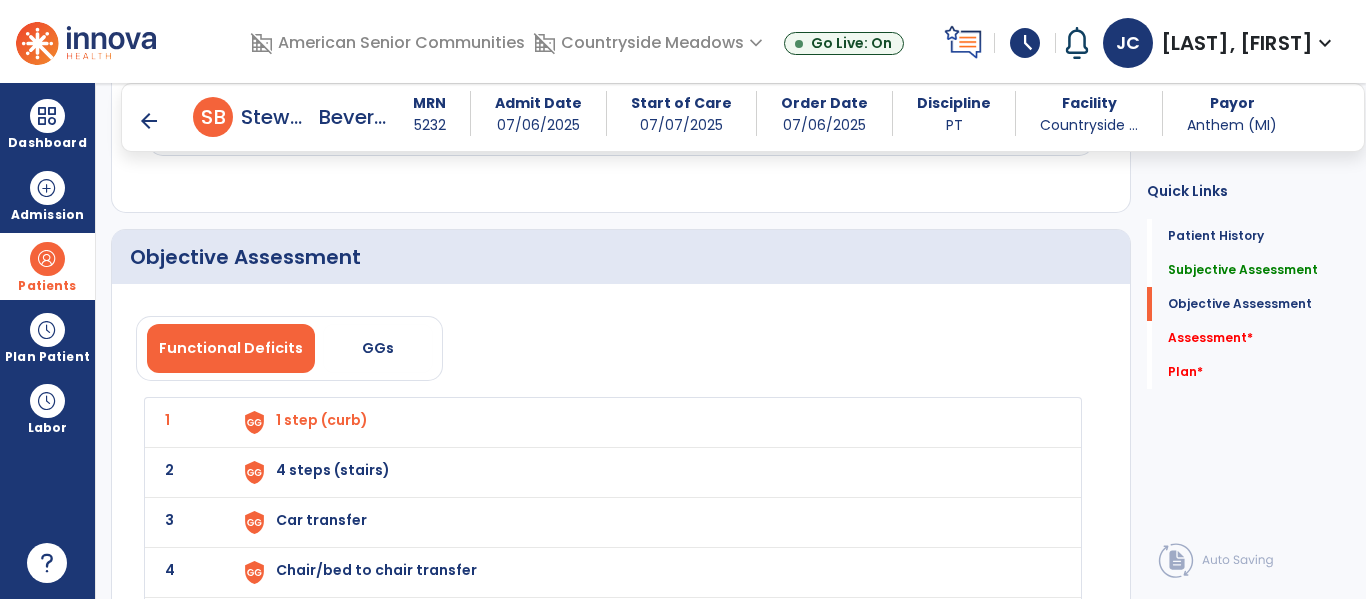 click on "4 steps (stairs)" at bounding box center [646, 422] 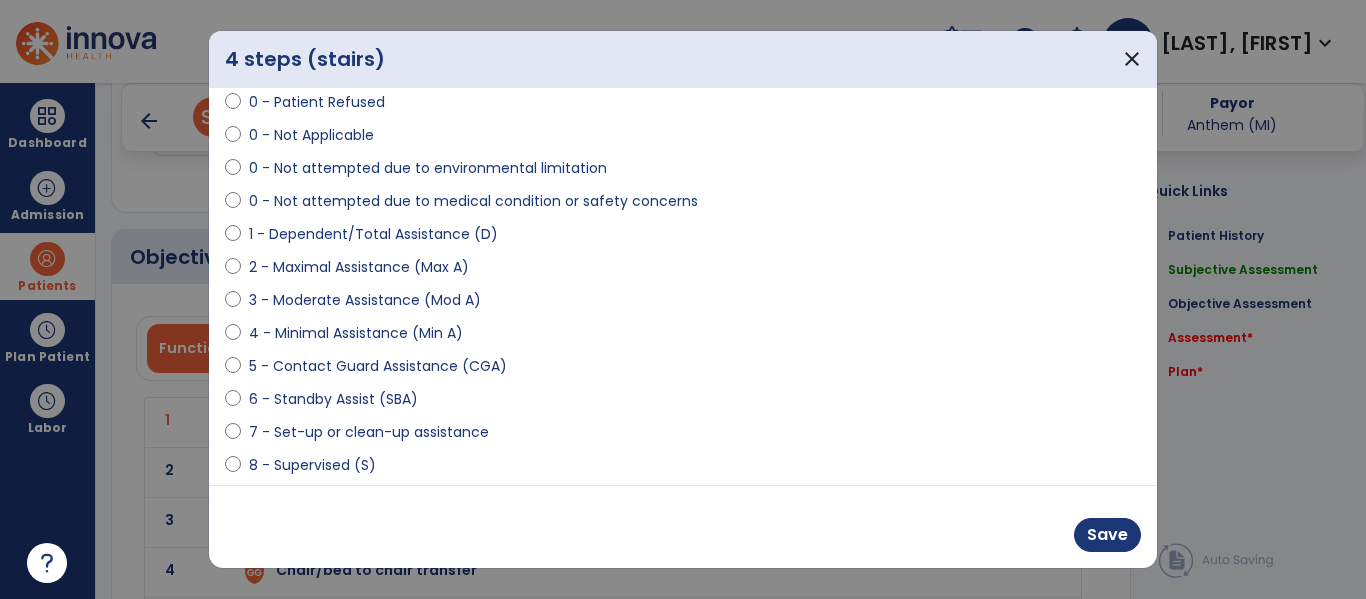 scroll, scrollTop: 116, scrollLeft: 0, axis: vertical 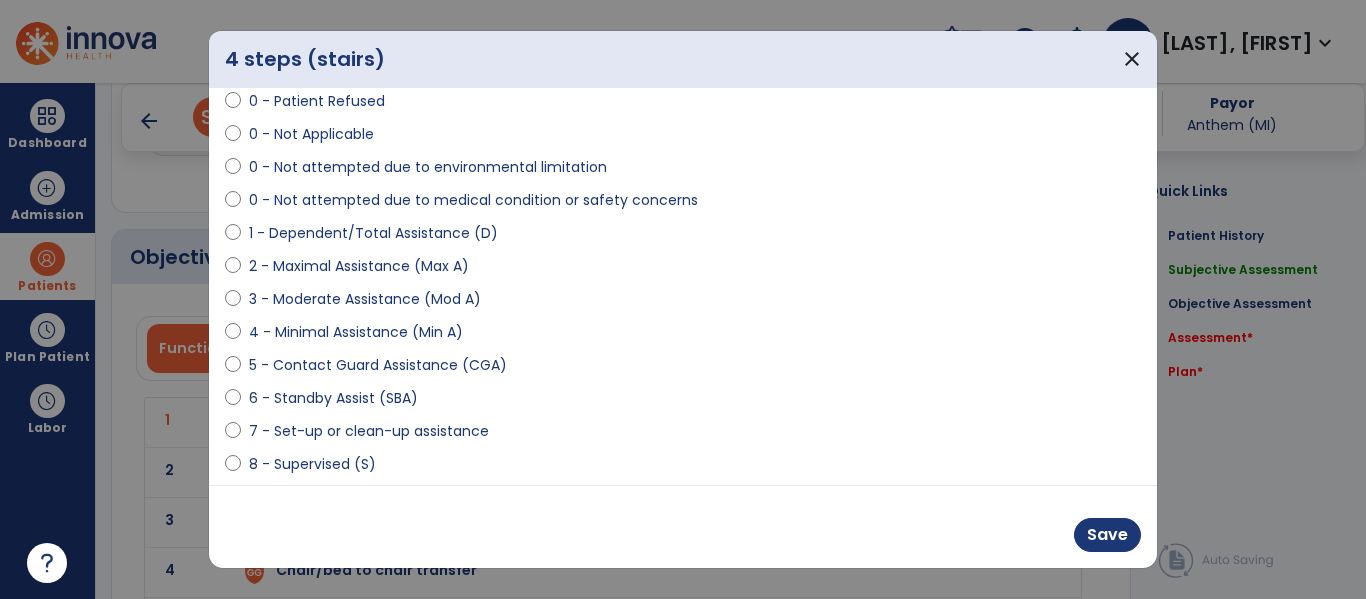 click on "8 - Supervised (S)" at bounding box center (312, 464) 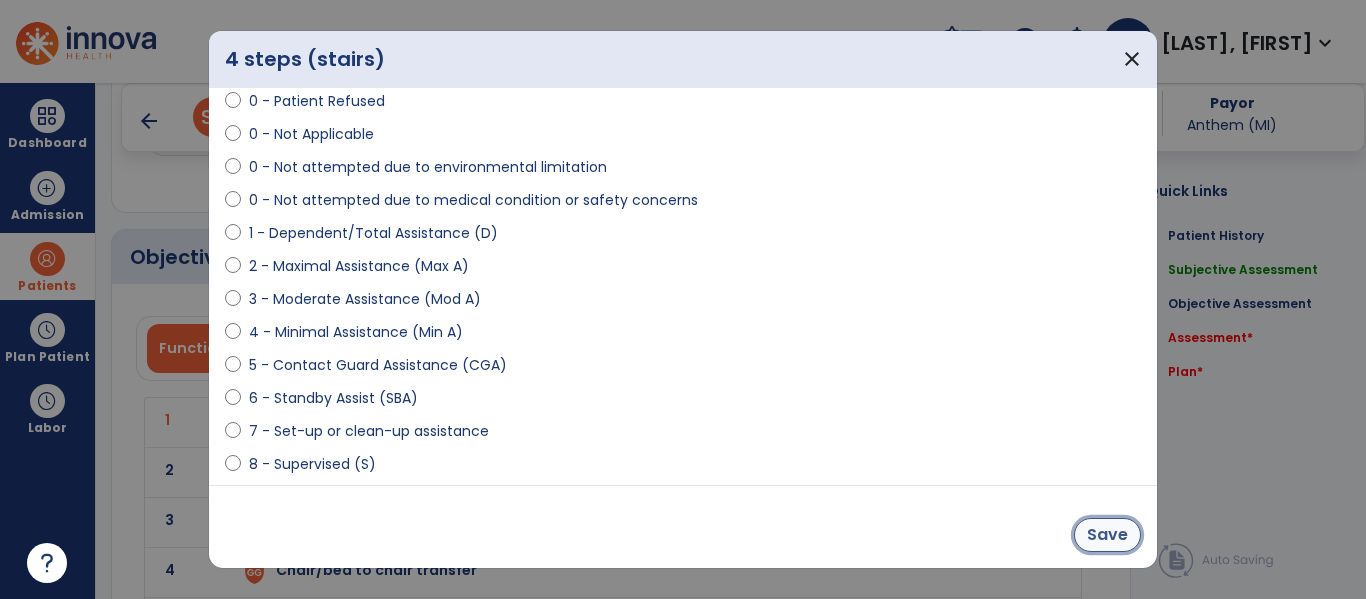 click on "Save" at bounding box center (1107, 535) 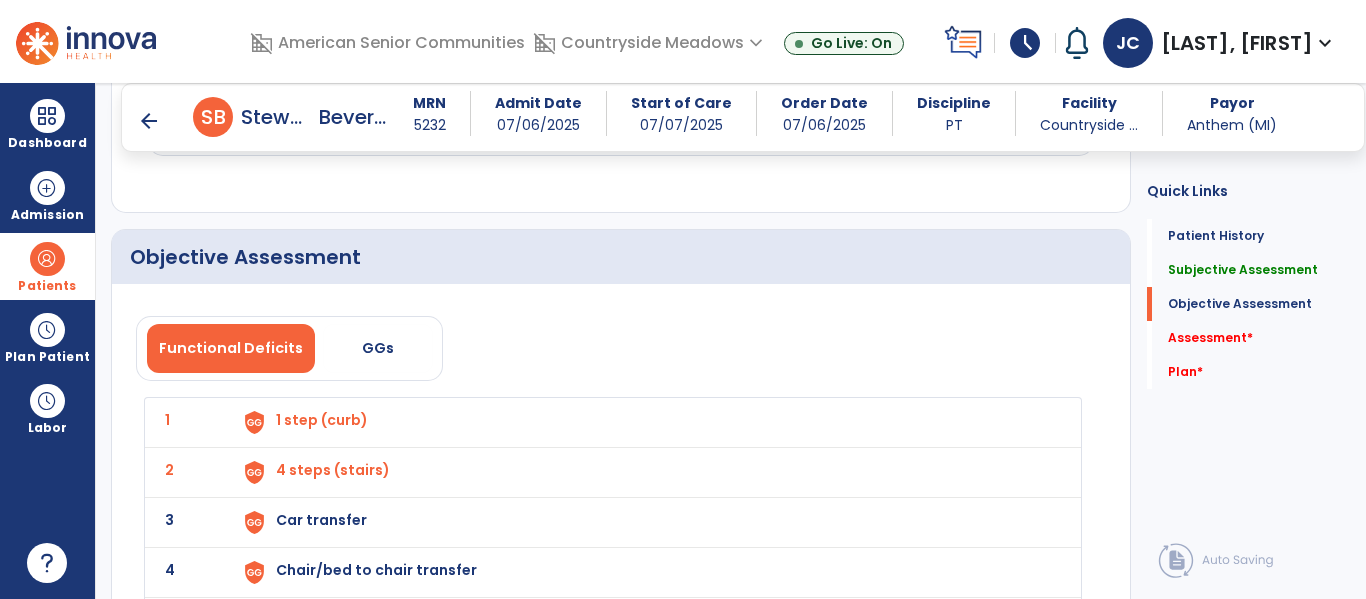 scroll, scrollTop: 2192, scrollLeft: 0, axis: vertical 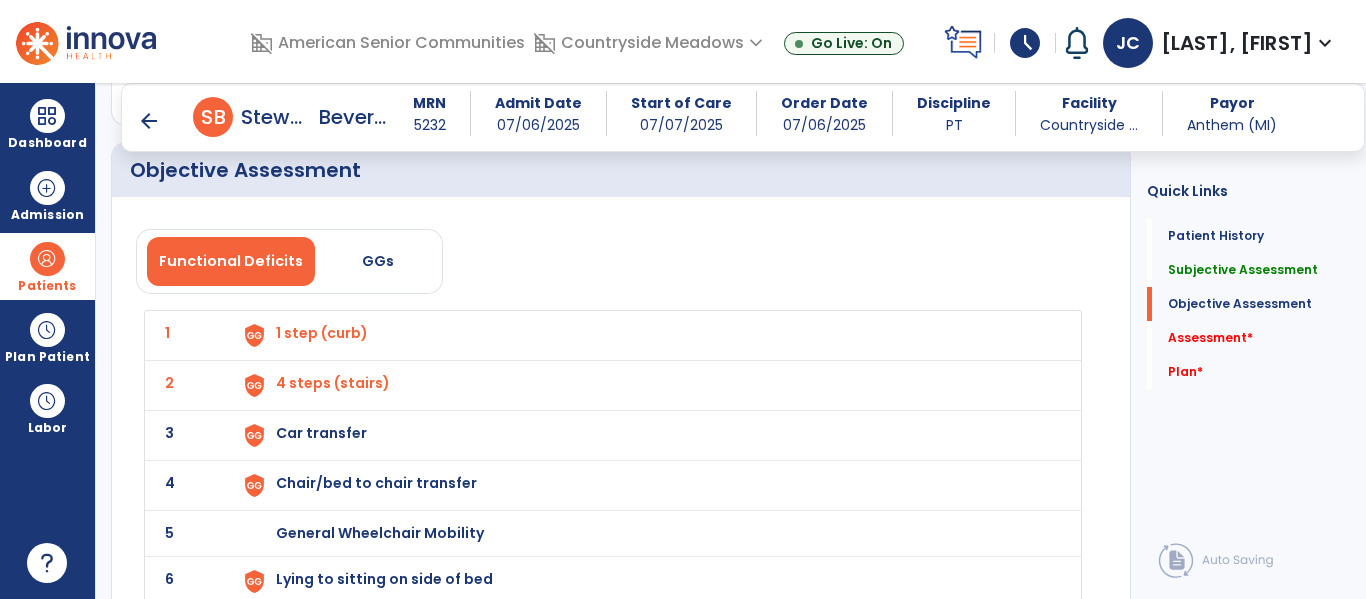 click on "Car transfer" at bounding box center (646, 335) 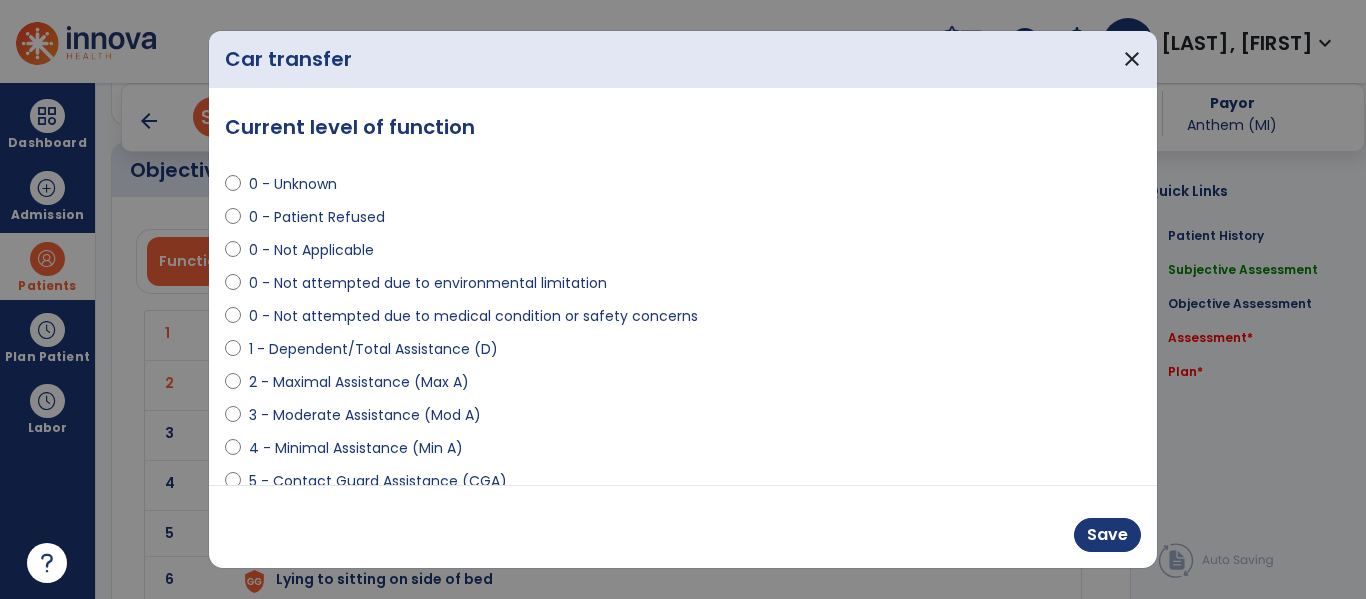 click on "0 - Not attempted due to environmental limitation" at bounding box center [428, 283] 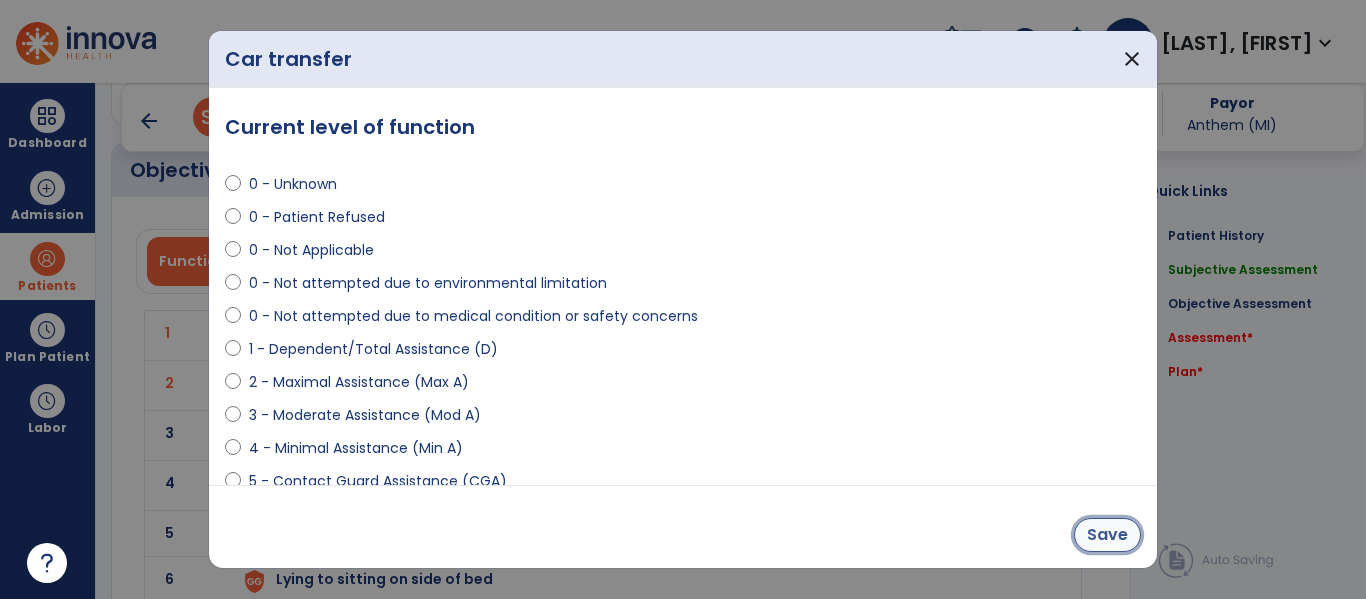 click on "Save" at bounding box center (1107, 535) 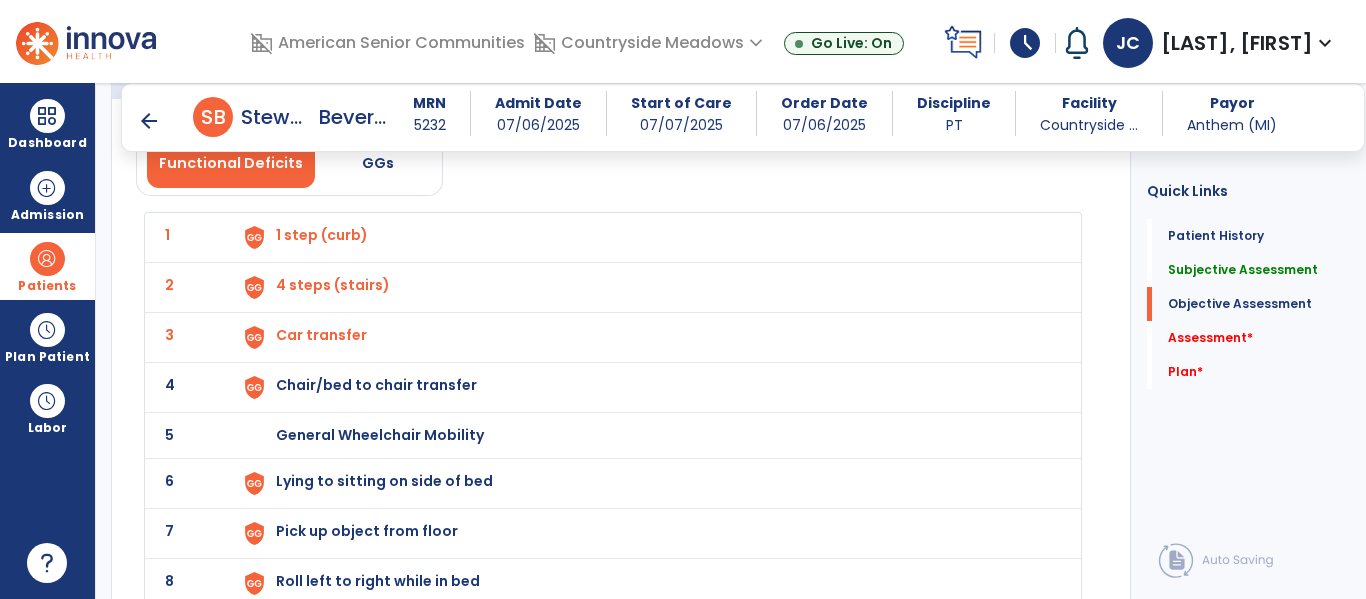 scroll, scrollTop: 2288, scrollLeft: 0, axis: vertical 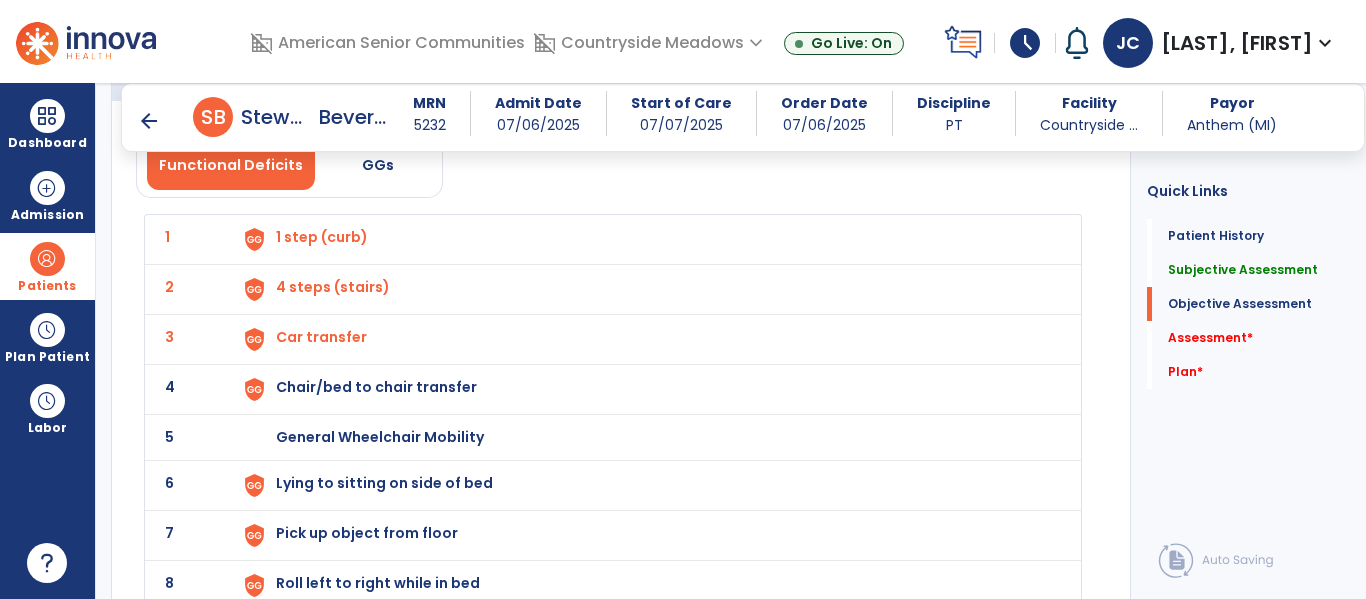 click on "Chair/bed to chair transfer" at bounding box center (646, 239) 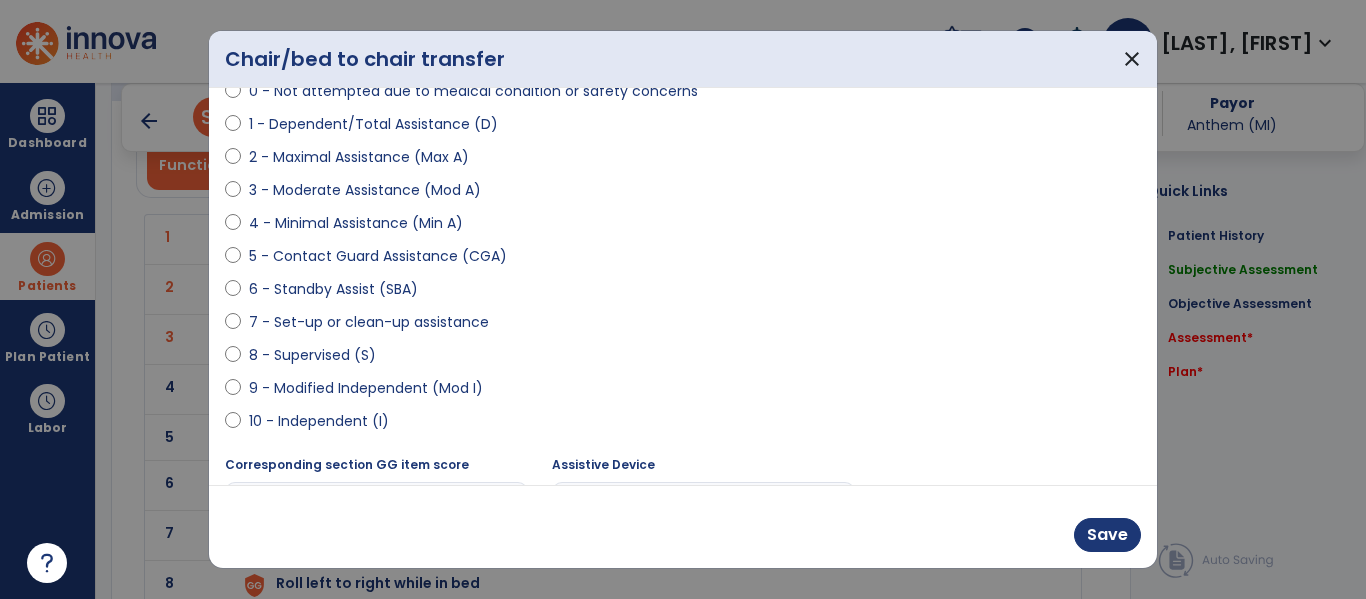 scroll, scrollTop: 226, scrollLeft: 0, axis: vertical 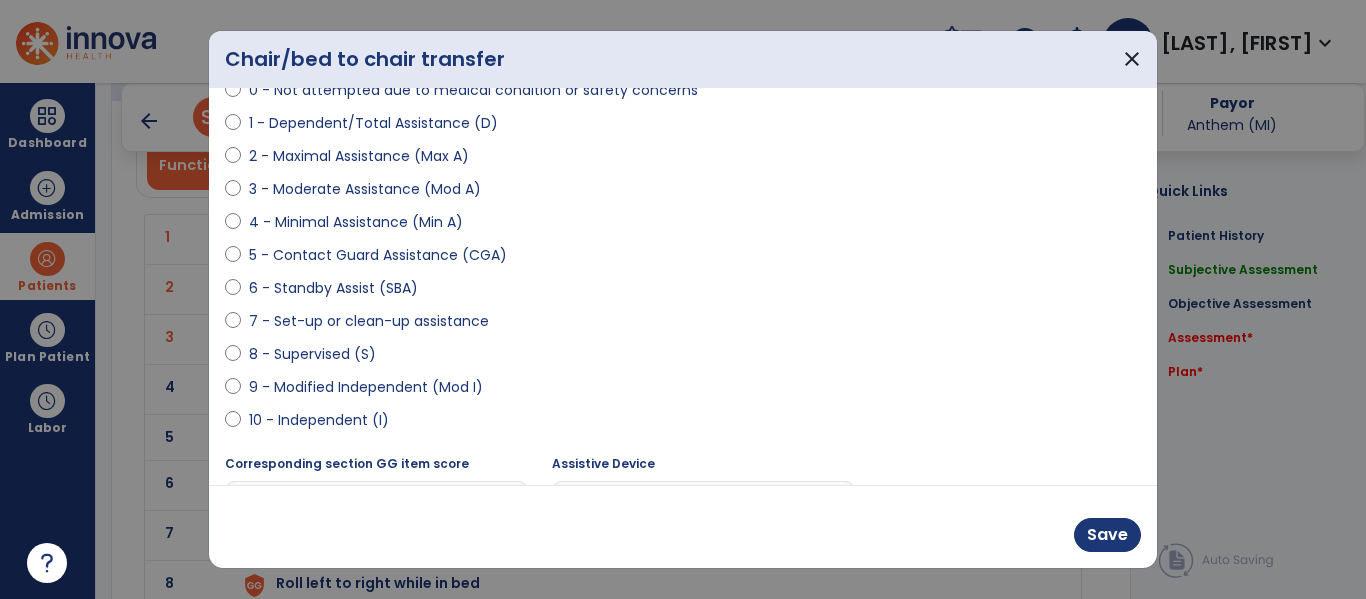 click on "9 - Modified Independent (Mod I)" at bounding box center [366, 387] 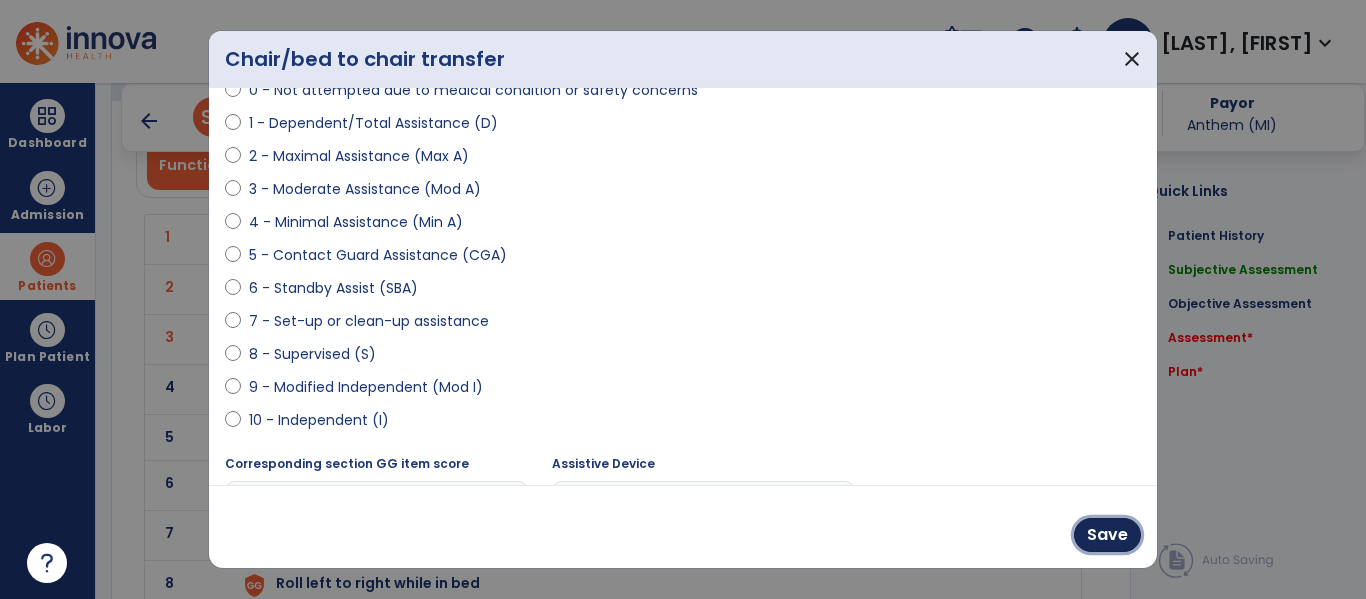 drag, startPoint x: 1119, startPoint y: 535, endPoint x: 1005, endPoint y: 495, distance: 120.8139 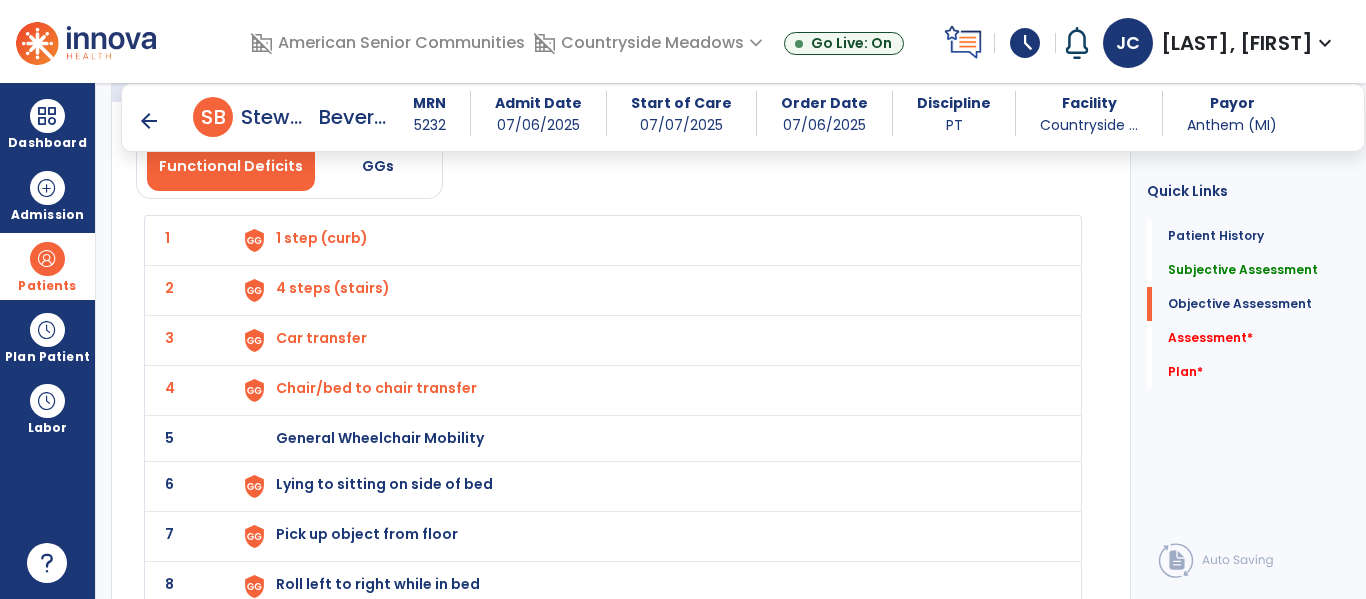 scroll, scrollTop: 2288, scrollLeft: 0, axis: vertical 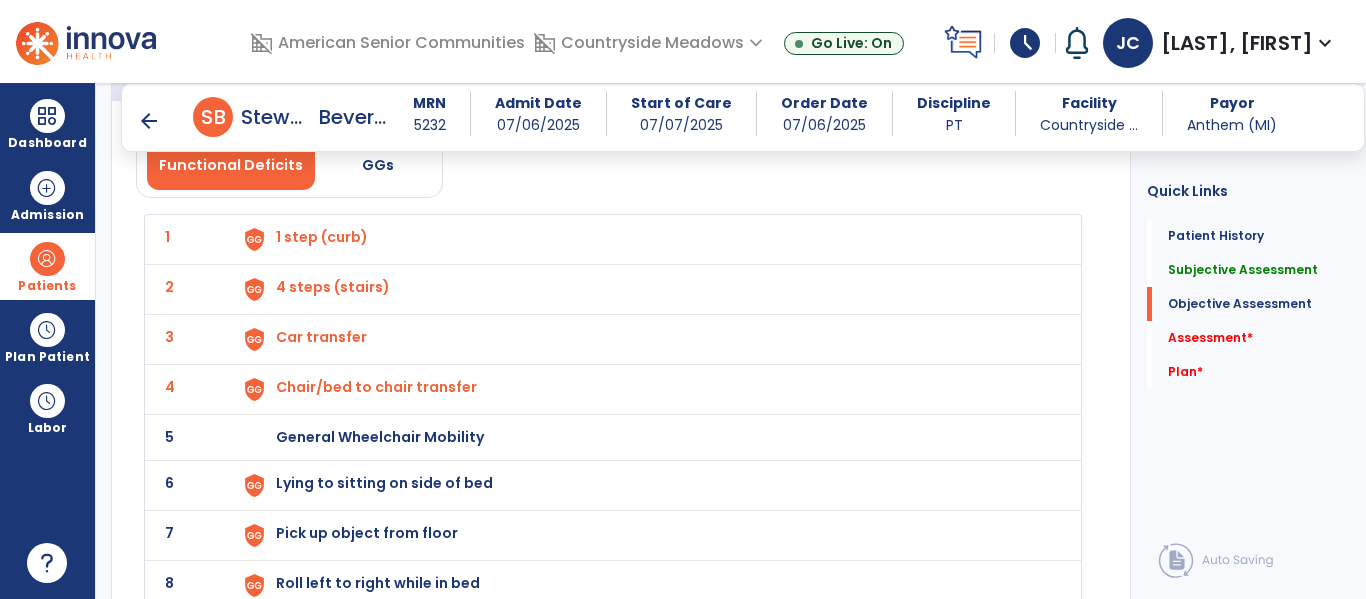 click on "Lying to sitting on side of bed" at bounding box center (322, 237) 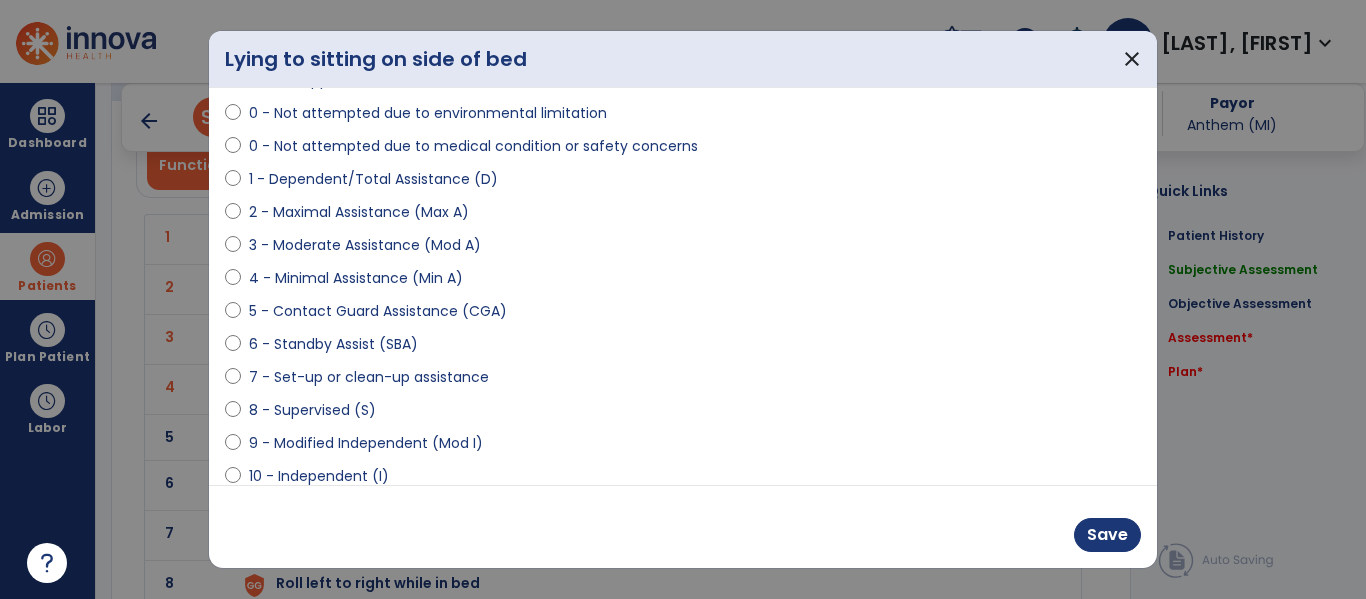 scroll, scrollTop: 190, scrollLeft: 0, axis: vertical 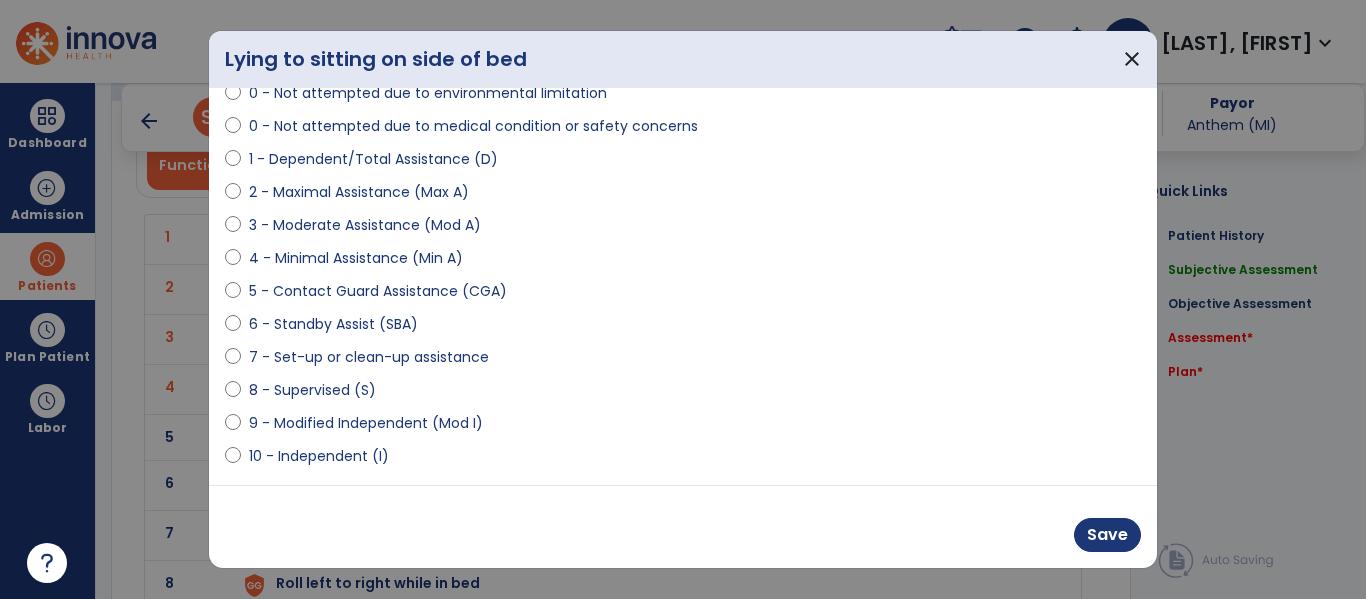 click on "9 - Modified Independent (Mod I)" at bounding box center (366, 423) 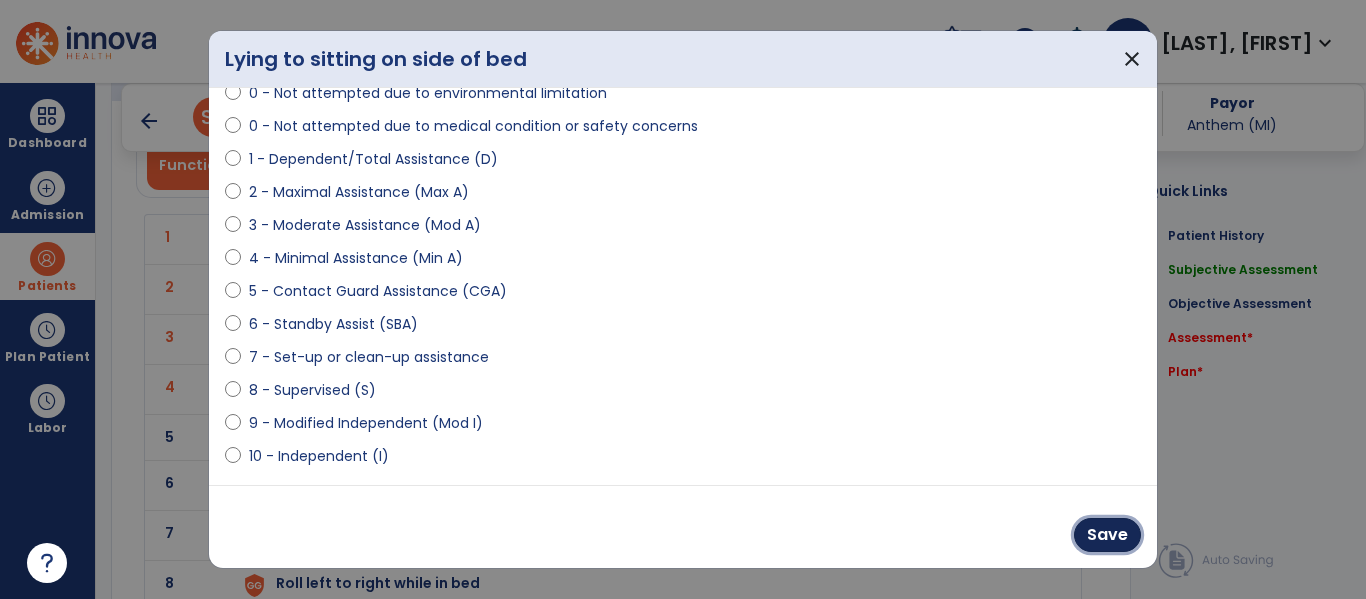 click on "Save" at bounding box center [1107, 535] 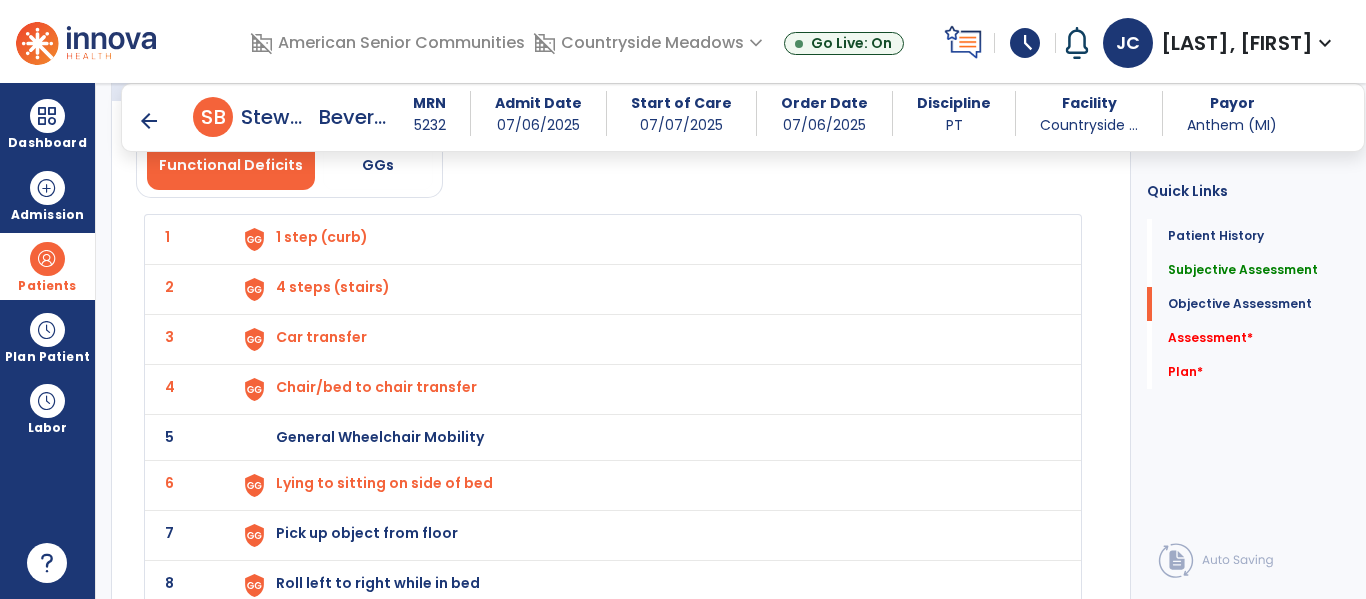 click on "General Wheelchair Mobility" at bounding box center [322, 237] 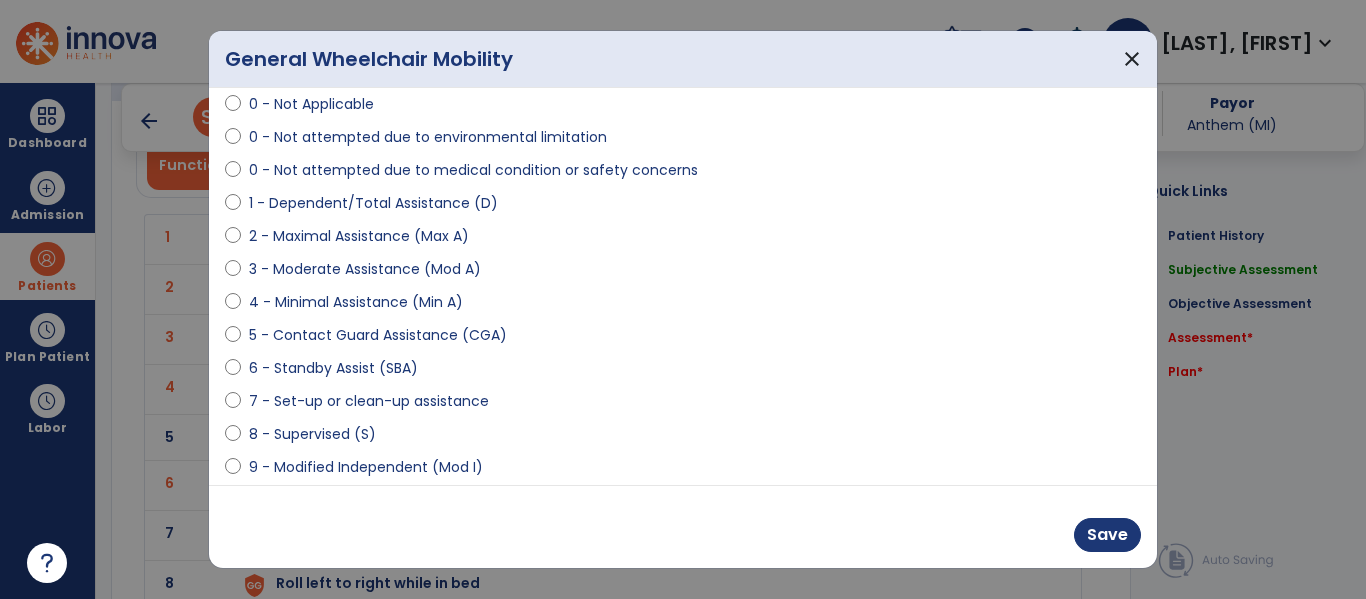 scroll, scrollTop: 171, scrollLeft: 0, axis: vertical 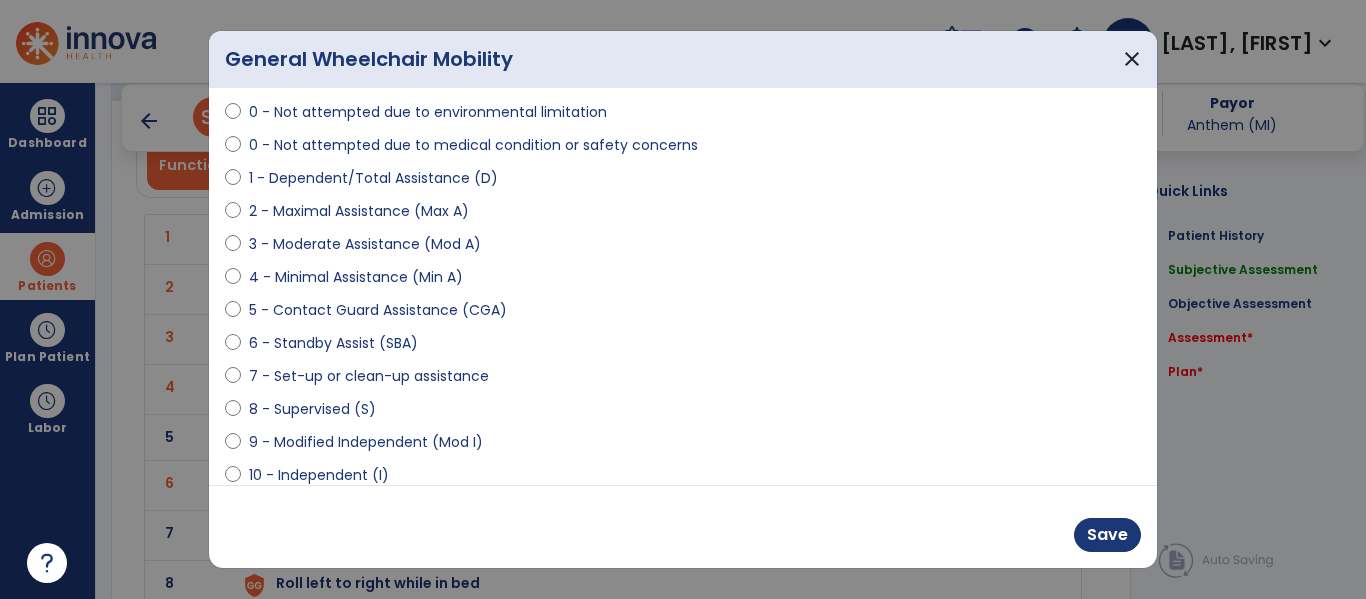click on "9 - Modified Independent (Mod I)" at bounding box center [366, 442] 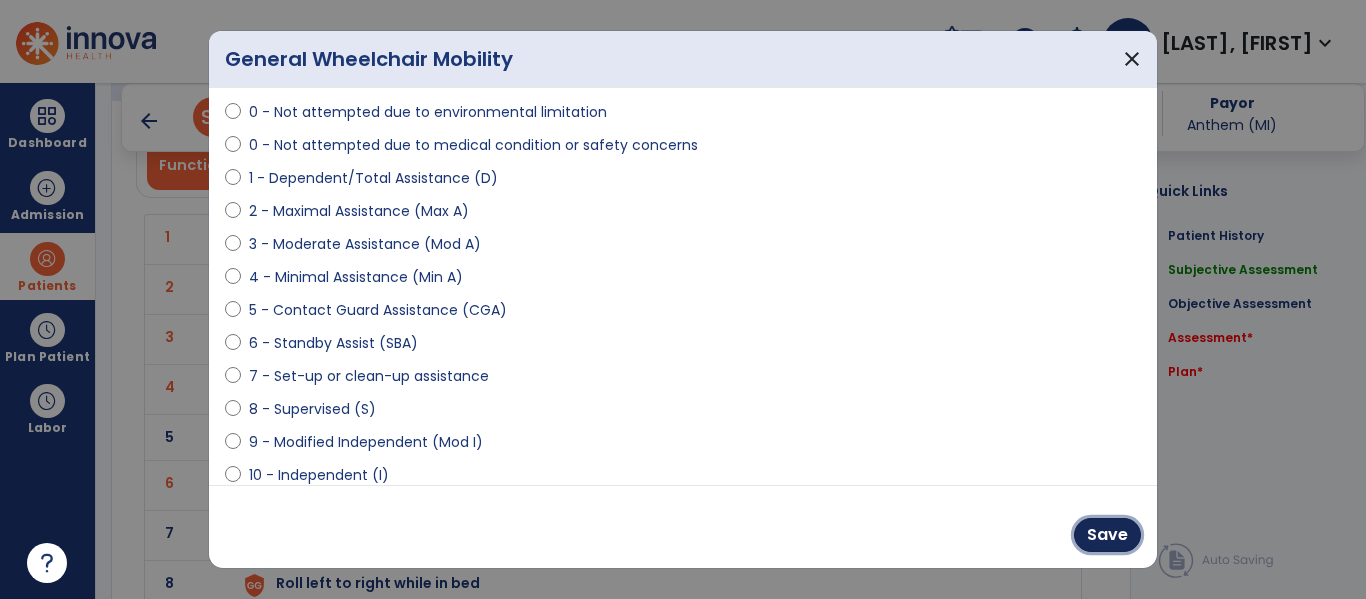 click on "Save" at bounding box center [1107, 535] 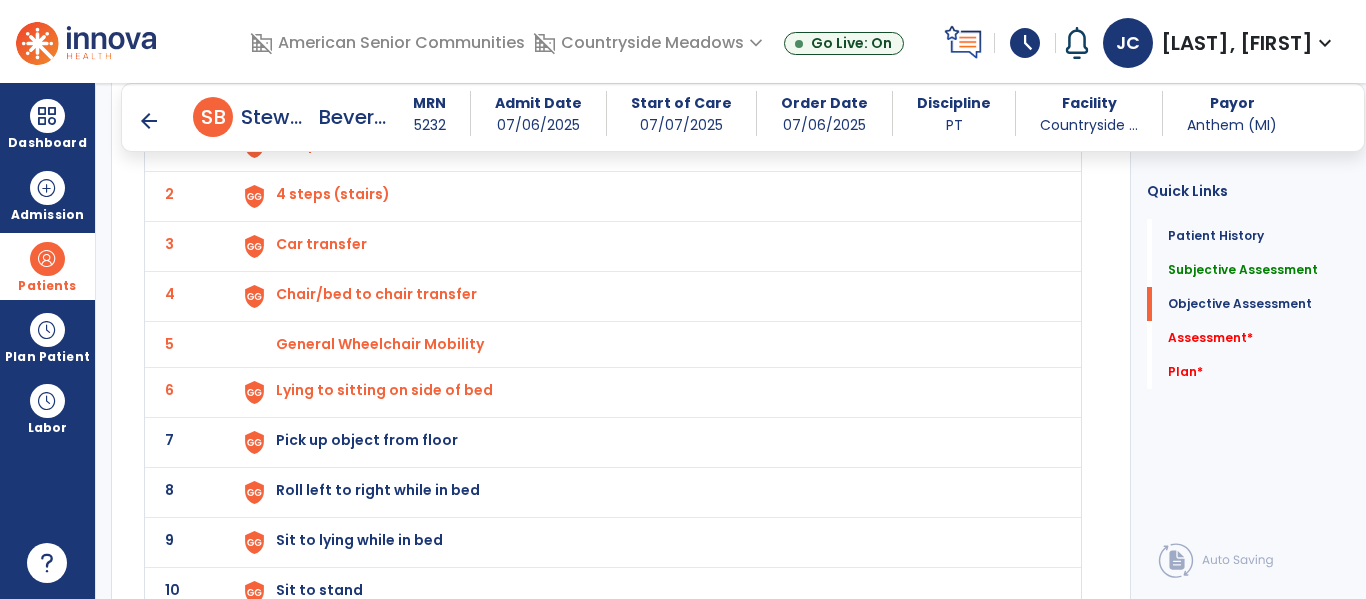 scroll, scrollTop: 2400, scrollLeft: 0, axis: vertical 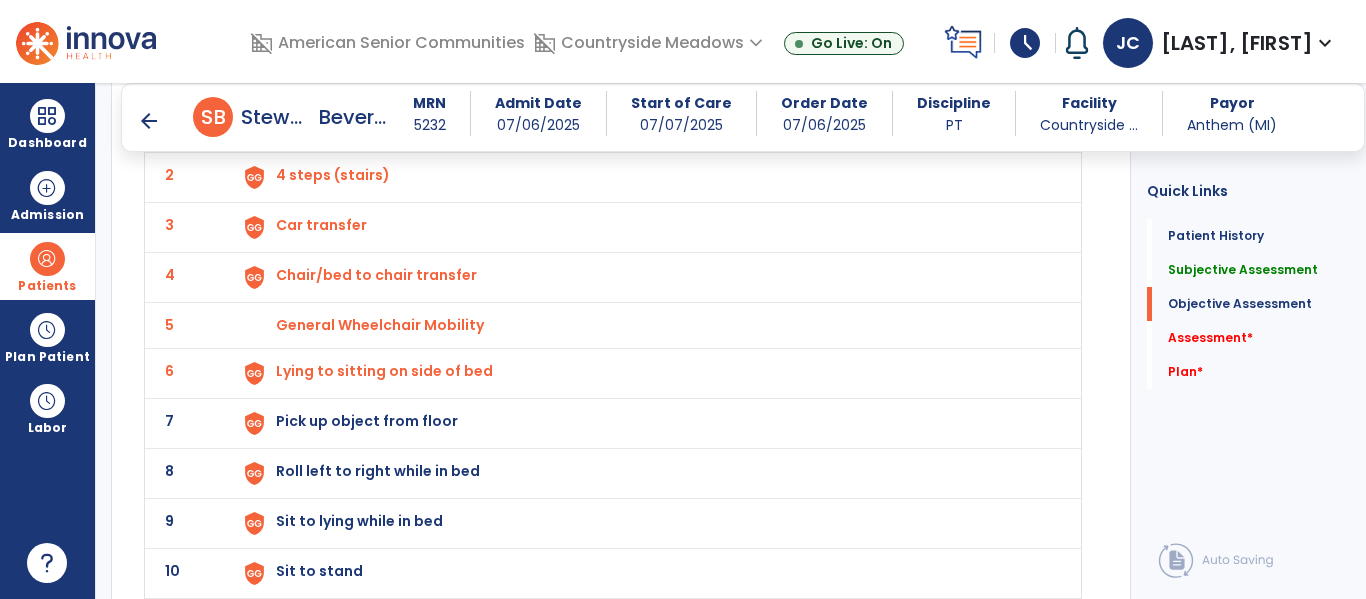 click on "Pick up object from floor" at bounding box center [646, 127] 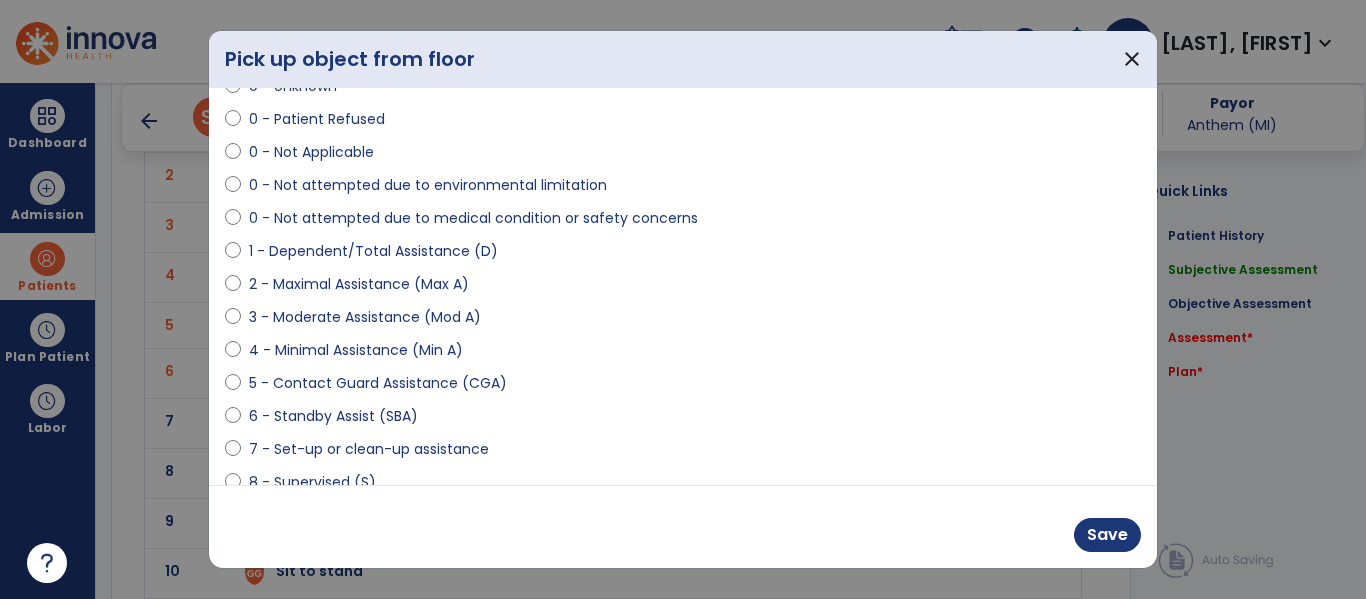 click on "8 - Supervised (S)" at bounding box center (312, 482) 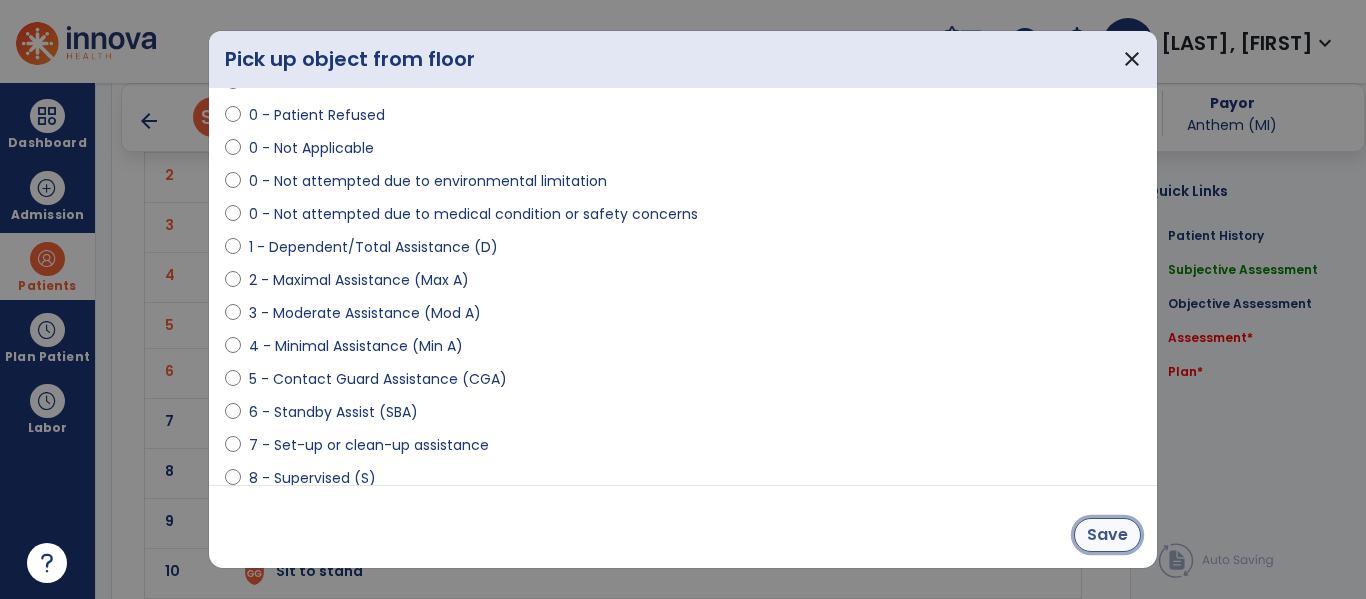 click on "Save" at bounding box center [1107, 535] 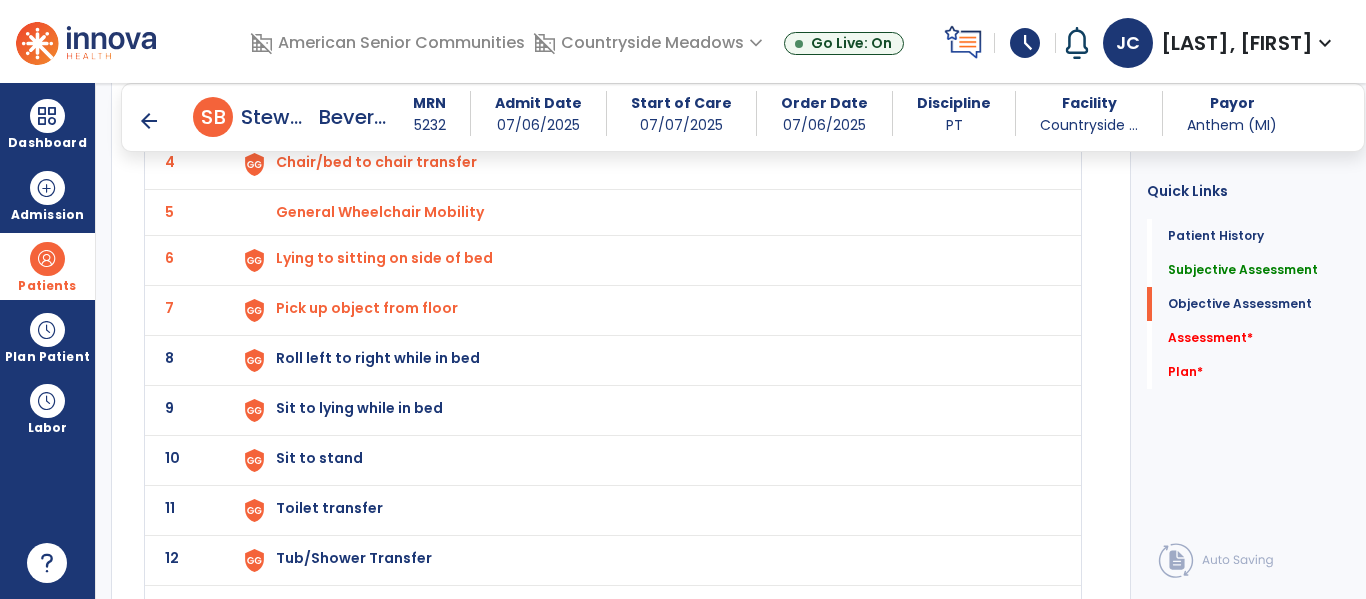 scroll, scrollTop: 2511, scrollLeft: 0, axis: vertical 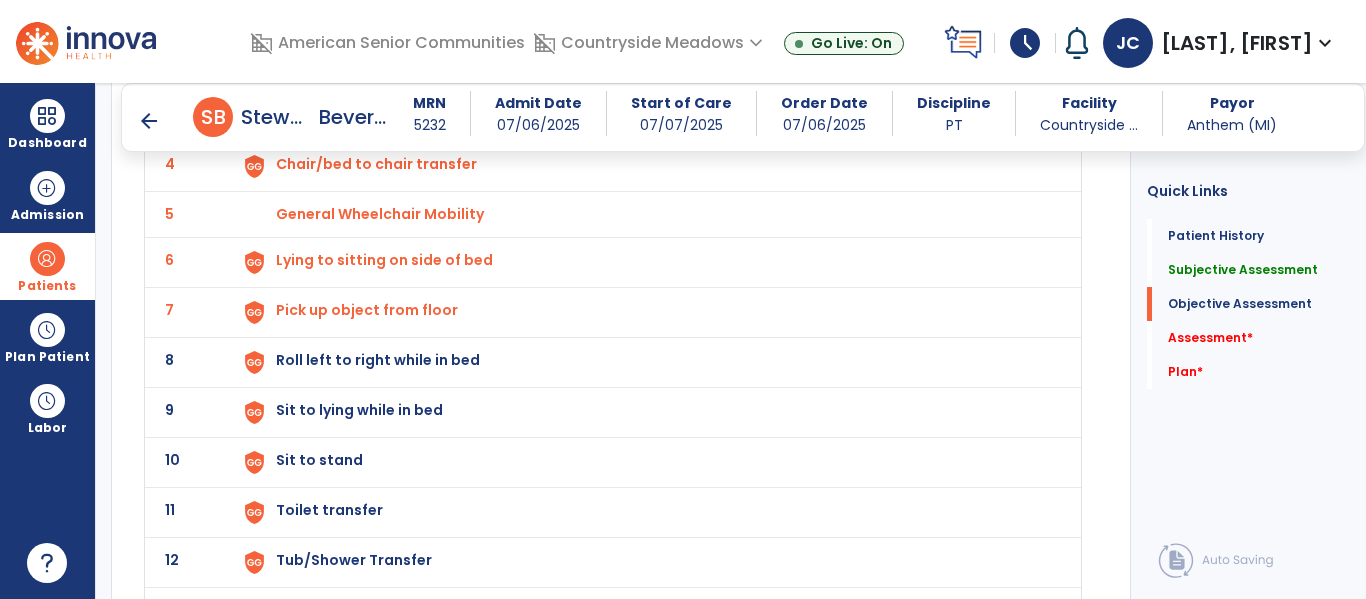 click on "Roll left to right while in bed" at bounding box center [646, 16] 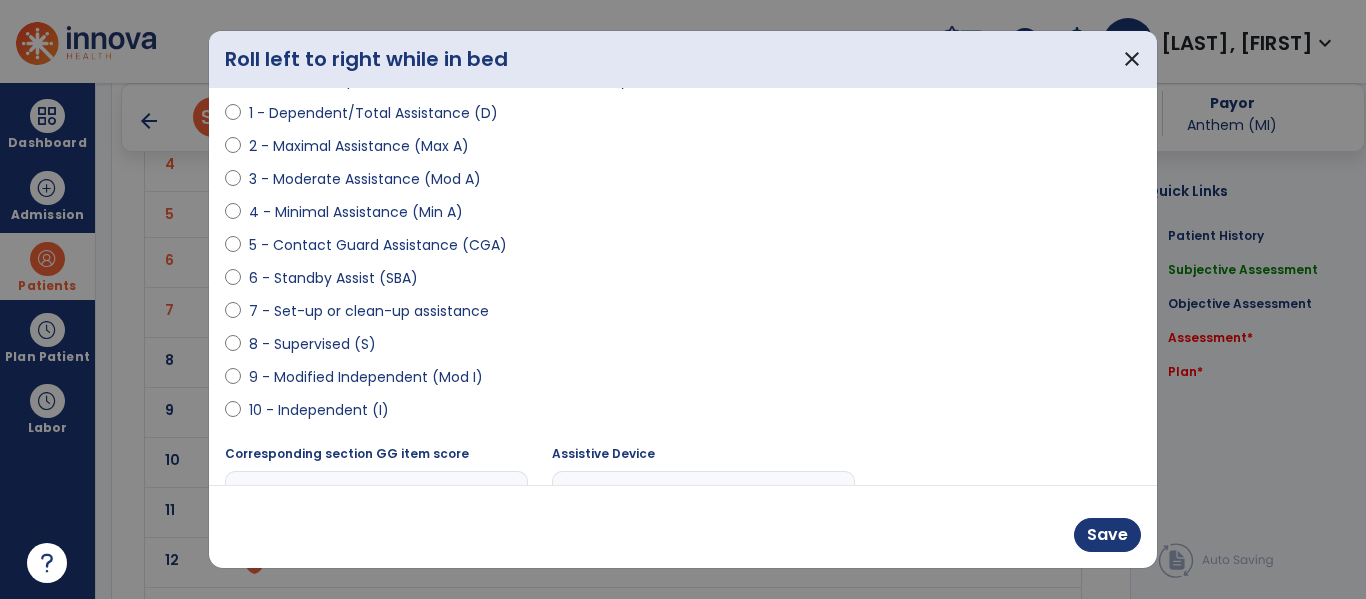 scroll, scrollTop: 293, scrollLeft: 0, axis: vertical 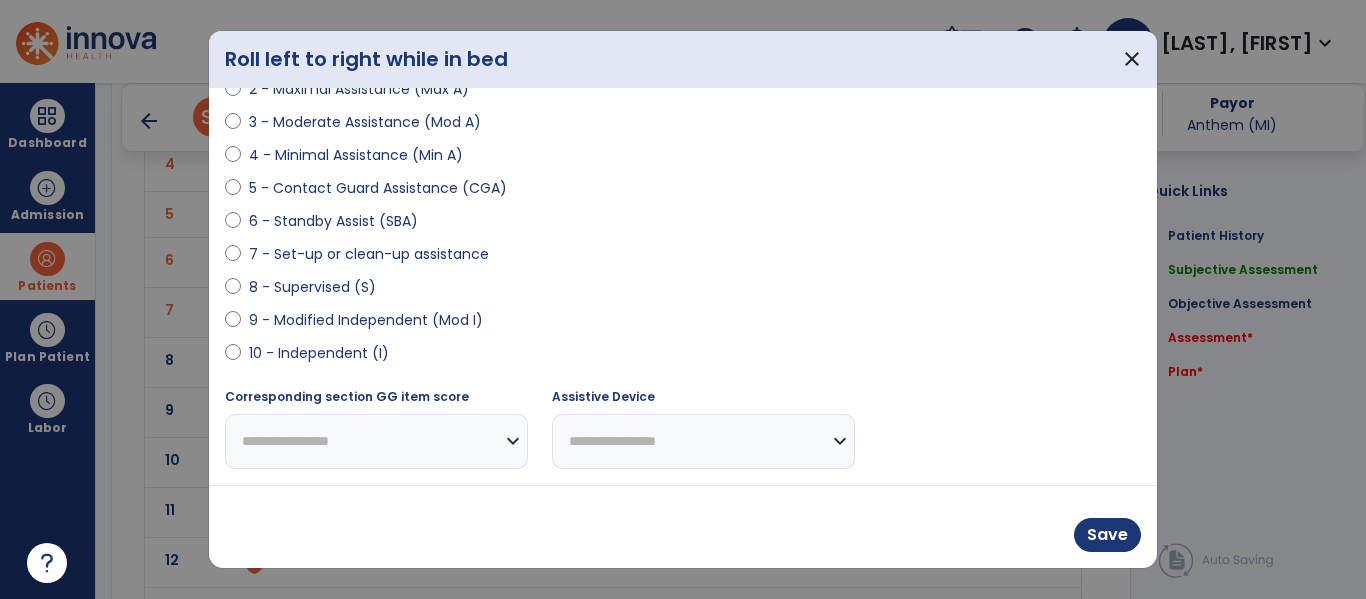 click on "9 - Modified Independent (Mod I)" at bounding box center [366, 320] 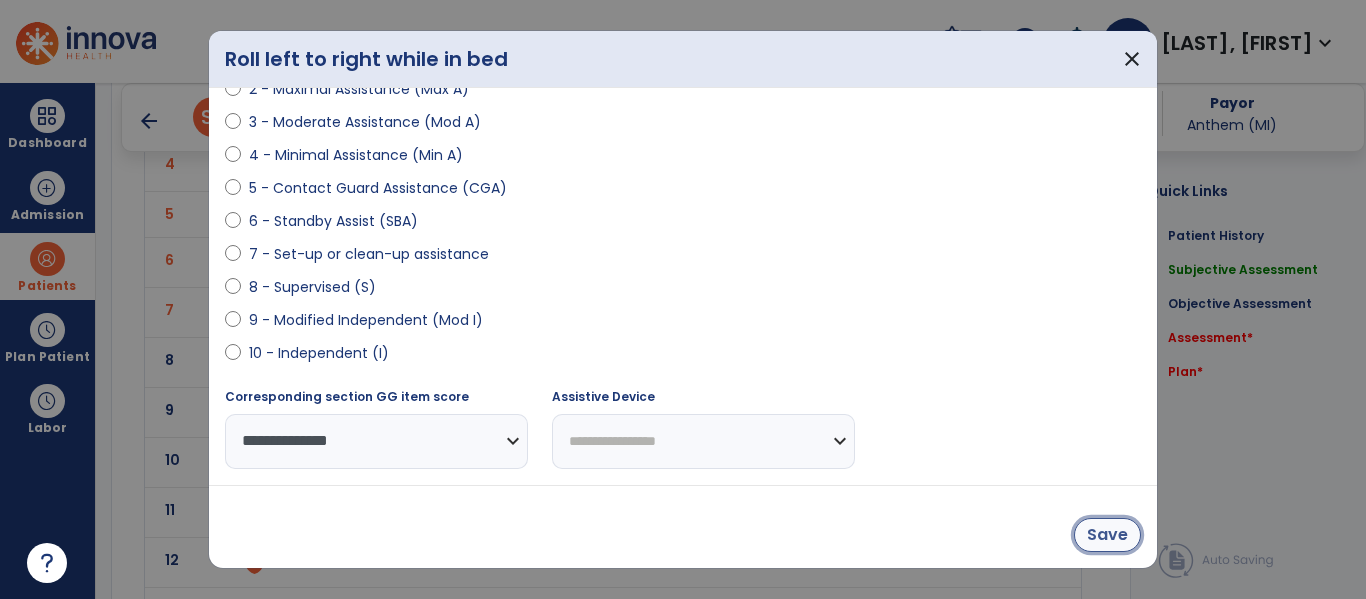 click on "Save" at bounding box center [1107, 535] 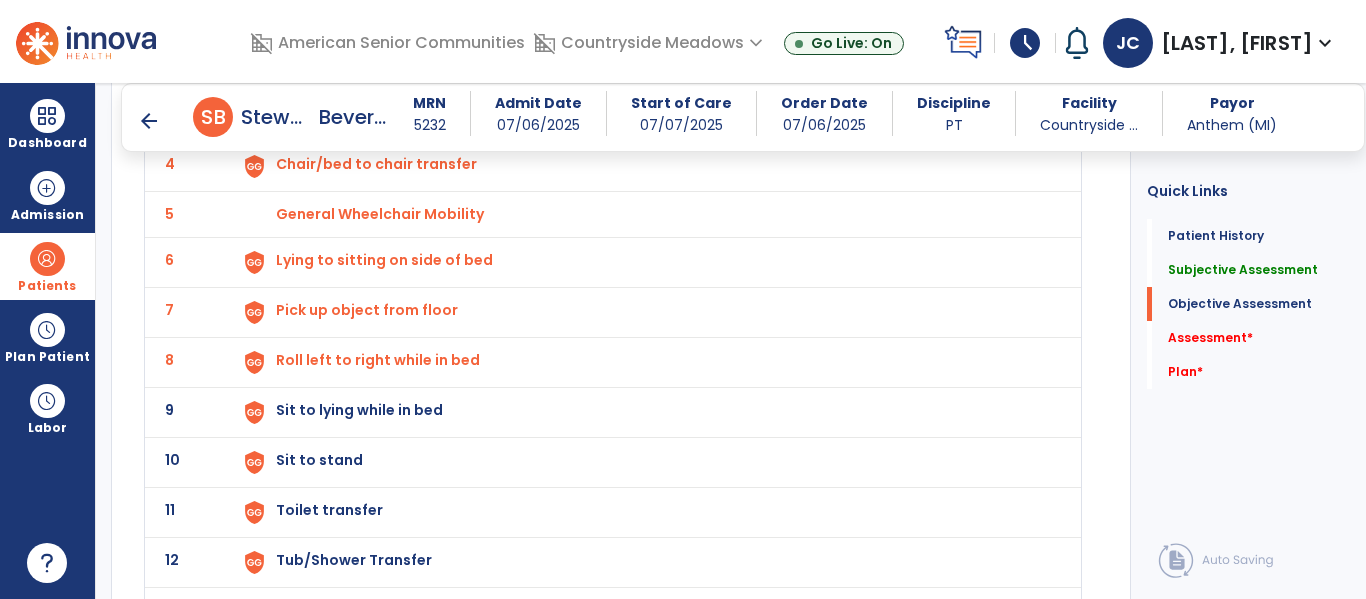click on "Sit to lying while in bed" at bounding box center (646, 16) 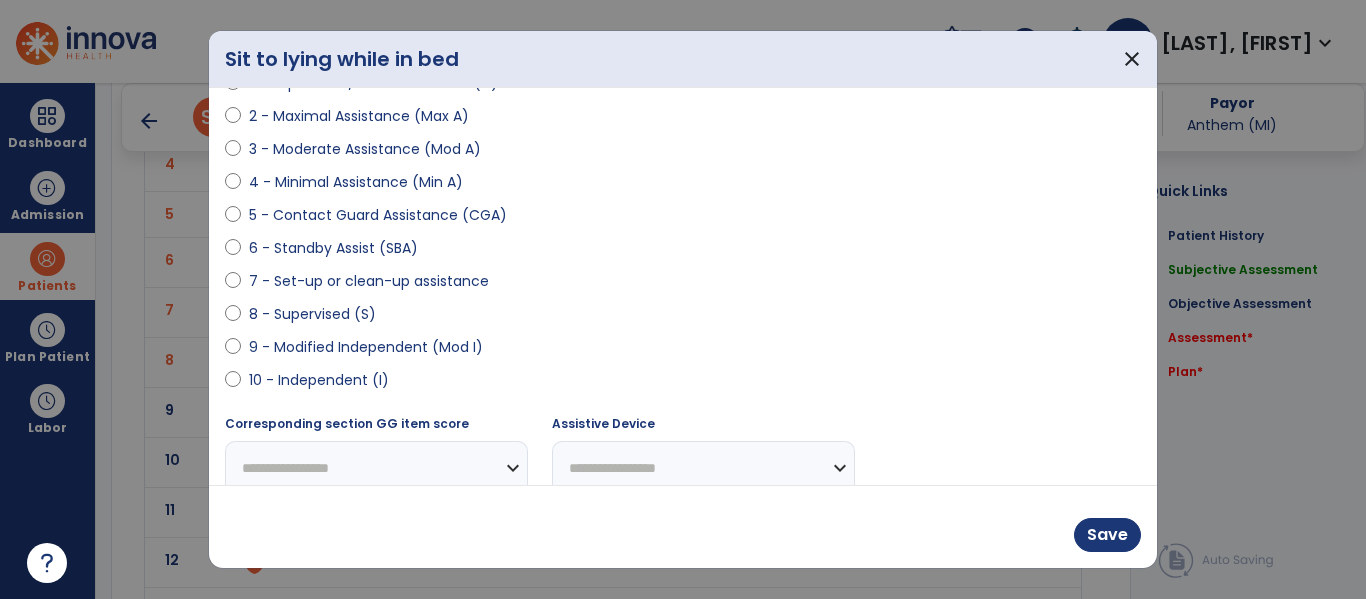 scroll, scrollTop: 292, scrollLeft: 0, axis: vertical 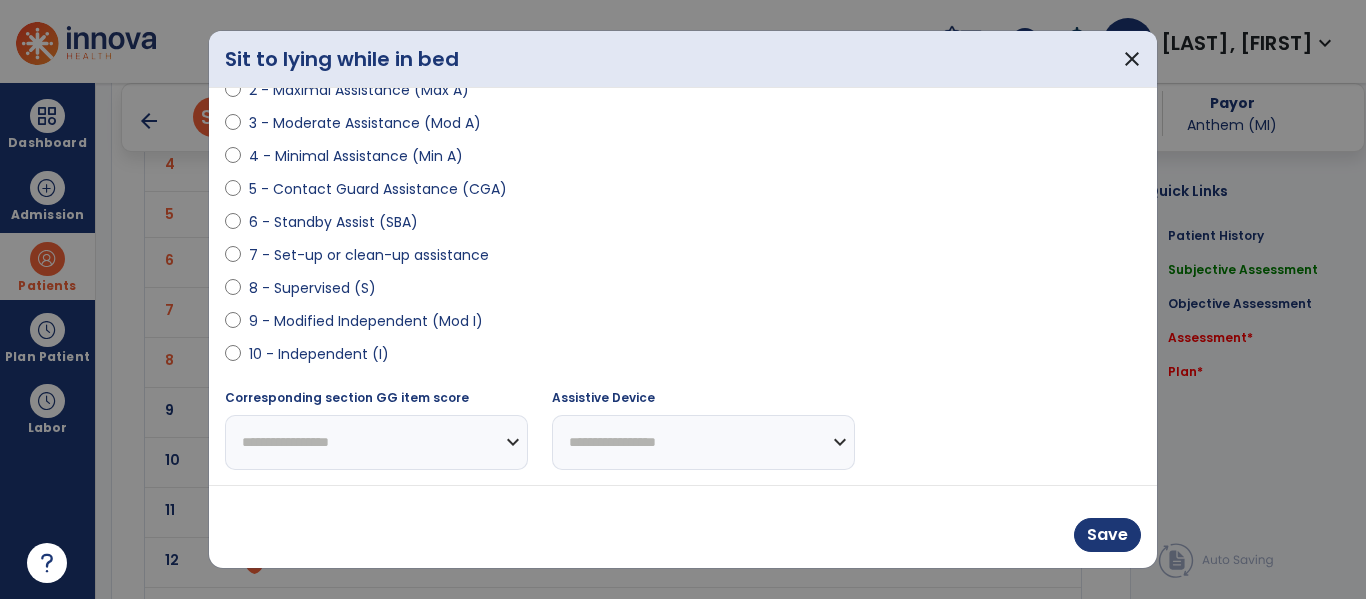 click on "8 - Supervised (S)" at bounding box center [683, 292] 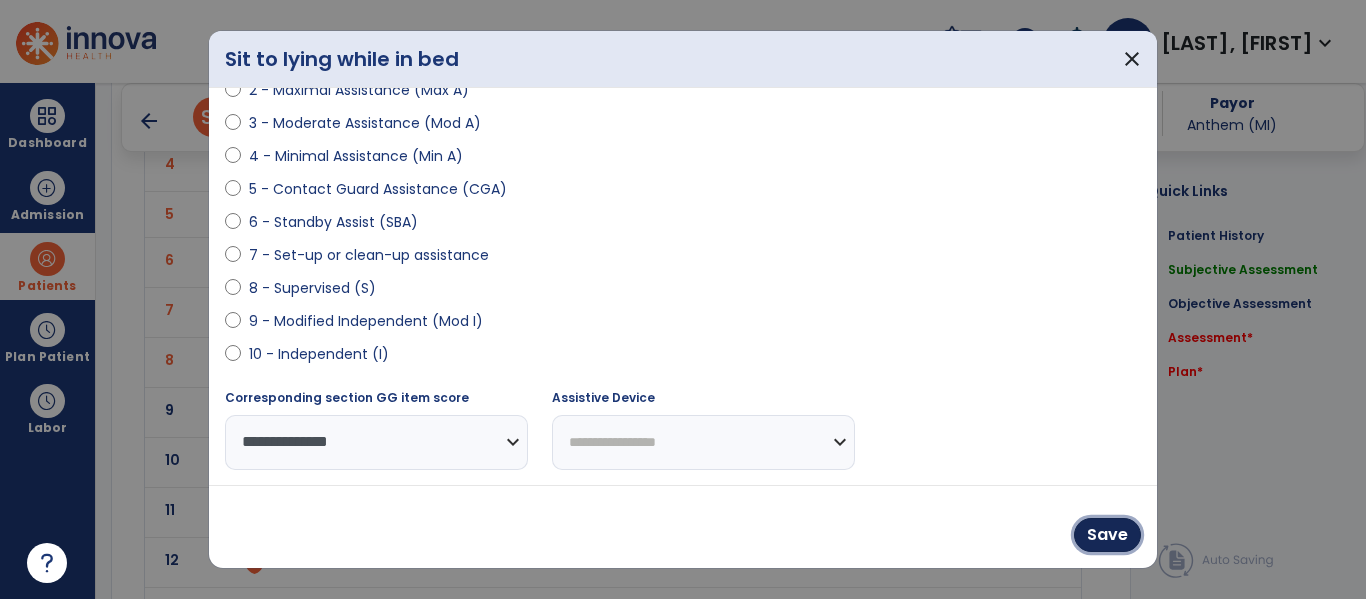 click on "Save" at bounding box center (1107, 535) 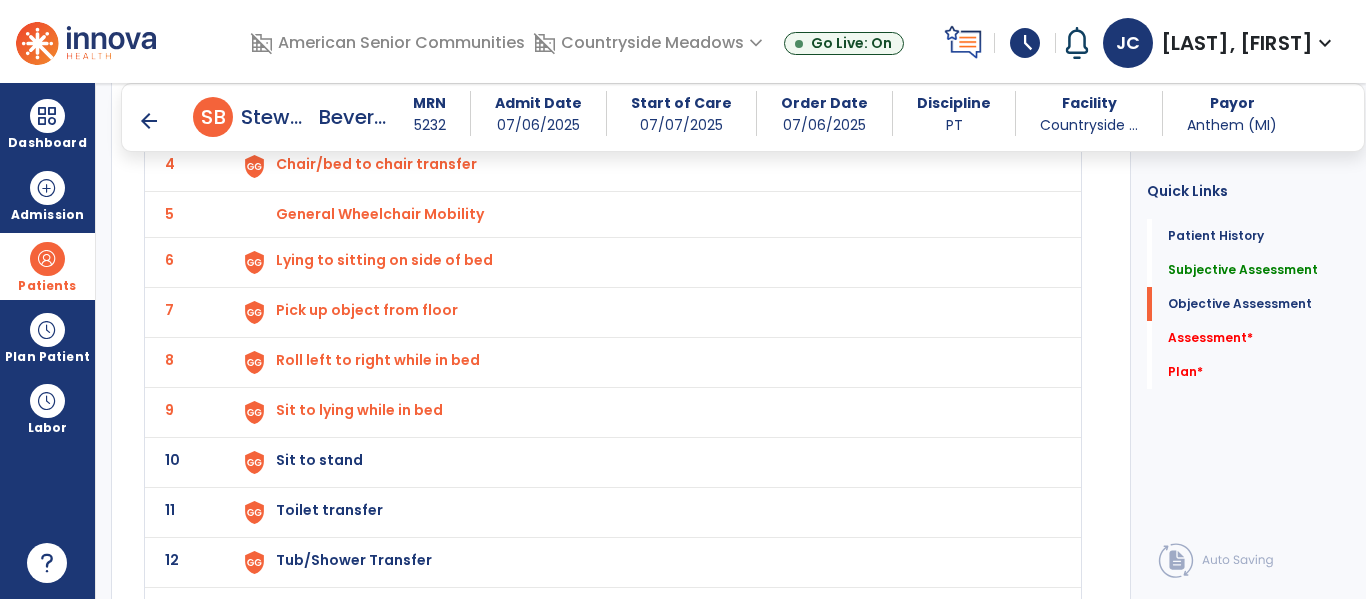 click on "Sit to stand" at bounding box center [646, 16] 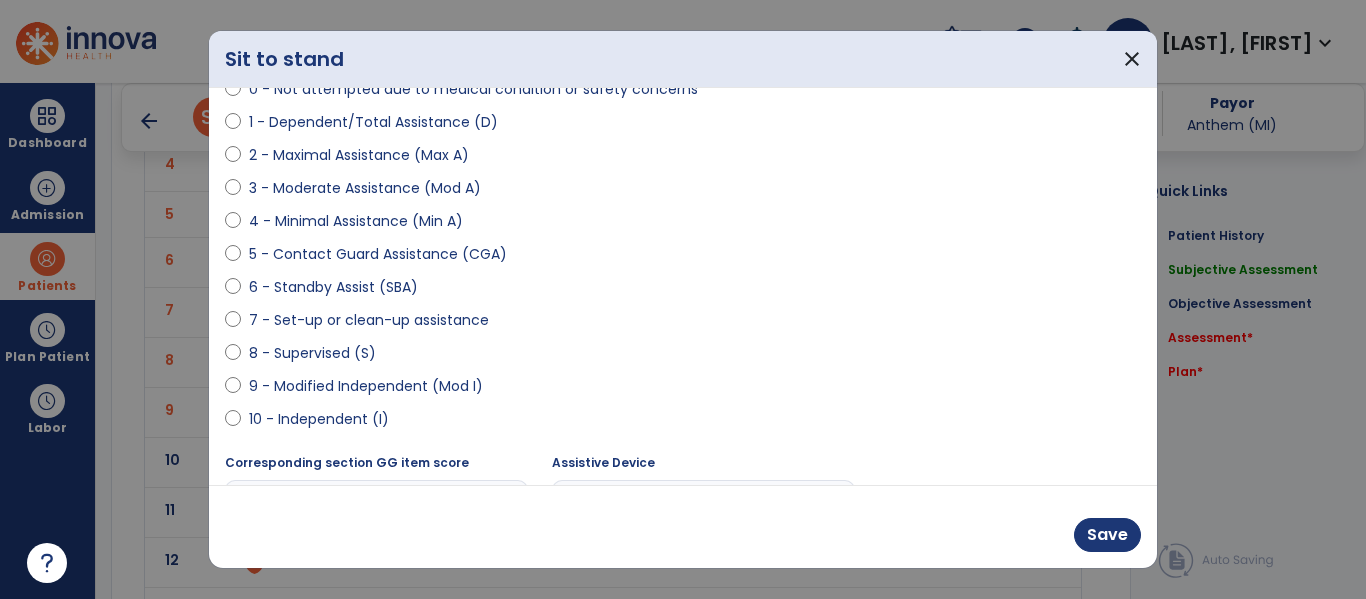 scroll, scrollTop: 230, scrollLeft: 0, axis: vertical 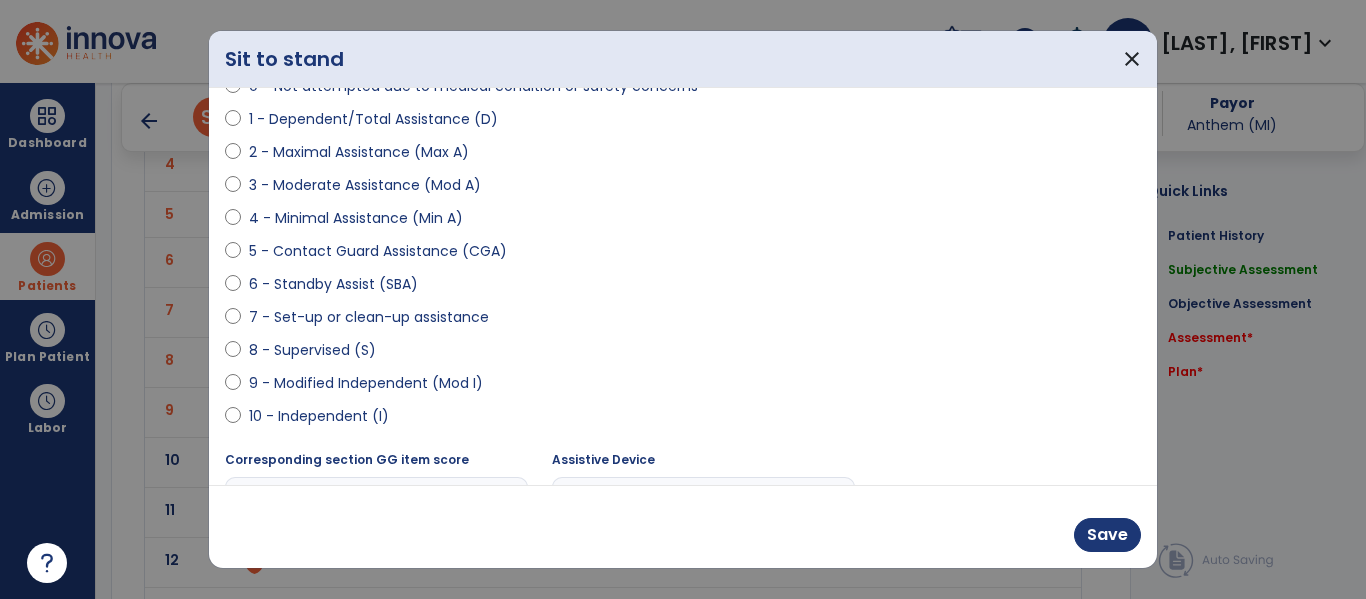 click on "10 - Independent (I)" at bounding box center [319, 416] 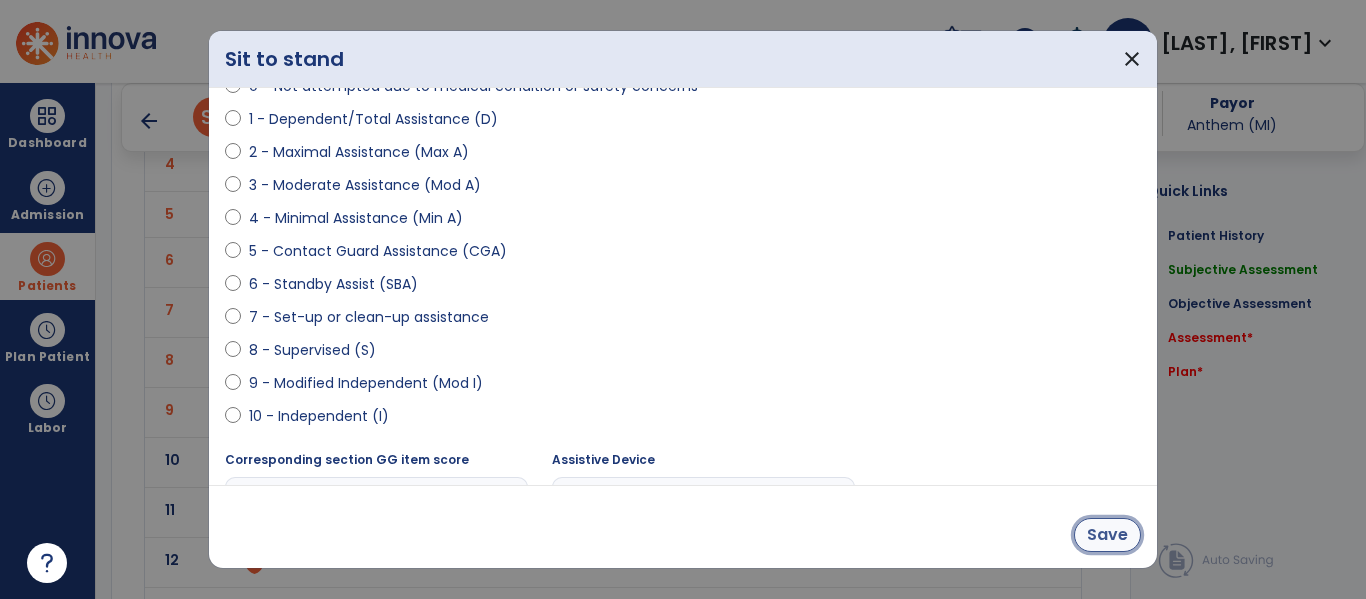 click on "Save" at bounding box center [1107, 535] 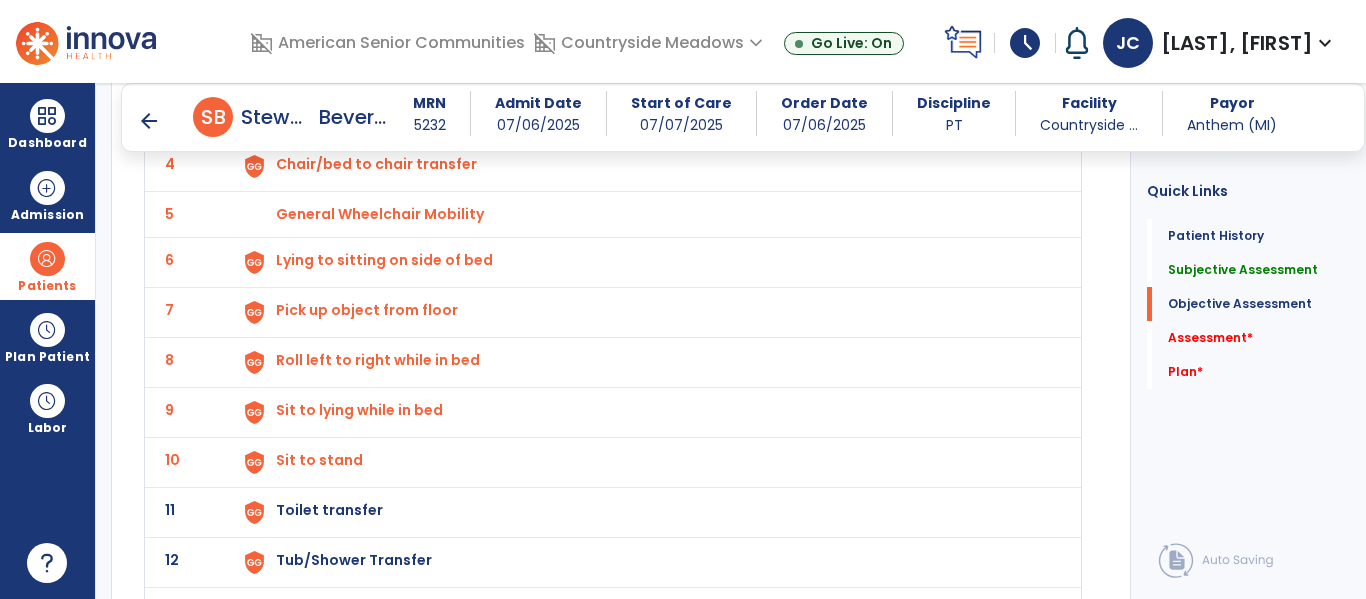 click on "Toilet transfer" at bounding box center (646, 16) 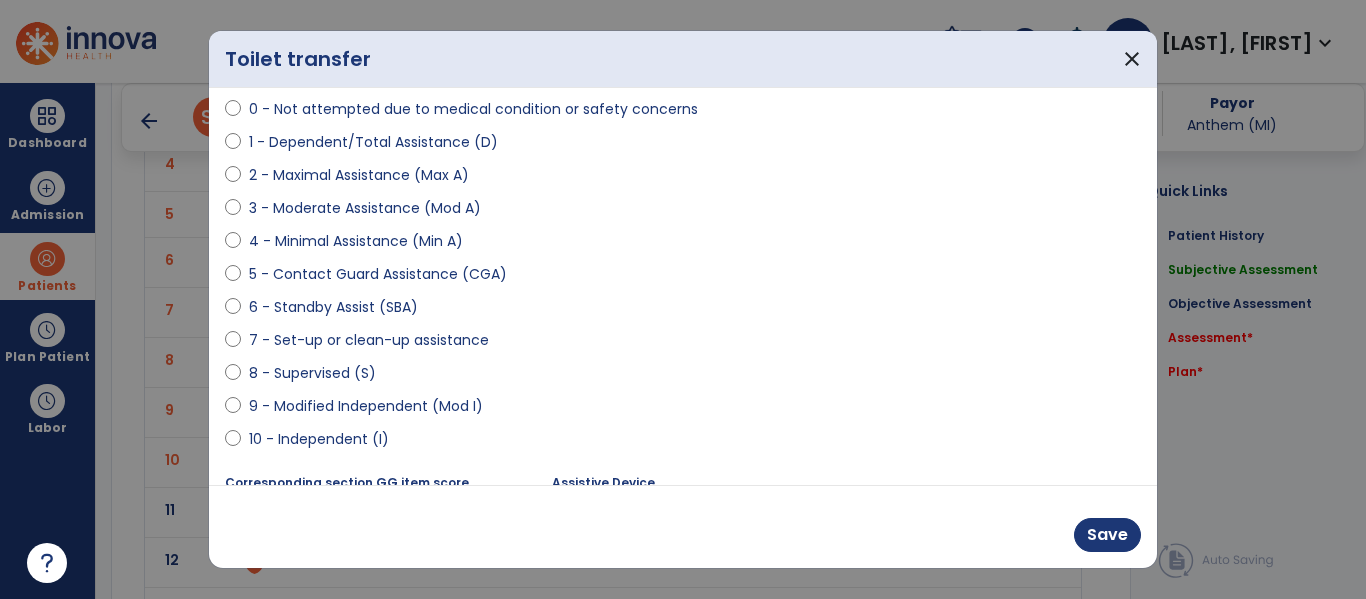 scroll, scrollTop: 292, scrollLeft: 0, axis: vertical 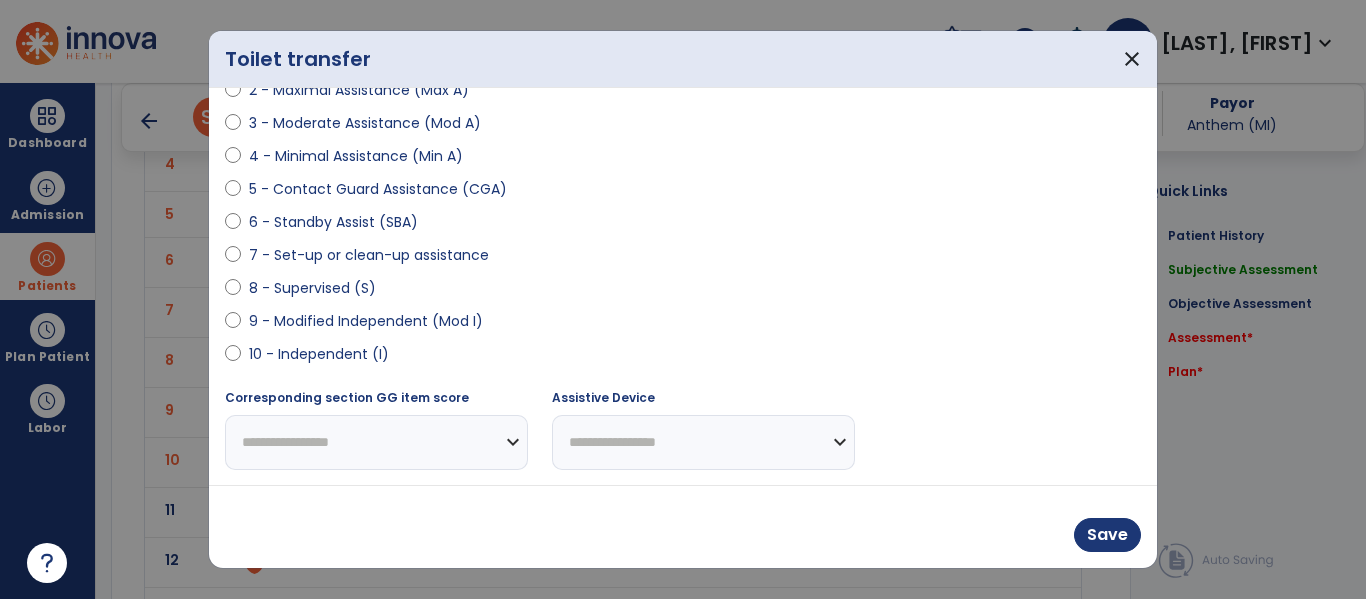click on "9 - Modified Independent (Mod I)" at bounding box center [366, 321] 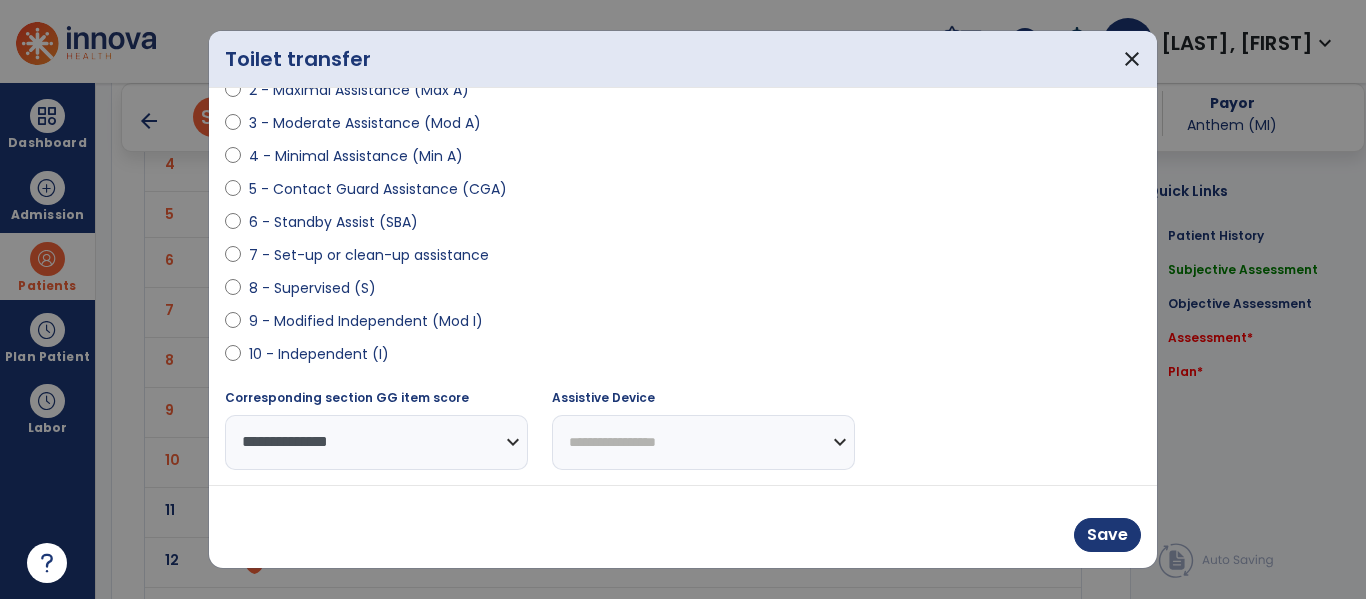 click on "Save" at bounding box center [683, 526] 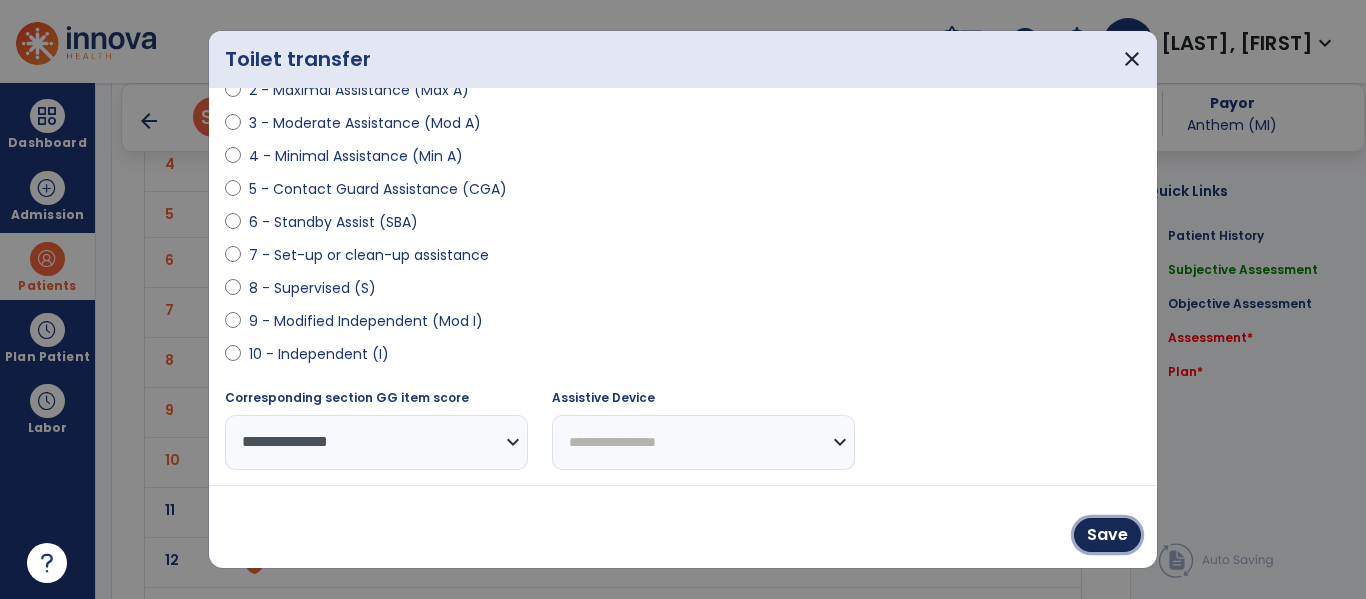 drag, startPoint x: 1122, startPoint y: 530, endPoint x: 1070, endPoint y: 495, distance: 62.681736 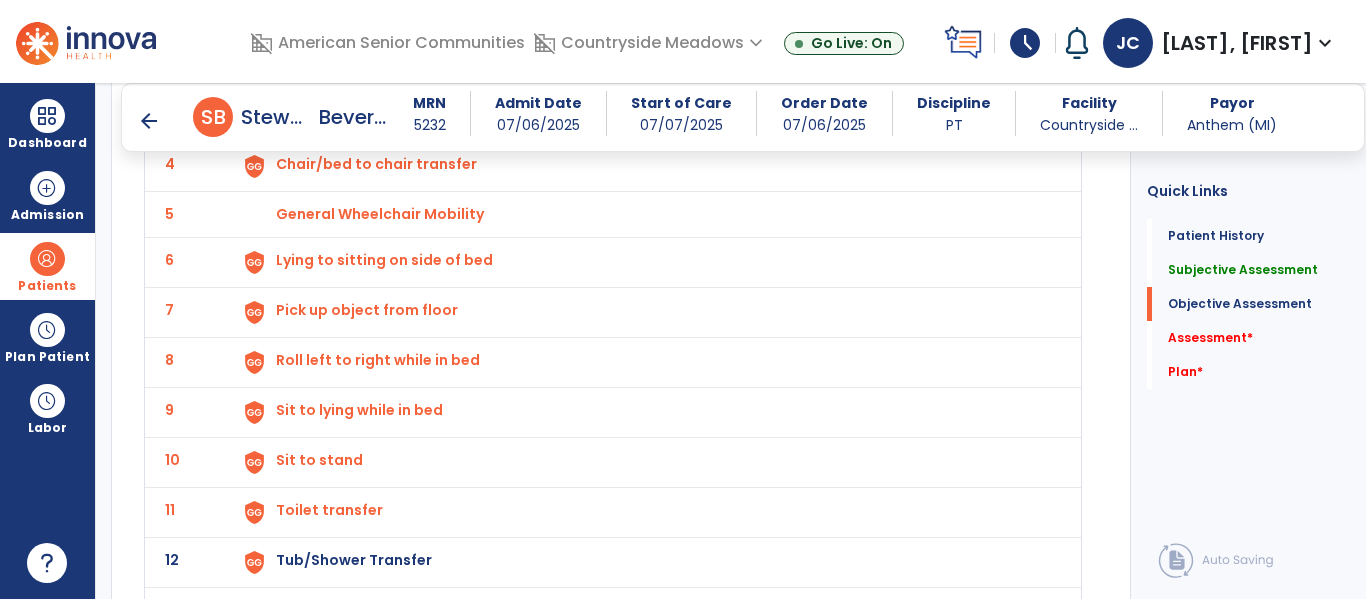 scroll, scrollTop: 2685, scrollLeft: 0, axis: vertical 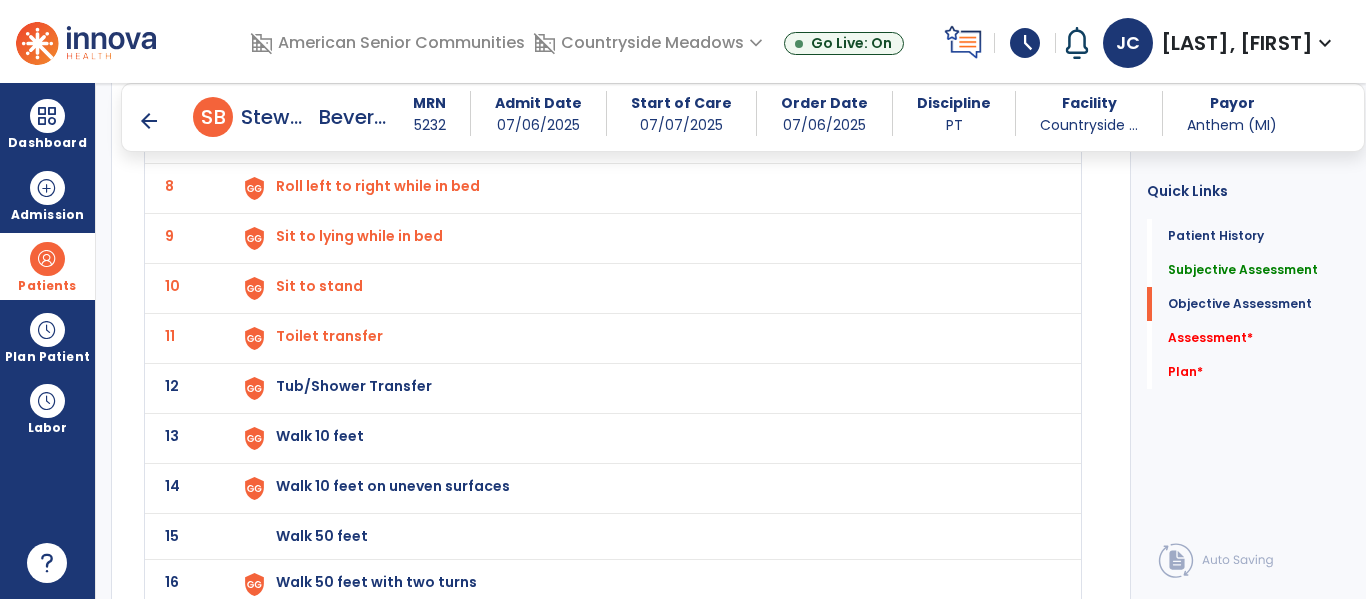 click on "Tub/Shower Transfer" at bounding box center [646, -158] 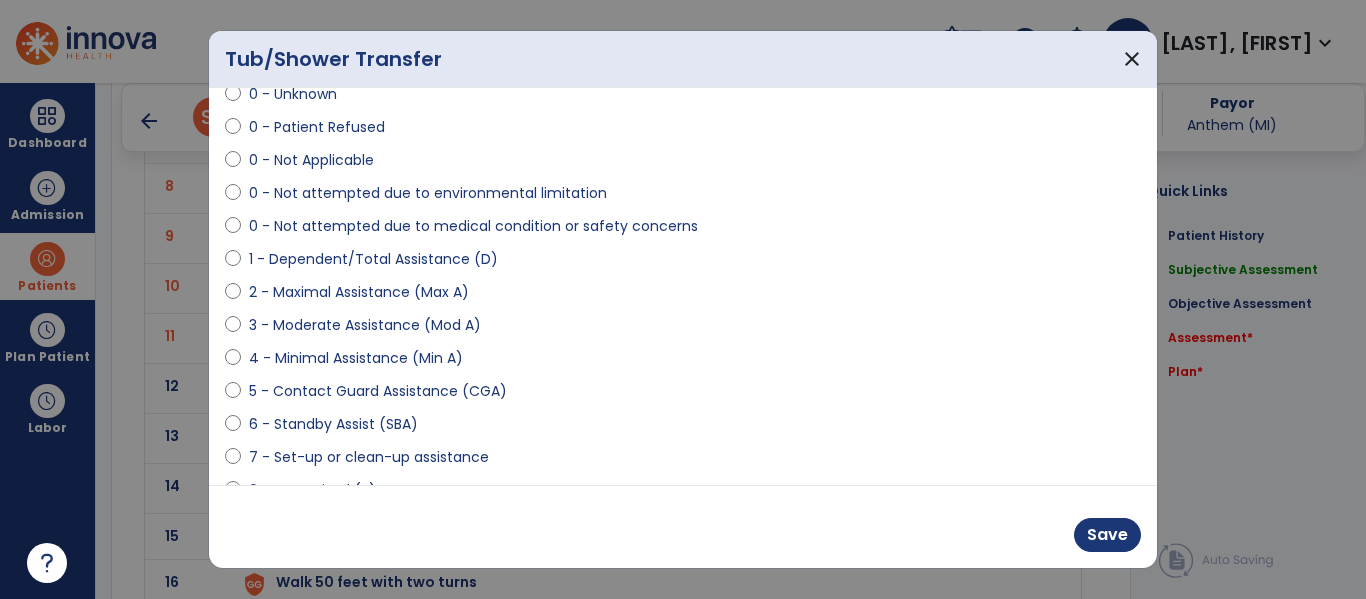 scroll, scrollTop: 195, scrollLeft: 0, axis: vertical 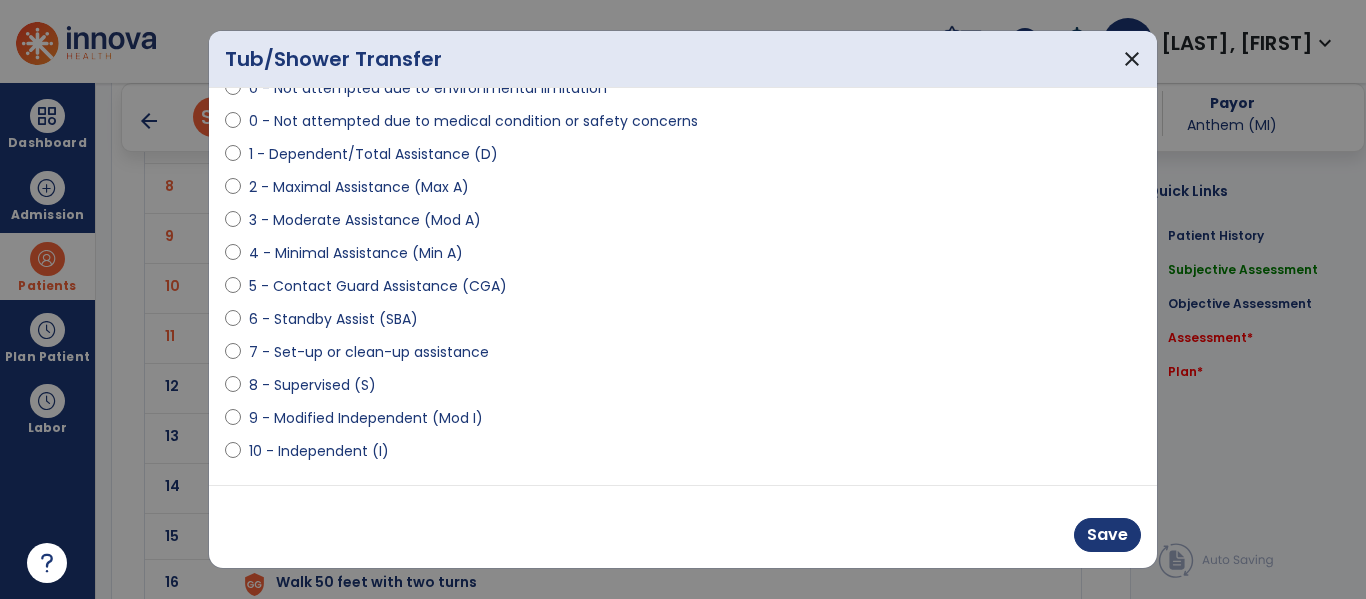 click on "8 - Supervised (S)" at bounding box center [312, 385] 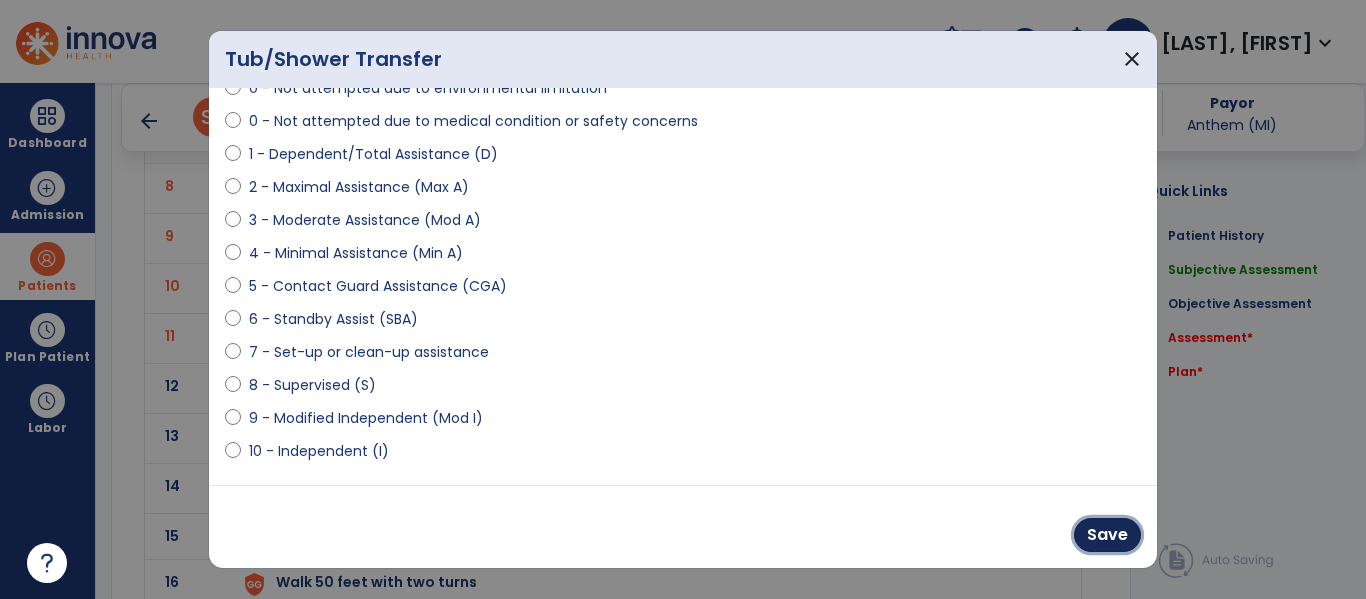click on "Save" at bounding box center [1107, 535] 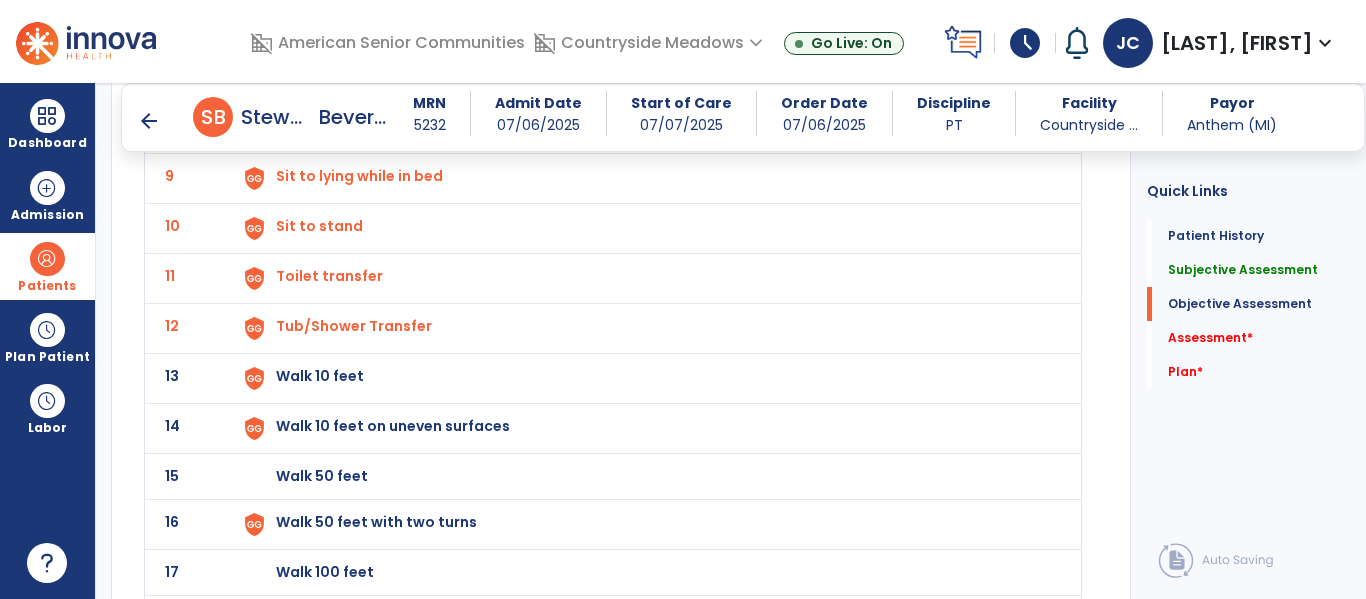 scroll, scrollTop: 2746, scrollLeft: 0, axis: vertical 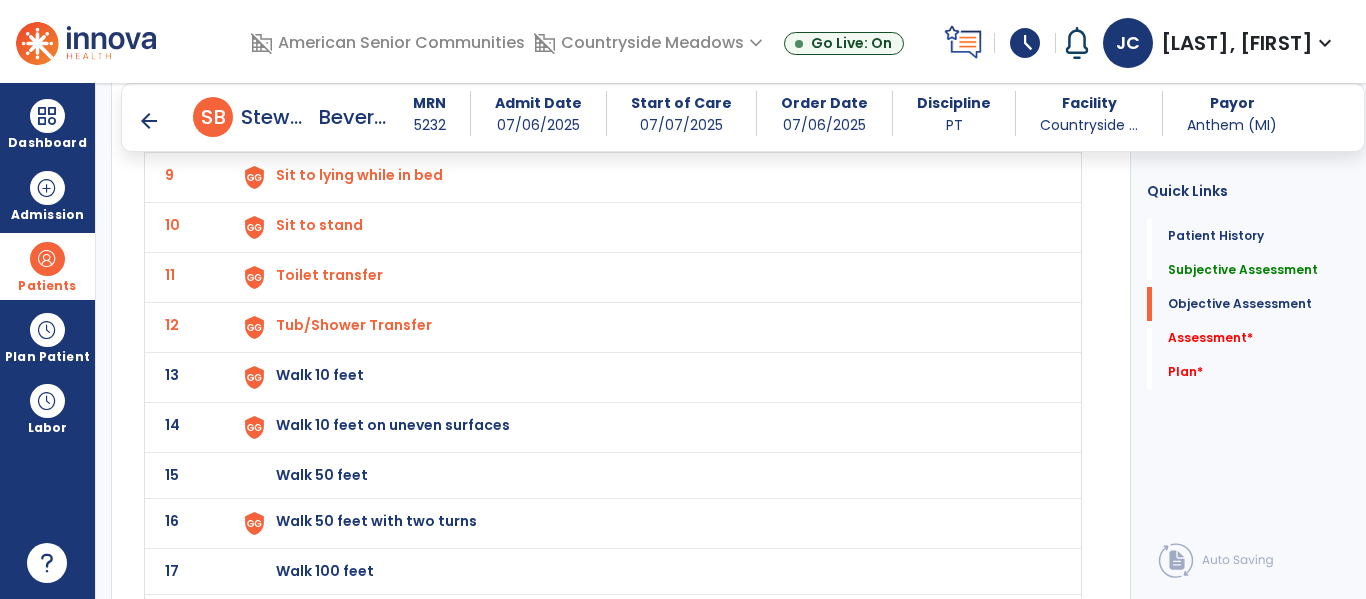 click on "Walk 10 feet" at bounding box center [646, -219] 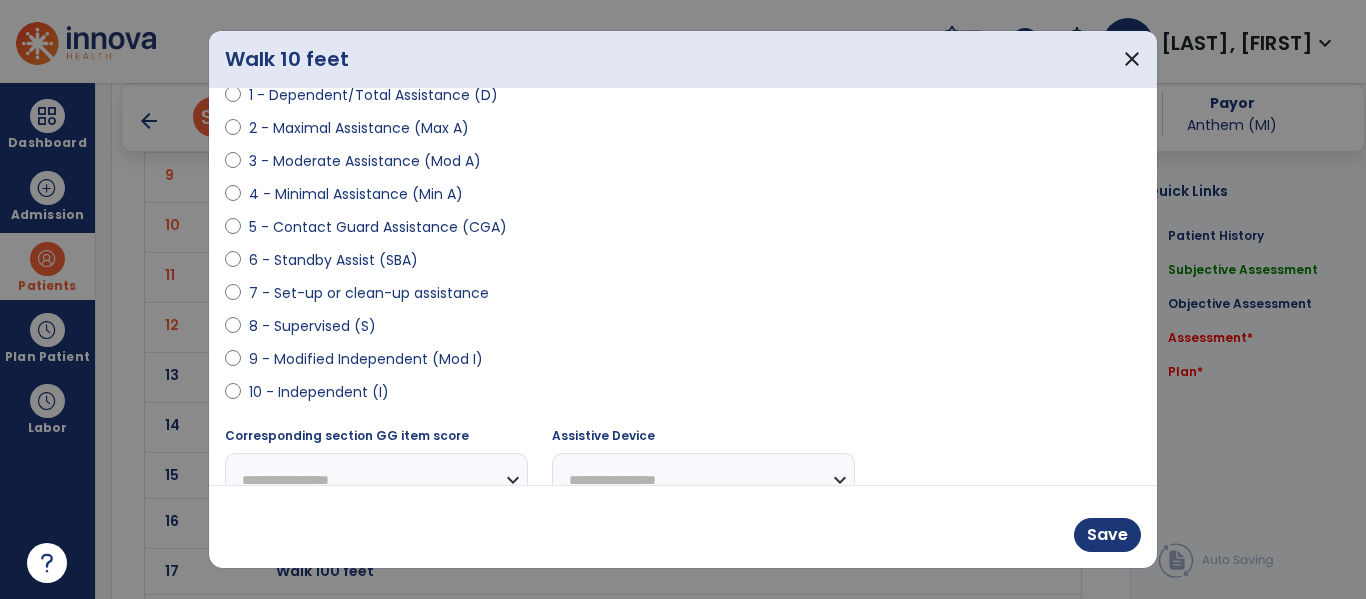 click on "9 - Modified Independent (Mod I)" at bounding box center (366, 359) 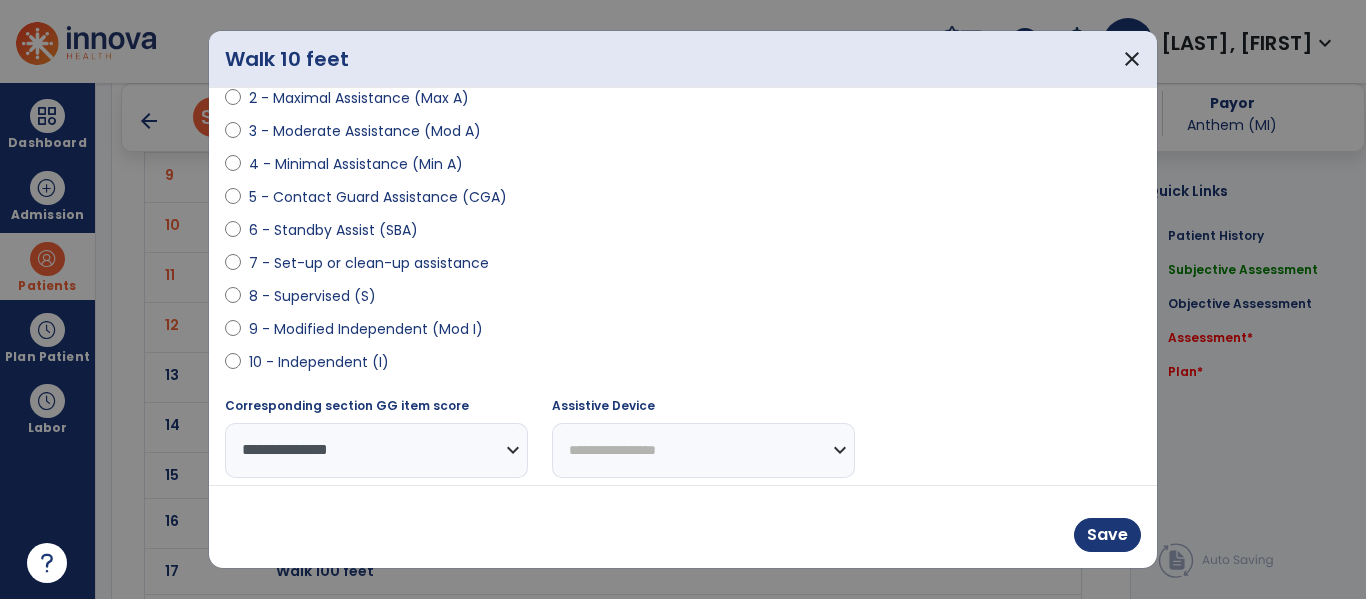 scroll, scrollTop: 293, scrollLeft: 0, axis: vertical 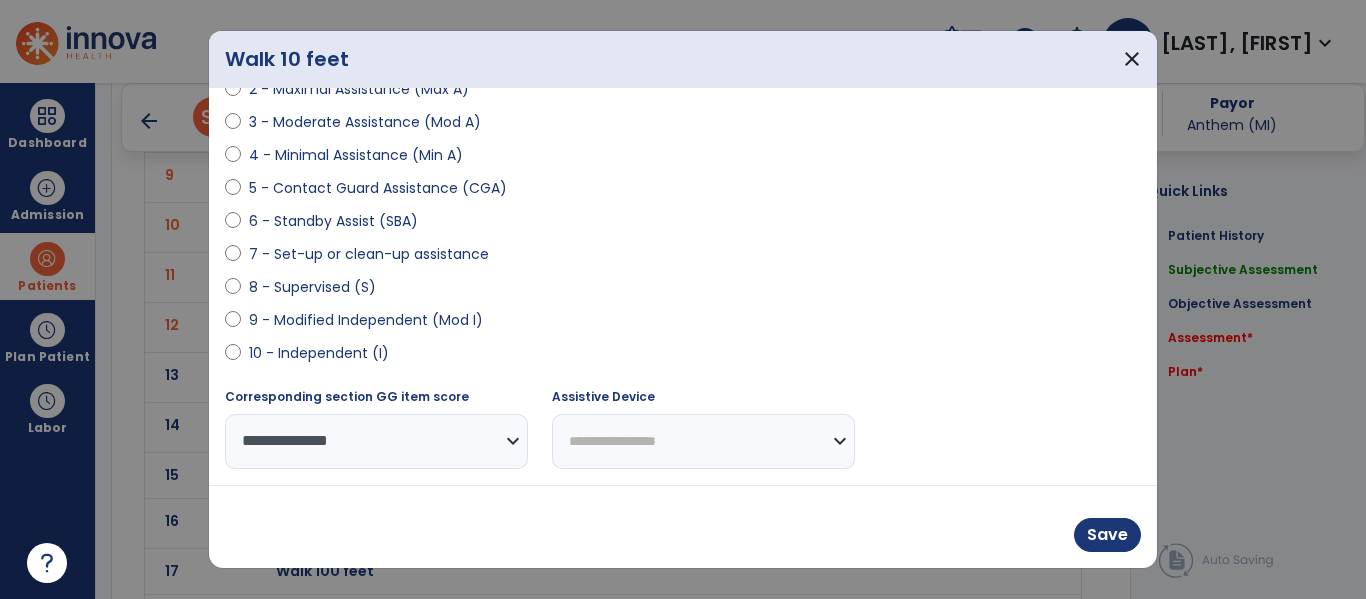 click on "**********" at bounding box center [703, 441] 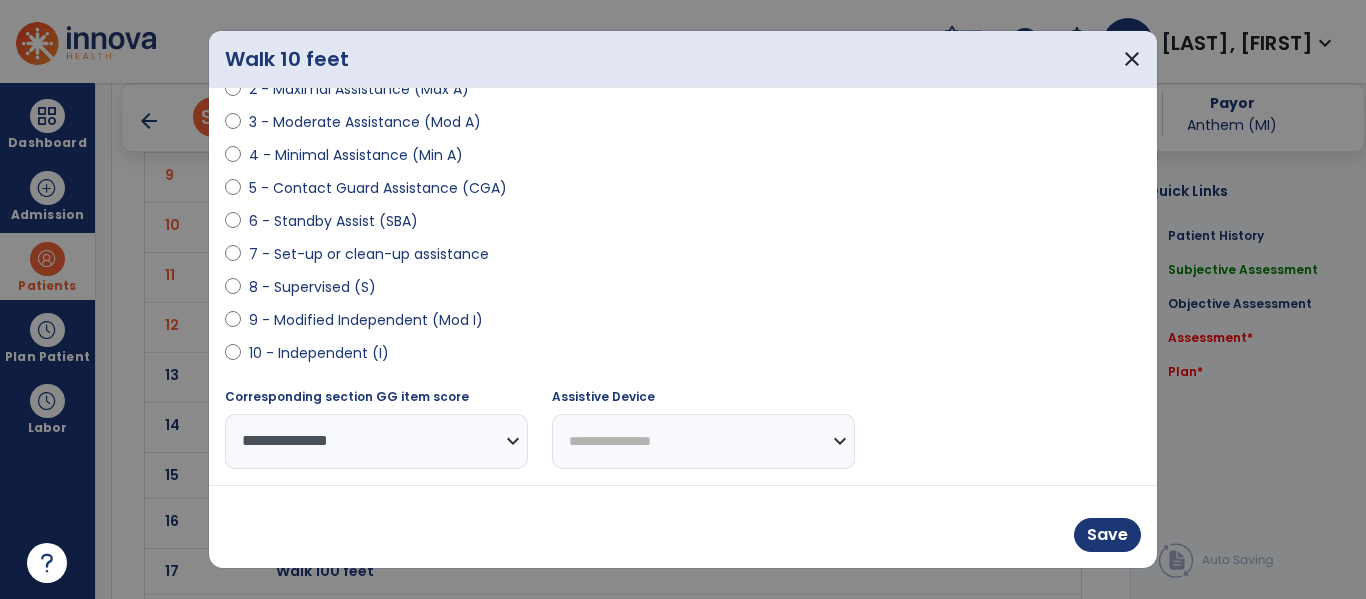 click on "**********" at bounding box center (703, 441) 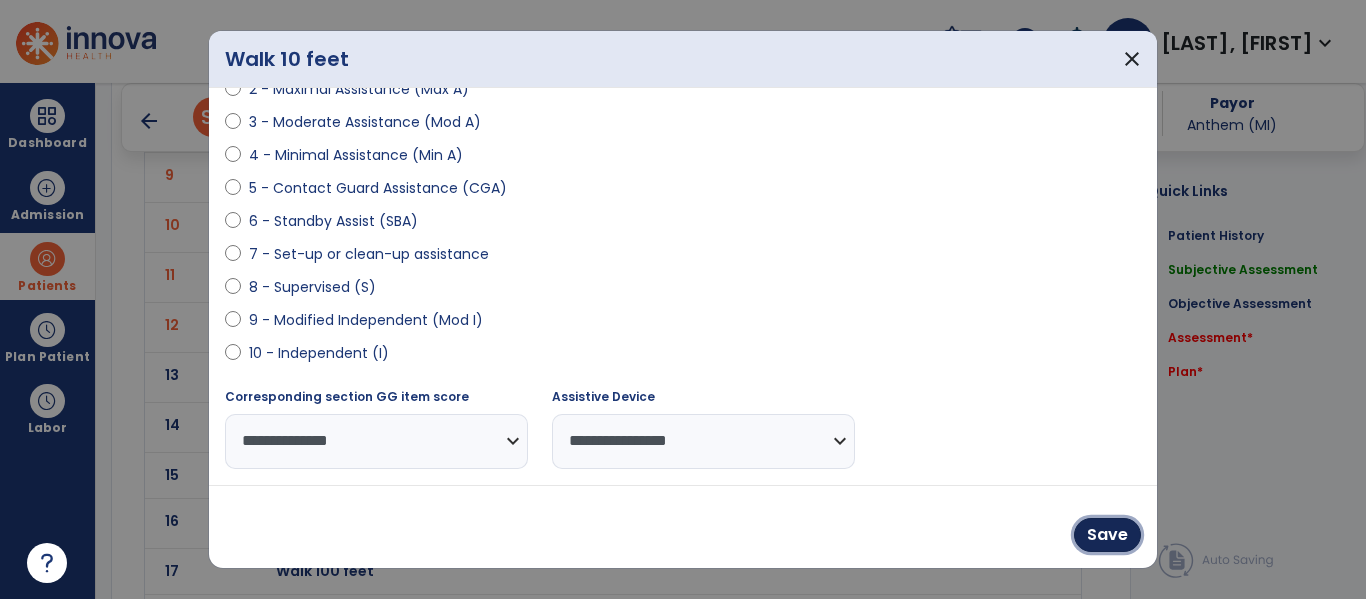 click on "Save" at bounding box center (1107, 535) 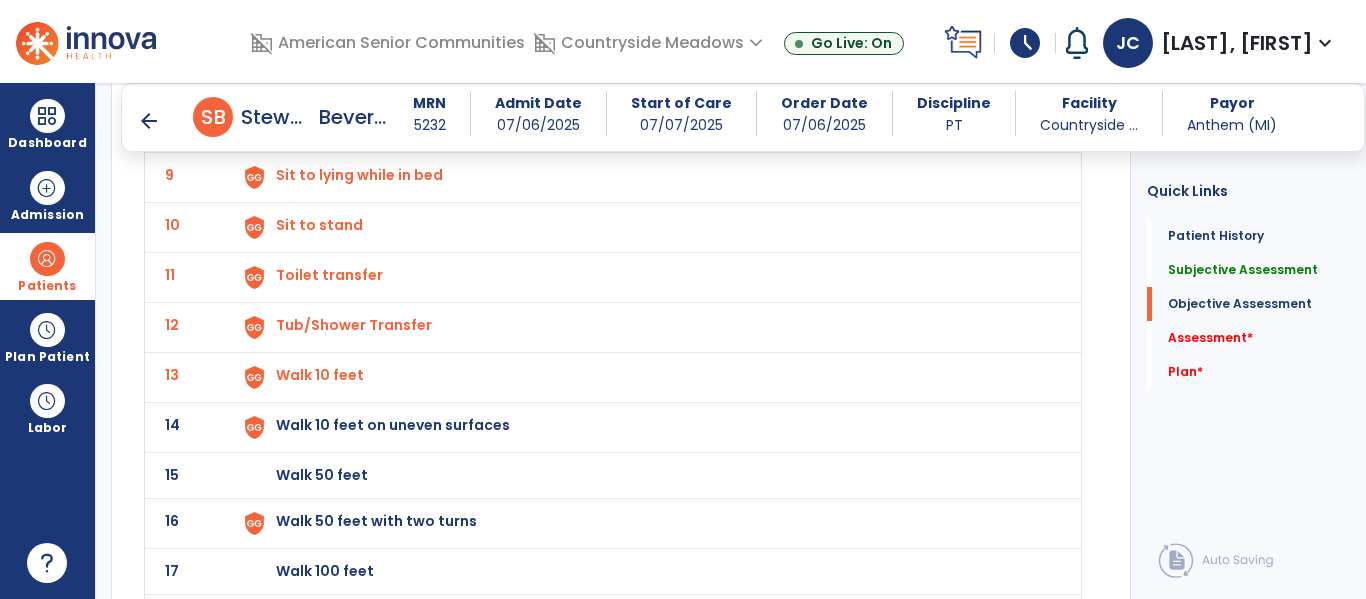 click on "Walk 10 feet on uneven surfaces" at bounding box center (646, -219) 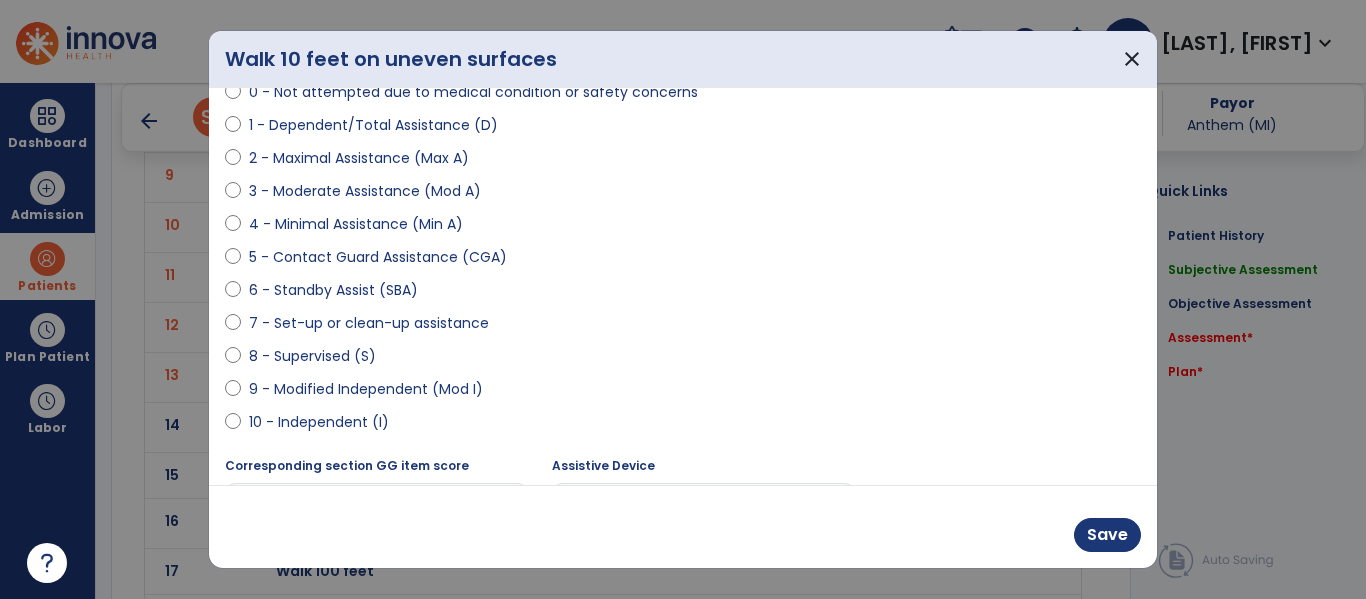click on "9 - Modified Independent (Mod I)" at bounding box center (366, 389) 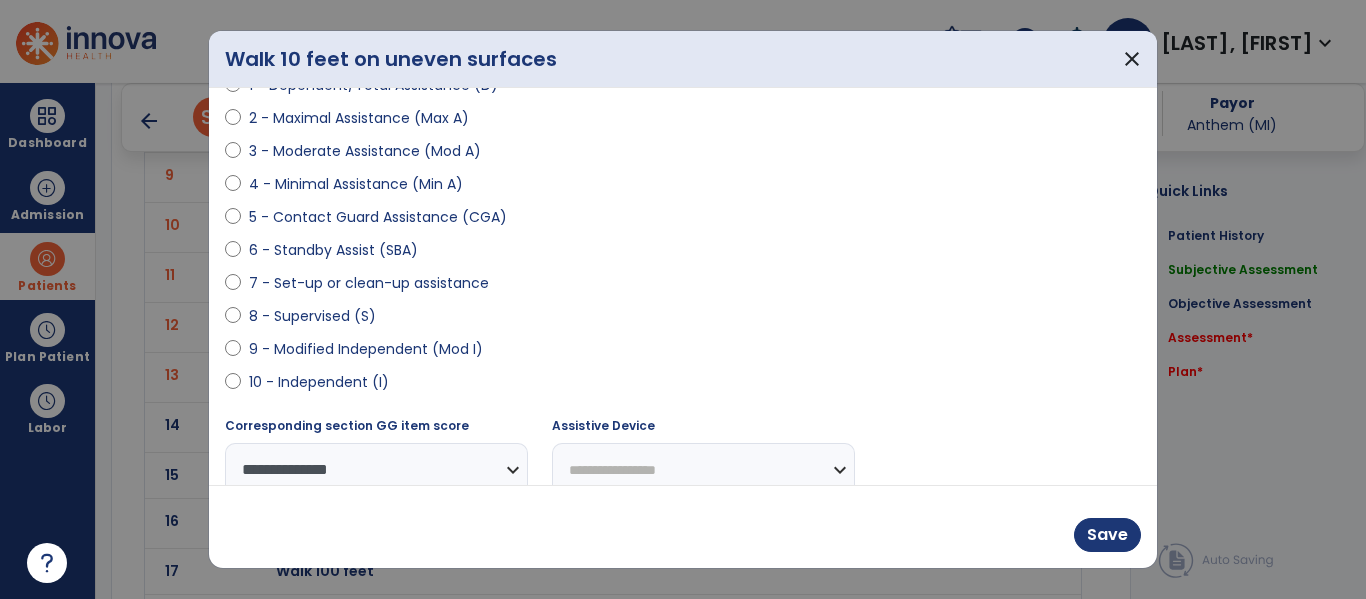 scroll, scrollTop: 293, scrollLeft: 0, axis: vertical 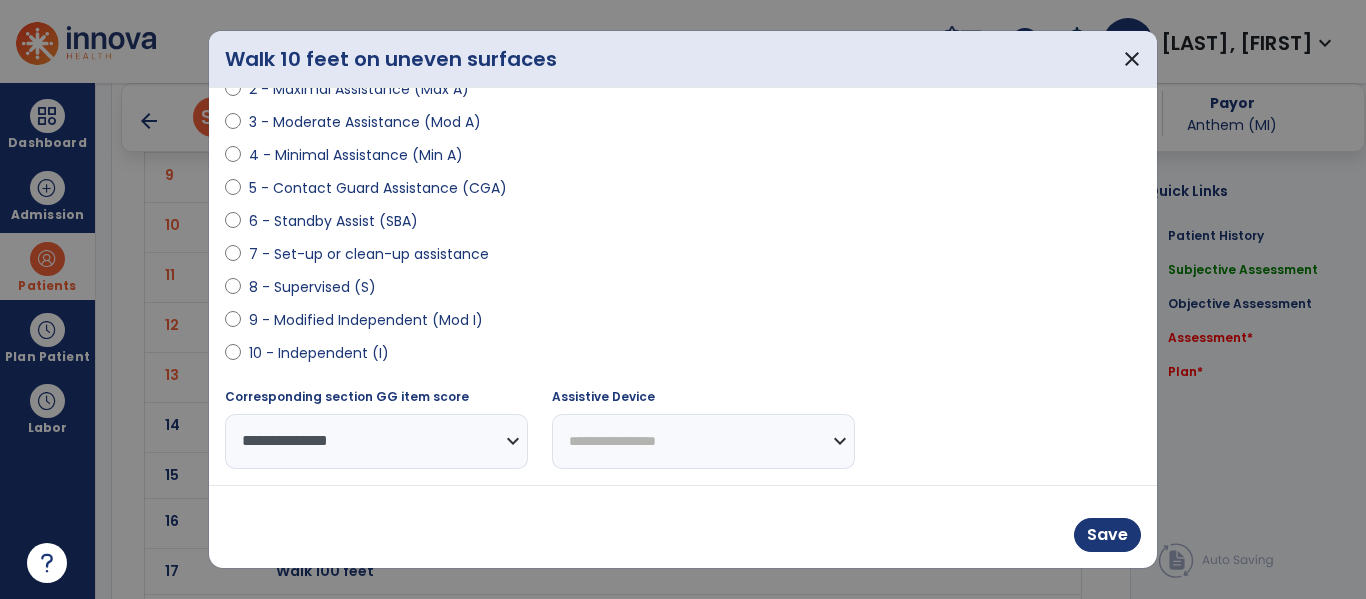 click on "**********" at bounding box center (703, 441) 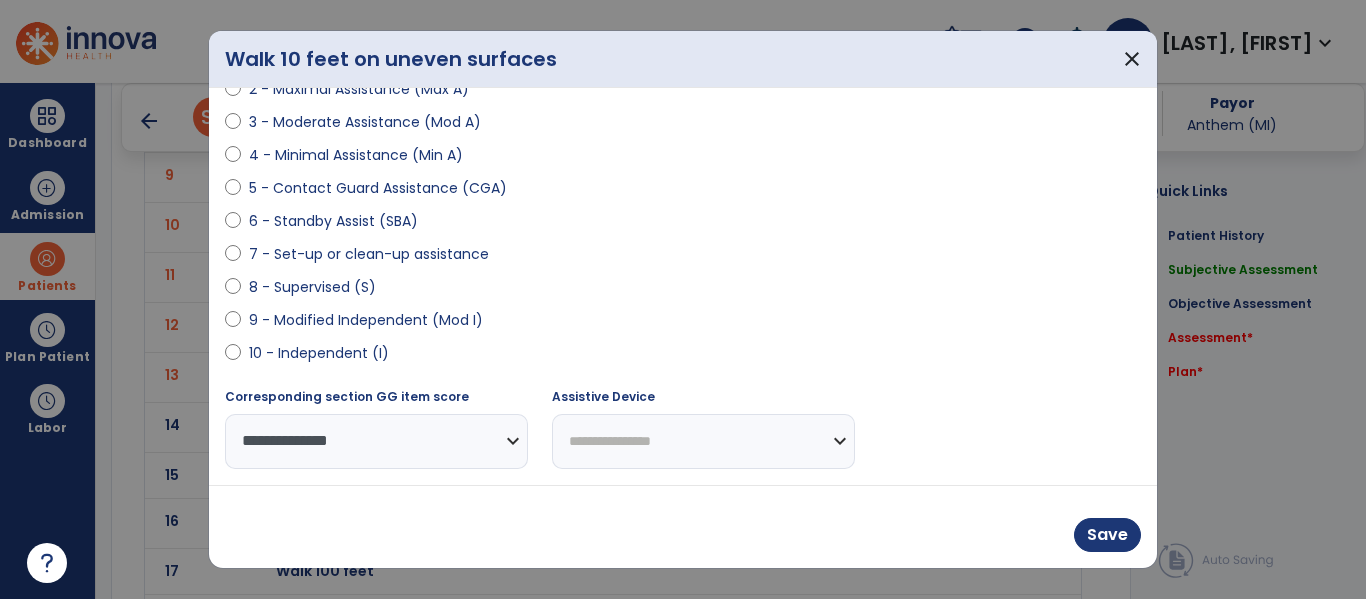 click on "**********" at bounding box center (703, 441) 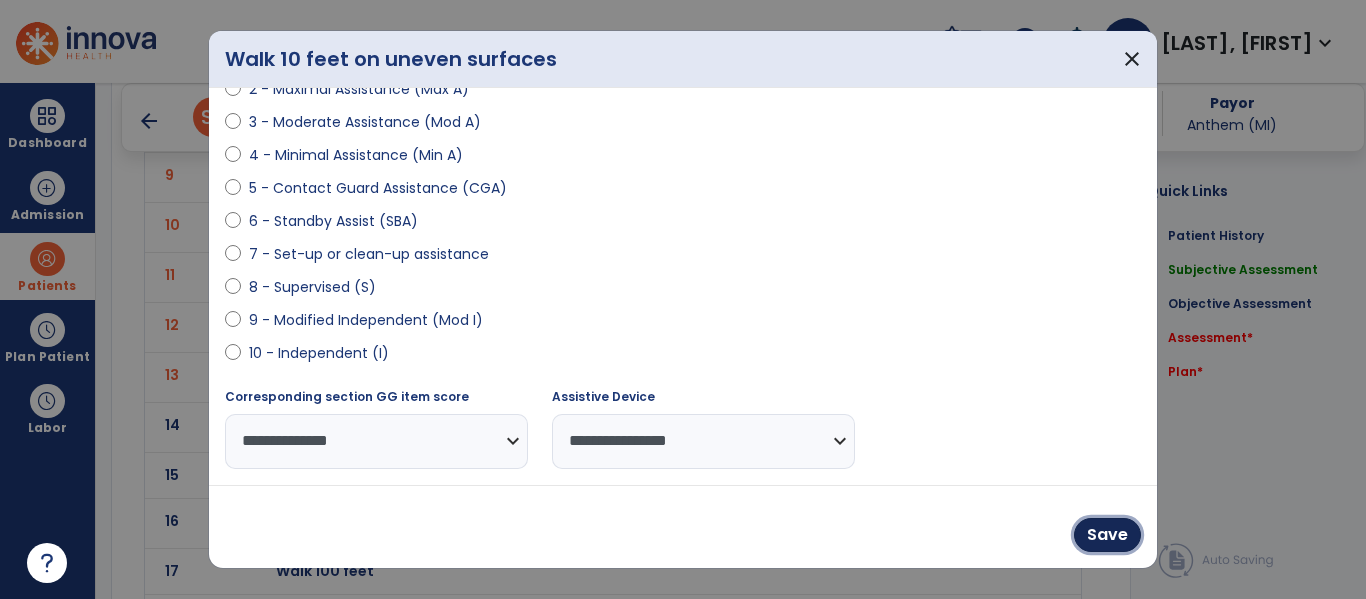click on "Save" at bounding box center (1107, 535) 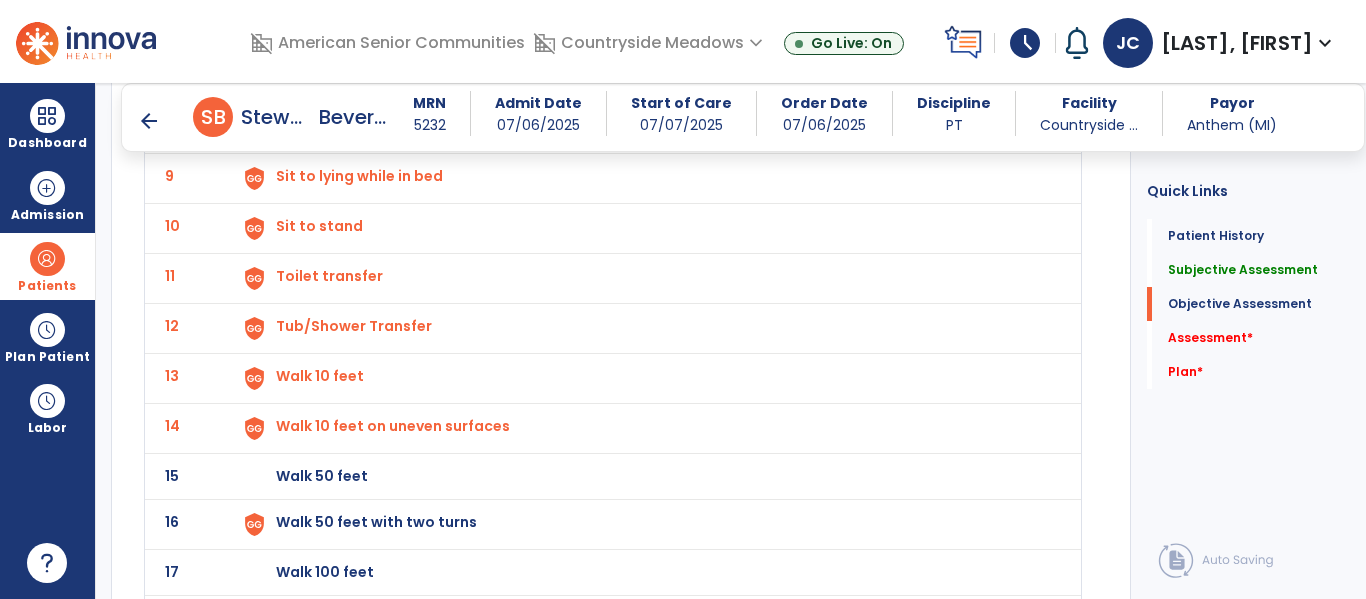 scroll, scrollTop: 2747, scrollLeft: 0, axis: vertical 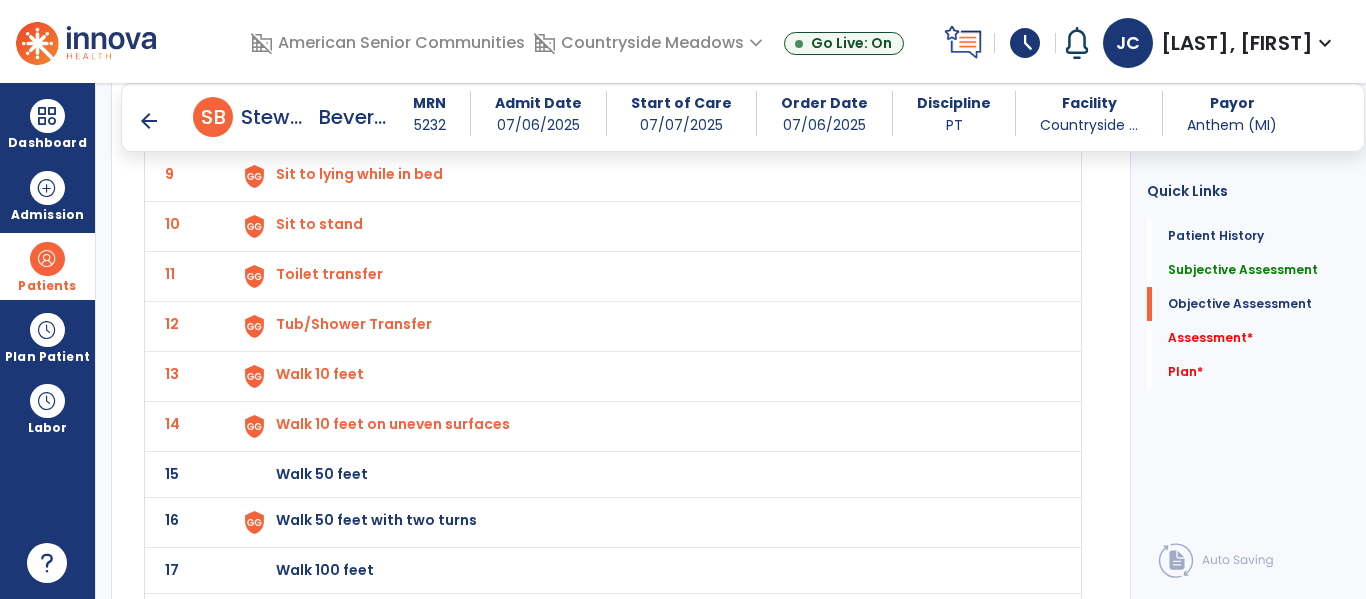 click on "Walk 50 feet" at bounding box center (646, -220) 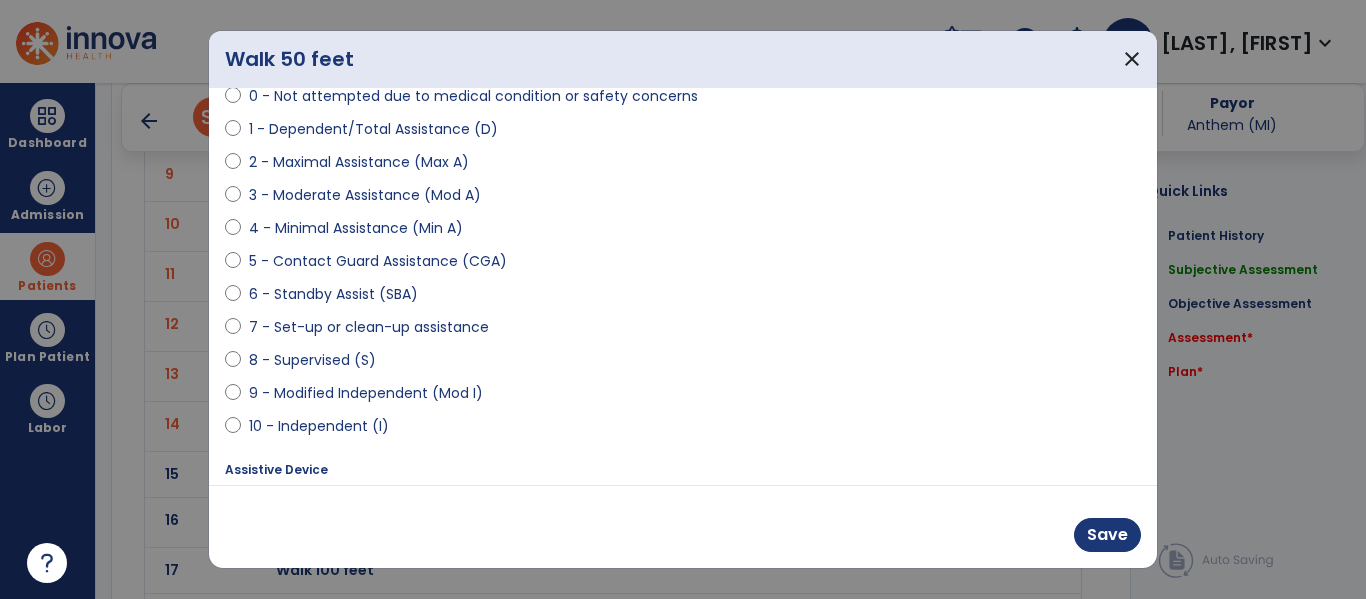 click on "9 - Modified Independent (Mod I)" at bounding box center (366, 393) 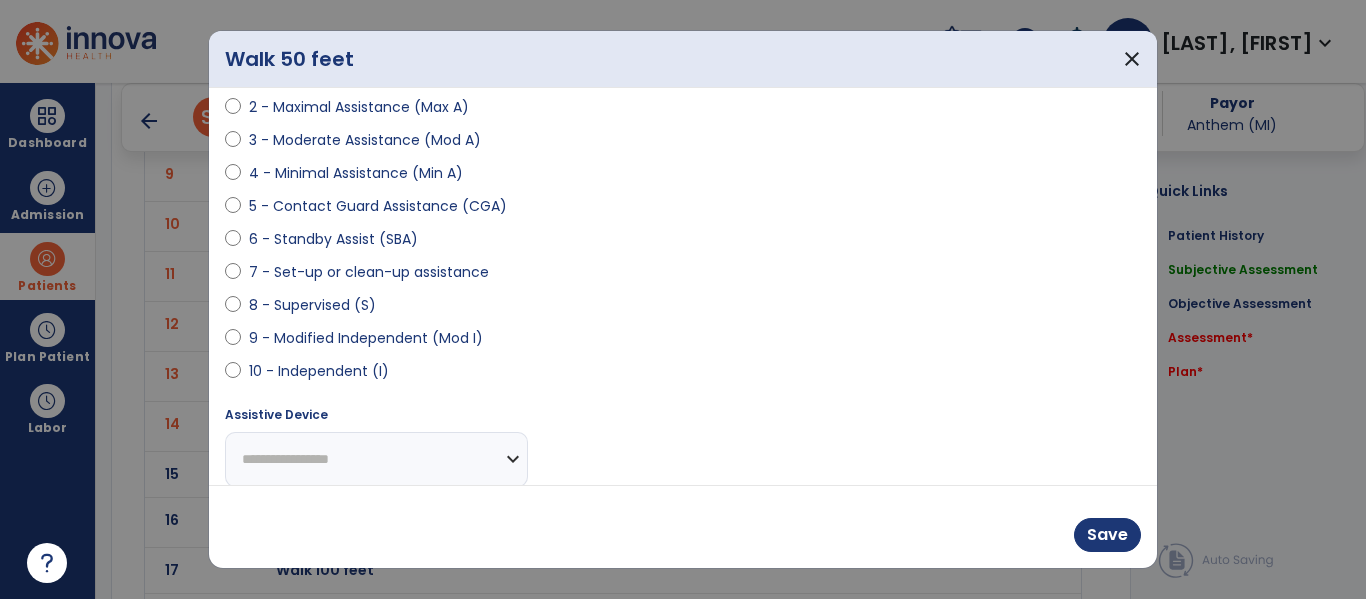 scroll, scrollTop: 291, scrollLeft: 0, axis: vertical 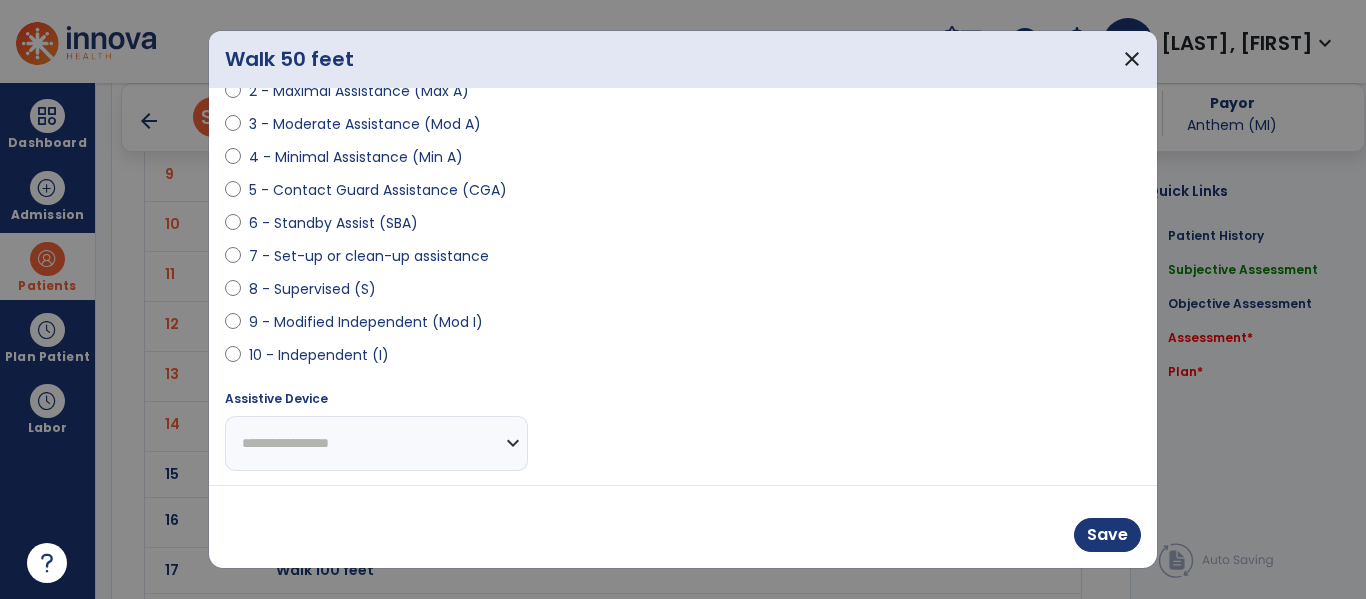 click on "Assistive Device" at bounding box center (376, 403) 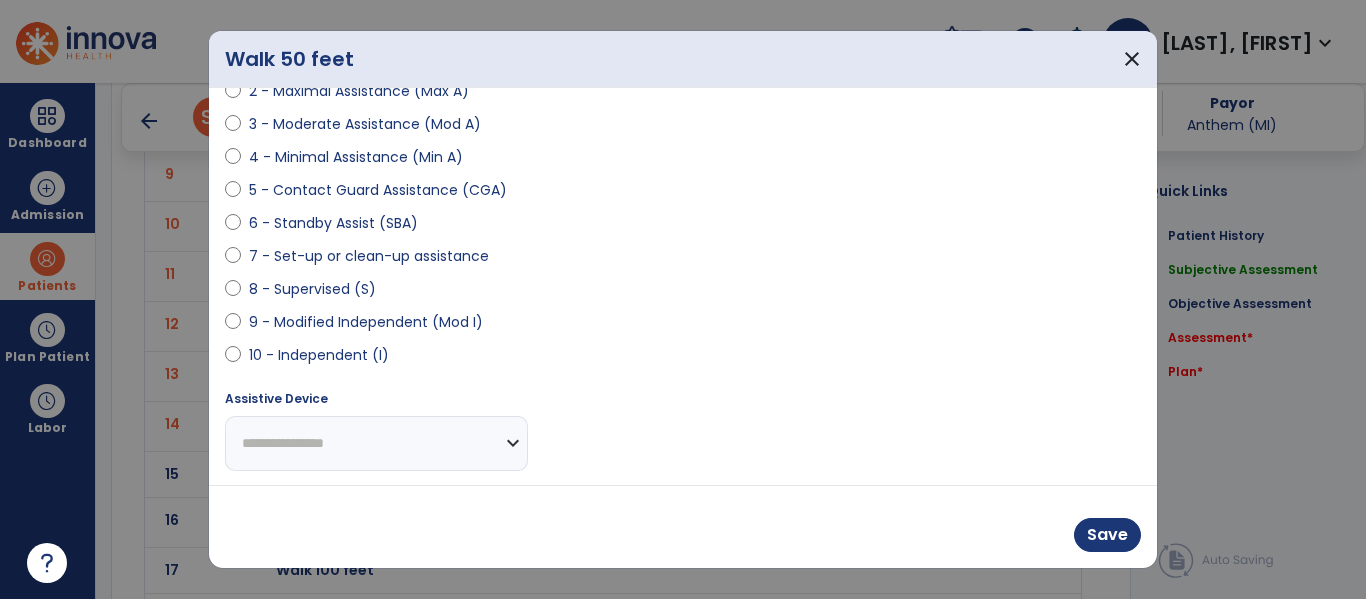 click on "**********" at bounding box center [376, 443] 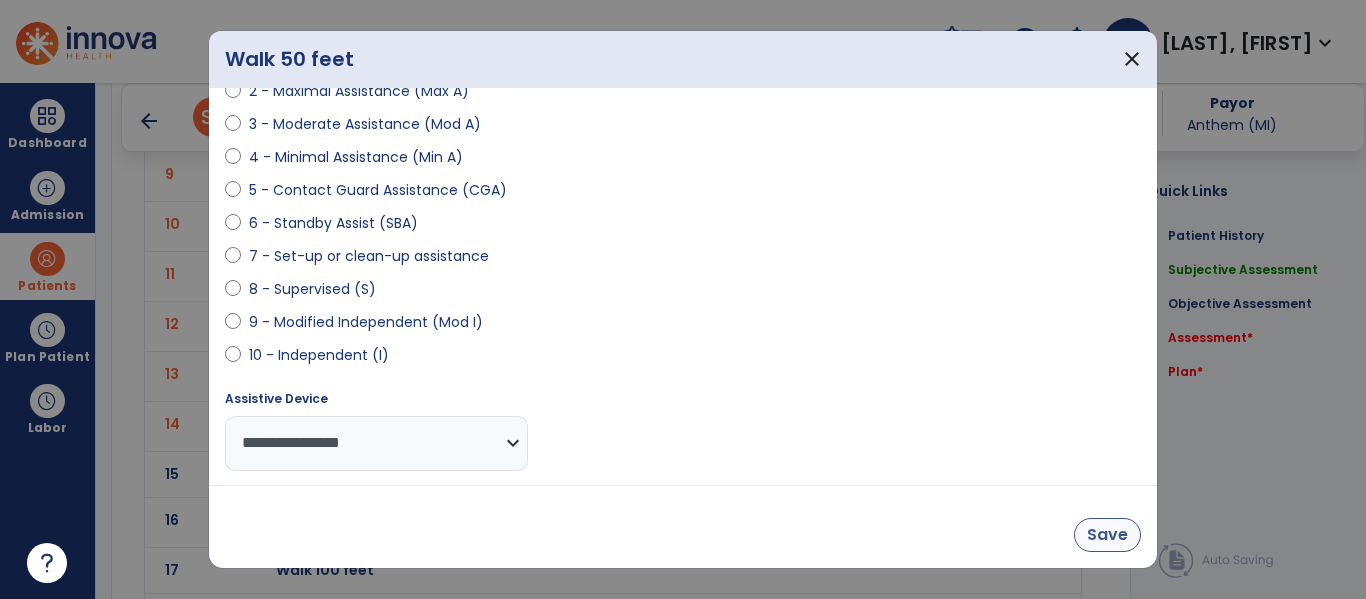 click on "Save" at bounding box center (683, 526) 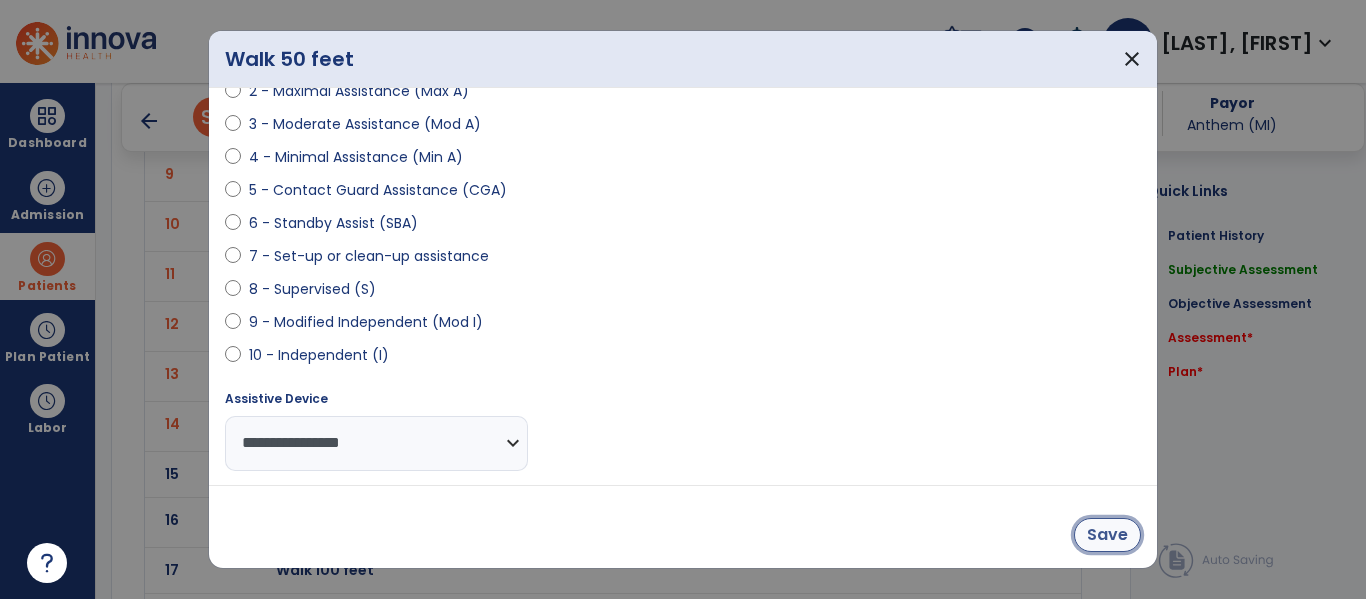 click on "Save" at bounding box center (1107, 535) 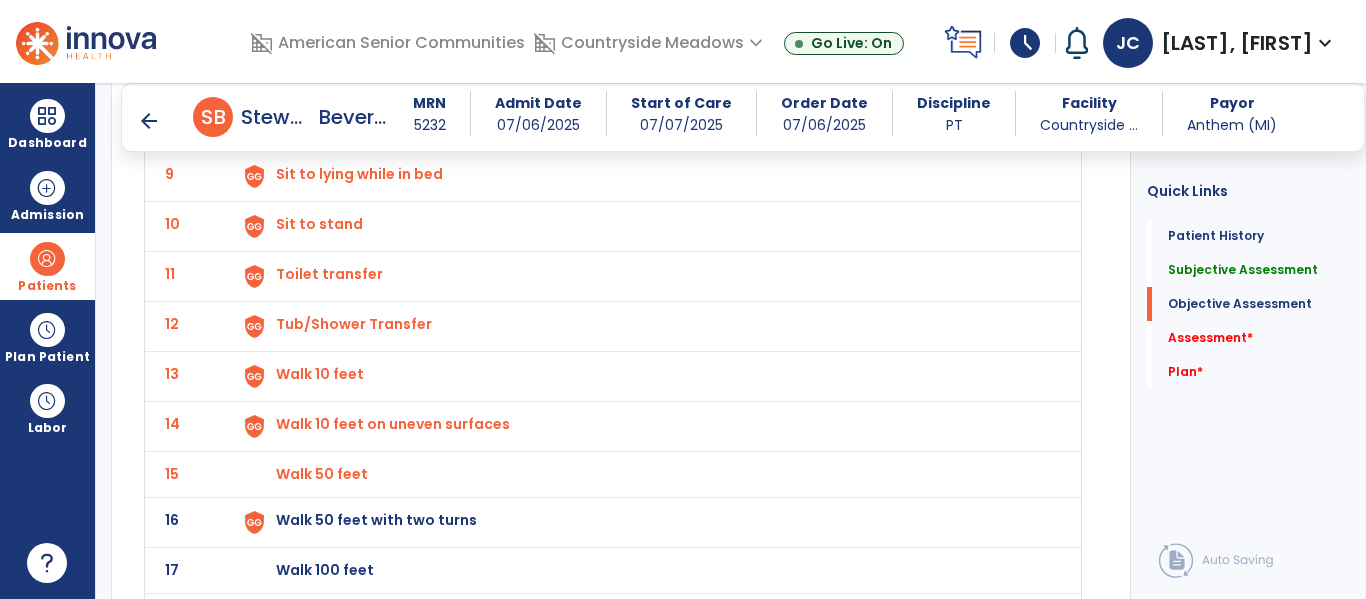 scroll, scrollTop: 2809, scrollLeft: 0, axis: vertical 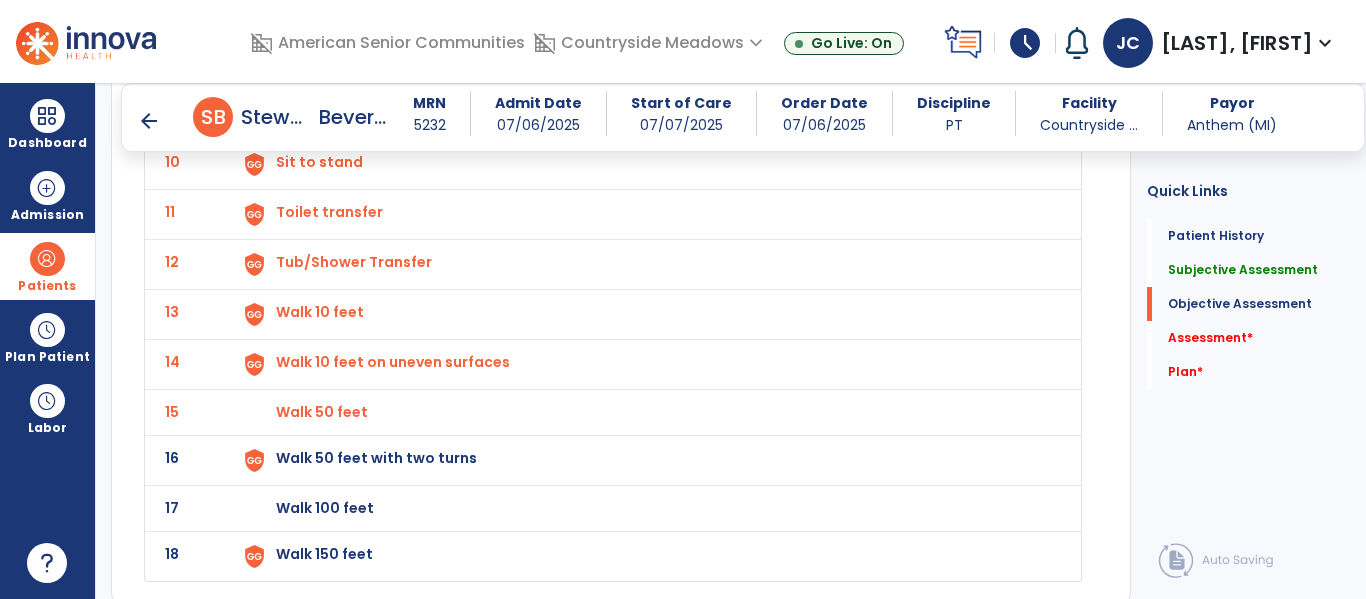 click on "Walk 50 feet with two turns" at bounding box center (646, -282) 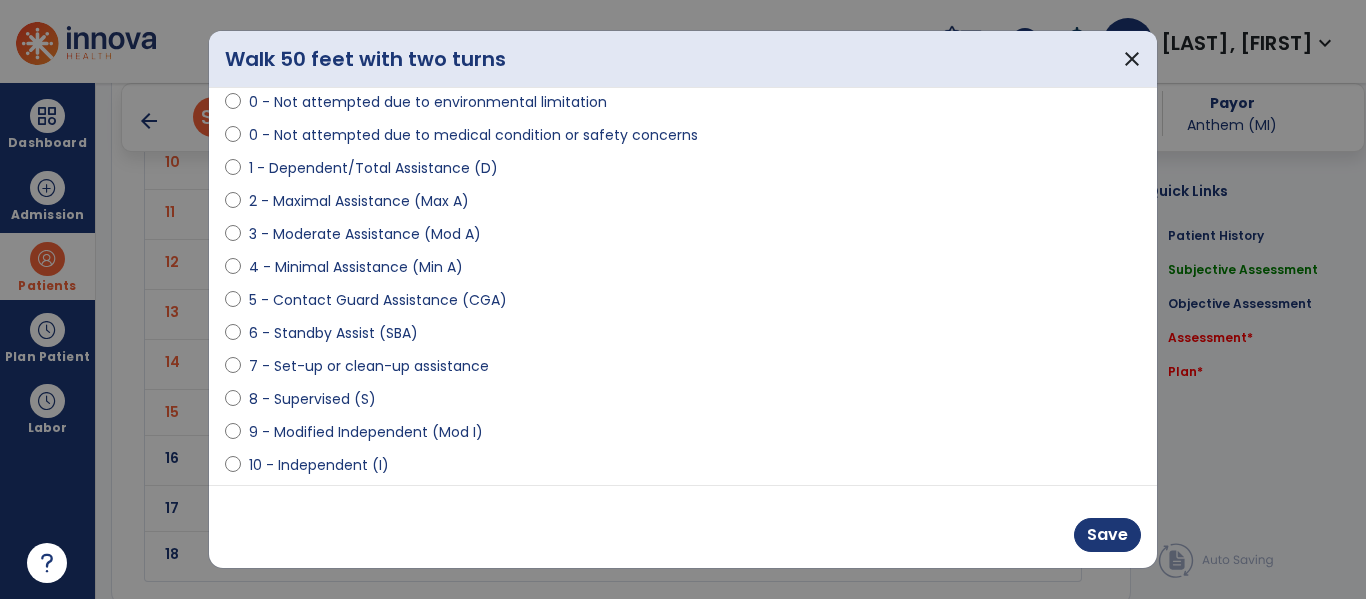 click on "9 - Modified Independent (Mod I)" at bounding box center [366, 432] 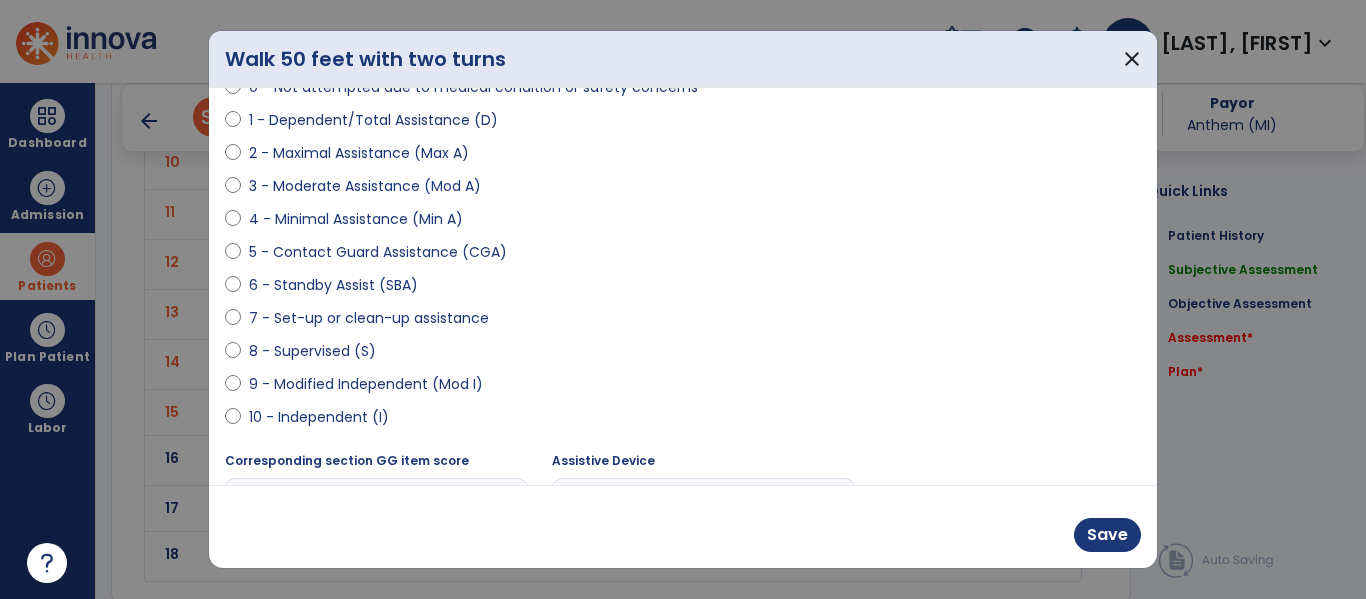 scroll, scrollTop: 293, scrollLeft: 0, axis: vertical 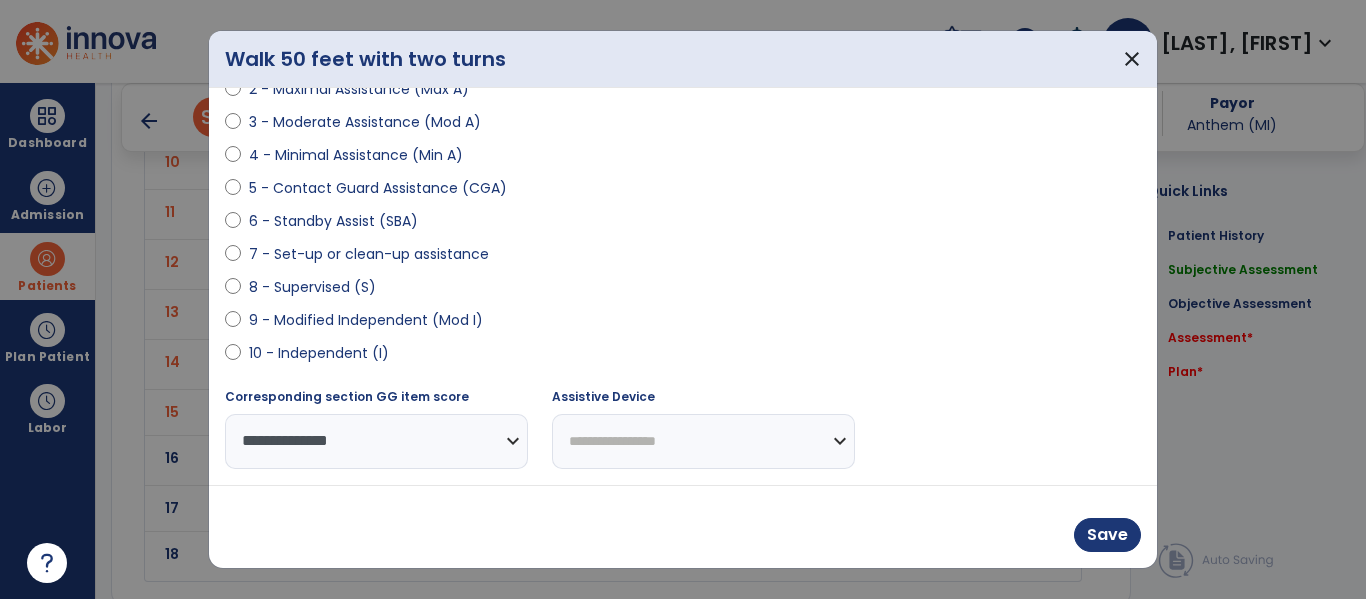 click on "**********" at bounding box center (703, 441) 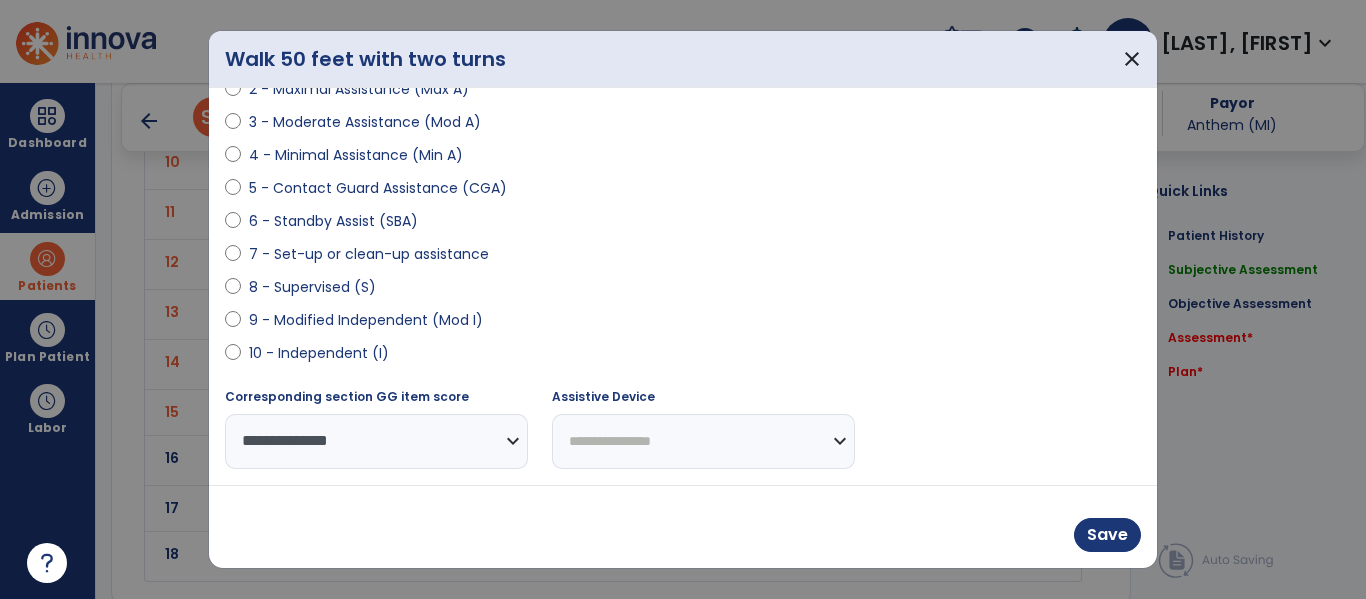 click on "**********" at bounding box center [703, 441] 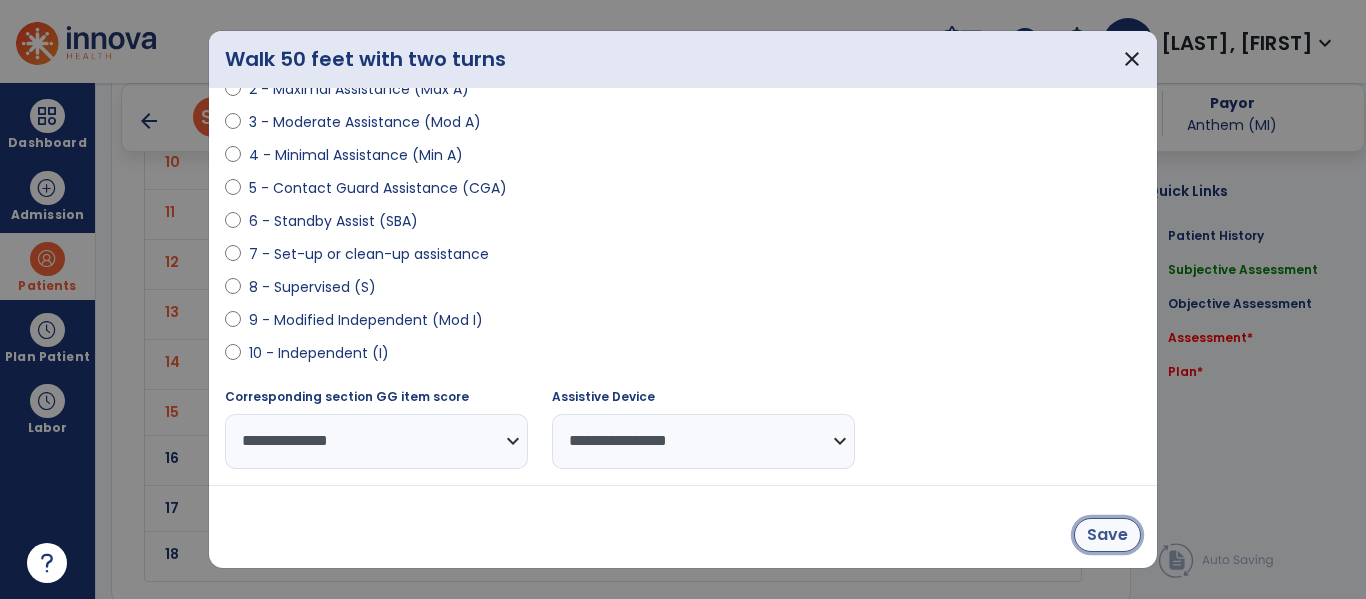 click on "Save" at bounding box center (1107, 535) 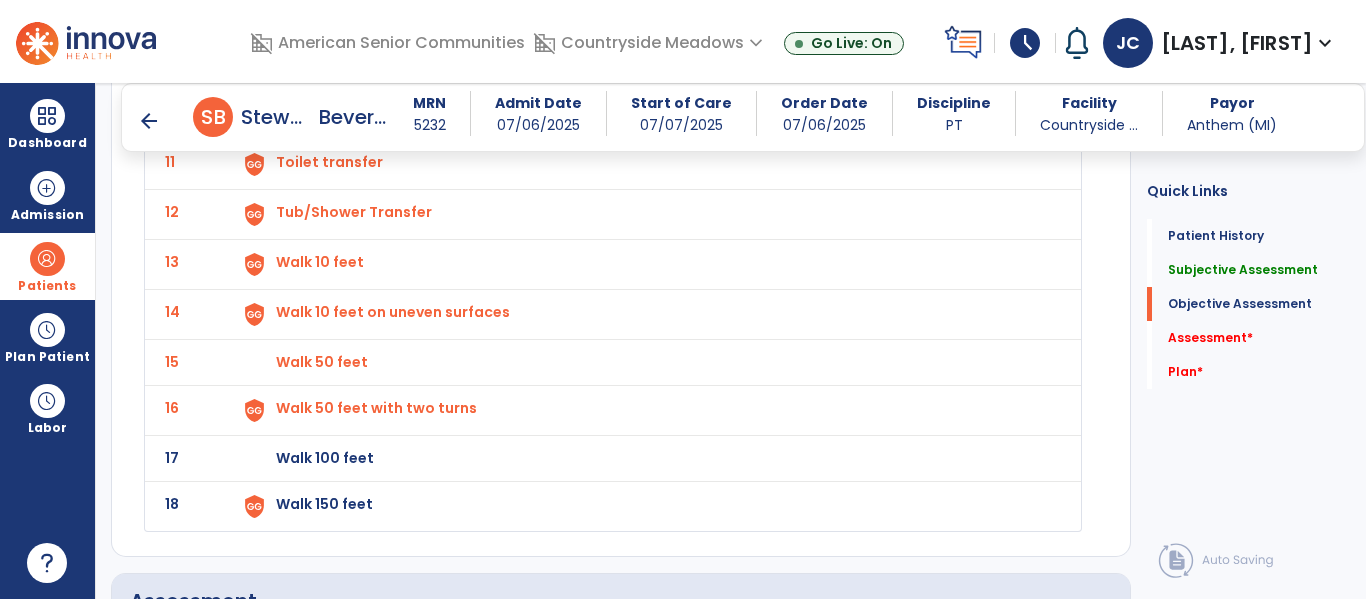 scroll, scrollTop: 2863, scrollLeft: 0, axis: vertical 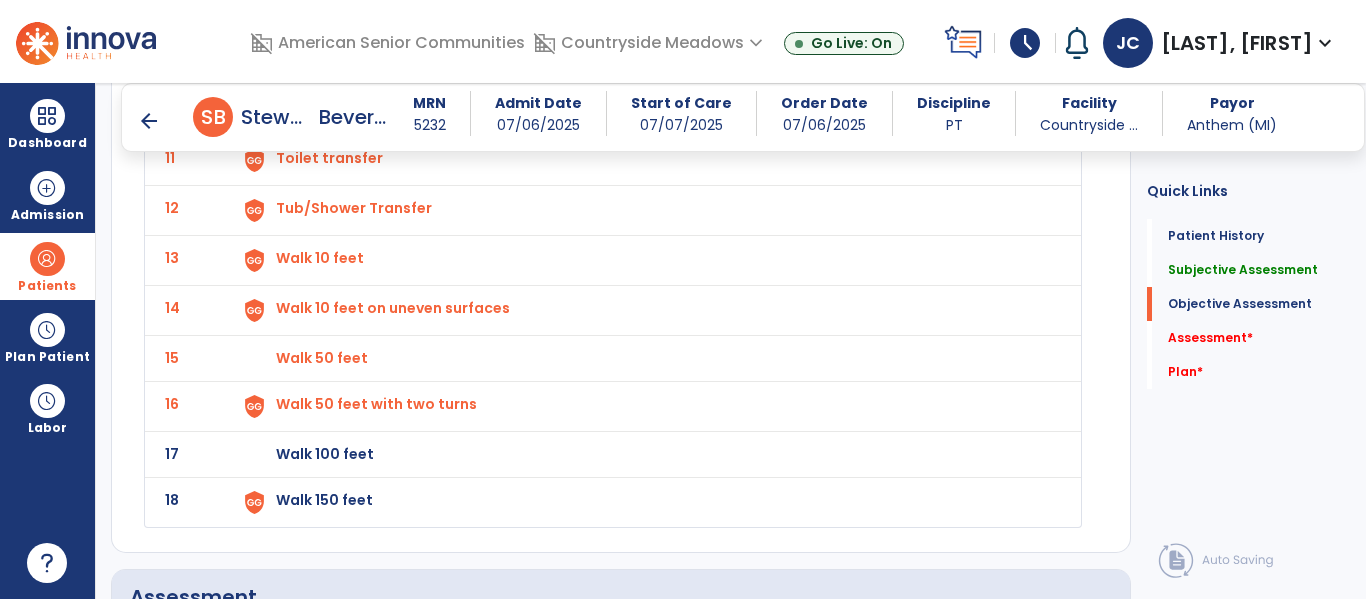 click on "Walk 100 feet" at bounding box center [646, -336] 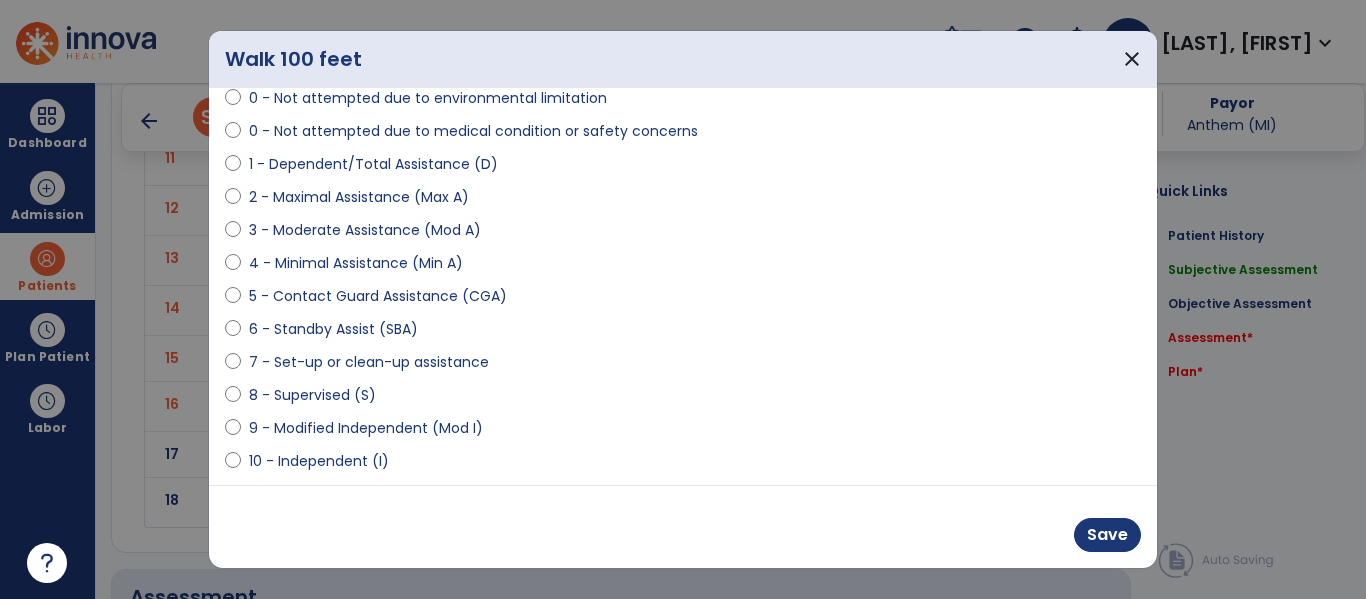 scroll, scrollTop: 187, scrollLeft: 0, axis: vertical 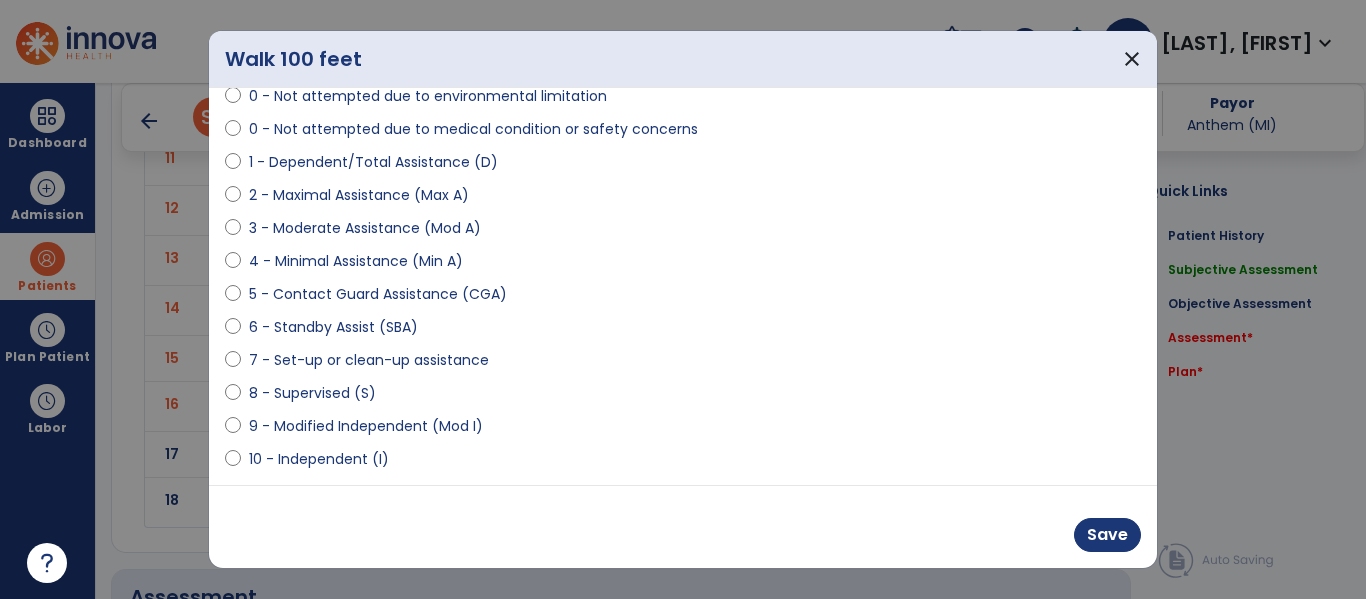 click on "8 - Supervised (S)" at bounding box center [312, 393] 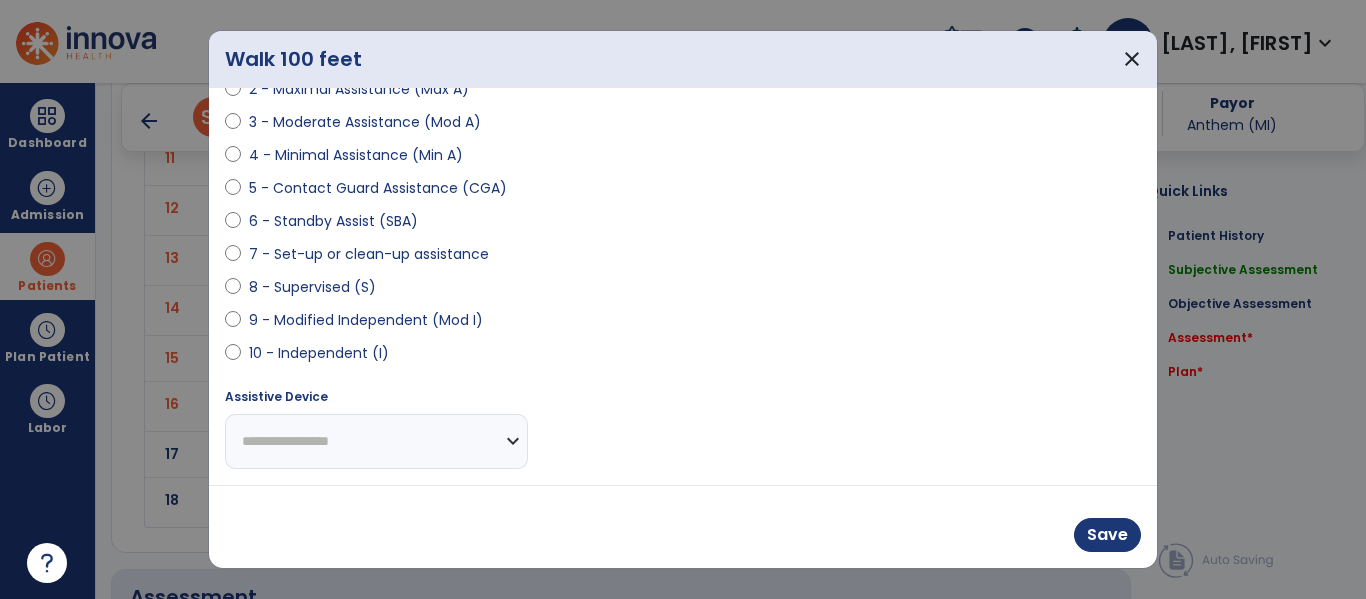 scroll, scrollTop: 292, scrollLeft: 0, axis: vertical 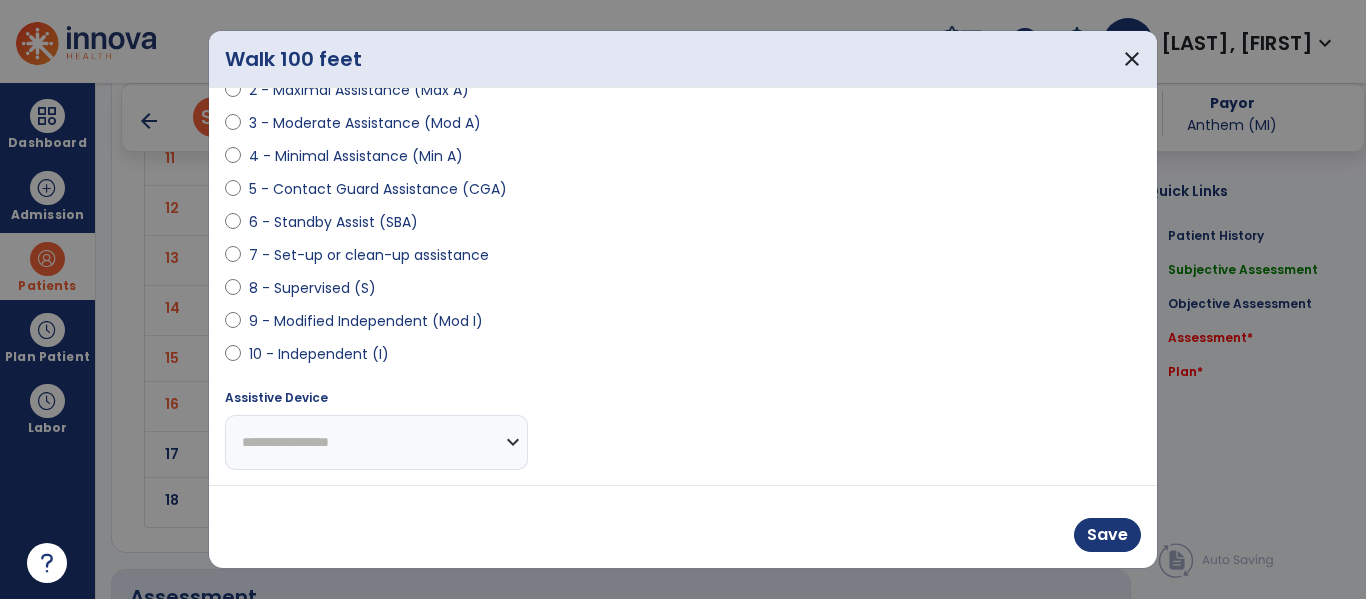 click on "**********" at bounding box center [376, 442] 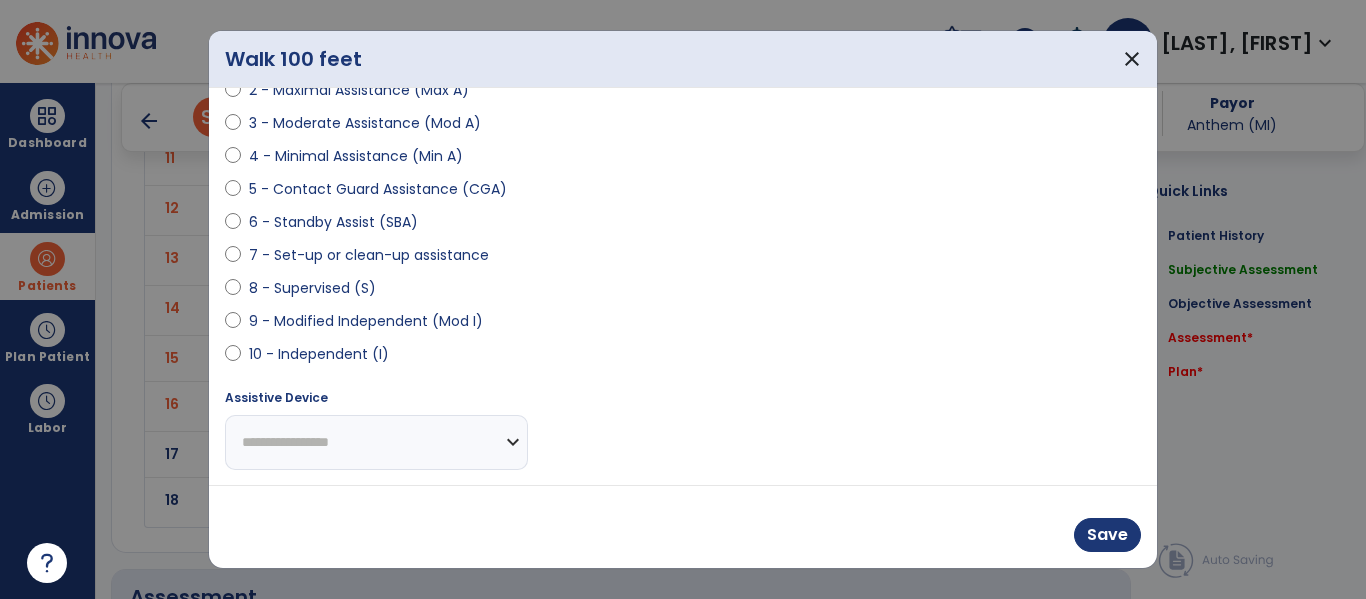 select on "**********" 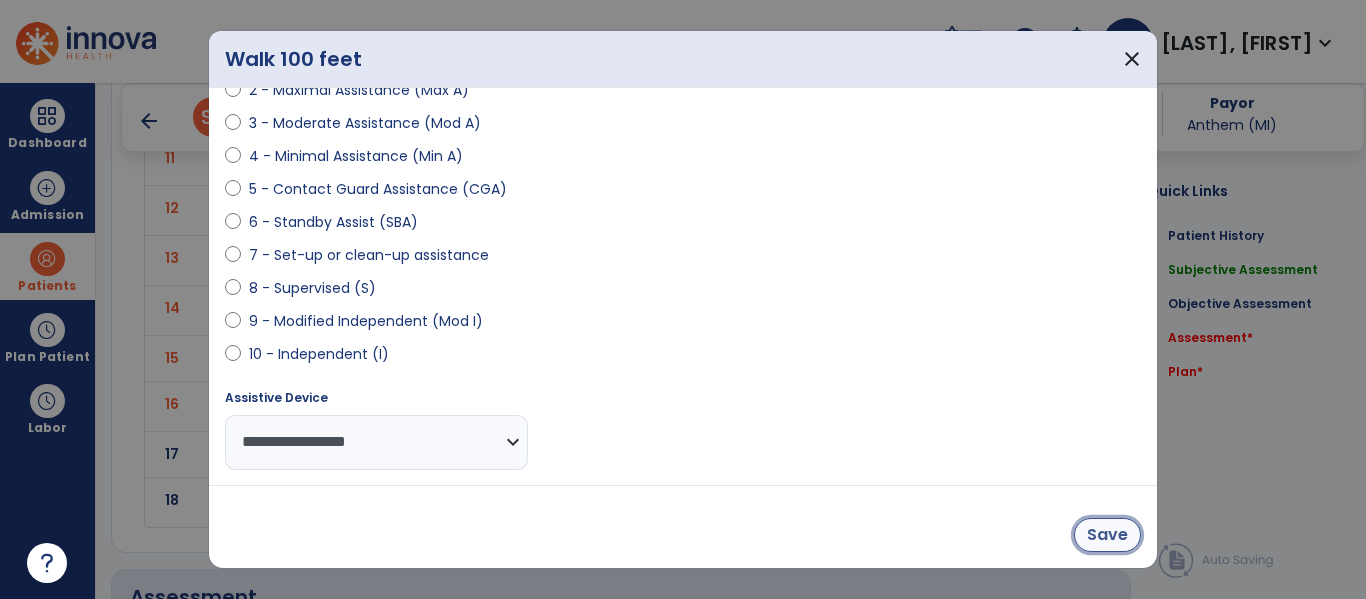 click on "Save" at bounding box center [1107, 535] 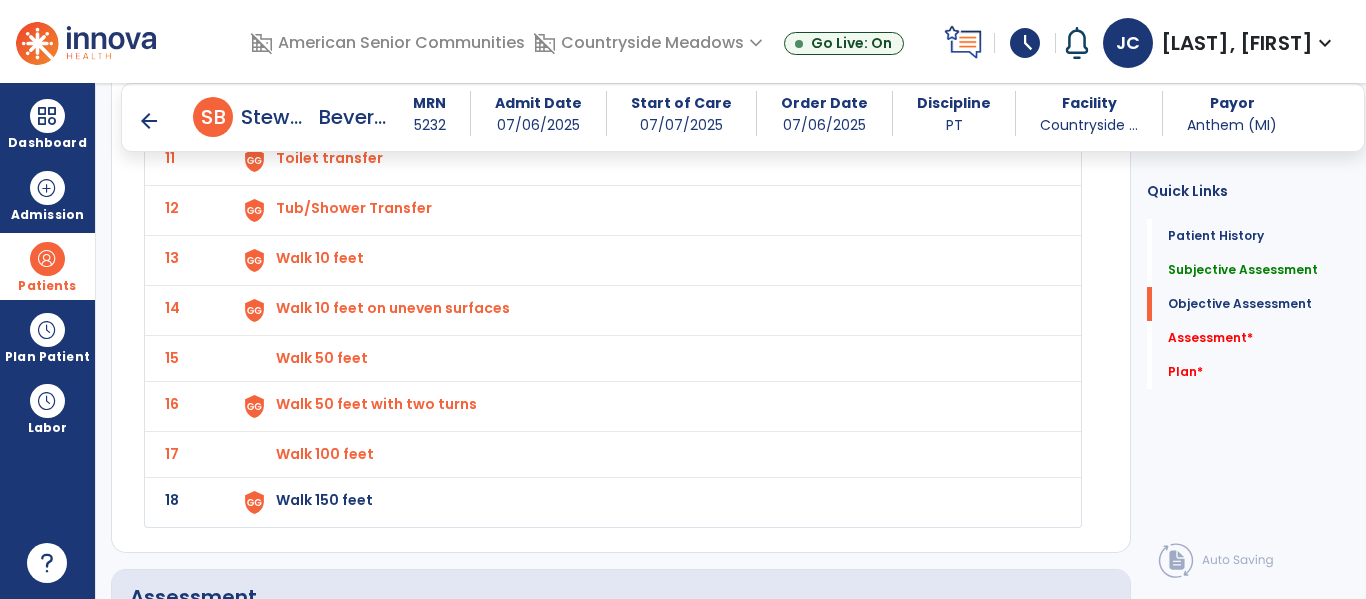 click on "Walk 150 feet" at bounding box center (646, -336) 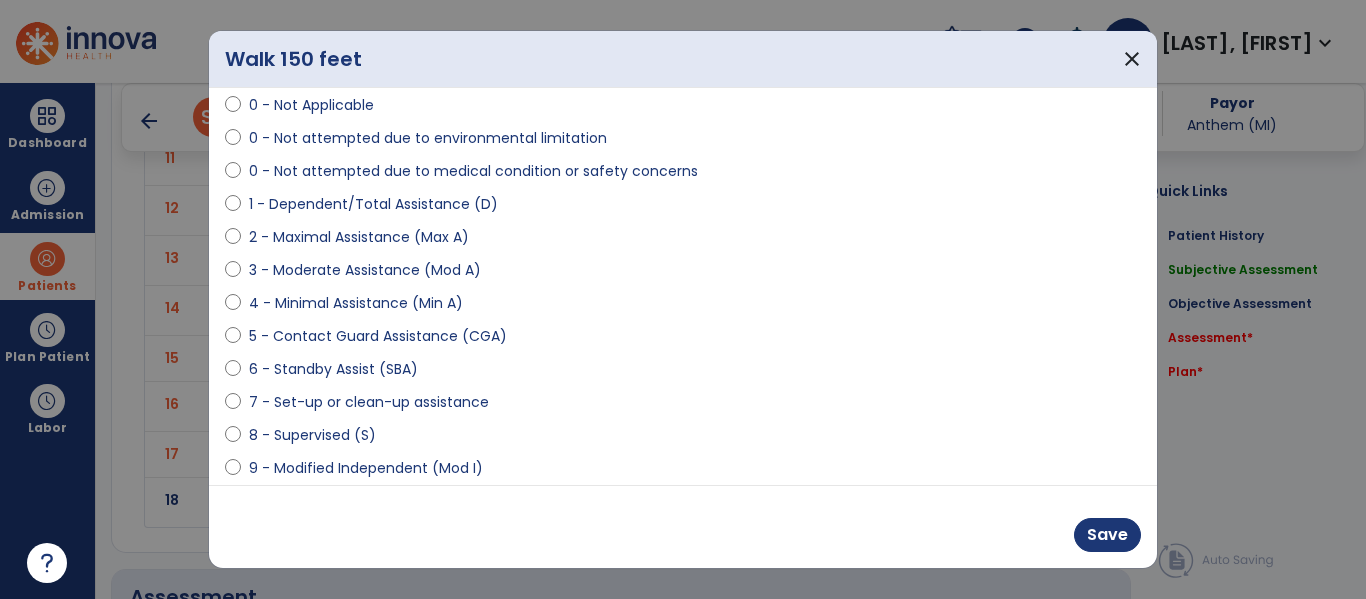 click on "8 - Supervised (S)" at bounding box center (312, 435) 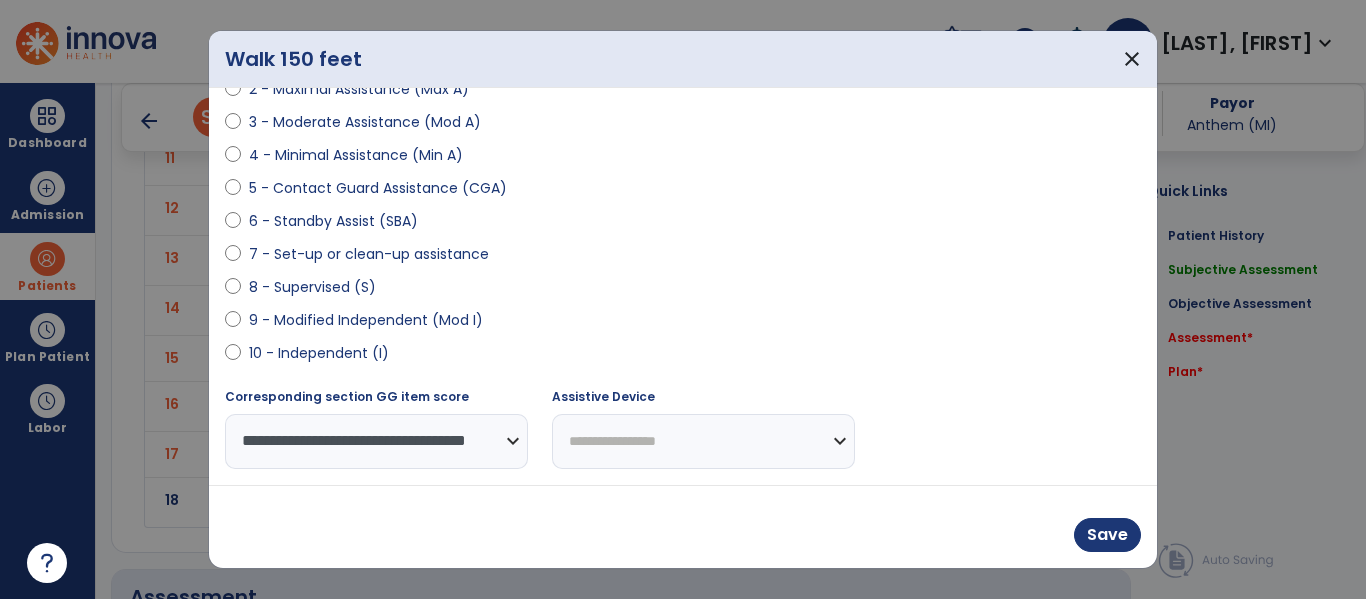 scroll, scrollTop: 292, scrollLeft: 0, axis: vertical 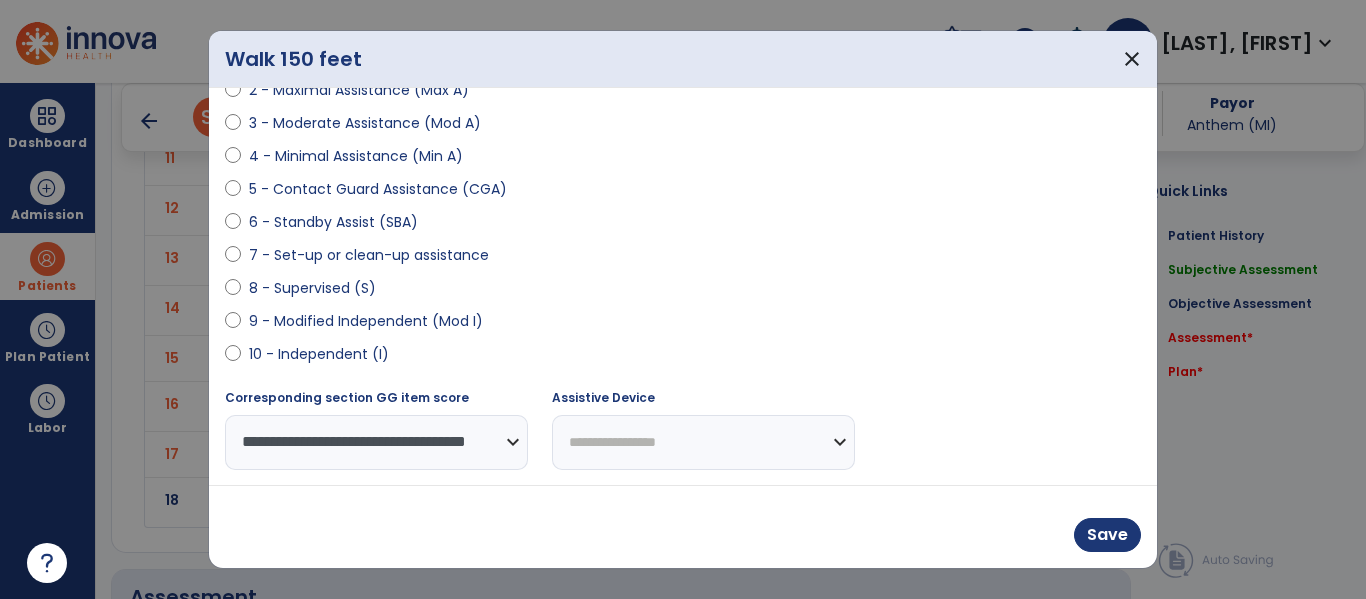 click on "**********" at bounding box center [703, 442] 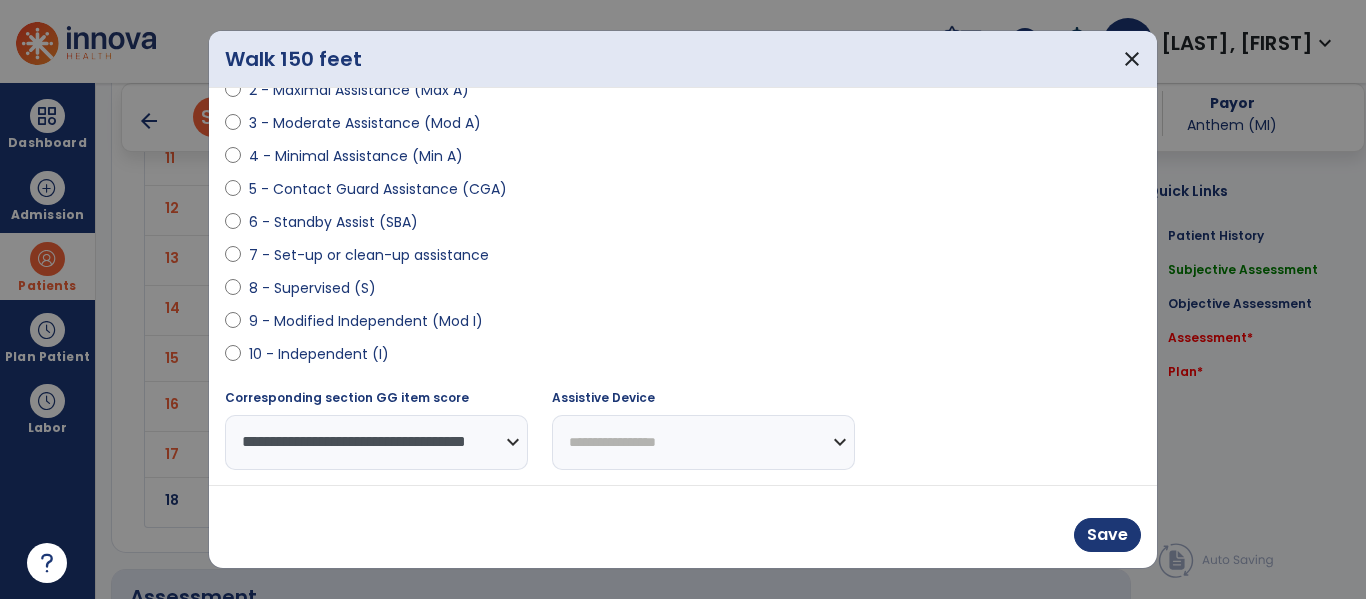 select on "**********" 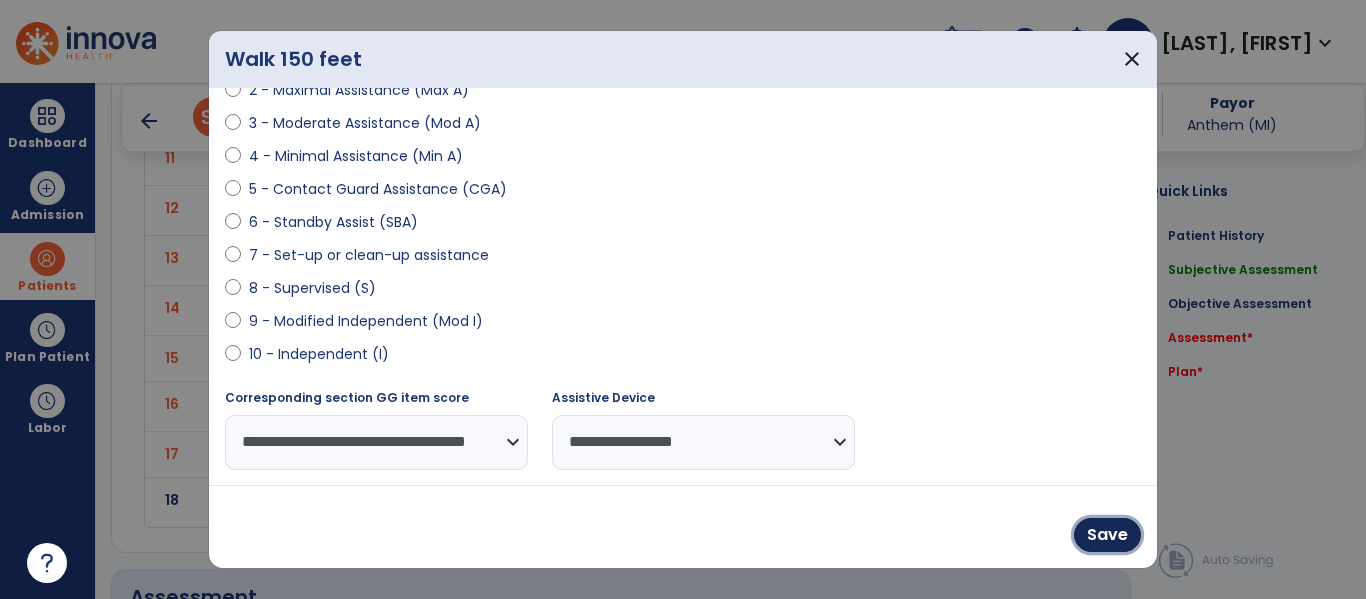 drag, startPoint x: 1090, startPoint y: 533, endPoint x: 1073, endPoint y: 510, distance: 28.600698 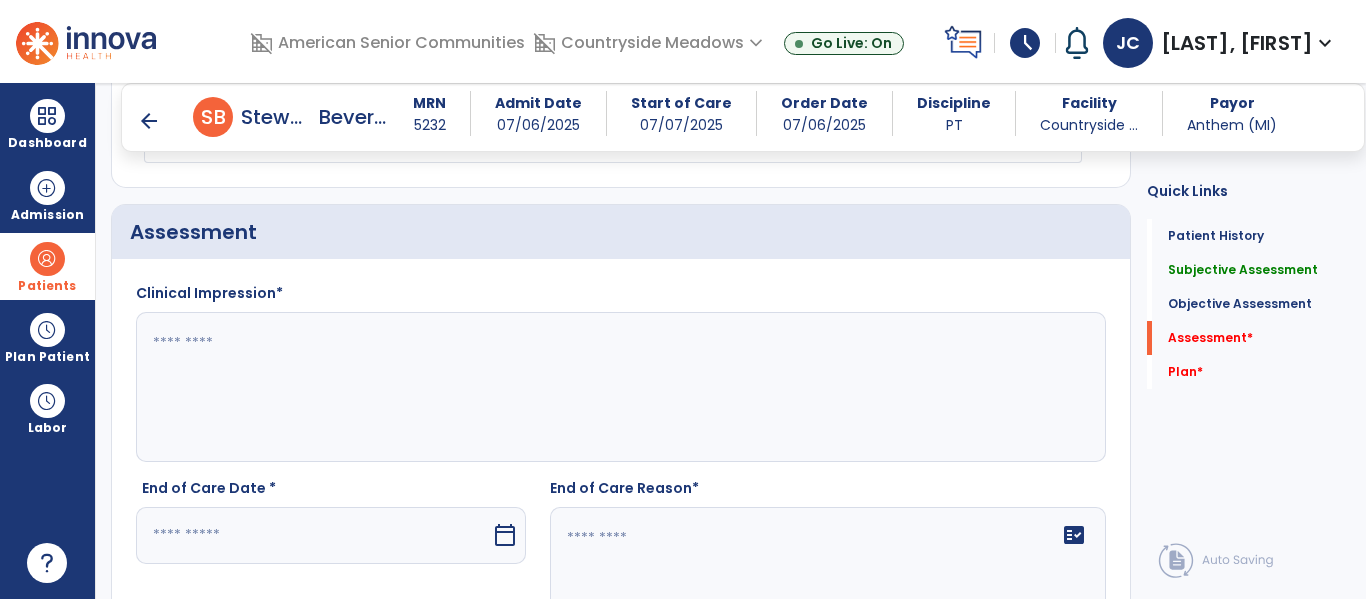 click 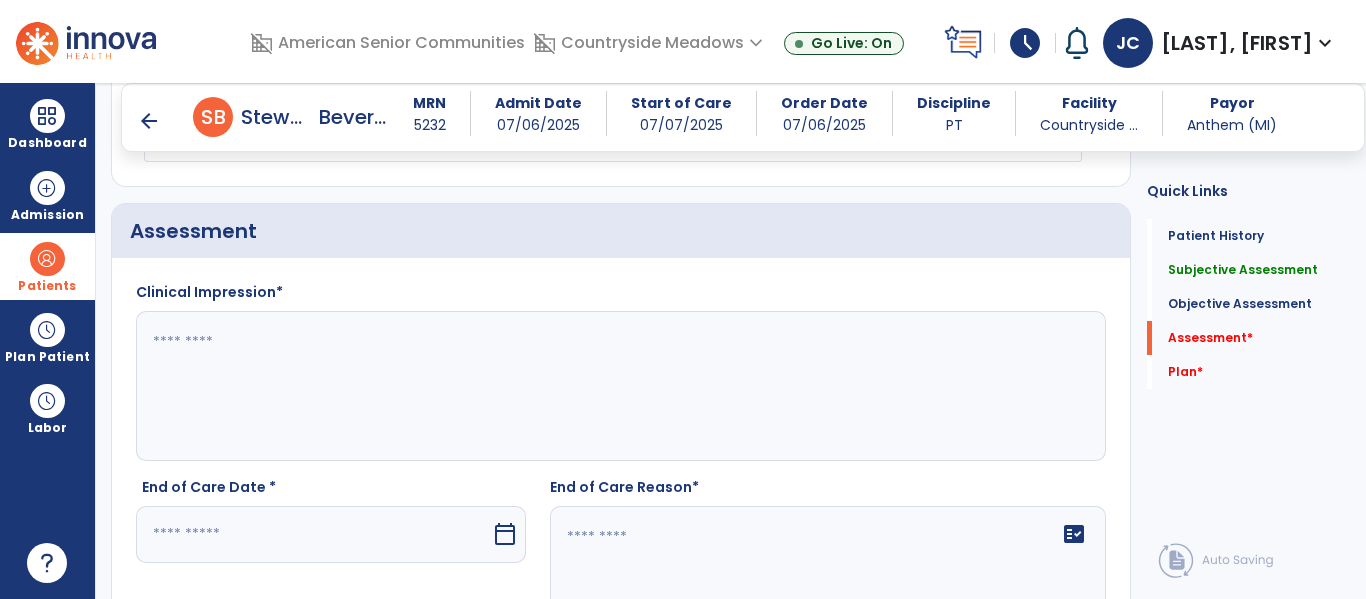 click 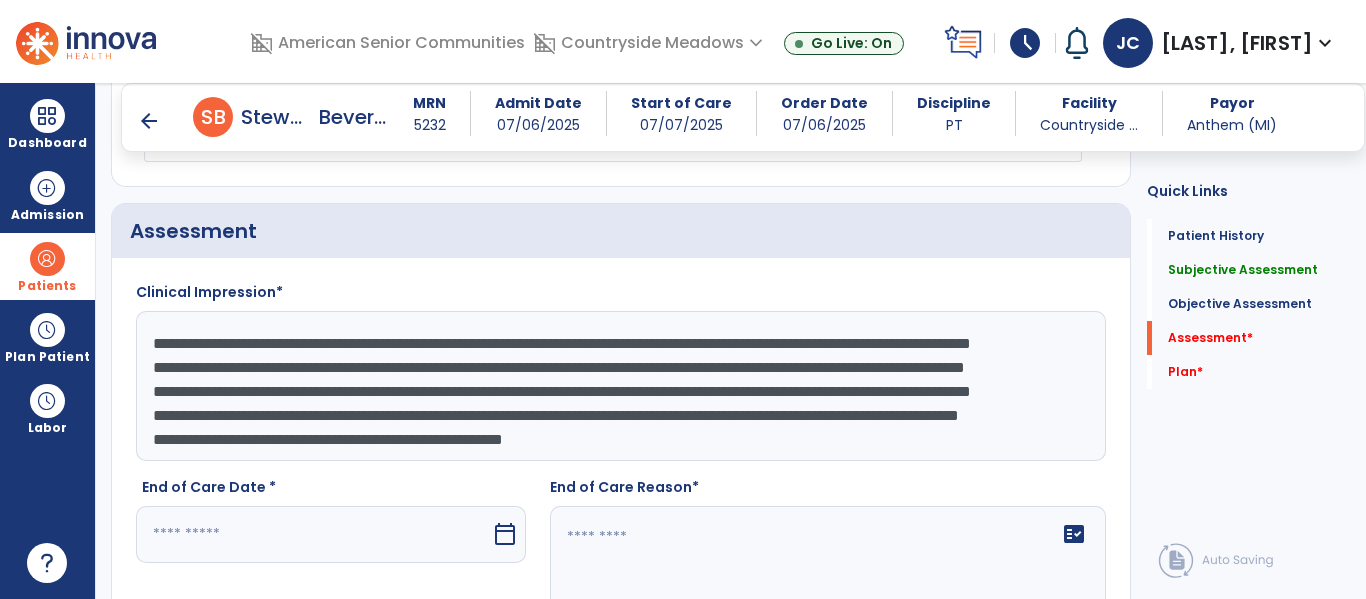 scroll, scrollTop: 87, scrollLeft: 0, axis: vertical 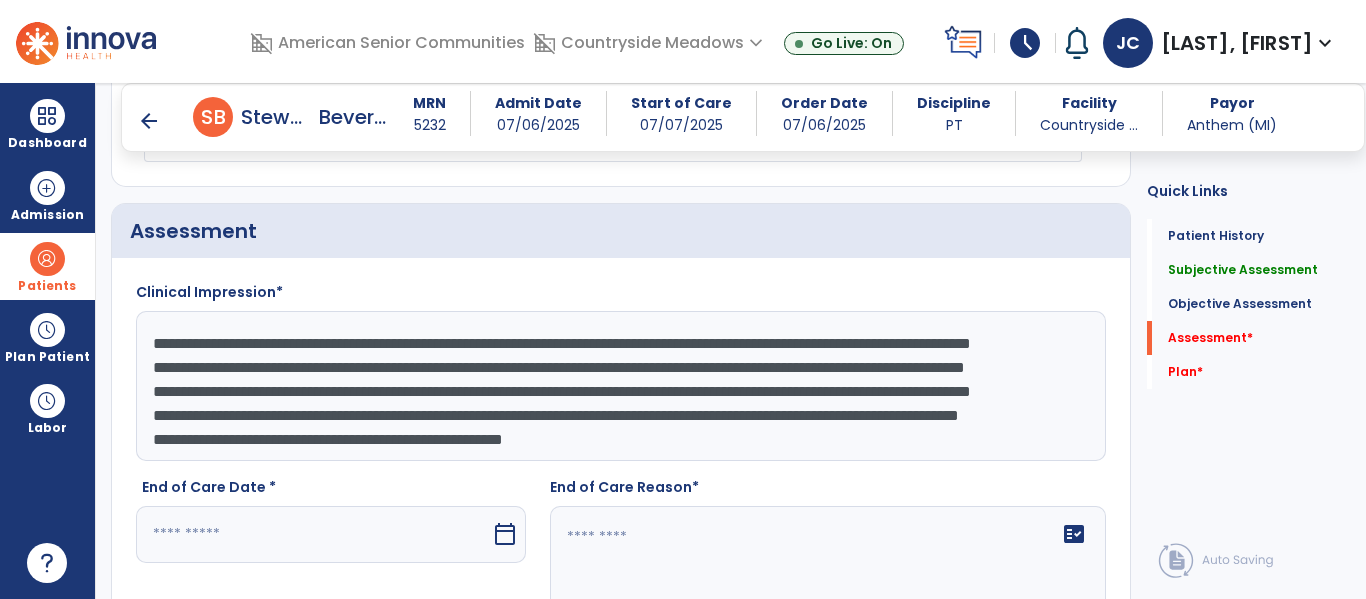 drag, startPoint x: 147, startPoint y: 393, endPoint x: 120, endPoint y: 385, distance: 28.160255 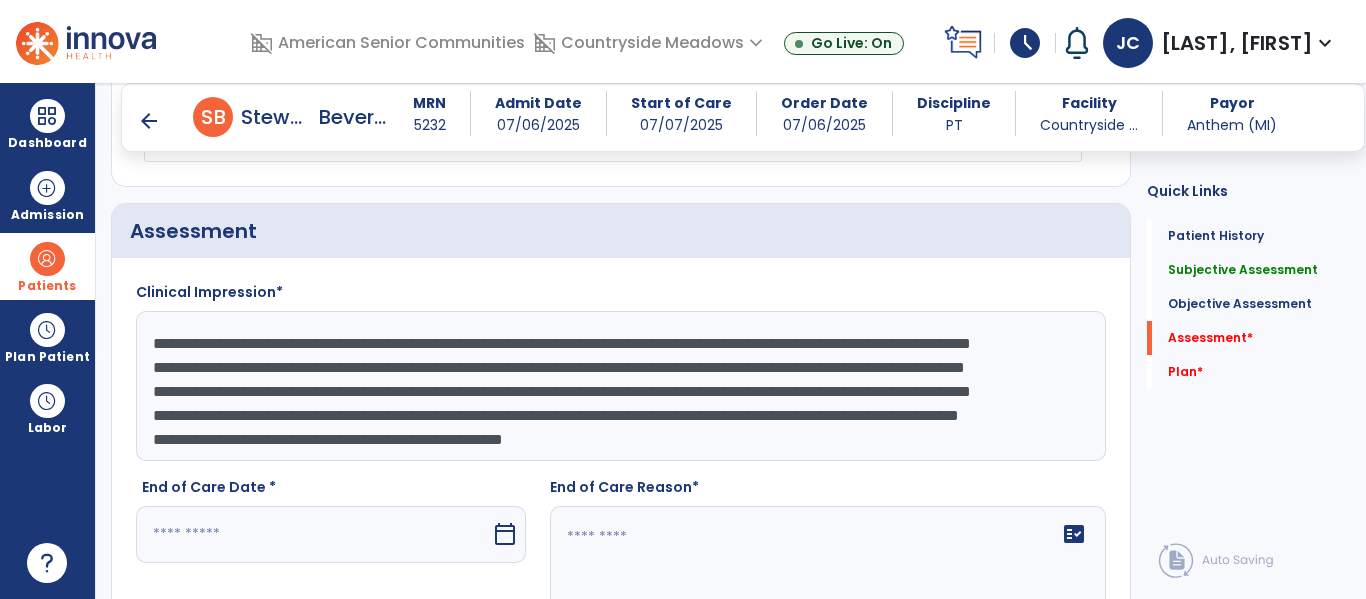 click on "**********" 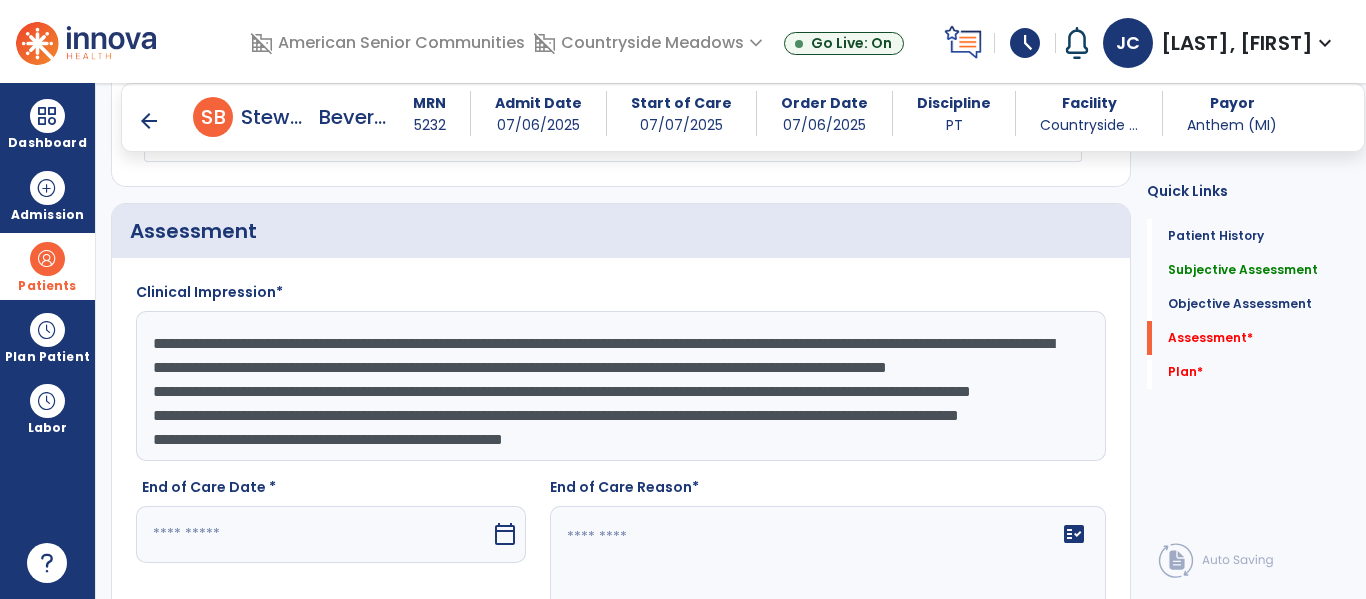 scroll, scrollTop: 3228, scrollLeft: 0, axis: vertical 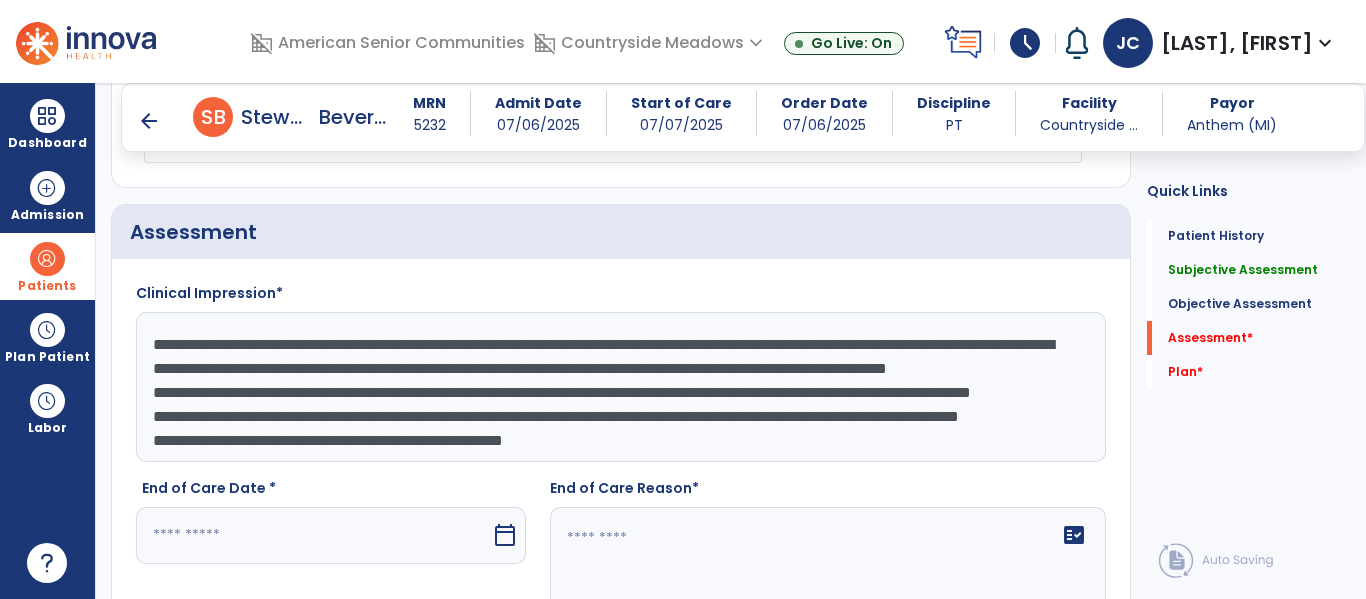 drag, startPoint x: 147, startPoint y: 381, endPoint x: 137, endPoint y: 384, distance: 10.440307 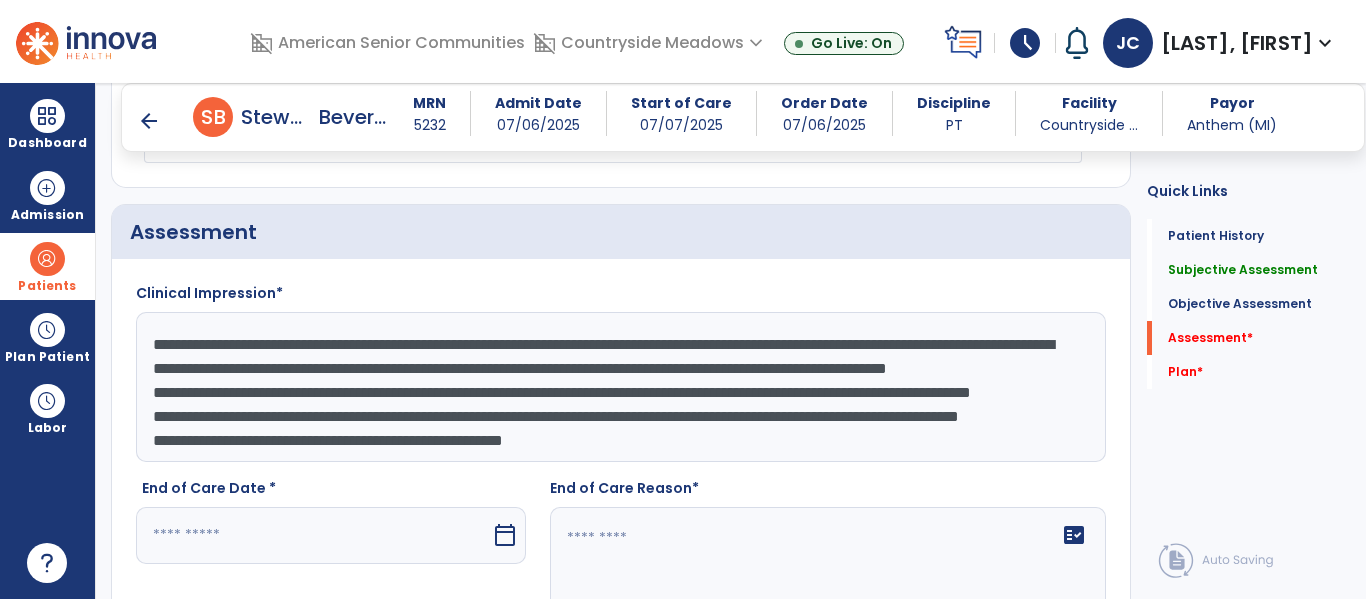 click on "**********" 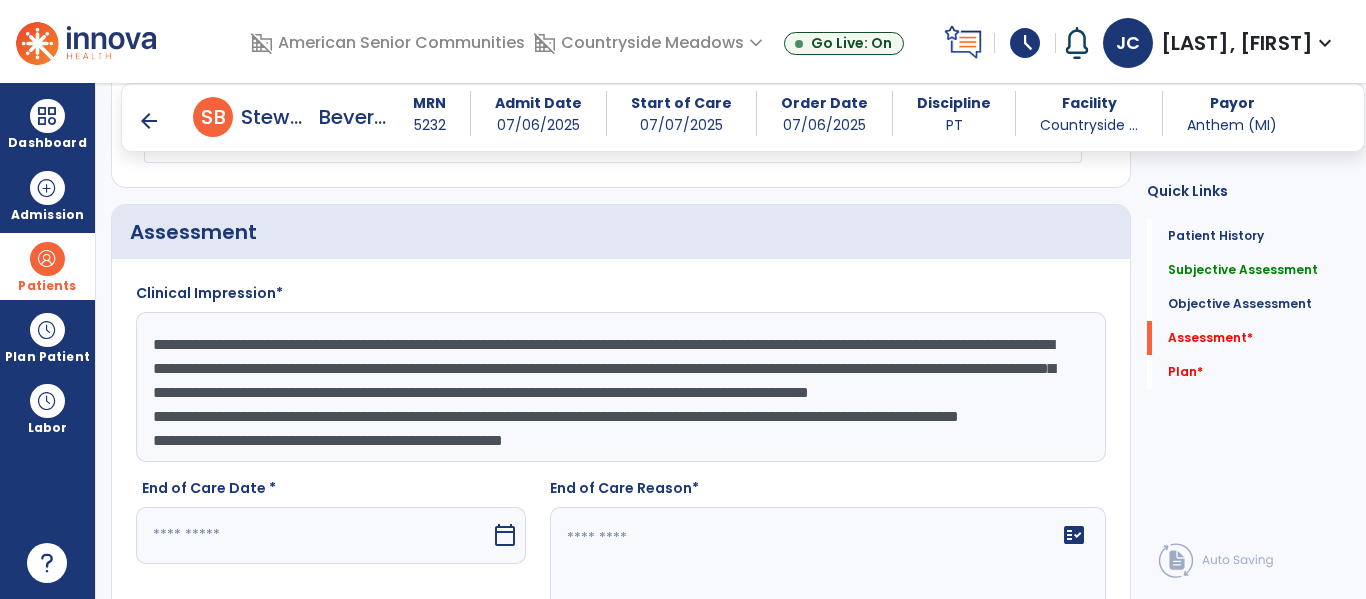 click on "**********" 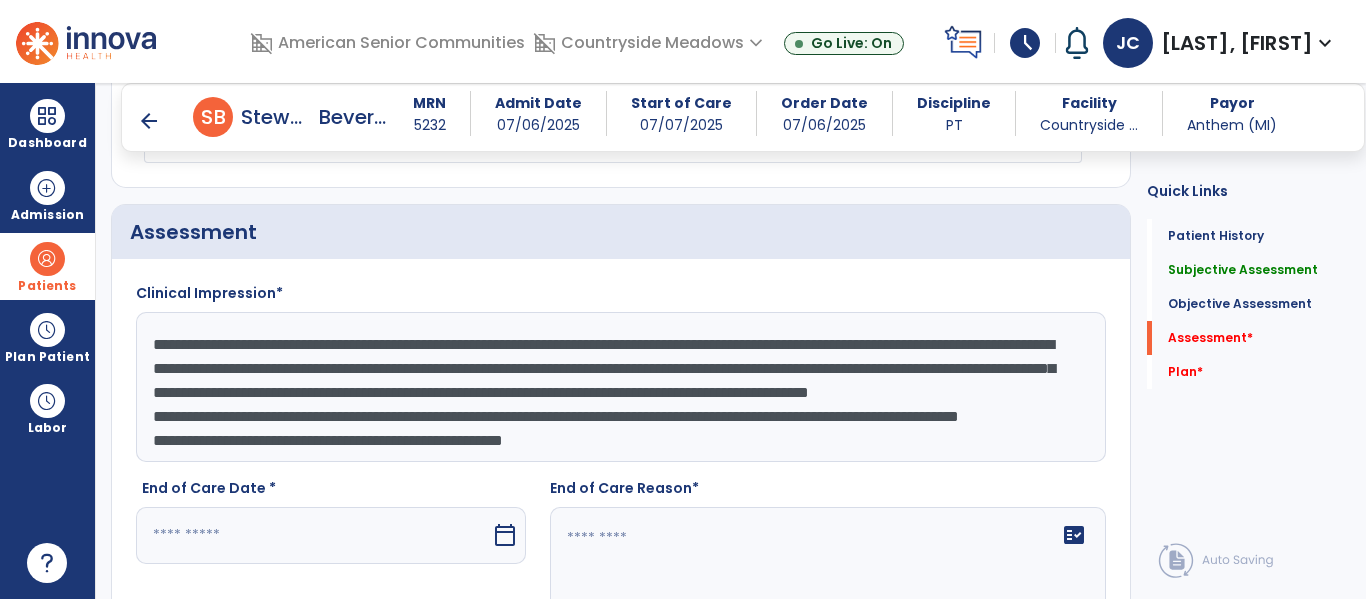 scroll, scrollTop: 36, scrollLeft: 0, axis: vertical 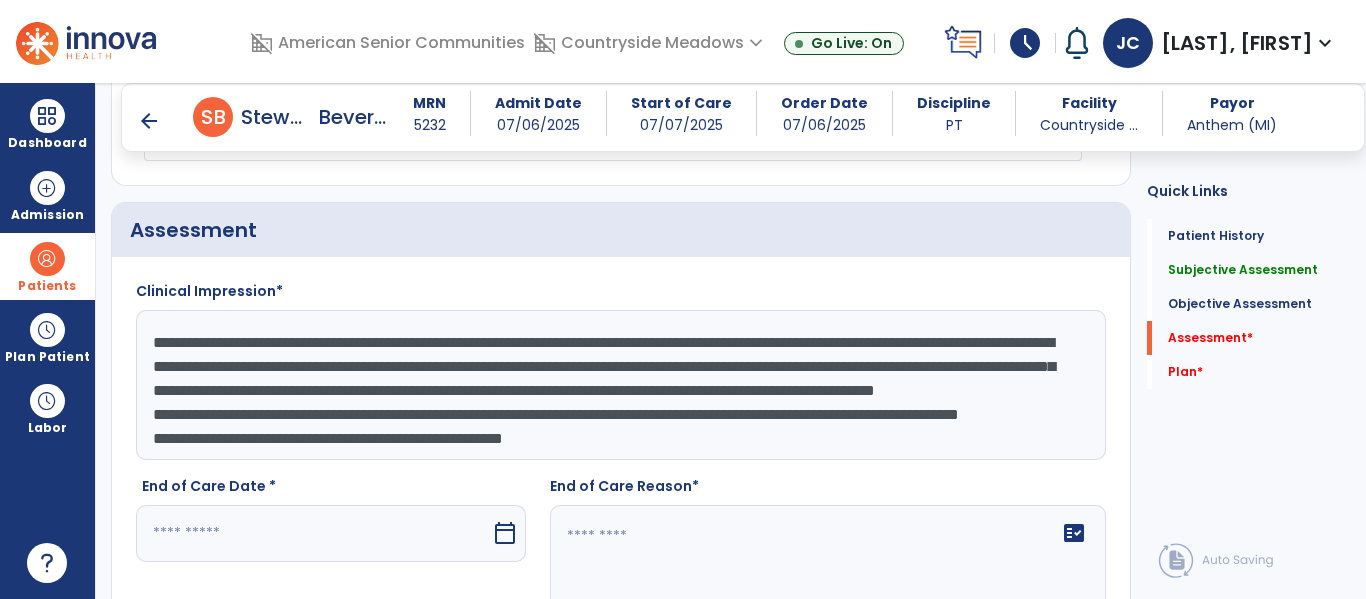 click on "**********" 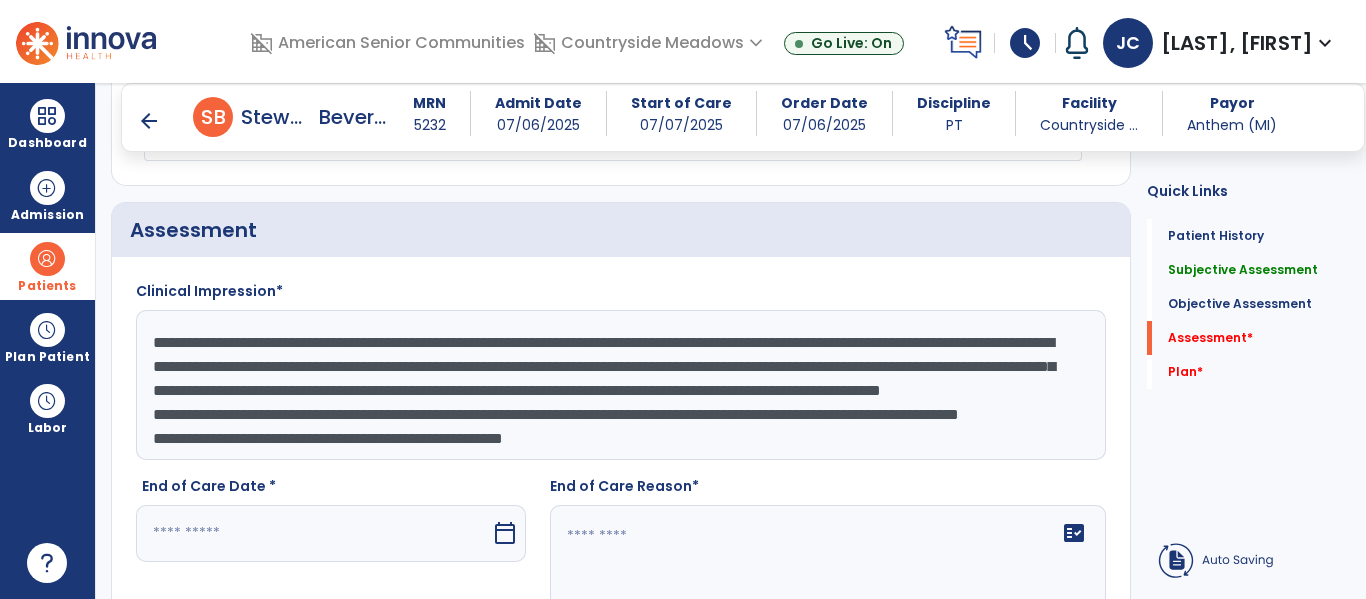 click on "**********" 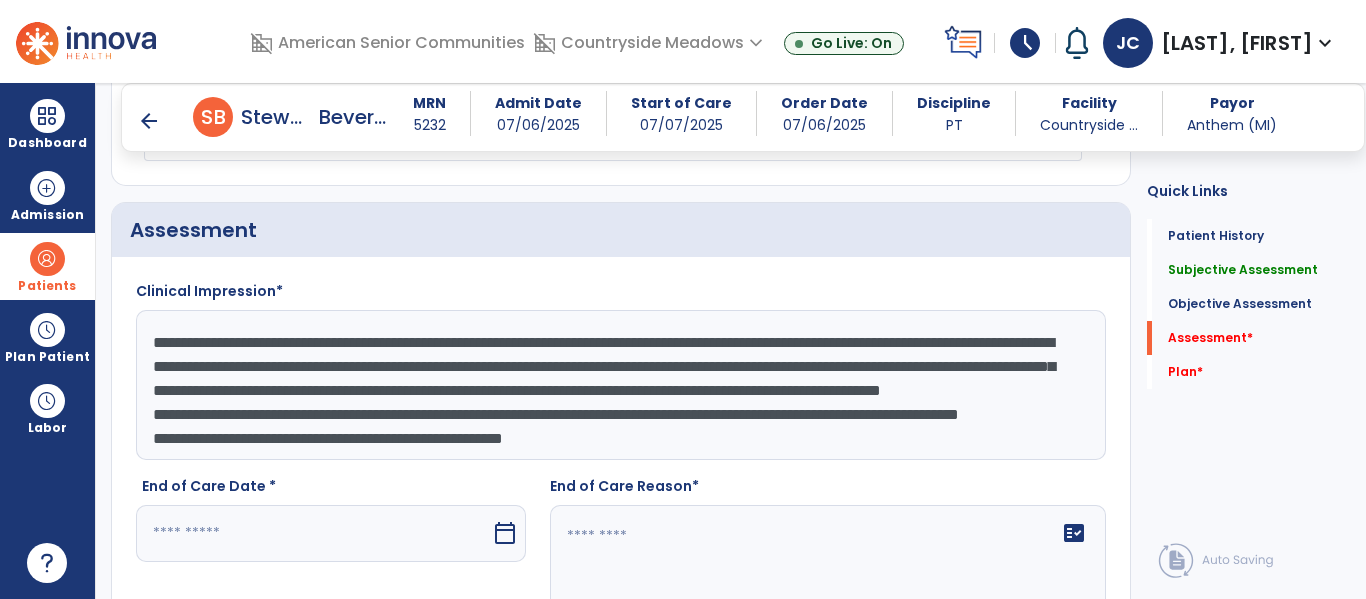 scroll, scrollTop: 48, scrollLeft: 0, axis: vertical 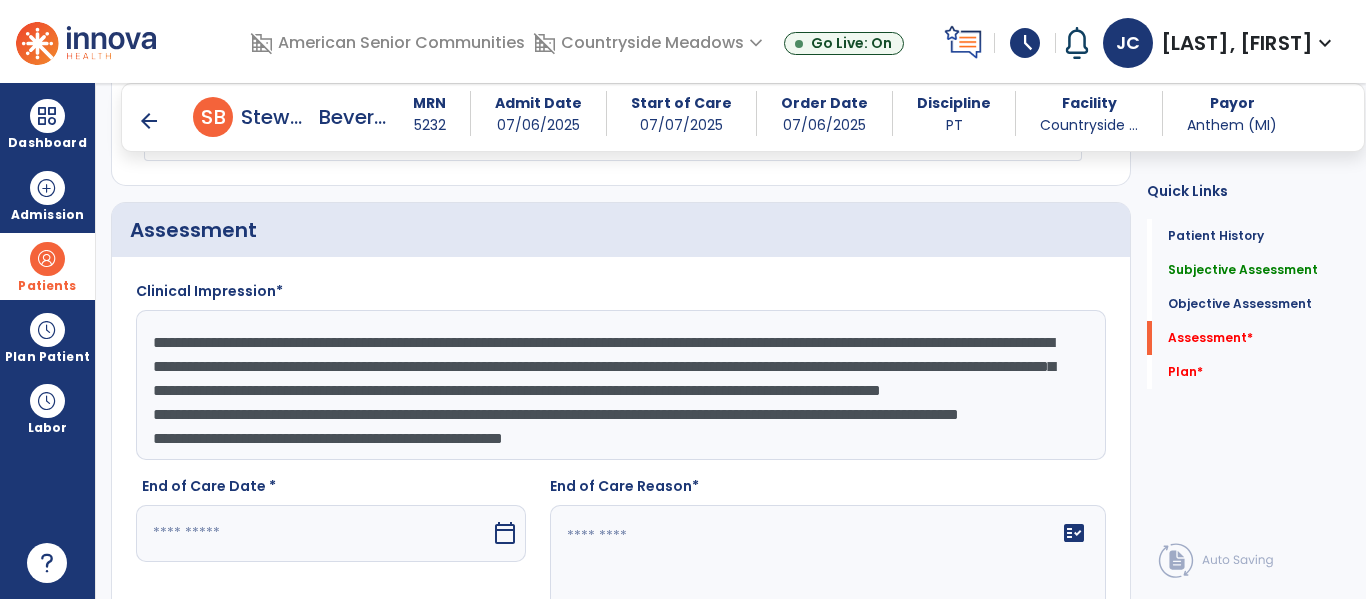 drag, startPoint x: 694, startPoint y: 373, endPoint x: 707, endPoint y: 465, distance: 92.91394 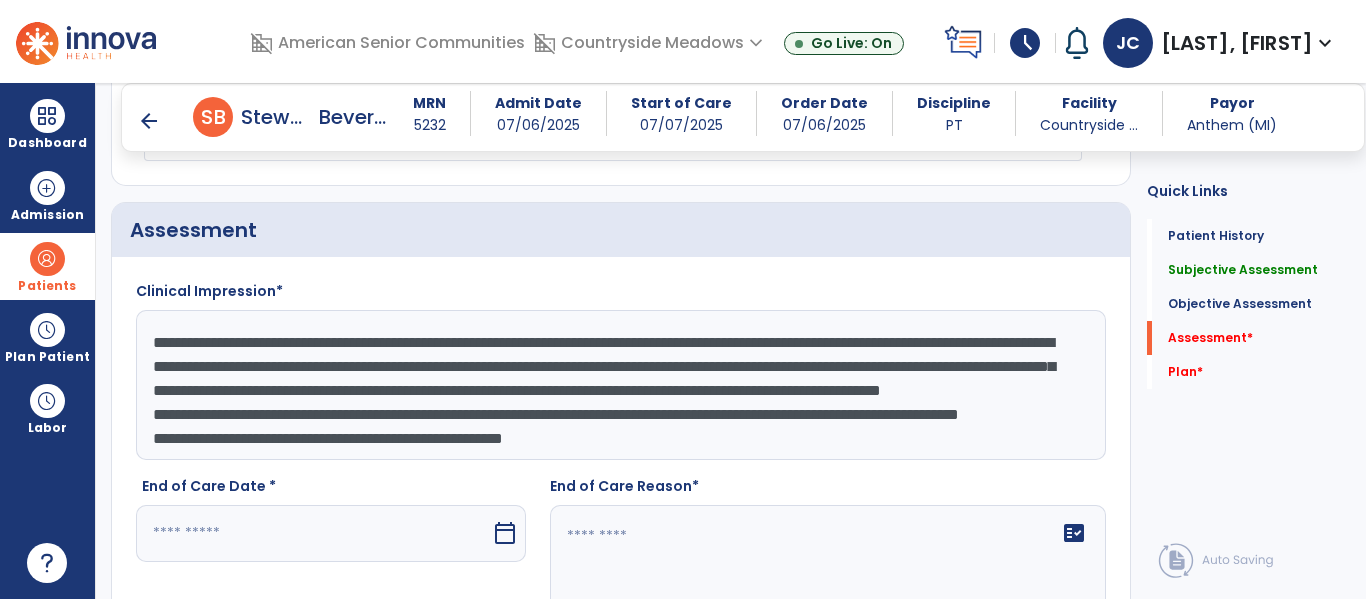 click on "Clinical Impression*  Pt is actively participating with PT and demo improved activity tolerance and mobility skills. Pt now able to perform bed mobility tasks as well as bed <> wheelchair and toilet transfers with Mod I. Pt able to negotiate stairs and ambulates with front wheeled and 4 wheeled  walker > 150 feet with supervision. Pt demo increase in functional reach score to 6.25 inches and S/D balance skills to G/F+ resulting to increase
gait stability and independence. Pt achieving set goals and will benefit from continued skilled PT to focus on balance and training in
order to ambulate safely at home without assistive device. End of Care Date *  calendar_today   End of Care Reason*   fact_check" 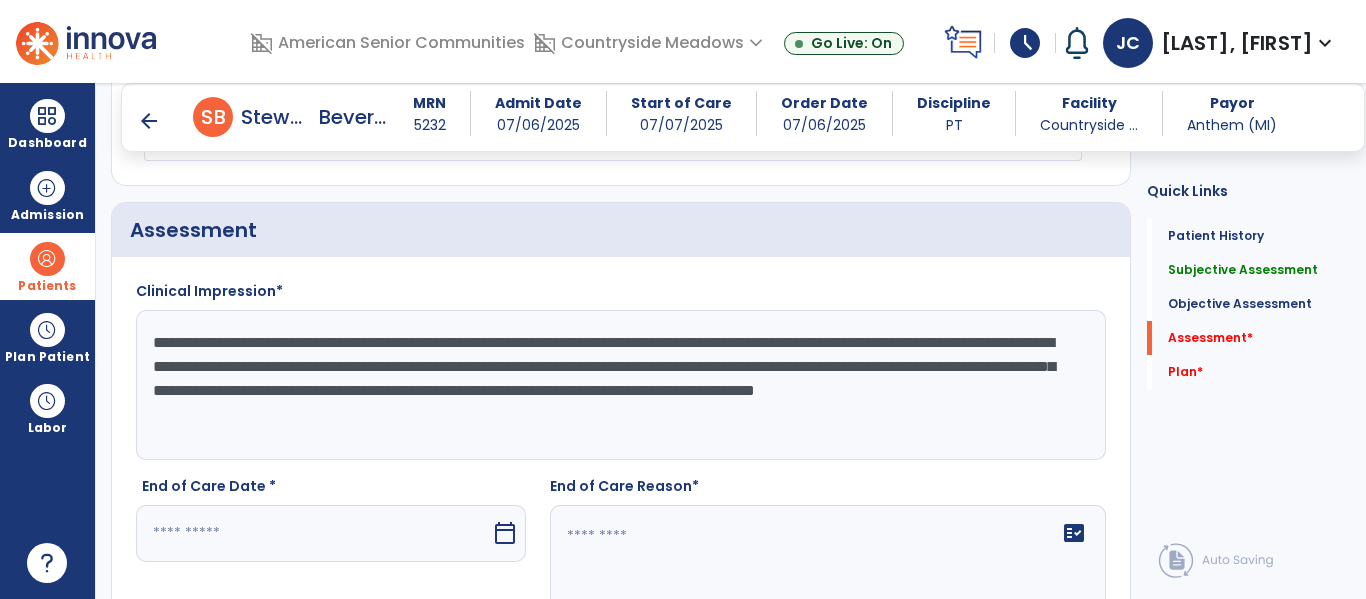 scroll, scrollTop: 0, scrollLeft: 0, axis: both 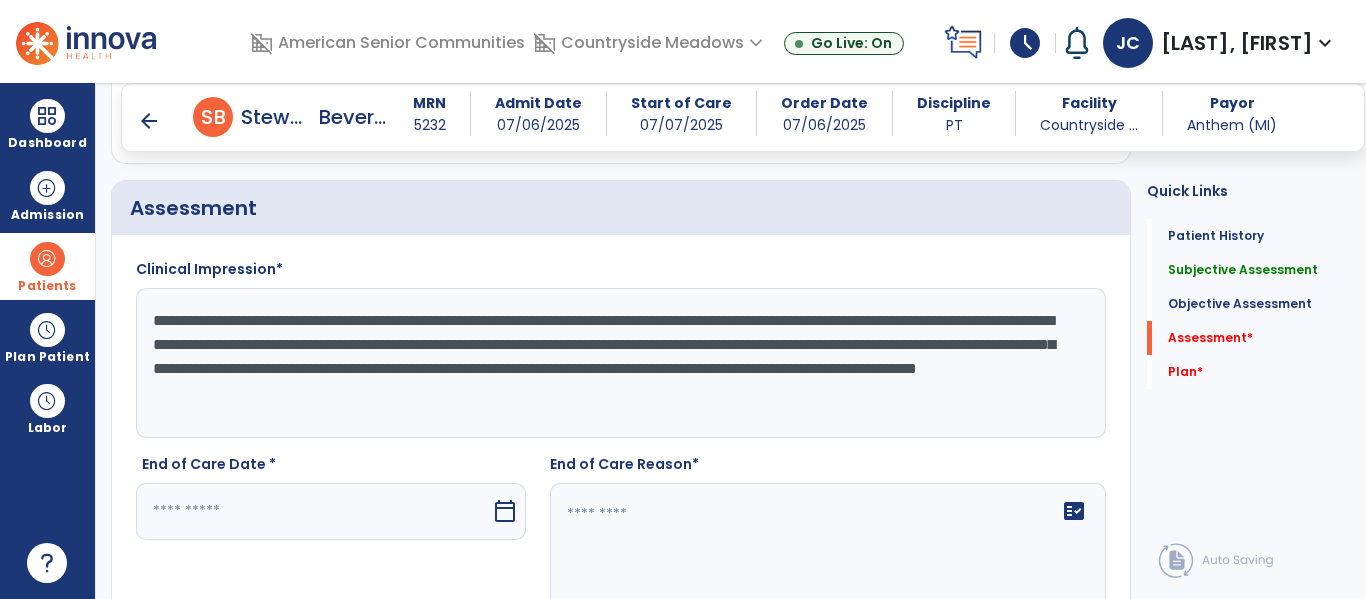 type on "**********" 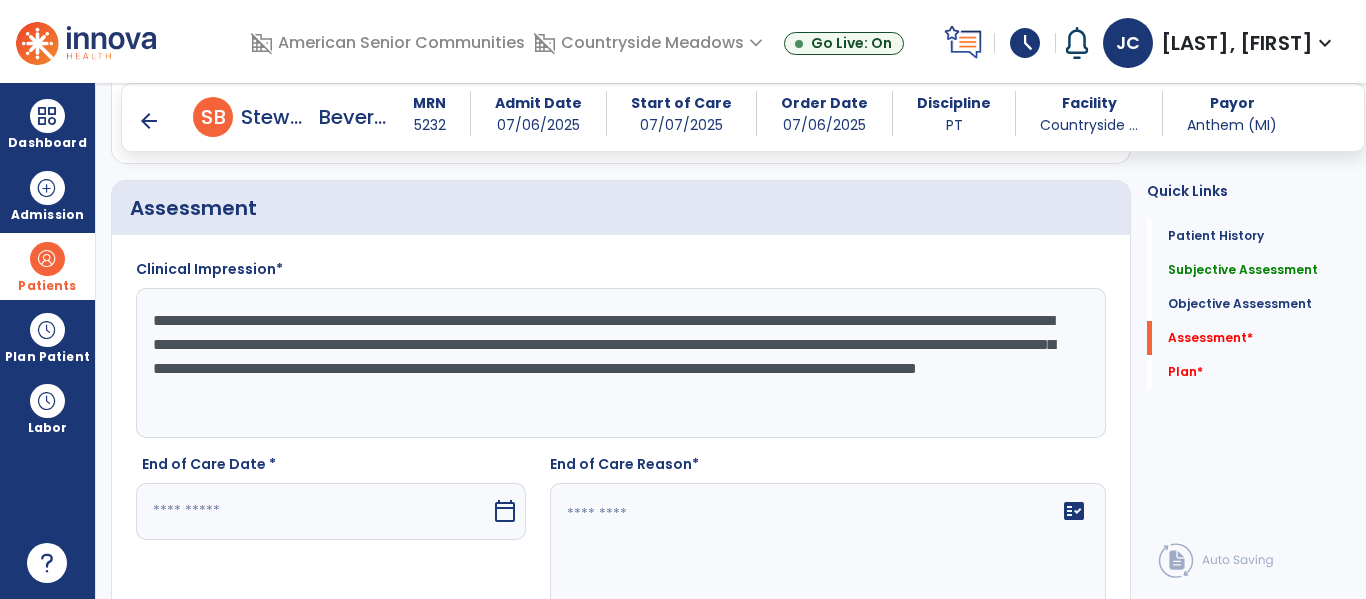 click at bounding box center (313, 511) 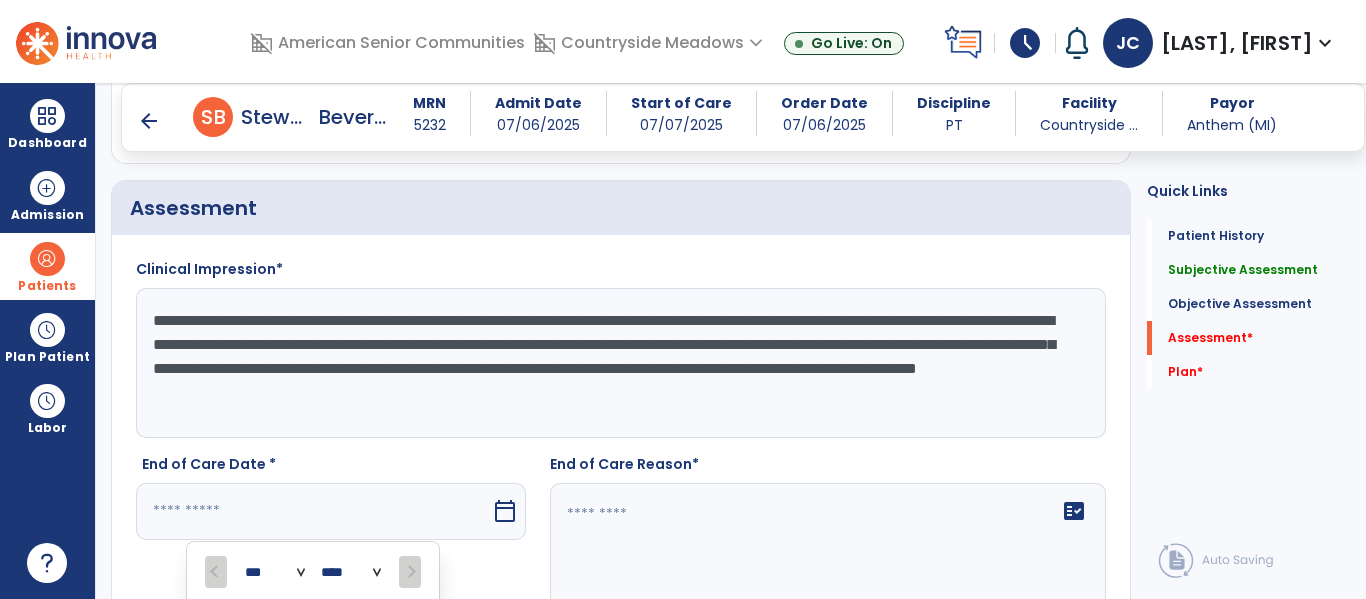 scroll, scrollTop: 3589, scrollLeft: 0, axis: vertical 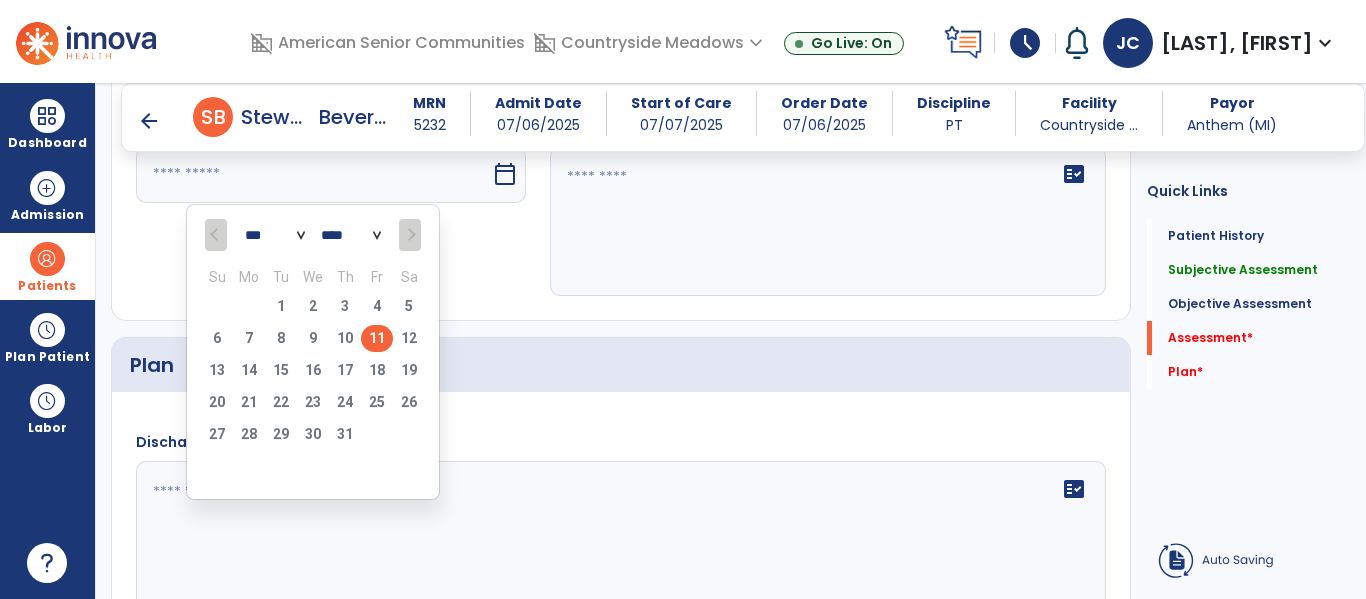 click on "11" at bounding box center (377, 338) 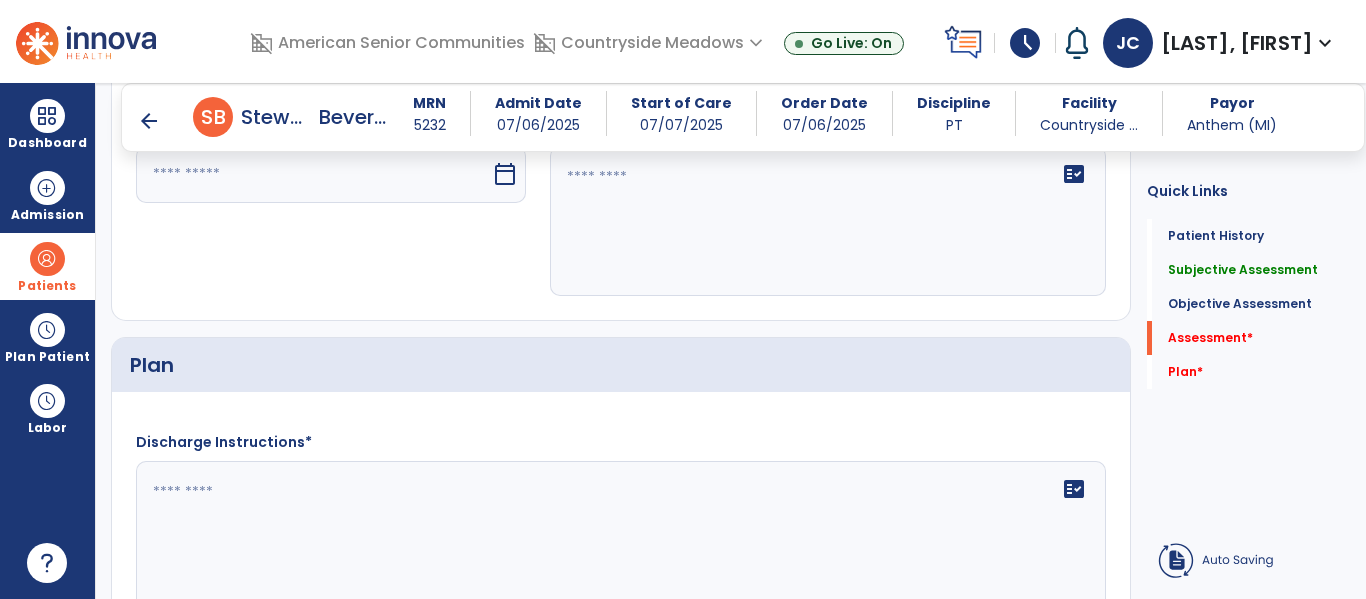 type on "*********" 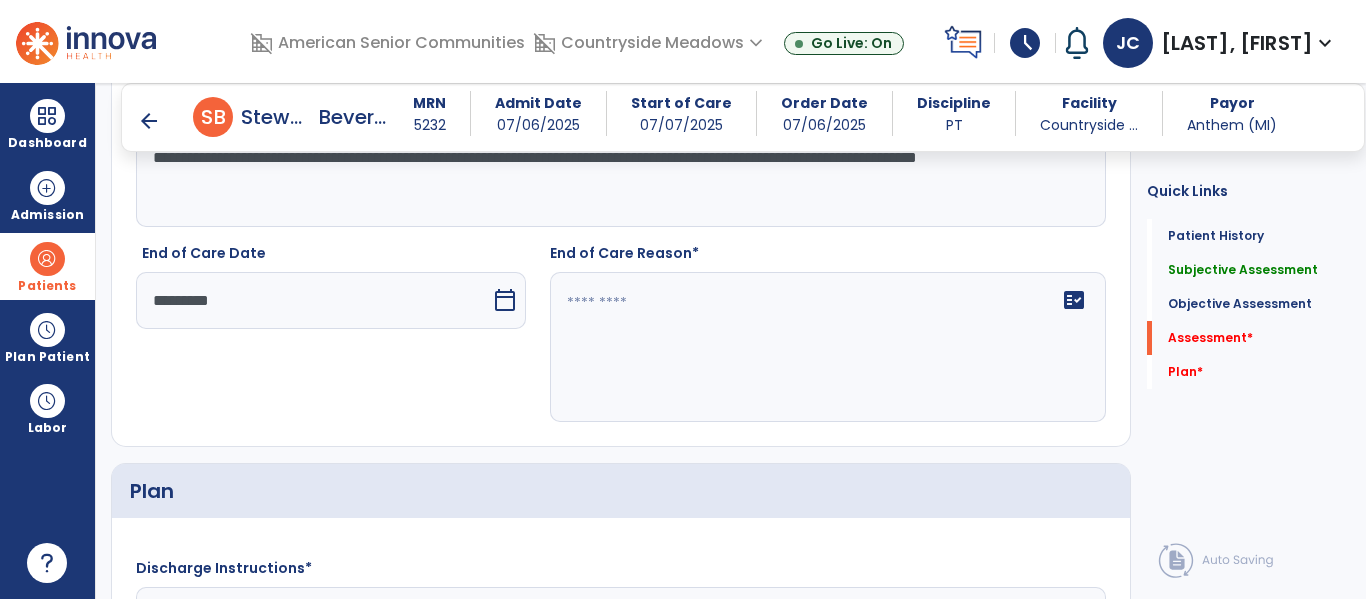 scroll, scrollTop: 3267, scrollLeft: 0, axis: vertical 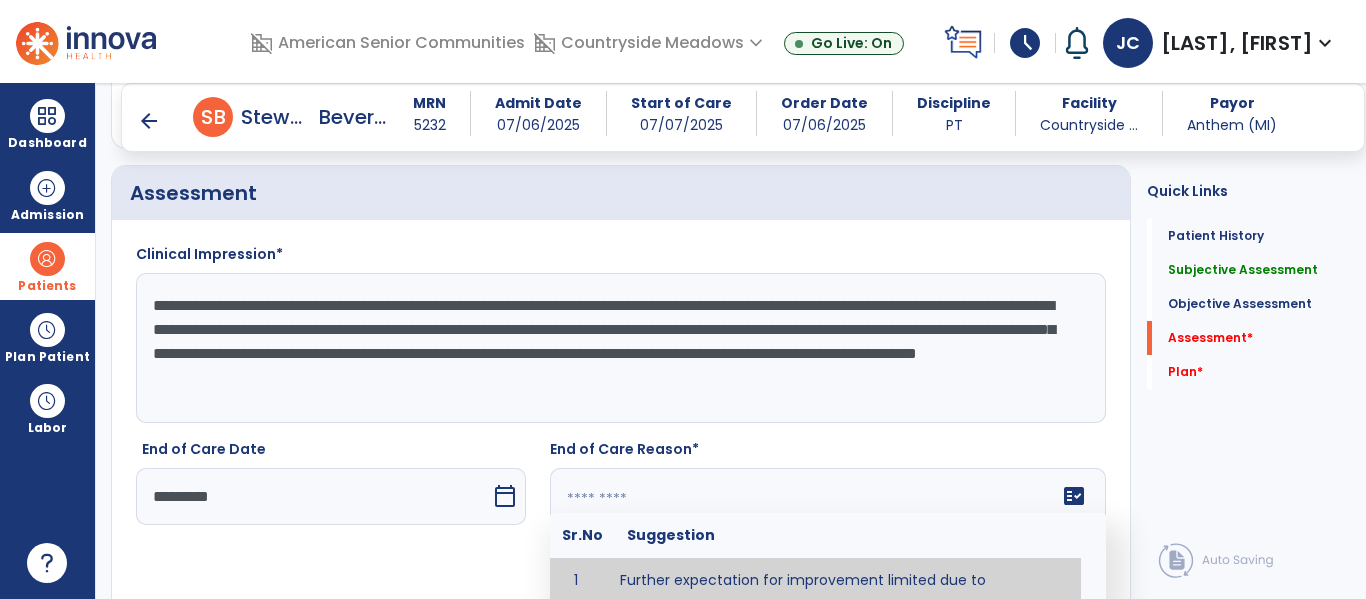 click on "fact_check  Sr.No Suggestion 1 Further expectation for improvement limited due to ___________. 2 Medical condition interfering with progress, therefore discharged from services until medical condition warrants continuation. 3 Patient has met goals and is able to ________. 4 Patient has reached safe level of _______ and is competent to follow prescribed home exercise program. 5 Patient responded to therapy ____________. 6 Unexpected facility discharge - patient continues to warrant further therapy and will be re-screened upon readmission. 7 Unstable medical condition makes continued services inappropriate at this time." 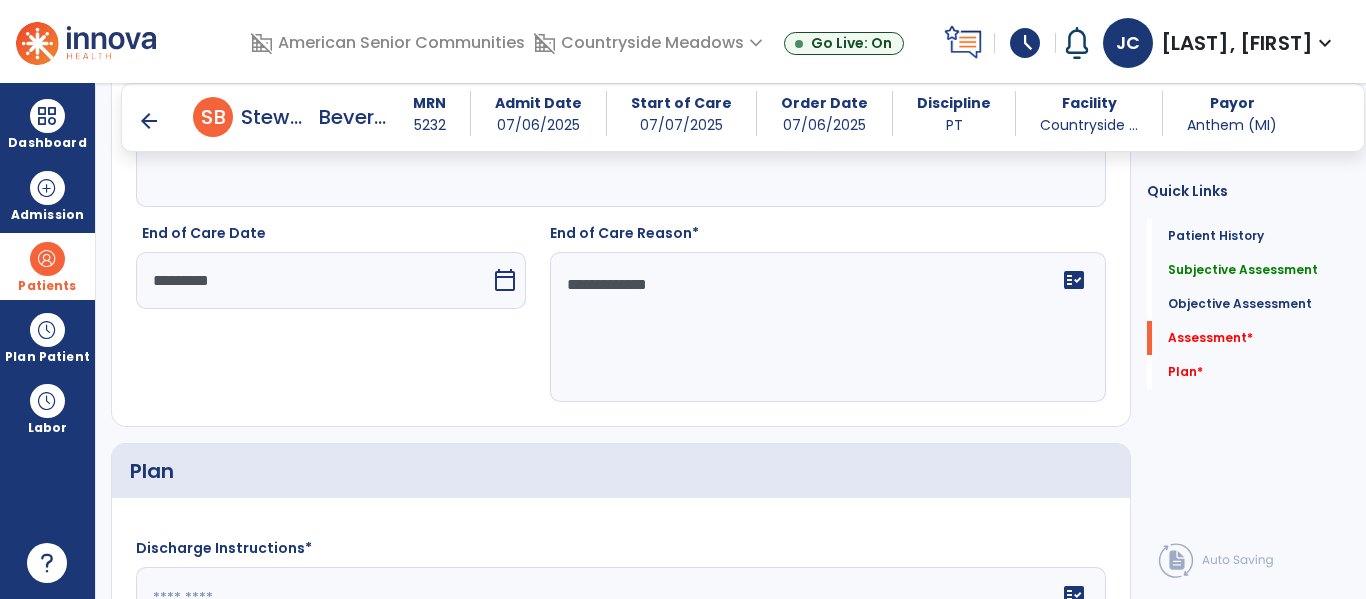 scroll, scrollTop: 3550, scrollLeft: 0, axis: vertical 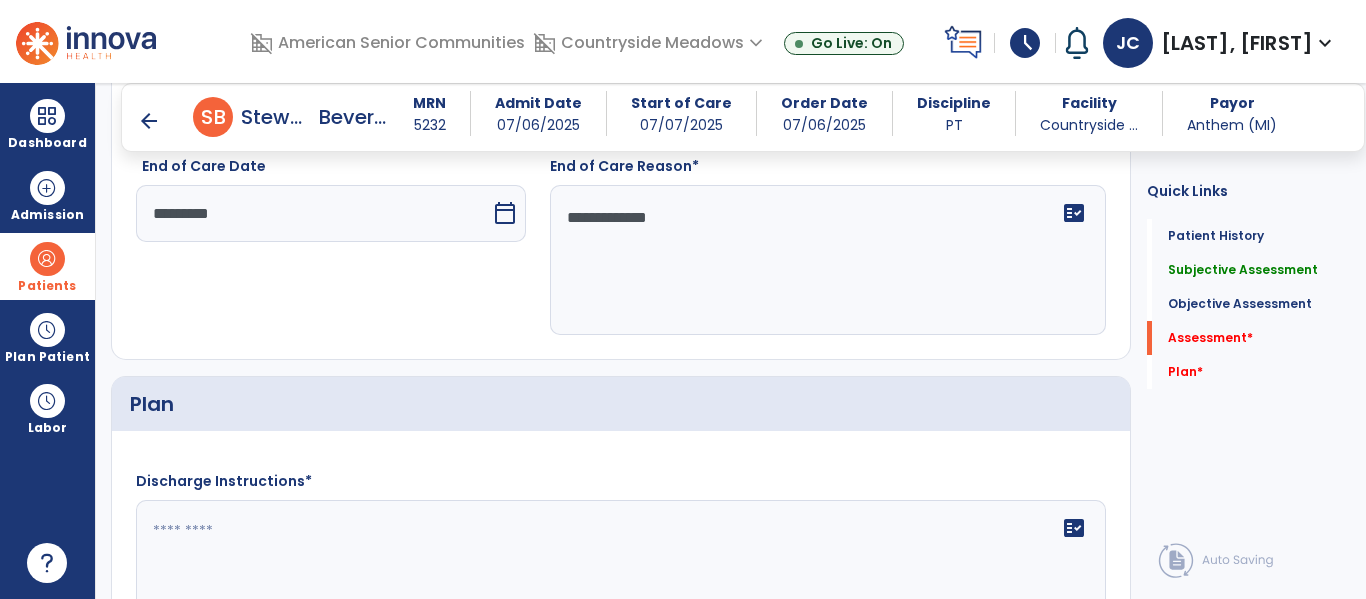 type on "**********" 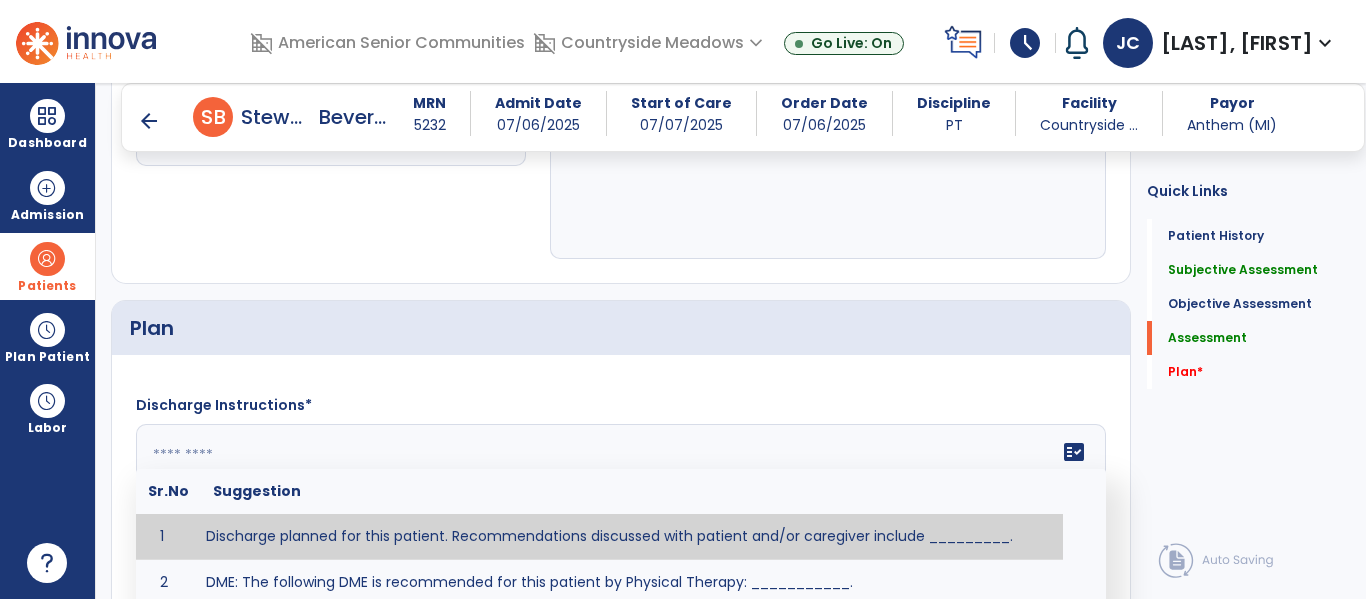 scroll 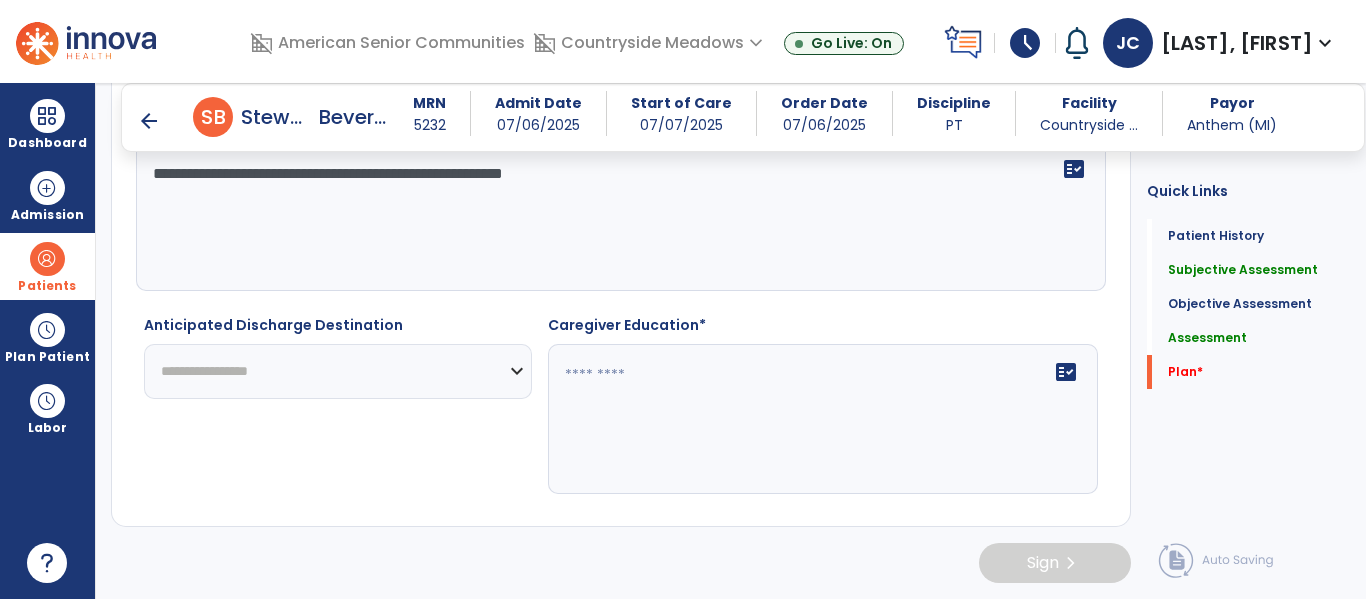 type on "**********" 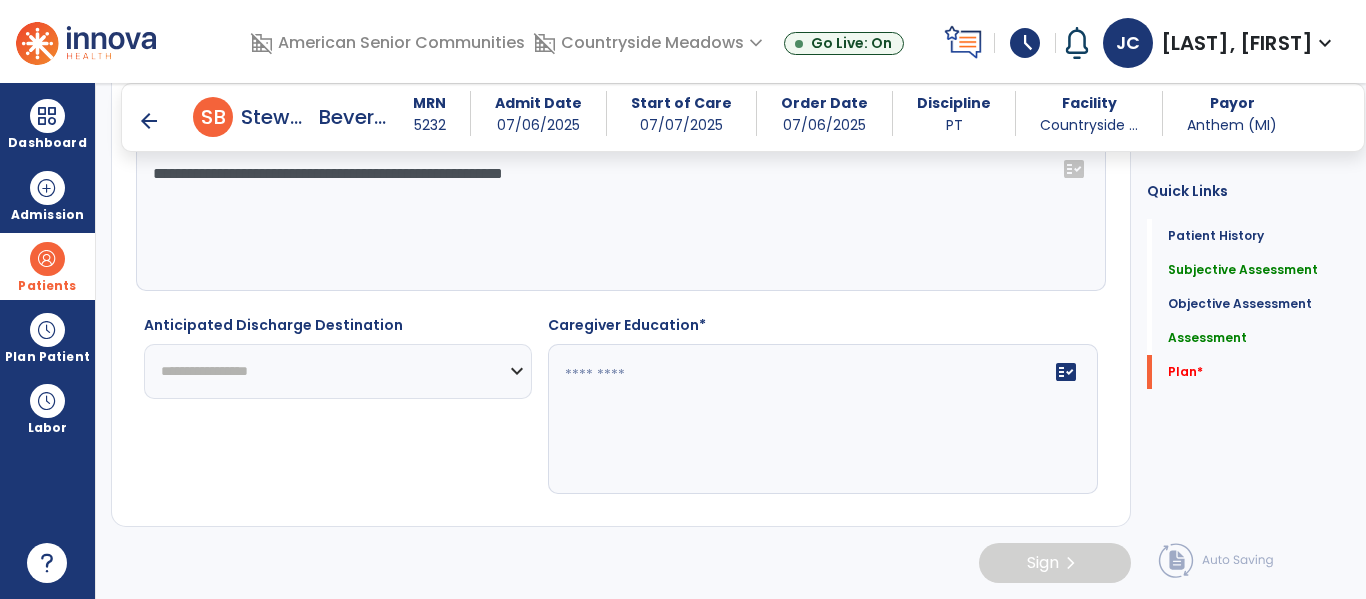 click on "**********" 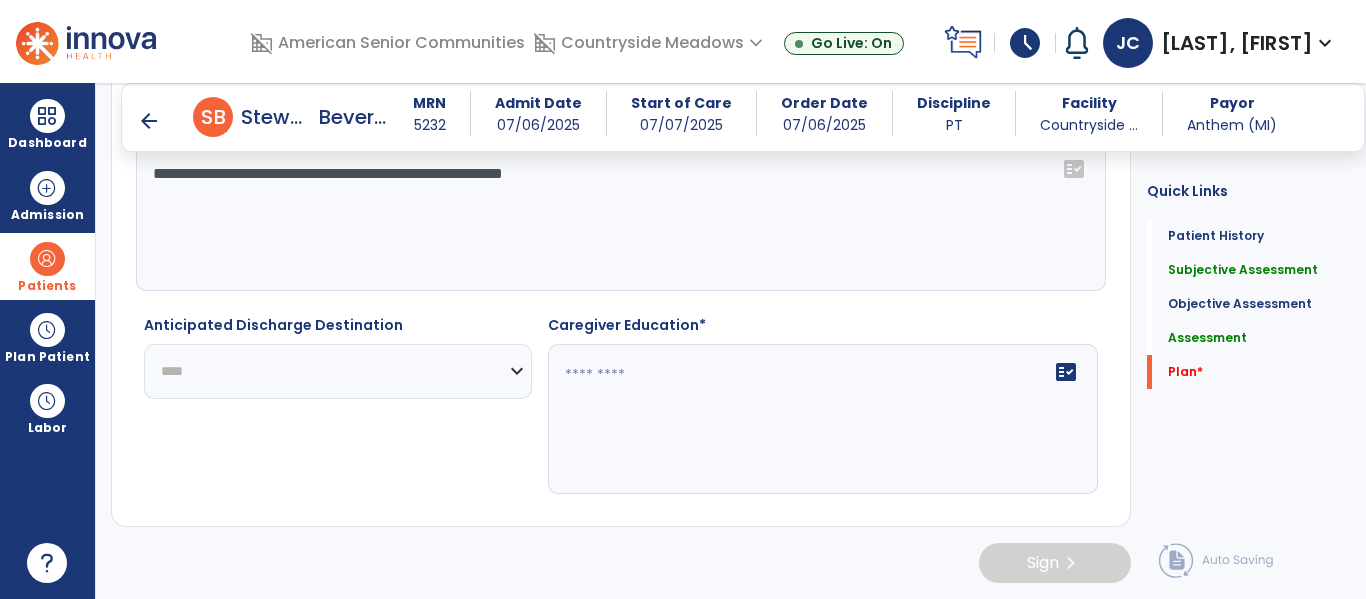 click on "**********" 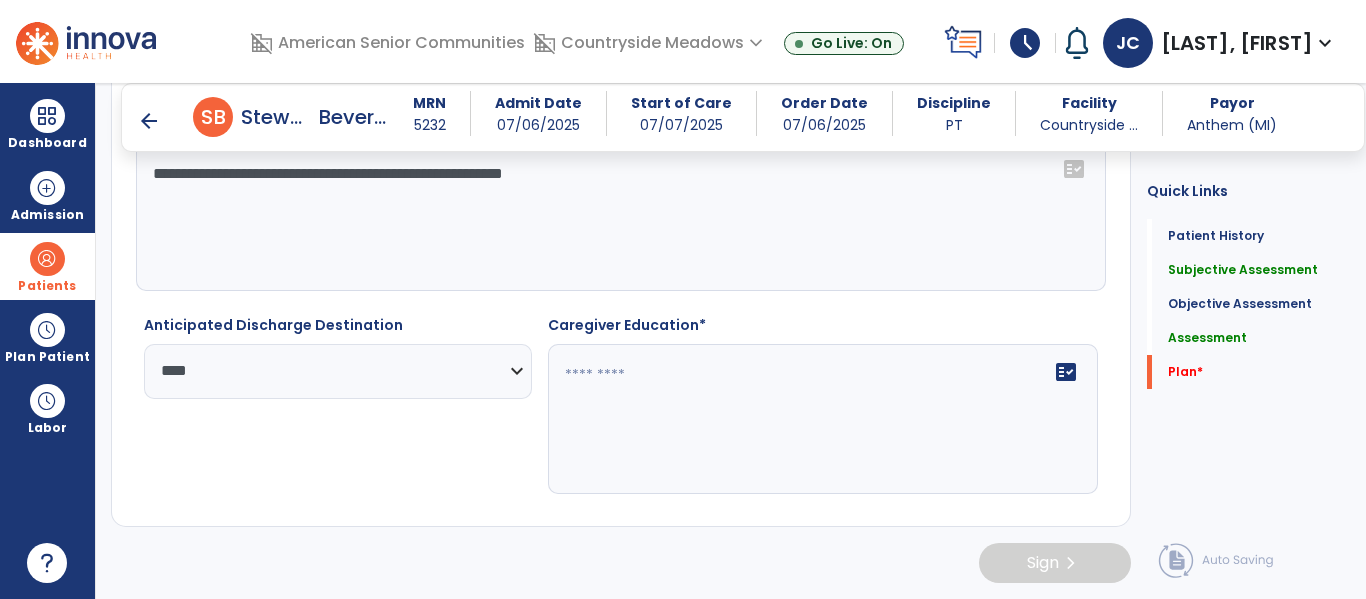 click on "fact_check" 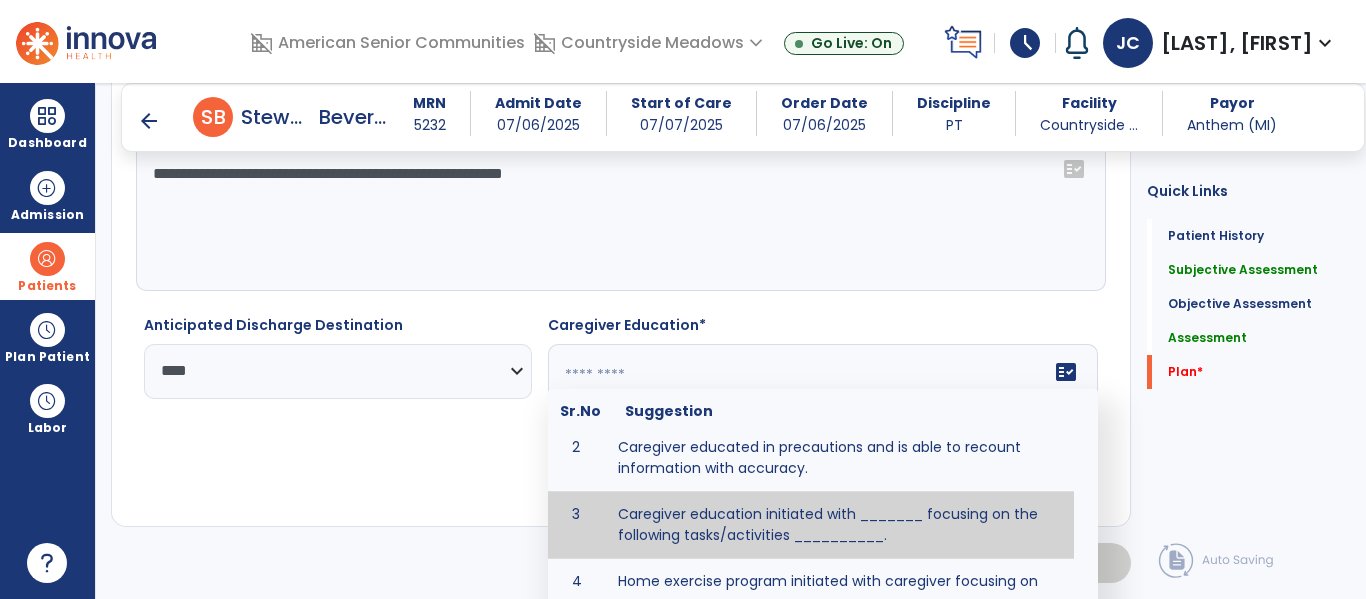 scroll, scrollTop: 64, scrollLeft: 0, axis: vertical 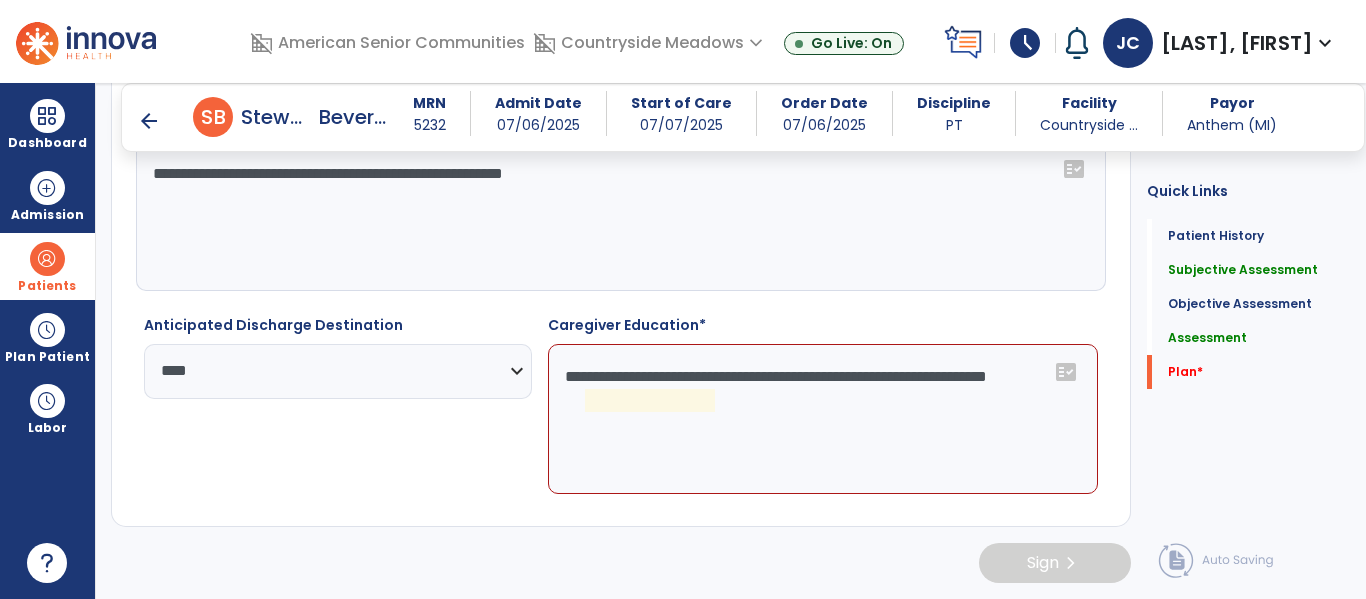 click on "**********" 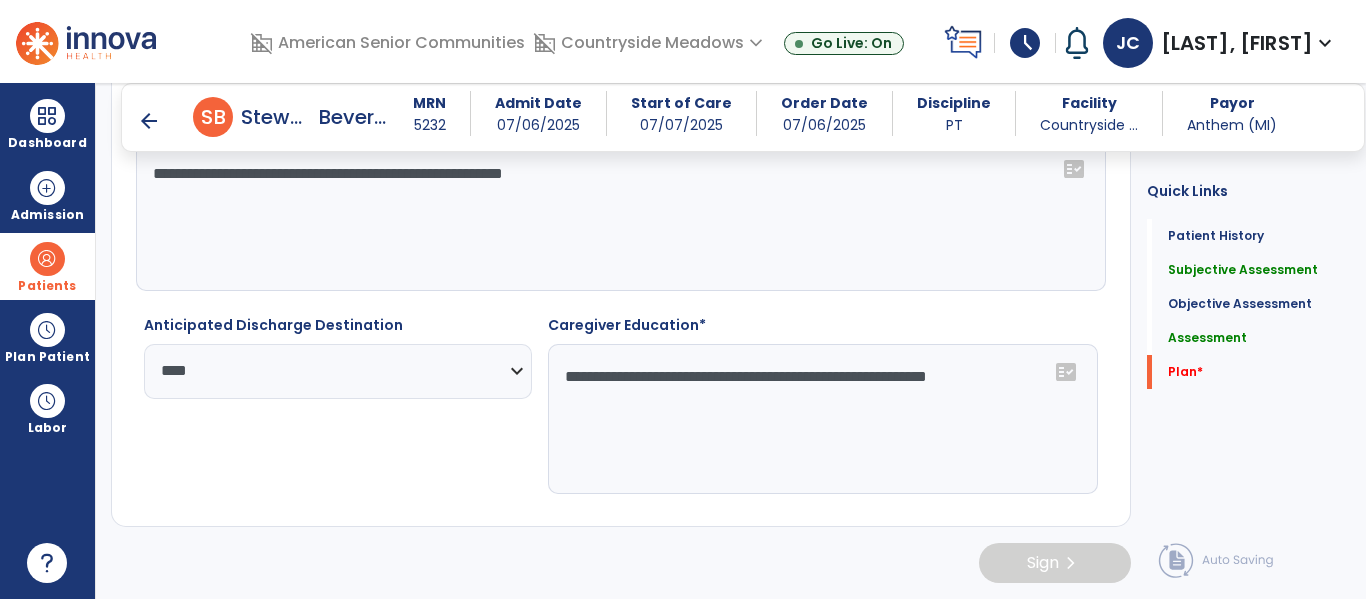 drag, startPoint x: 961, startPoint y: 340, endPoint x: 985, endPoint y: 383, distance: 49.24429 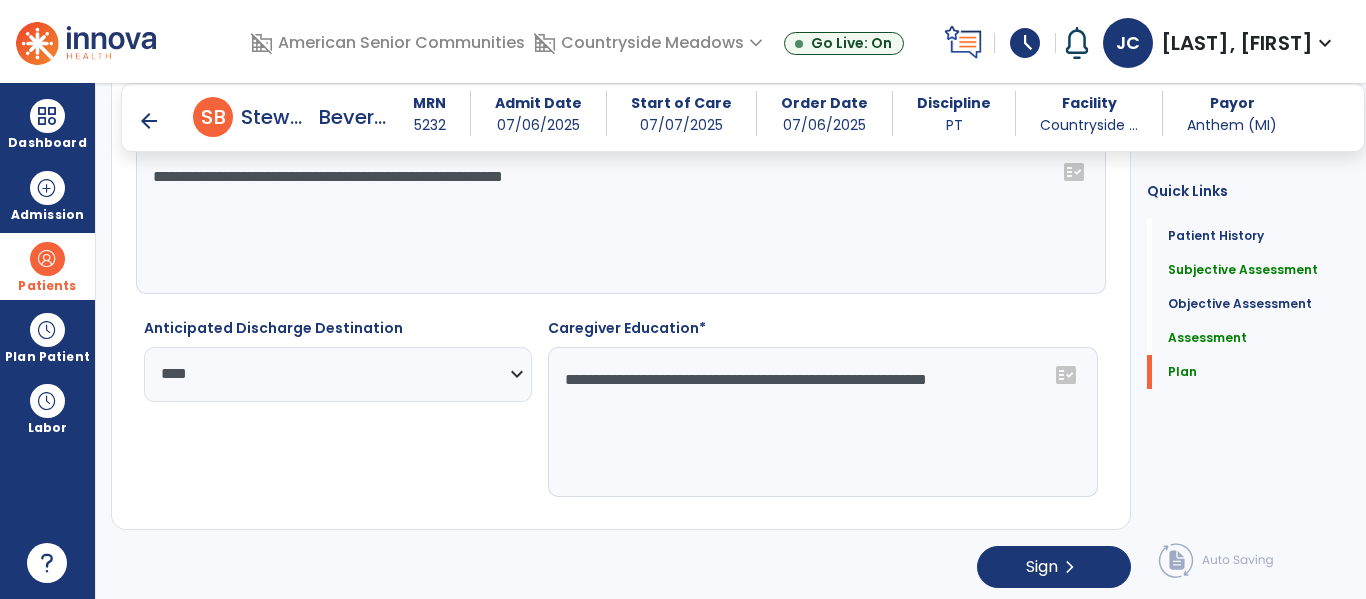 scroll, scrollTop: 3902, scrollLeft: 0, axis: vertical 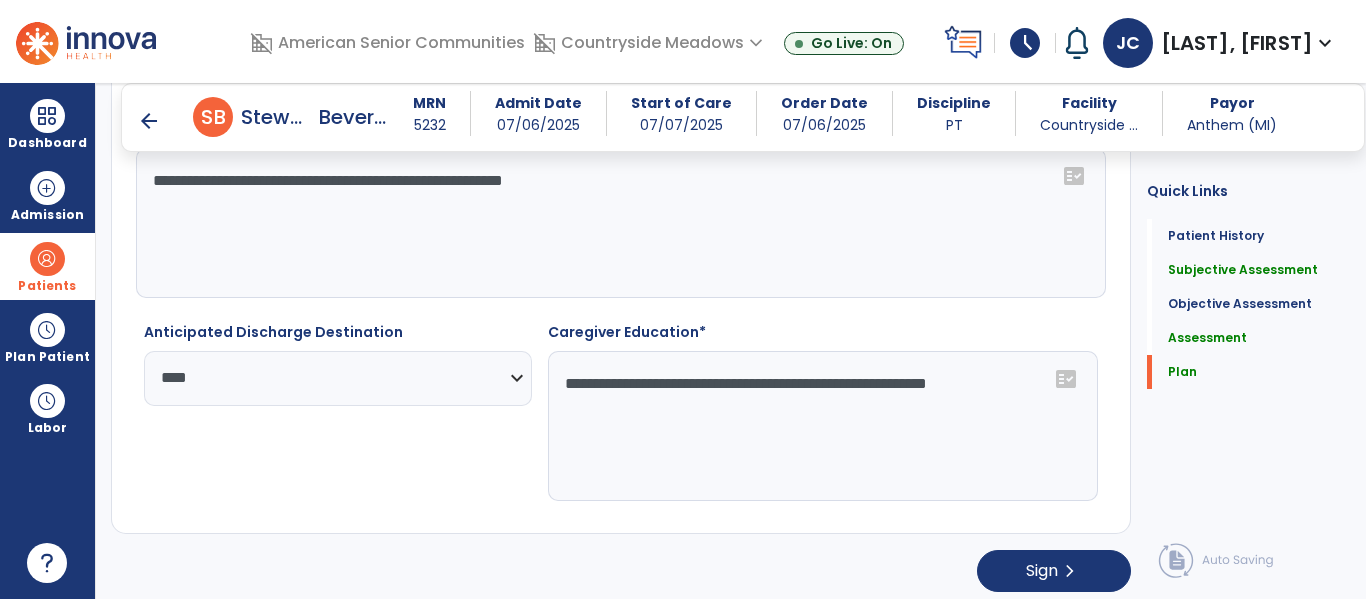 click on "fact_check" 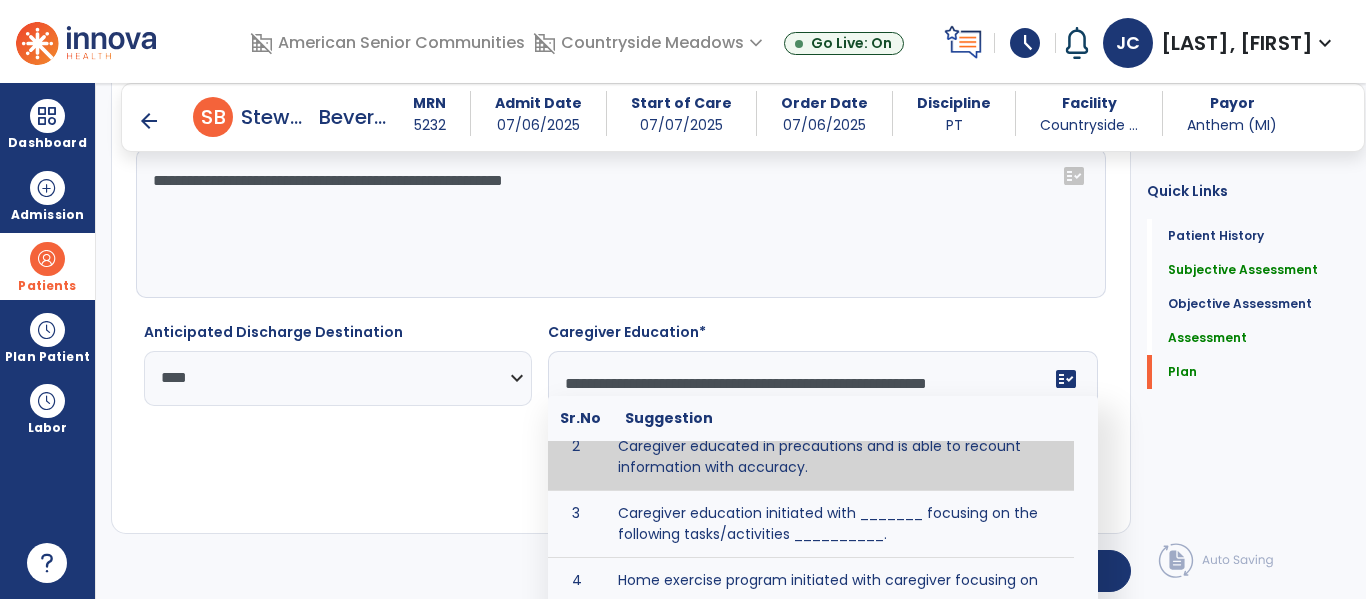 scroll, scrollTop: 64, scrollLeft: 0, axis: vertical 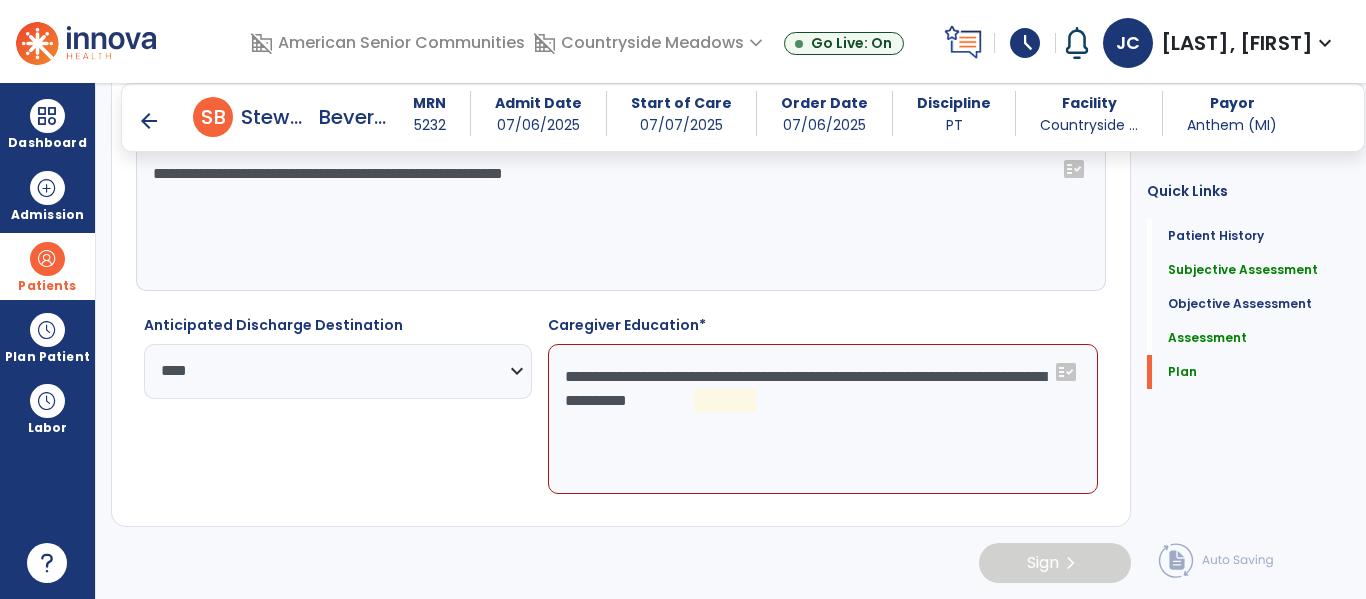 click on "**********" 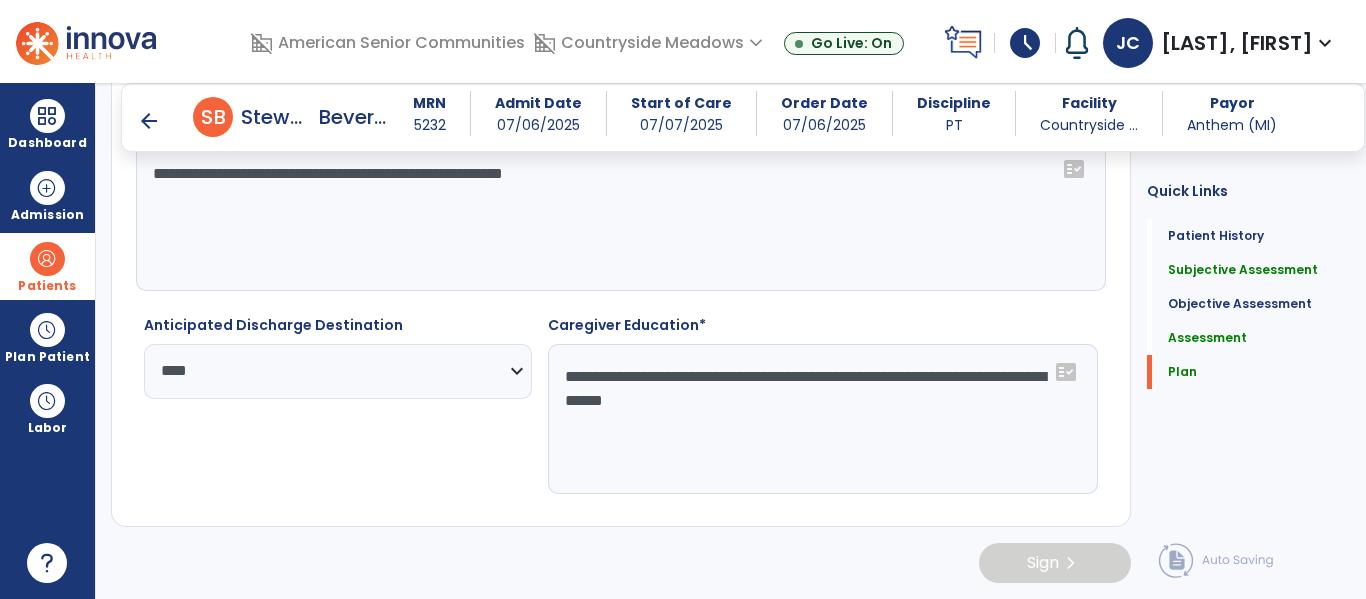 scroll, scrollTop: 3908, scrollLeft: 0, axis: vertical 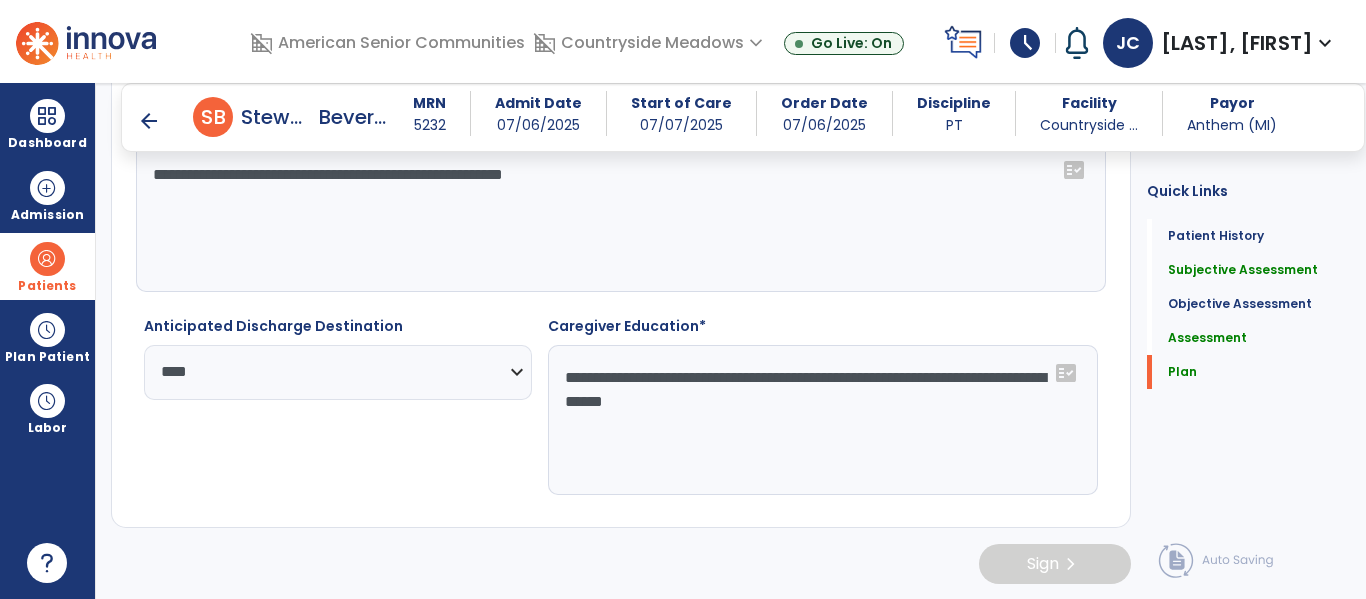 click on "**********" 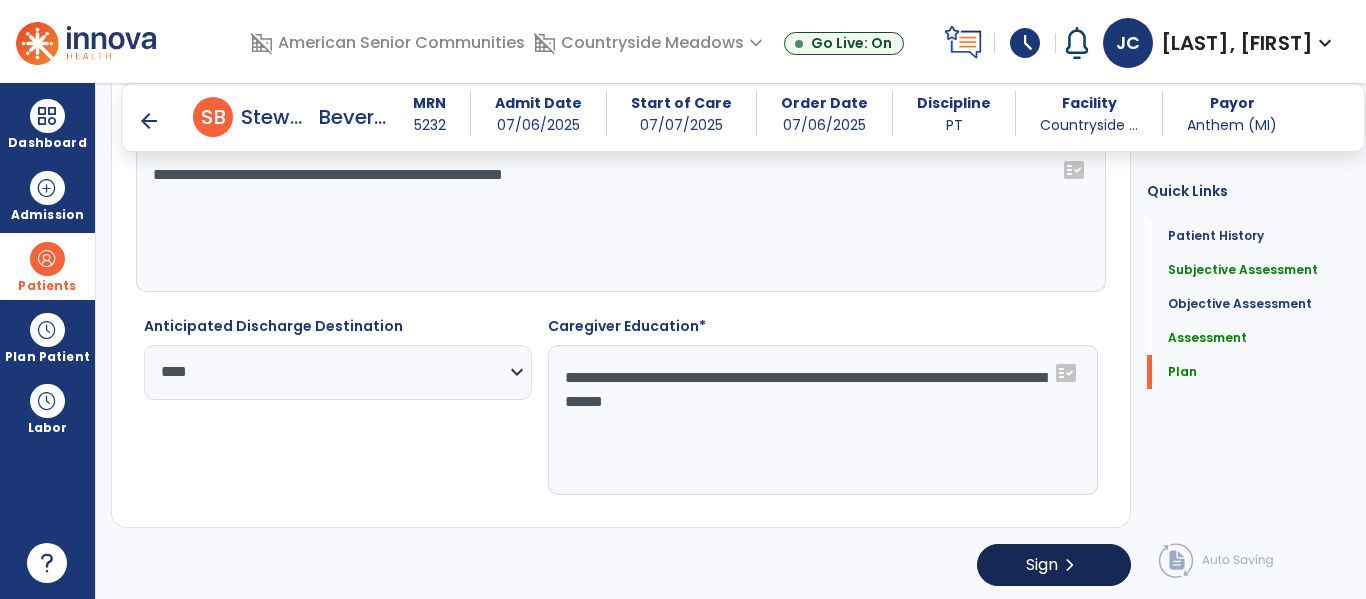 type on "**********" 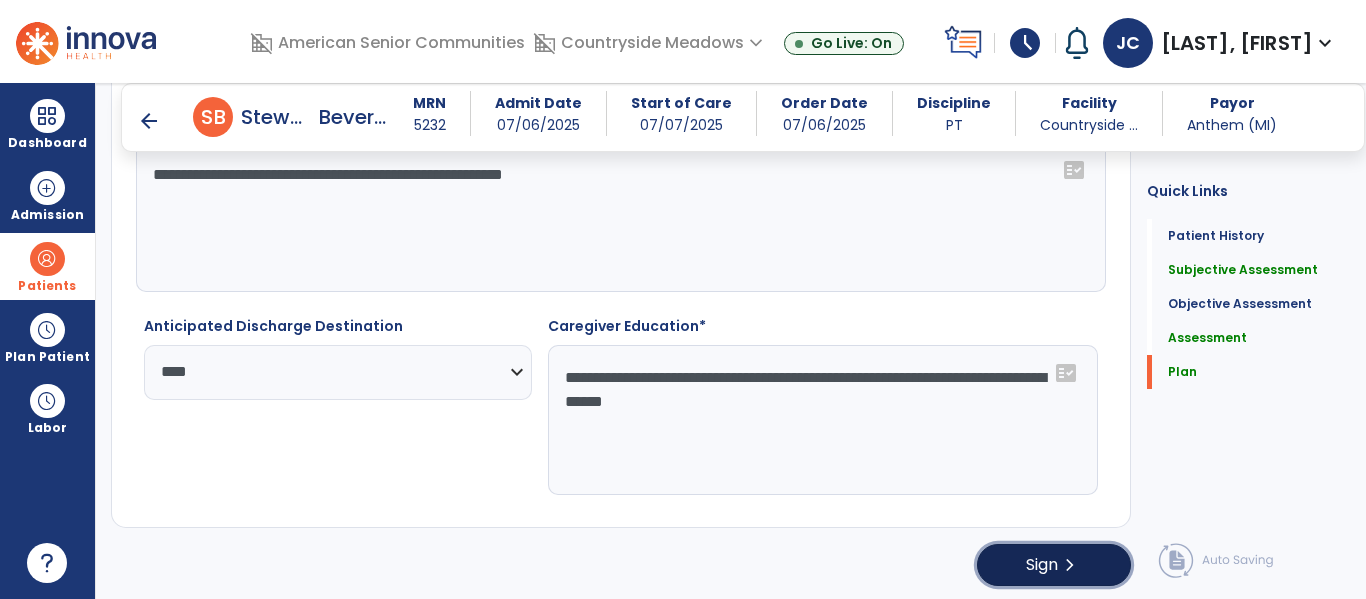 click on "chevron_right" 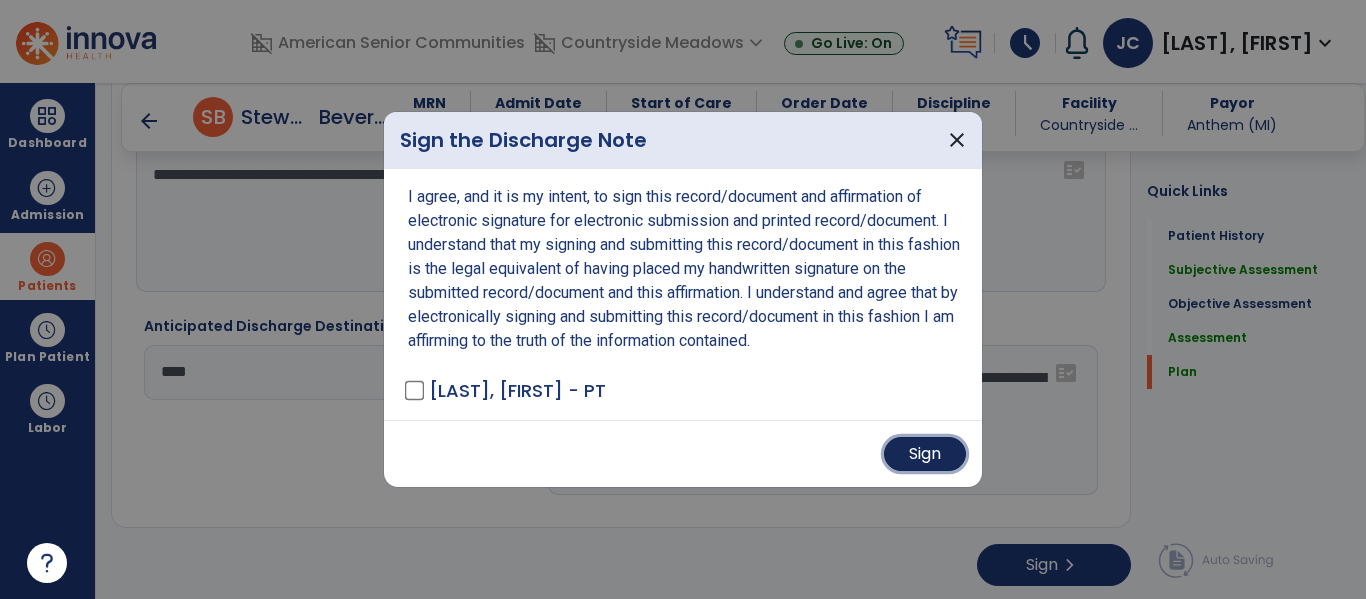 click on "Sign" at bounding box center (925, 454) 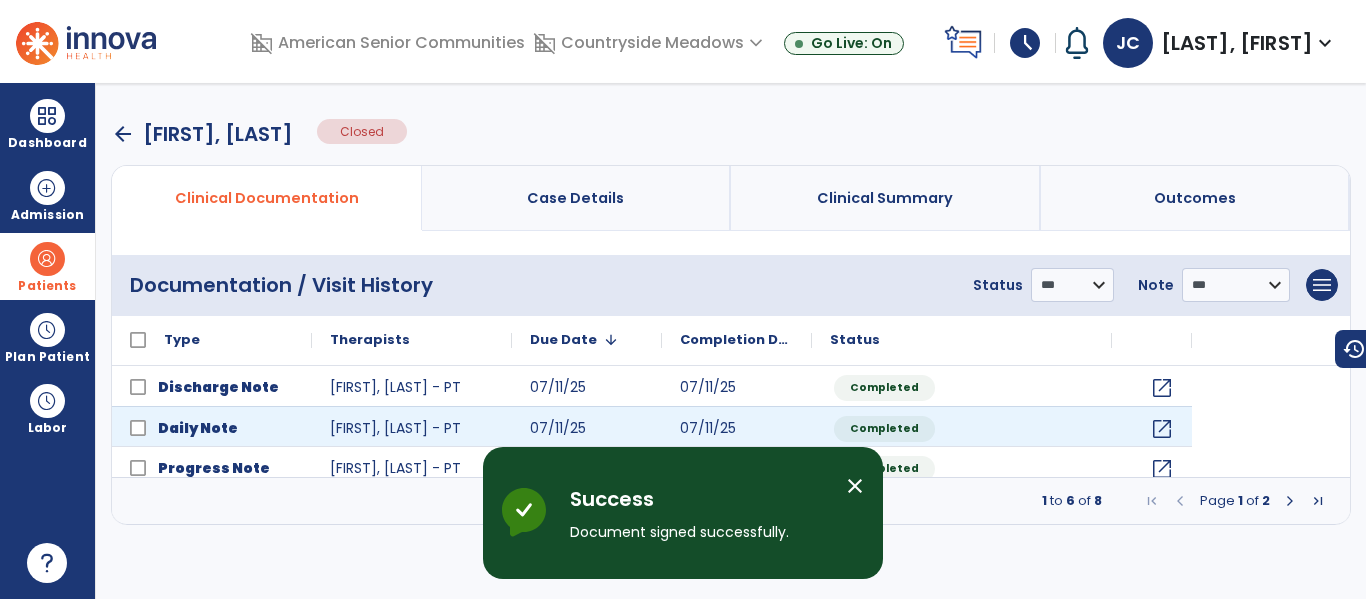 scroll, scrollTop: 0, scrollLeft: 0, axis: both 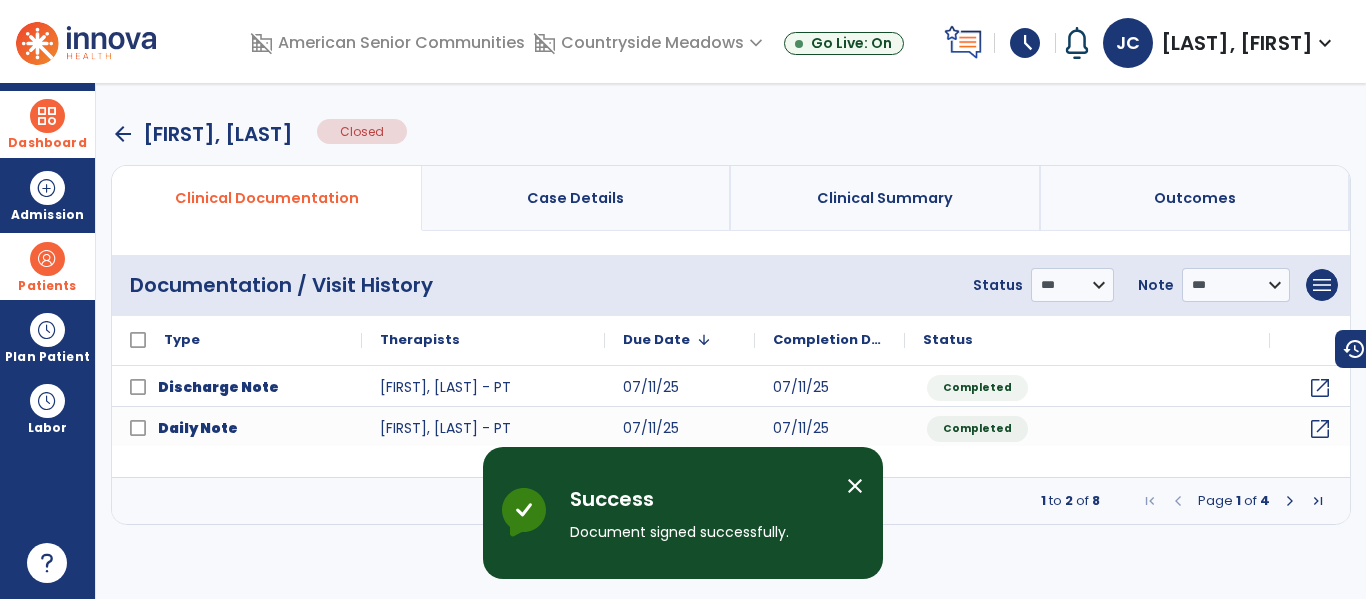 click at bounding box center (47, 116) 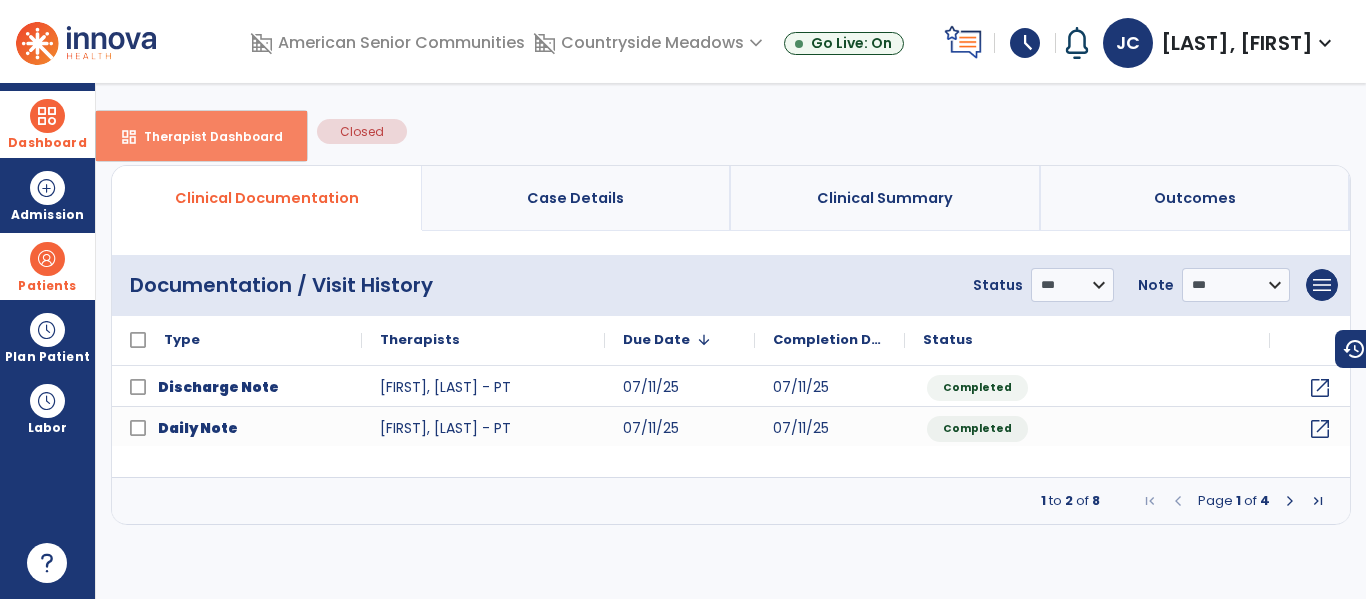 click on "dashboard  Therapist Dashboard" at bounding box center [201, 136] 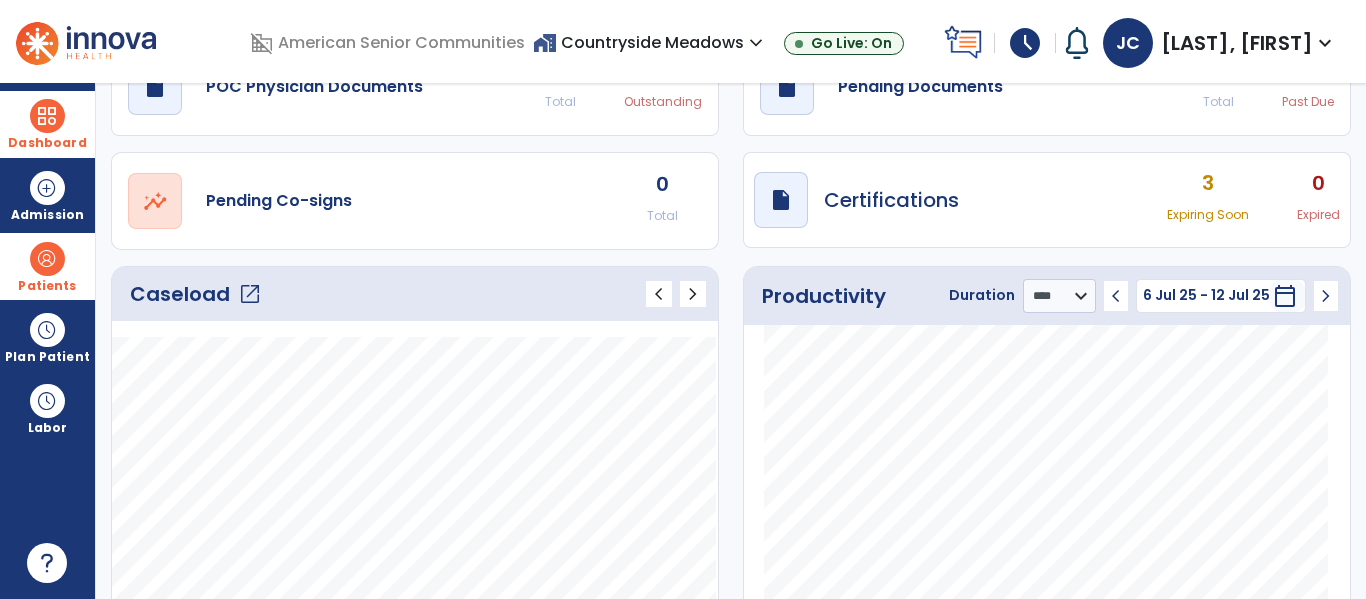 scroll, scrollTop: 101, scrollLeft: 0, axis: vertical 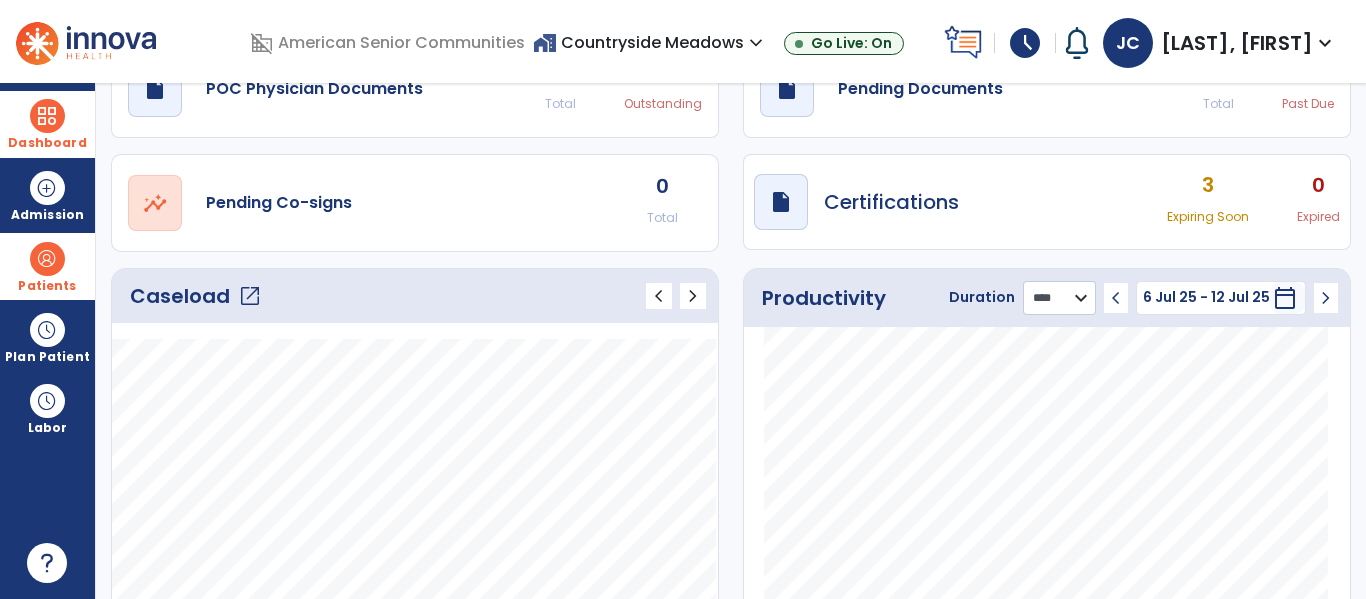 click on "******** **** ***" 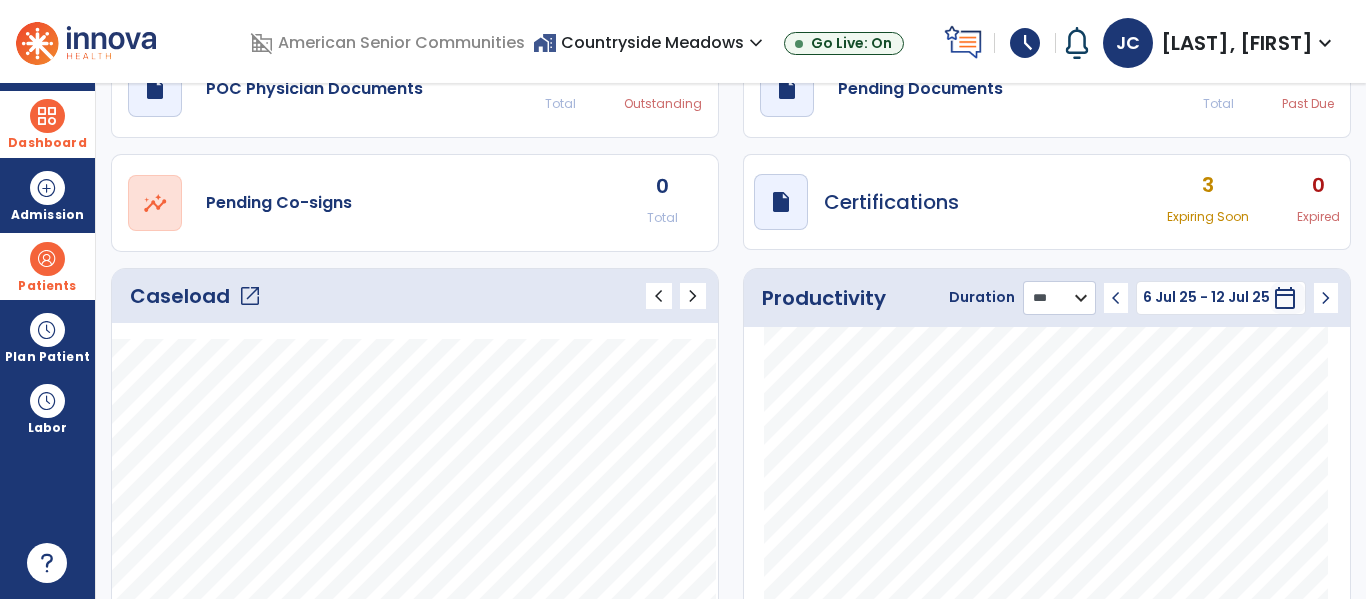 click on "******** **** ***" 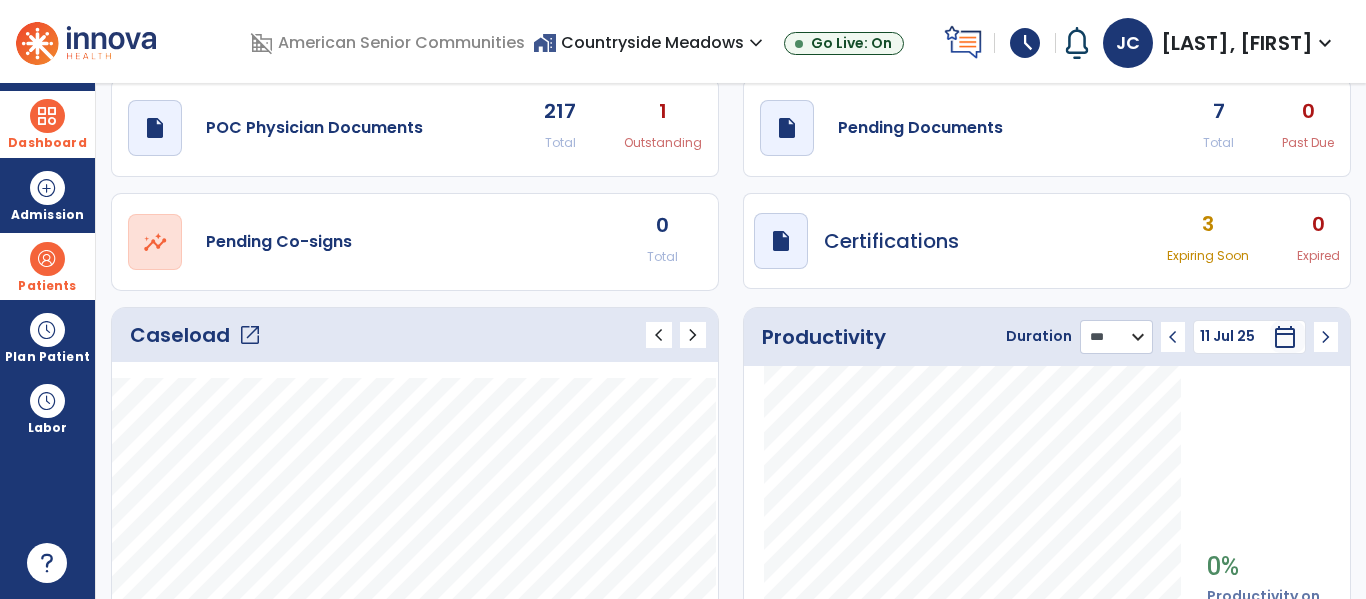 scroll, scrollTop: 0, scrollLeft: 0, axis: both 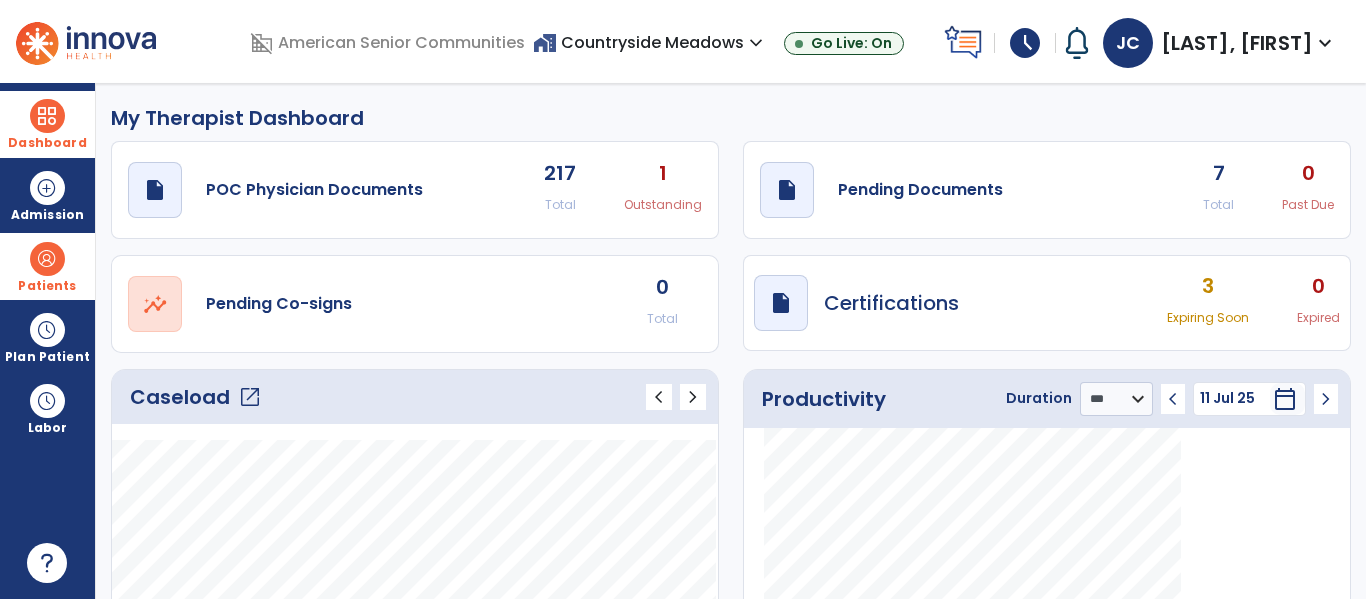 click on "Patients" at bounding box center [47, 266] 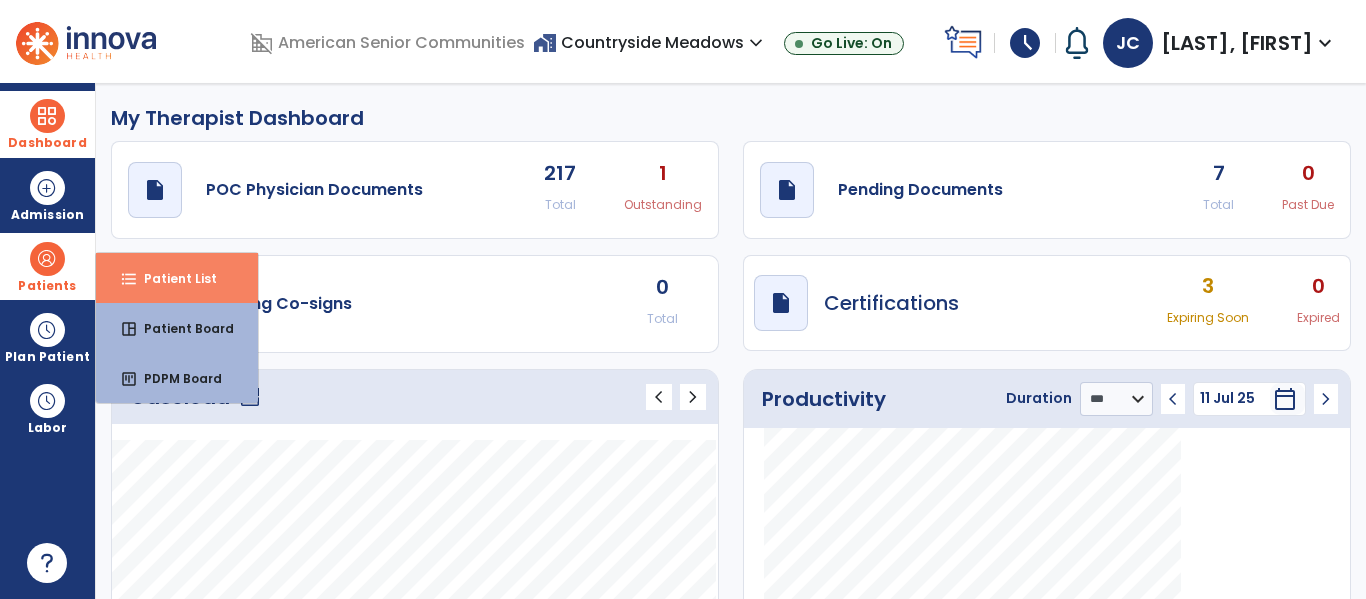 click on "format_list_bulleted  Patient List" at bounding box center (177, 278) 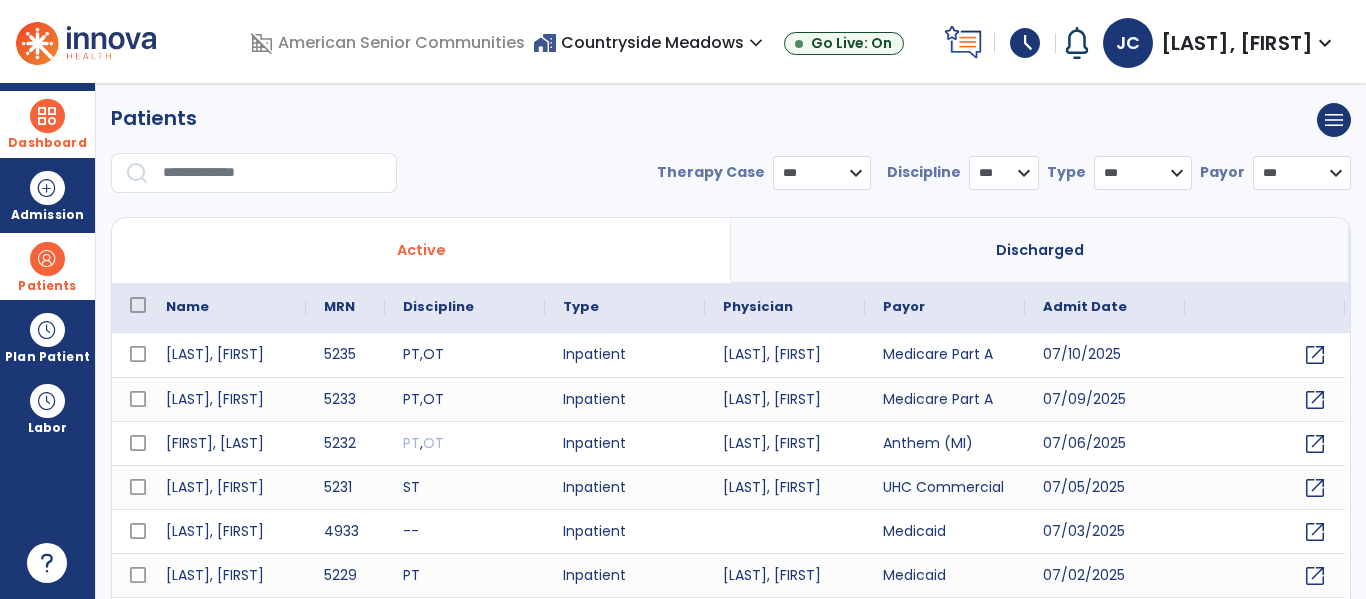 click on "**********" at bounding box center [1143, 173] 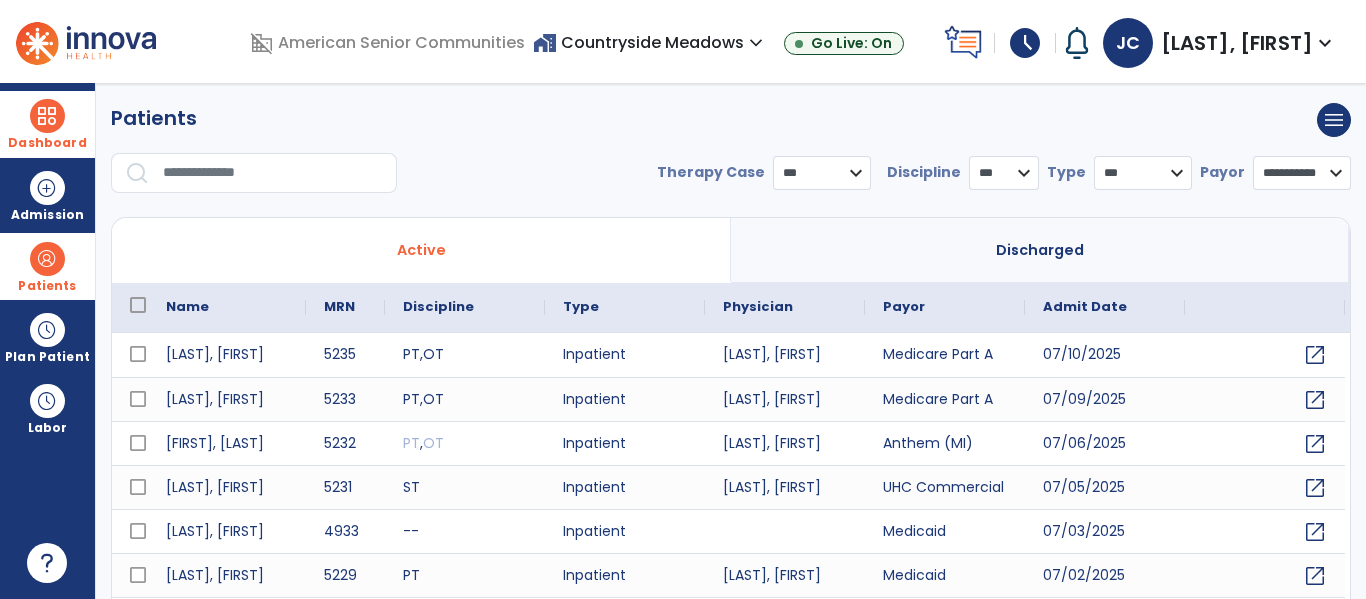 click on "**********" at bounding box center [1302, 173] 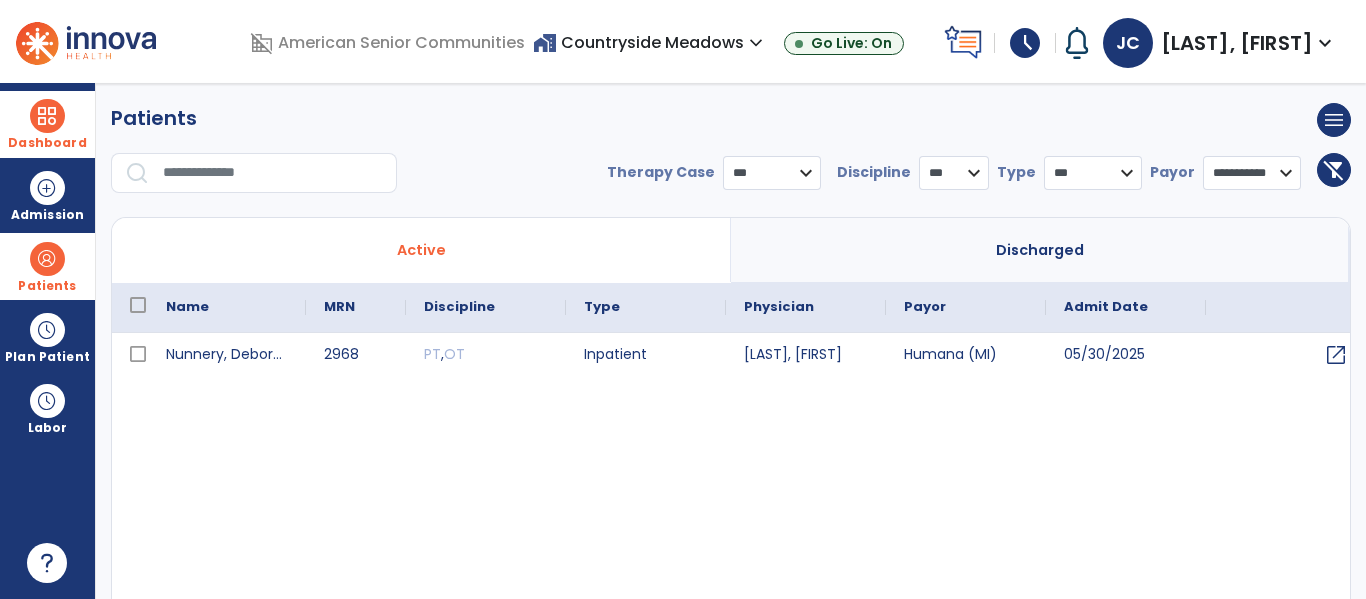 click at bounding box center (47, 116) 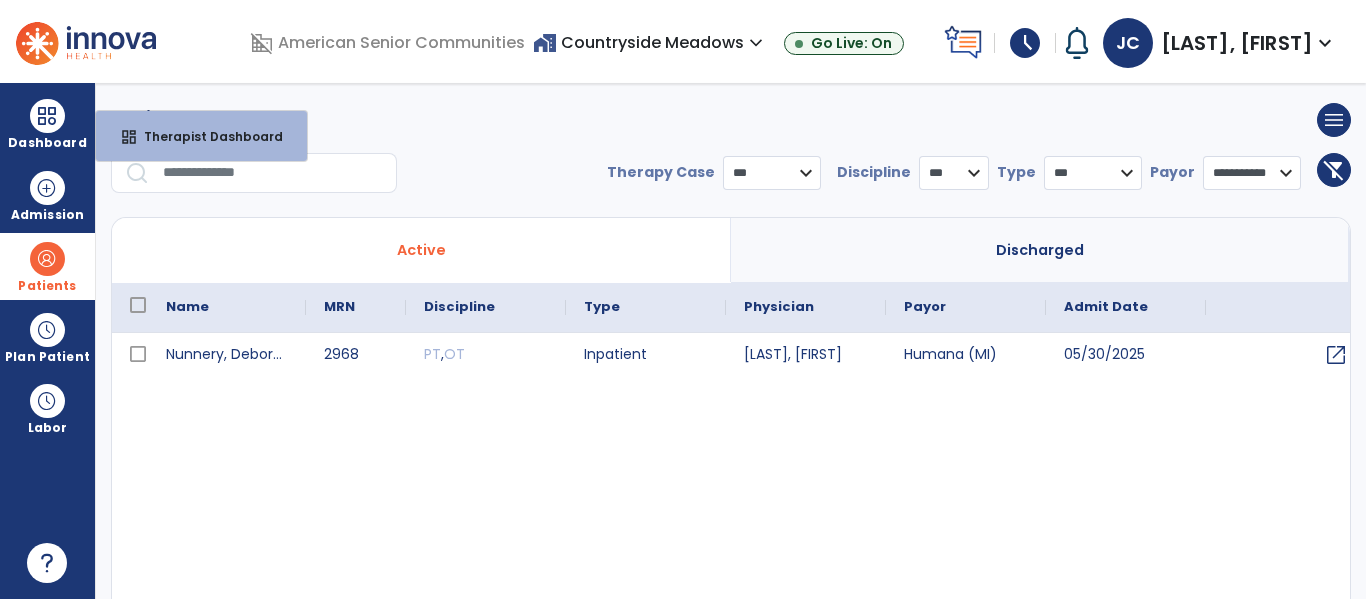 scroll, scrollTop: 1, scrollLeft: 0, axis: vertical 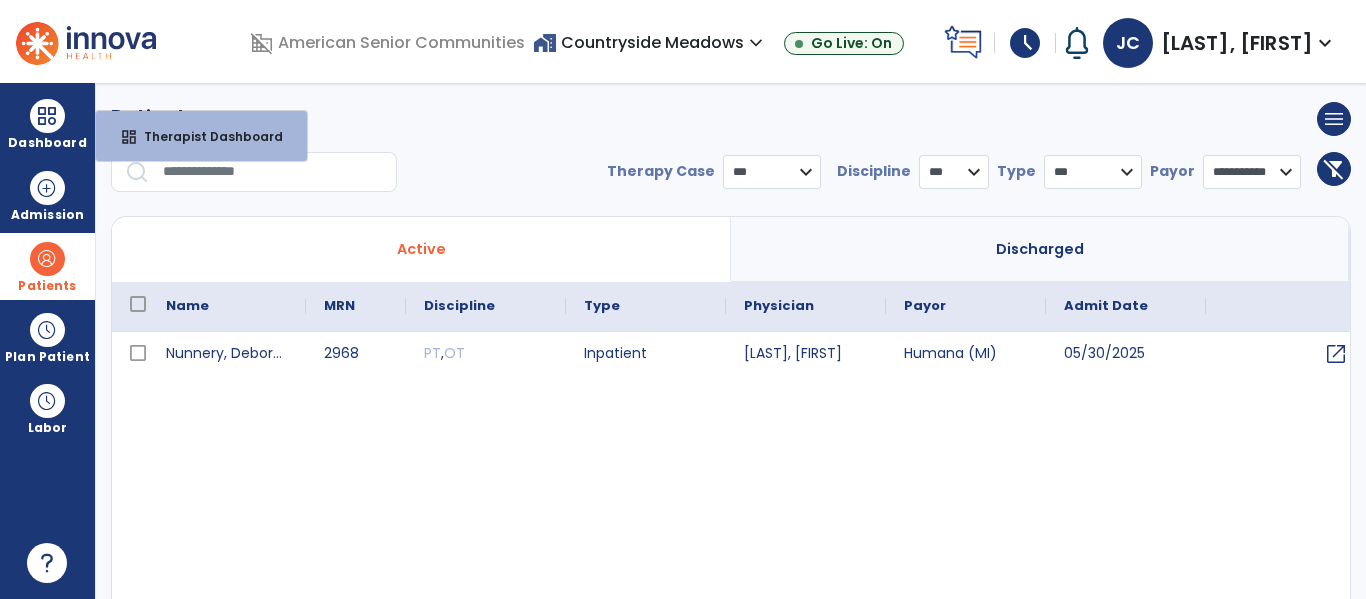 click on "Patients   filter_alt_off   menu   Add new patient   Print list   Export list" at bounding box center (731, 119) 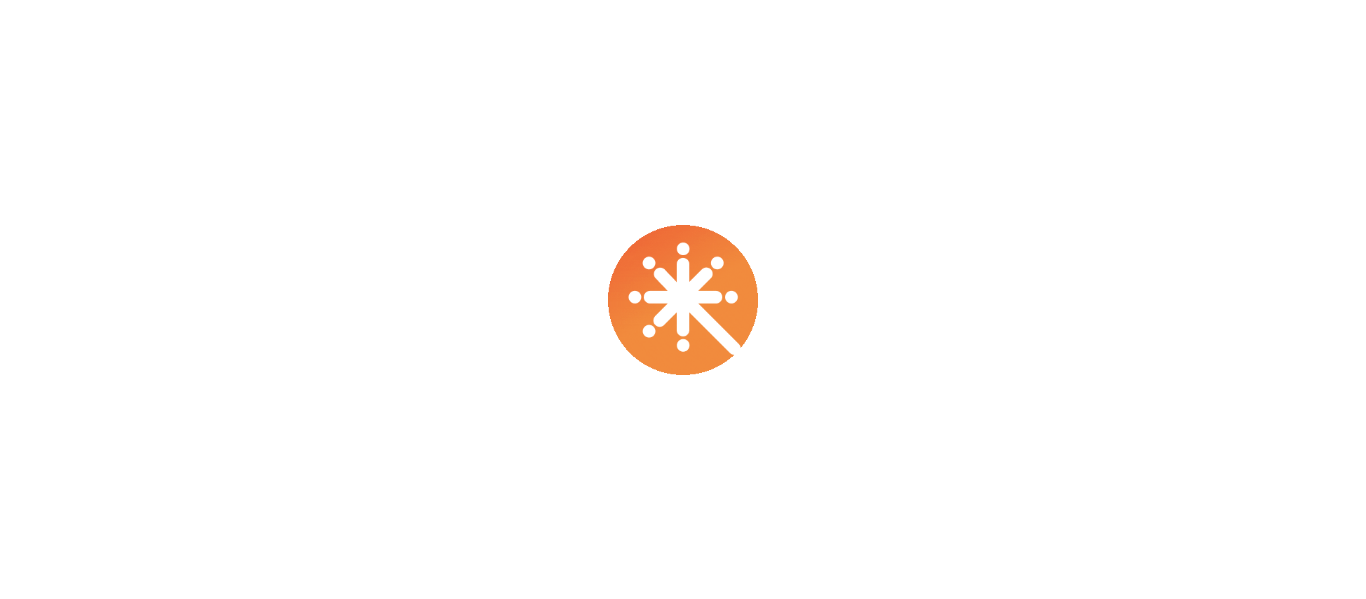 scroll, scrollTop: 0, scrollLeft: 0, axis: both 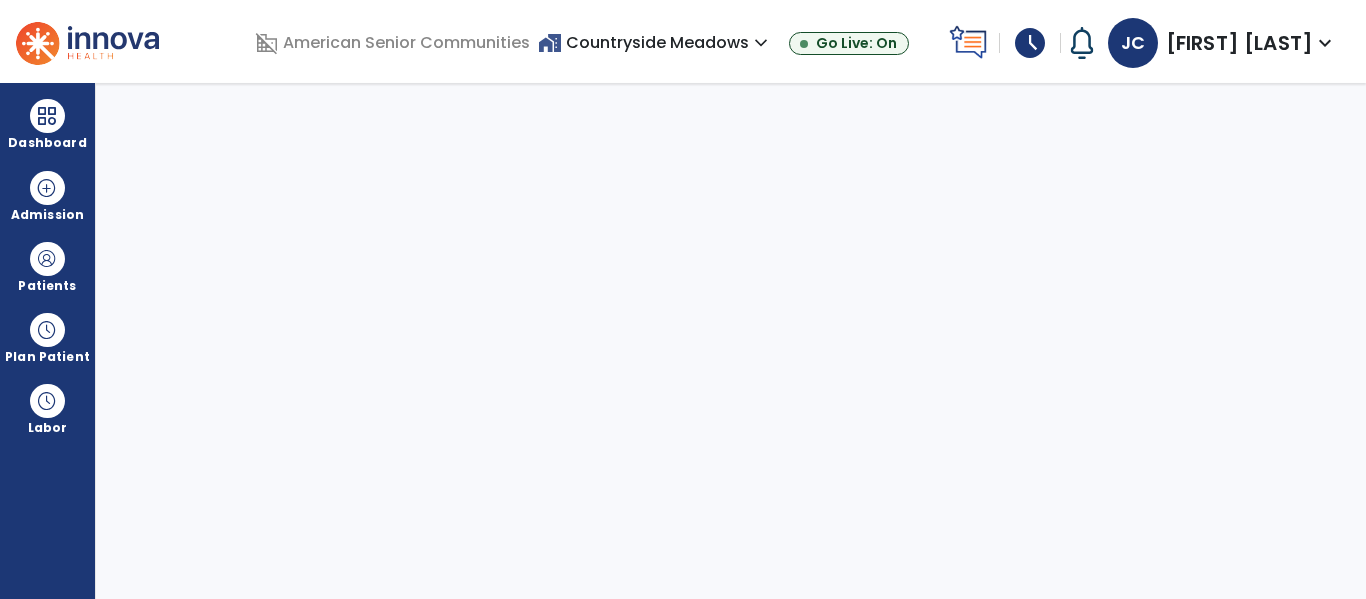 select on "****" 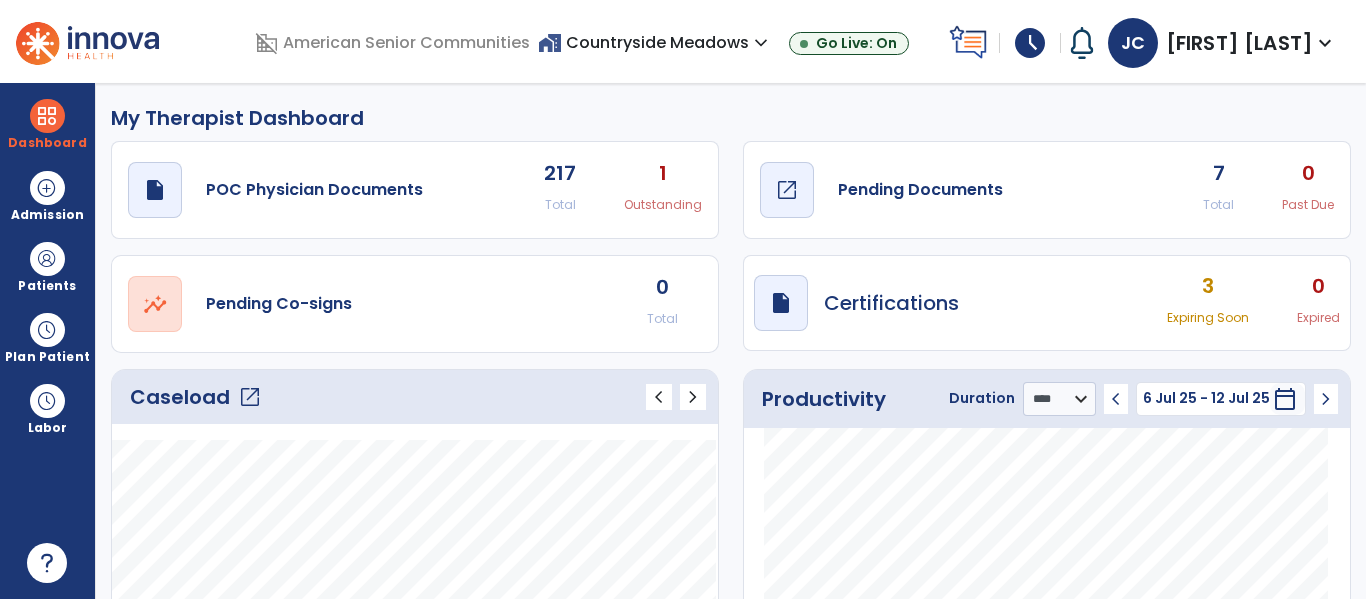 click on "Pending Documents" 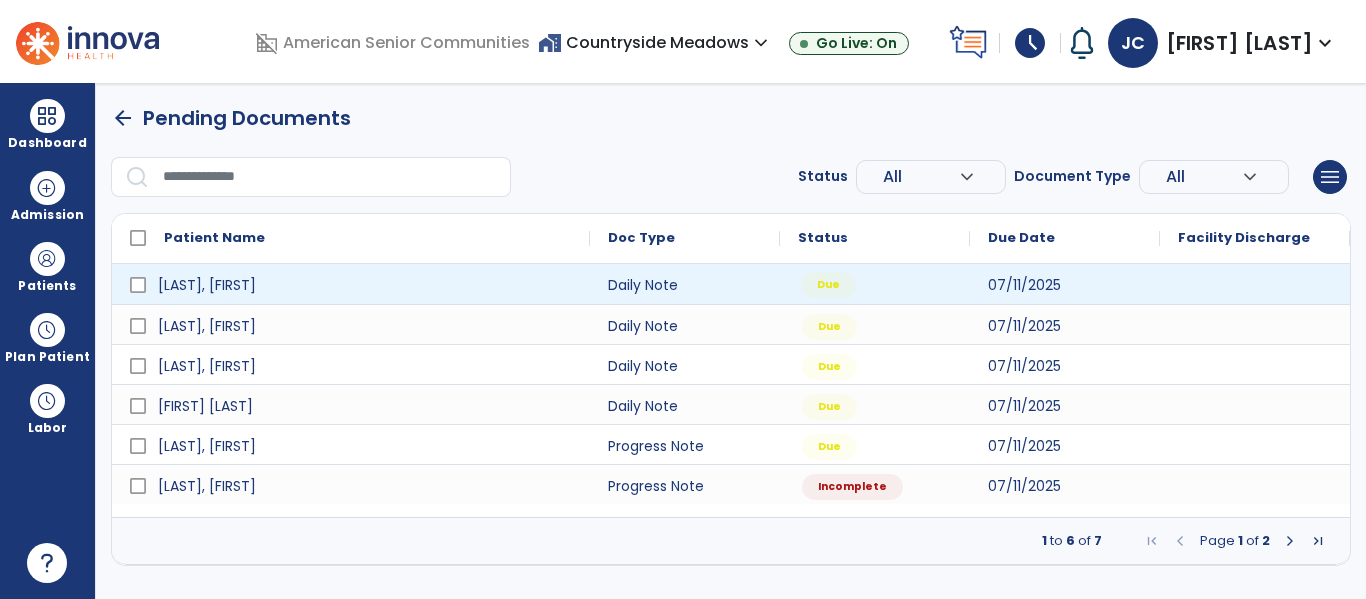 click on "Due" at bounding box center (875, 284) 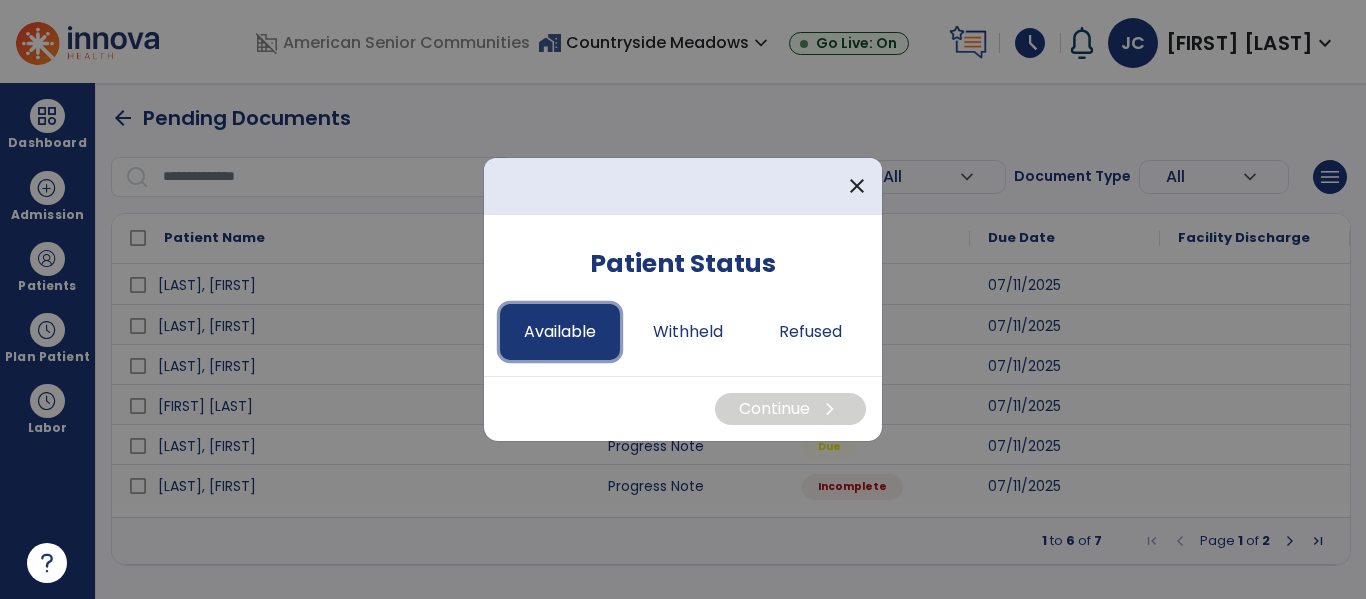 click on "Available" at bounding box center (560, 332) 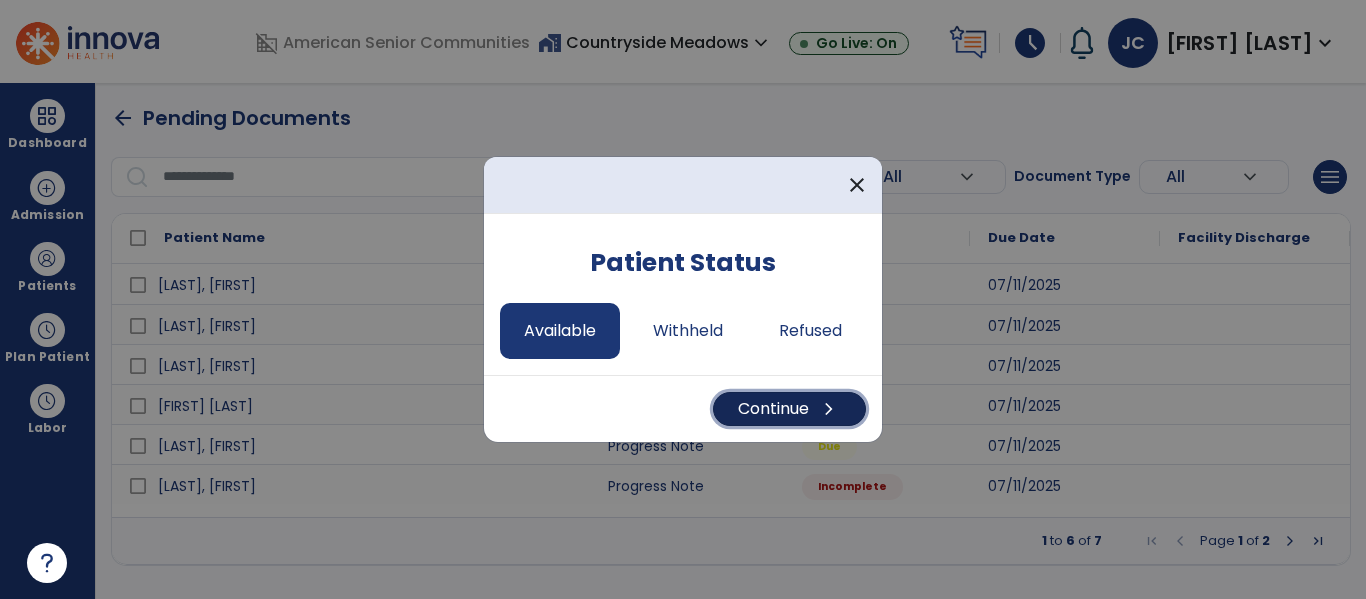 click on "Continue   chevron_right" at bounding box center [789, 409] 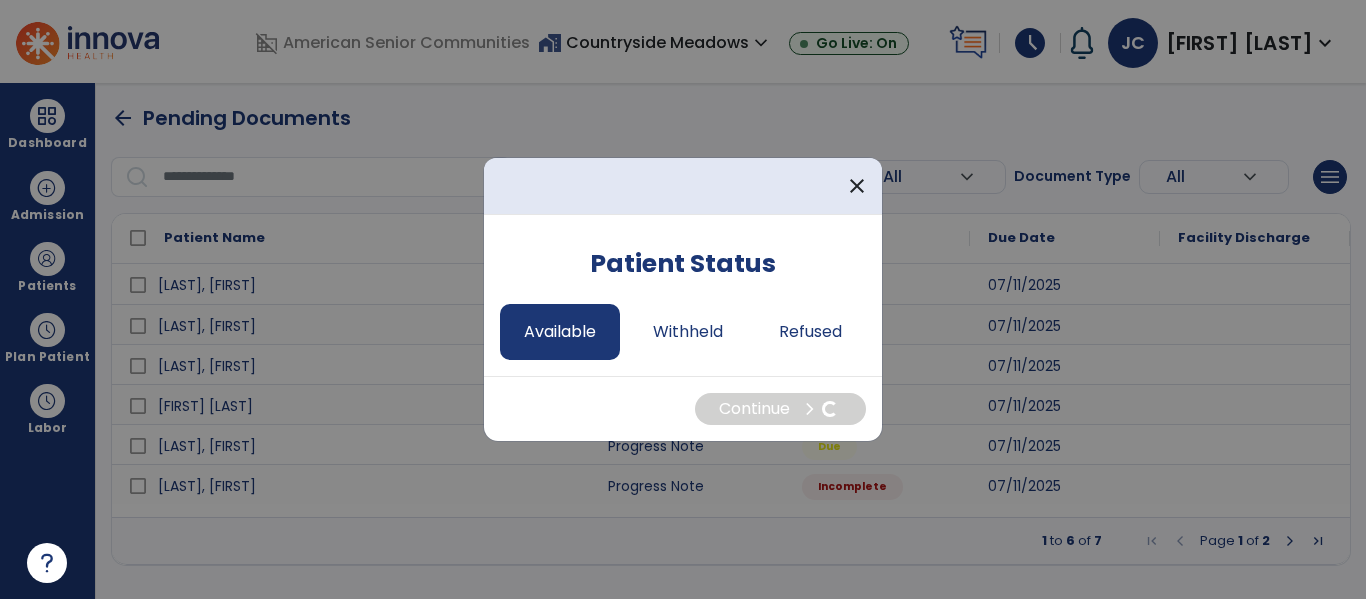 select on "*" 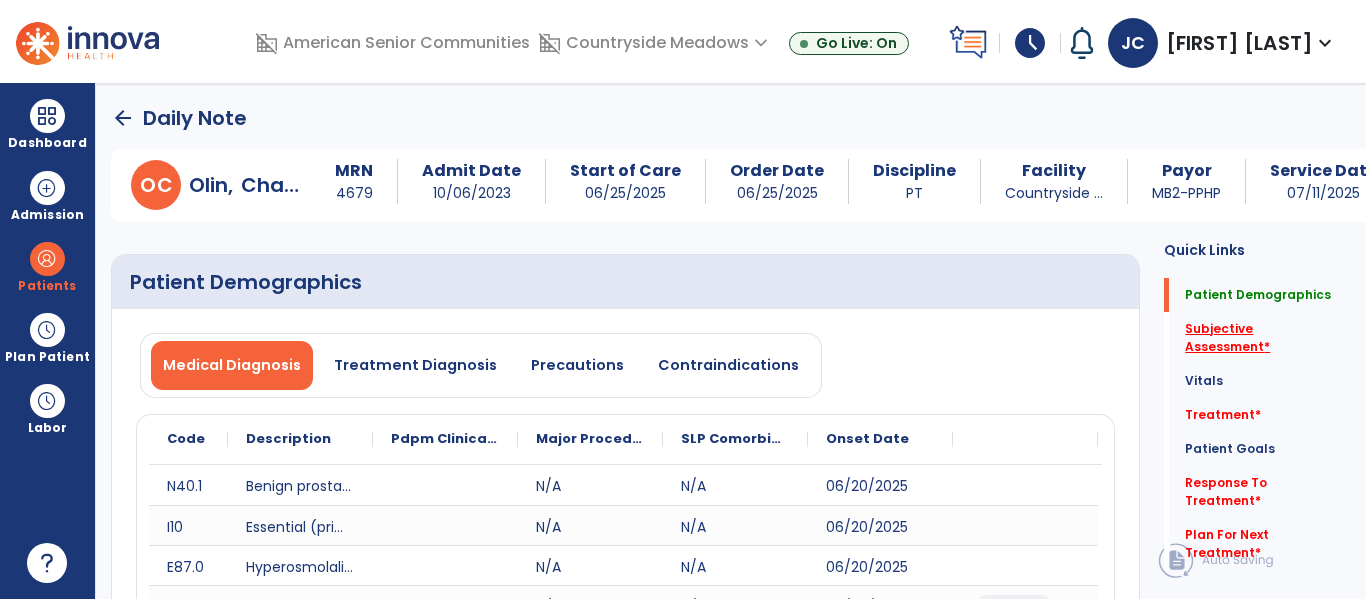click on "Subjective Assessment   *" 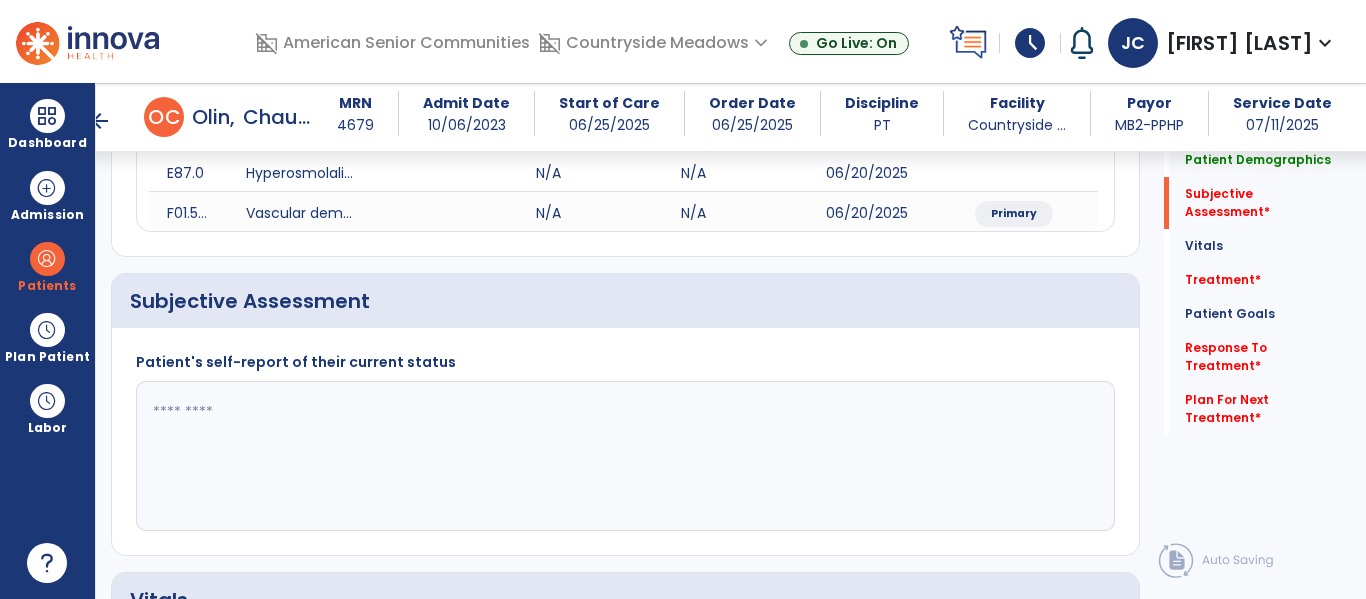 scroll, scrollTop: 467, scrollLeft: 0, axis: vertical 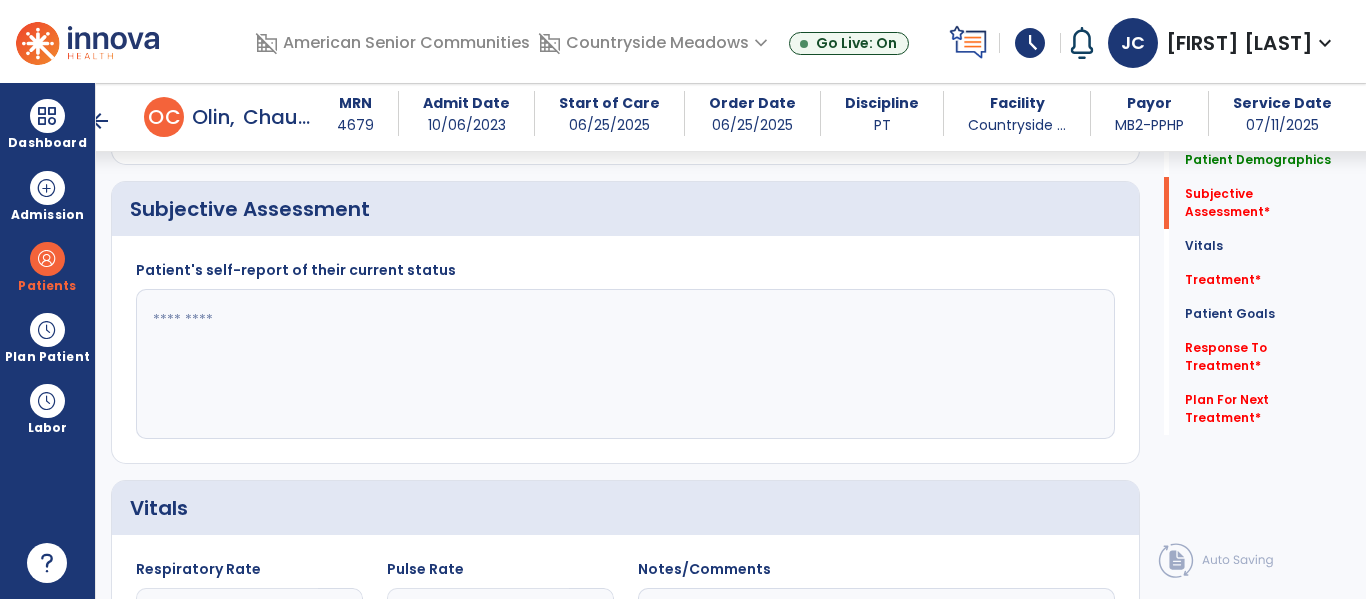 click 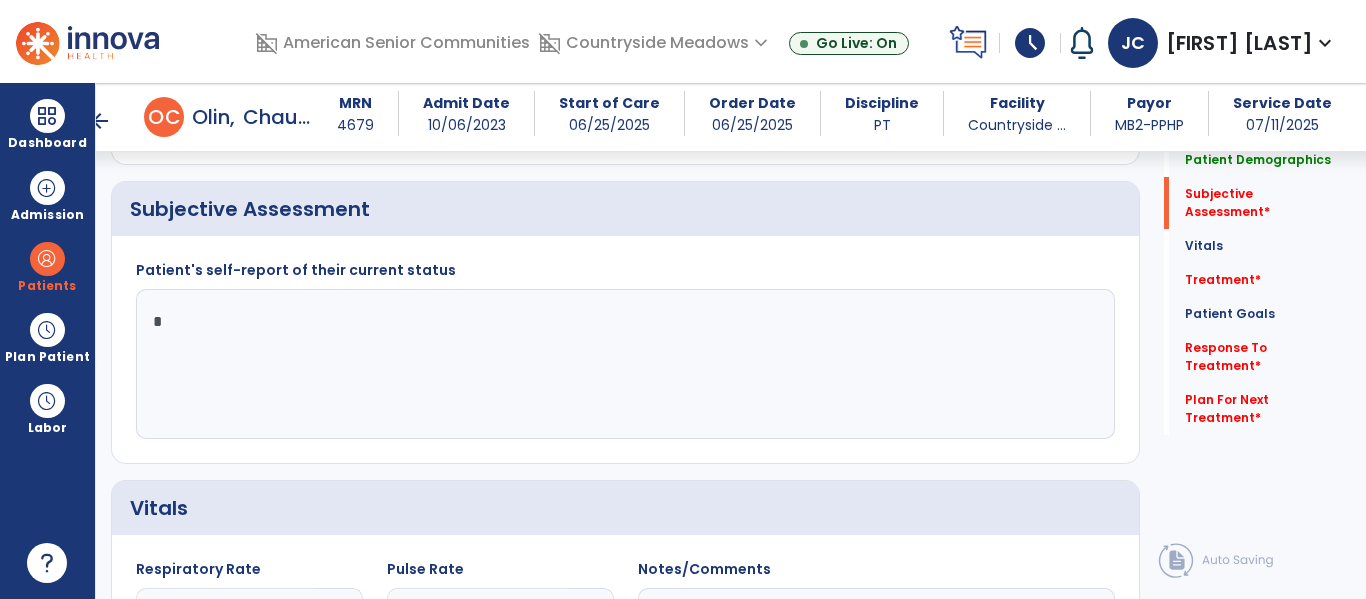 type on "**" 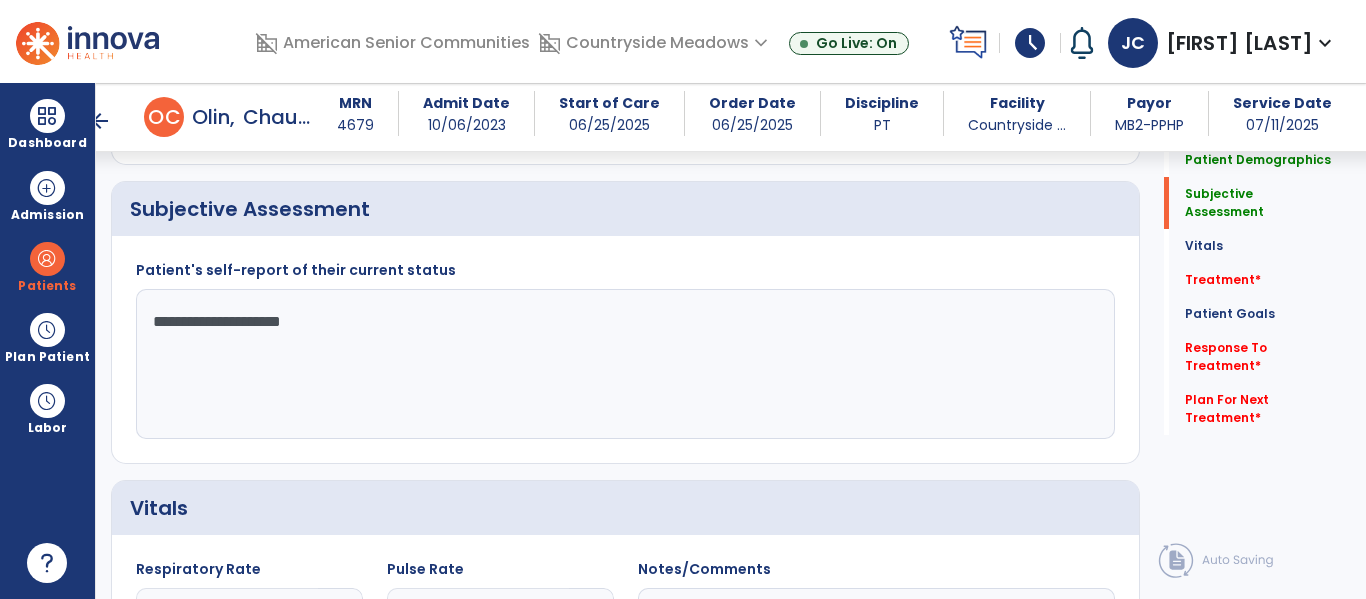 type on "**********" 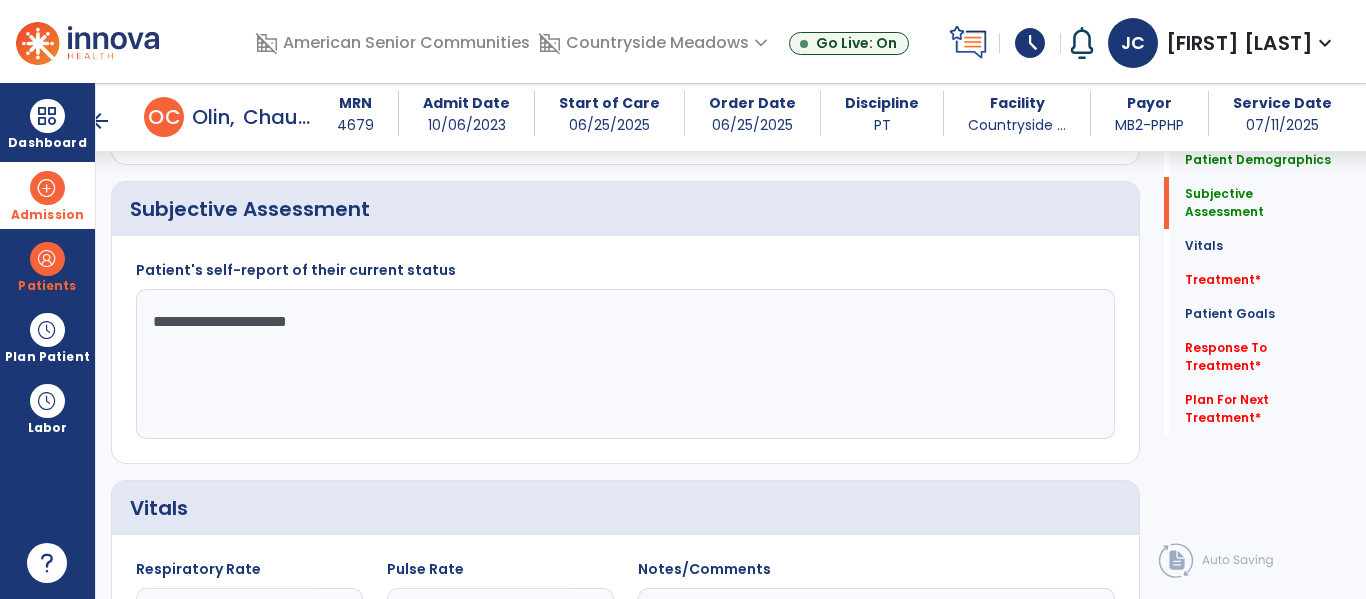 click on "Admission" at bounding box center (47, 195) 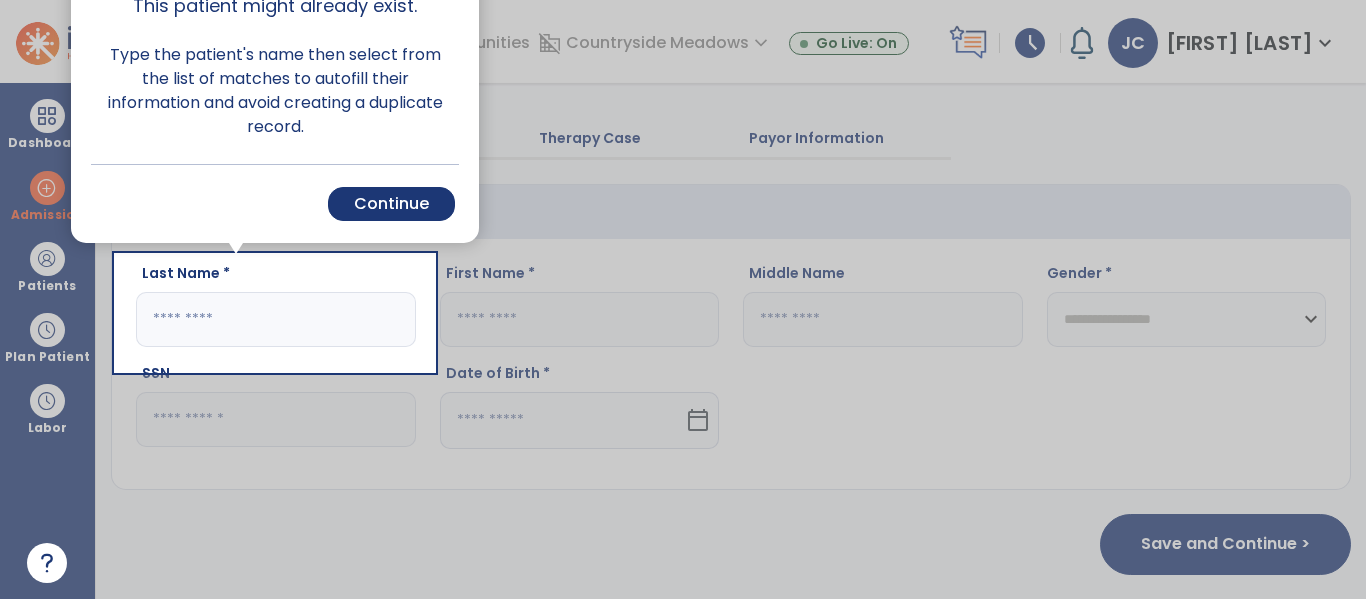 scroll, scrollTop: 29, scrollLeft: 0, axis: vertical 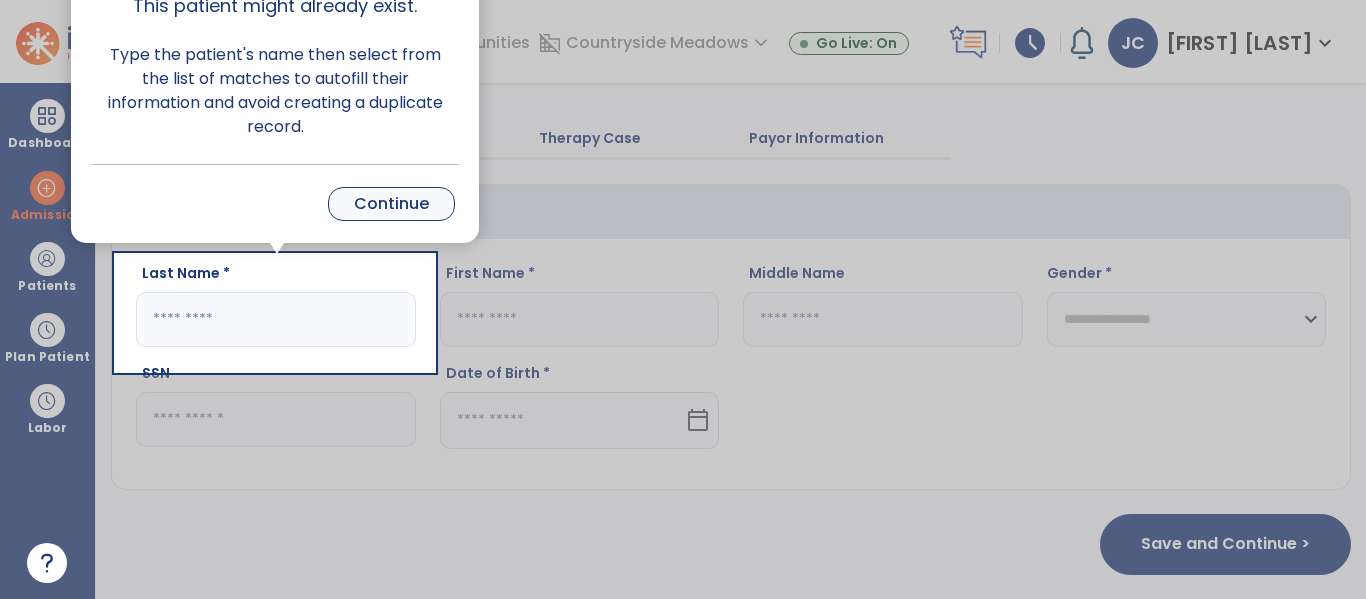 click on "Continue" at bounding box center (391, 204) 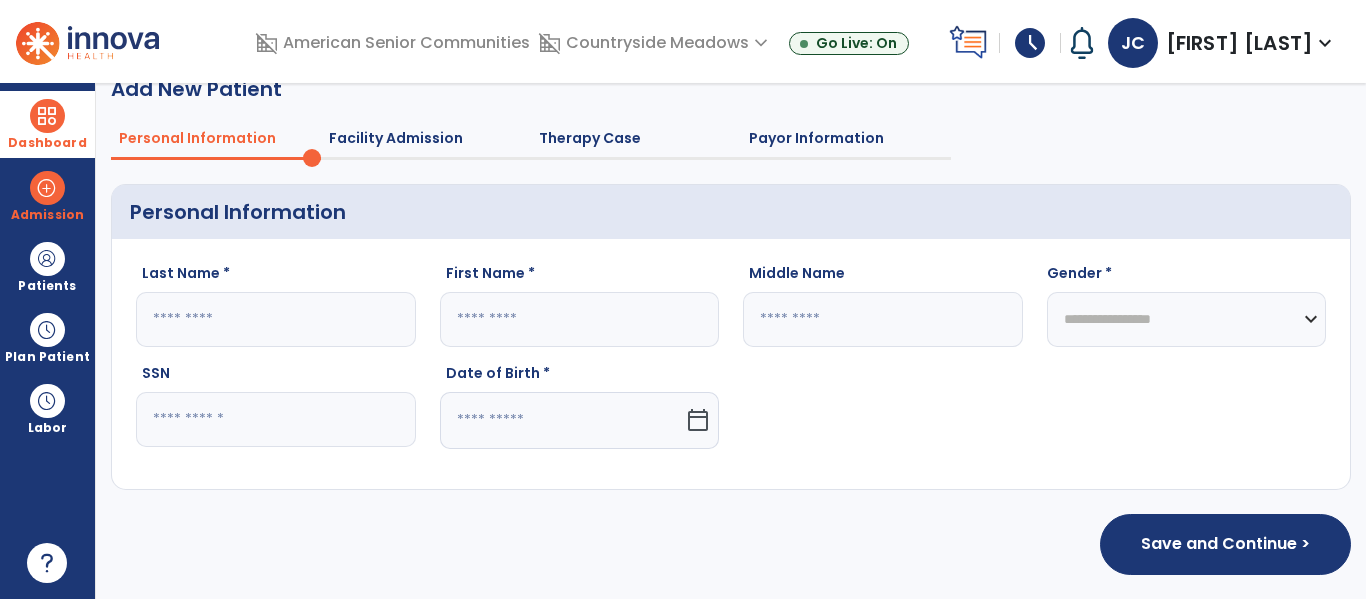 click on "Dashboard" at bounding box center (47, 124) 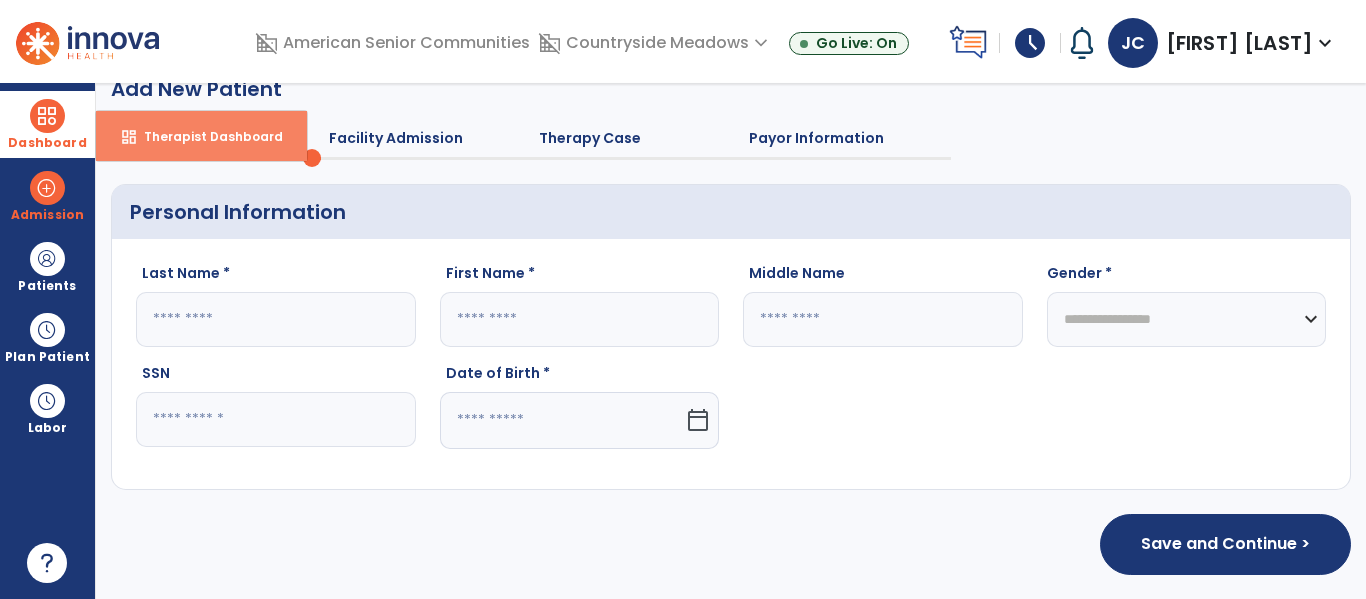click on "Therapist Dashboard" at bounding box center [205, 136] 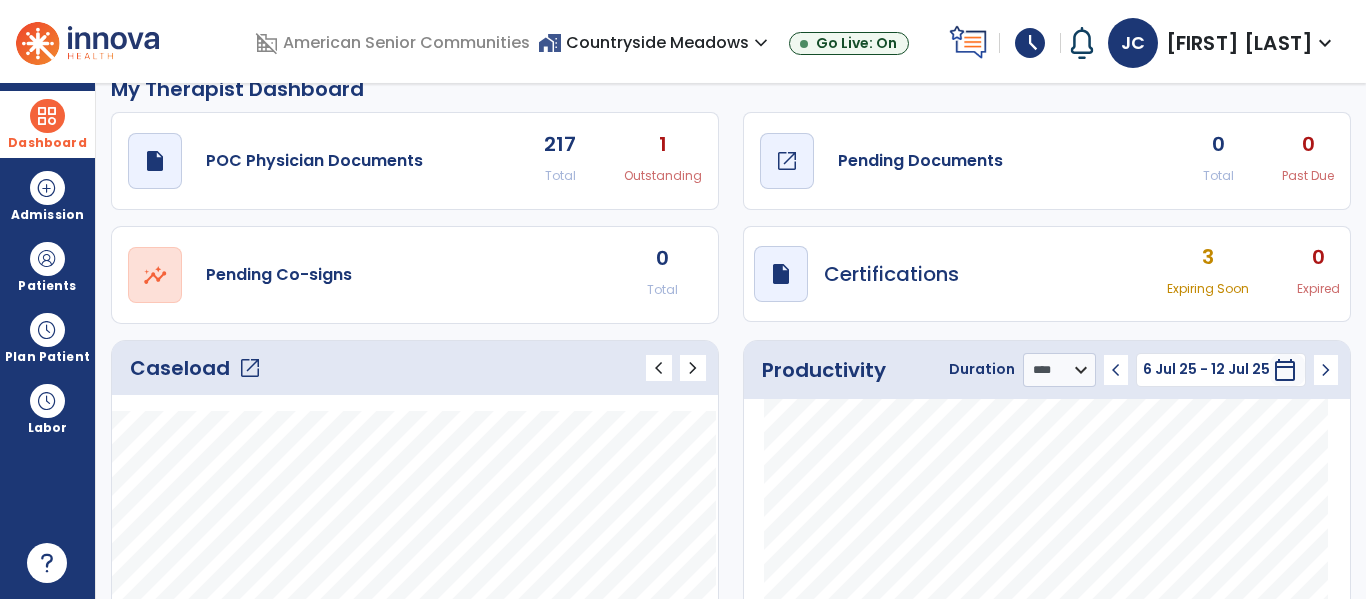 click on "Pending Documents" 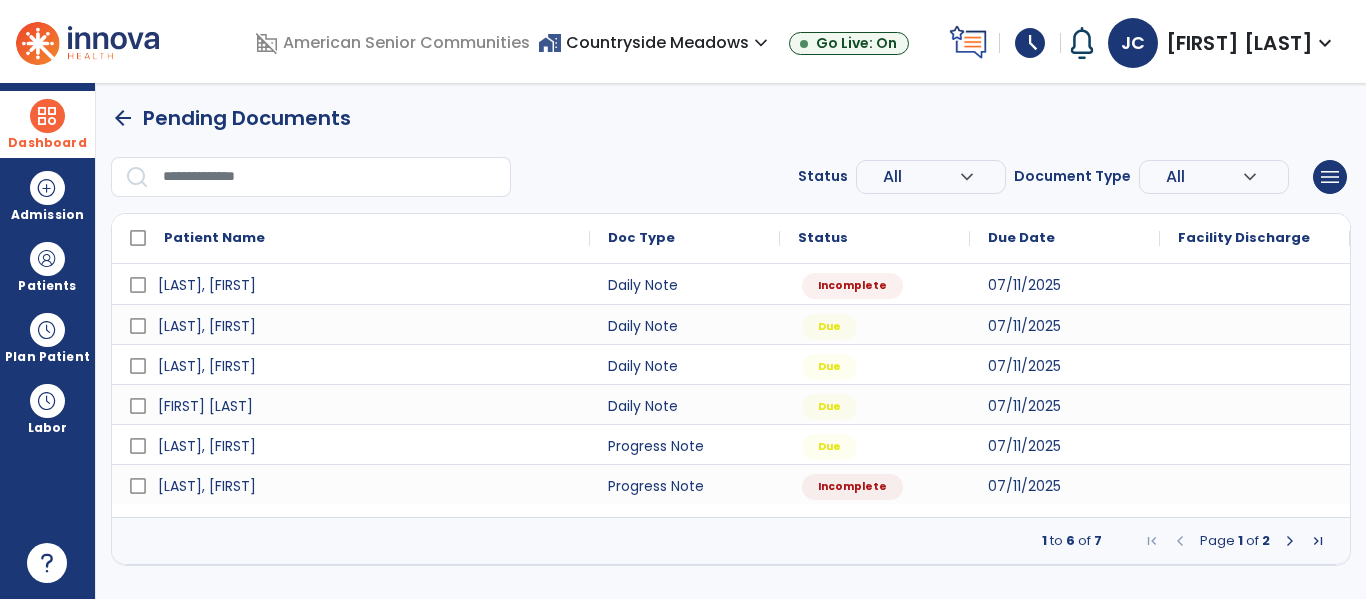 scroll, scrollTop: 0, scrollLeft: 0, axis: both 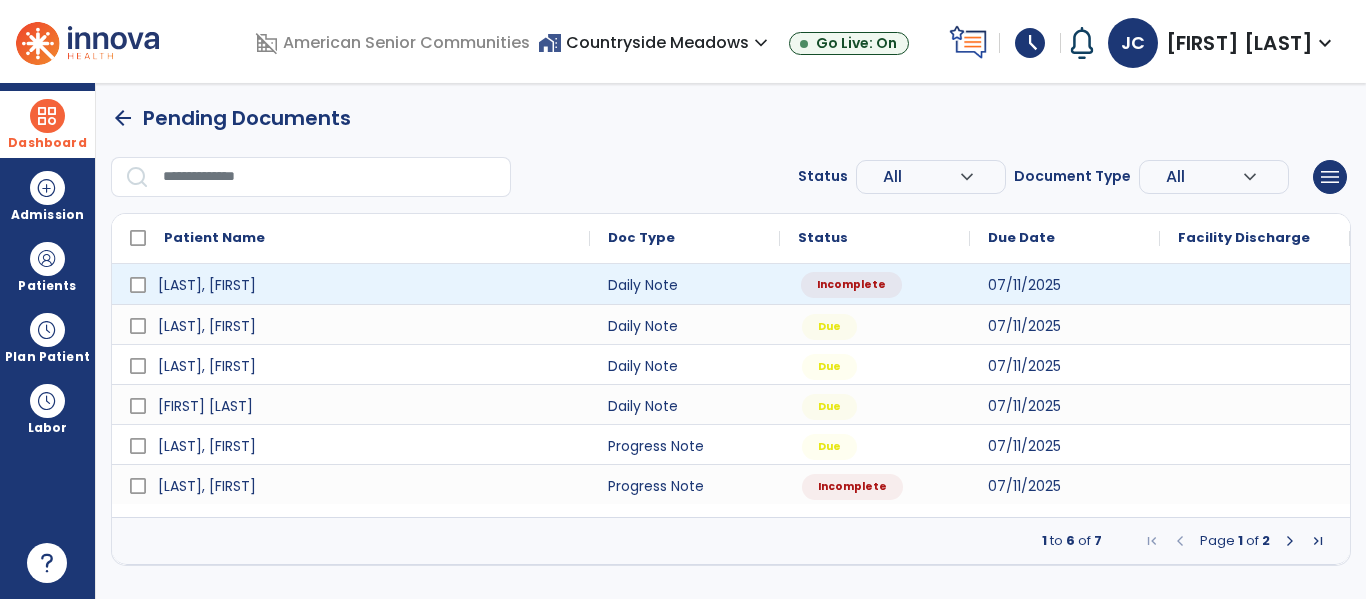 click on "Incomplete" at bounding box center [851, 285] 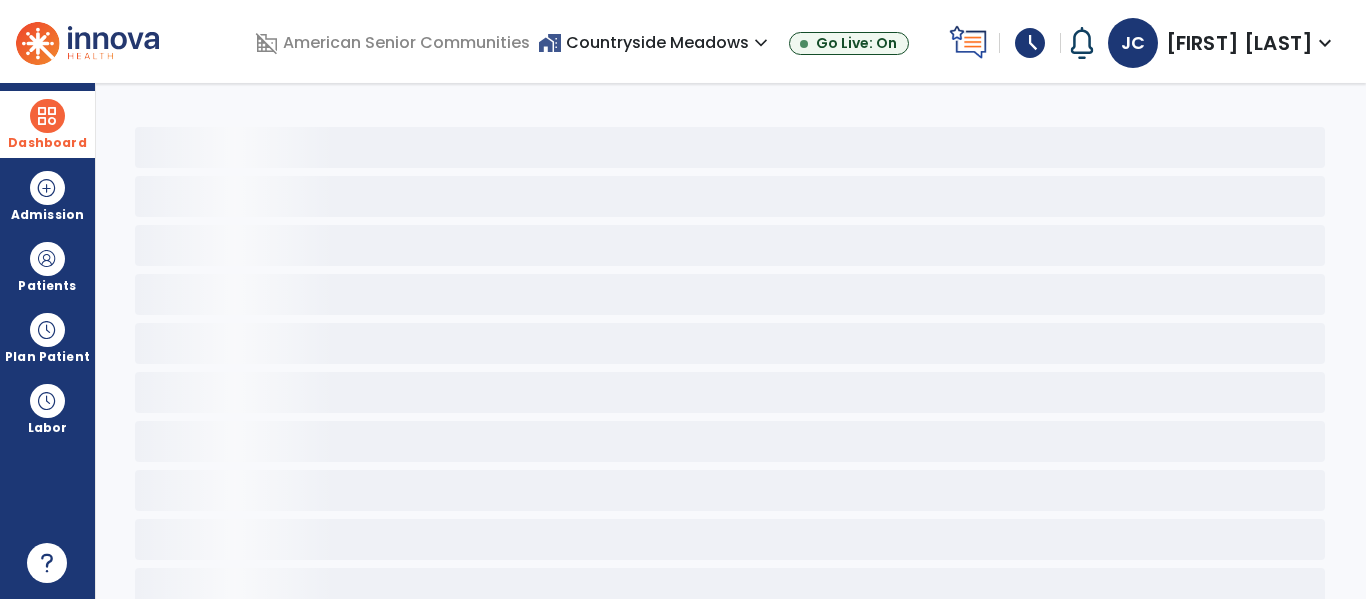 select on "*" 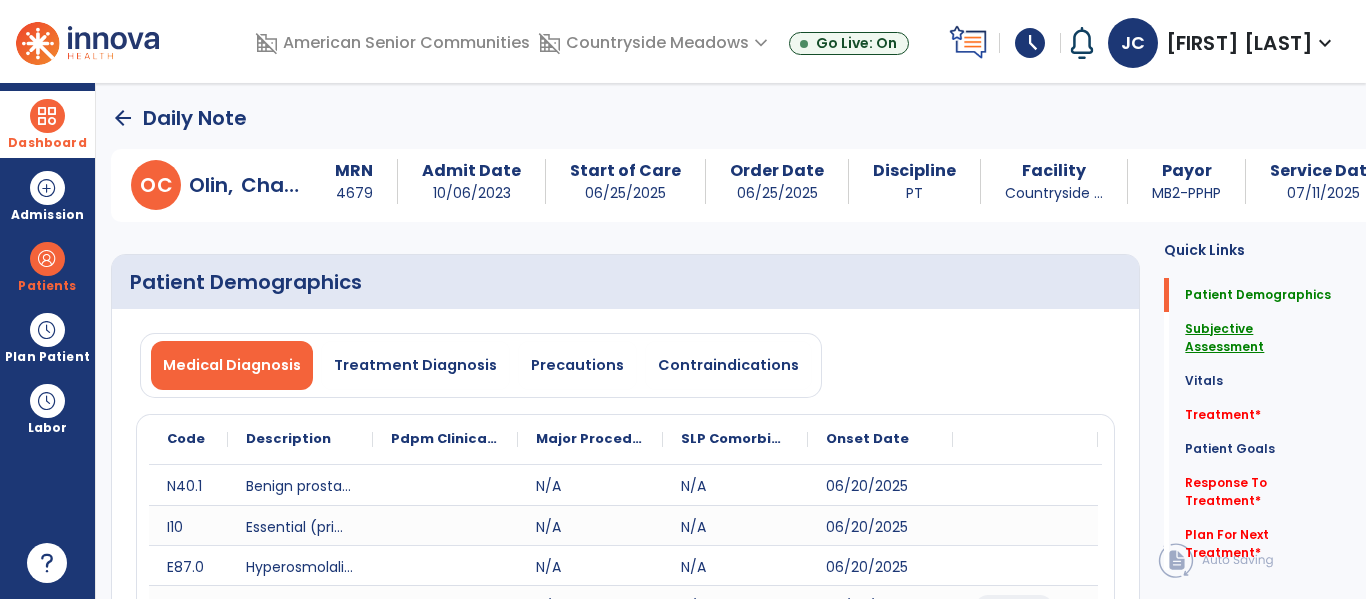 click on "Subjective Assessment" 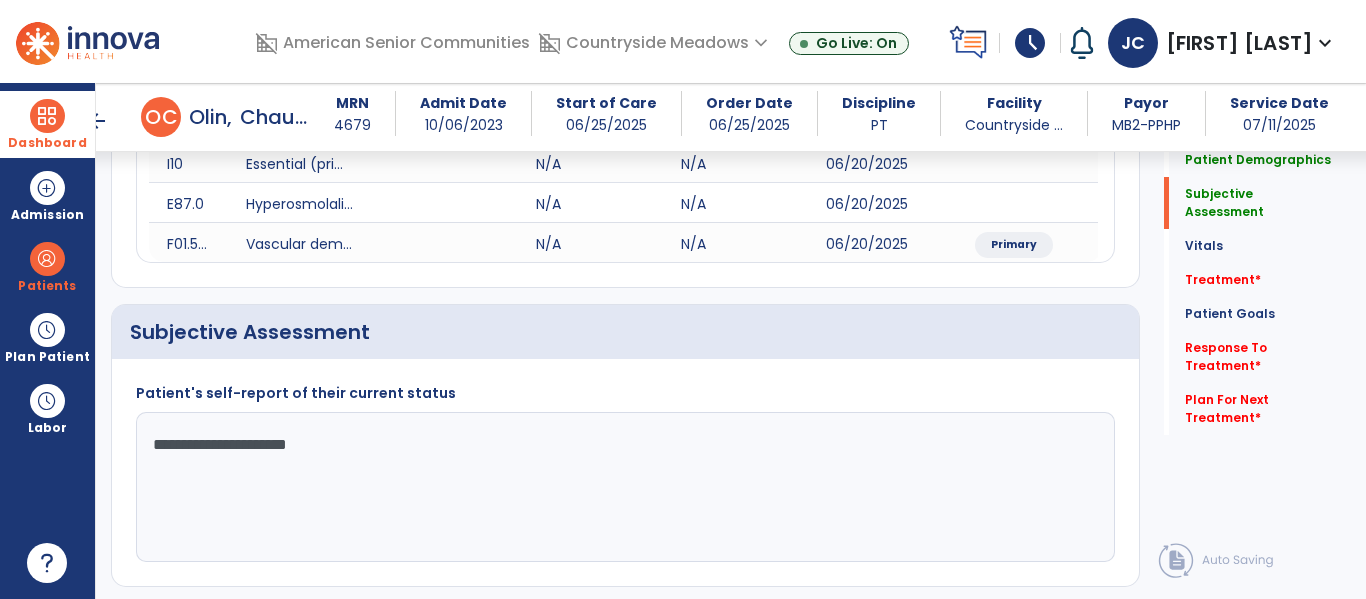 scroll, scrollTop: 467, scrollLeft: 0, axis: vertical 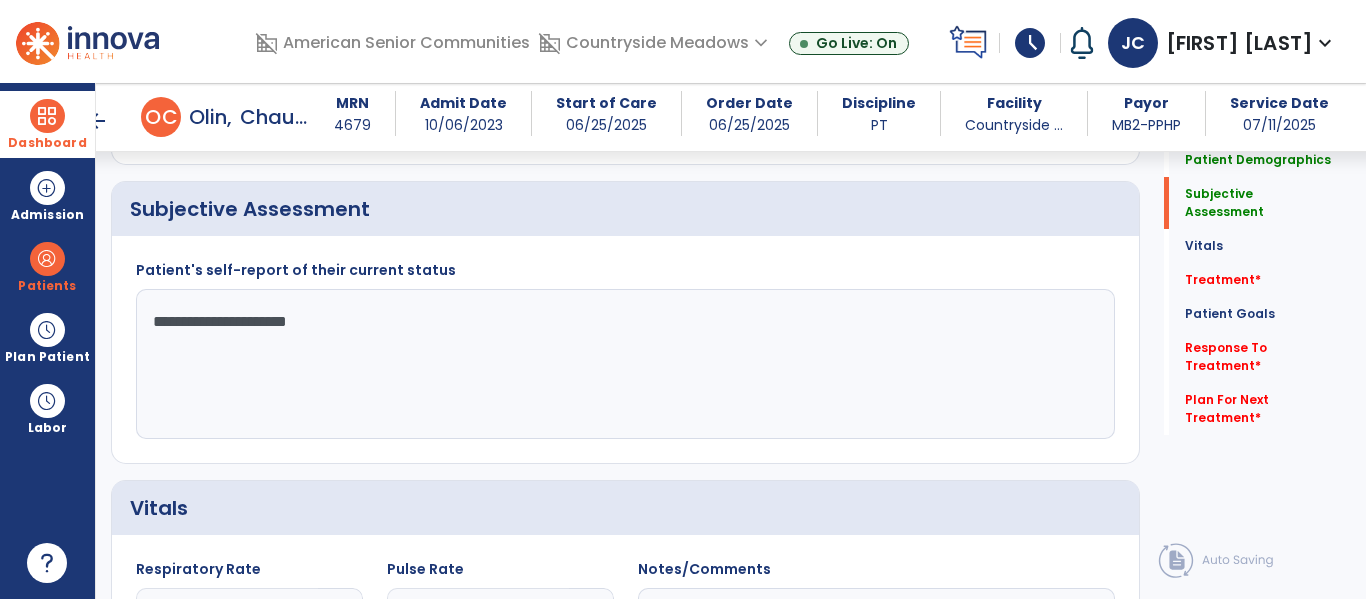 click on "**********" 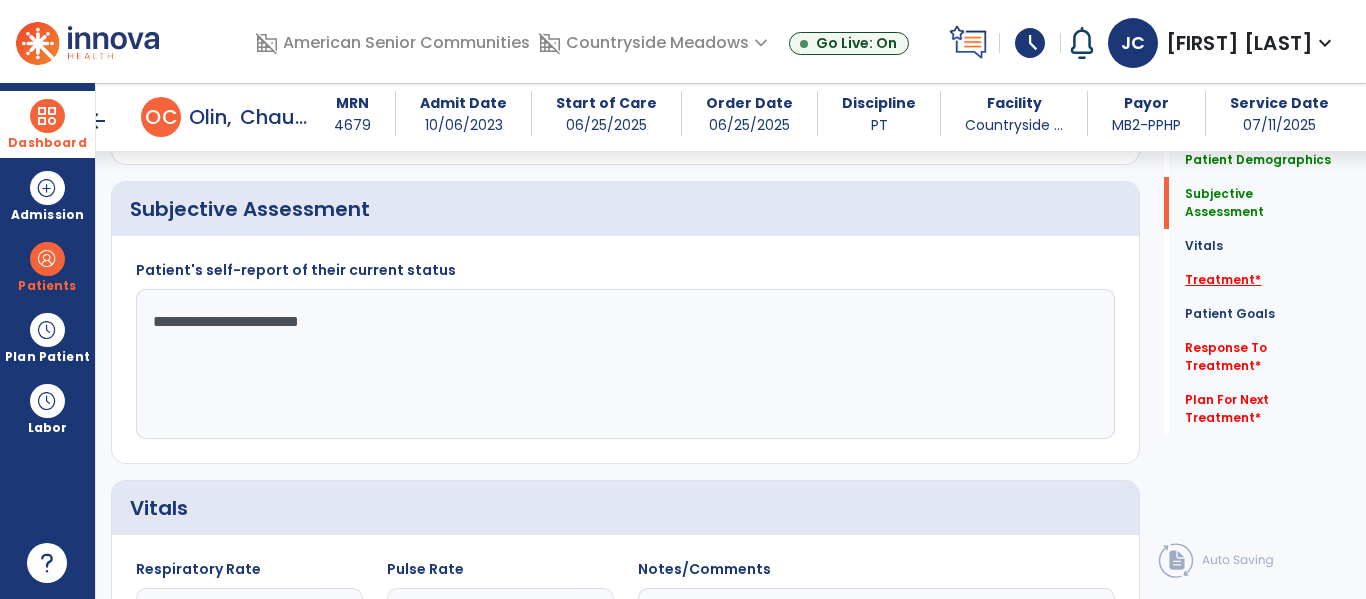type on "**********" 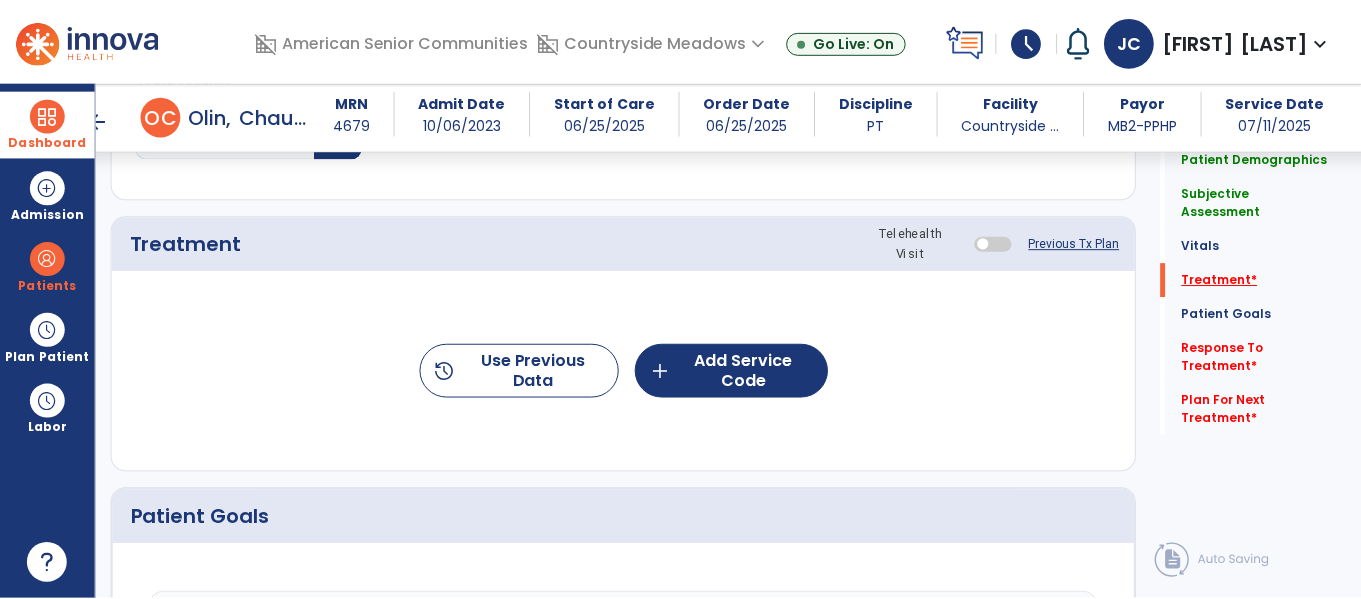 scroll, scrollTop: 1156, scrollLeft: 0, axis: vertical 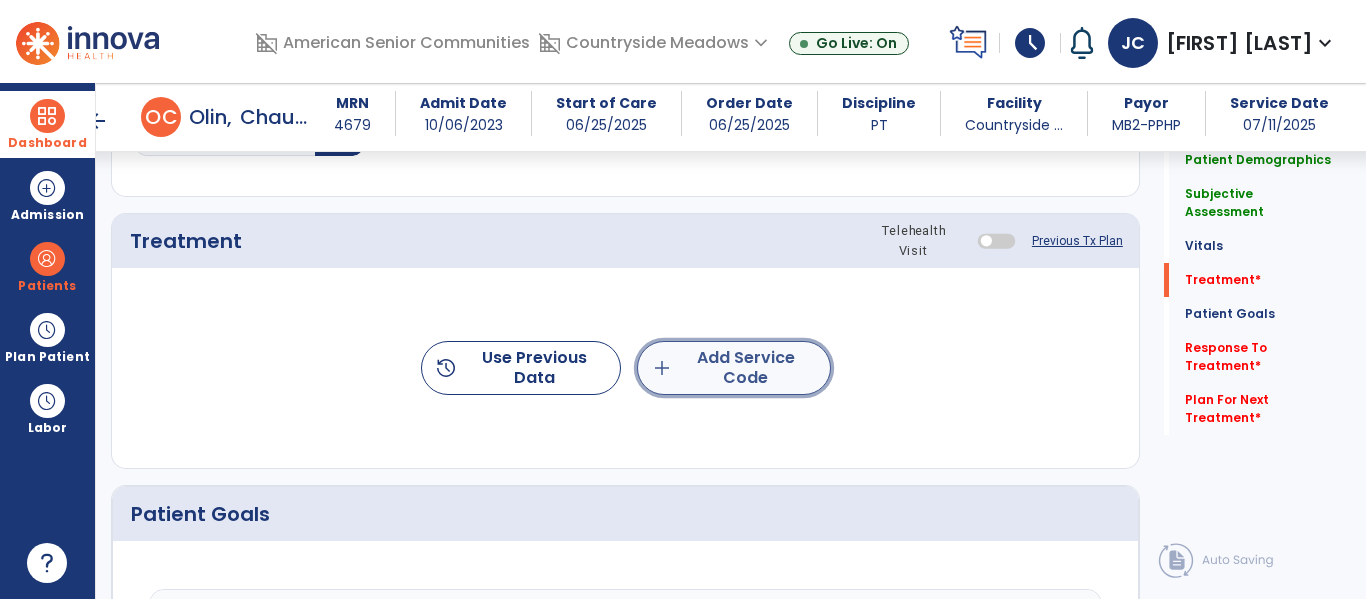 click on "add  Add Service Code" 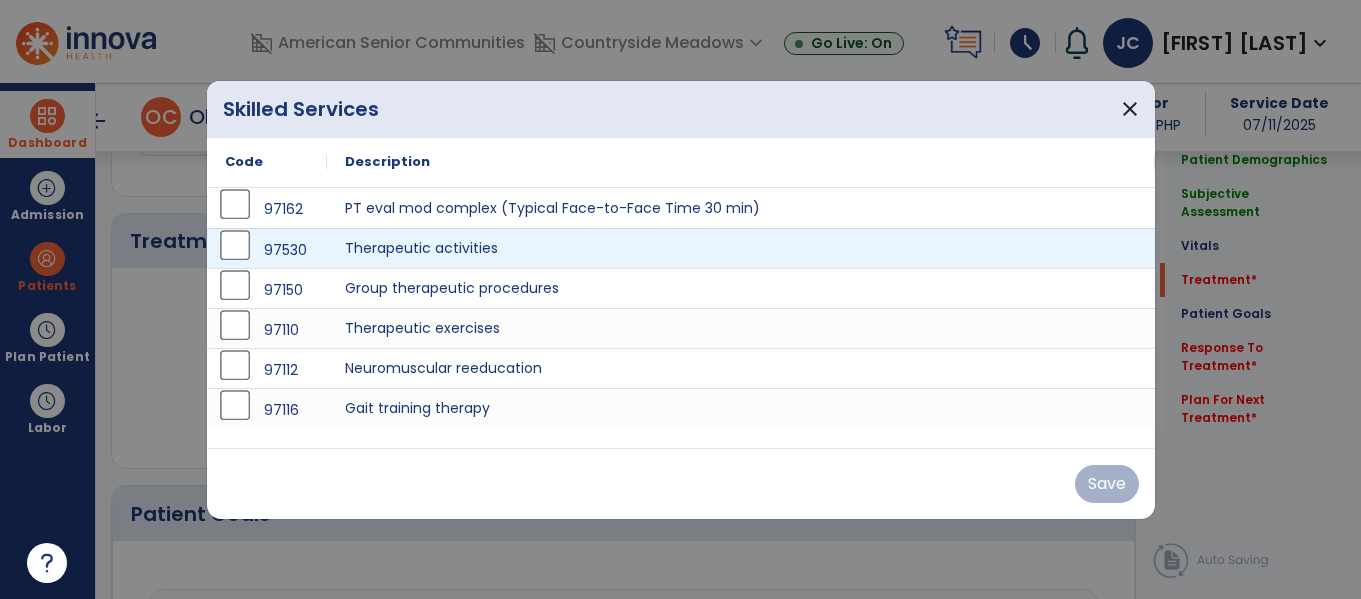 scroll, scrollTop: 1156, scrollLeft: 0, axis: vertical 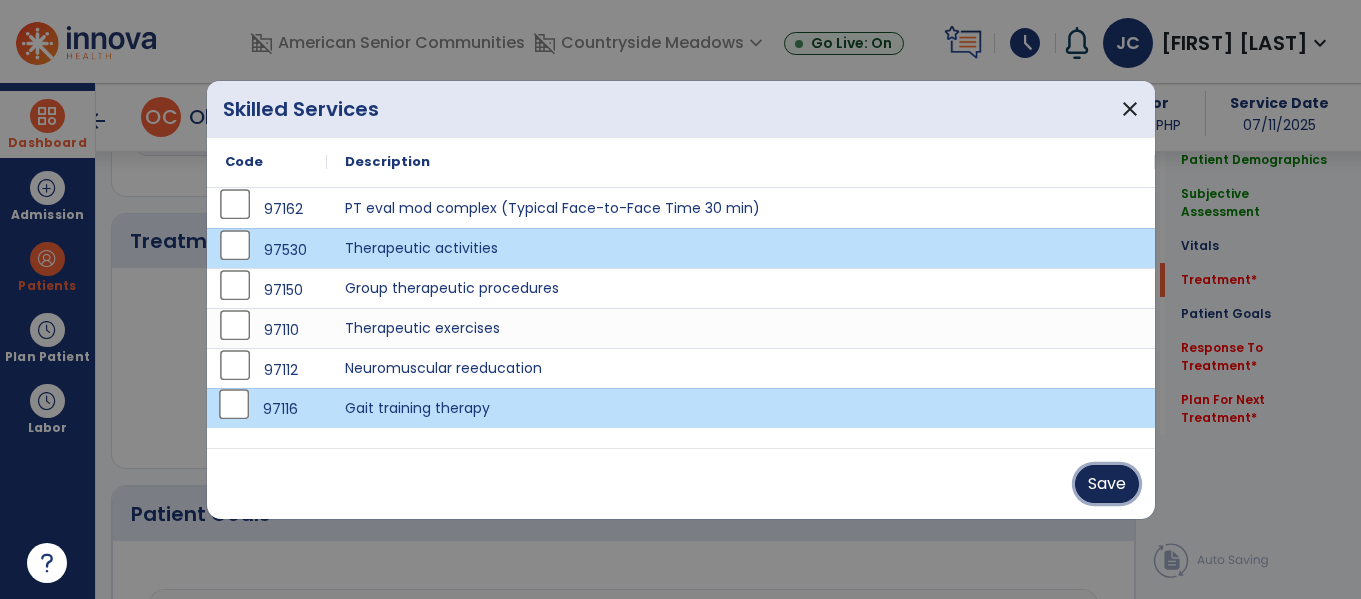 click on "Save" at bounding box center (1107, 484) 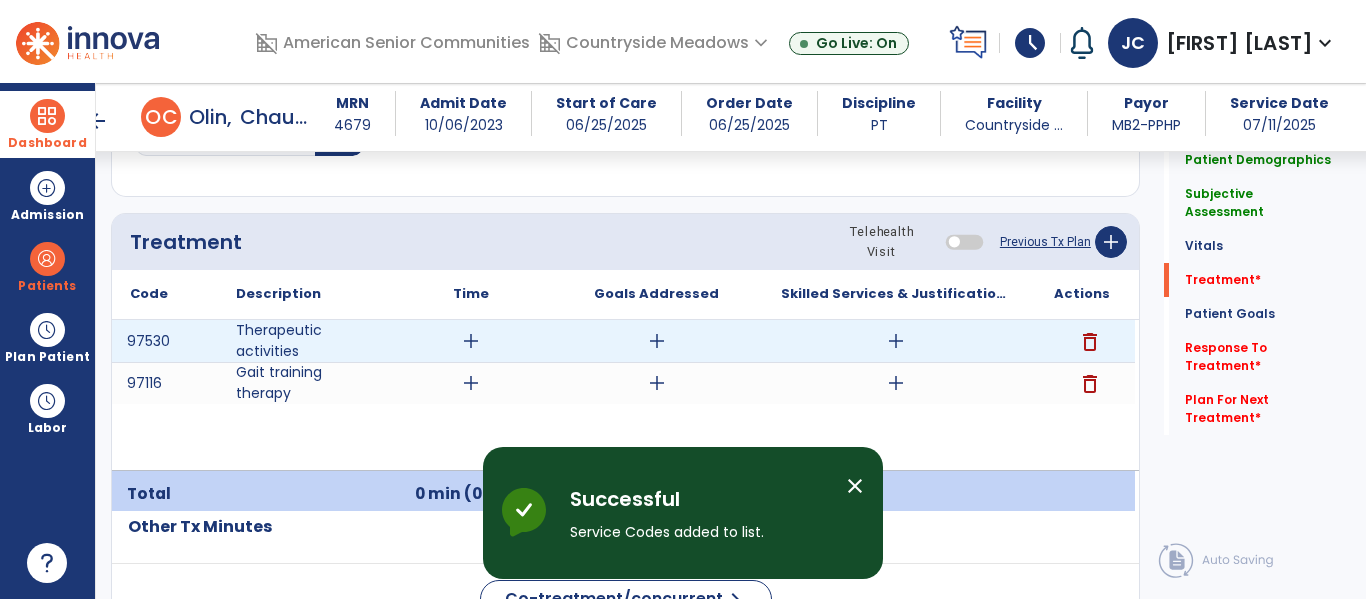 click on "delete" at bounding box center (1090, 342) 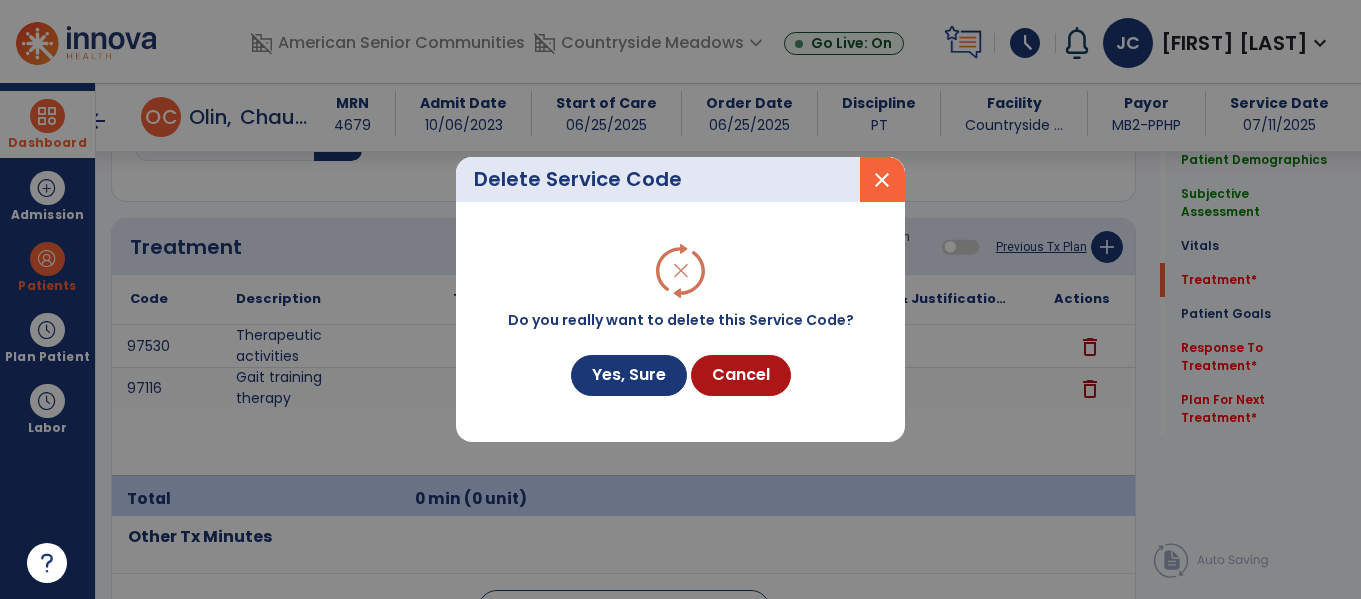 scroll, scrollTop: 1156, scrollLeft: 0, axis: vertical 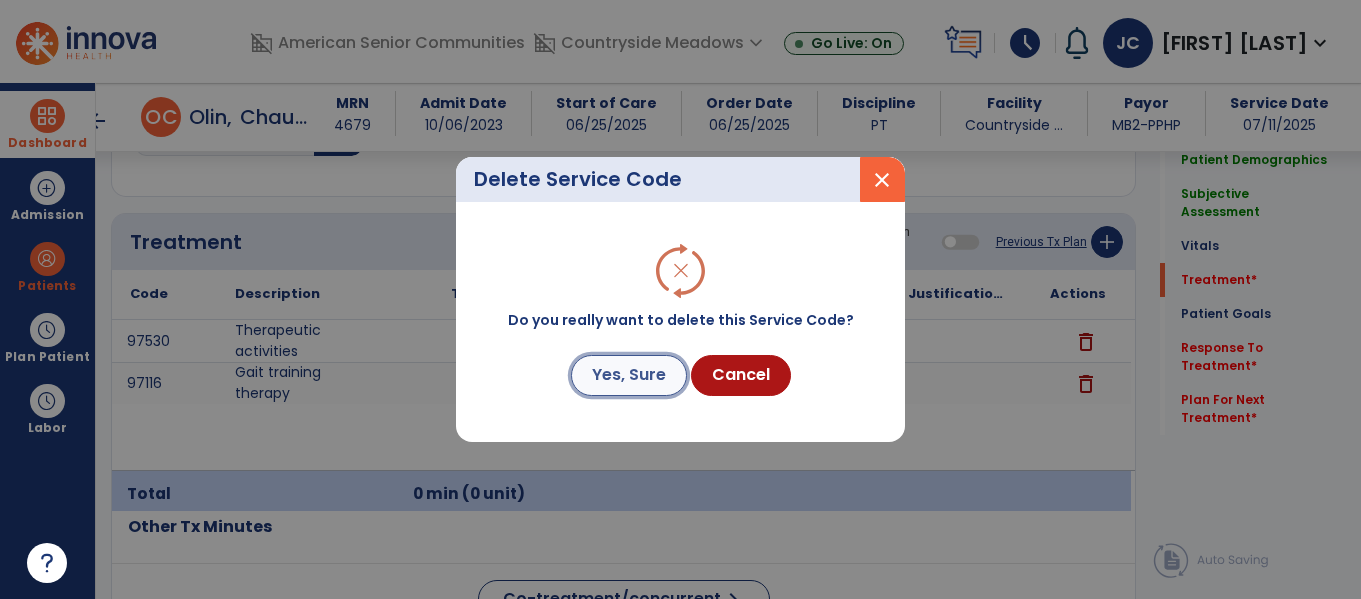 click on "Yes, Sure" at bounding box center [629, 375] 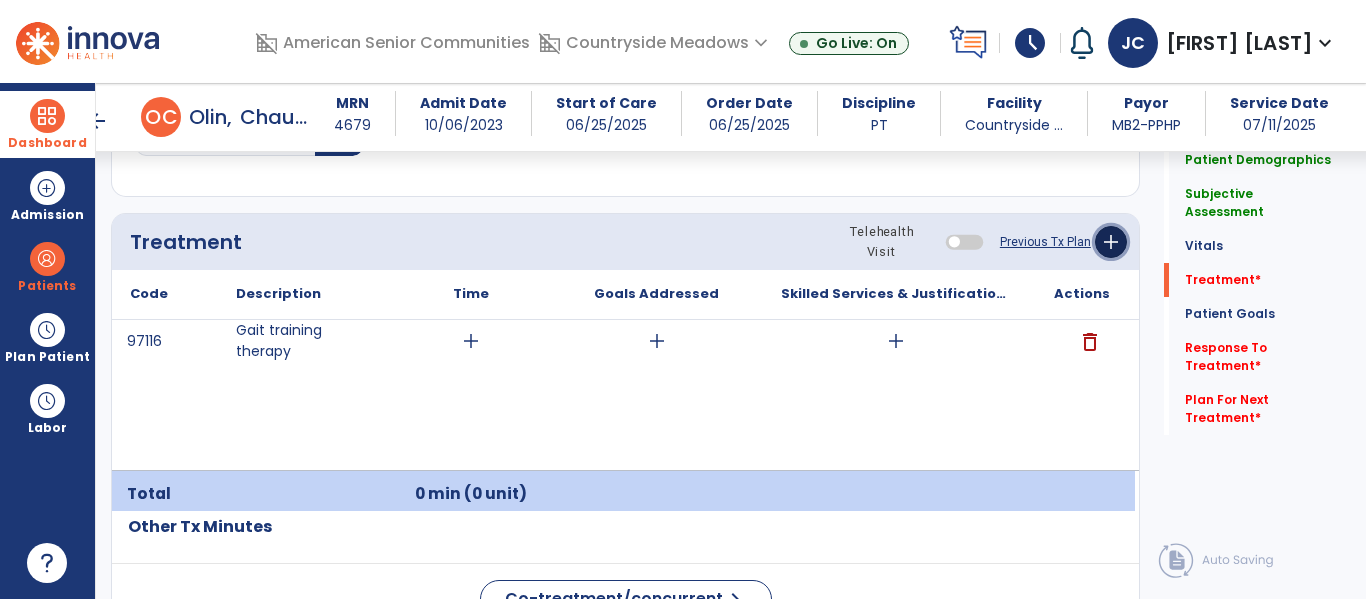 click on "add" 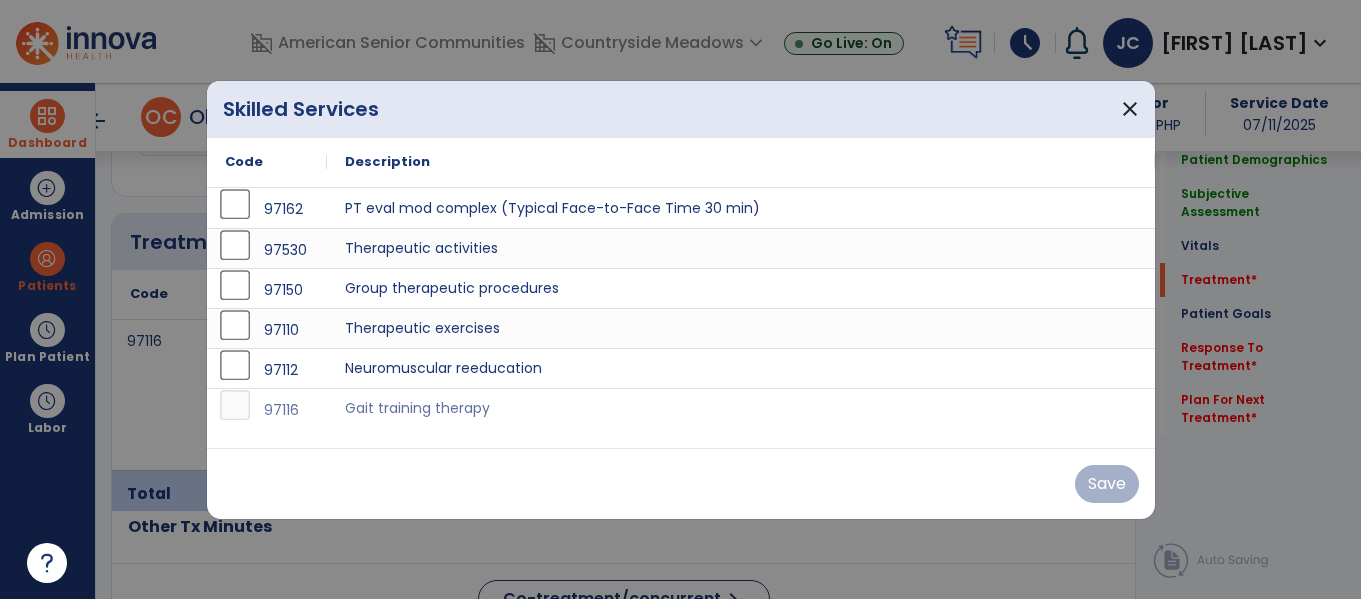 scroll, scrollTop: 1156, scrollLeft: 0, axis: vertical 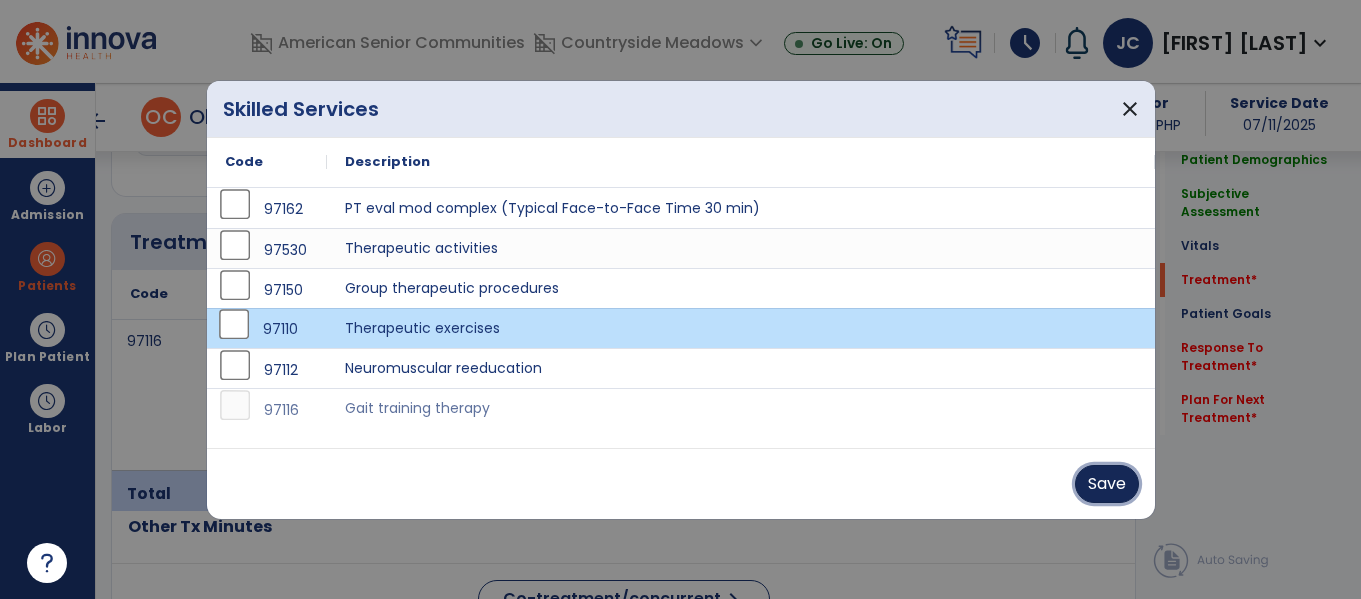 click on "Save" at bounding box center [1107, 484] 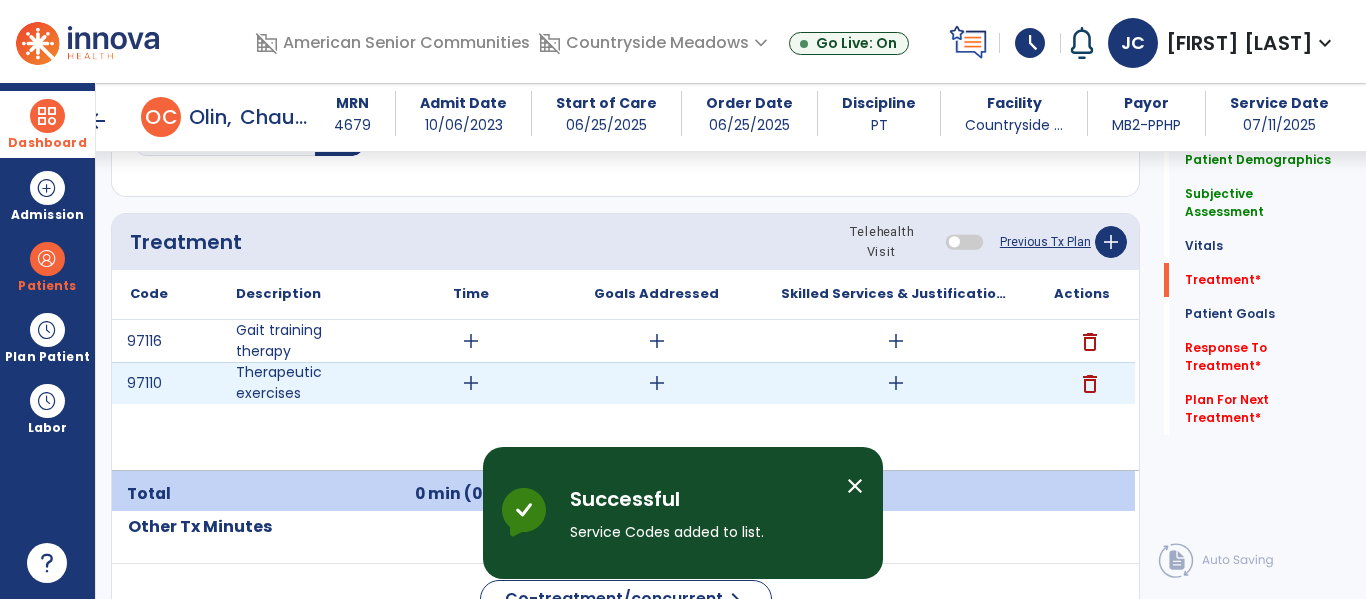 click on "add" at bounding box center (471, 383) 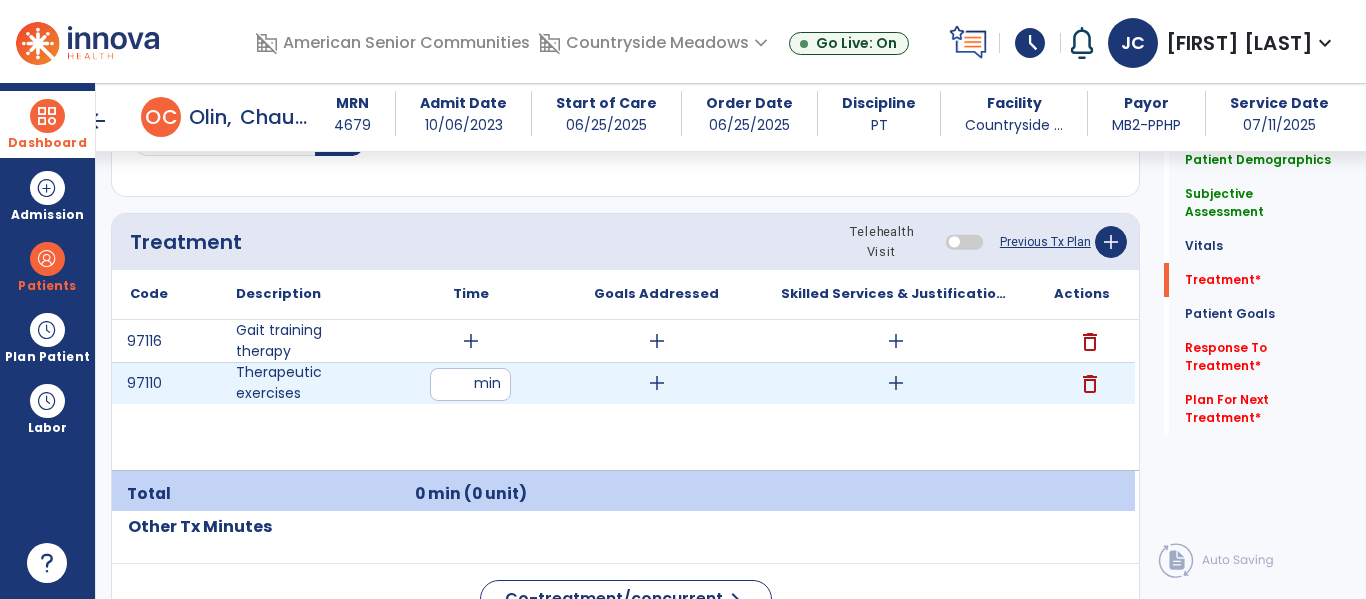 type on "**" 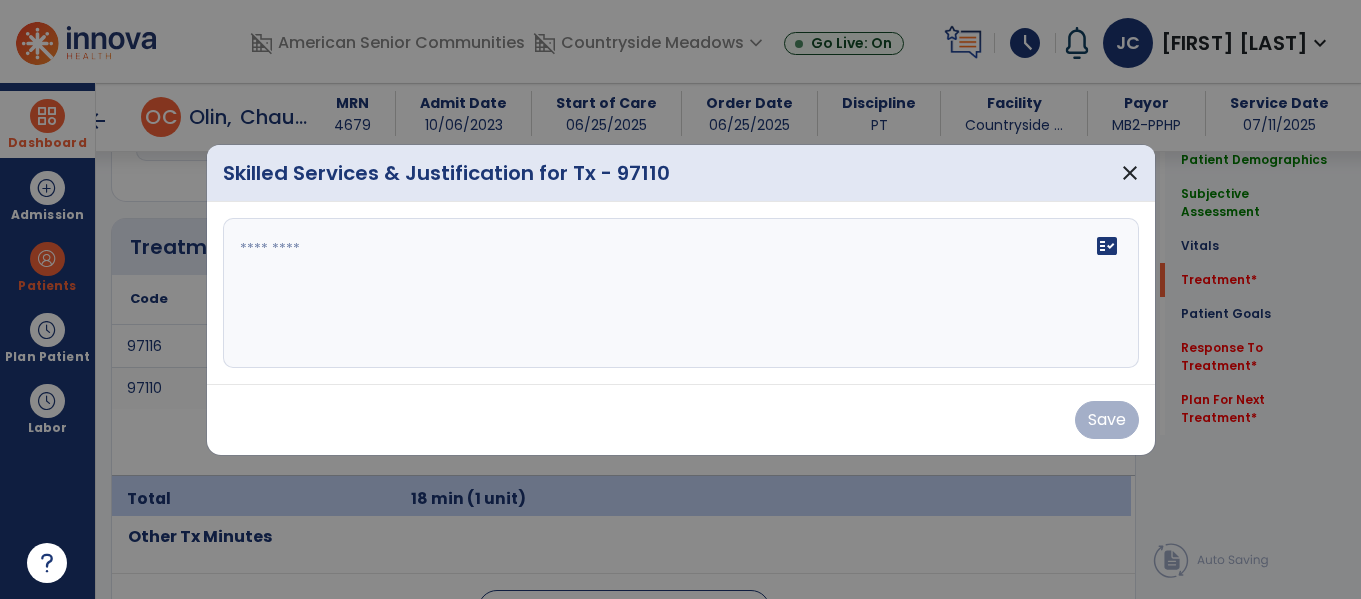 scroll, scrollTop: 1156, scrollLeft: 0, axis: vertical 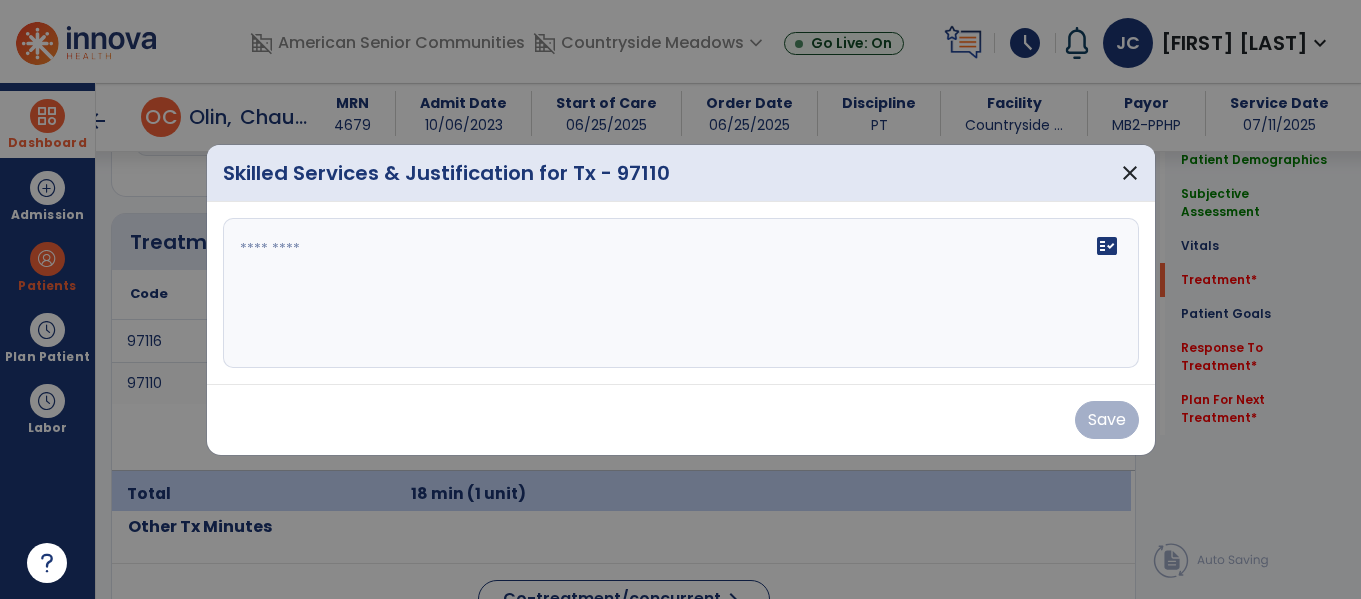 click on "fact_check" at bounding box center (681, 293) 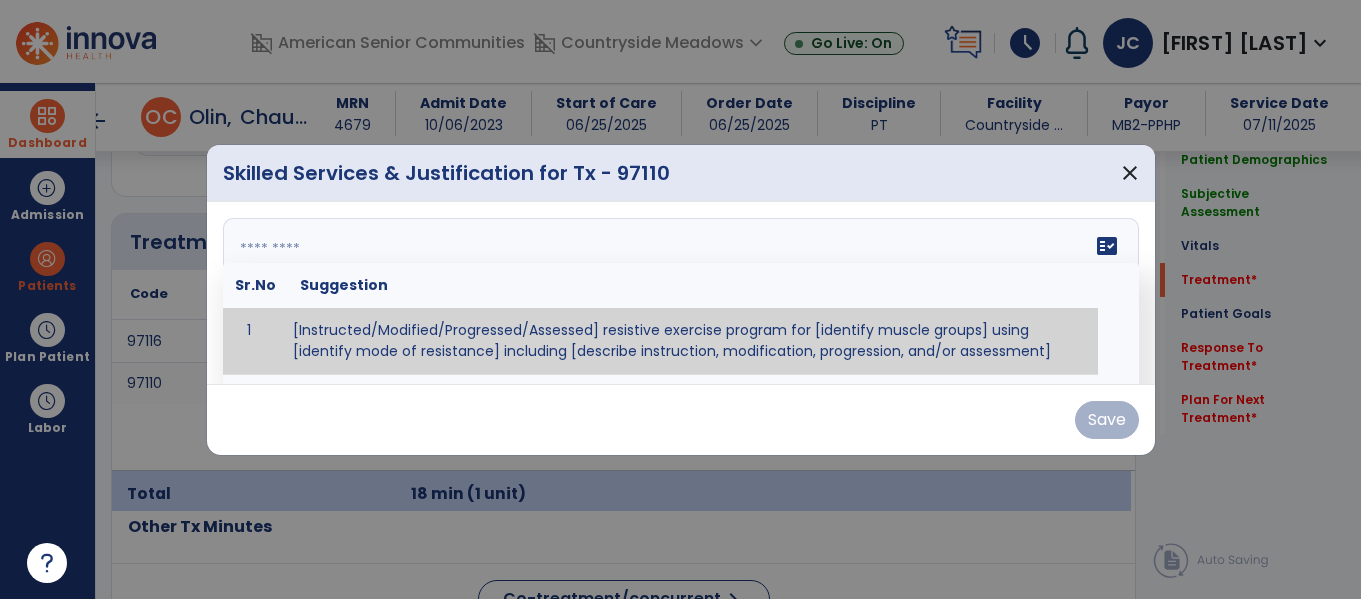paste on "**********" 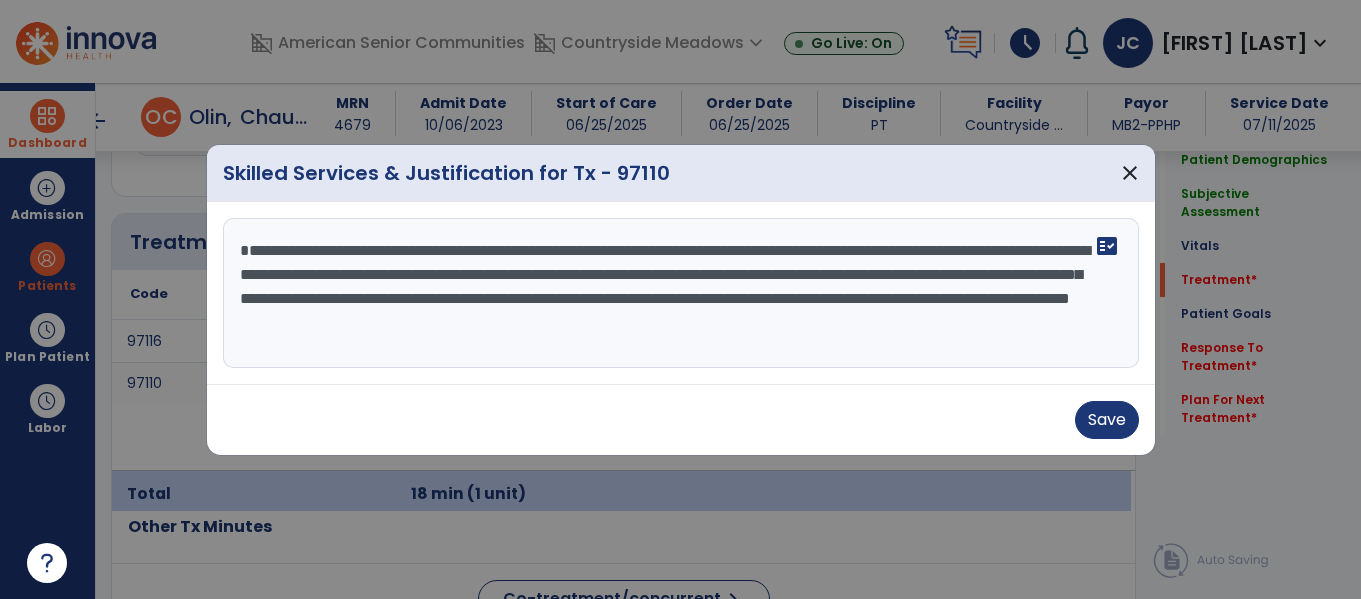 click on "**********" at bounding box center (681, 293) 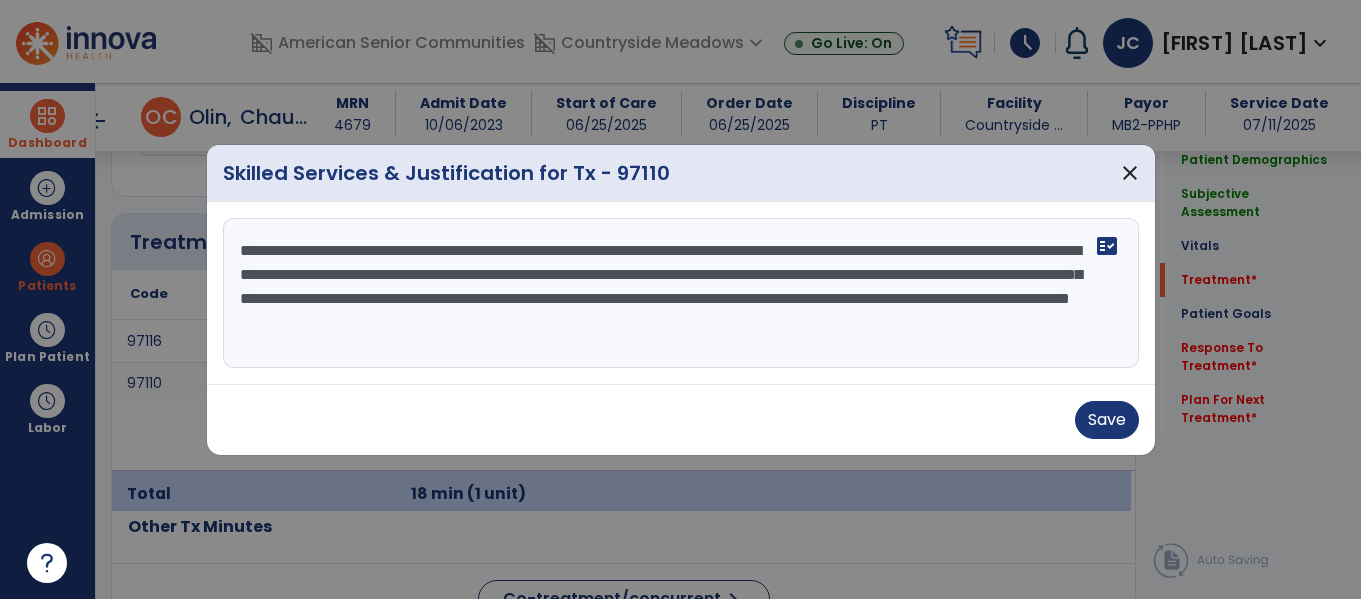 click at bounding box center [680, 299] 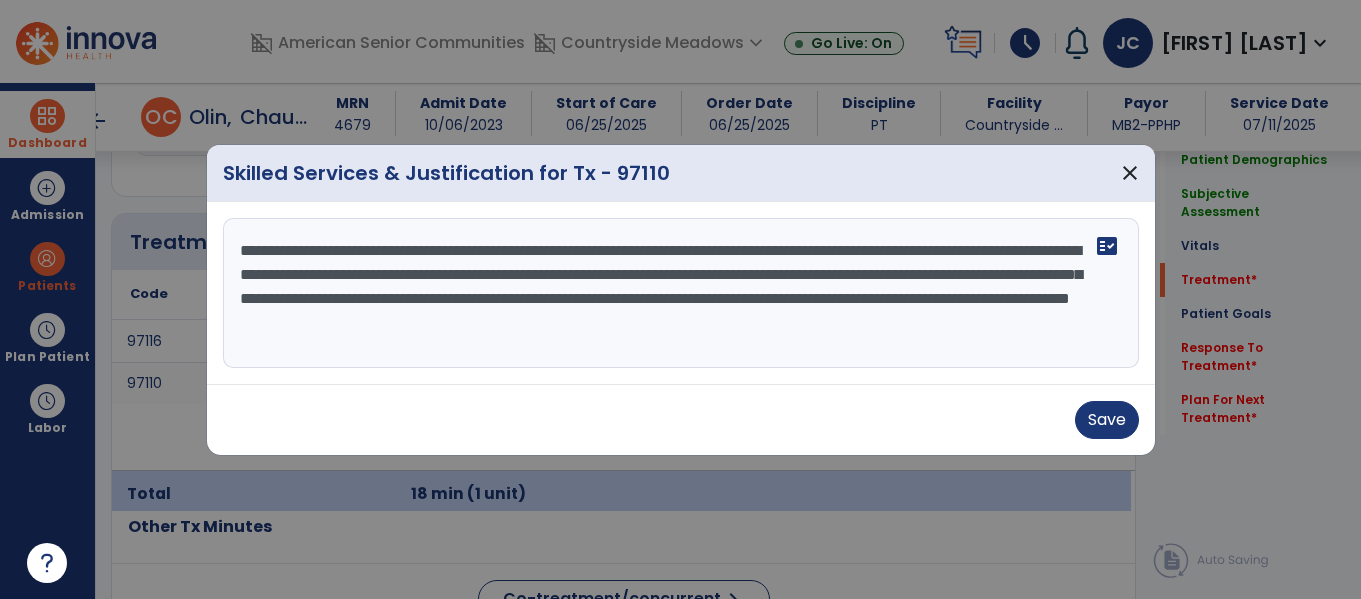 click at bounding box center [680, 299] 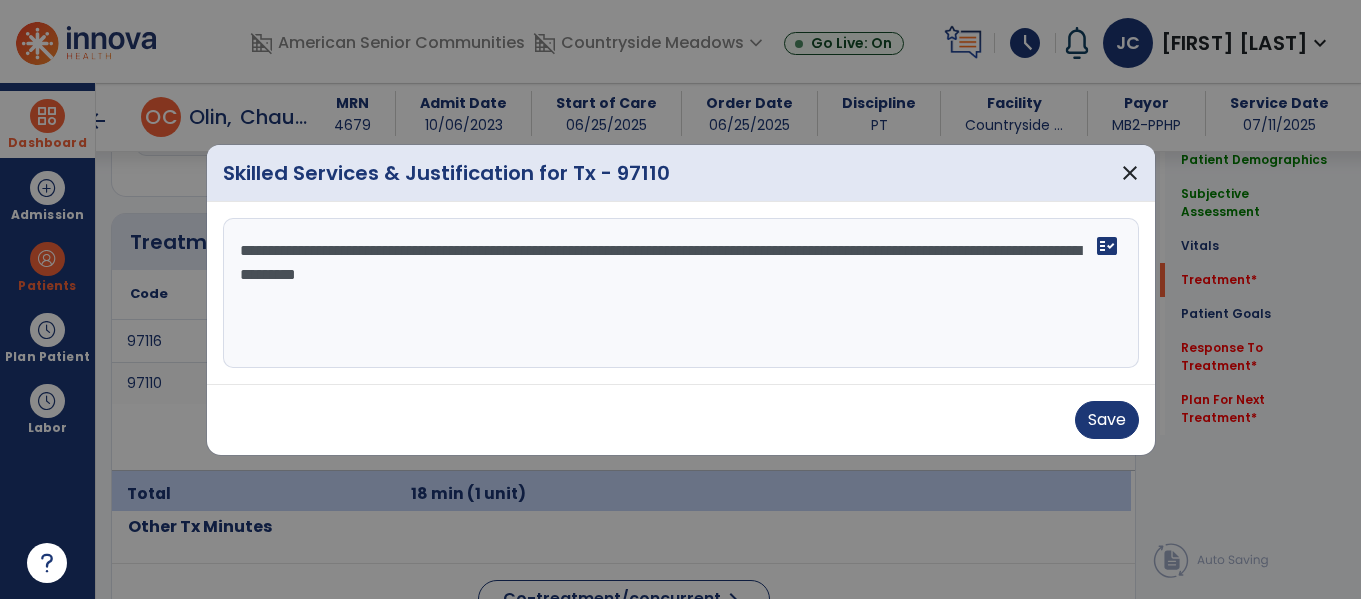 click on "**********" at bounding box center [681, 293] 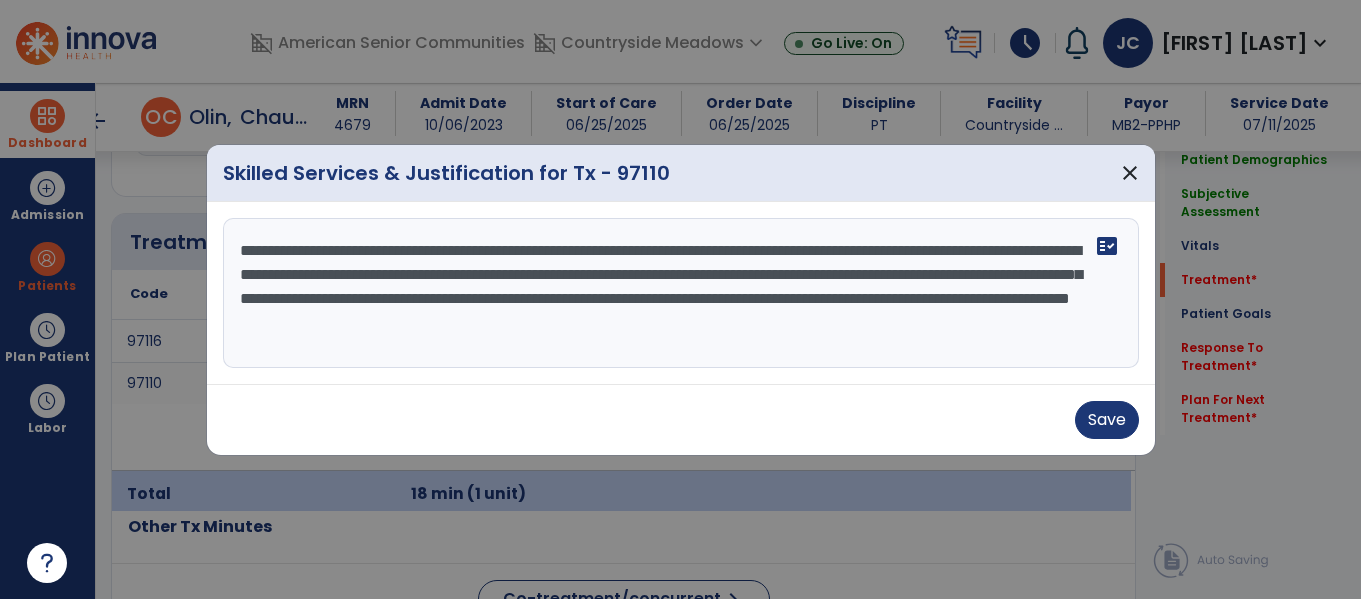 click at bounding box center (680, 299) 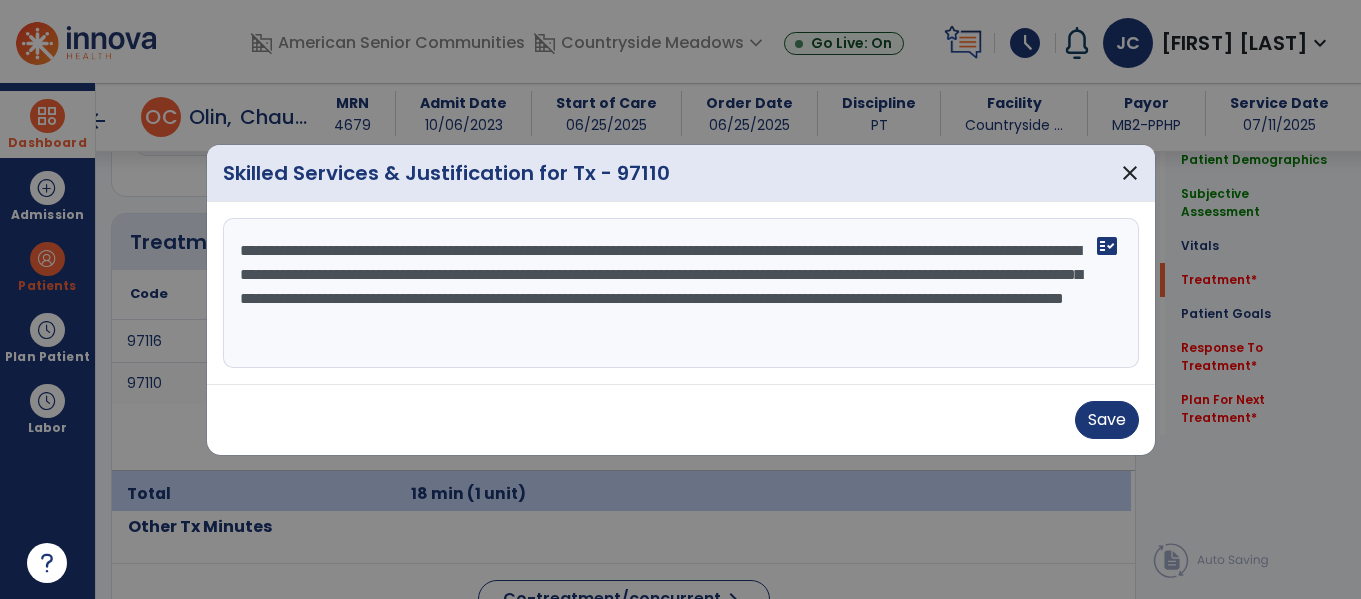 click on "**********" at bounding box center [681, 293] 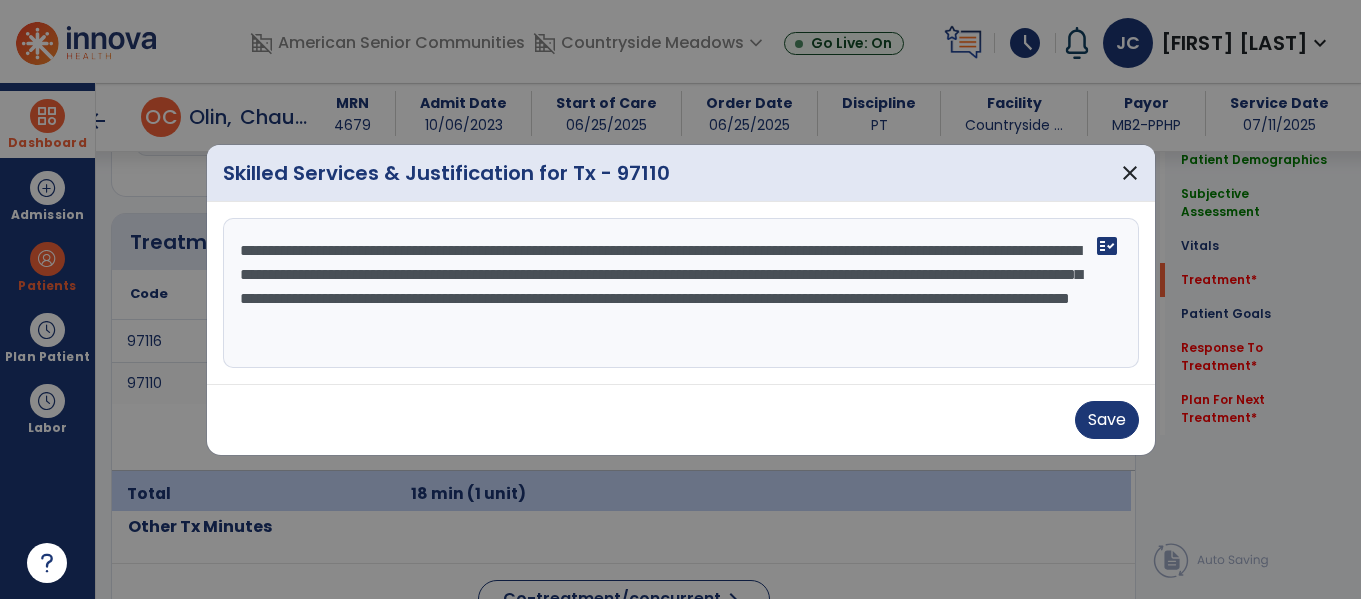 click on "**********" at bounding box center [681, 293] 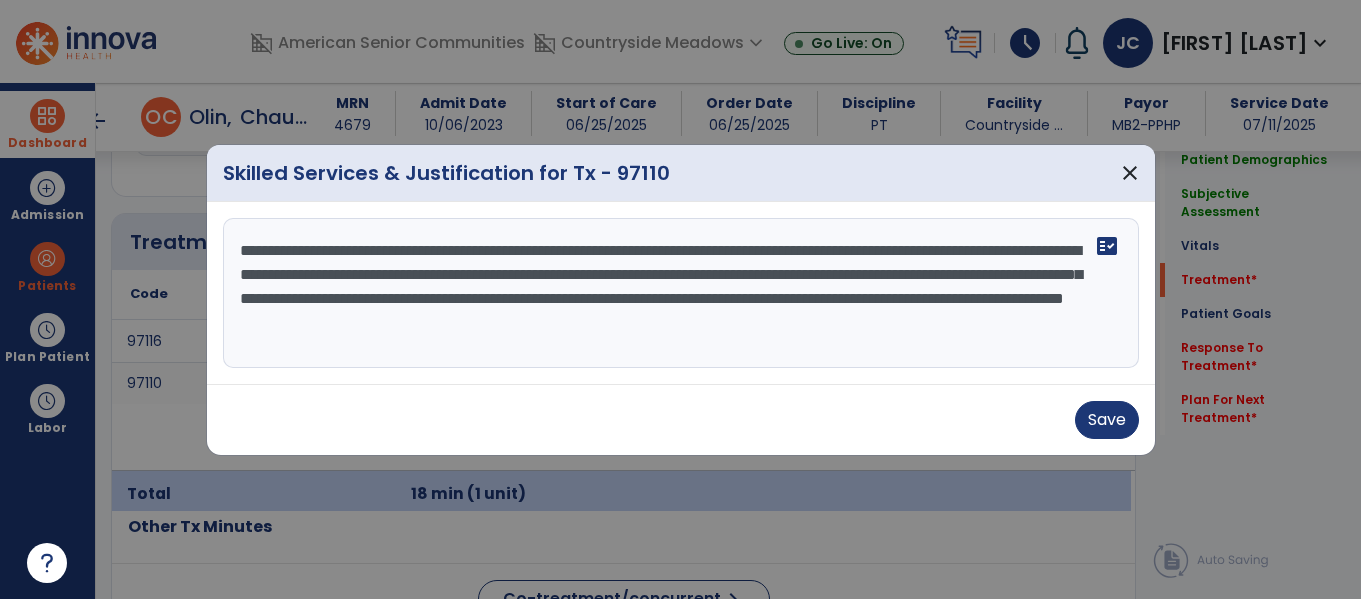 click on "**********" at bounding box center (681, 293) 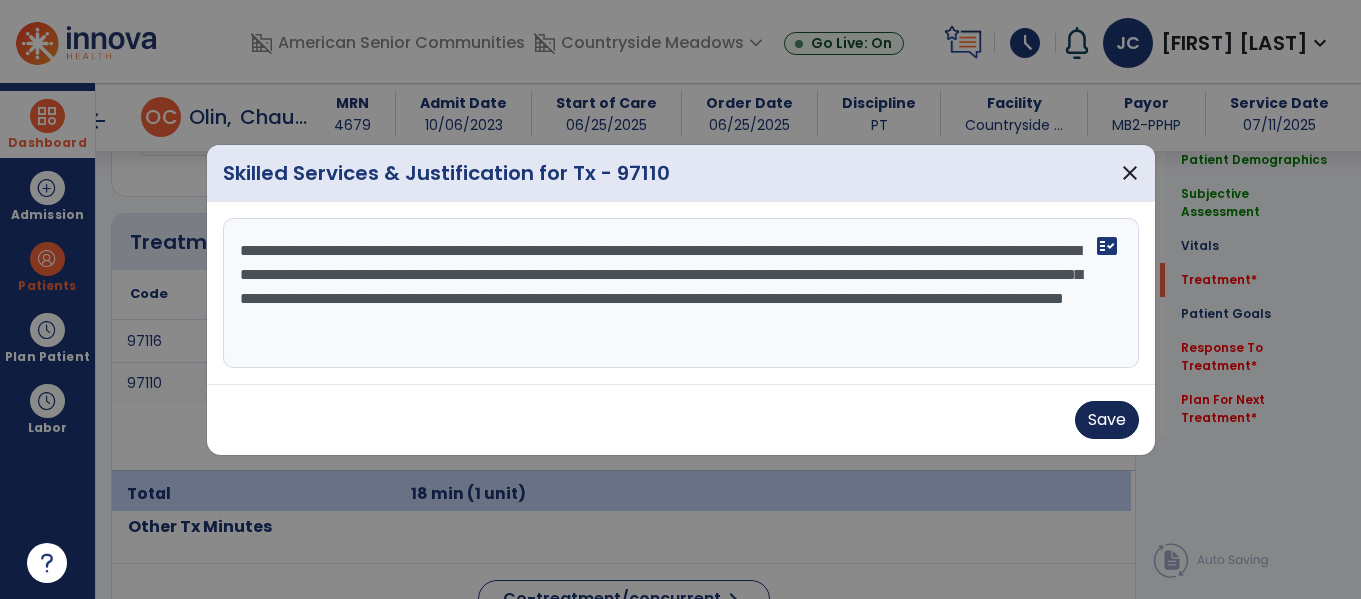 type on "**********" 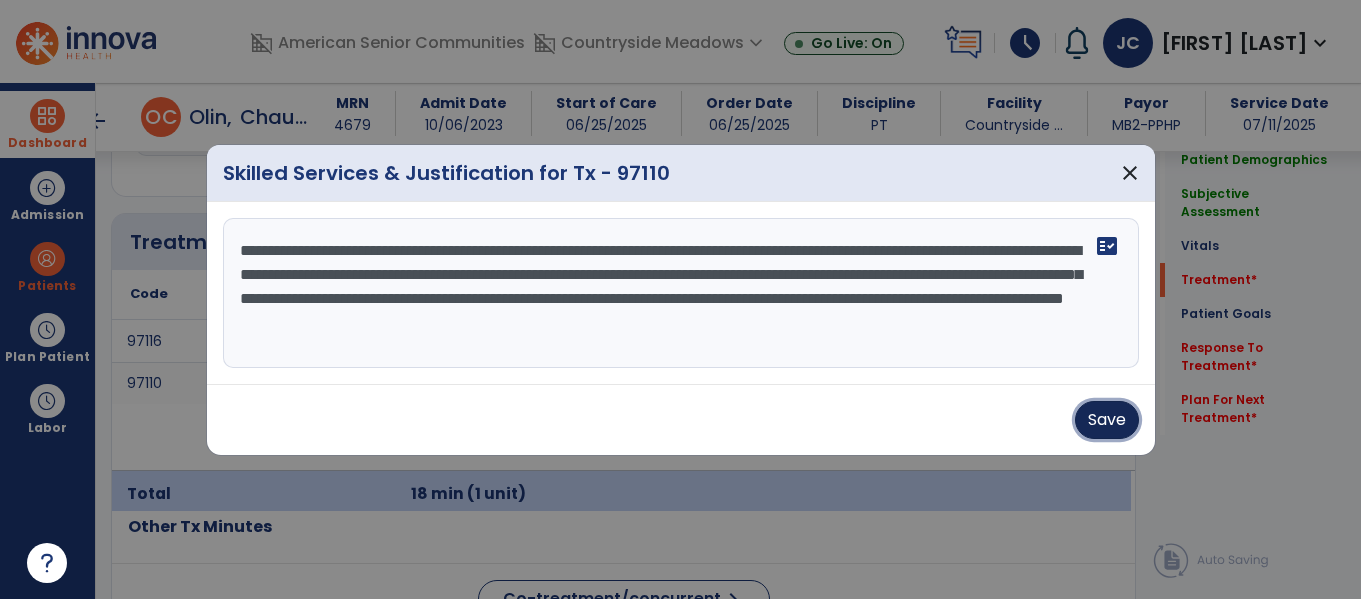 click on "Save" at bounding box center [1107, 420] 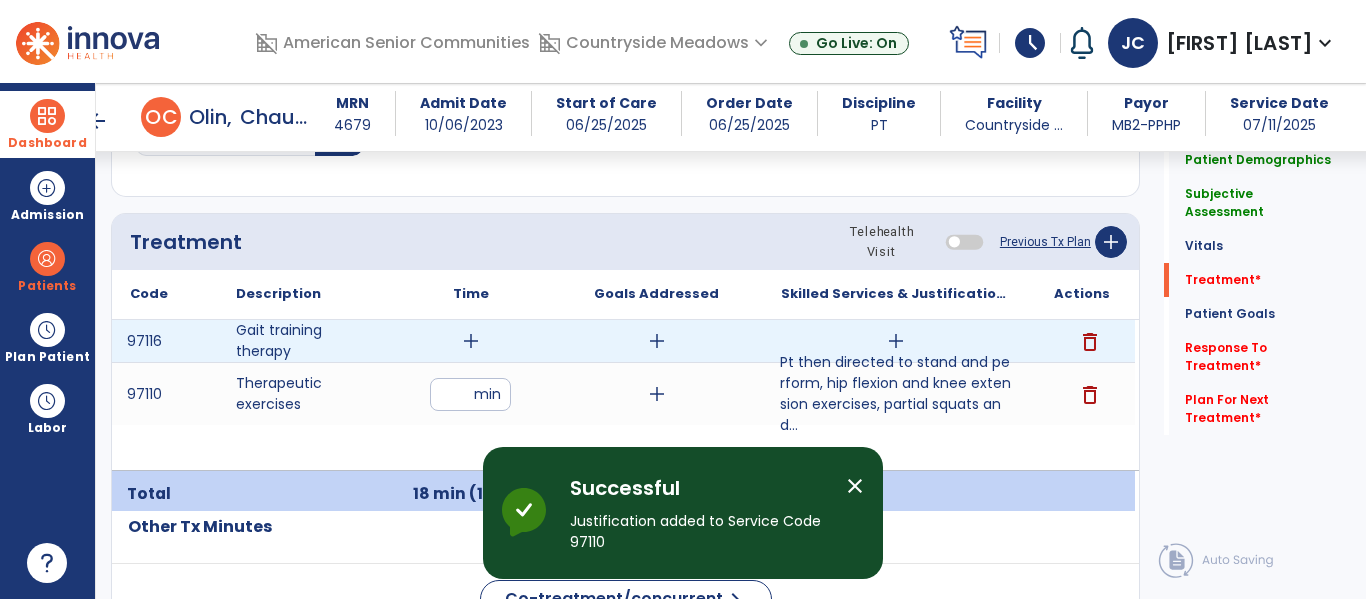 click on "add" at bounding box center [471, 341] 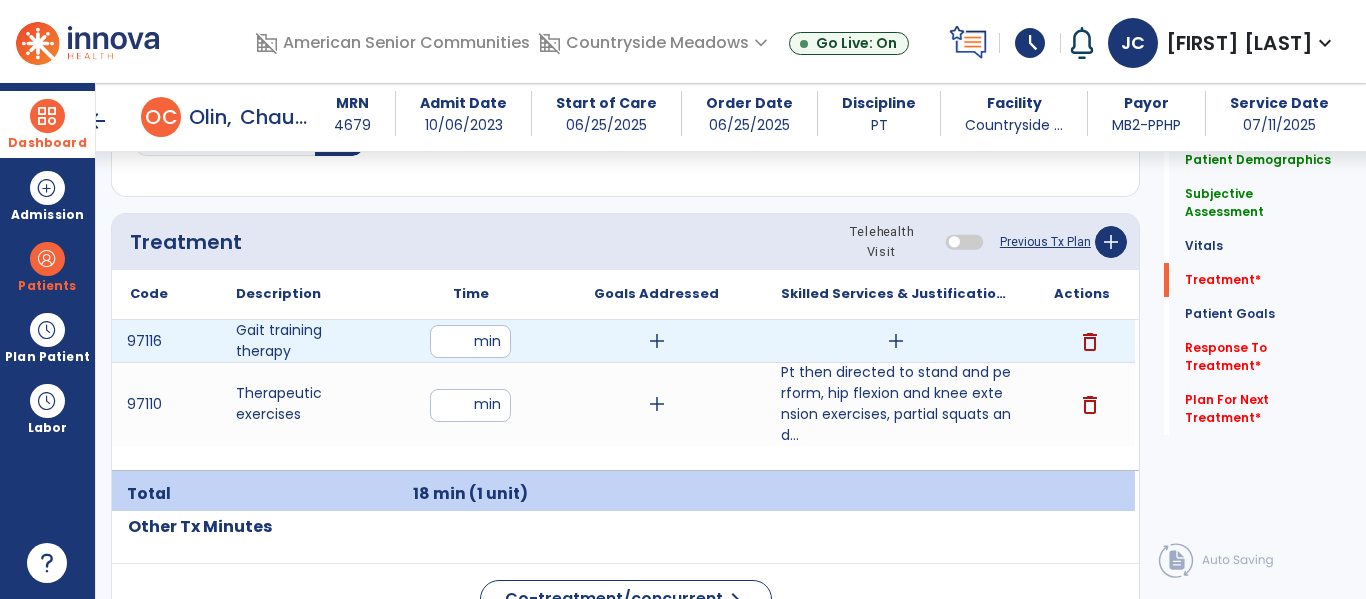 type on "**" 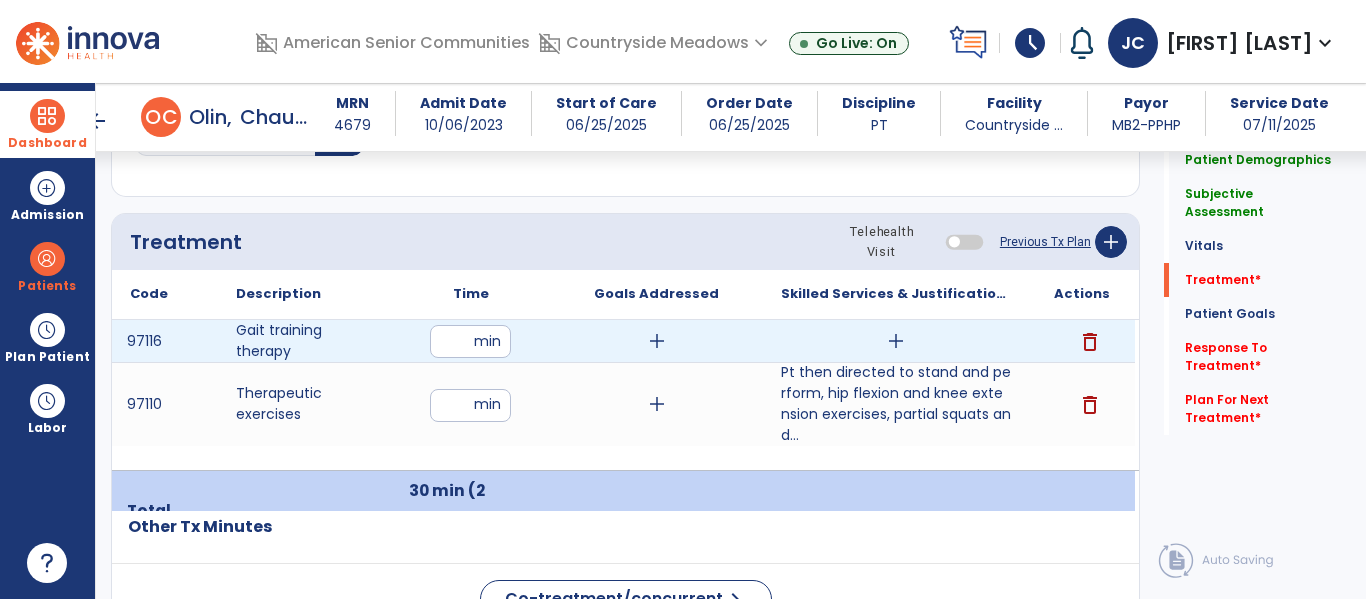 click on "add" at bounding box center (896, 341) 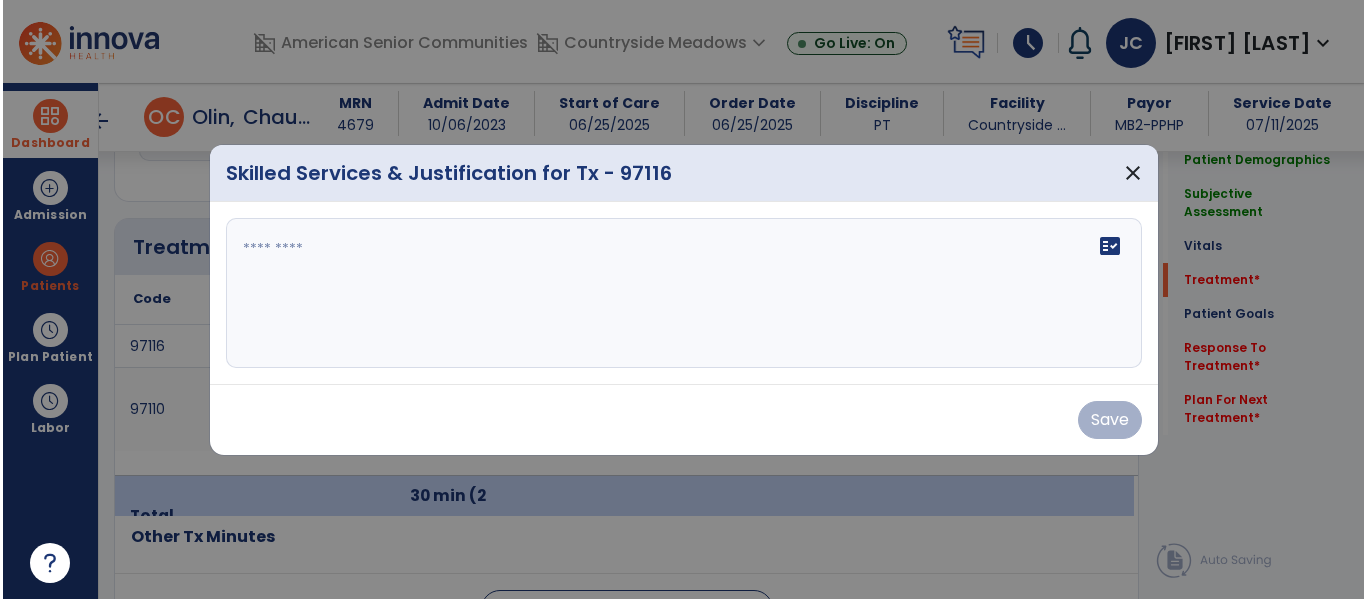 scroll, scrollTop: 1156, scrollLeft: 0, axis: vertical 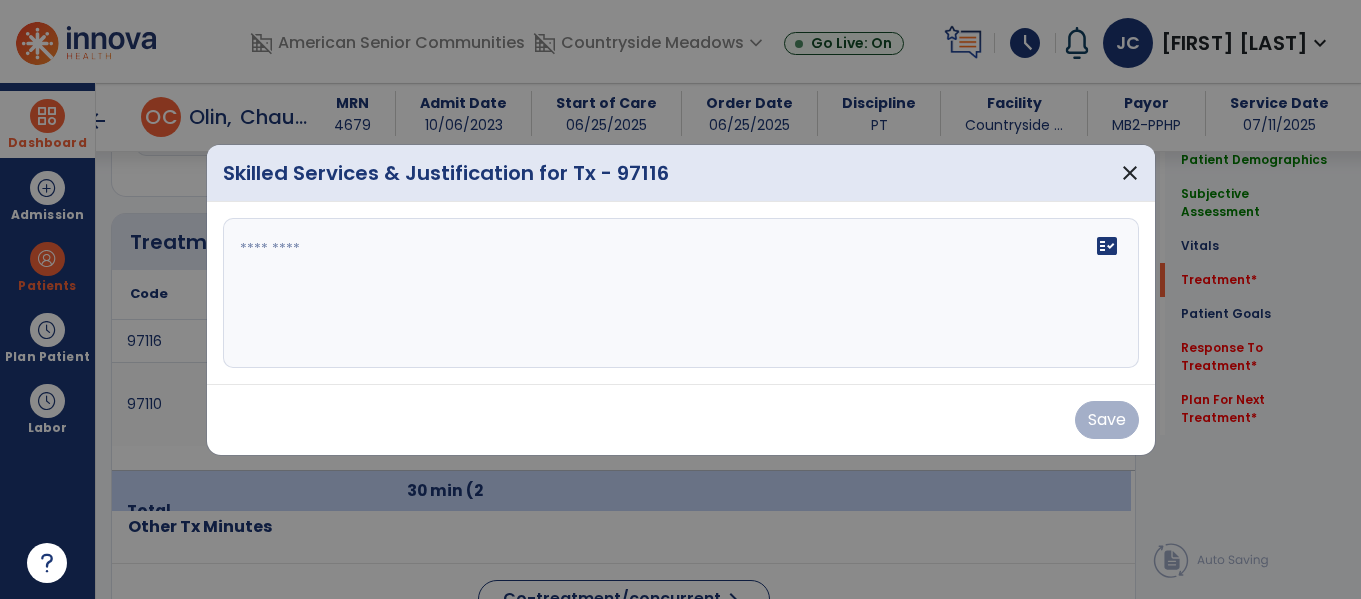 click on "fact_check" at bounding box center (681, 293) 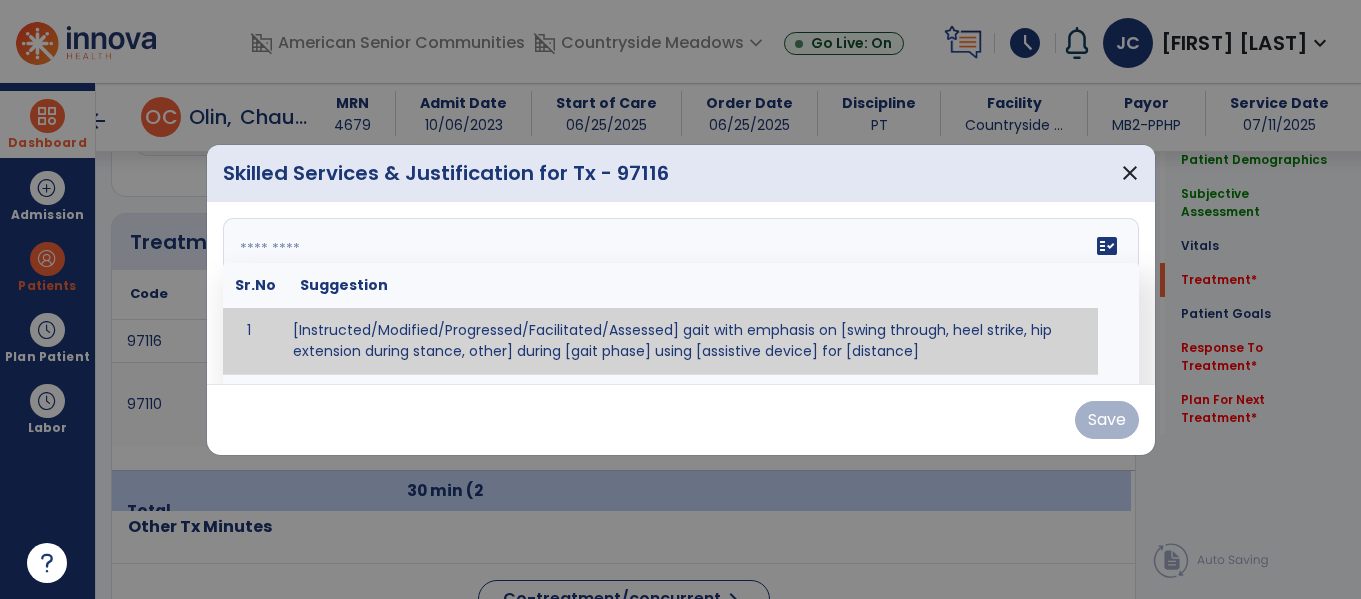 paste on "**********" 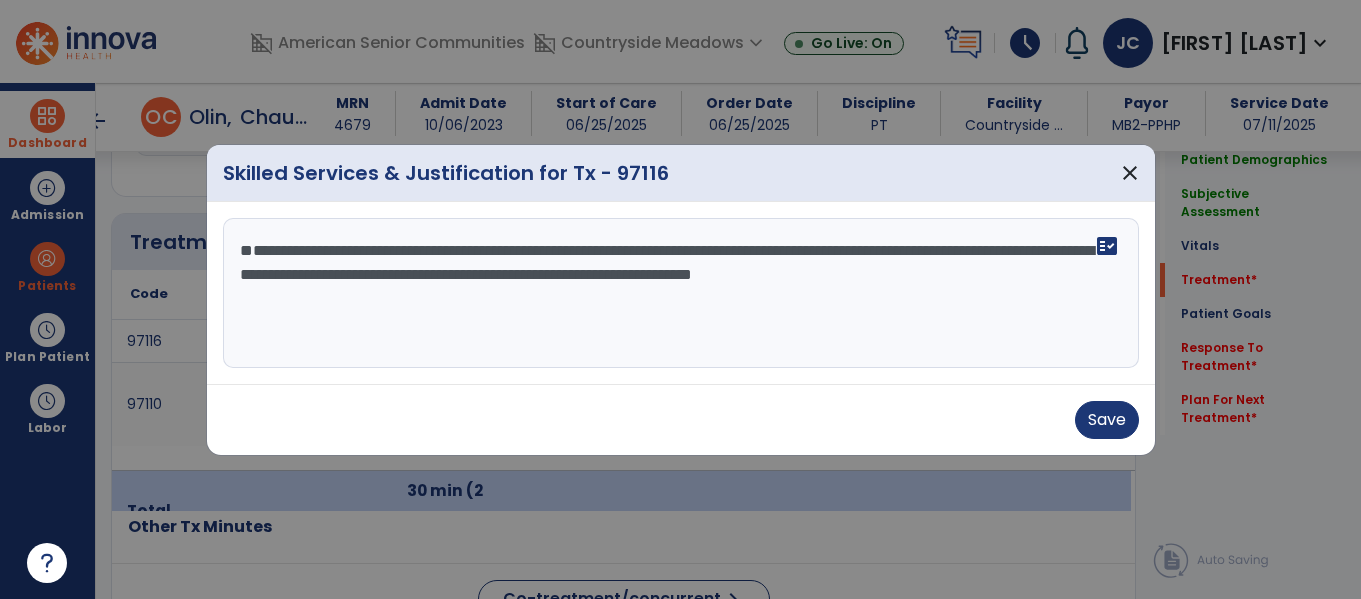 click on "**********" at bounding box center [681, 293] 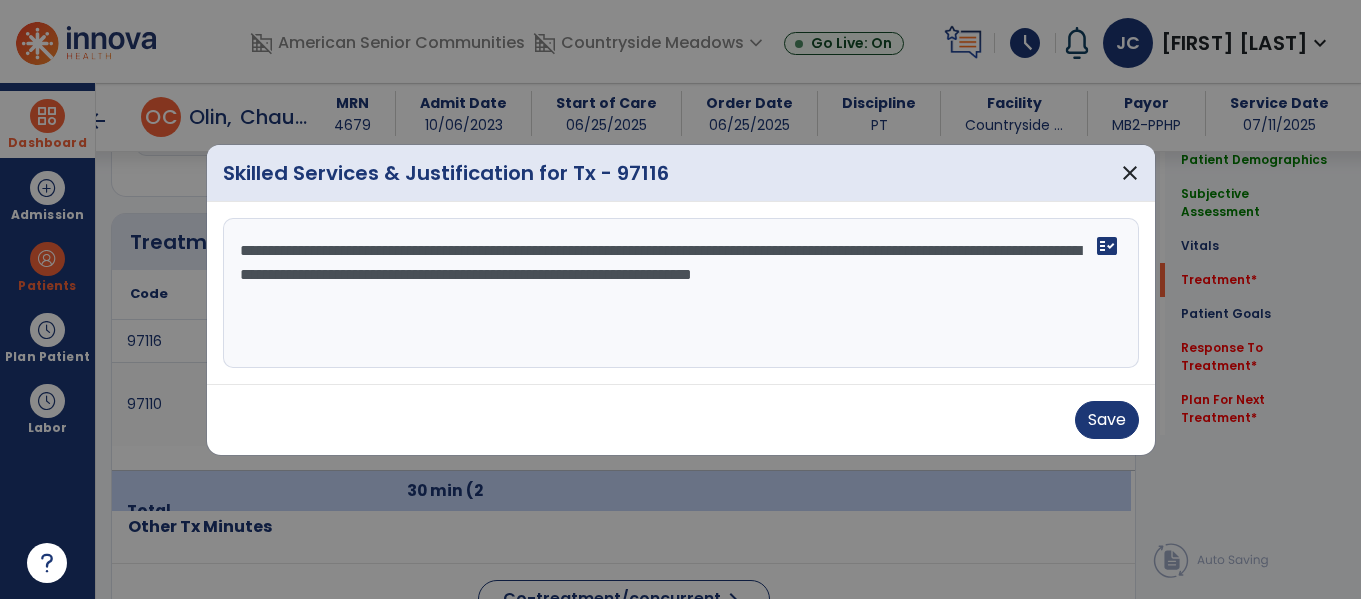 click on "**********" at bounding box center [681, 293] 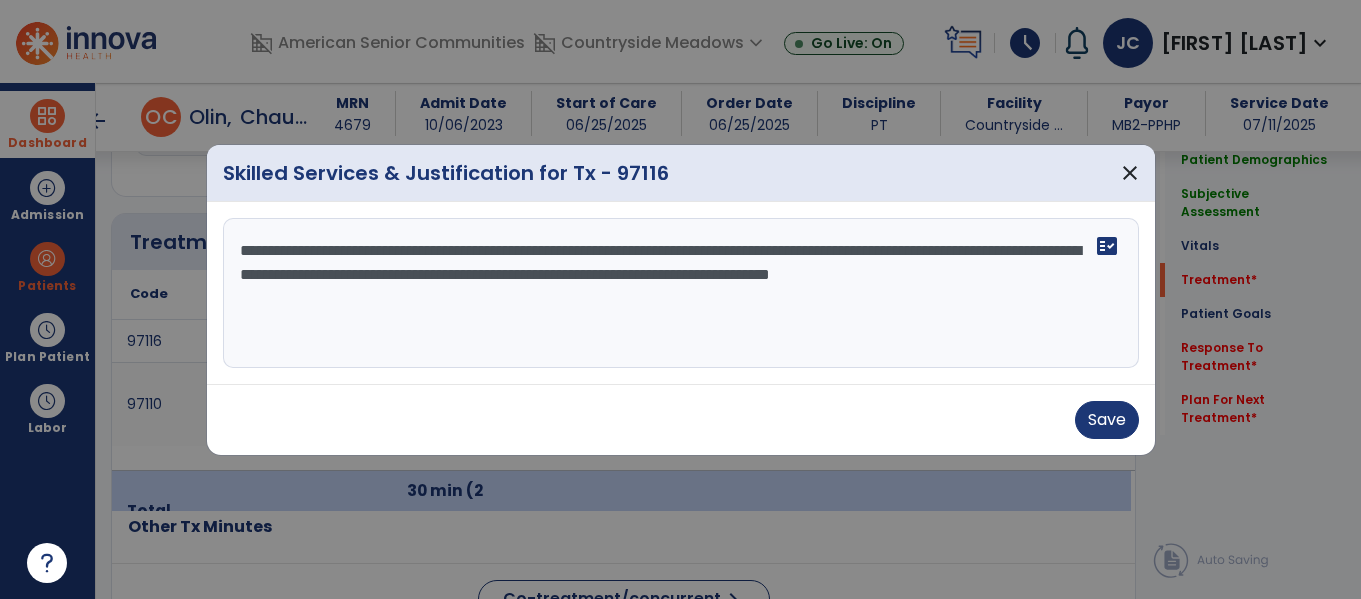 click on "**********" at bounding box center (681, 293) 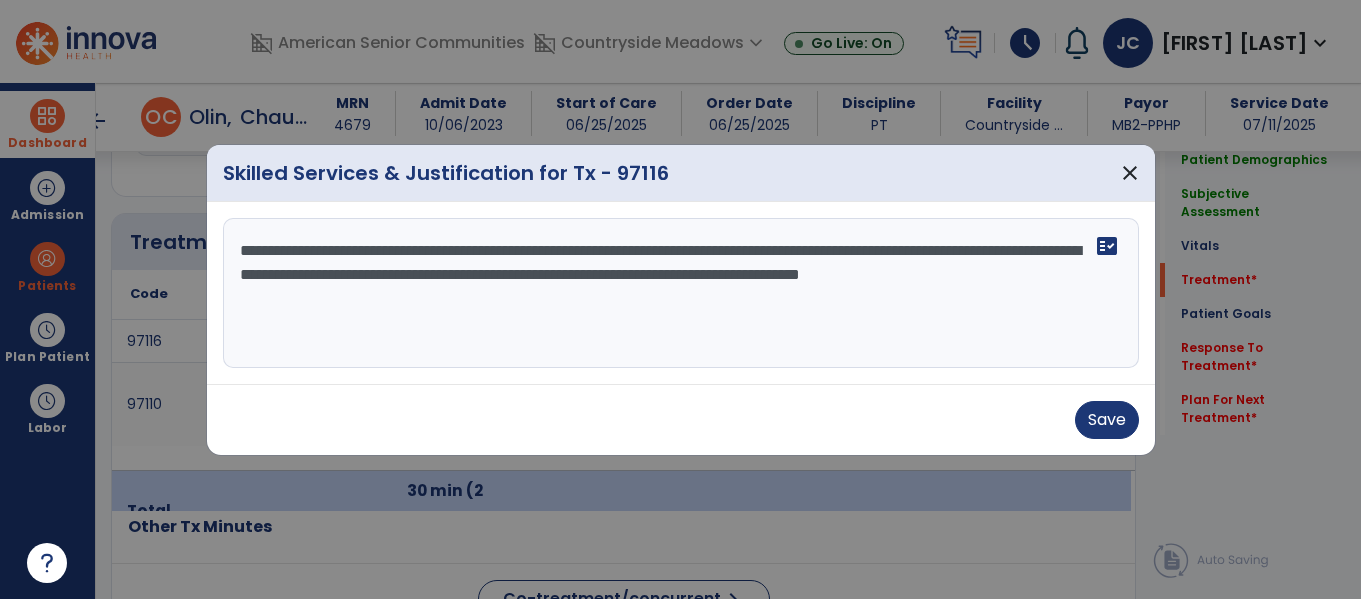 click on "**********" at bounding box center (681, 293) 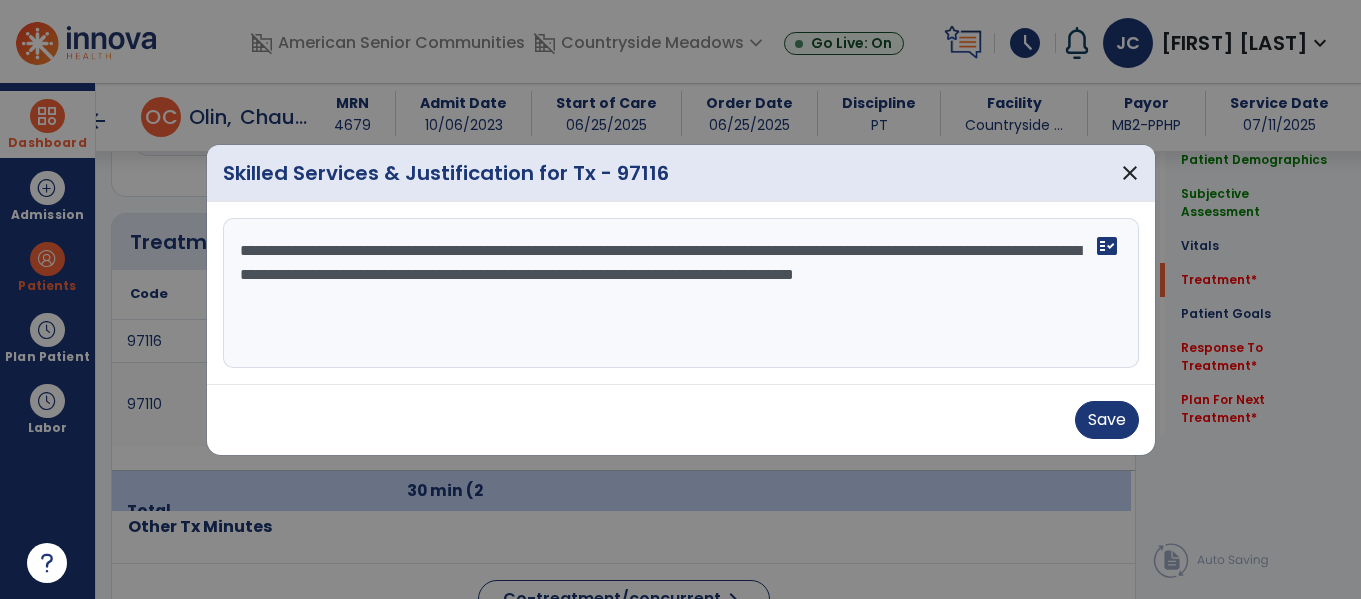 type on "**********" 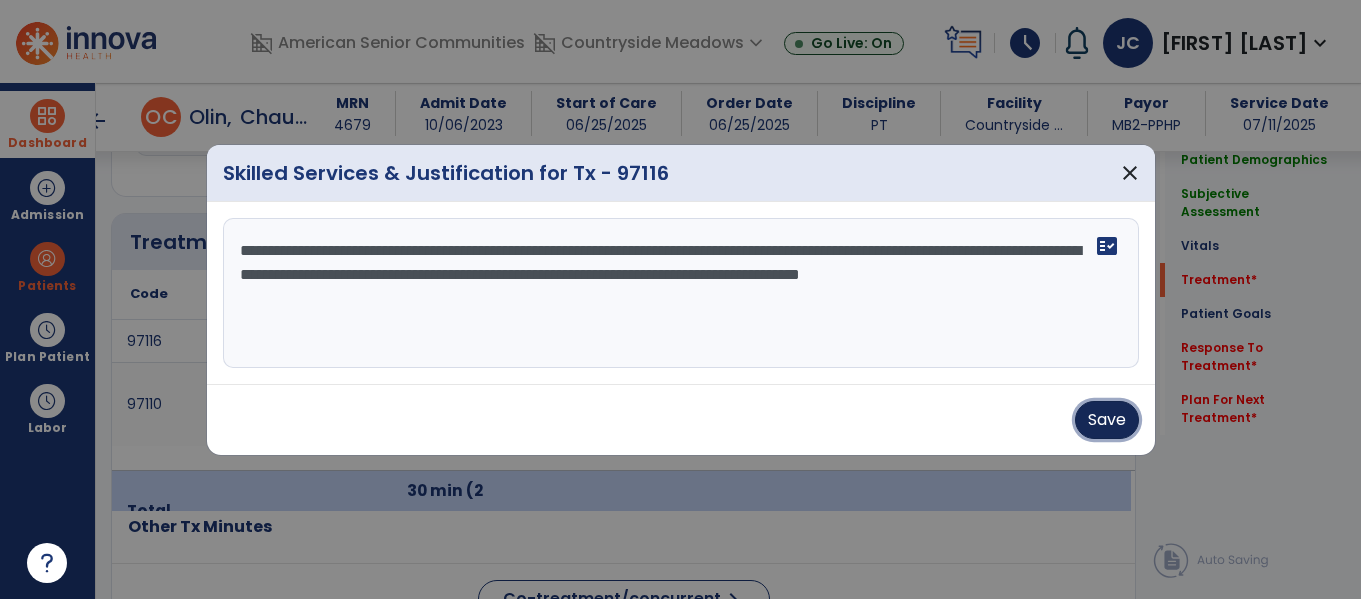 click on "Save" at bounding box center (1107, 420) 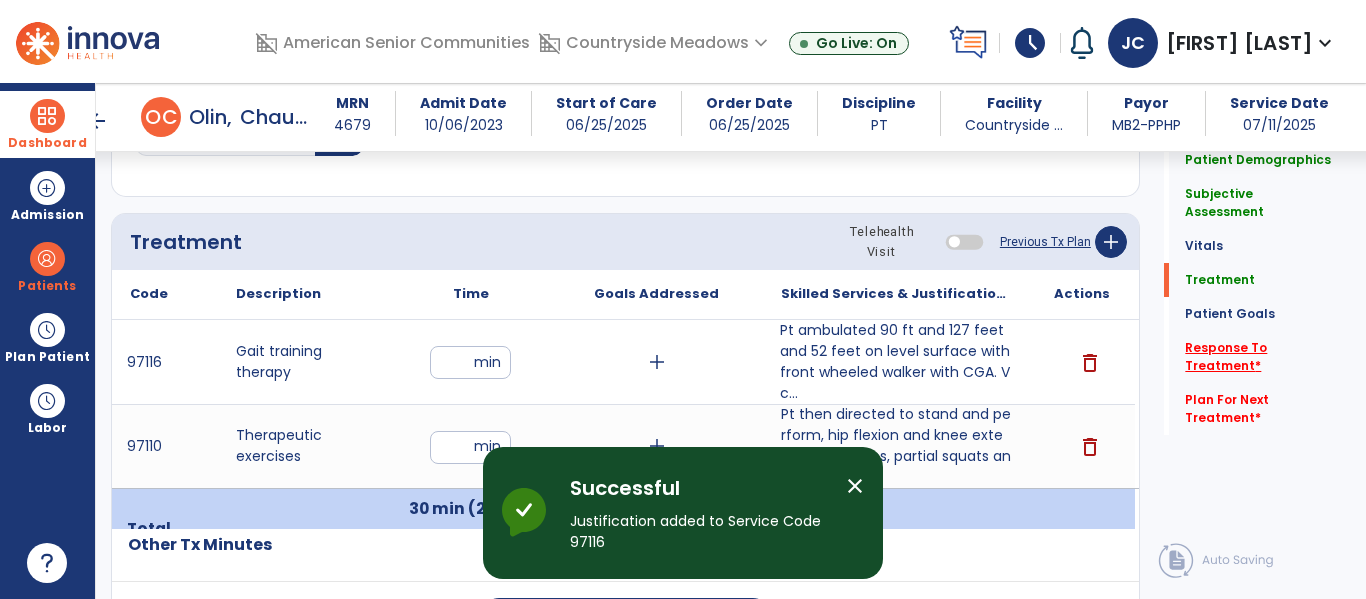 click on "Response To Treatment   *" 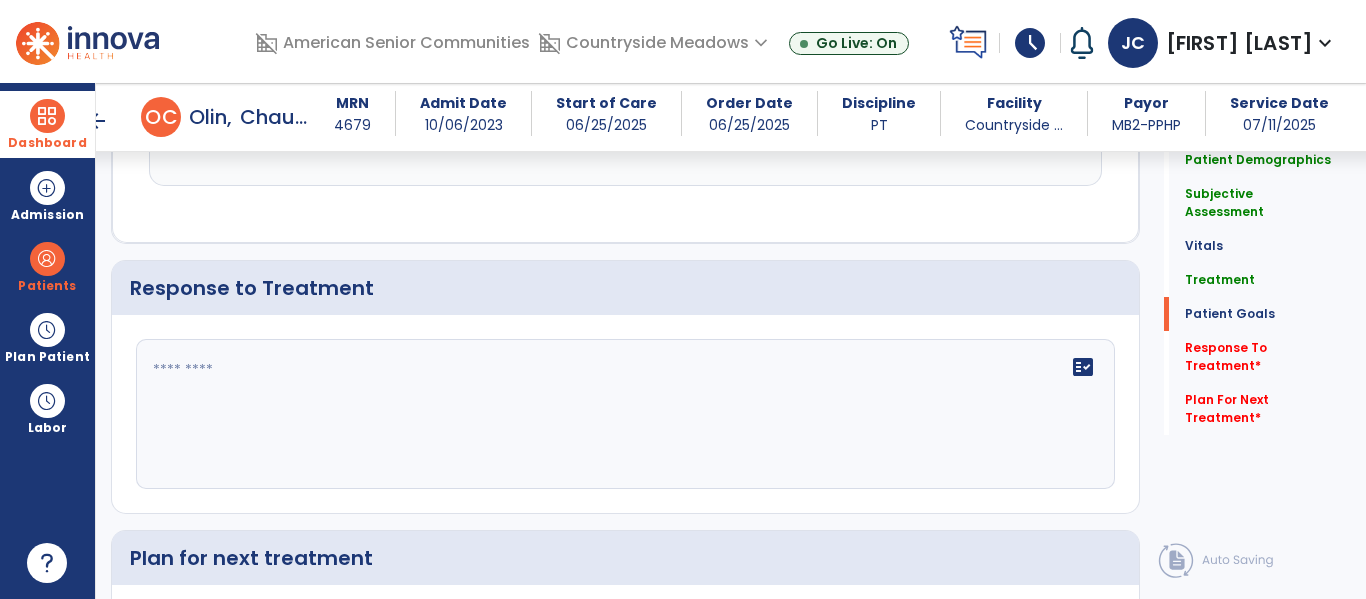scroll, scrollTop: 3683, scrollLeft: 0, axis: vertical 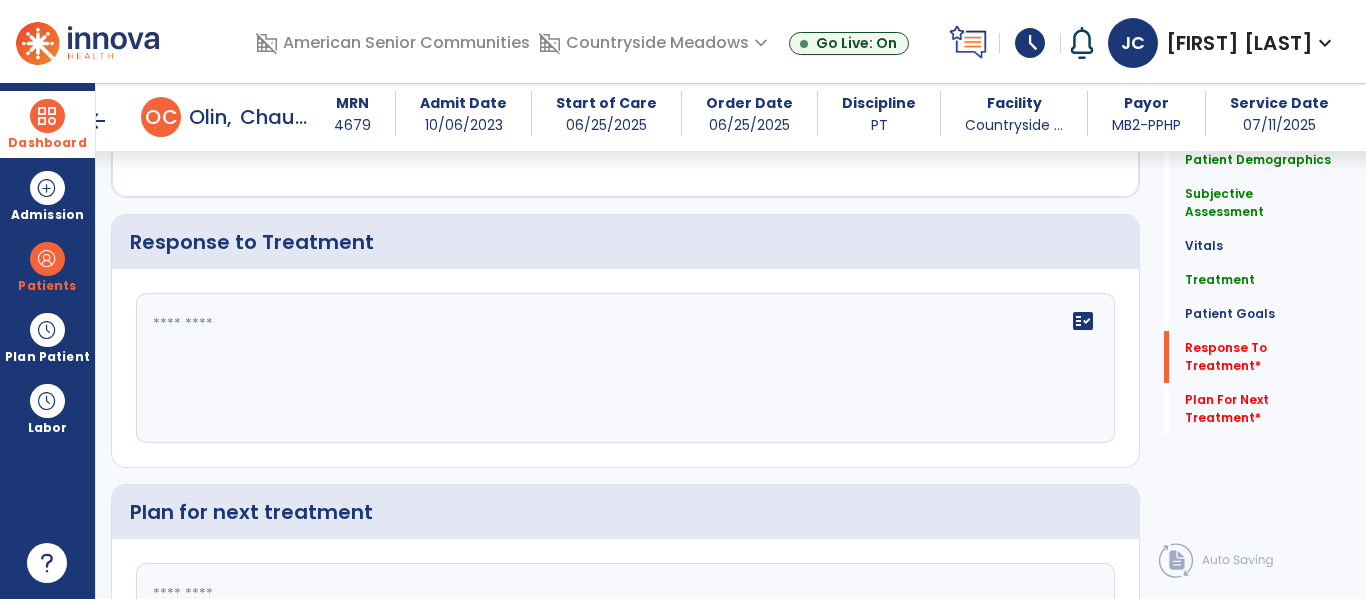 click on "fact_check" 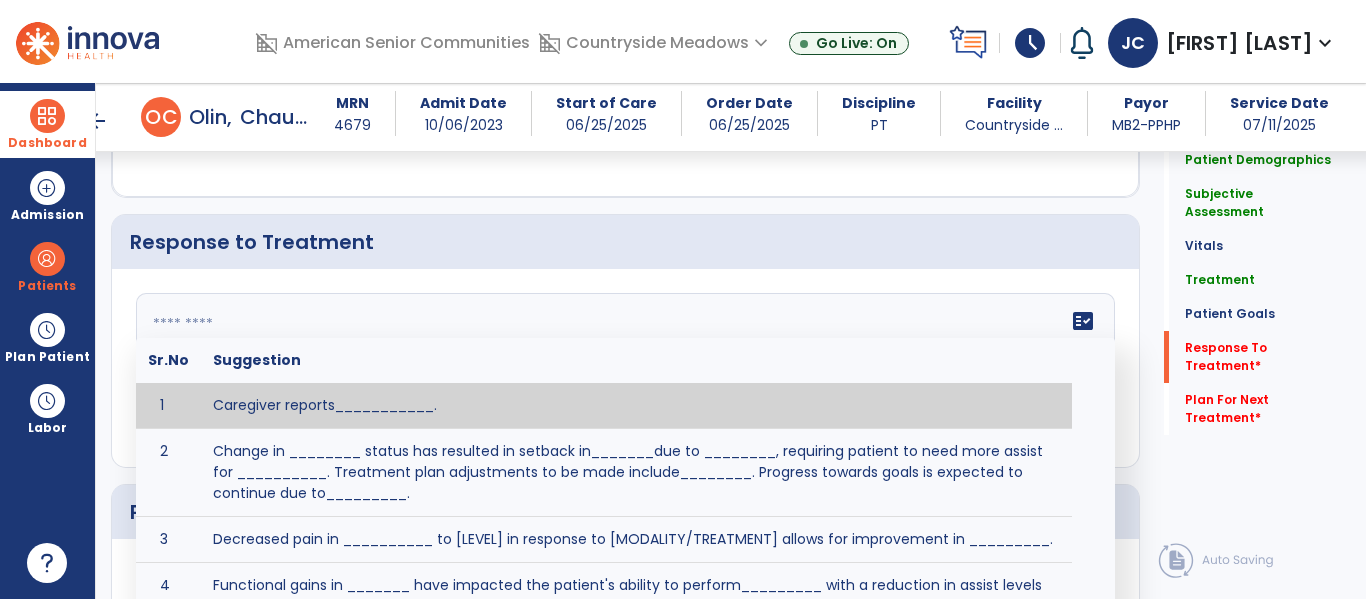 paste on "**********" 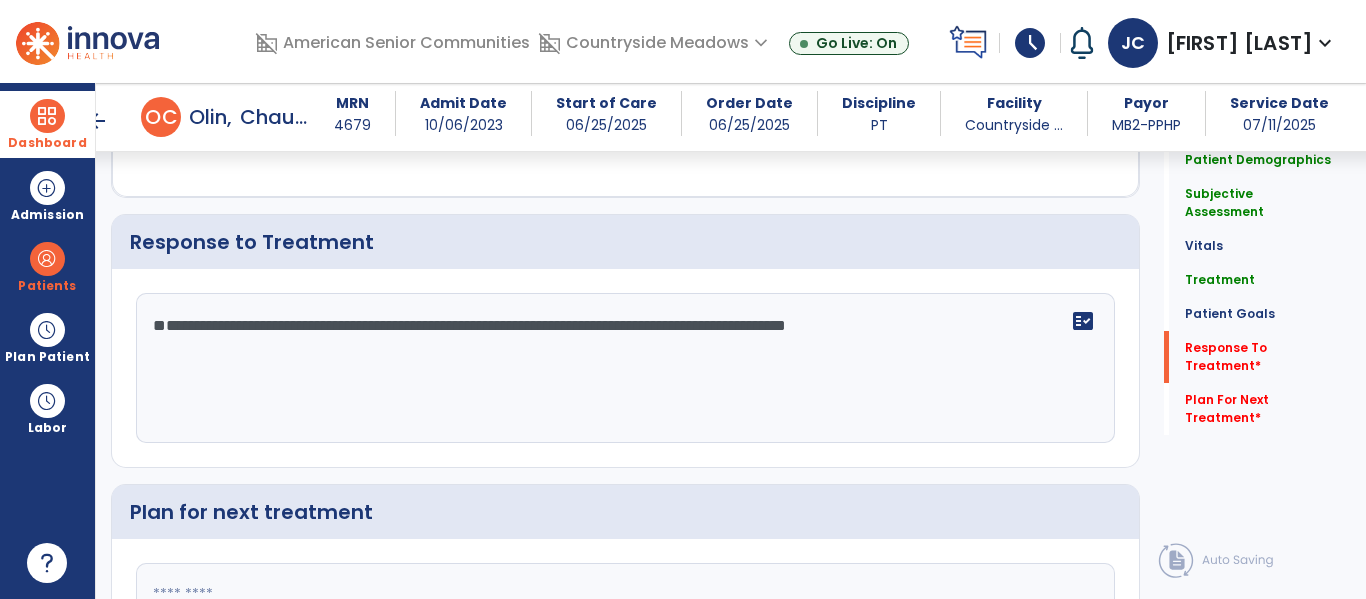click on "**********" 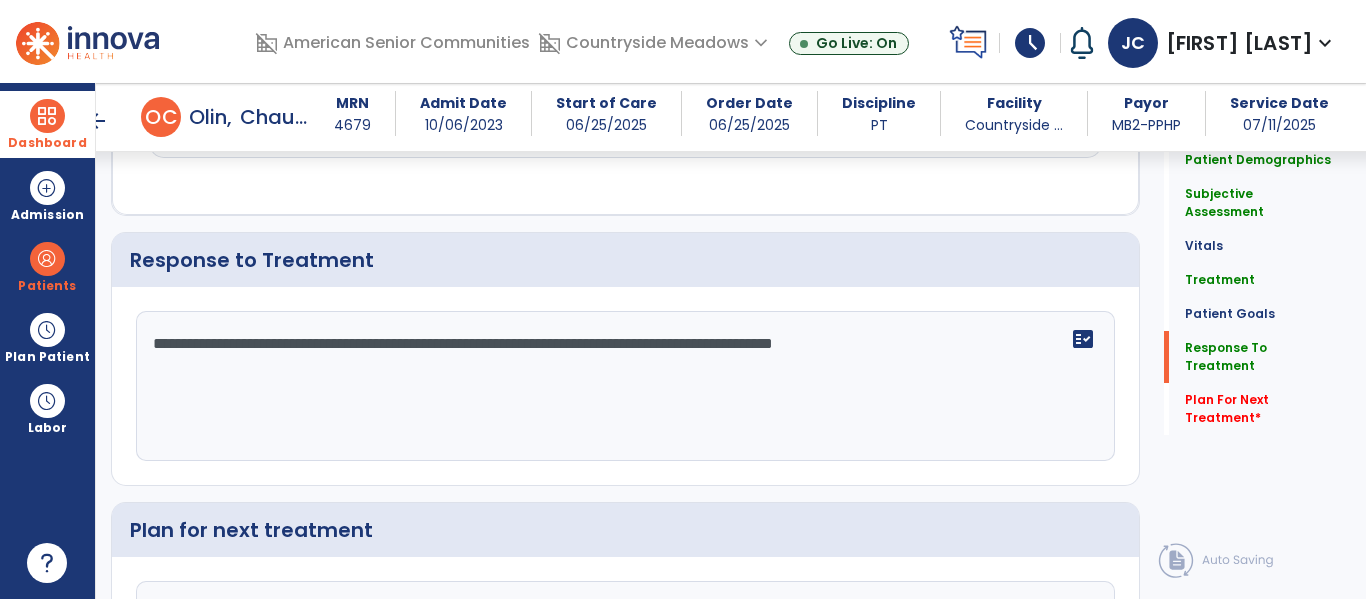 scroll, scrollTop: 3683, scrollLeft: 0, axis: vertical 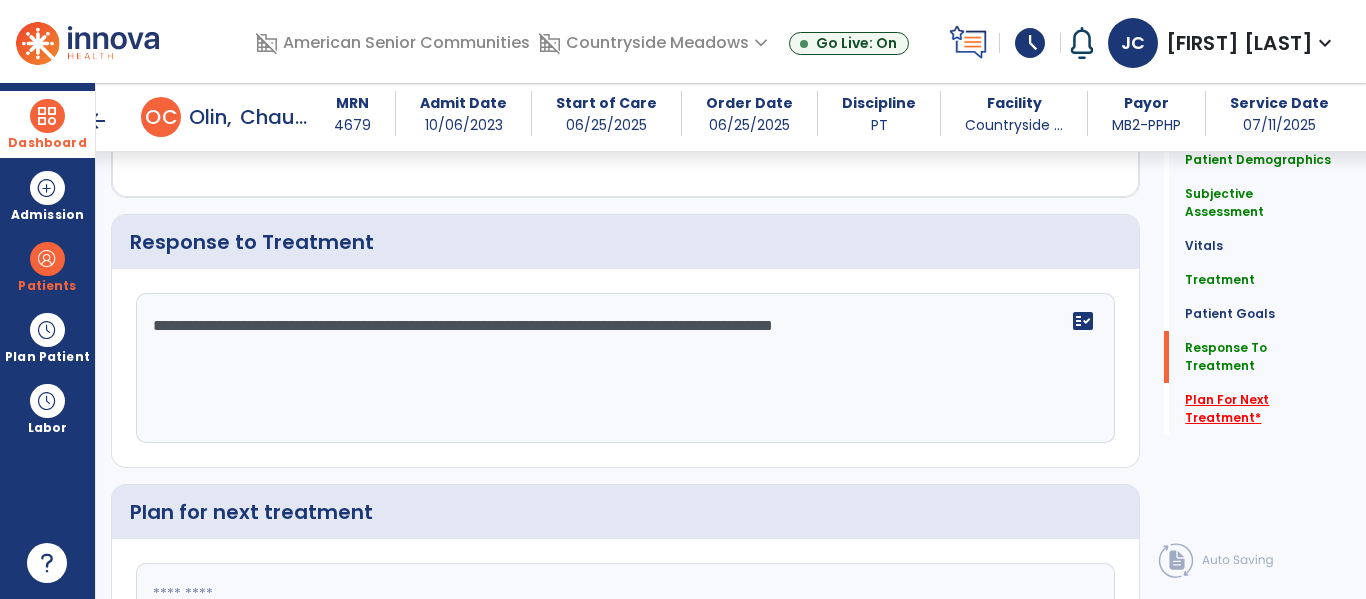 type on "**********" 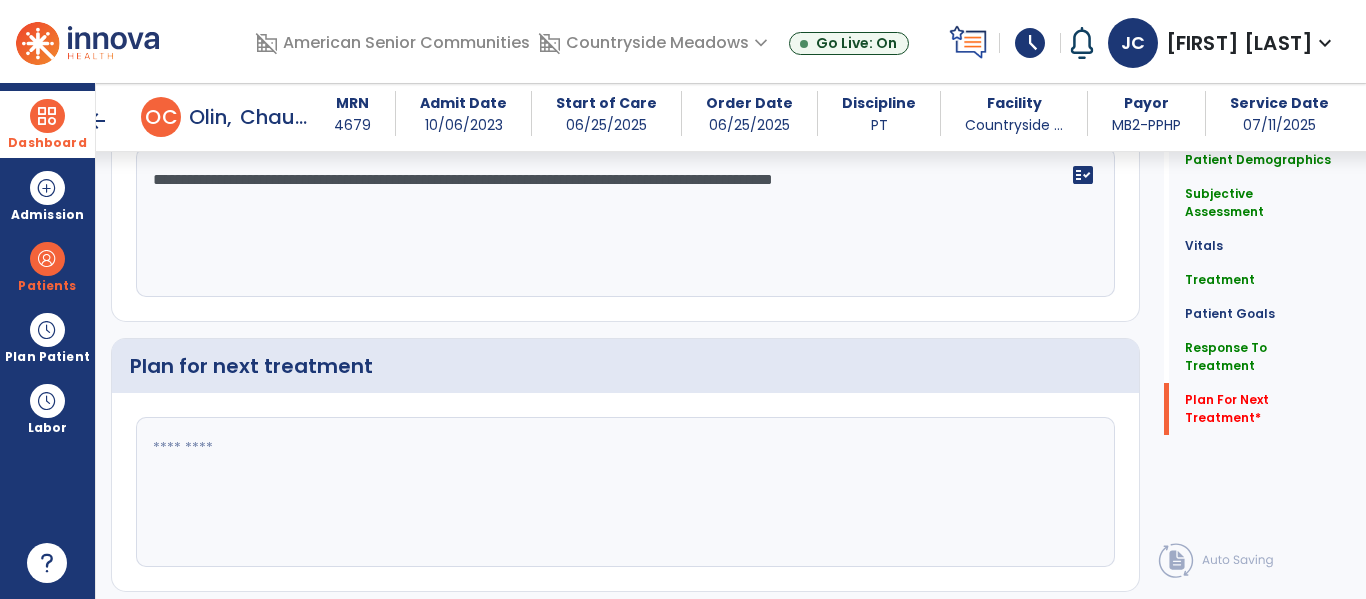 scroll, scrollTop: 3870, scrollLeft: 0, axis: vertical 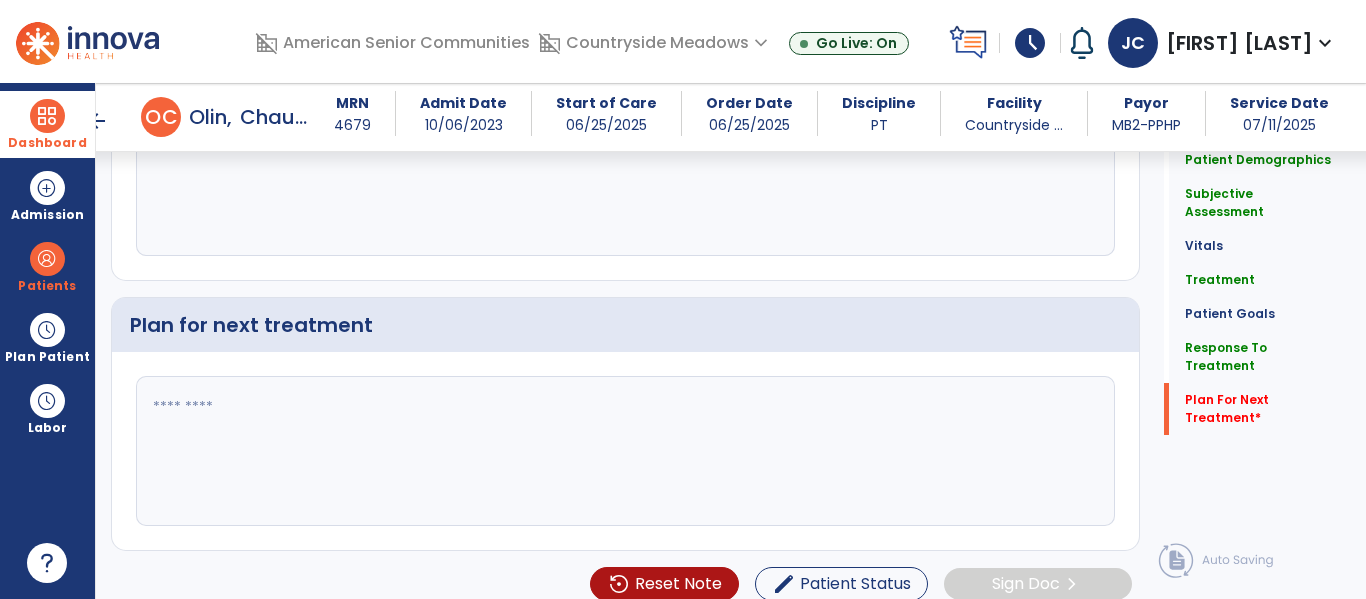 click 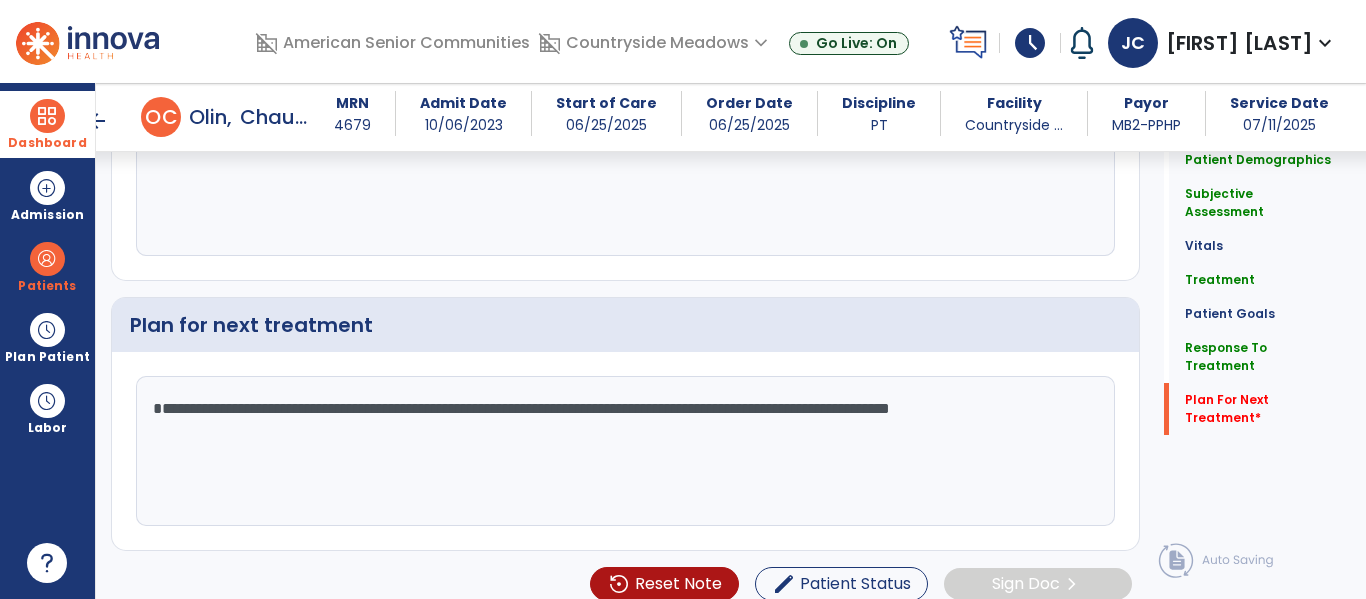click on "**********" 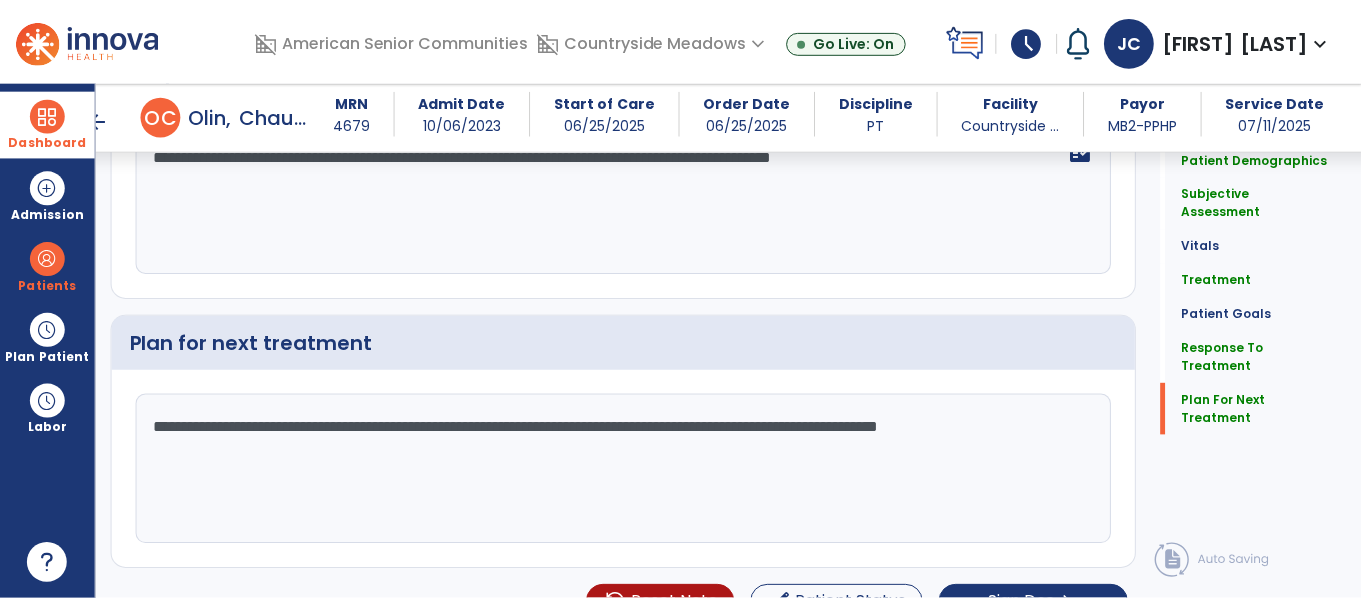 scroll, scrollTop: 3870, scrollLeft: 0, axis: vertical 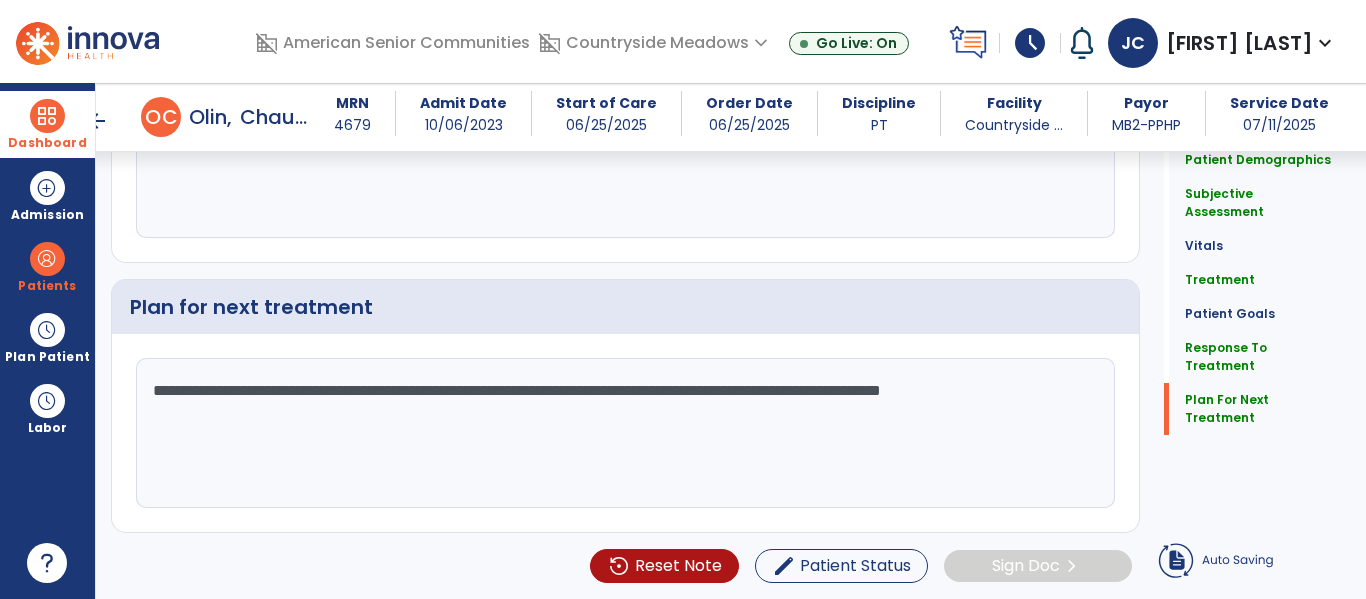 type on "**********" 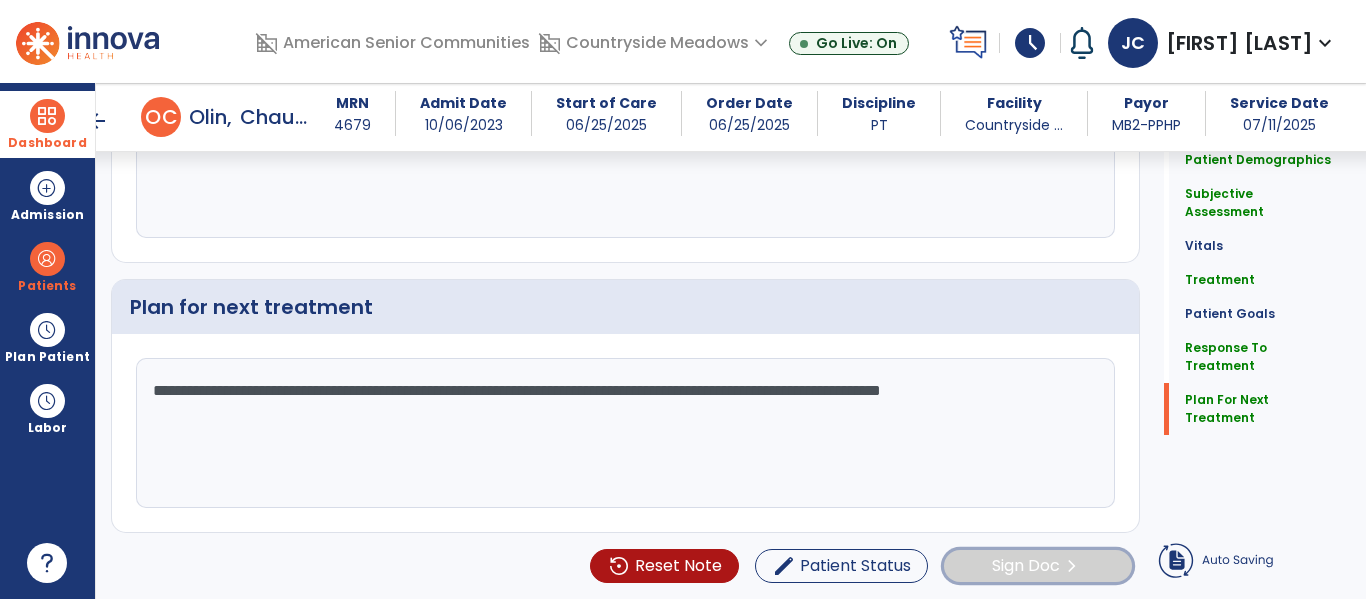 click on "Sign Doc" 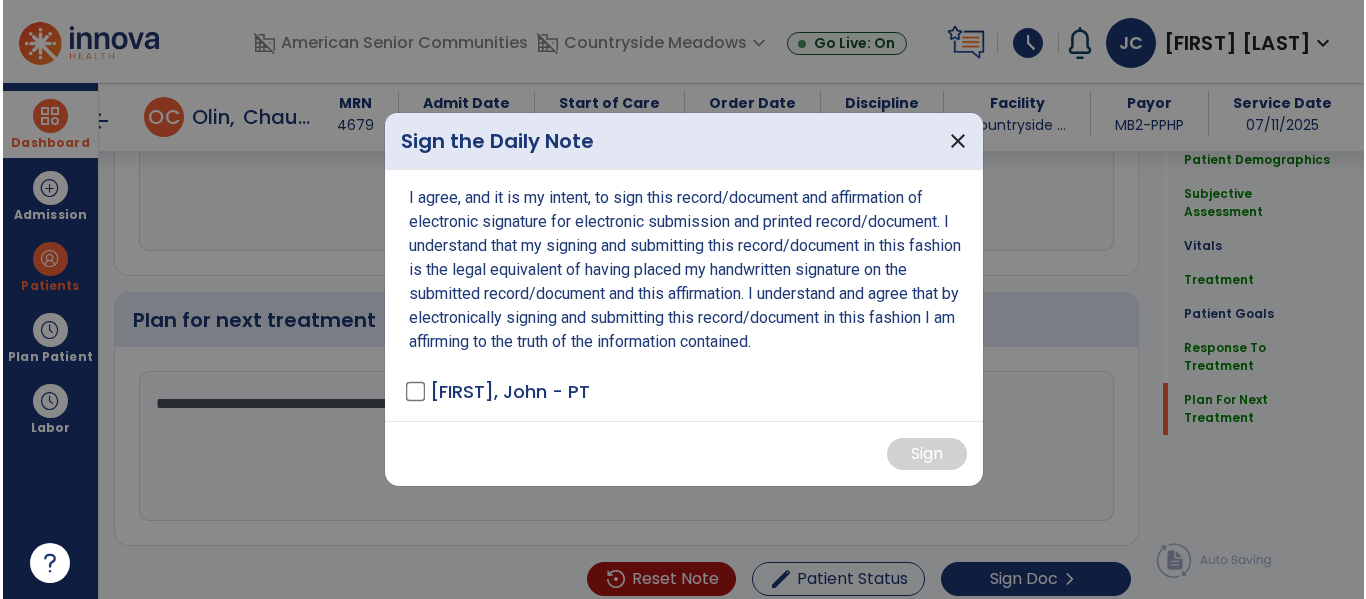 scroll, scrollTop: 3870, scrollLeft: 0, axis: vertical 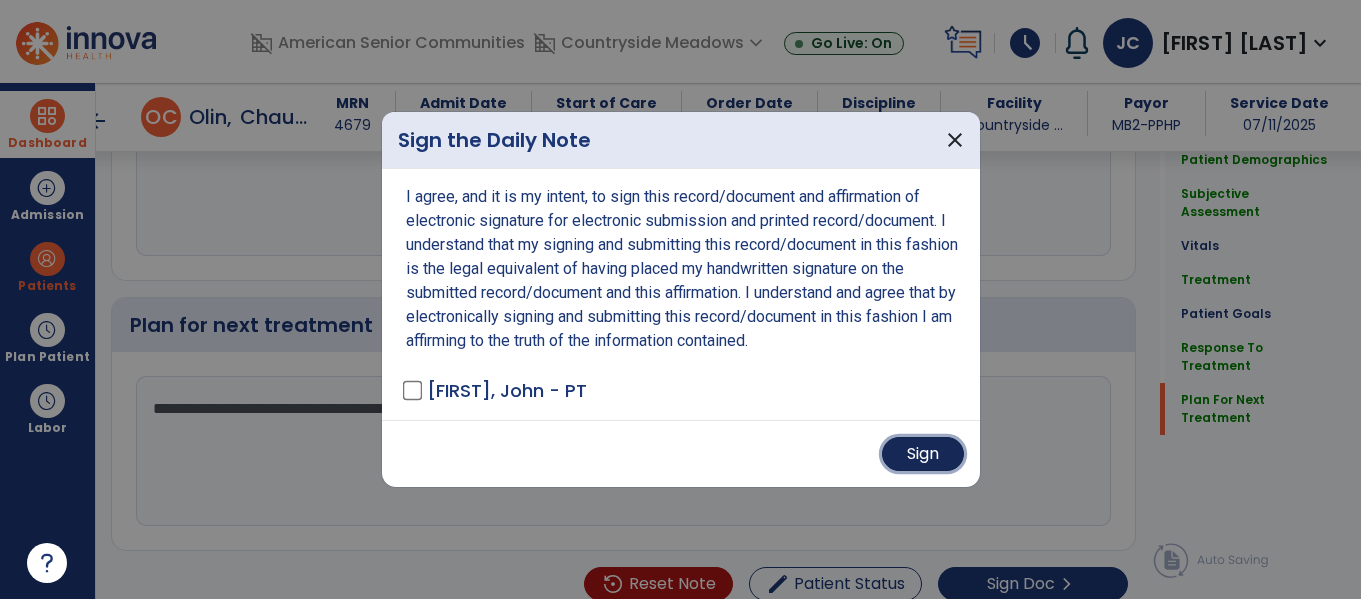 click on "Sign" at bounding box center (923, 454) 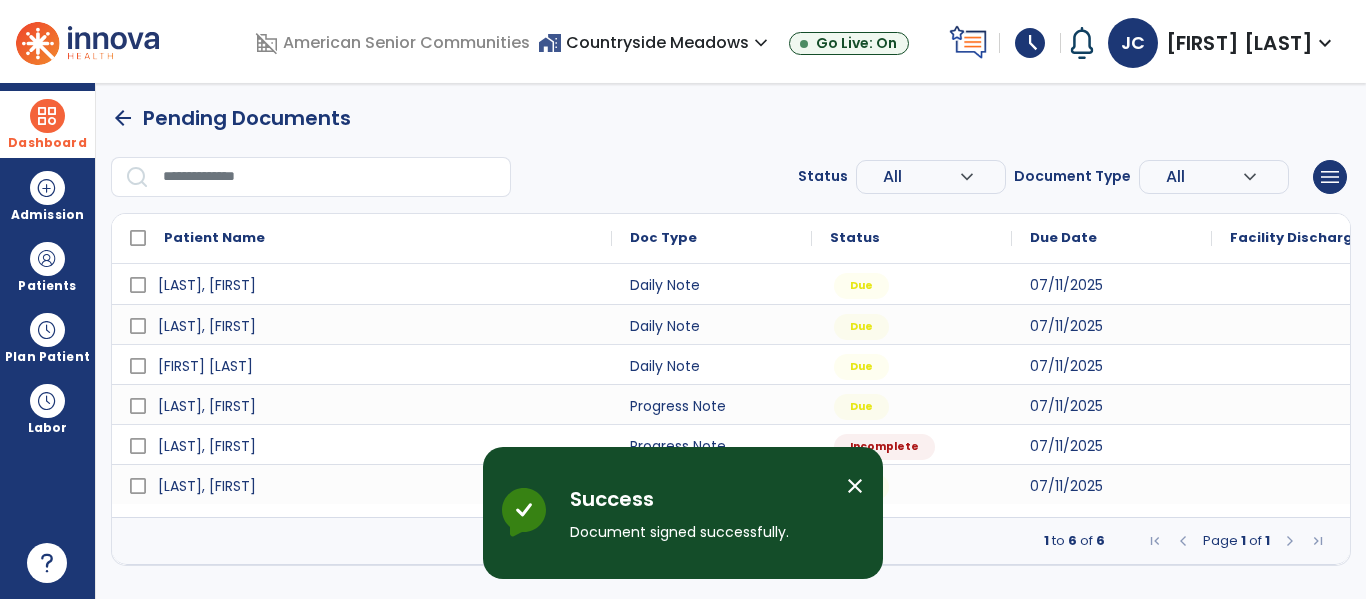 scroll, scrollTop: 0, scrollLeft: 0, axis: both 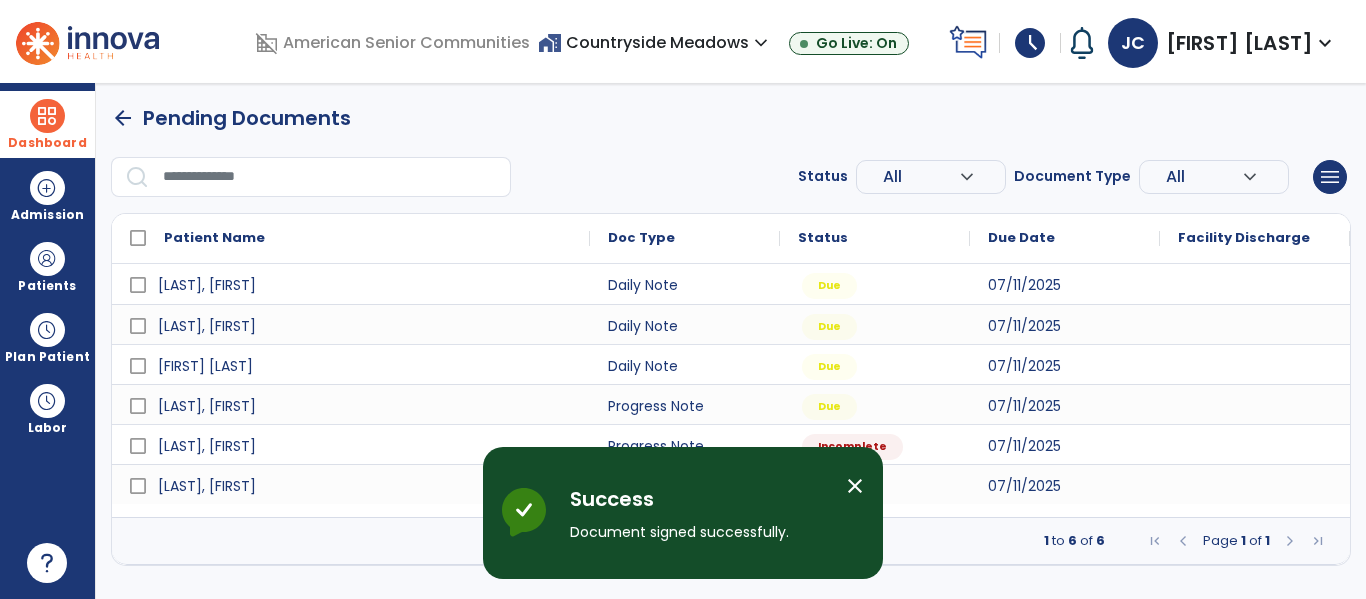 click on "arrow_back   Pending Documents" at bounding box center [731, 118] 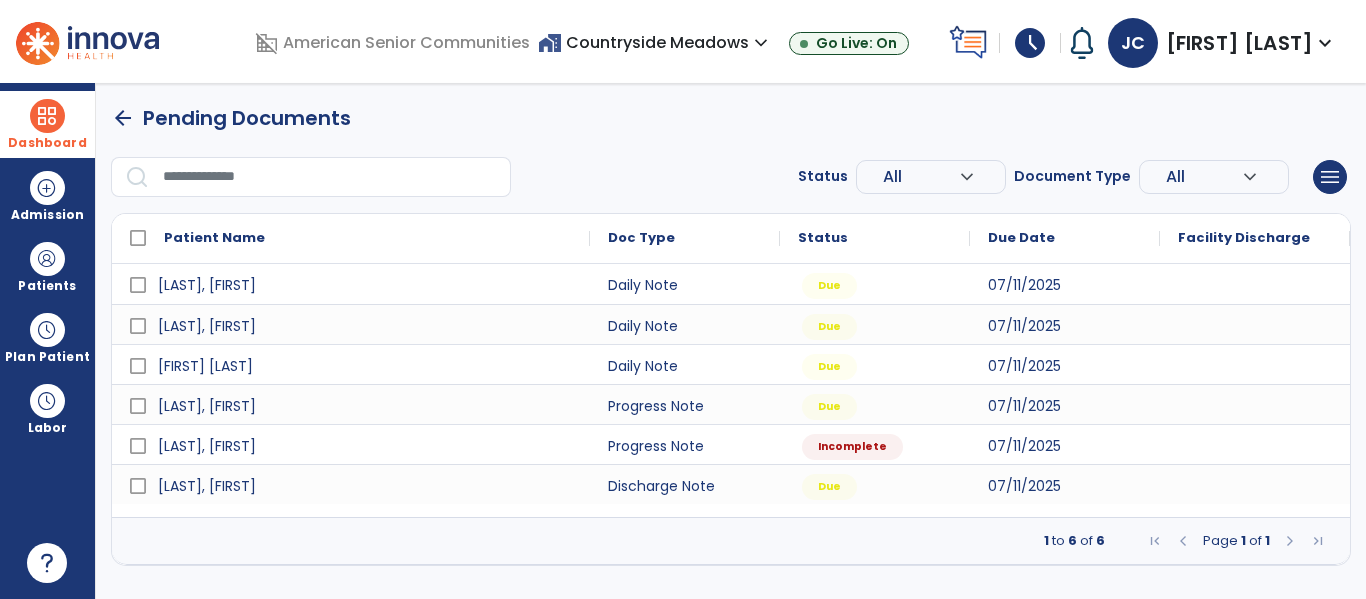 click at bounding box center [47, 116] 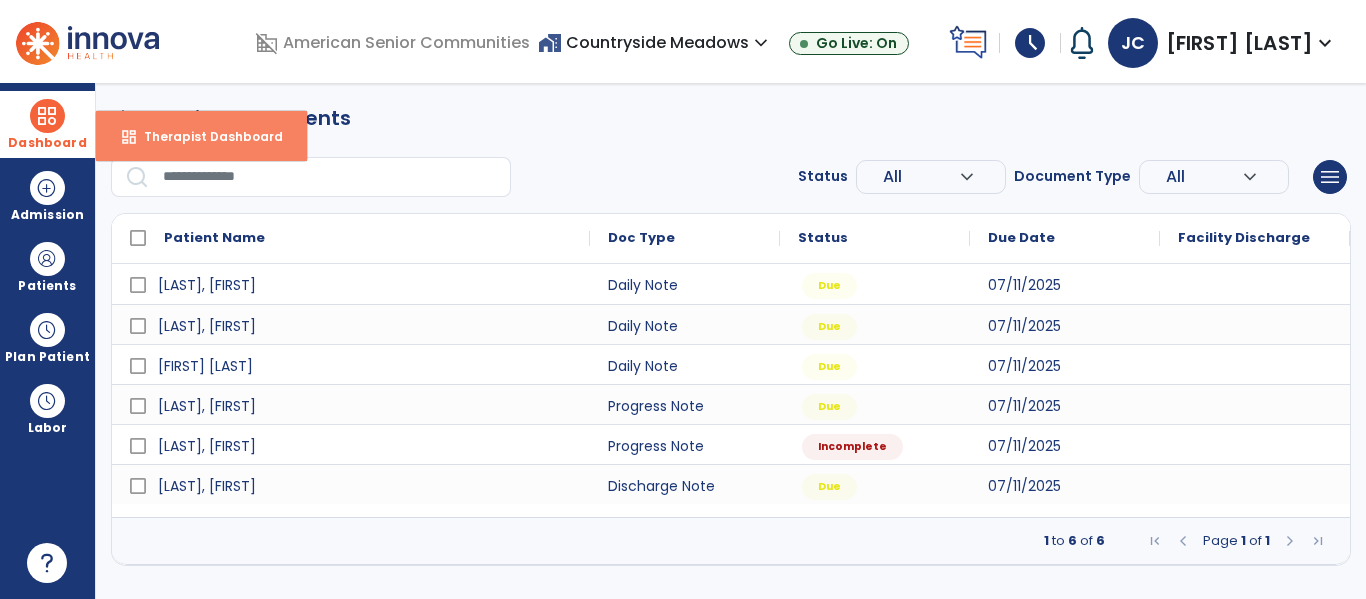 click on "dashboard  Therapist Dashboard" at bounding box center [201, 136] 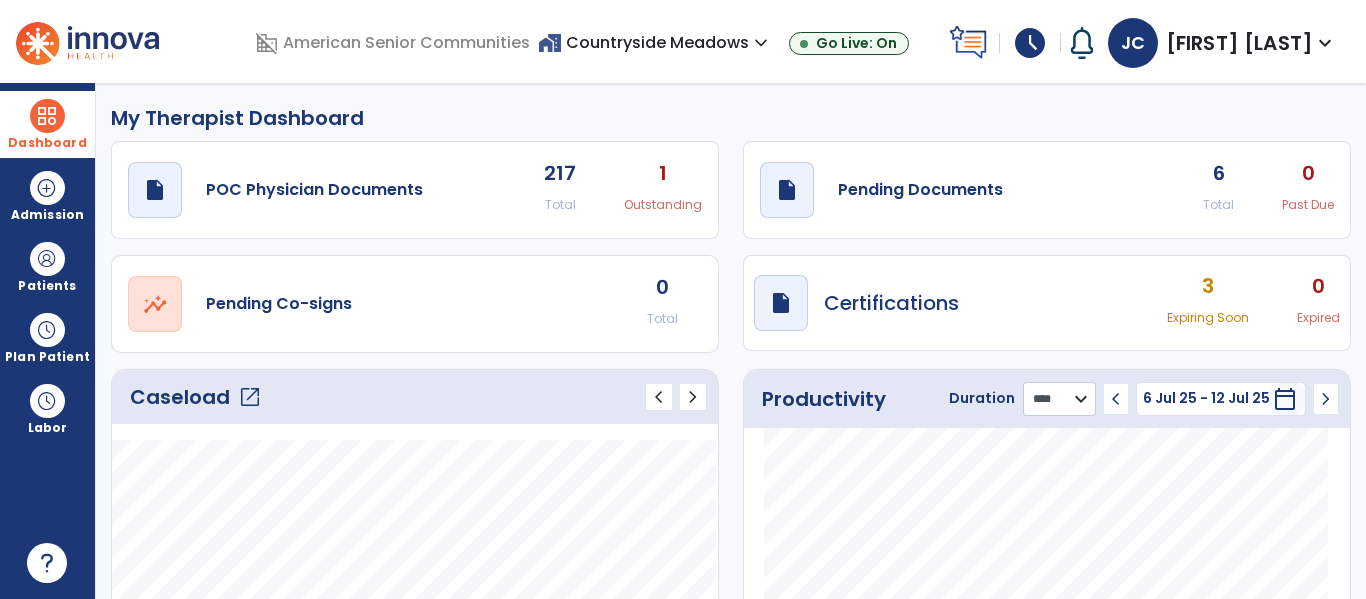 click on "******** **** ***" 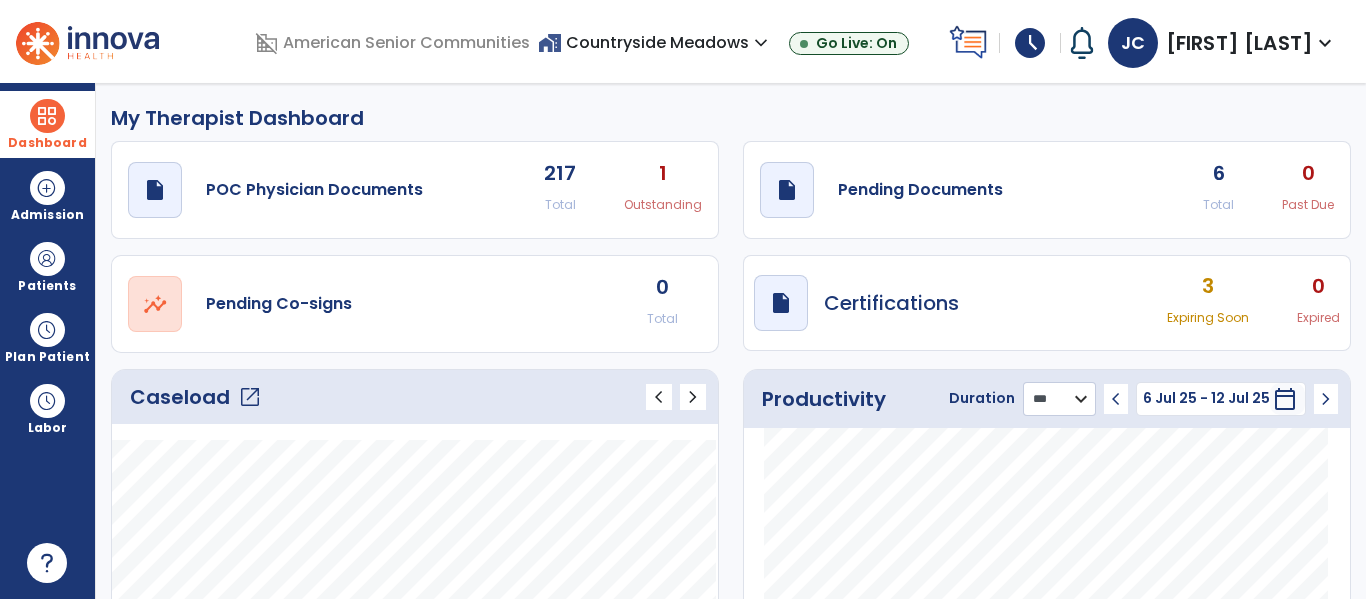 click on "******** **** ***" 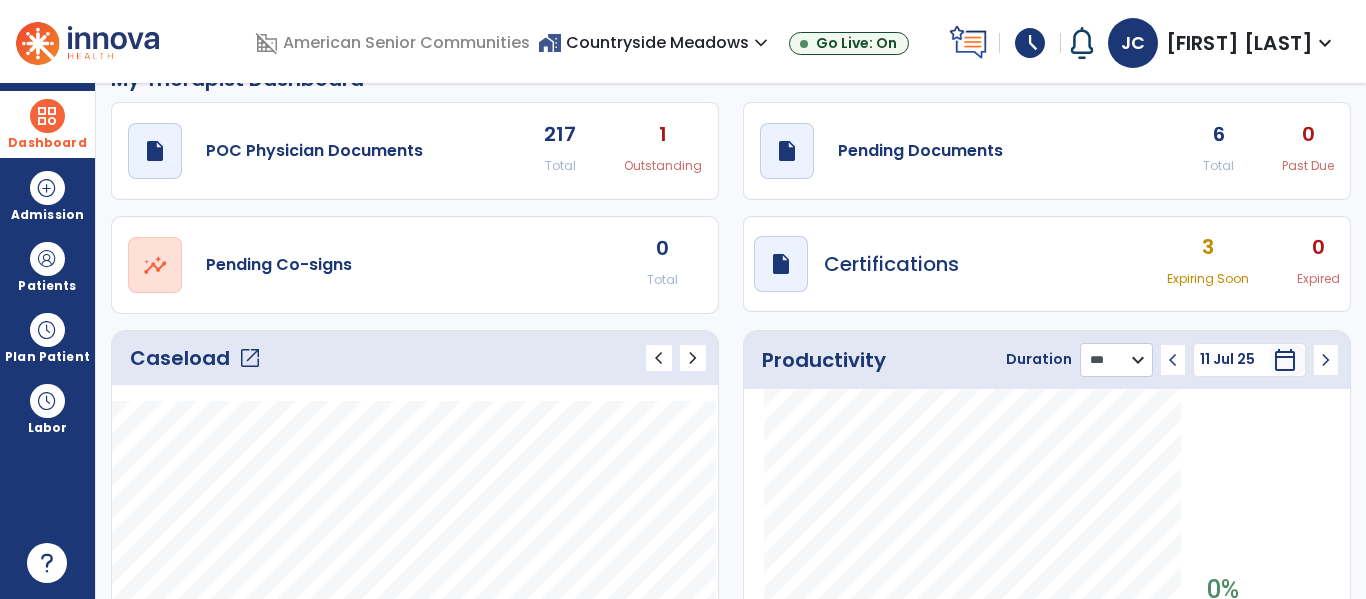 scroll, scrollTop: 0, scrollLeft: 0, axis: both 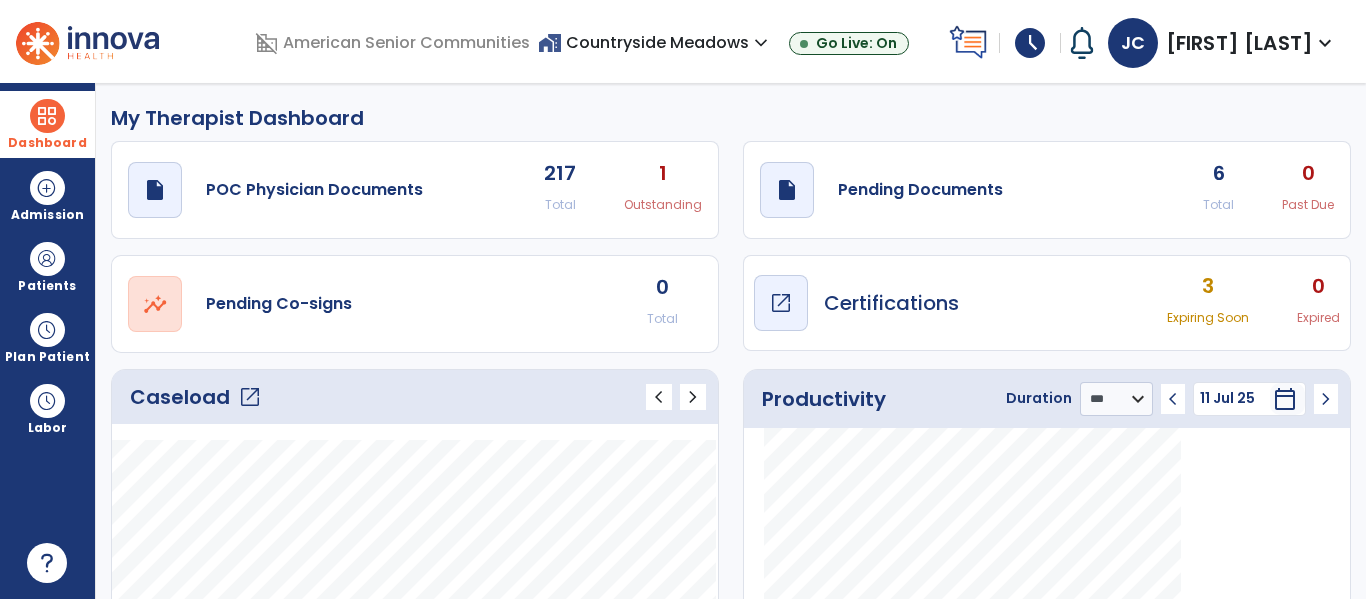 click on "Certifications" at bounding box center (891, 303) 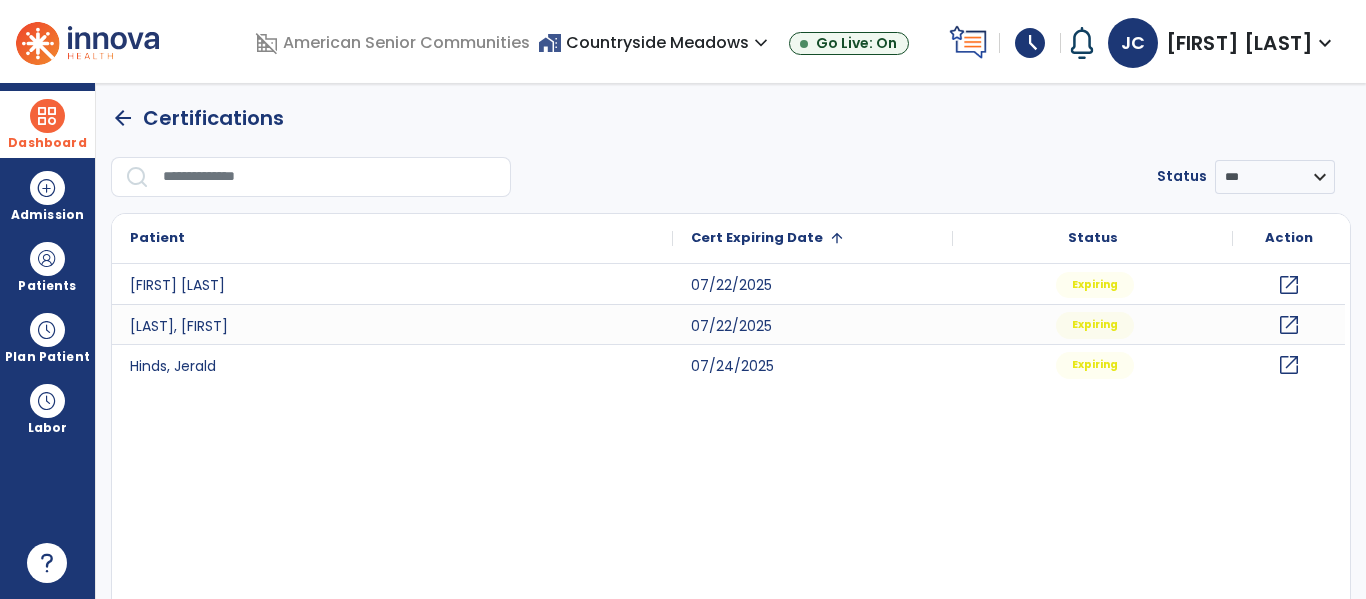 click on "Dashboard" at bounding box center [47, 124] 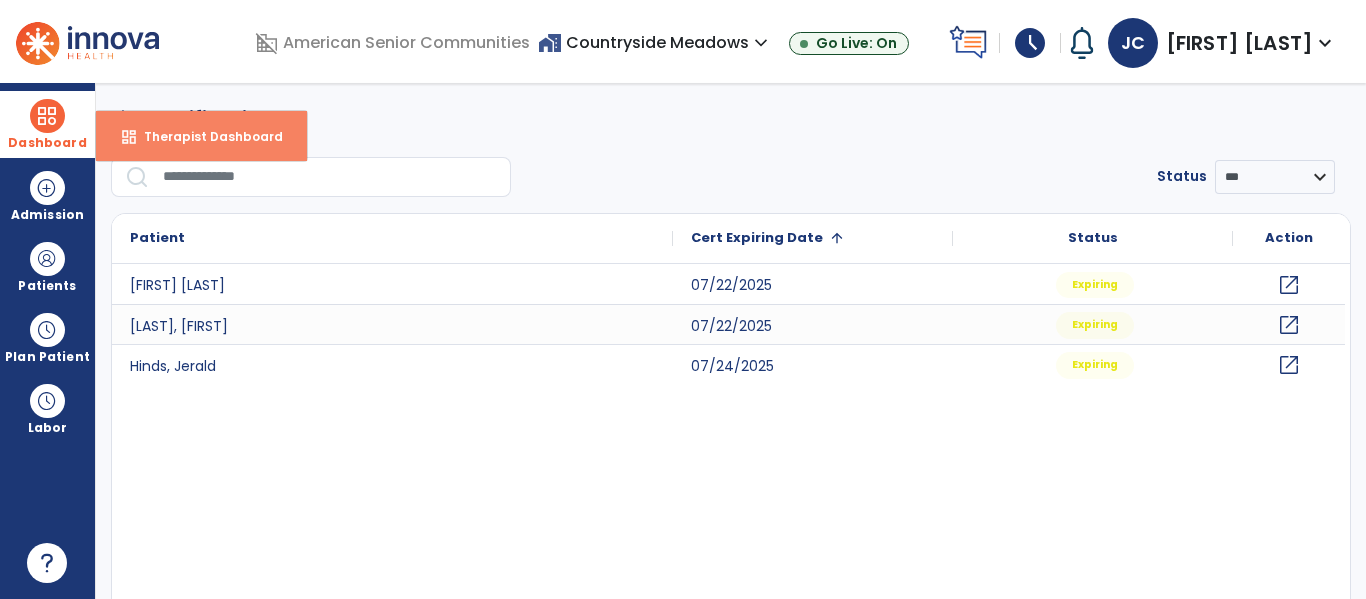click on "Therapist Dashboard" at bounding box center (205, 136) 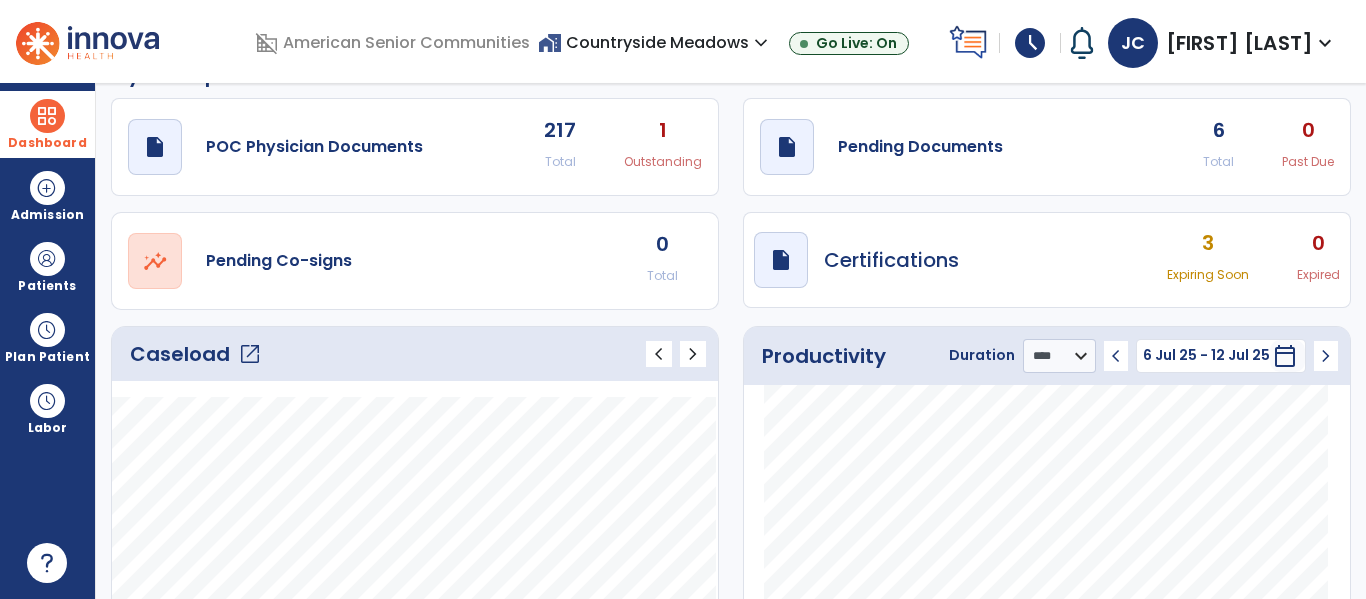 scroll, scrollTop: 0, scrollLeft: 0, axis: both 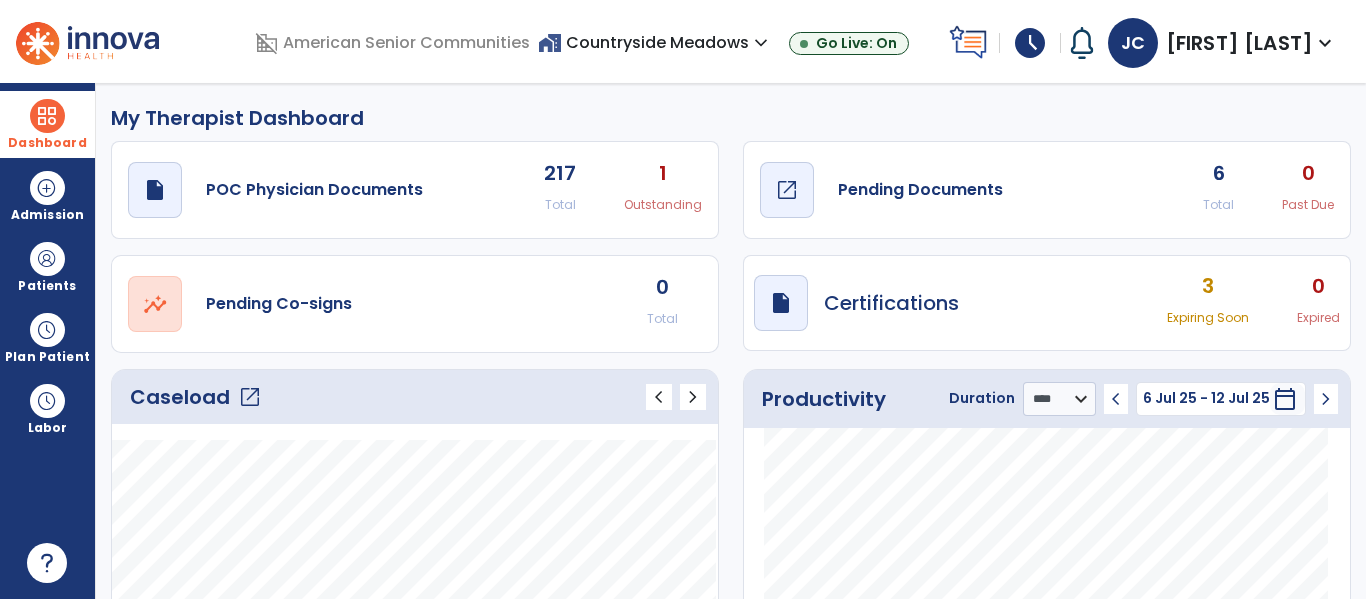 click on "Pending Documents" 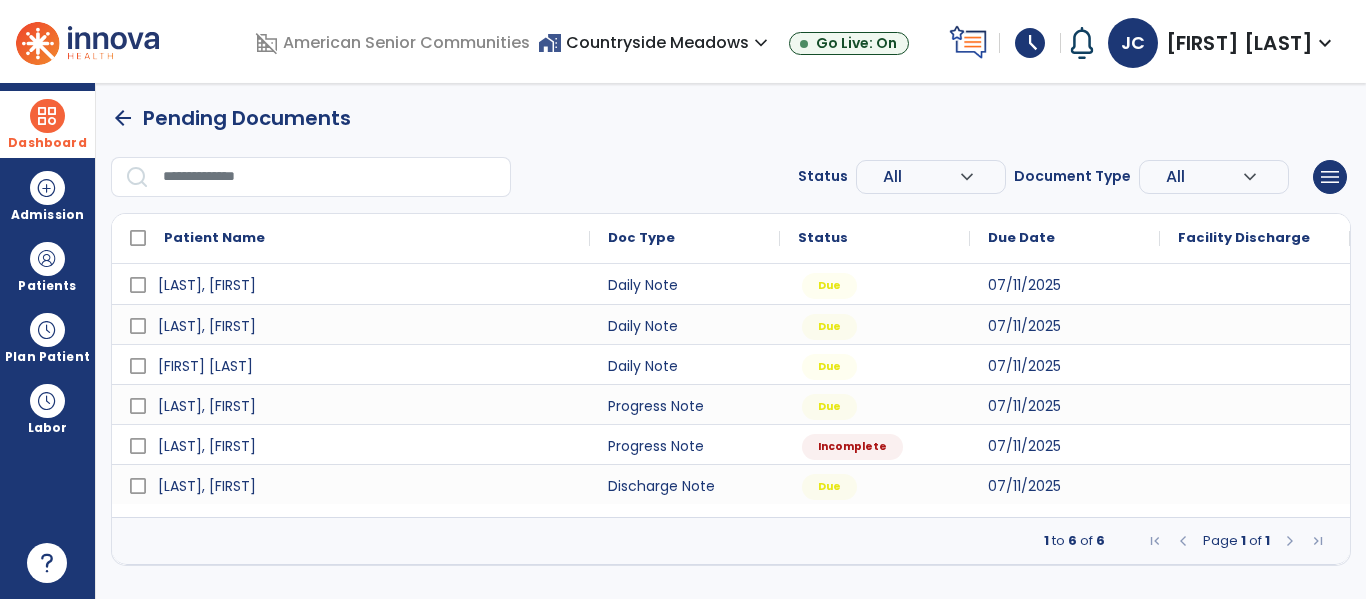 click at bounding box center [1255, 364] 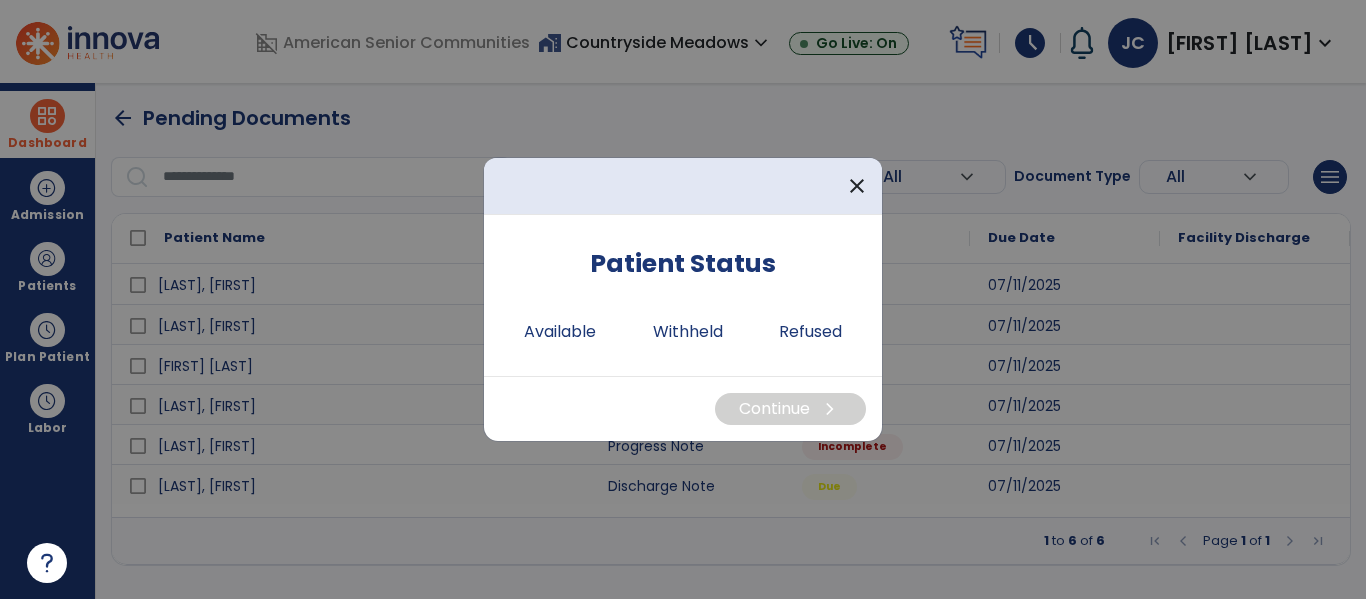 click at bounding box center [683, 299] 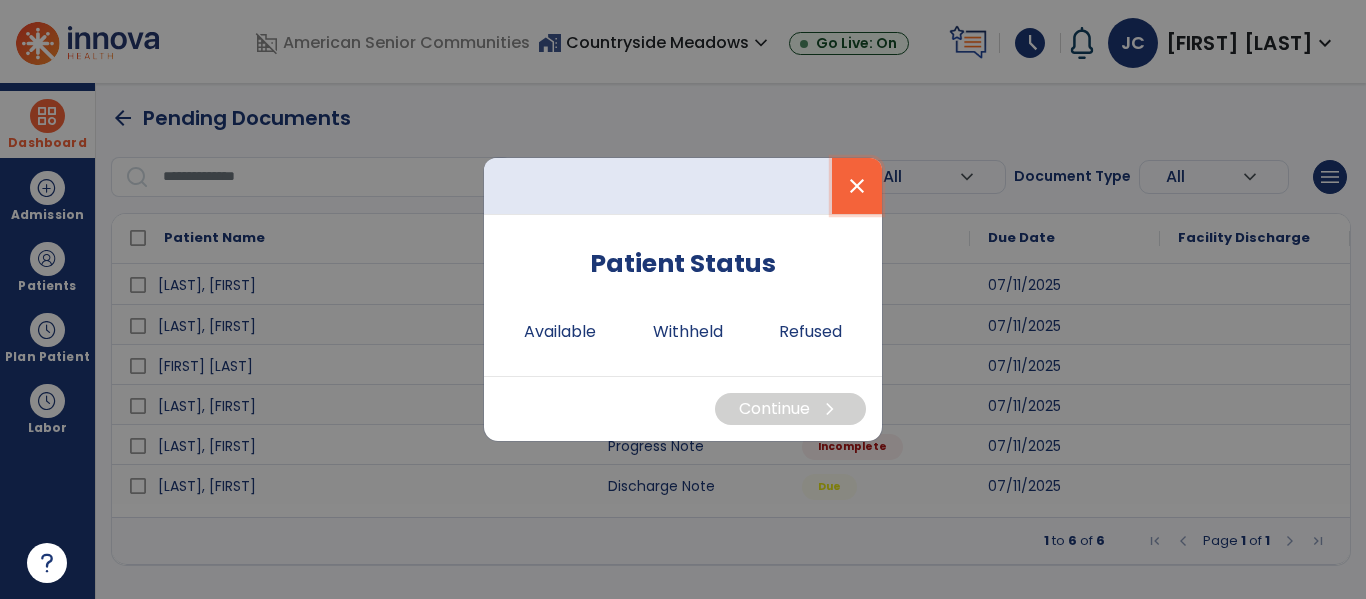 click on "close" at bounding box center [857, 186] 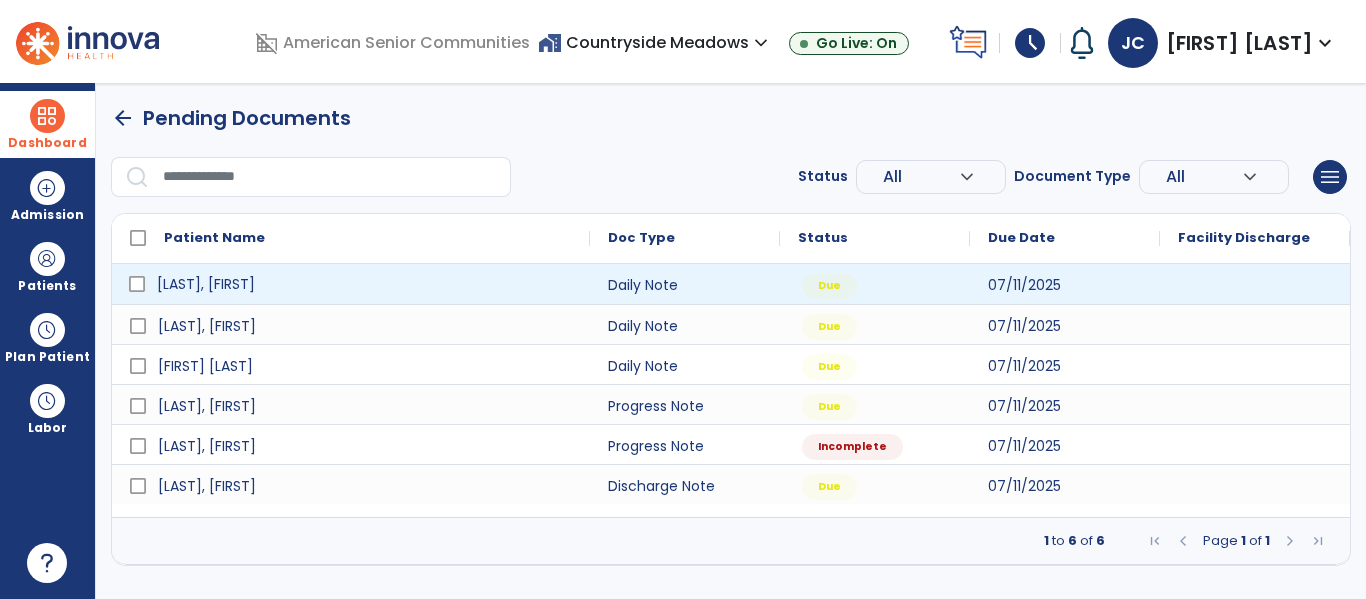 click on "[LAST], [FIRST]" at bounding box center [365, 284] 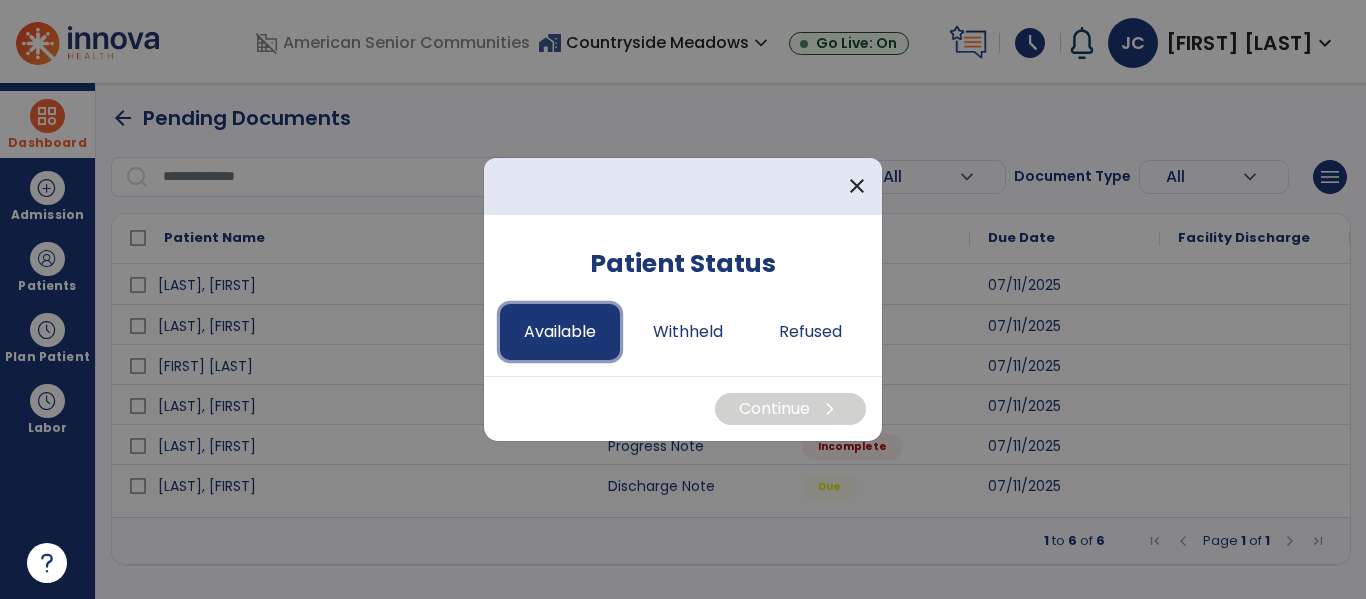 click on "Available" at bounding box center (560, 332) 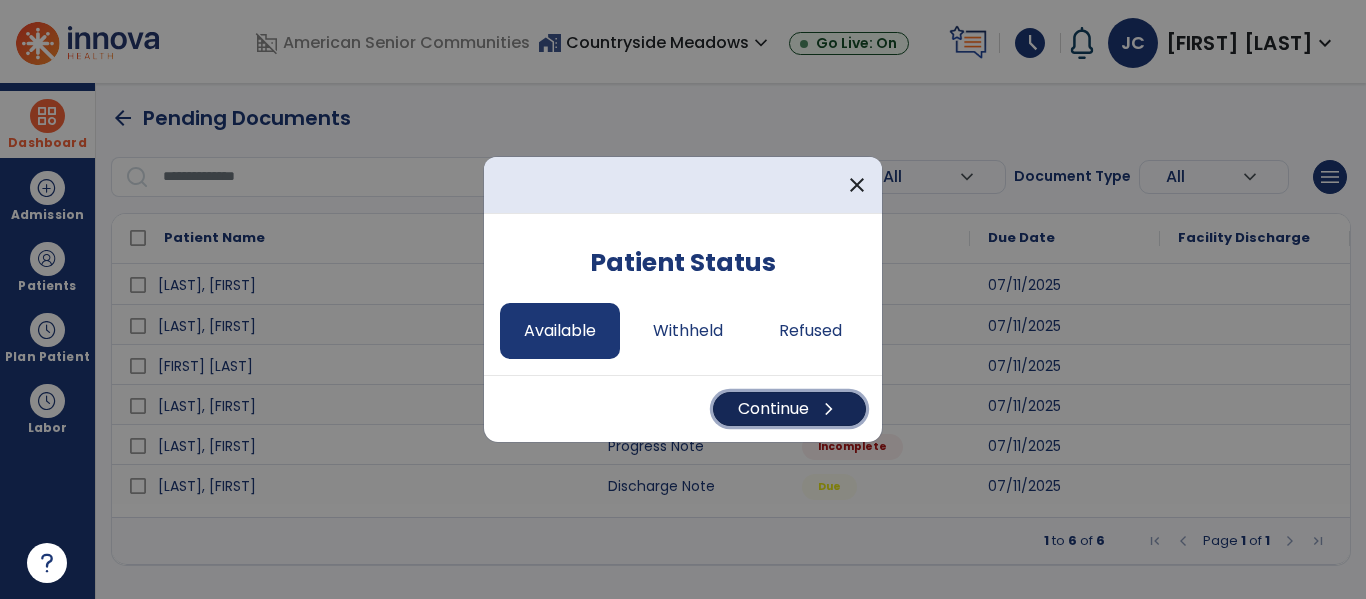 click on "Continue   chevron_right" at bounding box center (789, 409) 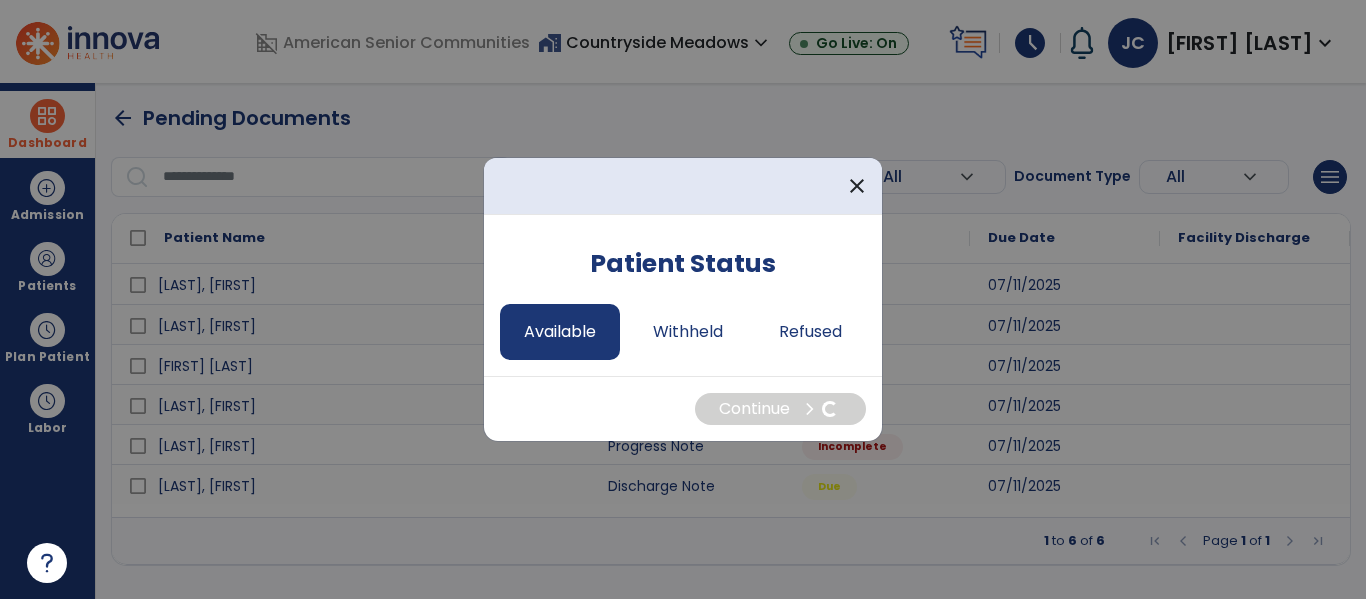 select on "*" 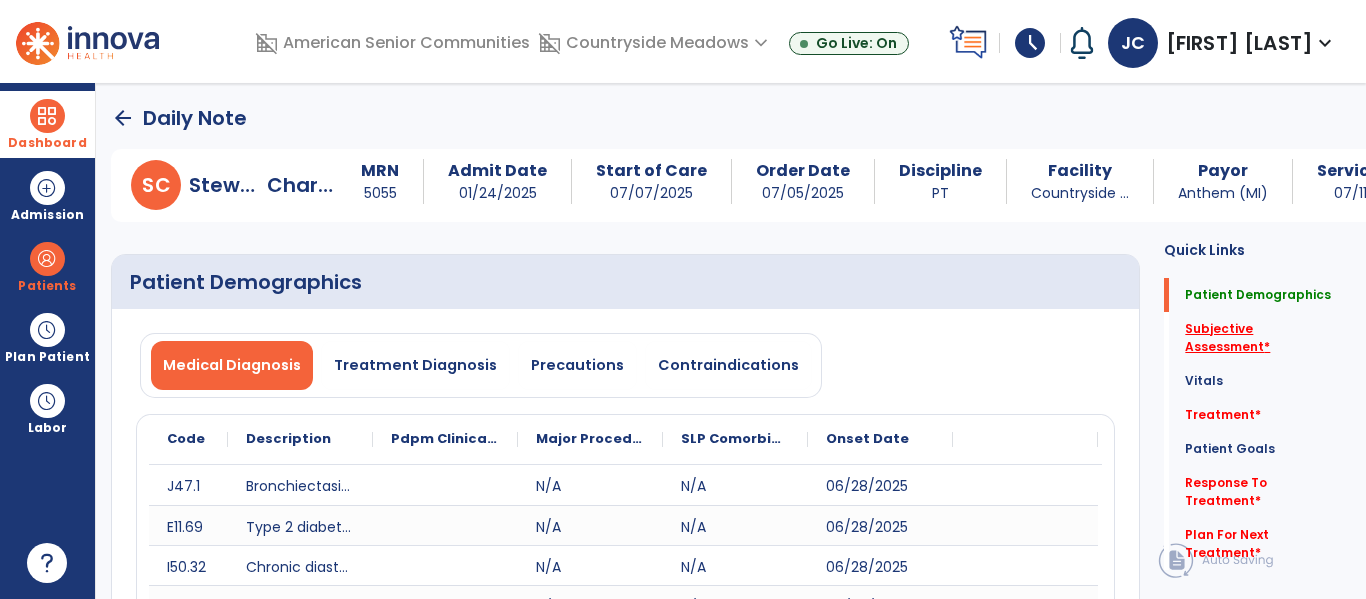 click on "Subjective Assessment   *" 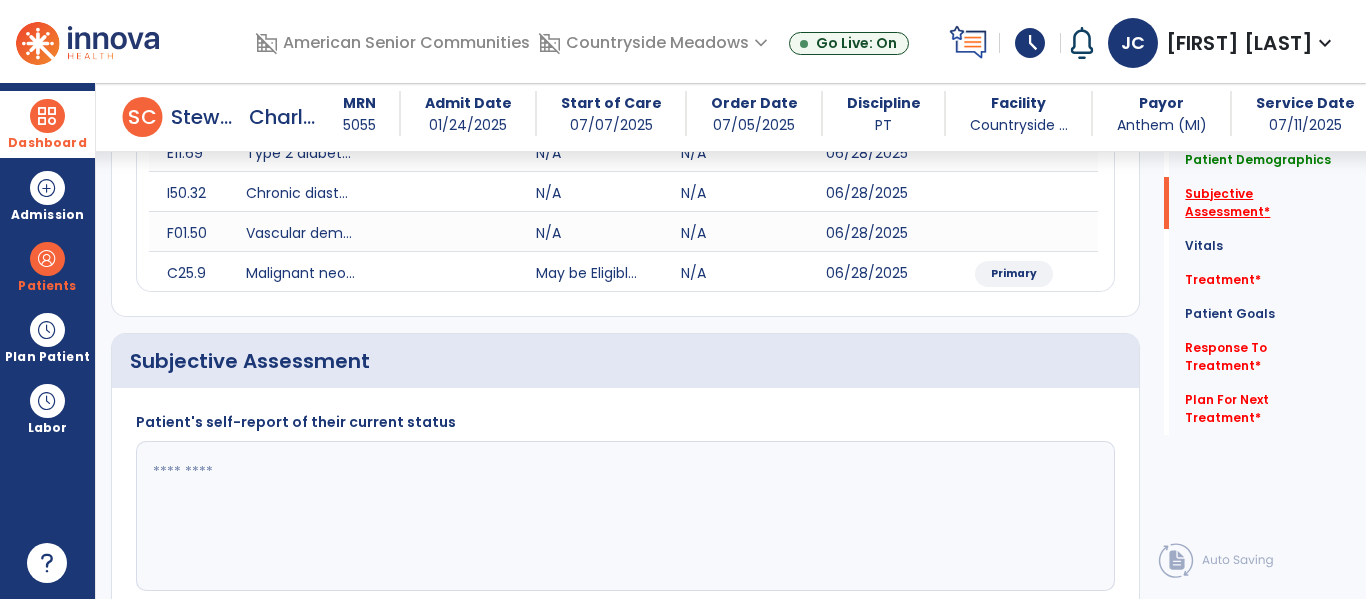 scroll, scrollTop: 507, scrollLeft: 0, axis: vertical 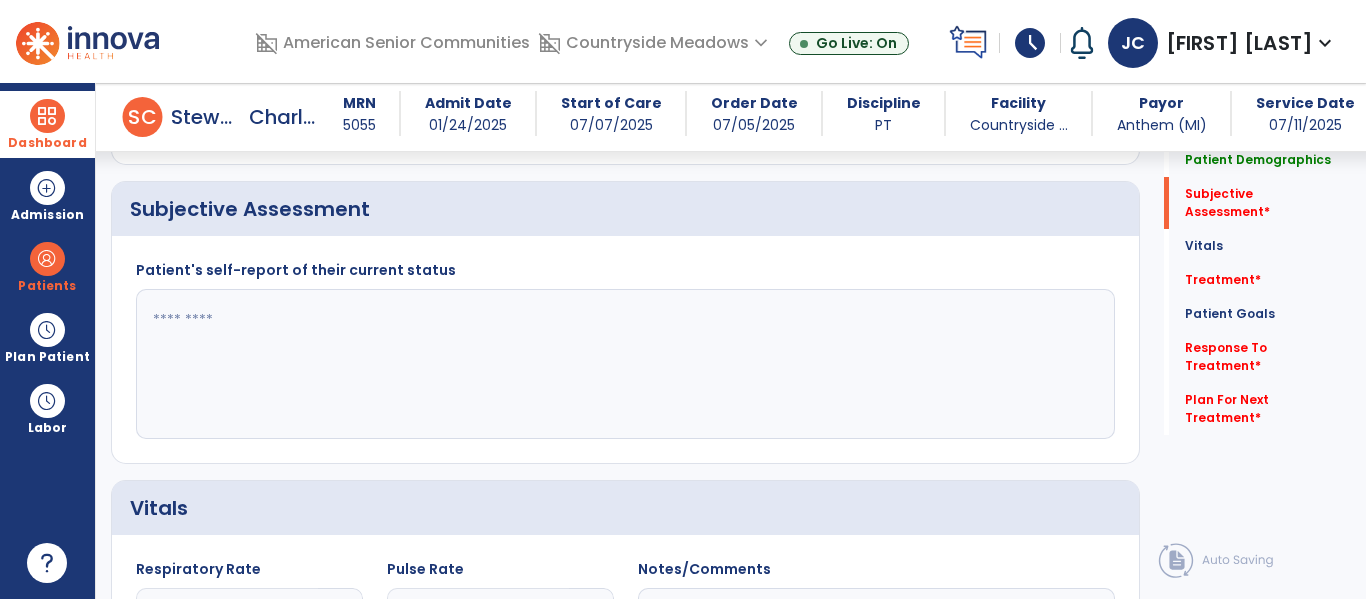 click 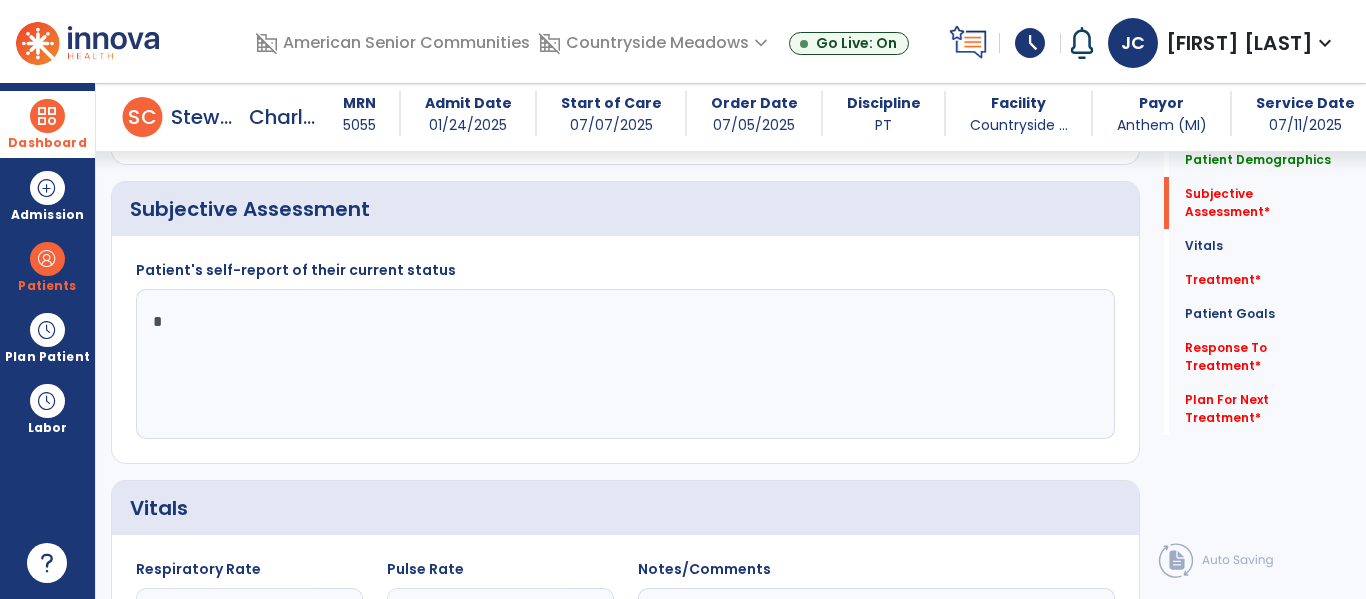 type on "**" 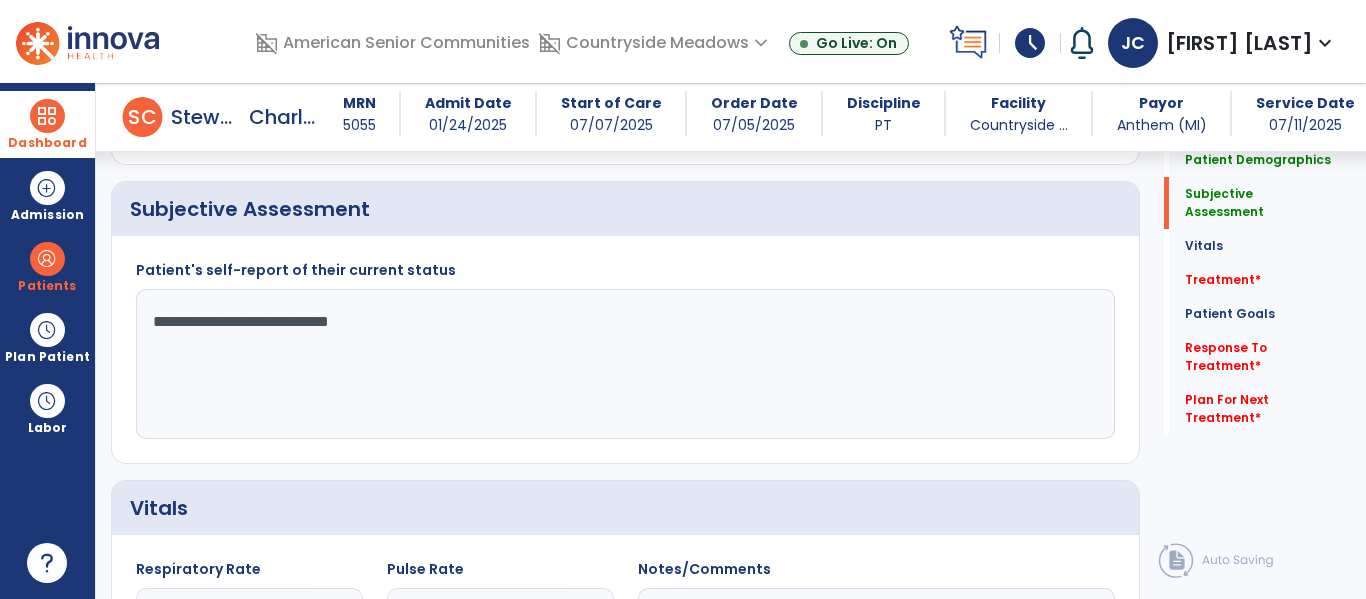 click on "**********" 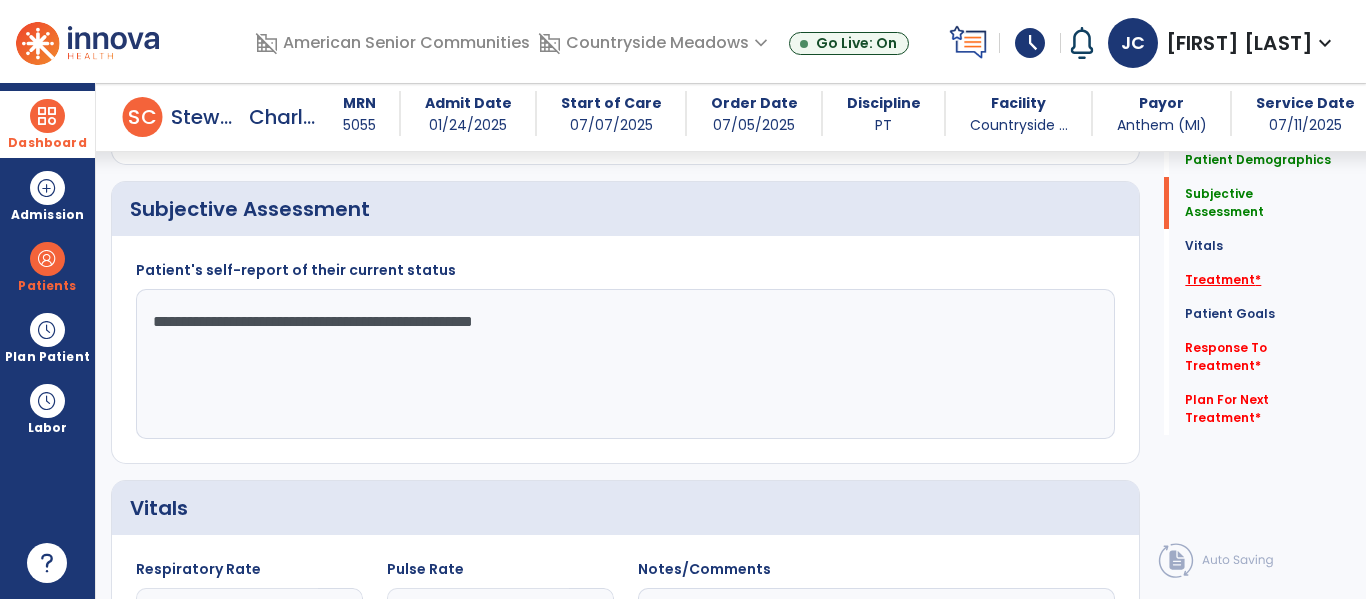 type on "**********" 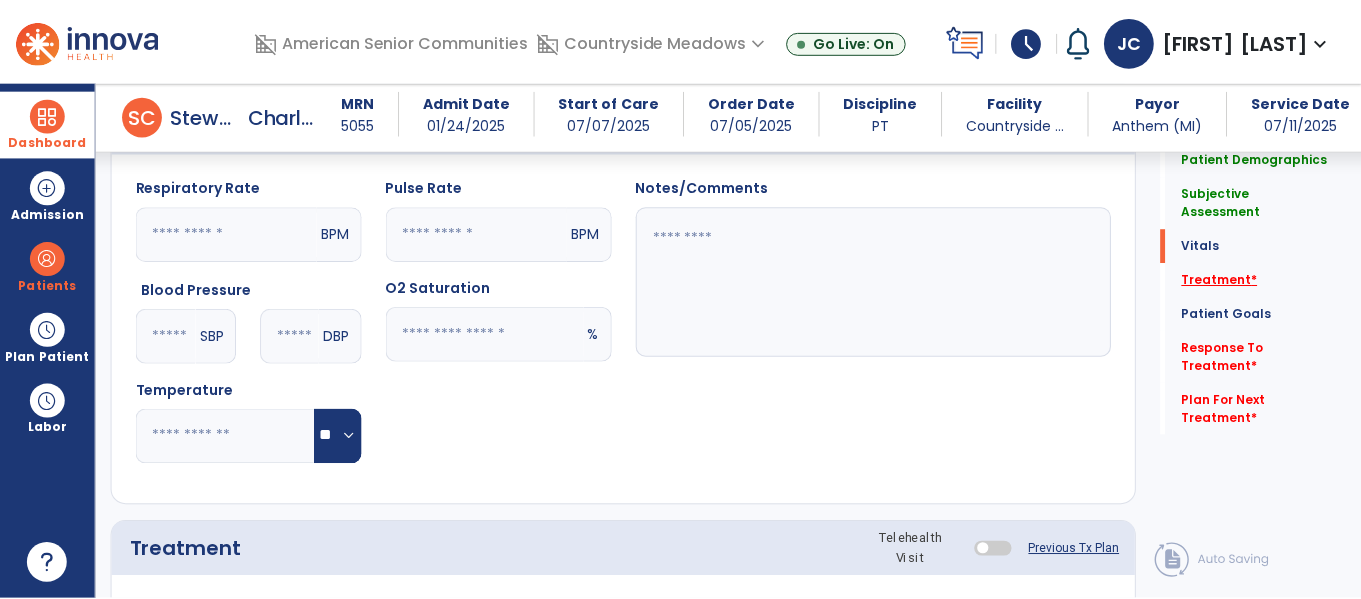 scroll, scrollTop: 1196, scrollLeft: 0, axis: vertical 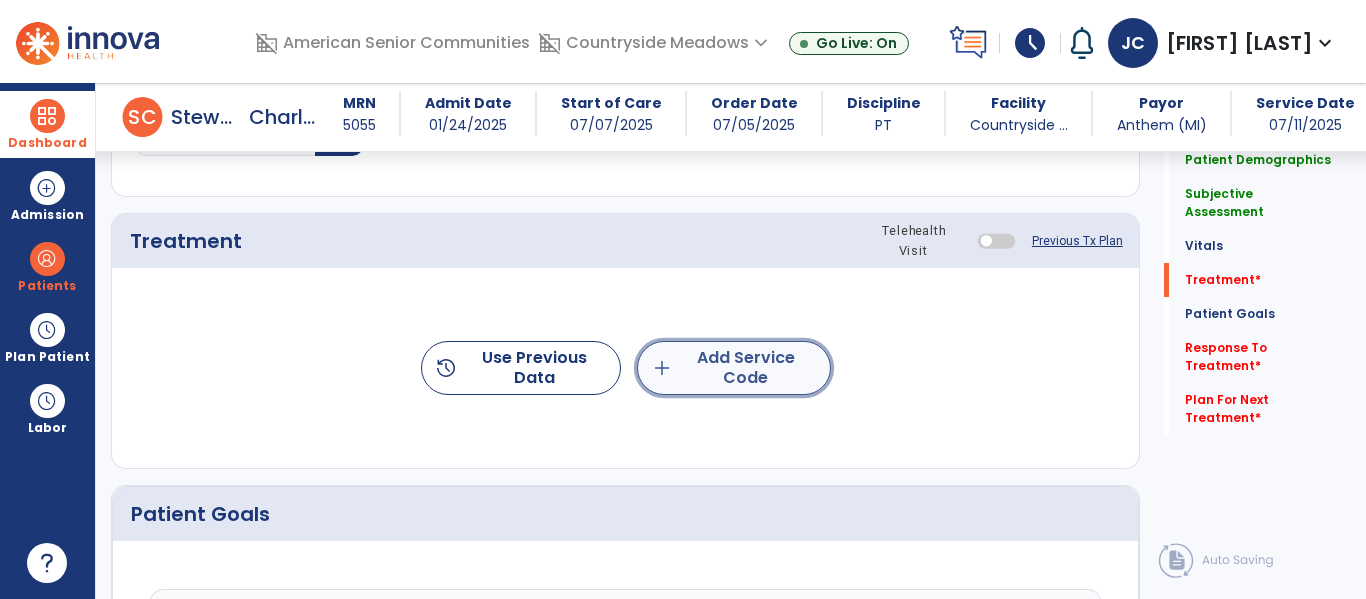click on "add  Add Service Code" 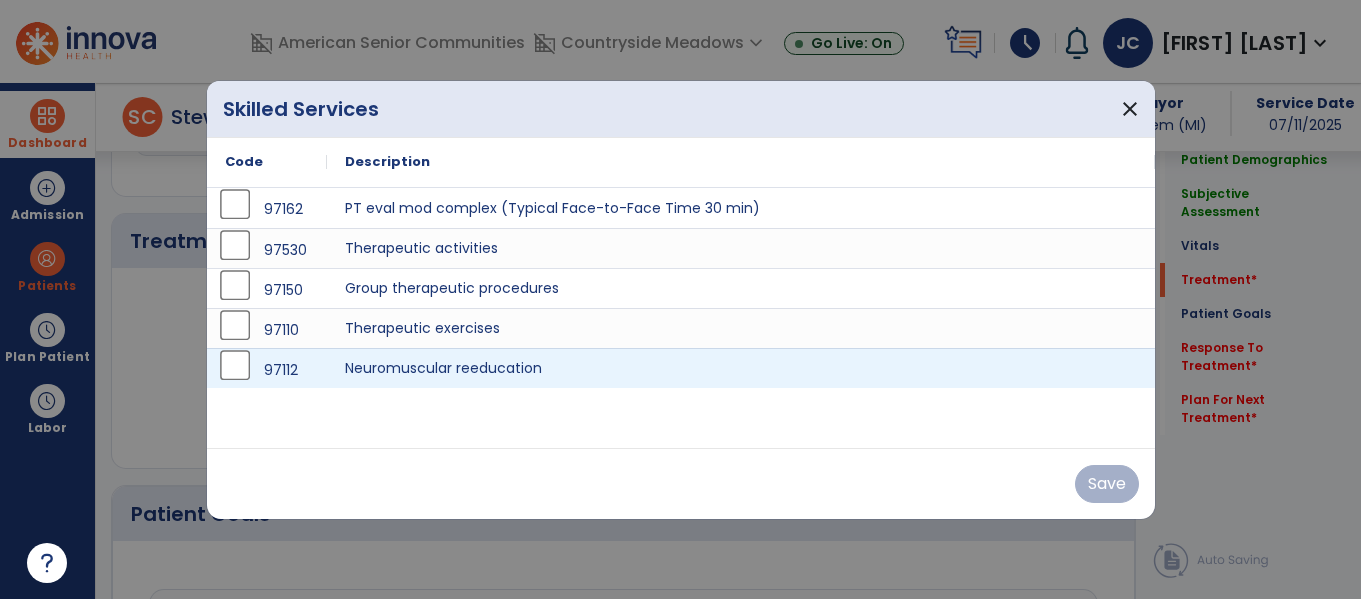 scroll, scrollTop: 1196, scrollLeft: 0, axis: vertical 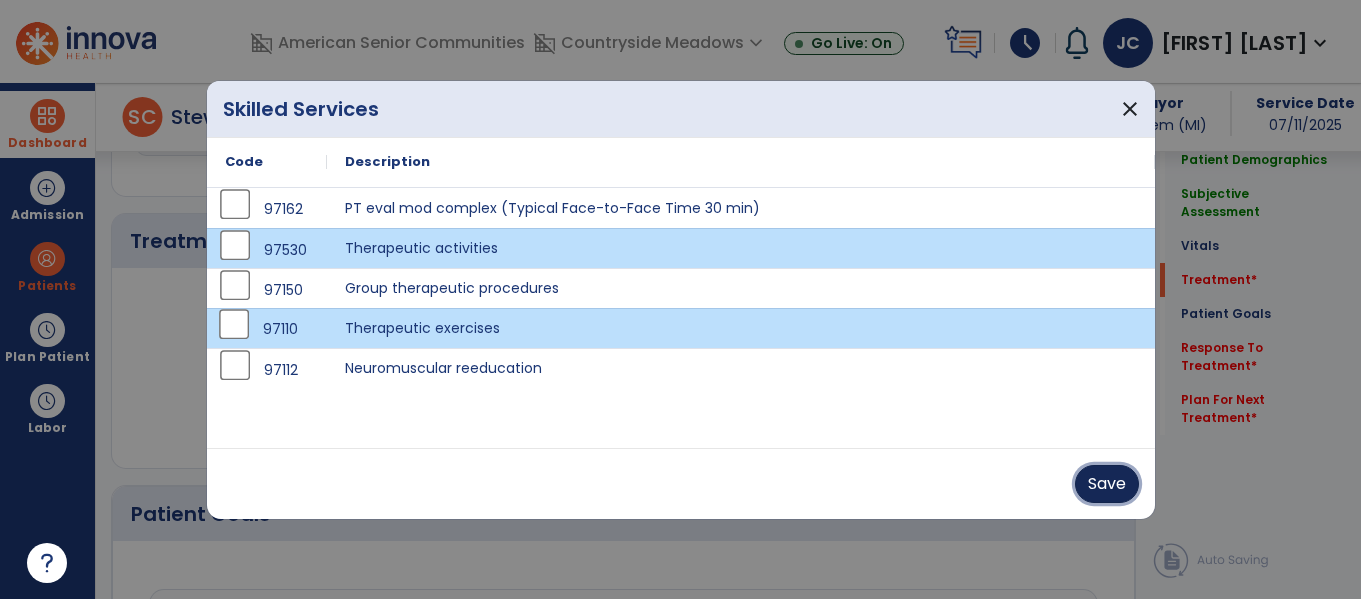 click on "Save" at bounding box center (1107, 484) 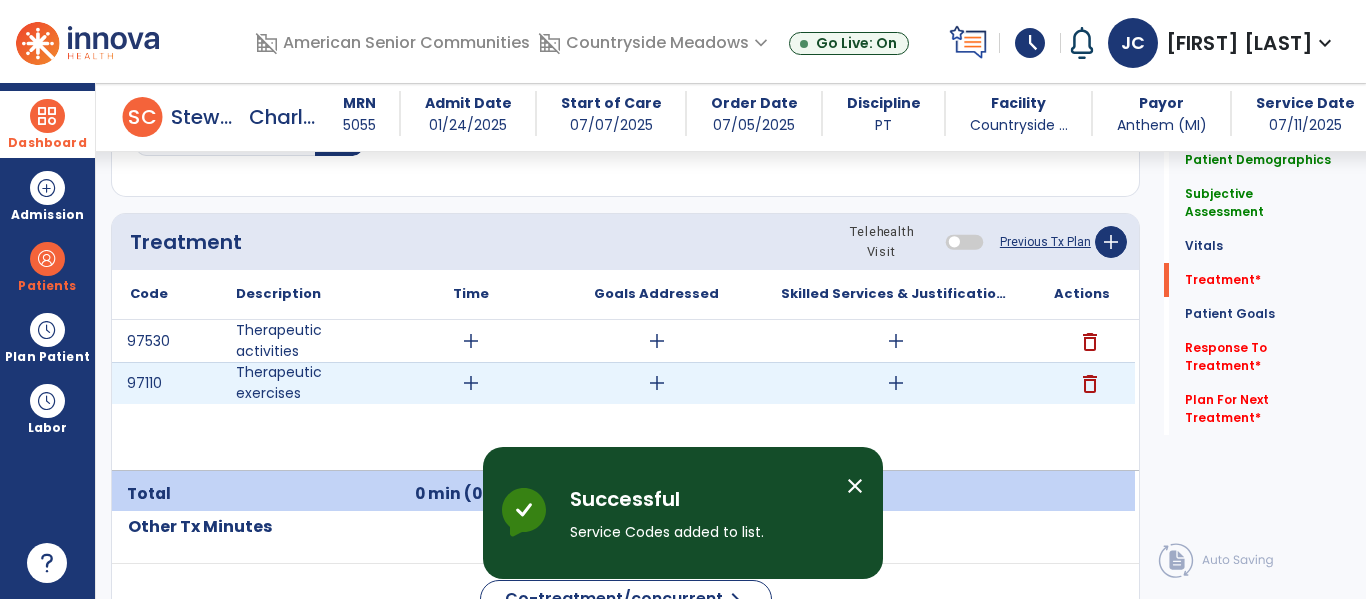 click on "add" at bounding box center [471, 383] 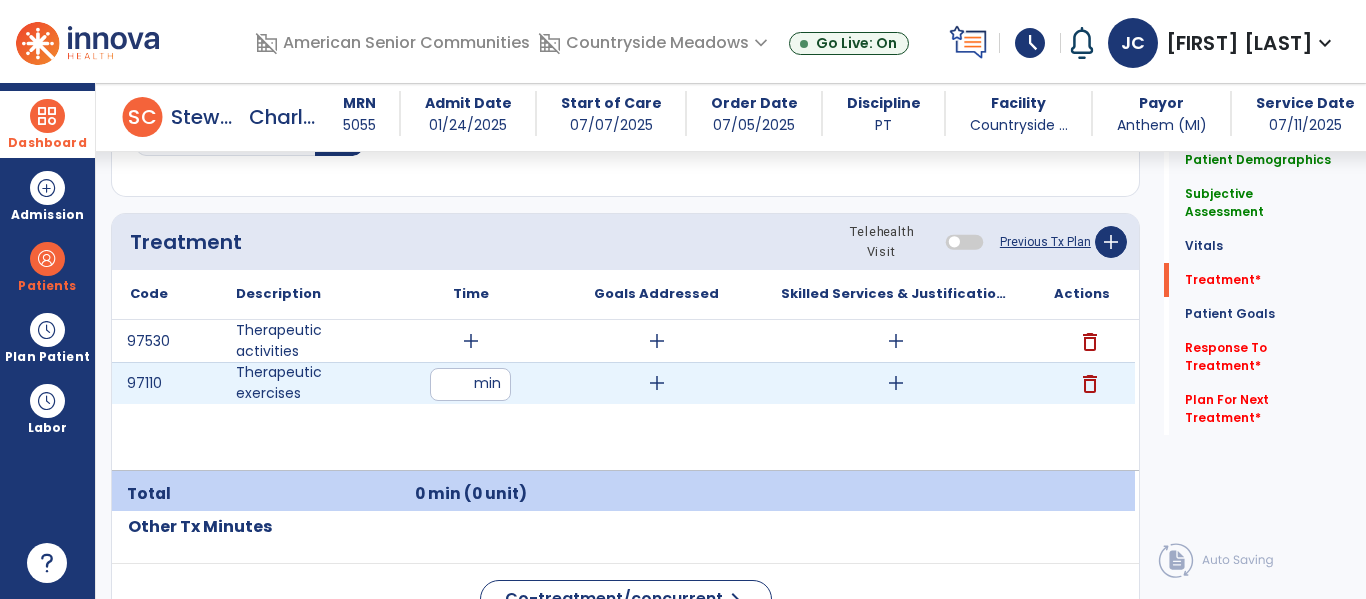 type on "*" 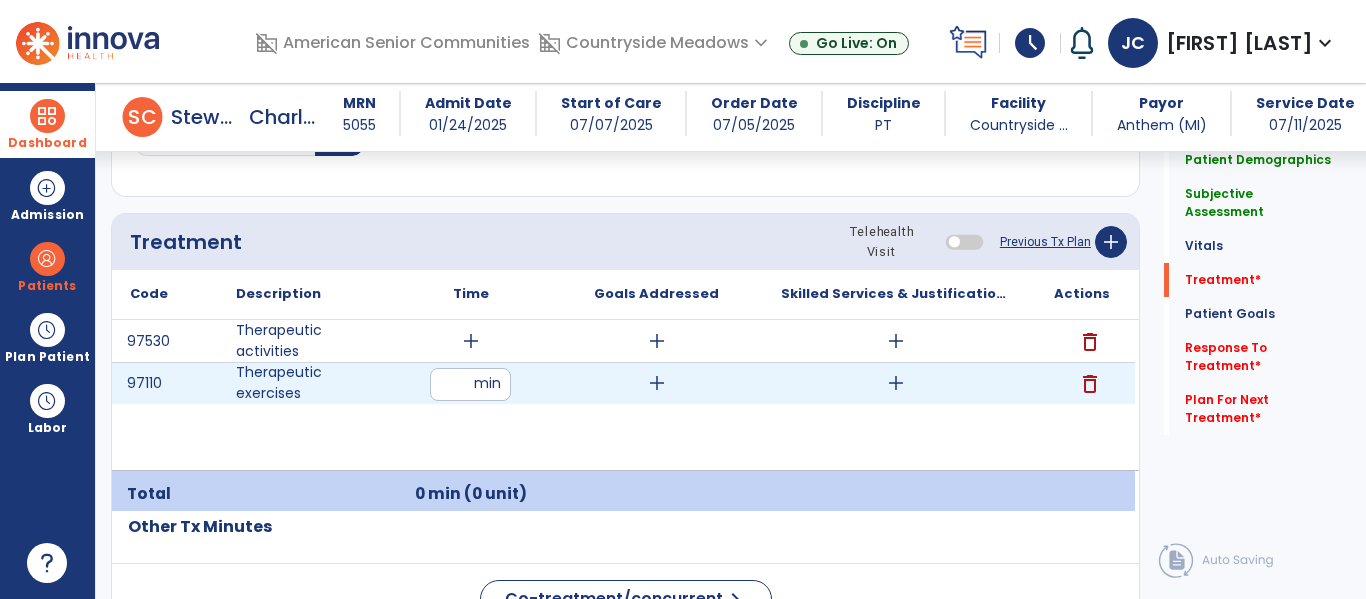 type on "**" 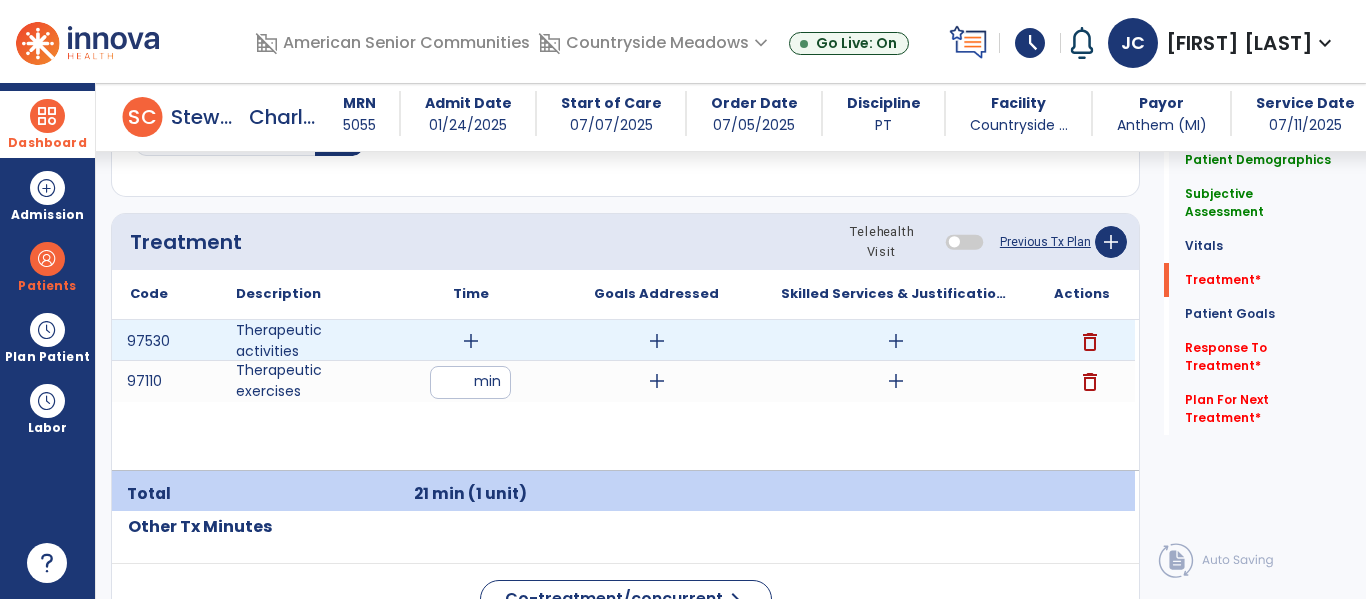 click on "add" at bounding box center (471, 341) 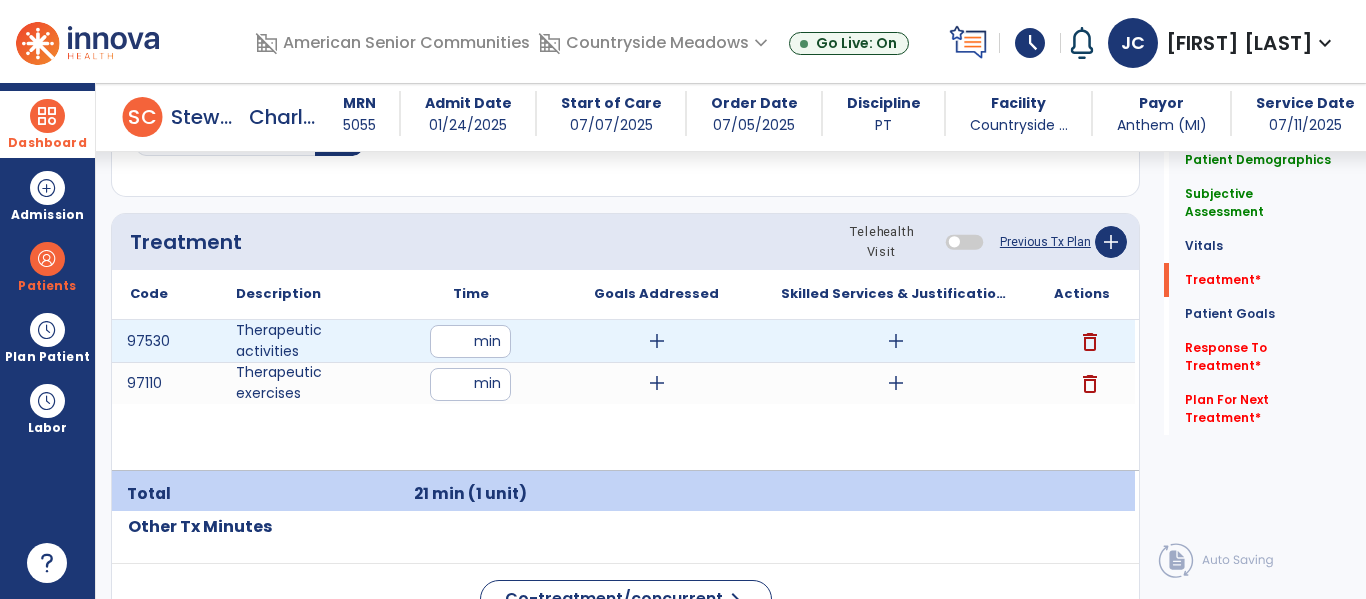 type on "**" 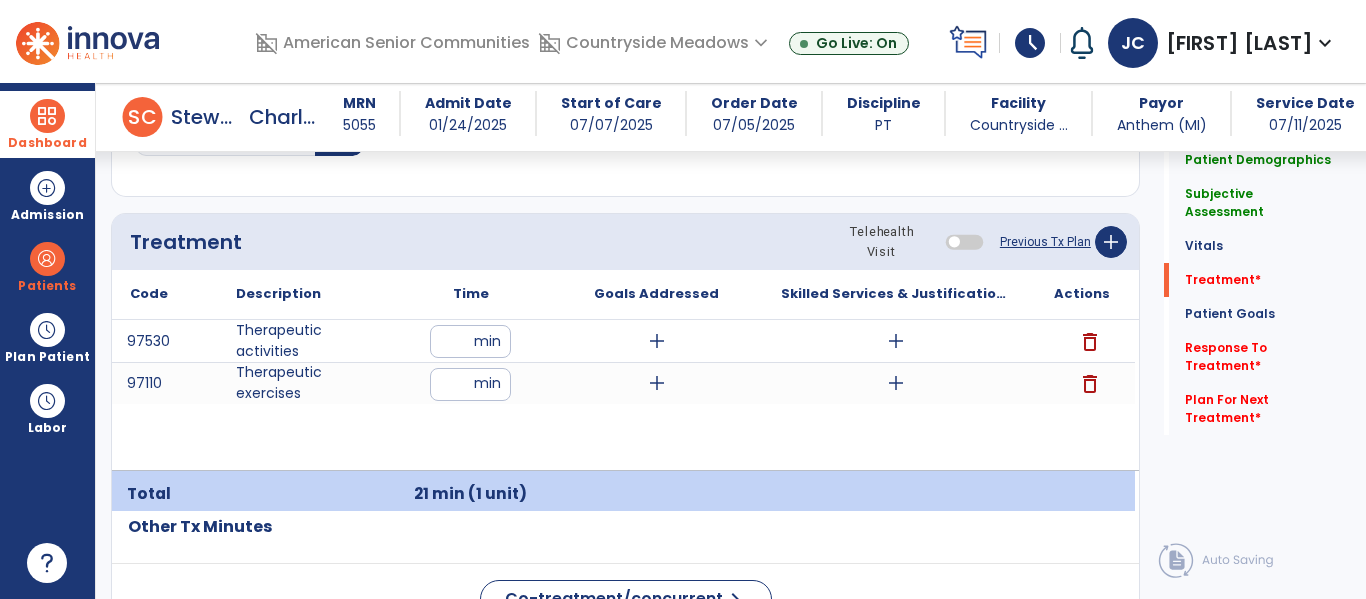 click on "97530  Therapeutic activities  ** min add add delete 97110  Therapeutic exercises  ** min add add delete" at bounding box center (623, 395) 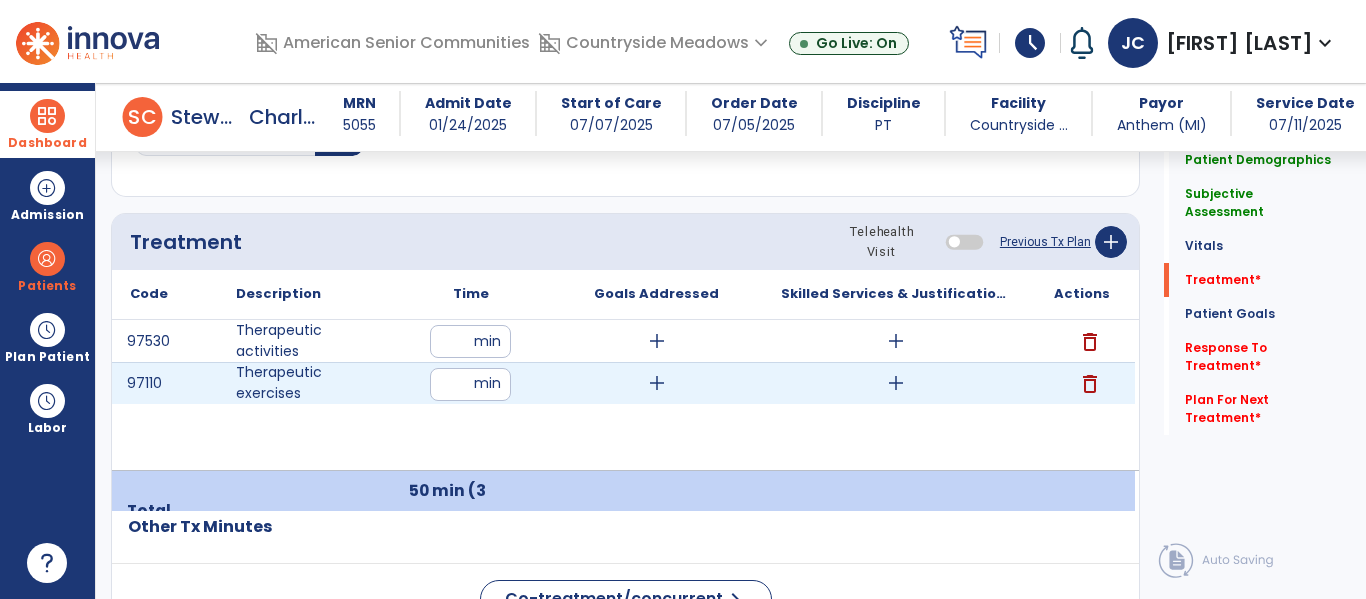 click on "**" at bounding box center [470, 384] 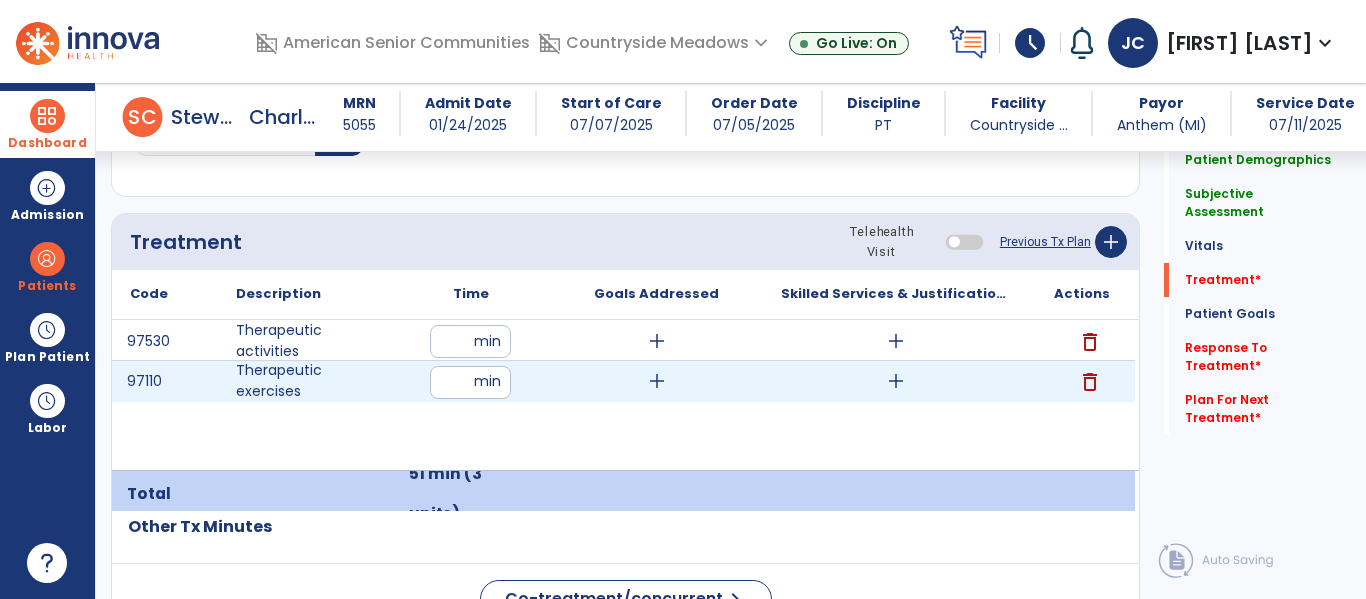 click on "add" at bounding box center [896, 381] 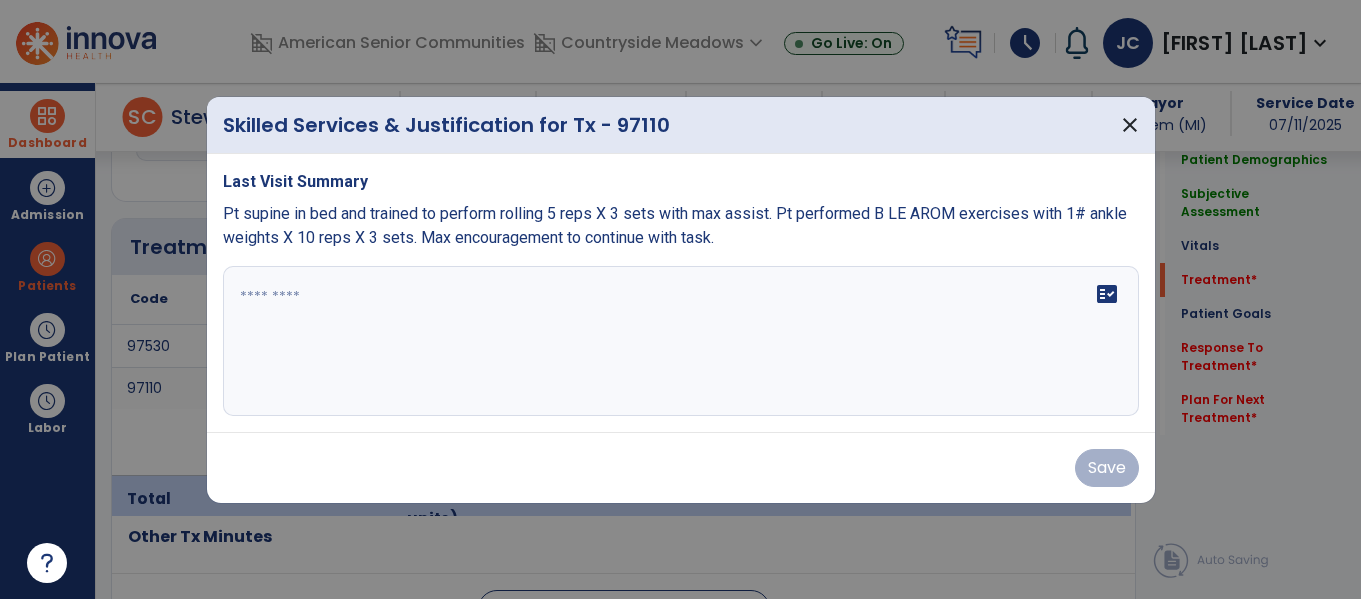 scroll, scrollTop: 1196, scrollLeft: 0, axis: vertical 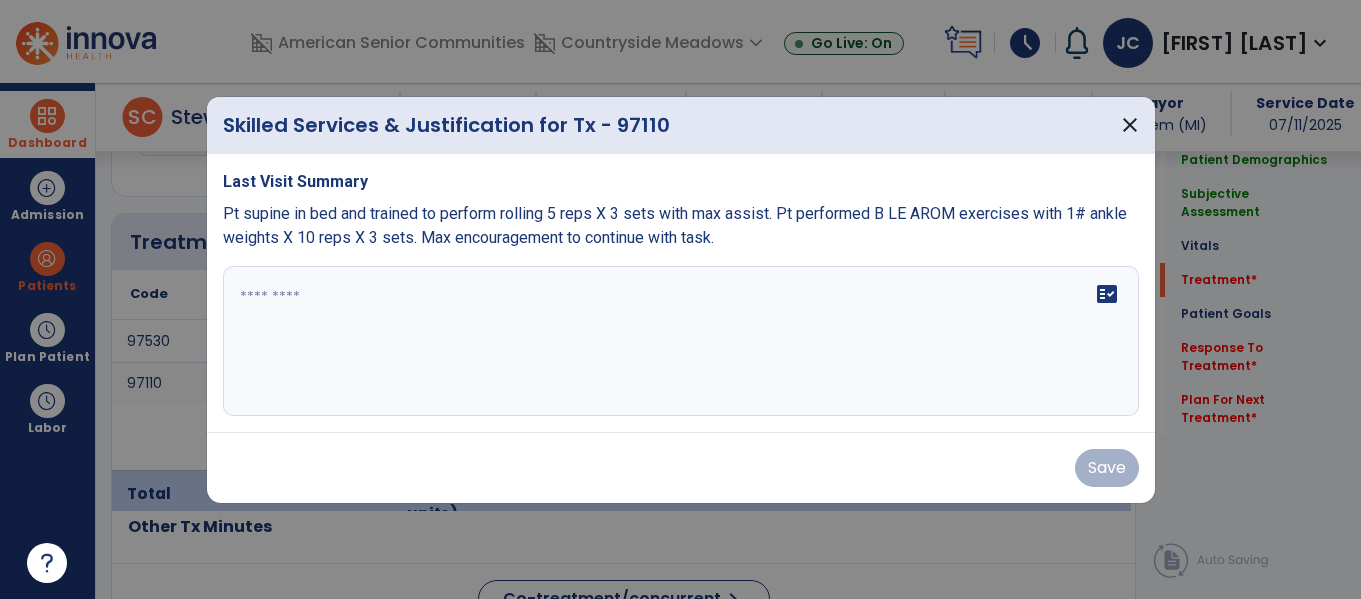 click on "fact_check" at bounding box center [681, 341] 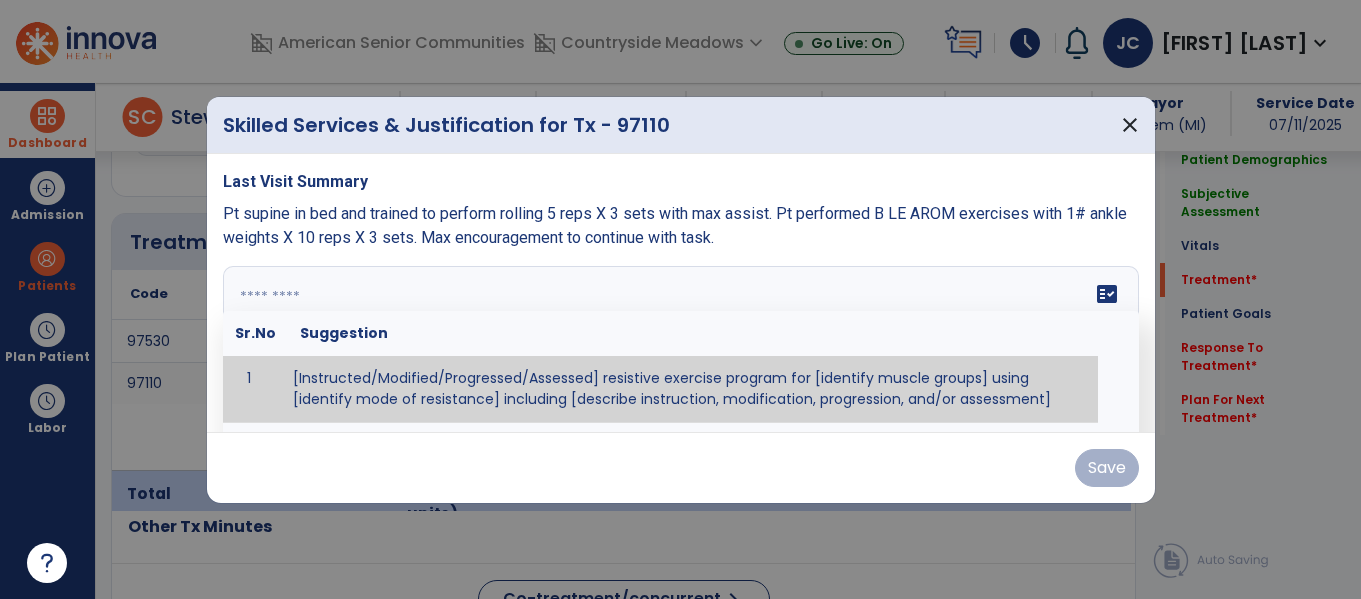 click at bounding box center (678, 341) 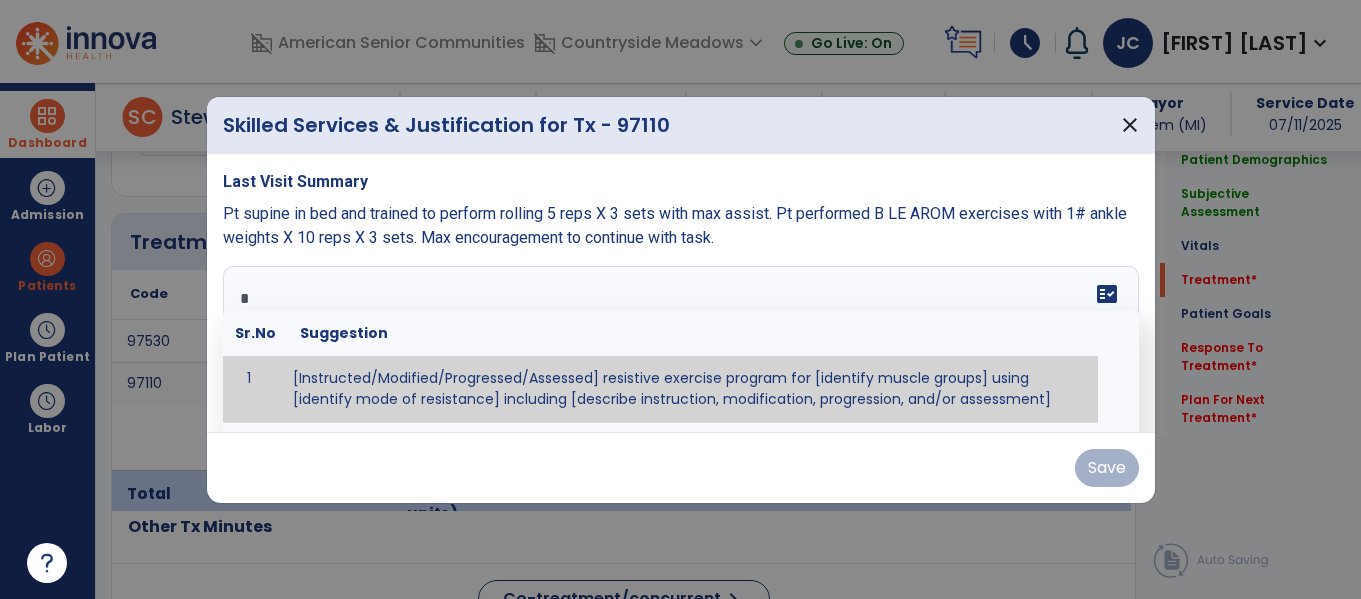 type on "**" 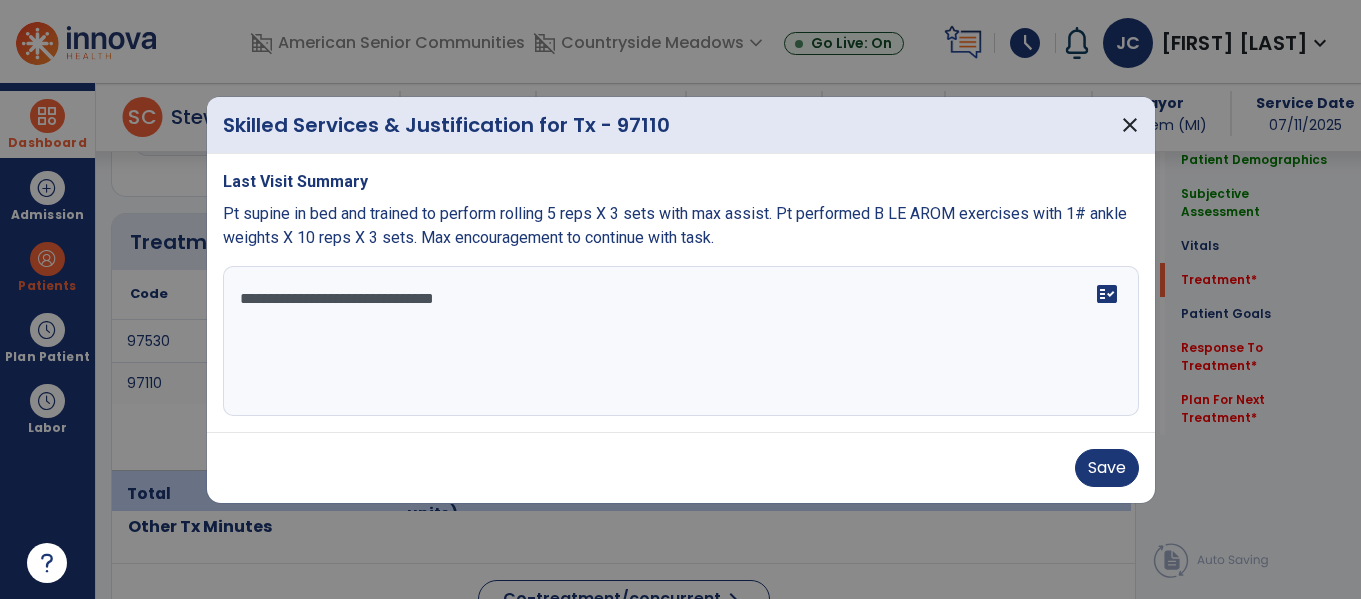 click at bounding box center (680, 299) 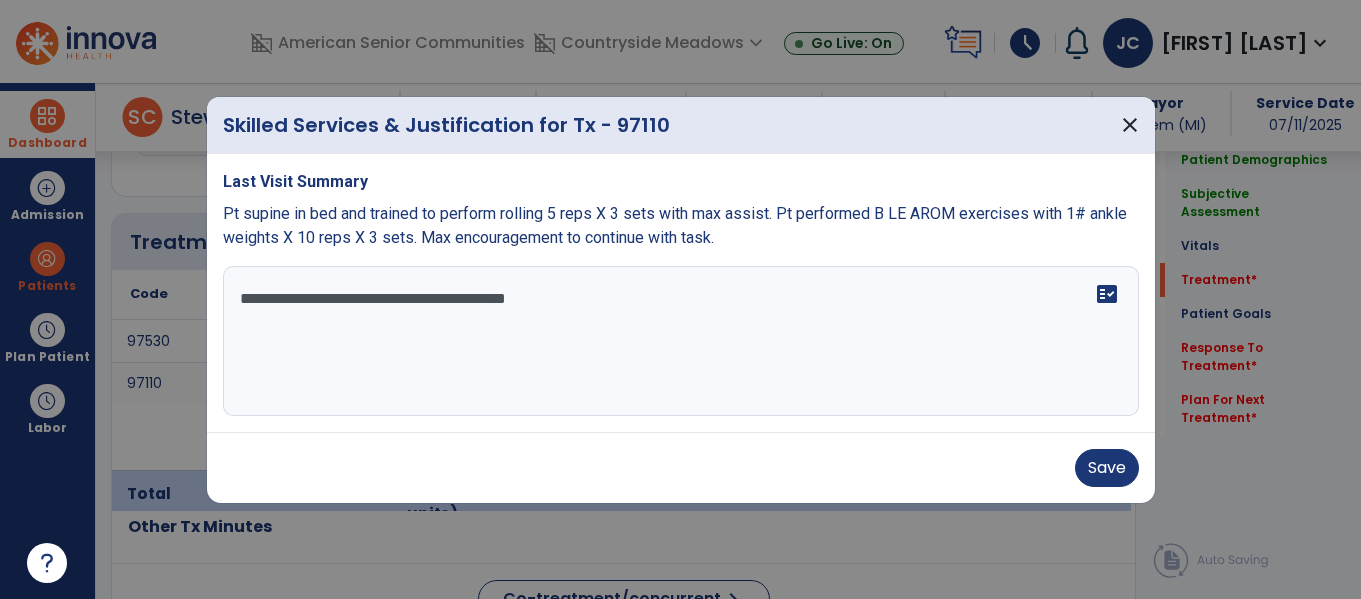 click on "**********" at bounding box center [681, 341] 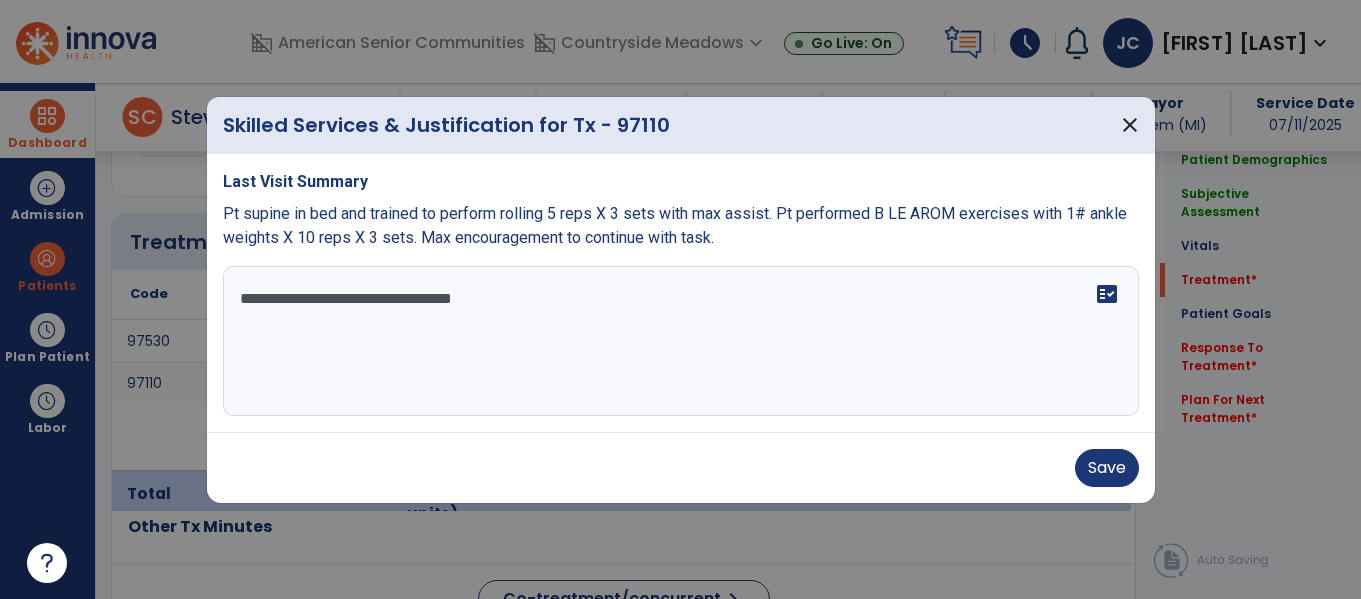 click on "**********" at bounding box center [681, 341] 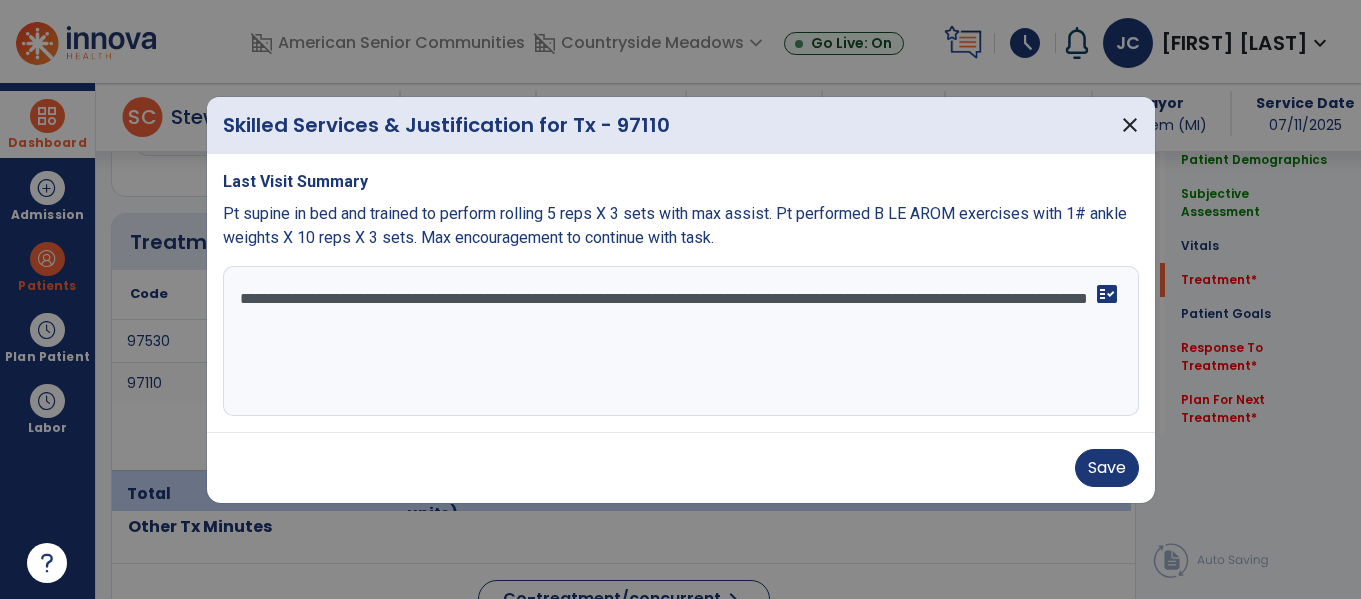click at bounding box center [680, 299] 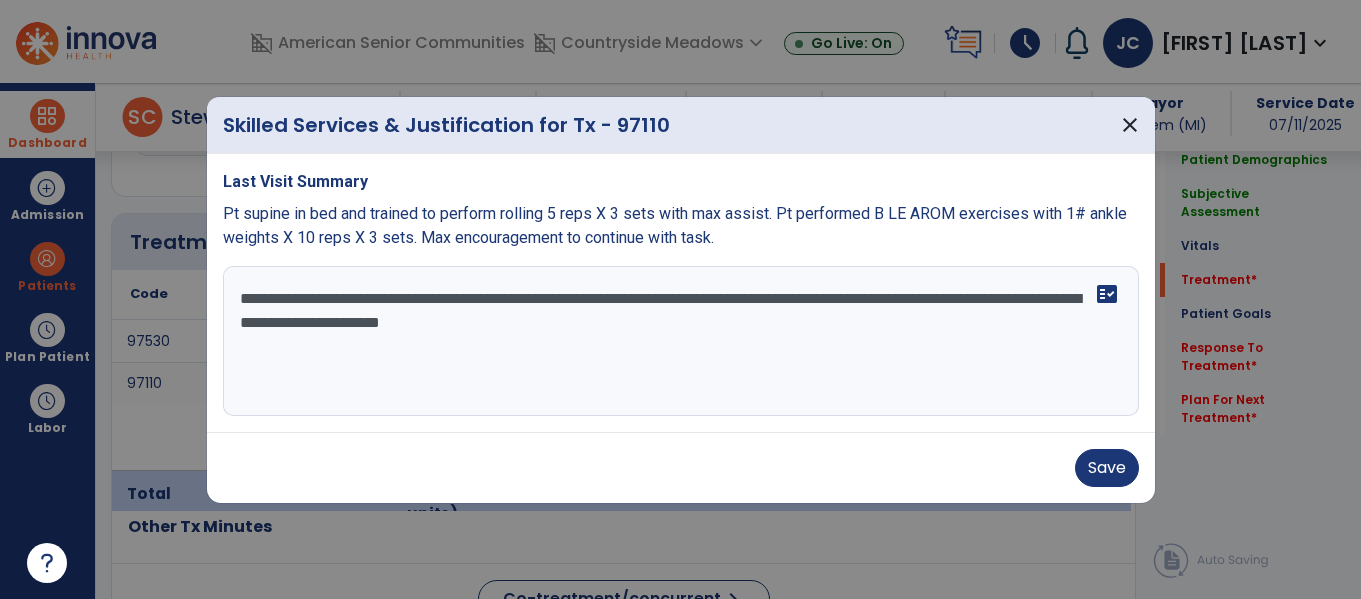click on "**********" at bounding box center [681, 341] 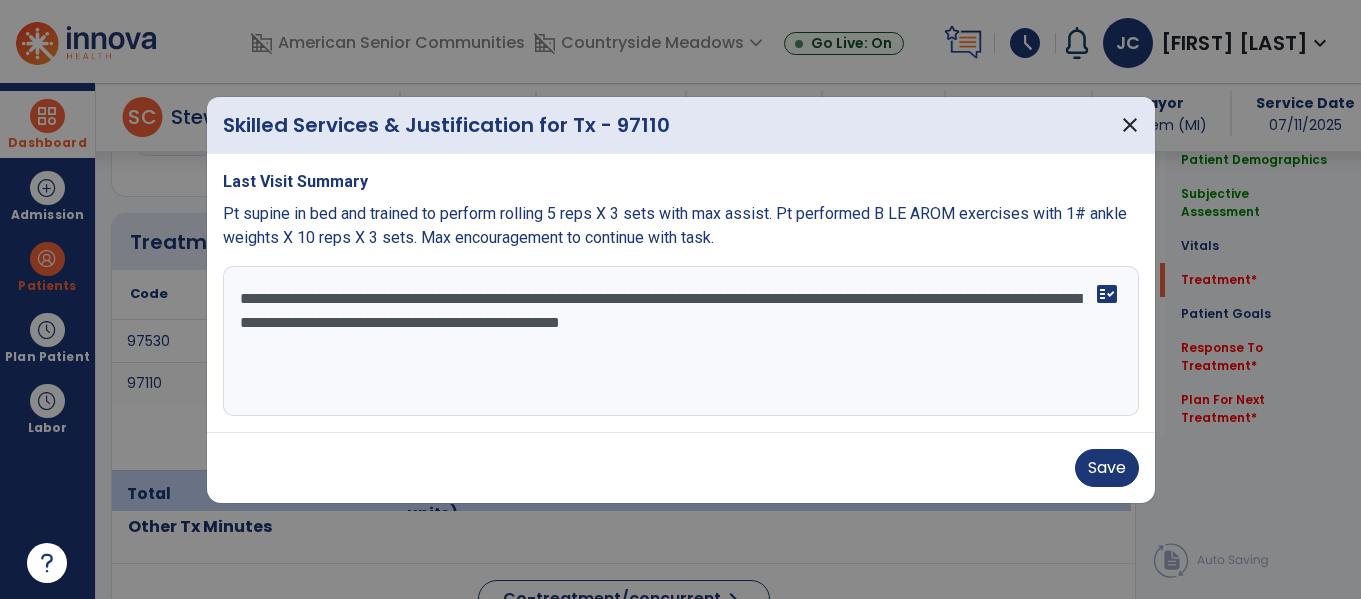 click on "**********" at bounding box center [681, 341] 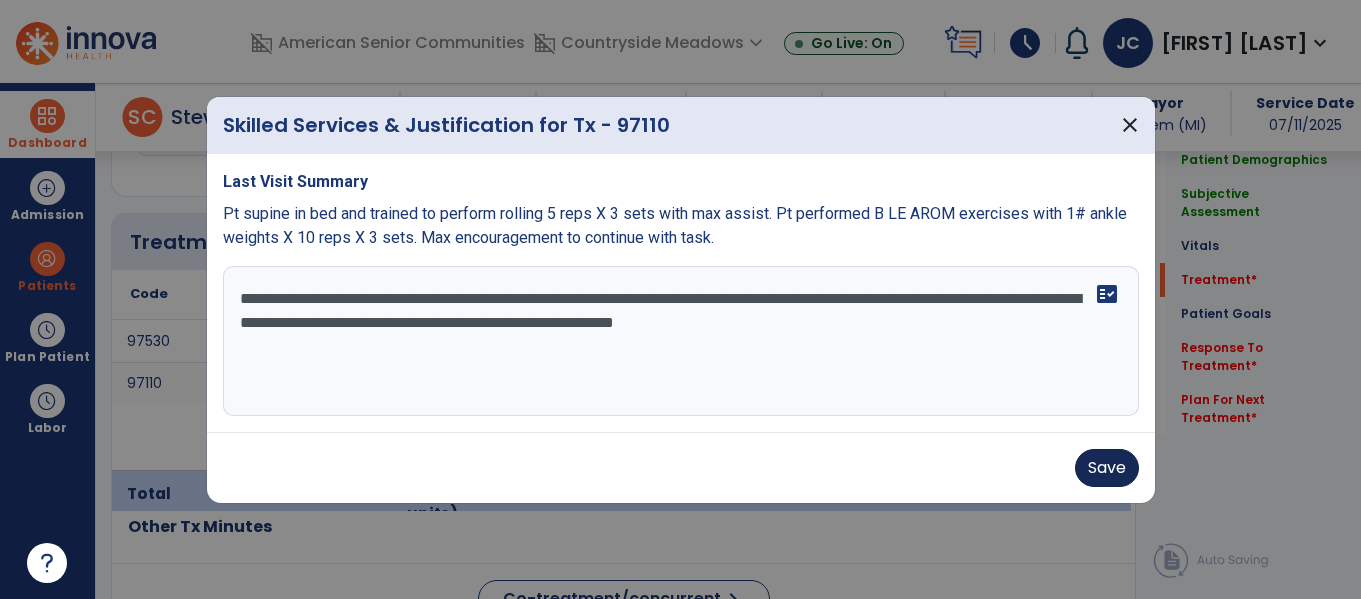 type on "**********" 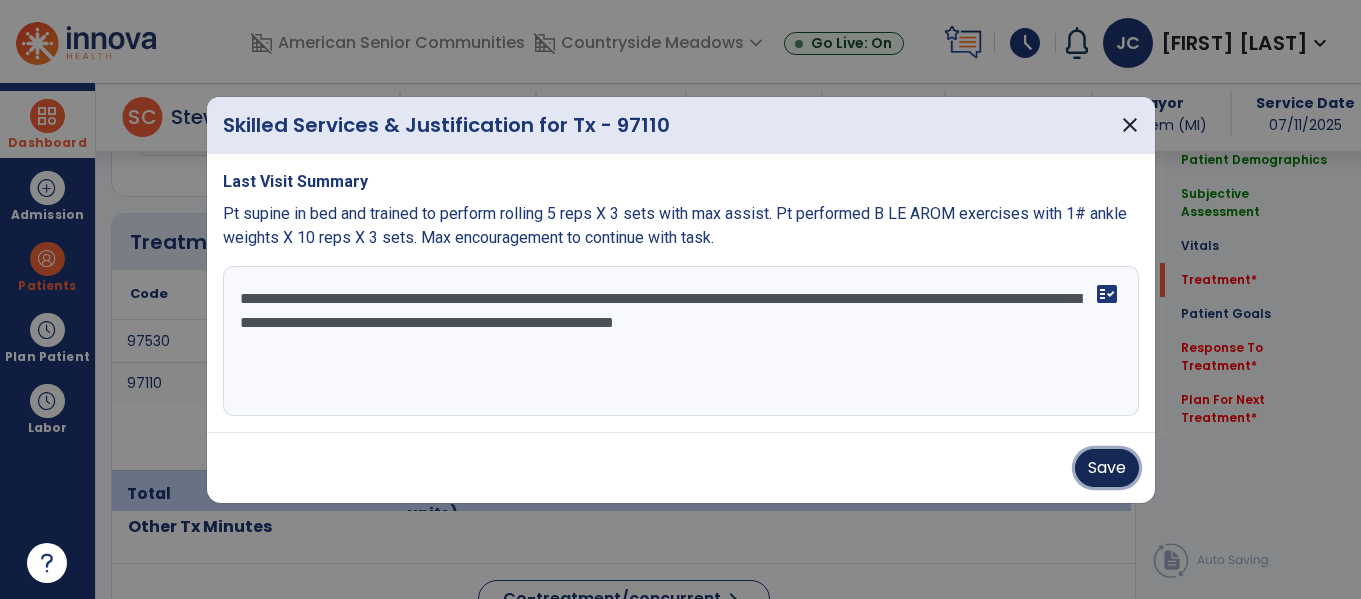 click on "Save" at bounding box center [1107, 468] 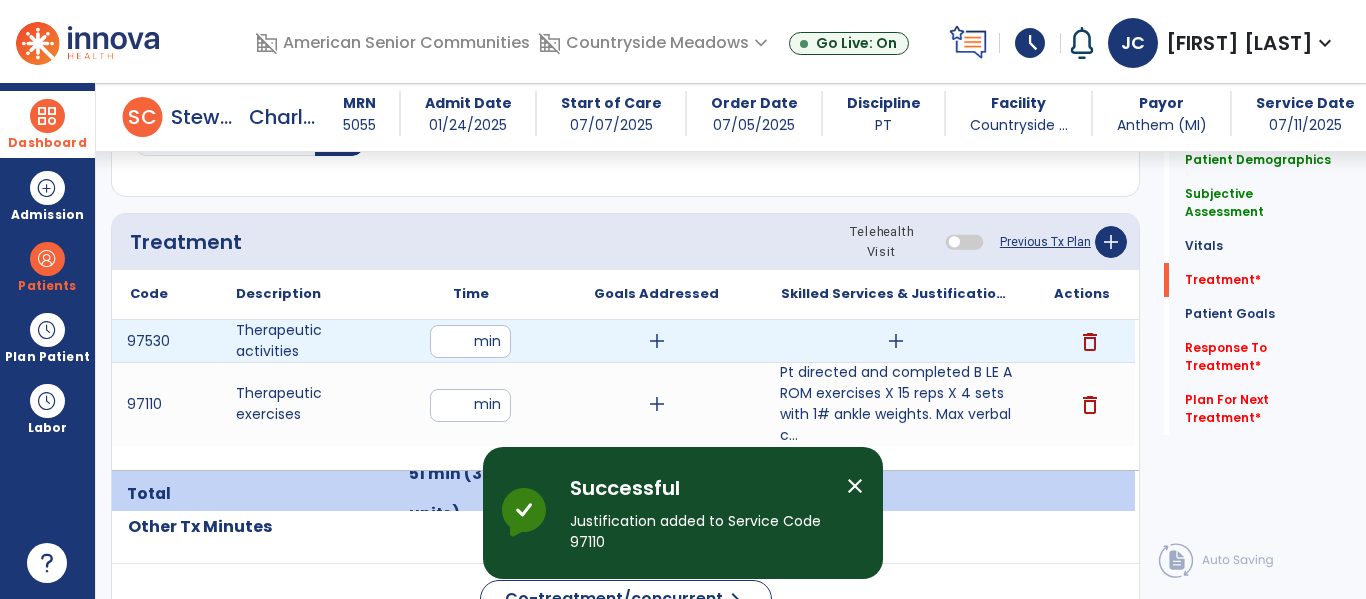 click on "add" at bounding box center [896, 341] 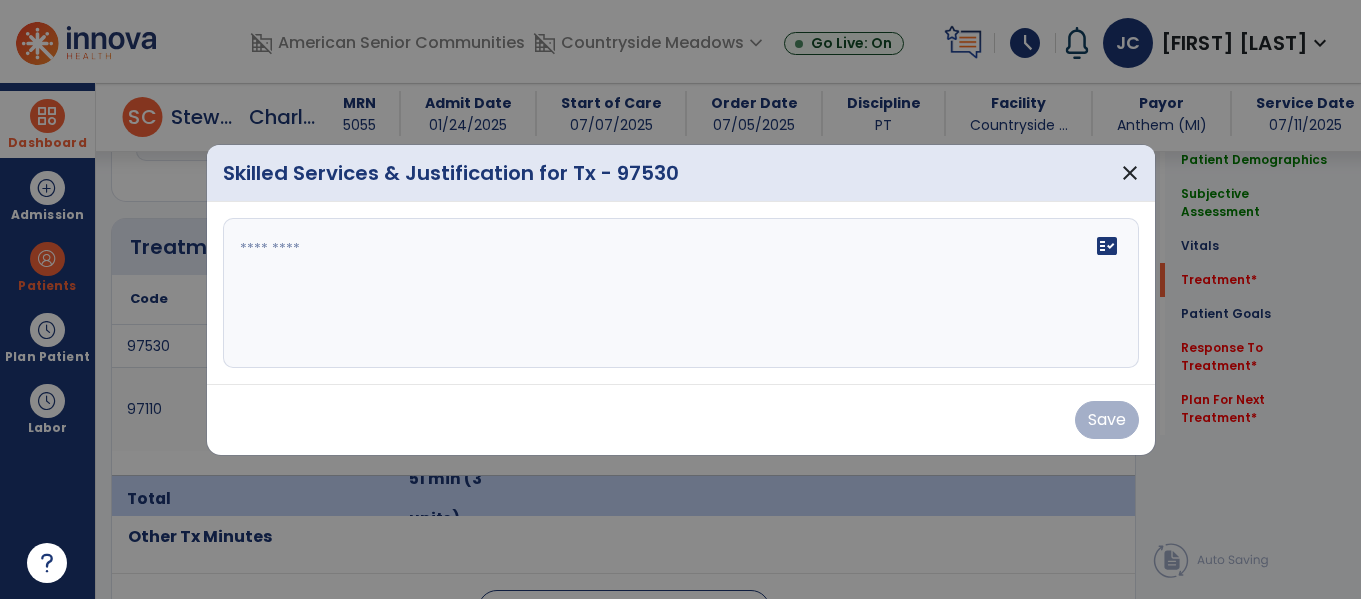 scroll, scrollTop: 1196, scrollLeft: 0, axis: vertical 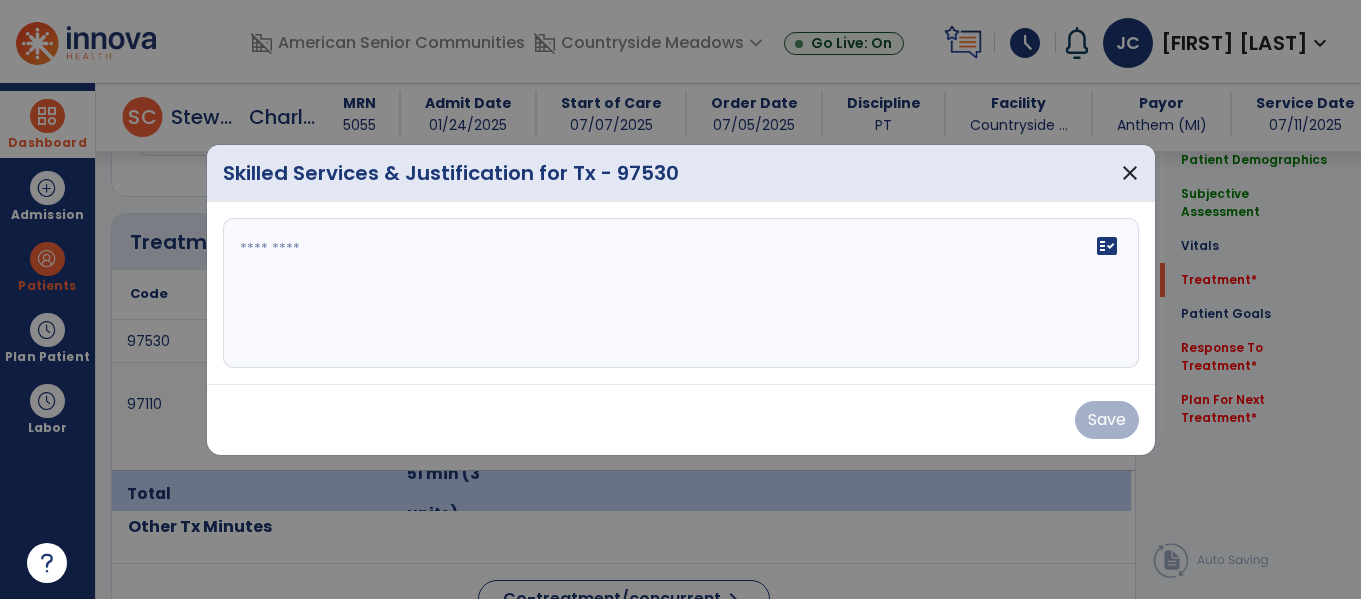 click on "fact_check" at bounding box center [681, 293] 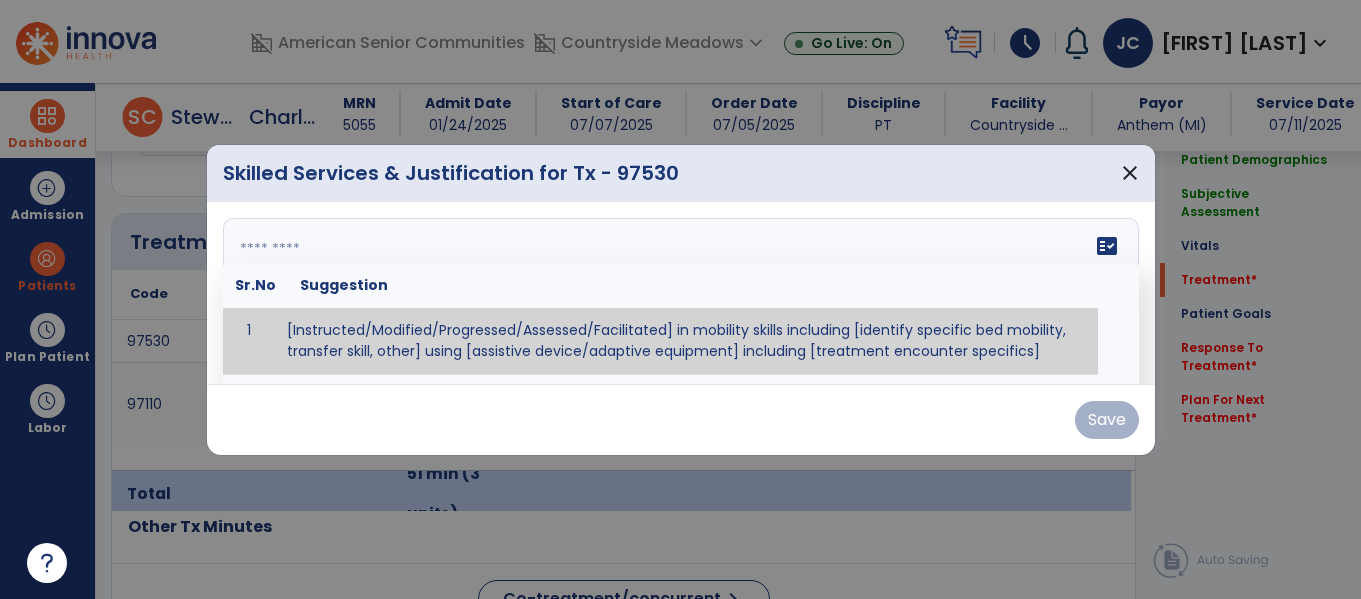 paste on "**********" 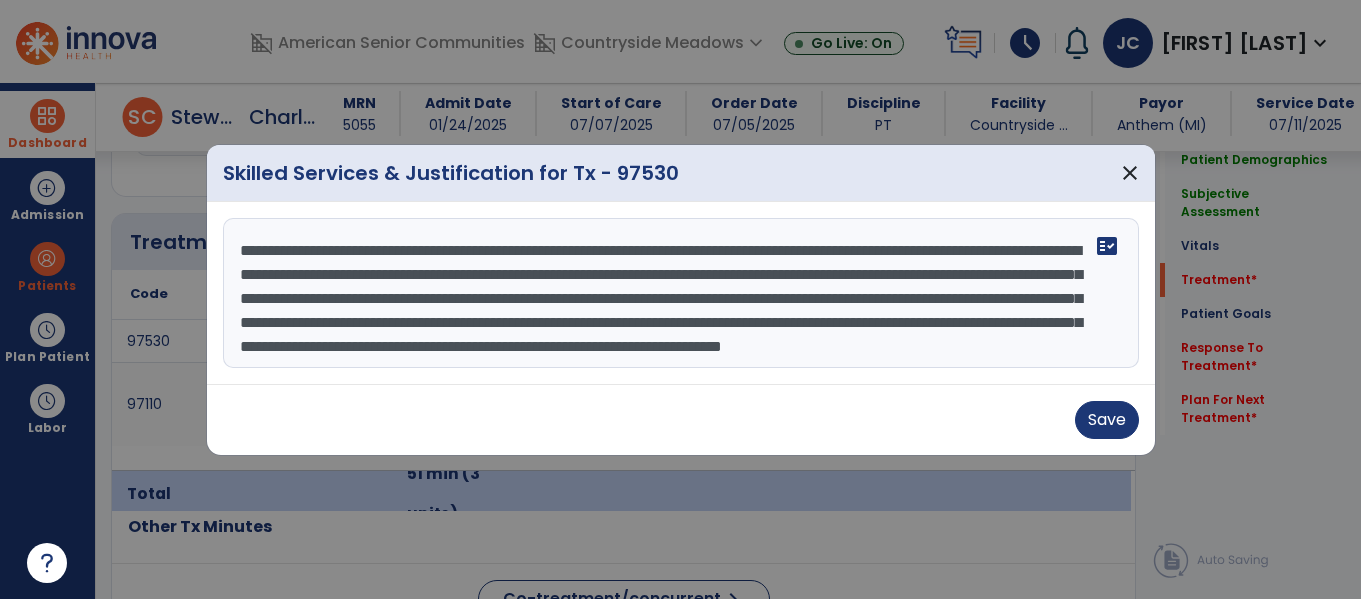 scroll, scrollTop: 40, scrollLeft: 0, axis: vertical 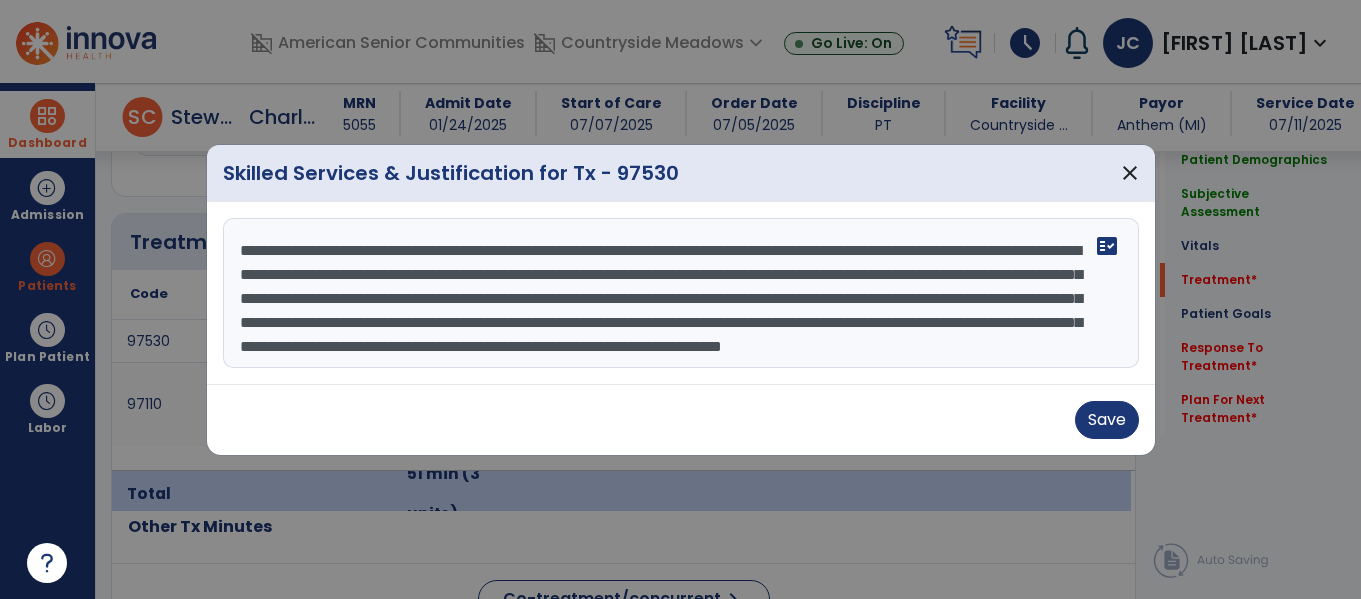 click on "**********" at bounding box center [678, 293] 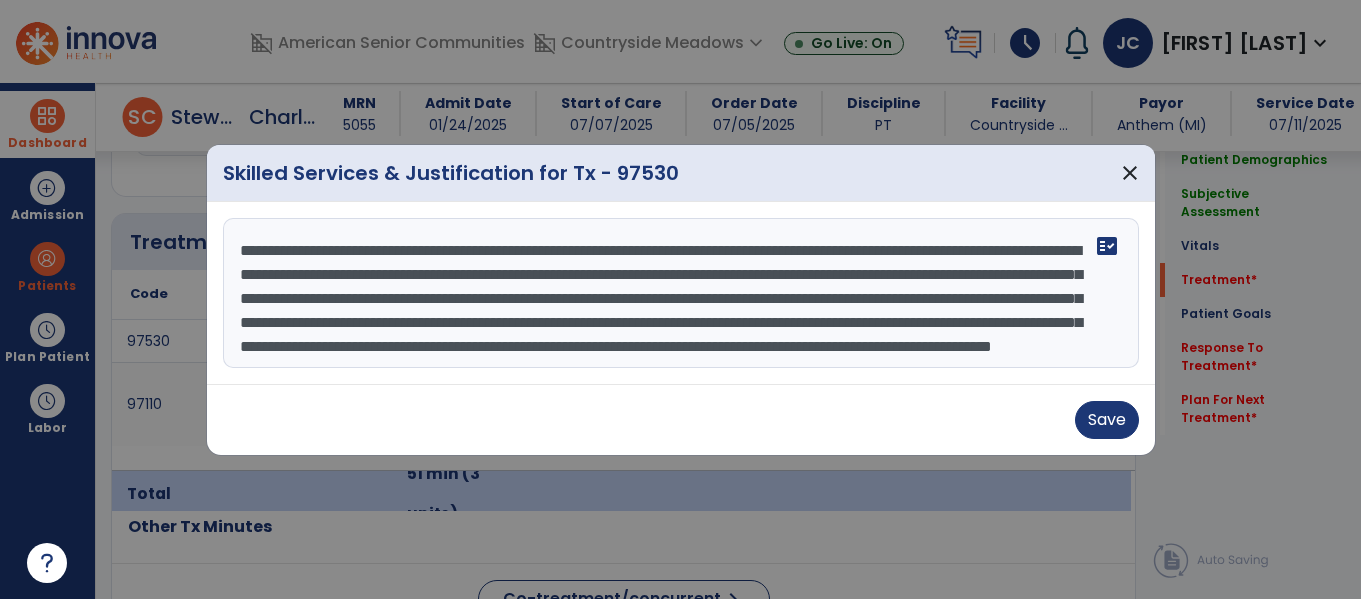 click on "**********" at bounding box center [678, 293] 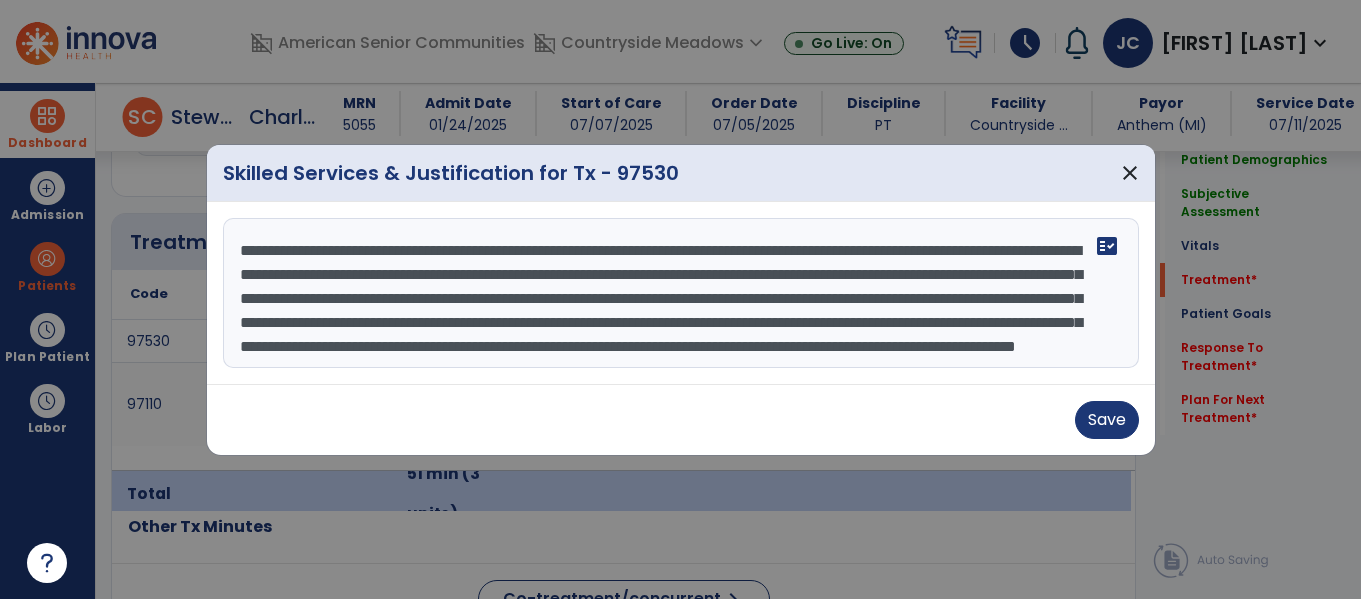 drag, startPoint x: 985, startPoint y: 250, endPoint x: 436, endPoint y: 227, distance: 549.48157 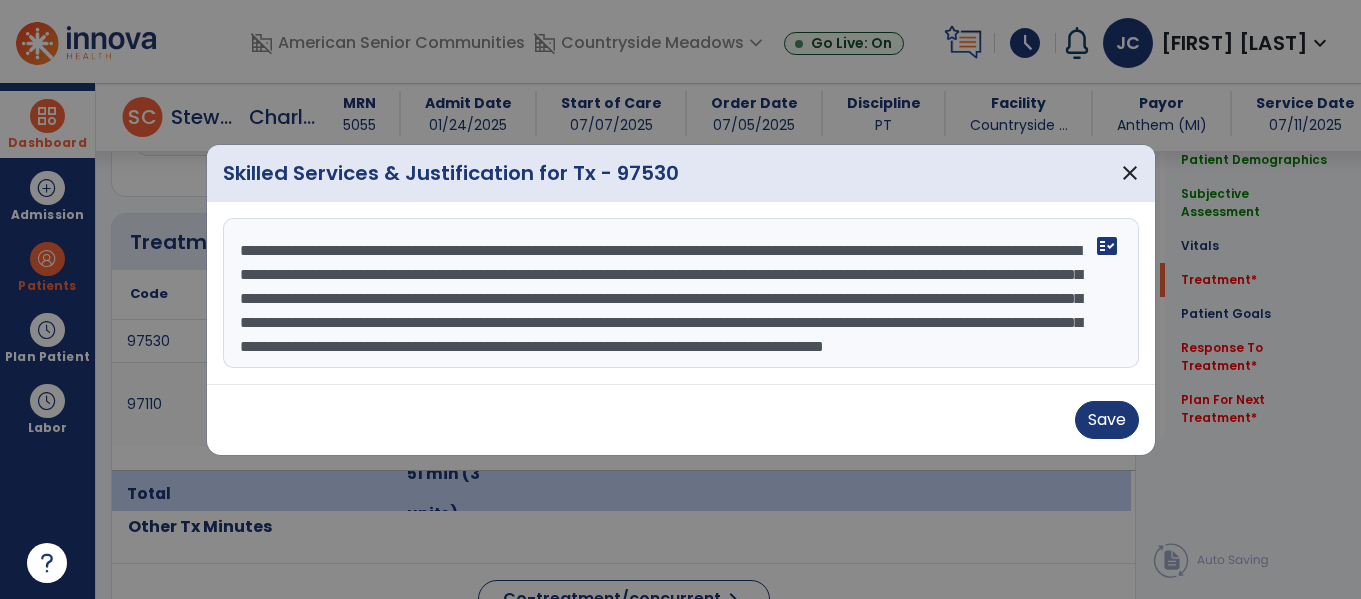 click at bounding box center [680, 299] 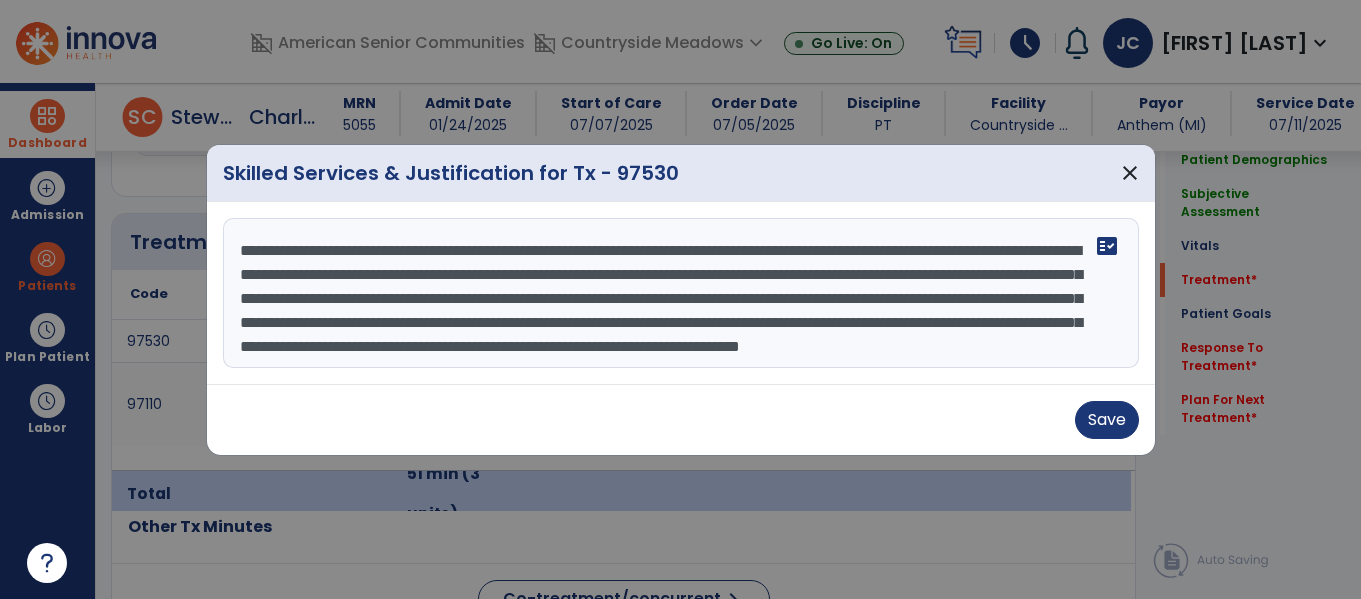 click on "**********" at bounding box center [678, 293] 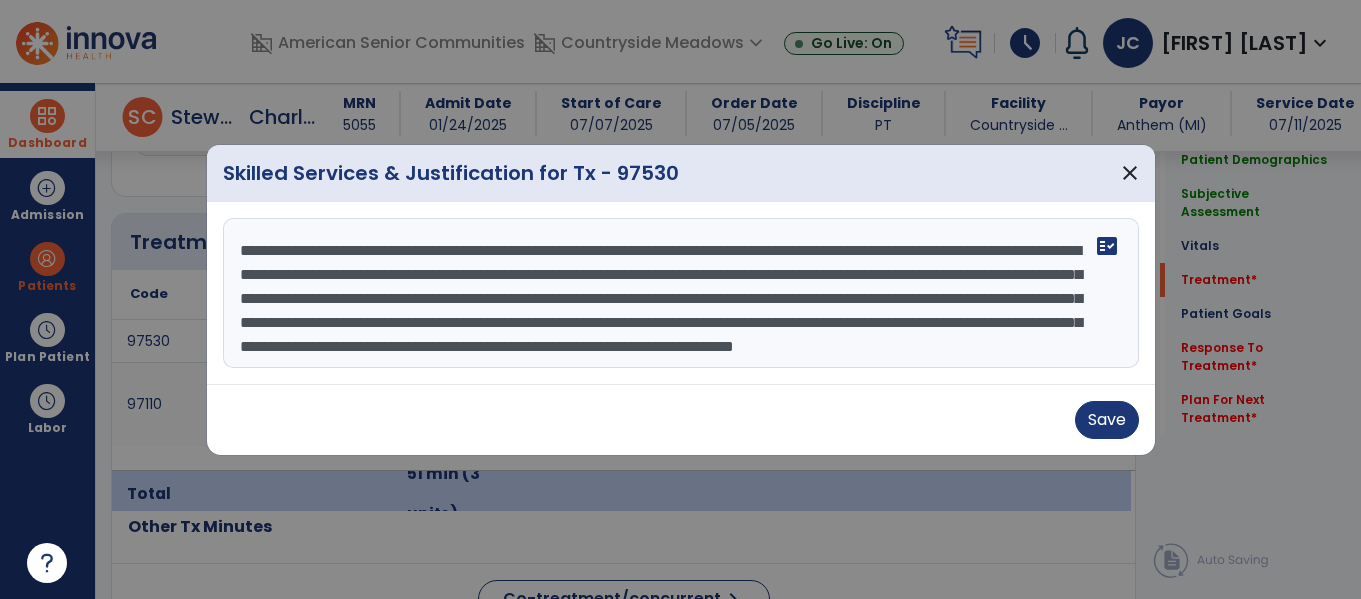 click on "**********" at bounding box center (678, 293) 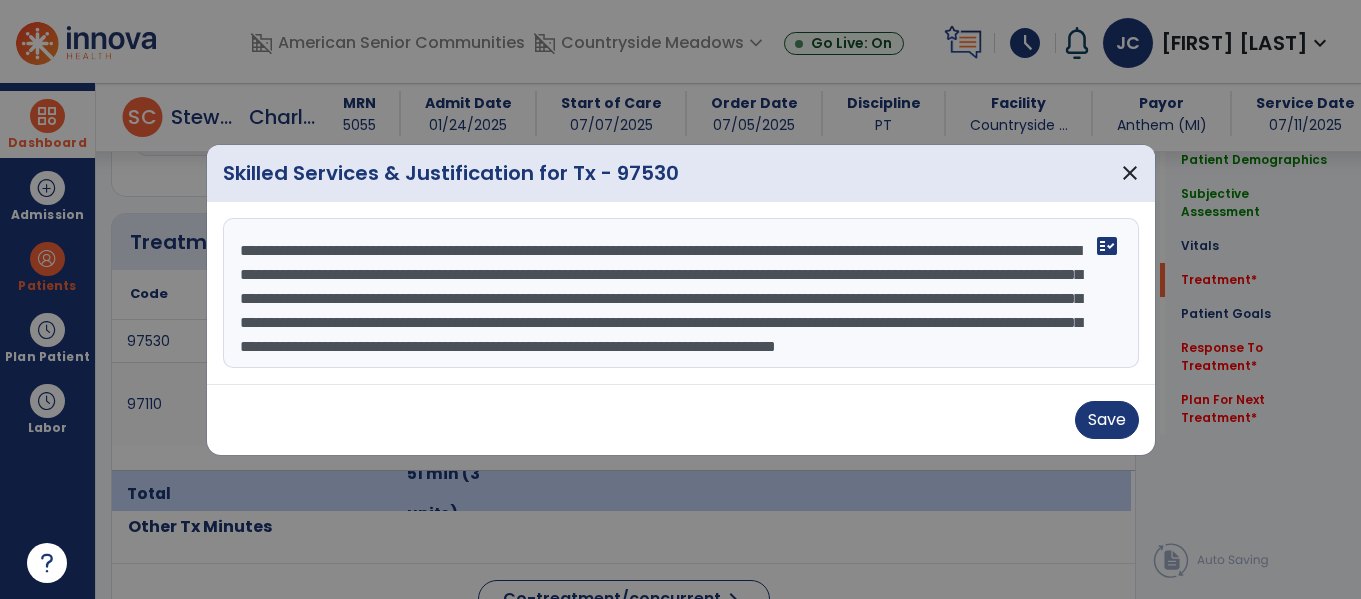 scroll, scrollTop: 48, scrollLeft: 0, axis: vertical 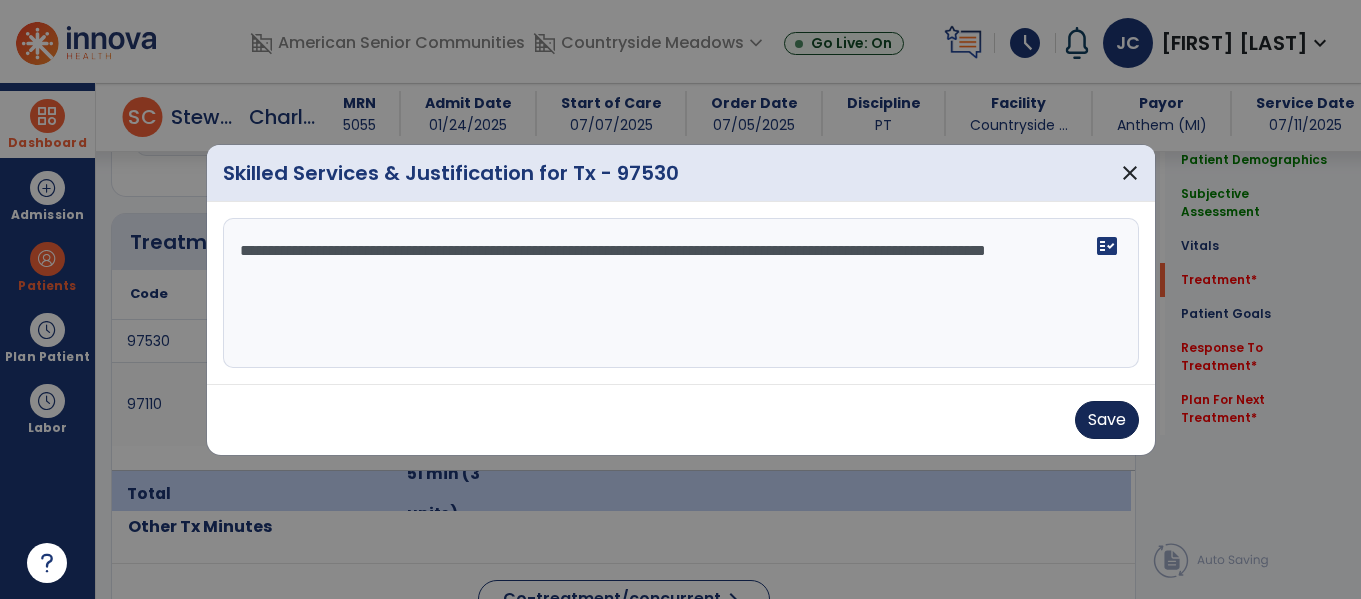 type on "**********" 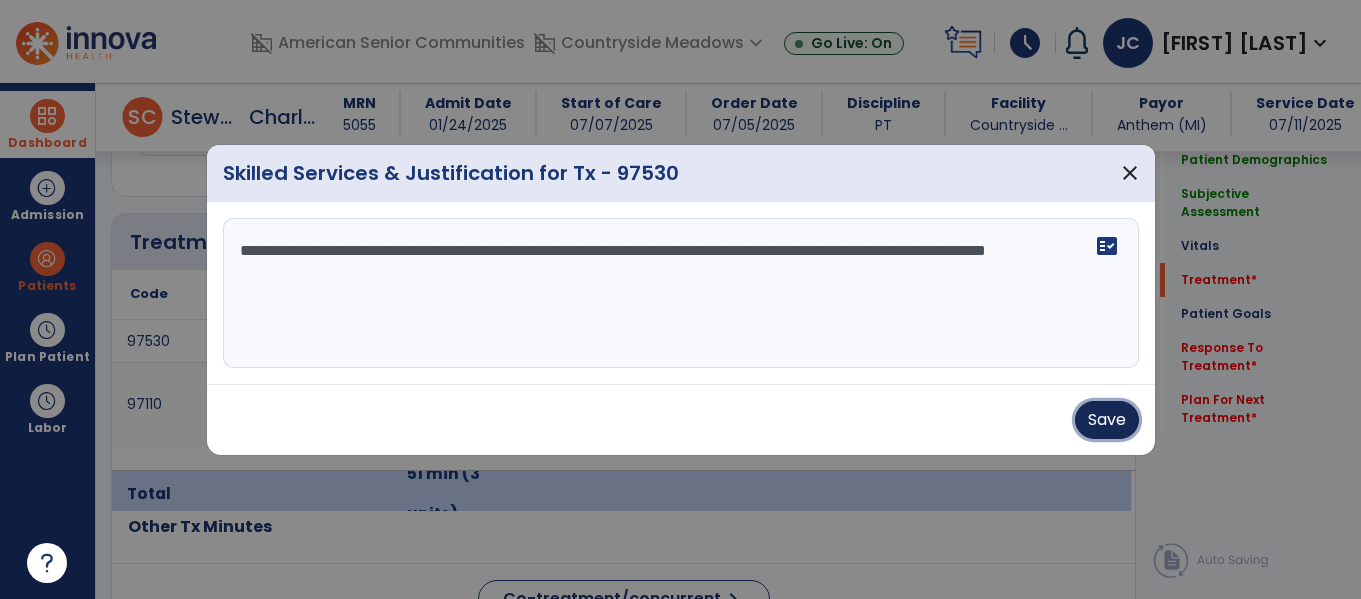 click on "Save" at bounding box center (1107, 420) 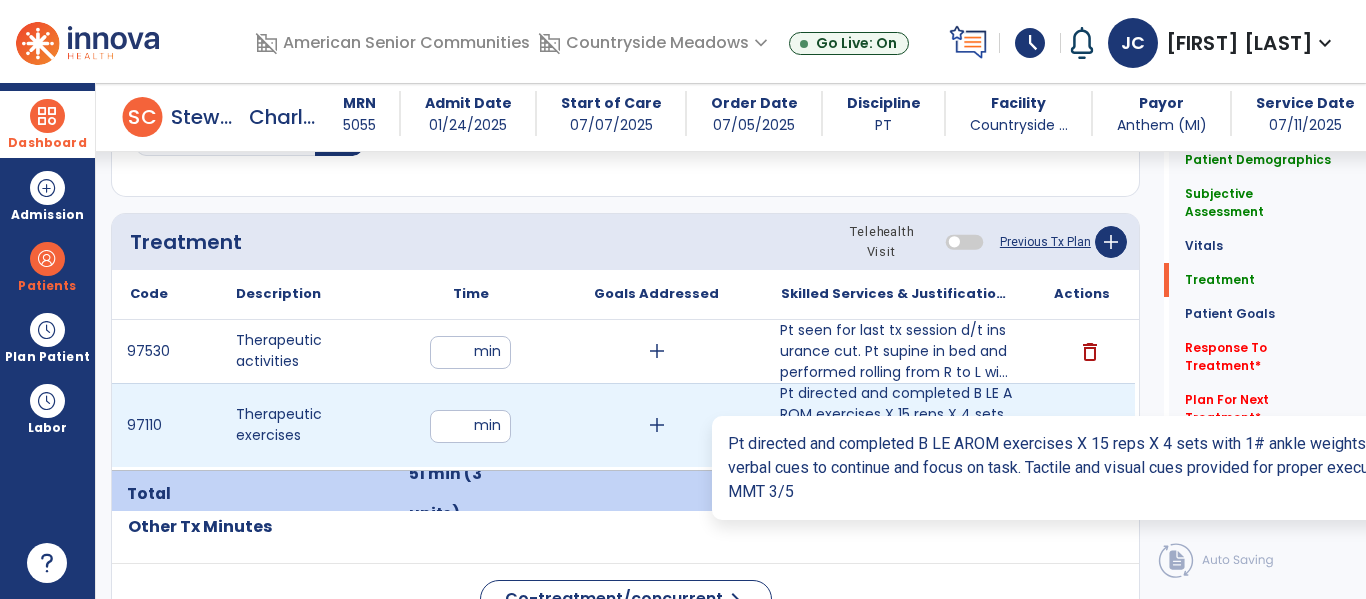click on "Pt directed and completed B LE AROM exercises X 15 reps X 4 sets with 1# ankle weights. Max verbal c..." at bounding box center [896, 425] 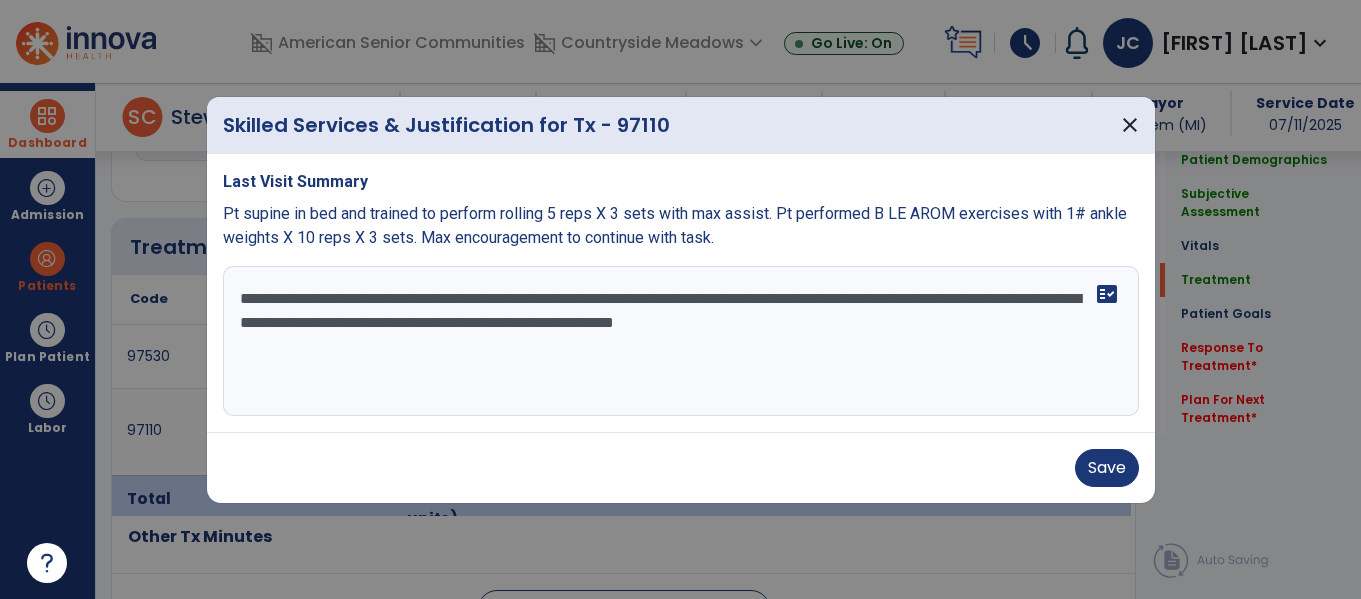 scroll, scrollTop: 1196, scrollLeft: 0, axis: vertical 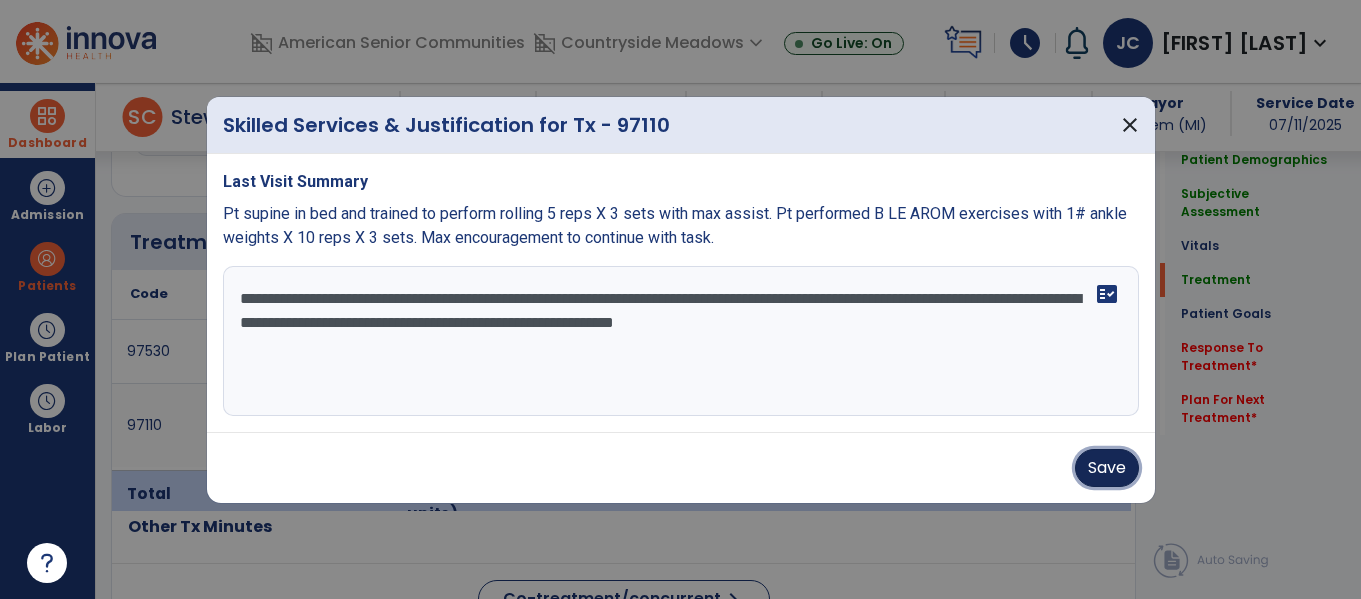 click on "Save" at bounding box center [1107, 468] 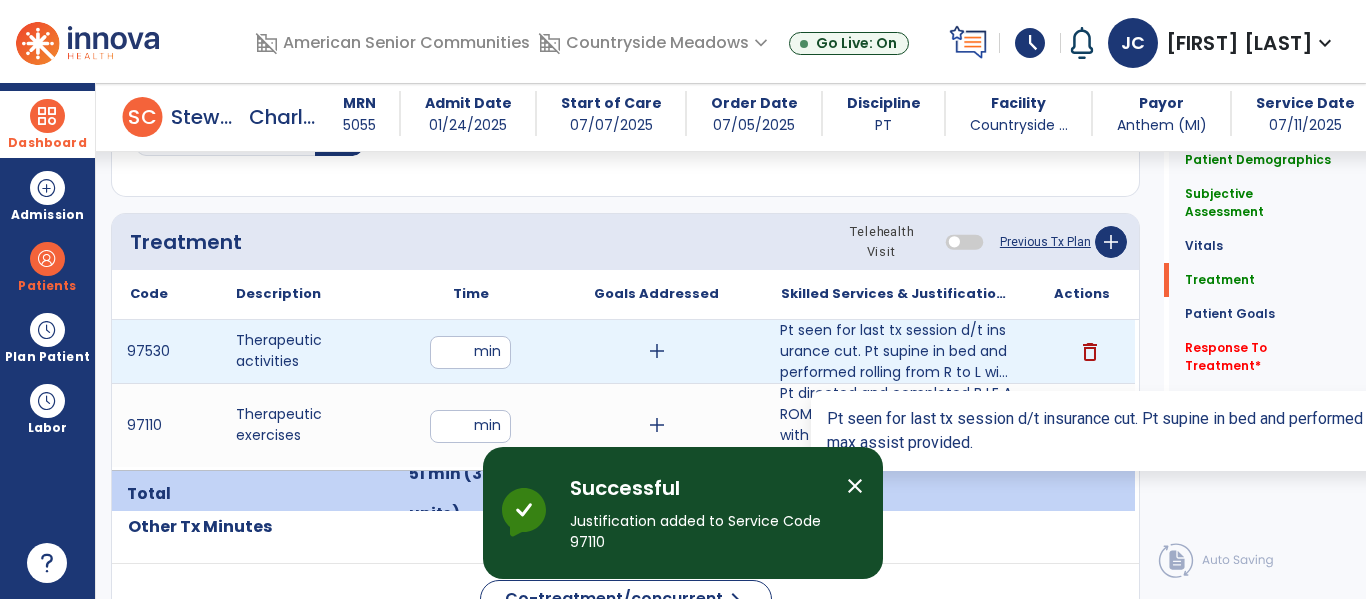 click on "Pt seen for last tx session d/t insurance cut. Pt supine in bed and performed rolling from R to L wi..." at bounding box center [896, 351] 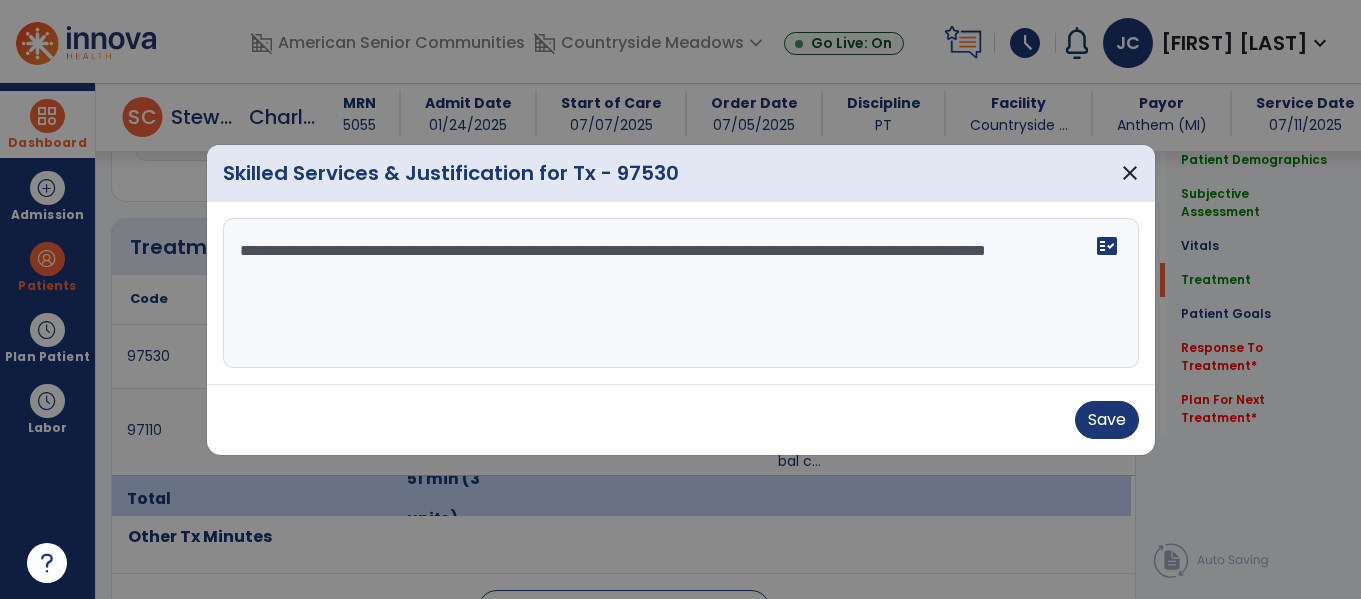 scroll, scrollTop: 1196, scrollLeft: 0, axis: vertical 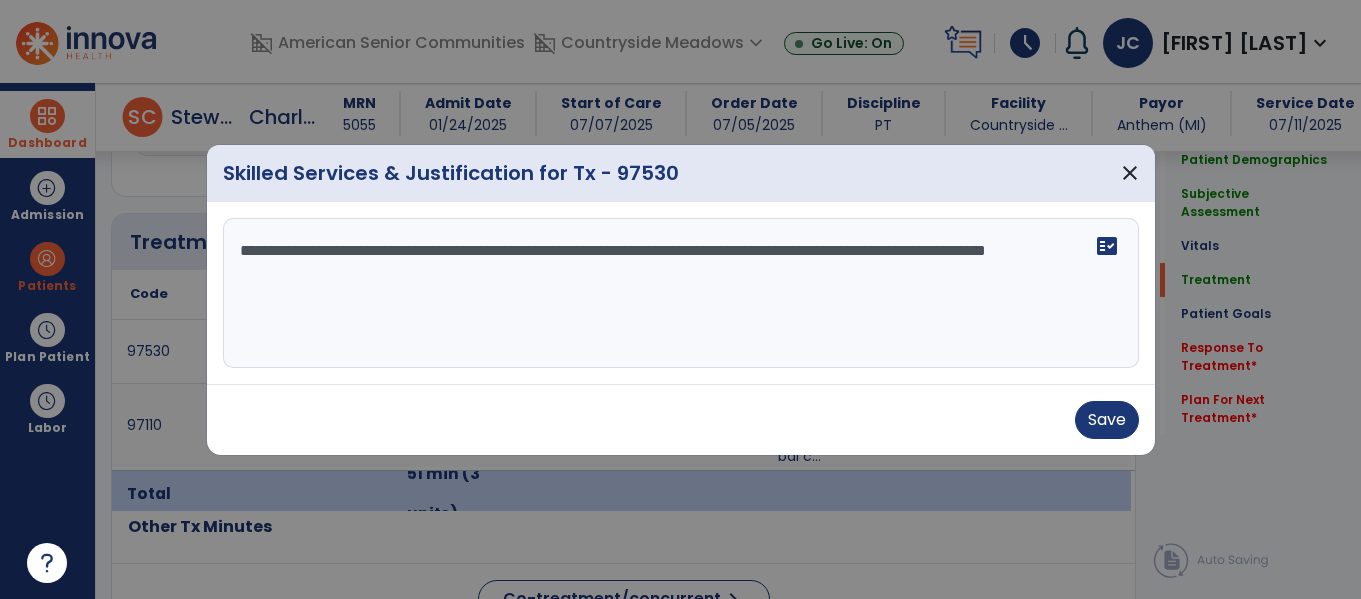 click on "**********" at bounding box center [681, 293] 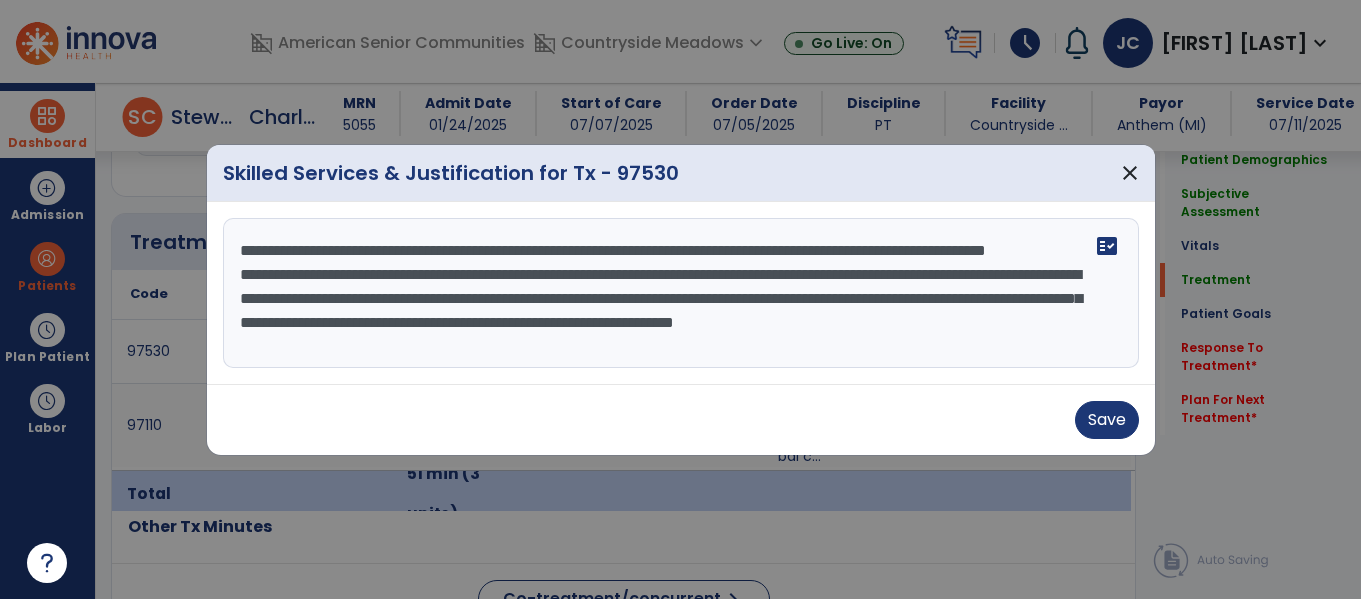 scroll, scrollTop: 16, scrollLeft: 0, axis: vertical 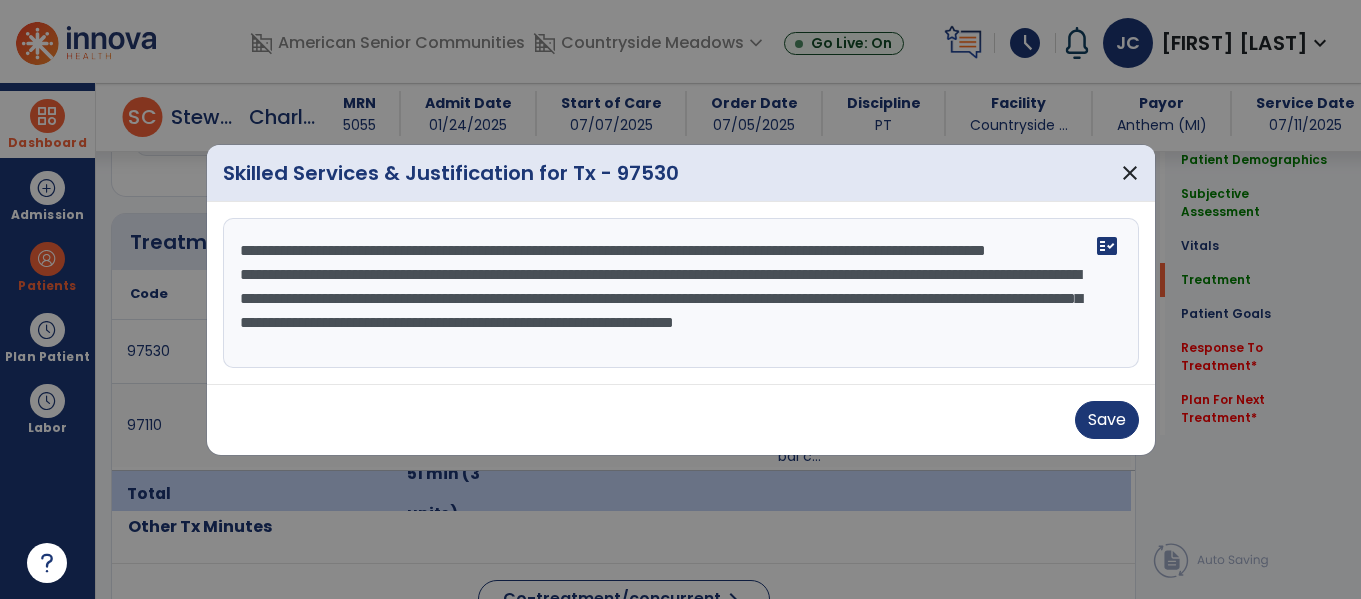click on "**********" at bounding box center (681, 293) 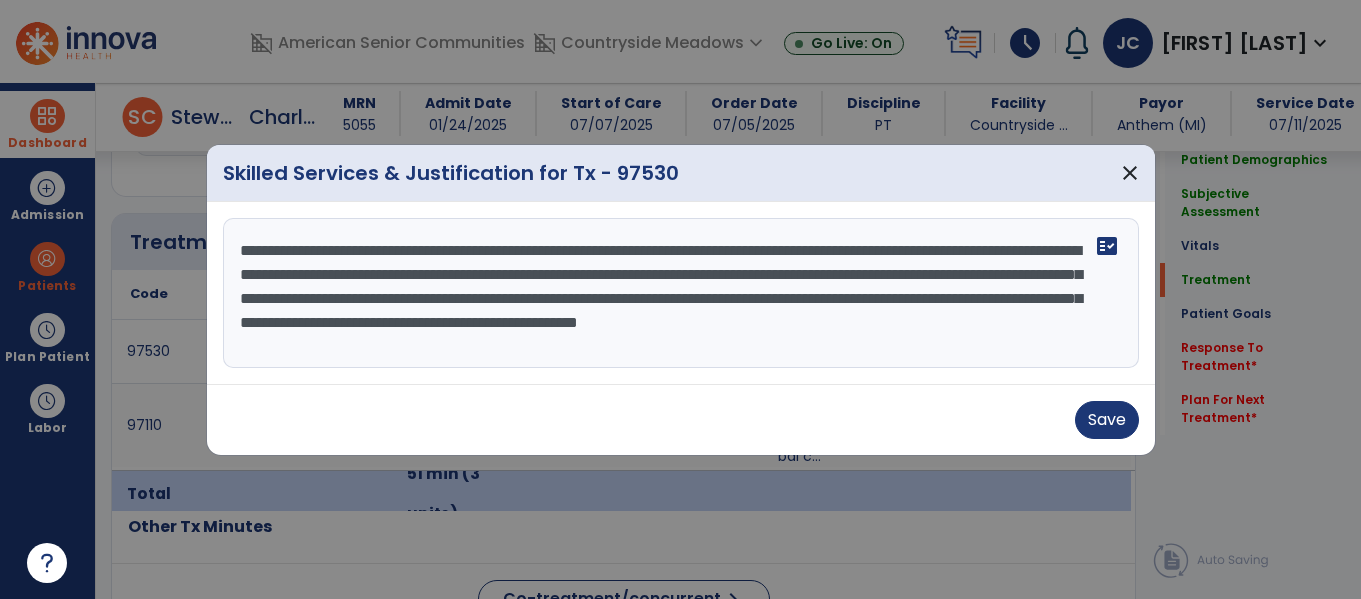 scroll, scrollTop: 0, scrollLeft: 0, axis: both 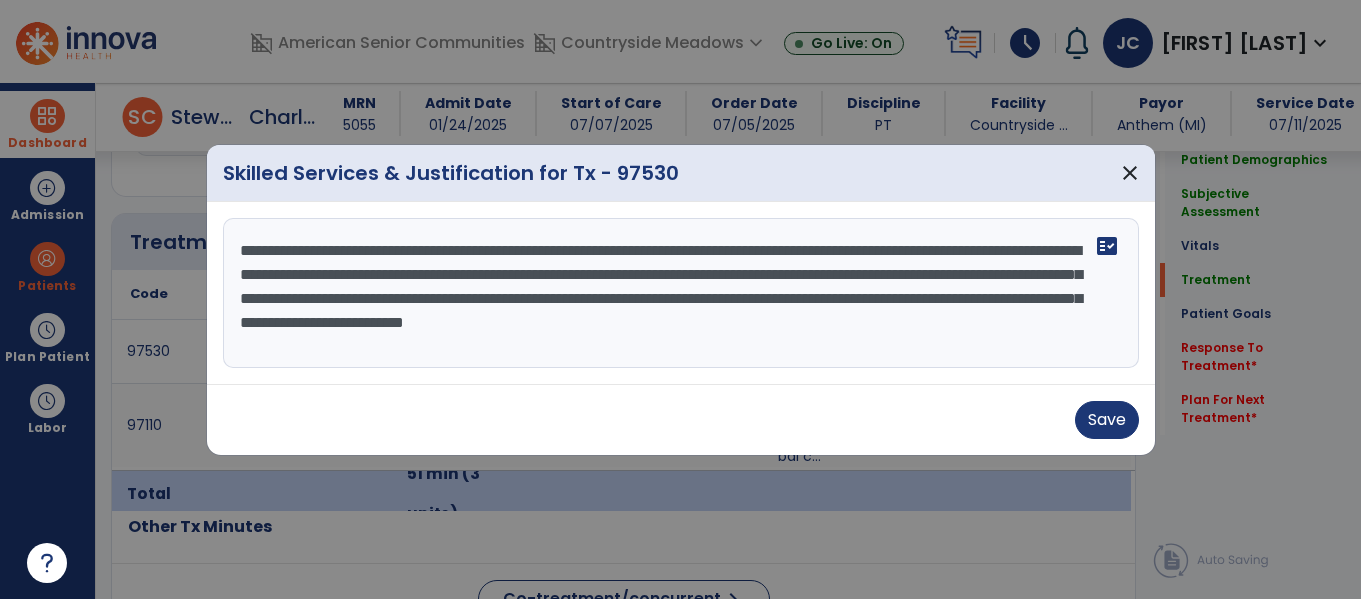 click on "**********" at bounding box center (681, 293) 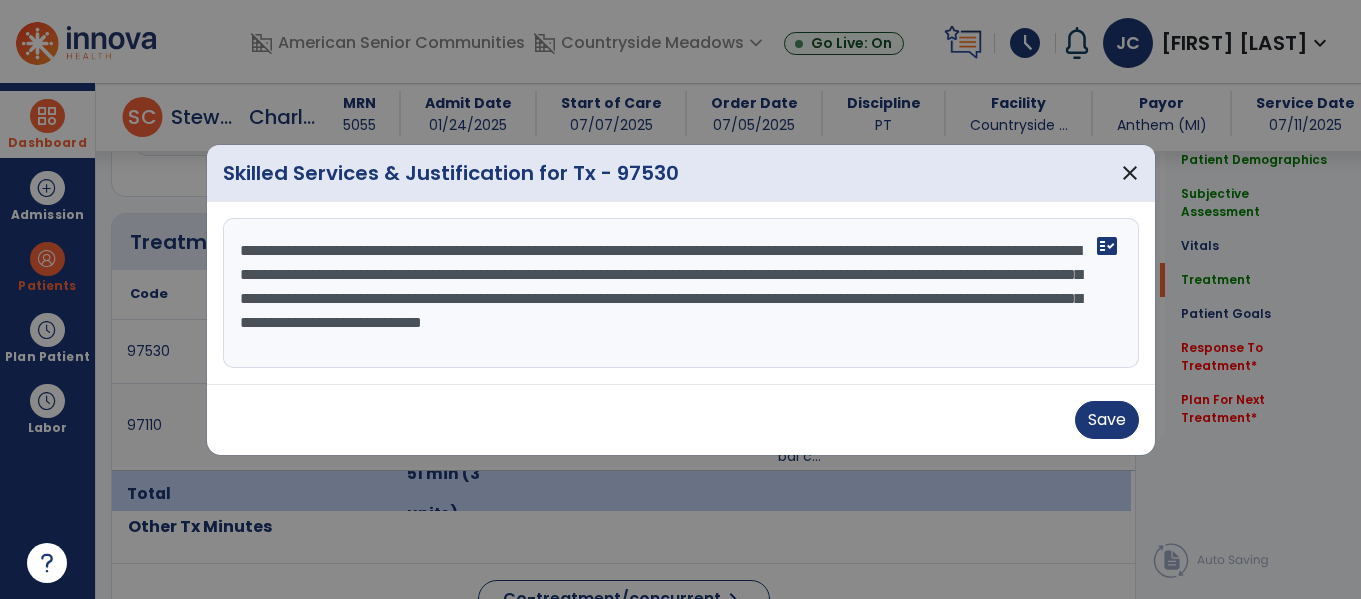 click on "**********" at bounding box center (681, 293) 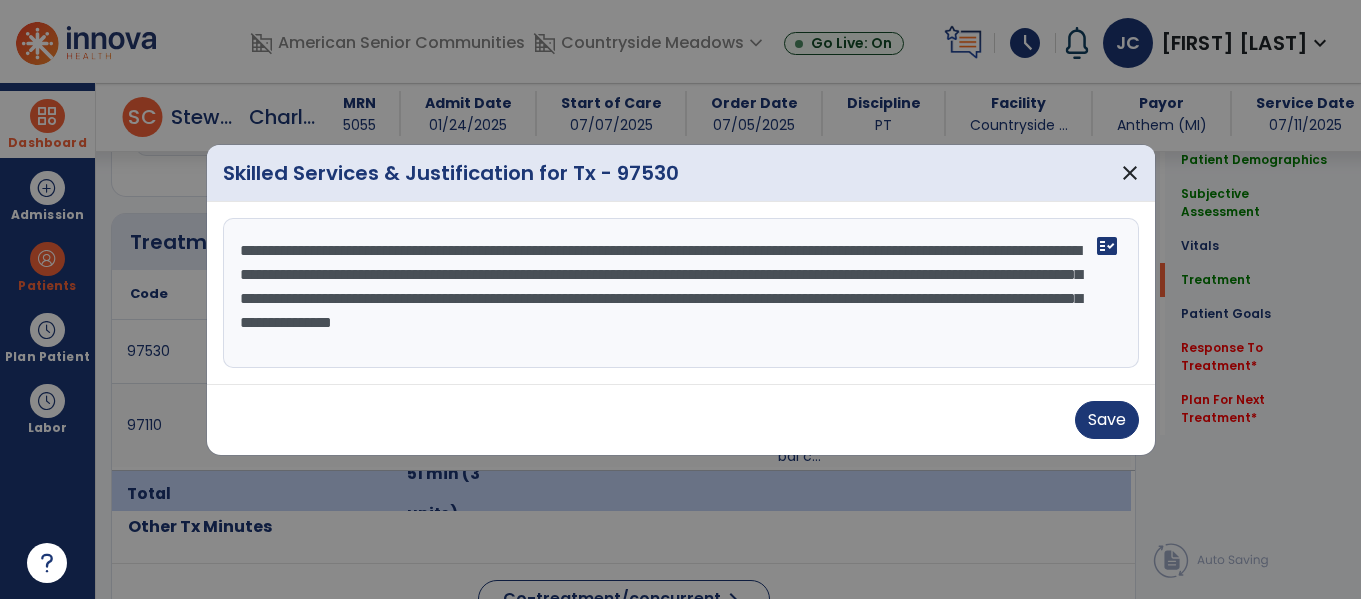click on "**********" at bounding box center [681, 293] 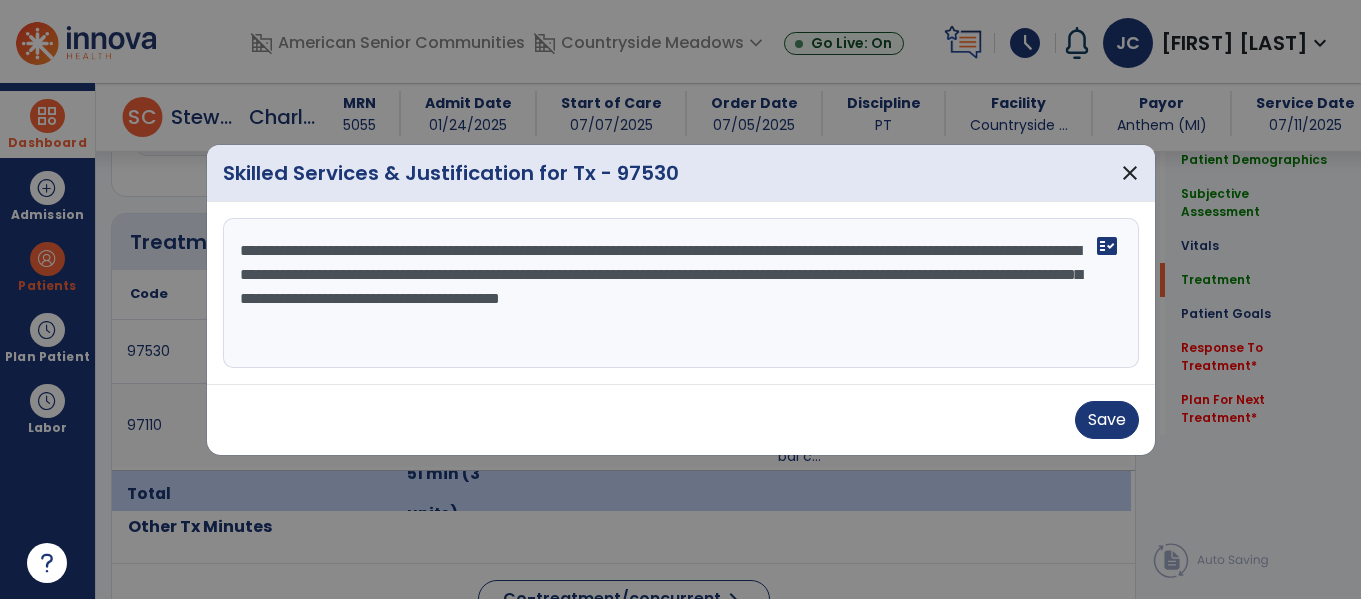 click on "**********" at bounding box center [681, 293] 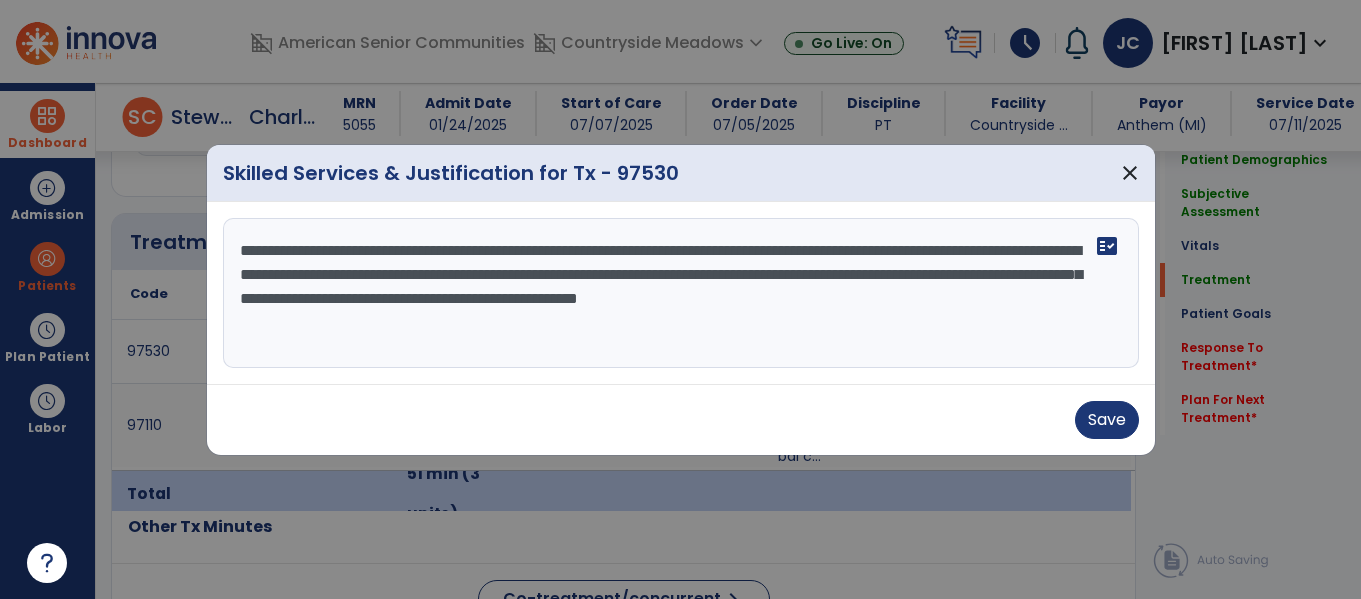 click on "**********" at bounding box center [681, 293] 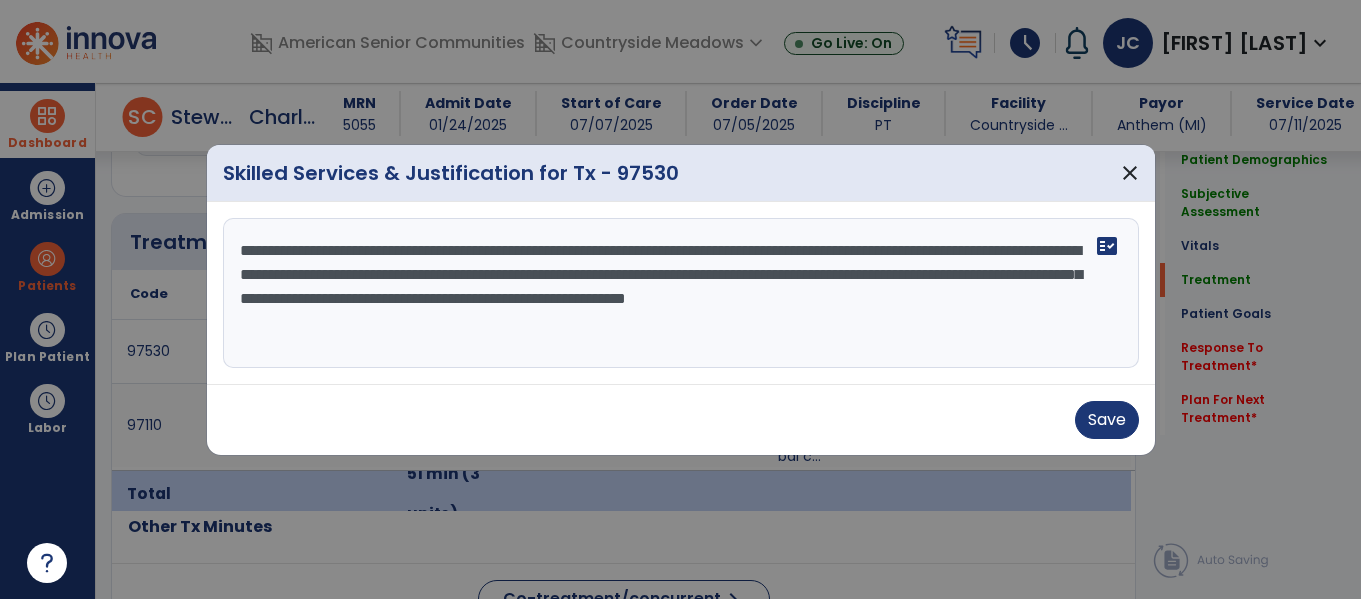 click on "**********" at bounding box center [681, 293] 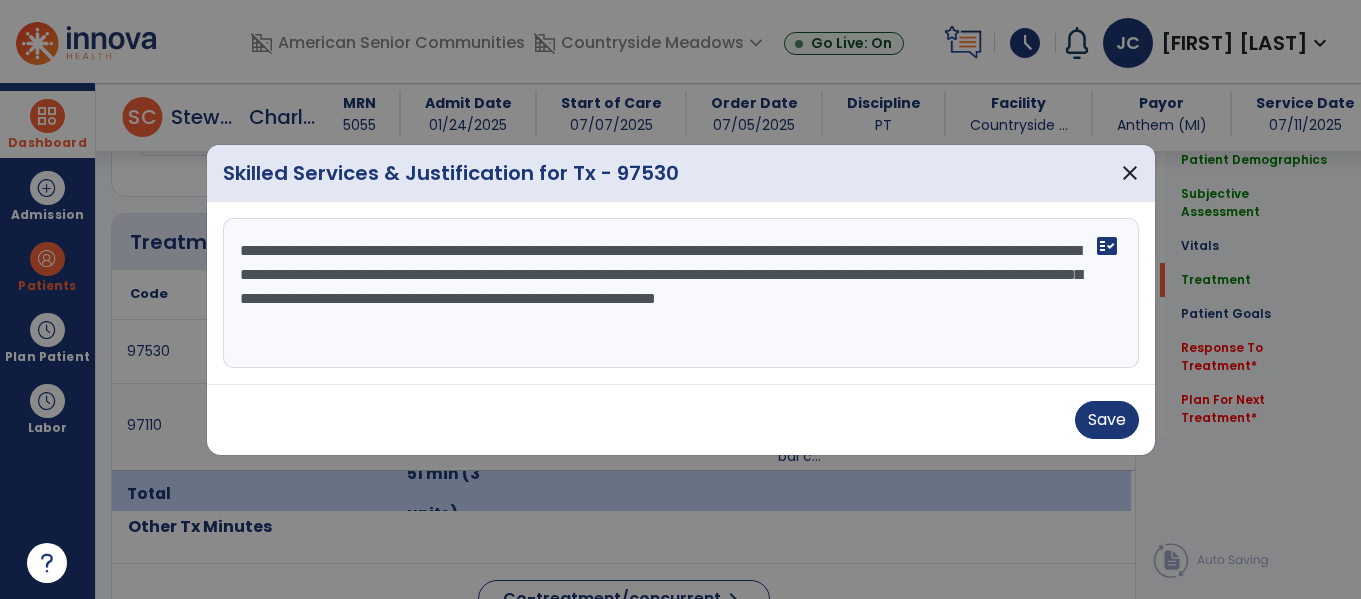 click on "**********" at bounding box center [681, 293] 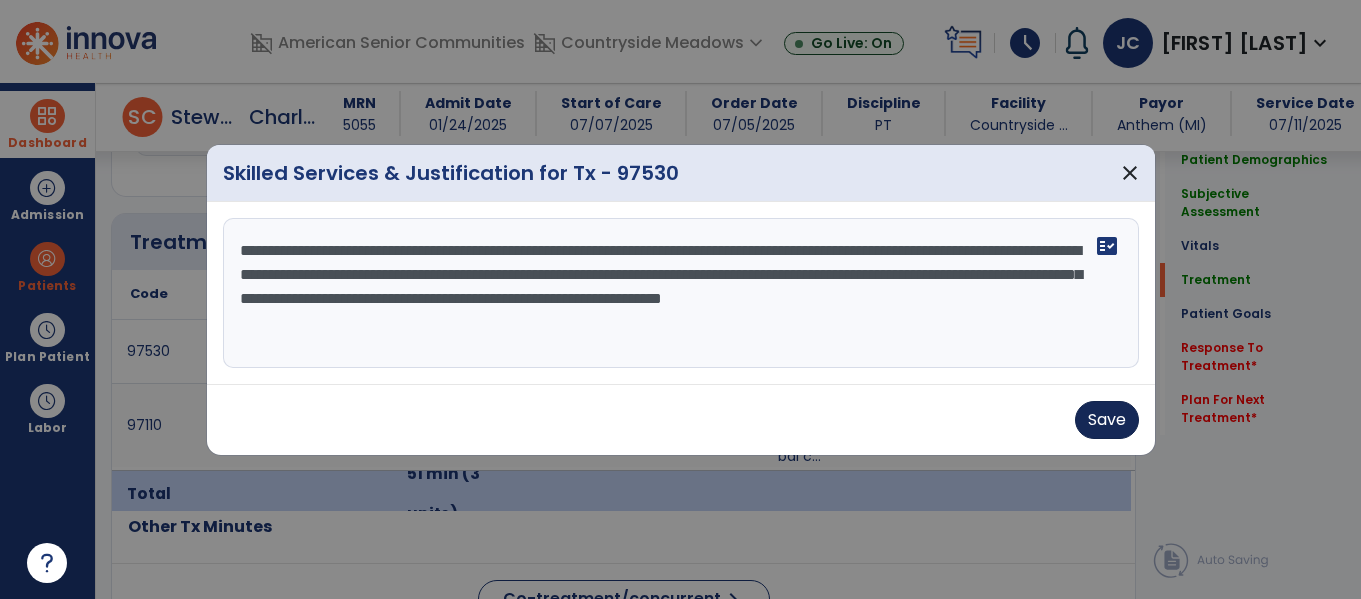 type on "**********" 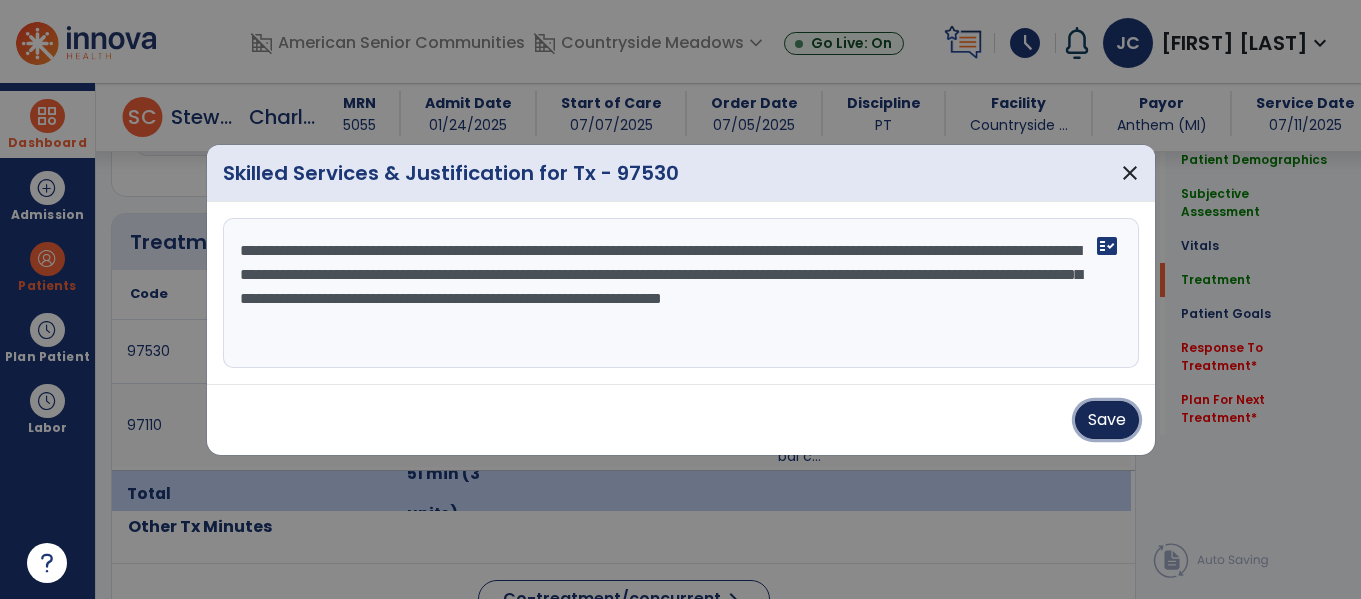 click on "Save" at bounding box center (1107, 420) 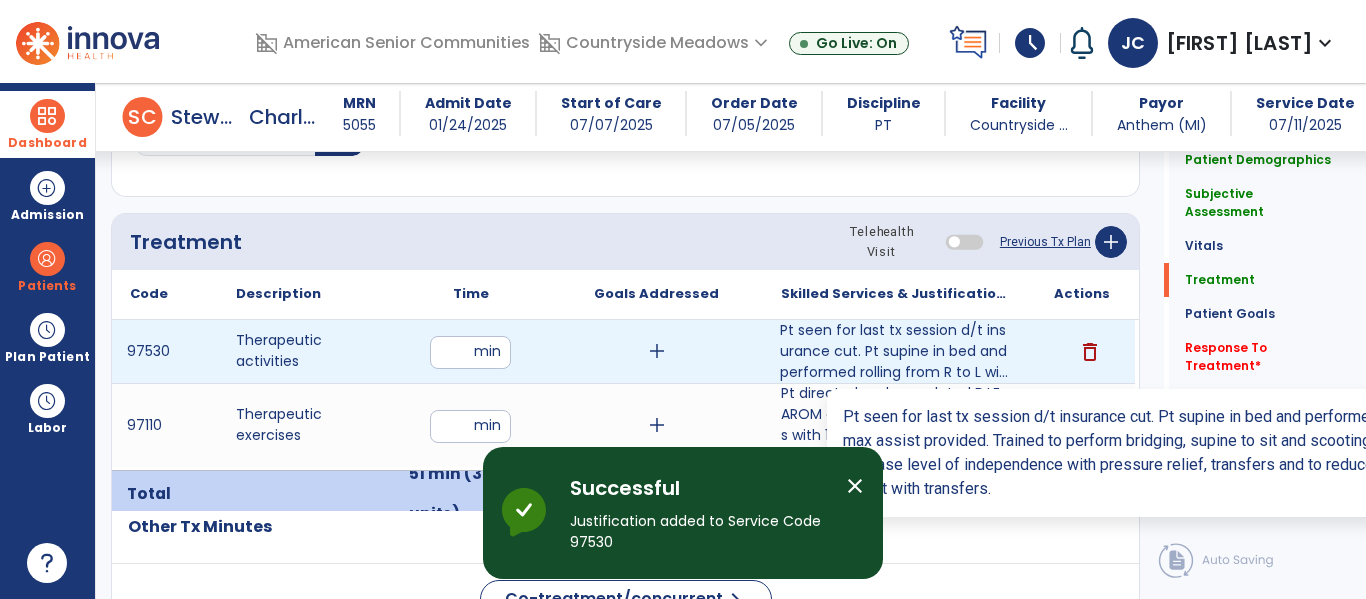 click on "Pt seen for last tx session d/t insurance cut. Pt supine in bed and performed rolling from R to L wi..." at bounding box center (896, 351) 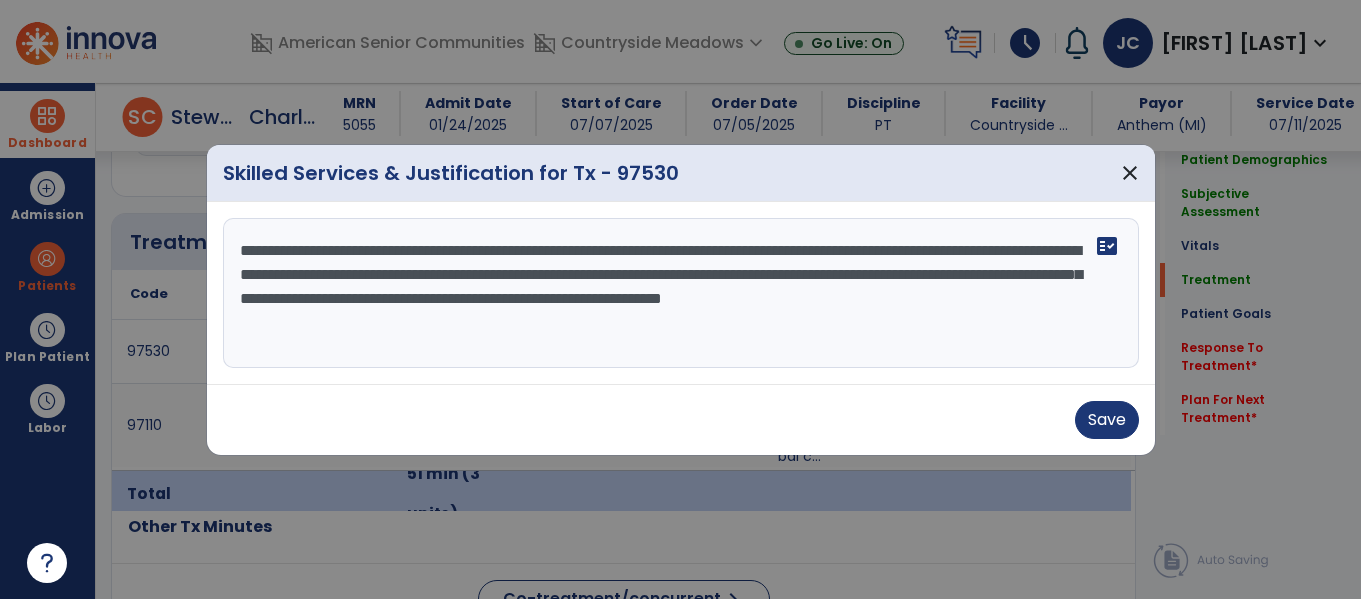 scroll, scrollTop: 1196, scrollLeft: 0, axis: vertical 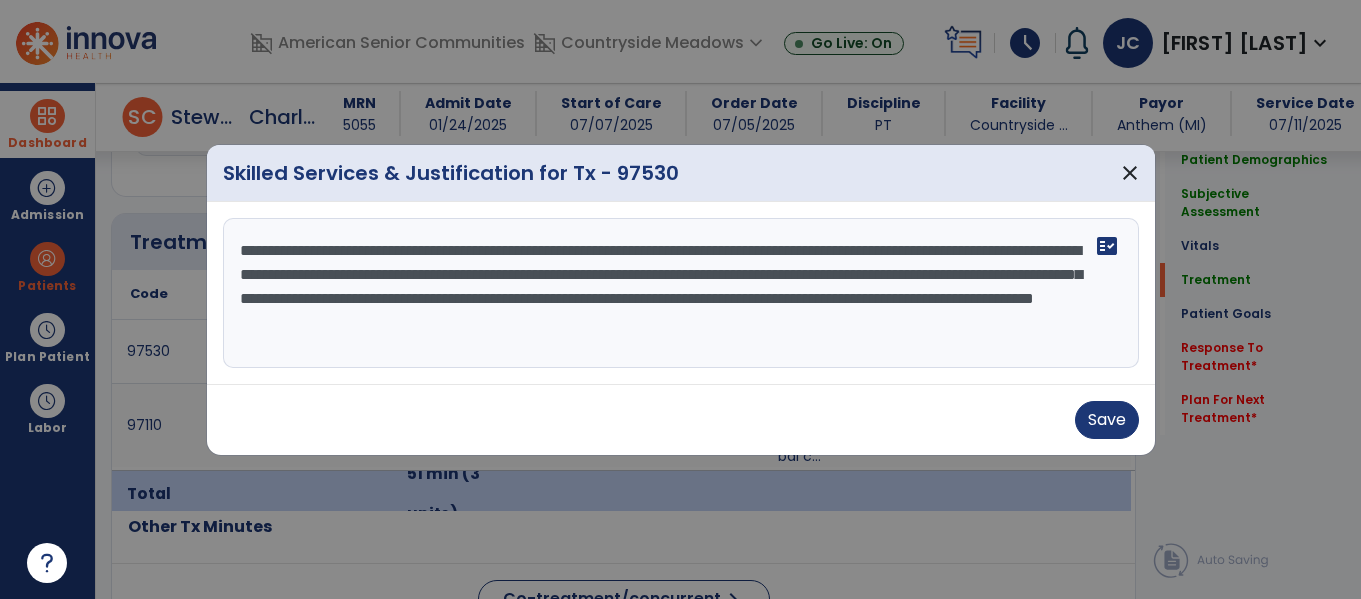 click at bounding box center [680, 299] 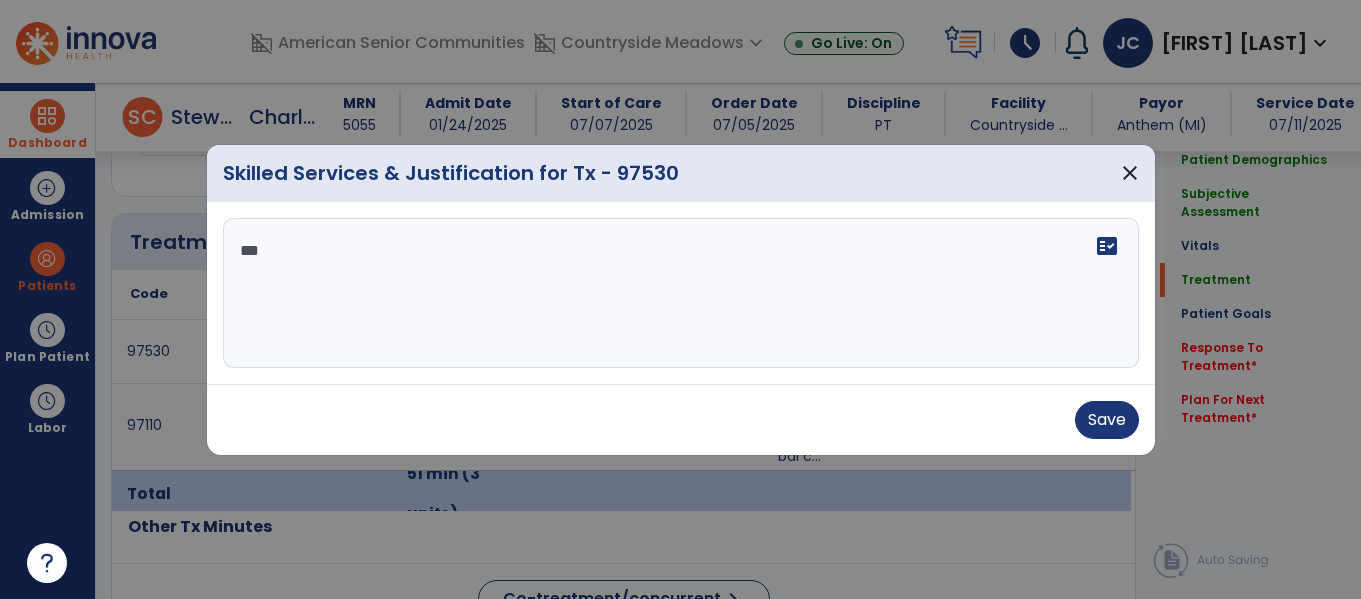 type on "****" 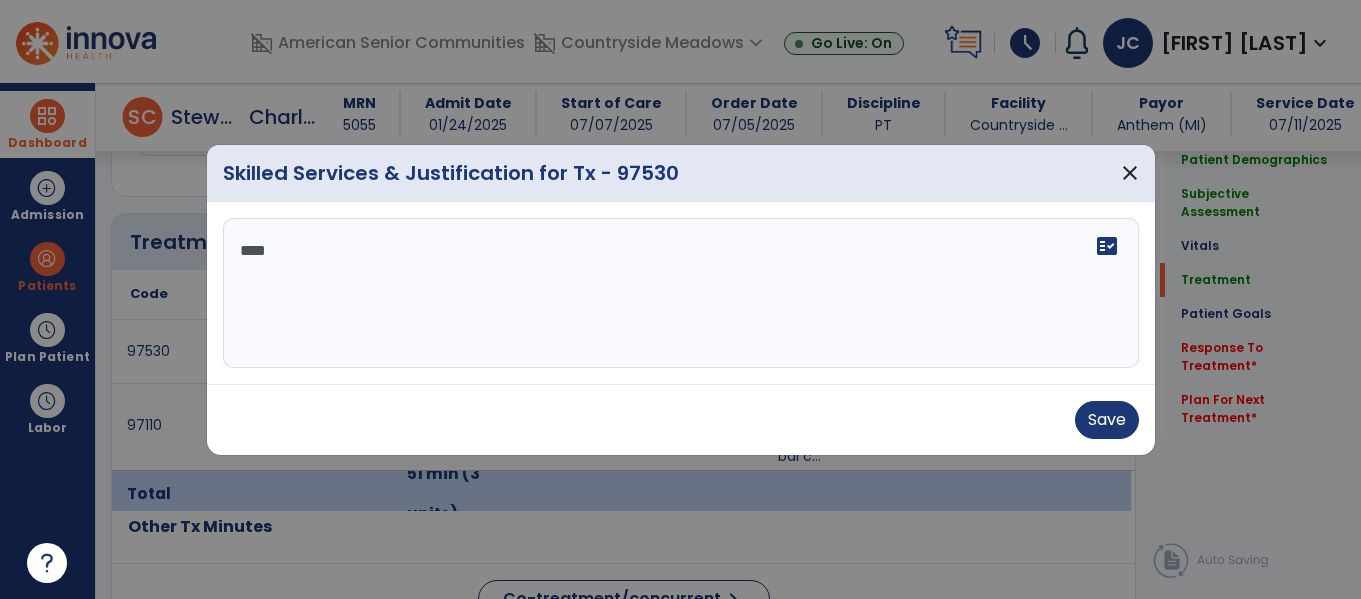 click on "****" at bounding box center (681, 293) 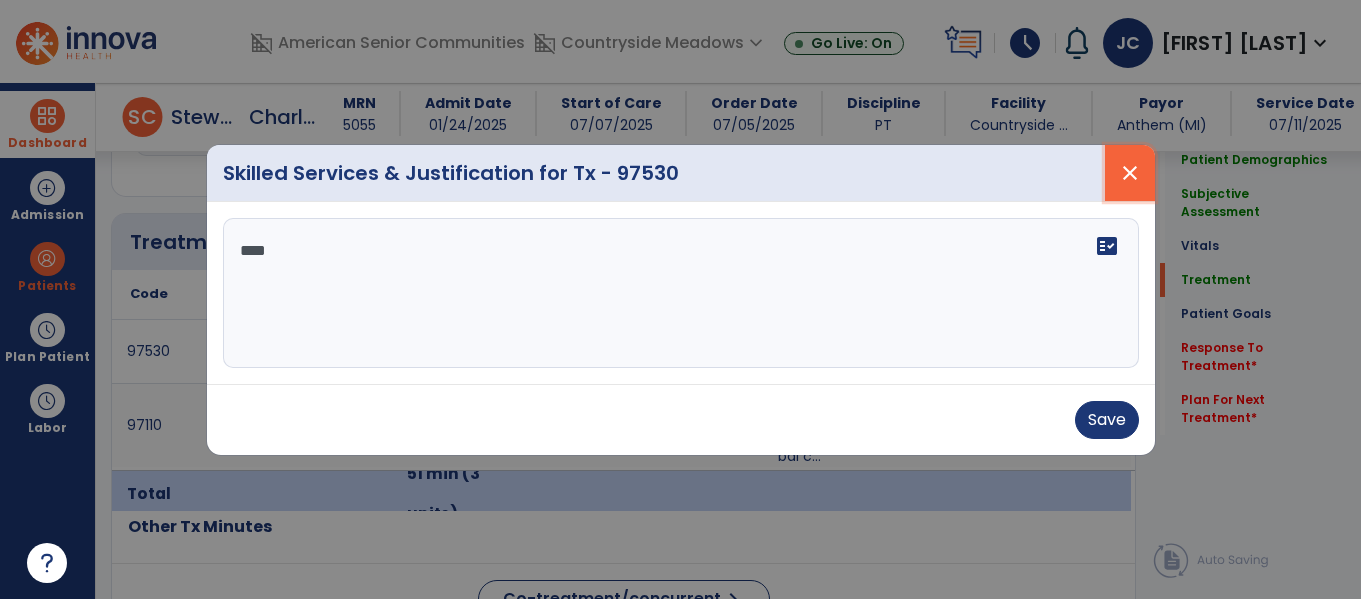 click on "close" at bounding box center (1130, 173) 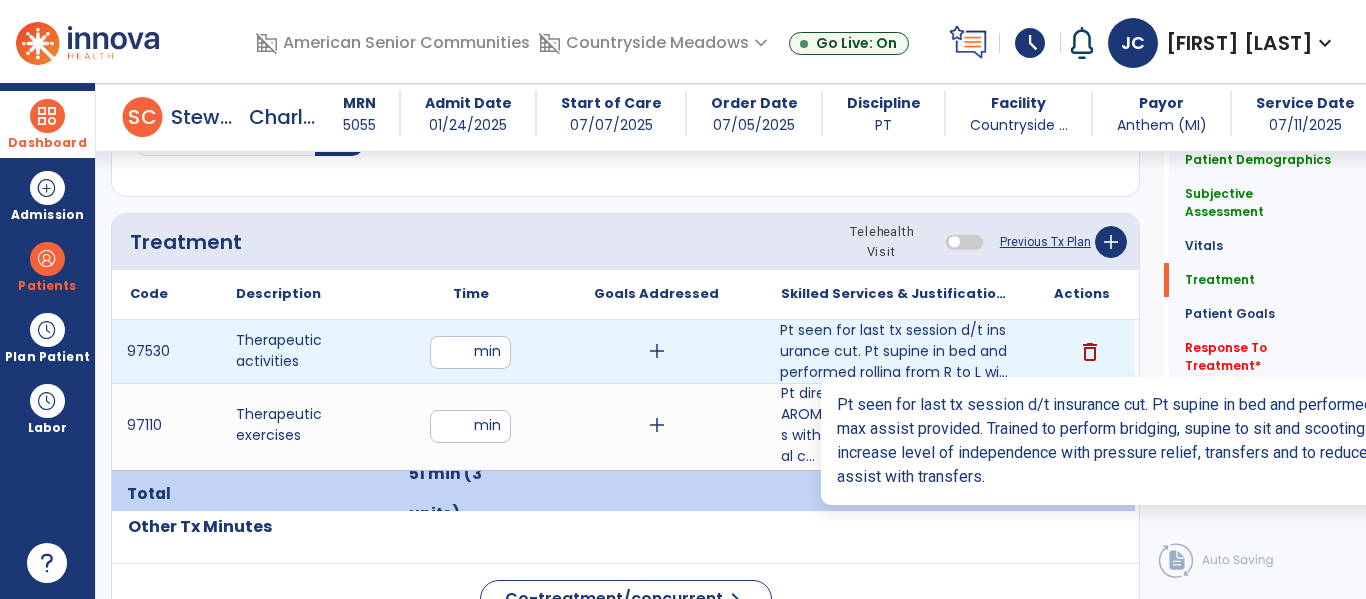 click on "Pt seen for last tx session d/t insurance cut. Pt supine in bed and performed rolling from R to L wi..." at bounding box center [896, 351] 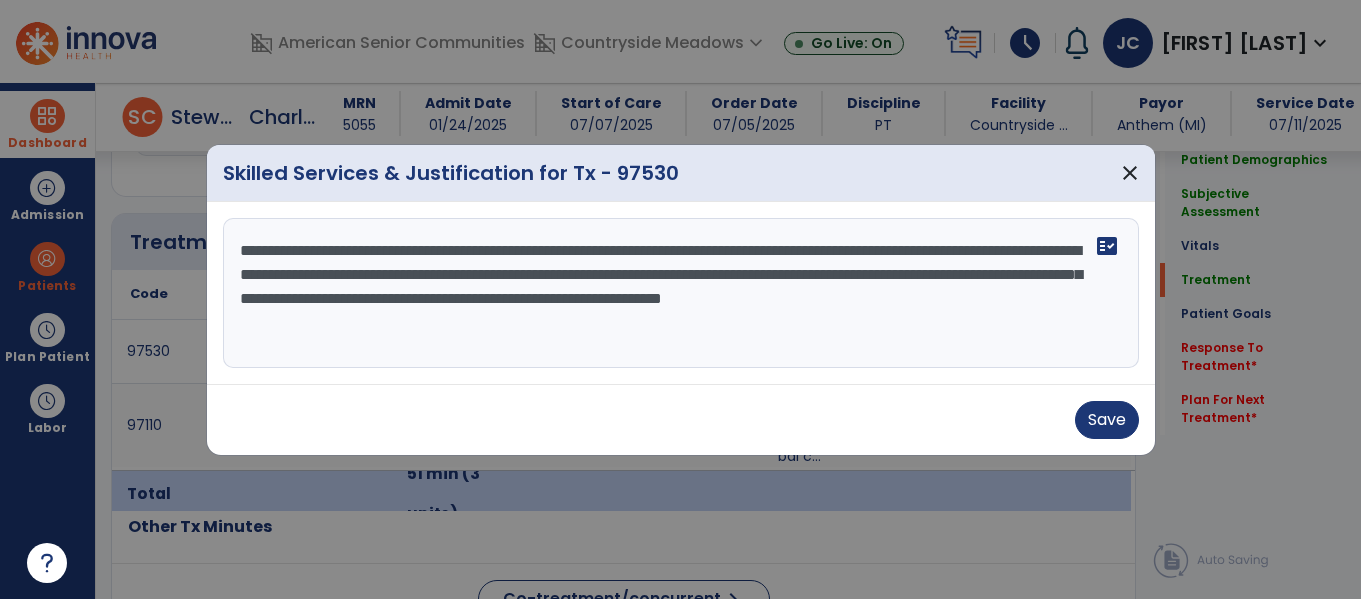 scroll, scrollTop: 1196, scrollLeft: 0, axis: vertical 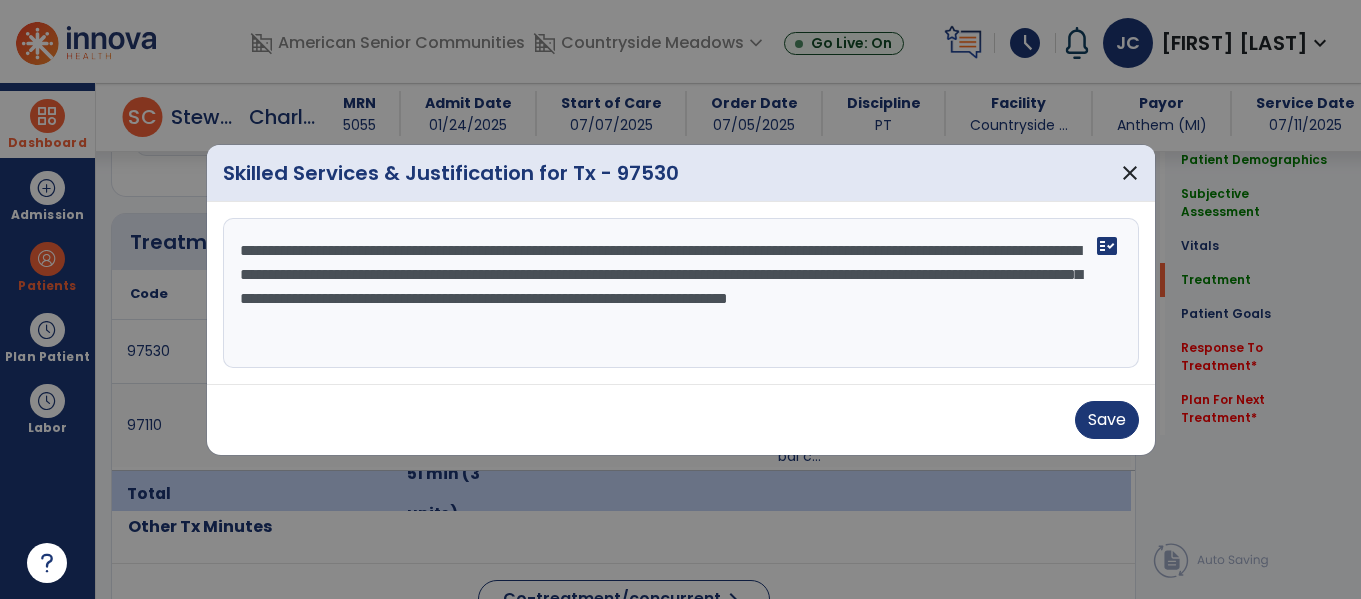 click at bounding box center [680, 299] 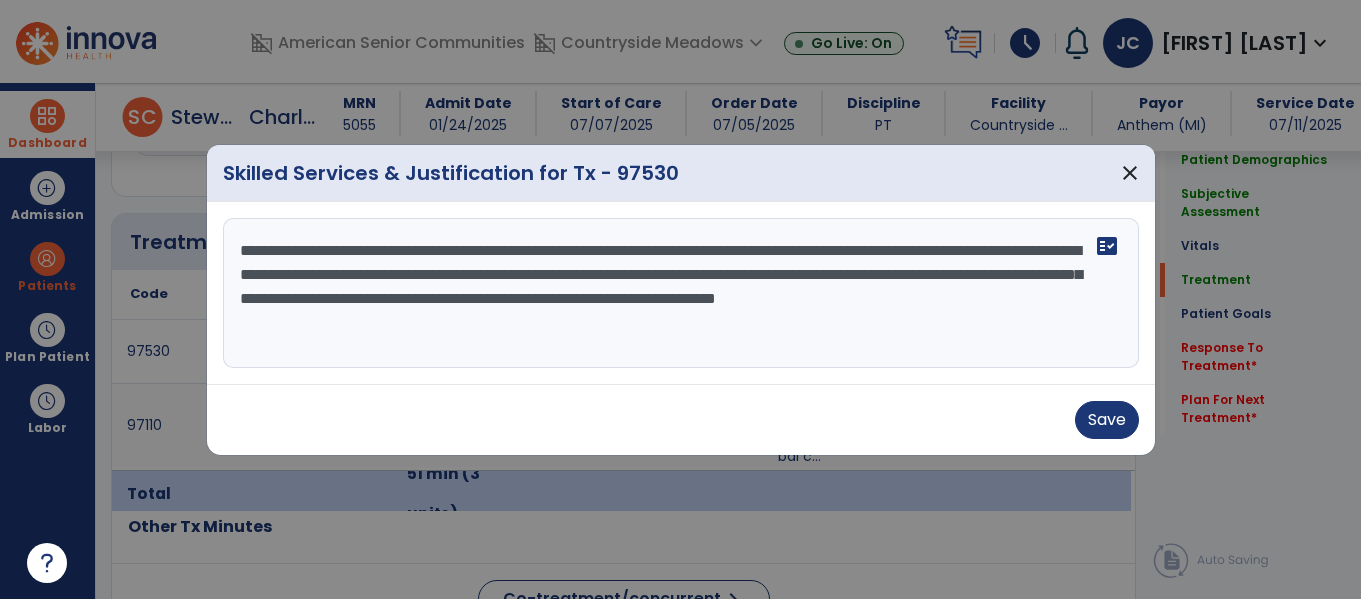 click at bounding box center [680, 299] 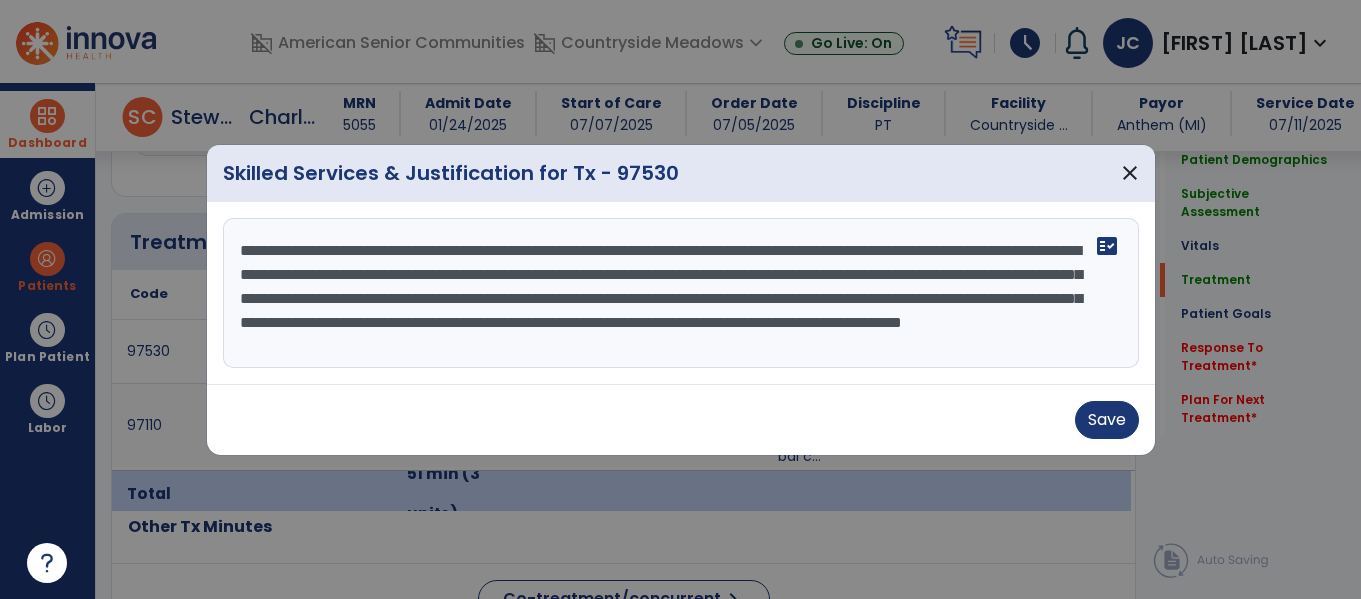 click at bounding box center [680, 299] 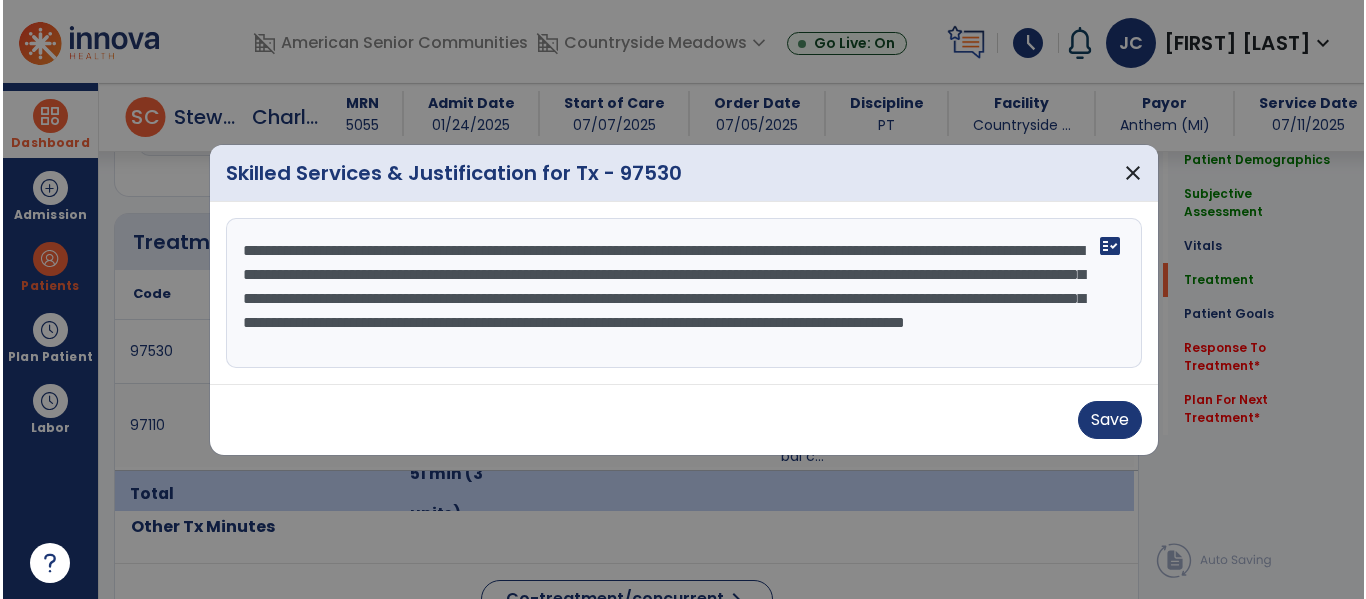 scroll, scrollTop: 16, scrollLeft: 0, axis: vertical 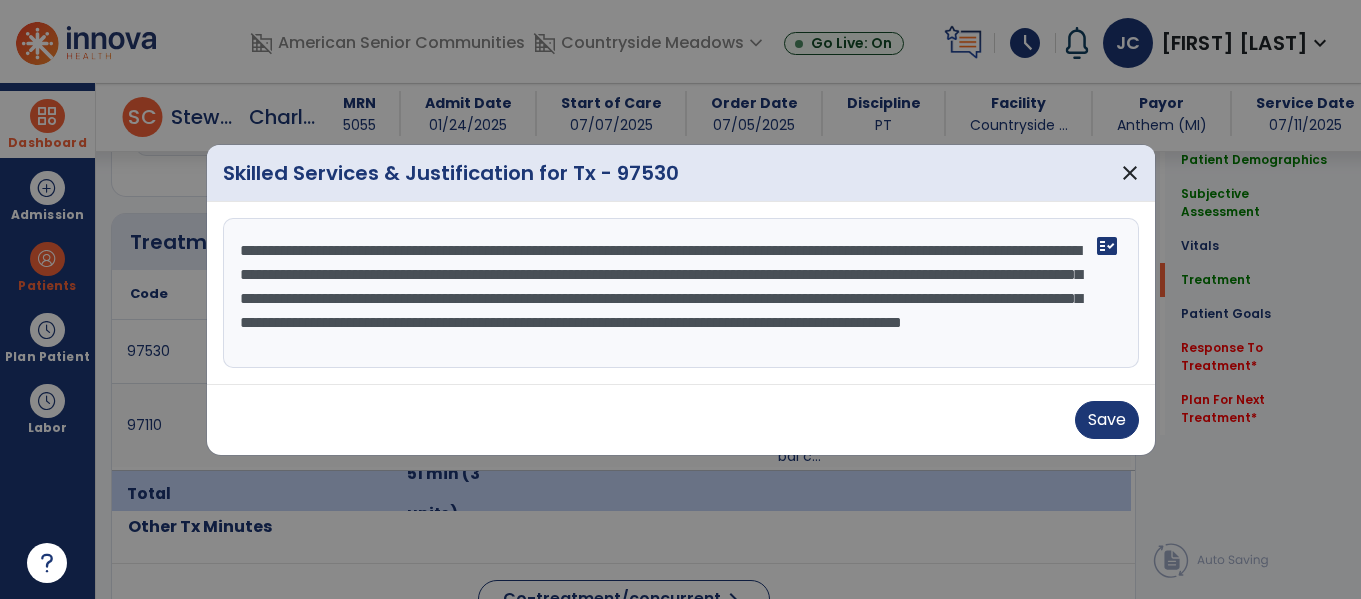 click at bounding box center [680, 299] 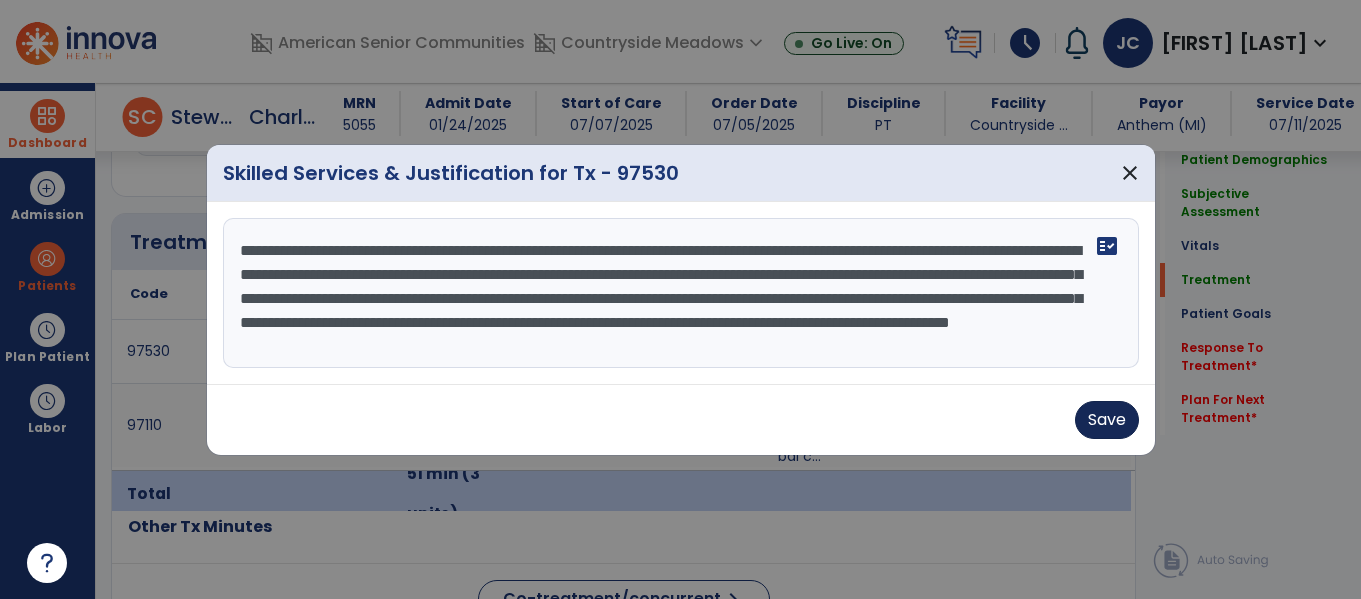 type on "**********" 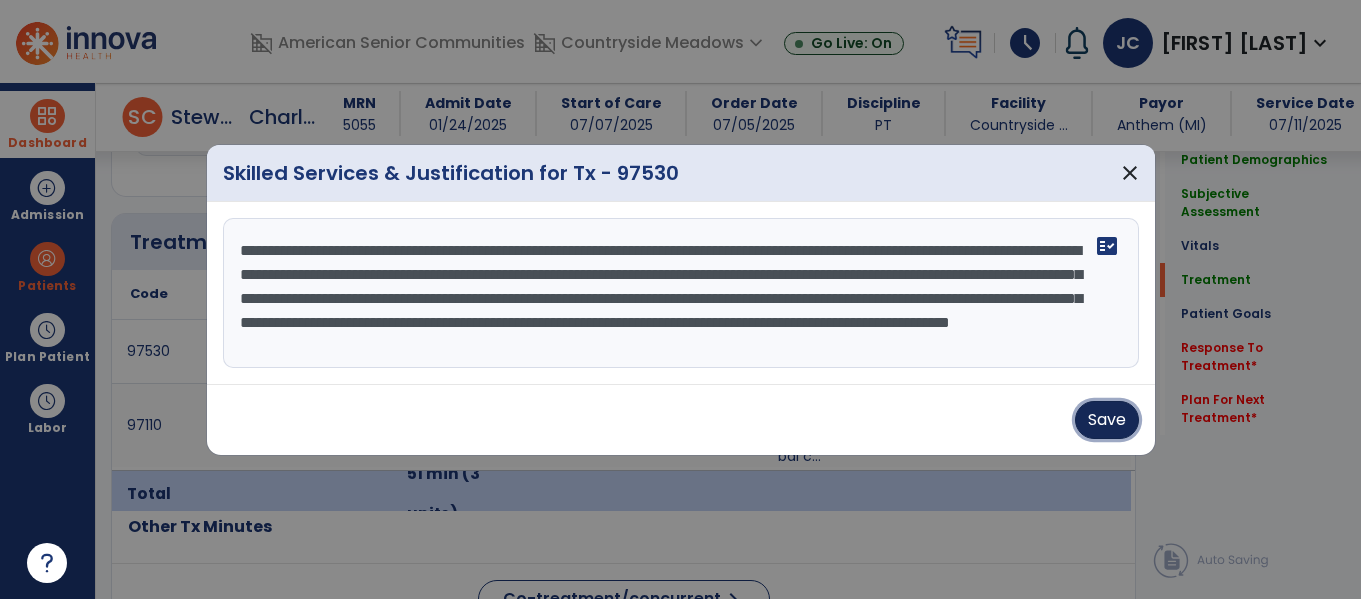 click on "Save" at bounding box center (1107, 420) 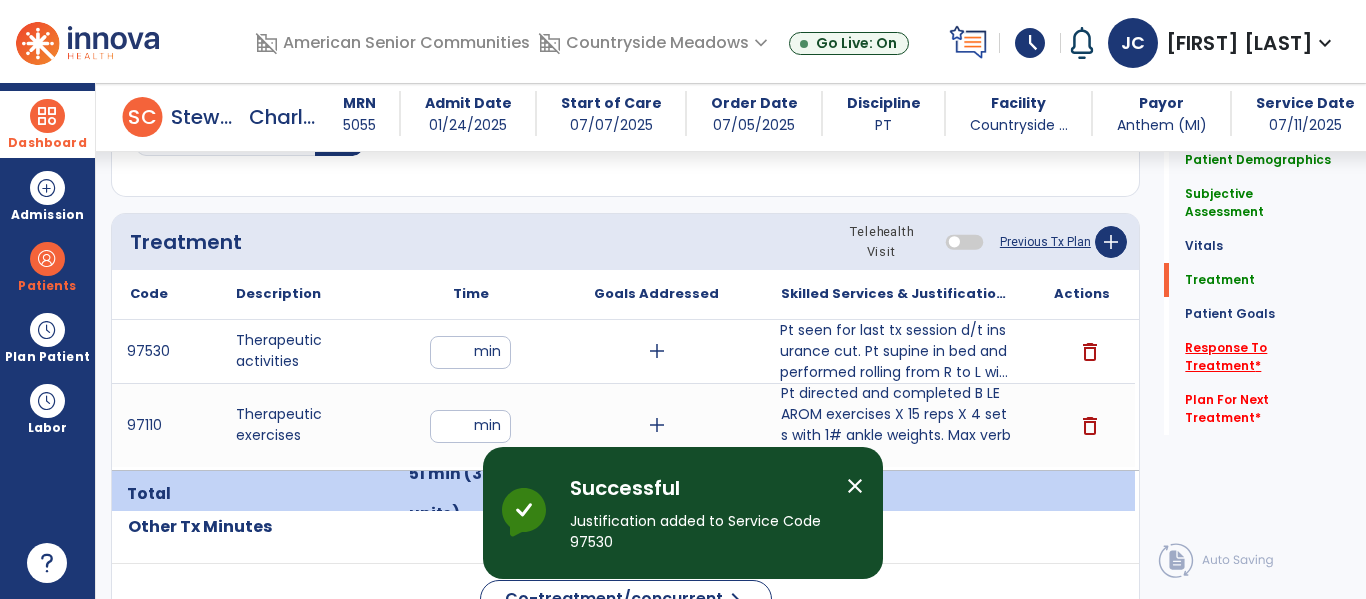 click on "Response To Treatment   *" 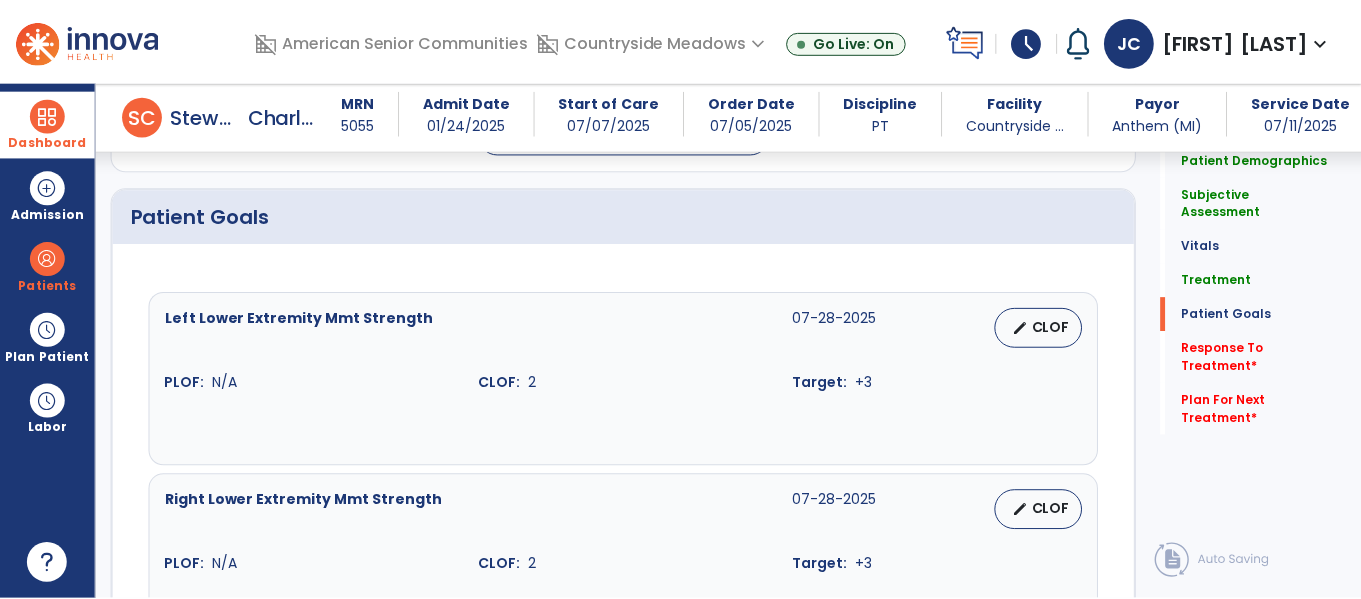 scroll, scrollTop: 1662, scrollLeft: 0, axis: vertical 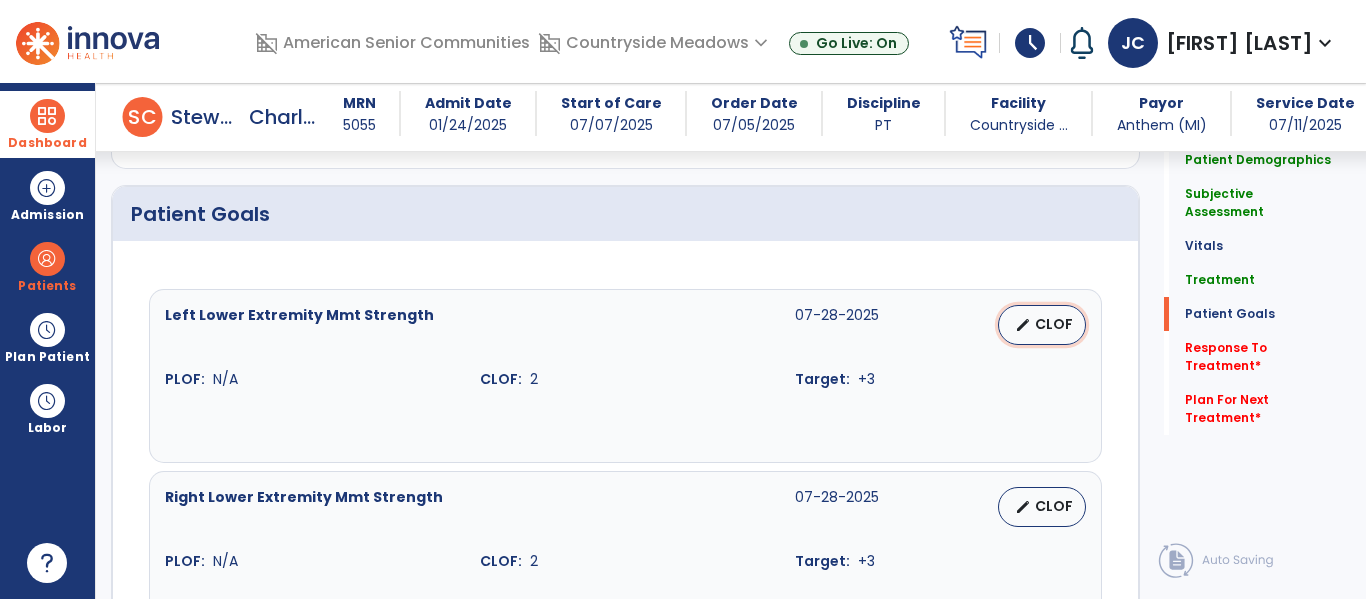 click on "edit   CLOF" at bounding box center (1042, 325) 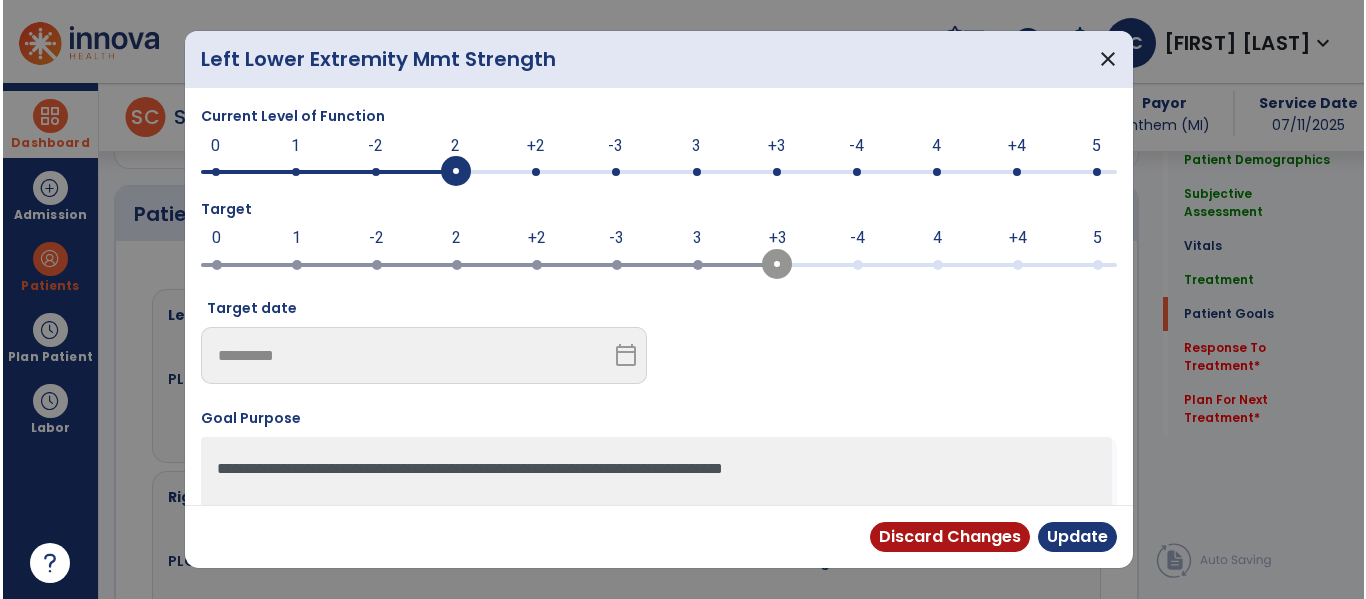 scroll, scrollTop: 1662, scrollLeft: 0, axis: vertical 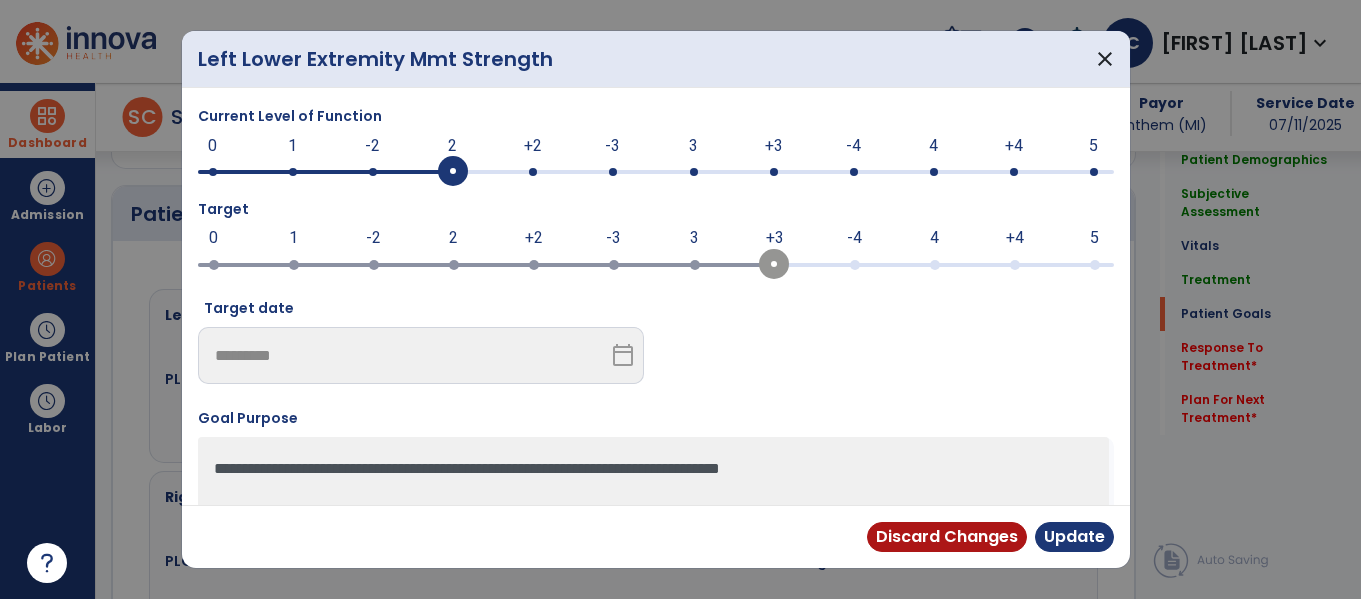 click at bounding box center (694, 172) 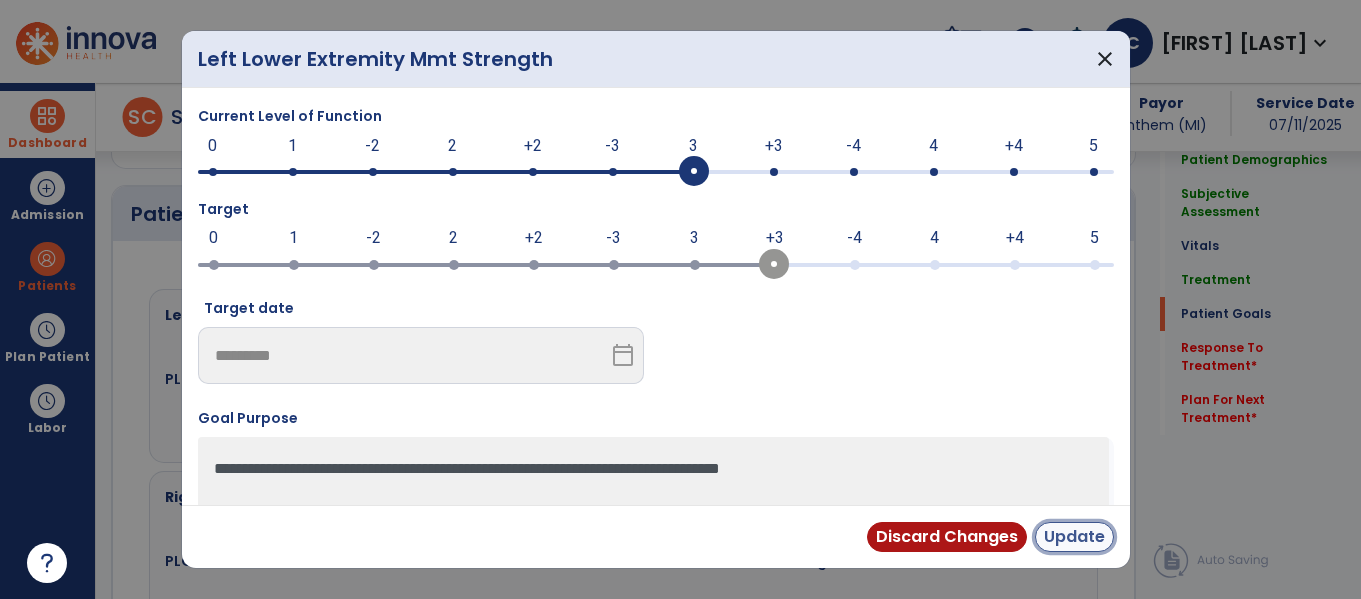 click on "Update" at bounding box center (1074, 537) 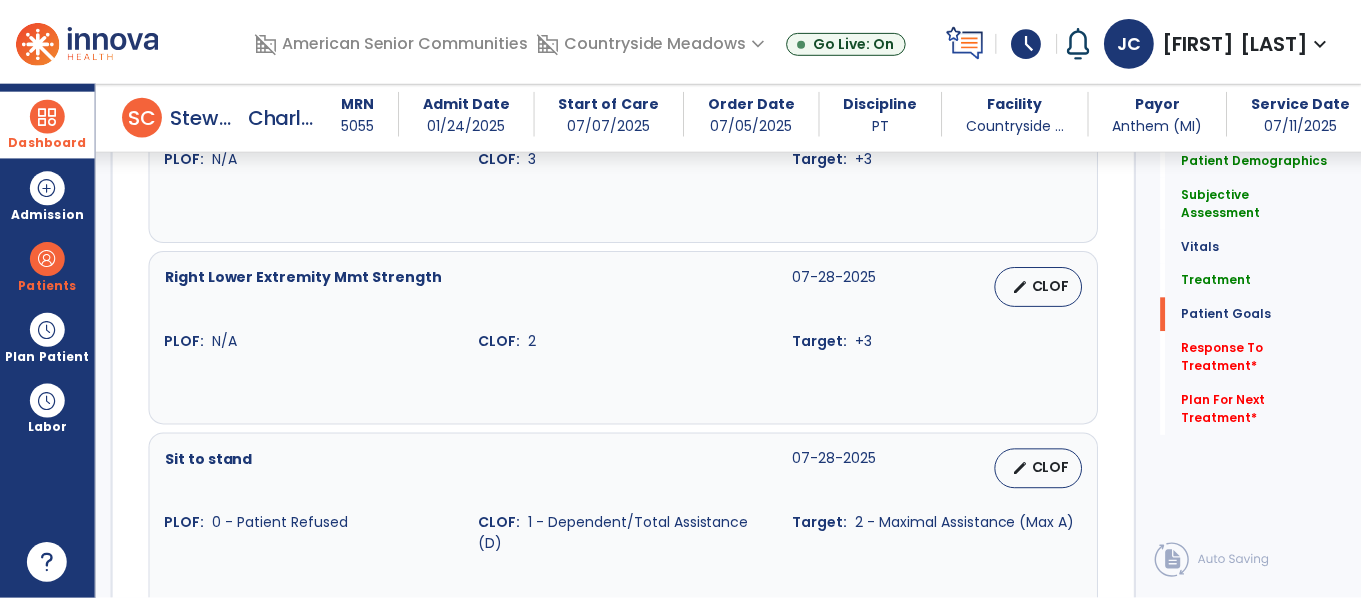 scroll, scrollTop: 1886, scrollLeft: 0, axis: vertical 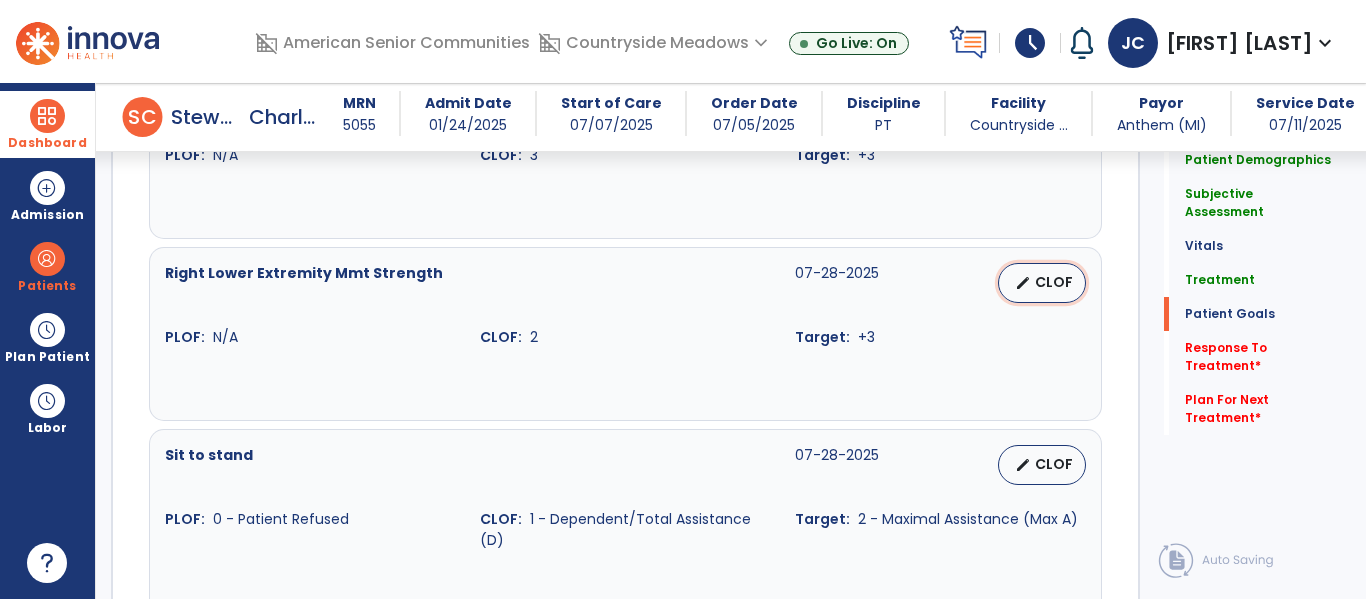 click on "edit" at bounding box center [1023, 283] 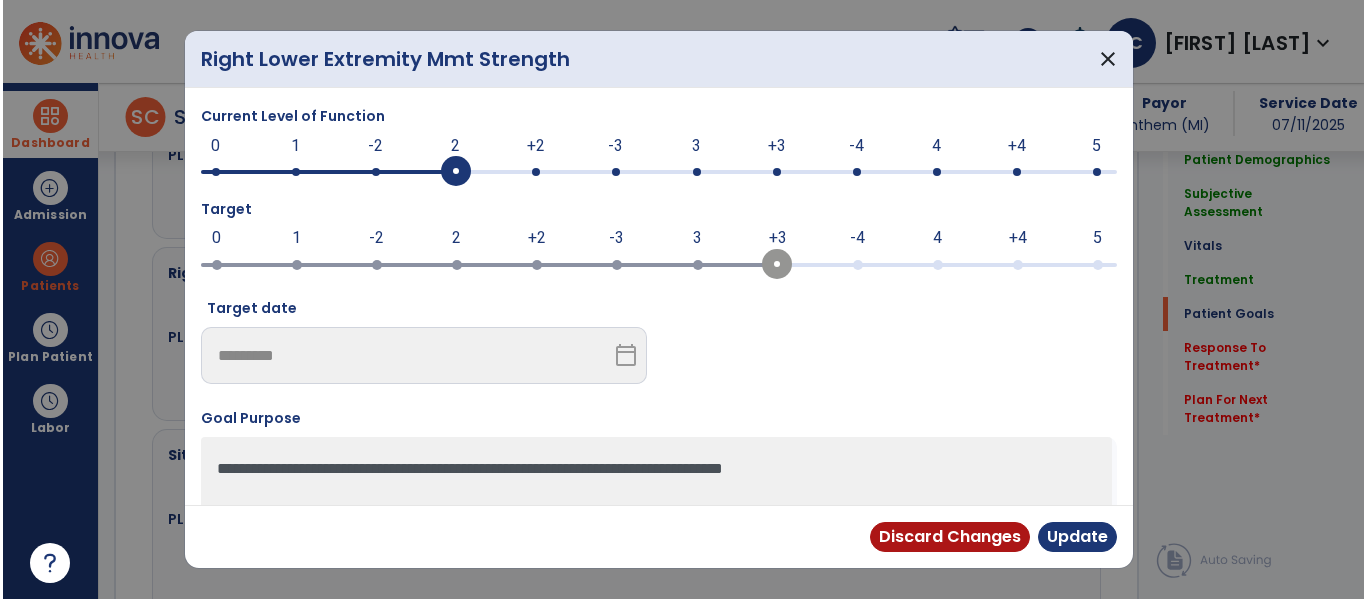 scroll, scrollTop: 1886, scrollLeft: 0, axis: vertical 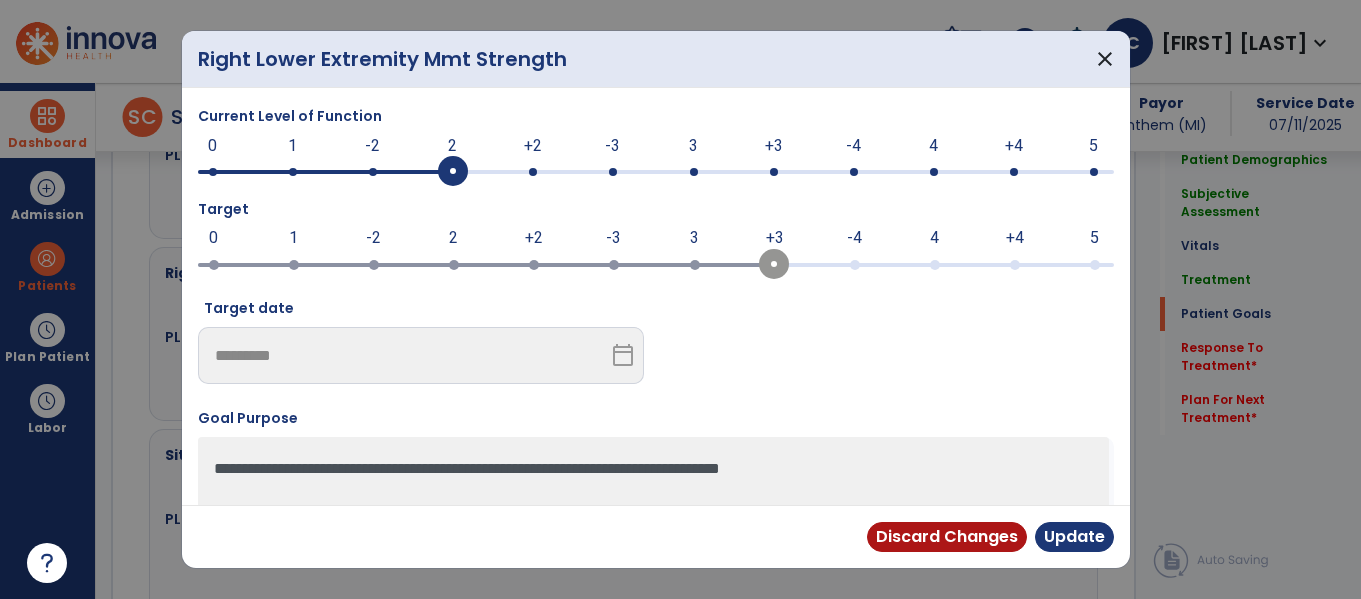 click at bounding box center (694, 172) 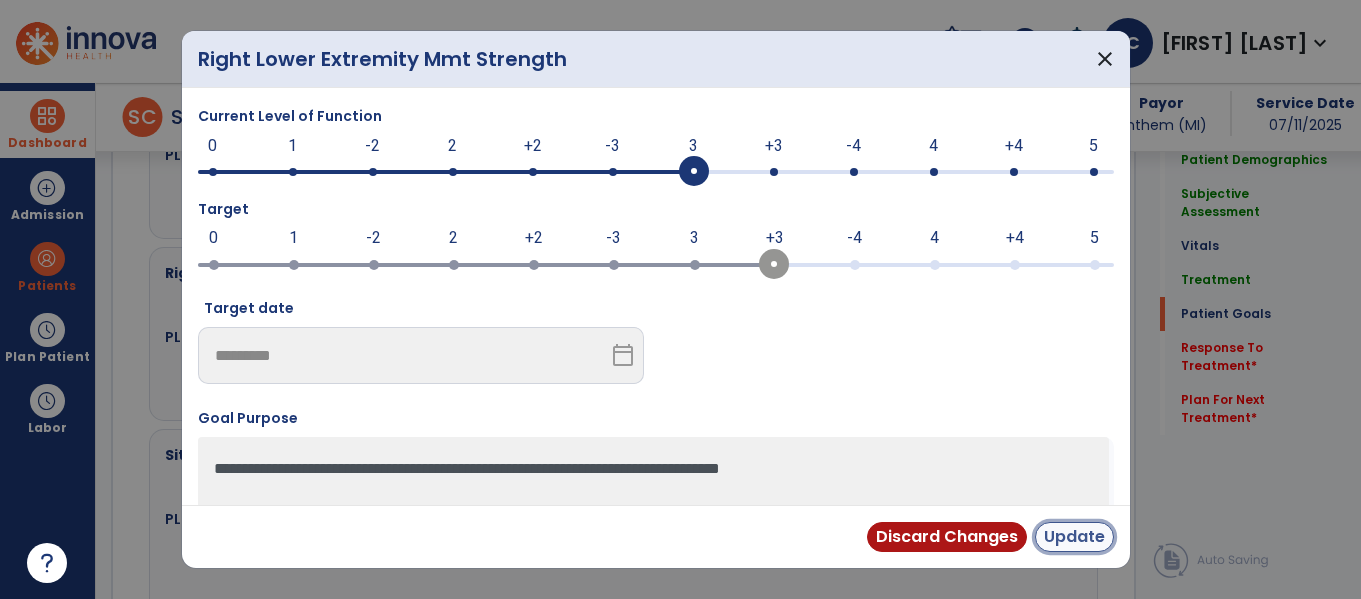 click on "Update" at bounding box center (1074, 537) 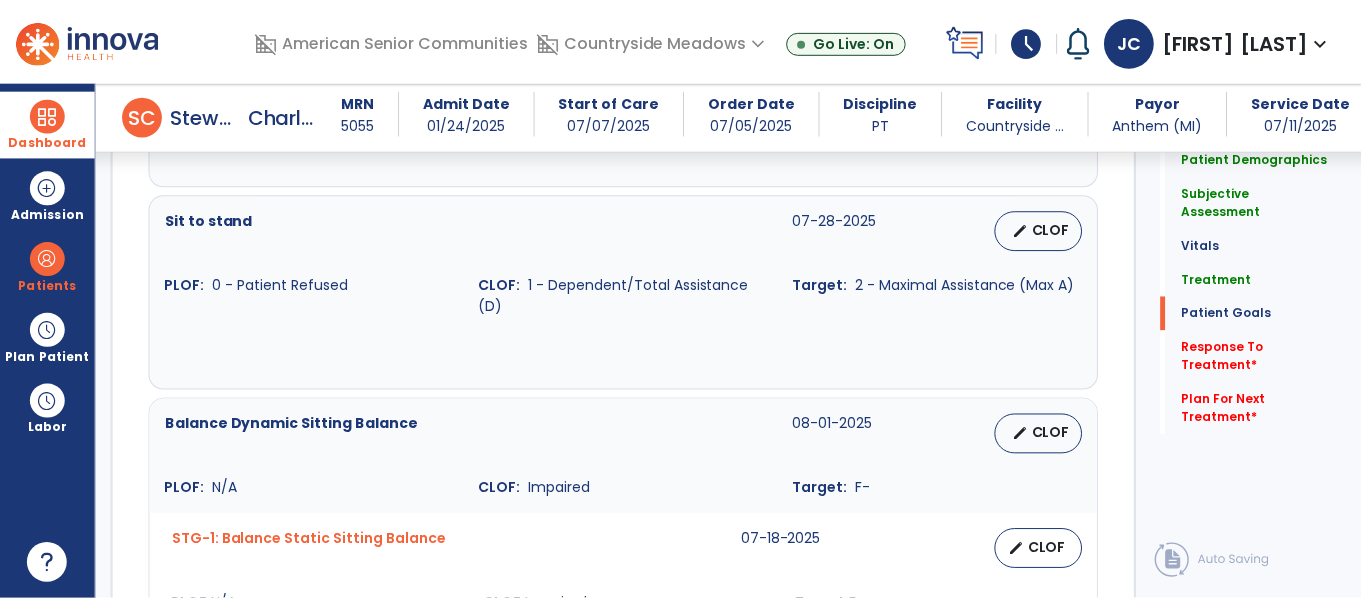 scroll, scrollTop: 2122, scrollLeft: 0, axis: vertical 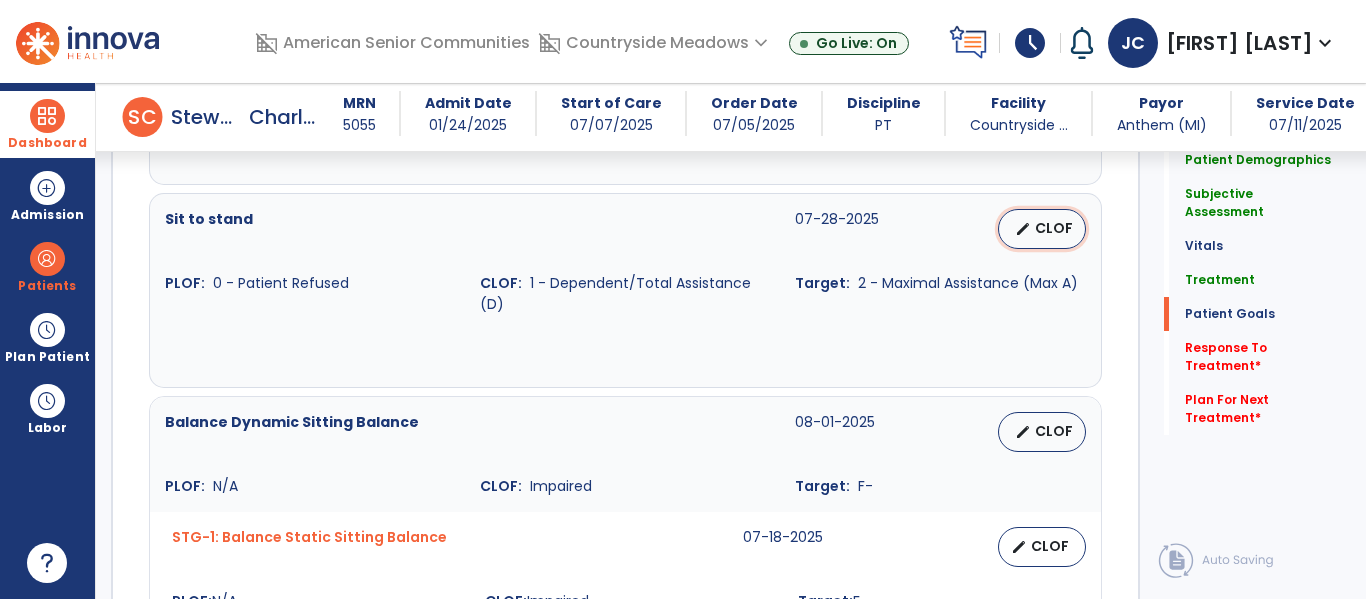 click on "edit   CLOF" at bounding box center [1042, 229] 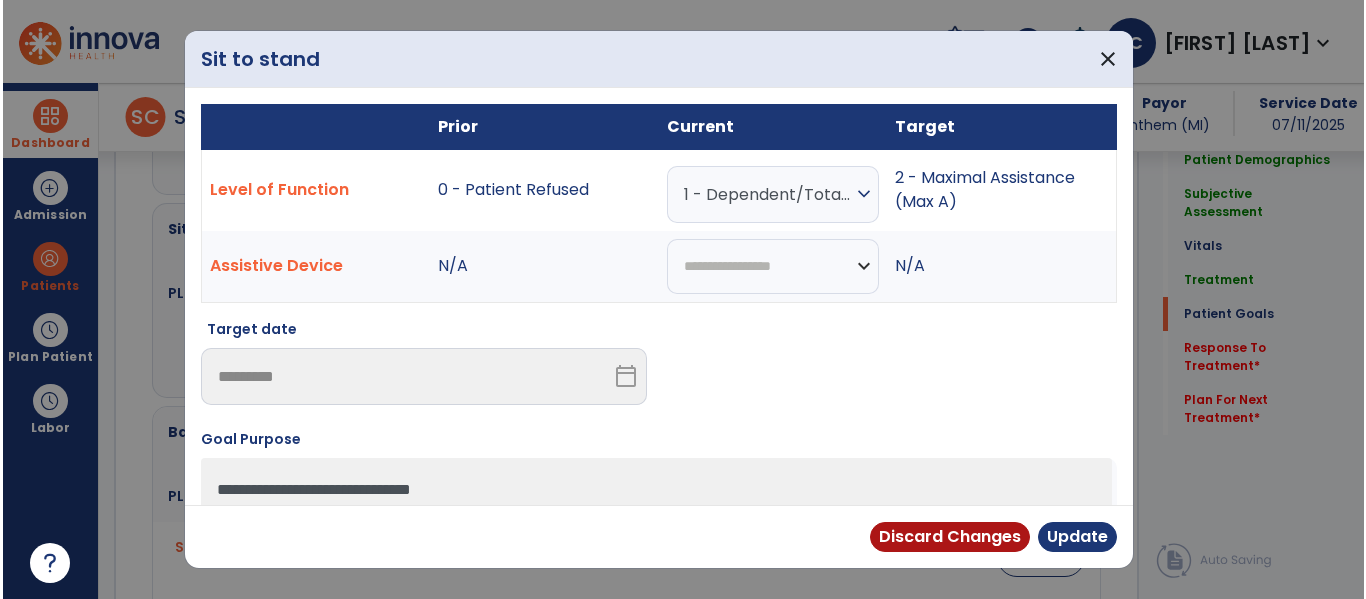 scroll, scrollTop: 2122, scrollLeft: 0, axis: vertical 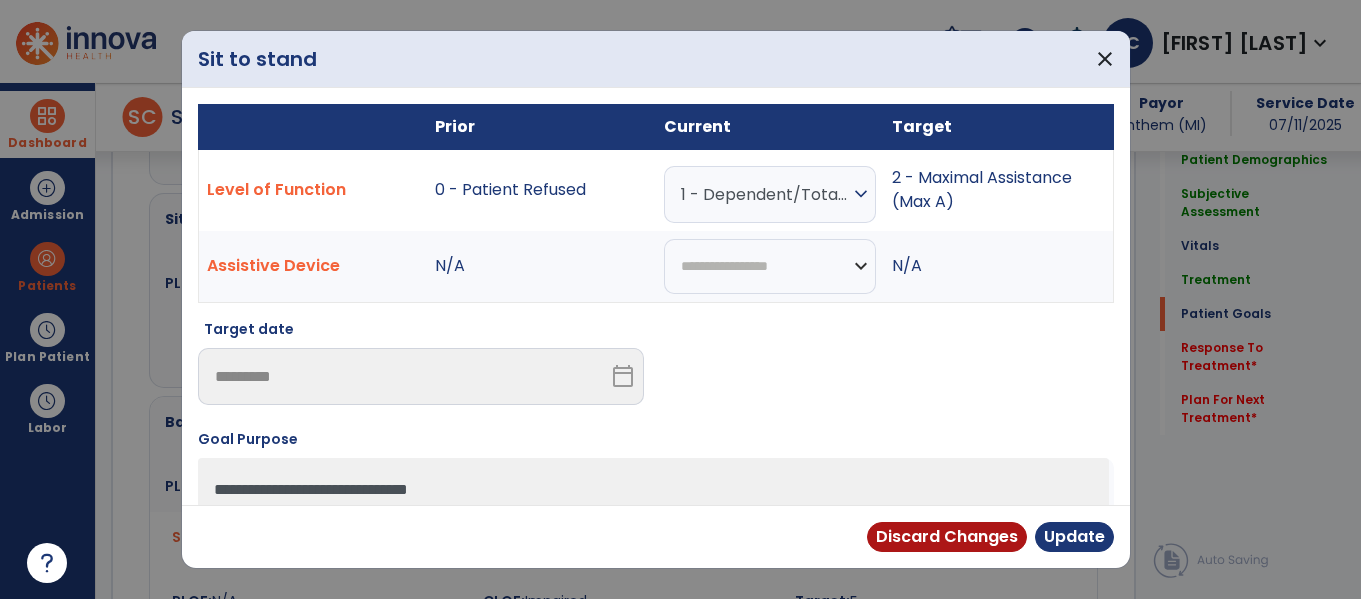 click on "Discard Changes  Update" at bounding box center (656, 536) 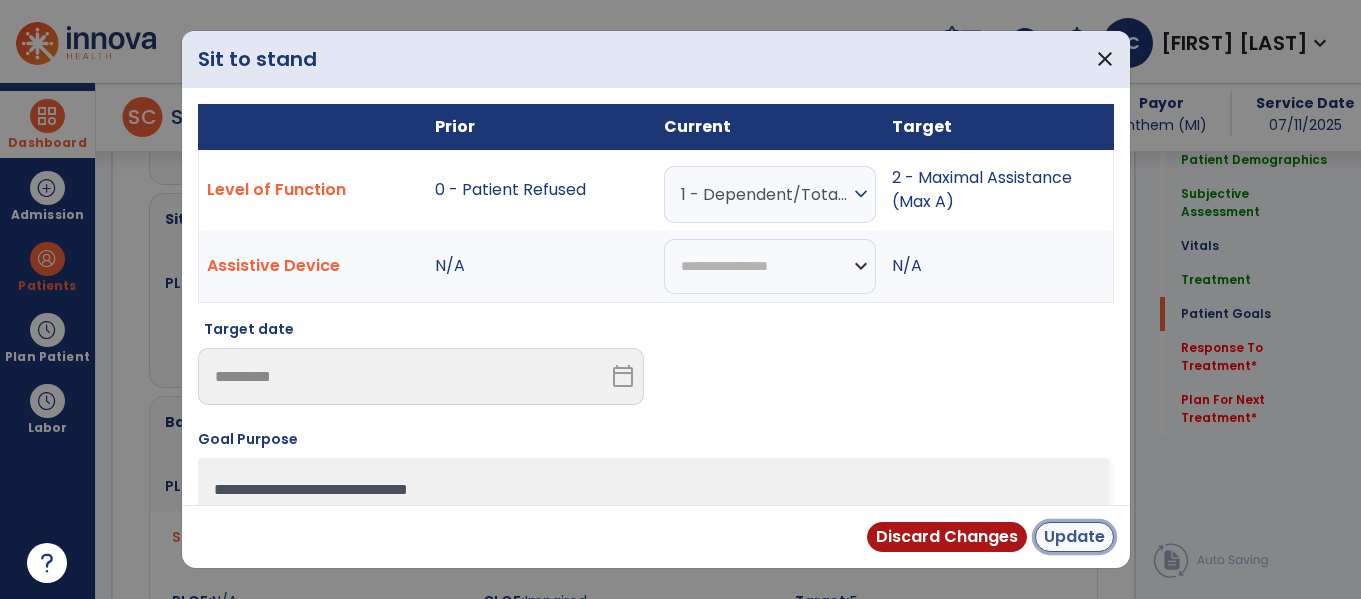 click on "Update" at bounding box center [1074, 537] 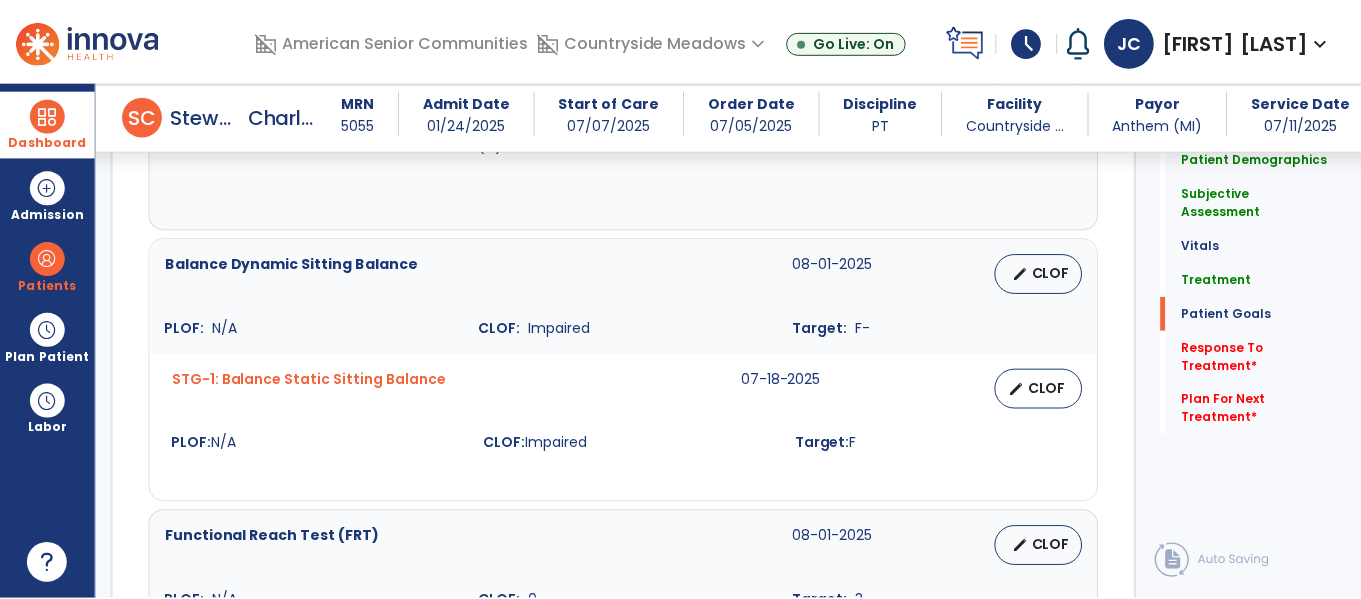 scroll, scrollTop: 2281, scrollLeft: 0, axis: vertical 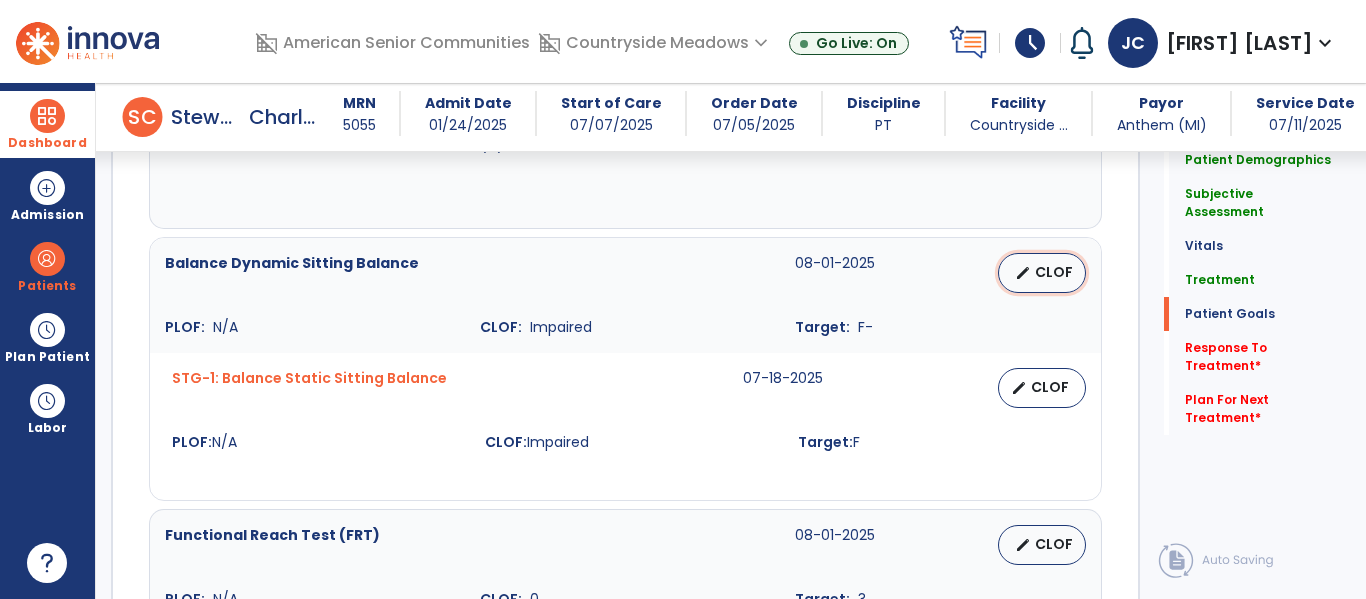 click on "CLOF" at bounding box center (1054, 272) 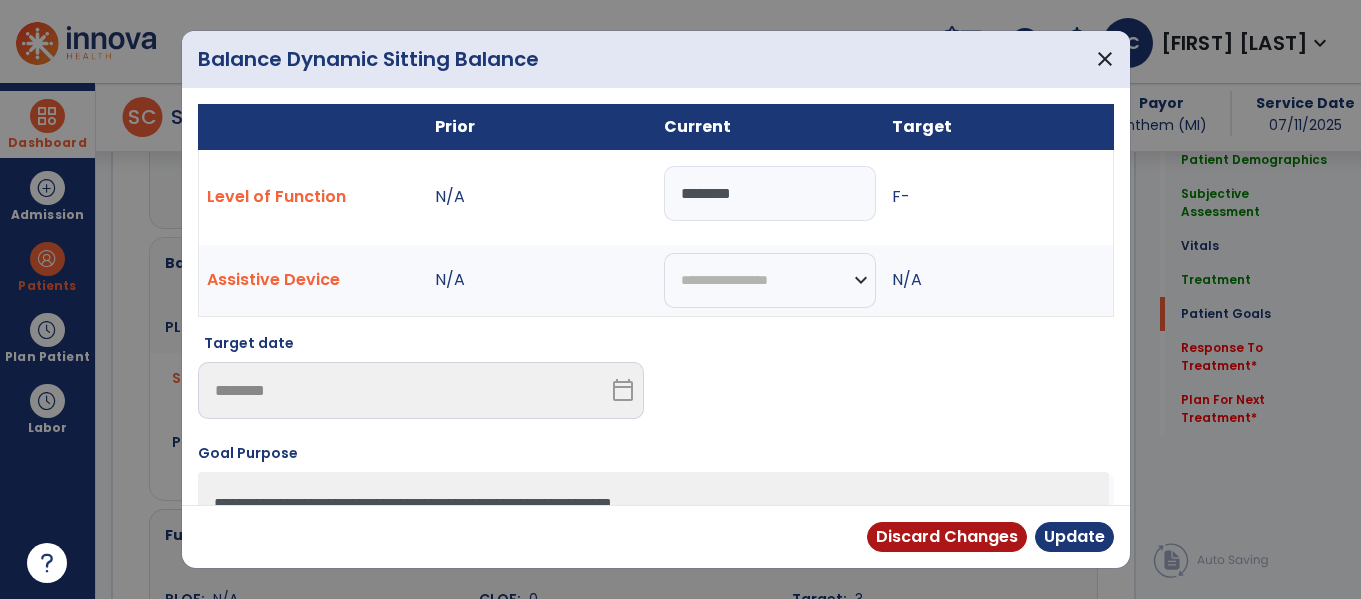 scroll, scrollTop: 2281, scrollLeft: 0, axis: vertical 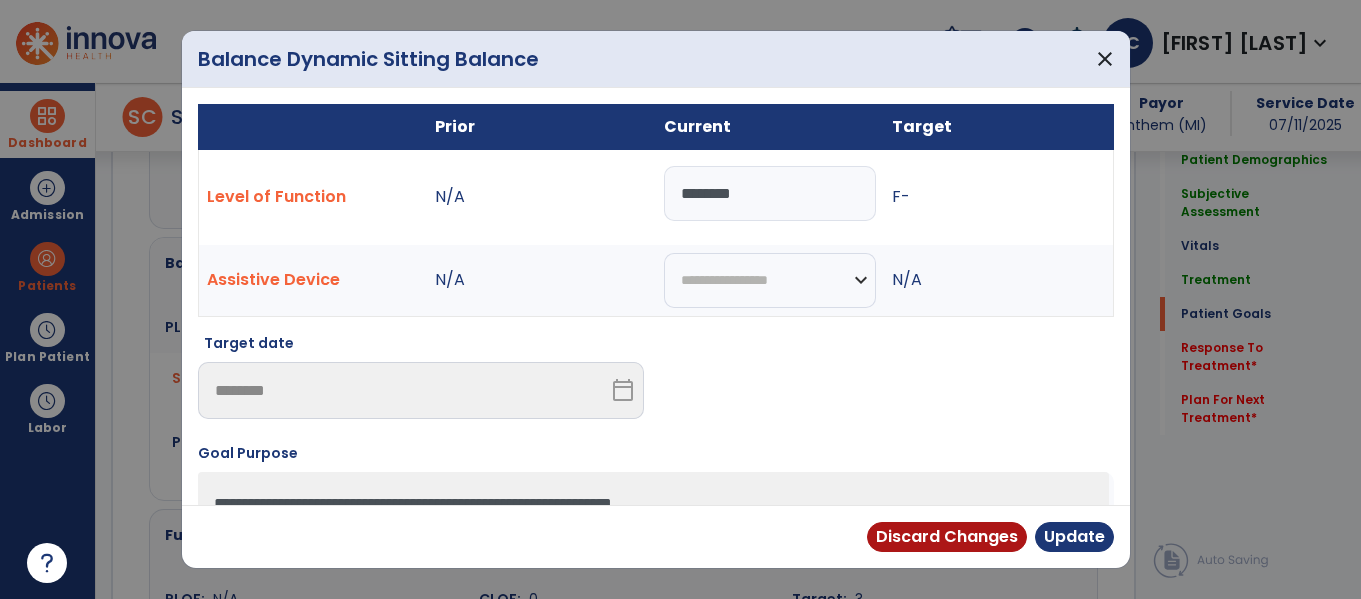 drag, startPoint x: 760, startPoint y: 184, endPoint x: 656, endPoint y: 183, distance: 104.00481 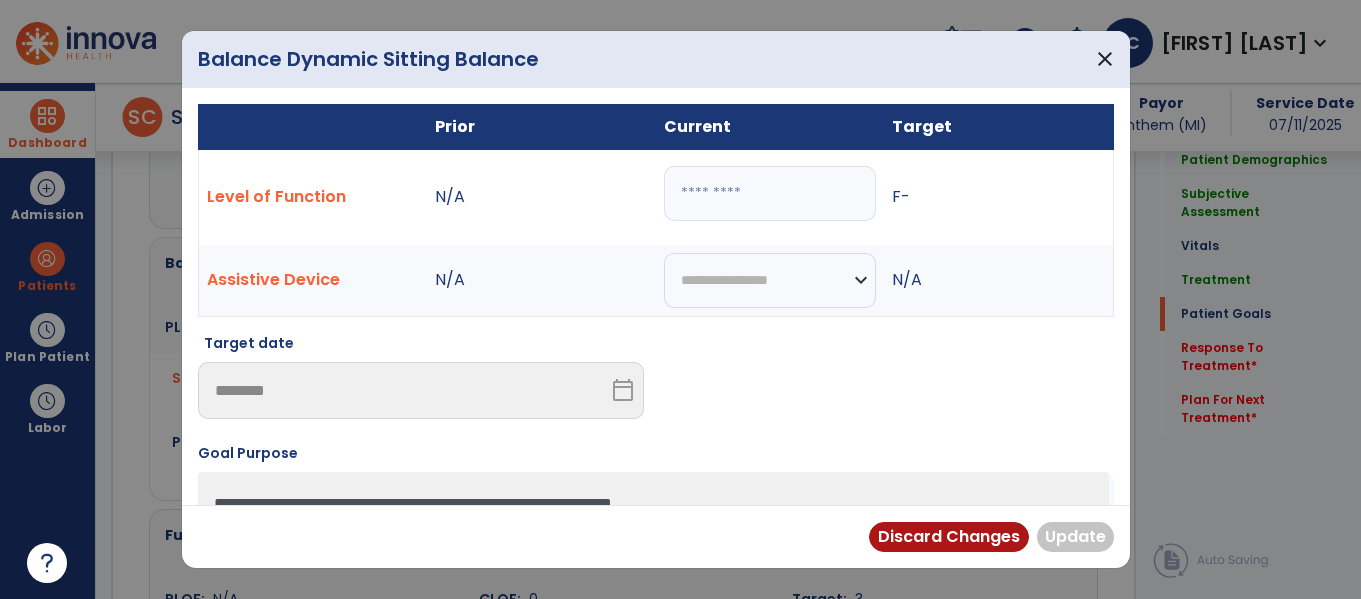 type on "*" 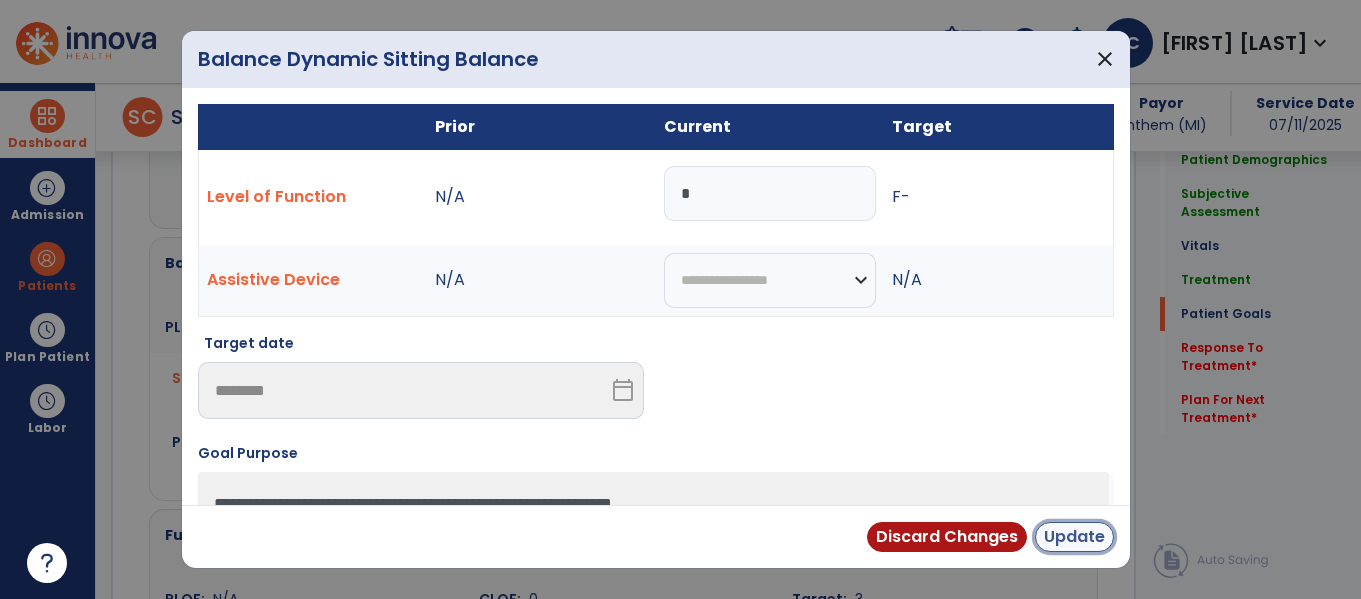 click on "Update" at bounding box center (1074, 537) 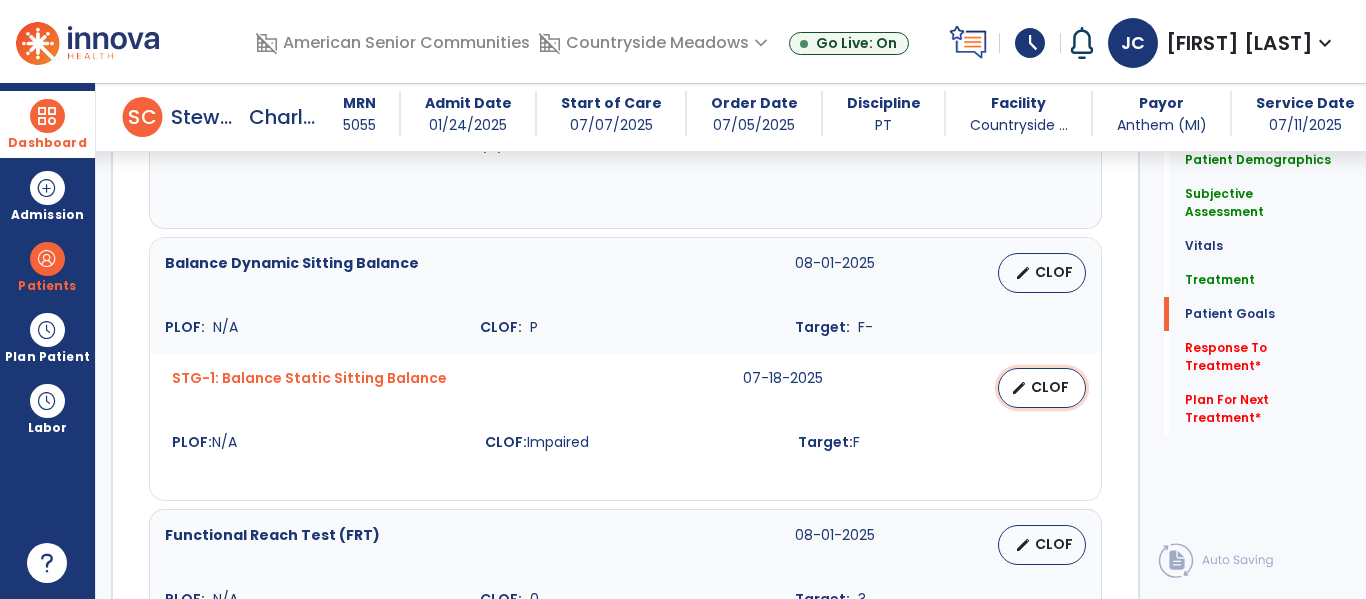 click on "edit   CLOF" at bounding box center (1042, 388) 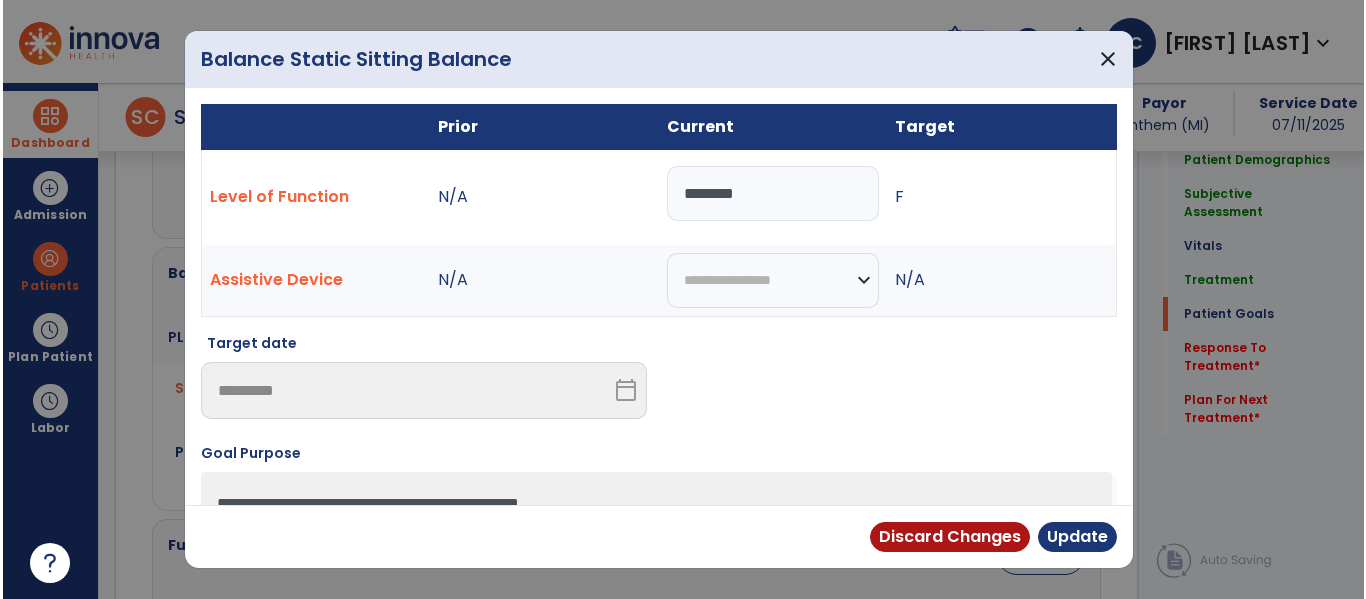 scroll, scrollTop: 2281, scrollLeft: 0, axis: vertical 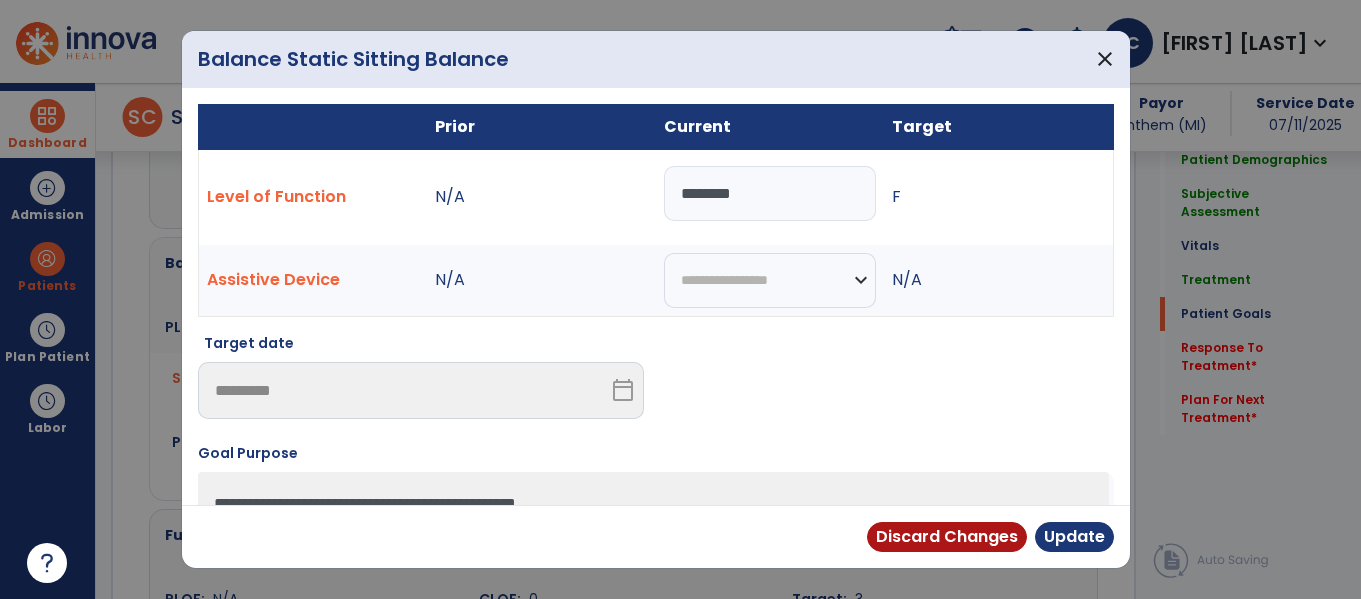 click on "********" at bounding box center (770, 193) 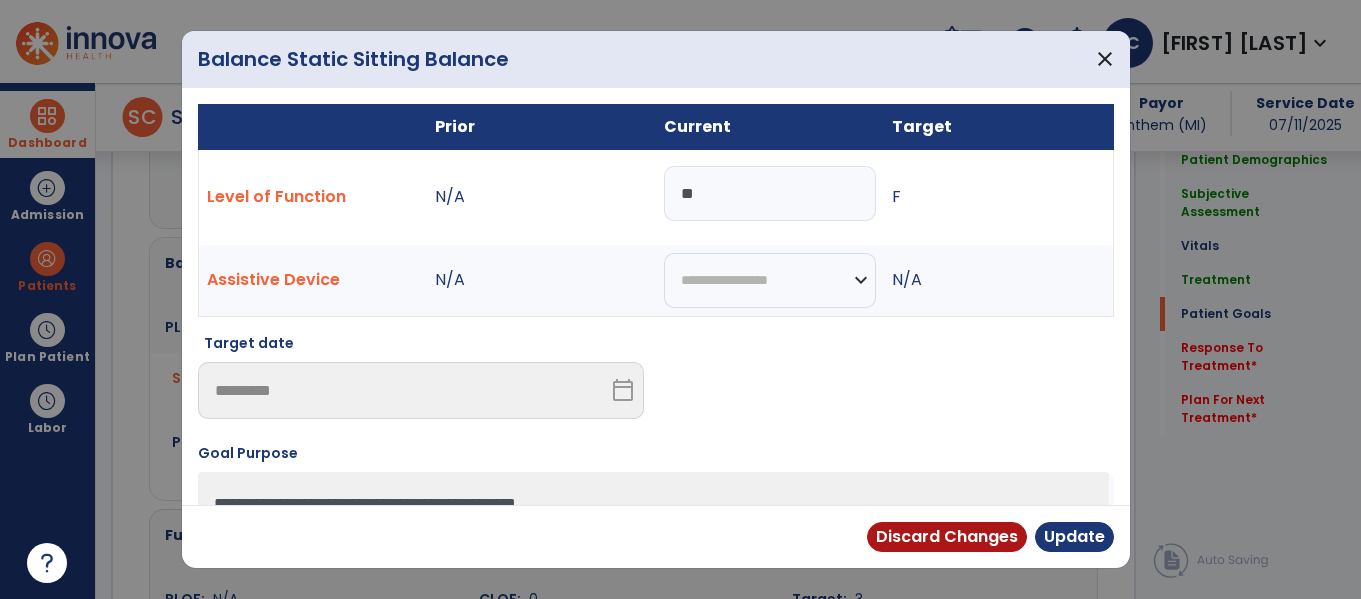 type on "*" 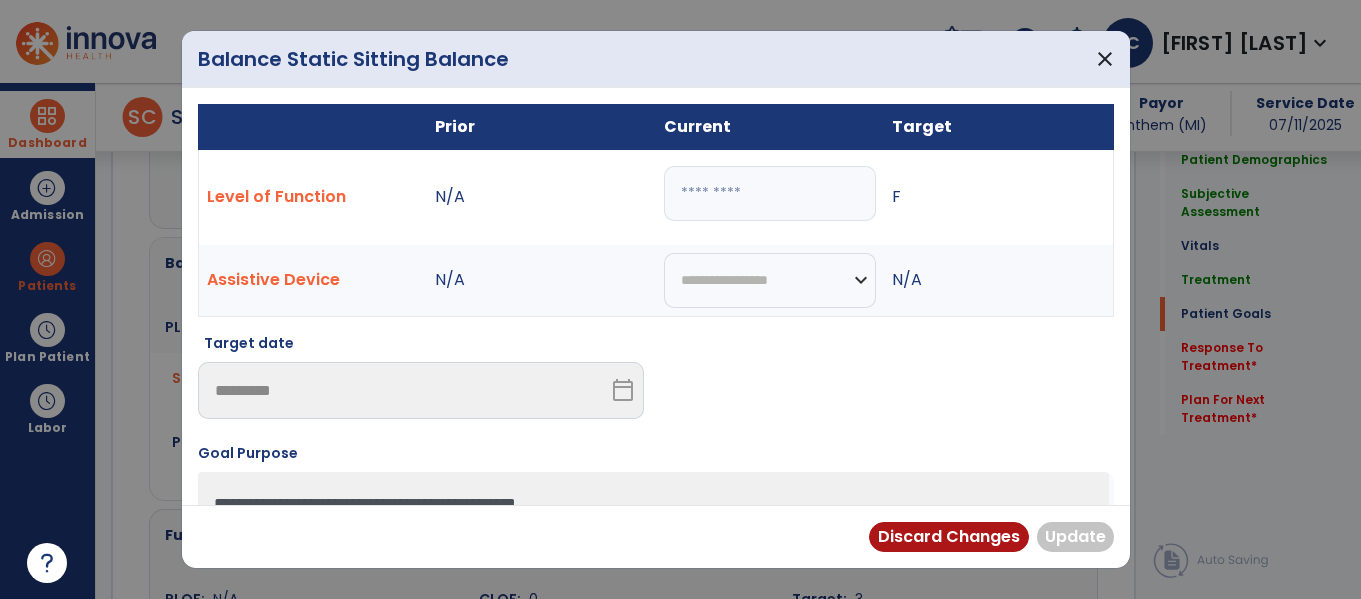type on "*" 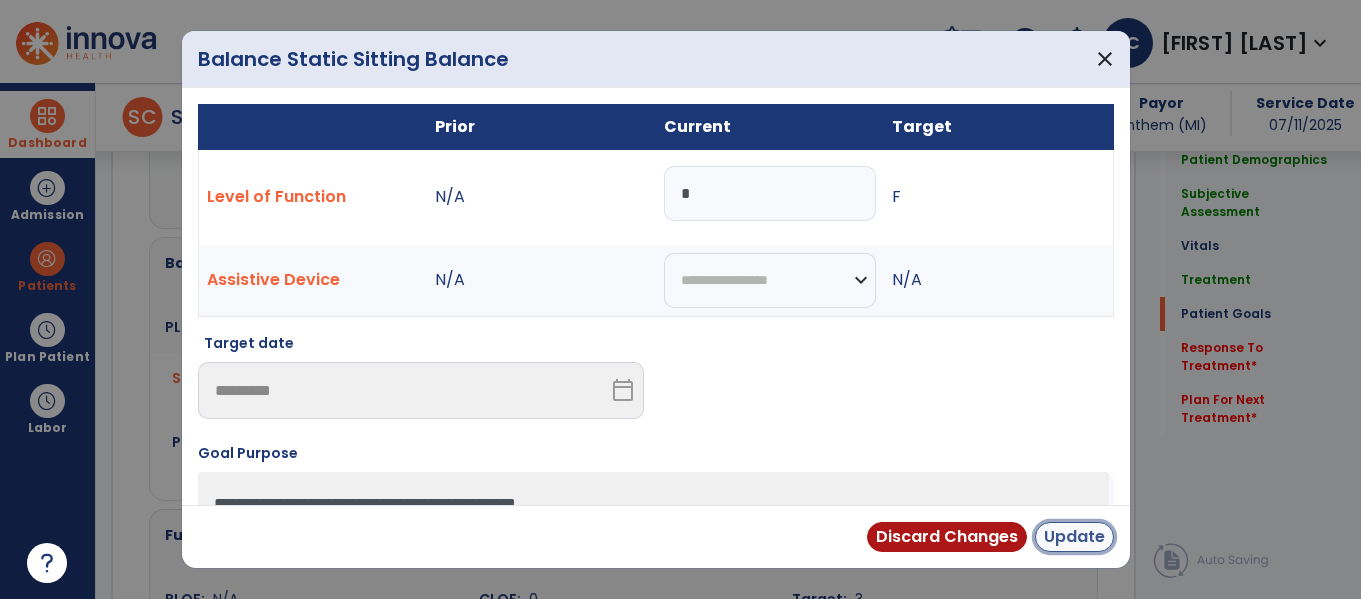 click on "Update" at bounding box center (1074, 537) 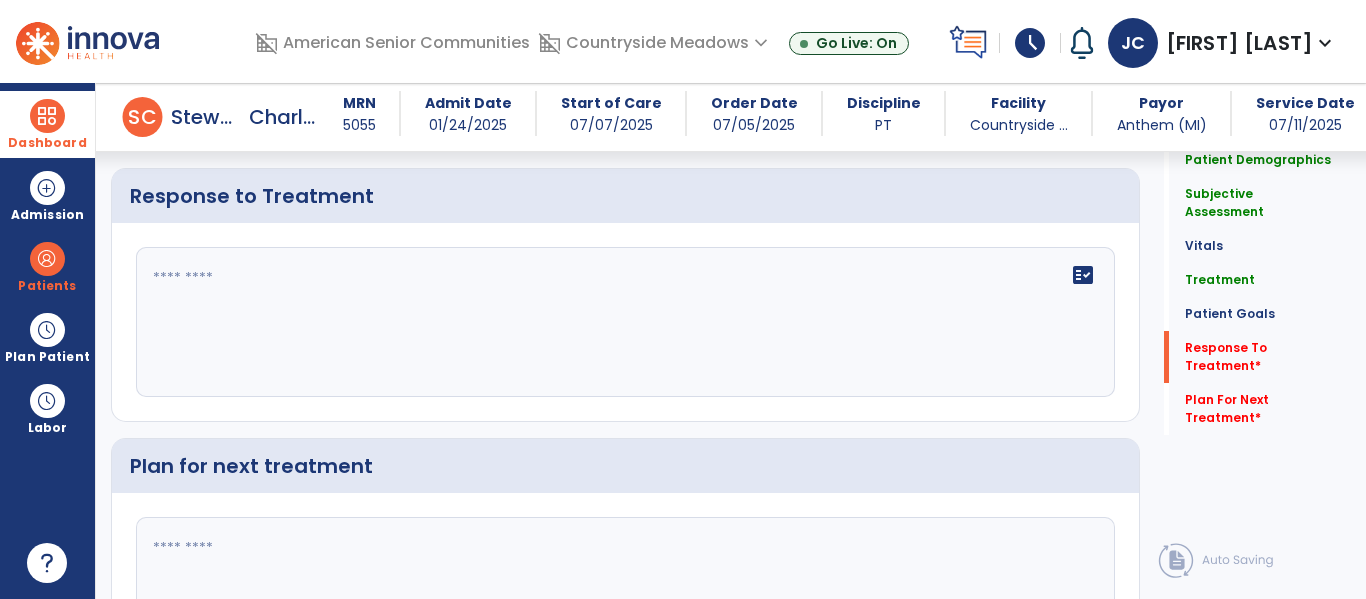 scroll, scrollTop: 2882, scrollLeft: 0, axis: vertical 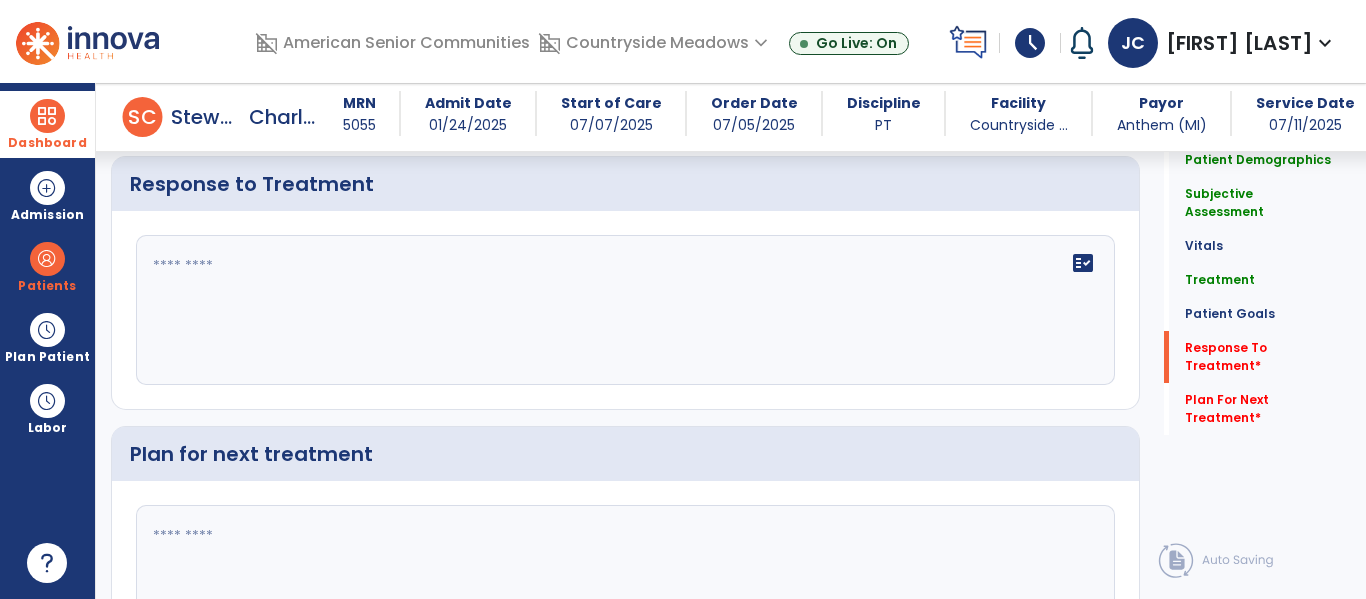 click on "fact_check" 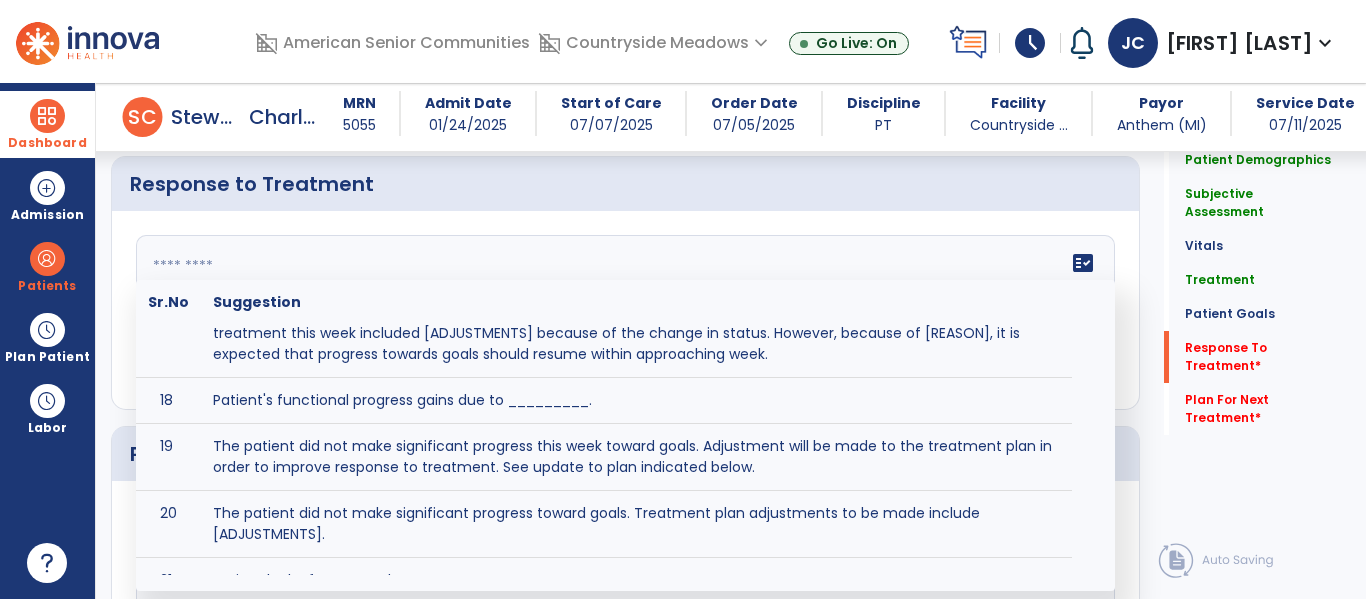 scroll, scrollTop: 989, scrollLeft: 0, axis: vertical 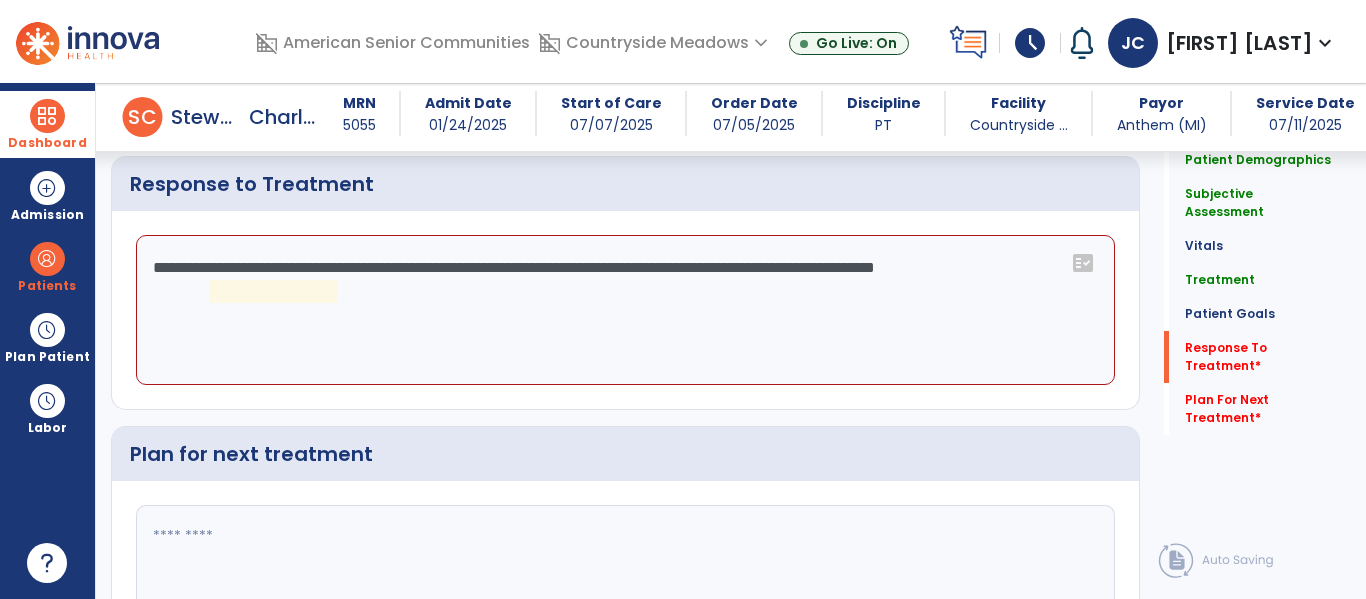 click on "**********" 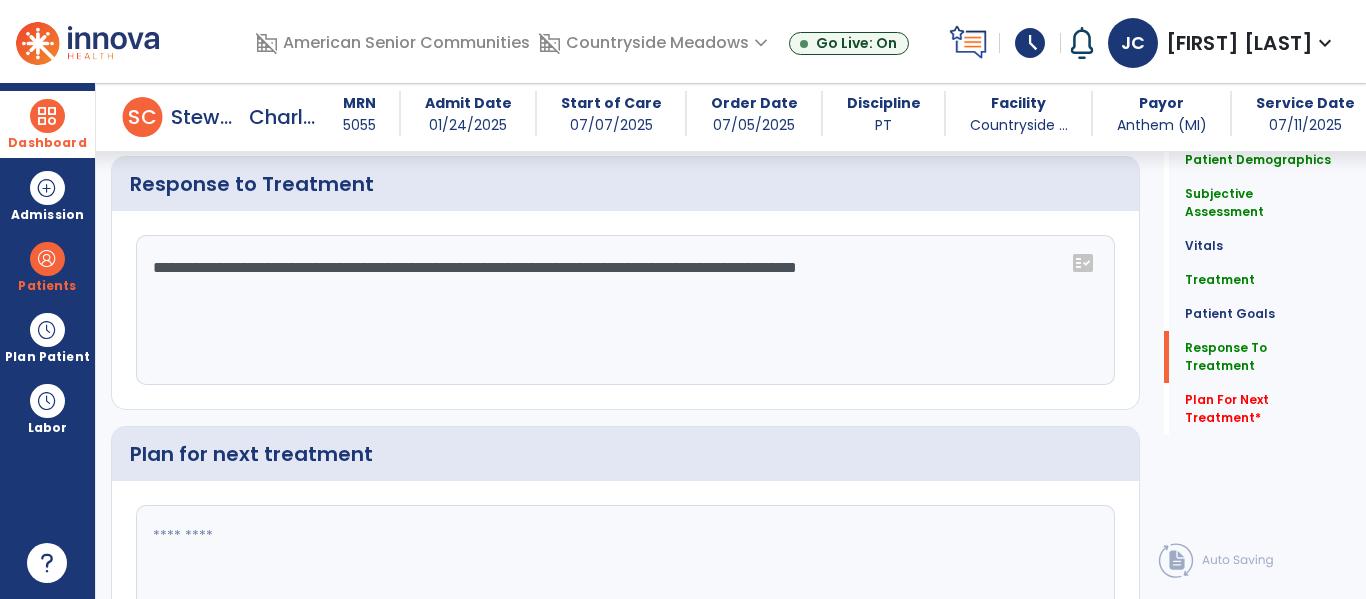 click on "**********" 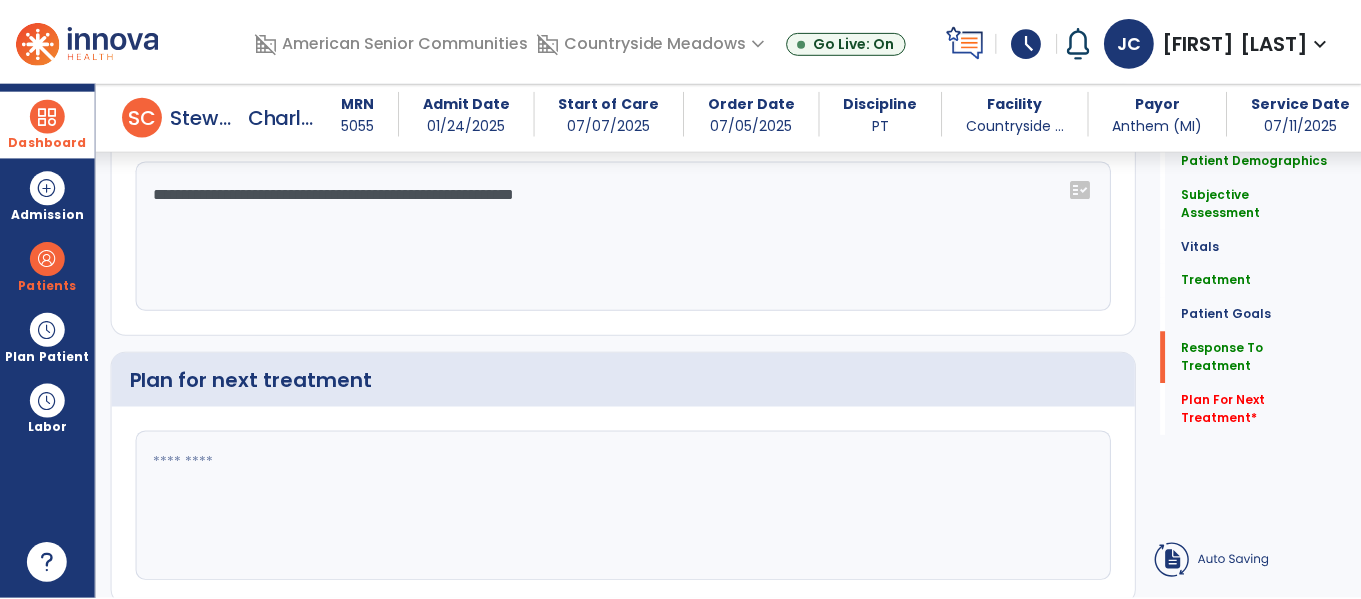 scroll, scrollTop: 3029, scrollLeft: 0, axis: vertical 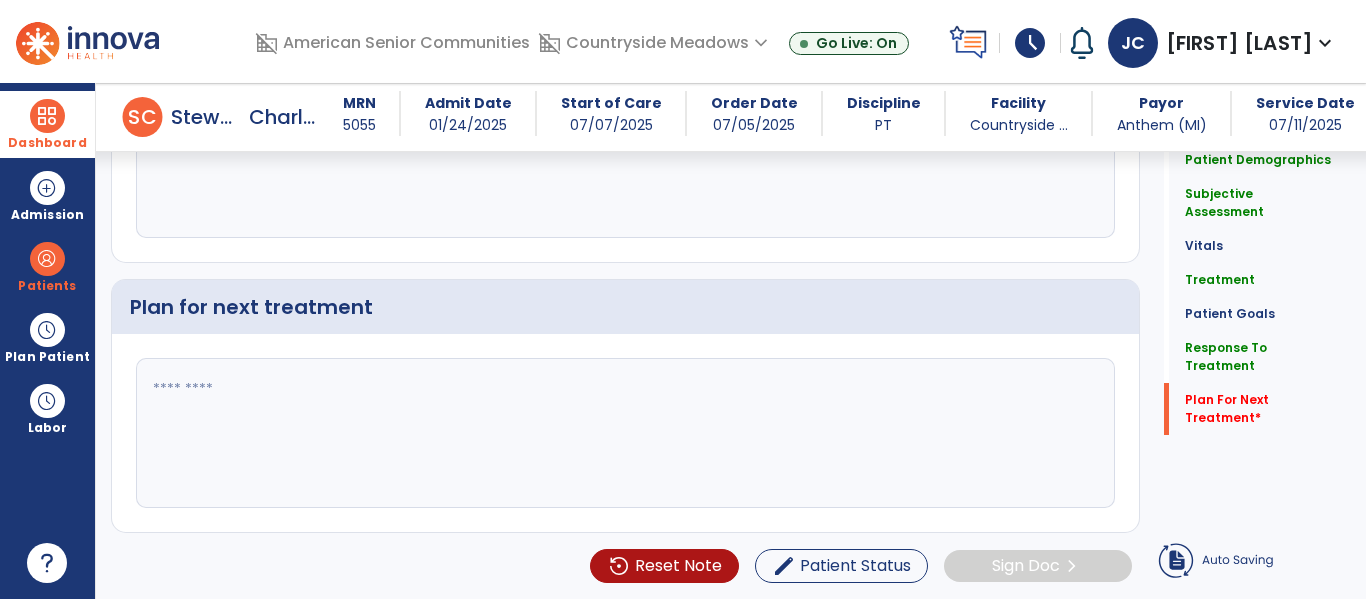 type on "**********" 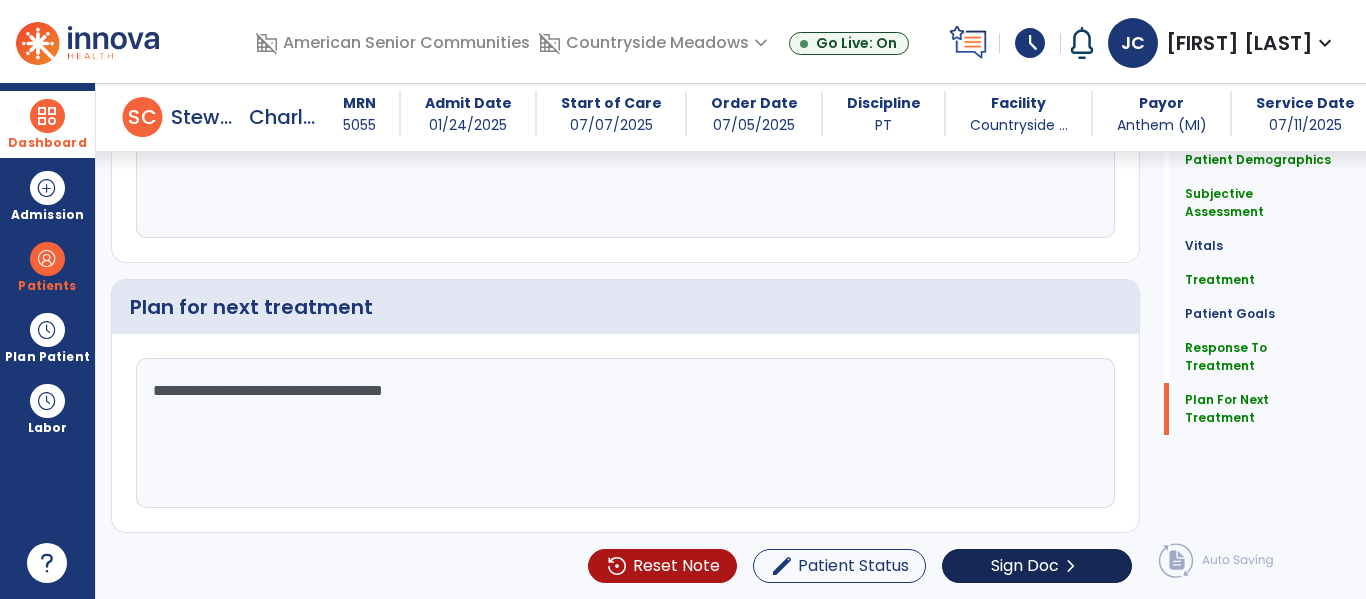 type on "**********" 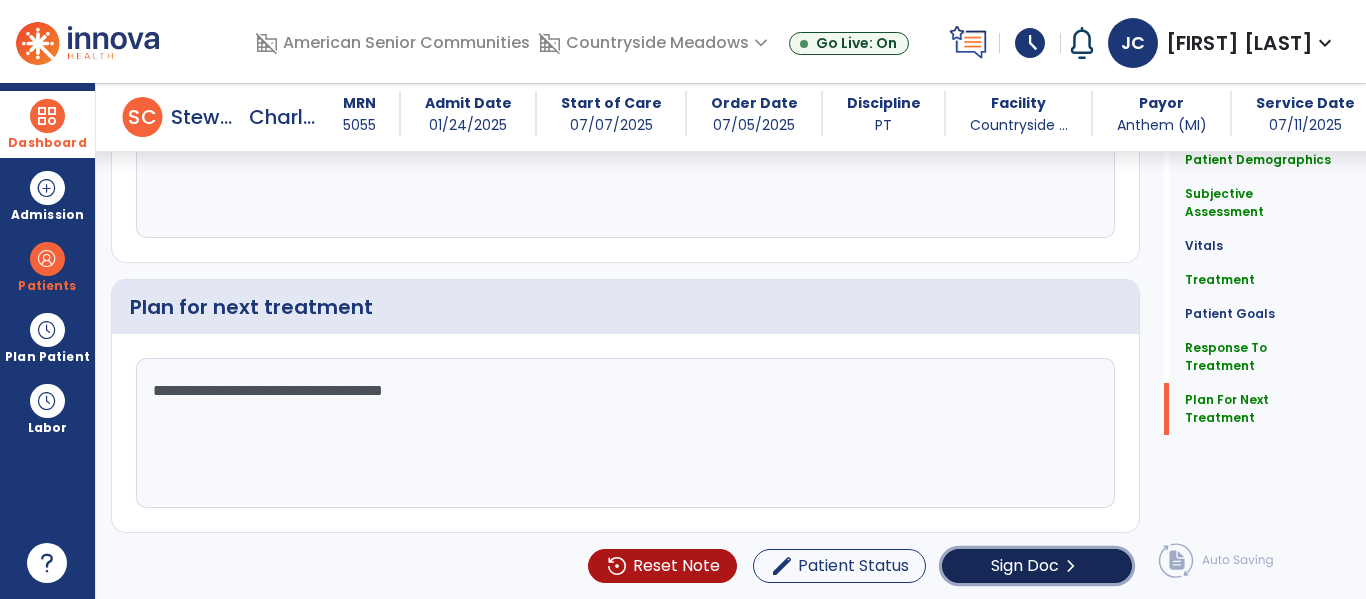 click on "chevron_right" 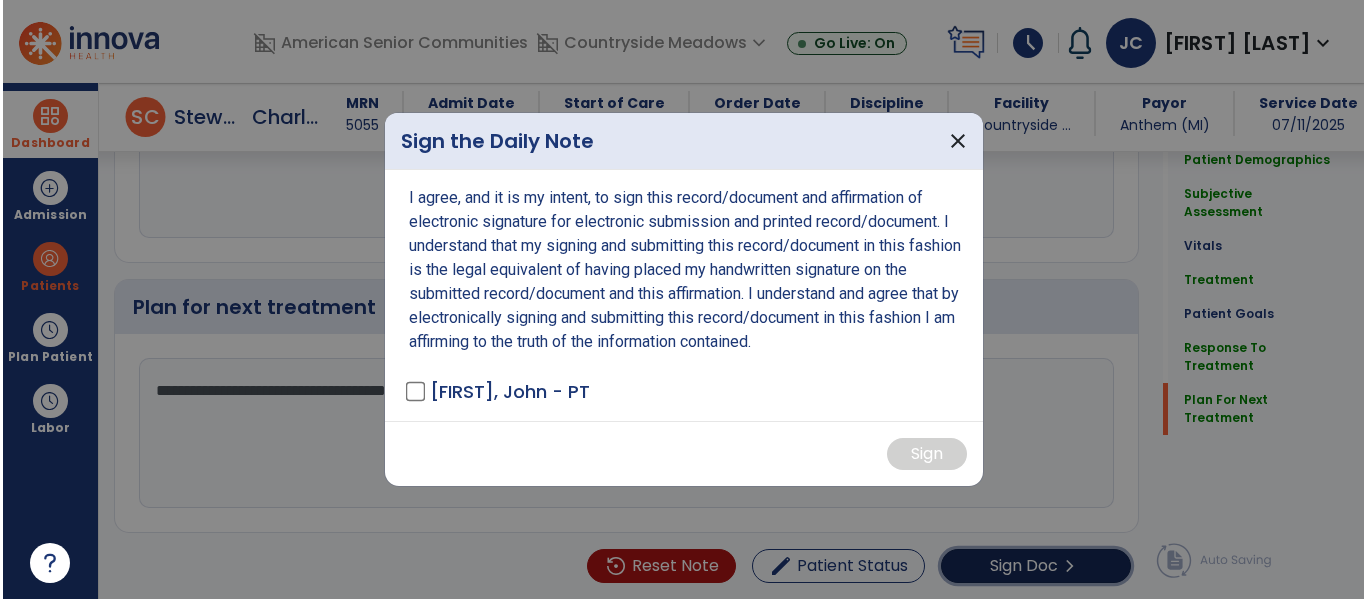 scroll, scrollTop: 3029, scrollLeft: 0, axis: vertical 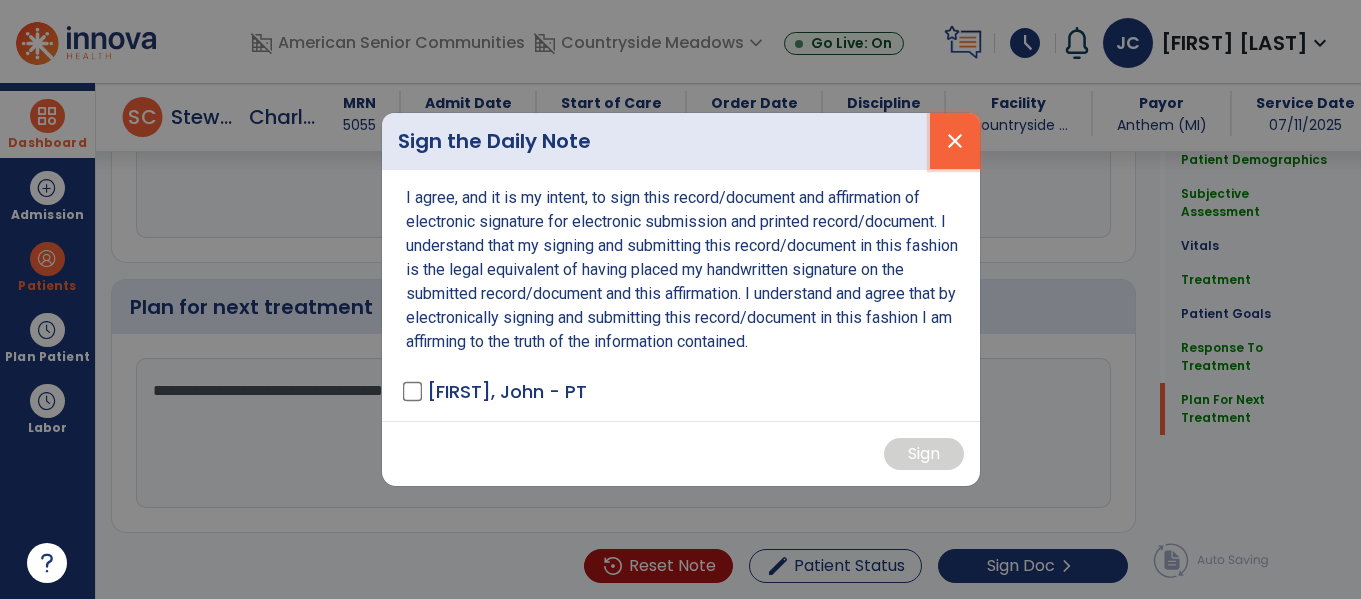click on "close" at bounding box center (955, 141) 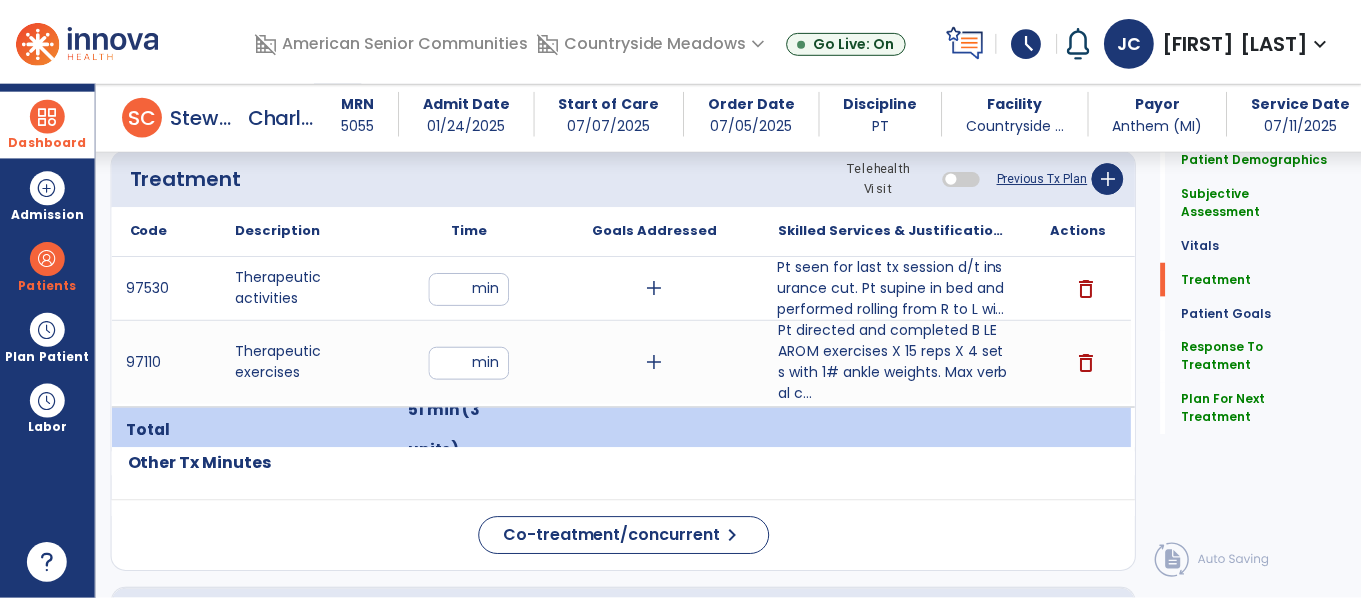 scroll, scrollTop: 1252, scrollLeft: 0, axis: vertical 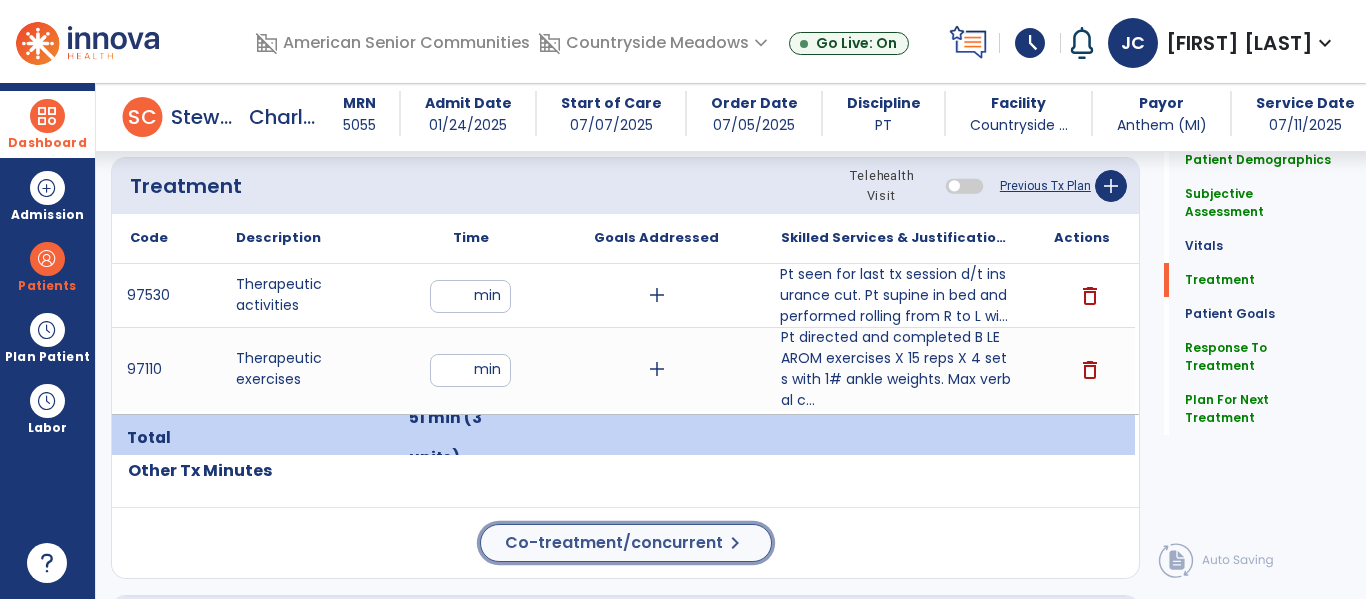 click on "Co-treatment/concurrent" 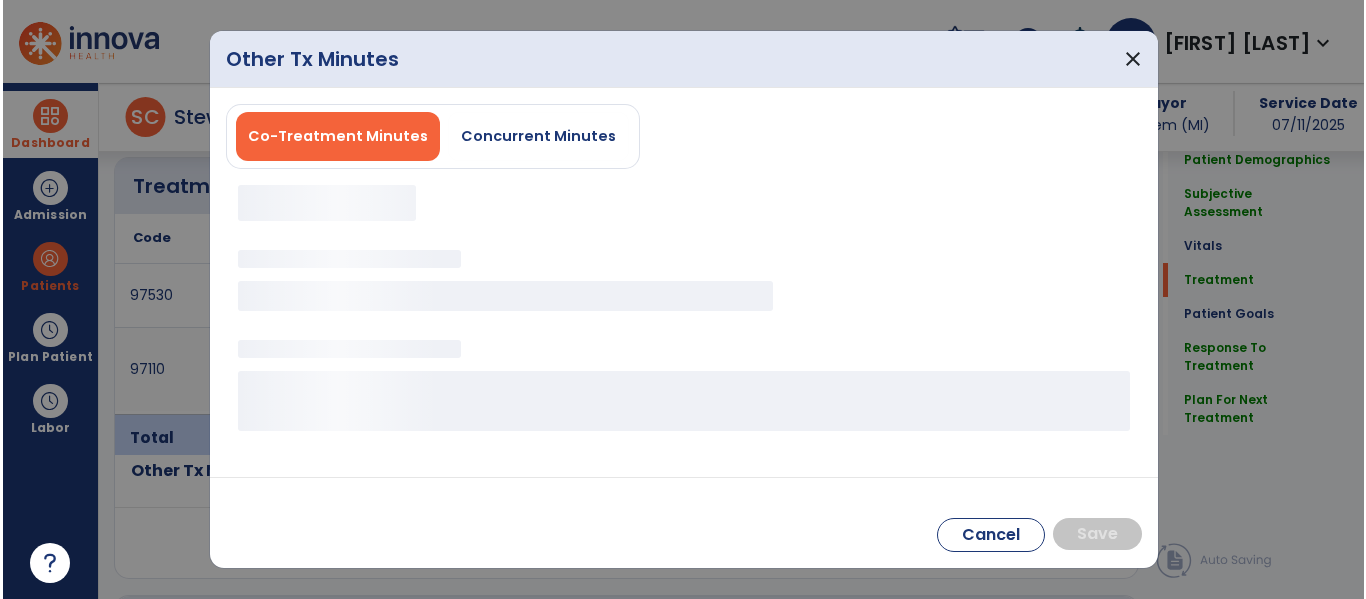 scroll, scrollTop: 1252, scrollLeft: 0, axis: vertical 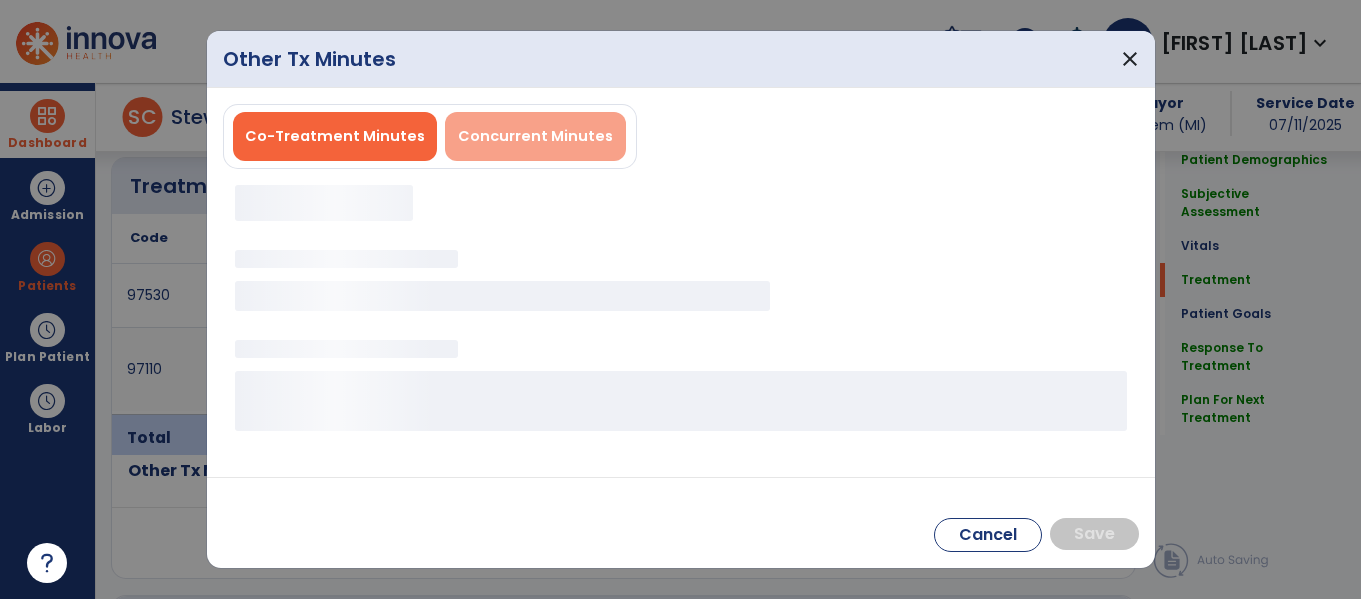click on "Concurrent Minutes" at bounding box center (535, 136) 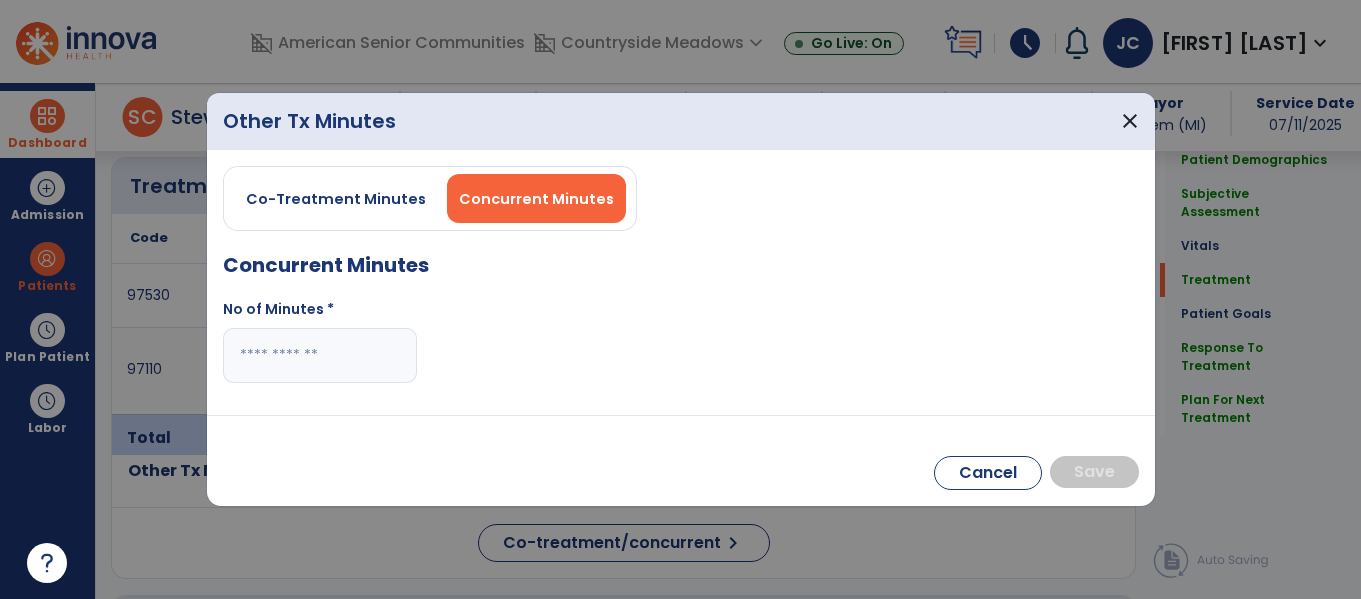 click at bounding box center (320, 355) 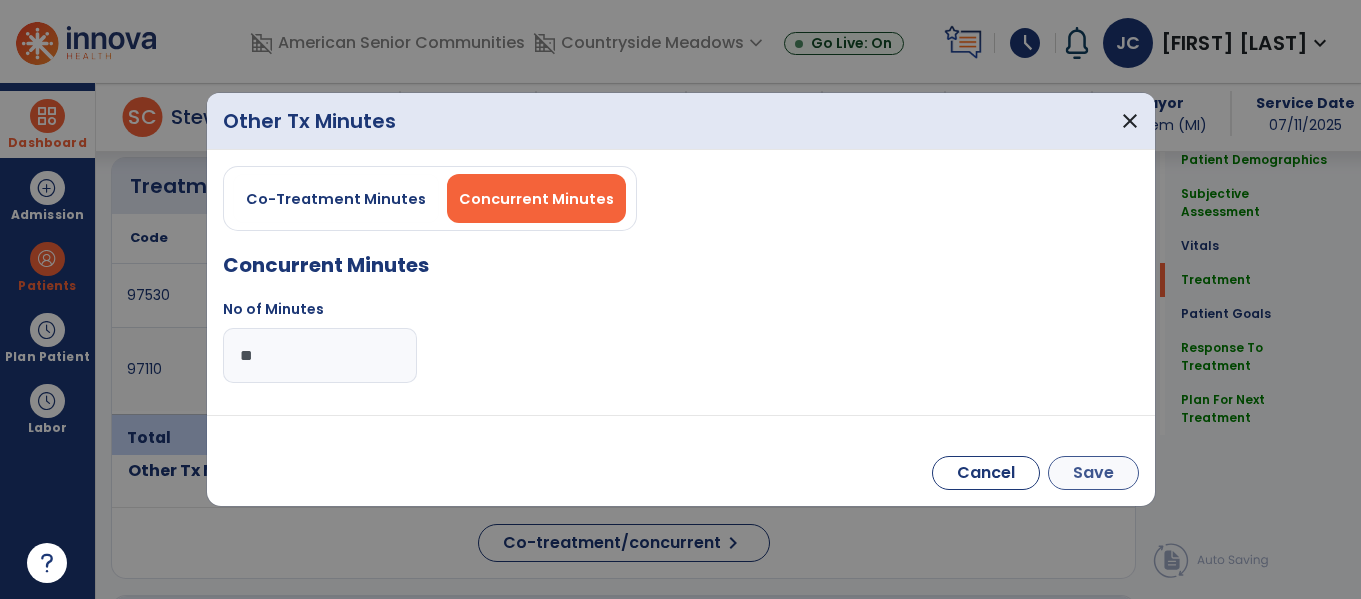 type on "**" 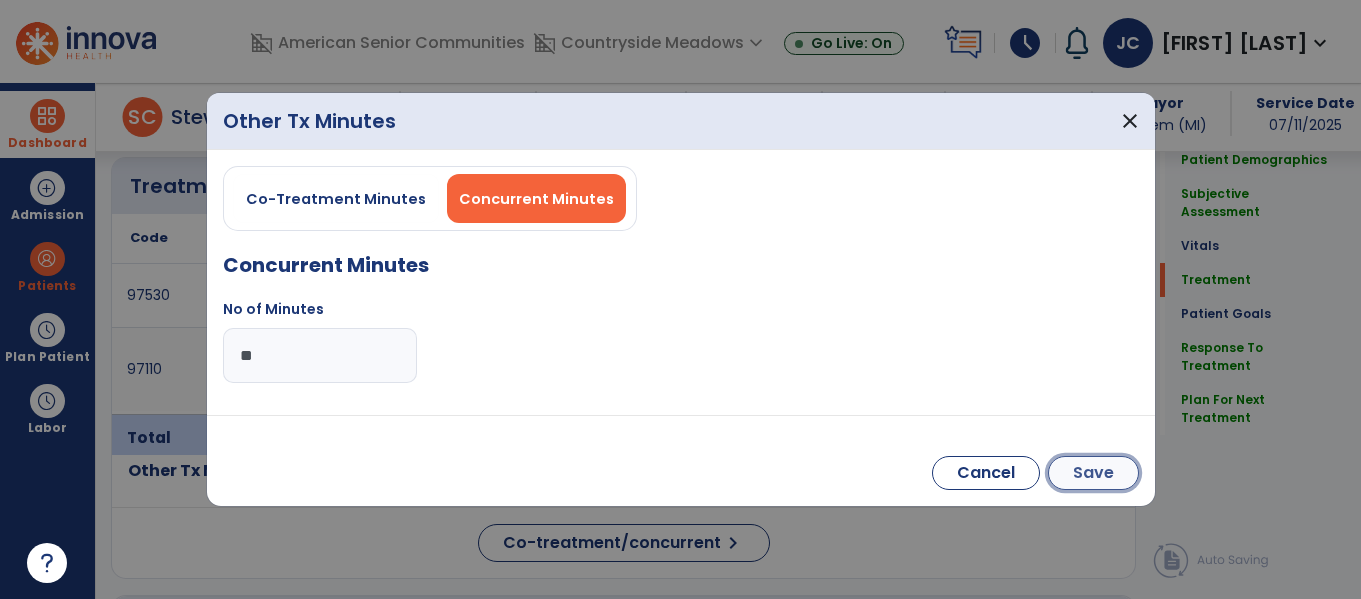 click on "Save" at bounding box center [1093, 473] 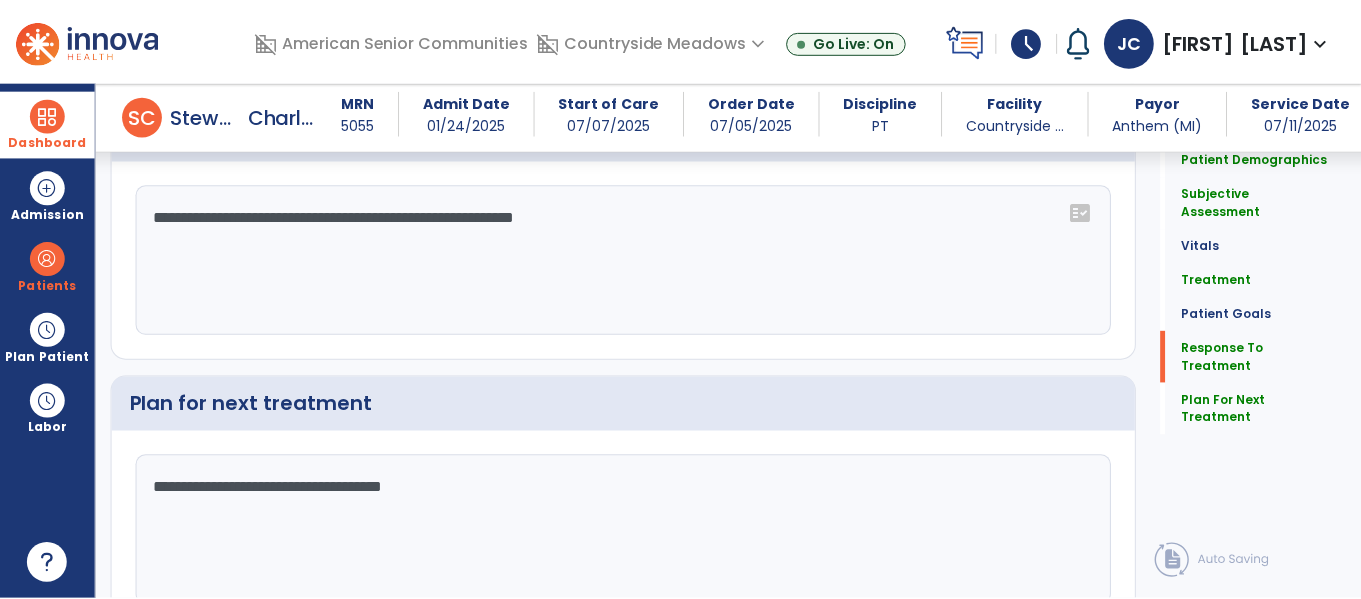 scroll, scrollTop: 3175, scrollLeft: 0, axis: vertical 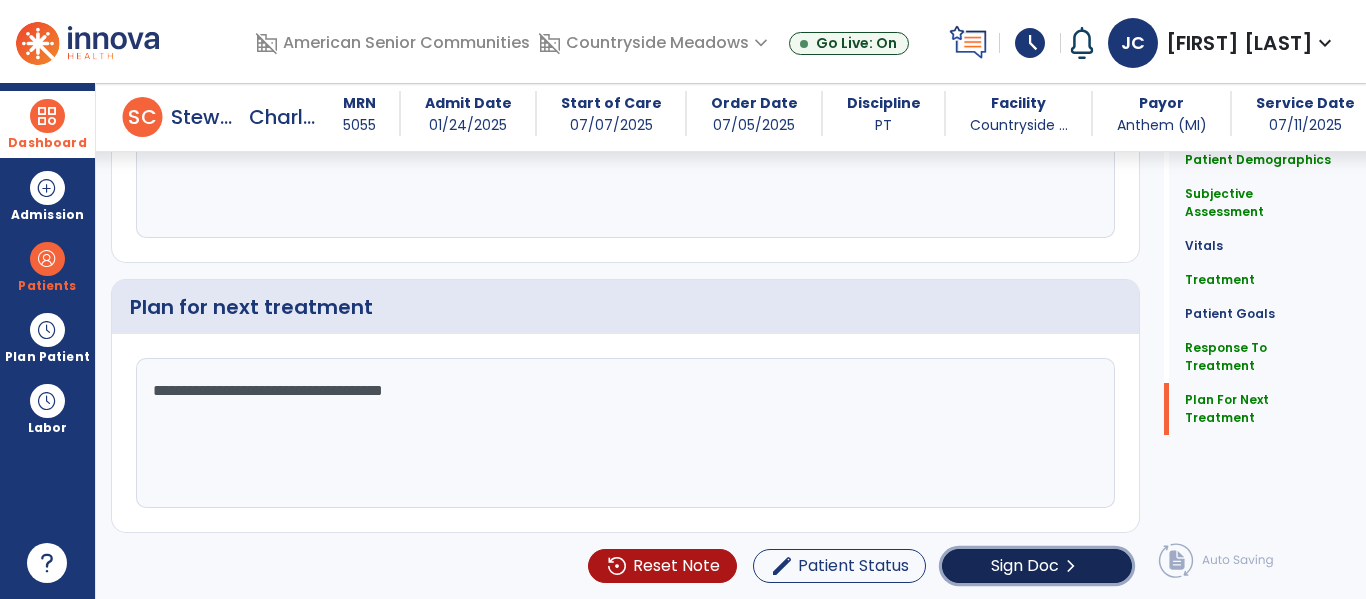 click on "Sign Doc" 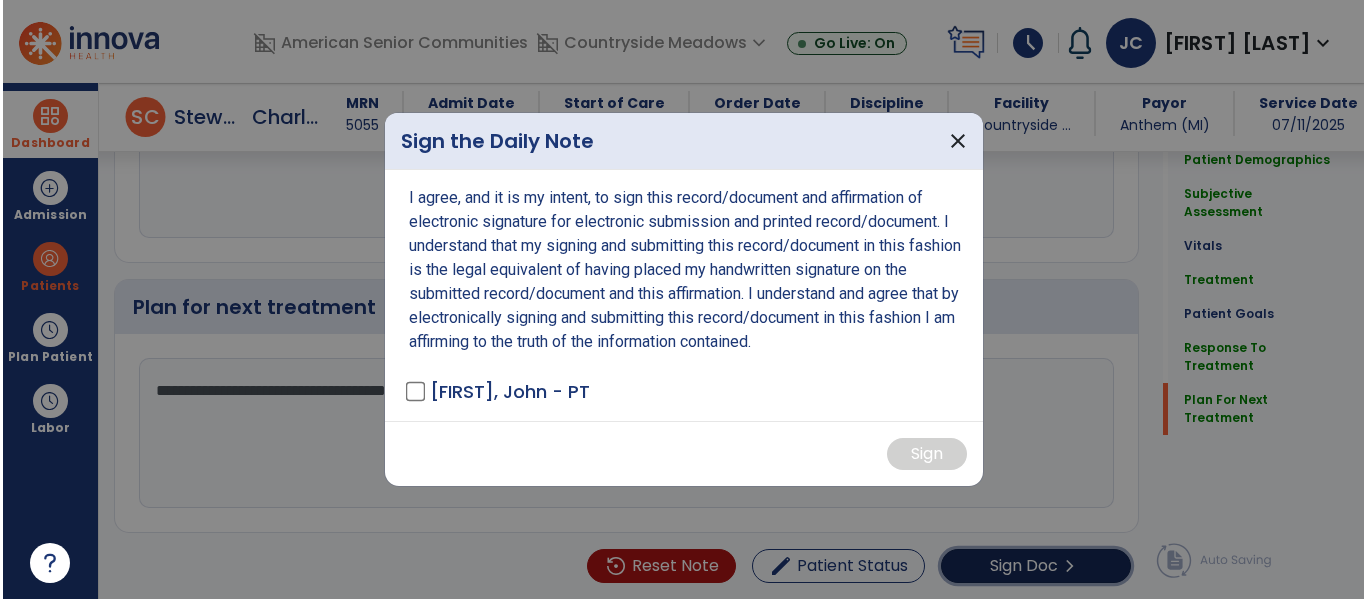 scroll, scrollTop: 3185, scrollLeft: 0, axis: vertical 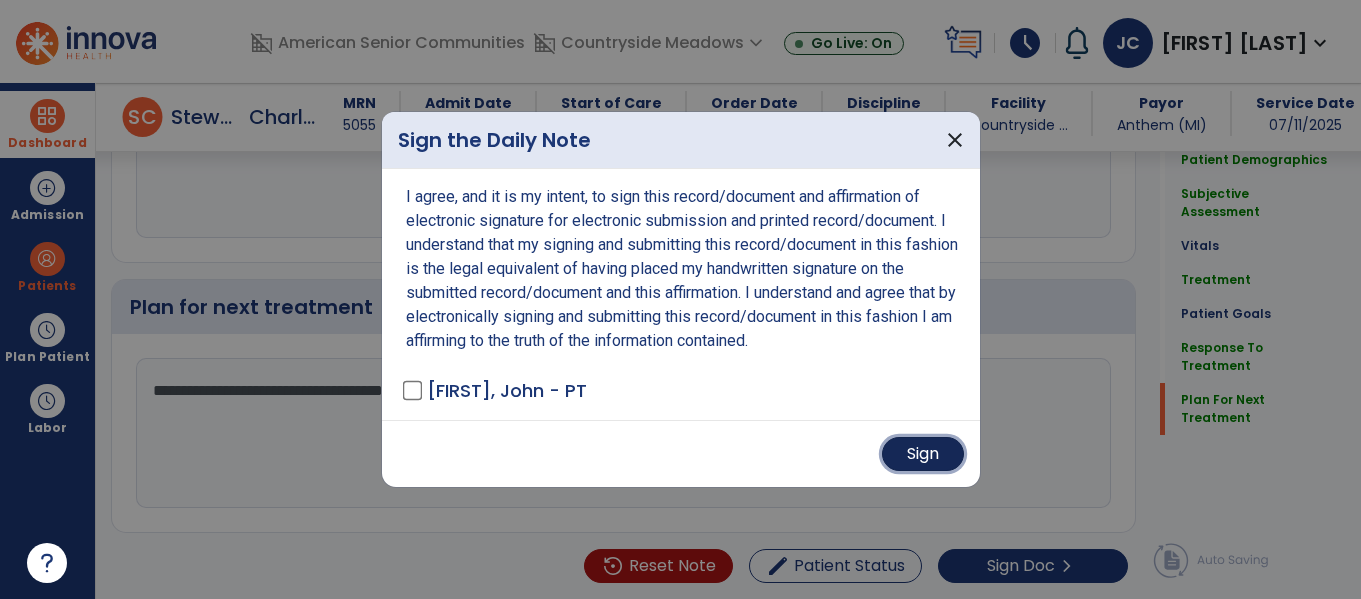 click on "Sign" at bounding box center (923, 454) 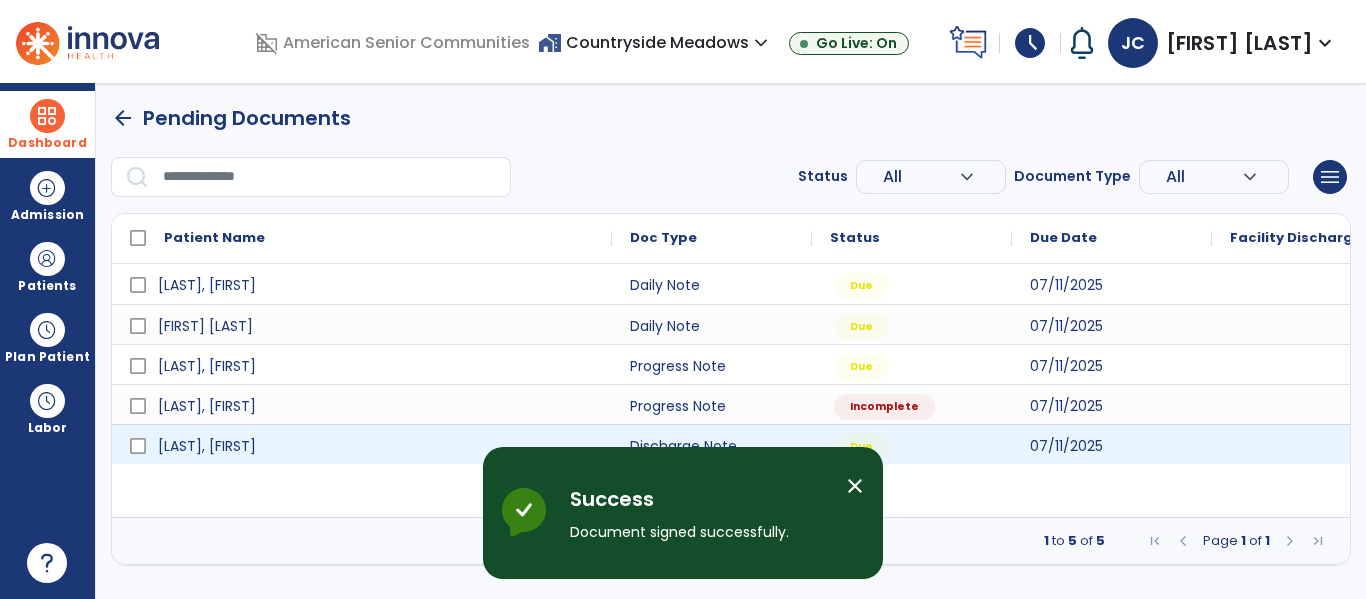 scroll, scrollTop: 0, scrollLeft: 0, axis: both 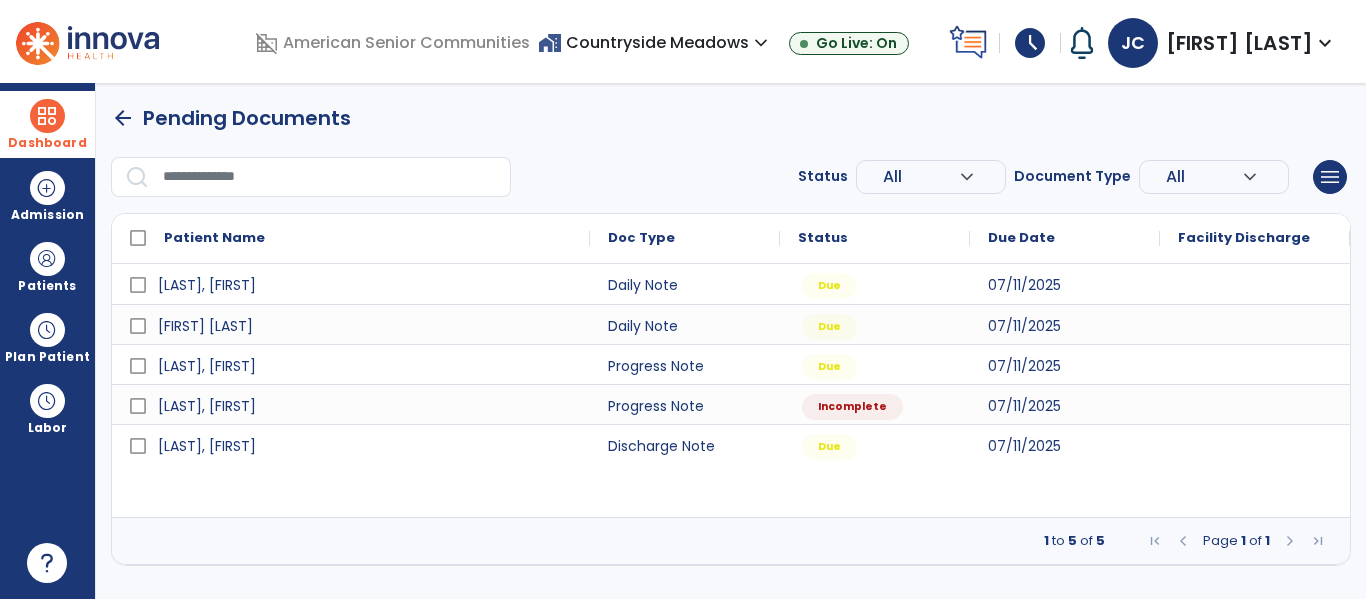 click at bounding box center [47, 116] 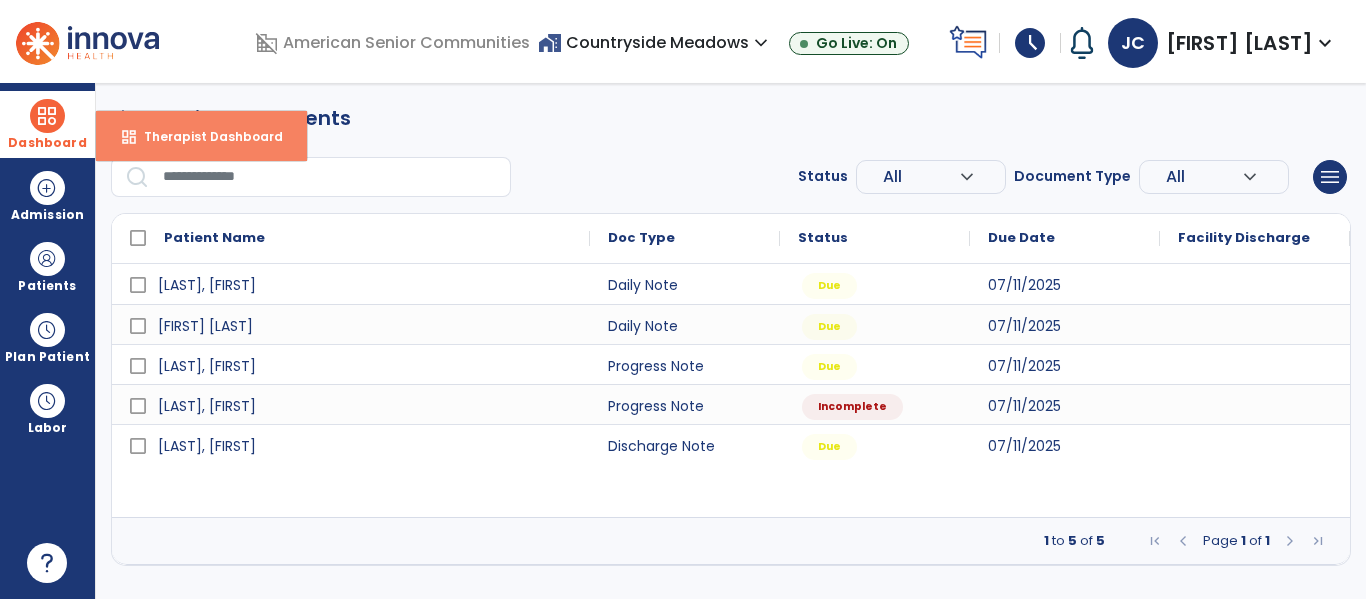 click on "Therapist Dashboard" at bounding box center [205, 136] 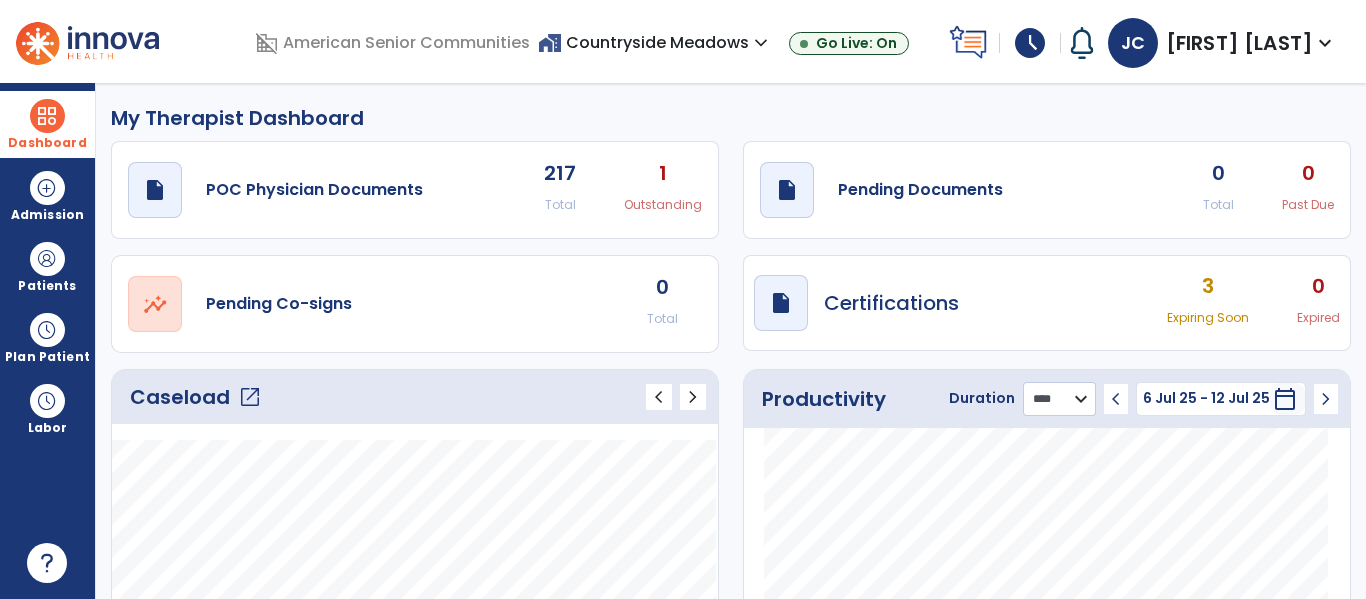 click on "******** **** ***" 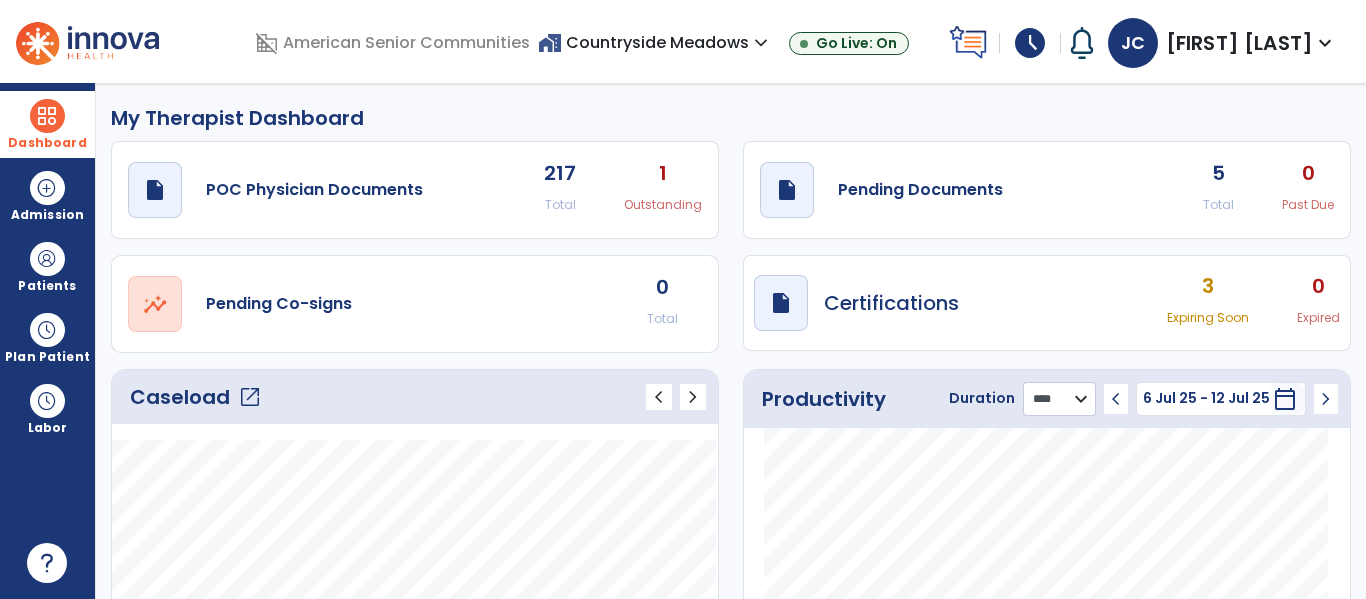 select on "***" 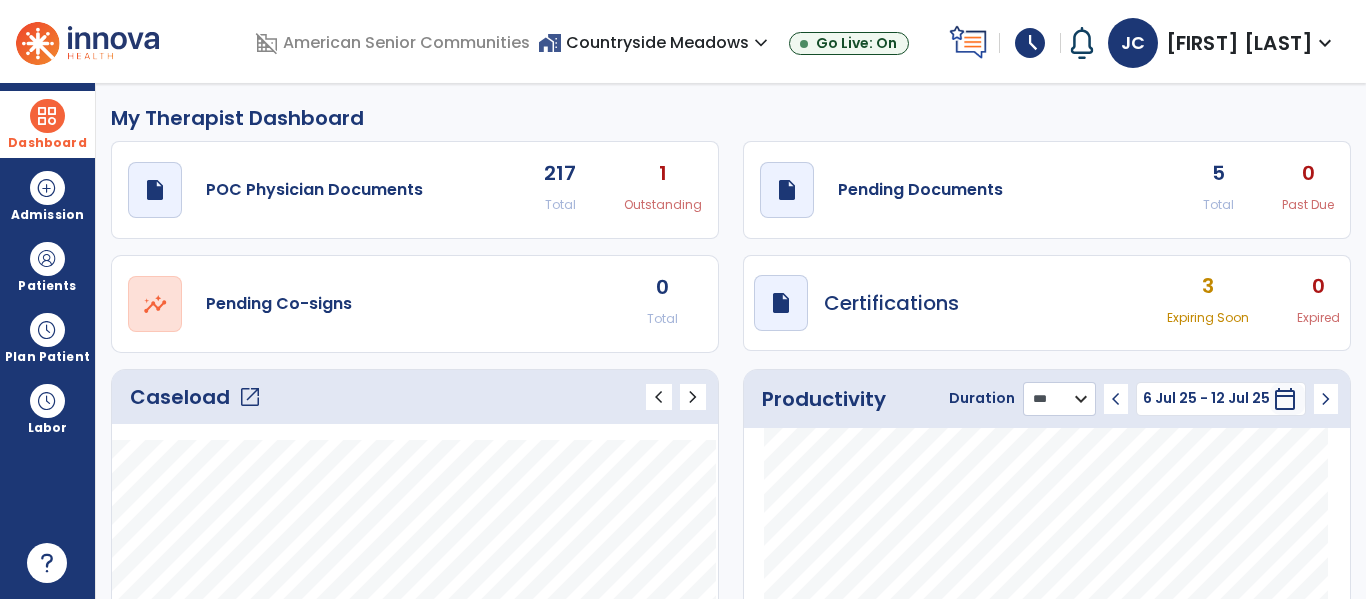 click on "******** **** ***" 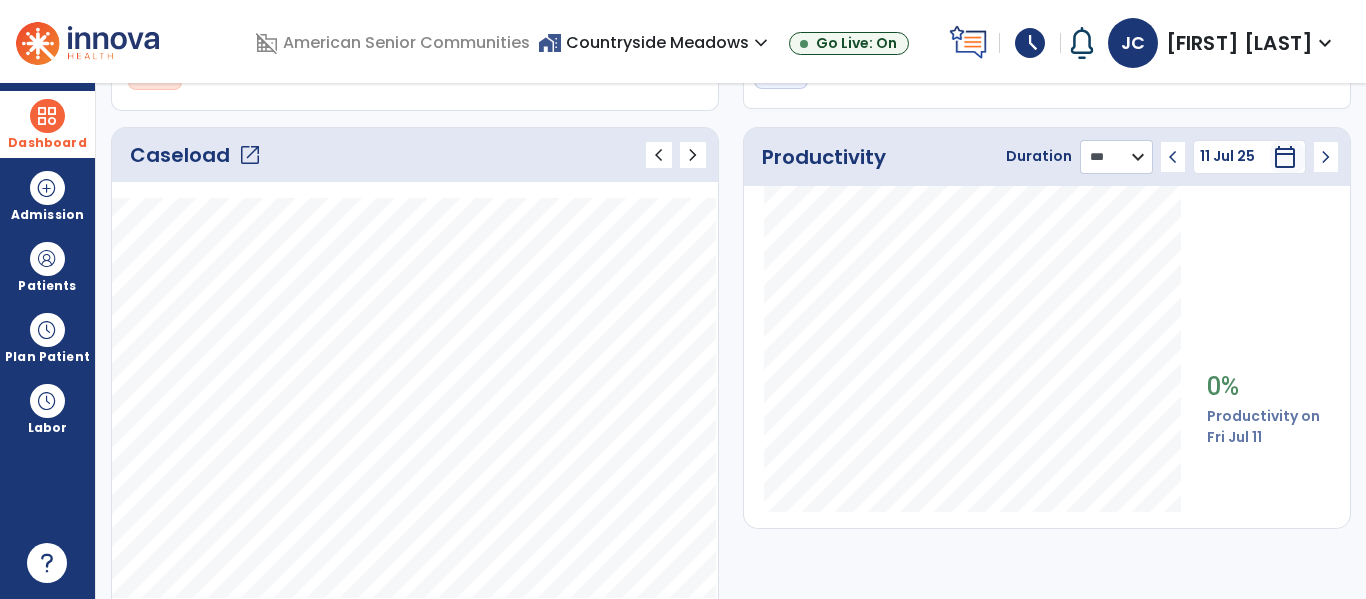 scroll, scrollTop: 0, scrollLeft: 0, axis: both 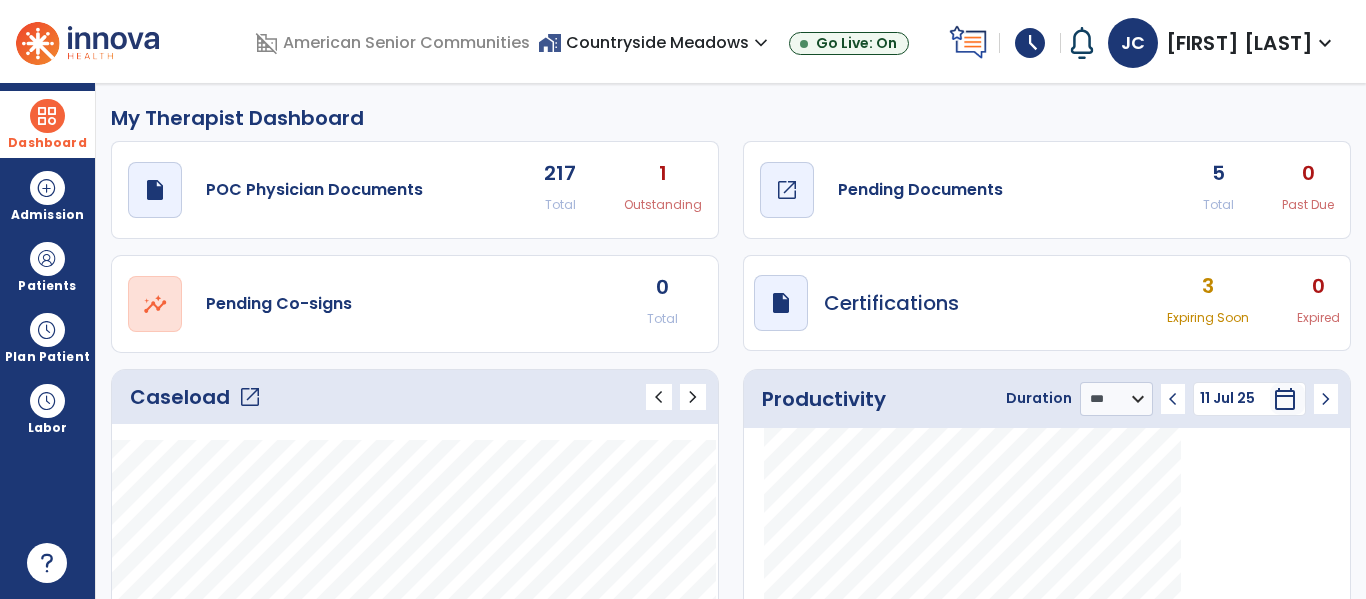 click on "Pending Documents" 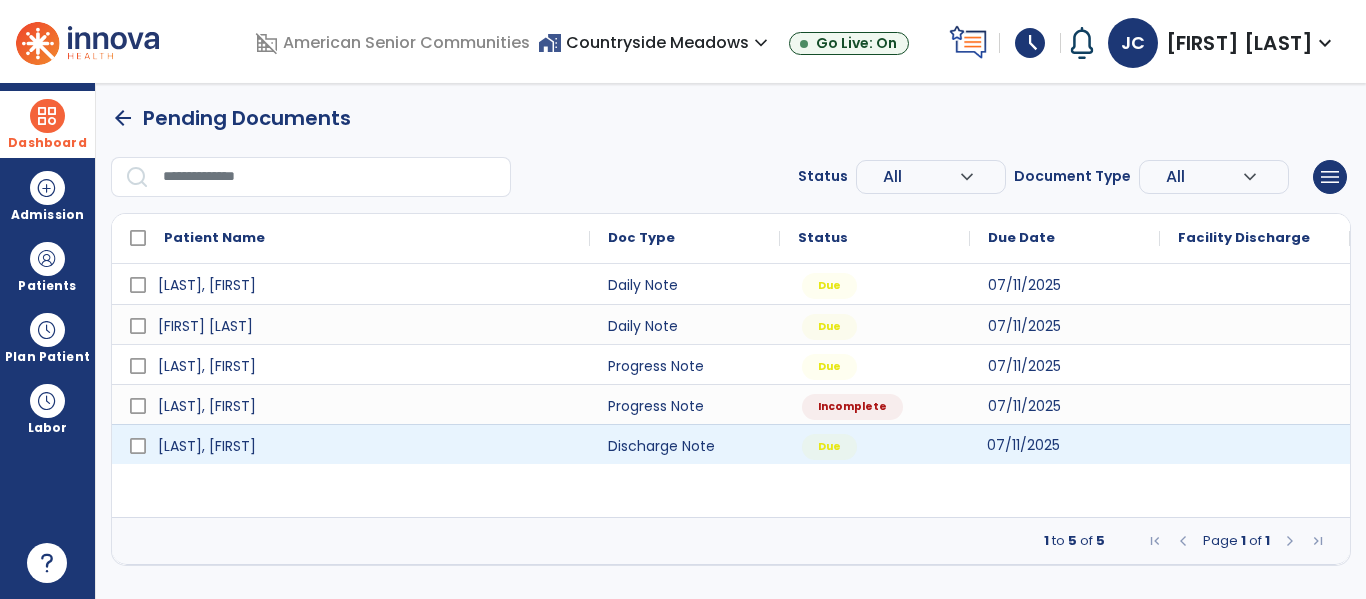 click on "07/11/2025" at bounding box center [1065, 444] 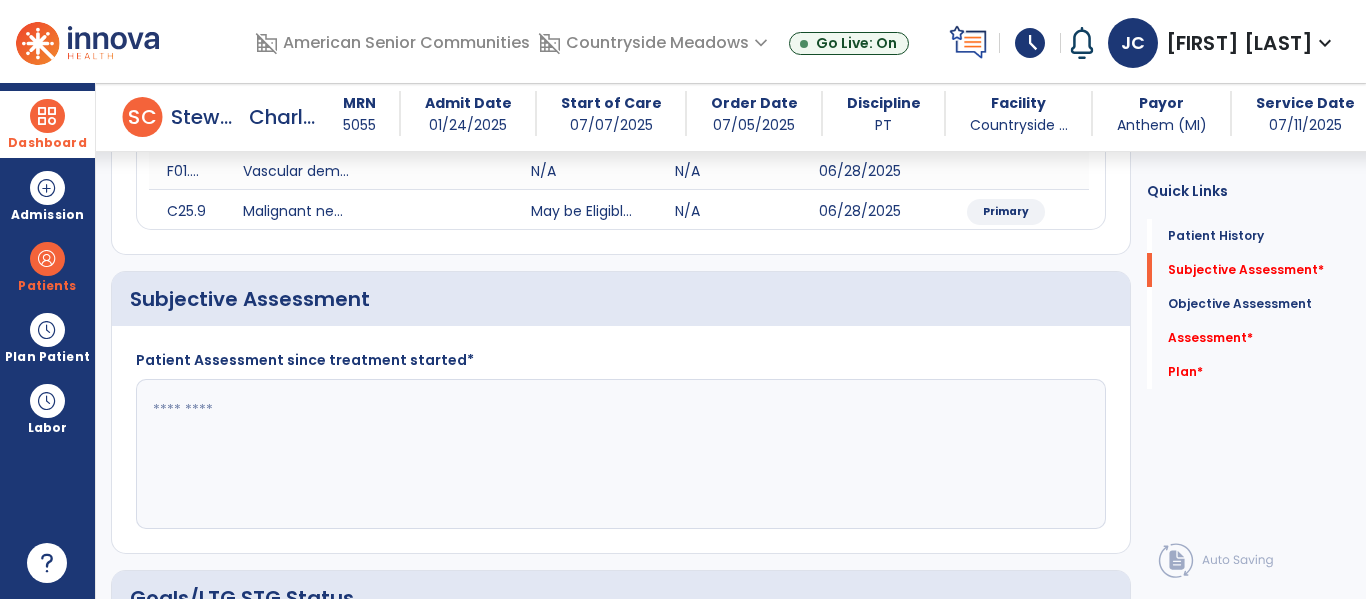 scroll, scrollTop: 408, scrollLeft: 0, axis: vertical 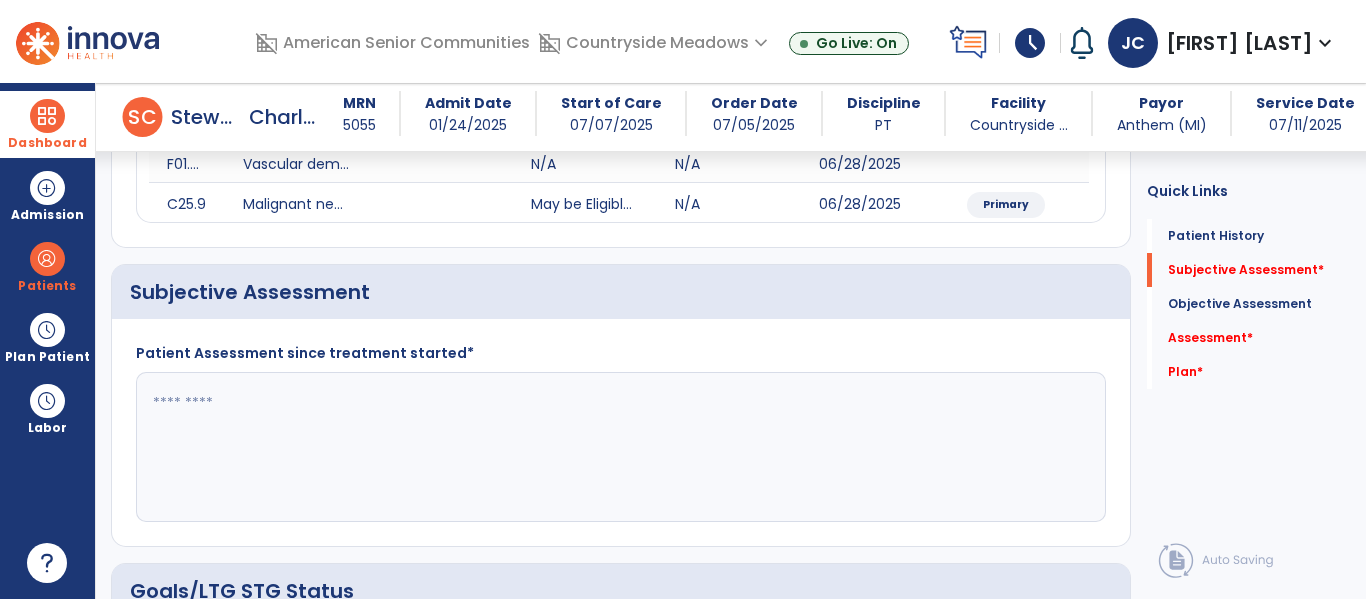 click 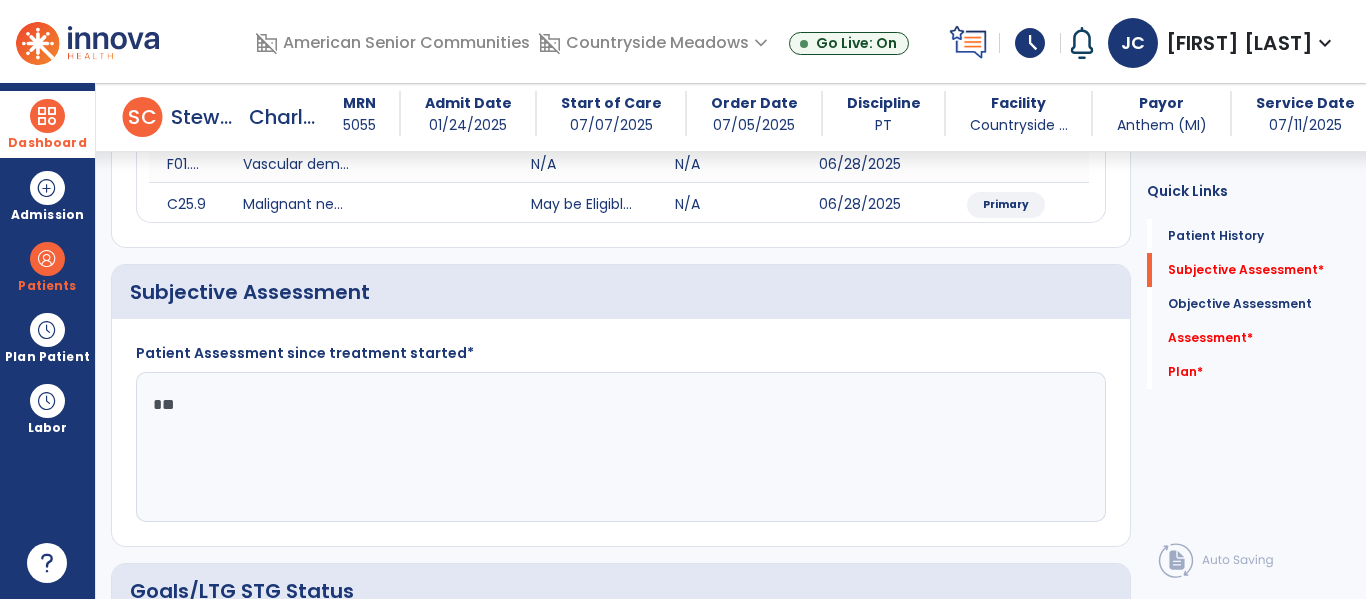 type on "*" 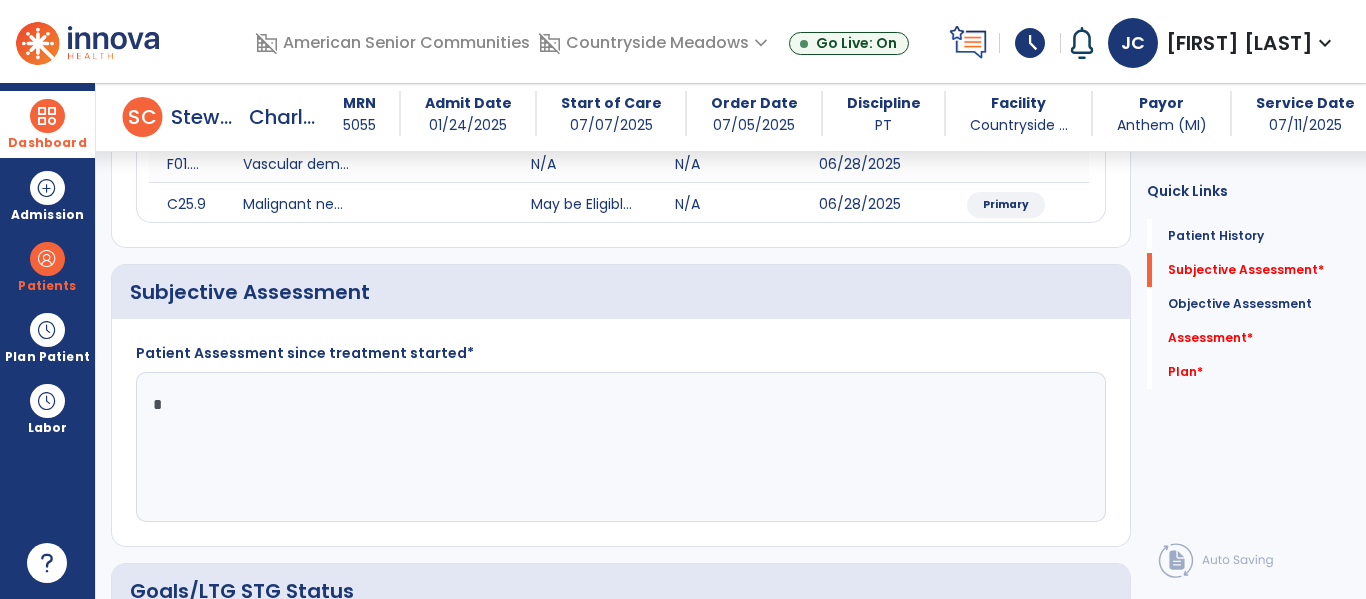 type on "**" 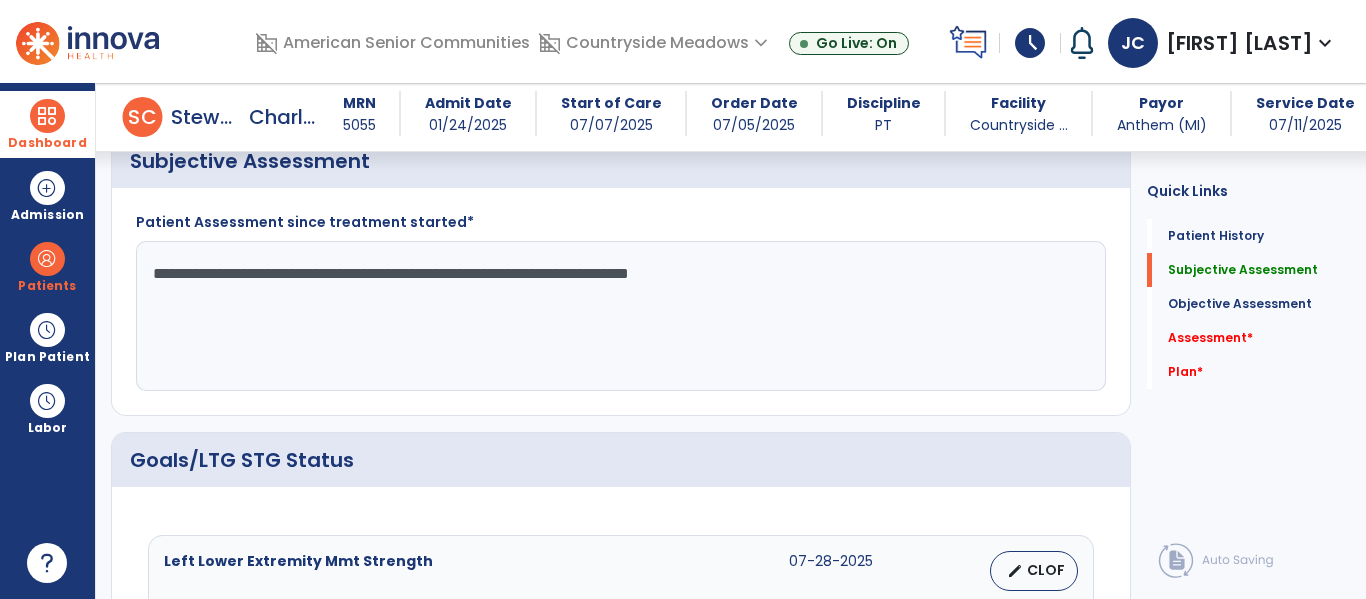 scroll, scrollTop: 525, scrollLeft: 0, axis: vertical 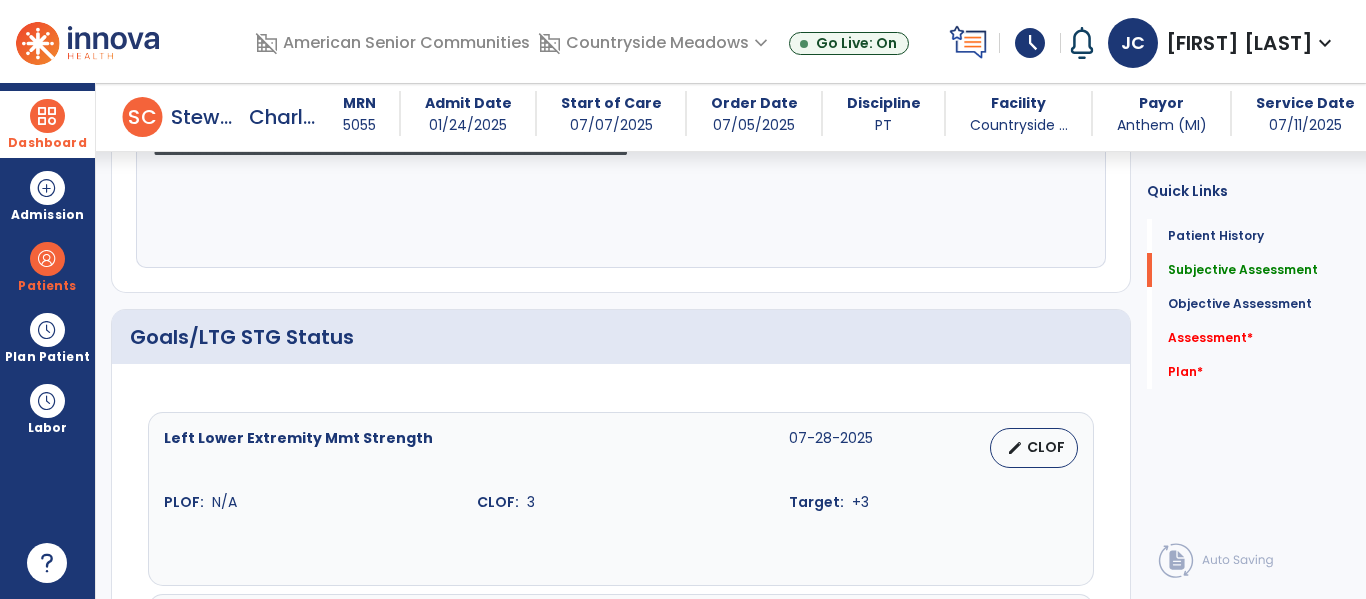 type on "**********" 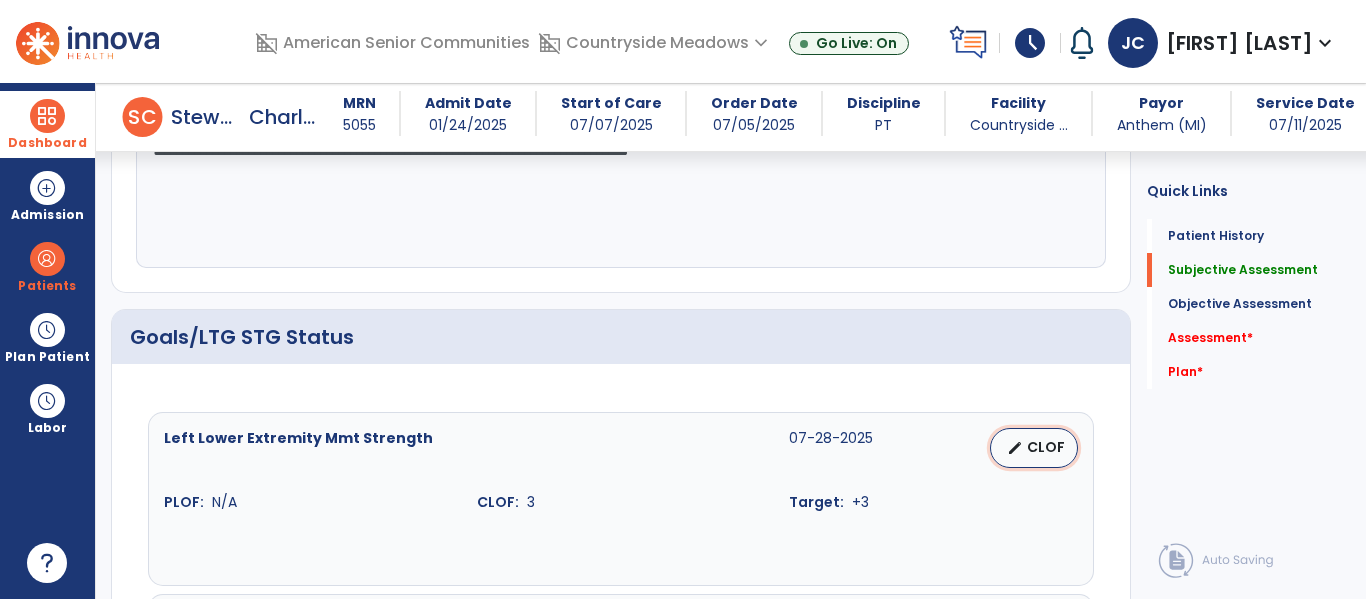 click on "CLOF" at bounding box center [1046, 447] 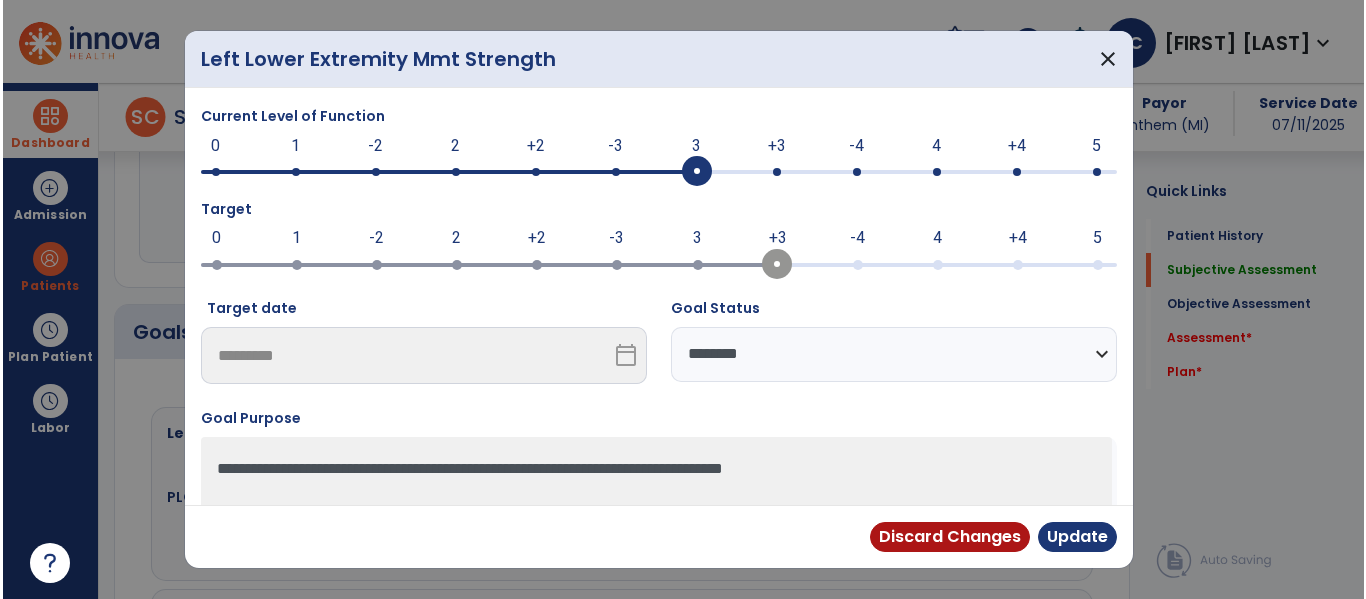 scroll, scrollTop: 662, scrollLeft: 0, axis: vertical 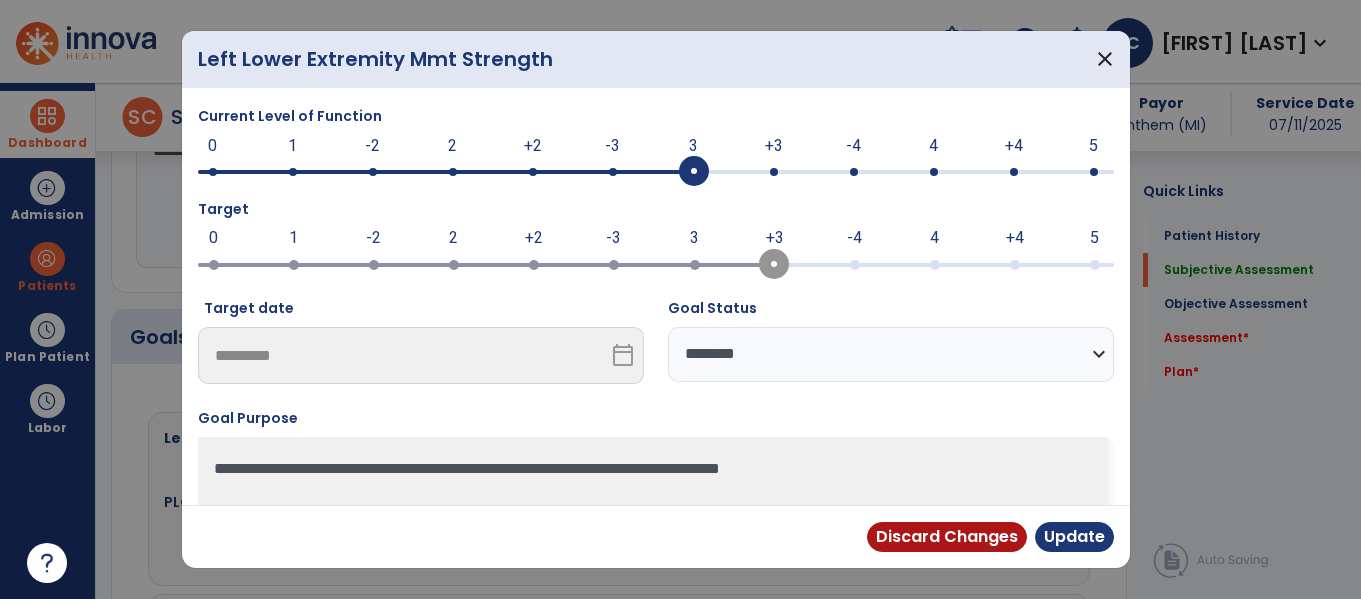 click on "**********" at bounding box center (891, 354) 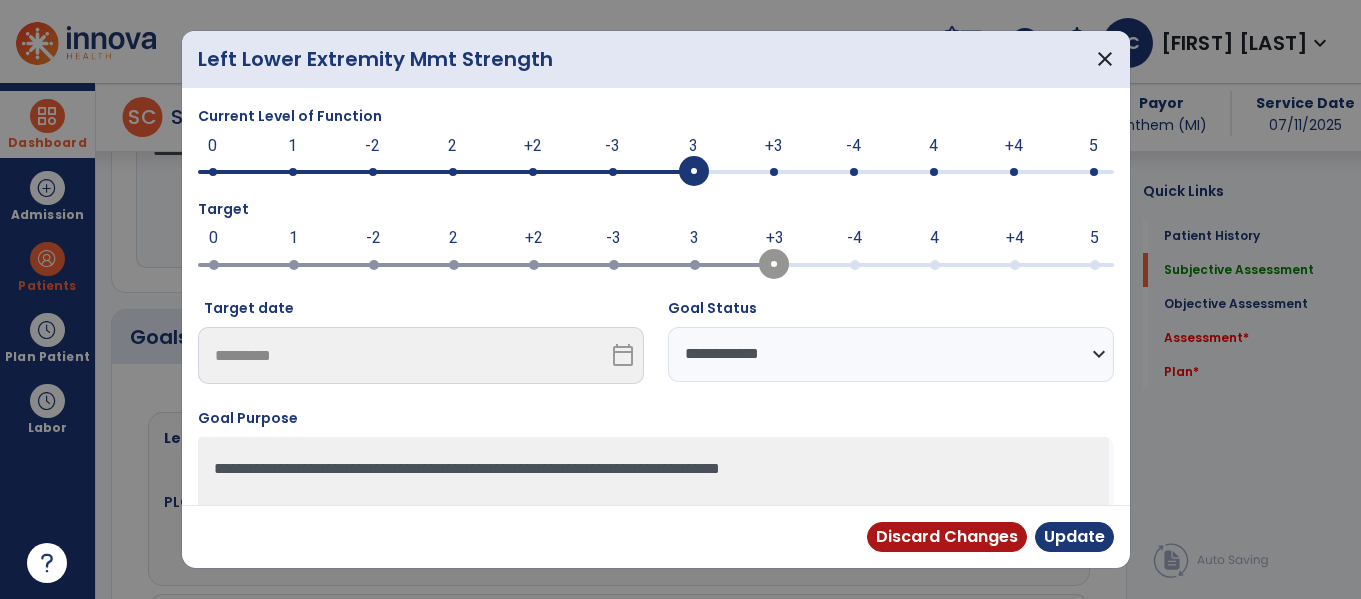 click on "**********" at bounding box center [891, 354] 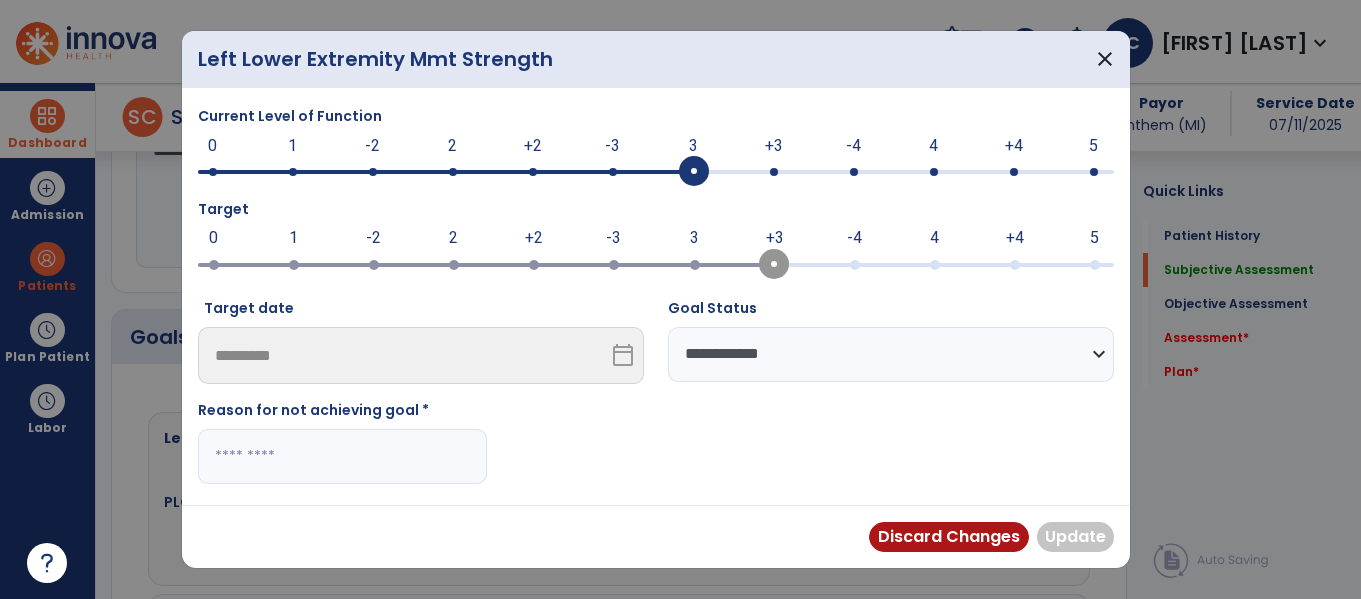 click at bounding box center [342, 456] 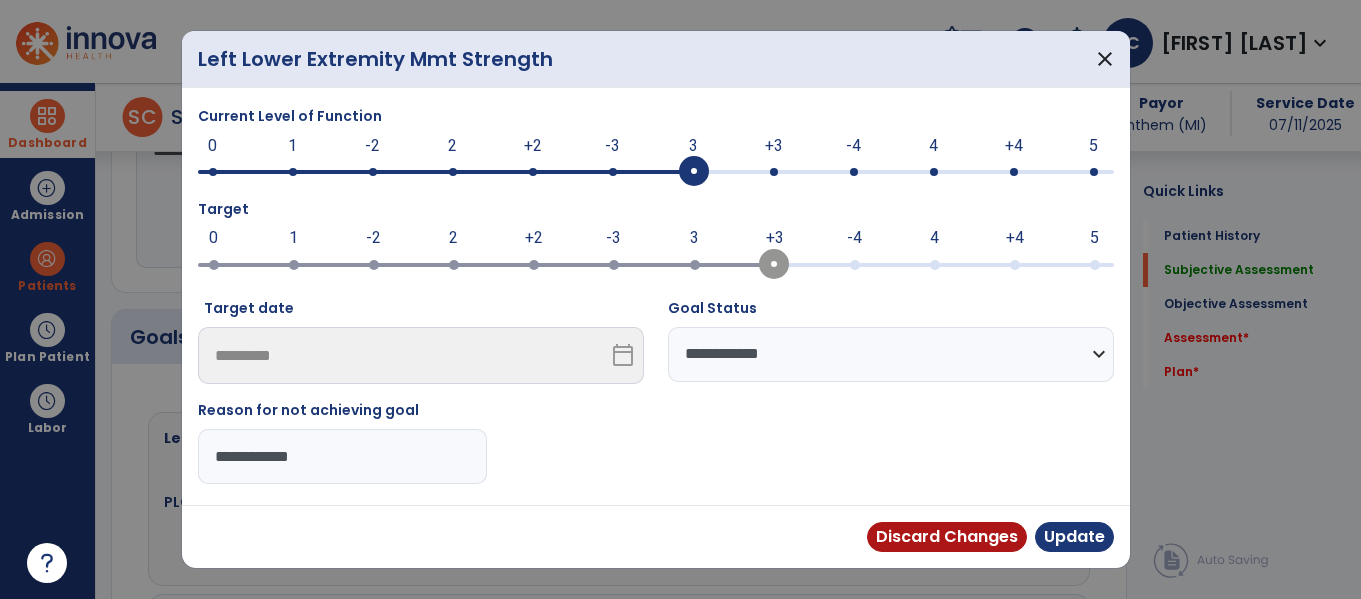 type on "**********" 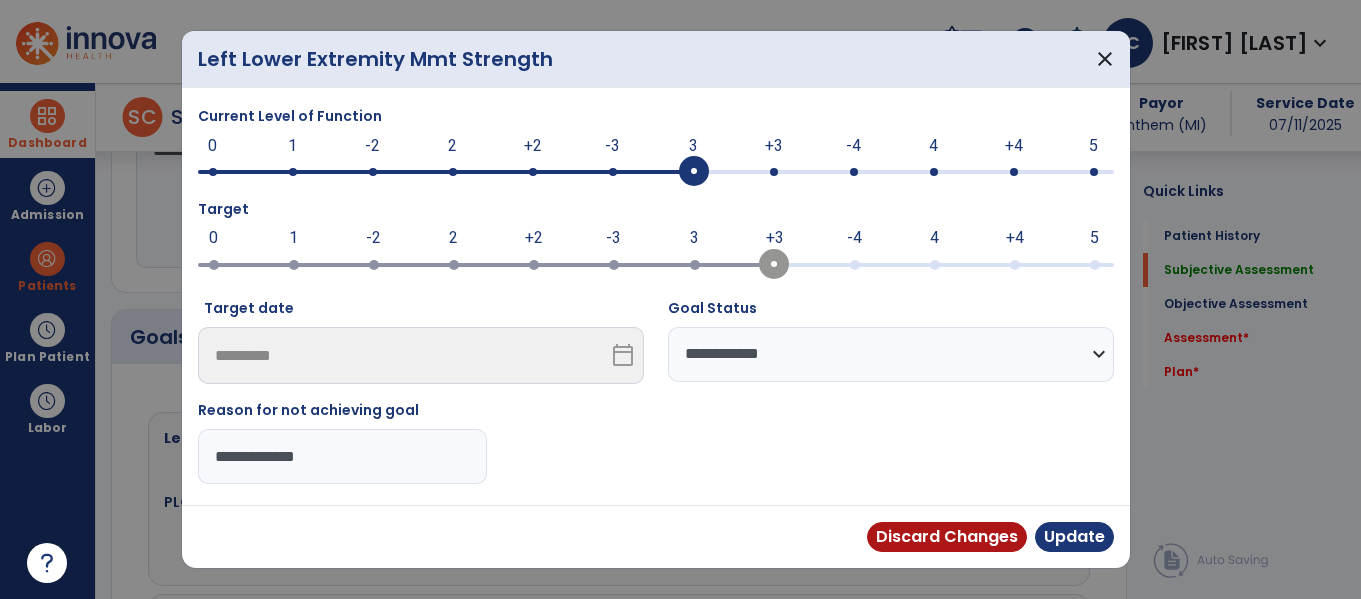 drag, startPoint x: 373, startPoint y: 464, endPoint x: 35, endPoint y: 361, distance: 353.34543 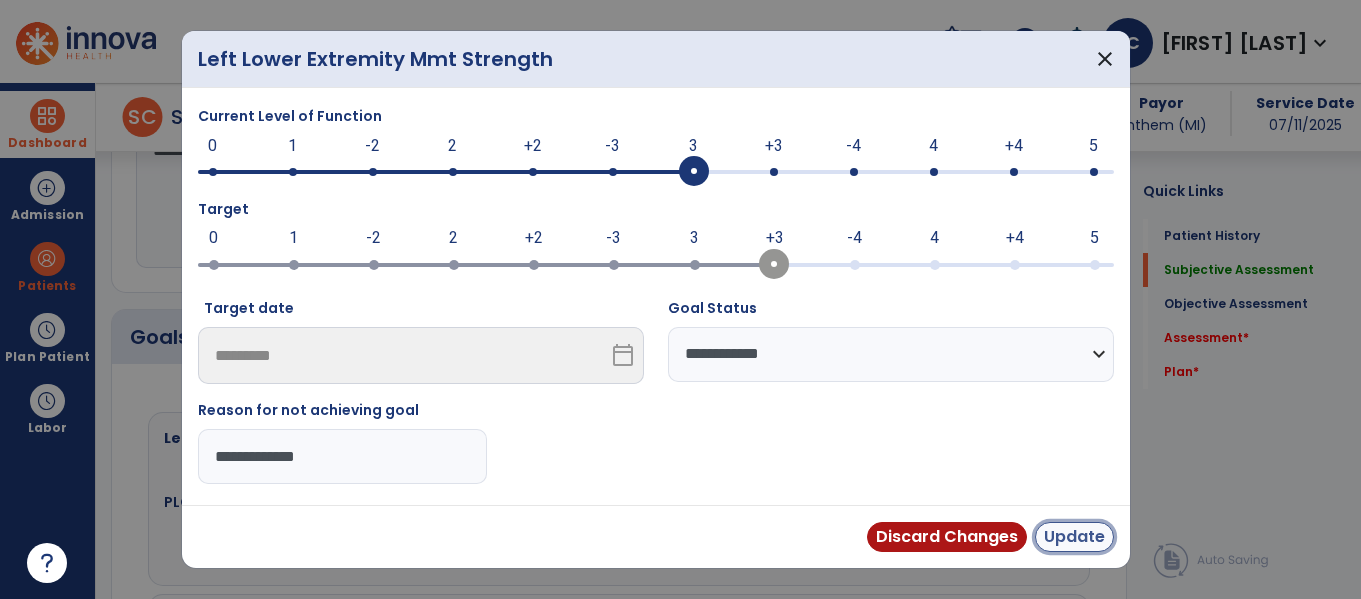 click on "Update" at bounding box center [1074, 537] 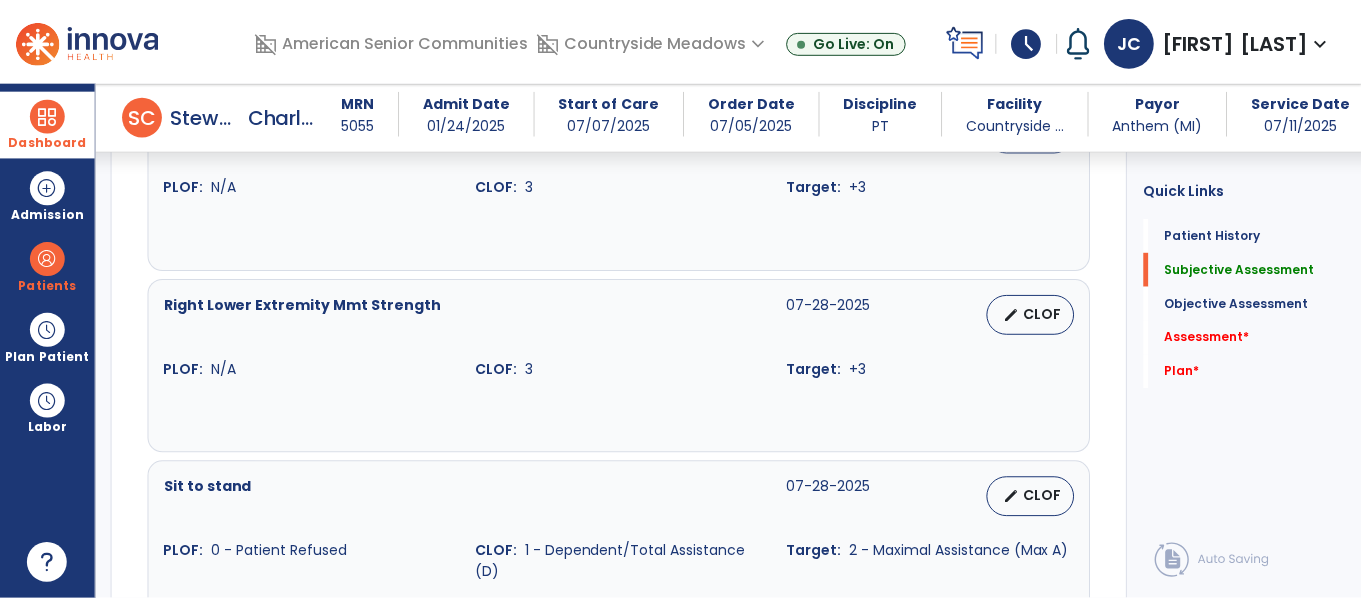 scroll, scrollTop: 991, scrollLeft: 0, axis: vertical 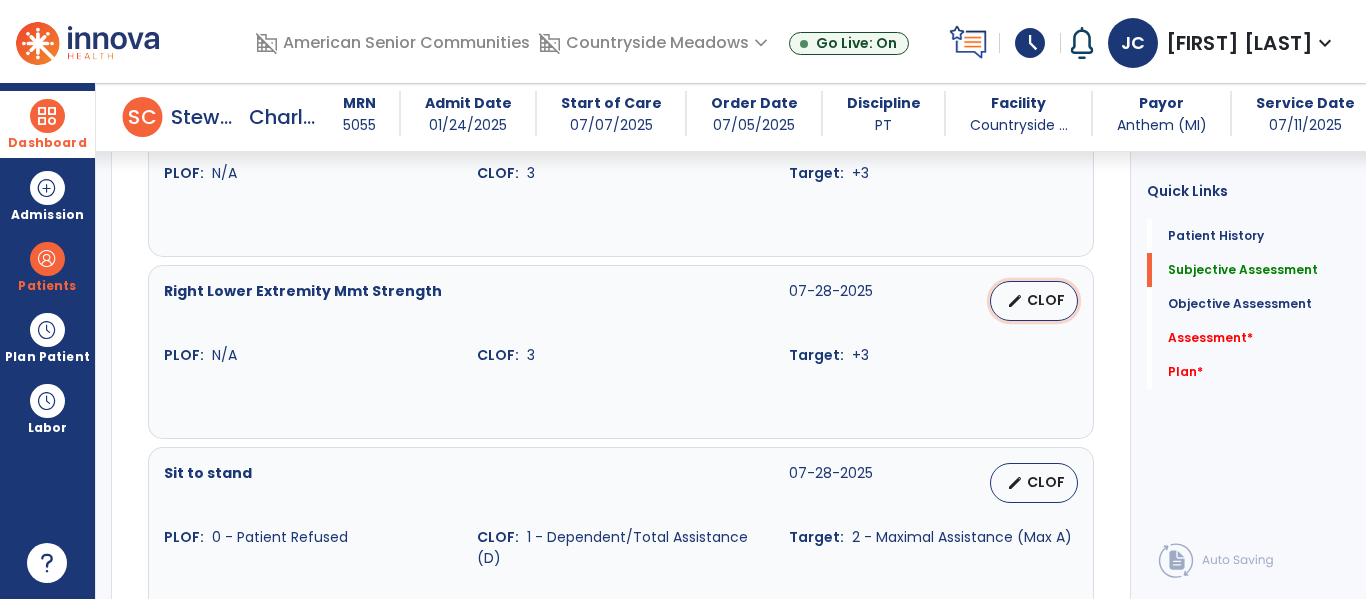 click on "edit" at bounding box center [1015, 301] 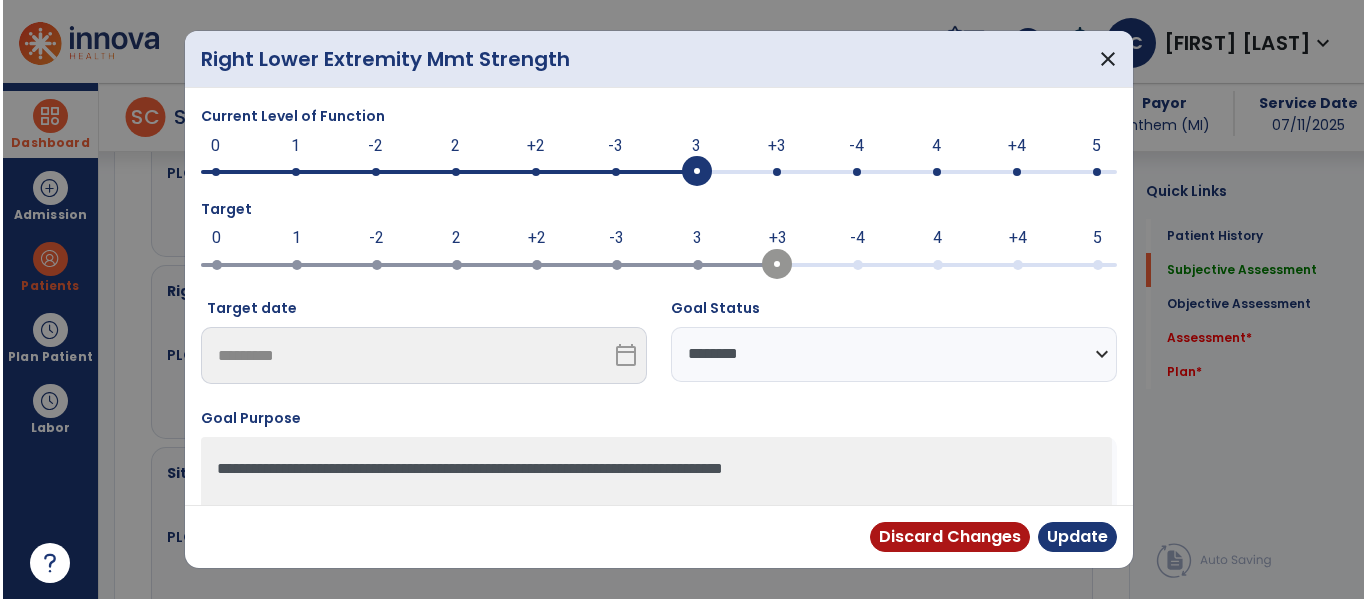scroll, scrollTop: 991, scrollLeft: 0, axis: vertical 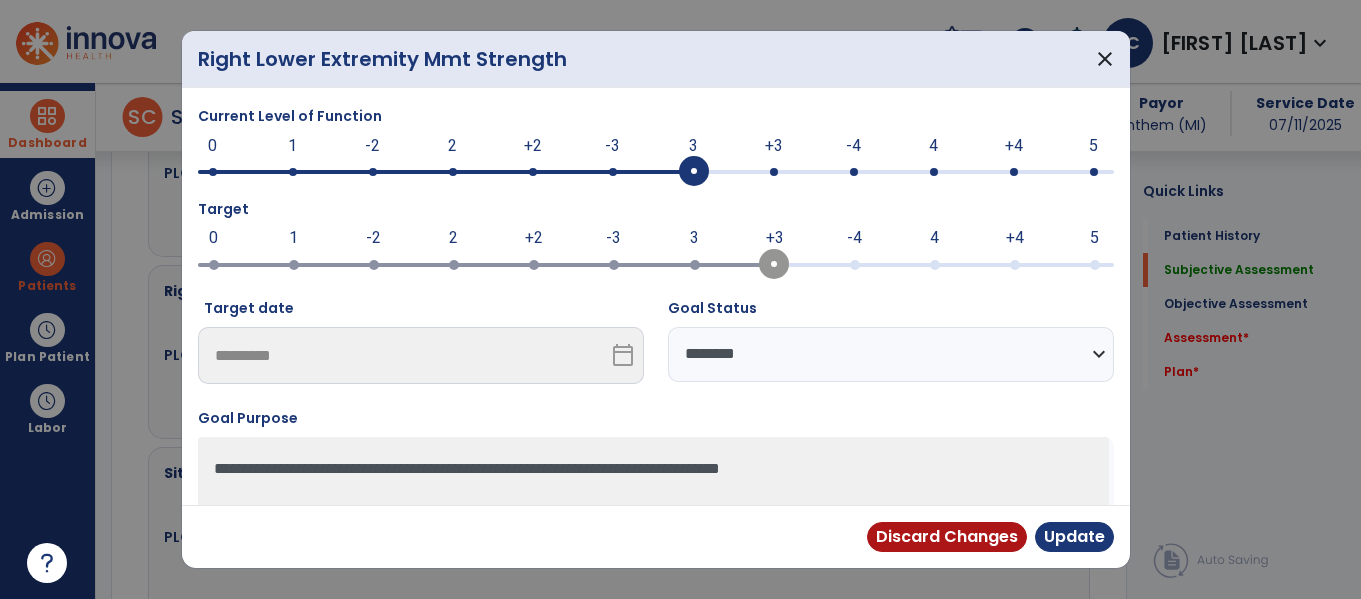 click on "**********" at bounding box center [891, 354] 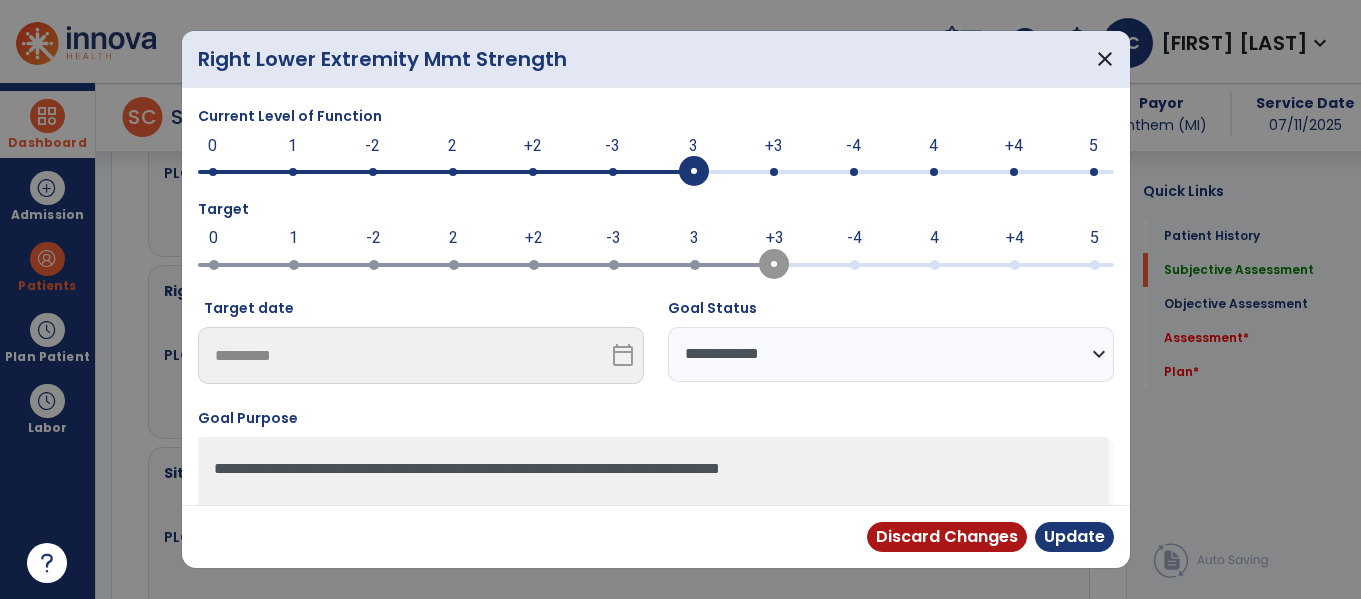 click on "**********" at bounding box center [891, 354] 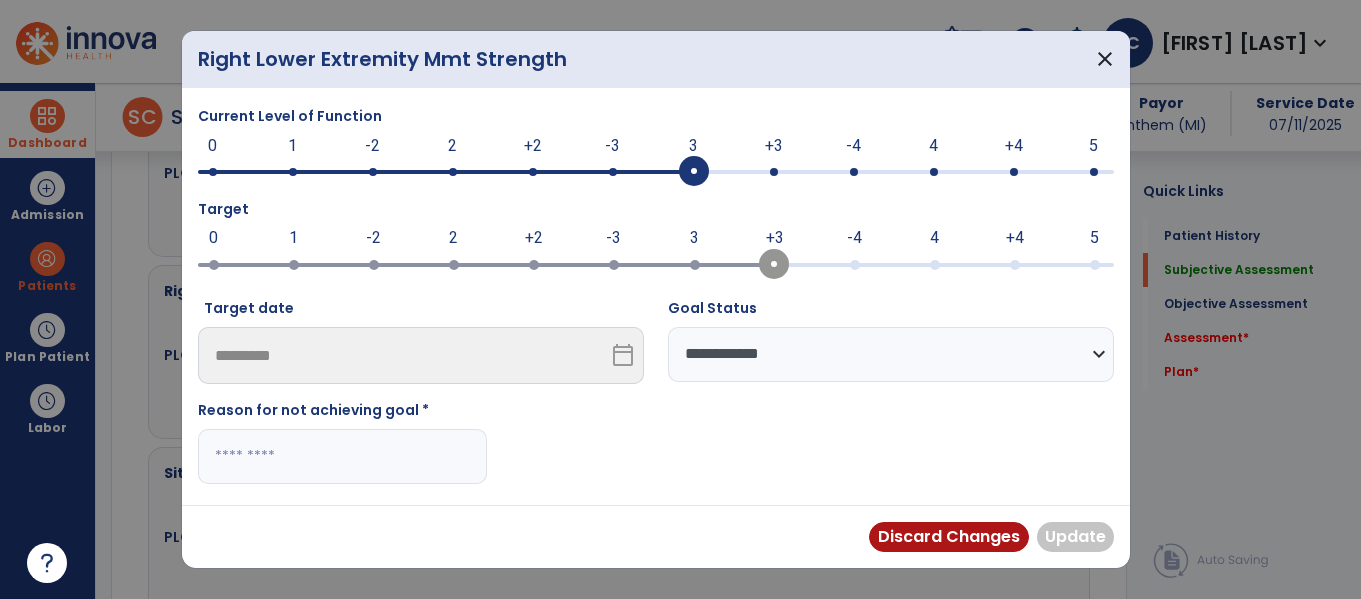 click at bounding box center (342, 456) 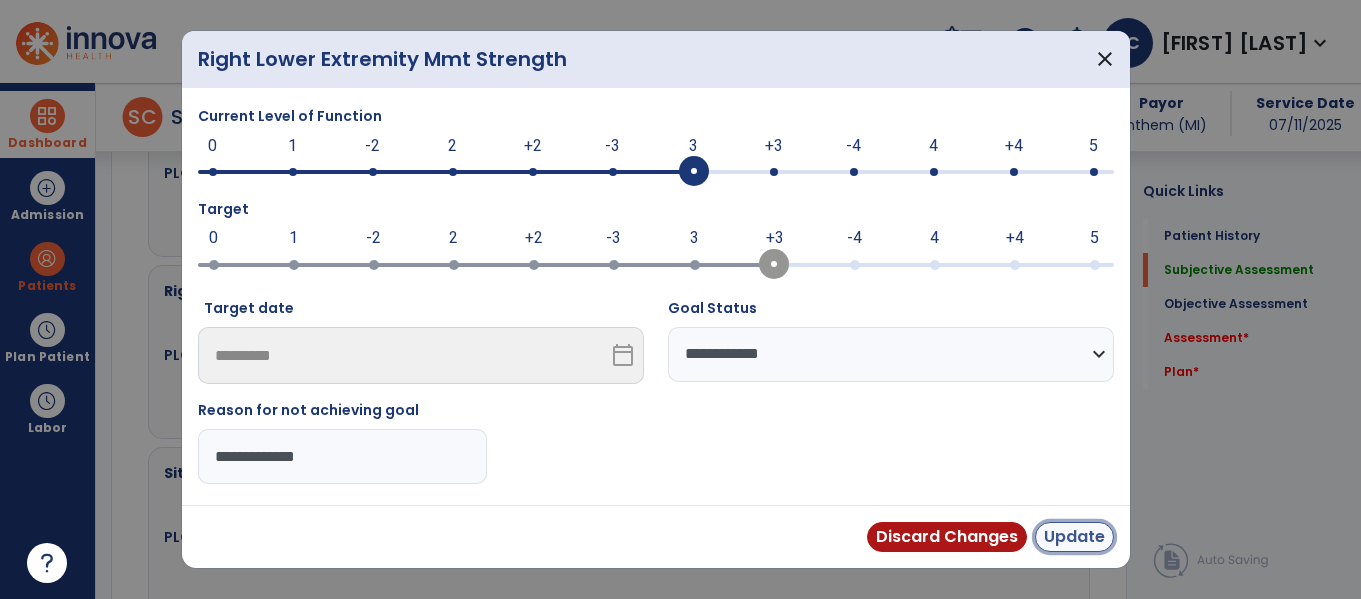 click on "Update" at bounding box center [1074, 537] 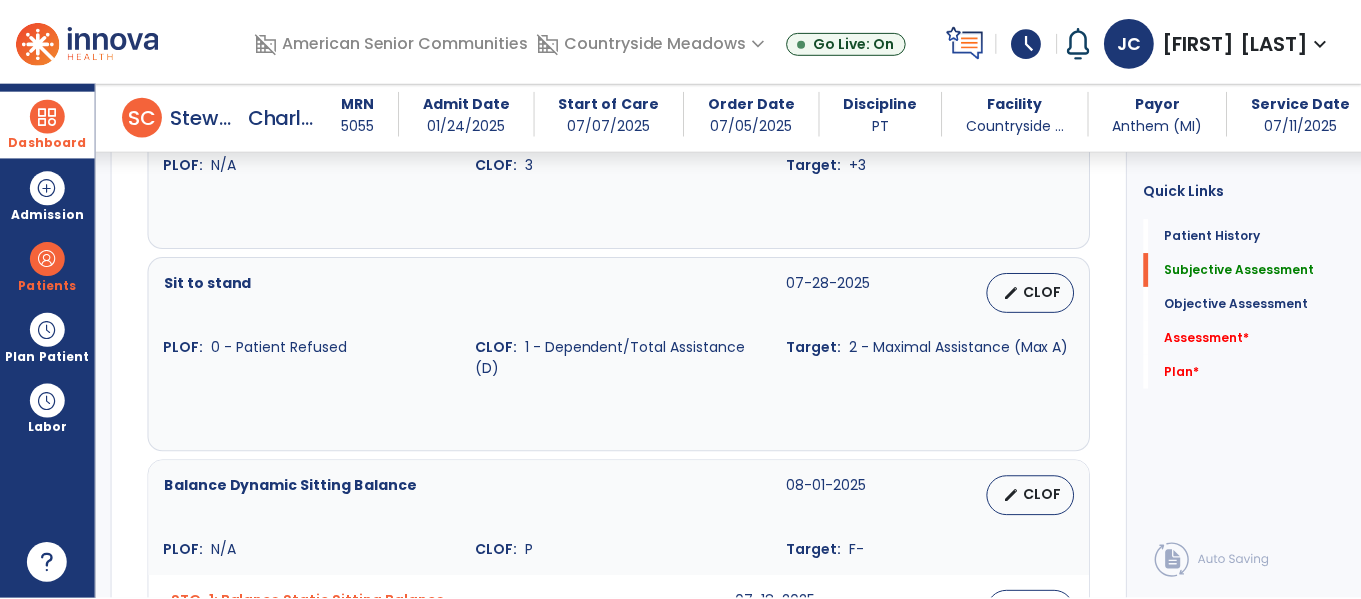 scroll, scrollTop: 1173, scrollLeft: 0, axis: vertical 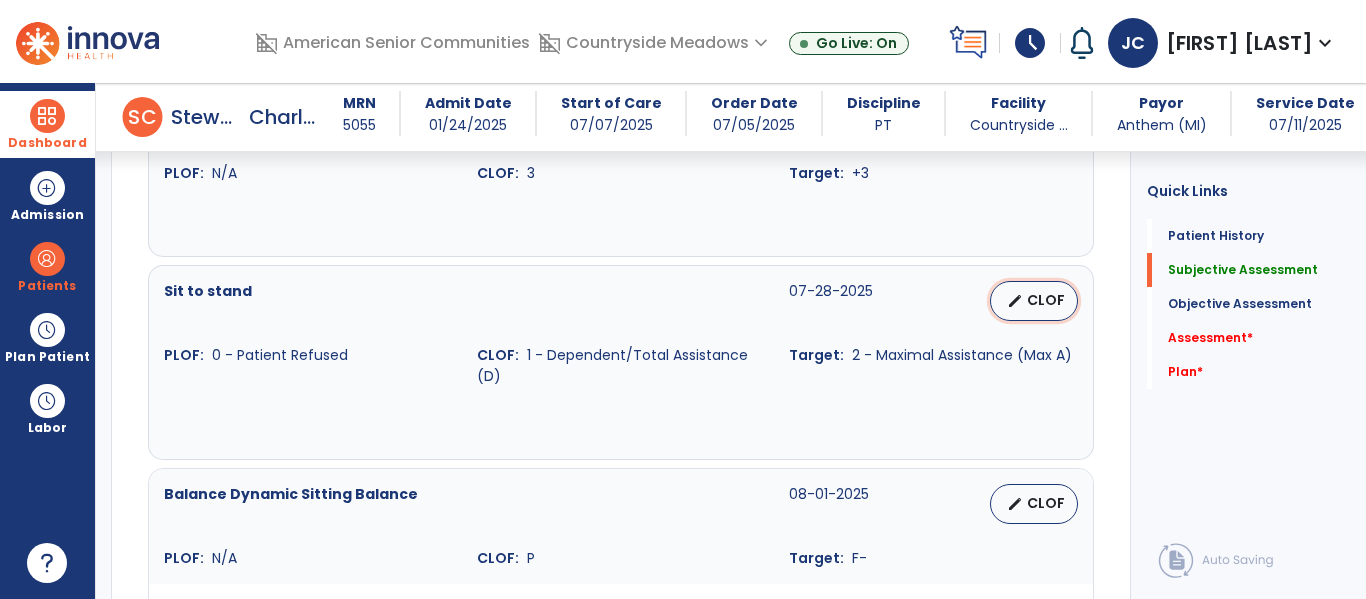 click on "CLOF" at bounding box center (1046, 300) 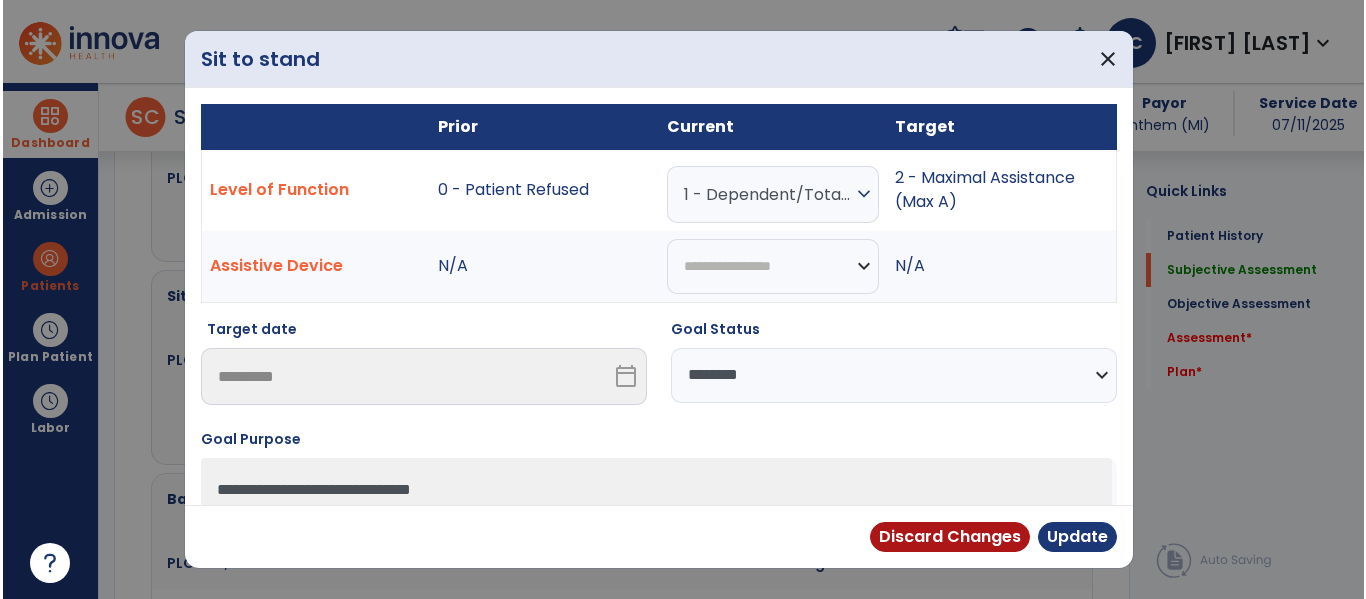 scroll, scrollTop: 1173, scrollLeft: 0, axis: vertical 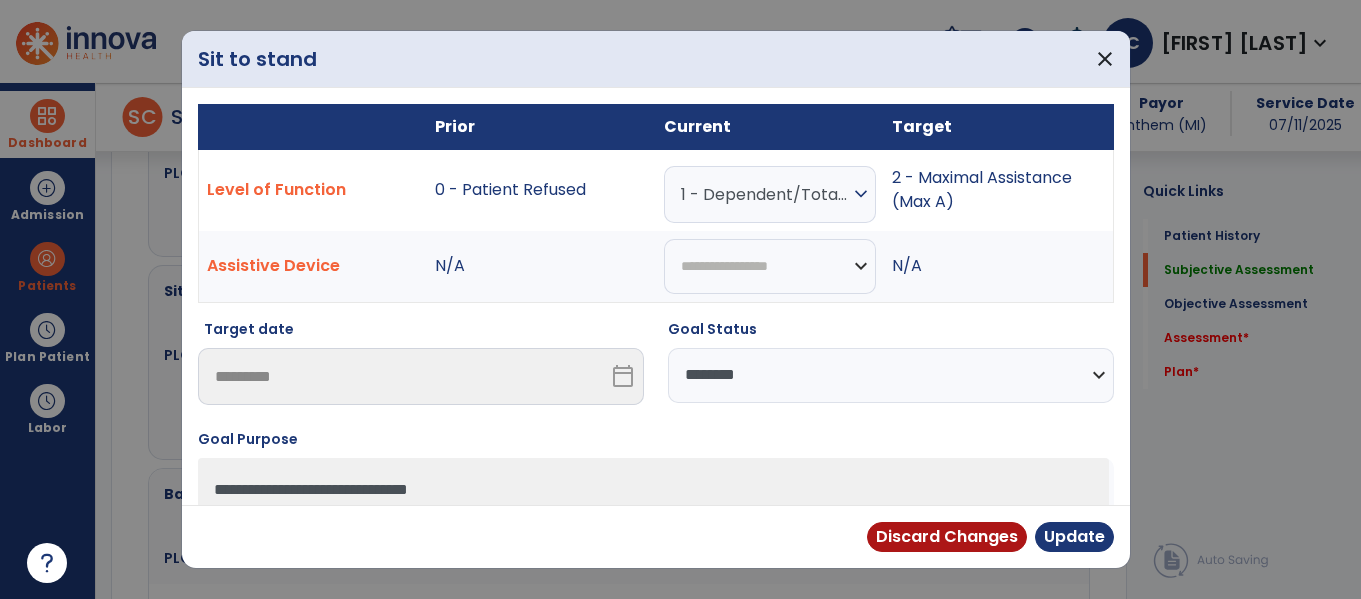 click on "**********" at bounding box center [891, 375] 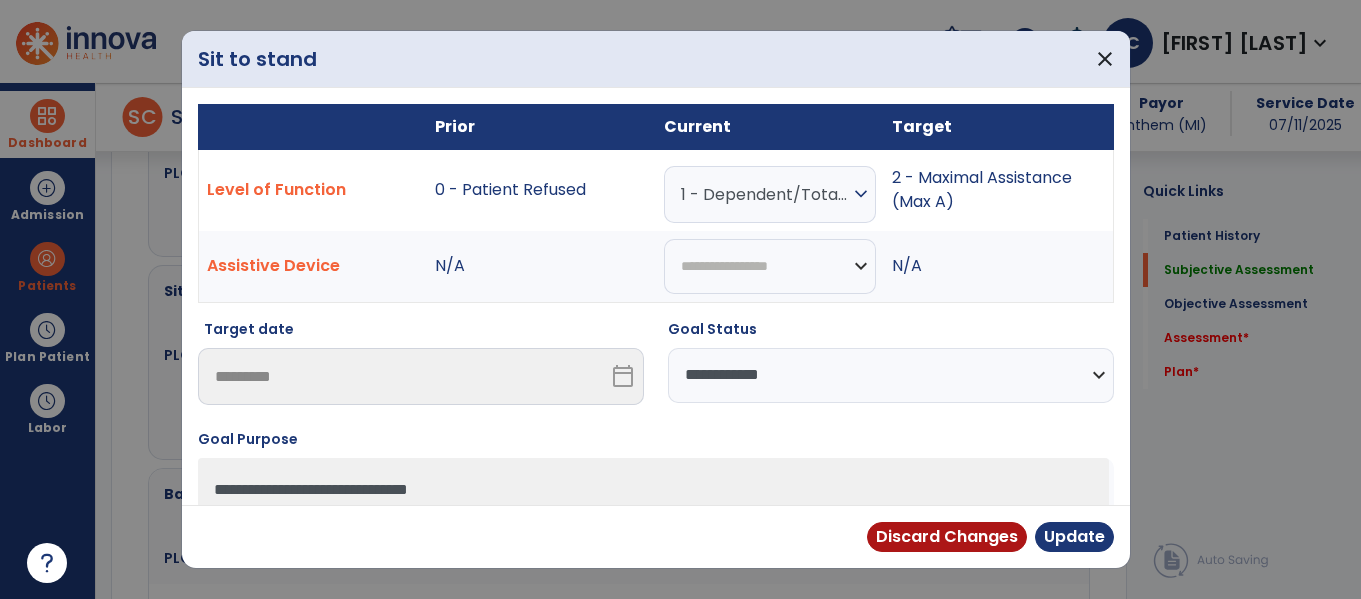 click on "**********" at bounding box center [891, 375] 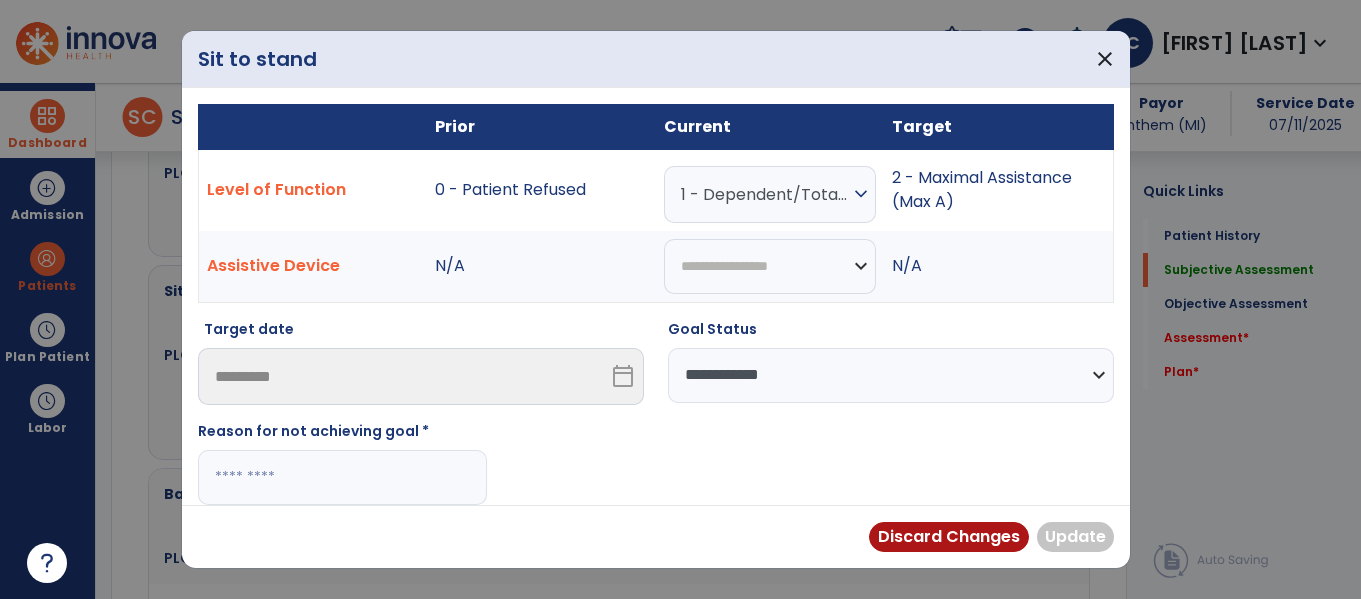 click at bounding box center [342, 477] 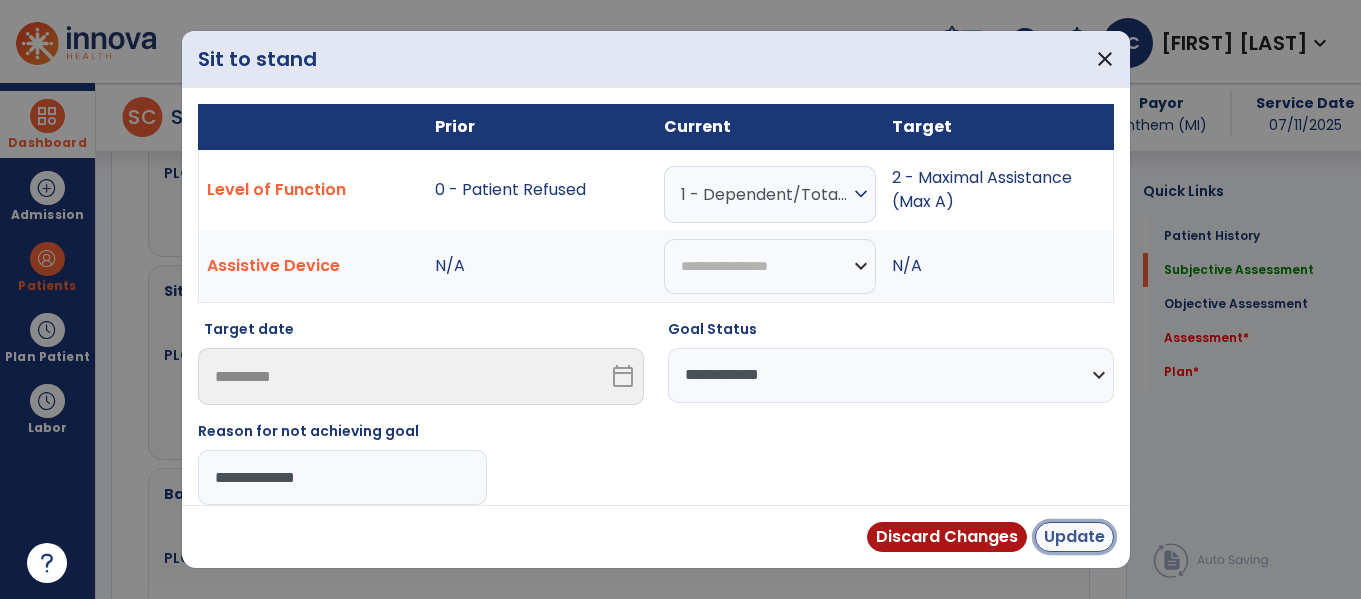 click on "Update" at bounding box center [1074, 537] 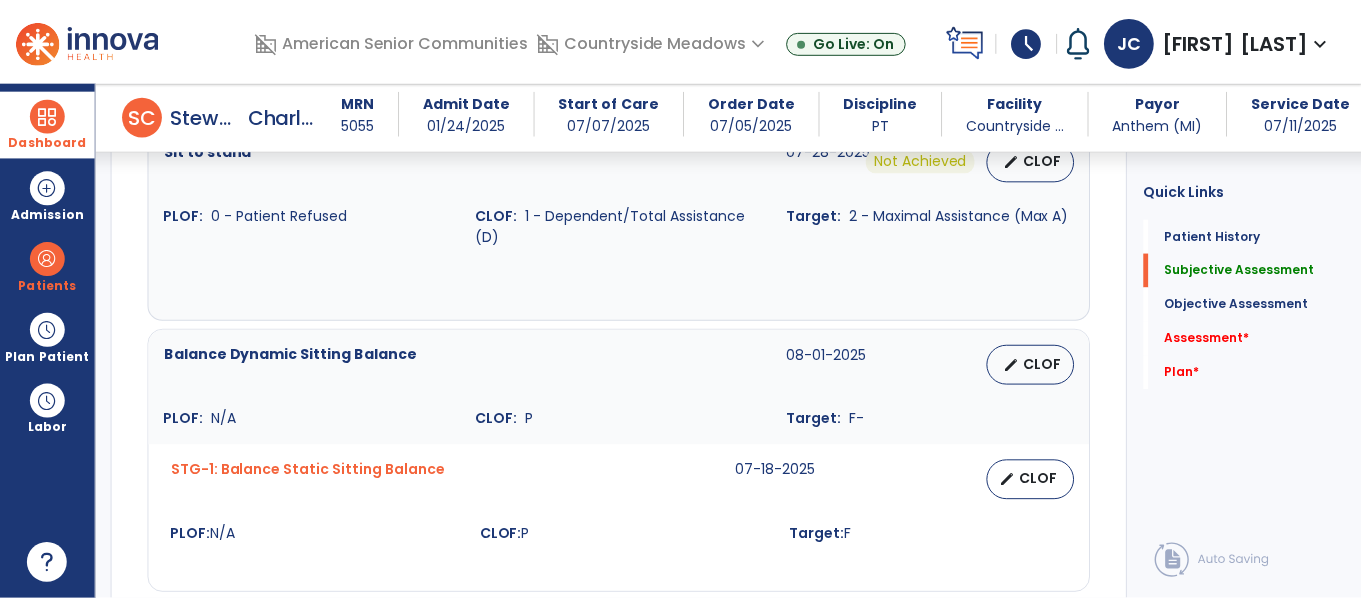scroll, scrollTop: 1400, scrollLeft: 0, axis: vertical 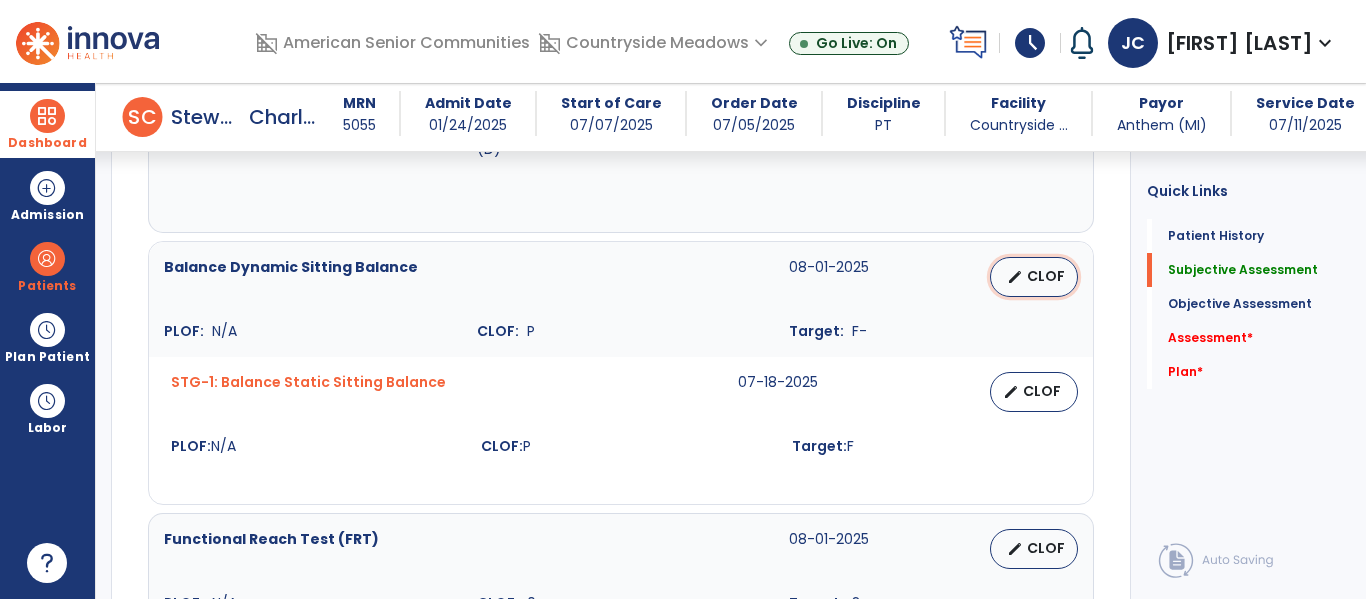 click on "CLOF" at bounding box center [1046, 276] 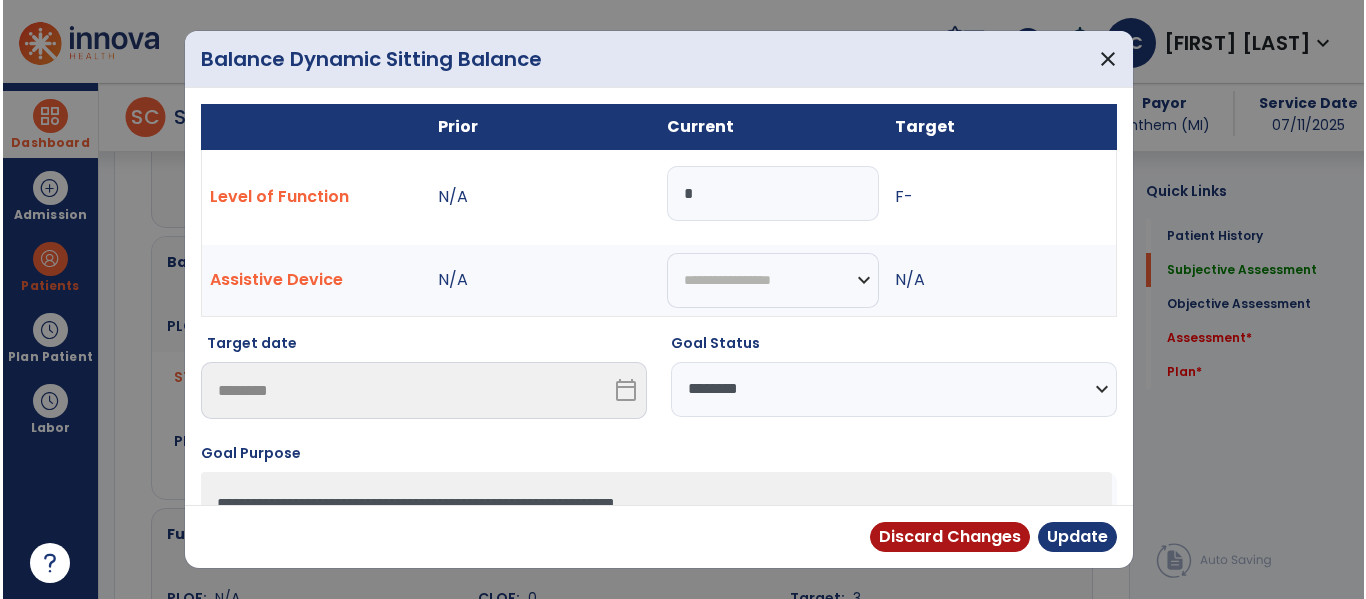 scroll, scrollTop: 1400, scrollLeft: 0, axis: vertical 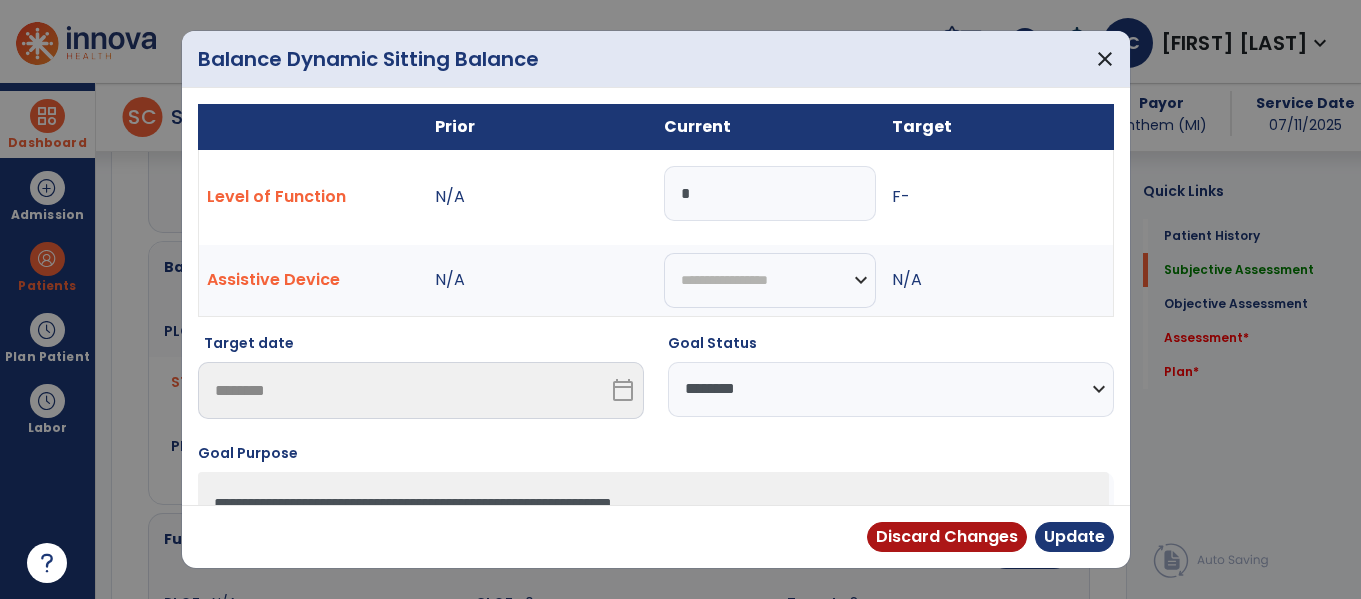 click on "**********" at bounding box center [891, 389] 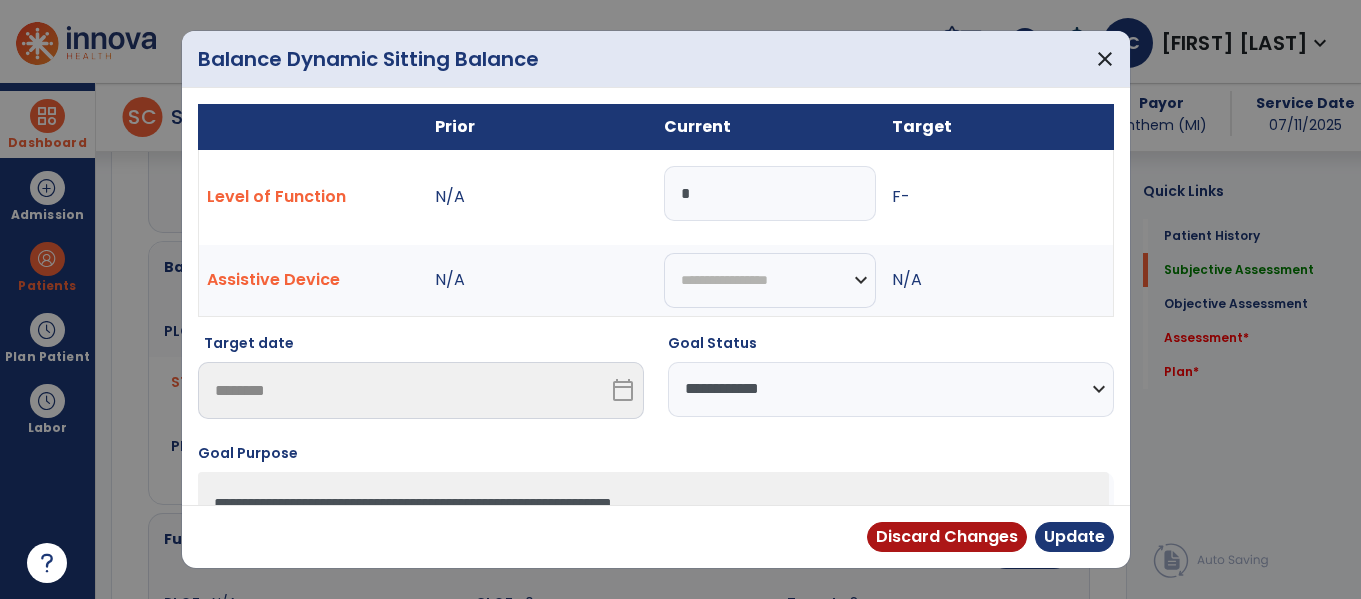 click on "**********" at bounding box center (891, 389) 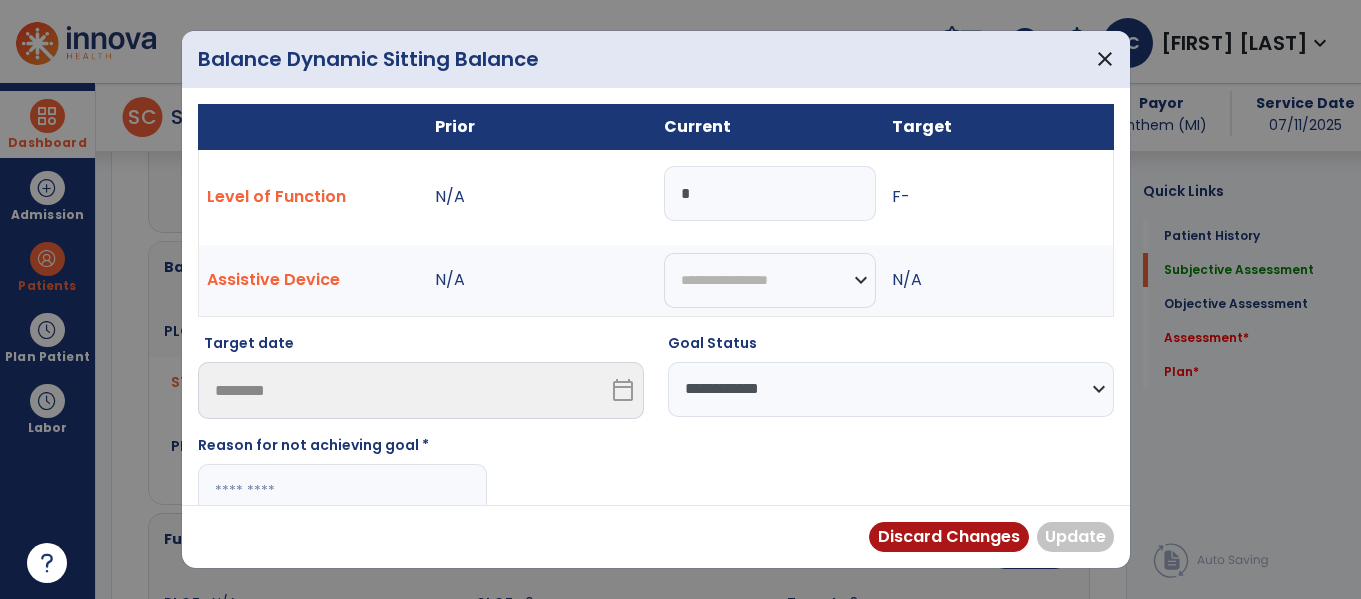 click at bounding box center (342, 491) 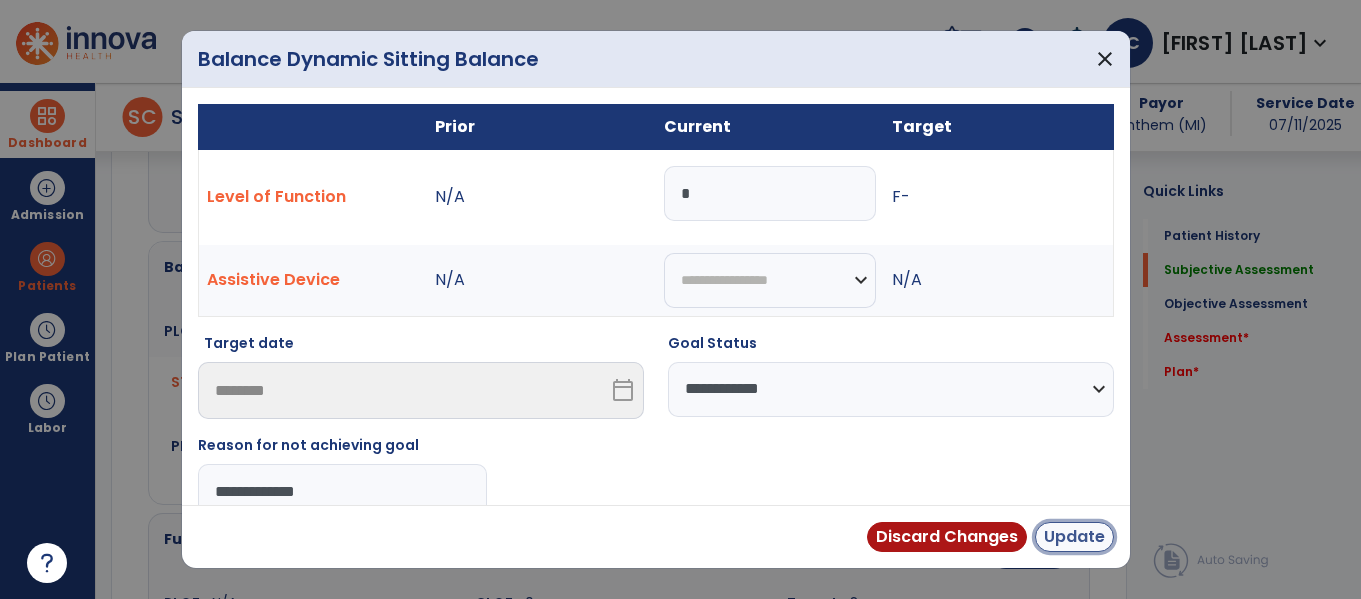 click on "Update" at bounding box center [1074, 537] 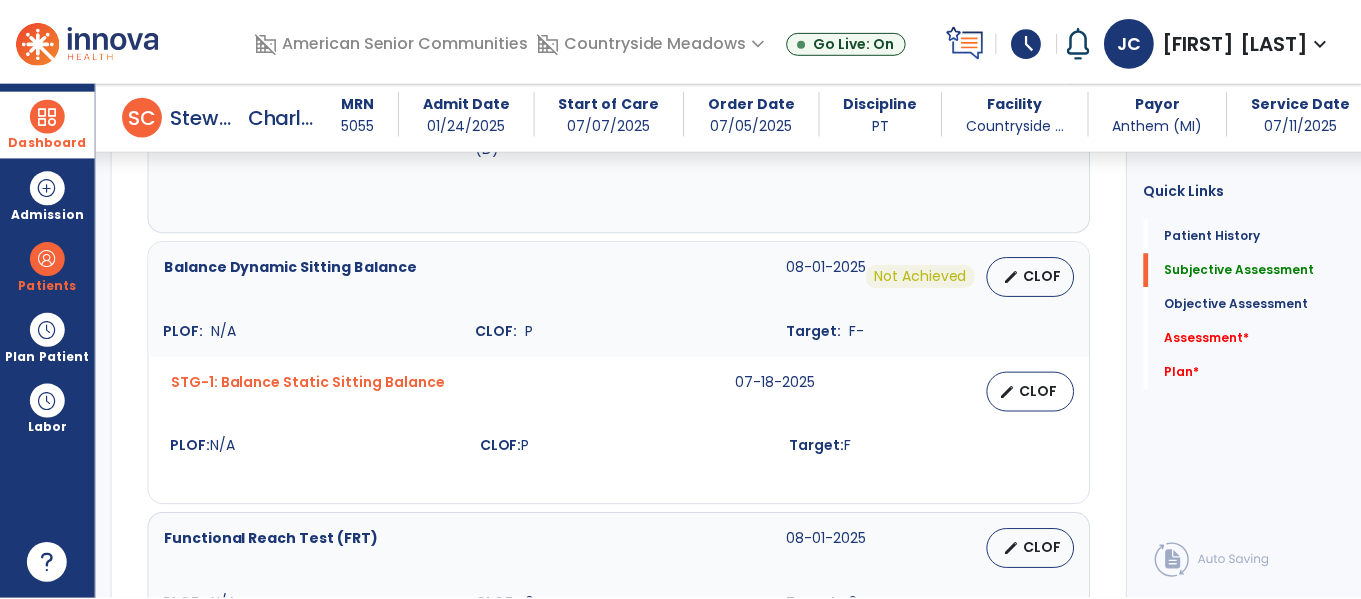 scroll, scrollTop: 1502, scrollLeft: 0, axis: vertical 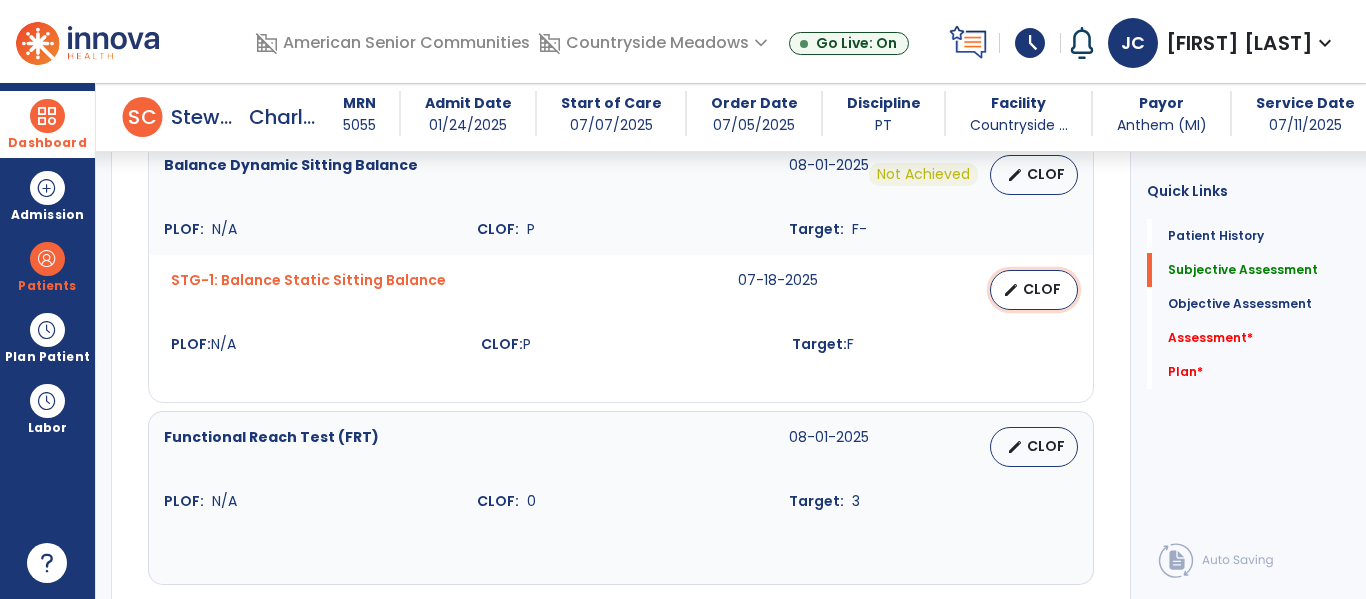 click on "CLOF" at bounding box center (1042, 289) 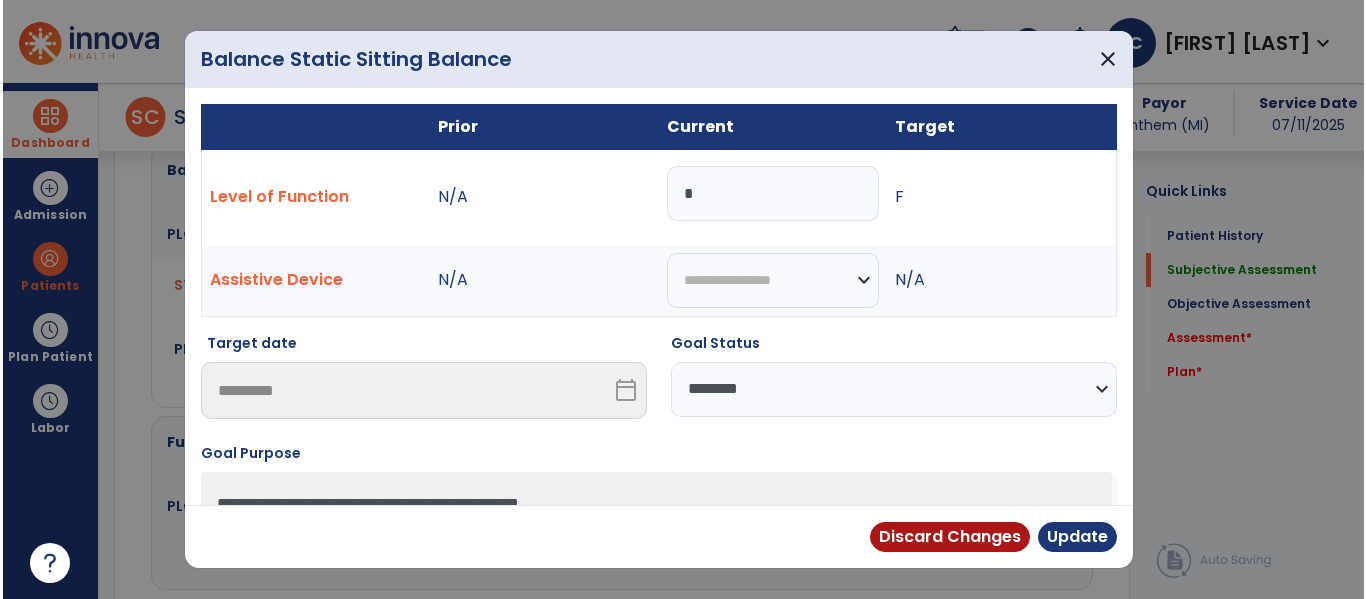 scroll, scrollTop: 1502, scrollLeft: 0, axis: vertical 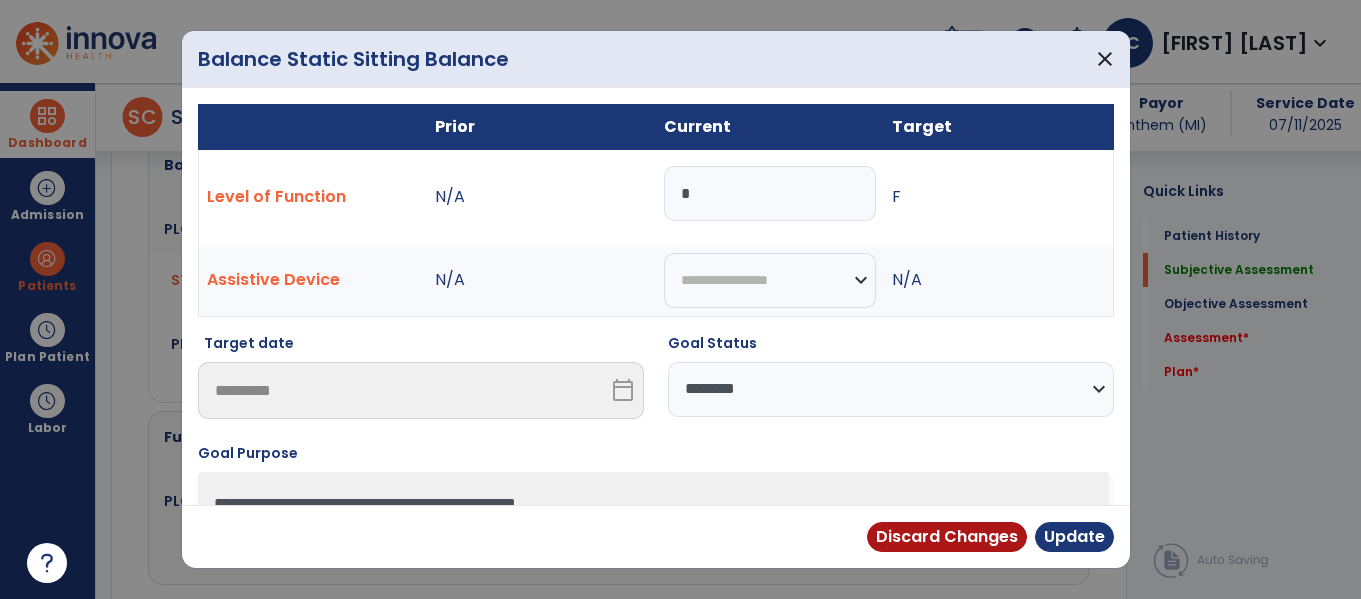 click on "**********" at bounding box center (891, 389) 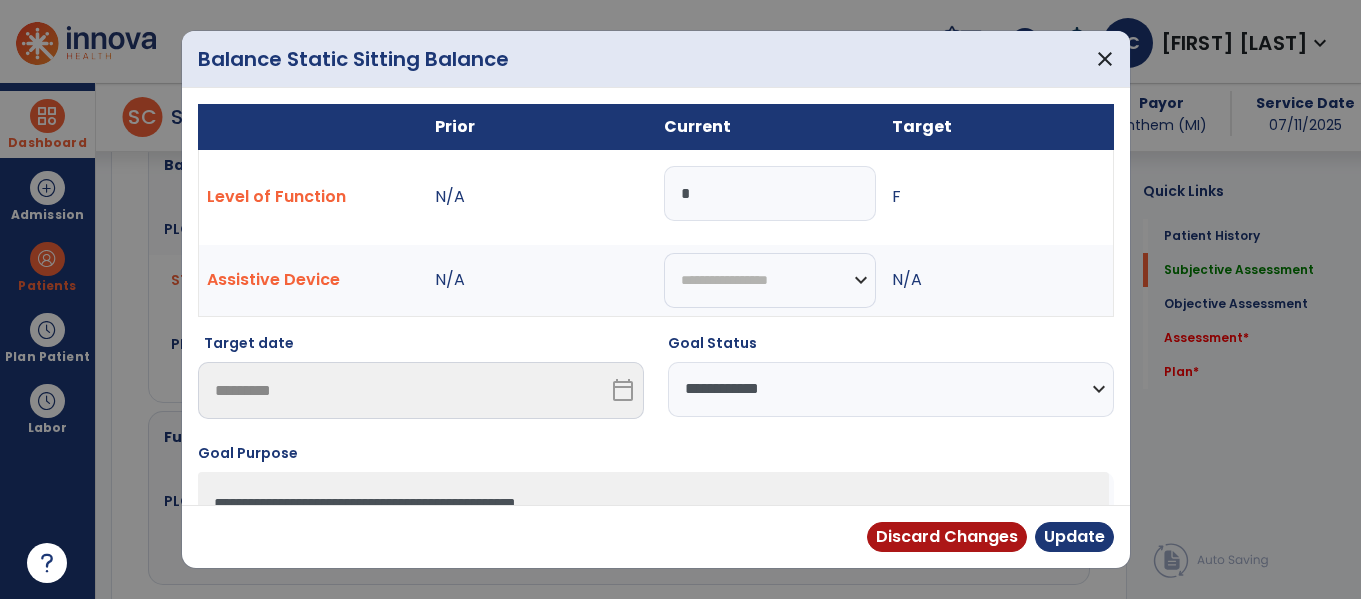 click on "**********" at bounding box center [891, 389] 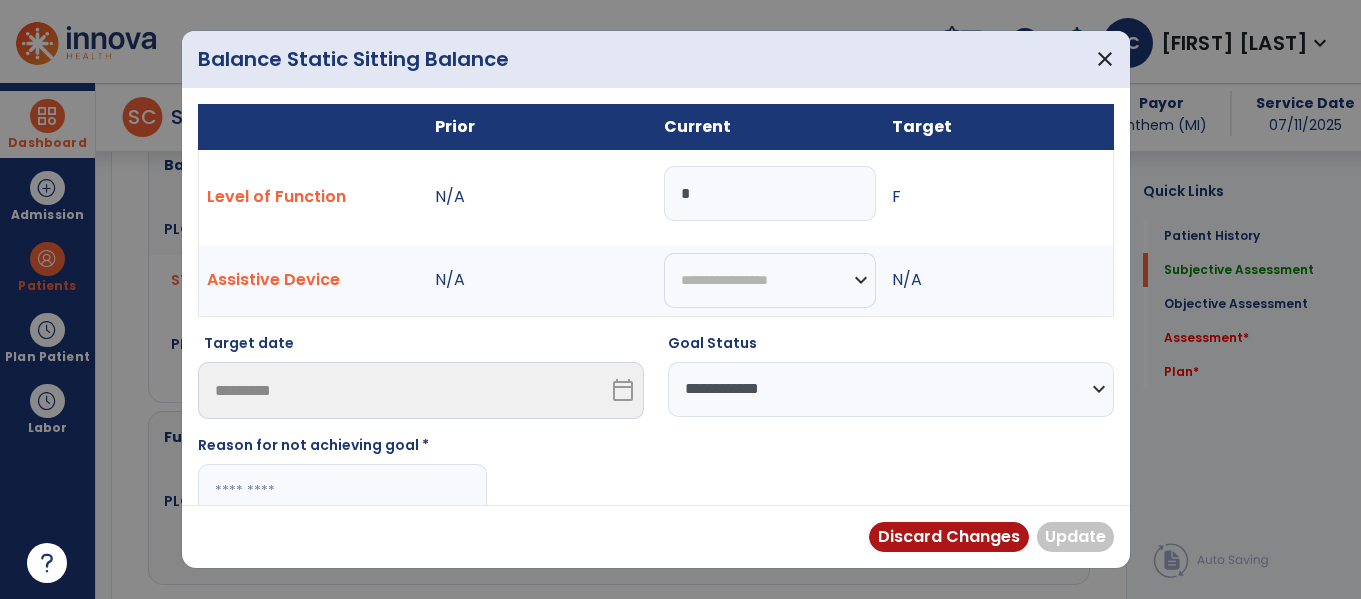 click at bounding box center (342, 491) 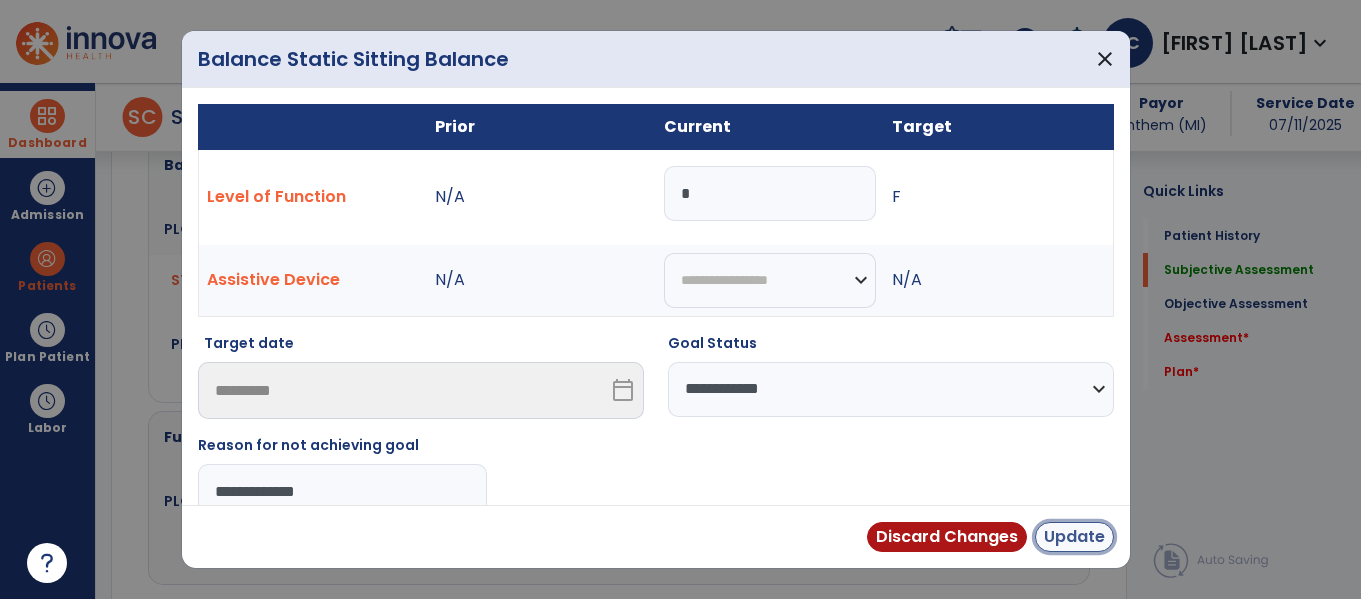 click on "Update" at bounding box center [1074, 537] 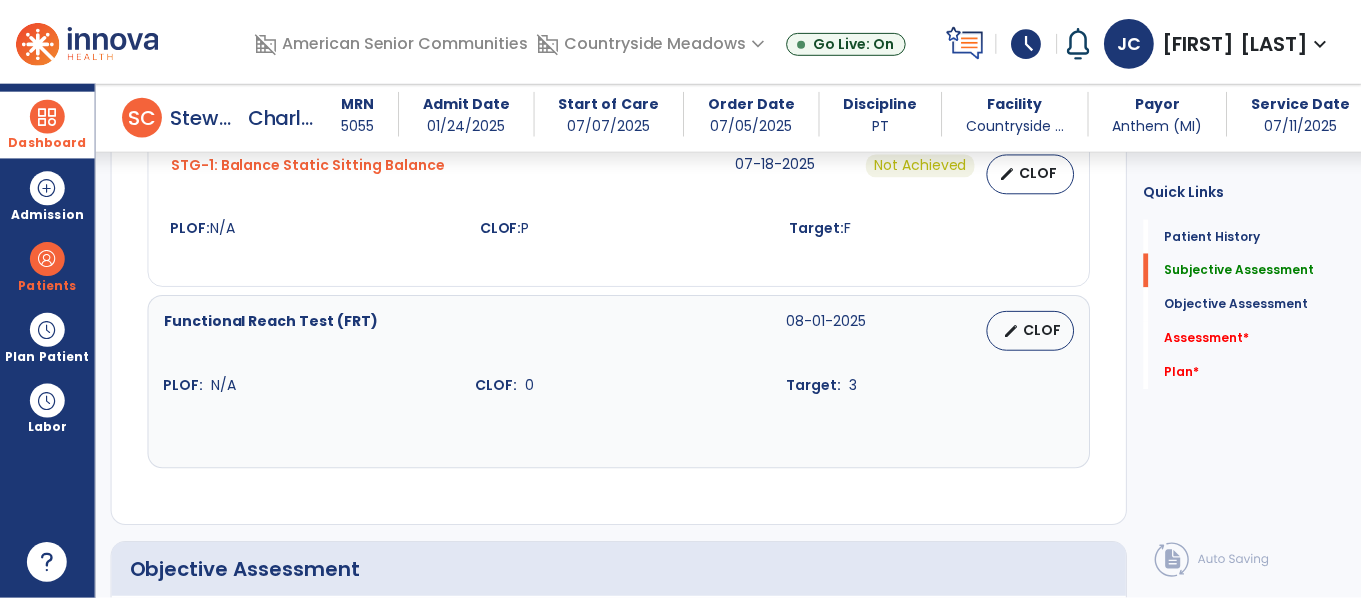 scroll, scrollTop: 1625, scrollLeft: 0, axis: vertical 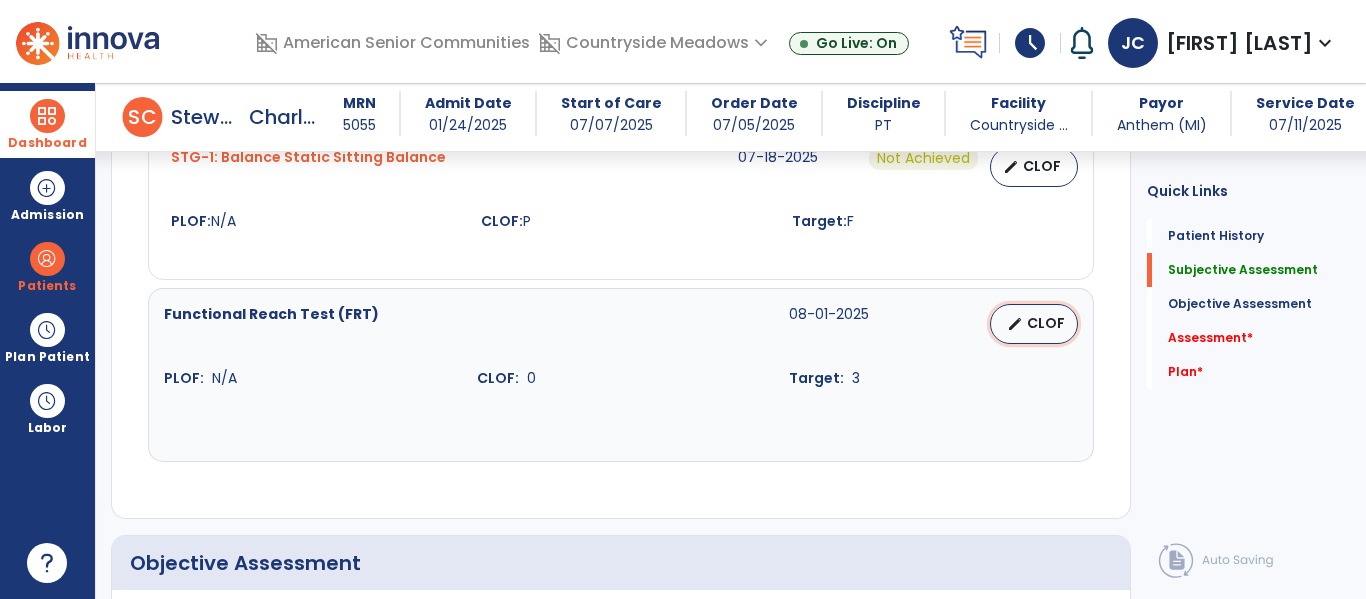 click on "CLOF" at bounding box center [1046, 323] 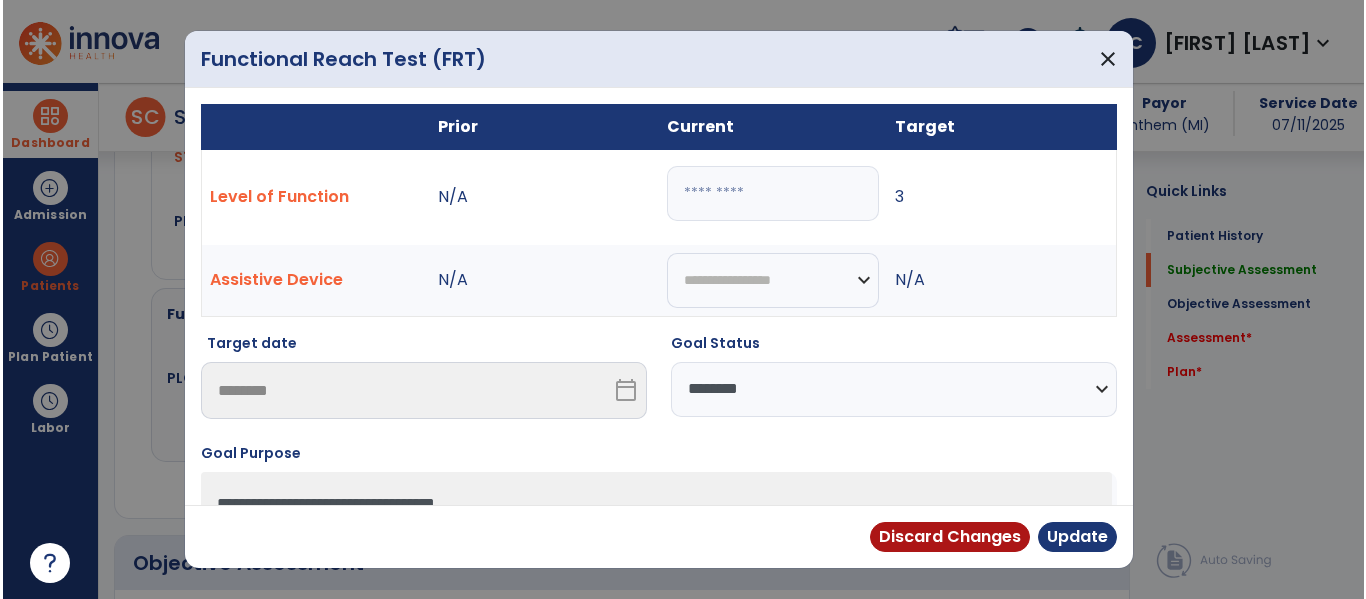 scroll, scrollTop: 1625, scrollLeft: 0, axis: vertical 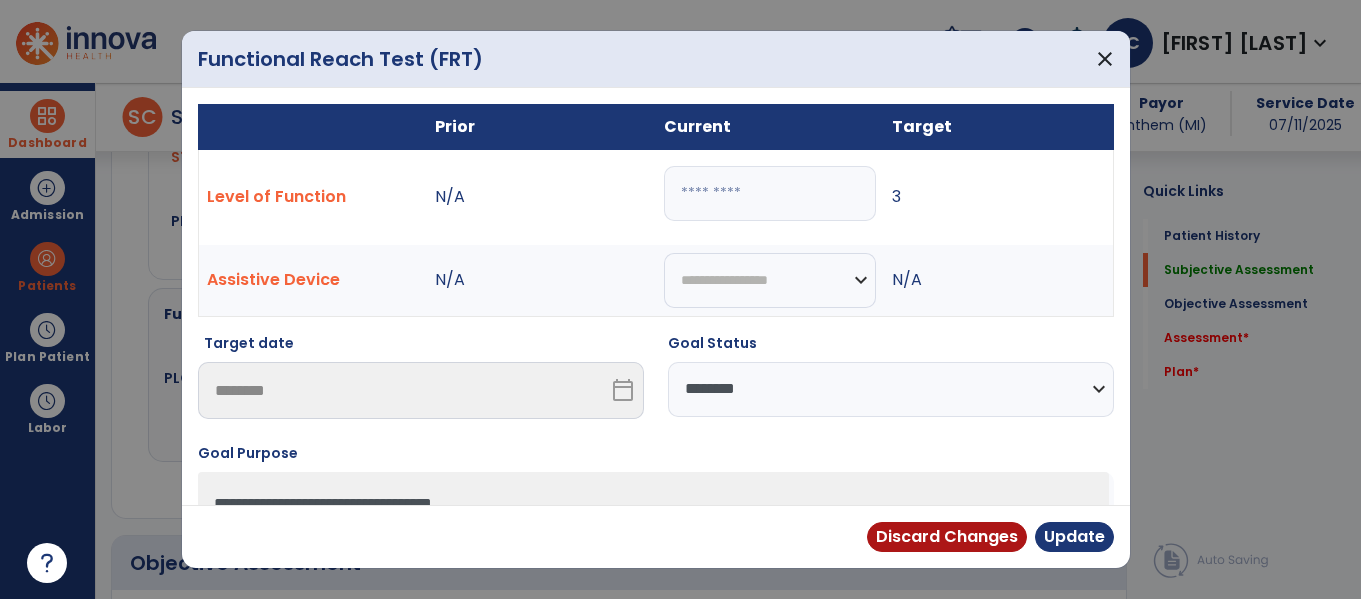 click on "**********" at bounding box center [891, 389] 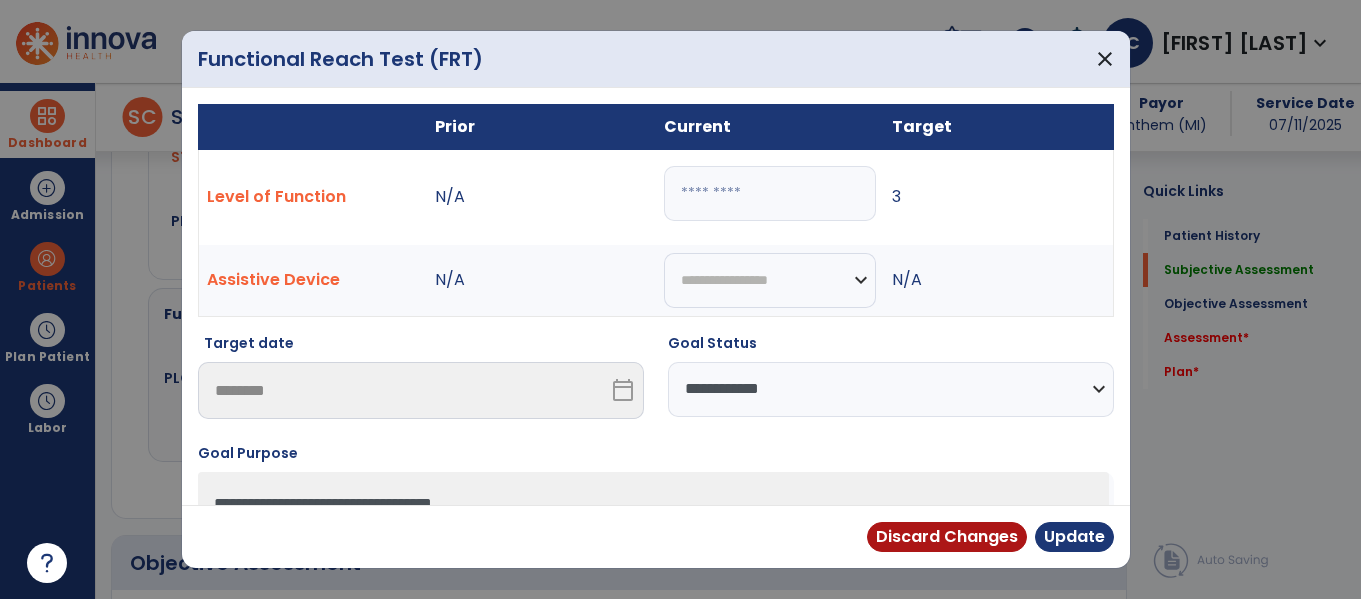 click on "**********" at bounding box center [891, 389] 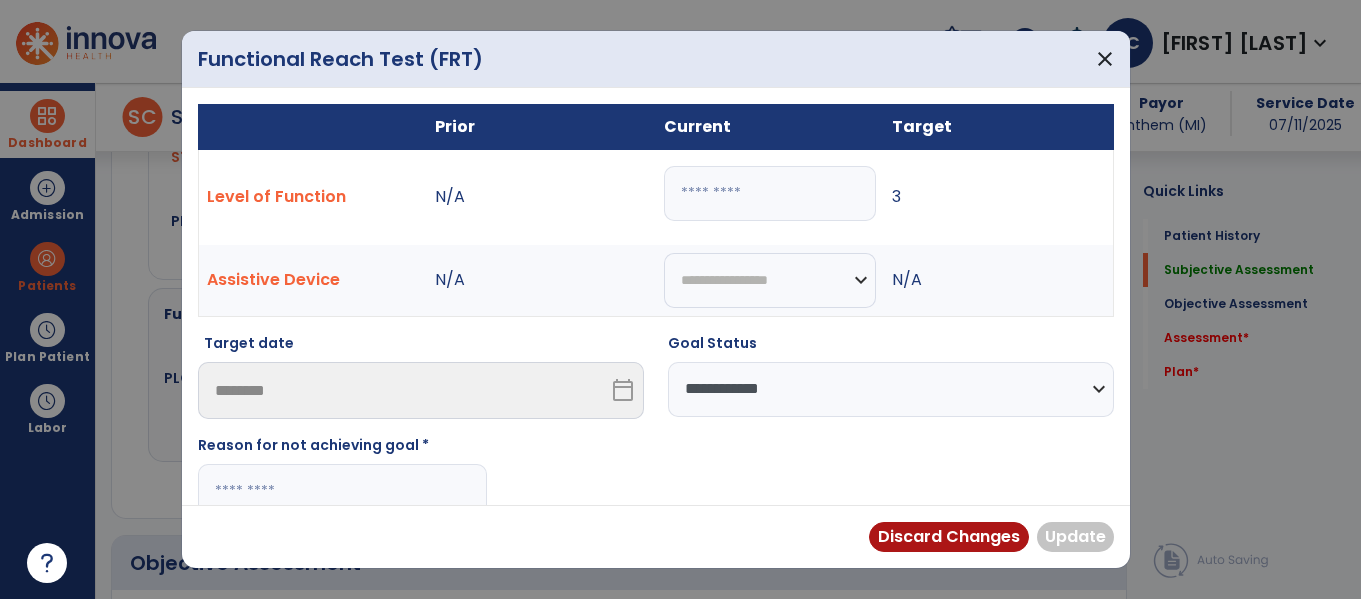 click at bounding box center (342, 491) 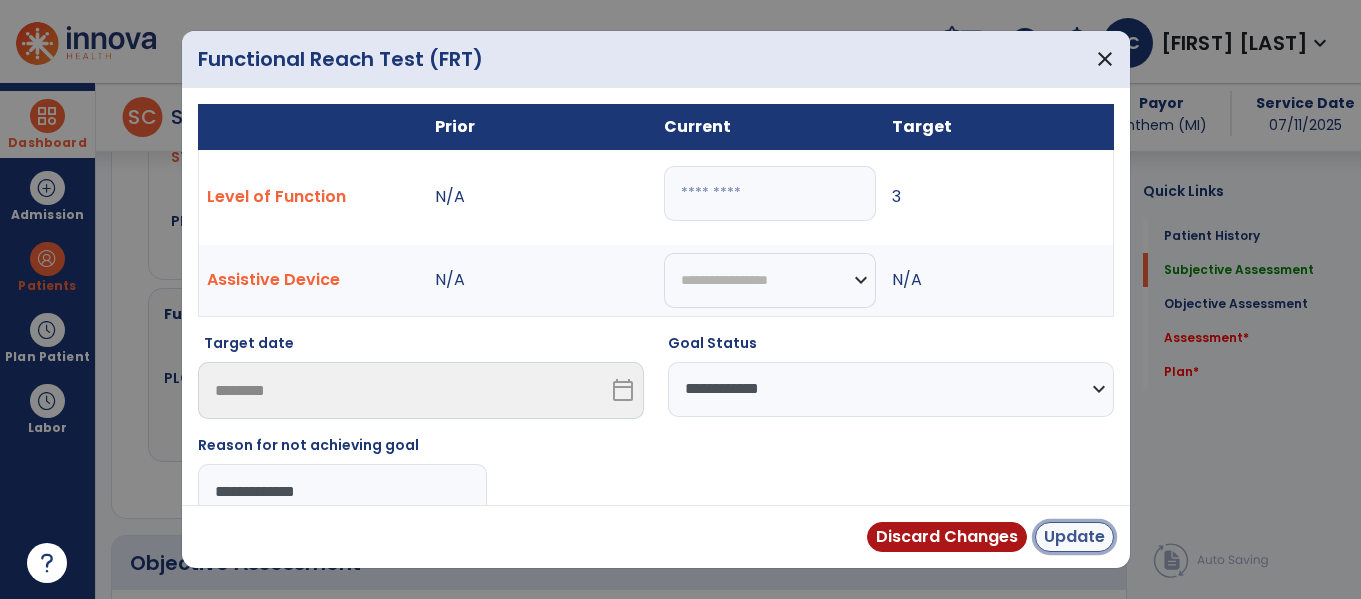click on "Update" at bounding box center (1074, 537) 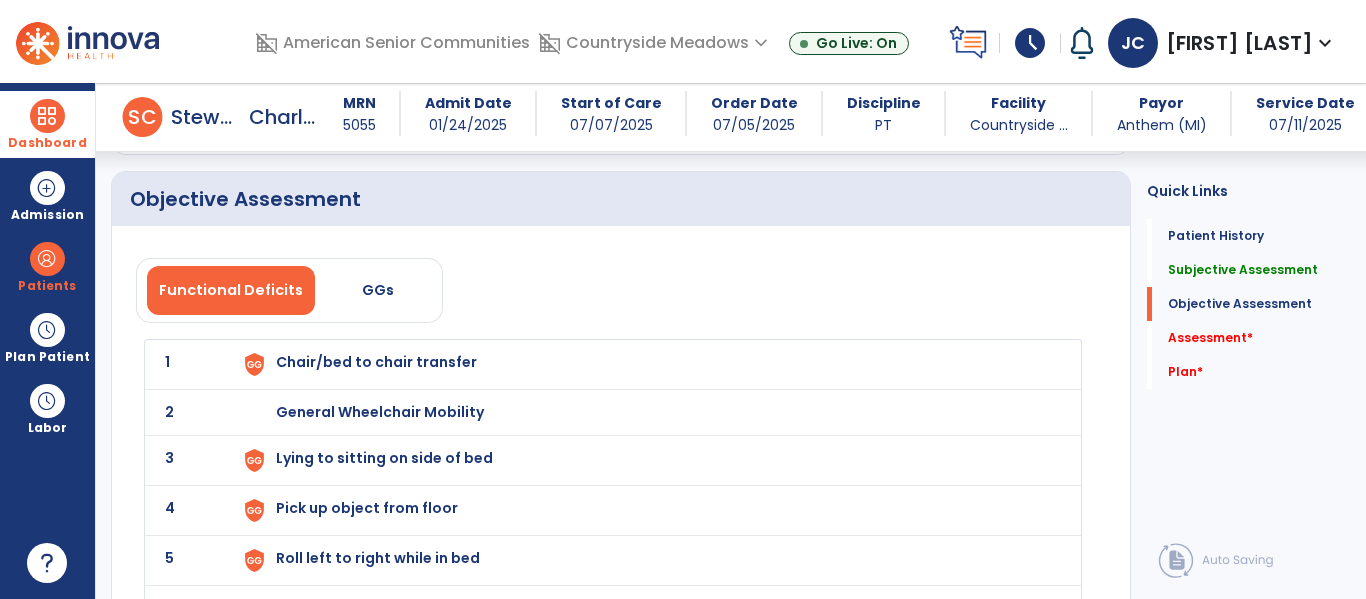 scroll, scrollTop: 1960, scrollLeft: 0, axis: vertical 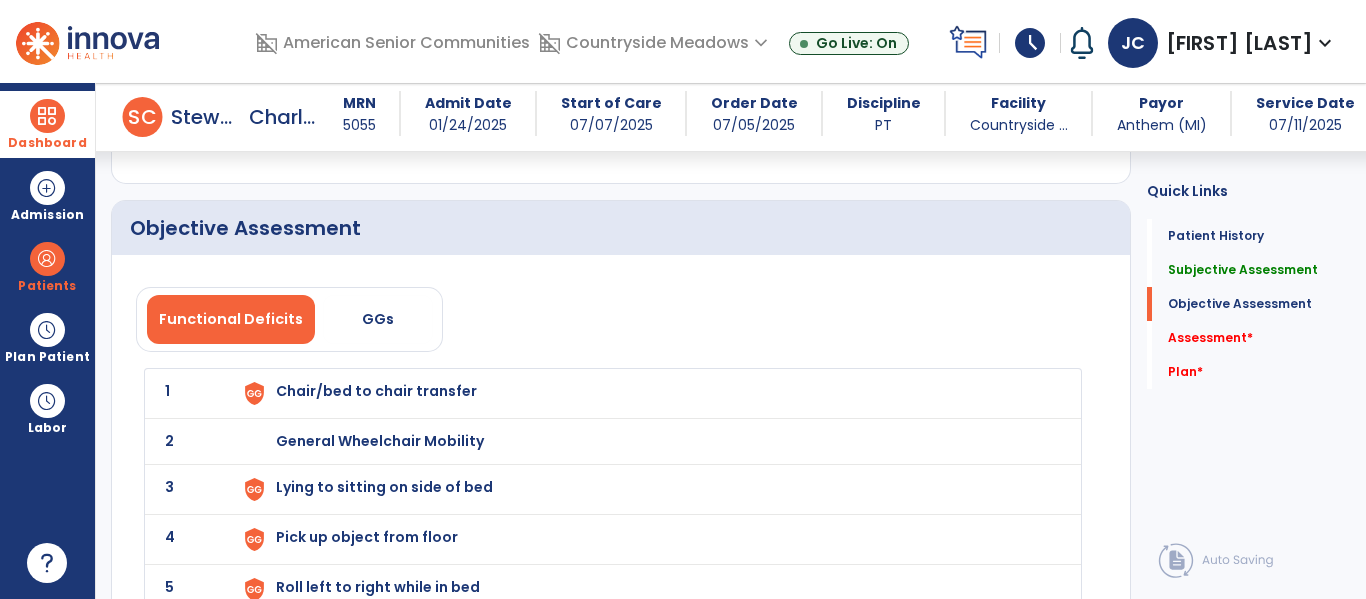 click on "arrow_back   Discharge Note   arrow_back      S  C  [LAST],   [FIRST]  MRN [NUMBER] Admit Date [DATE] Start of Care [DATE] Order Date [DATE] Discipline PT Facility Countryside ... Payor Anthem ([STATE]) Service Date [DATE] Patient Demographics  Medical Diagnosis   Treatment Diagnosis
Code
Description" at bounding box center [731, 341] 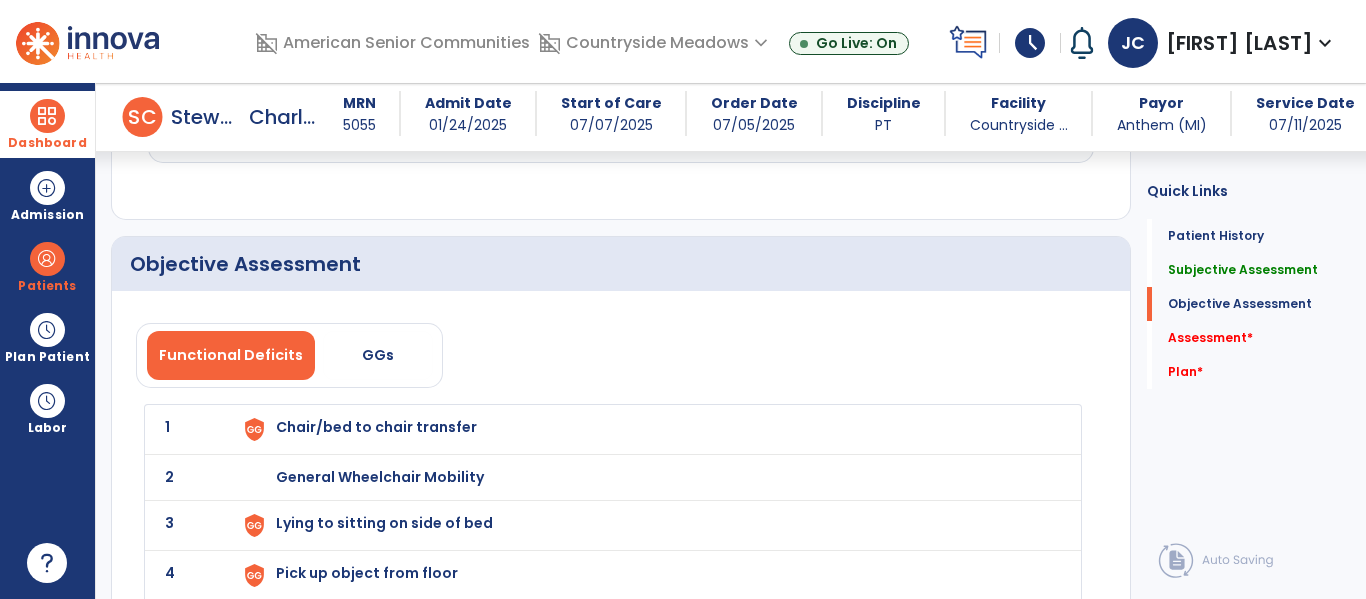 scroll, scrollTop: 1931, scrollLeft: 0, axis: vertical 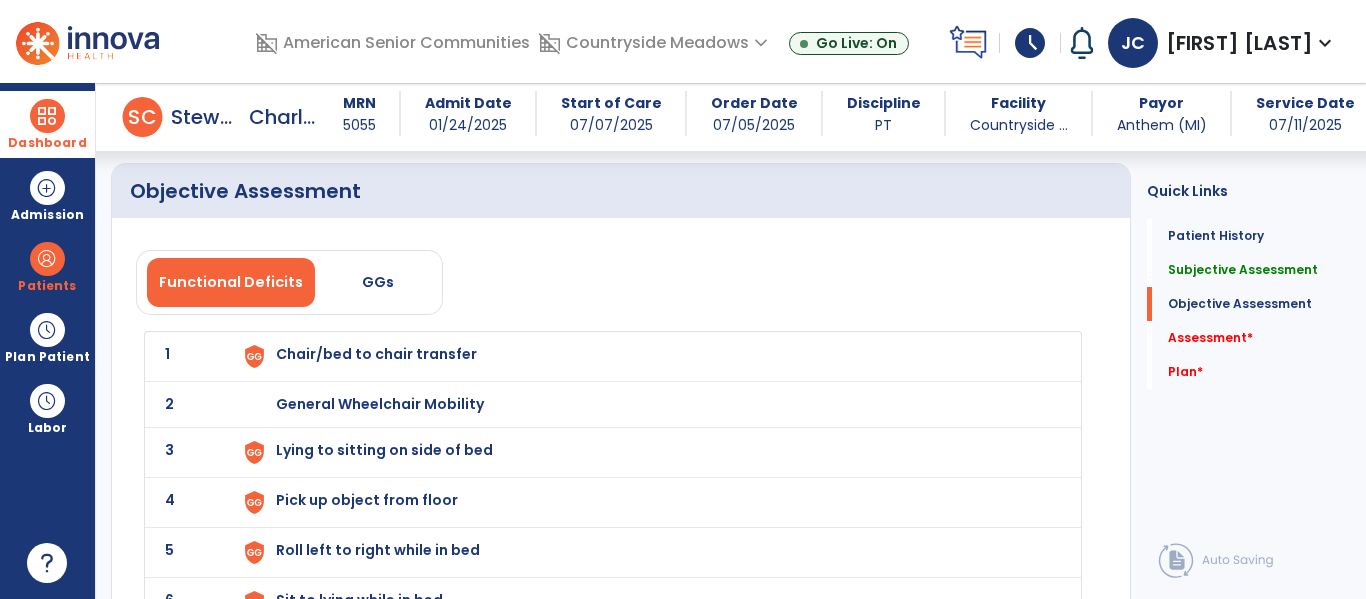click on "Chair/bed to chair transfer" at bounding box center [646, 356] 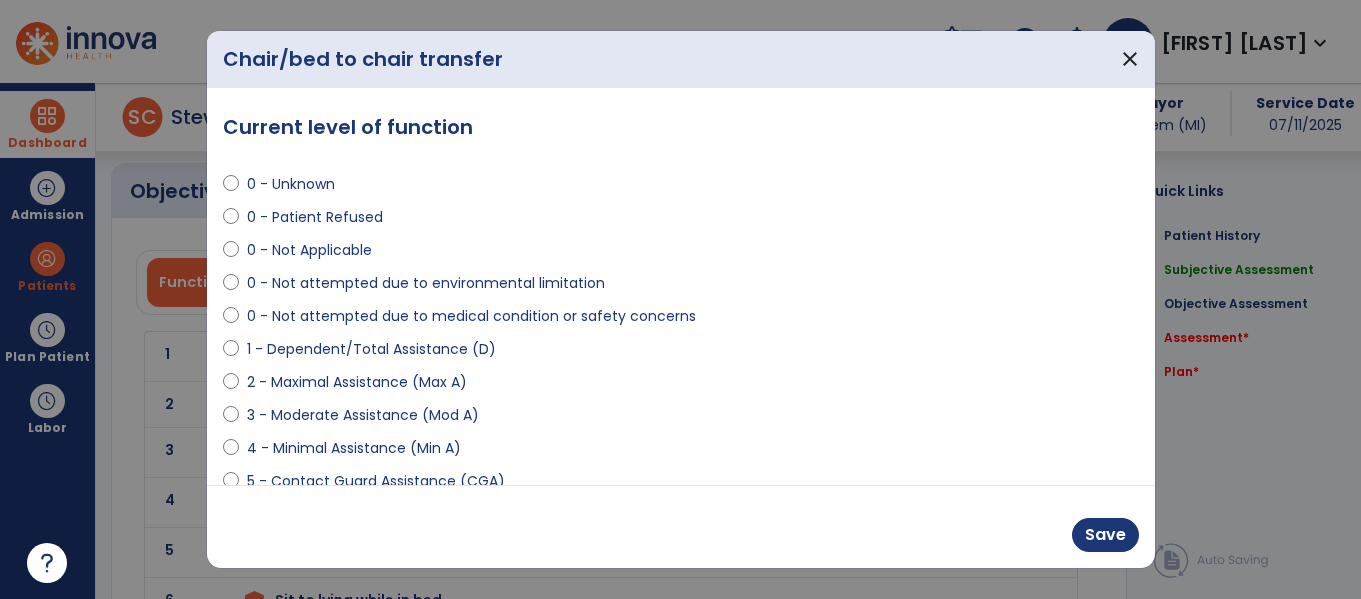 scroll, scrollTop: 1997, scrollLeft: 0, axis: vertical 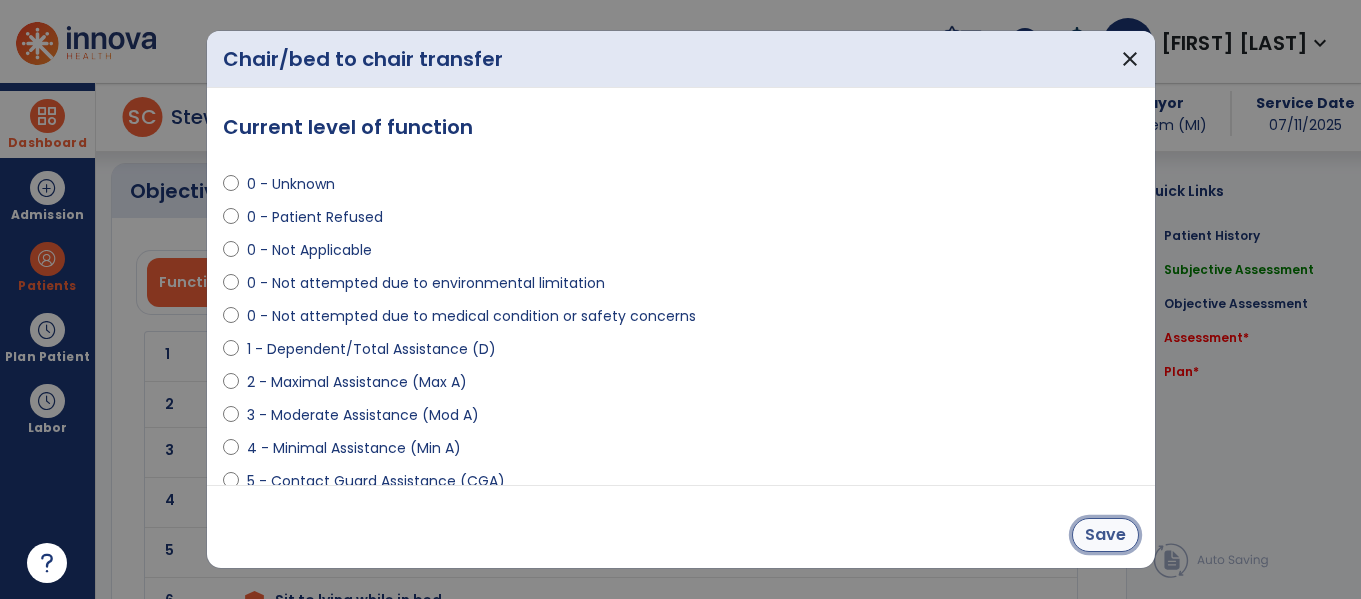 click on "Save" at bounding box center (1105, 535) 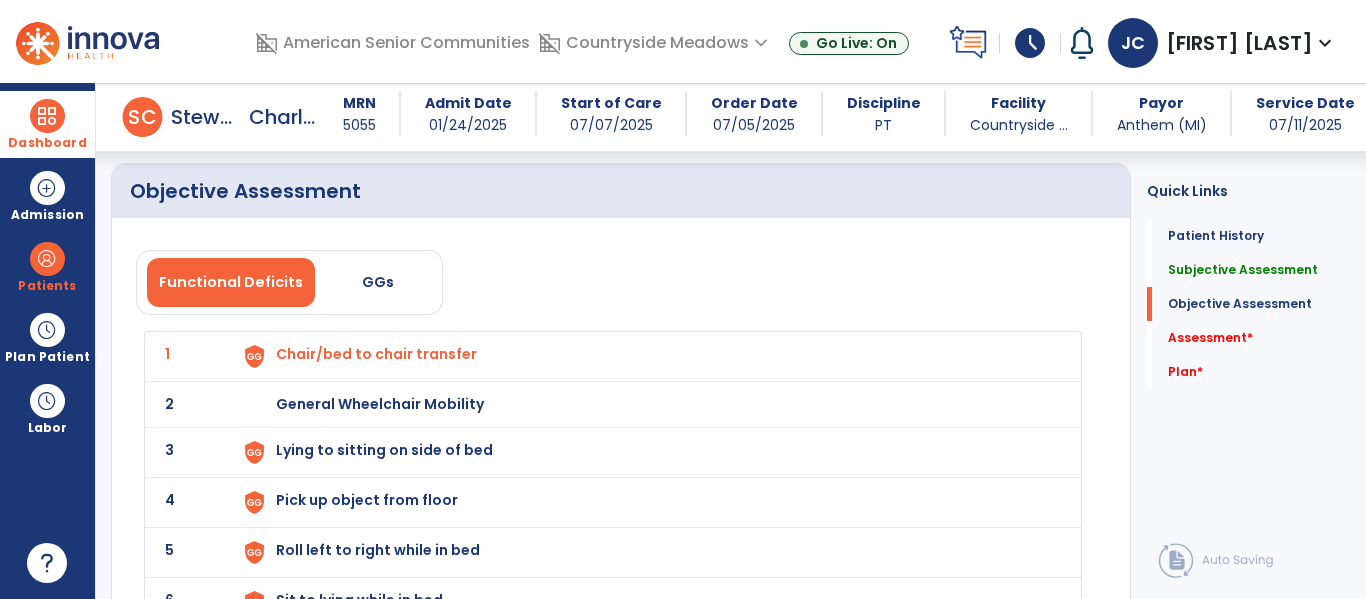 click on "2 General Wheelchair Mobility" 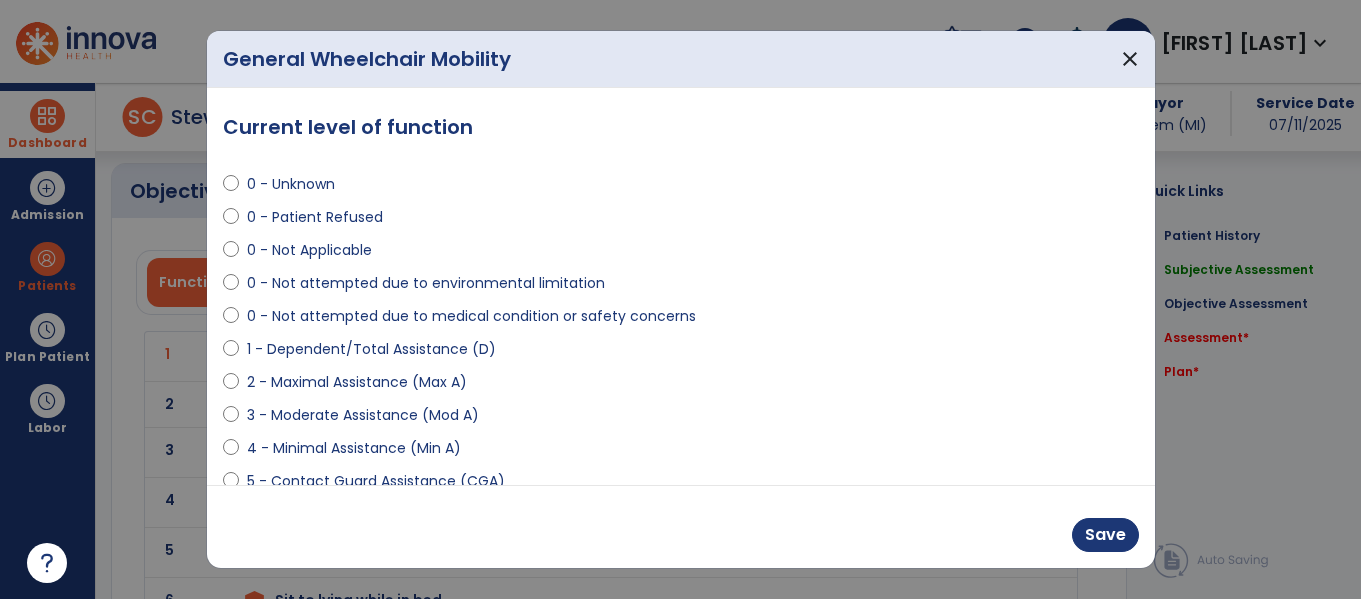 scroll, scrollTop: 1997, scrollLeft: 0, axis: vertical 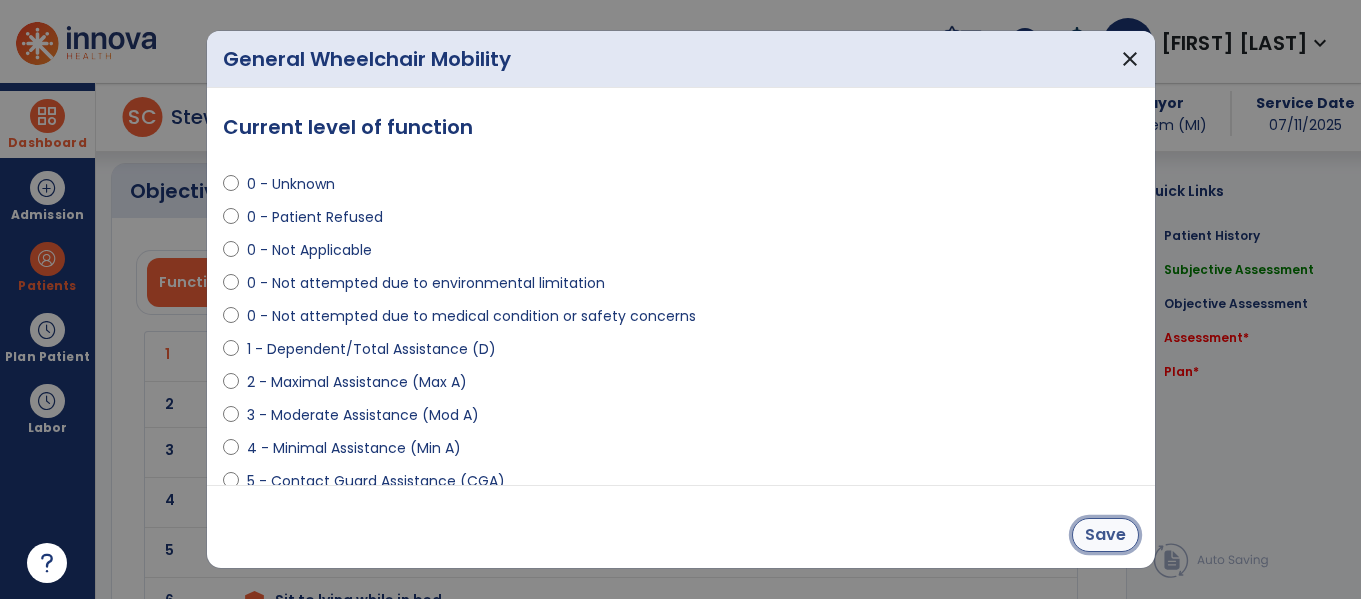 click on "Save" at bounding box center [1105, 535] 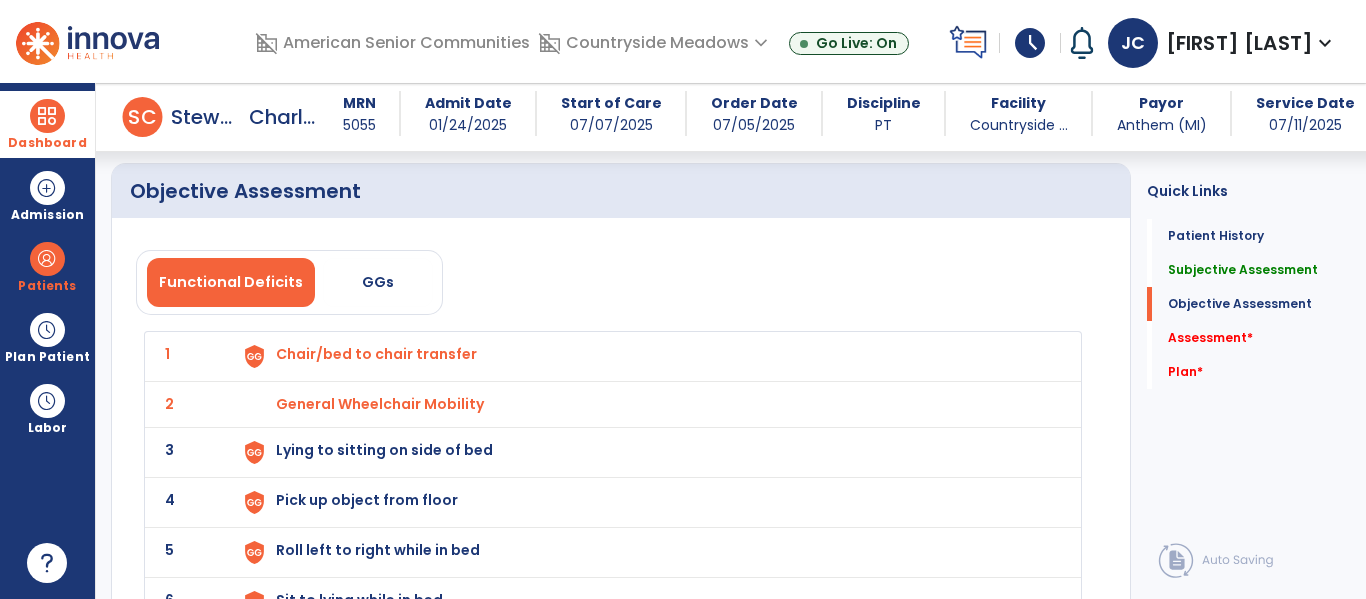 click on "Lying to sitting on side of bed" at bounding box center (646, 356) 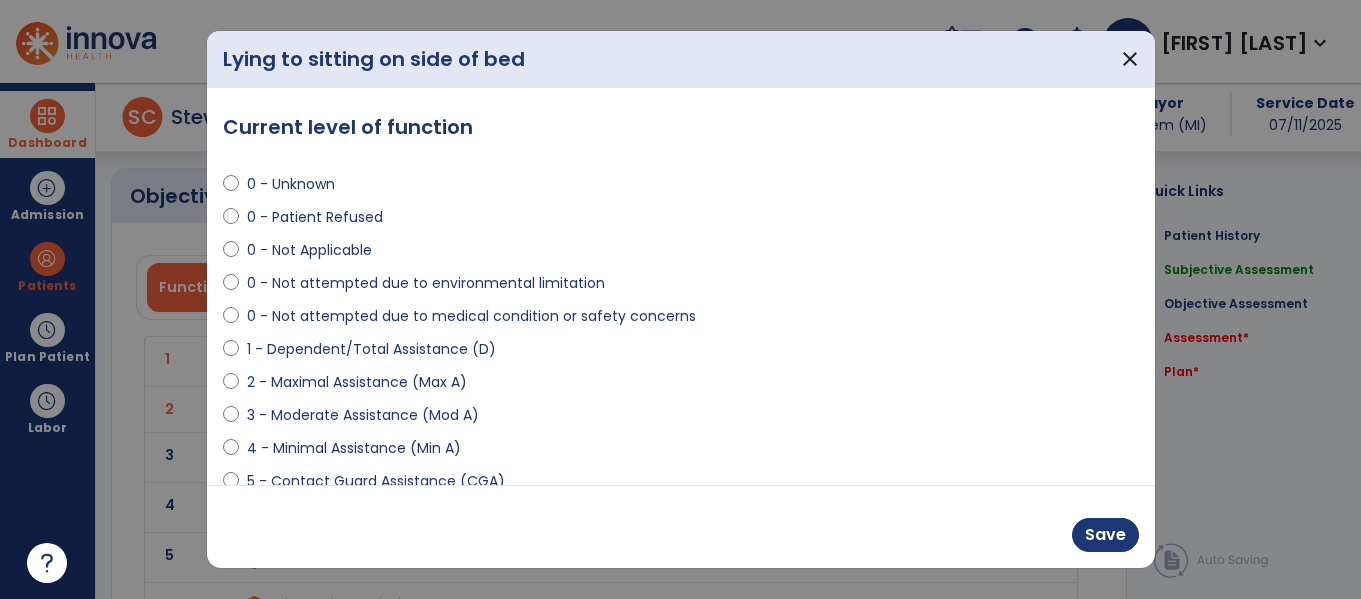 scroll, scrollTop: 1997, scrollLeft: 0, axis: vertical 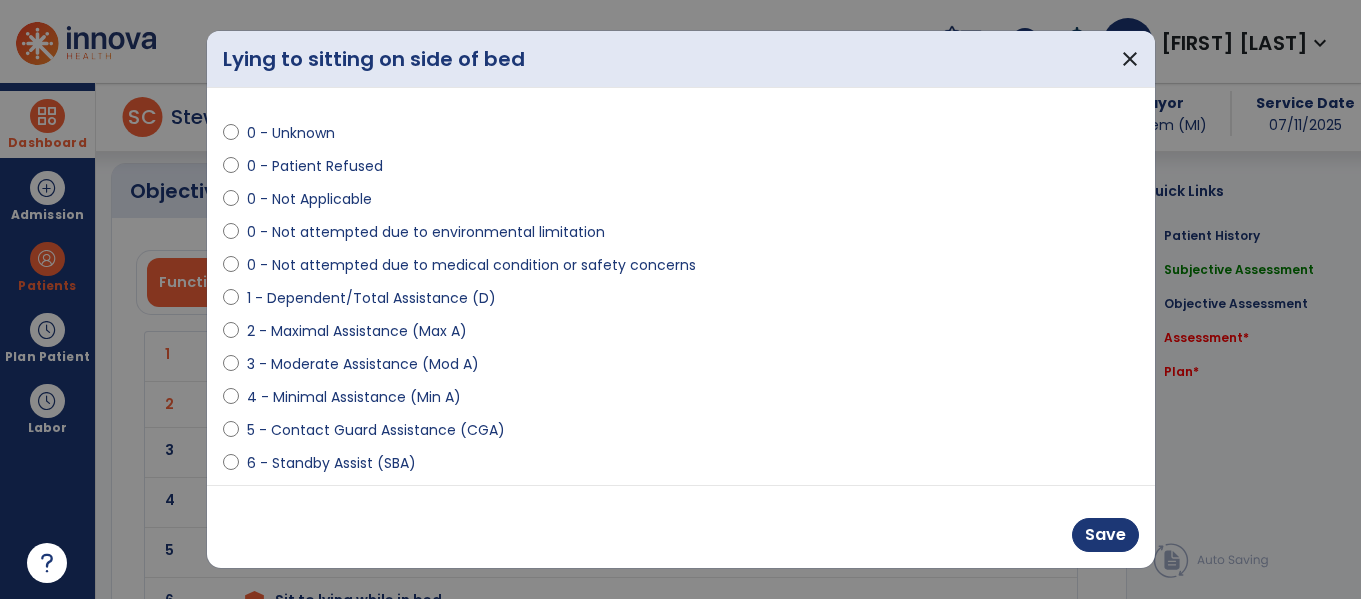 click on "2 - Maximal Assistance (Max A)" at bounding box center [357, 331] 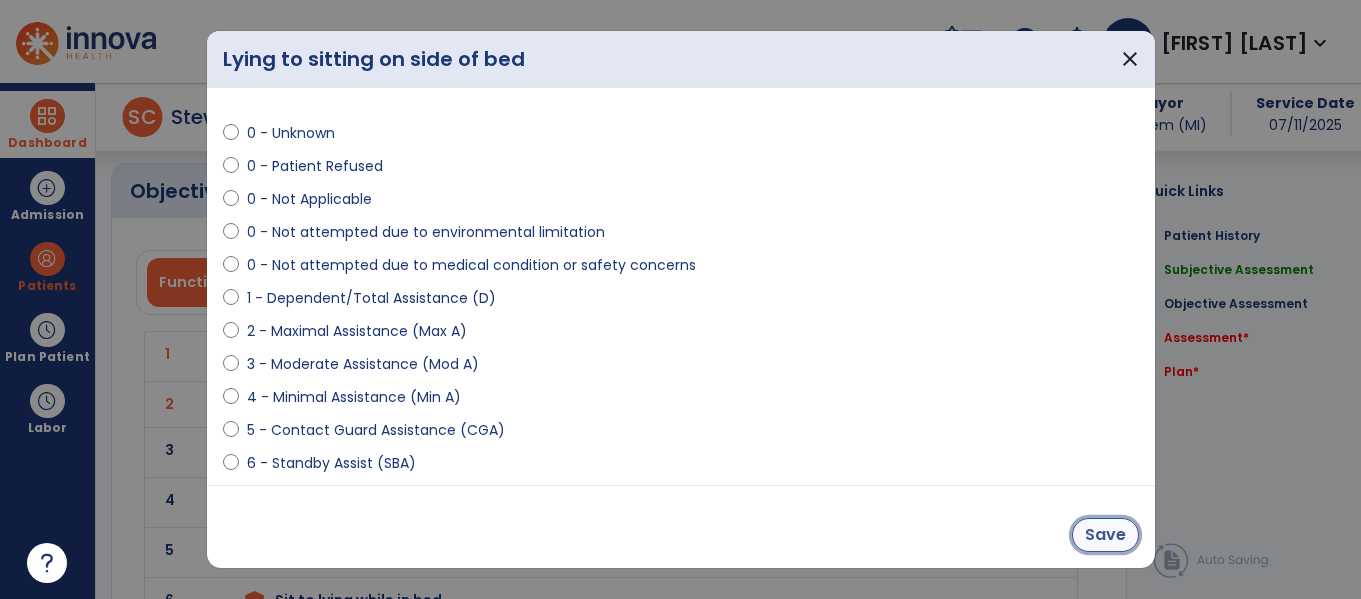 click on "Save" at bounding box center [1105, 535] 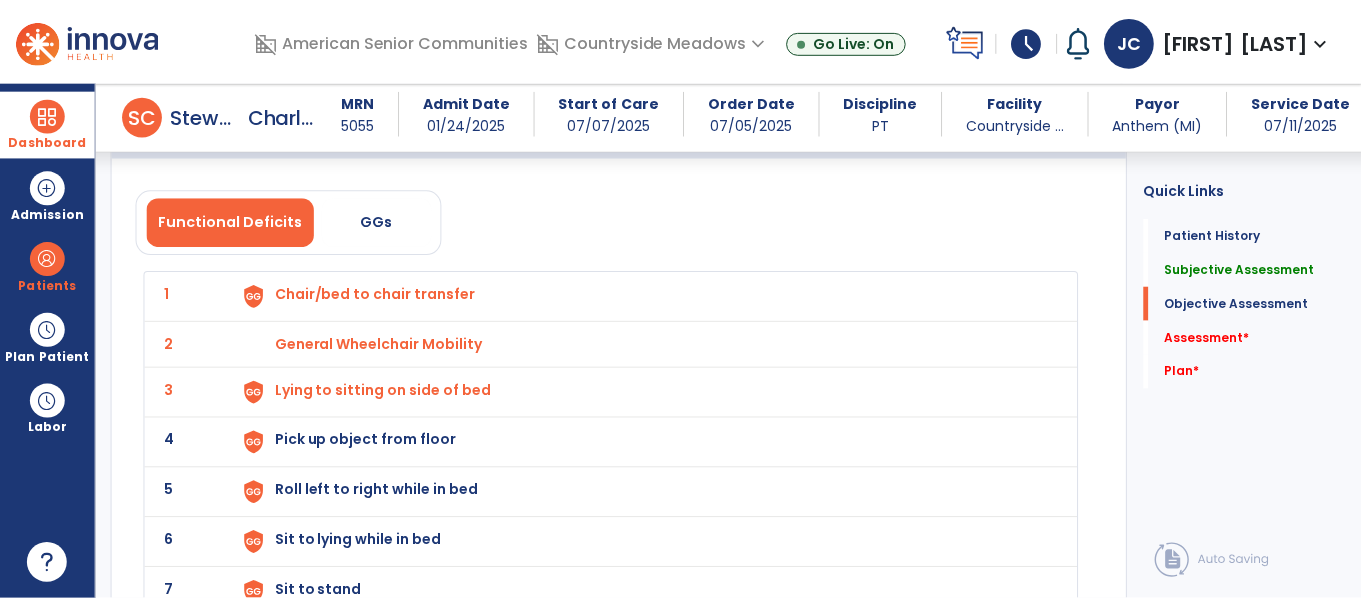 scroll, scrollTop: 2069, scrollLeft: 0, axis: vertical 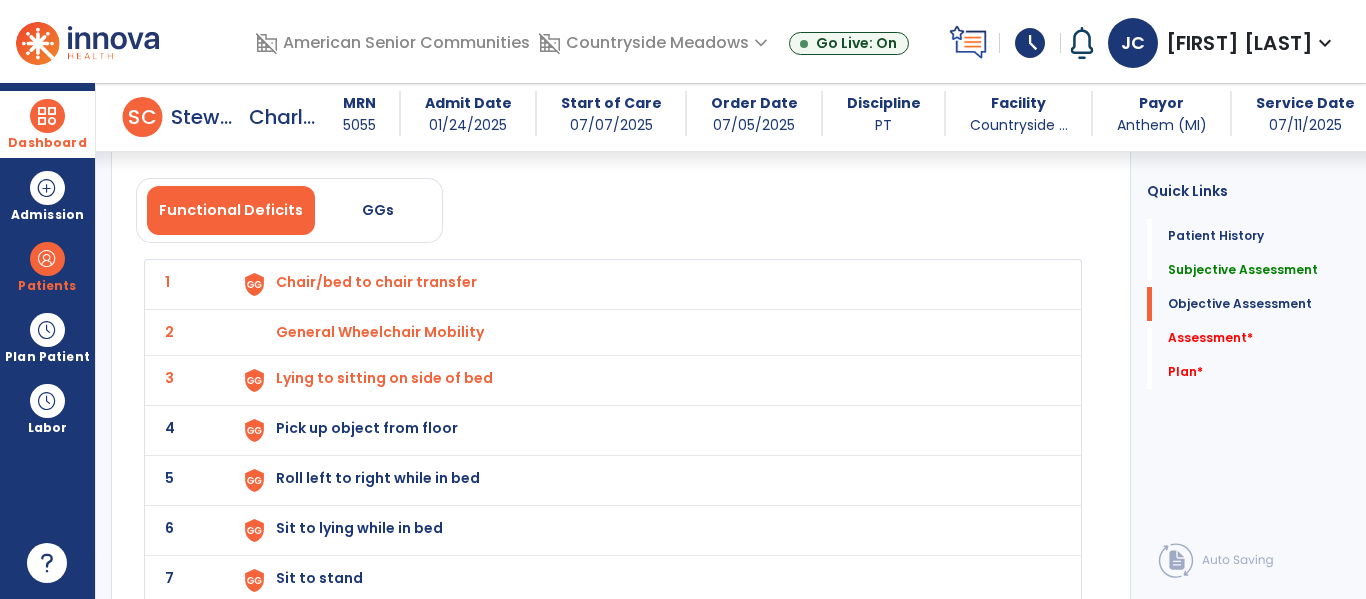 click on "Pick up object from floor" at bounding box center [646, 284] 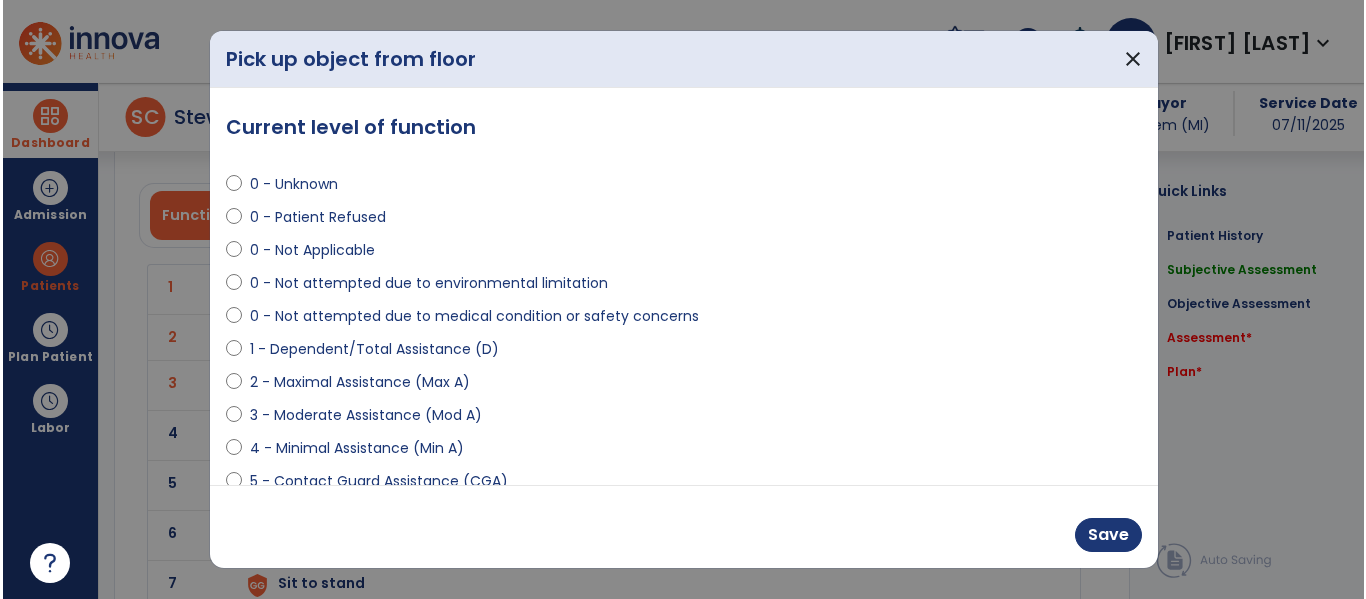 scroll, scrollTop: 2069, scrollLeft: 0, axis: vertical 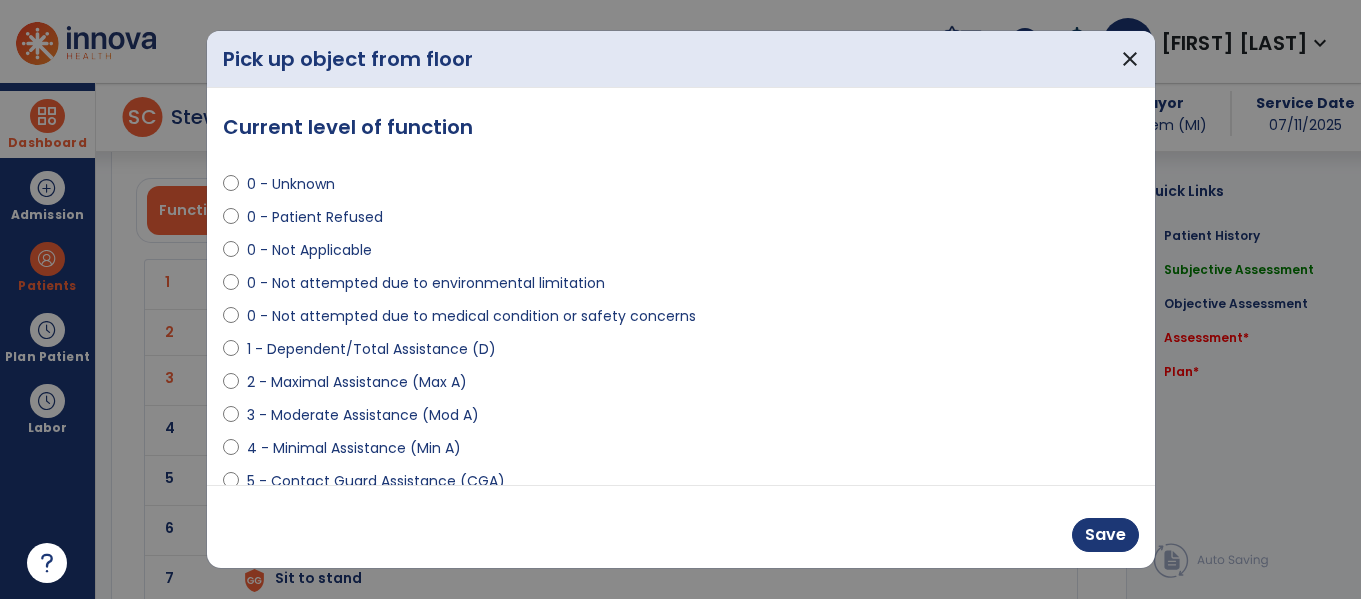 click on "1 - Dependent/Total Assistance (D)" at bounding box center [681, 353] 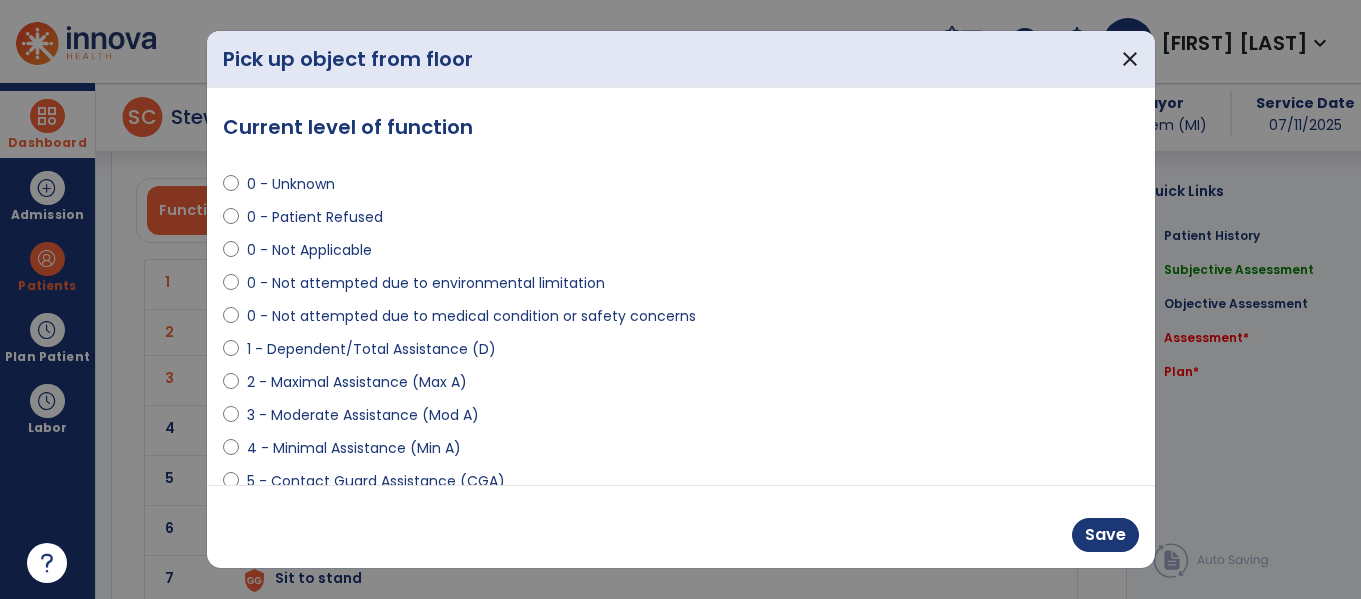 click on "0 - Not Applicable" at bounding box center (309, 250) 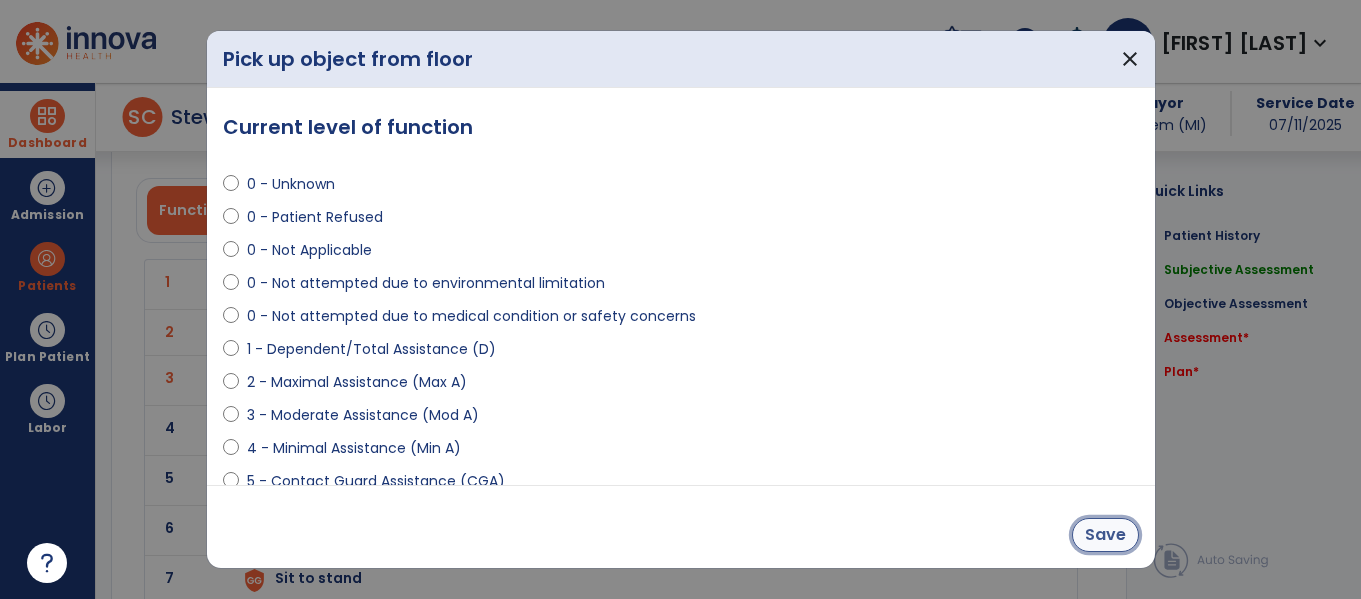 click on "Save" at bounding box center [1105, 535] 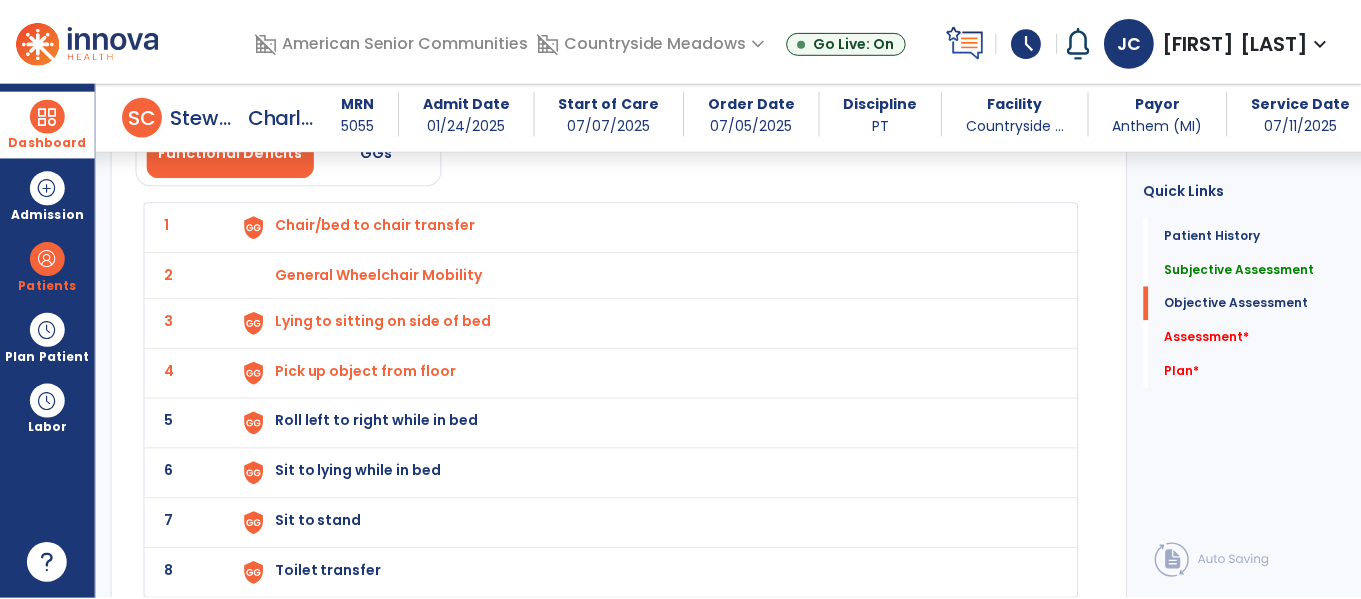 scroll, scrollTop: 2132, scrollLeft: 0, axis: vertical 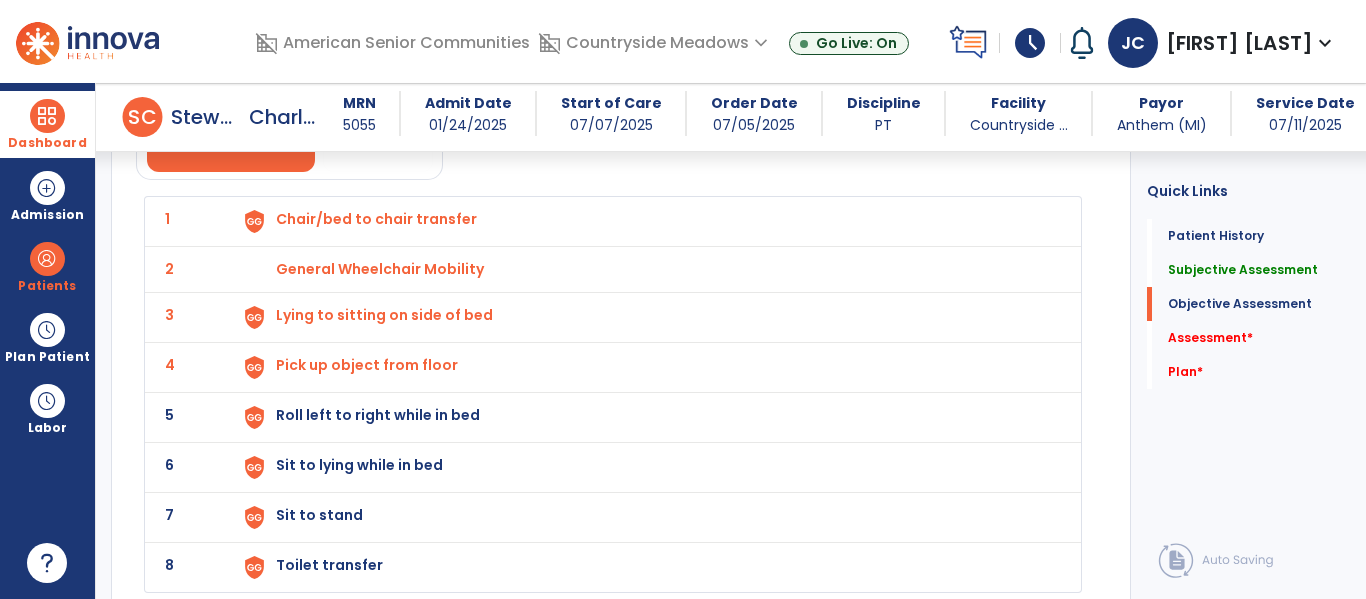 click on "Roll left to right while in bed" at bounding box center [646, 221] 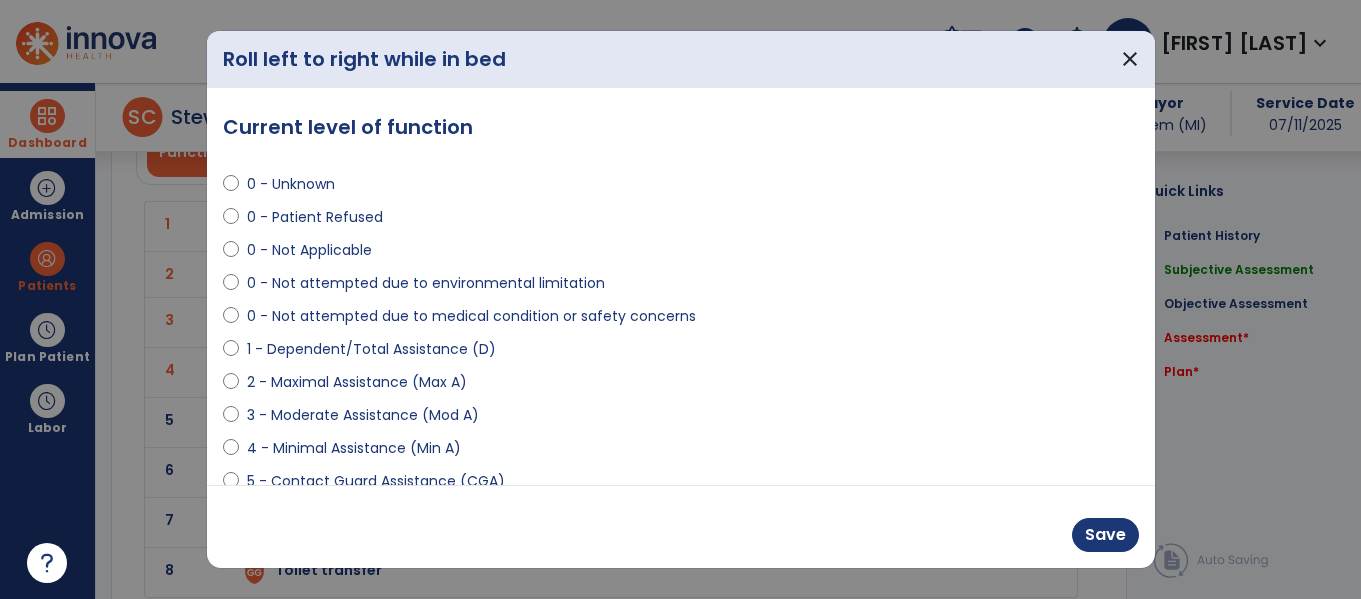 scroll, scrollTop: 2132, scrollLeft: 0, axis: vertical 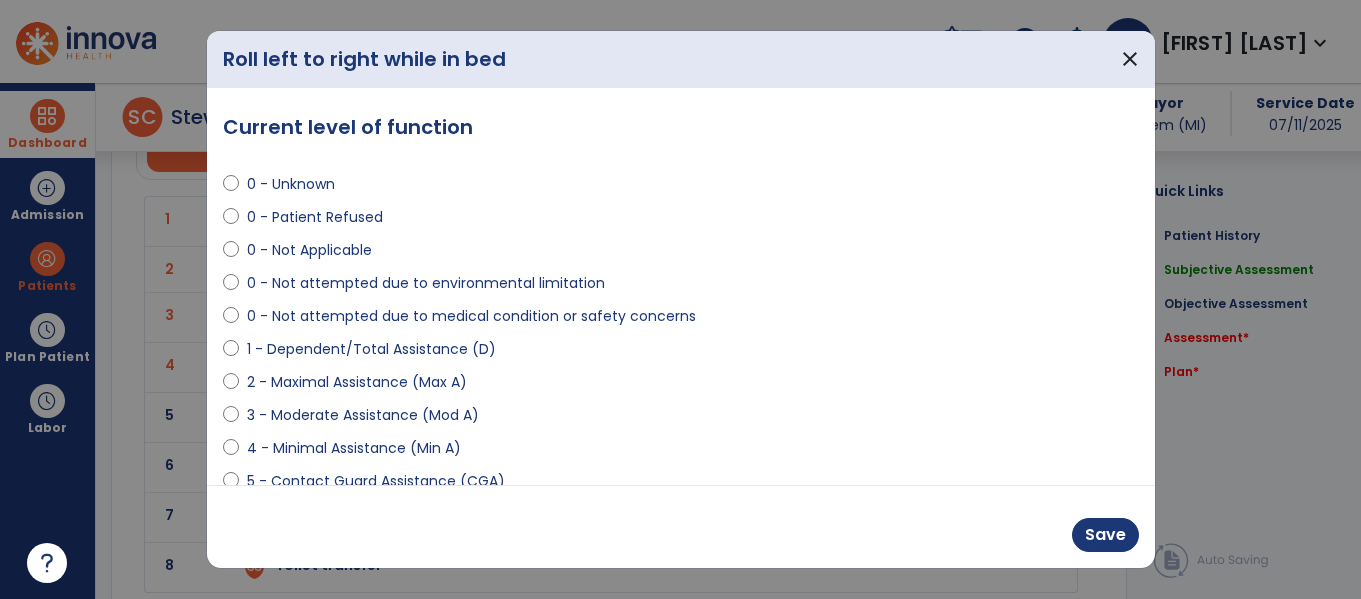 click on "2 - Maximal Assistance (Max A)" at bounding box center [357, 382] 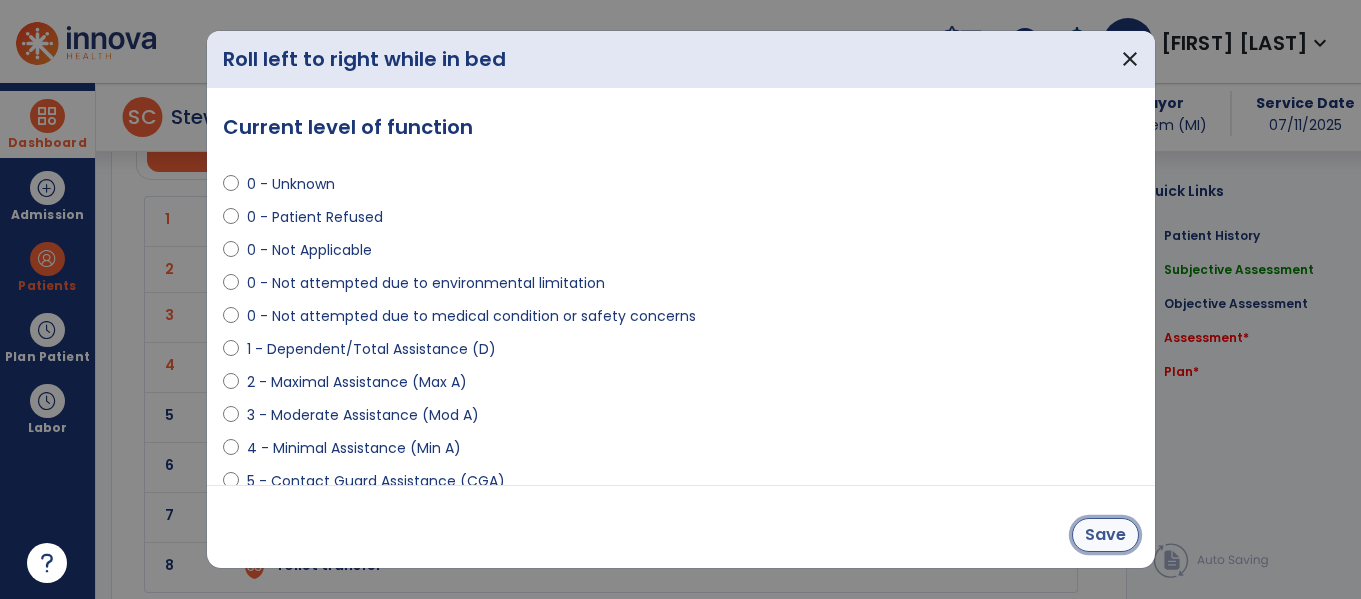 click on "Save" at bounding box center (1105, 535) 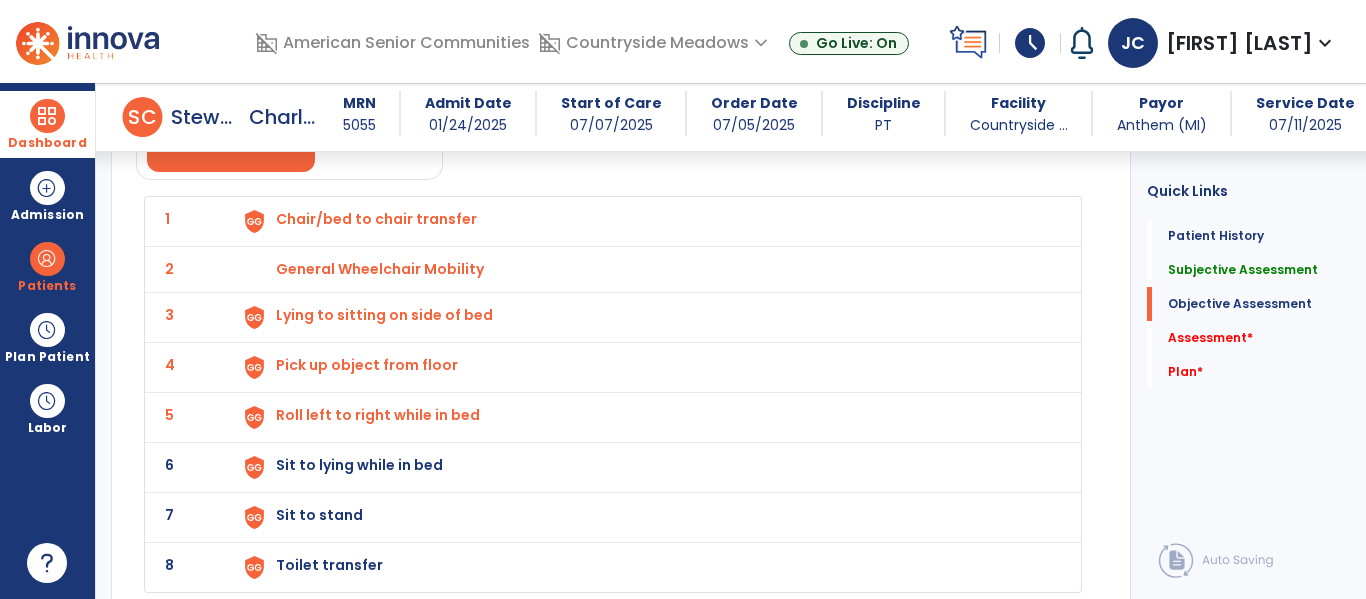 click on "Sit to lying while in bed" at bounding box center (646, 221) 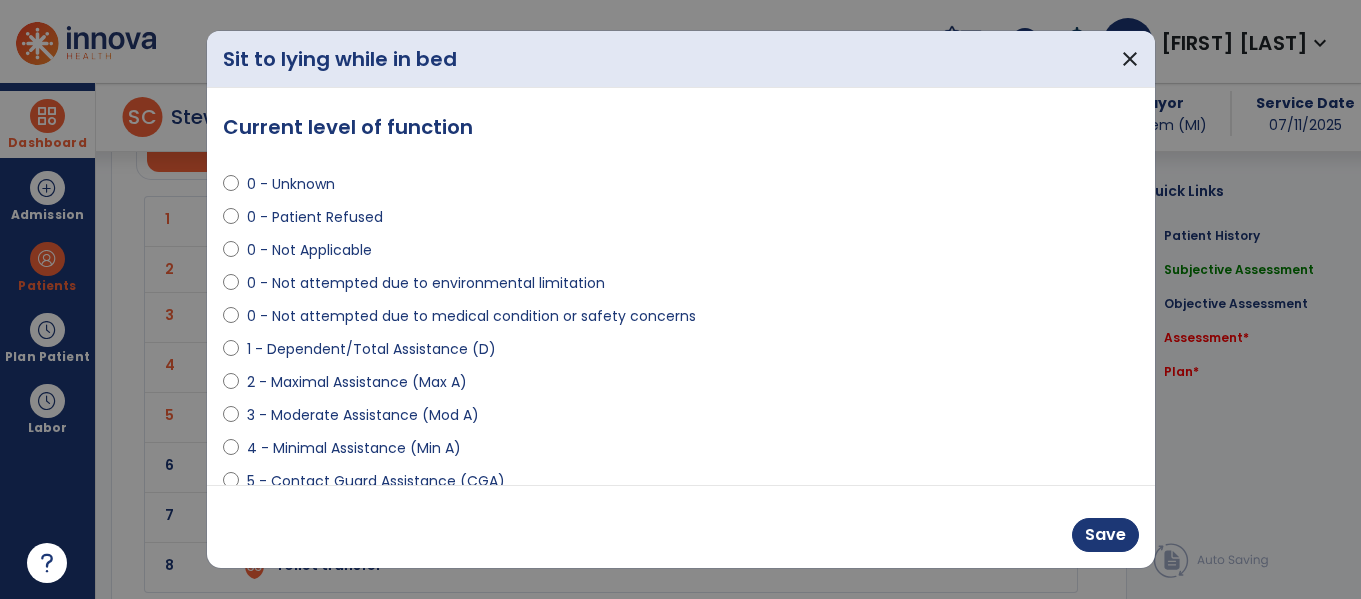 scroll, scrollTop: 2132, scrollLeft: 0, axis: vertical 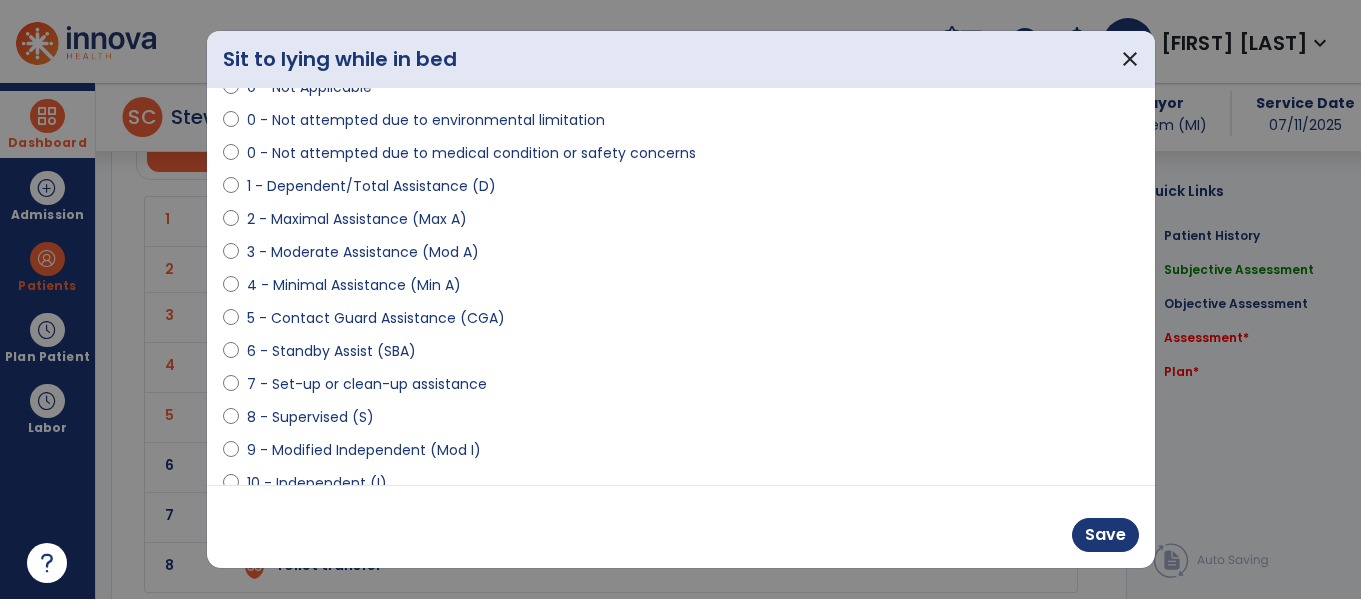click on "2 - Maximal Assistance (Max A)" at bounding box center (357, 219) 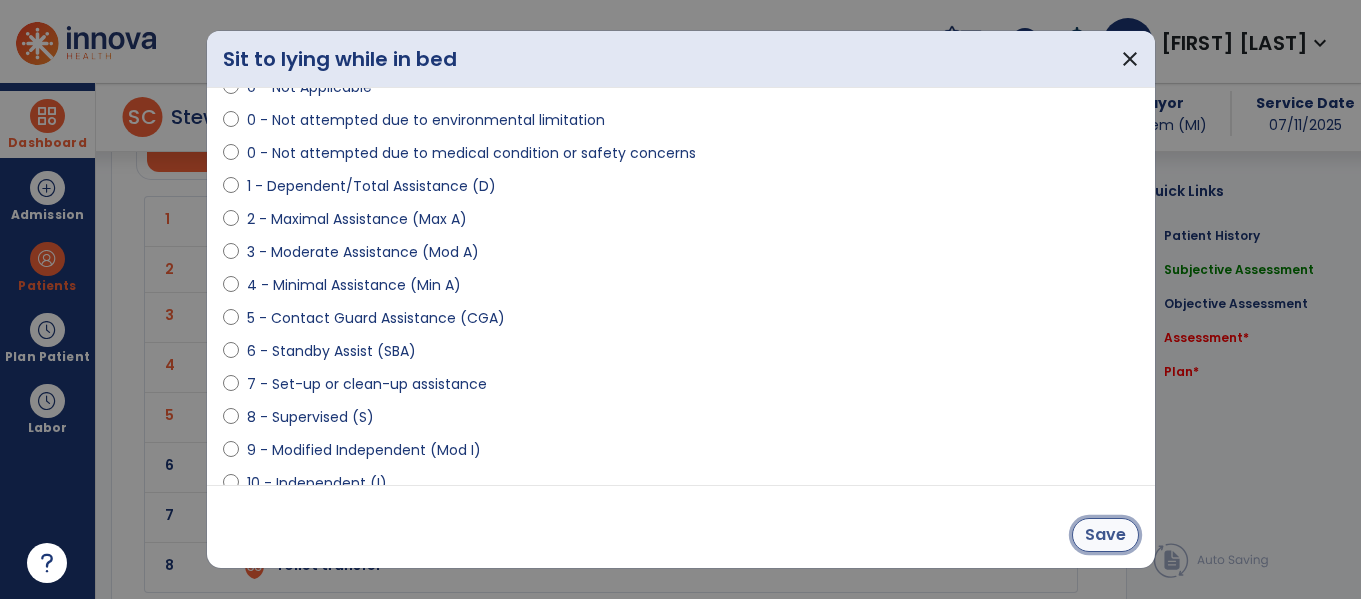 click on "Save" at bounding box center [1105, 535] 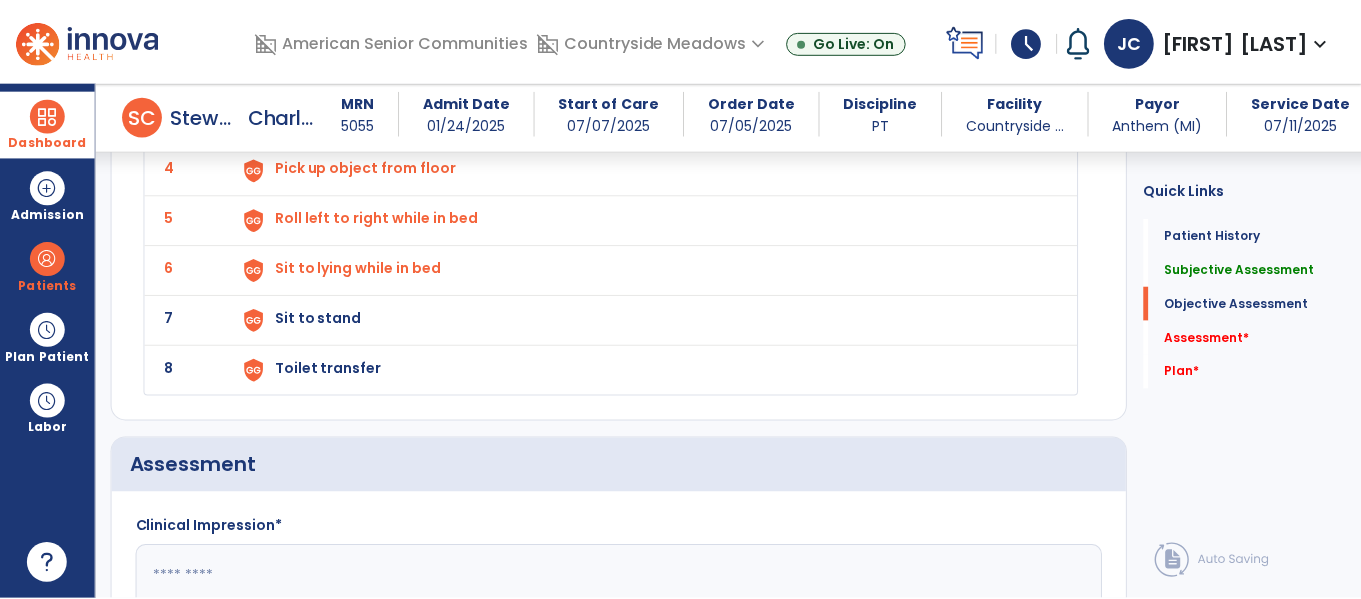 scroll, scrollTop: 2340, scrollLeft: 0, axis: vertical 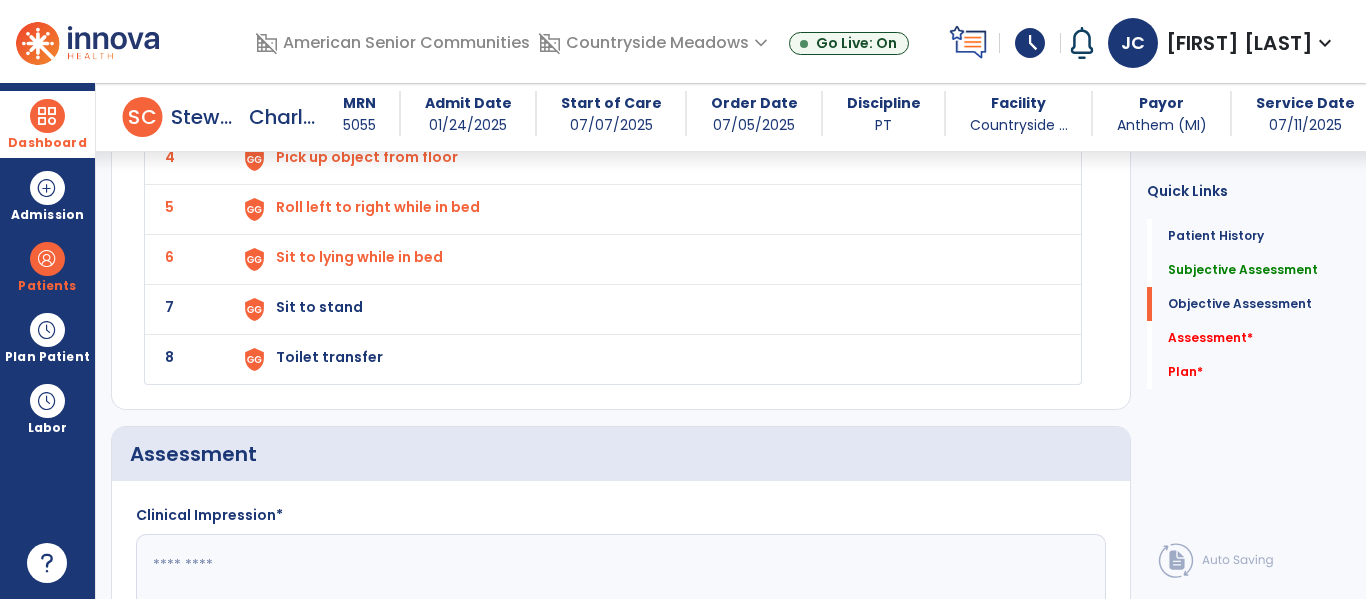 click on "Sit to stand" at bounding box center [646, 13] 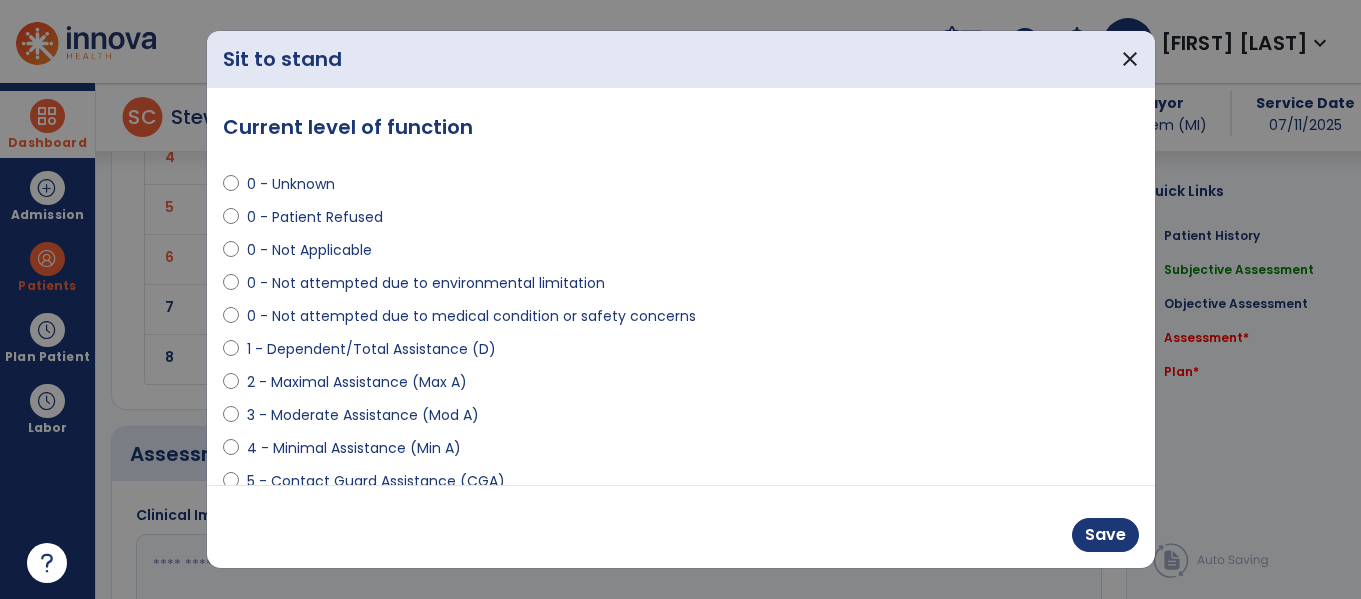 scroll, scrollTop: 2340, scrollLeft: 0, axis: vertical 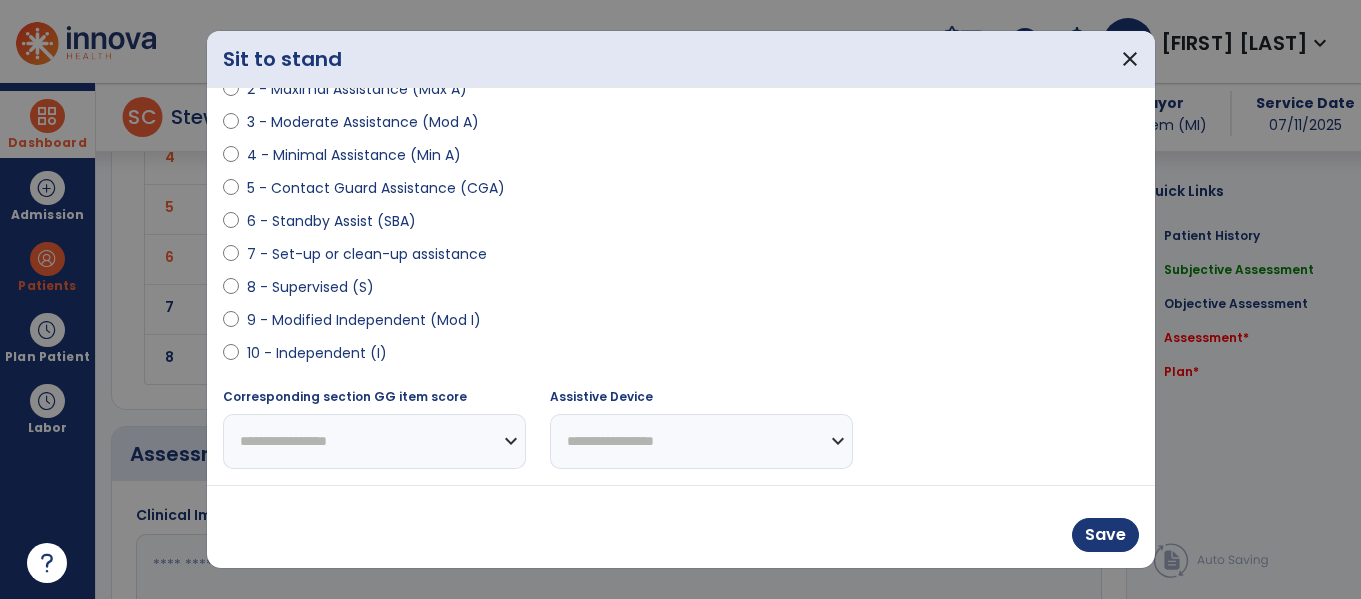 click at bounding box center (680, 299) 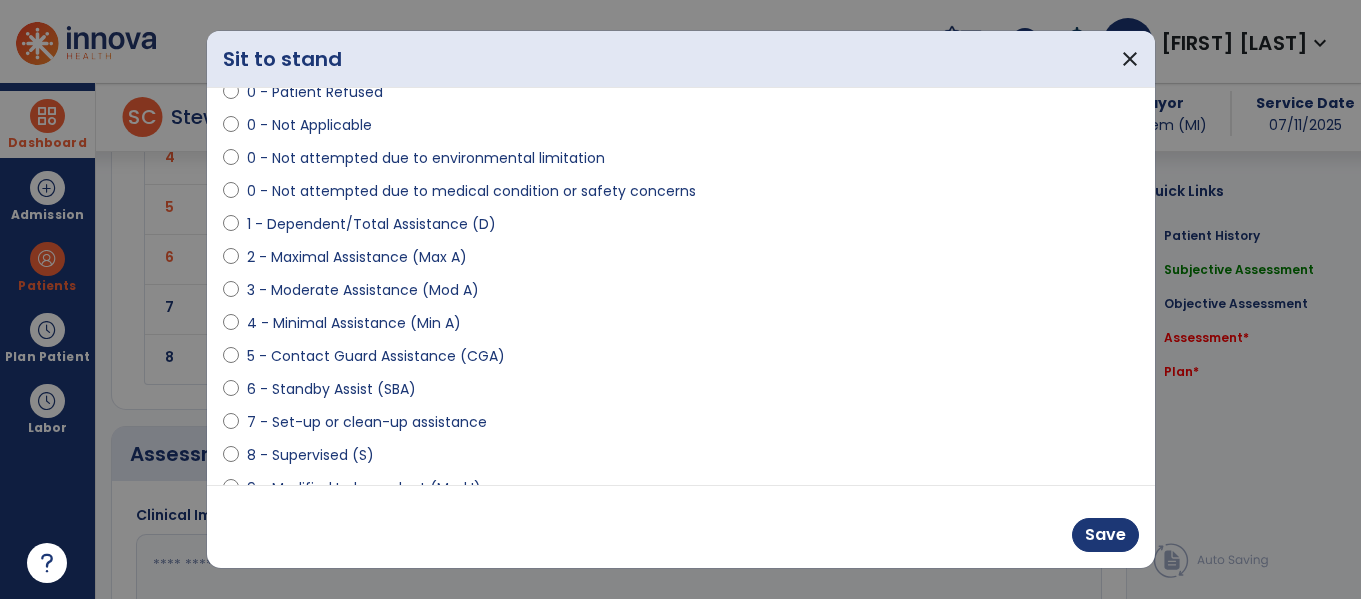 scroll, scrollTop: 117, scrollLeft: 0, axis: vertical 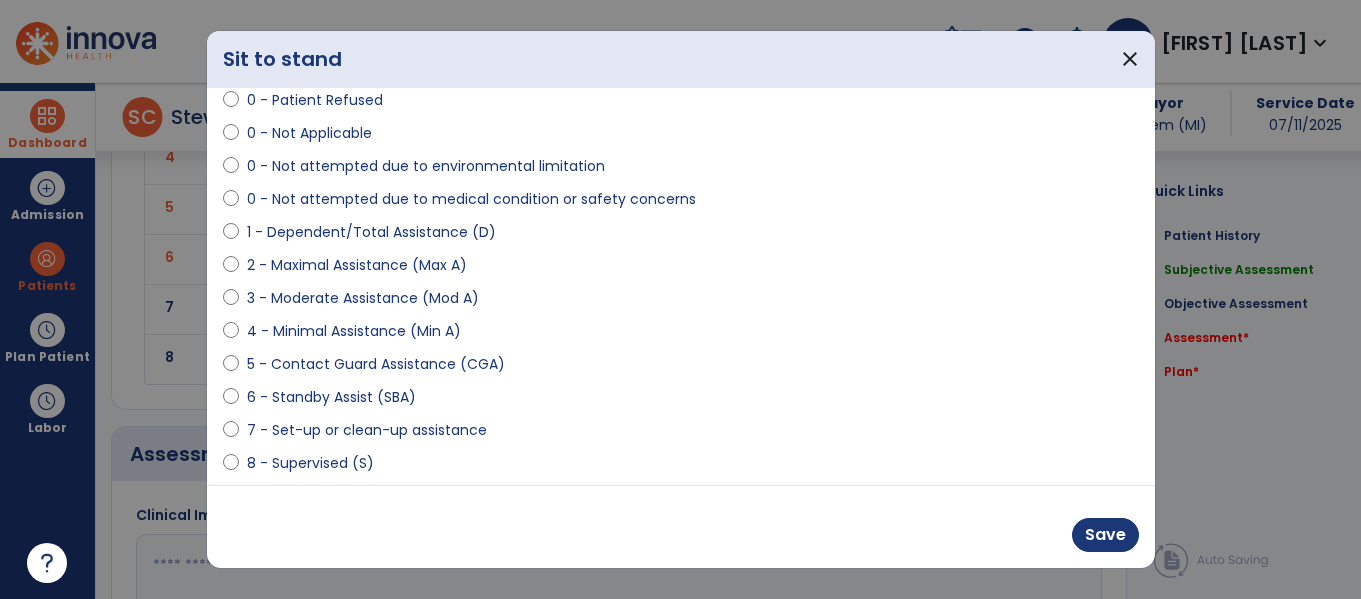 select on "**********" 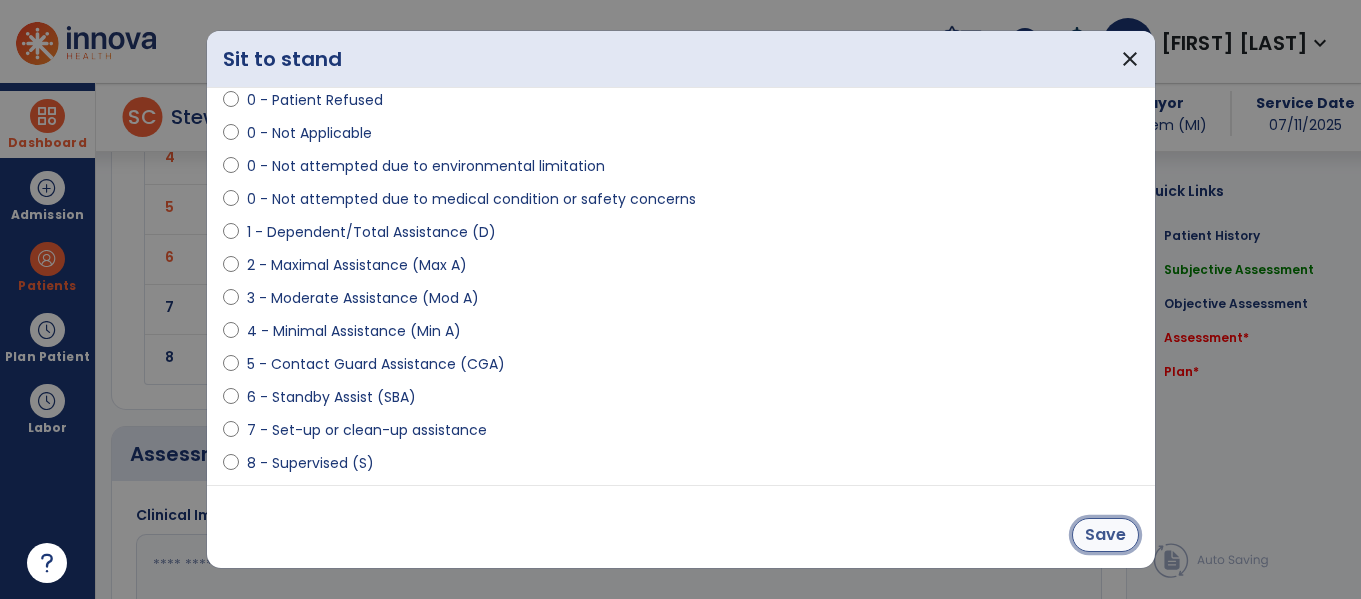 click on "Save" at bounding box center (1105, 535) 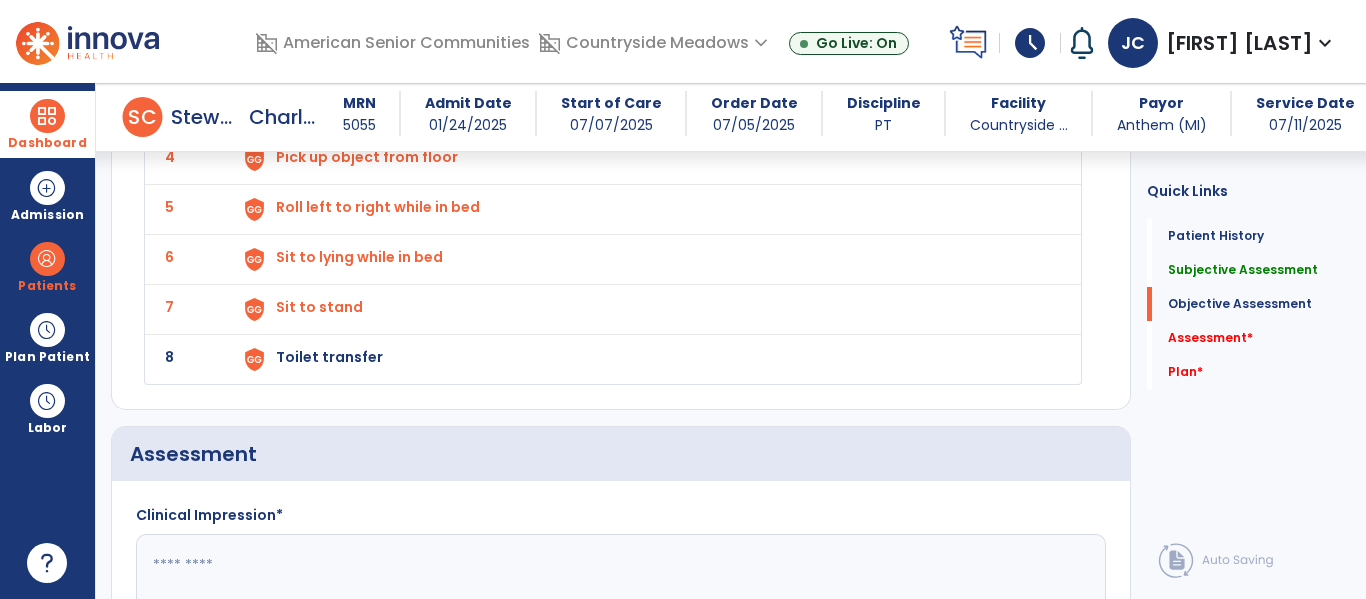 click on "8 Toilet transfer" 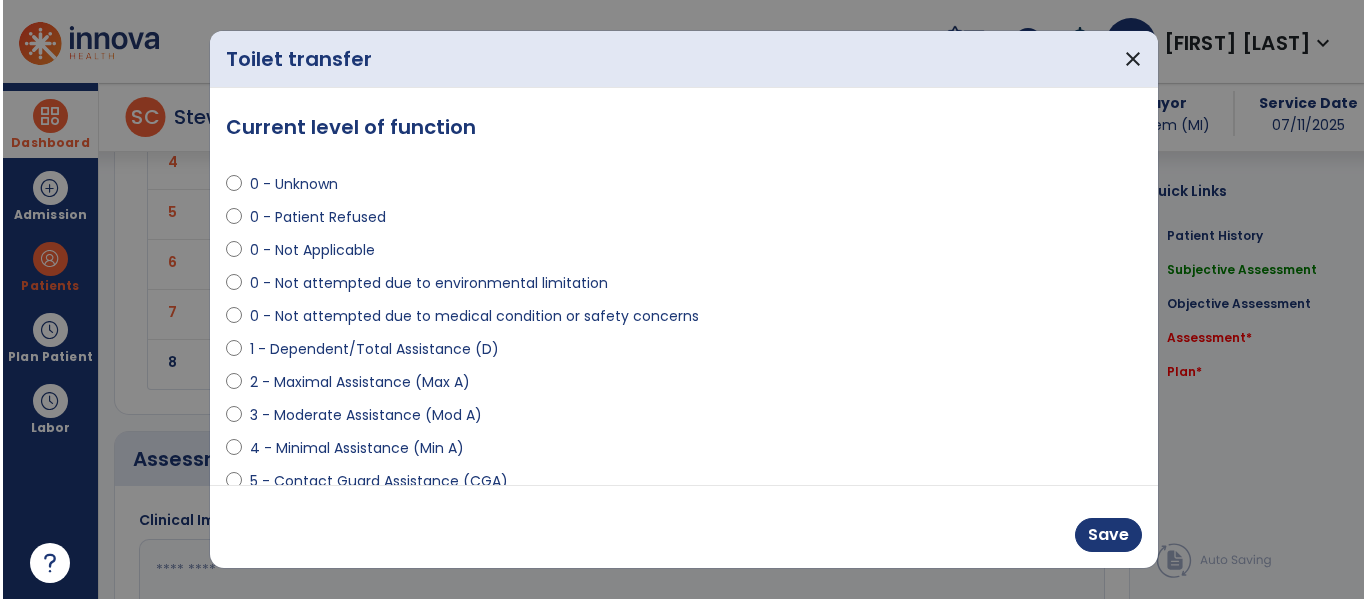 scroll, scrollTop: 2340, scrollLeft: 0, axis: vertical 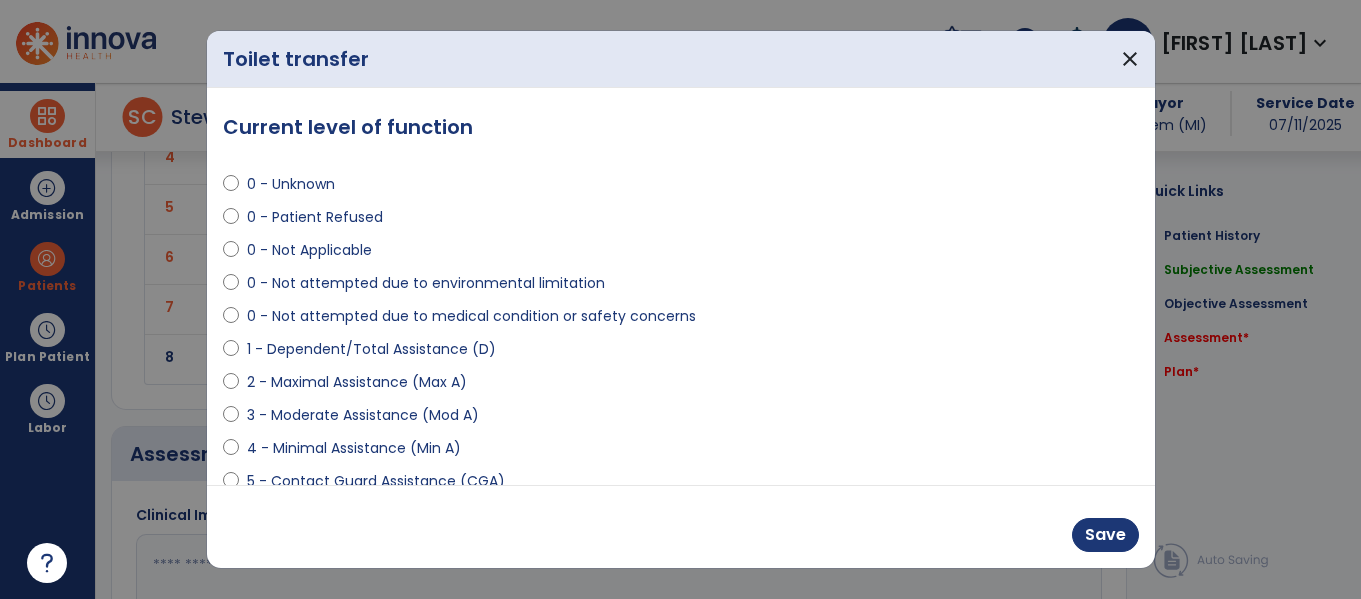 click on "0 - Not Applicable" at bounding box center [309, 250] 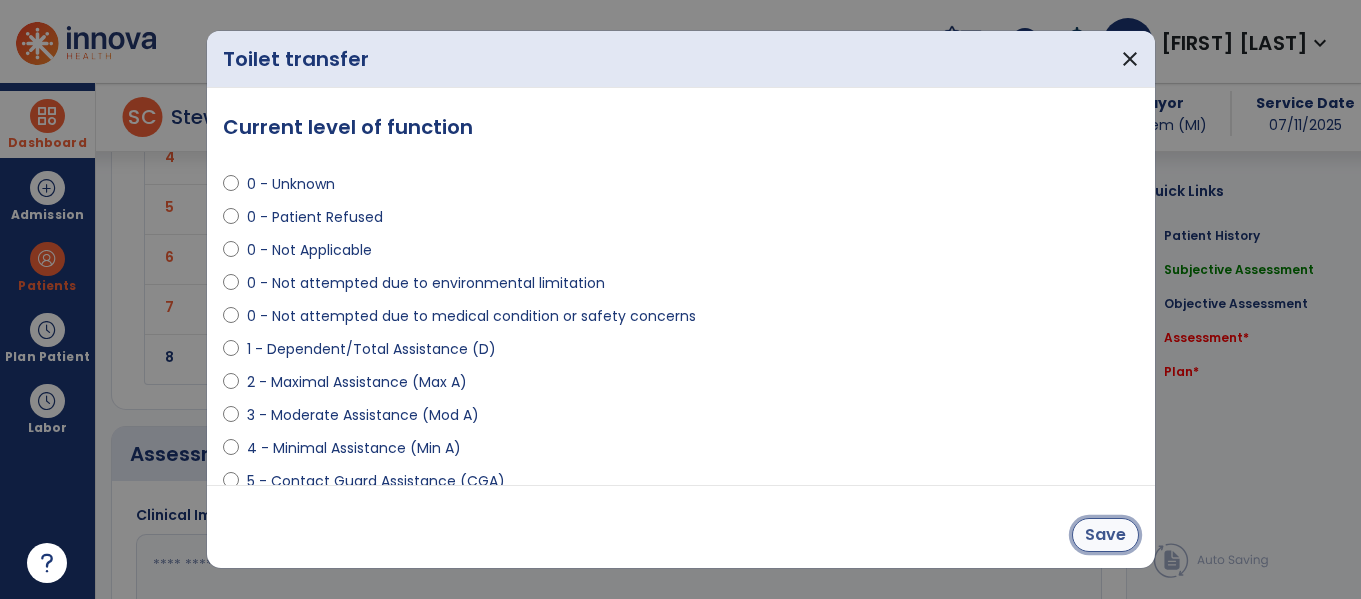click on "Save" at bounding box center [1105, 535] 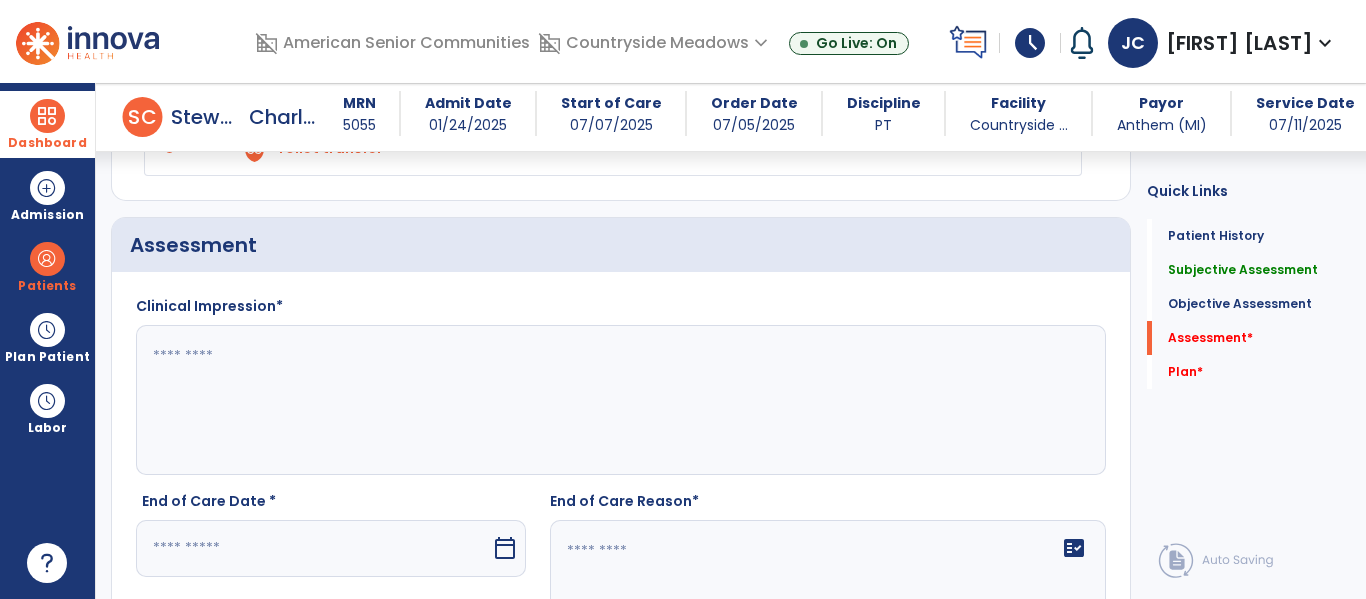 scroll, scrollTop: 2553, scrollLeft: 0, axis: vertical 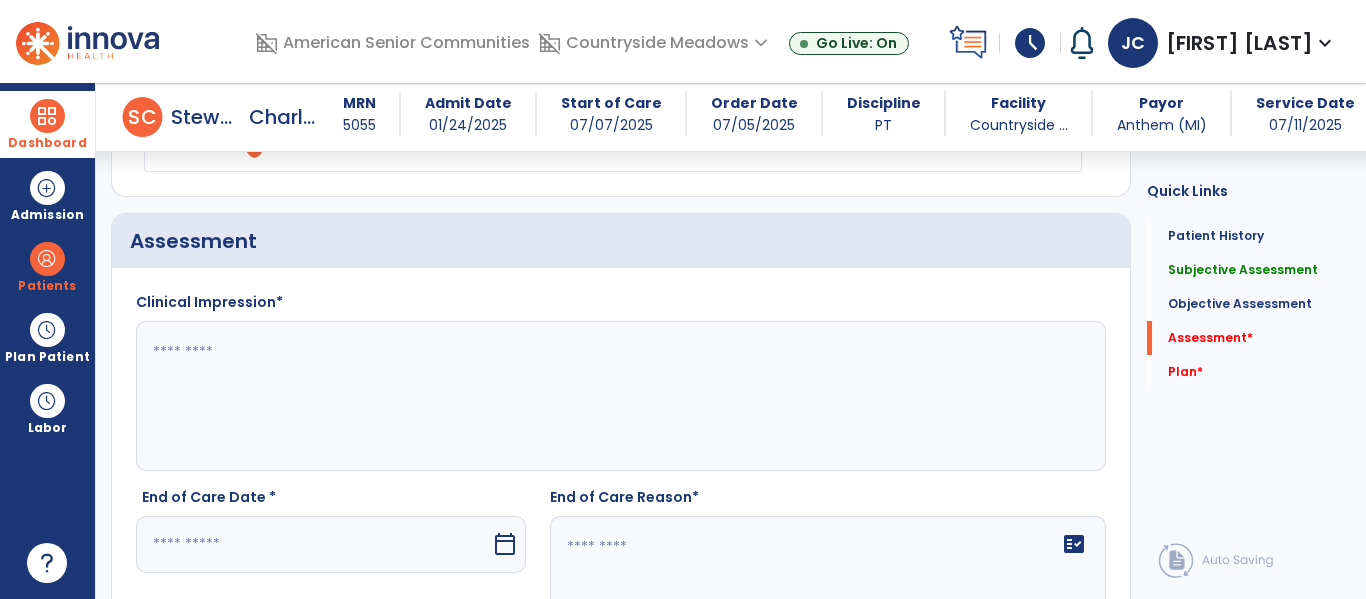 click 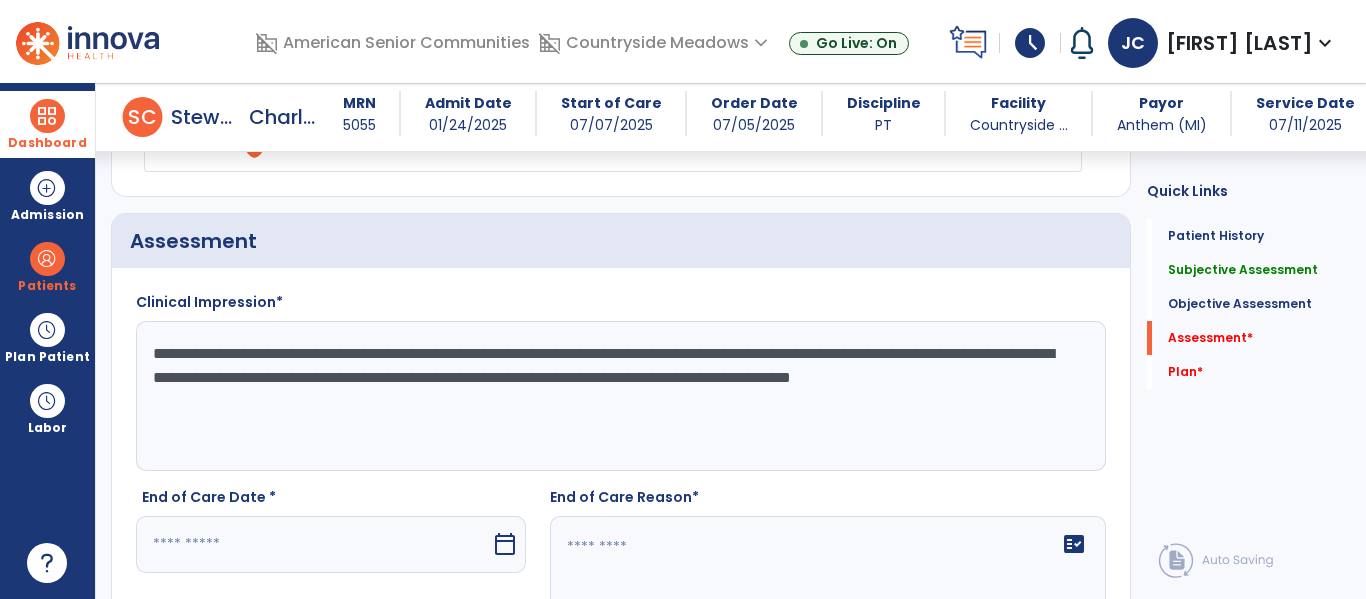 click on "**********" 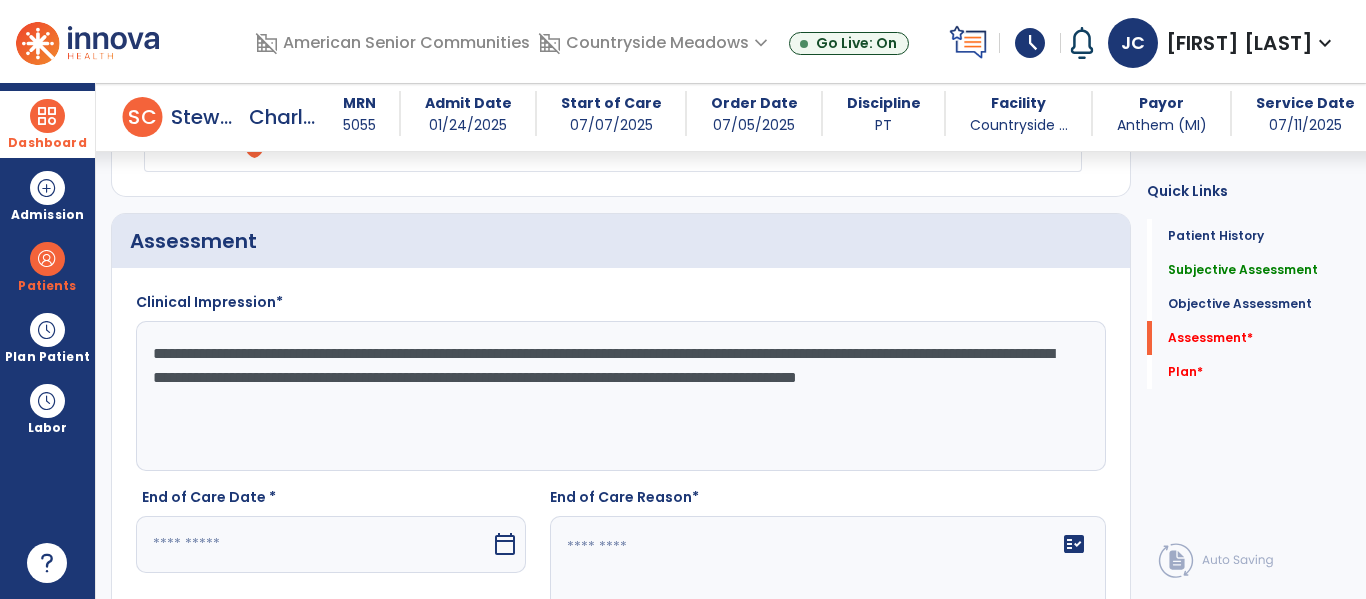 click on "**********" 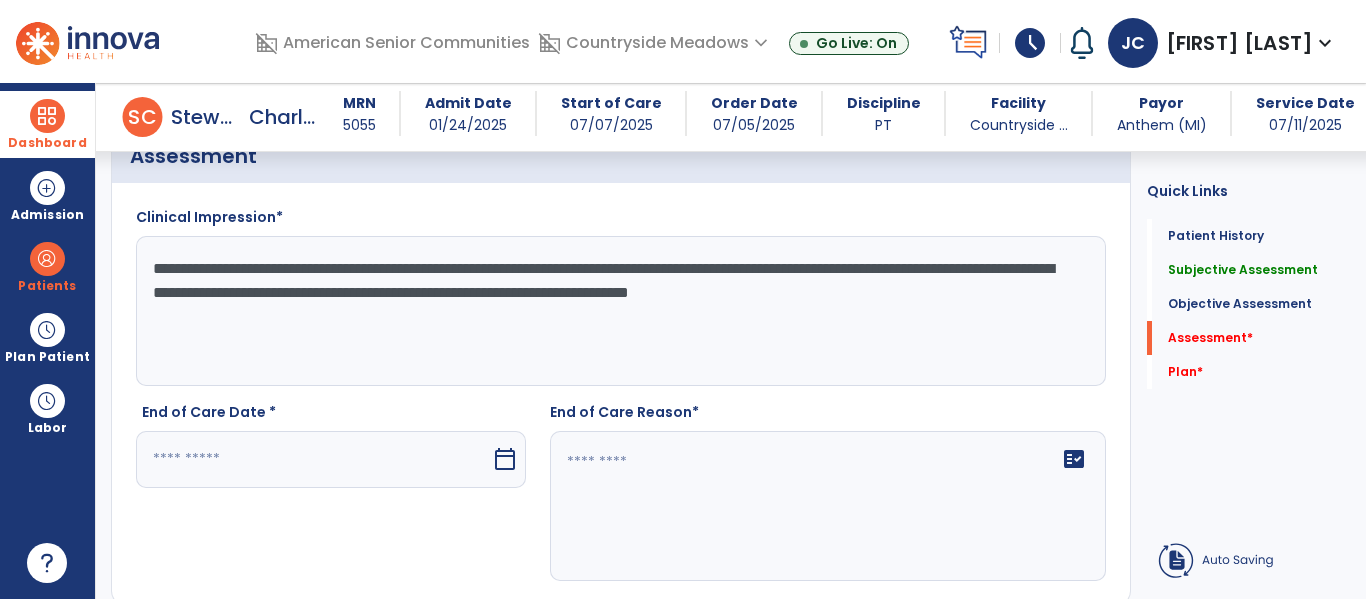 type on "**********" 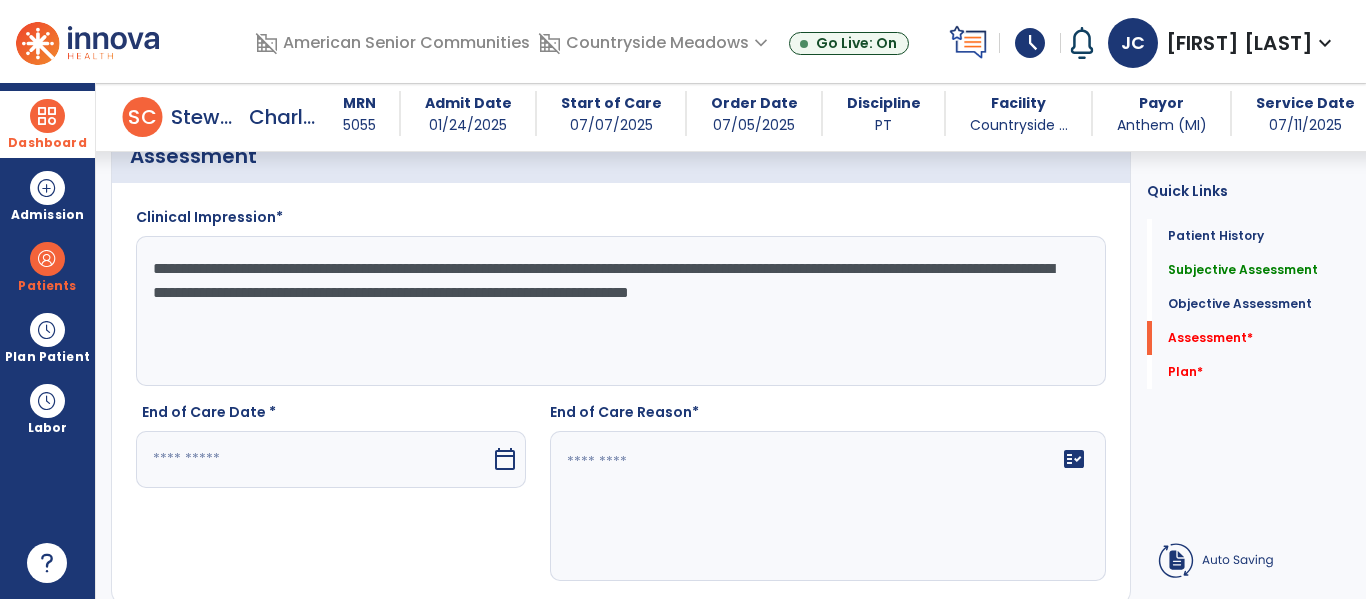 click at bounding box center [313, 459] 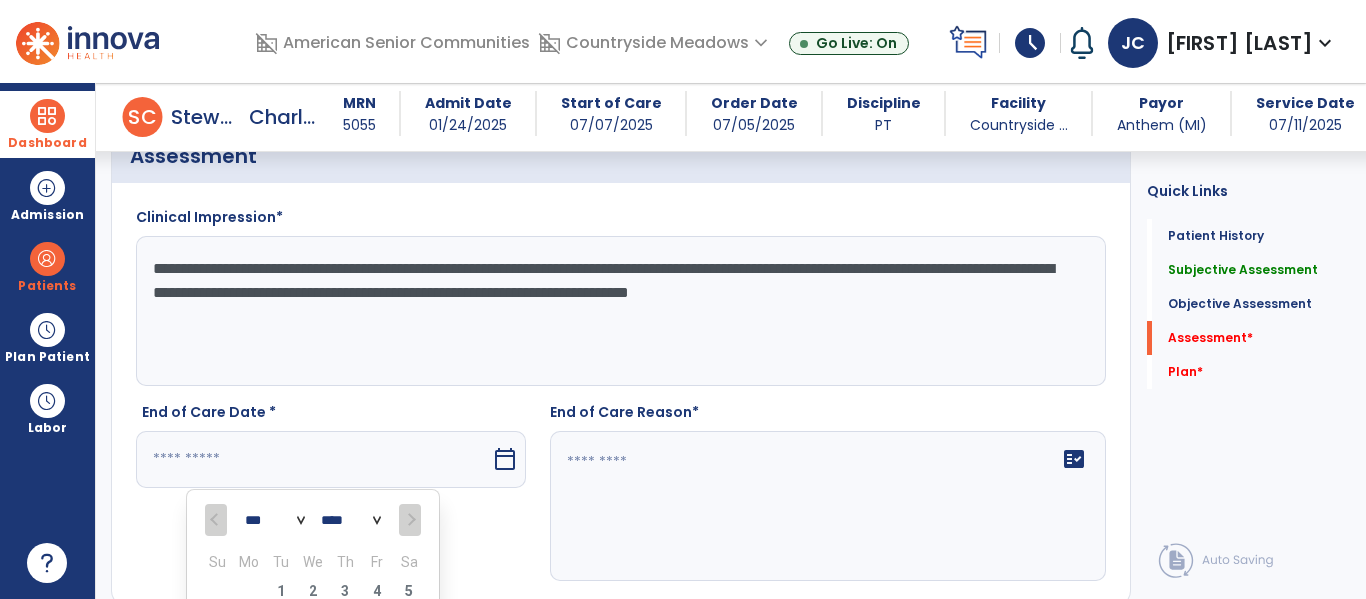 scroll, scrollTop: 2923, scrollLeft: 0, axis: vertical 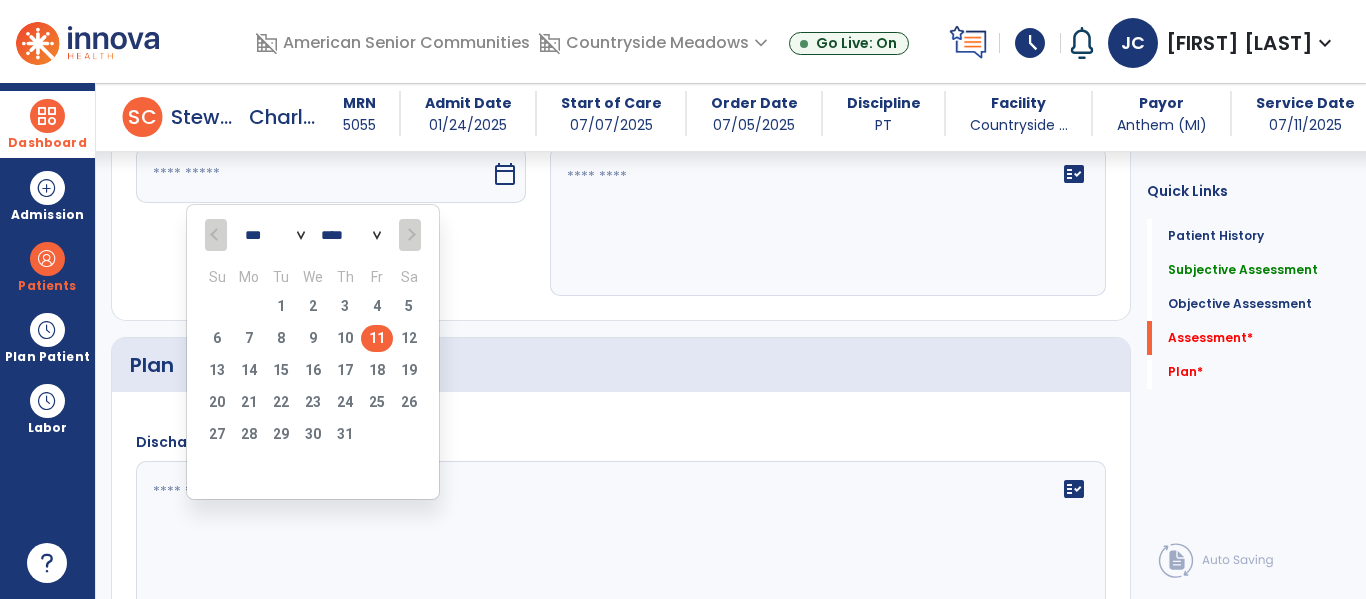 click on "11" at bounding box center [377, 338] 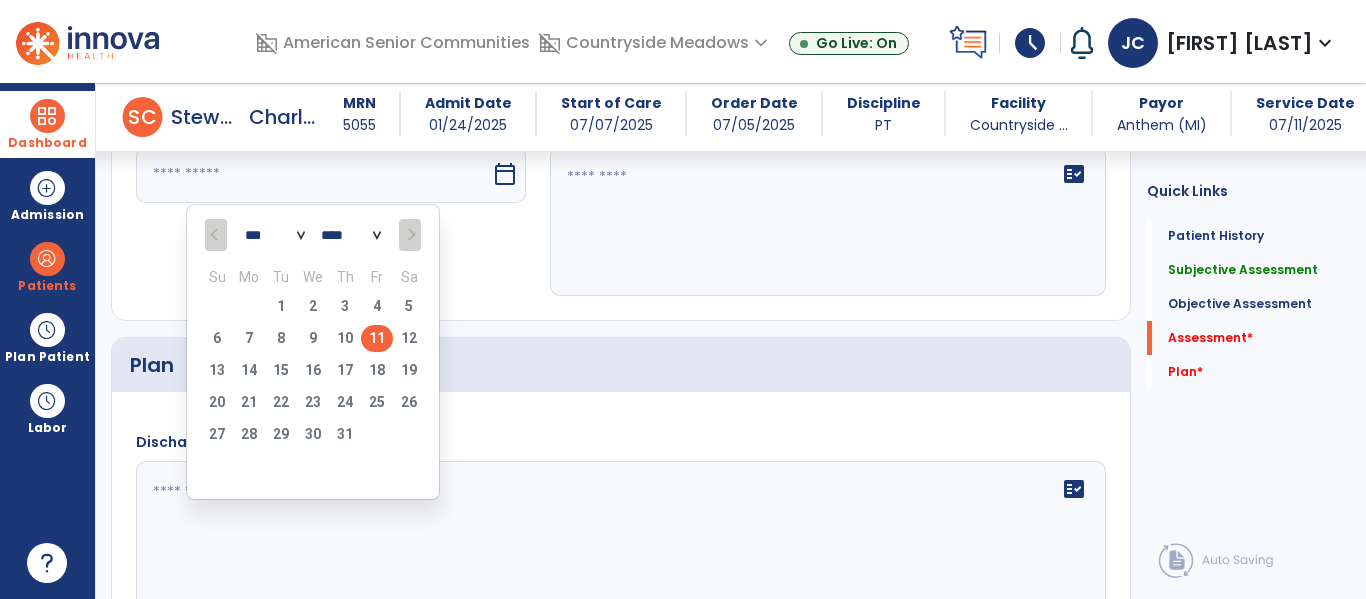 type on "*********" 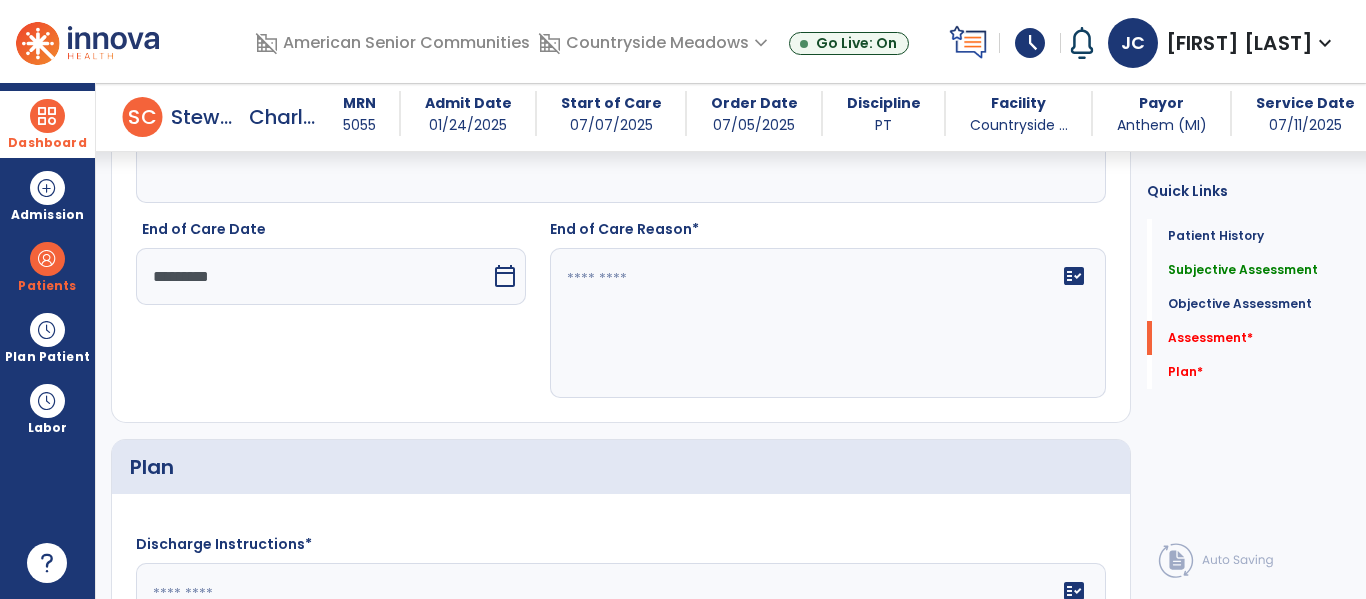 scroll, scrollTop: 2805, scrollLeft: 0, axis: vertical 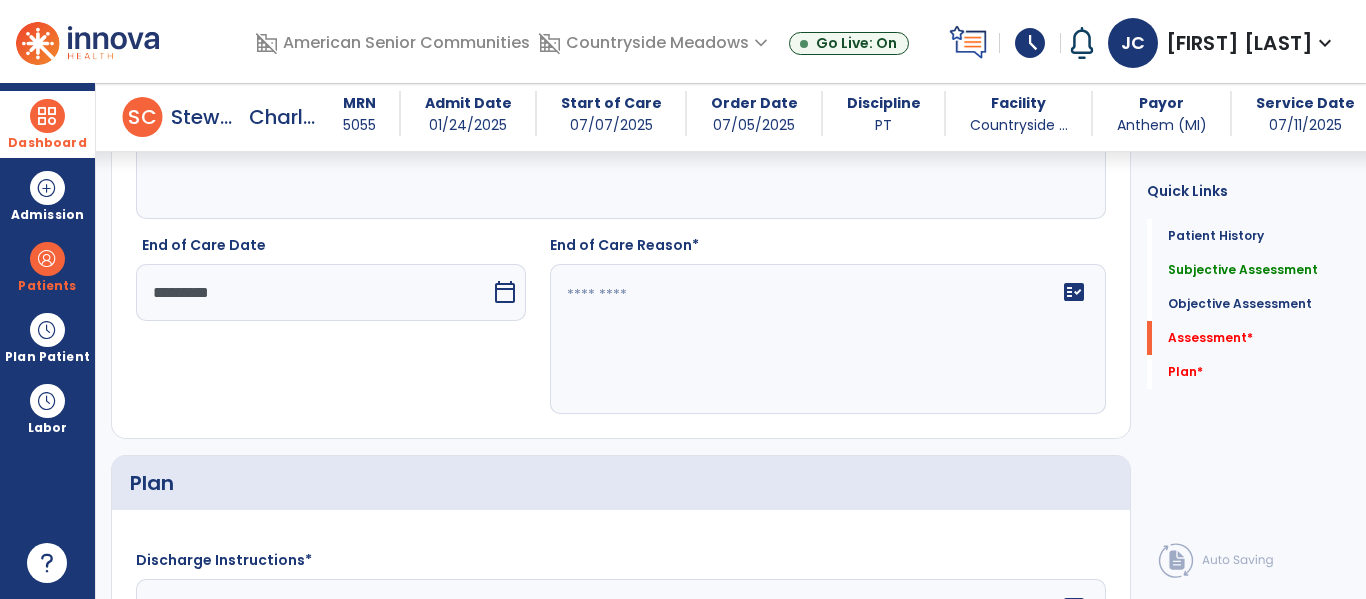 click 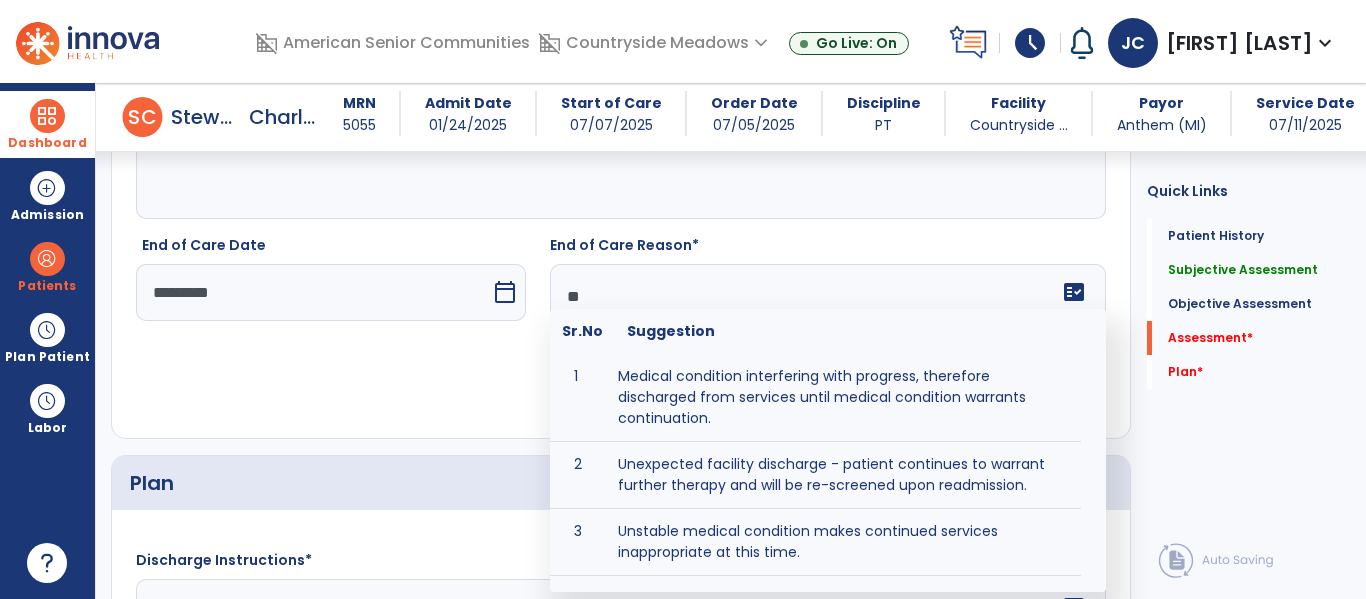 type on "*" 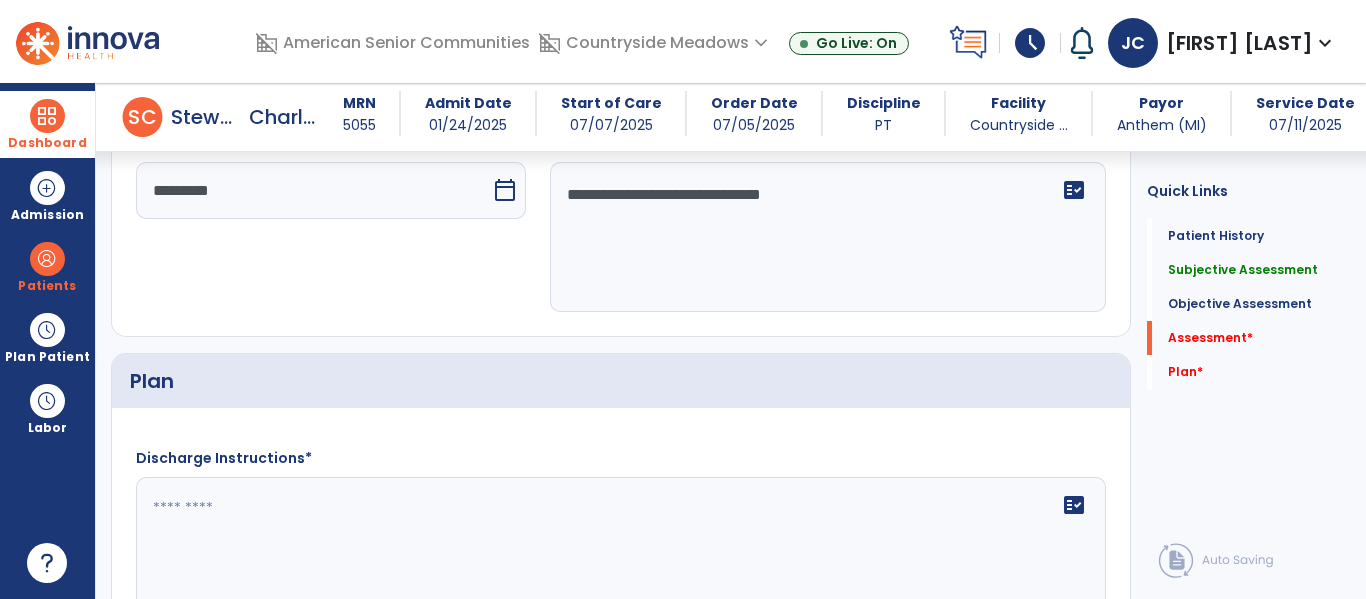 scroll, scrollTop: 2908, scrollLeft: 0, axis: vertical 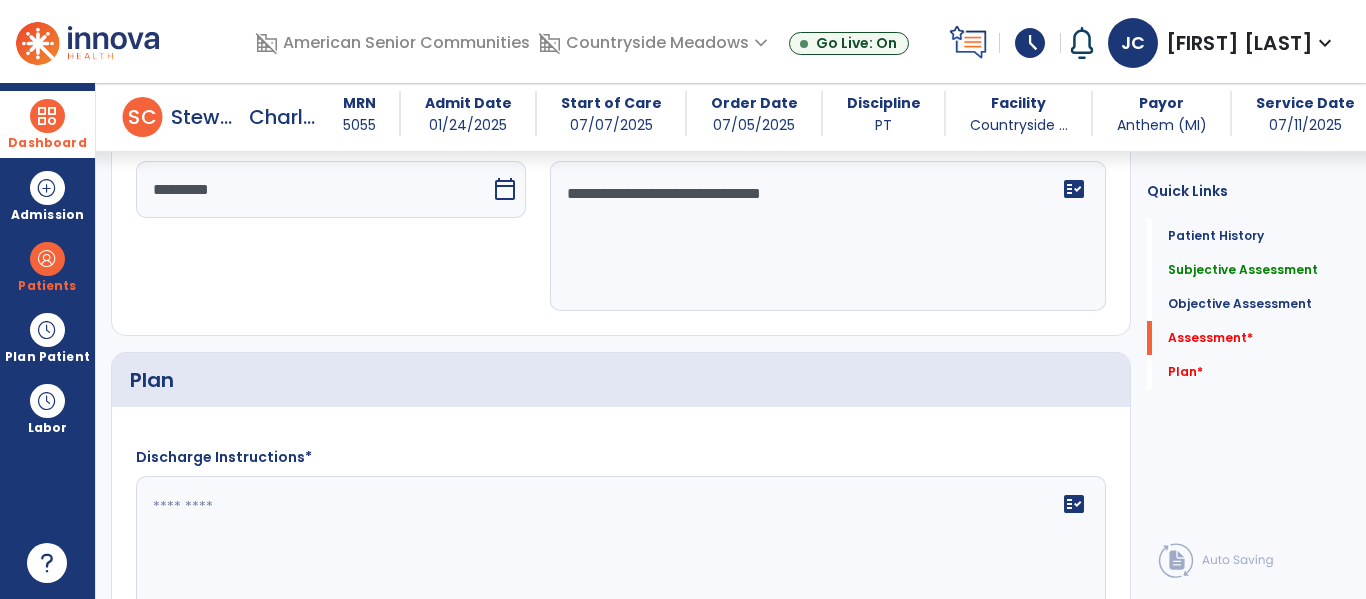 type on "**********" 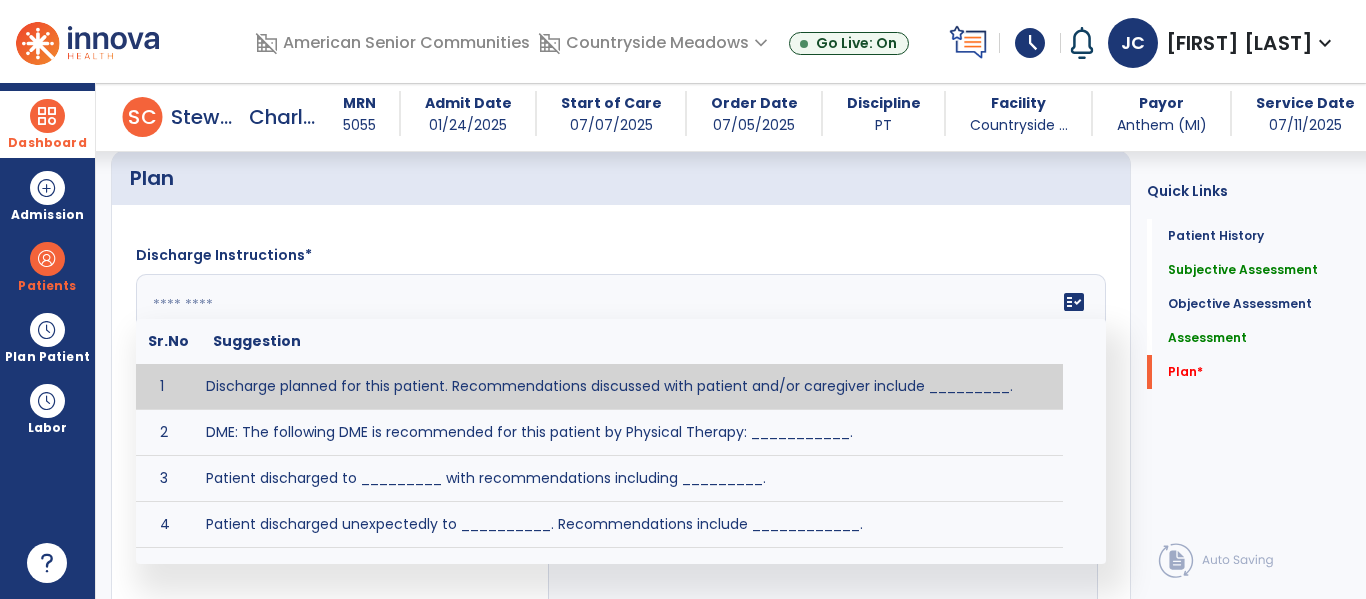 scroll, scrollTop: 3112, scrollLeft: 0, axis: vertical 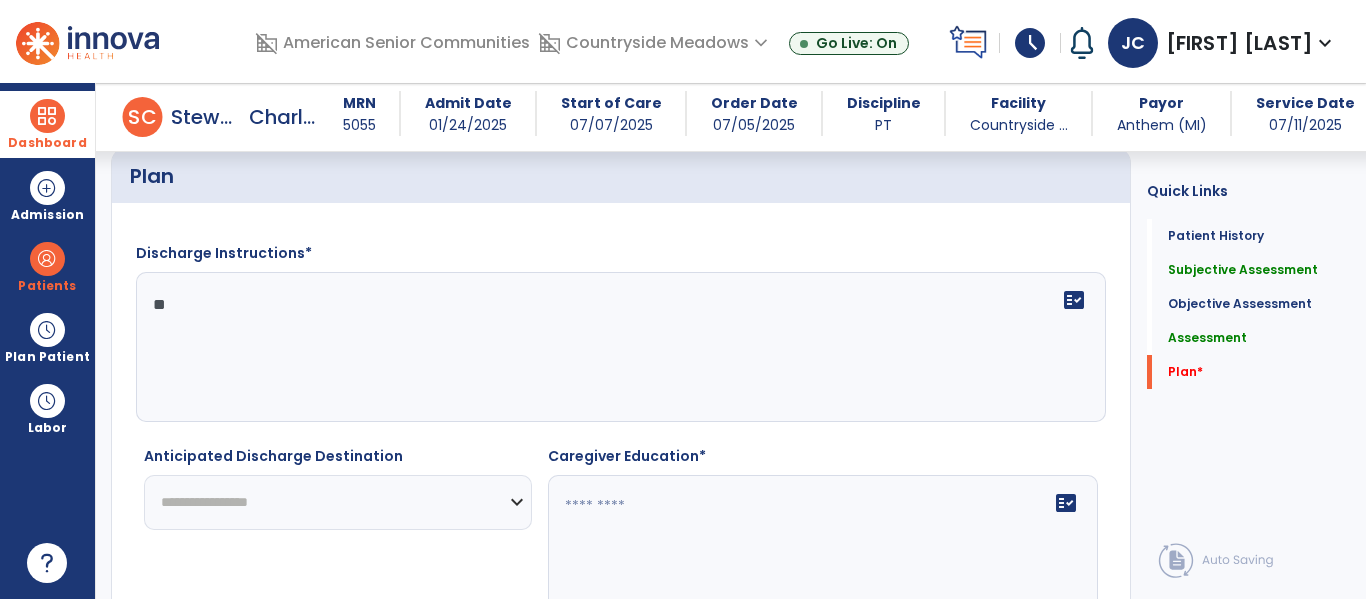 type on "*" 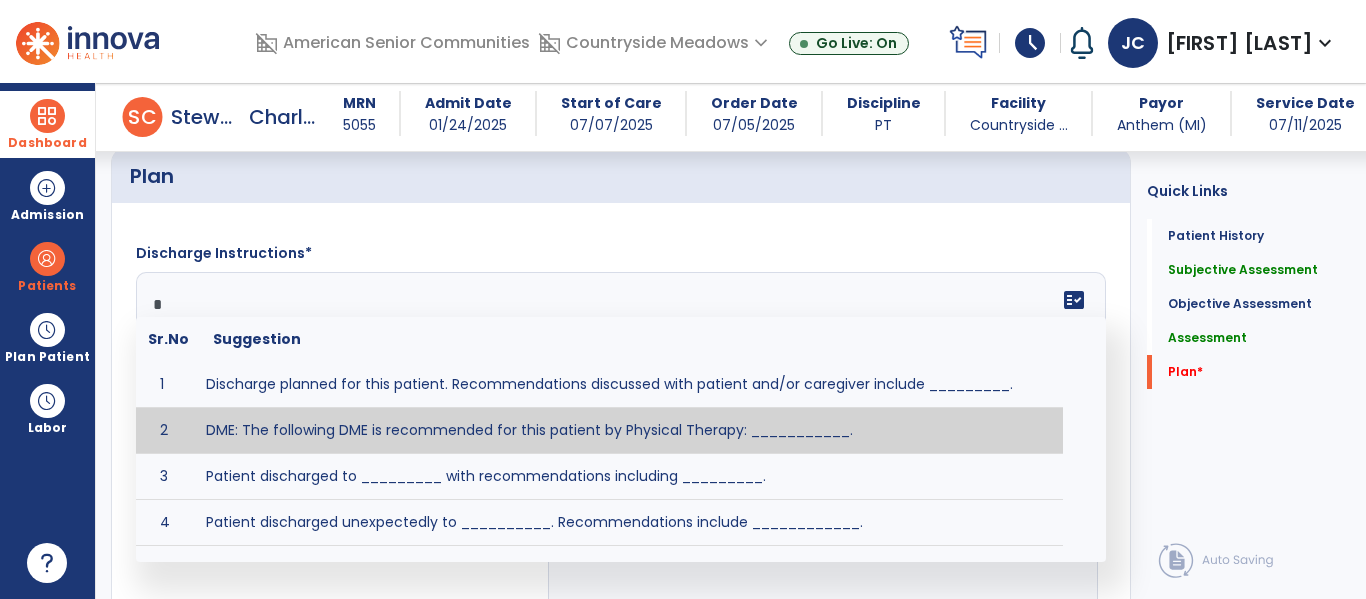 type on "**" 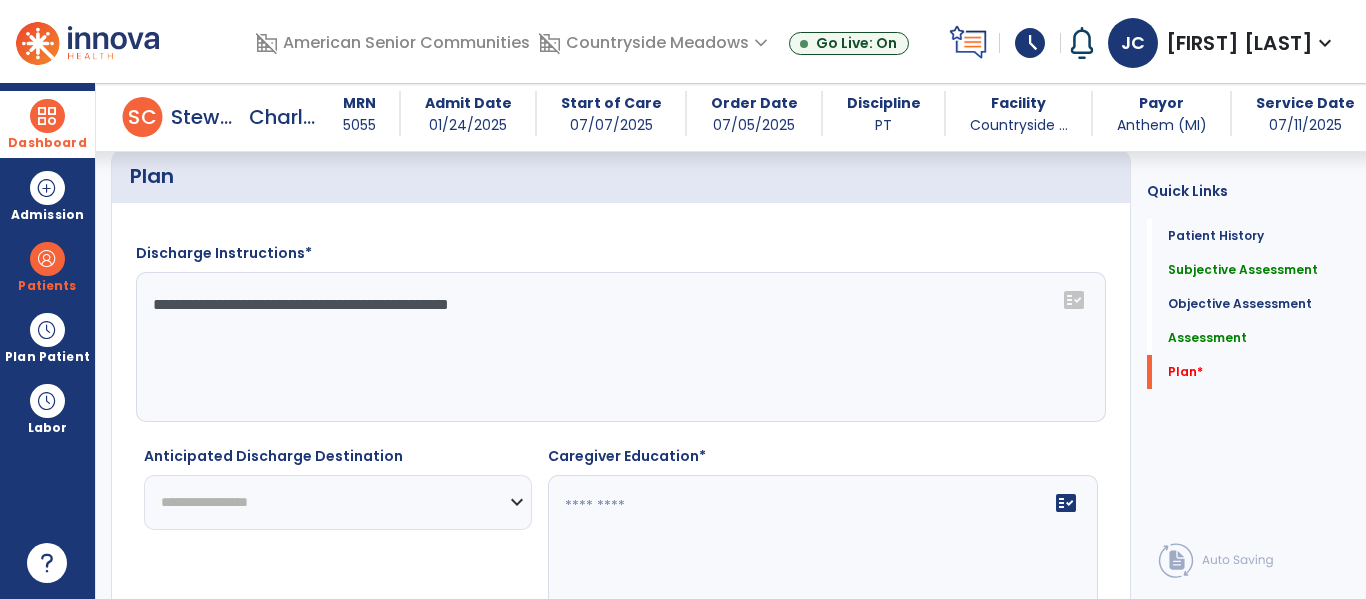 type on "**********" 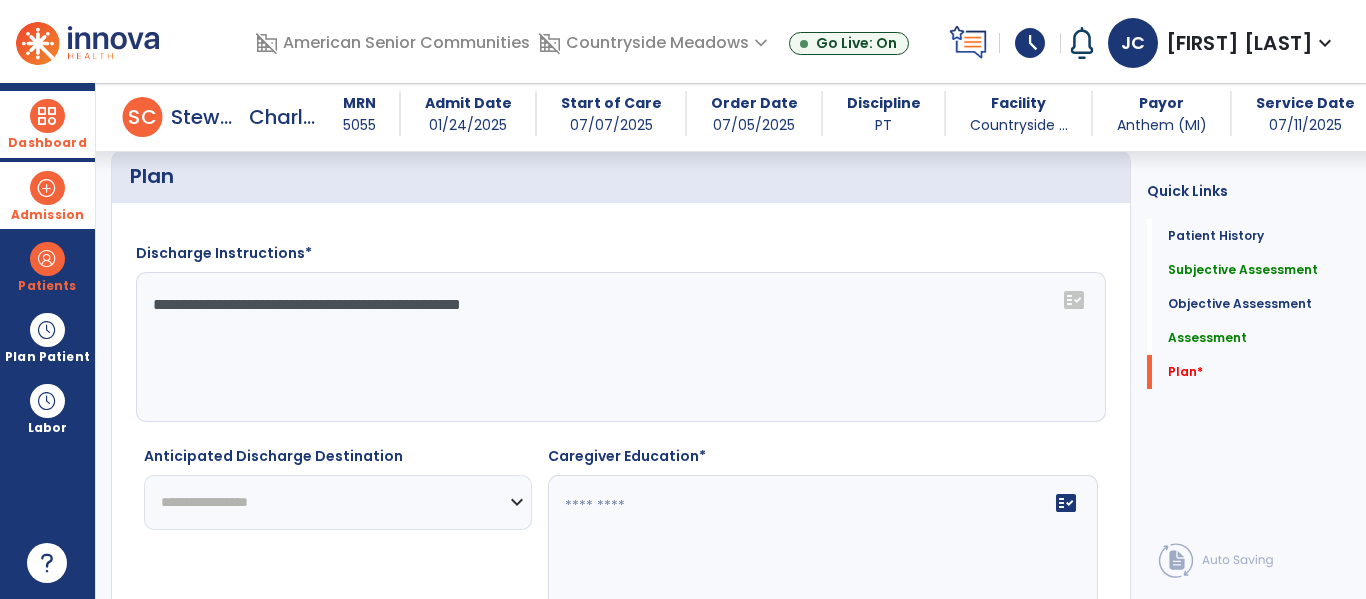 click on "Admission" at bounding box center (47, 195) 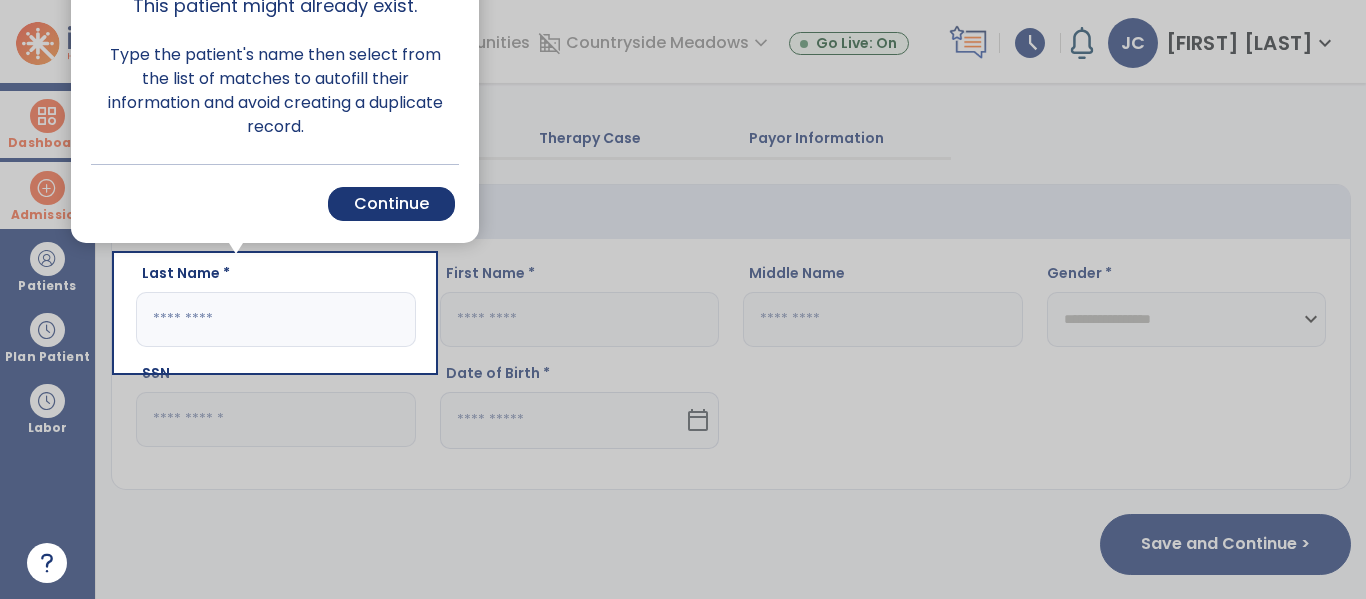 scroll, scrollTop: 29, scrollLeft: 0, axis: vertical 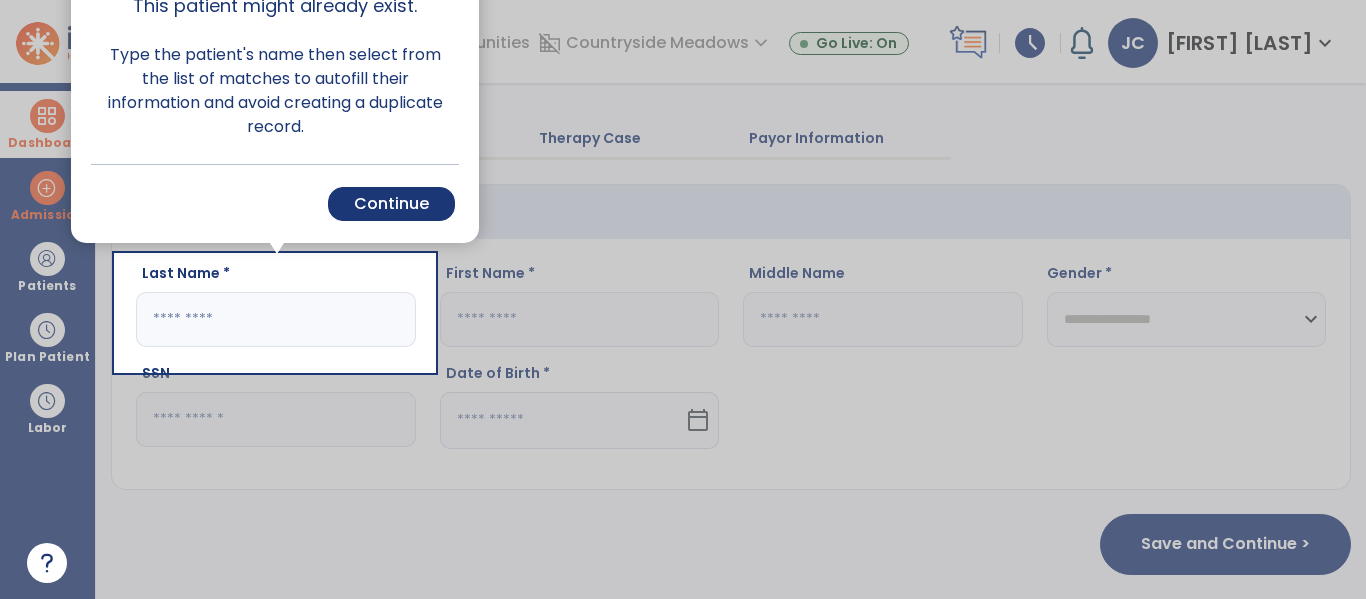 click at bounding box center (275, 485) 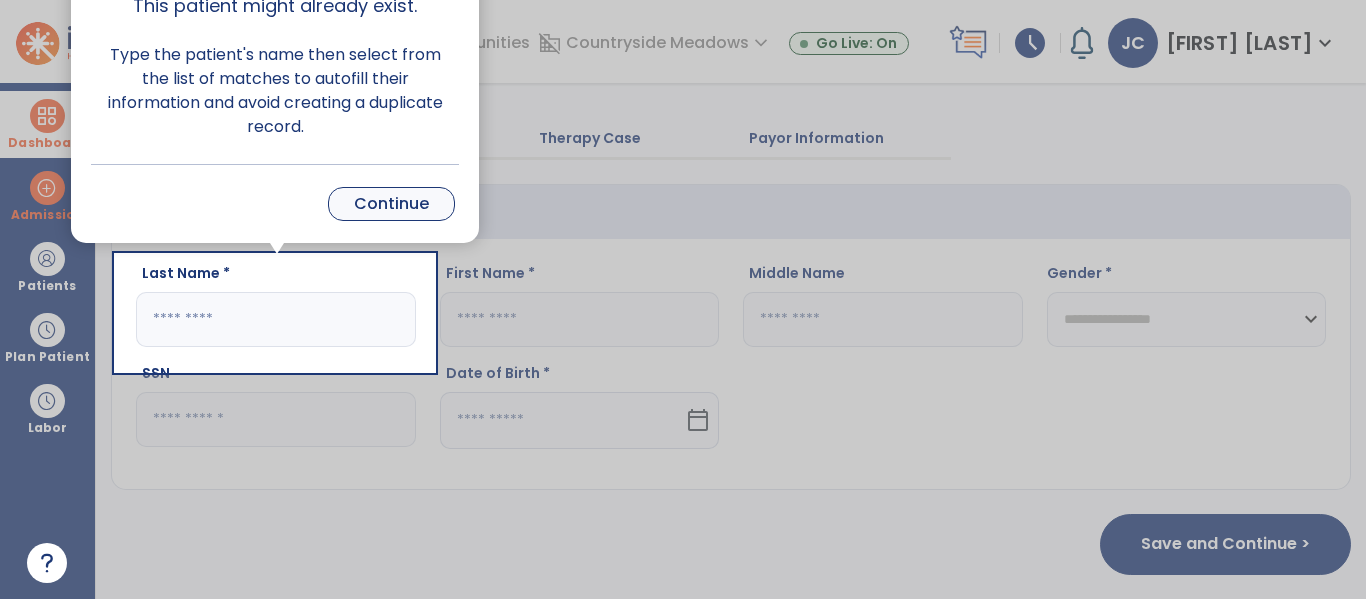 click on "Continue" at bounding box center [391, 204] 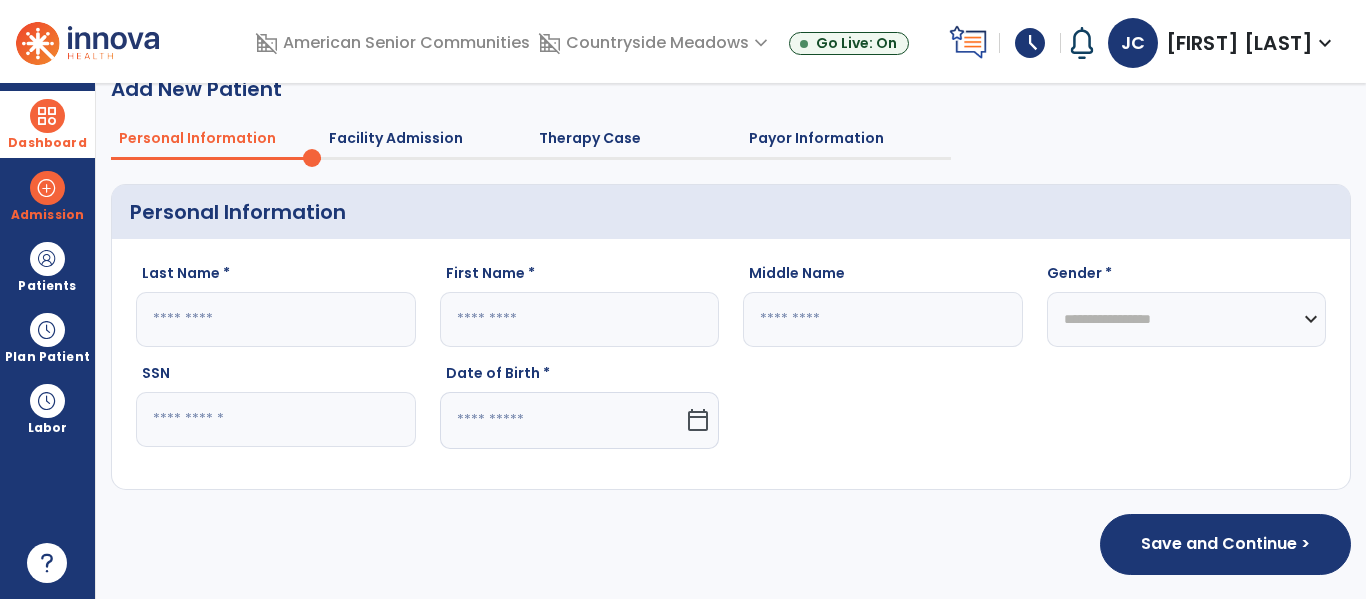 click on "Dashboard" at bounding box center [47, 124] 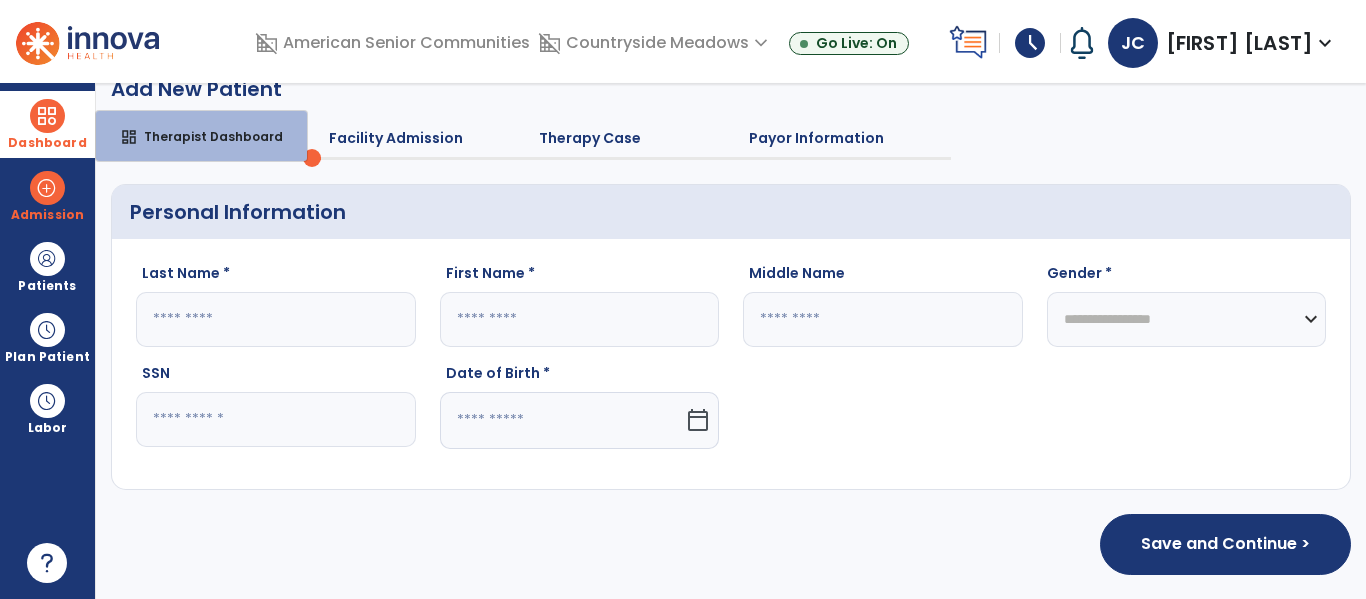 click at bounding box center [47, 116] 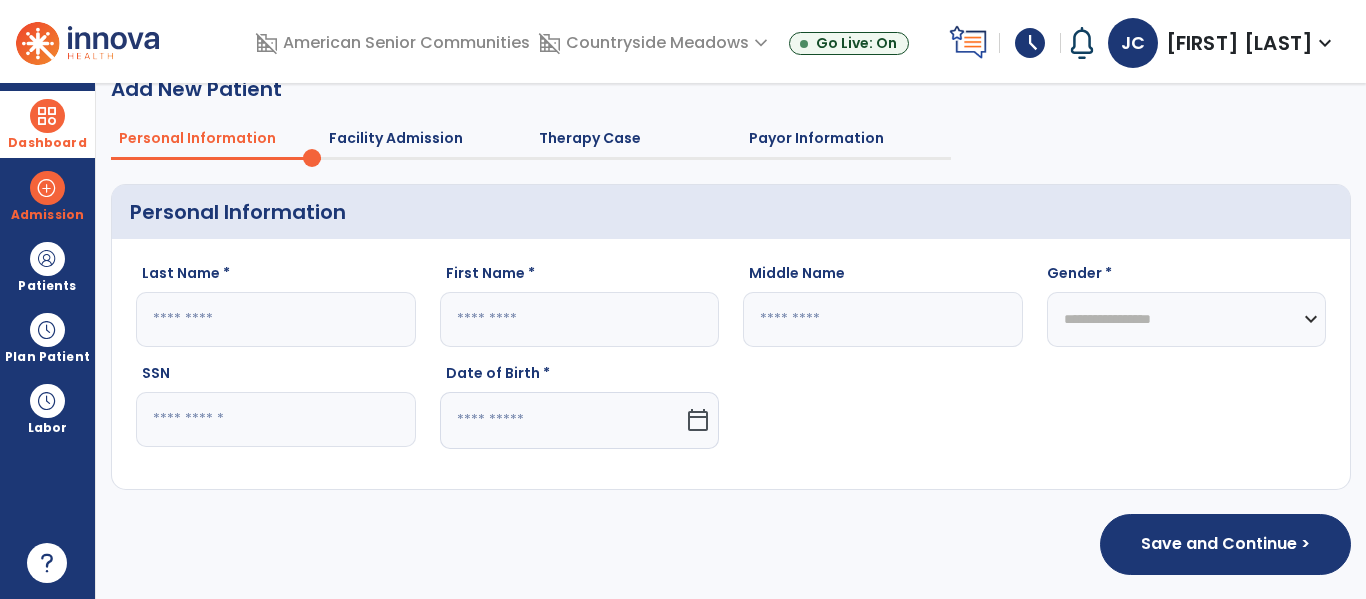 click at bounding box center [47, 116] 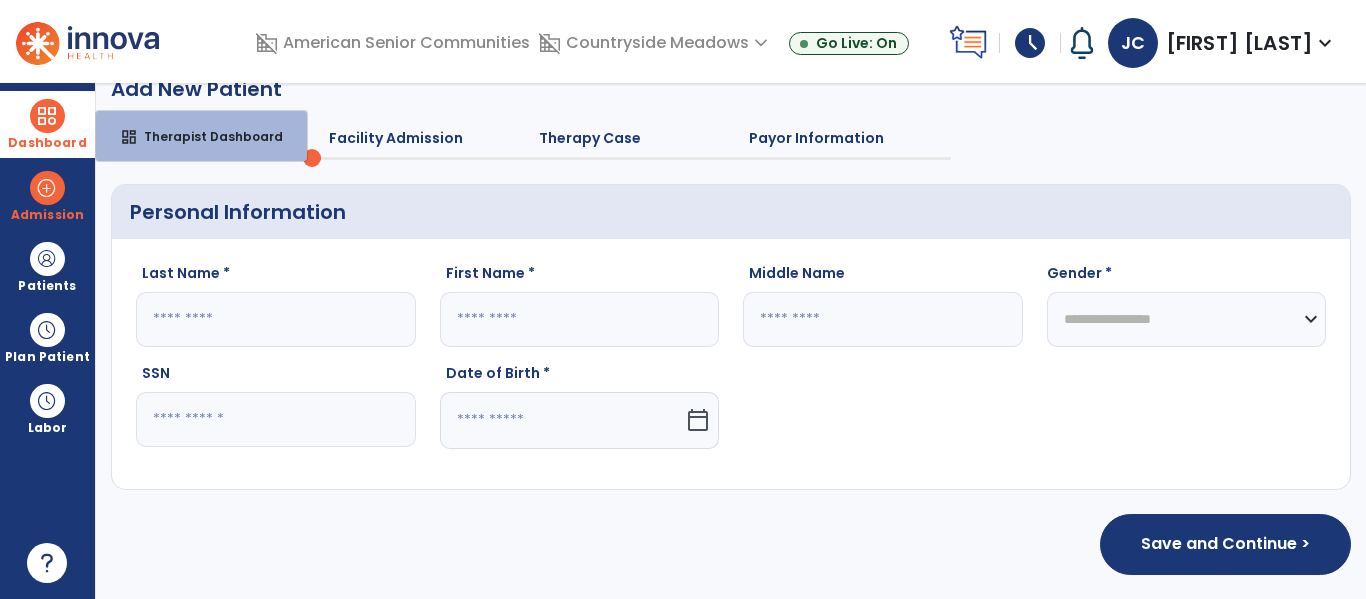 scroll, scrollTop: 0, scrollLeft: 0, axis: both 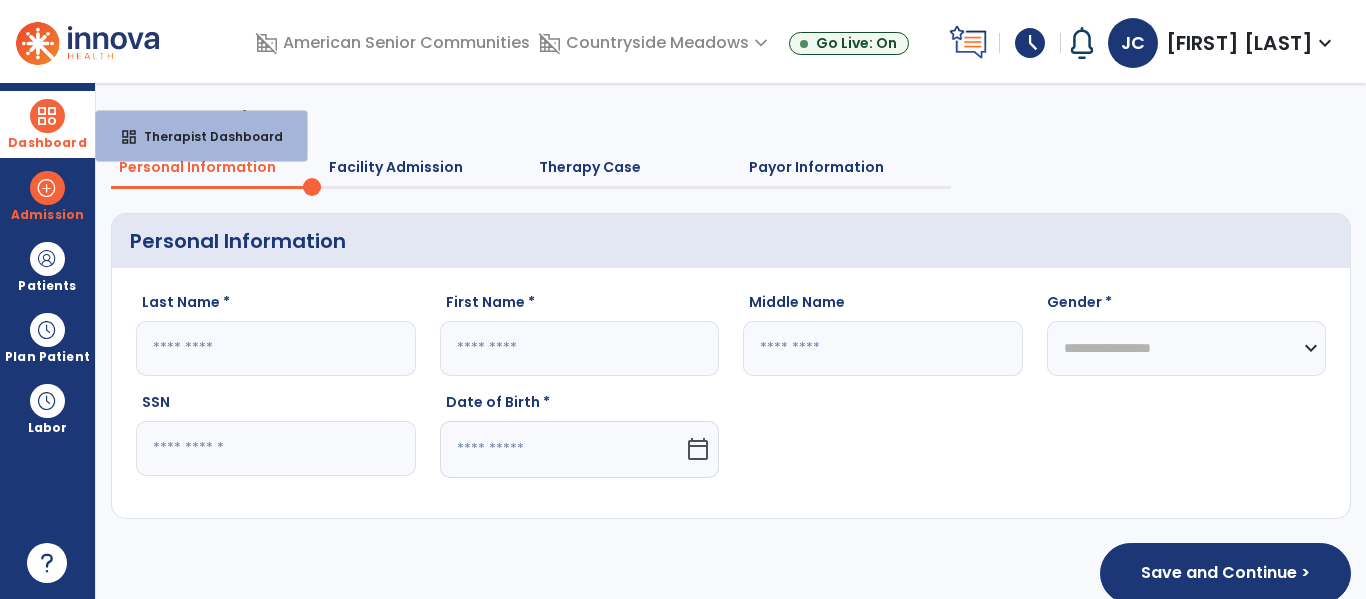 click at bounding box center (47, 116) 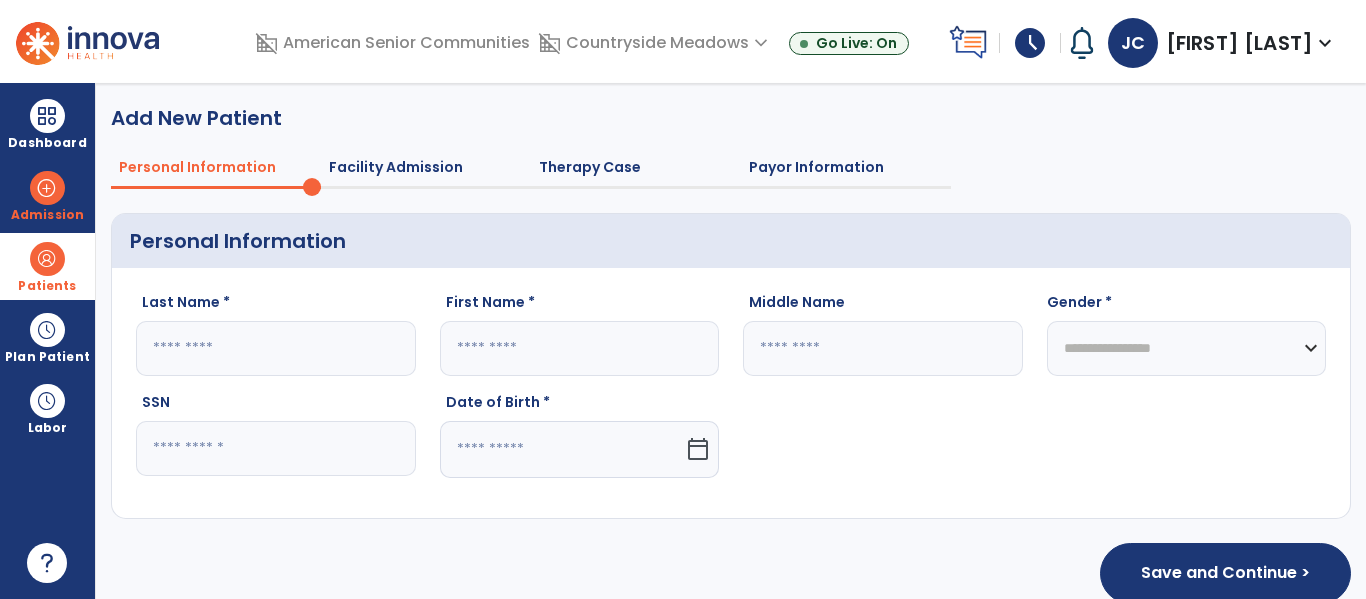 click at bounding box center (47, 259) 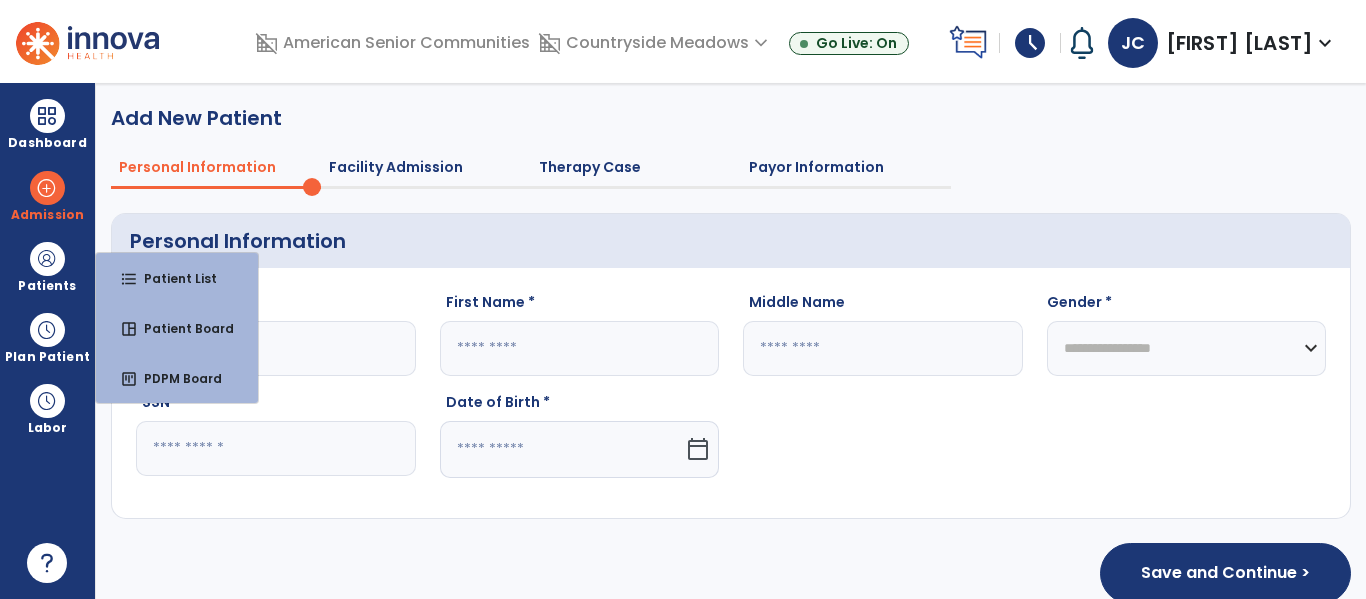 click on "Add New Patient" 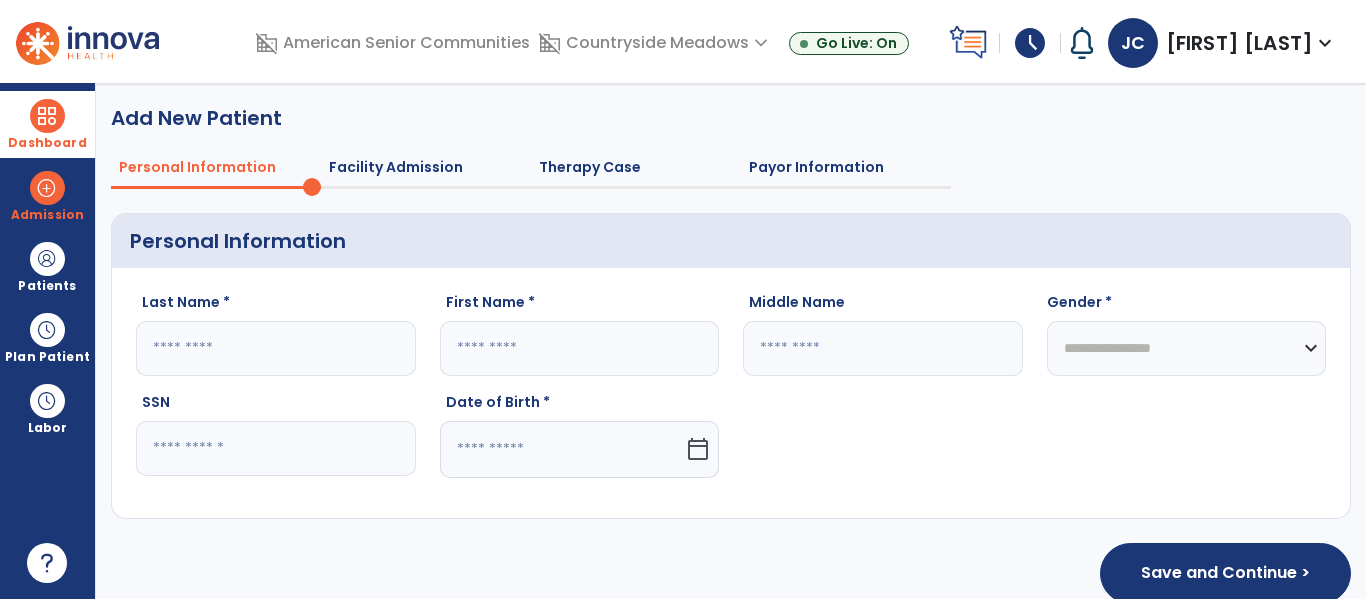 click at bounding box center (47, 116) 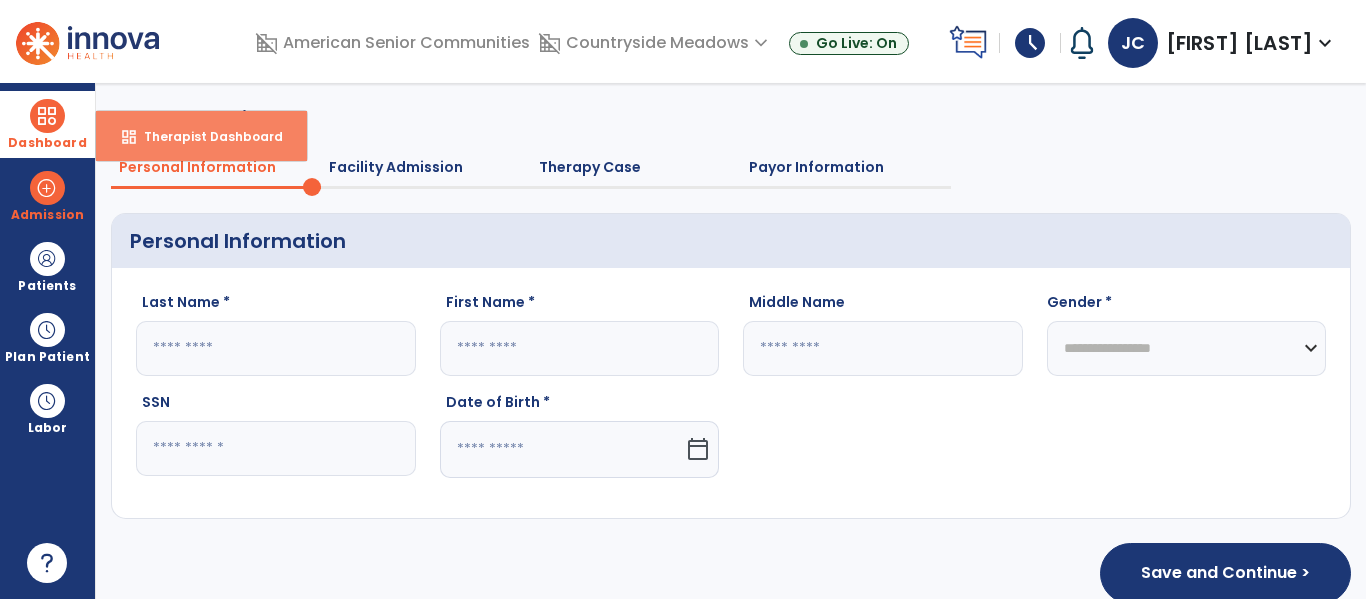 click on "Therapist Dashboard" at bounding box center [205, 136] 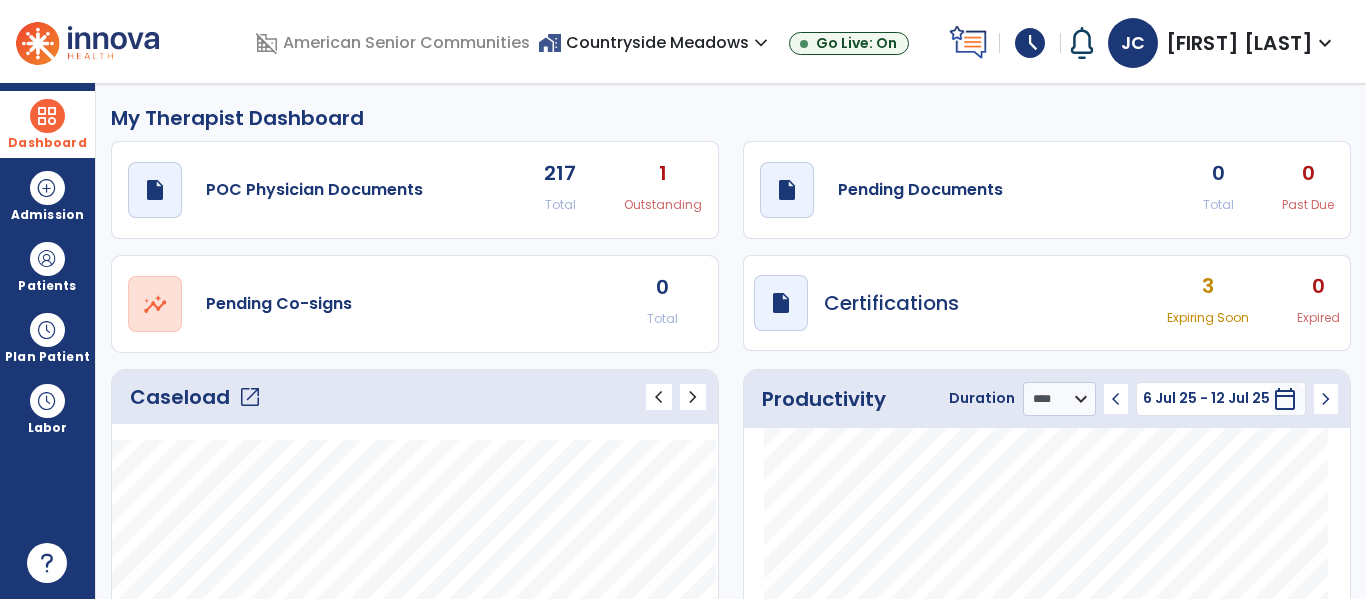 click on "Caseload   open_in_new" 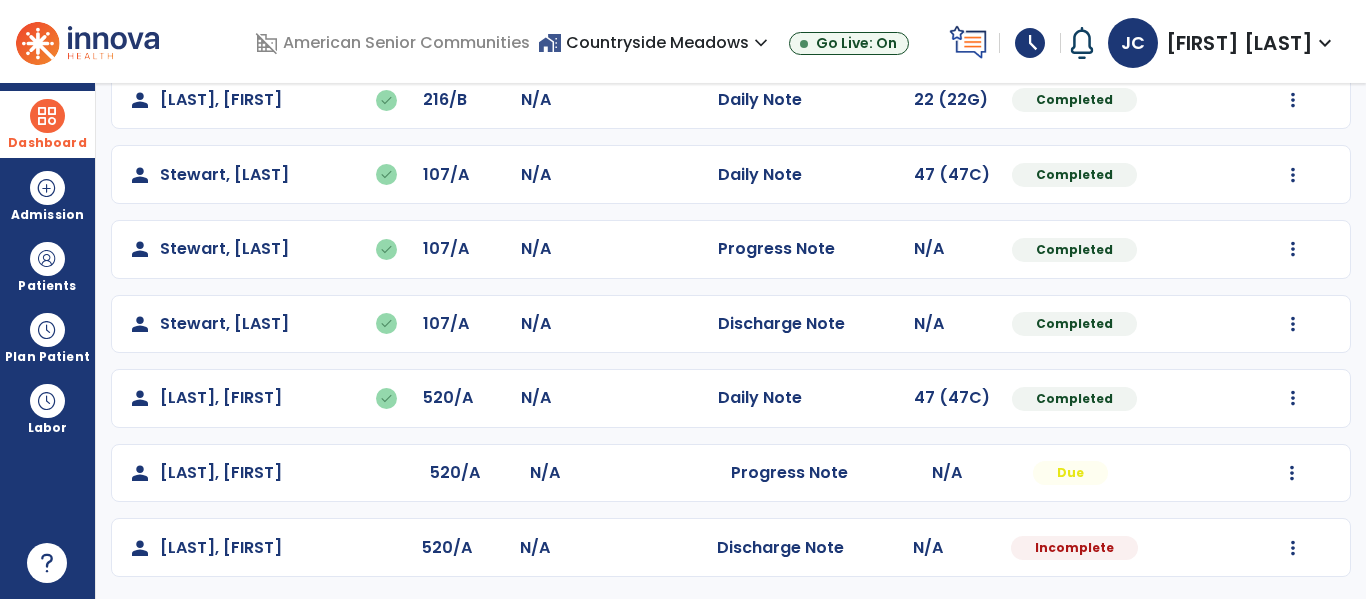 scroll, scrollTop: 861, scrollLeft: 0, axis: vertical 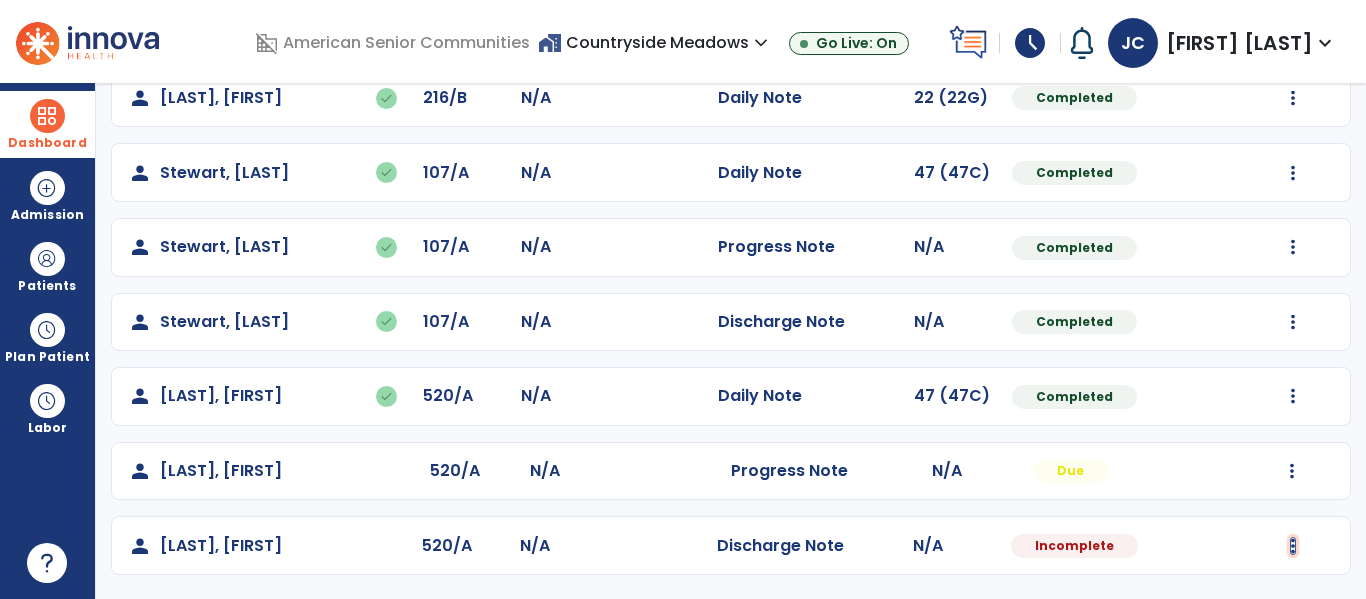 click at bounding box center (1292, -573) 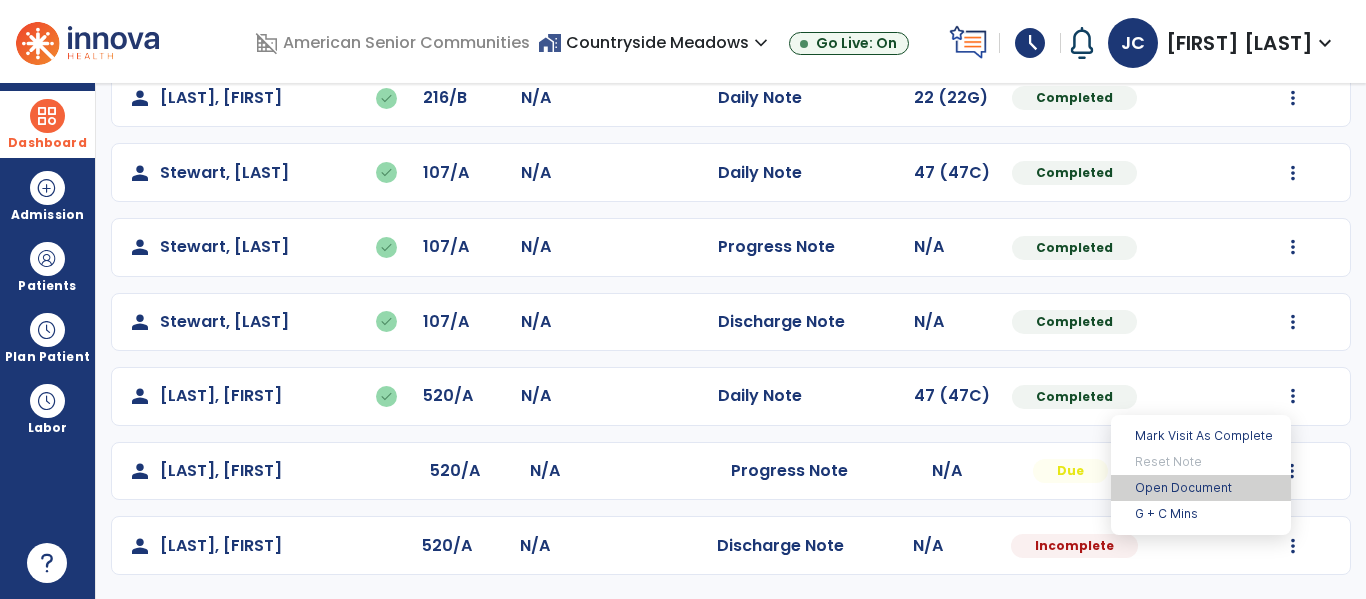 click on "Open Document" at bounding box center [1201, 488] 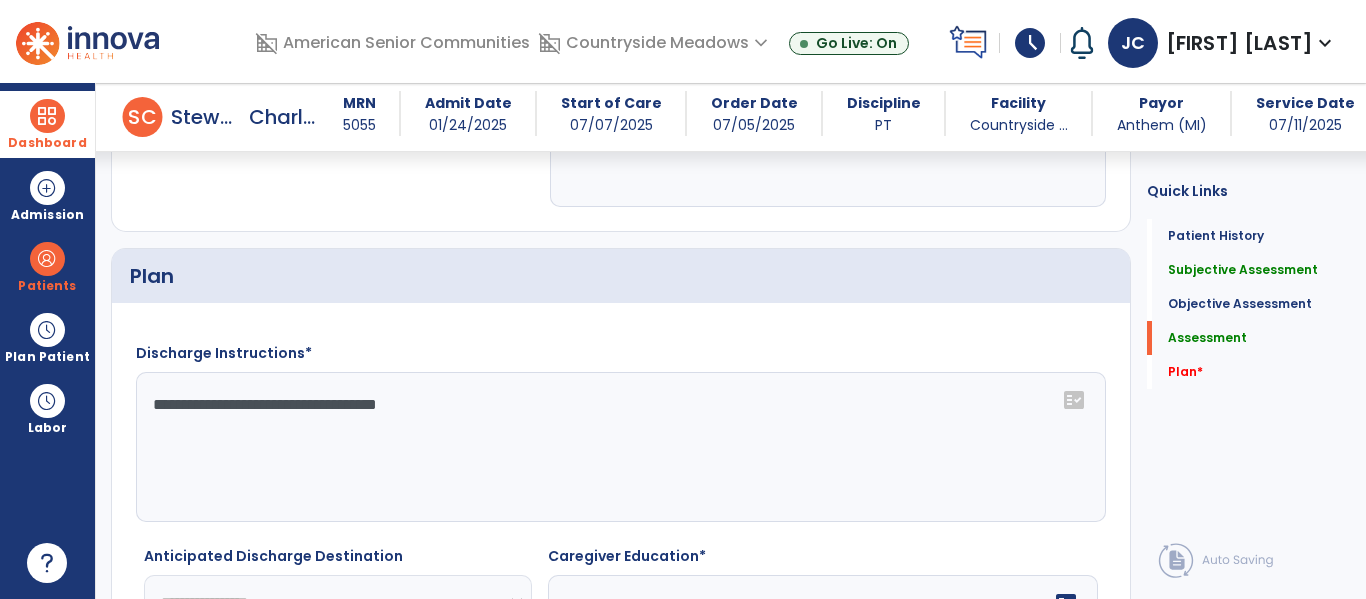 scroll, scrollTop: 3035, scrollLeft: 0, axis: vertical 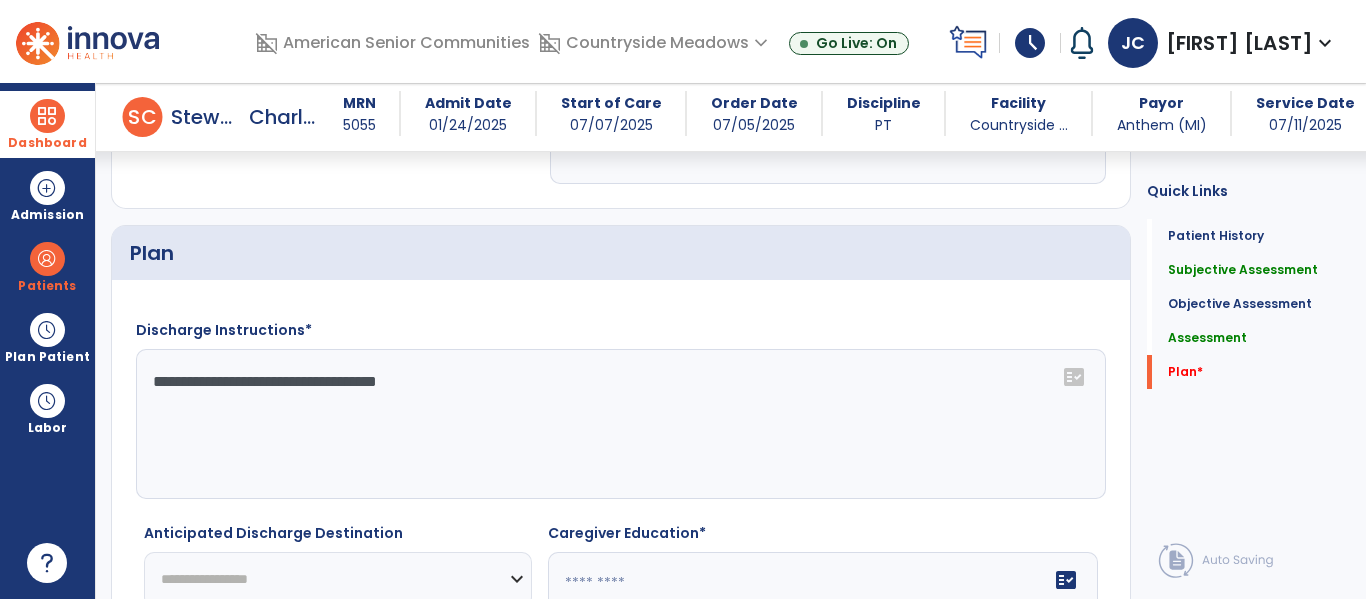 click on "**********" 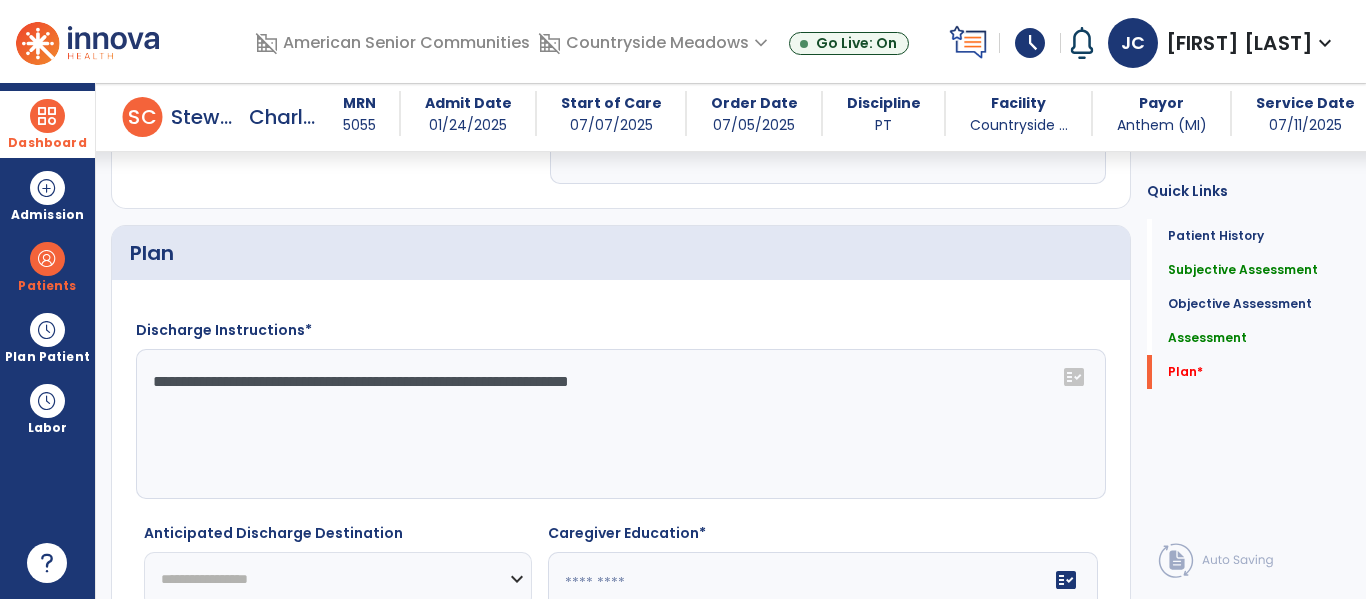 click on "**********" 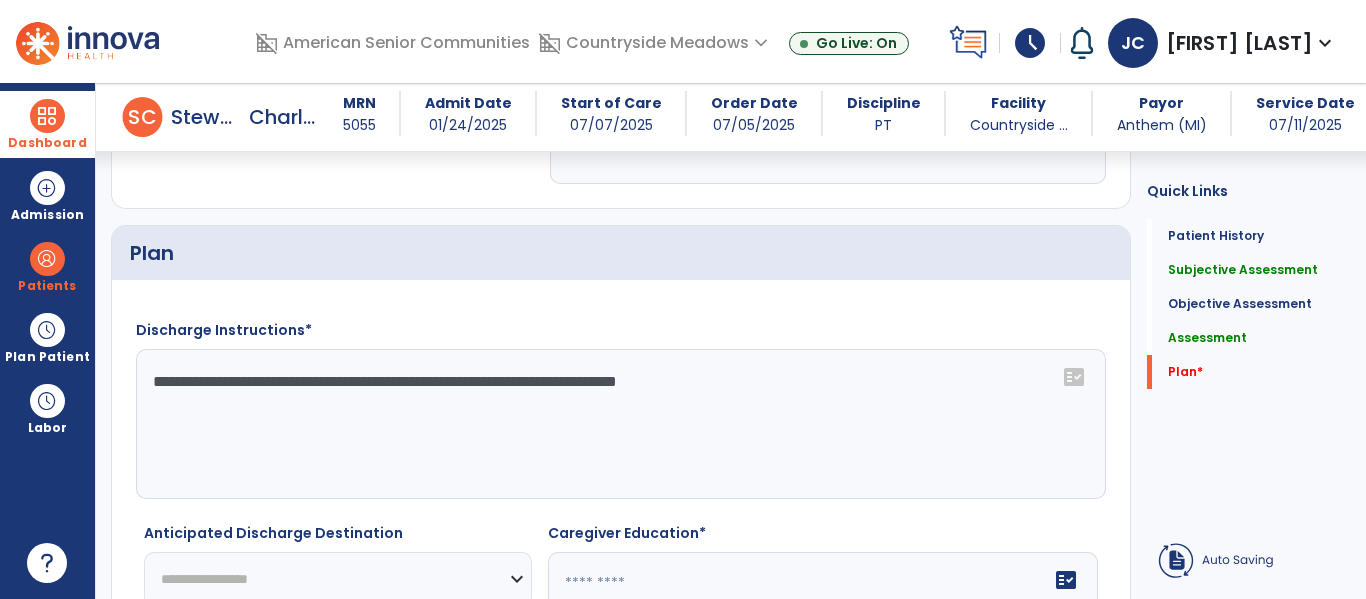 scroll, scrollTop: 3177, scrollLeft: 0, axis: vertical 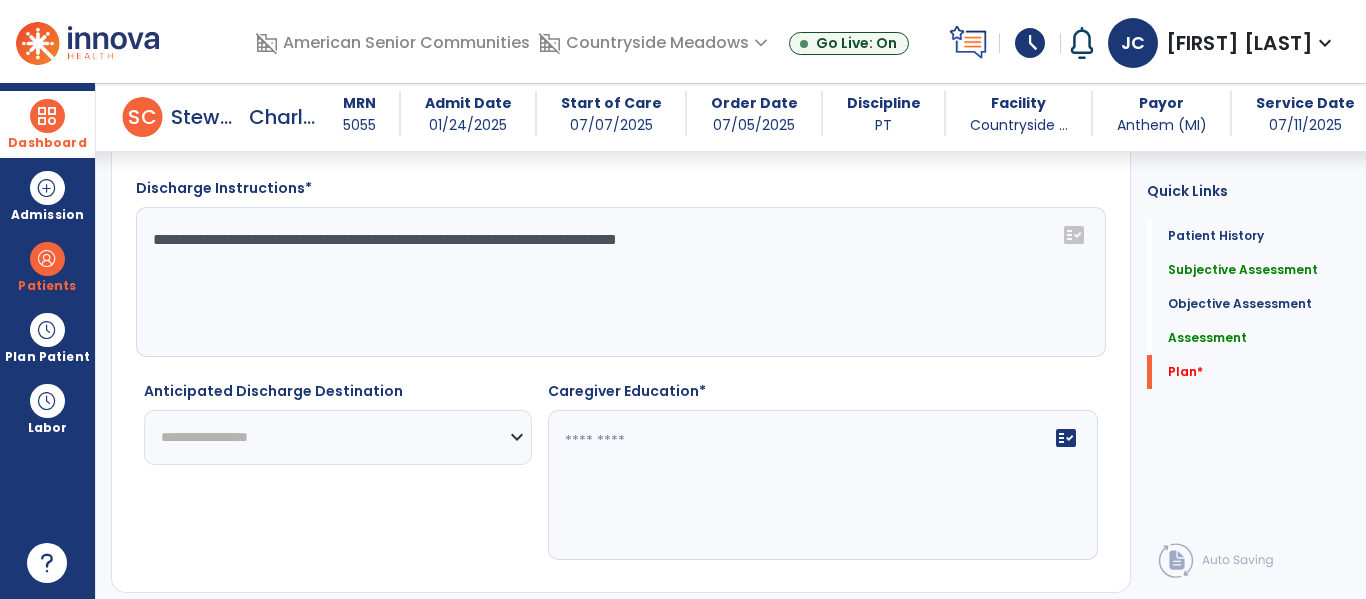 type on "**********" 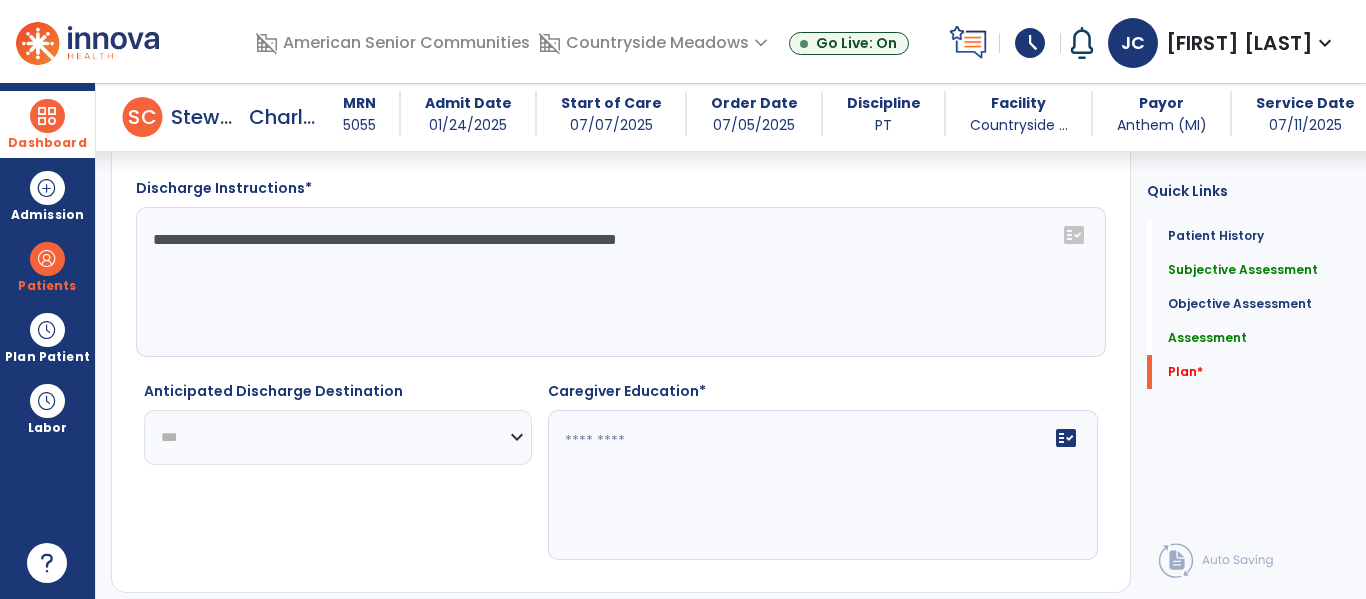 click on "**********" 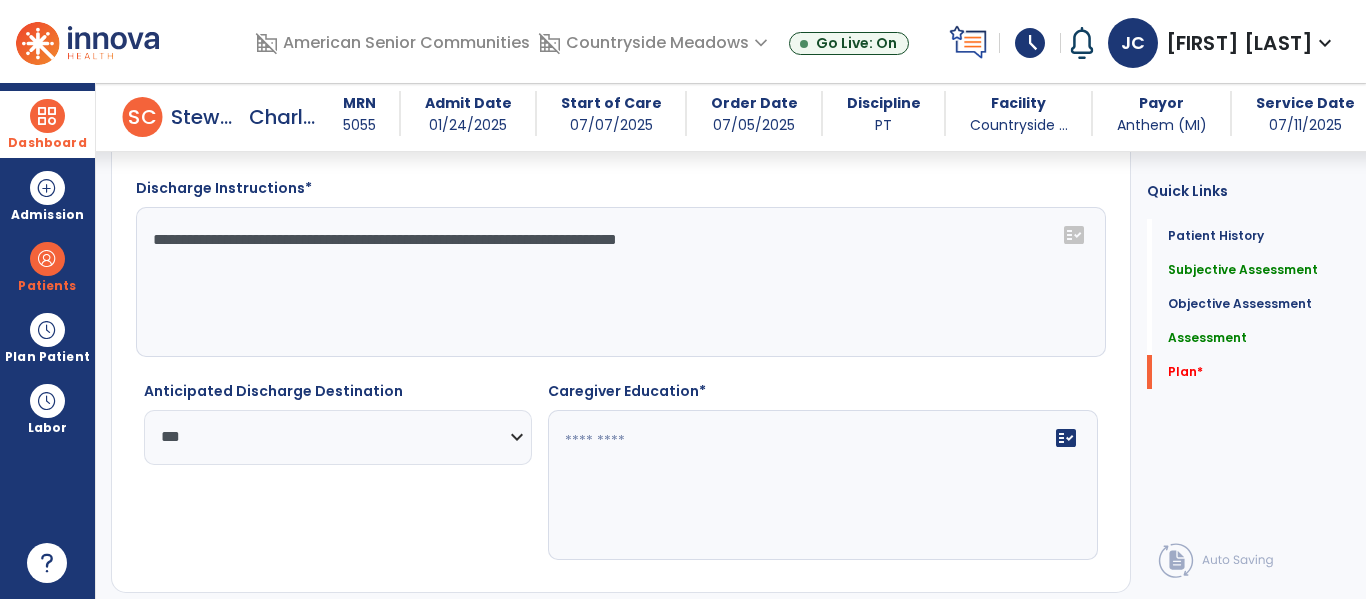 click 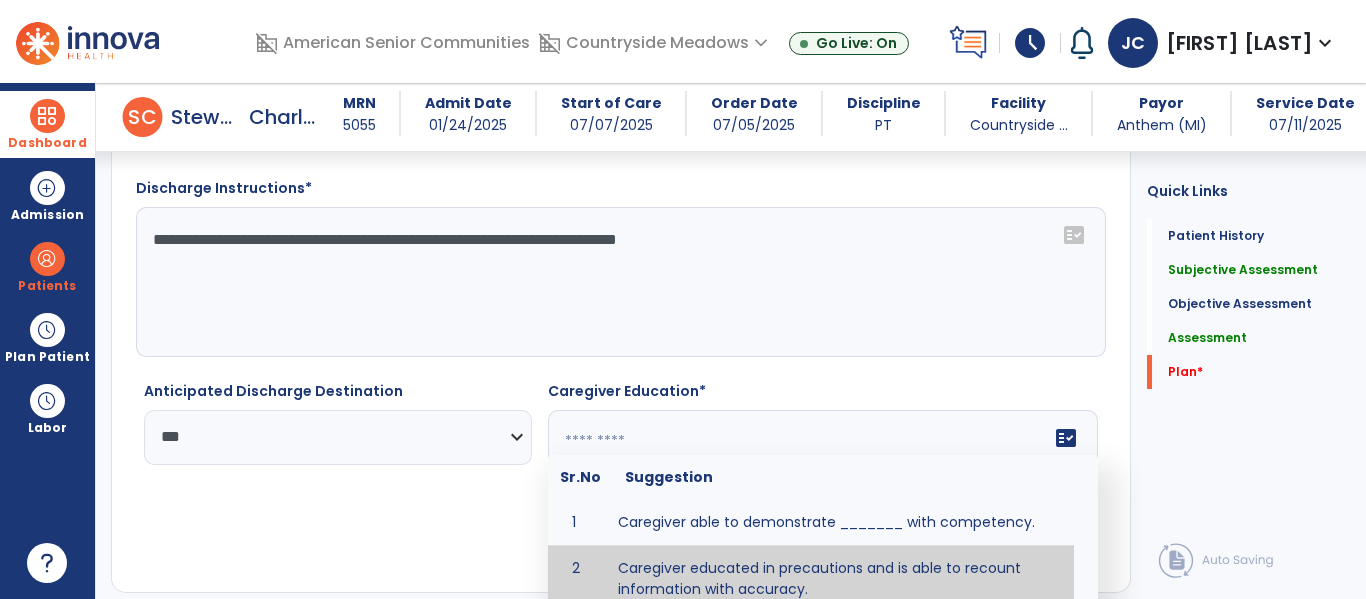 type on "**********" 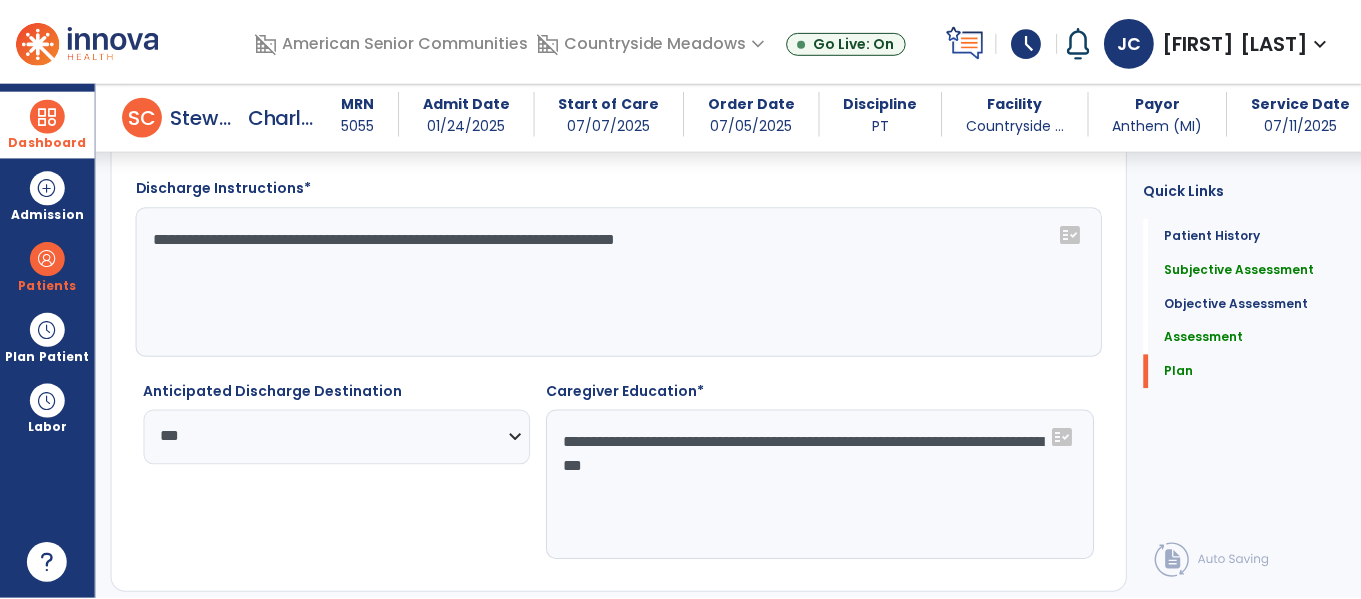 scroll, scrollTop: 3245, scrollLeft: 0, axis: vertical 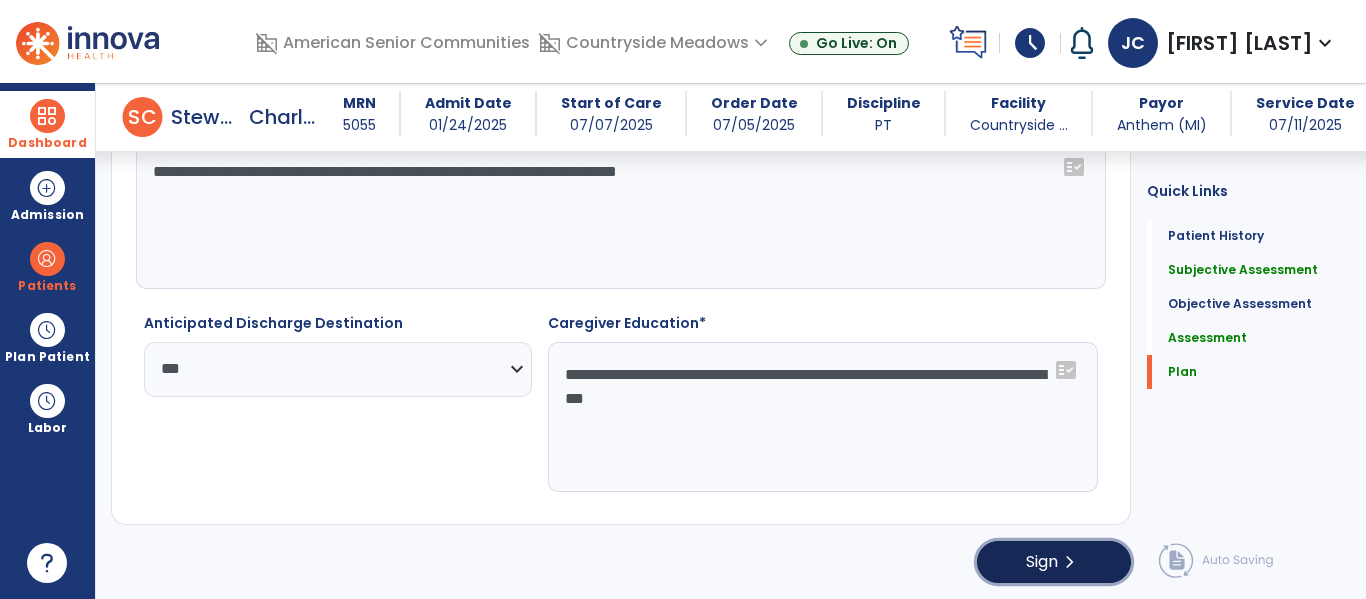 click on "Sign  chevron_right" 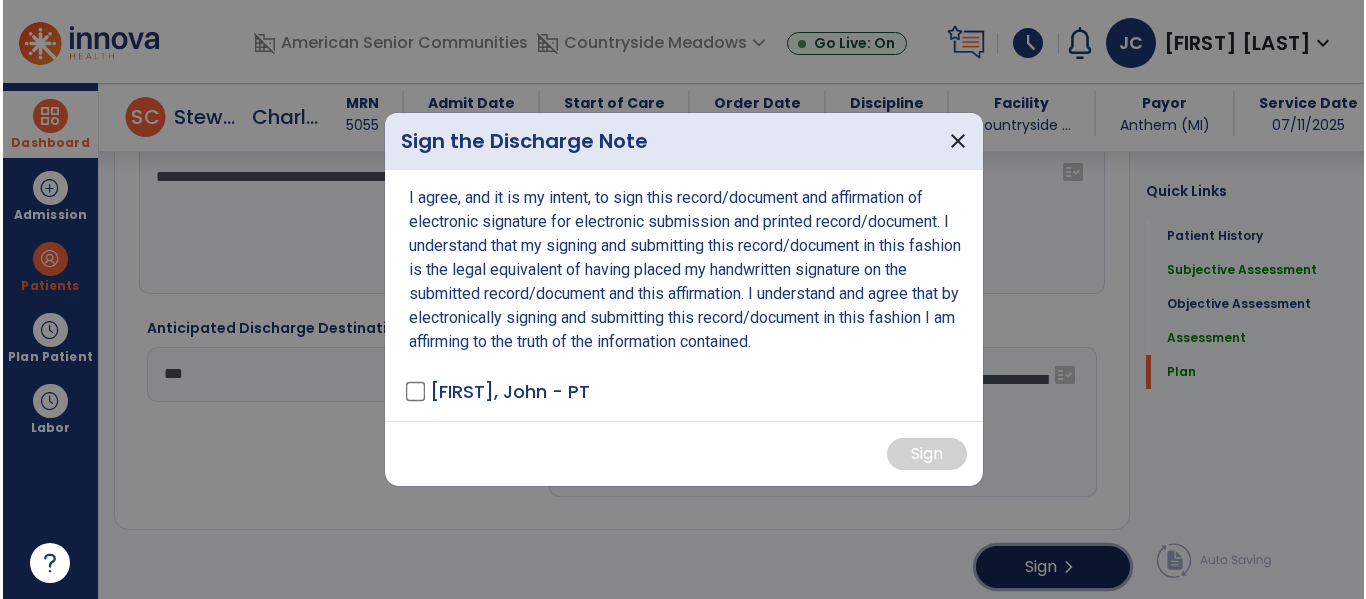 scroll, scrollTop: 3245, scrollLeft: 0, axis: vertical 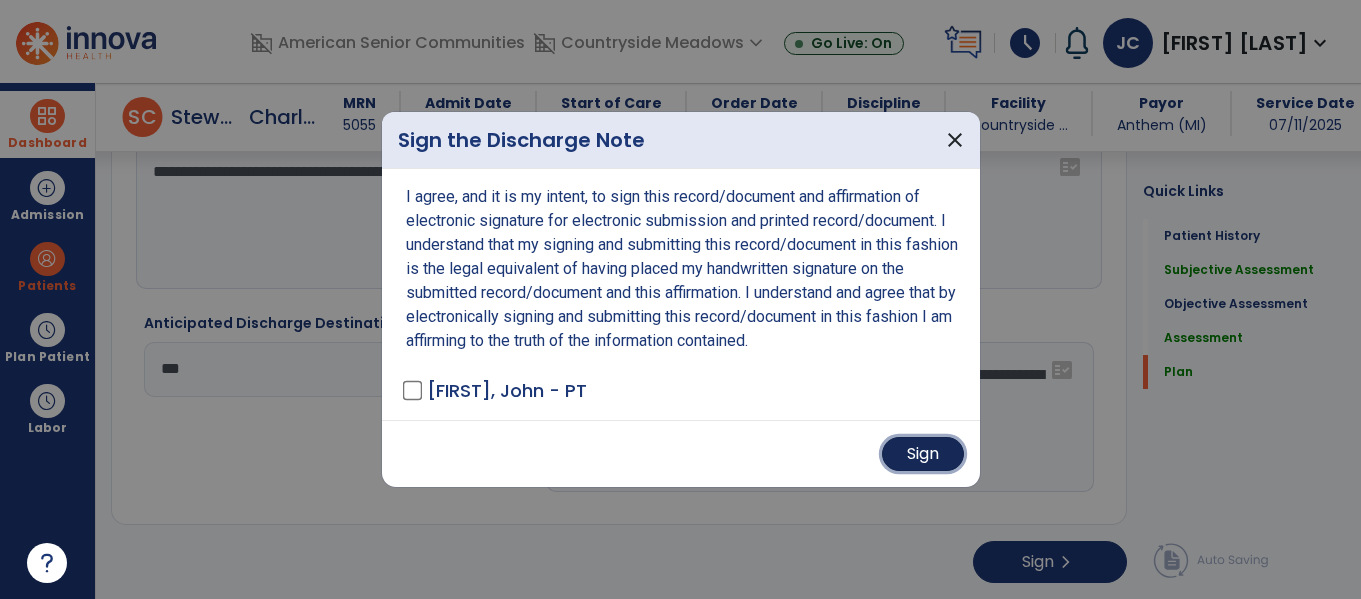 click on "Sign" at bounding box center (923, 454) 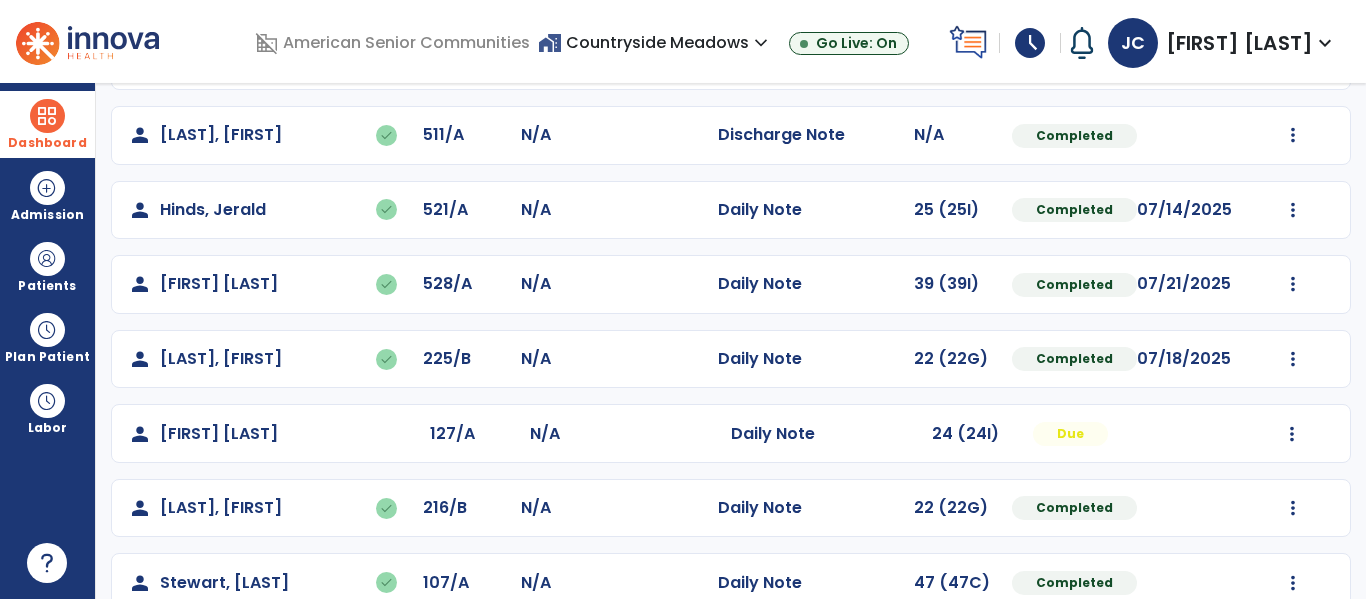 scroll, scrollTop: 448, scrollLeft: 0, axis: vertical 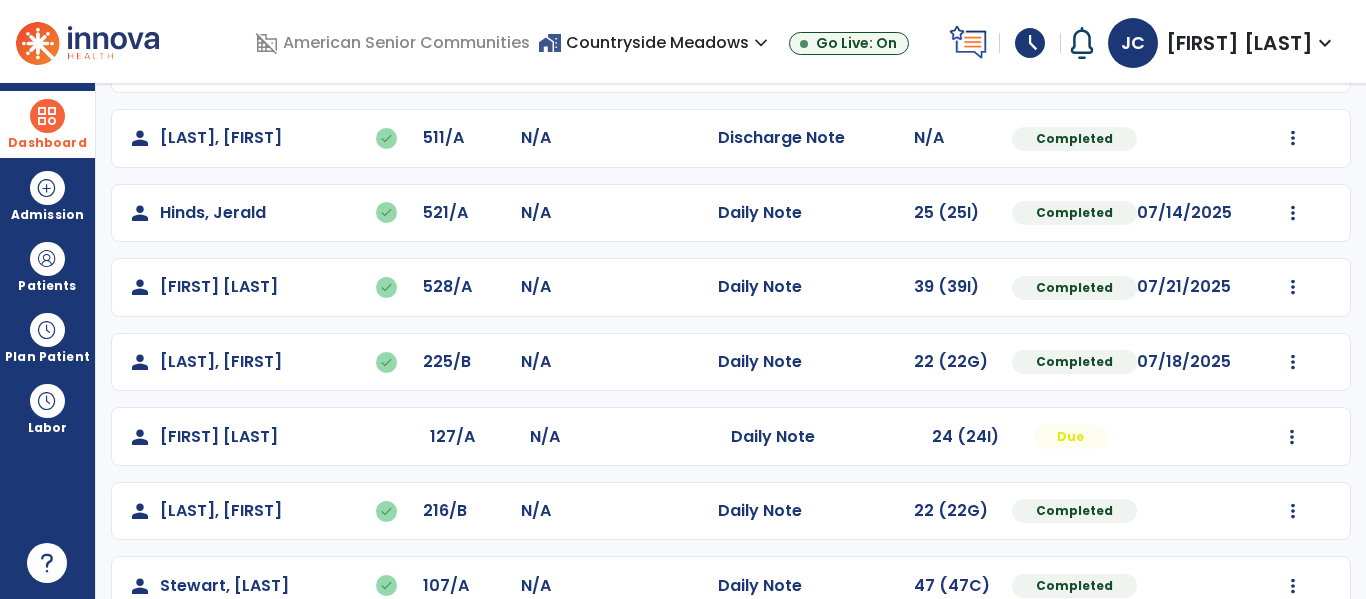 click at bounding box center (47, 116) 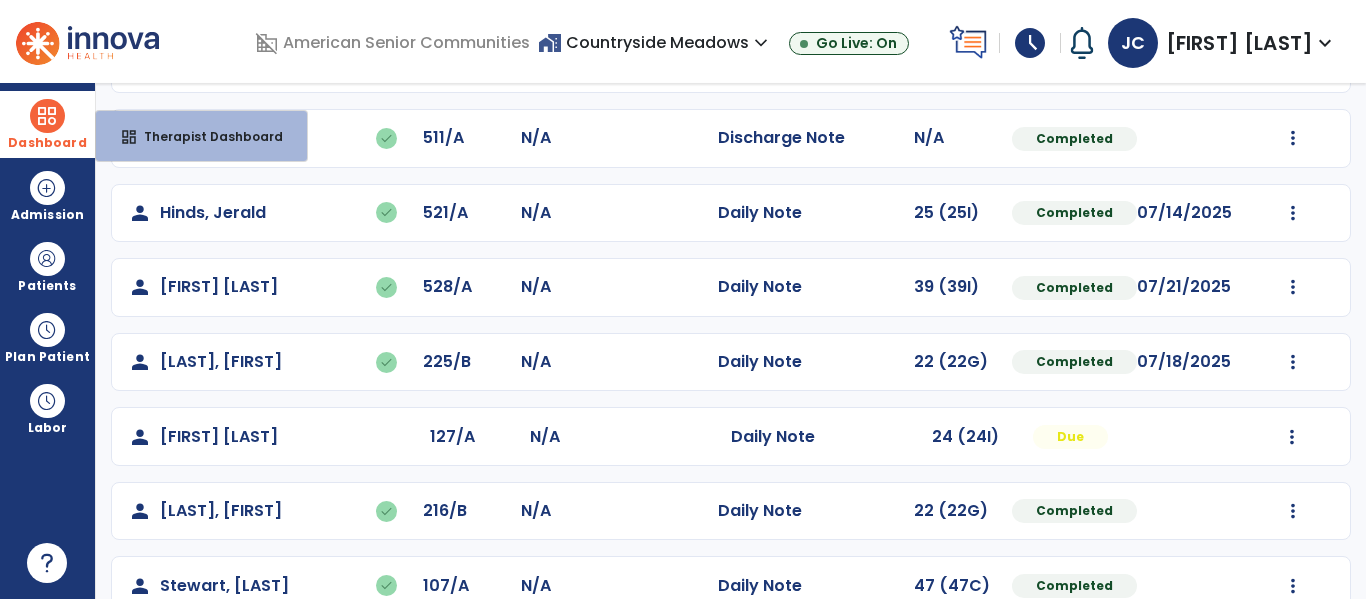click at bounding box center (47, 116) 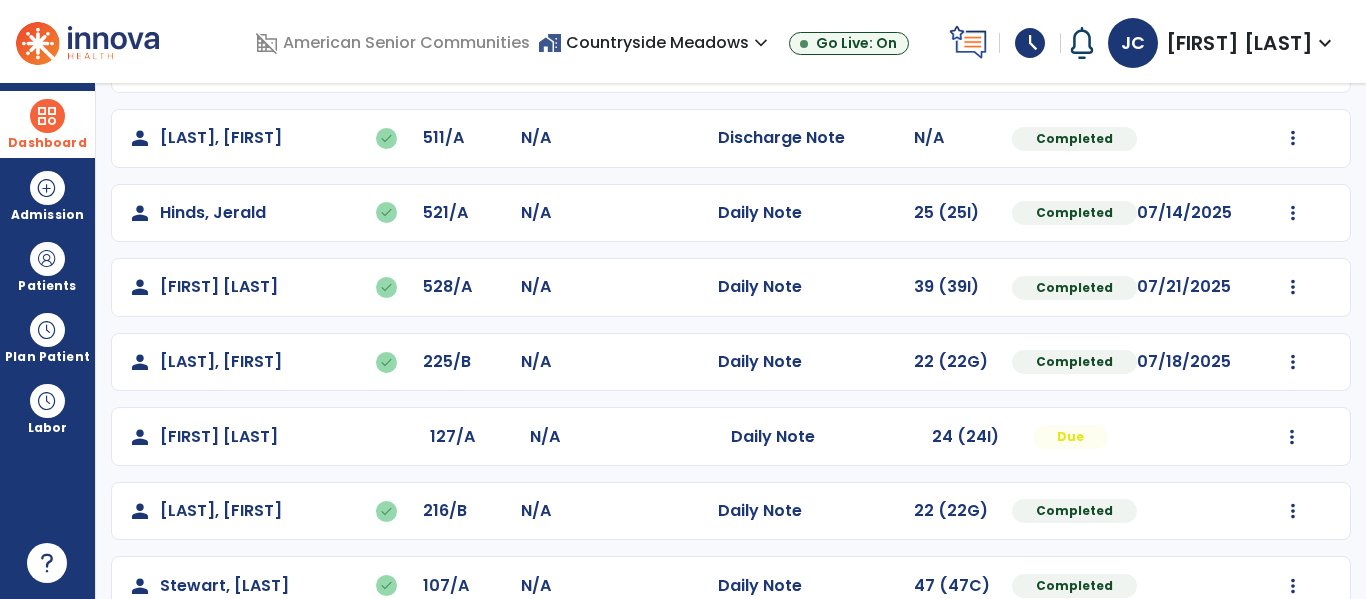 click at bounding box center (47, 116) 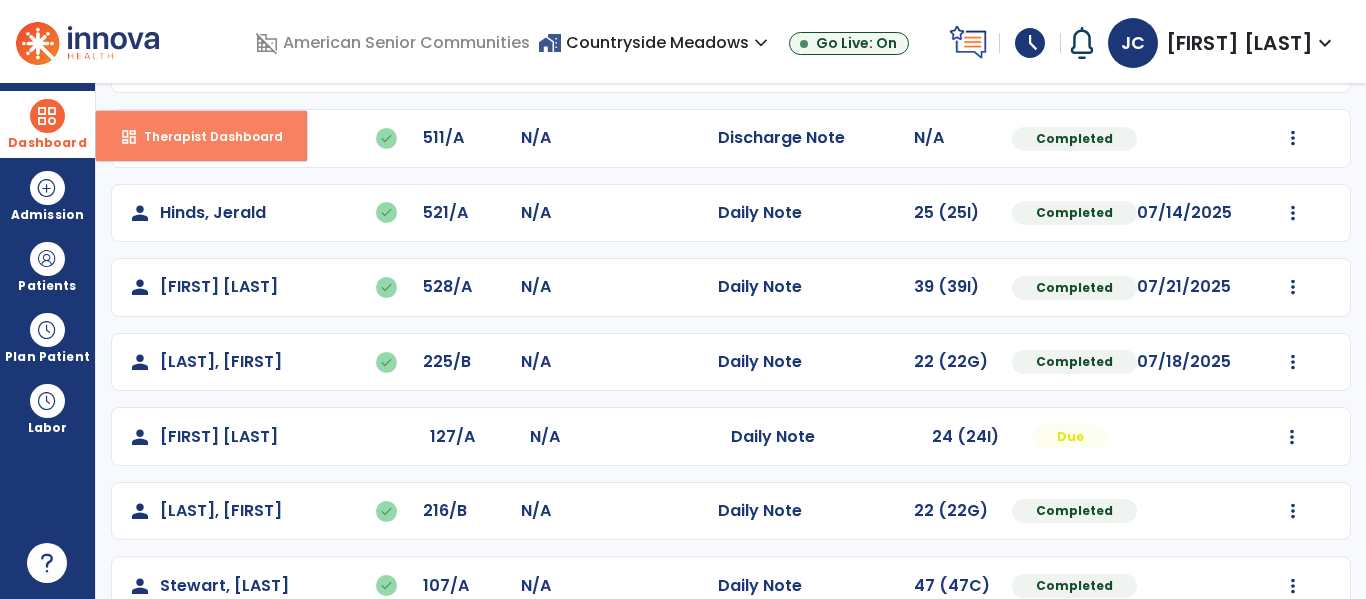 click on "dashboard  Therapist Dashboard" at bounding box center [201, 136] 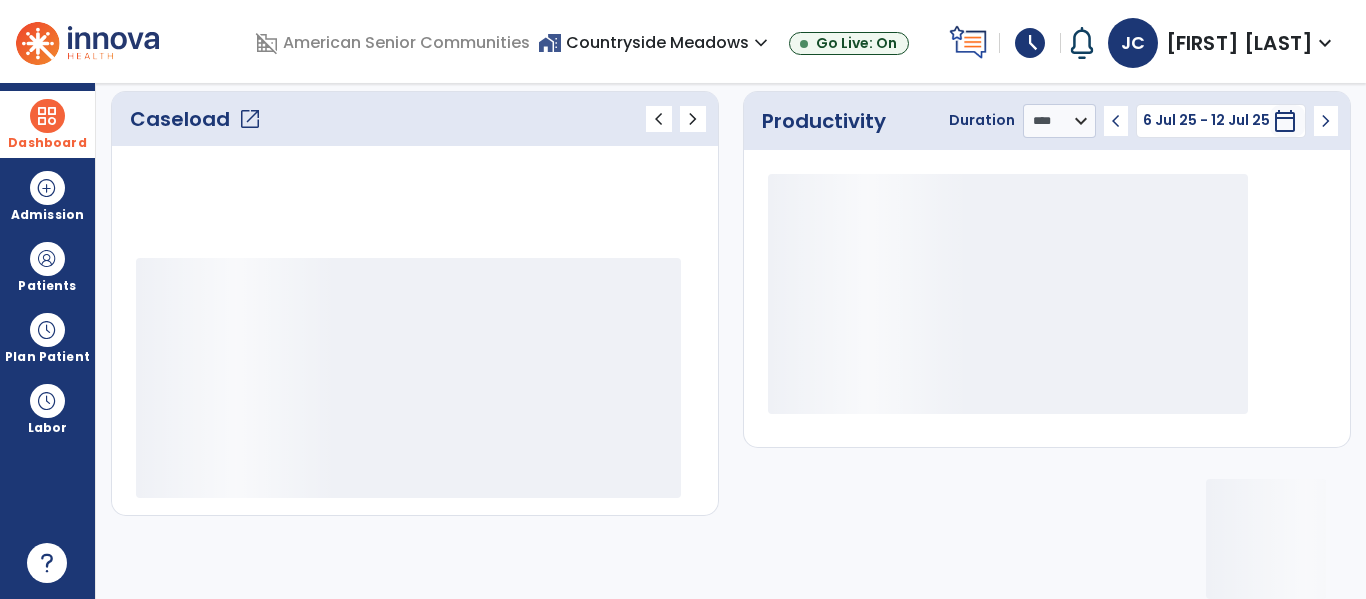 scroll, scrollTop: 278, scrollLeft: 0, axis: vertical 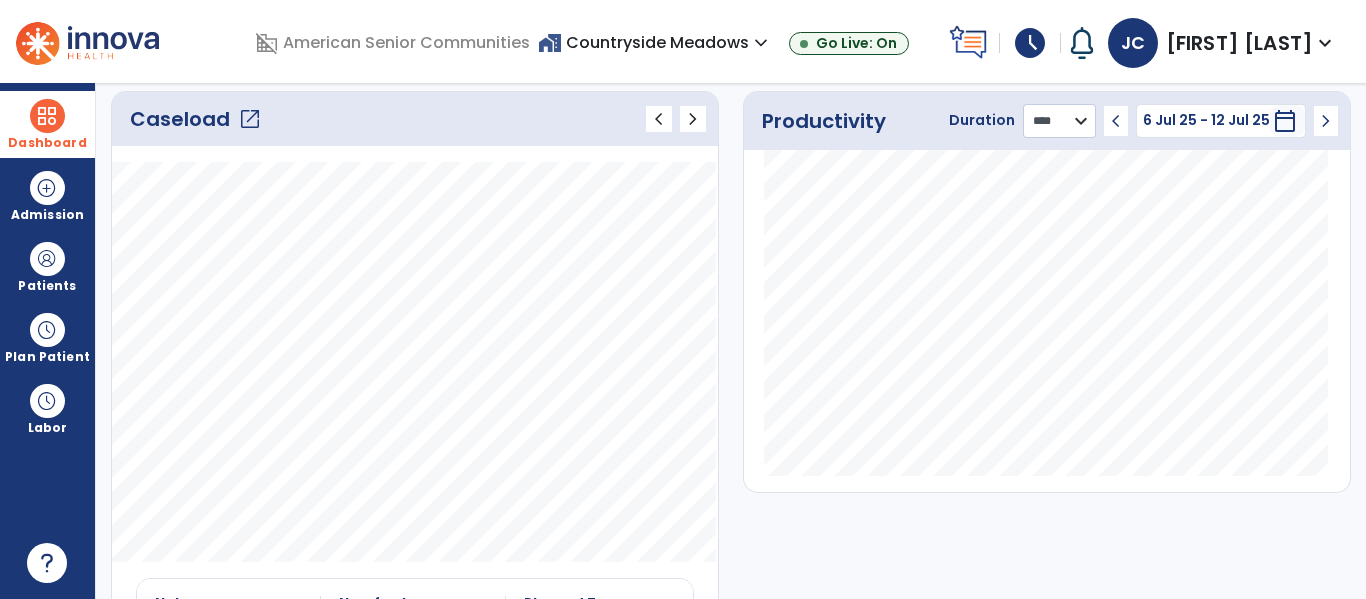 click on "******** **** ***" 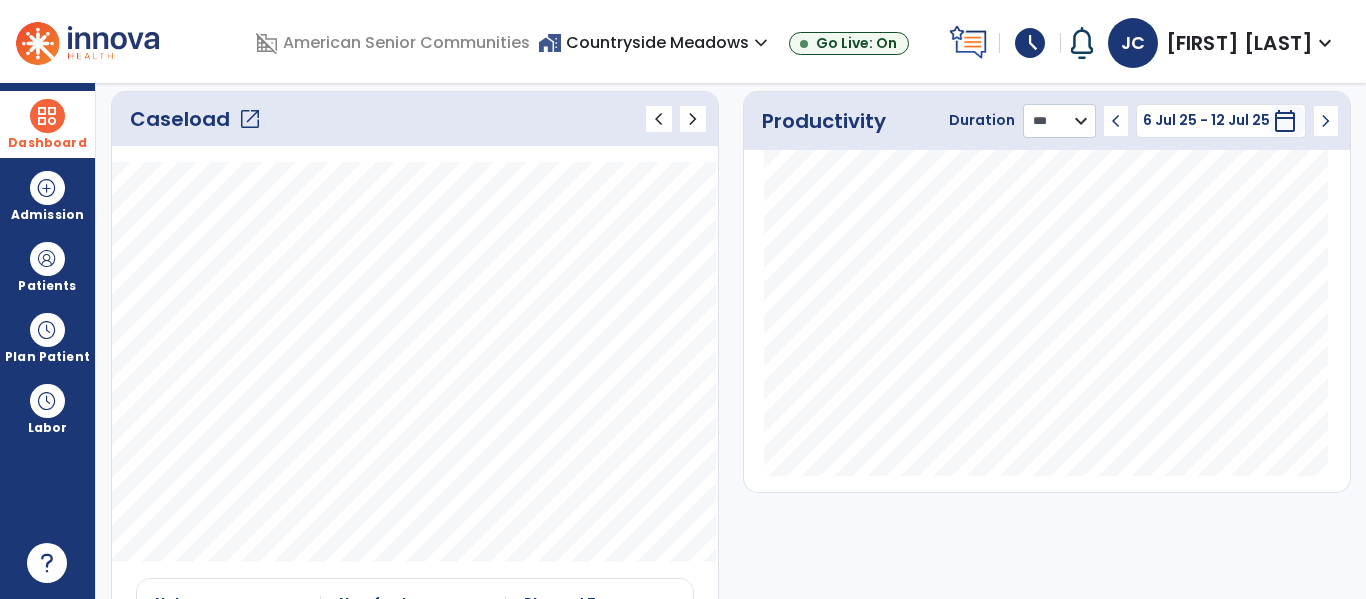 click on "******** **** ***" 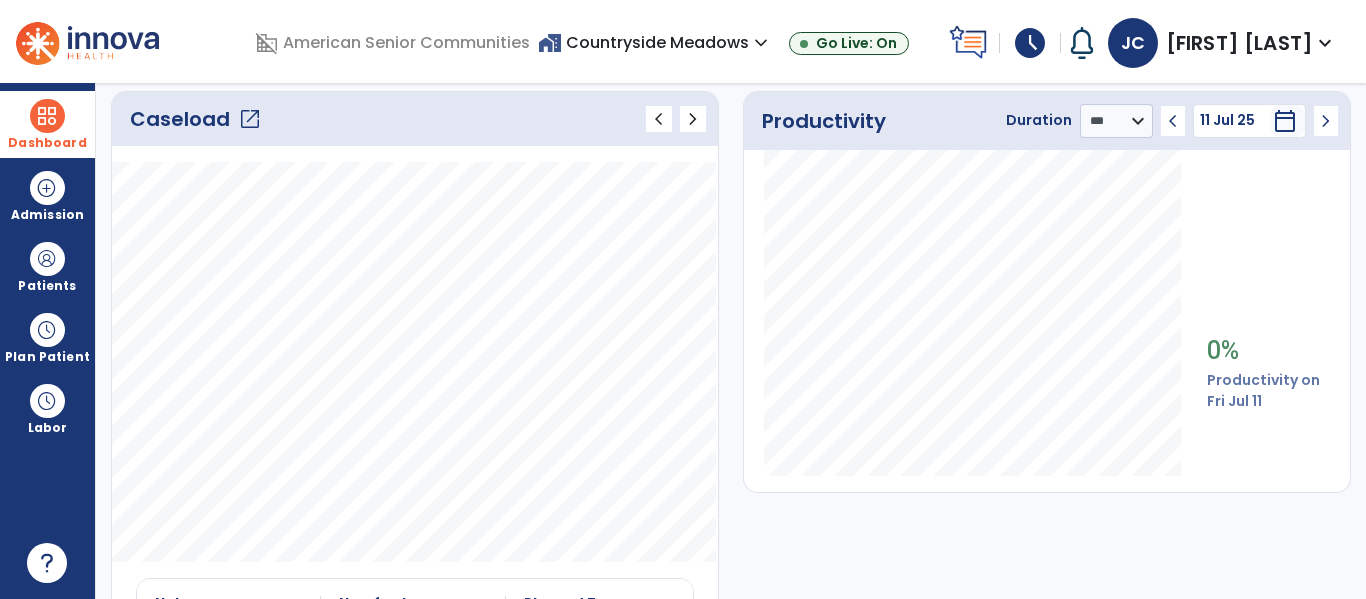 click at bounding box center [47, 116] 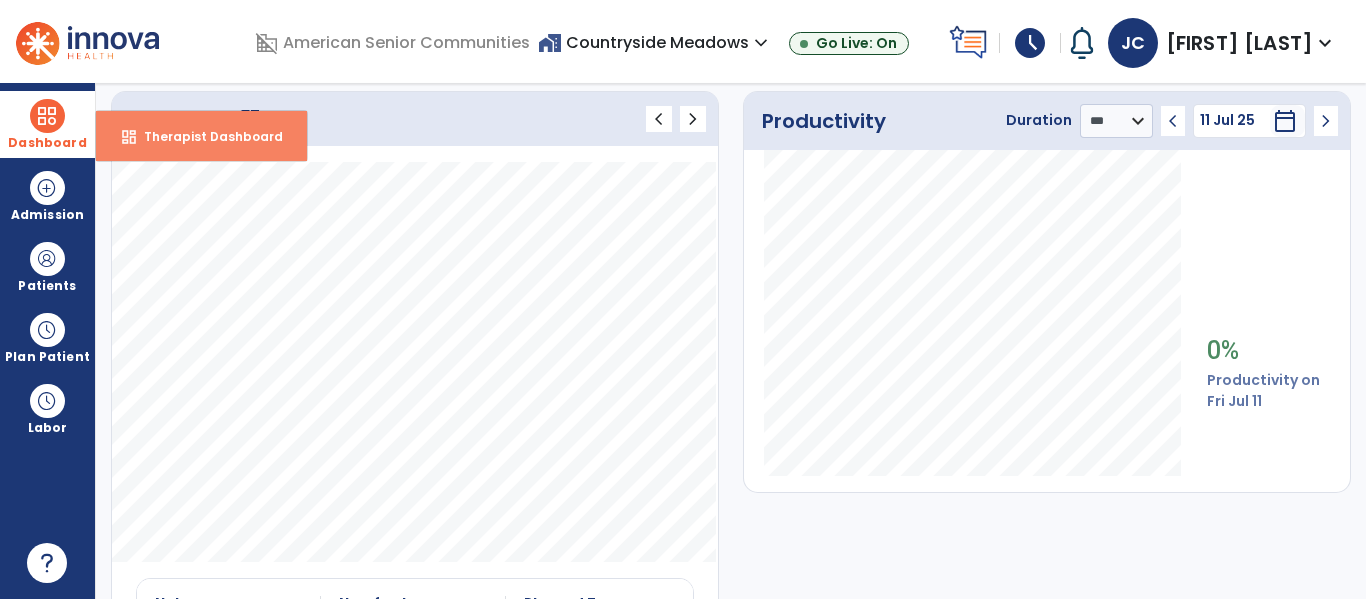 click on "Therapist Dashboard" at bounding box center [205, 136] 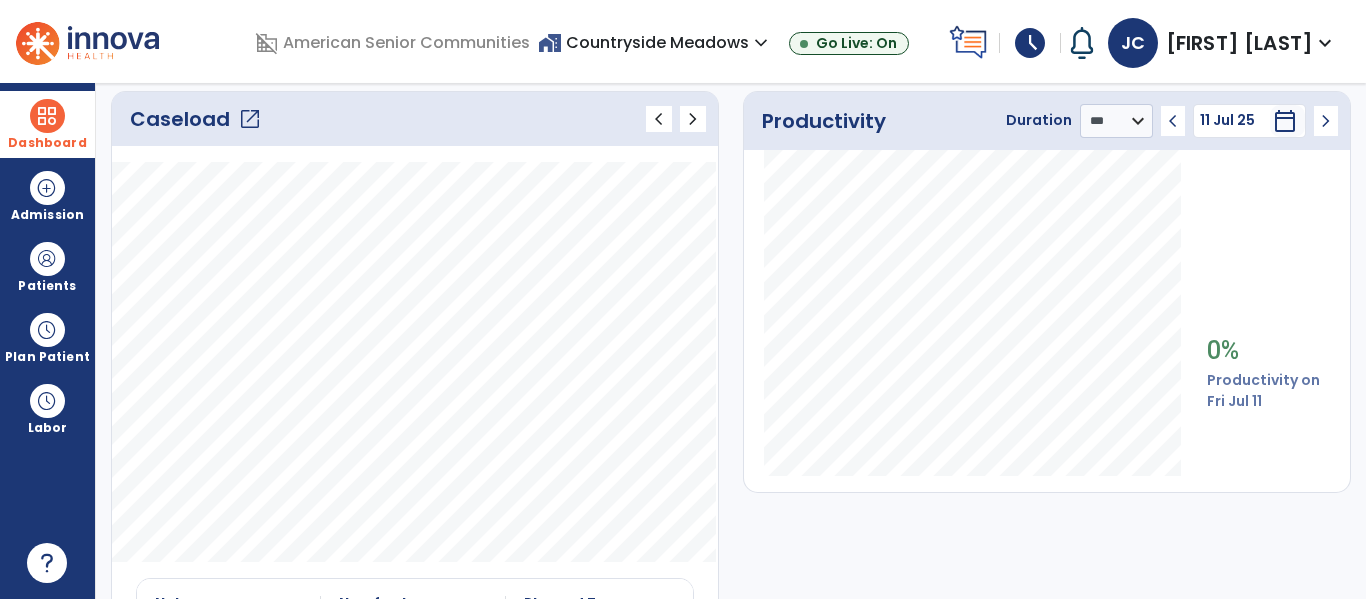 click on "Caseload   open_in_new" 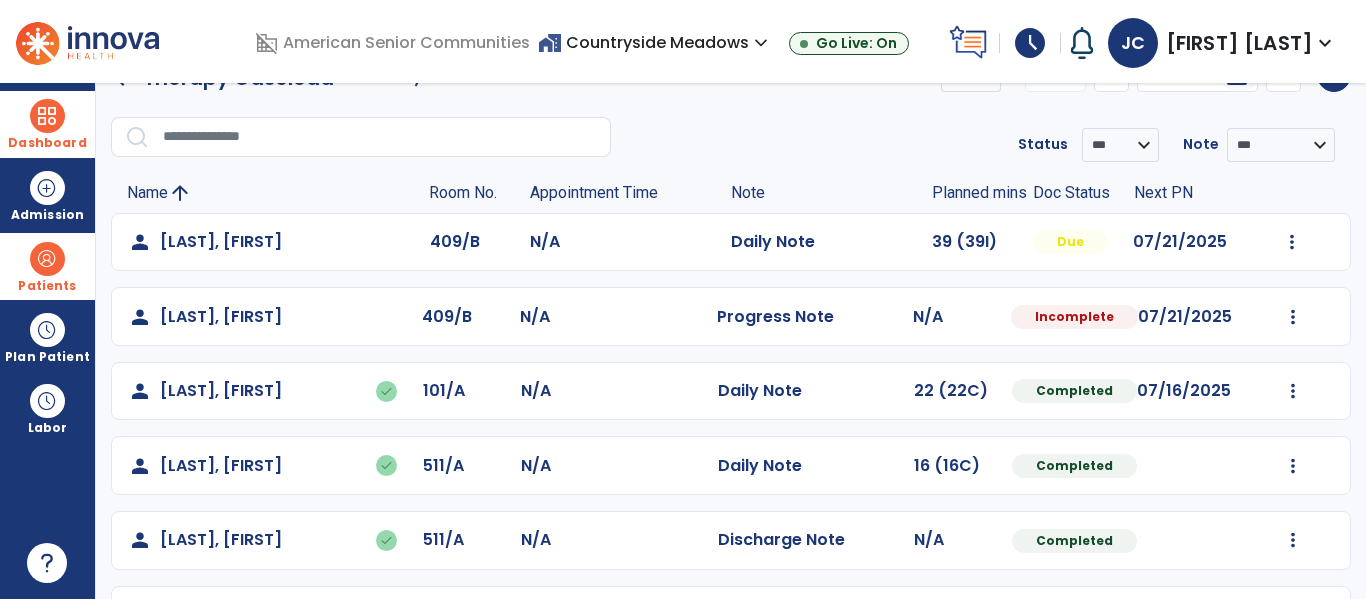 scroll, scrollTop: 0, scrollLeft: 0, axis: both 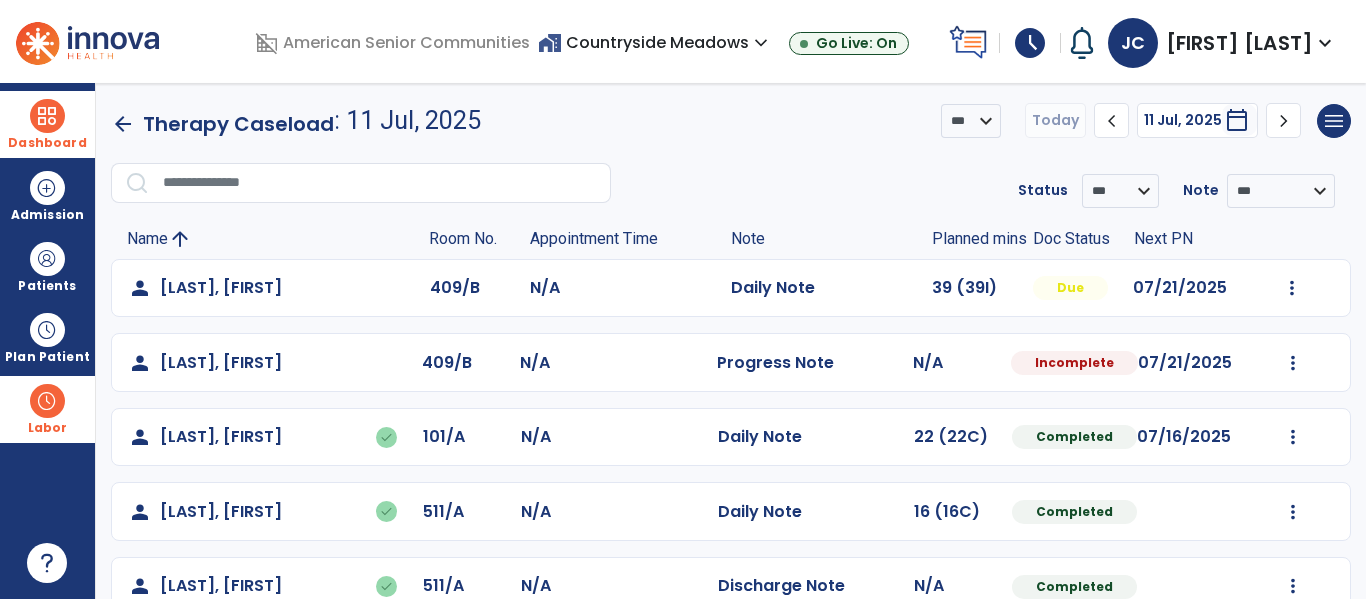 click at bounding box center [47, 401] 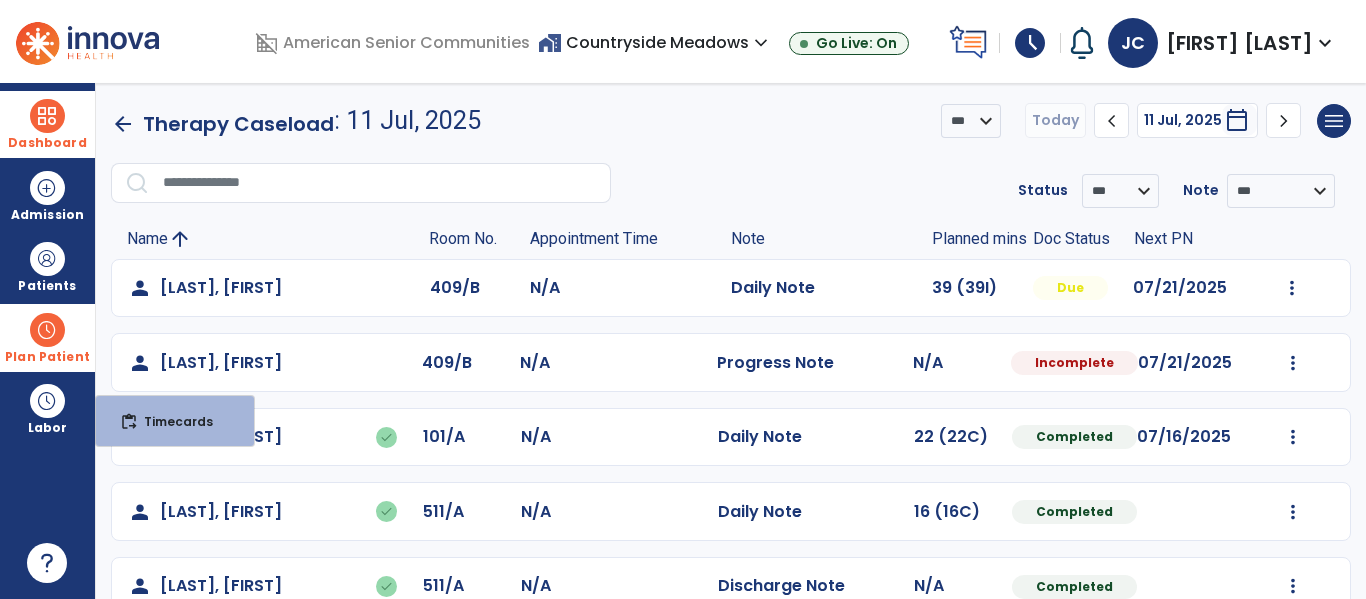 click on "Plan Patient" at bounding box center [47, 266] 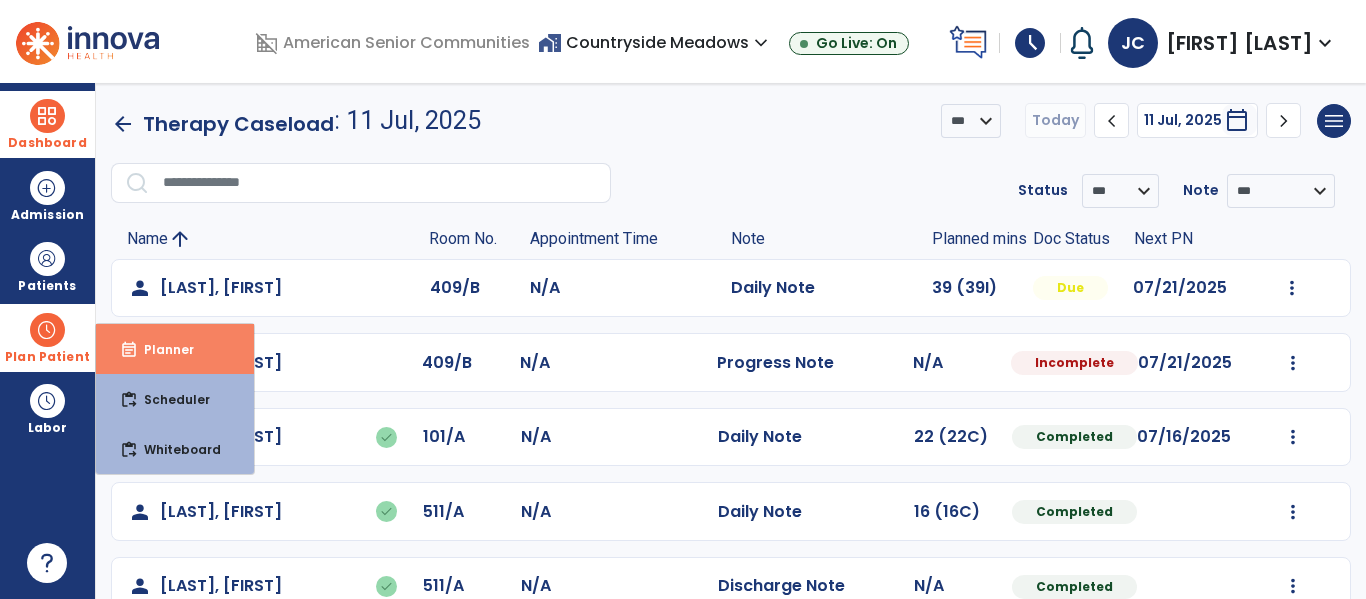 click on "Planner" at bounding box center (161, 349) 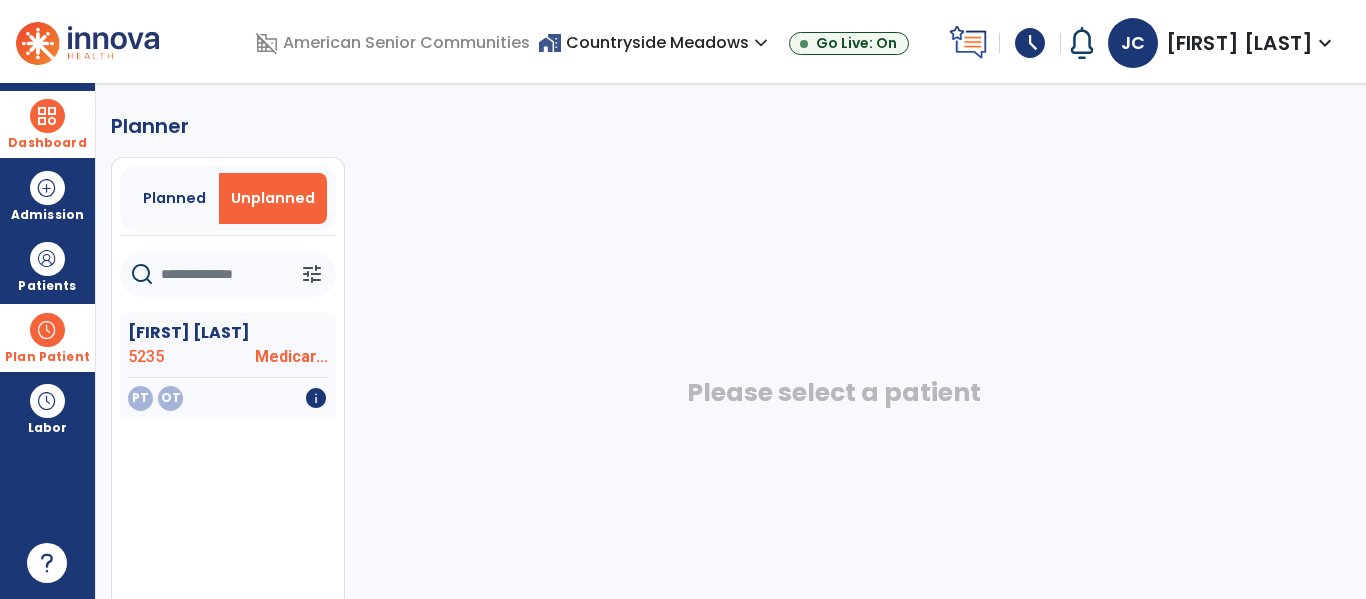 click at bounding box center (47, 330) 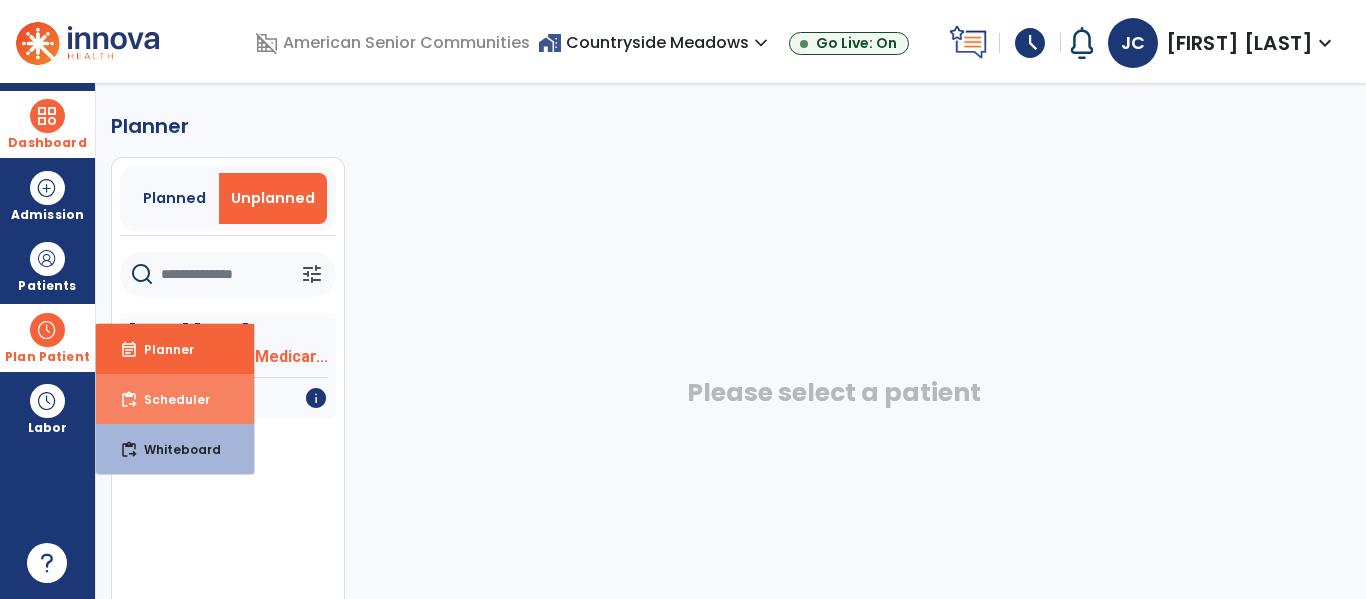 click on "content_paste_go  Scheduler" at bounding box center (175, 399) 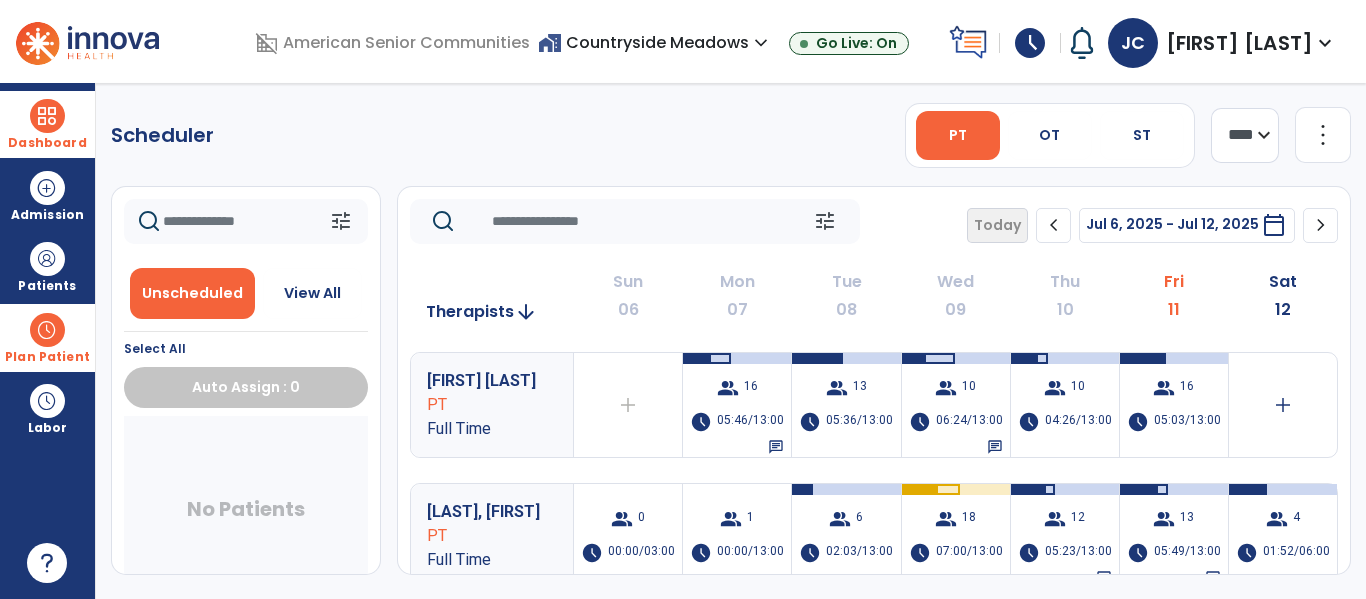 scroll, scrollTop: 27, scrollLeft: 0, axis: vertical 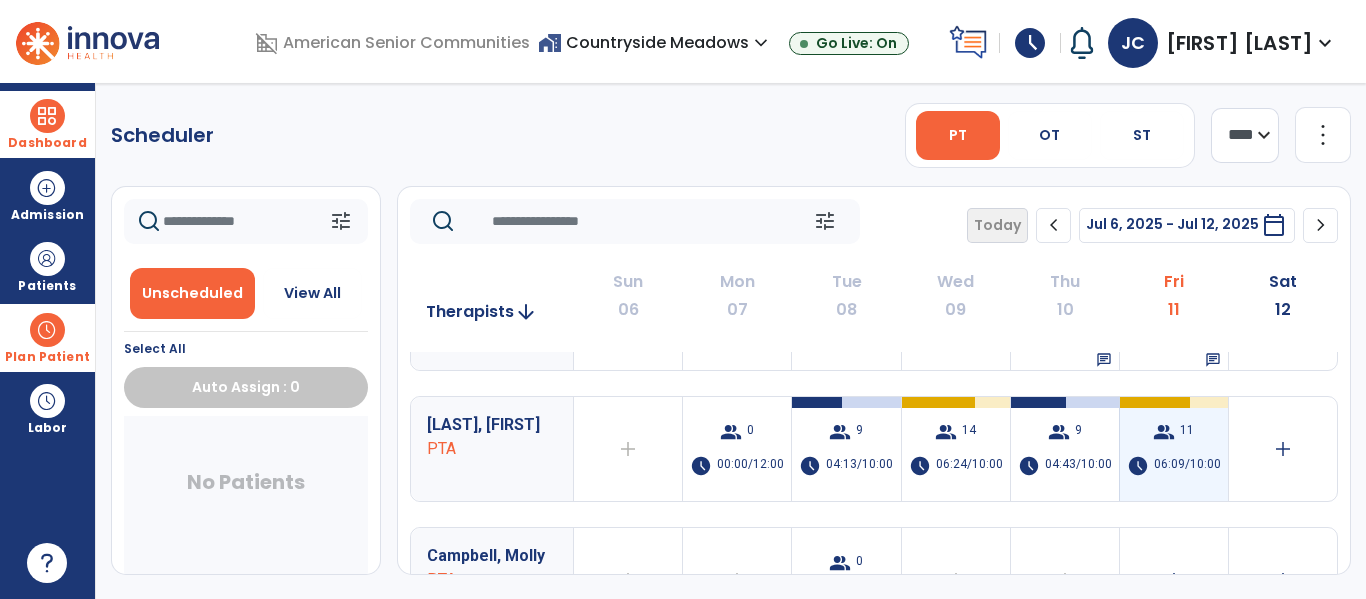 click on "group  11  schedule  06:09/10:00" at bounding box center (1174, 449) 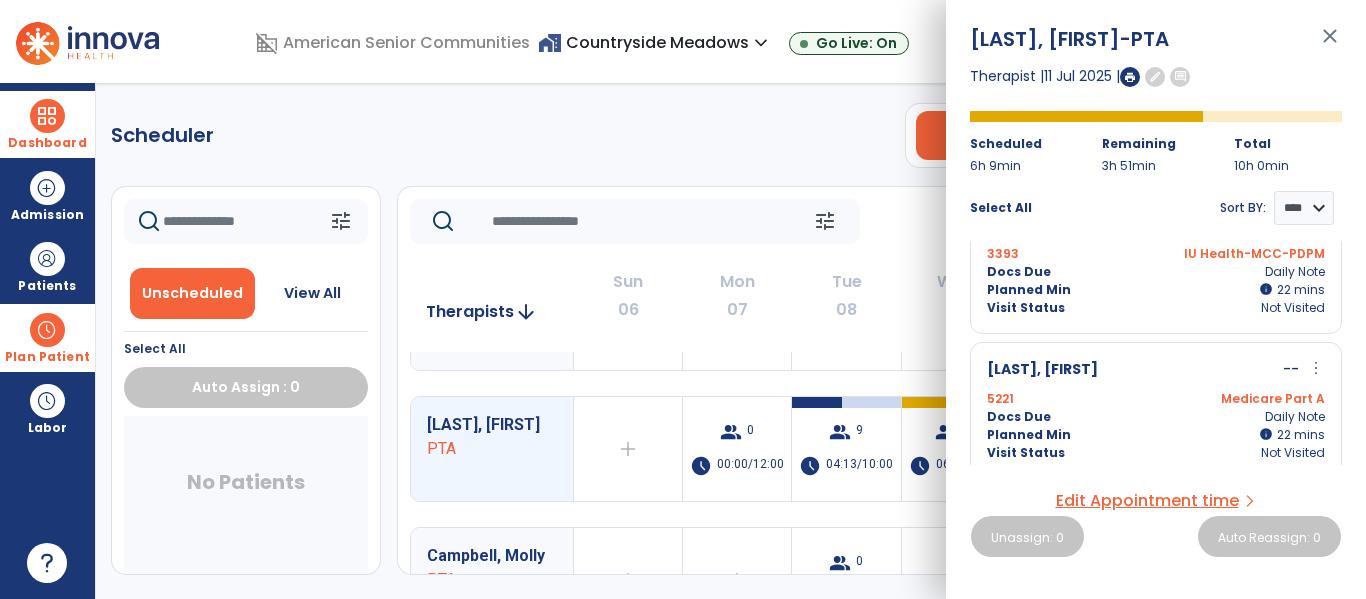 scroll, scrollTop: 1372, scrollLeft: 0, axis: vertical 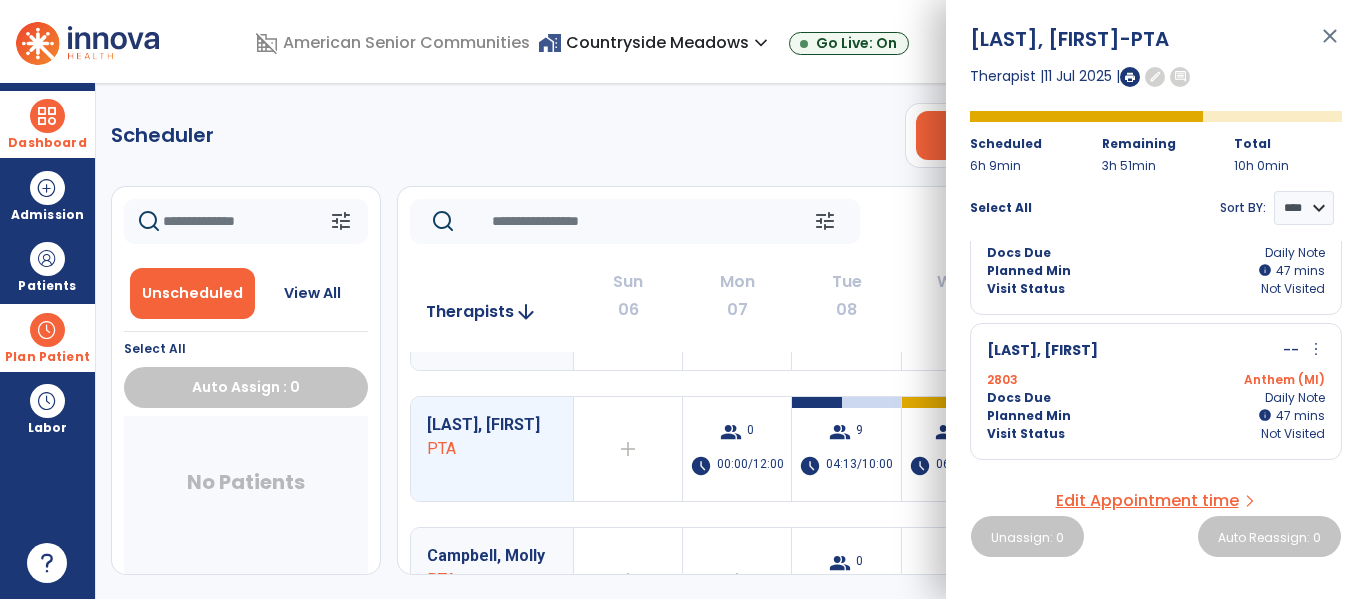 click on "close" at bounding box center (1330, 45) 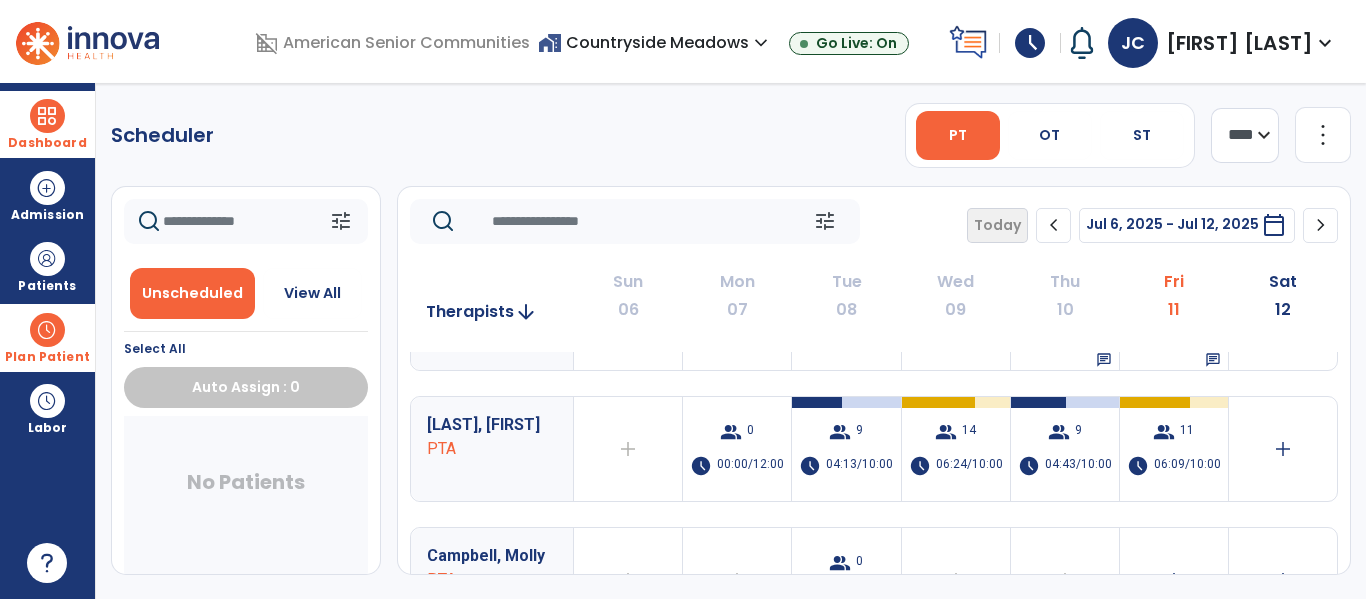 click at bounding box center (47, 116) 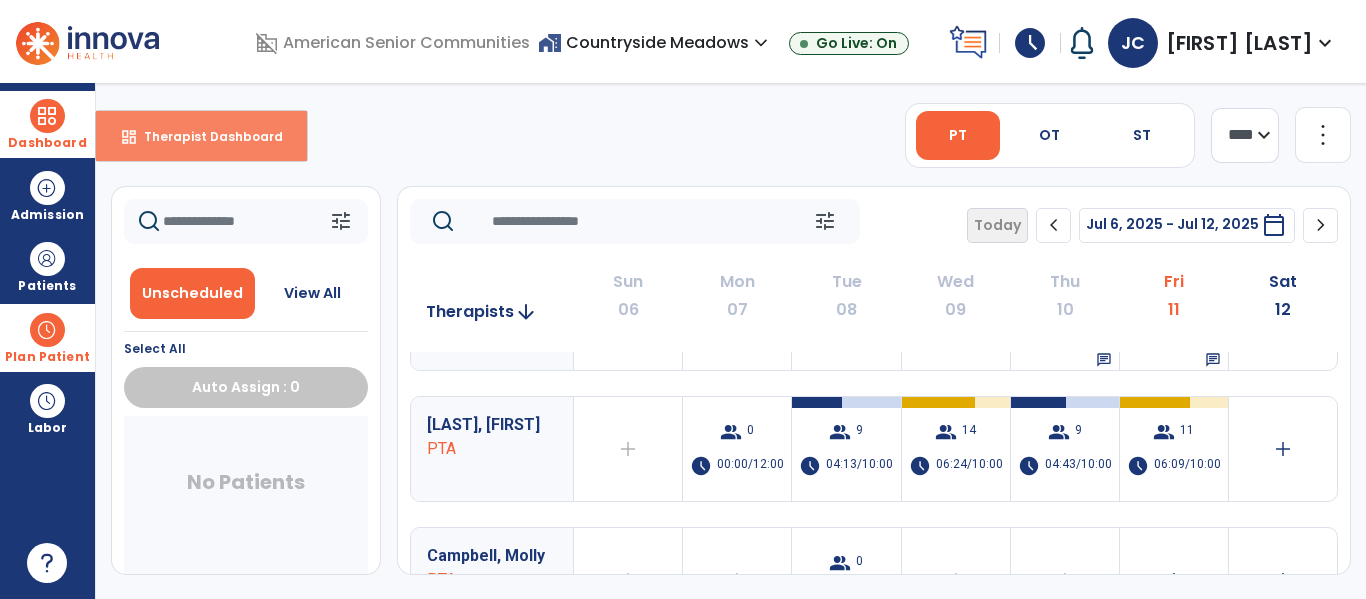 click on "Therapist Dashboard" at bounding box center (205, 136) 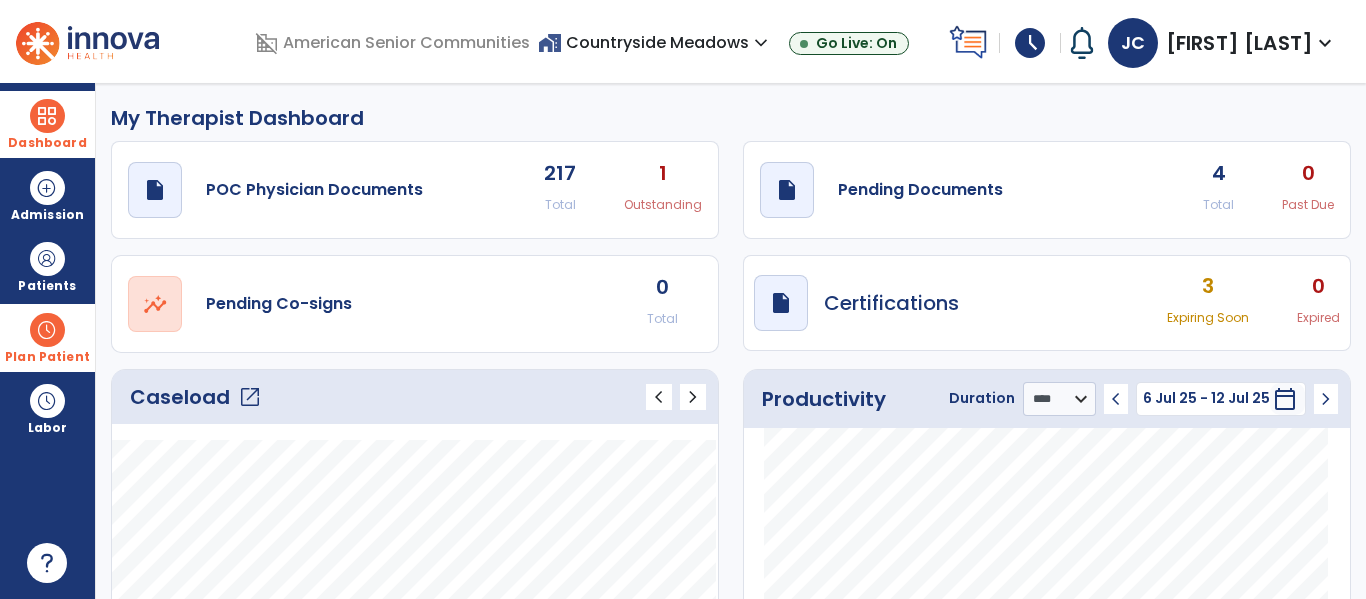 click on "draft   open_in_new  Pending Documents 4 Total 0 Past Due" 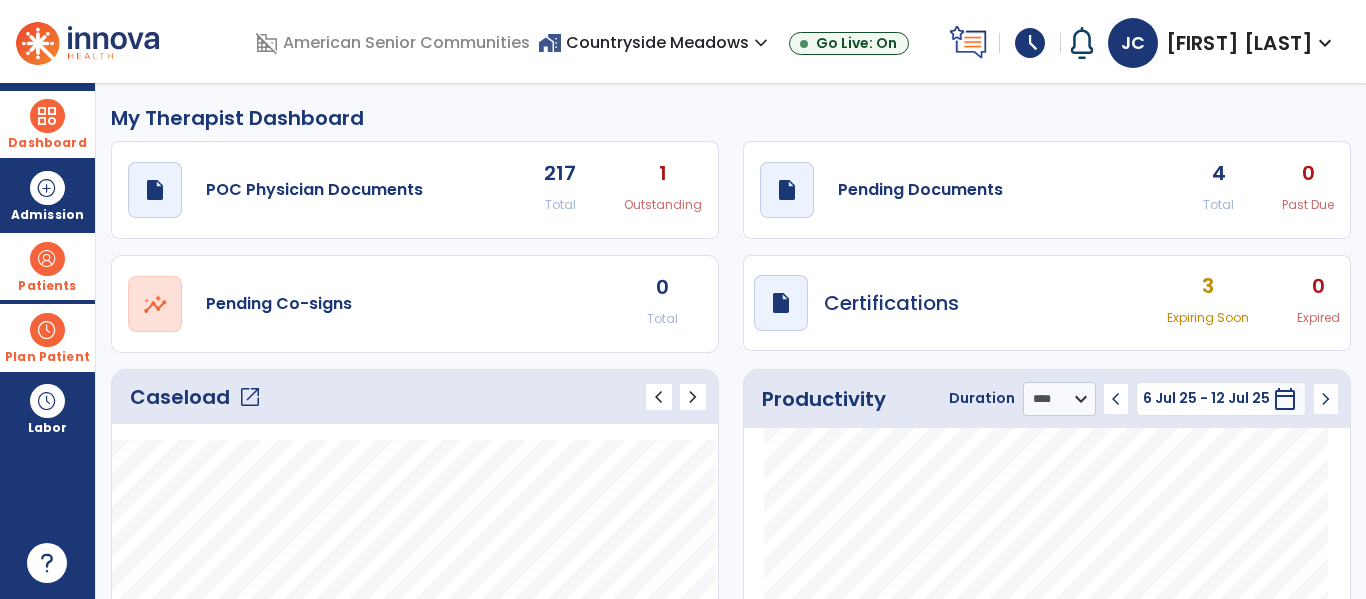 click on "Patients" at bounding box center [47, 266] 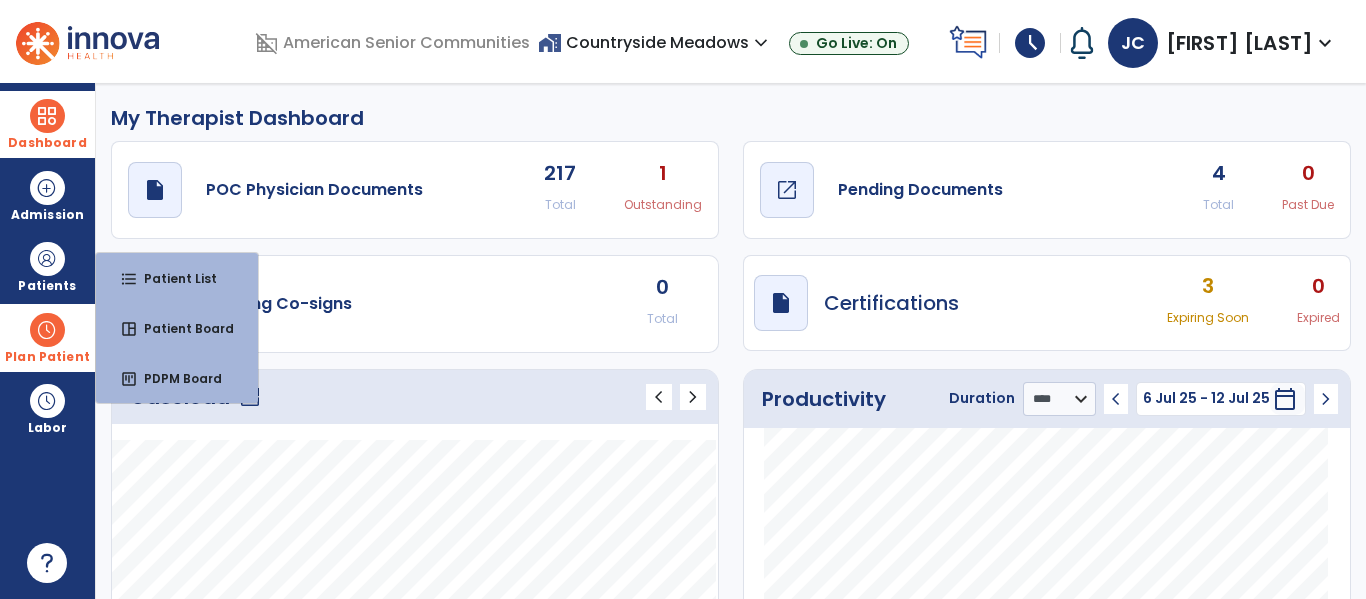 click on "Pending Documents" 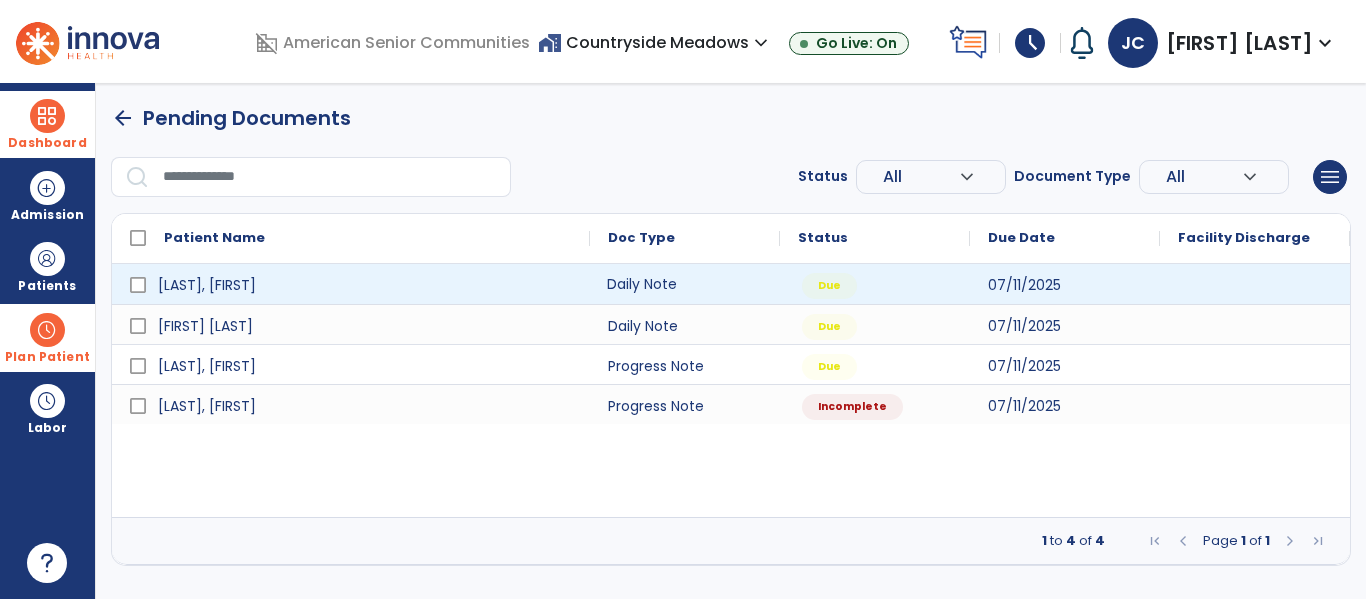 click on "Daily Note" at bounding box center (685, 284) 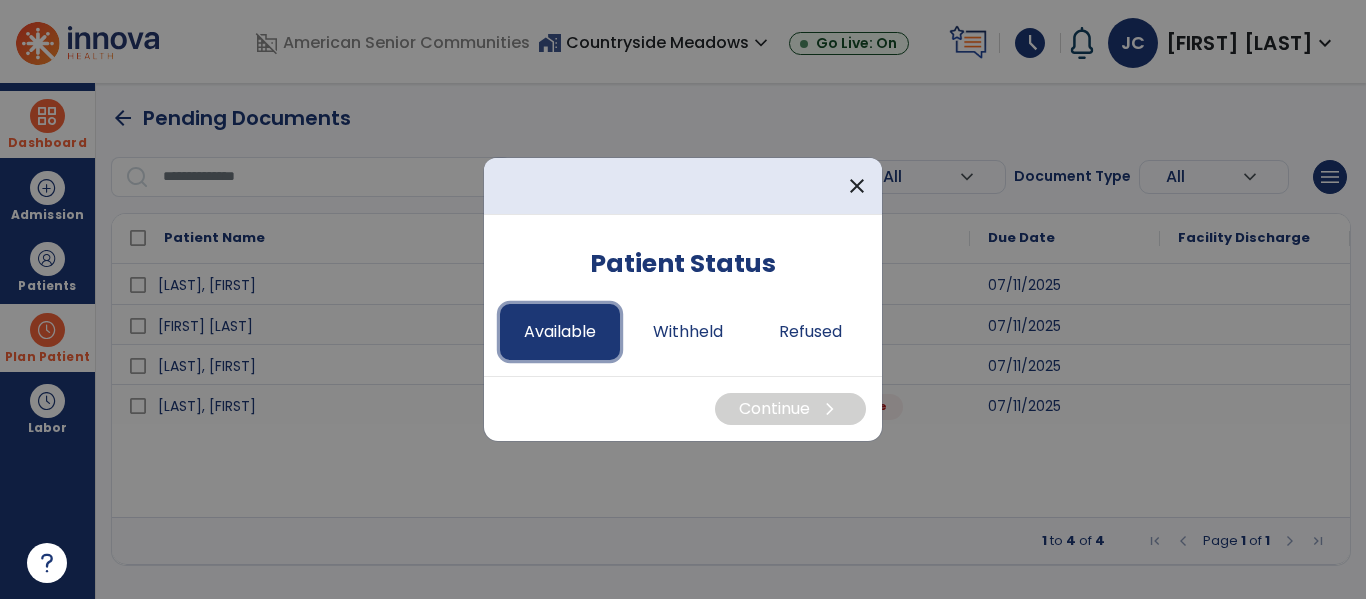 click on "Available" at bounding box center [560, 332] 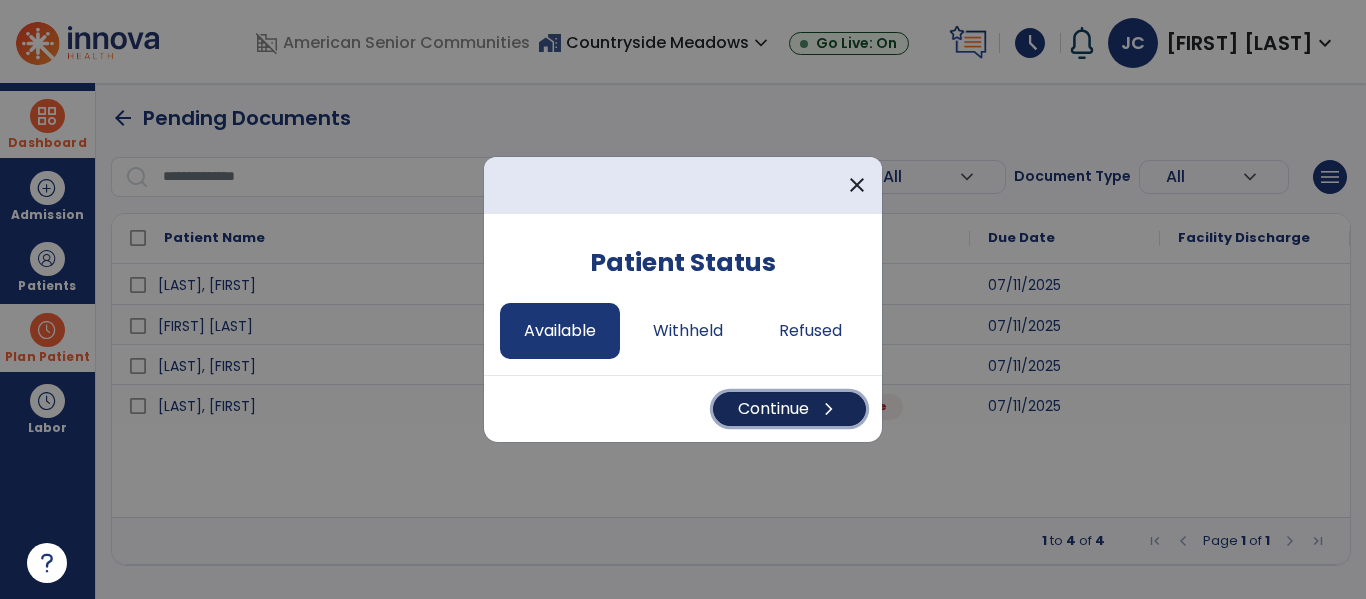 click on "Continue   chevron_right" at bounding box center [789, 409] 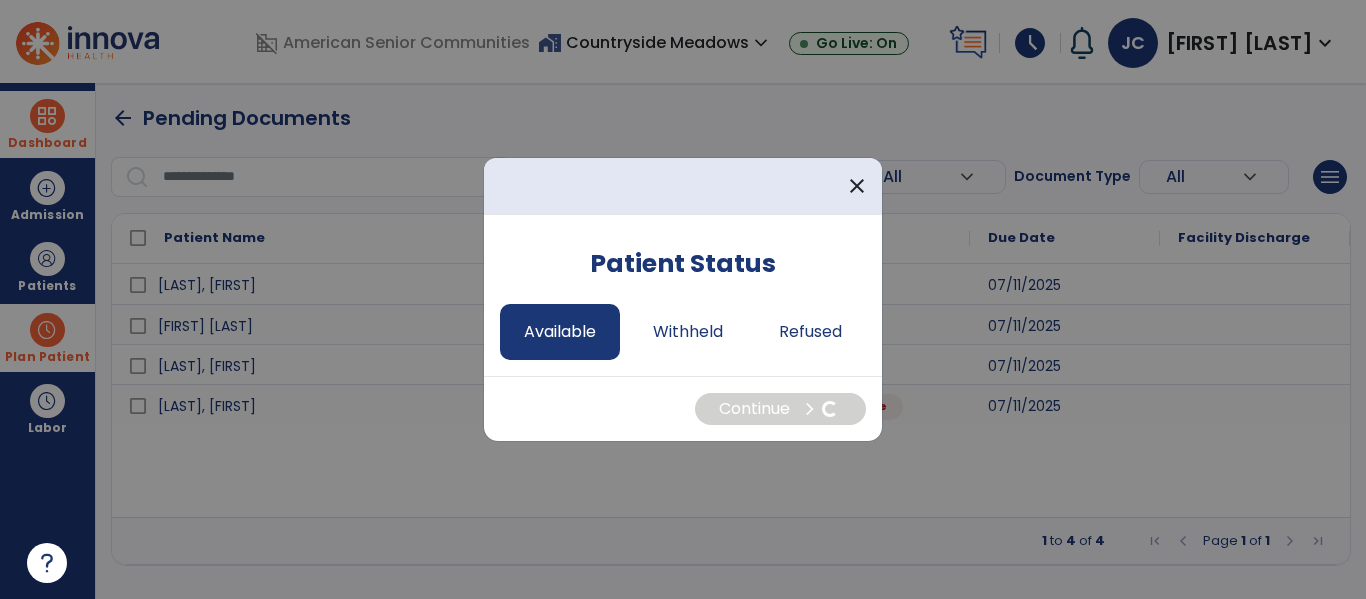 select on "*" 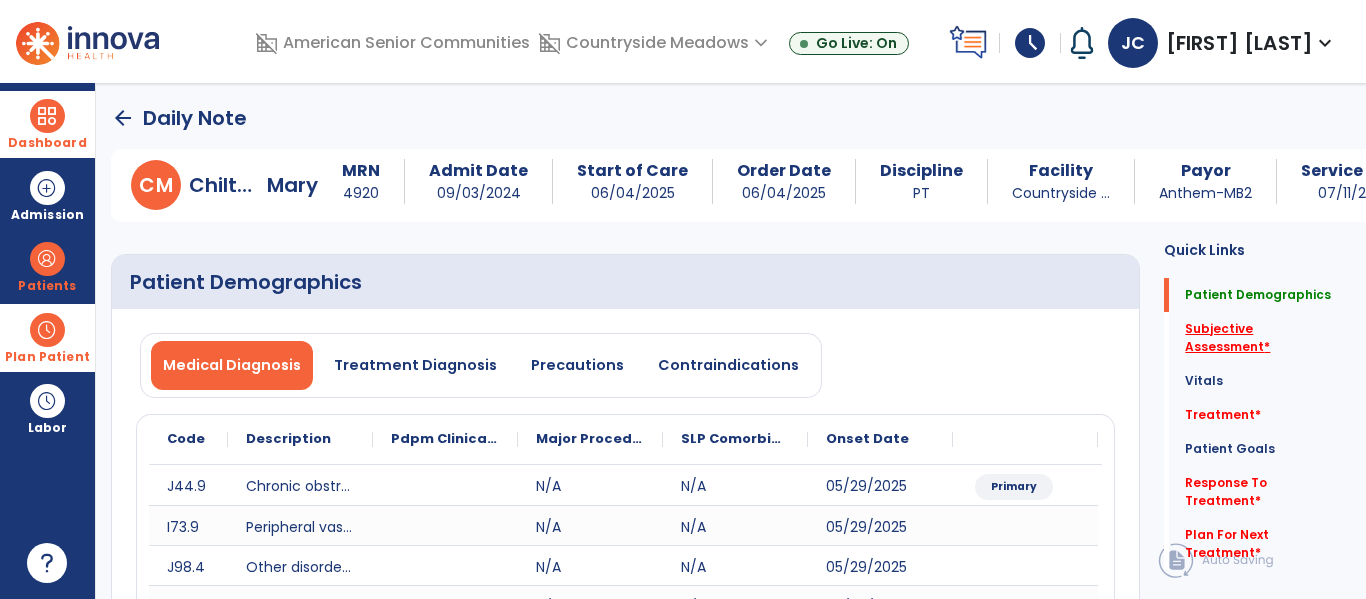 click on "Subjective Assessment   *" 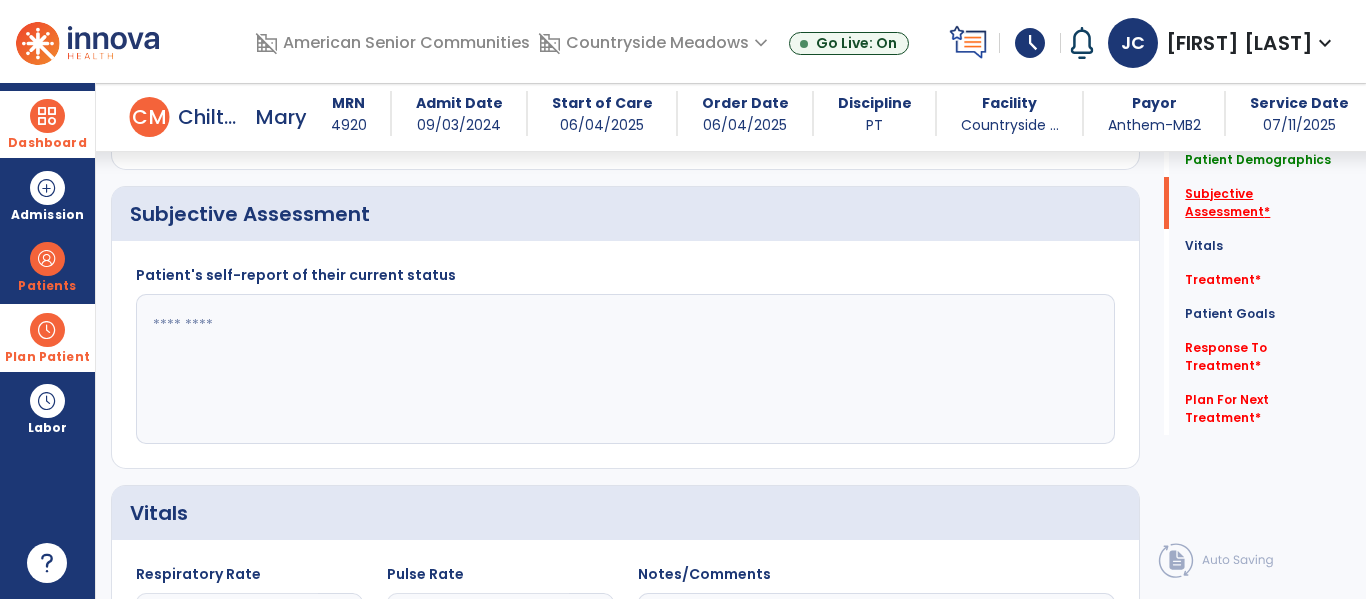 scroll, scrollTop: 507, scrollLeft: 0, axis: vertical 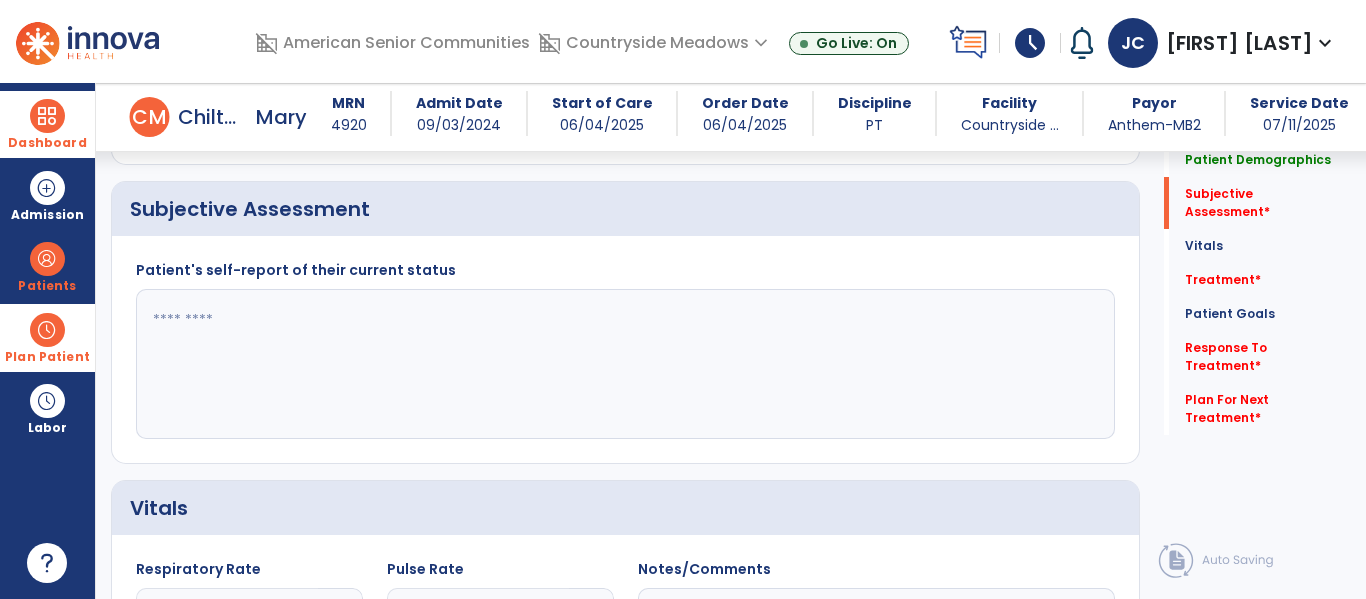 click 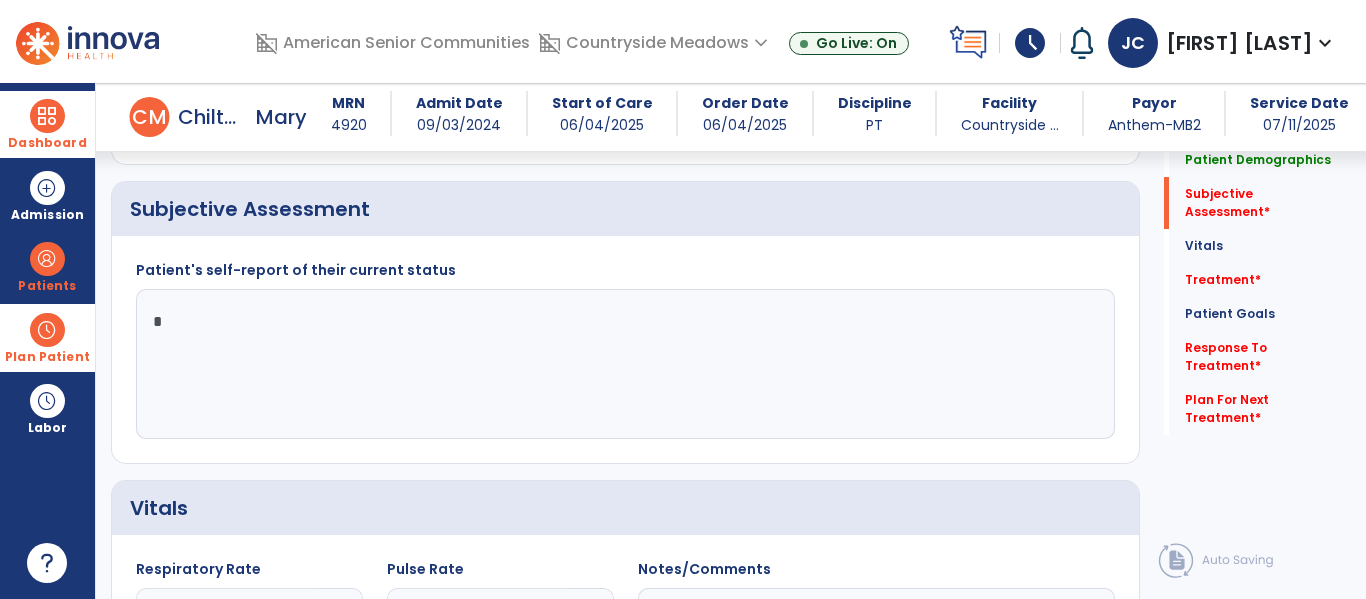 type on "**" 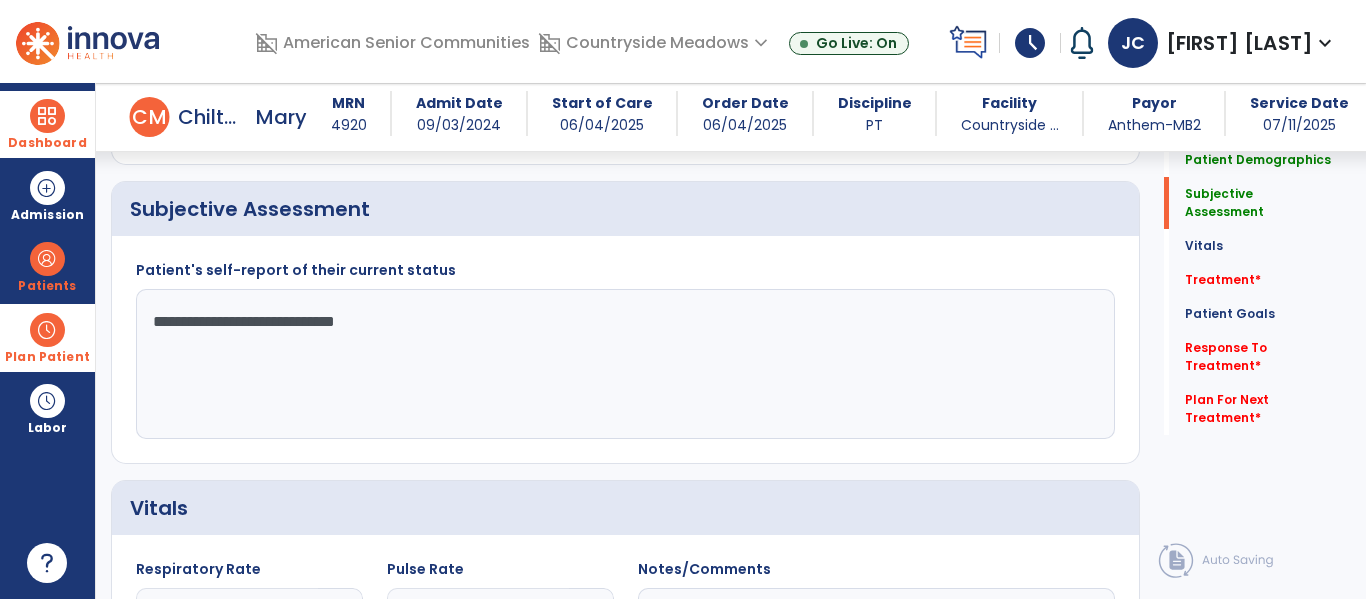 click on "**********" 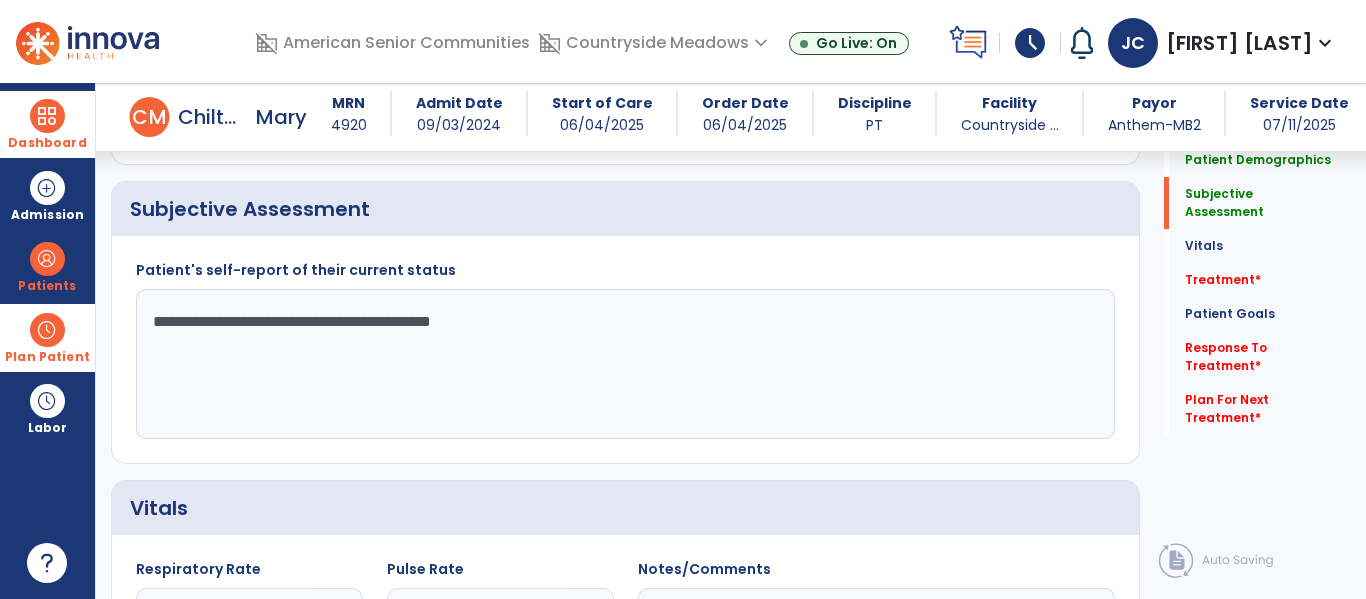 click on "**********" 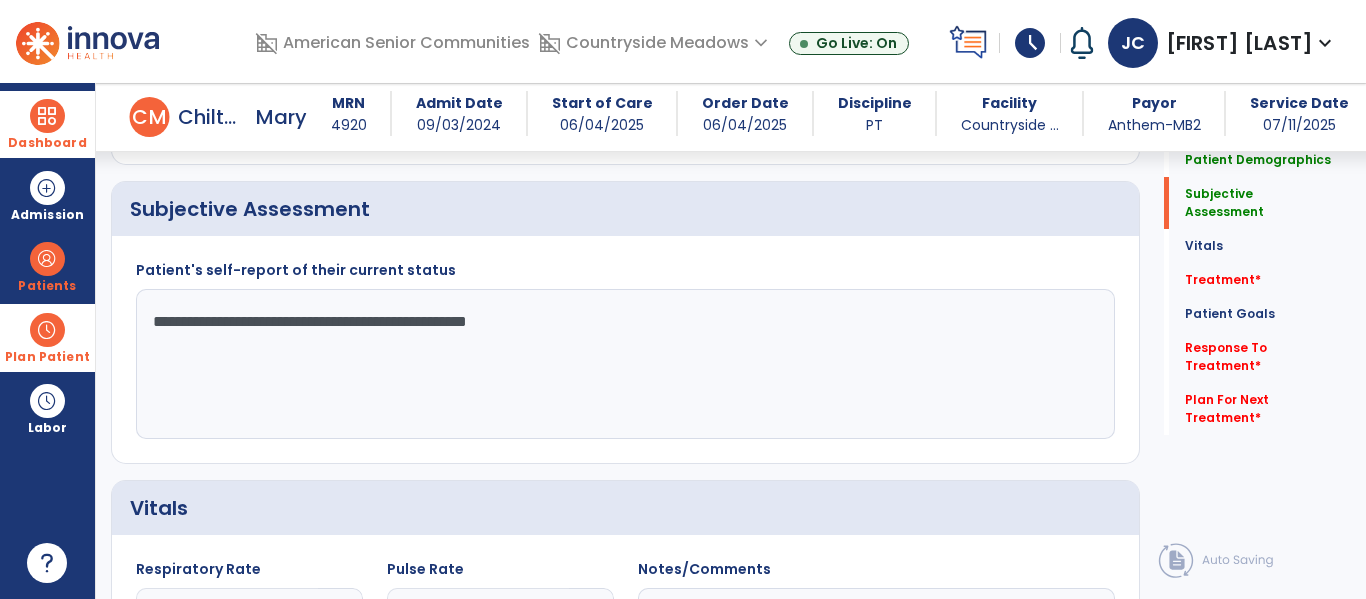 click on "**********" 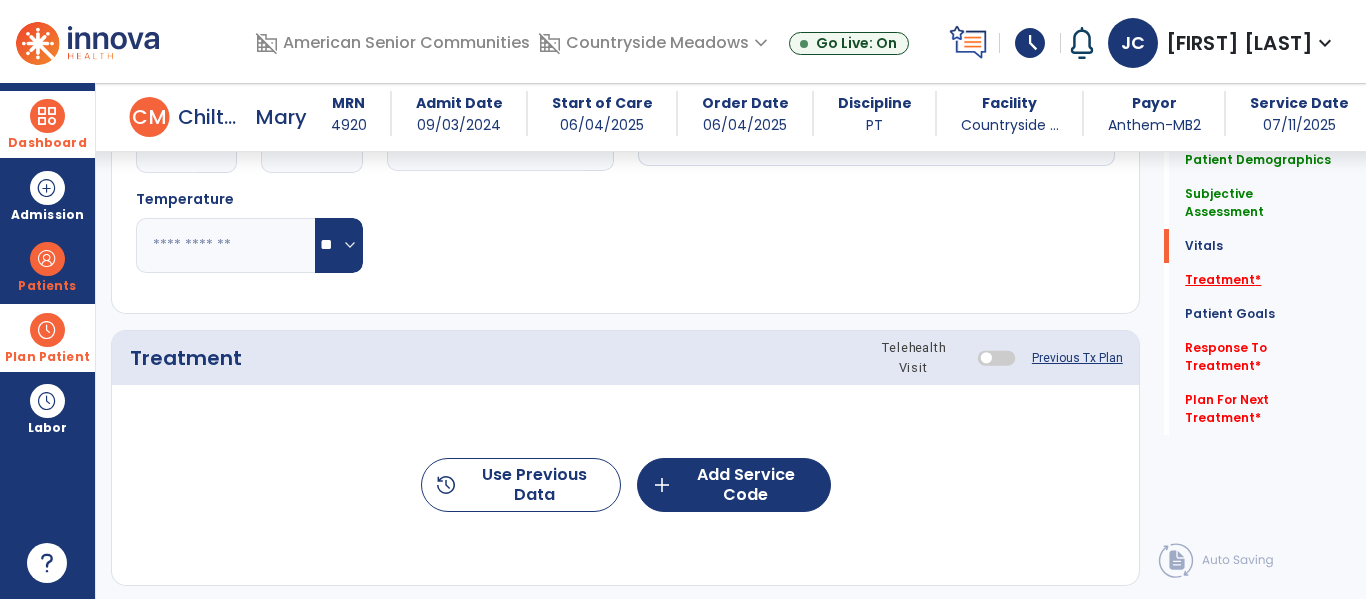 type on "**********" 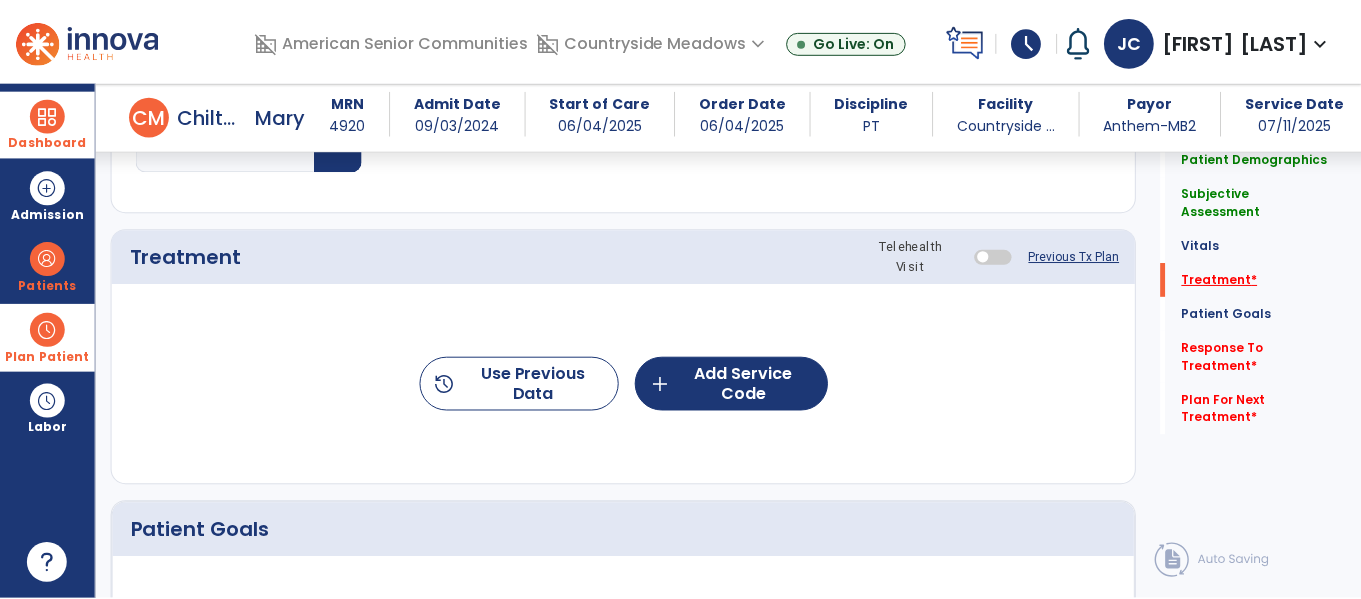 scroll, scrollTop: 1196, scrollLeft: 0, axis: vertical 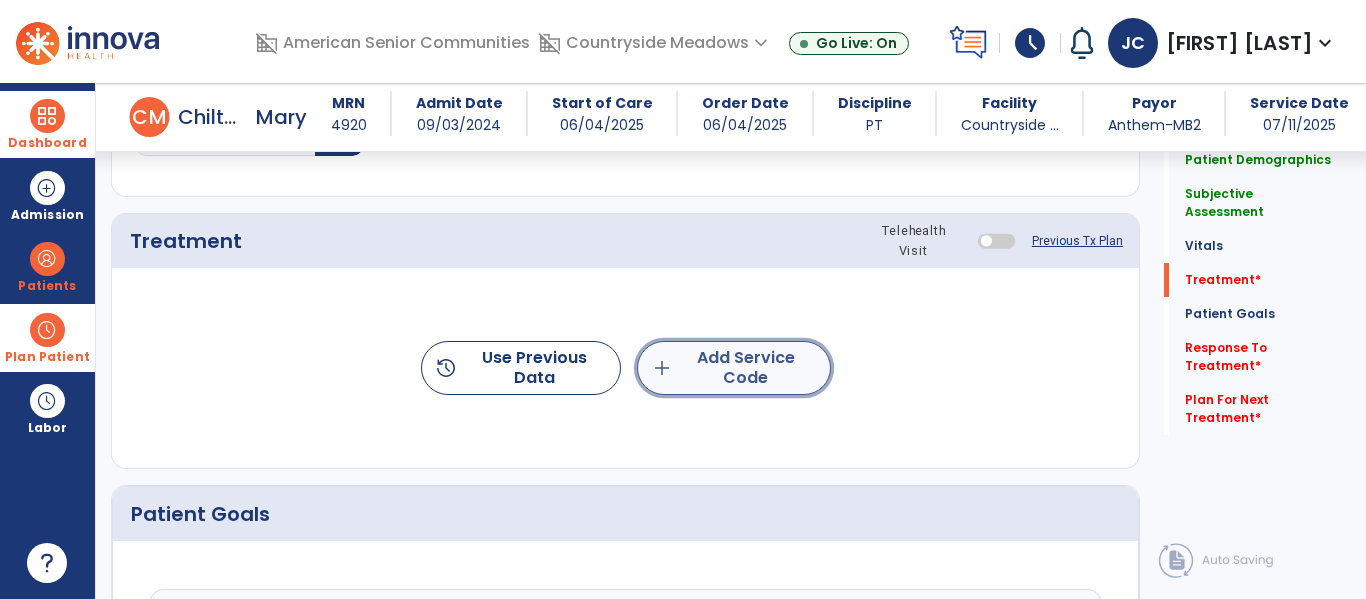 click on "add  Add Service Code" 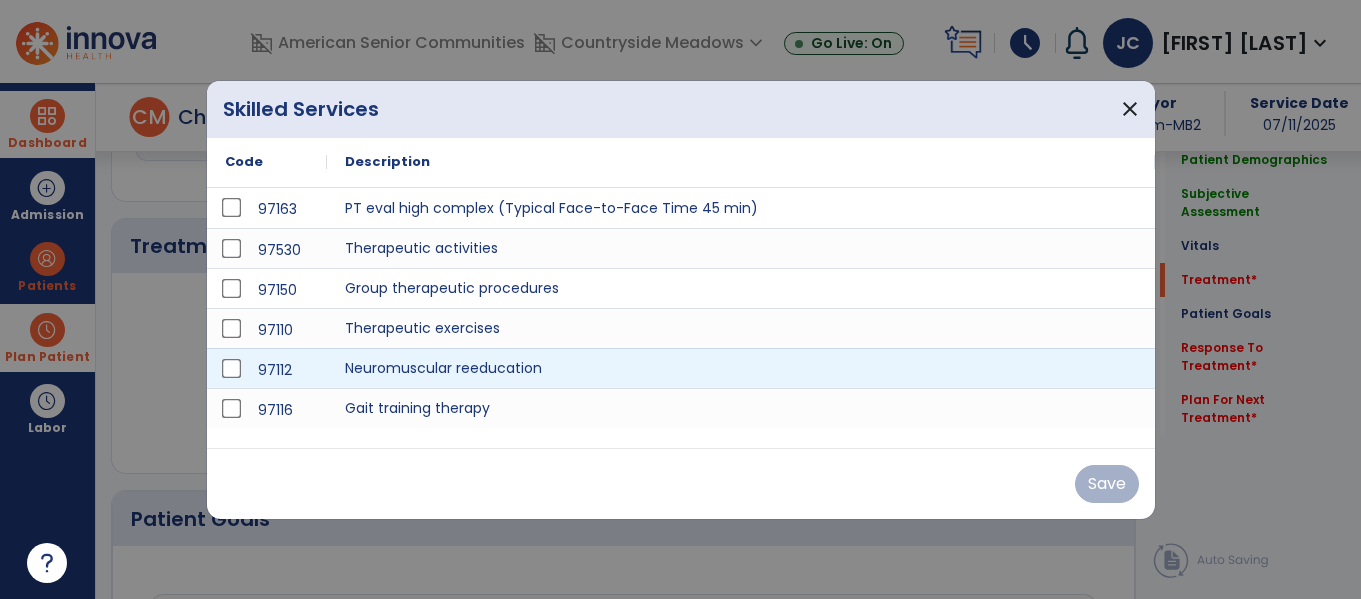 scroll, scrollTop: 1196, scrollLeft: 0, axis: vertical 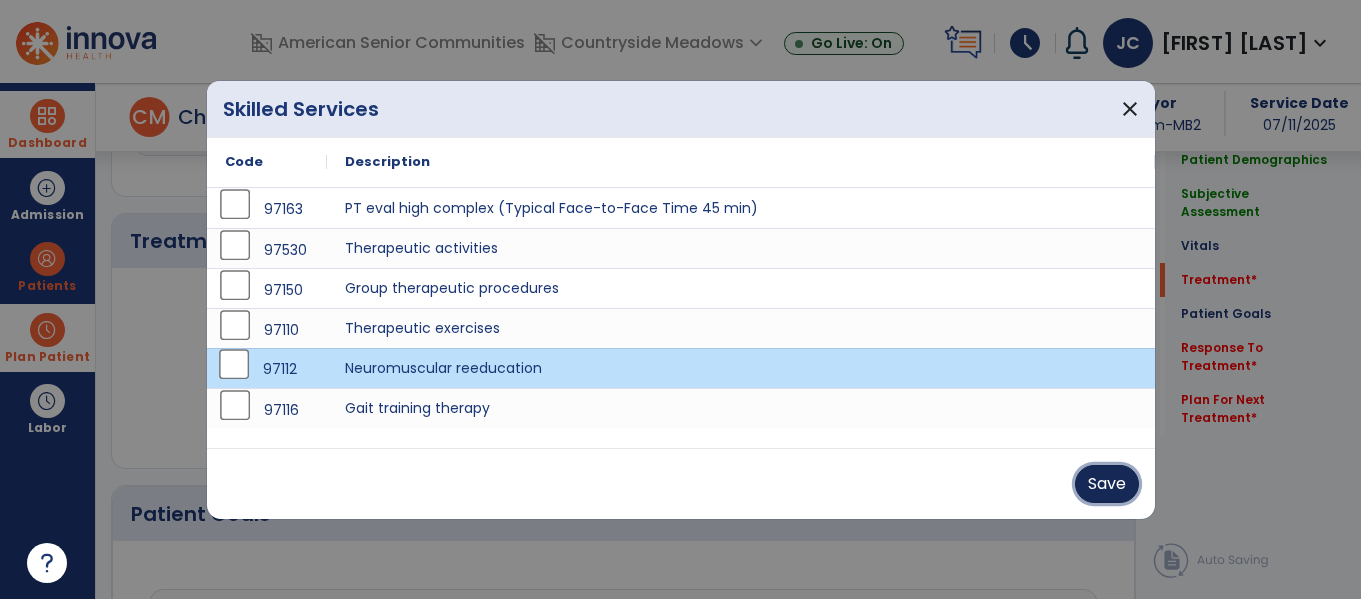 click on "Save" at bounding box center [1107, 484] 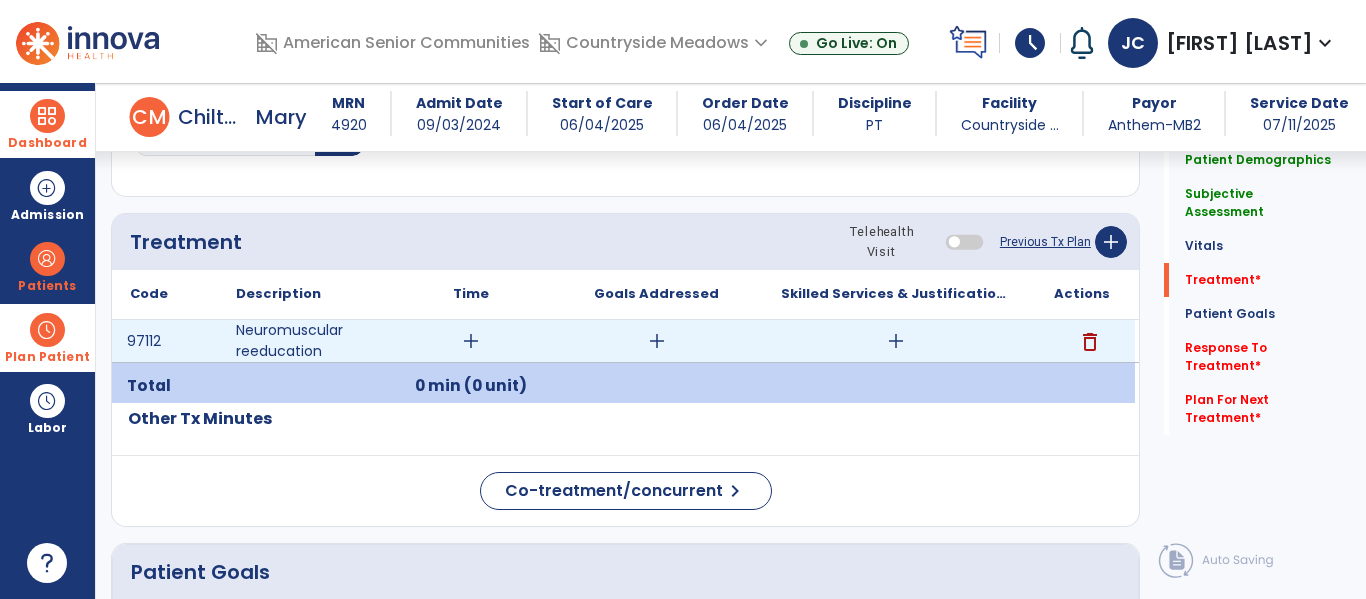 click on "add" at bounding box center (471, 341) 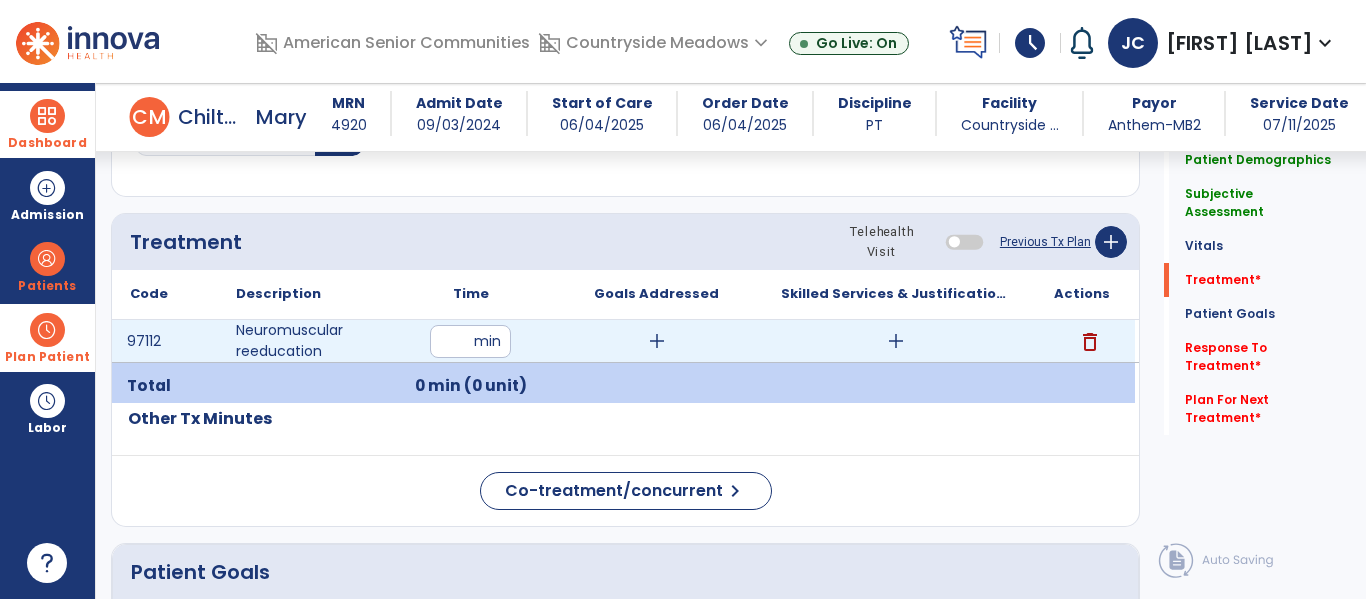 type on "**" 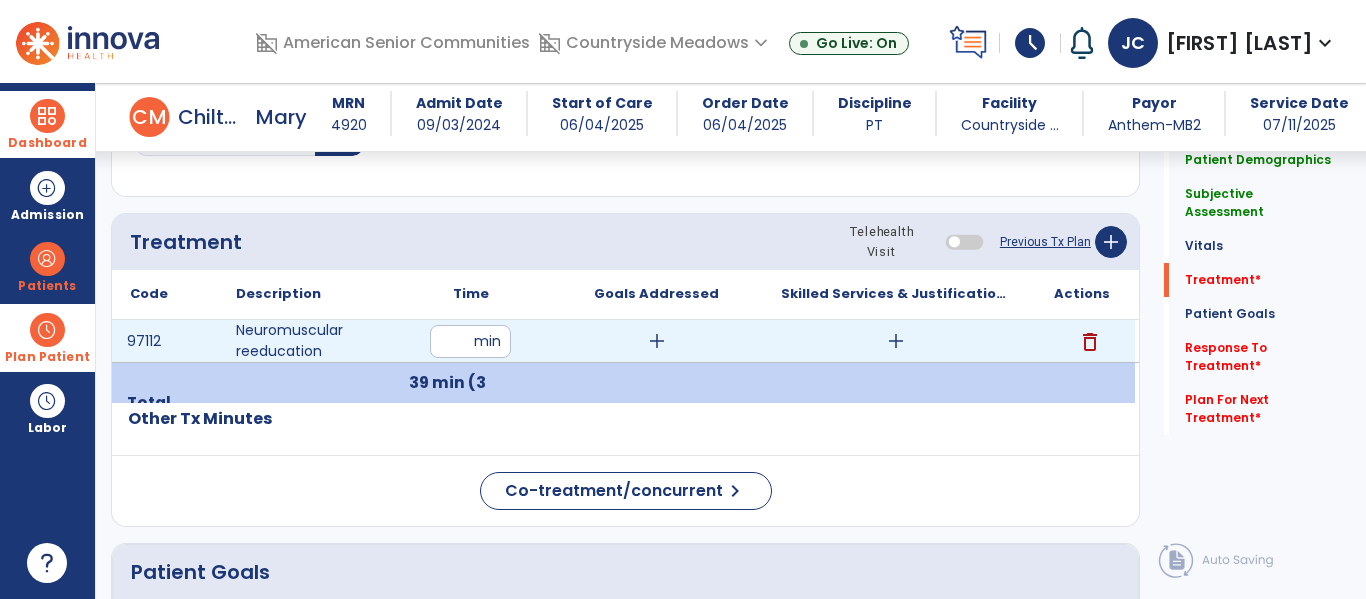 click on "add" at bounding box center [896, 341] 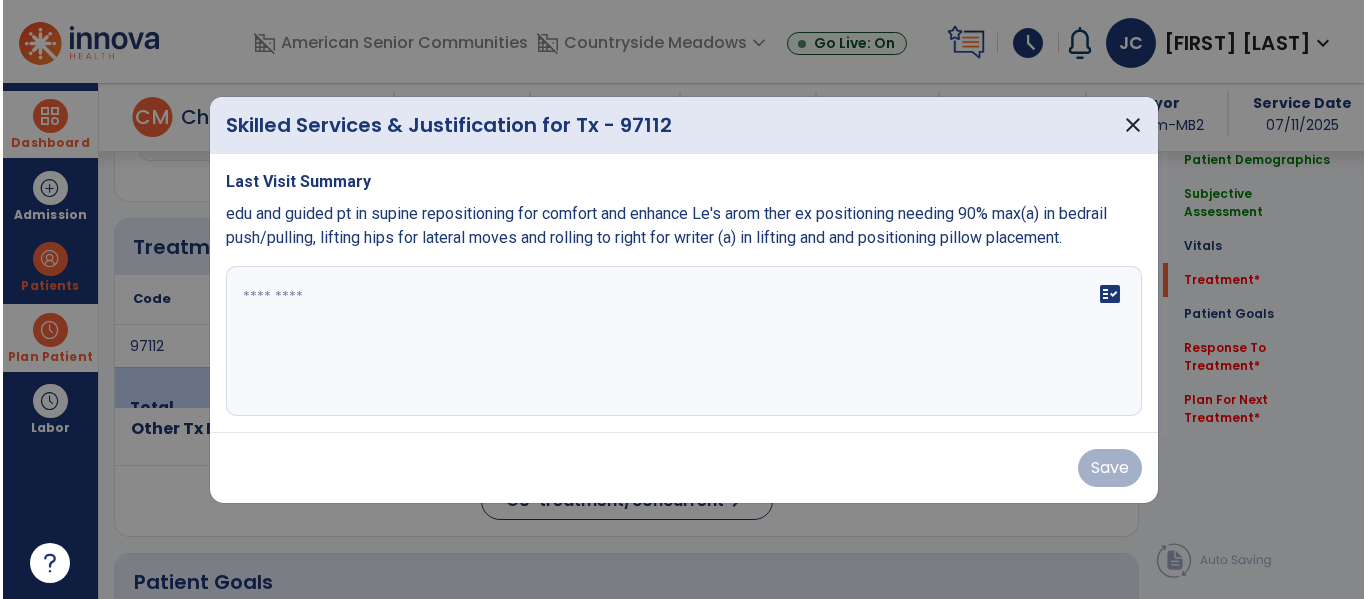 scroll, scrollTop: 1196, scrollLeft: 0, axis: vertical 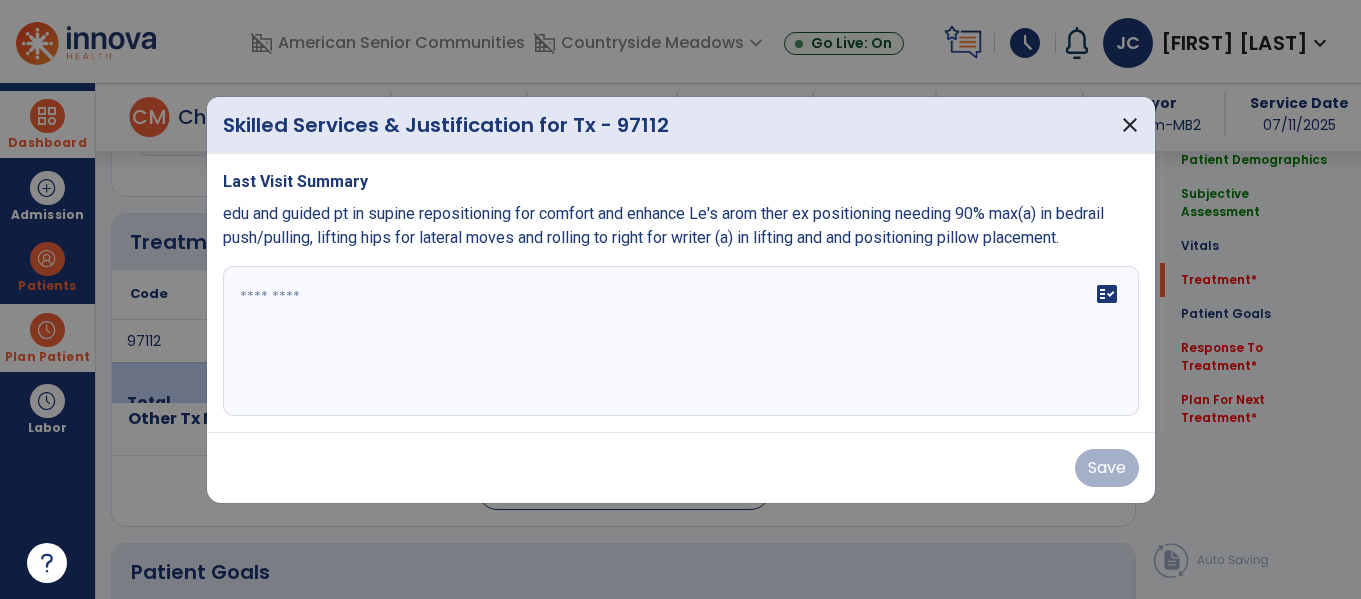 click at bounding box center [680, 299] 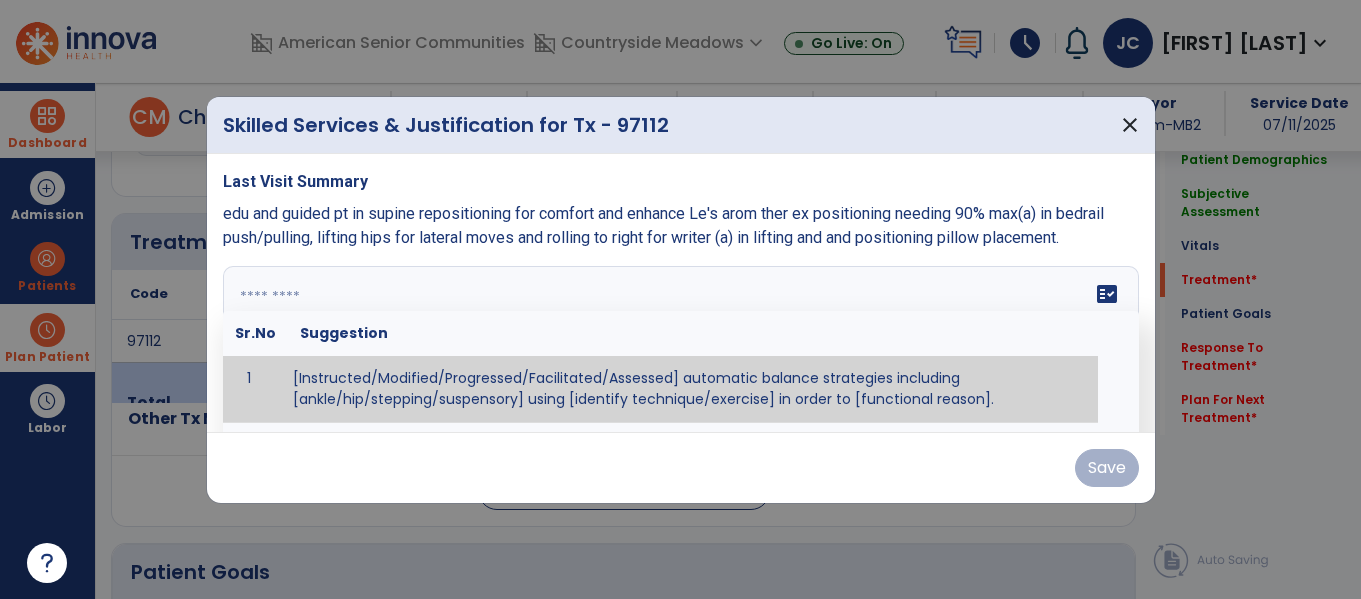 paste on "**********" 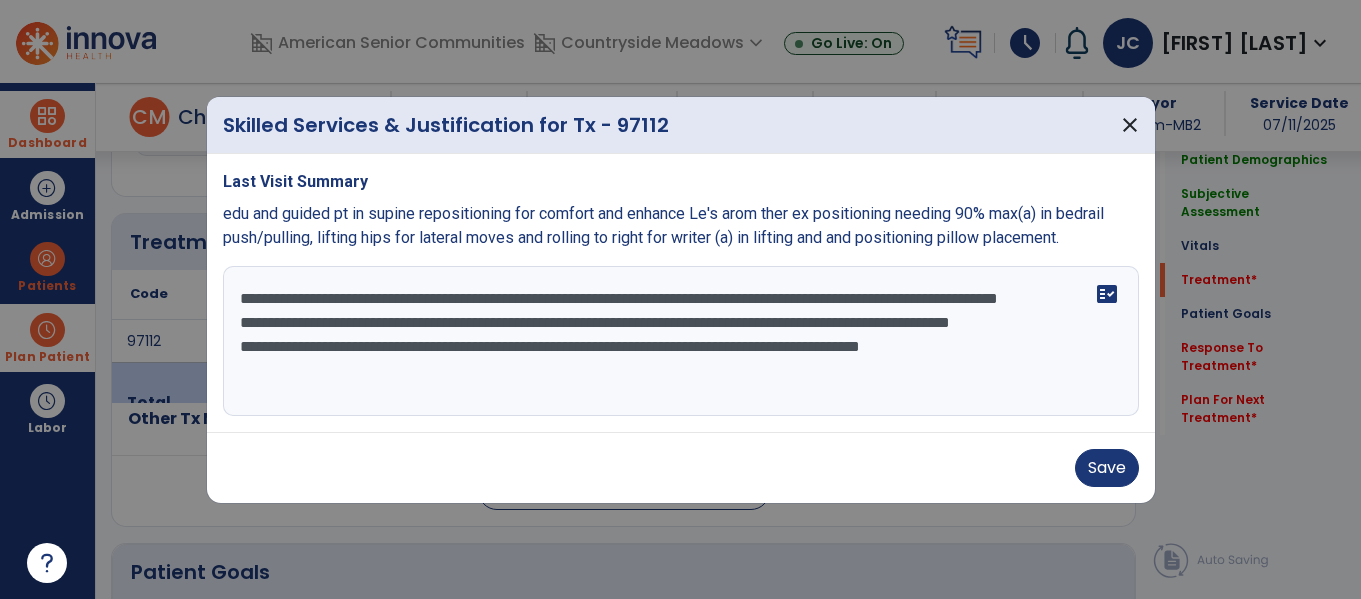 click on "**********" at bounding box center (681, 341) 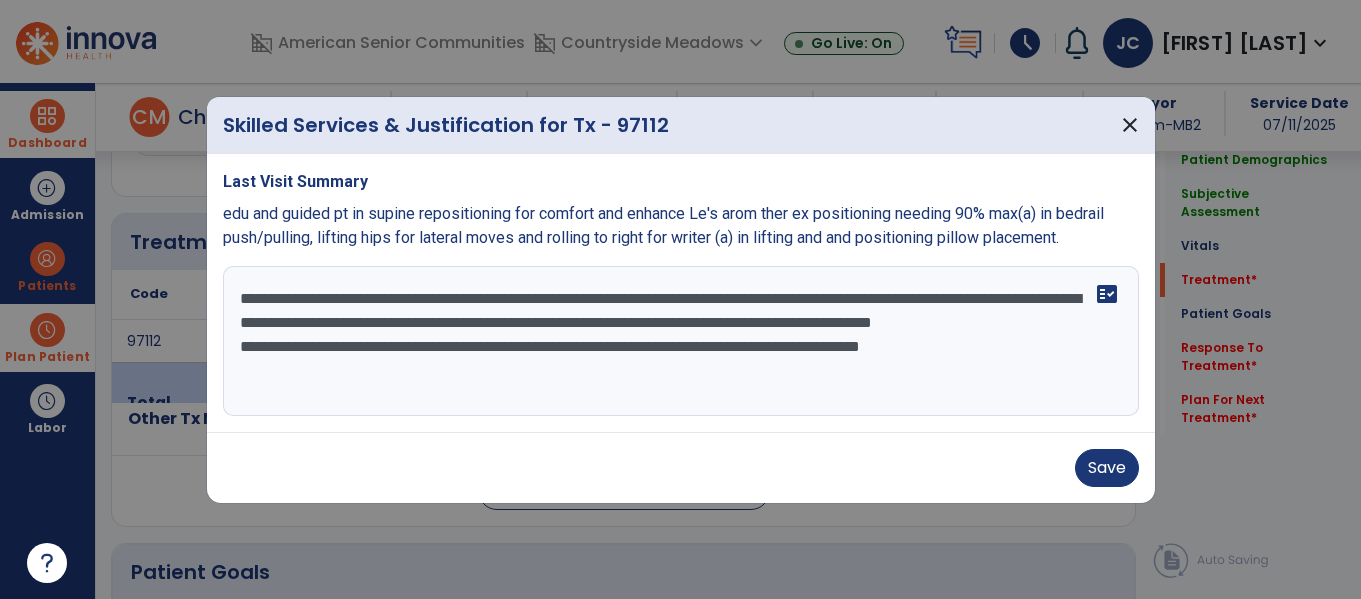 click on "**********" at bounding box center (681, 341) 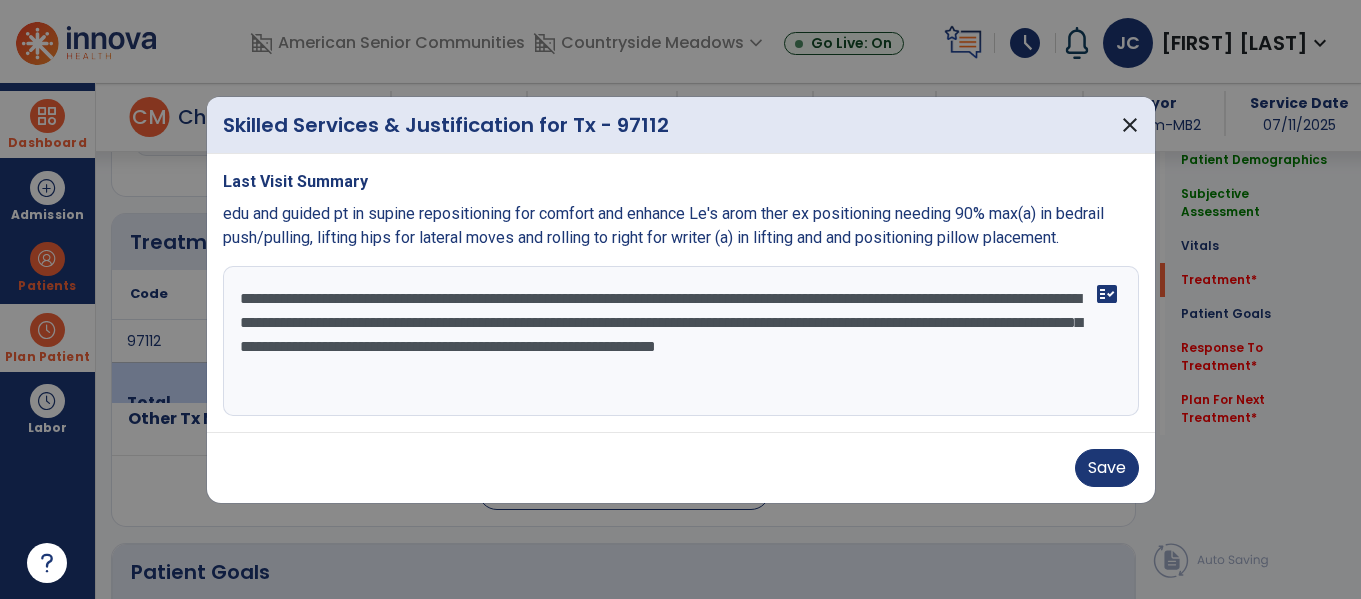 click at bounding box center (680, 299) 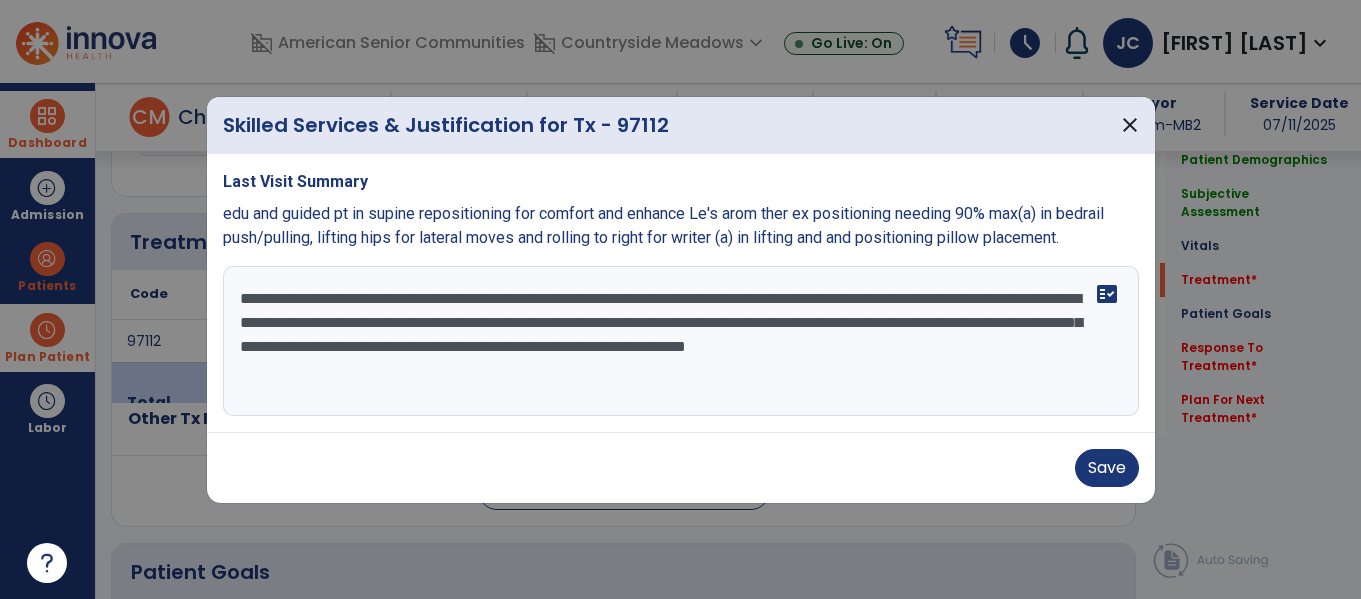 click on "**********" at bounding box center [681, 341] 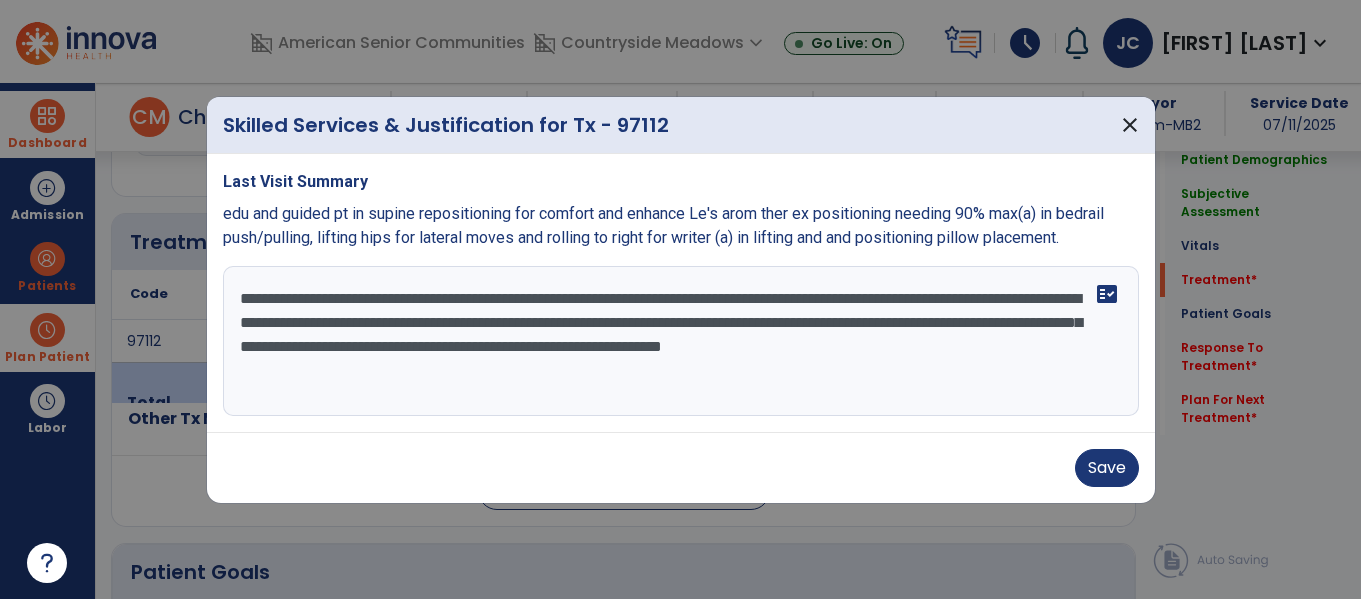 click on "**********" at bounding box center (681, 341) 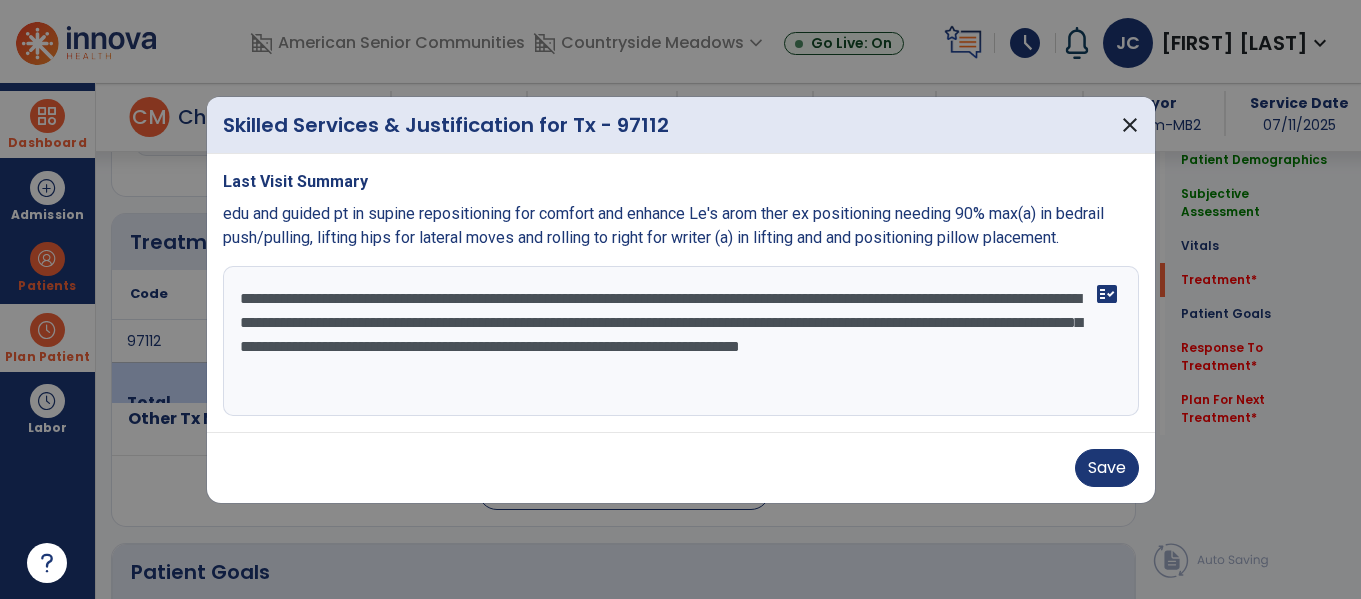 click on "**********" at bounding box center [681, 341] 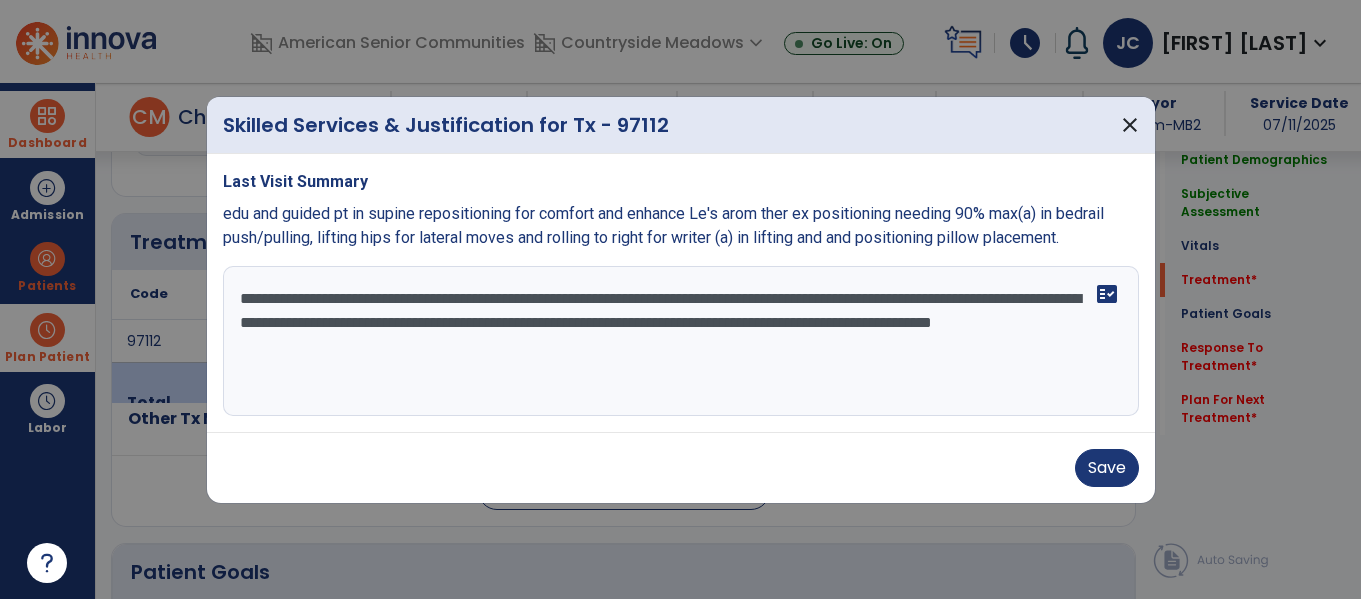 click on "**********" at bounding box center [681, 341] 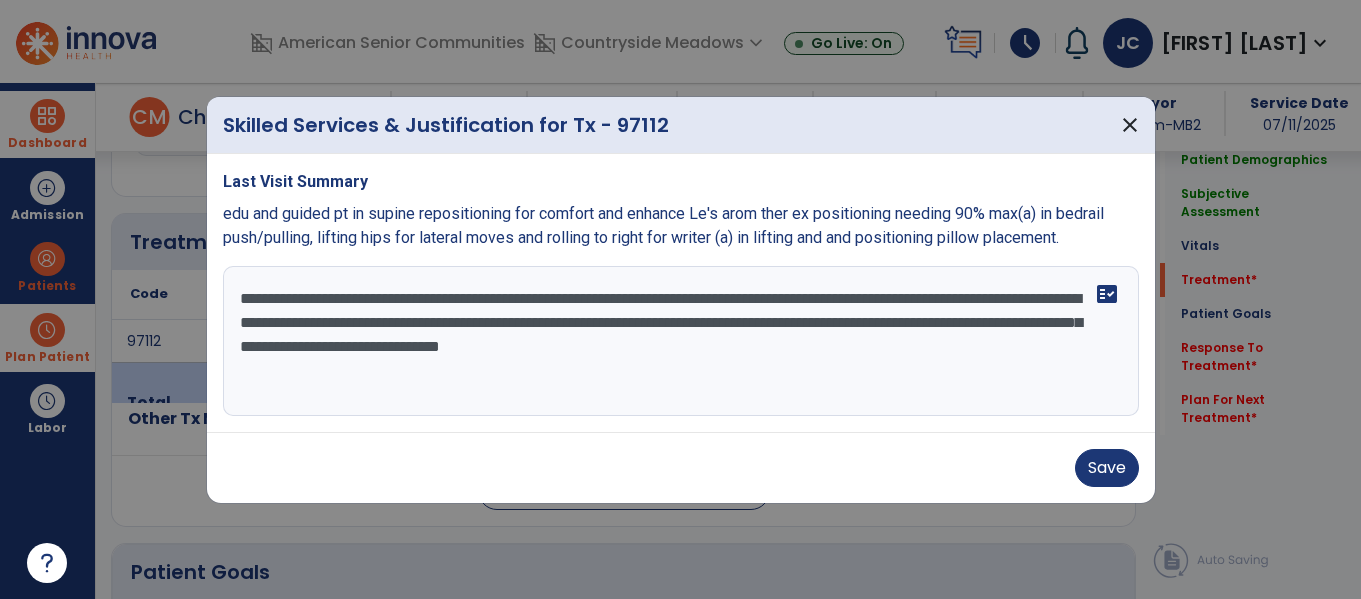 click at bounding box center [680, 299] 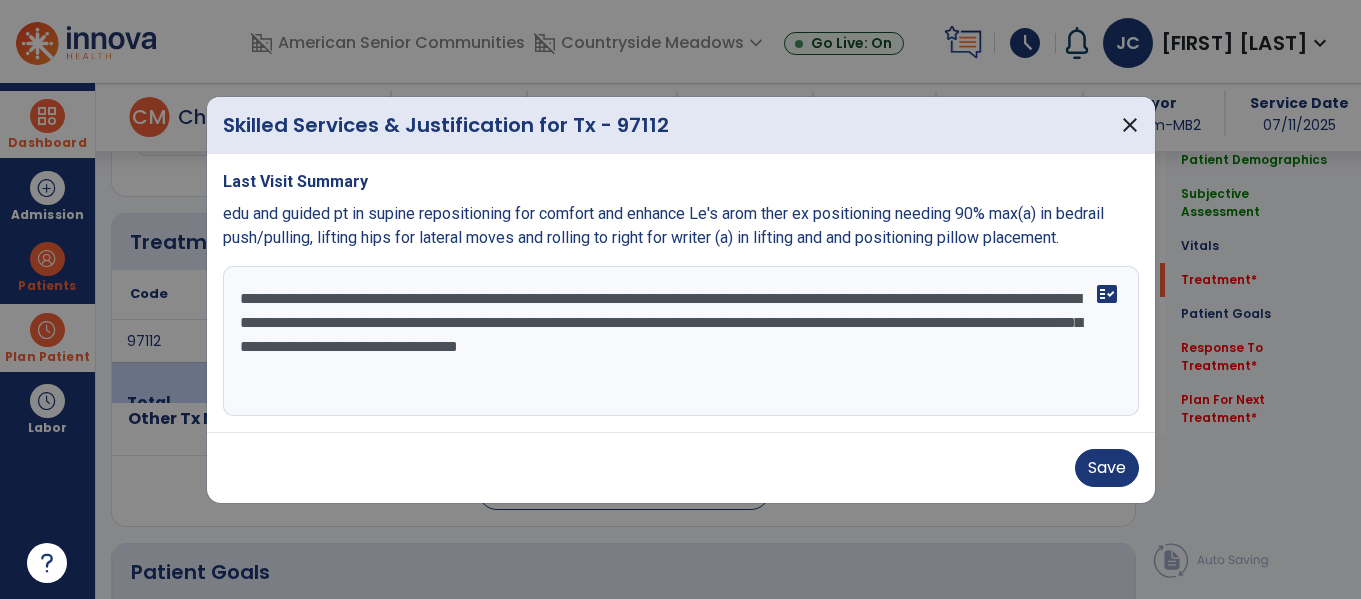 click at bounding box center [680, 299] 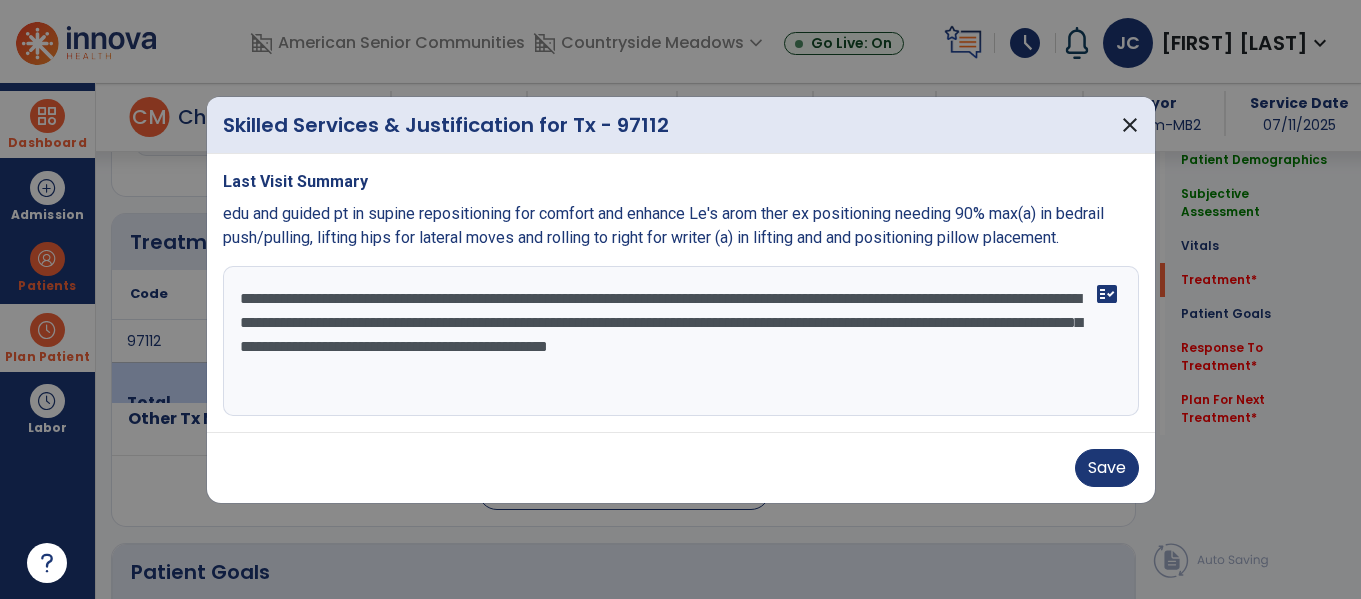 click on "**********" at bounding box center [681, 341] 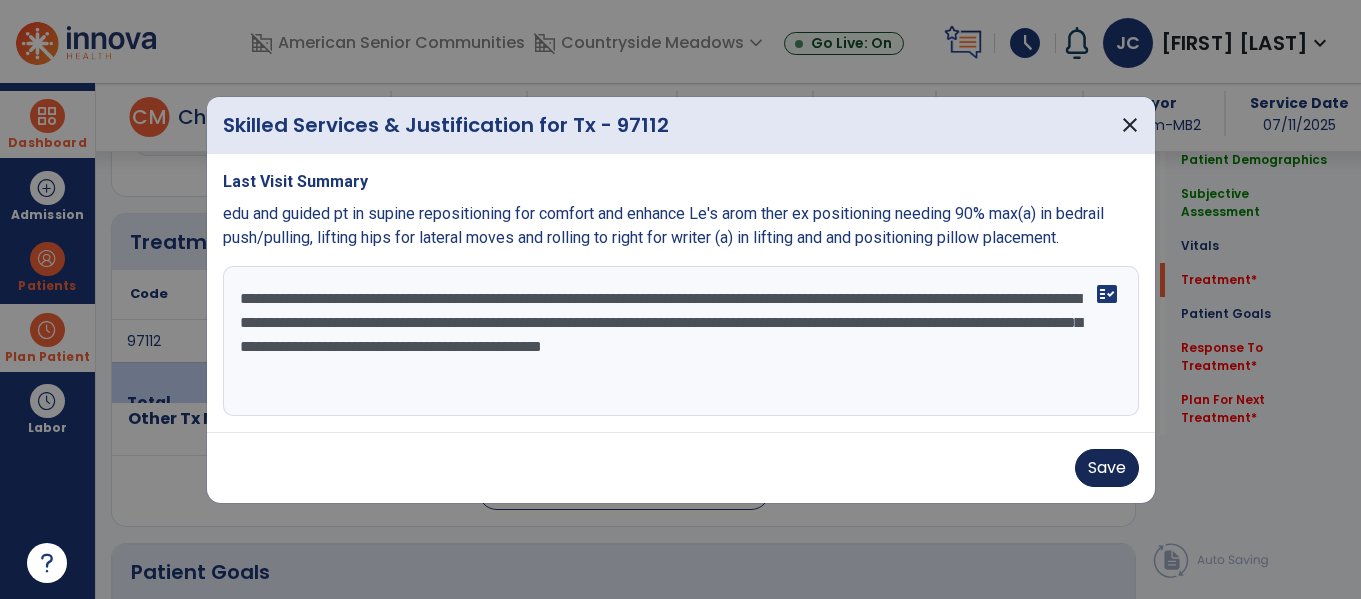 type on "**********" 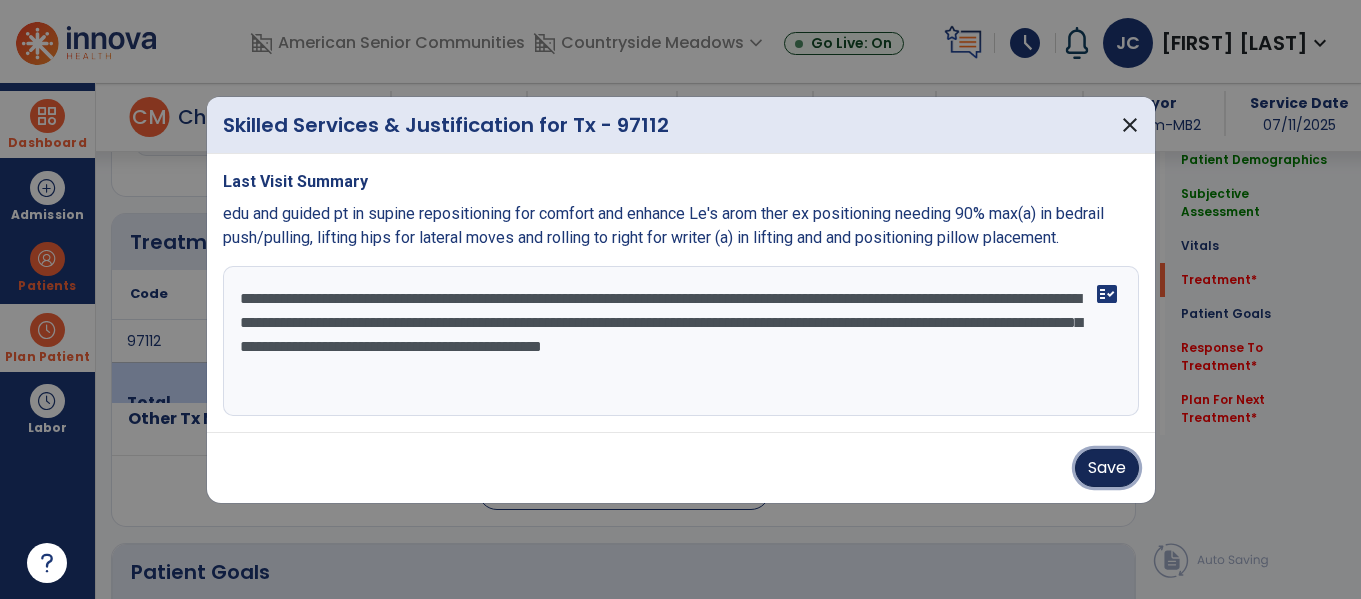 click on "Save" at bounding box center (1107, 468) 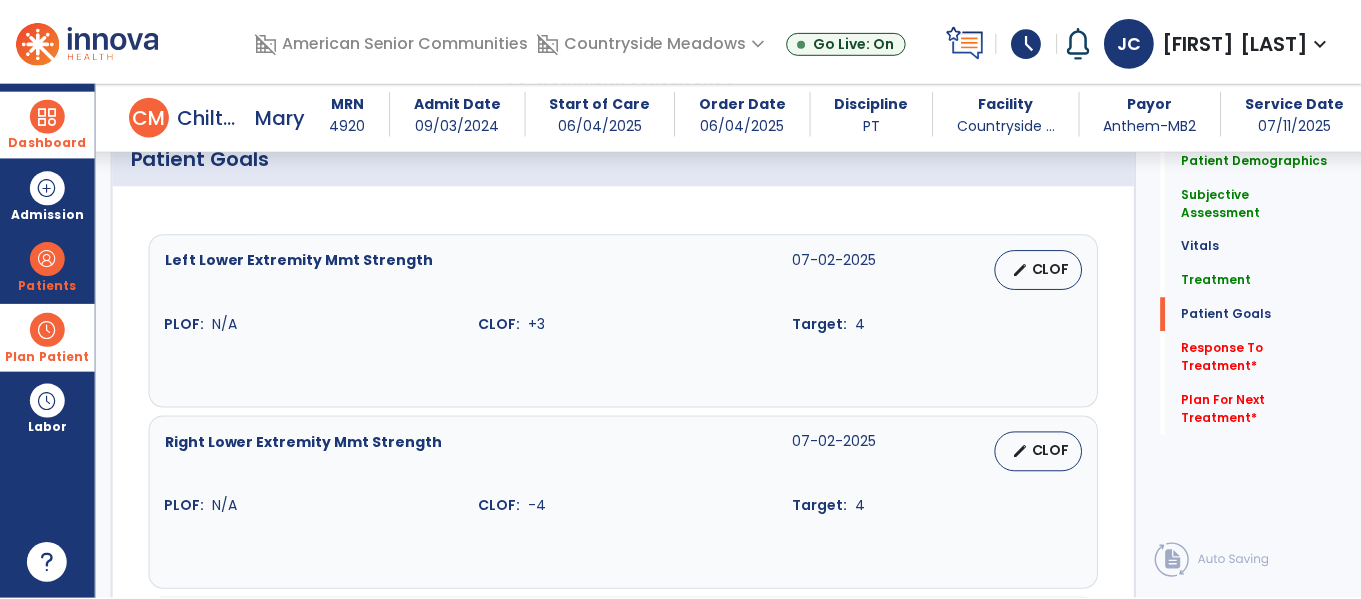 scroll, scrollTop: 1610, scrollLeft: 0, axis: vertical 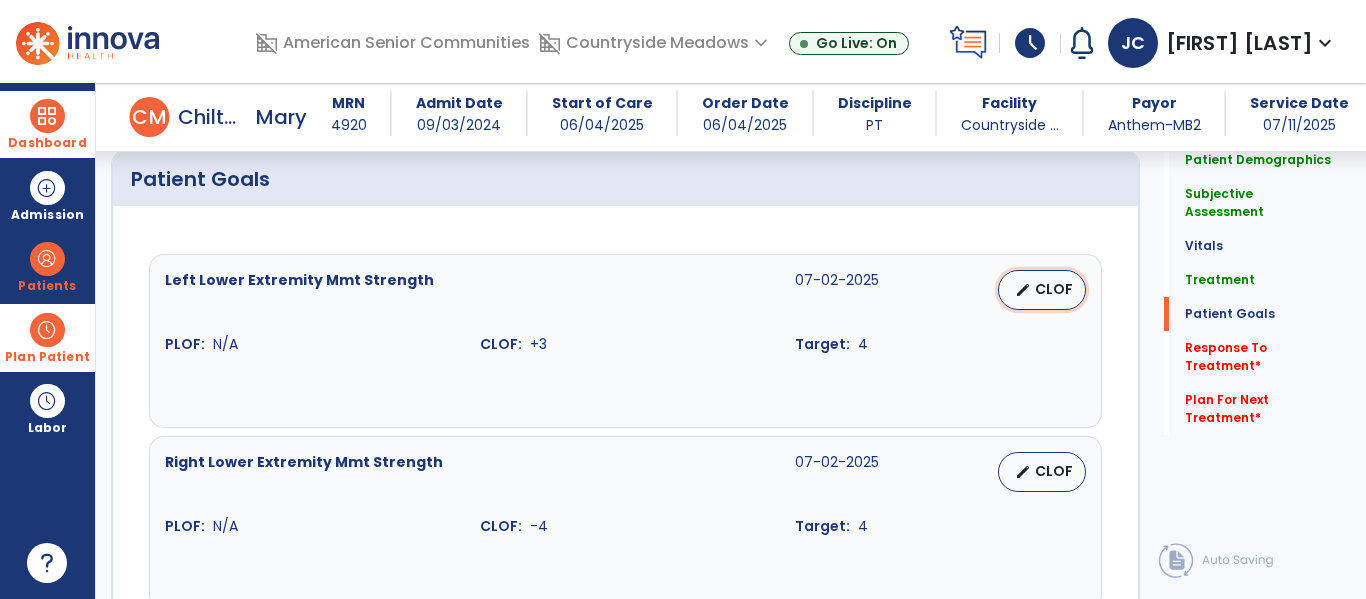 click on "edit   CLOF" at bounding box center [1042, 290] 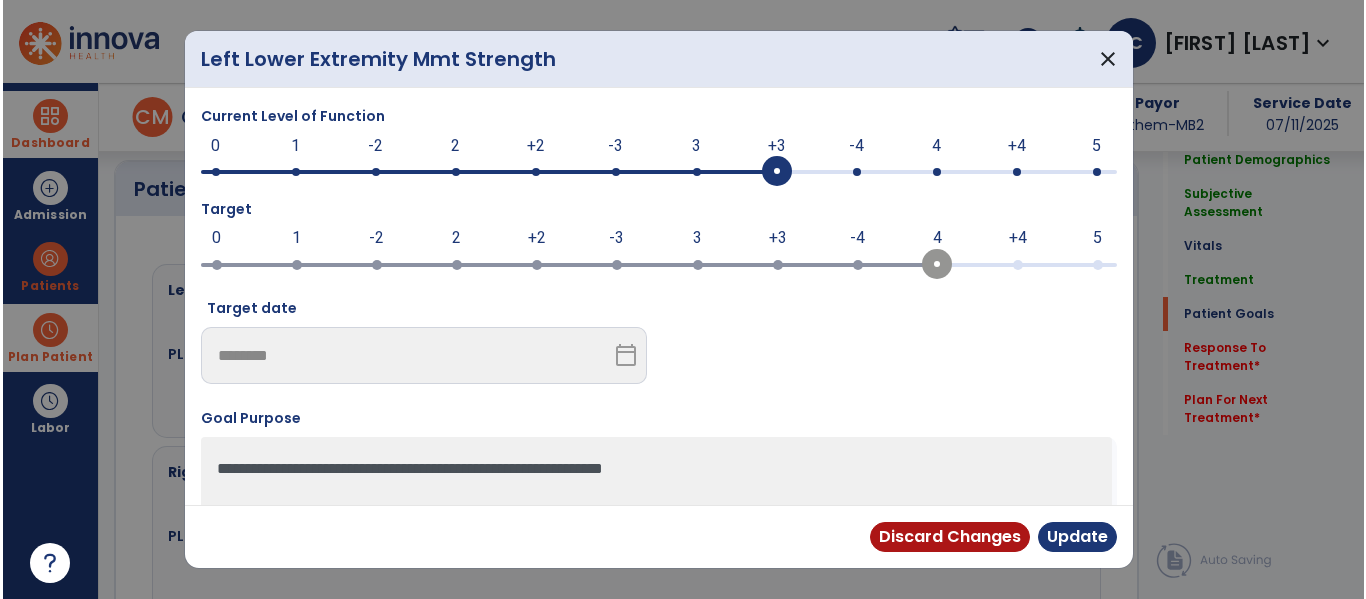 scroll, scrollTop: 1610, scrollLeft: 0, axis: vertical 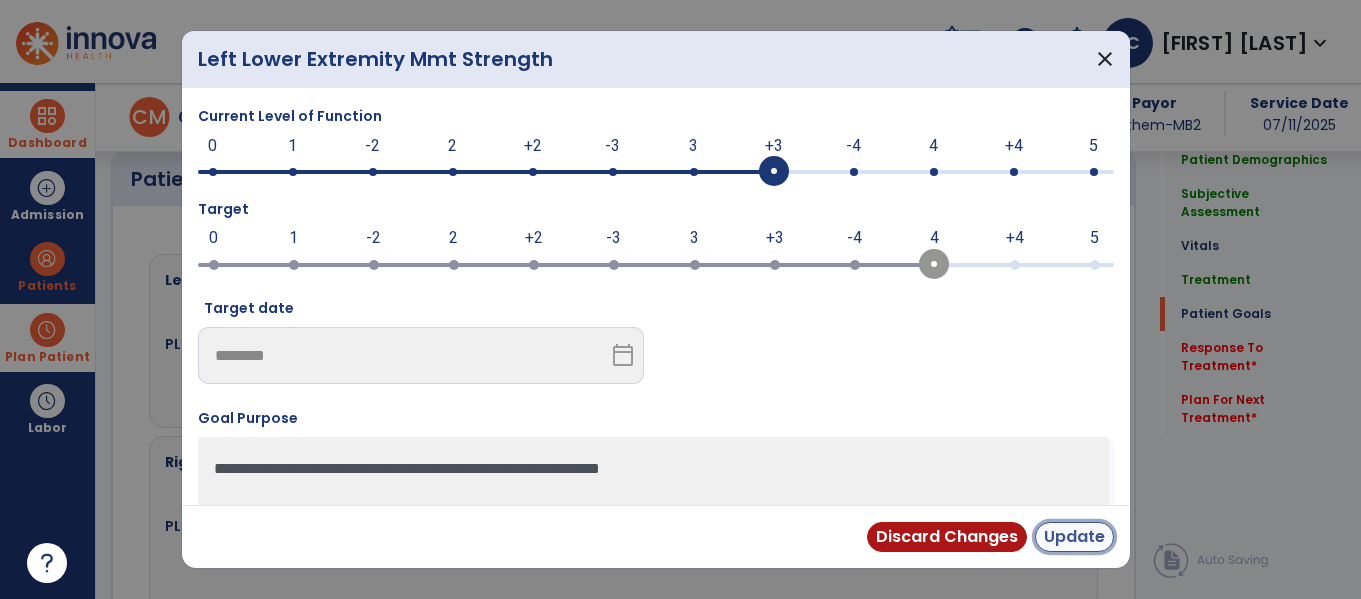 click on "Update" at bounding box center (1074, 537) 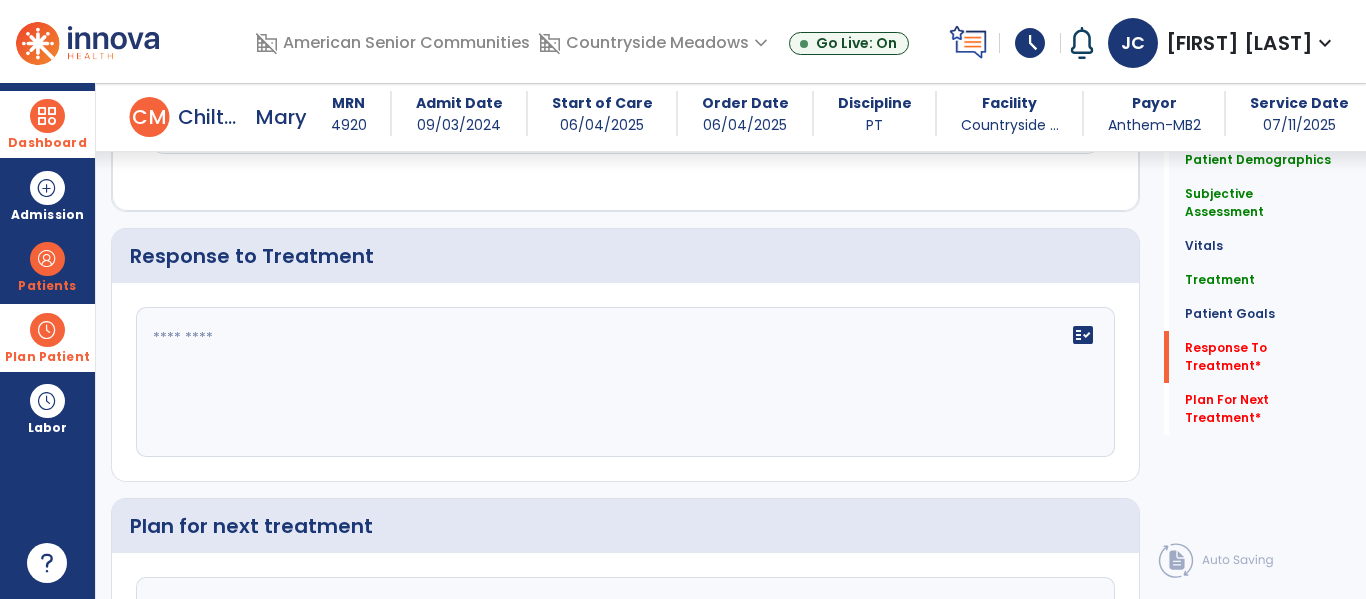 scroll, scrollTop: 3086, scrollLeft: 0, axis: vertical 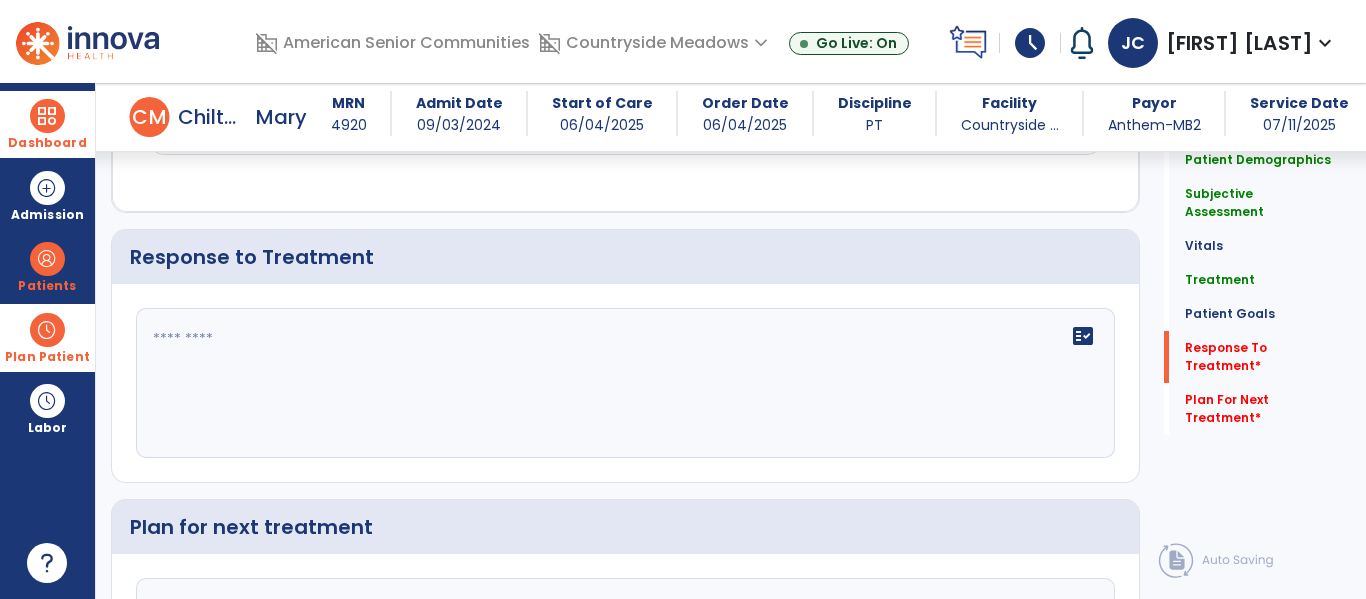 click 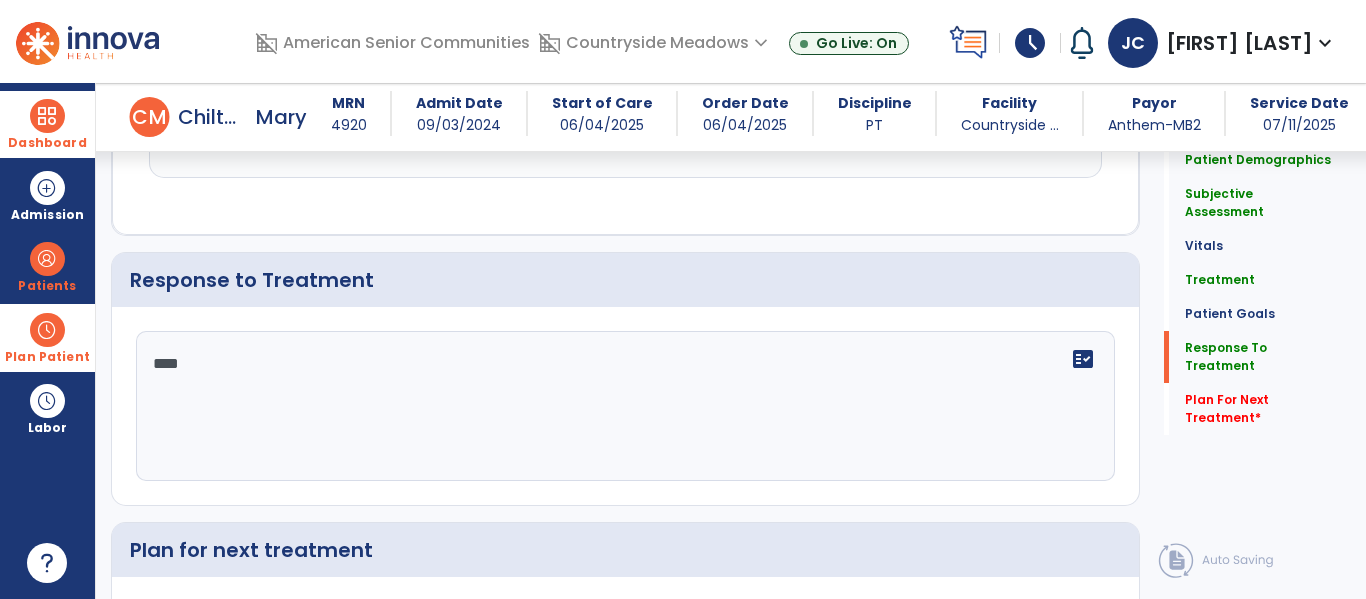 scroll, scrollTop: 3086, scrollLeft: 0, axis: vertical 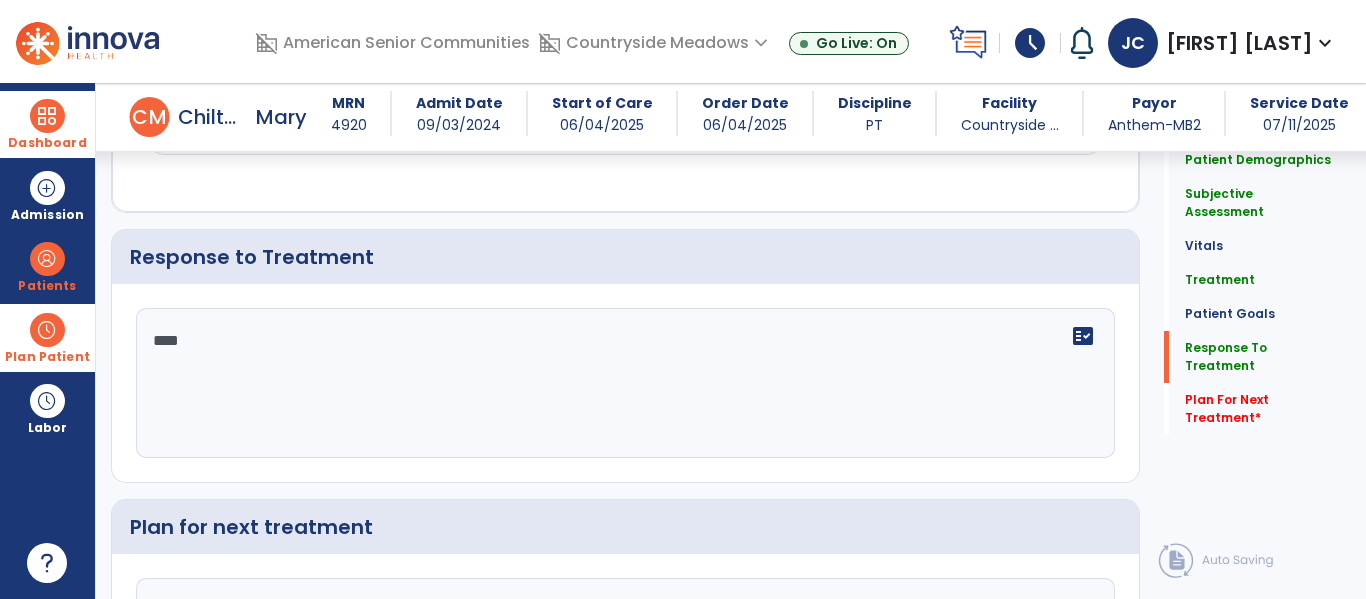 click on "****" 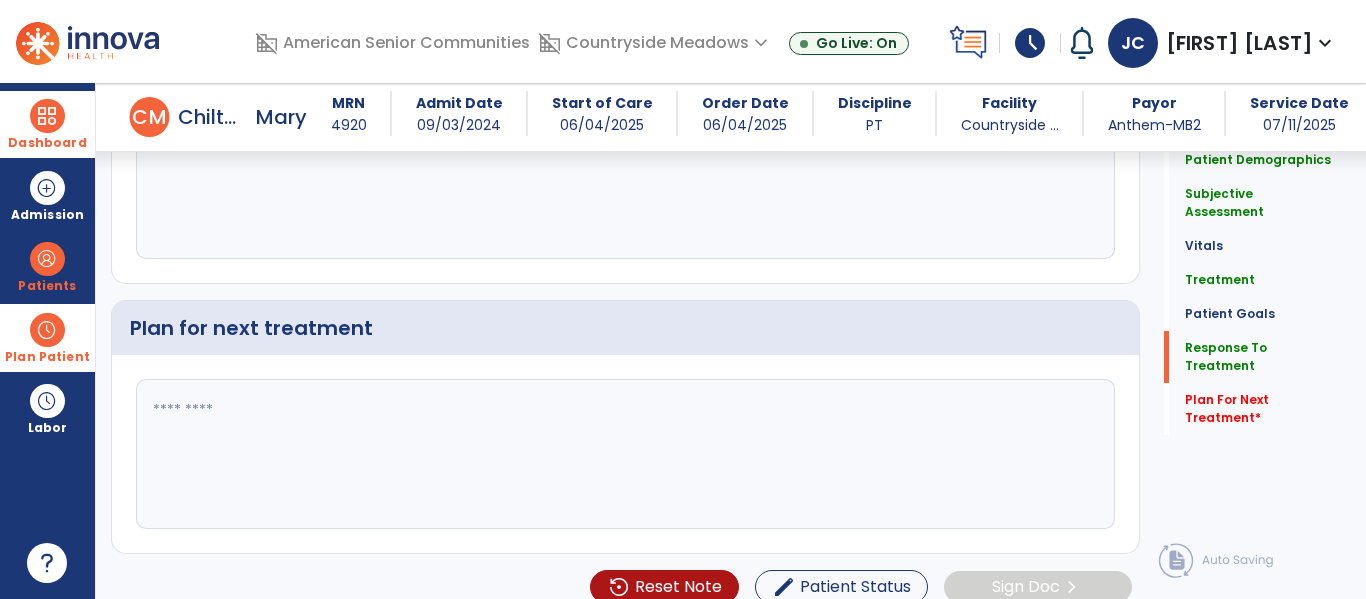 scroll, scrollTop: 3284, scrollLeft: 0, axis: vertical 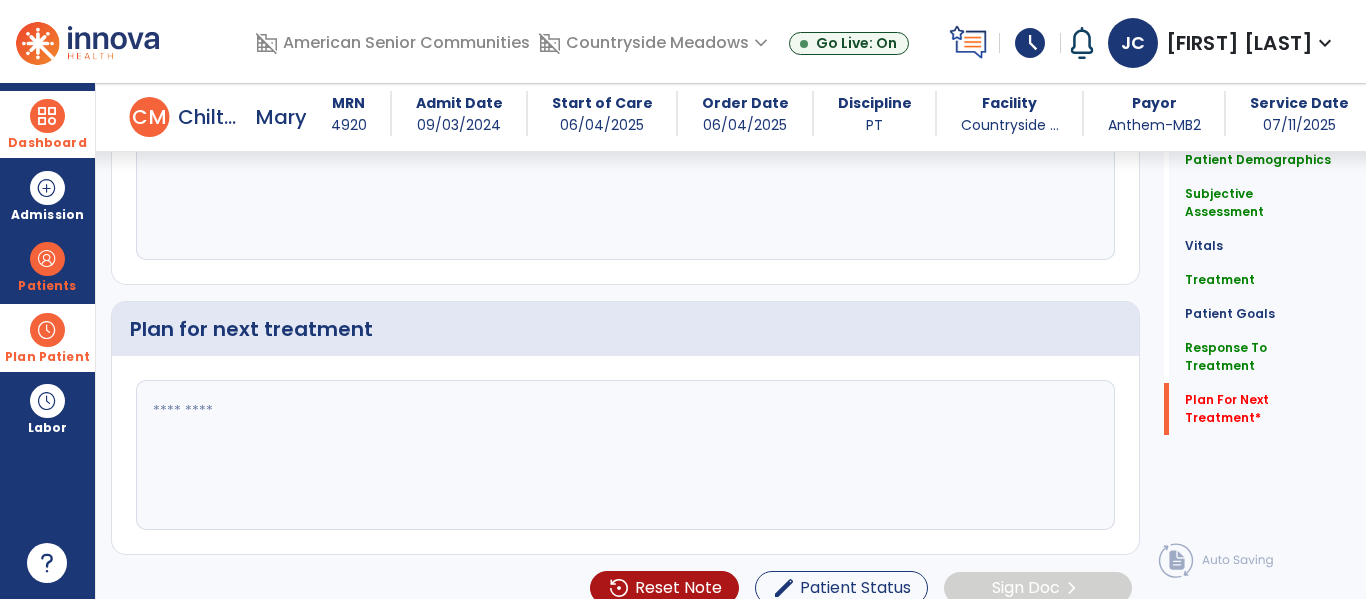 type on "****" 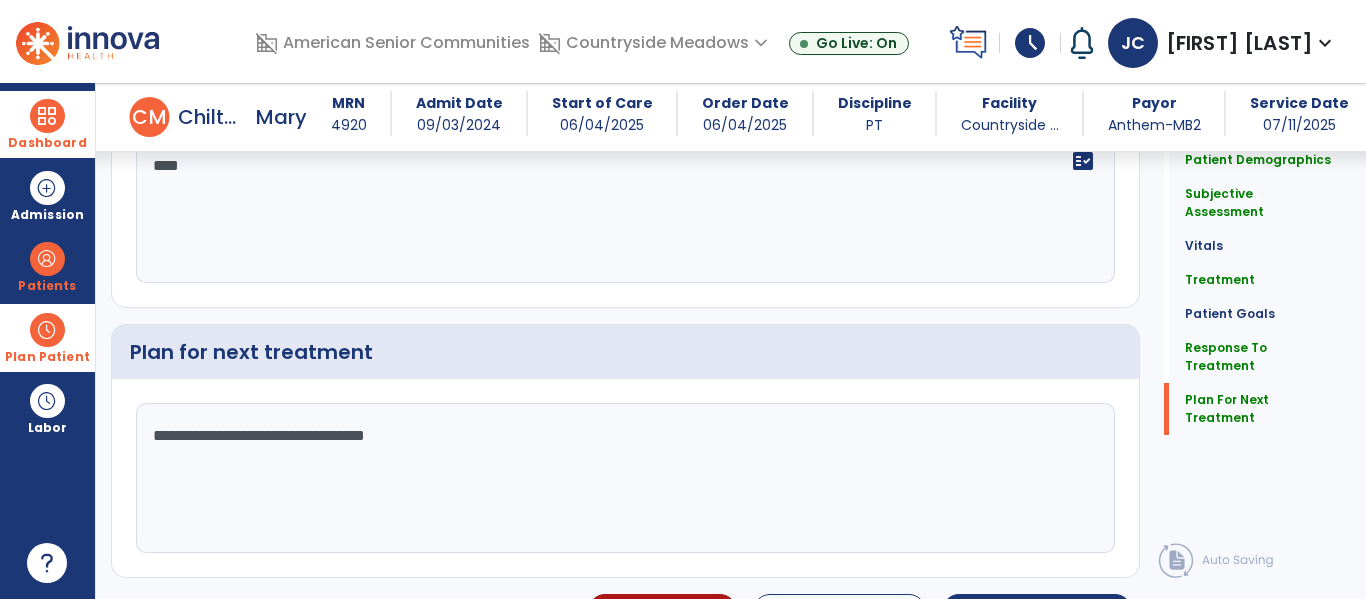 scroll, scrollTop: 3284, scrollLeft: 0, axis: vertical 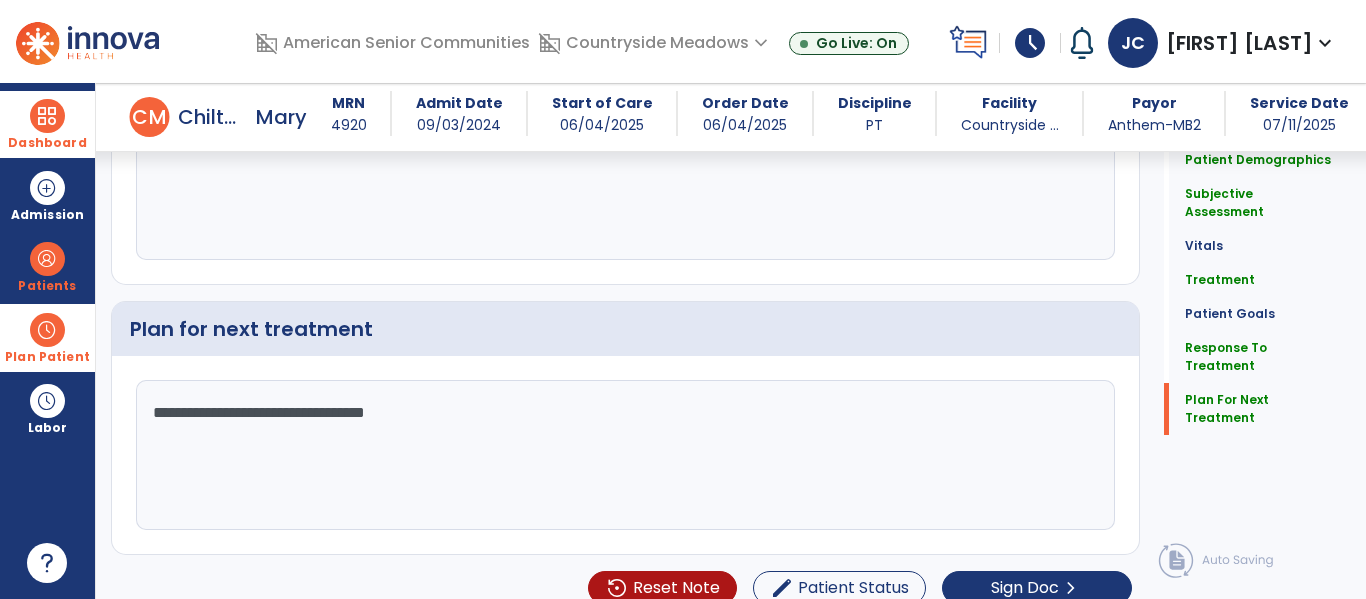 click on "**********" 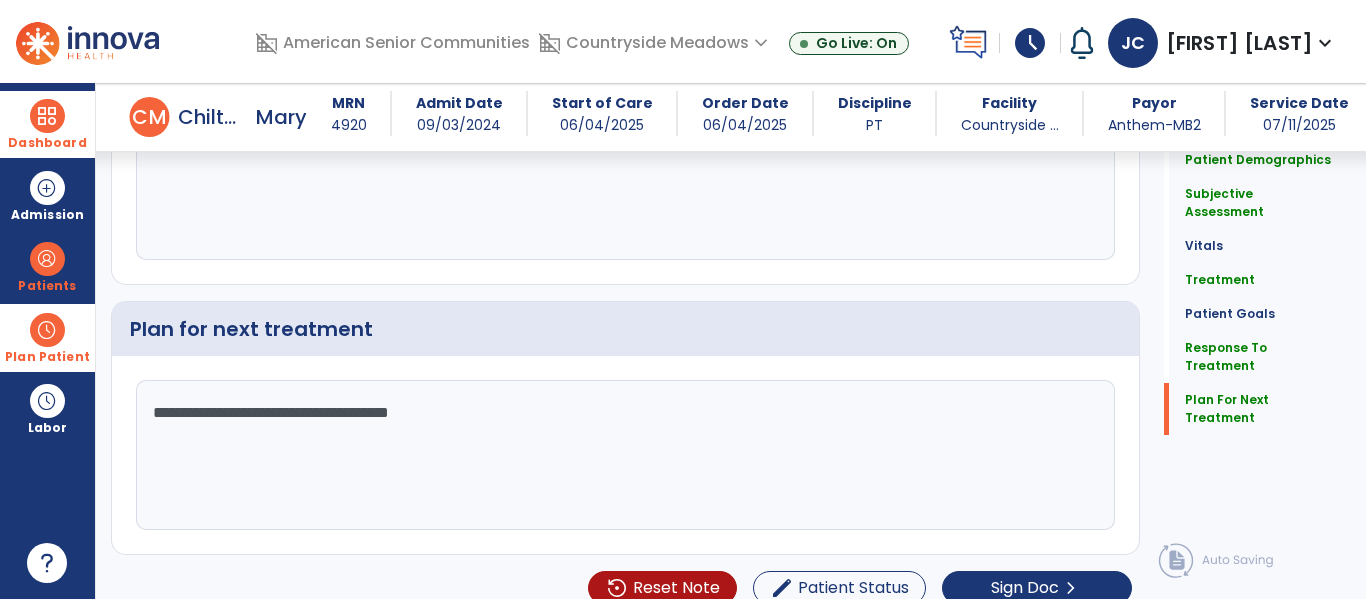 scroll, scrollTop: 3284, scrollLeft: 0, axis: vertical 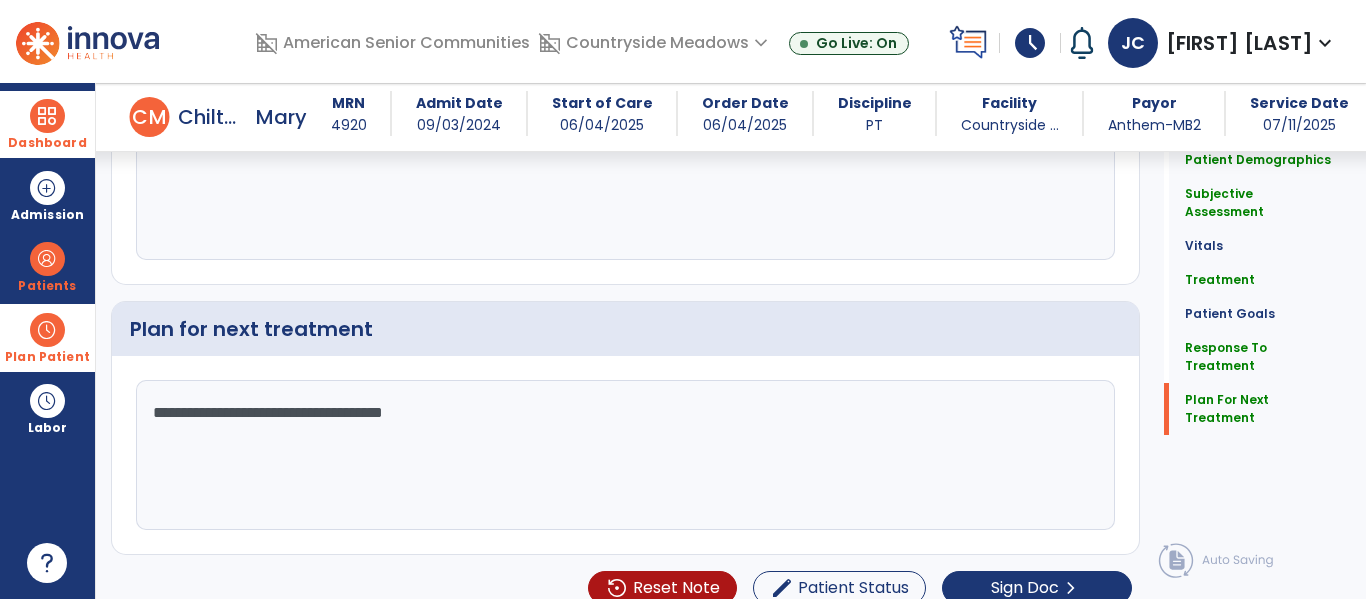 click on "**********" 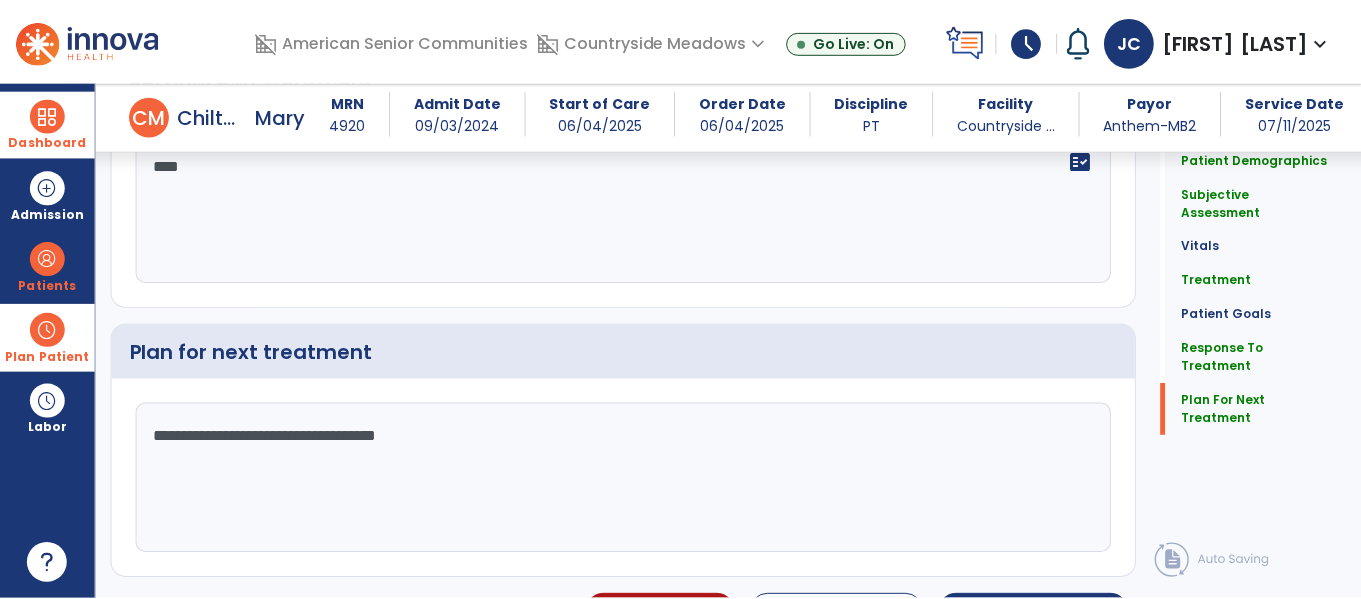 scroll, scrollTop: 3284, scrollLeft: 0, axis: vertical 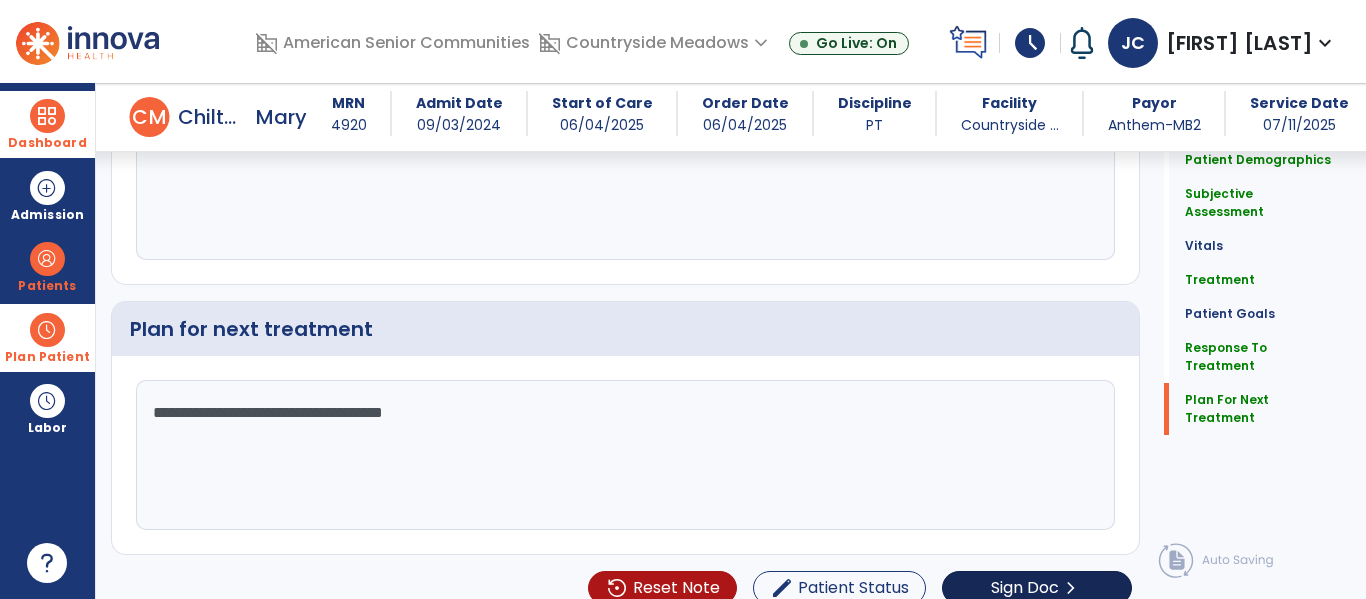 type on "**********" 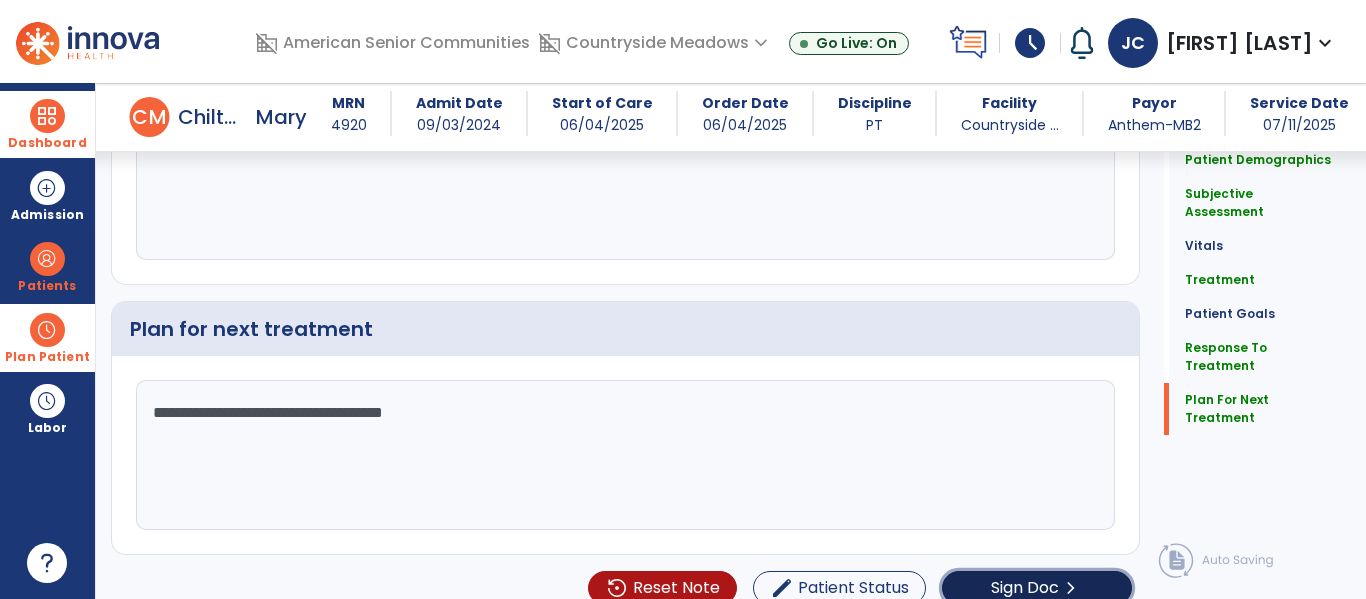 click on "chevron_right" 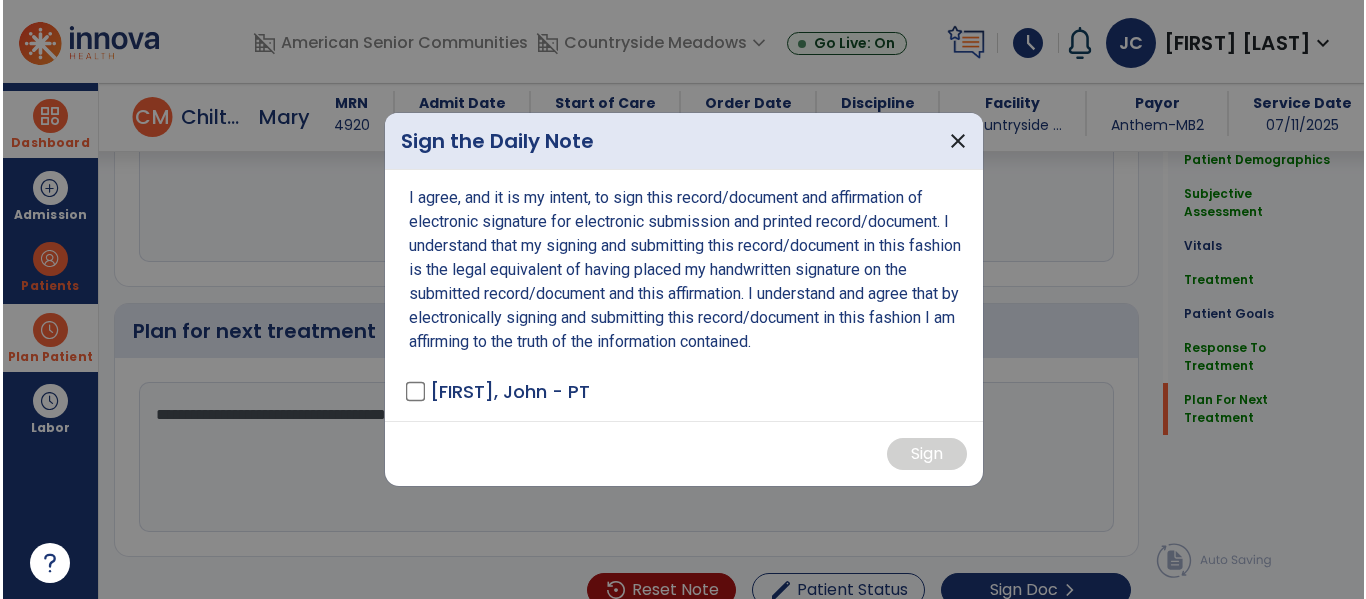 scroll, scrollTop: 3305, scrollLeft: 0, axis: vertical 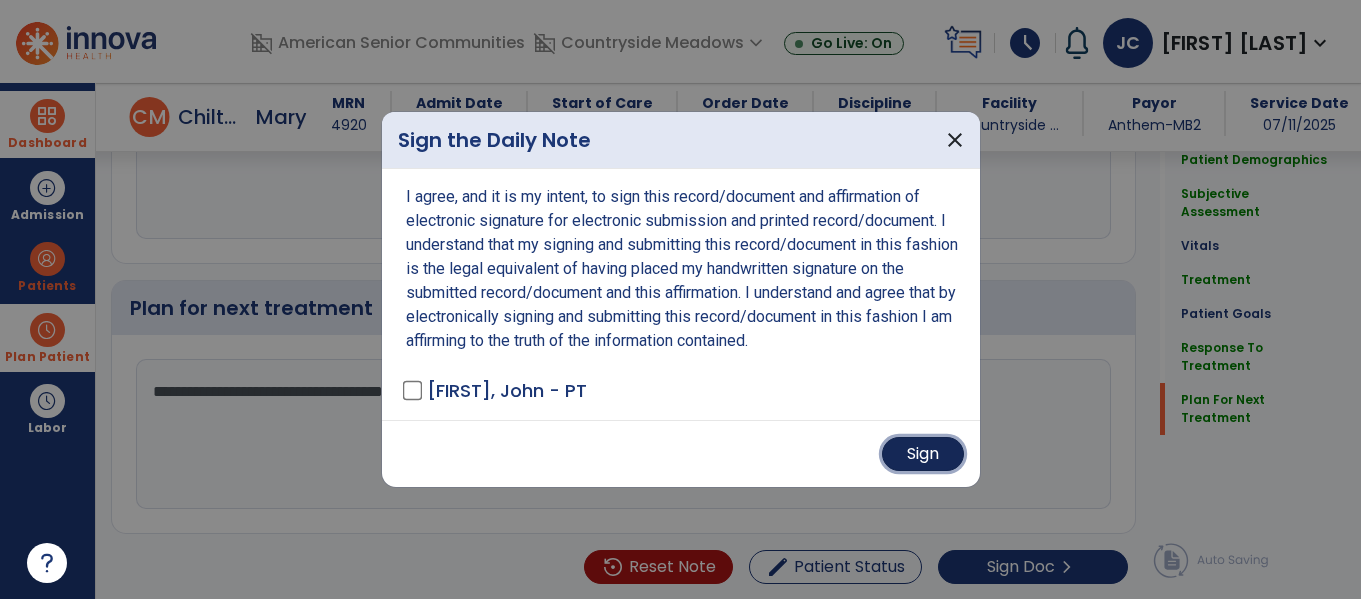 click on "Sign" at bounding box center (923, 454) 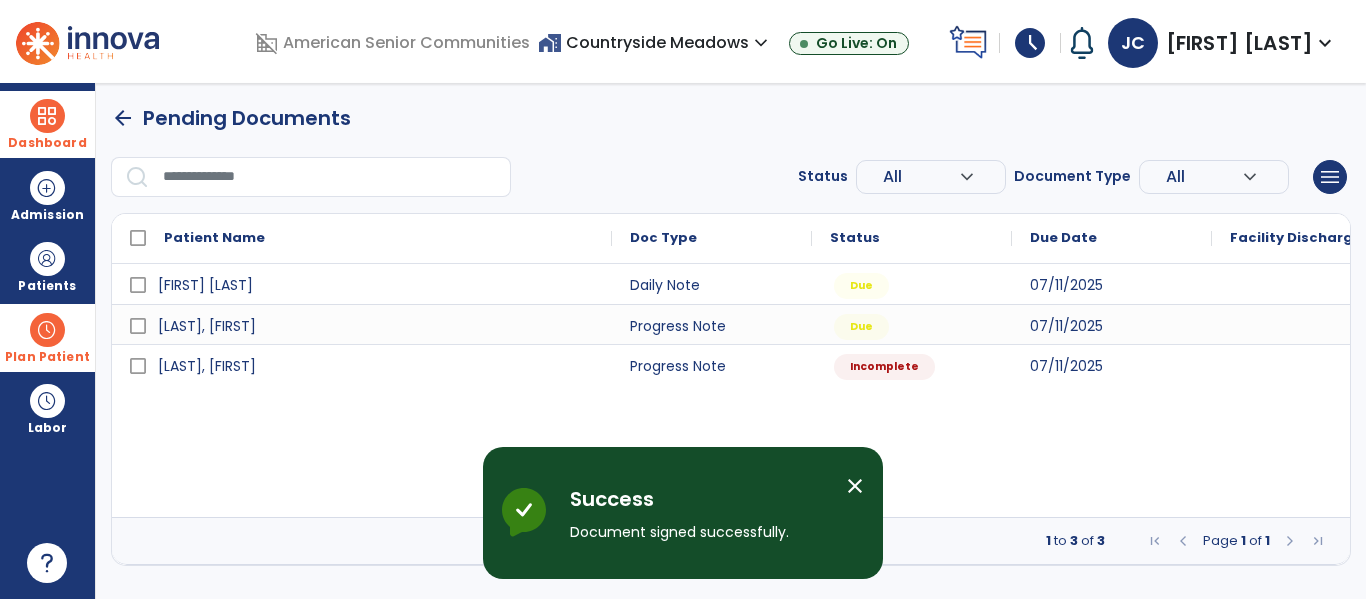 scroll, scrollTop: 0, scrollLeft: 0, axis: both 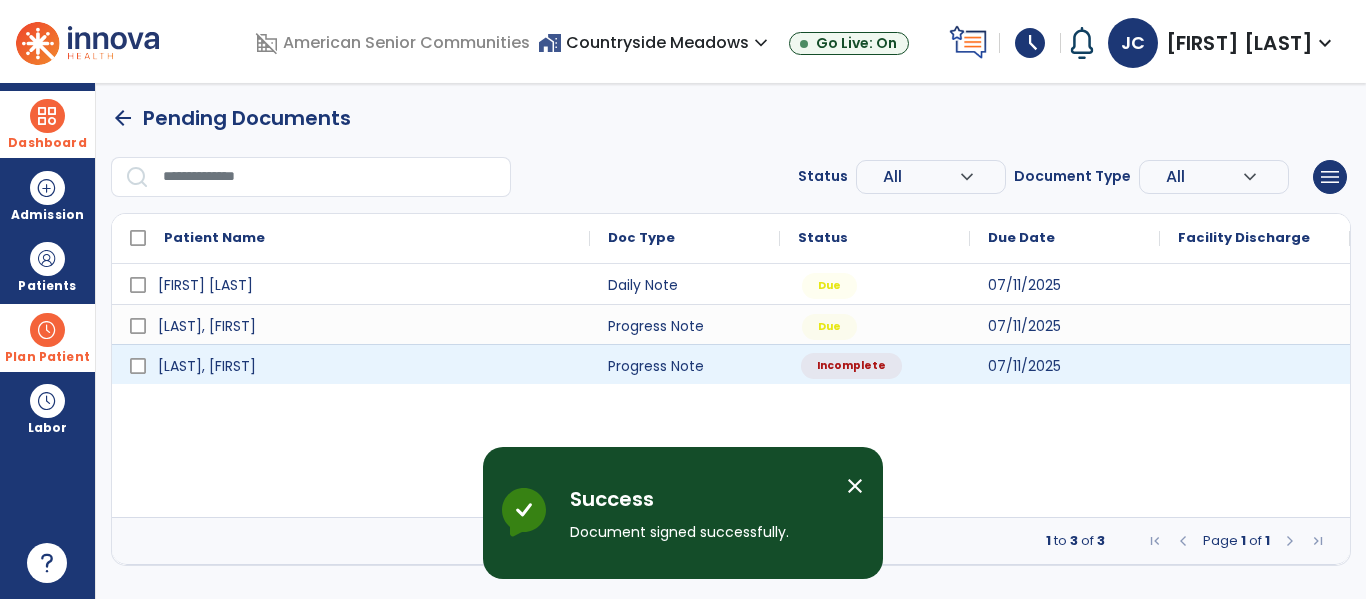 click on "Incomplete" at bounding box center (875, 364) 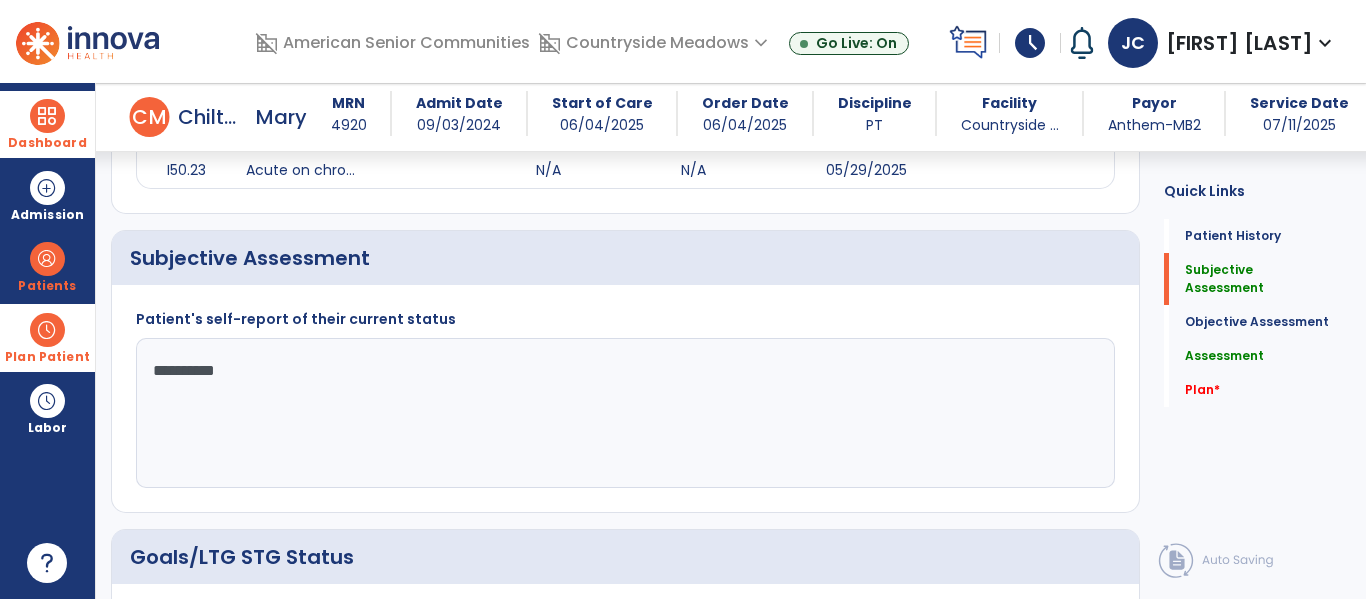 scroll, scrollTop: 461, scrollLeft: 0, axis: vertical 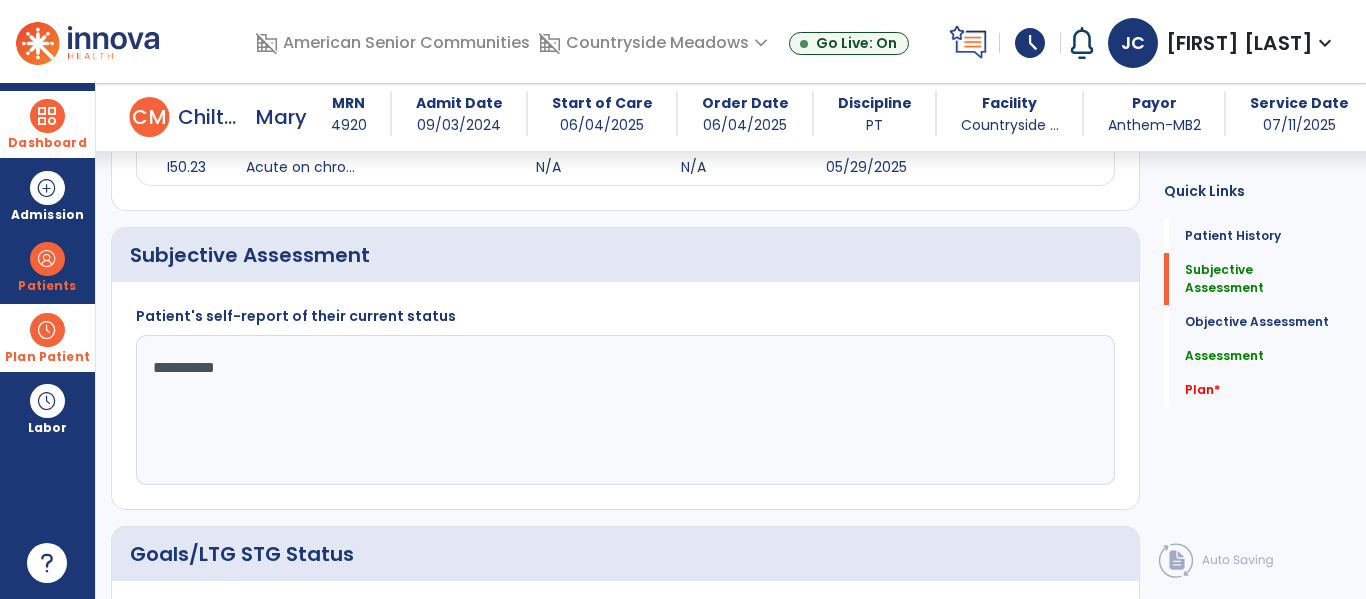 click on "**********" 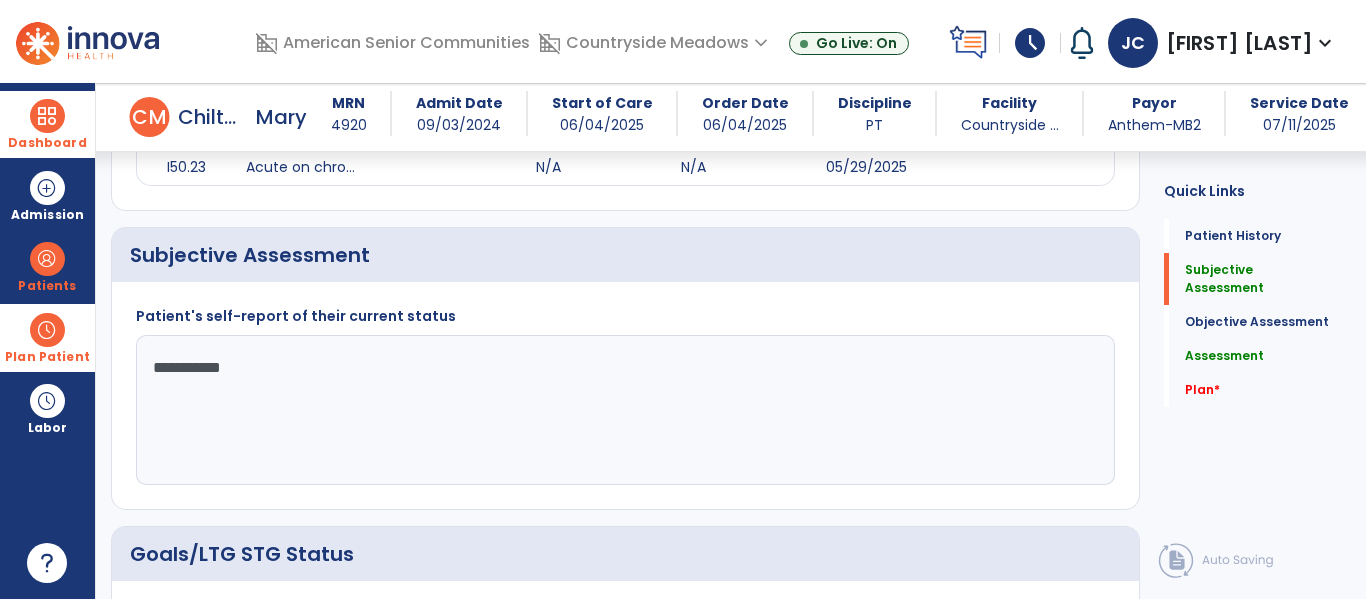 type on "**********" 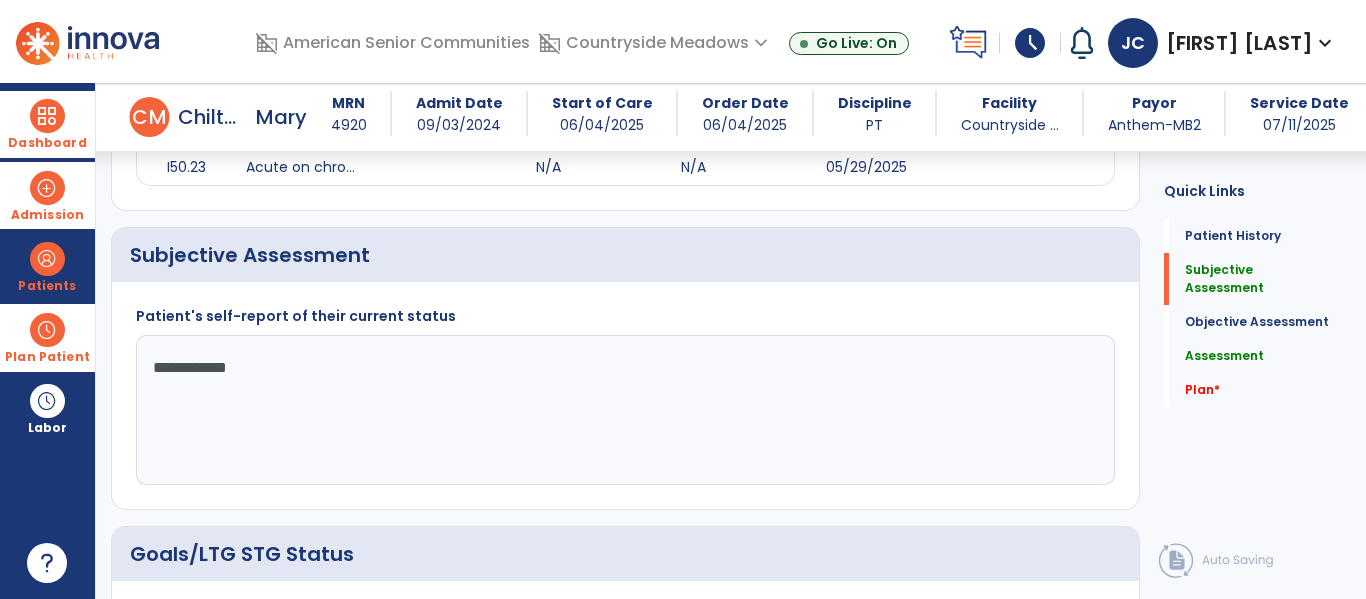 click on "Admission" at bounding box center (47, 195) 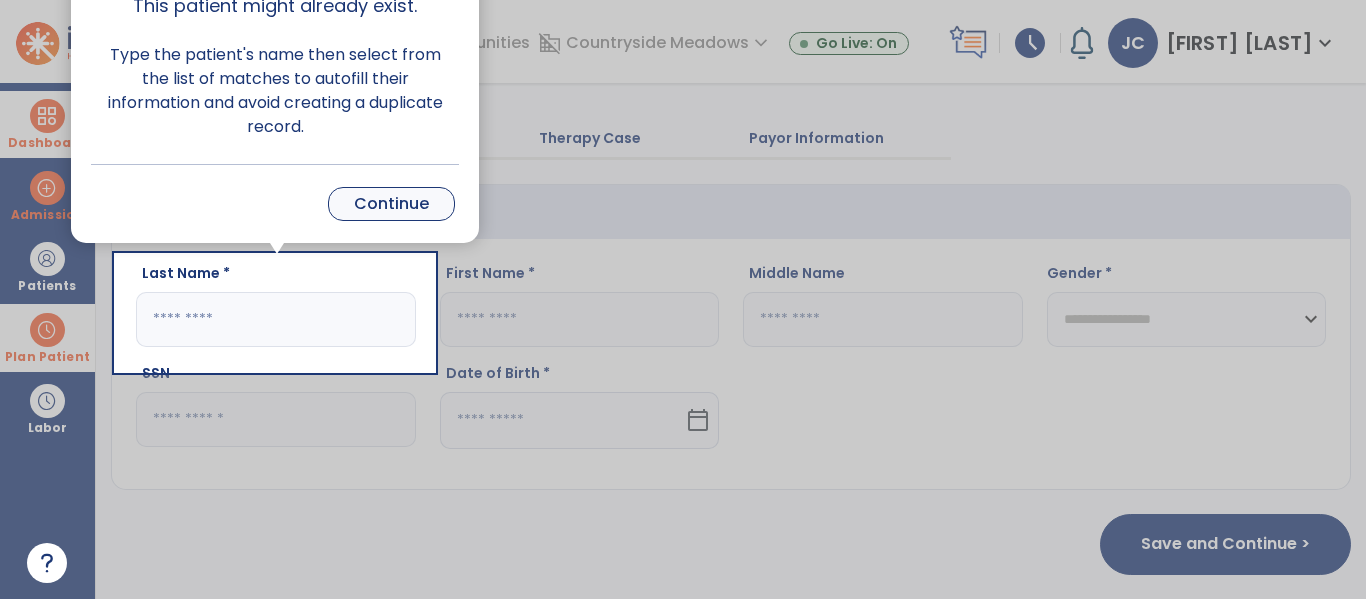 click on "Continue" at bounding box center [391, 204] 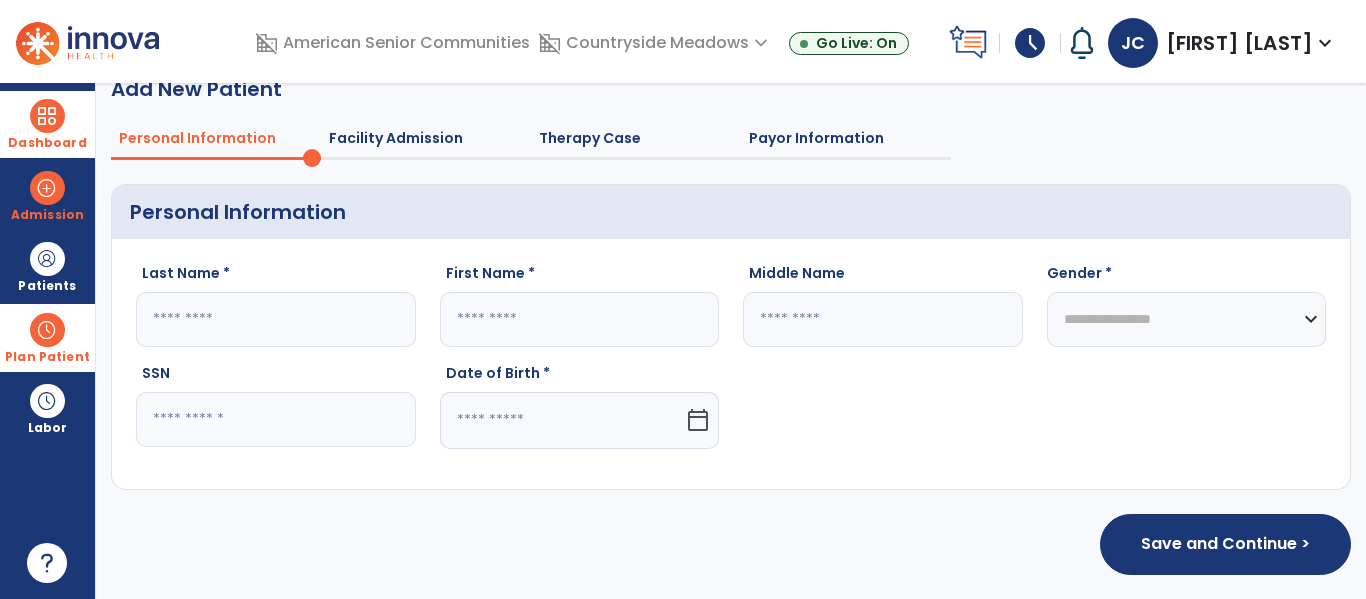 click at bounding box center (47, 116) 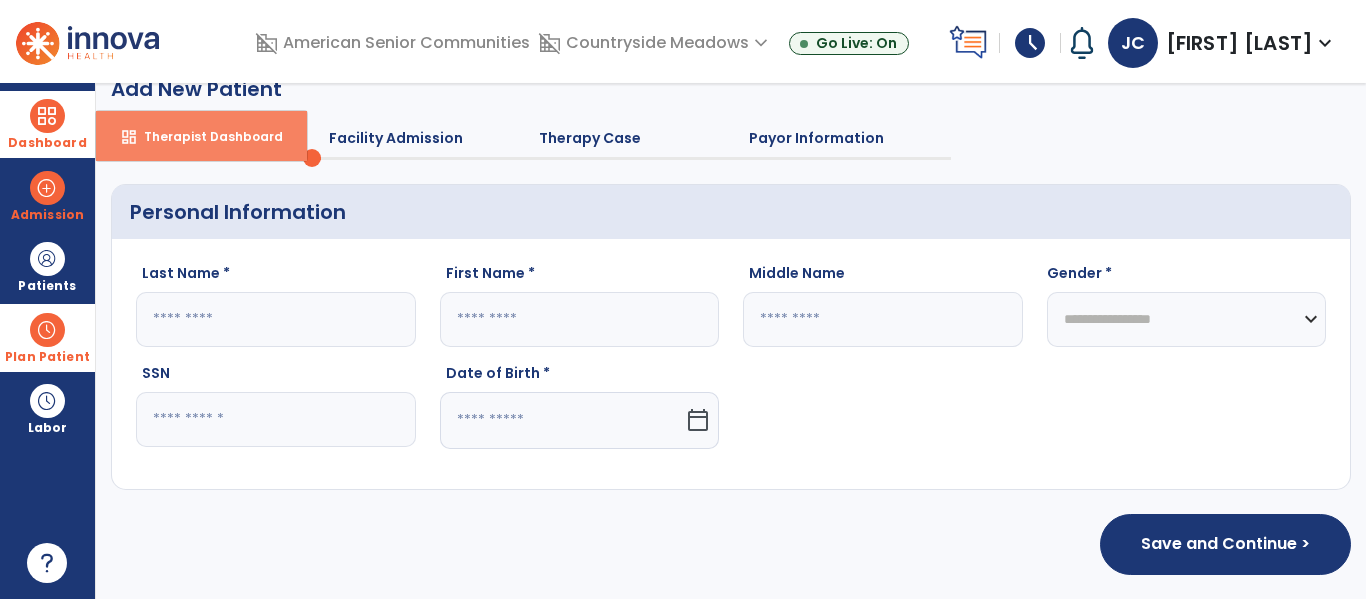 click on "Therapist Dashboard" at bounding box center [205, 136] 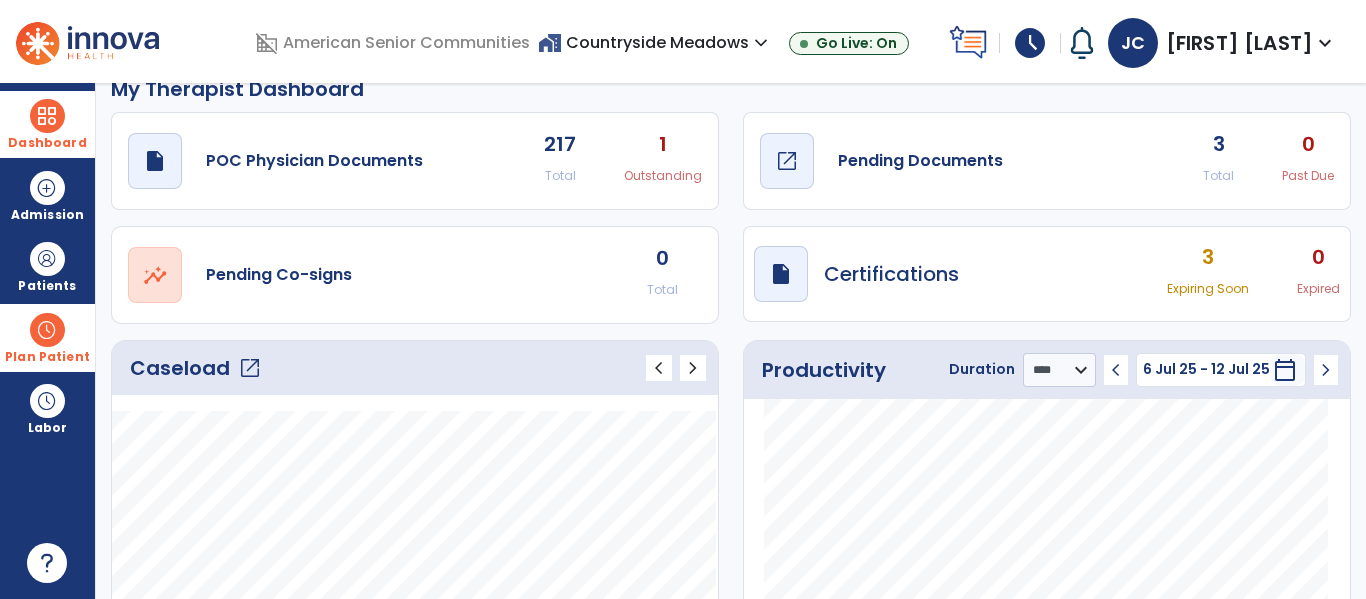 click on "Pending Documents" 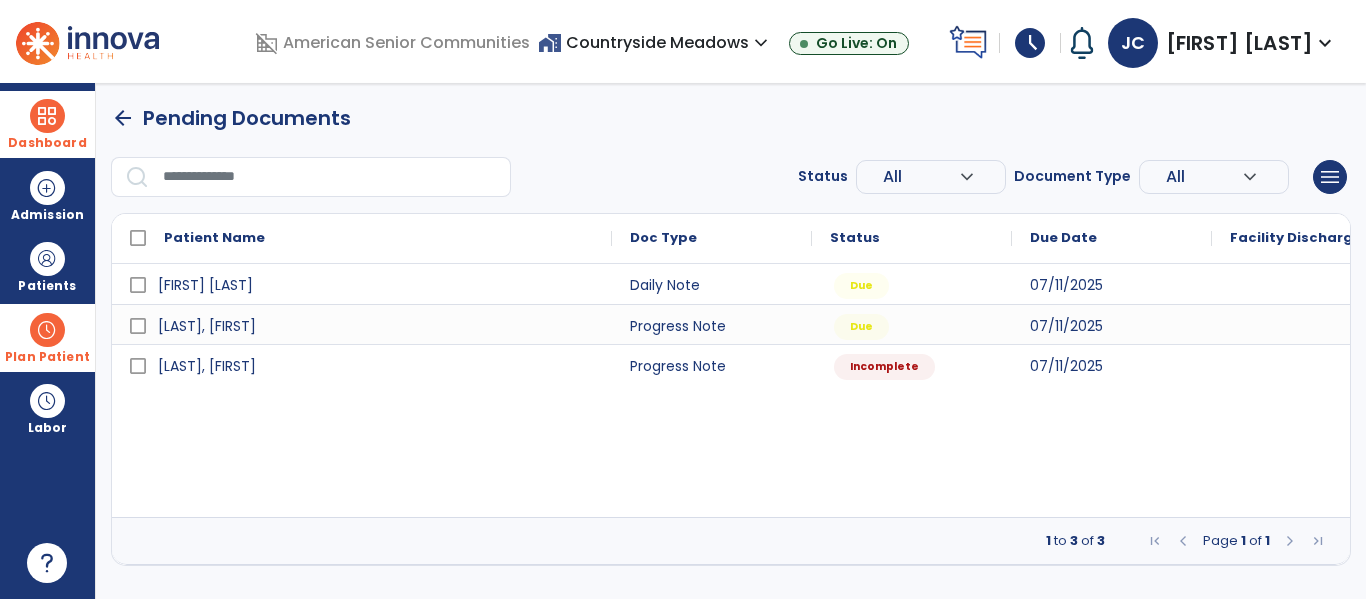 scroll, scrollTop: 0, scrollLeft: 0, axis: both 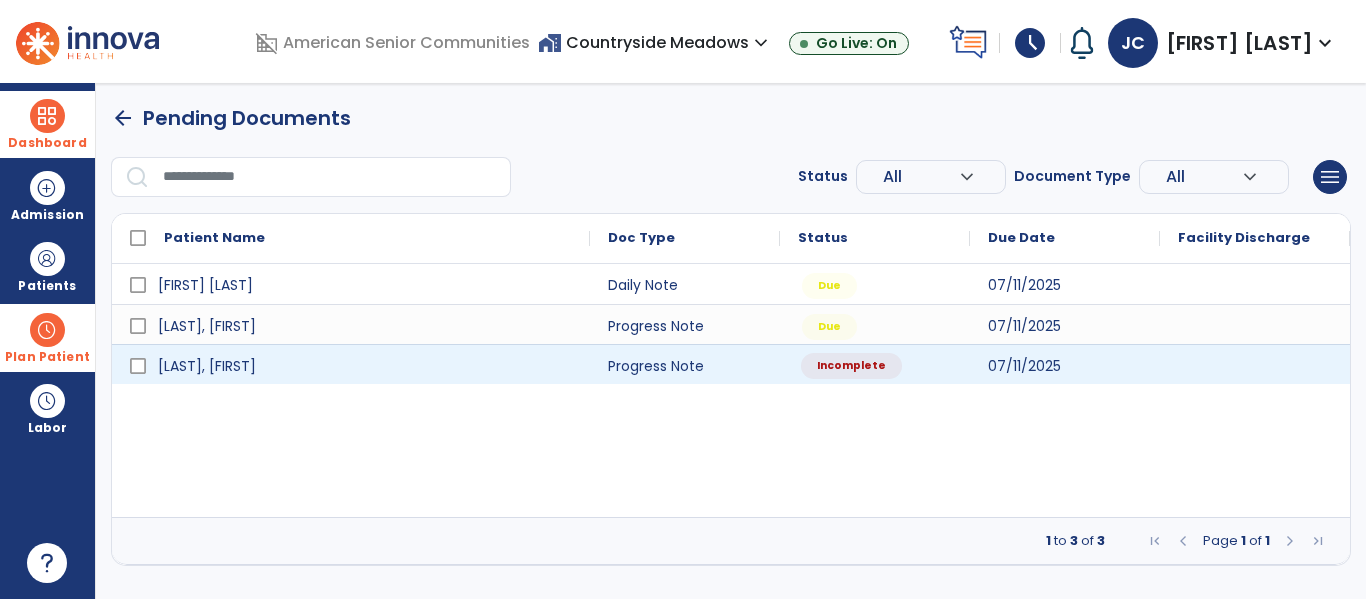 click on "Incomplete" at bounding box center [875, 364] 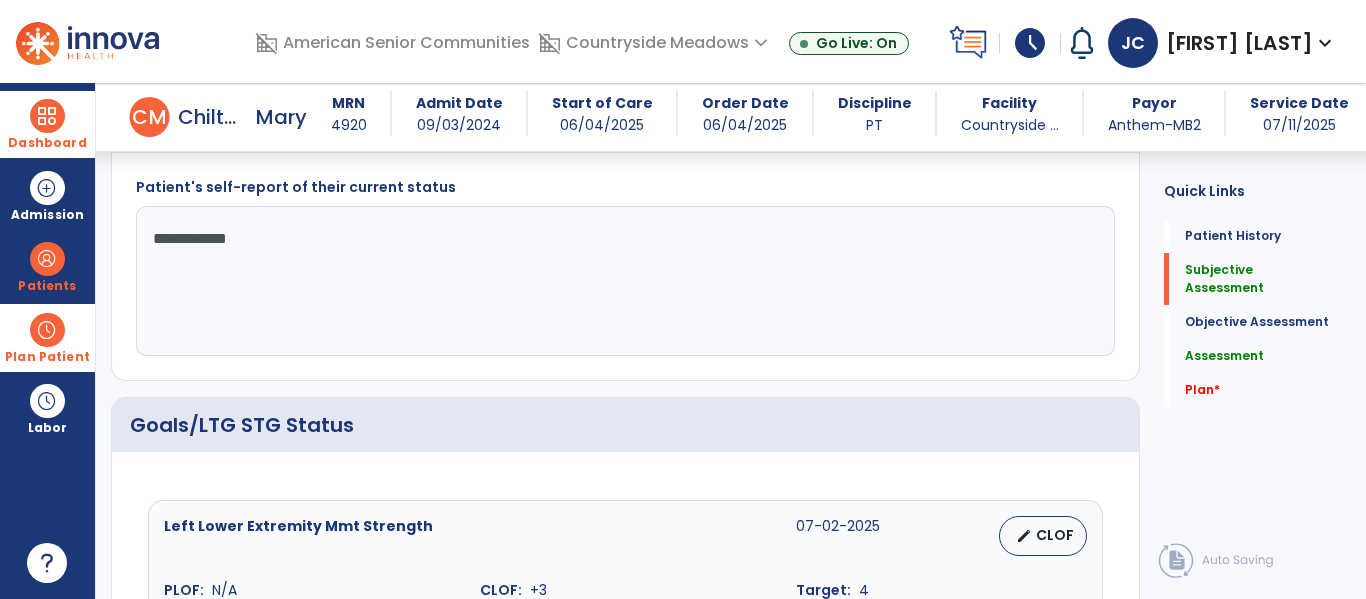 scroll, scrollTop: 589, scrollLeft: 0, axis: vertical 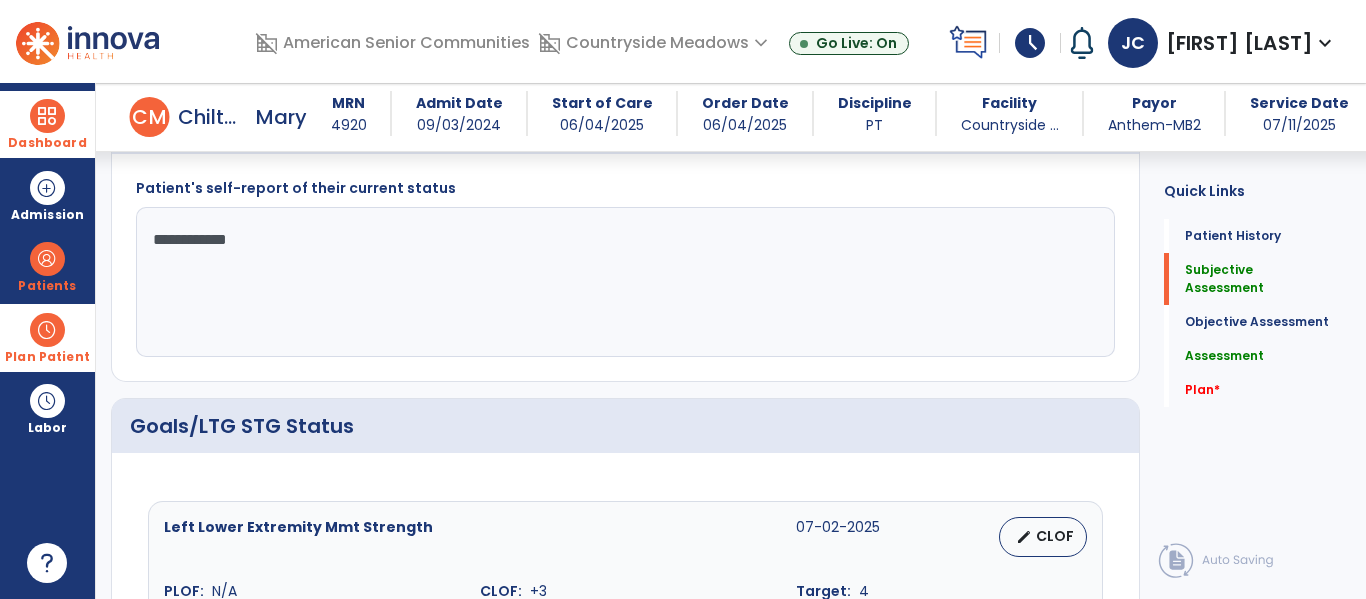 click on "**********" 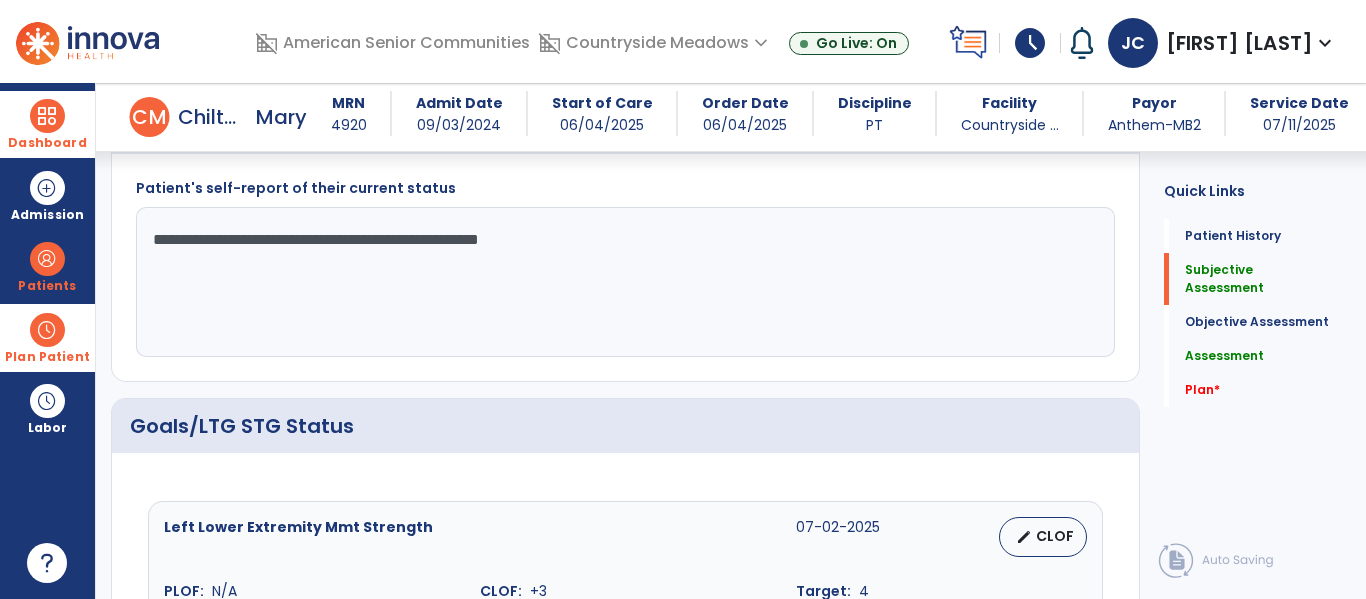type on "**********" 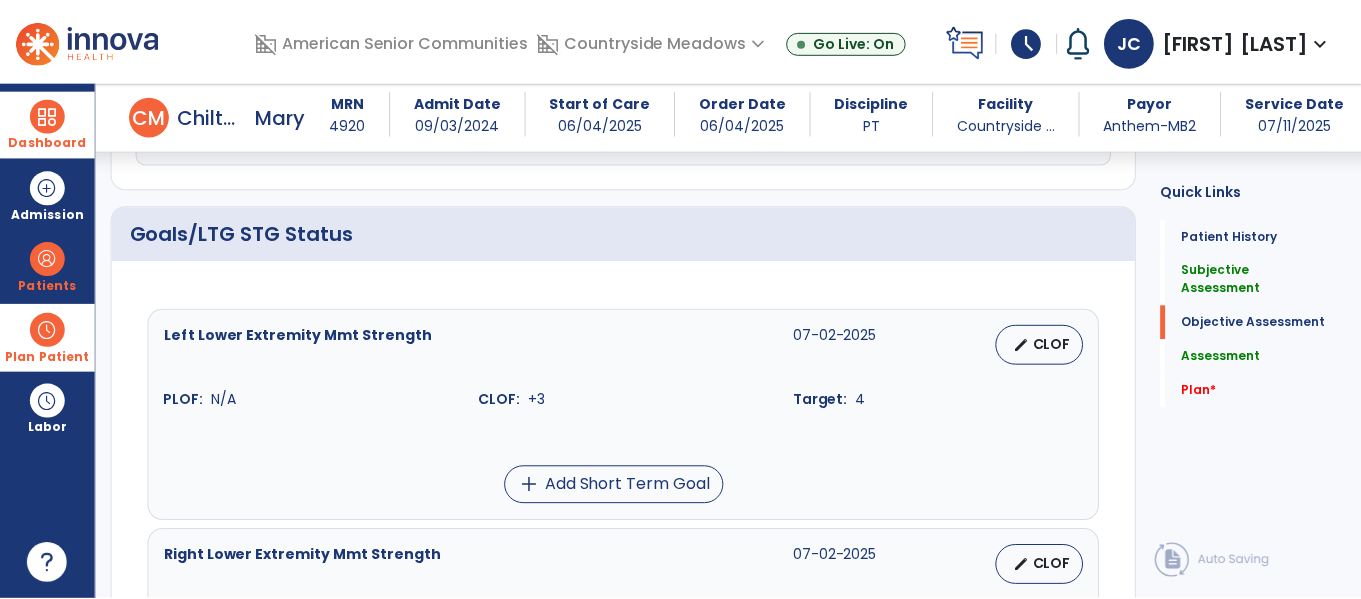 scroll, scrollTop: 793, scrollLeft: 0, axis: vertical 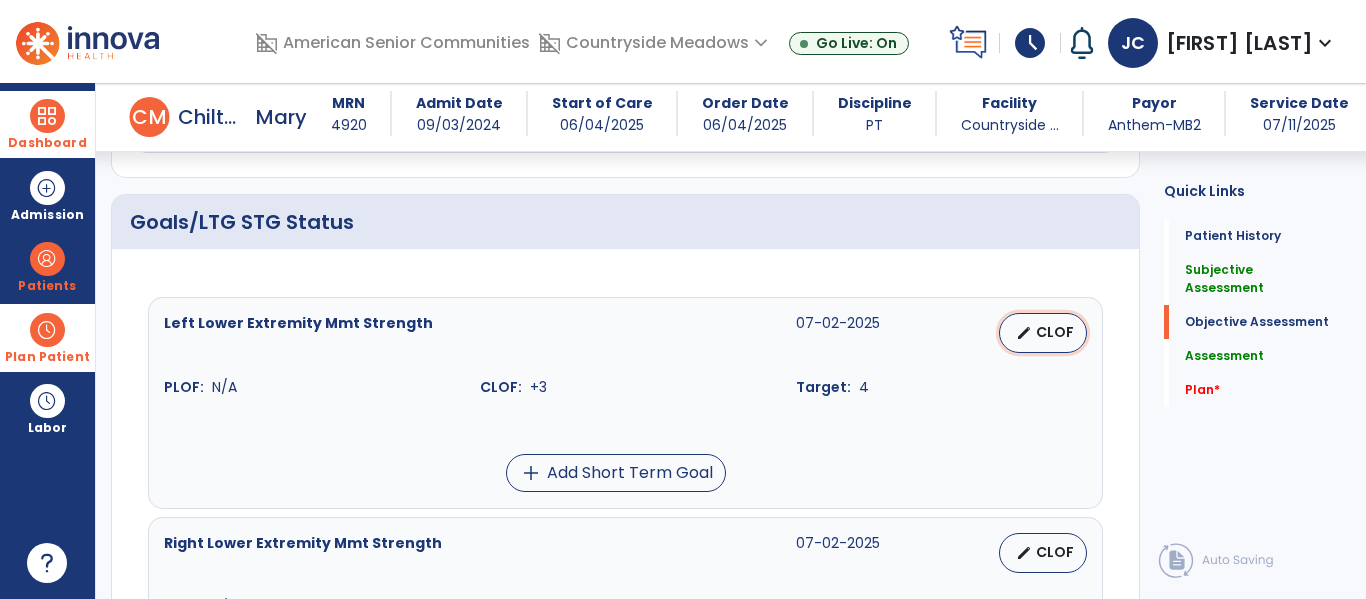 click on "CLOF" at bounding box center (1055, 332) 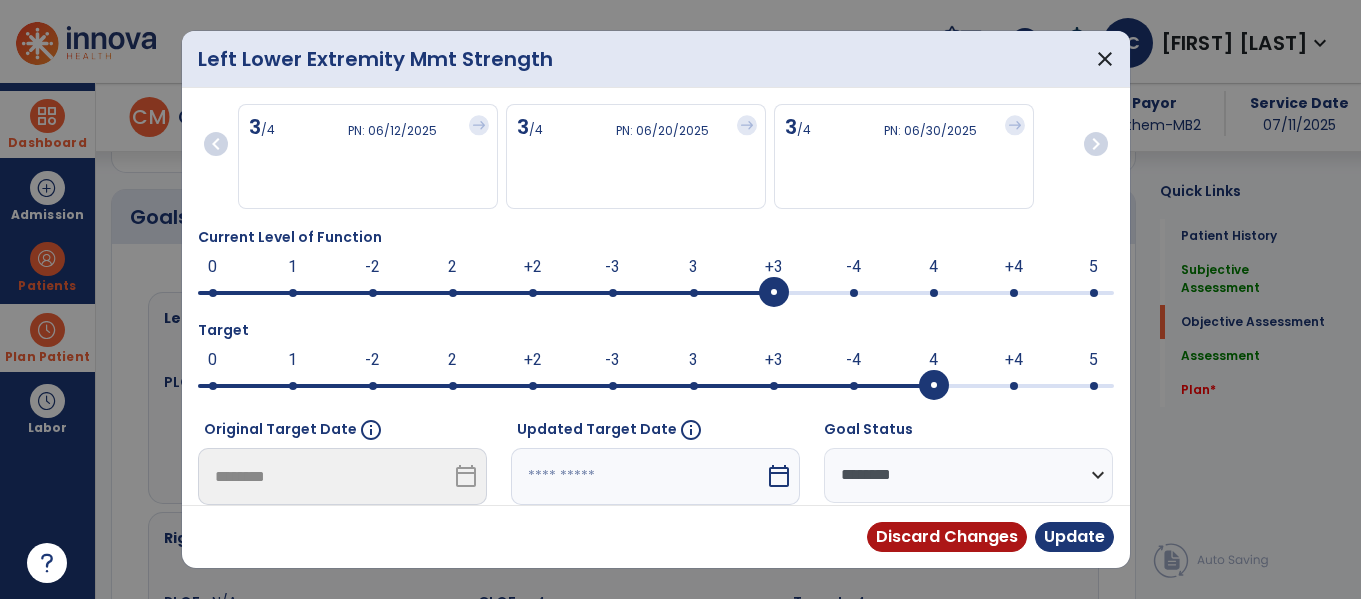 scroll, scrollTop: 793, scrollLeft: 0, axis: vertical 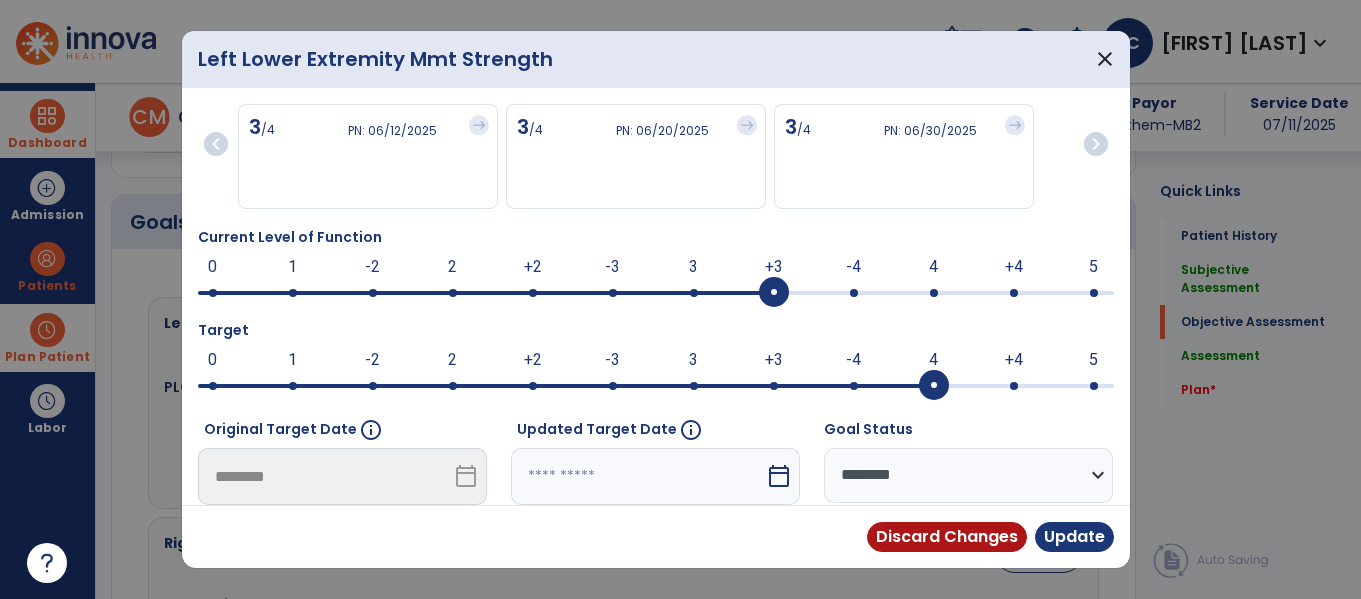 click at bounding box center [638, 476] 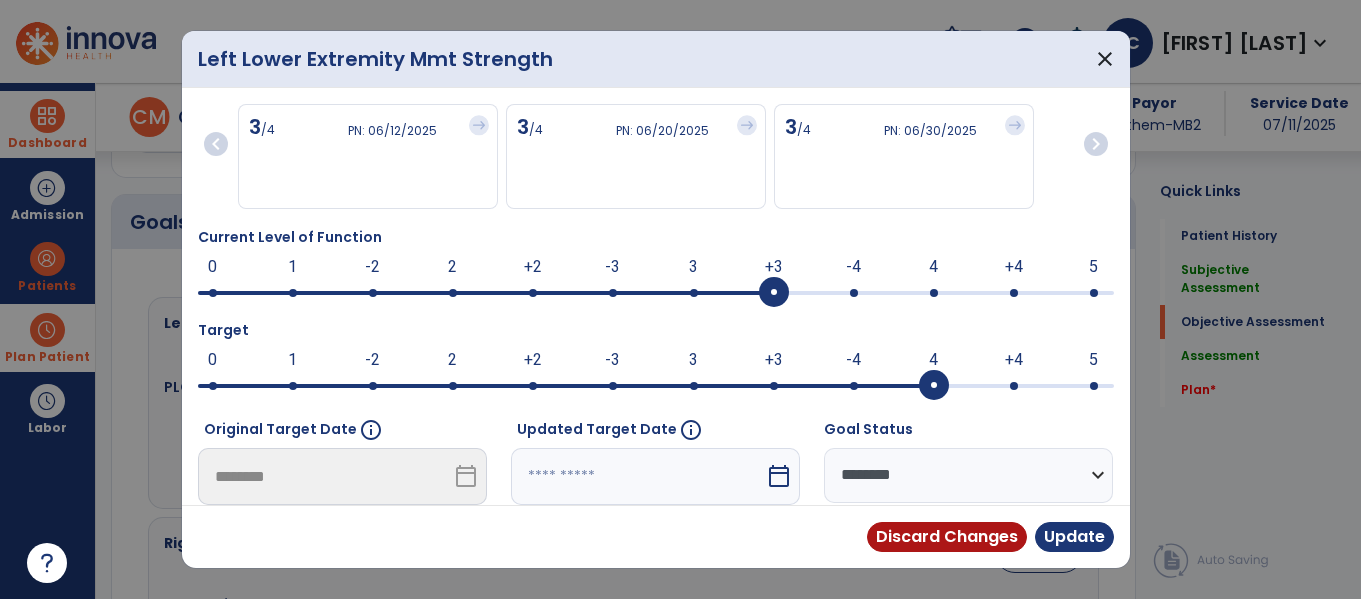 scroll, scrollTop: 297, scrollLeft: 0, axis: vertical 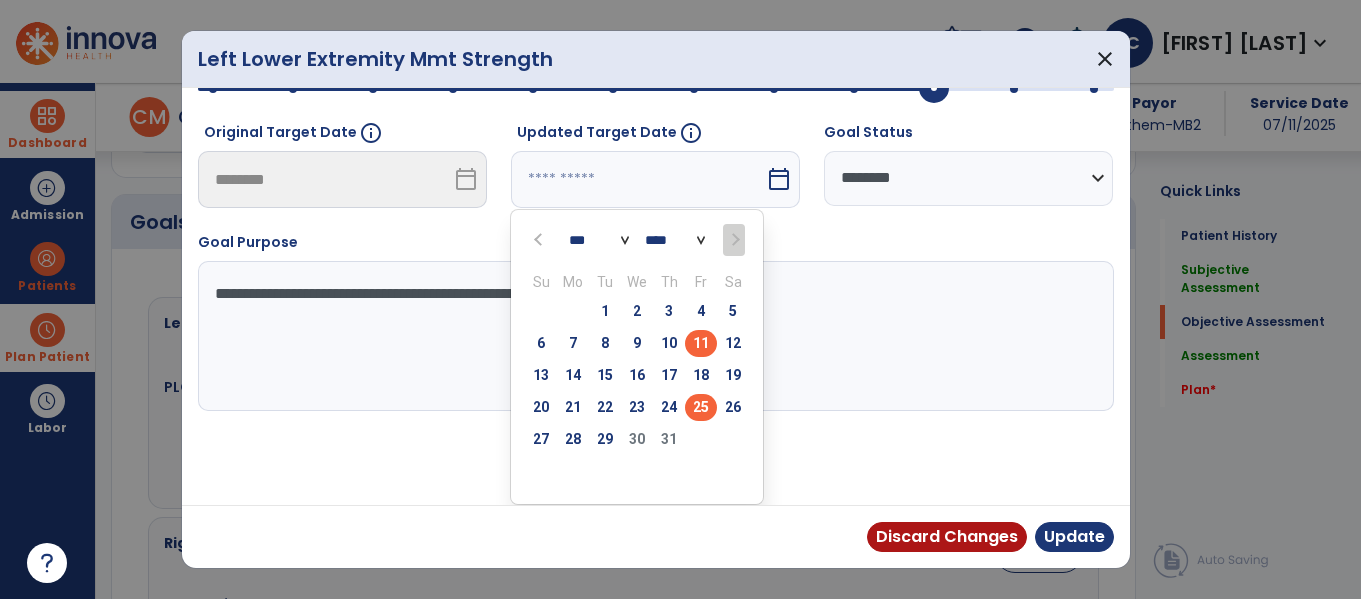 click on "25" at bounding box center (701, 407) 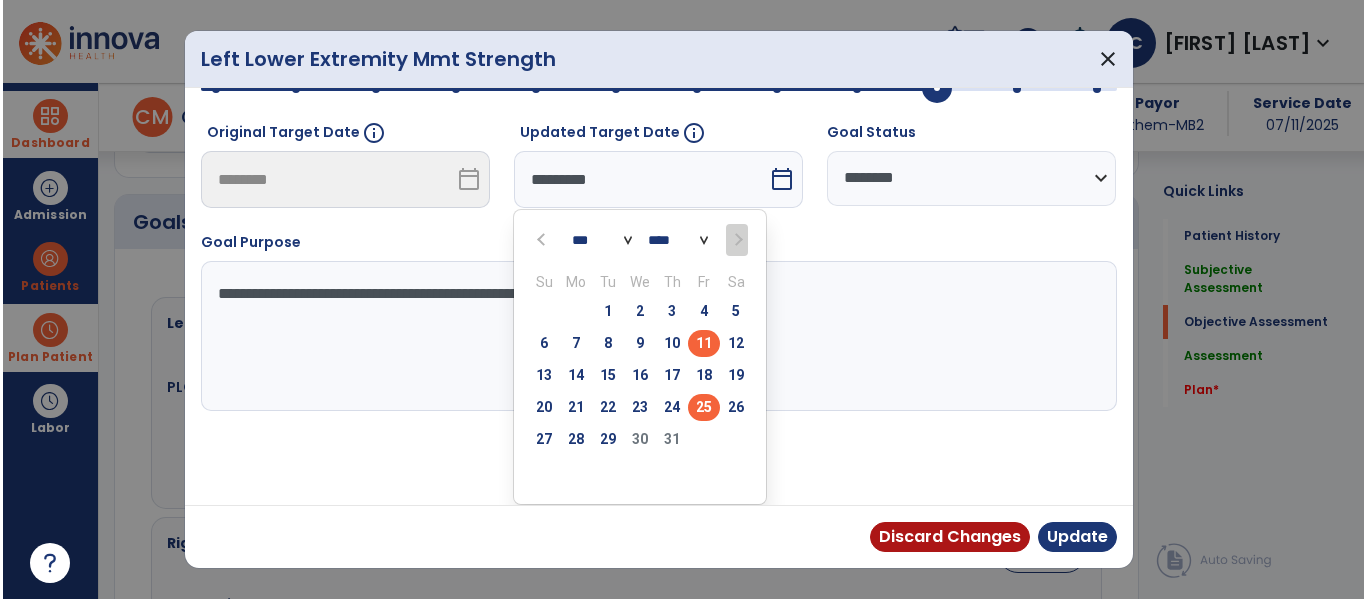 scroll, scrollTop: 219, scrollLeft: 0, axis: vertical 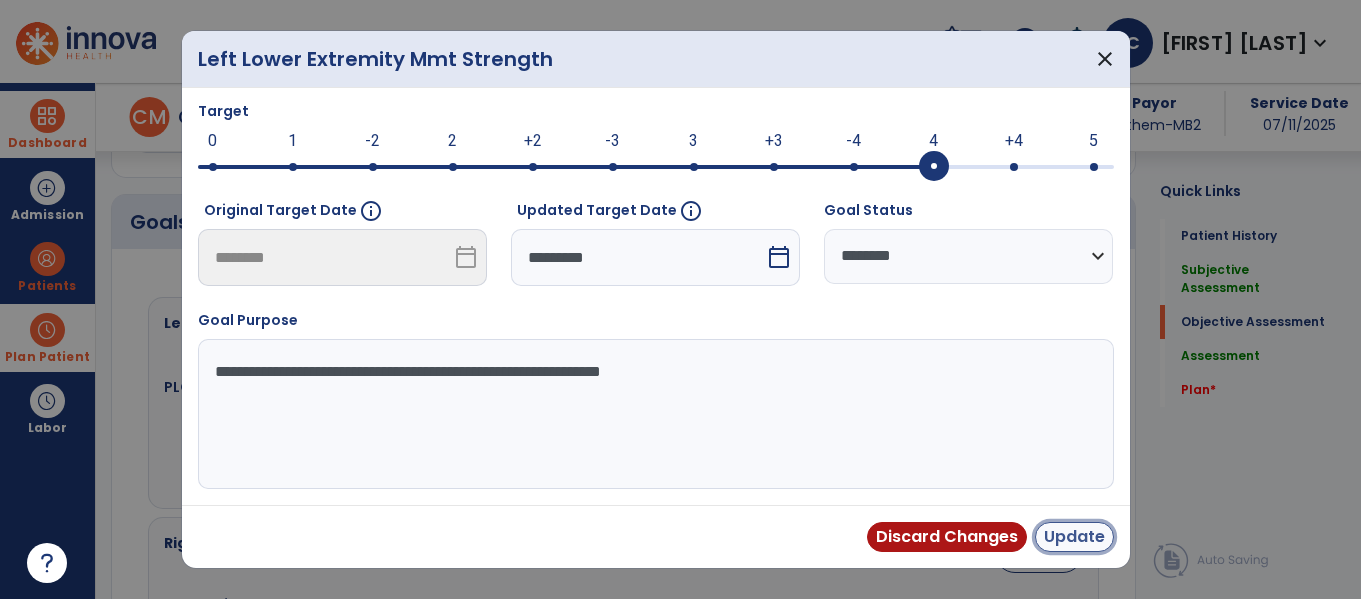 click on "Update" at bounding box center (1074, 537) 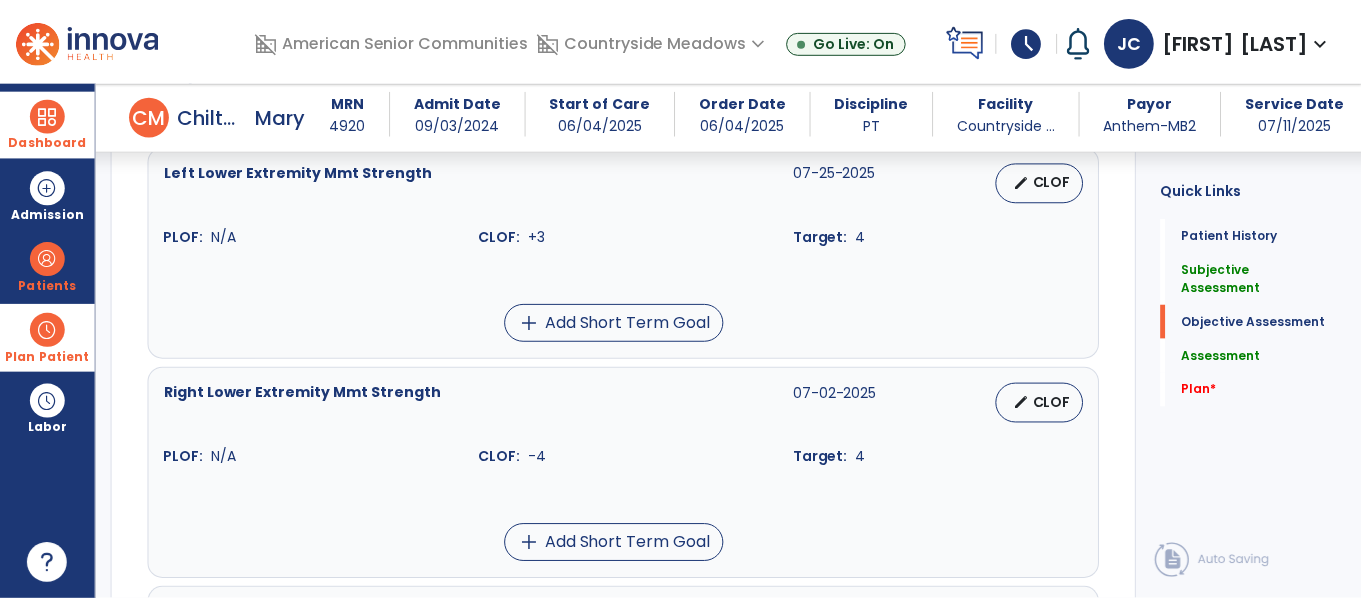 scroll, scrollTop: 944, scrollLeft: 0, axis: vertical 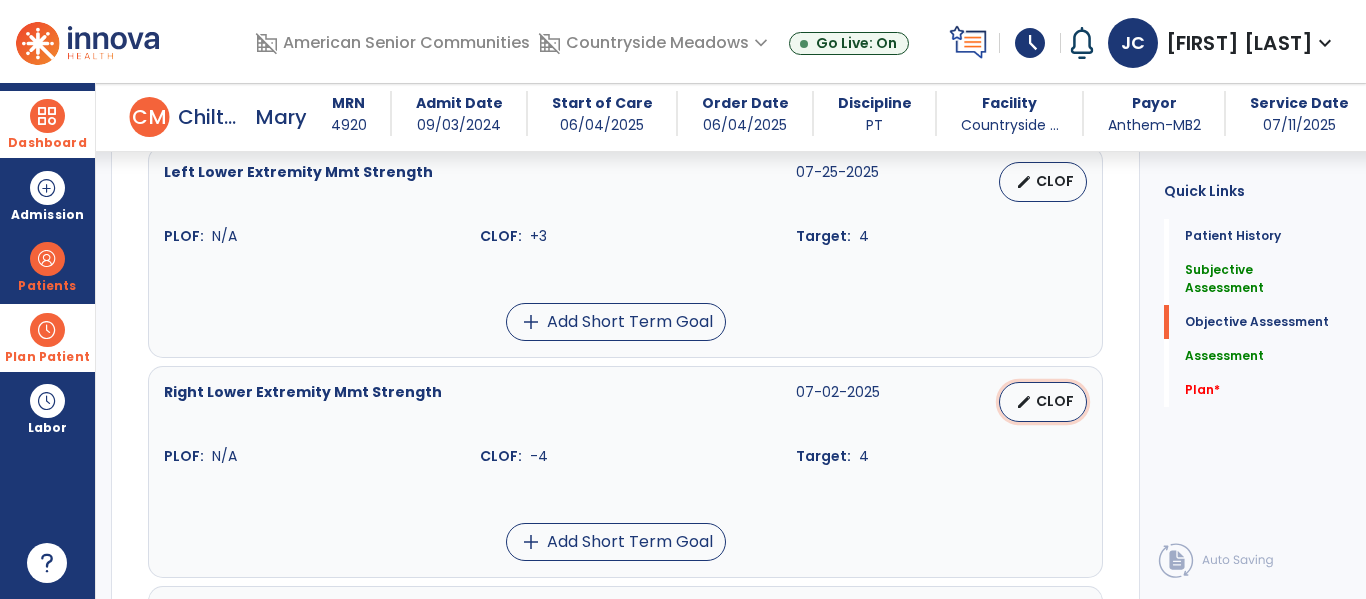 click on "edit   CLOF" at bounding box center [1043, 402] 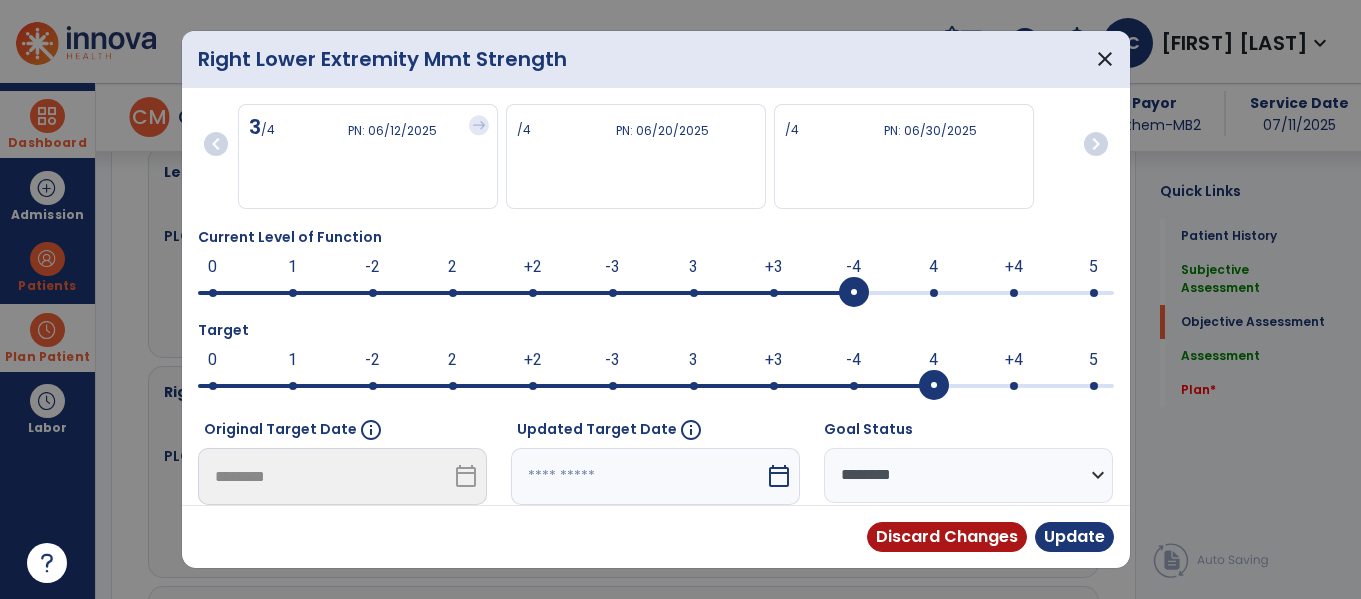 scroll, scrollTop: 944, scrollLeft: 0, axis: vertical 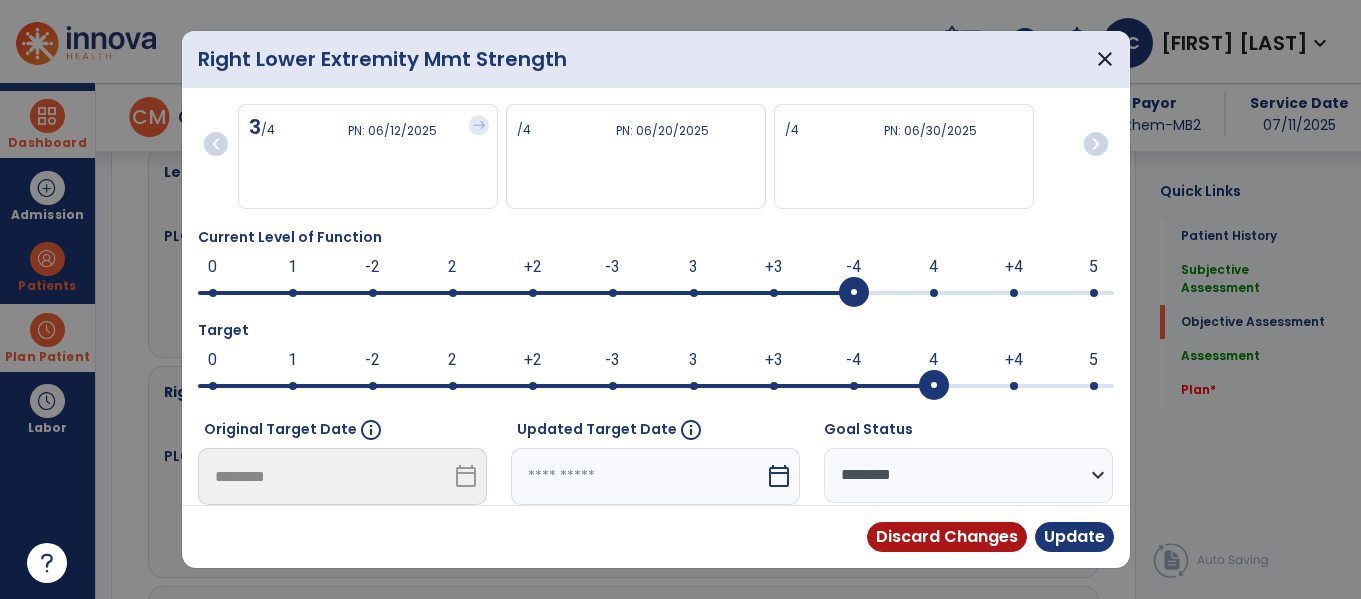 click at bounding box center (638, 476) 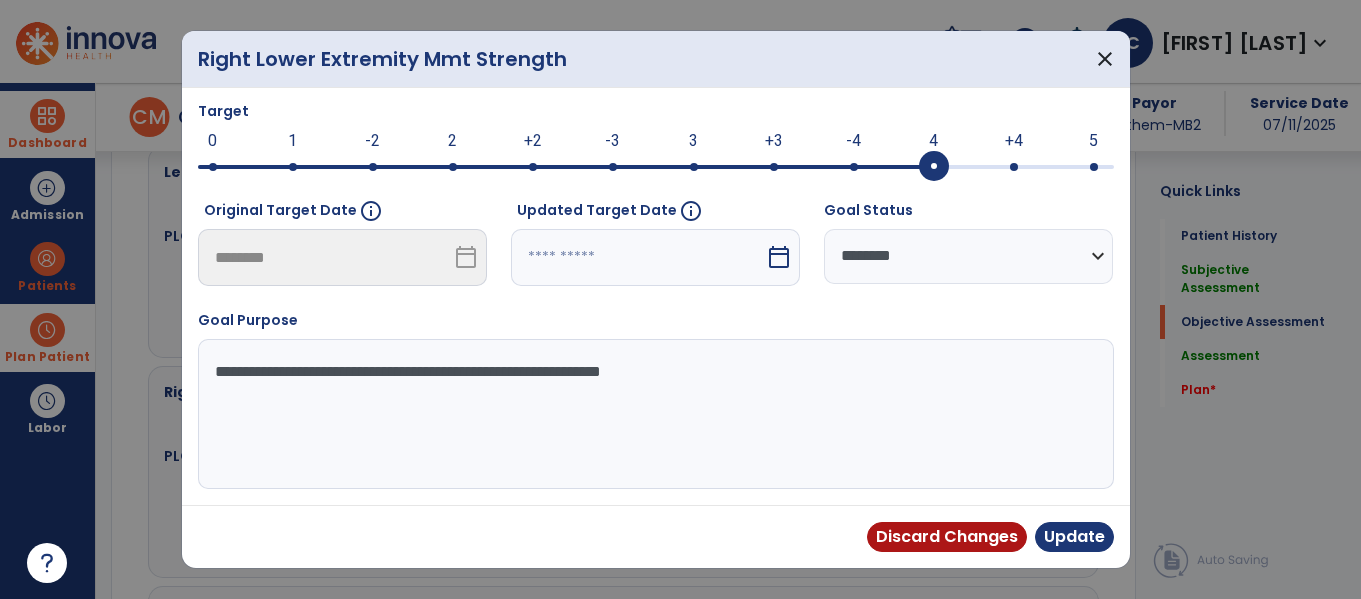 select on "*" 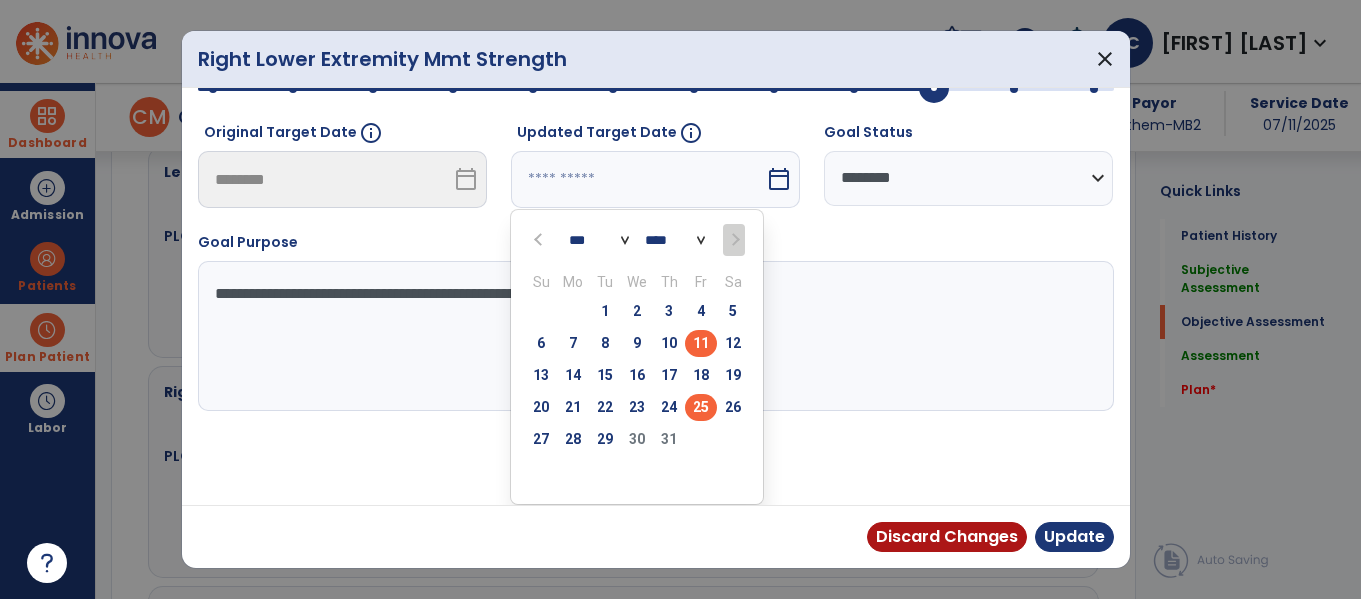 click on "25" at bounding box center (701, 407) 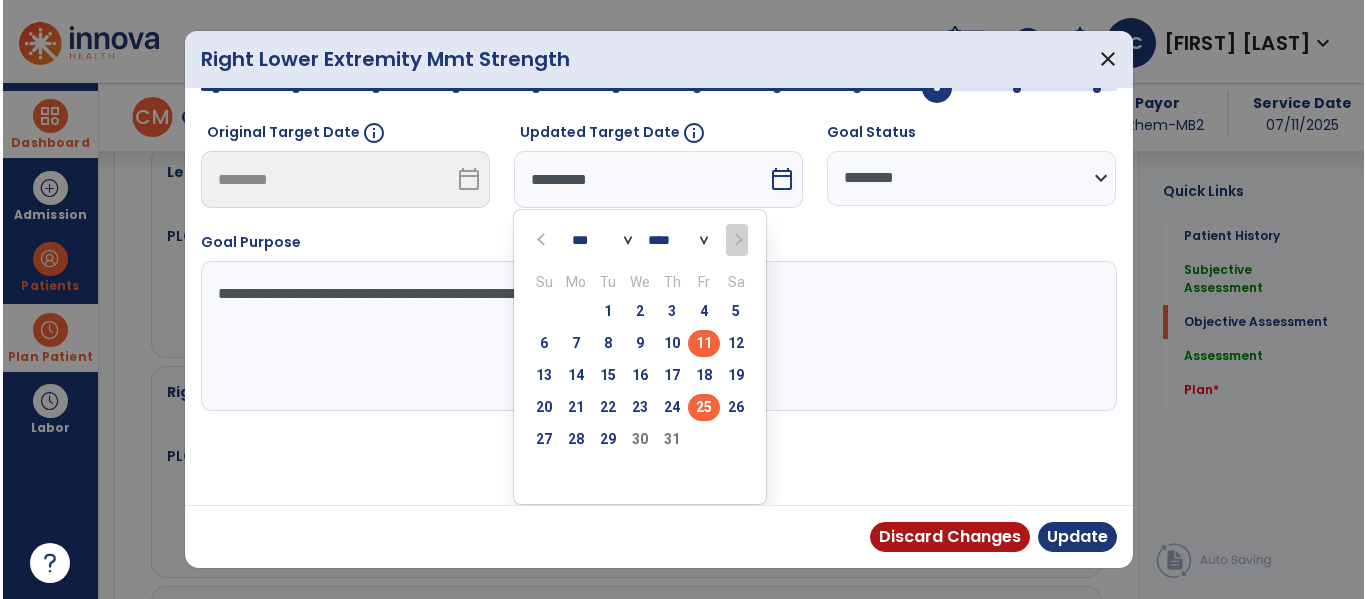 scroll, scrollTop: 219, scrollLeft: 0, axis: vertical 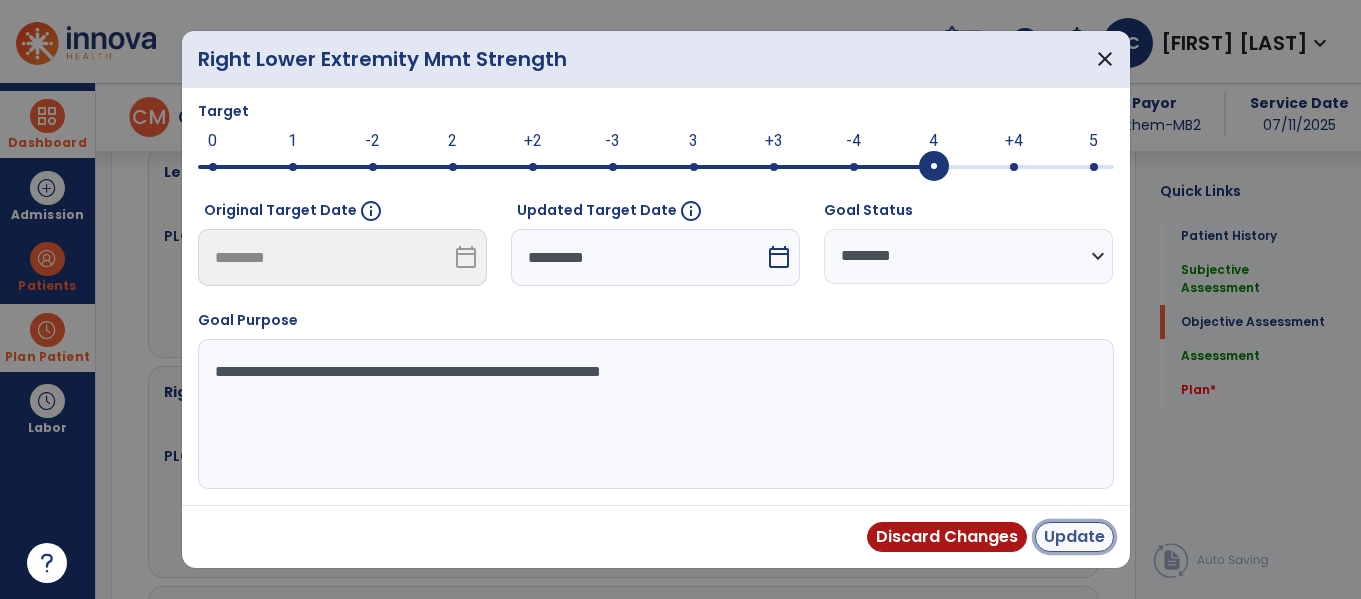 click on "Update" at bounding box center [1074, 537] 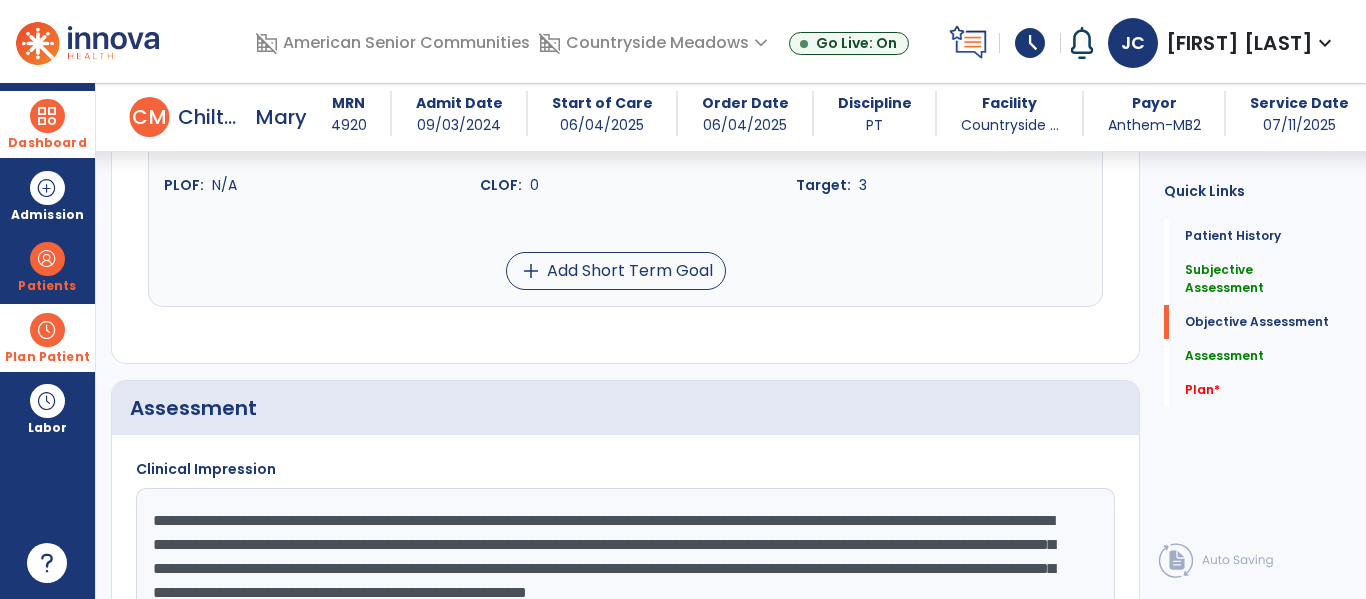 scroll, scrollTop: 2498, scrollLeft: 0, axis: vertical 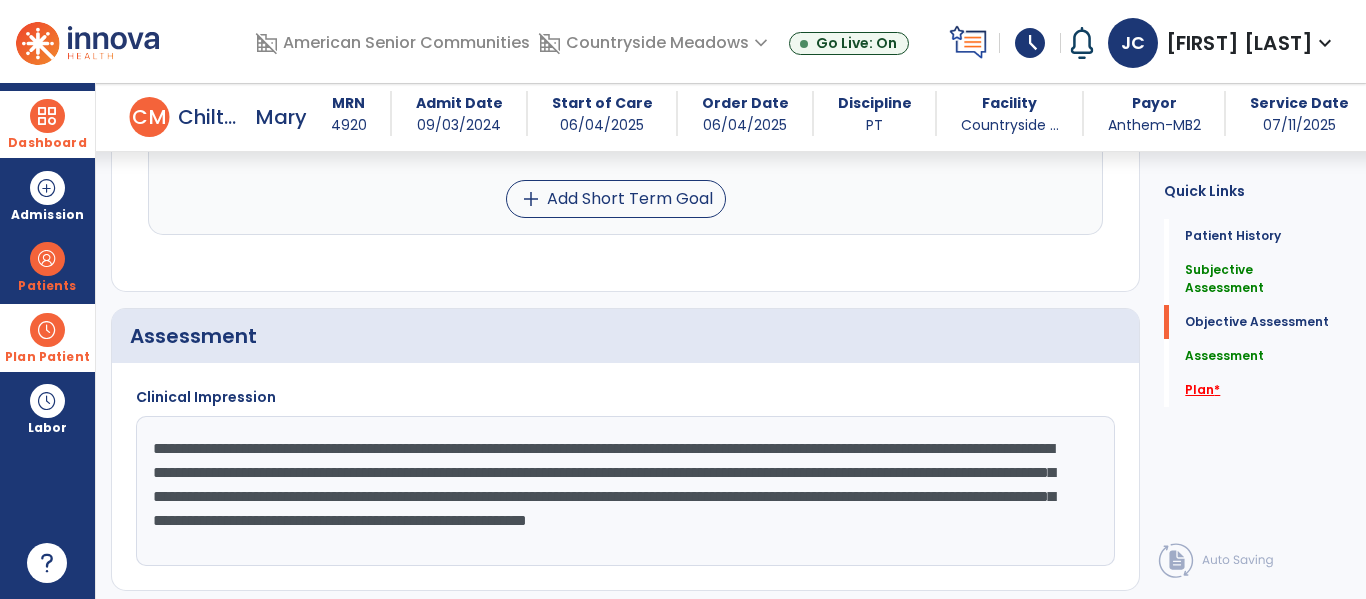 click on "Plan   *" 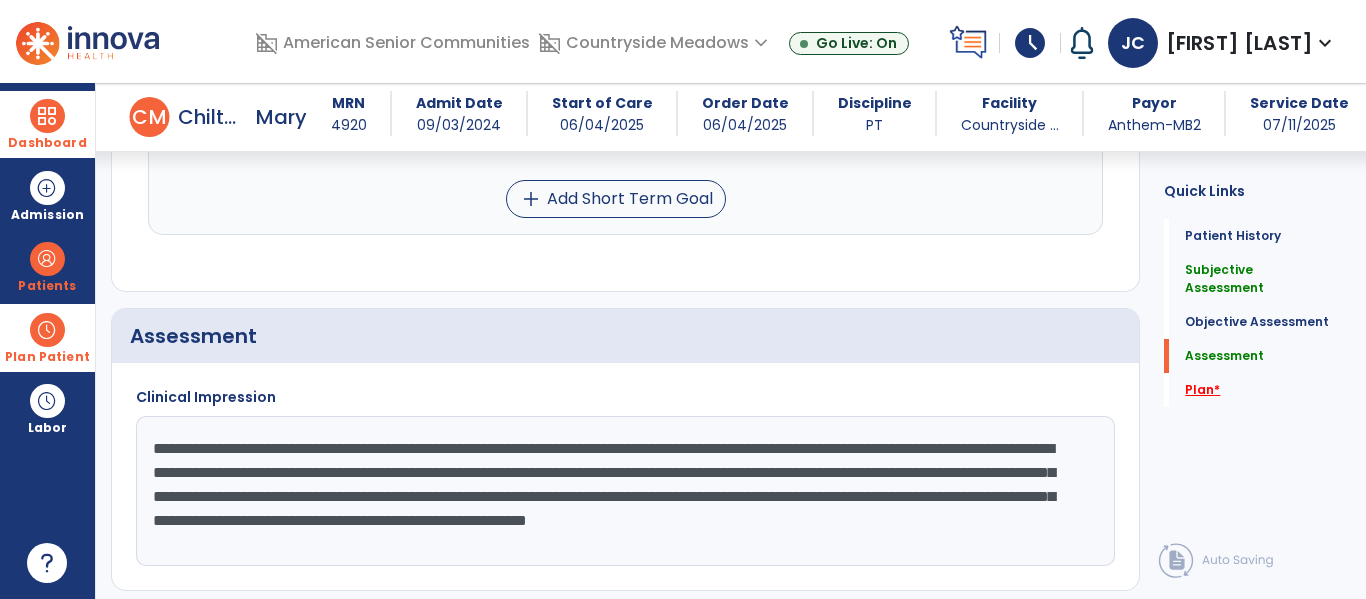 scroll, scrollTop: 83, scrollLeft: 0, axis: vertical 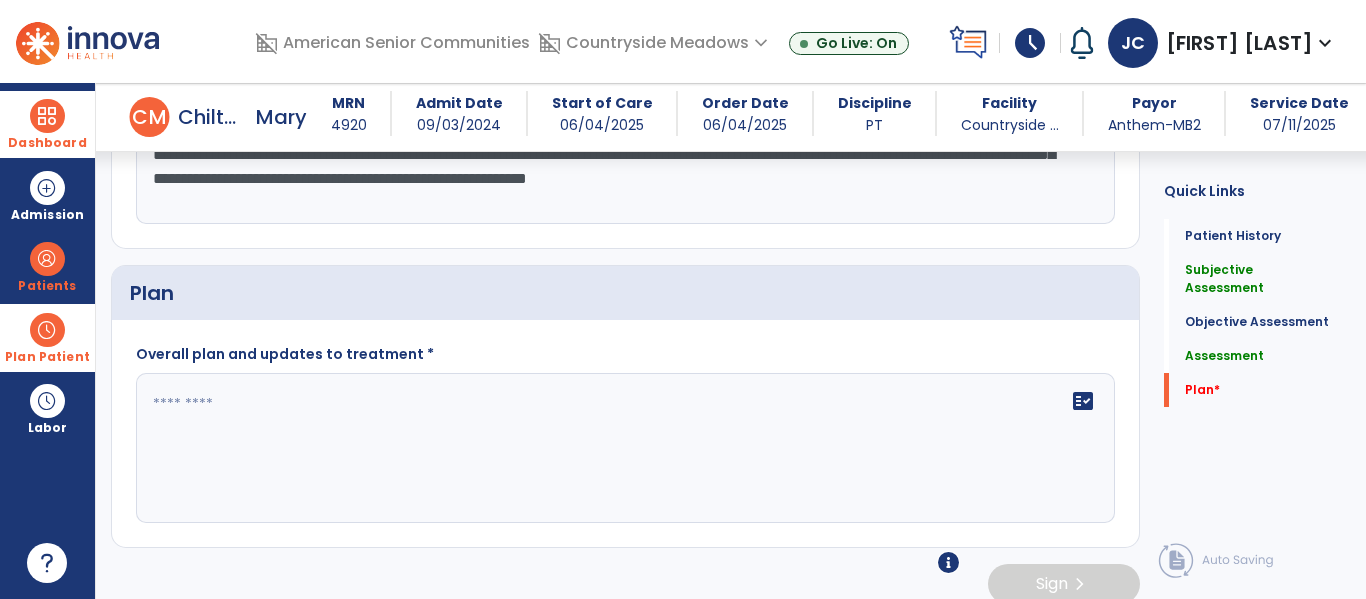 click 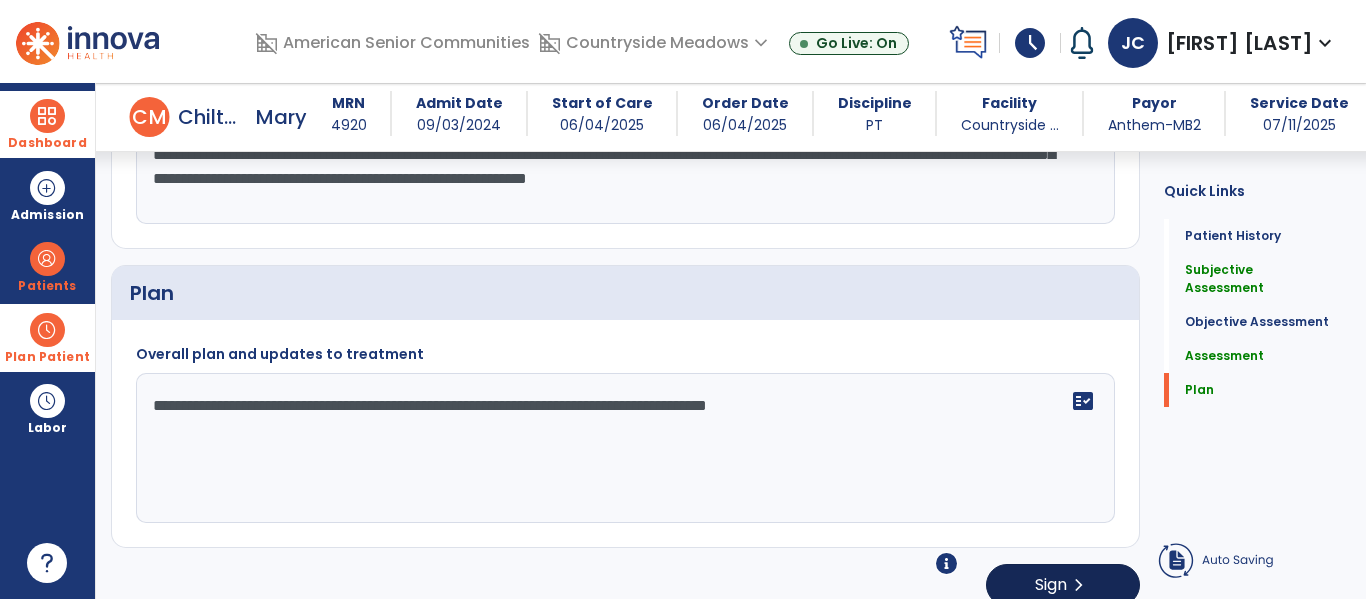 type on "**********" 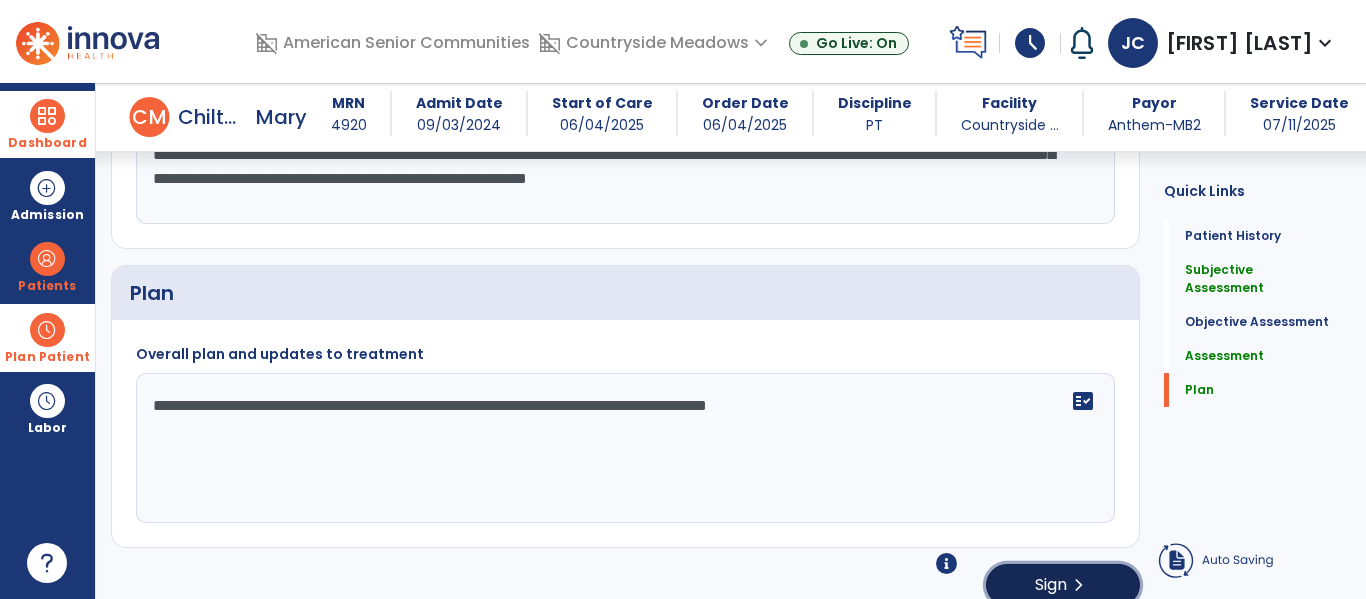 click on "chevron_right" 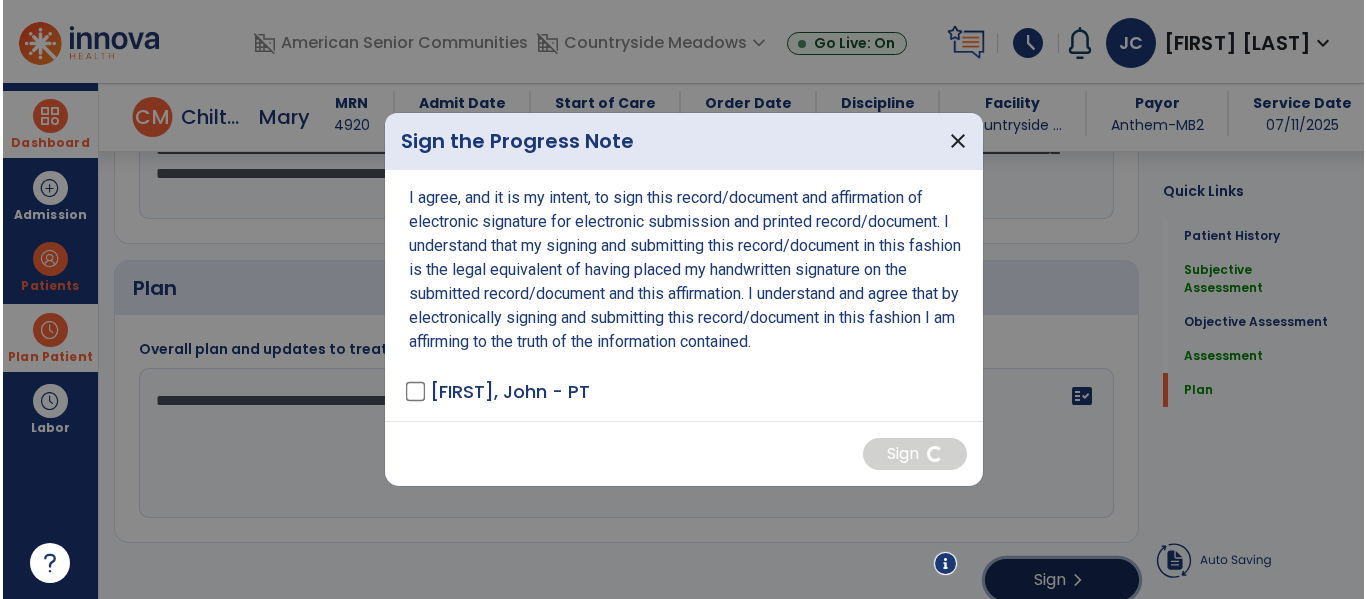 scroll, scrollTop: 2840, scrollLeft: 0, axis: vertical 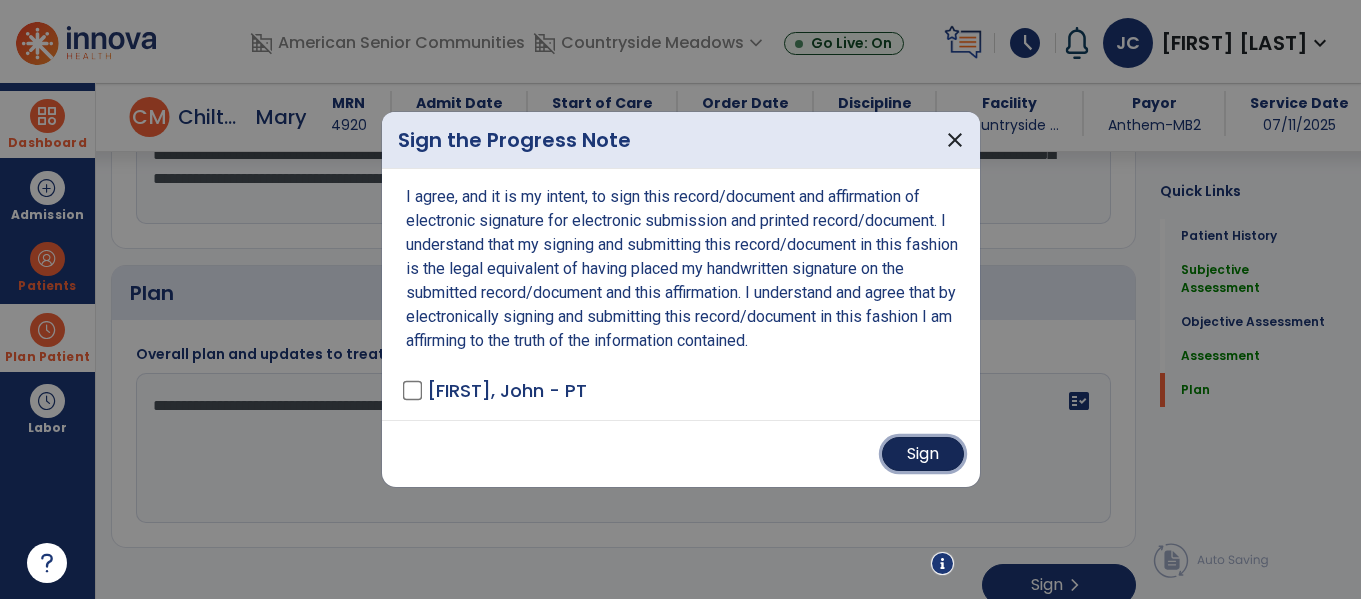 click on "Sign" at bounding box center (923, 454) 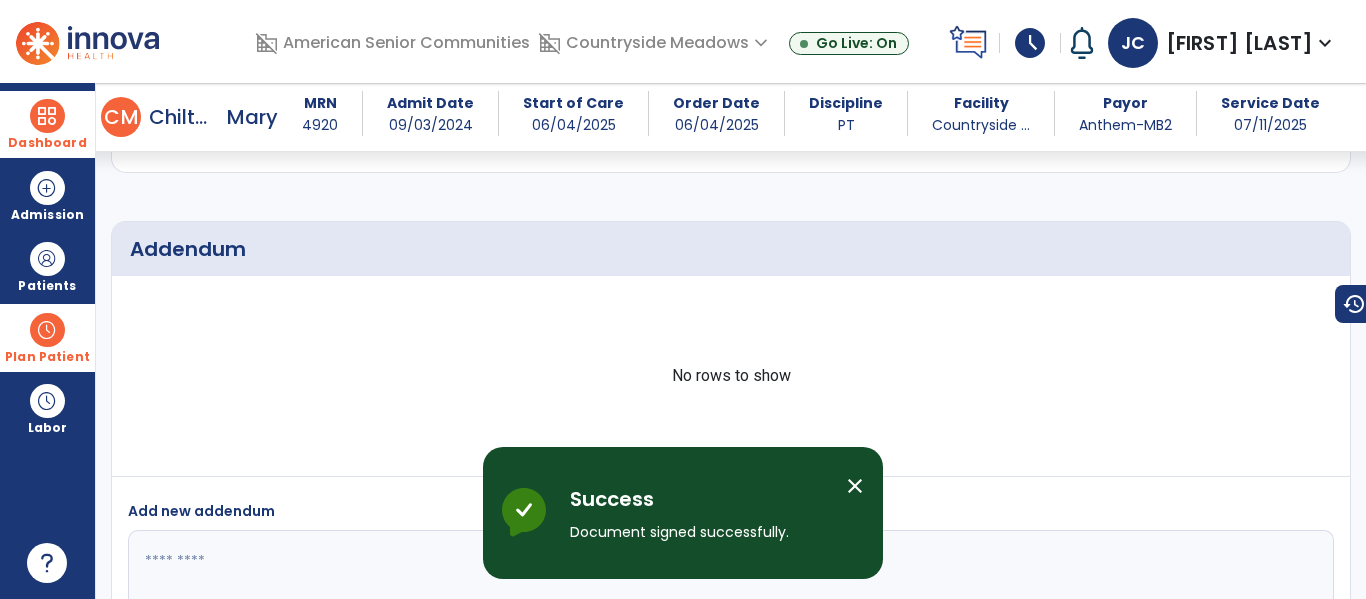 scroll, scrollTop: 3340, scrollLeft: 0, axis: vertical 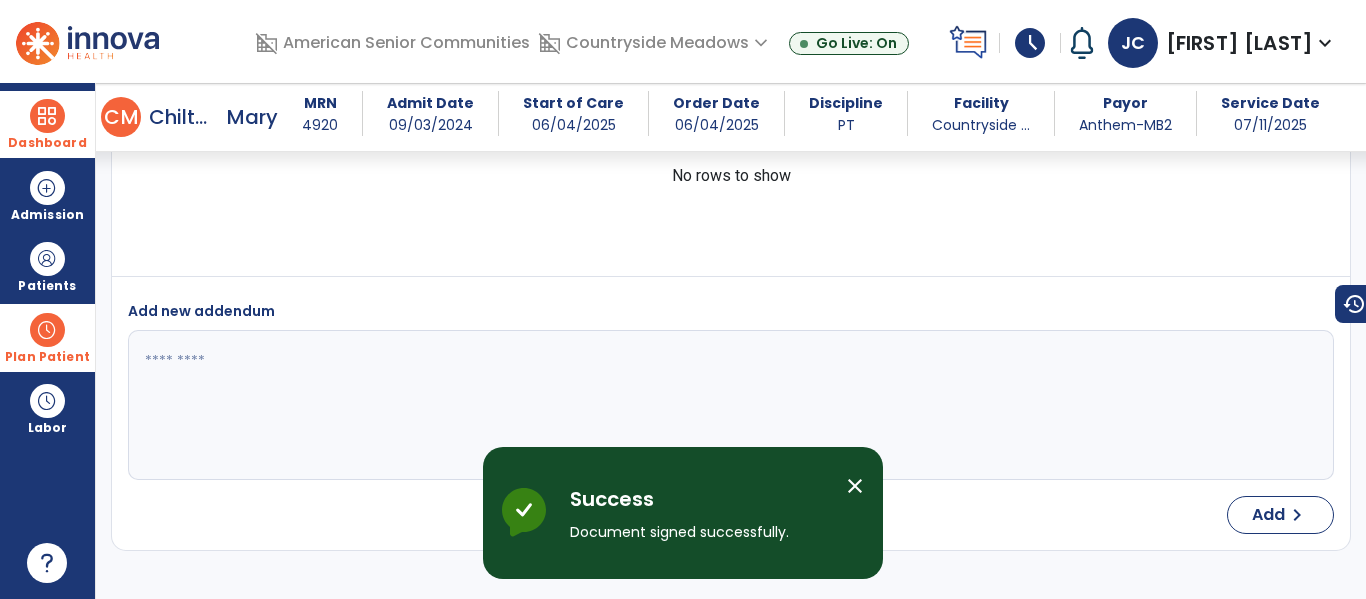 click at bounding box center [47, 116] 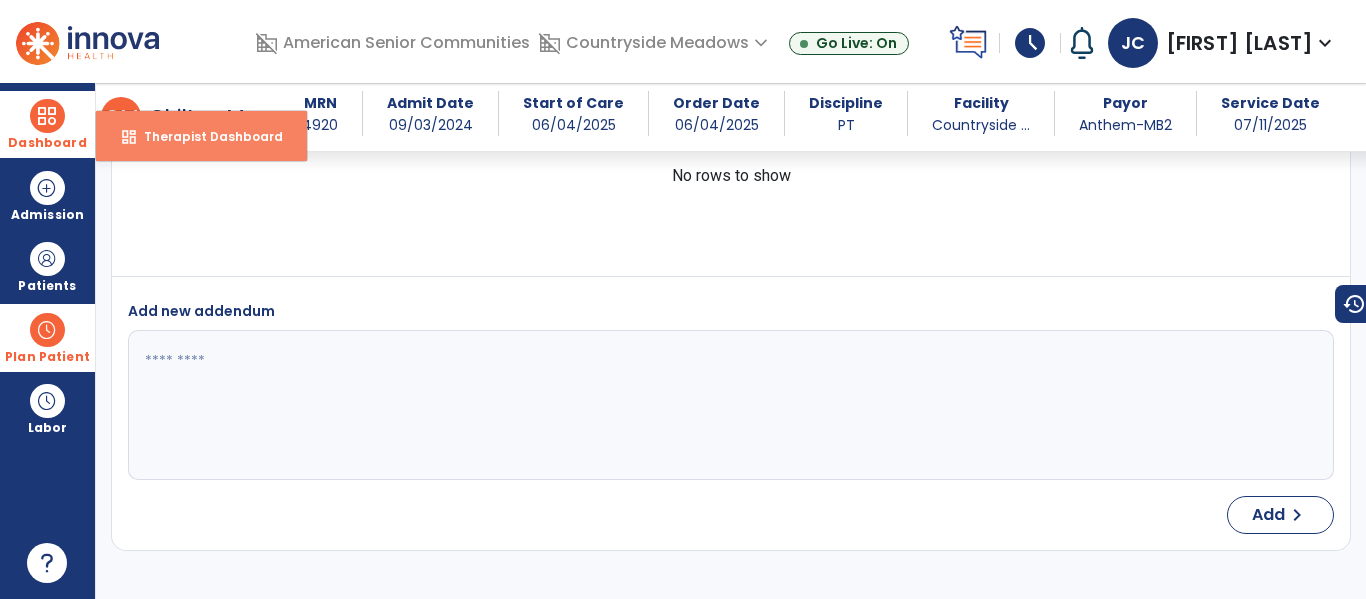 click on "dashboard  Therapist Dashboard" at bounding box center (201, 136) 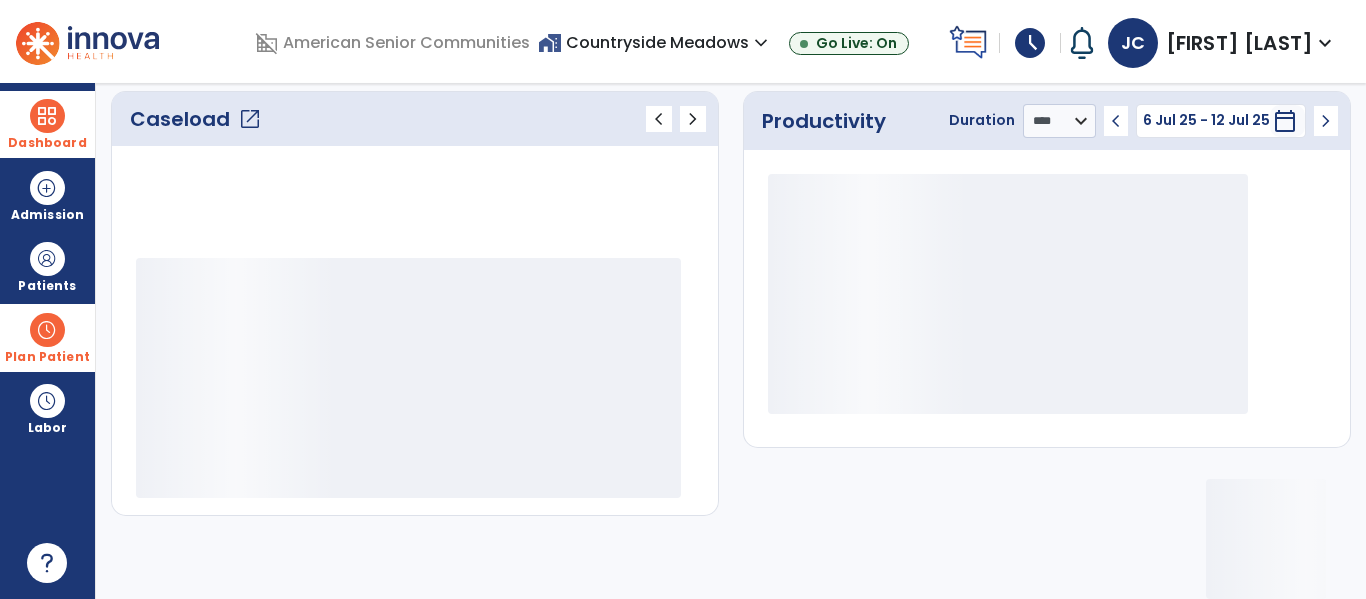 scroll, scrollTop: 278, scrollLeft: 0, axis: vertical 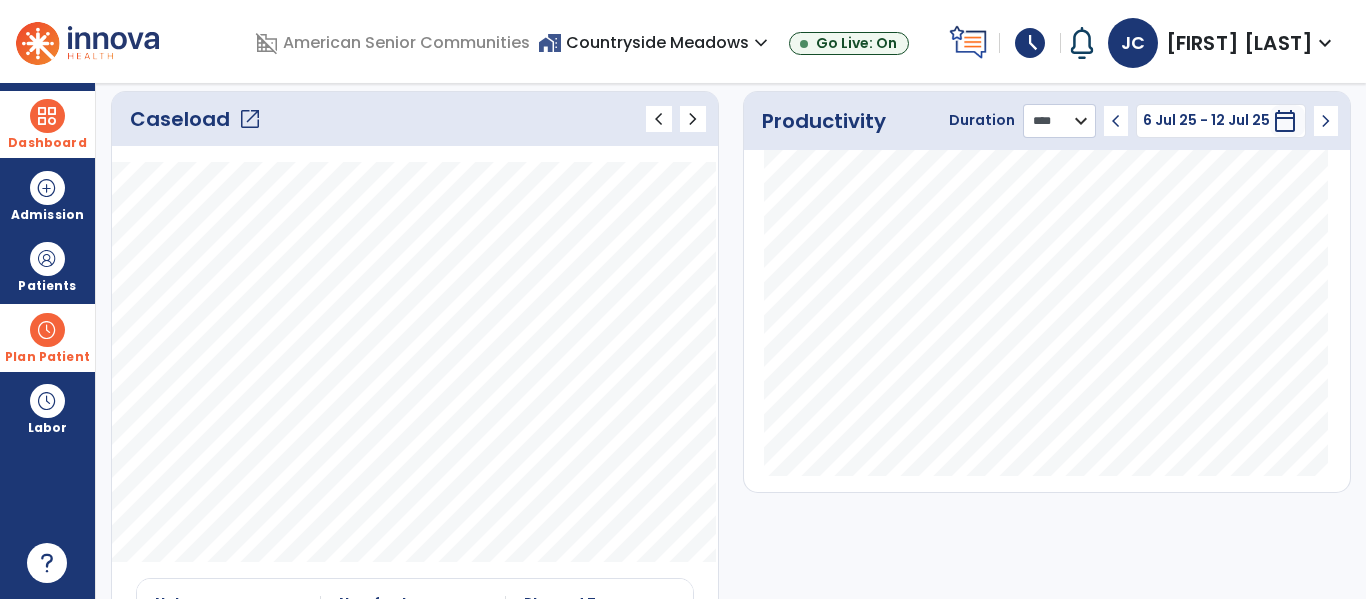 click on "******** **** ***" 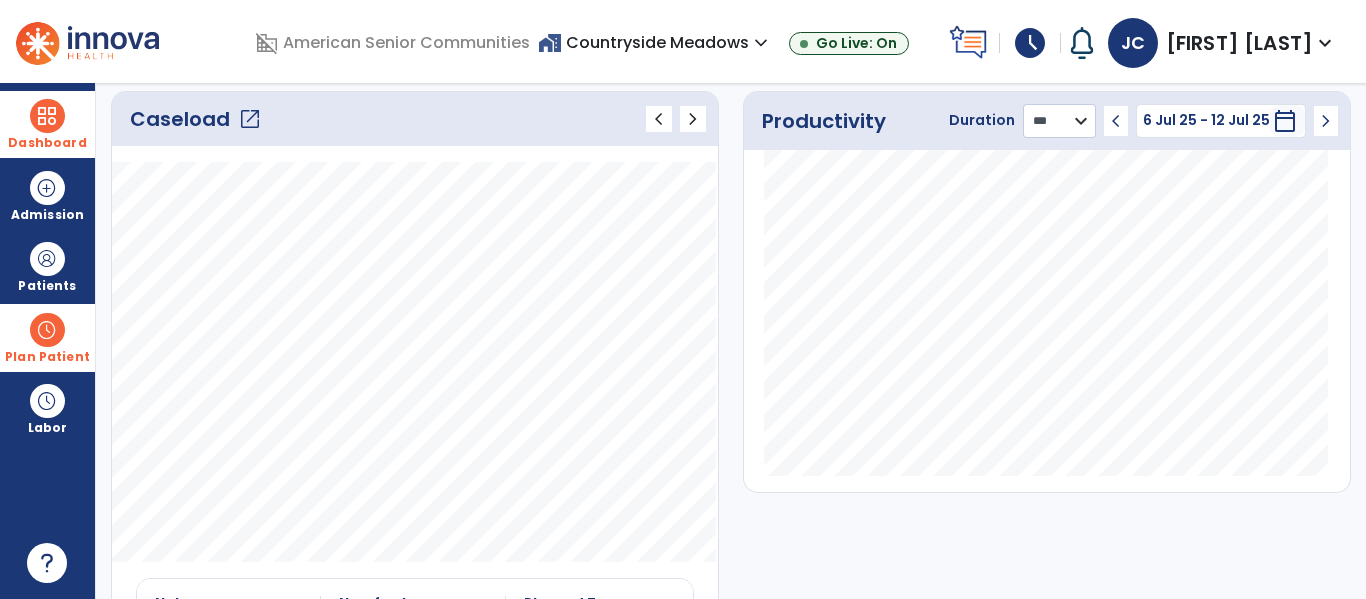 click on "******** **** ***" 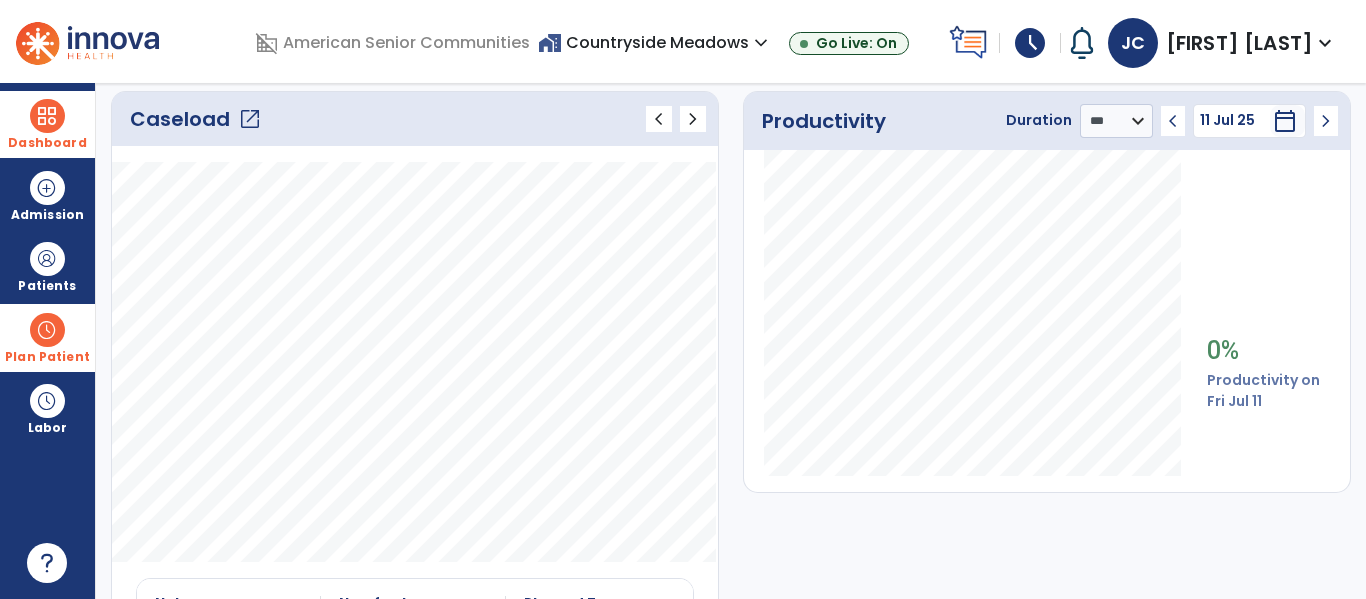 click on "Productivity Duration  ******** **** *** chevron_left 11 Jul 25  *********  calendar_today  chevron_right 0% Productivity on Fri Jul 11" 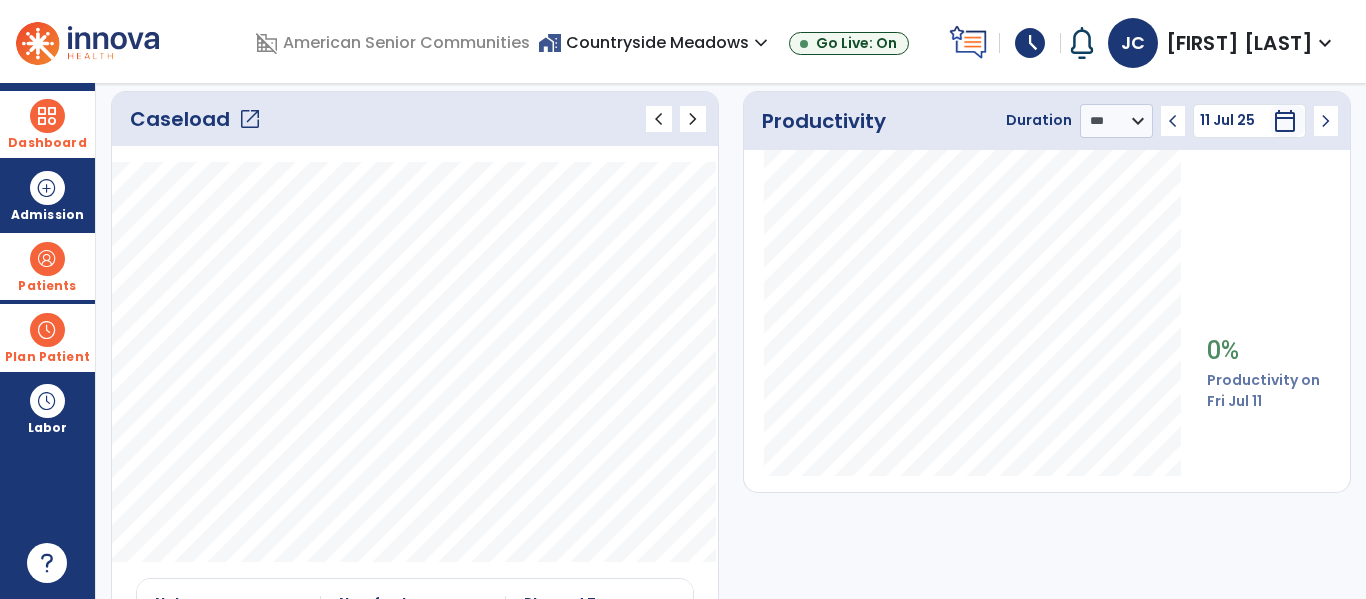 click on "Patients" at bounding box center (47, 266) 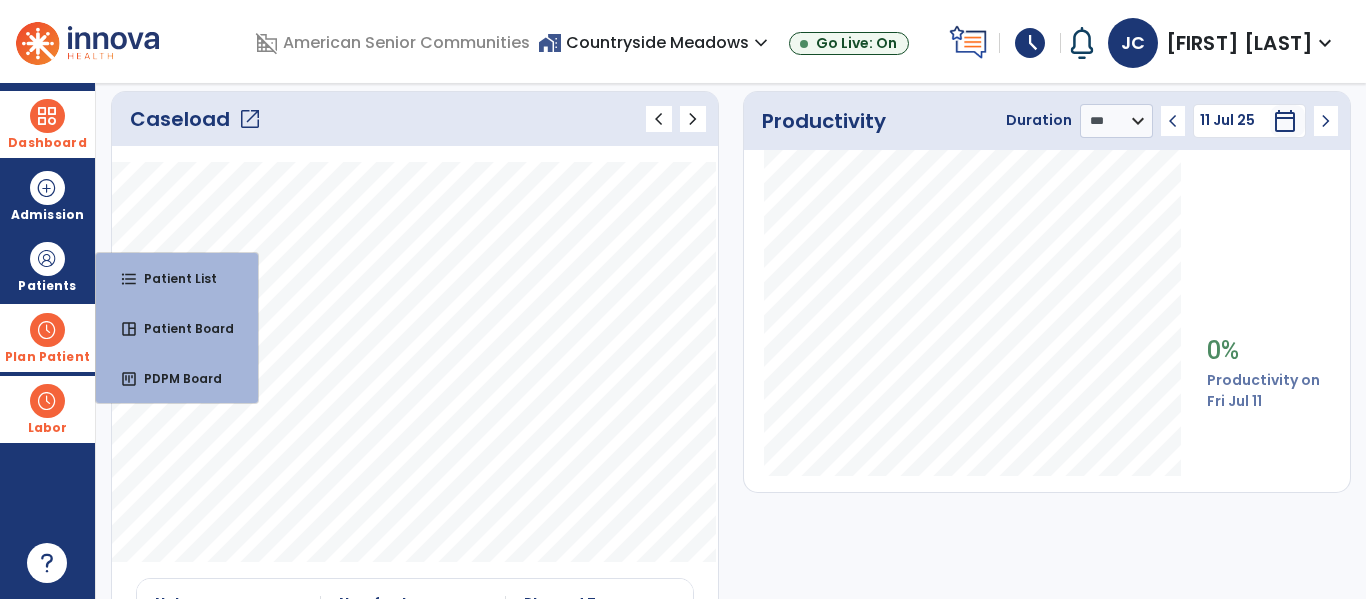 click on "Labor" at bounding box center (47, 409) 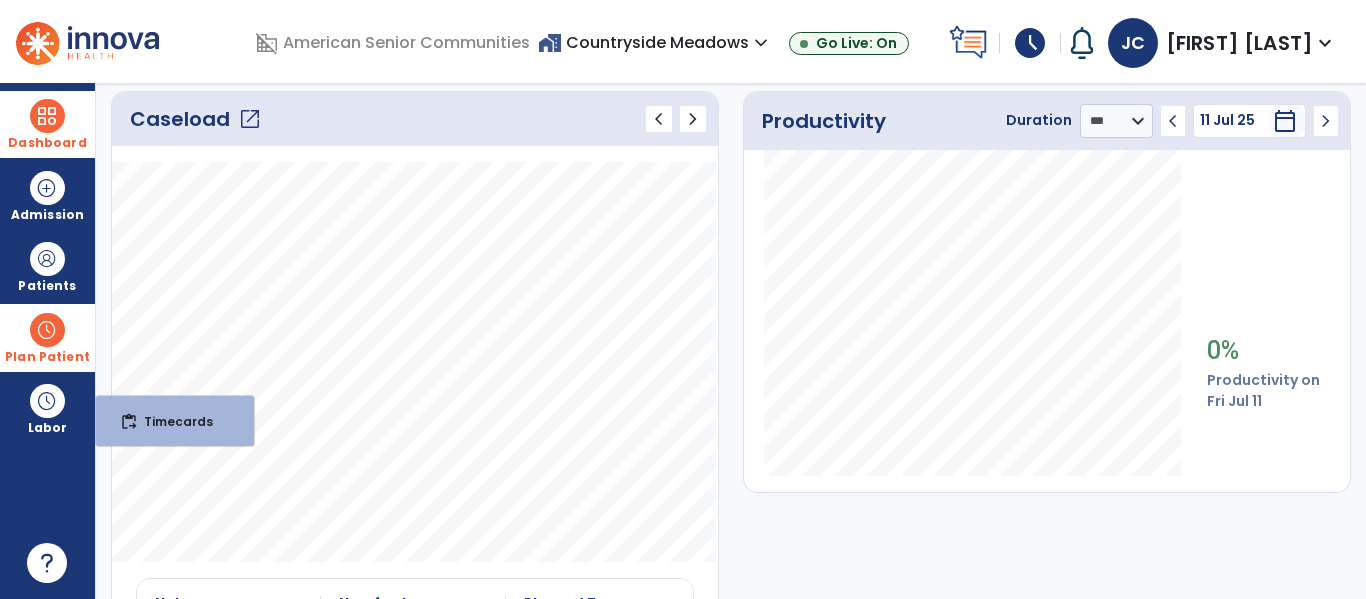click on "Productivity Duration  ******** **** *** chevron_left 11 Jul 25  *********  calendar_today  chevron_right 0% Productivity on Fri Jul 11" 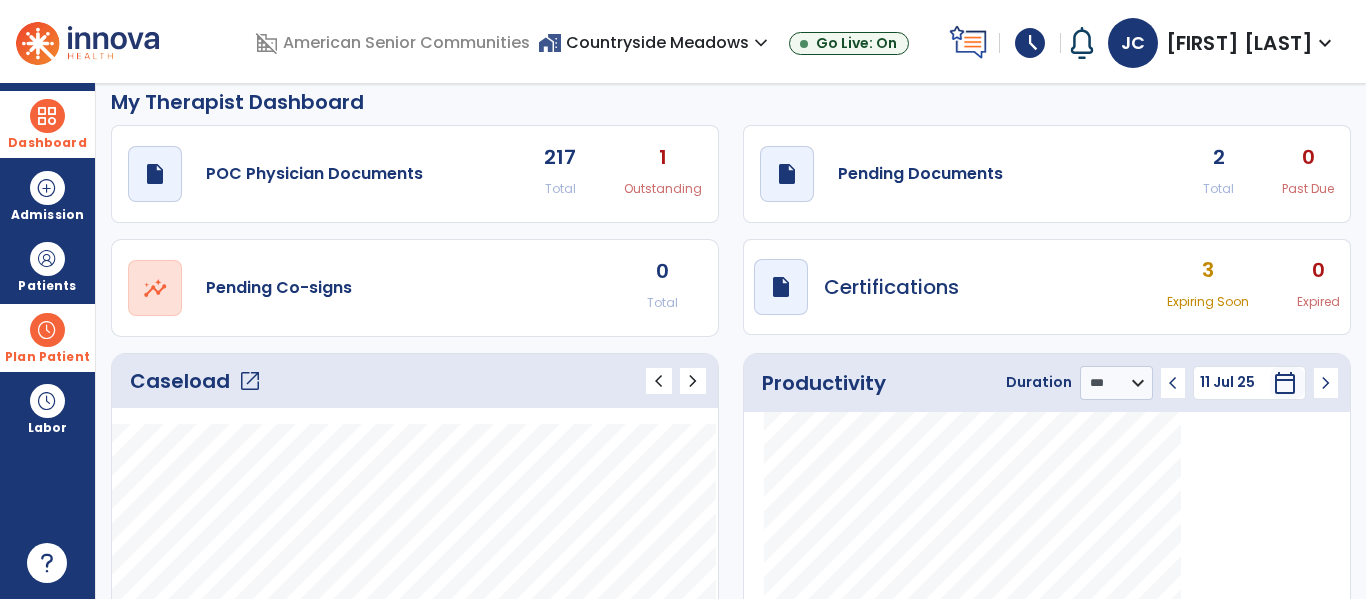 scroll, scrollTop: 0, scrollLeft: 0, axis: both 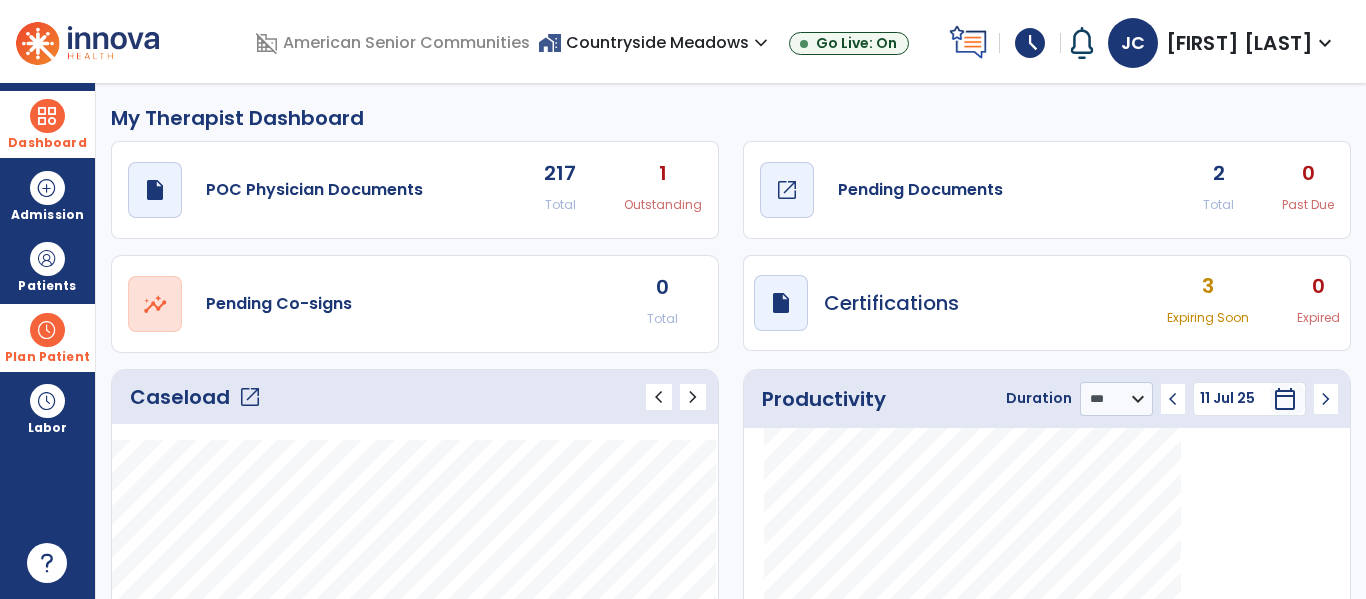 click on "Pending Documents" 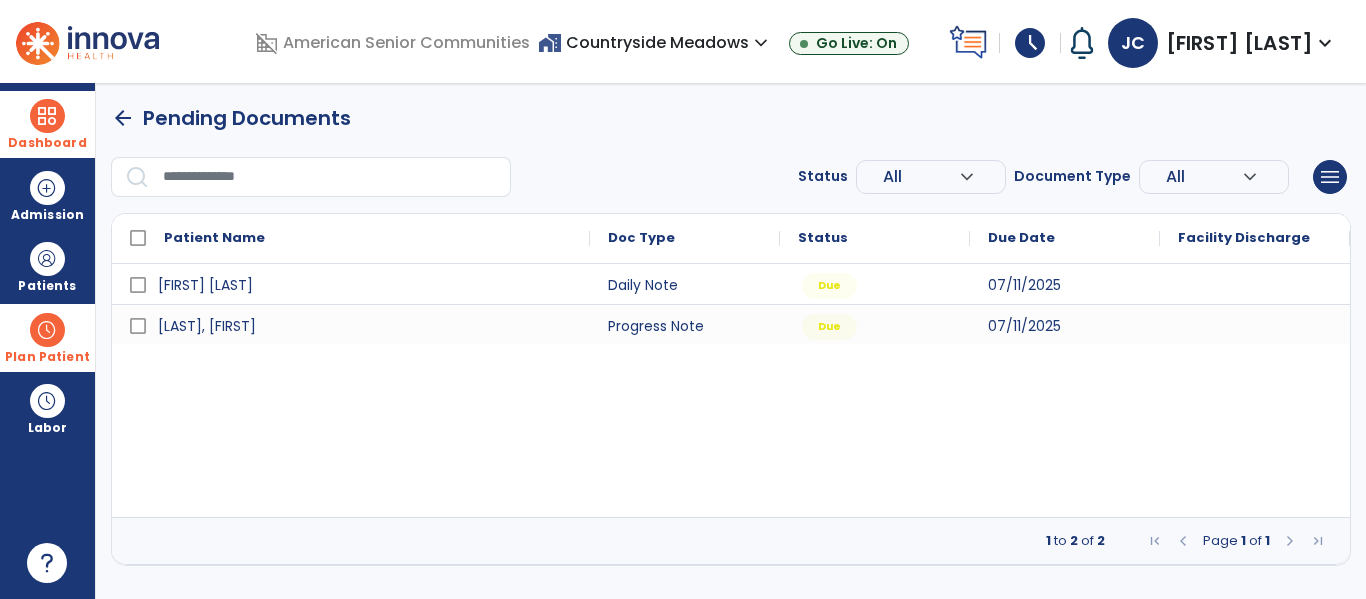 click on "Dashboard" at bounding box center (47, 124) 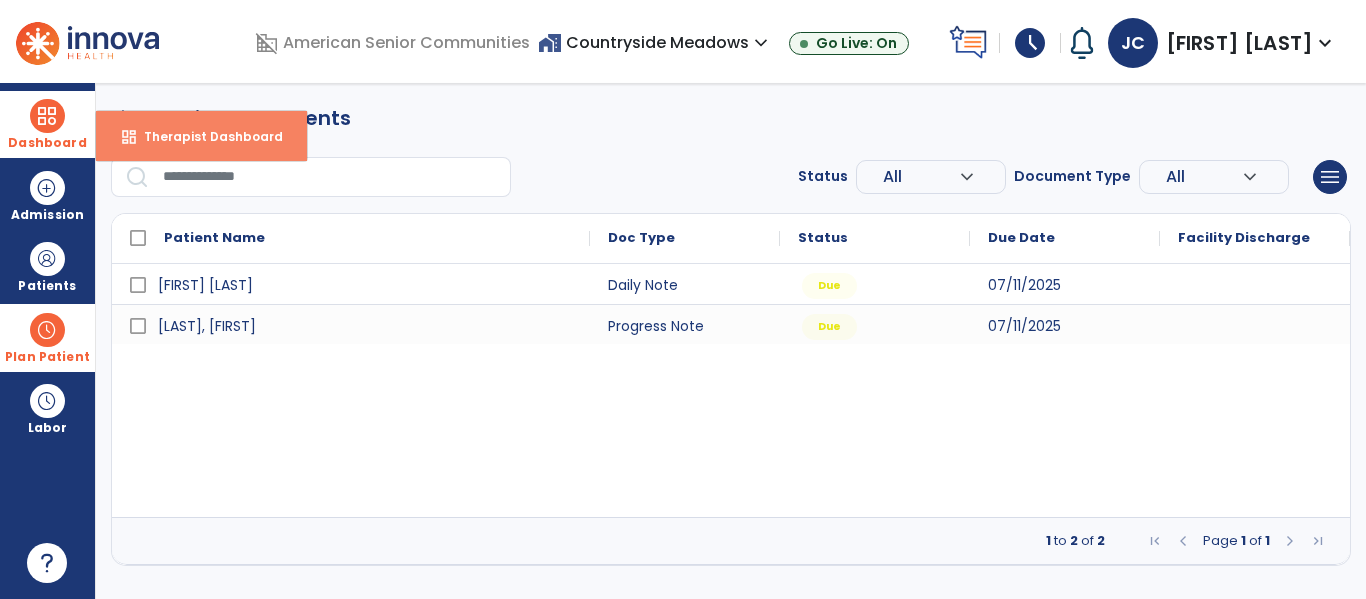 click on "Therapist Dashboard" at bounding box center (205, 136) 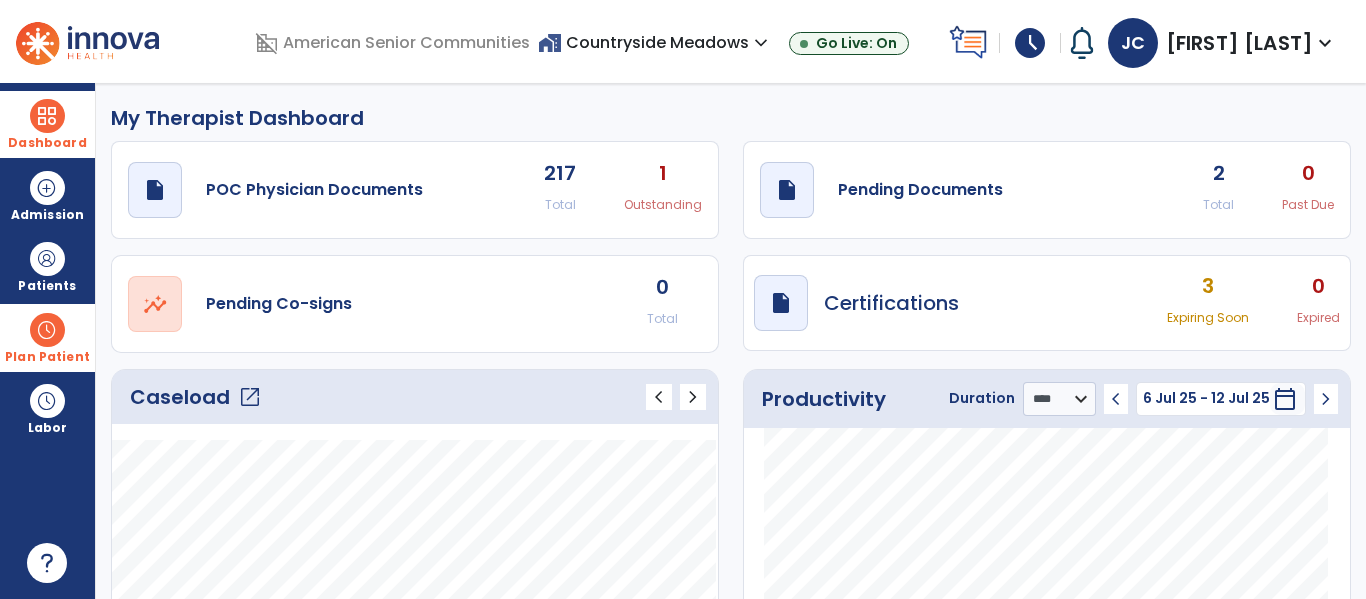 scroll, scrollTop: 1, scrollLeft: 0, axis: vertical 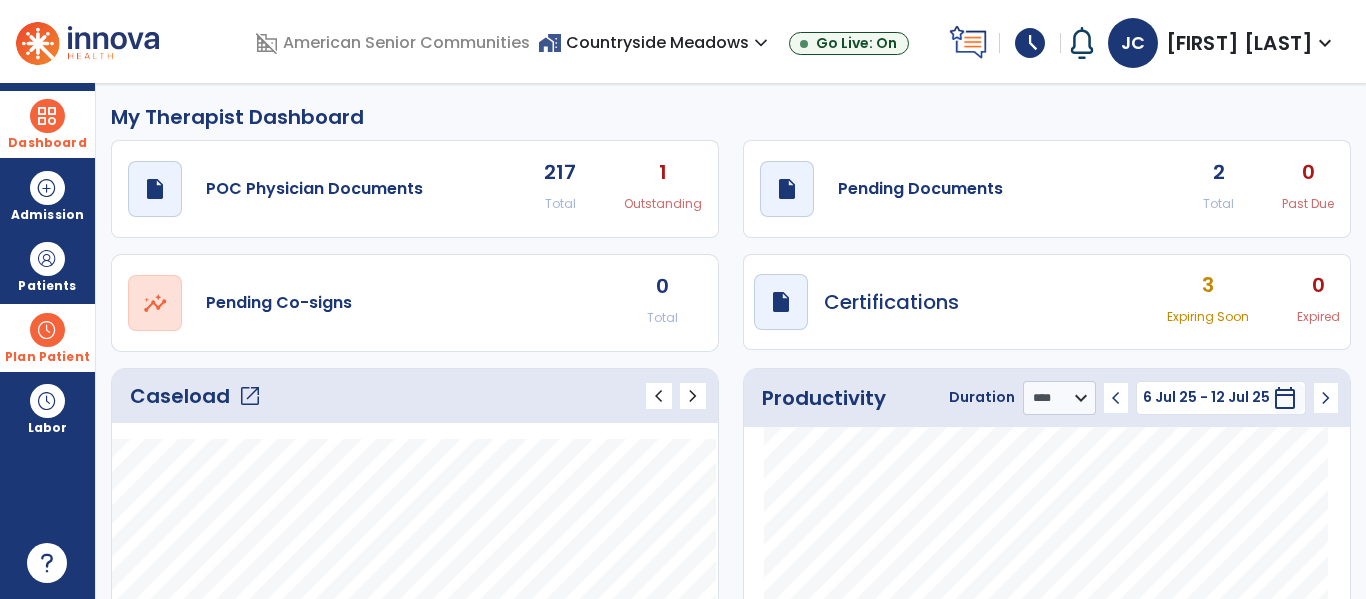 click on "Caseload   open_in_new" 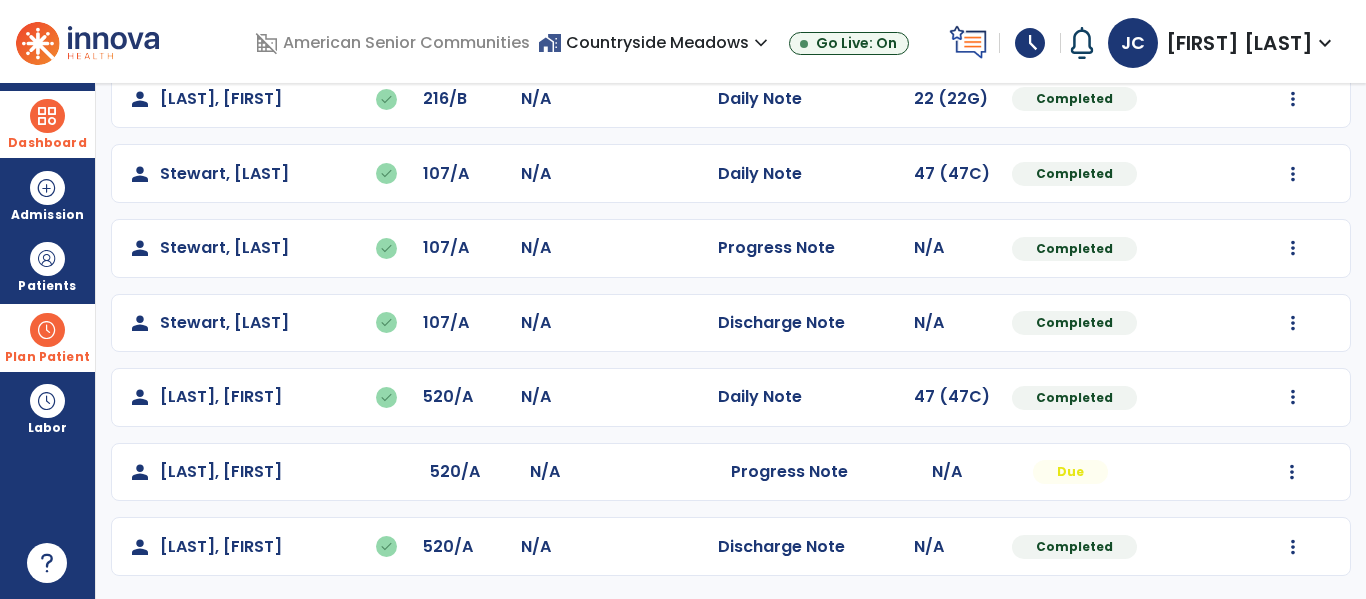 scroll, scrollTop: 861, scrollLeft: 0, axis: vertical 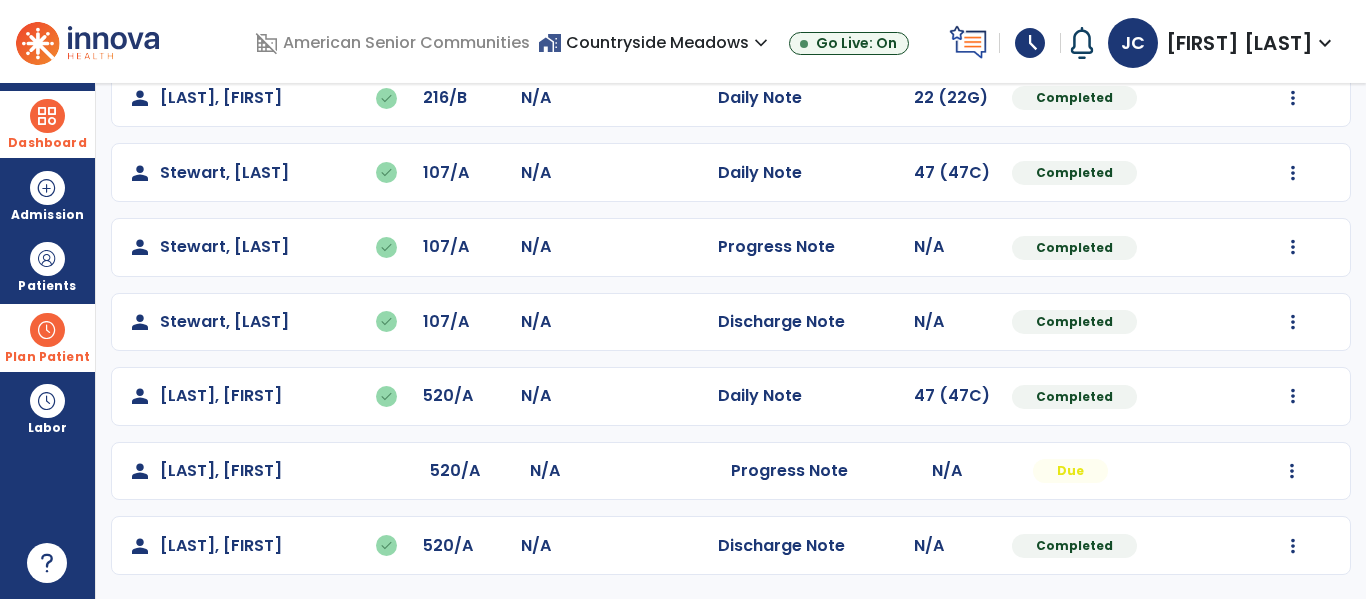 click on "Dashboard  dashboard  Therapist Dashboard Admission Patients  format_list_bulleted  Patient List  space_dashboard  Patient Board  insert_chart  PDPM Board Plan Patient  event_note  Planner  content_paste_go  Scheduler  content_paste_go  Whiteboard Labor  content_paste_go  Timecards" at bounding box center [48, 341] 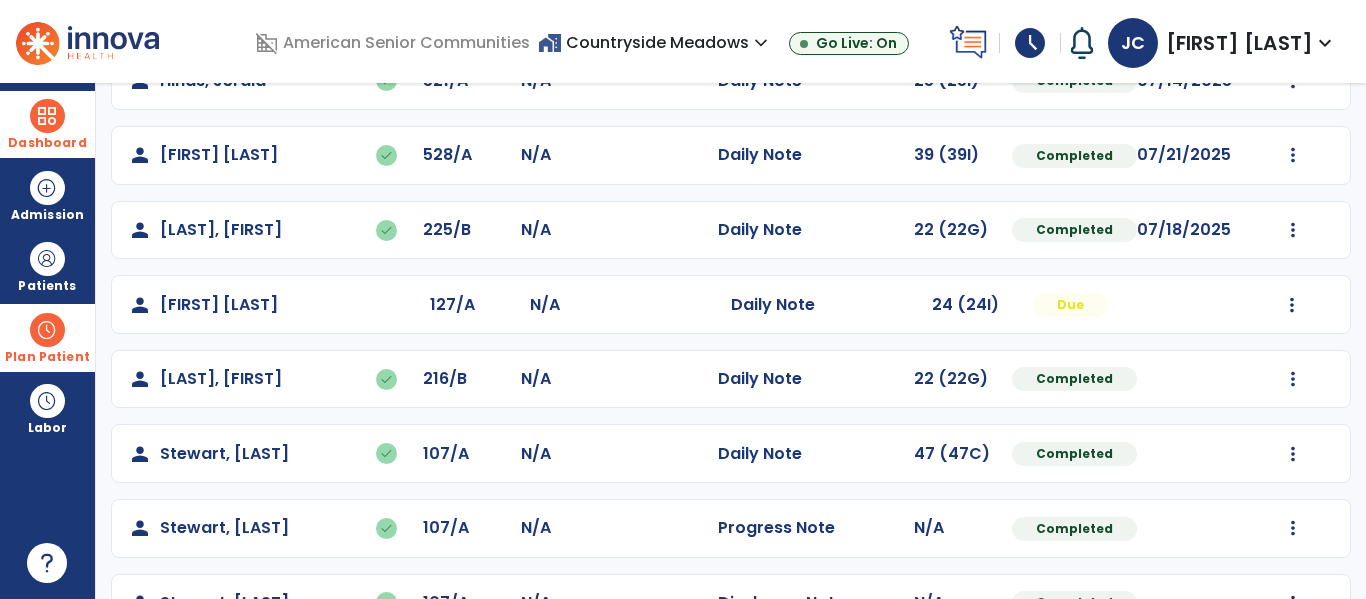 scroll, scrollTop: 575, scrollLeft: 0, axis: vertical 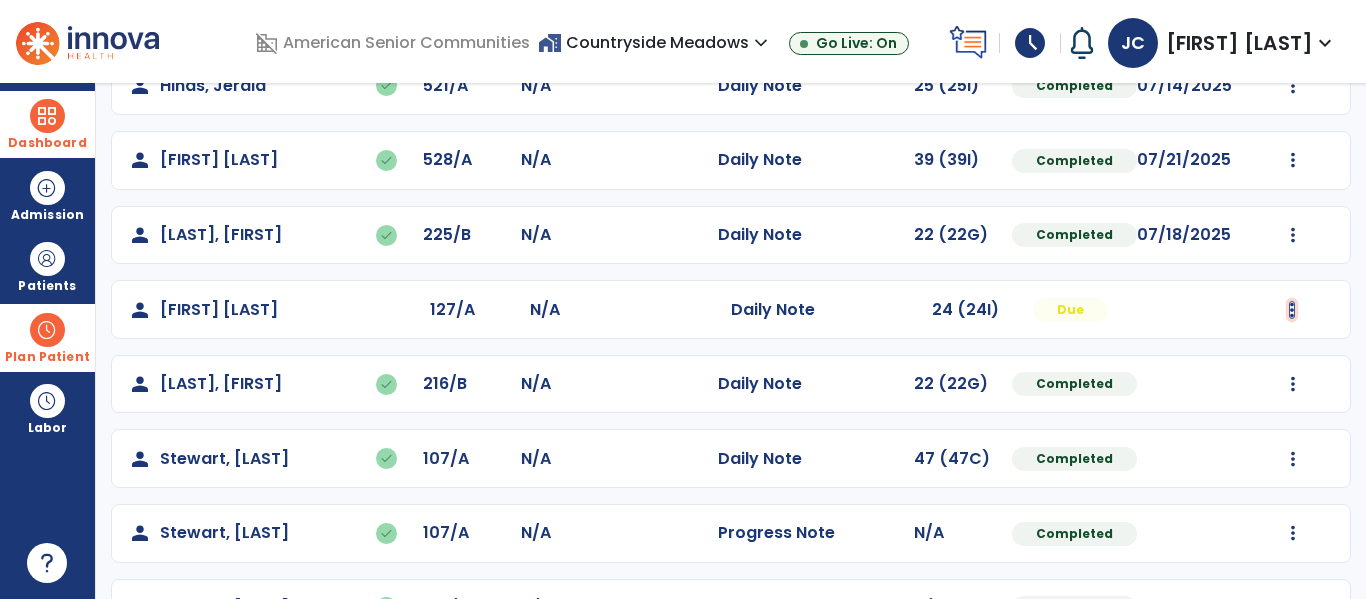 click at bounding box center (1293, -287) 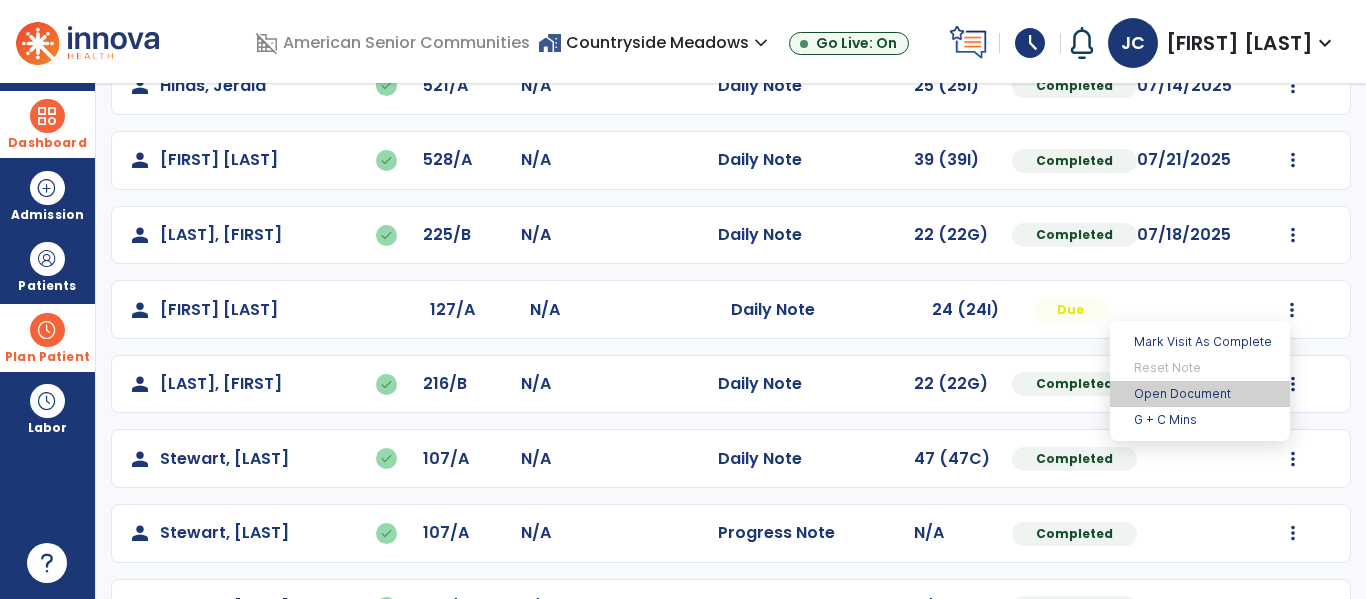 click on "Open Document" at bounding box center (1200, 394) 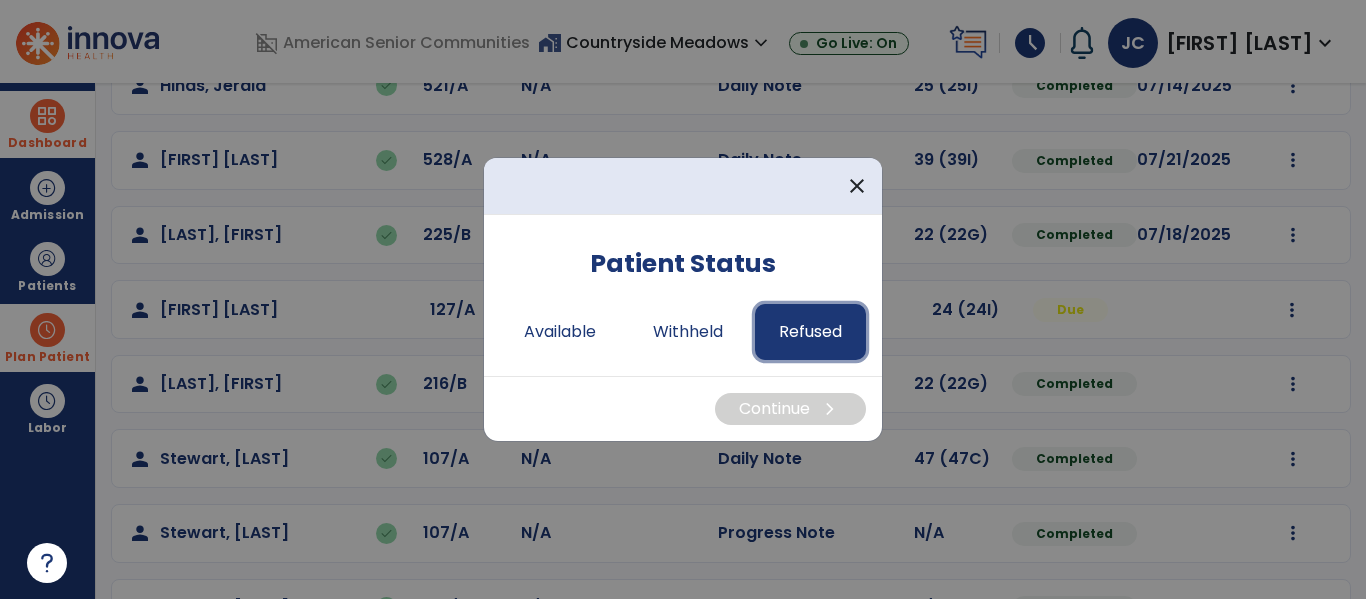 click on "Refused" at bounding box center [810, 332] 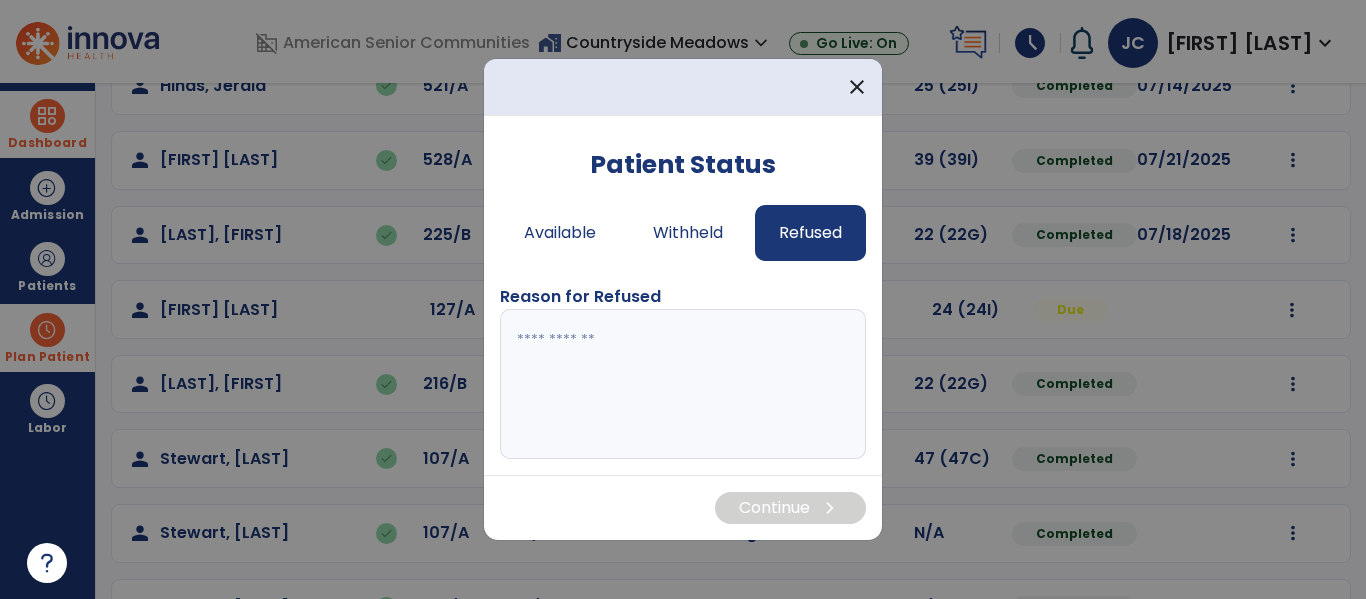 click at bounding box center (683, 384) 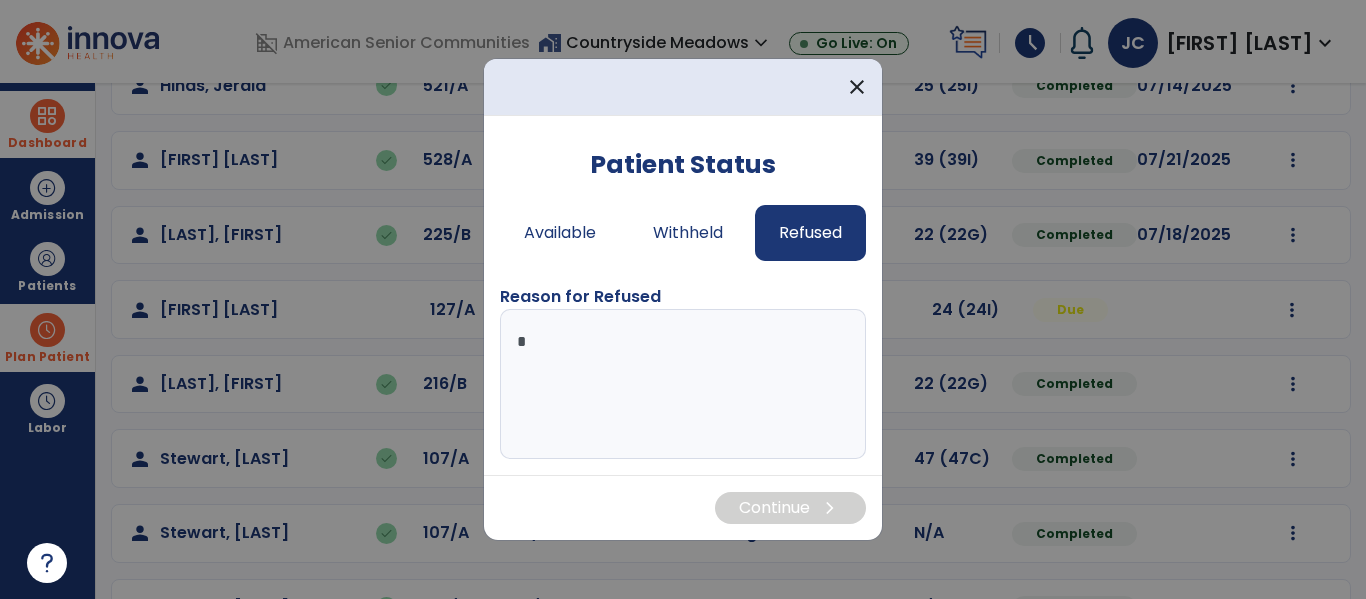 type on "**" 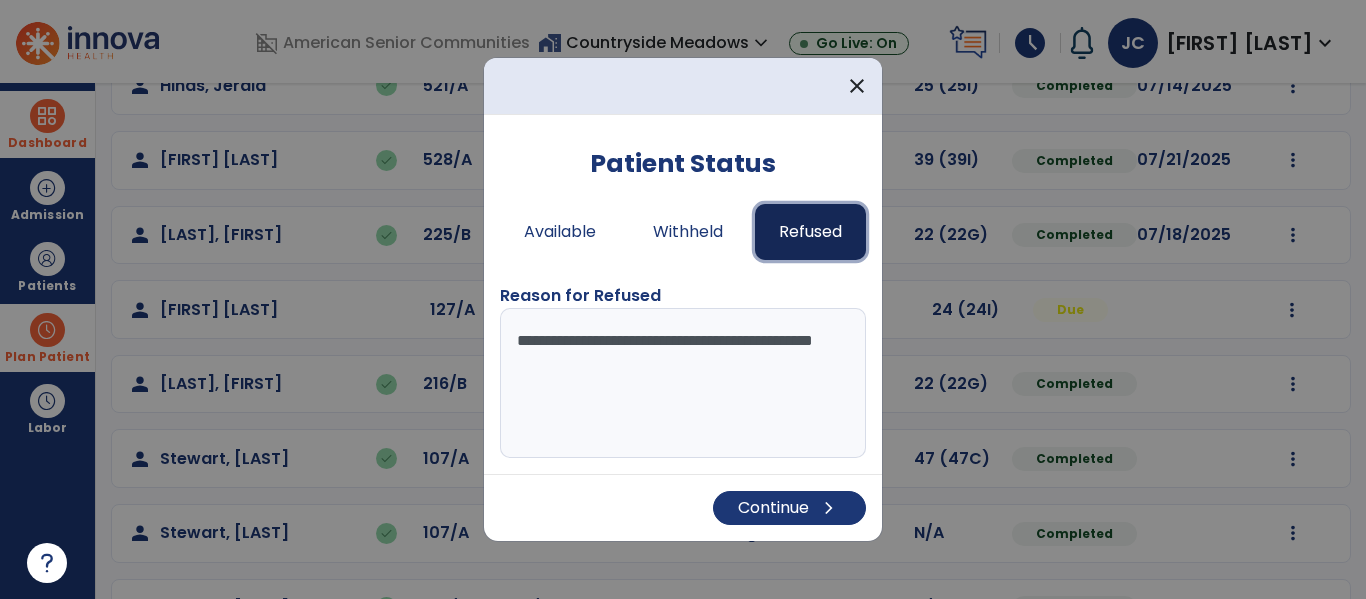 click on "Refused" at bounding box center [810, 232] 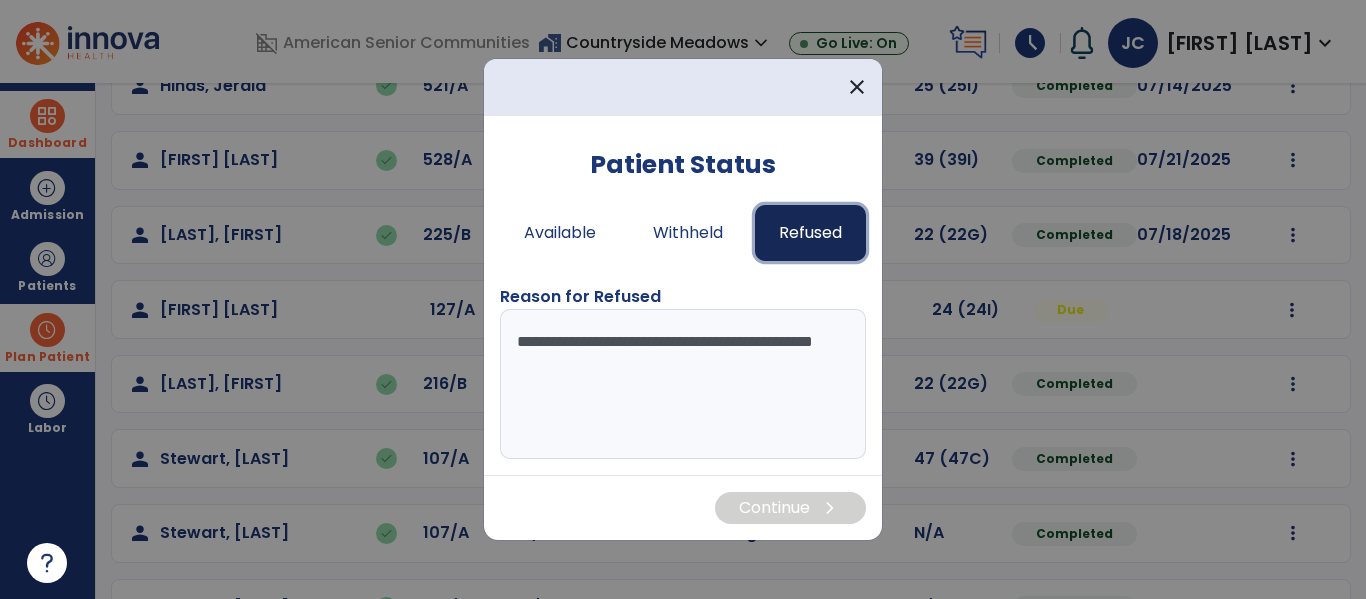 click on "Refused" at bounding box center [810, 233] 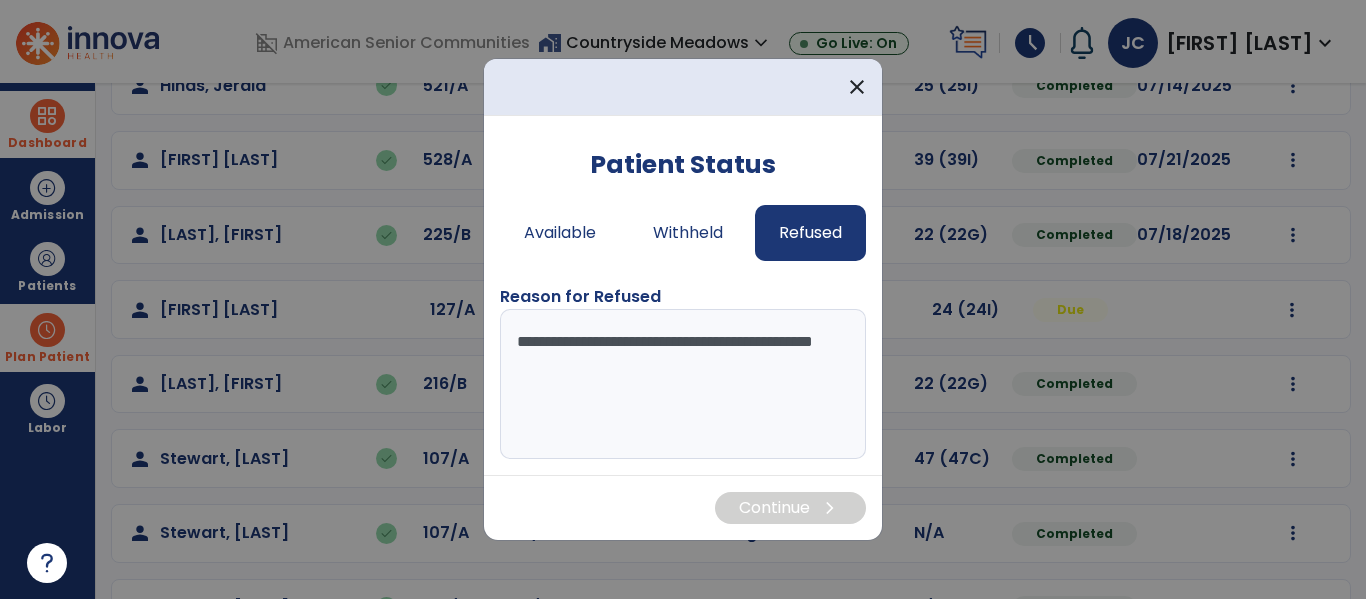 click on "**********" at bounding box center (683, 384) 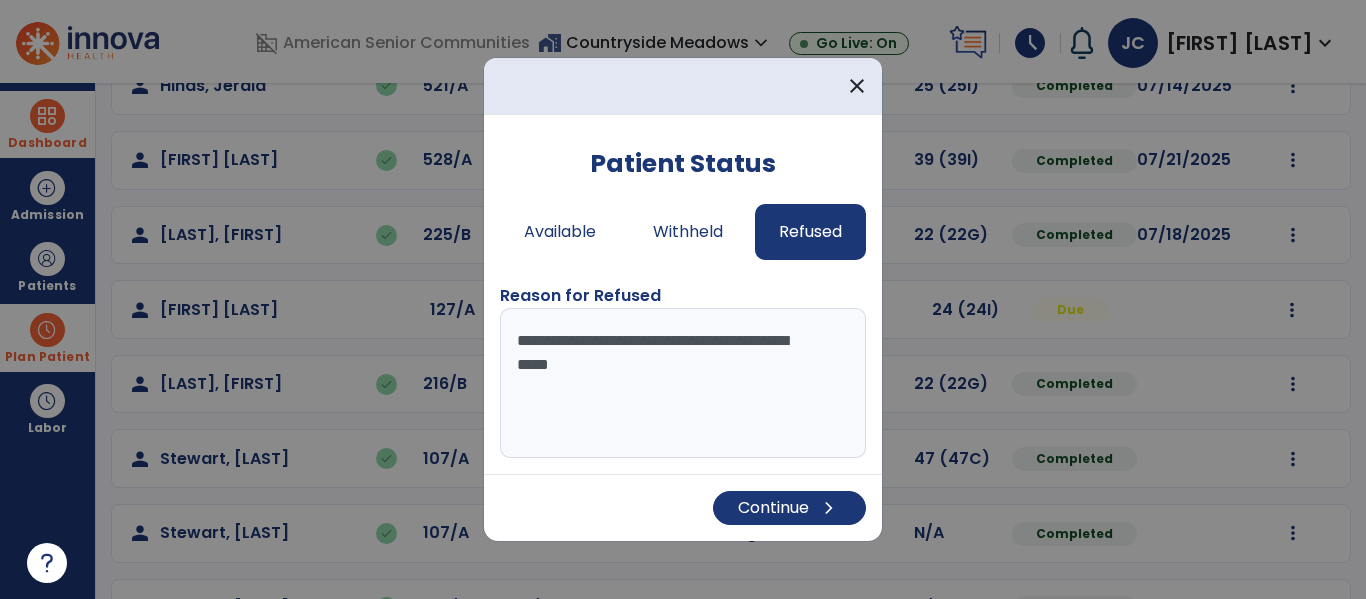 type on "**********" 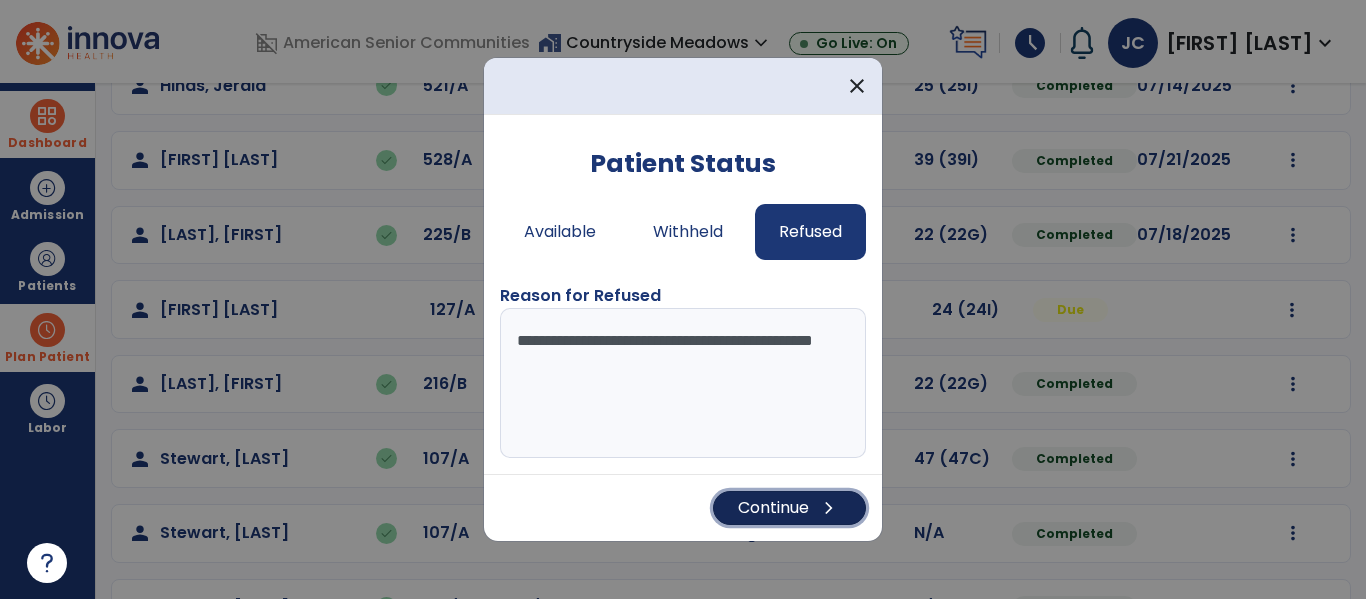 click on "Continue   chevron_right" at bounding box center [789, 508] 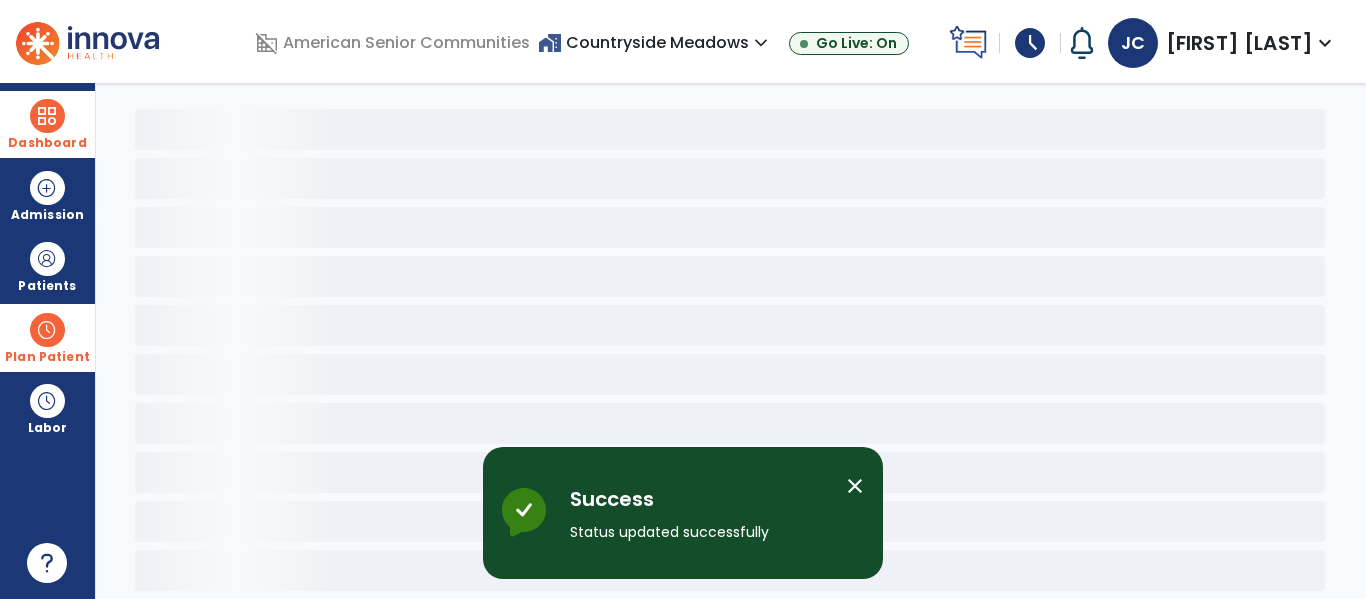 scroll, scrollTop: 78, scrollLeft: 0, axis: vertical 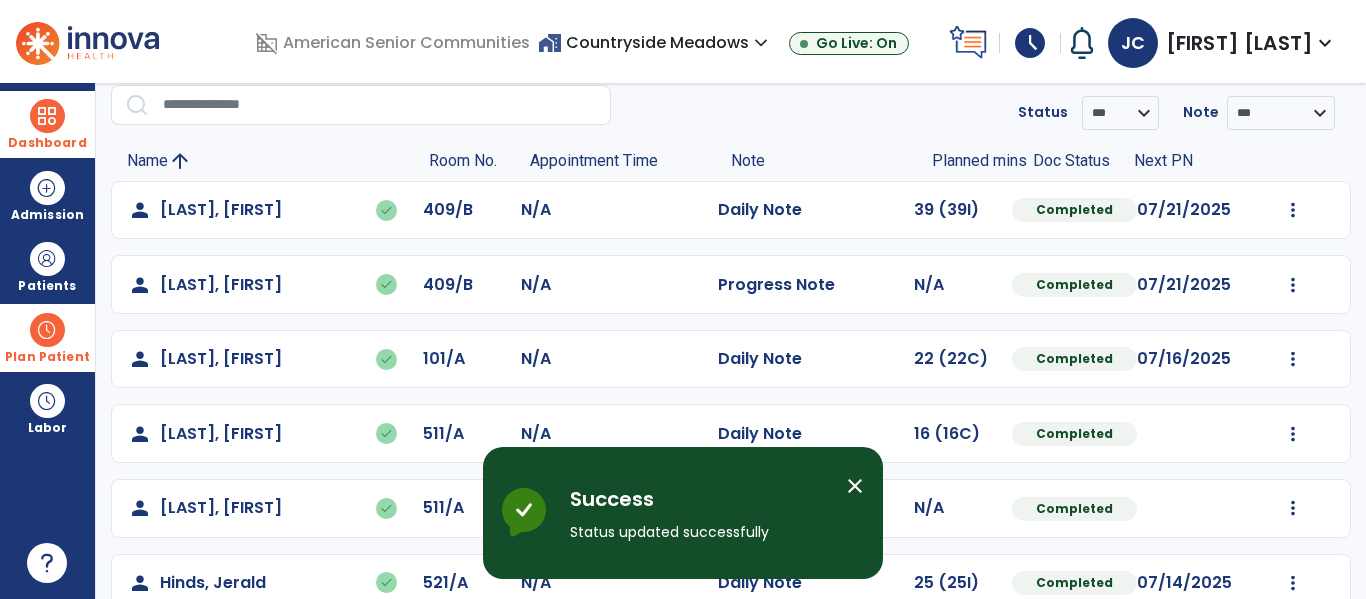 click at bounding box center [47, 116] 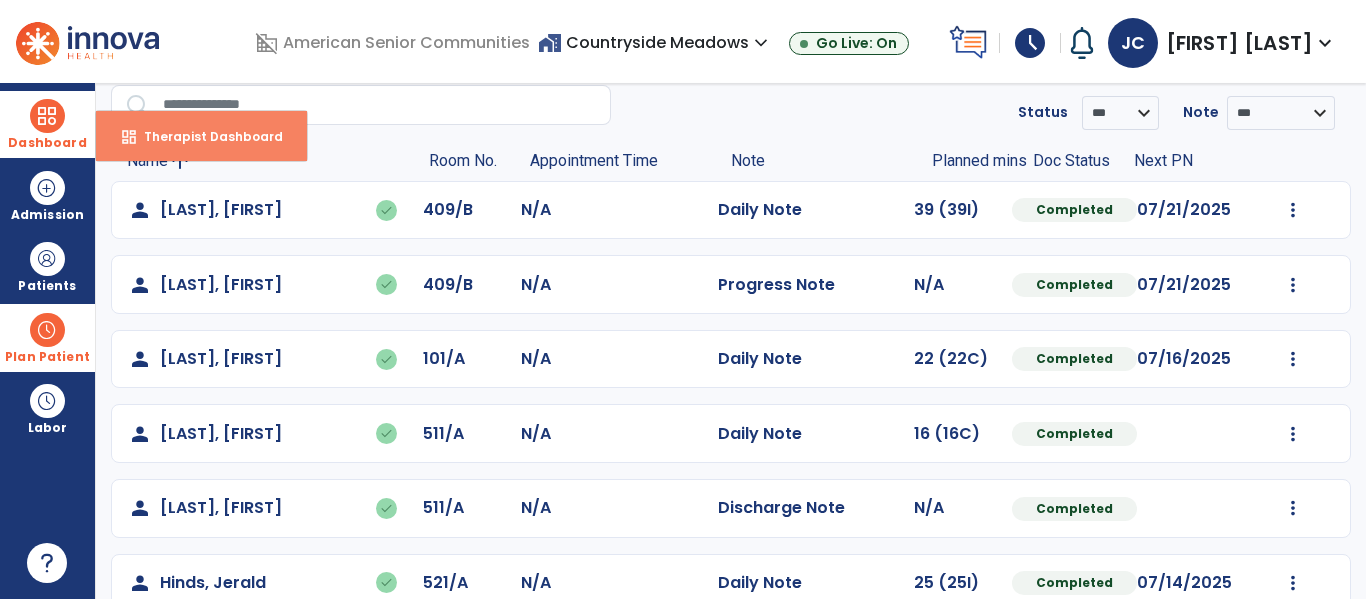 click on "Therapist Dashboard" at bounding box center [205, 136] 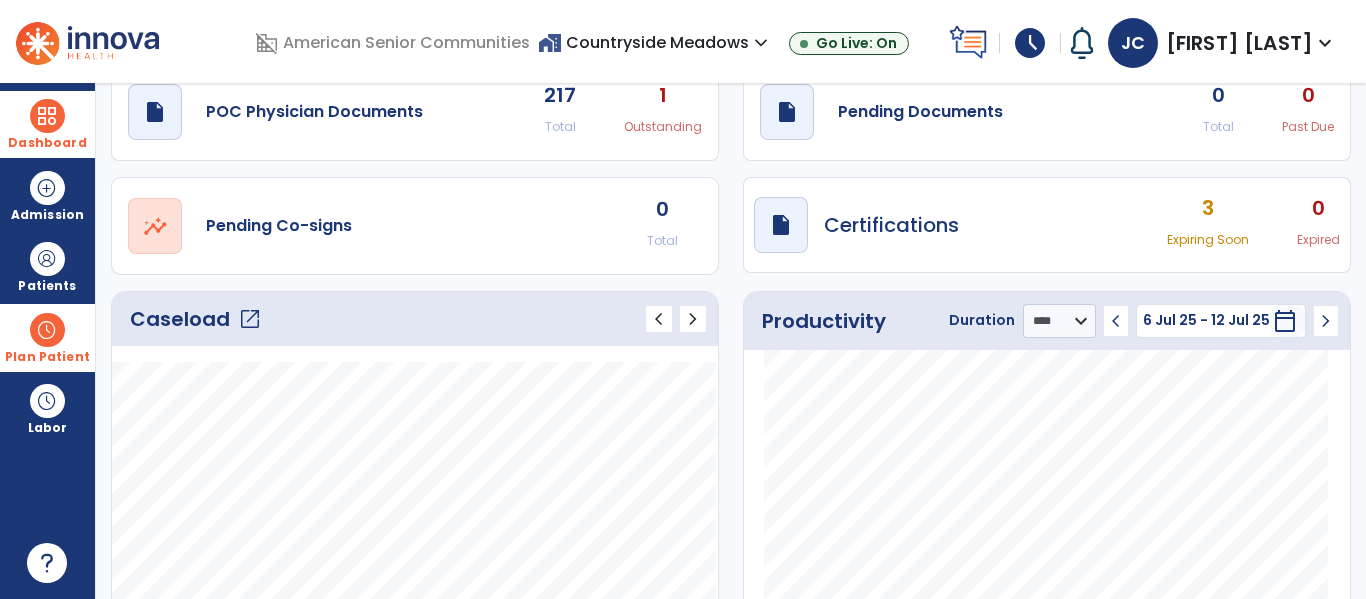 click on "My Therapist Dashboard draft open_in_new POC Physician Documents 217 Total 1 Outstanding draft open_in_new Pending Documents 0 Total 0 Past Due open_in_new Pending Co-signs 0 Total draft open_in_new Certifications 3 Expiring Soon 0 Expired Caseload open_in_new chevron_left chevron_right
Notes
No. of notes" at bounding box center (731, 341) 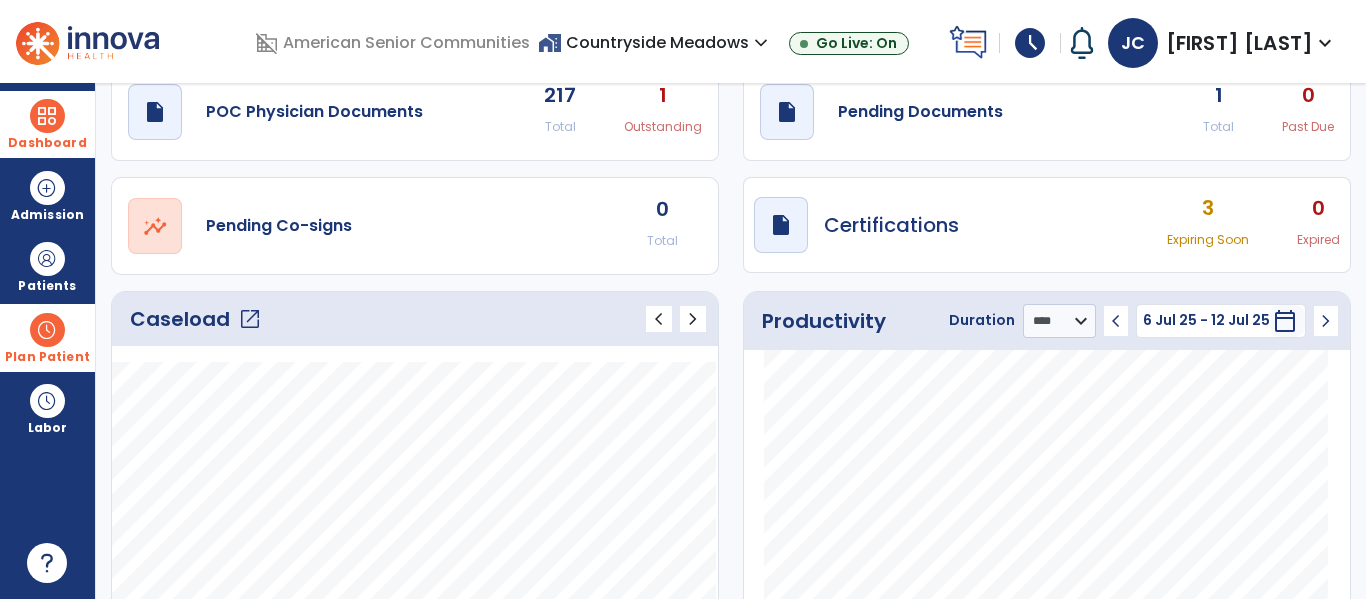 scroll, scrollTop: 79, scrollLeft: 0, axis: vertical 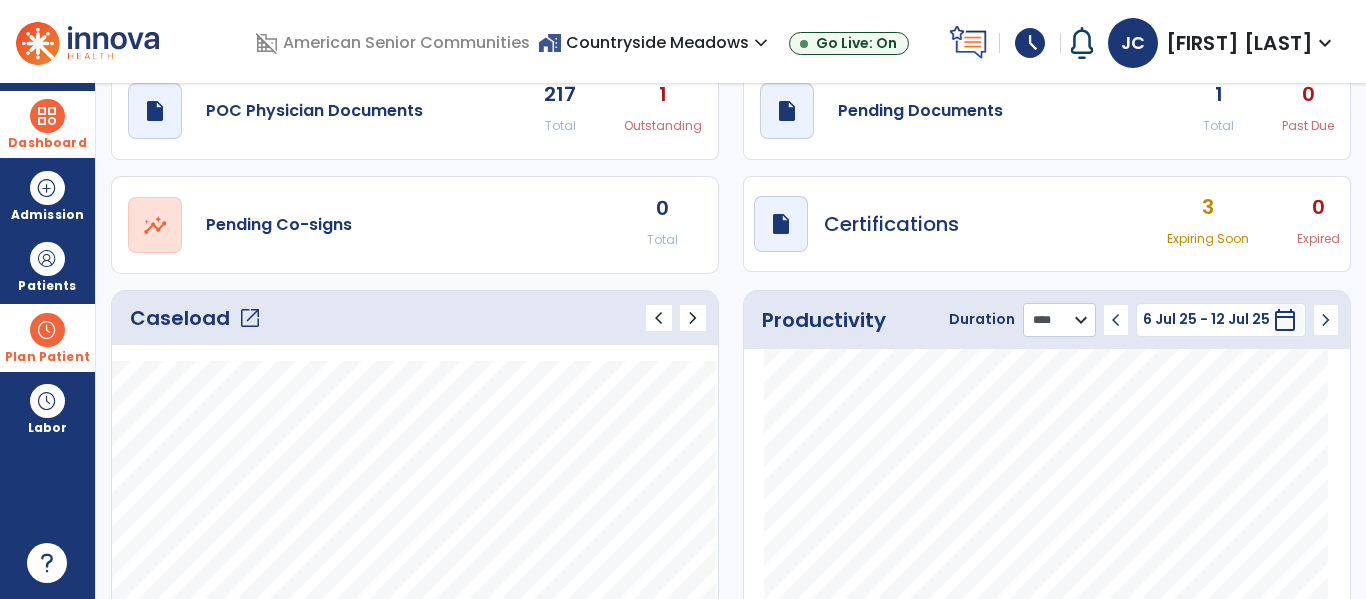 click on "******** **** ***" 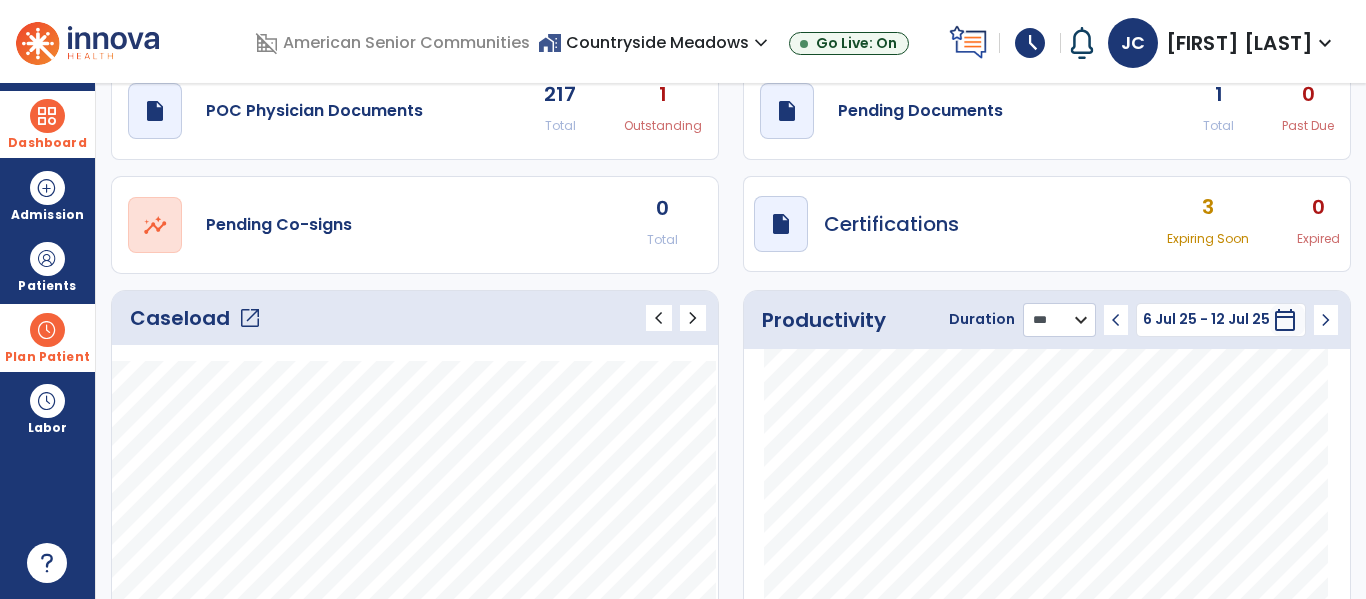 click on "******** **** ***" 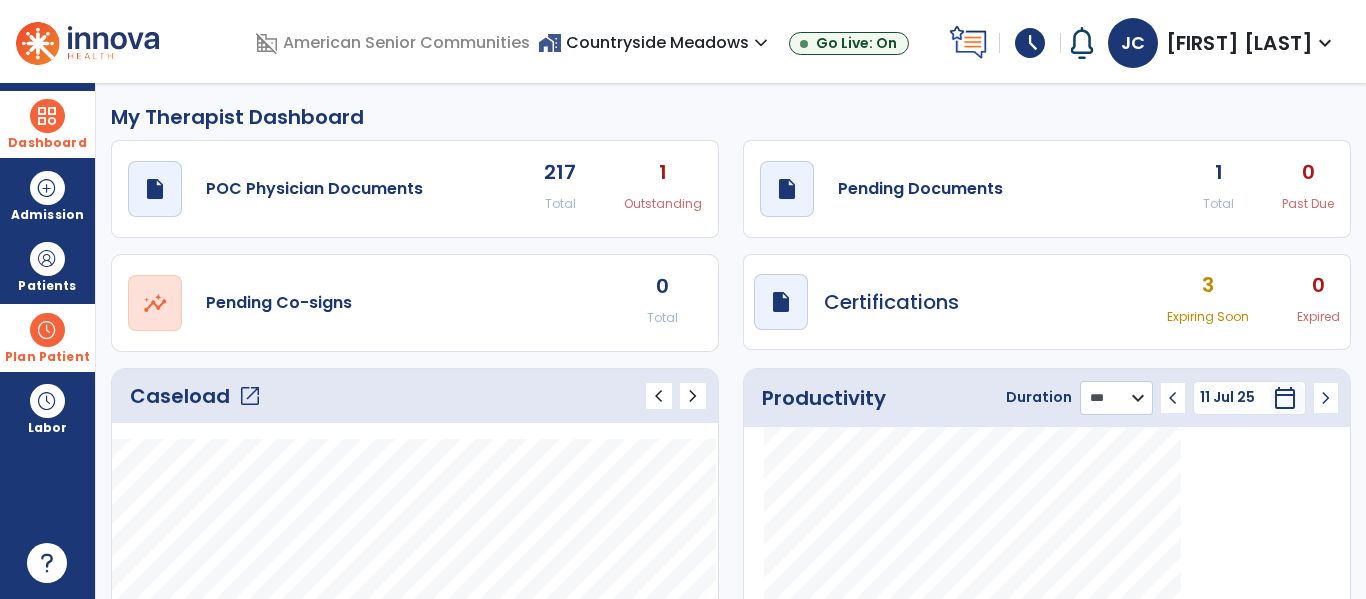 scroll, scrollTop: 0, scrollLeft: 0, axis: both 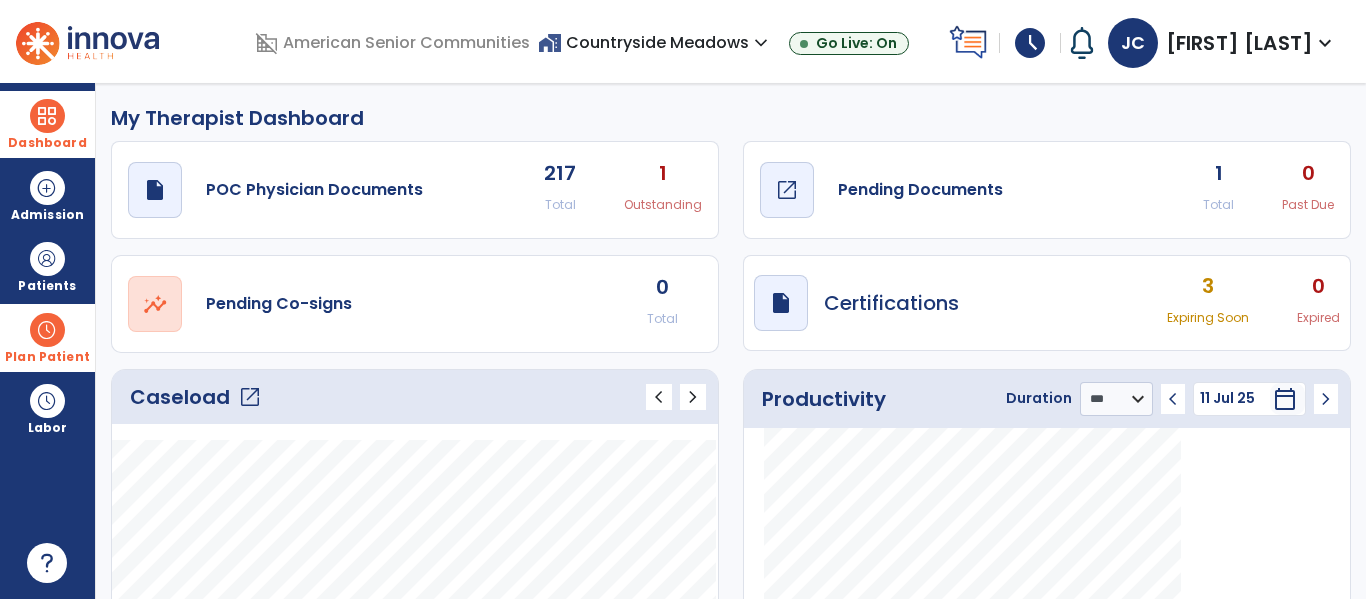 click on "Pending Documents" 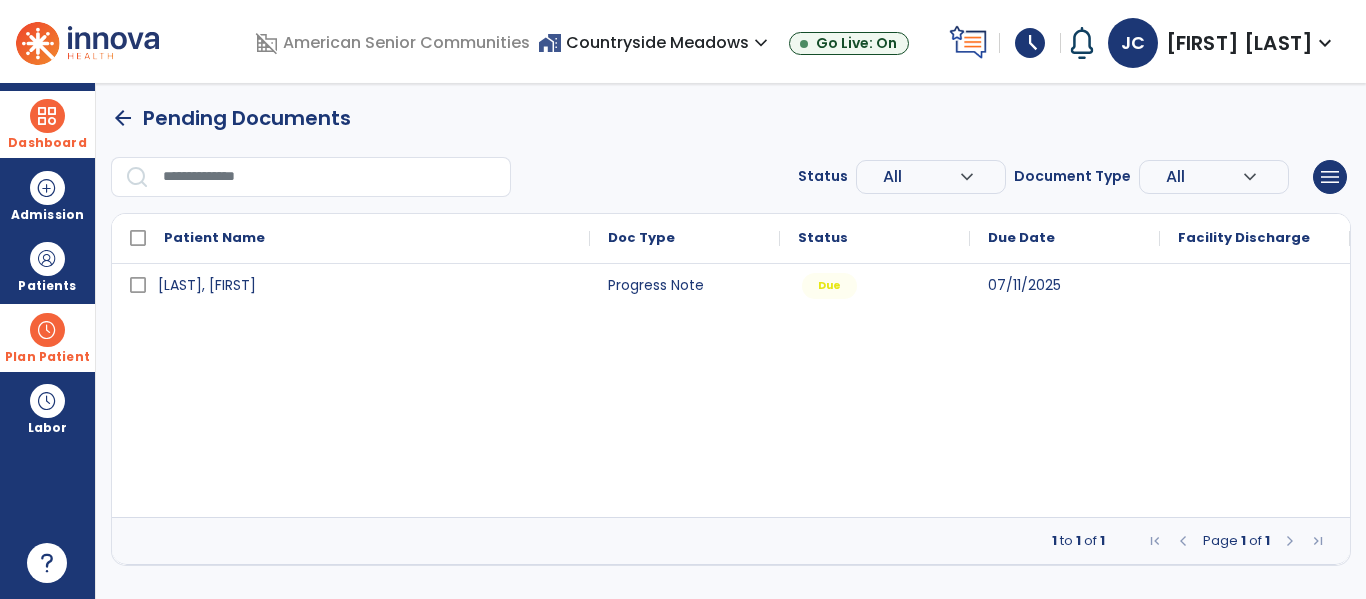 click on "expand_more" at bounding box center (1325, 43) 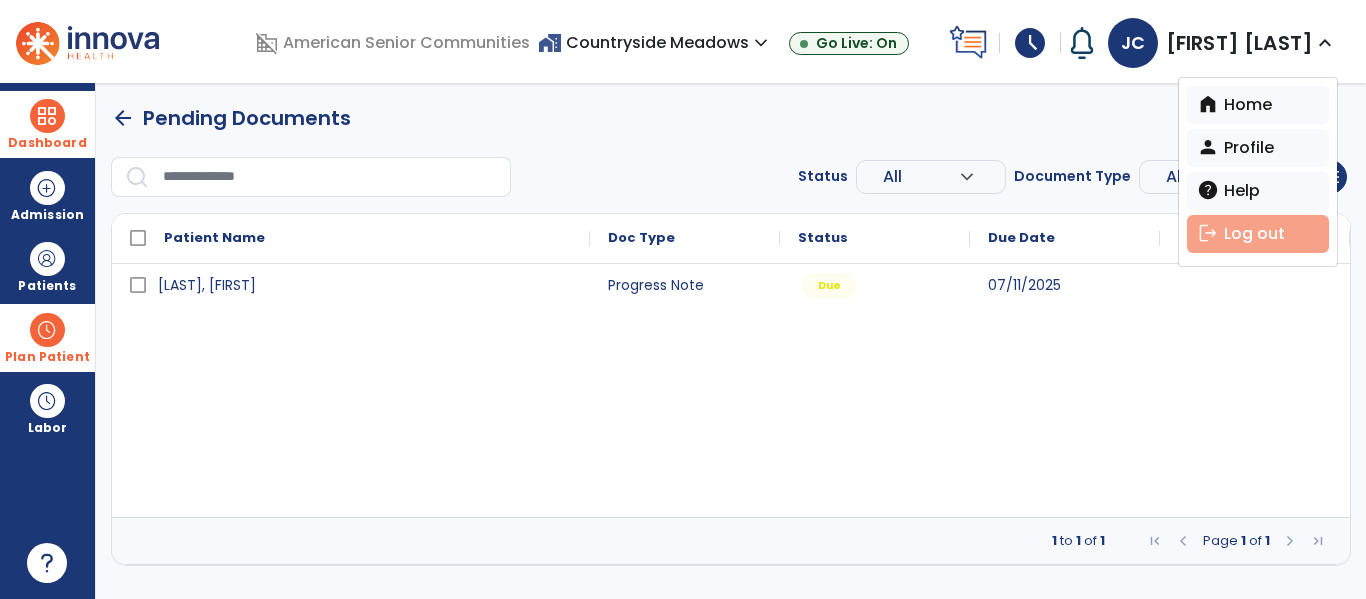 click on "logout   Log out" at bounding box center [1258, 234] 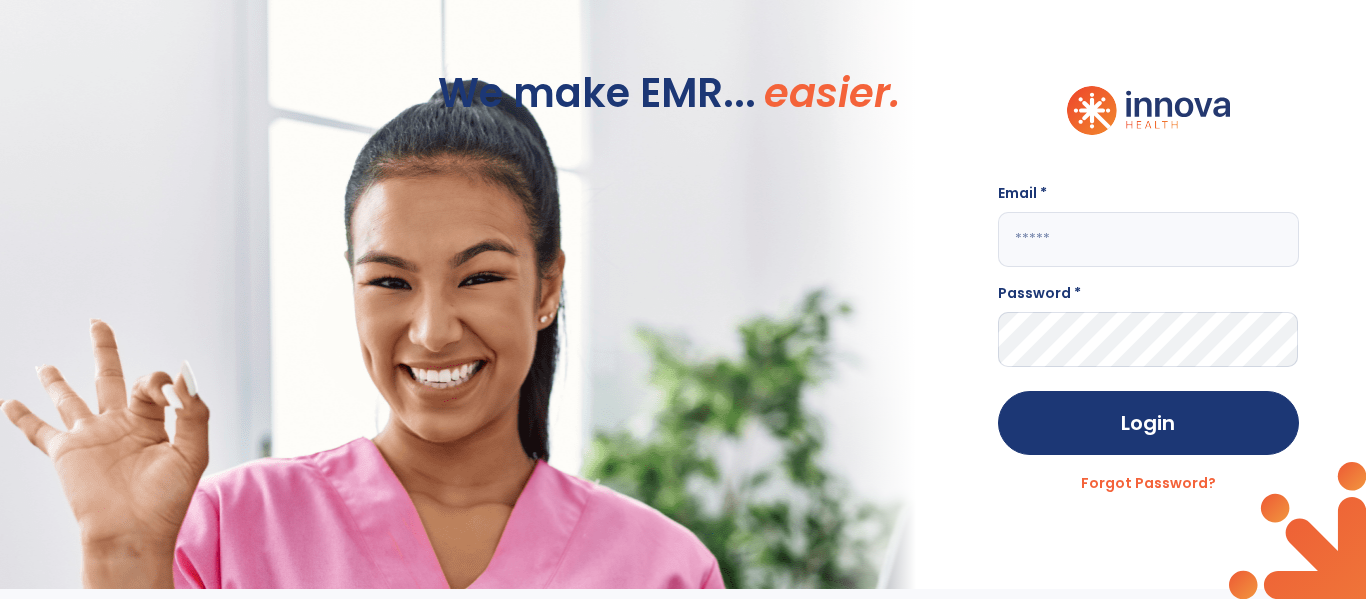 scroll, scrollTop: -10, scrollLeft: 0, axis: vertical 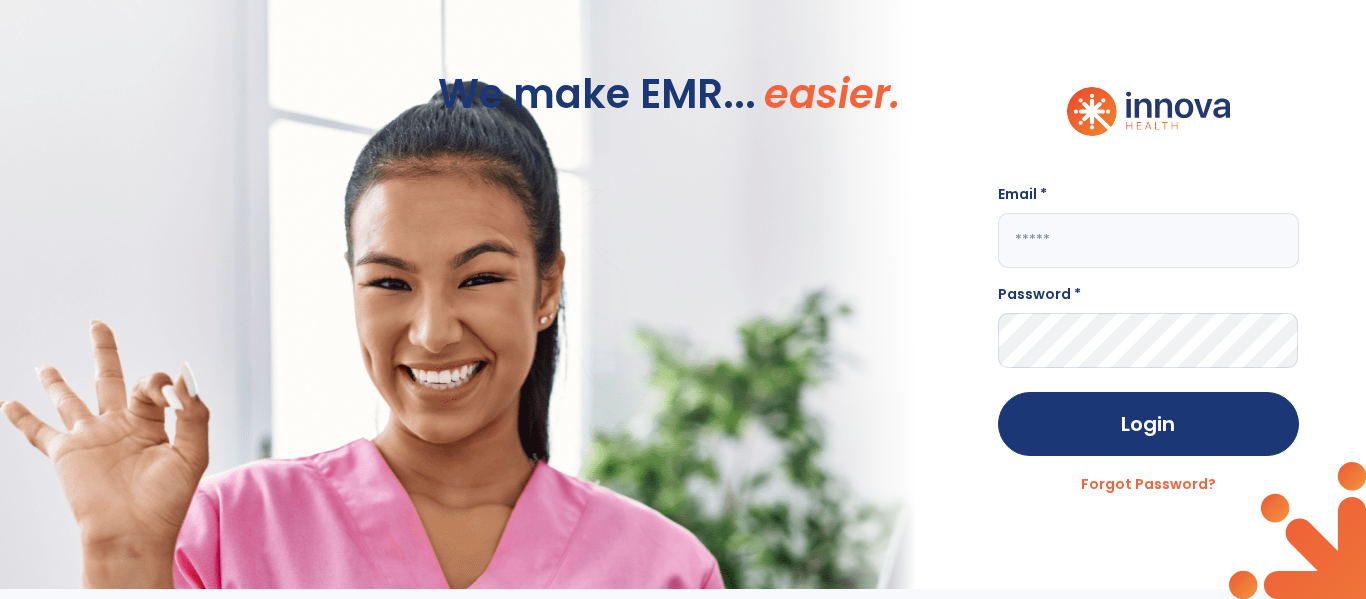 click on "We make EMR... easier." 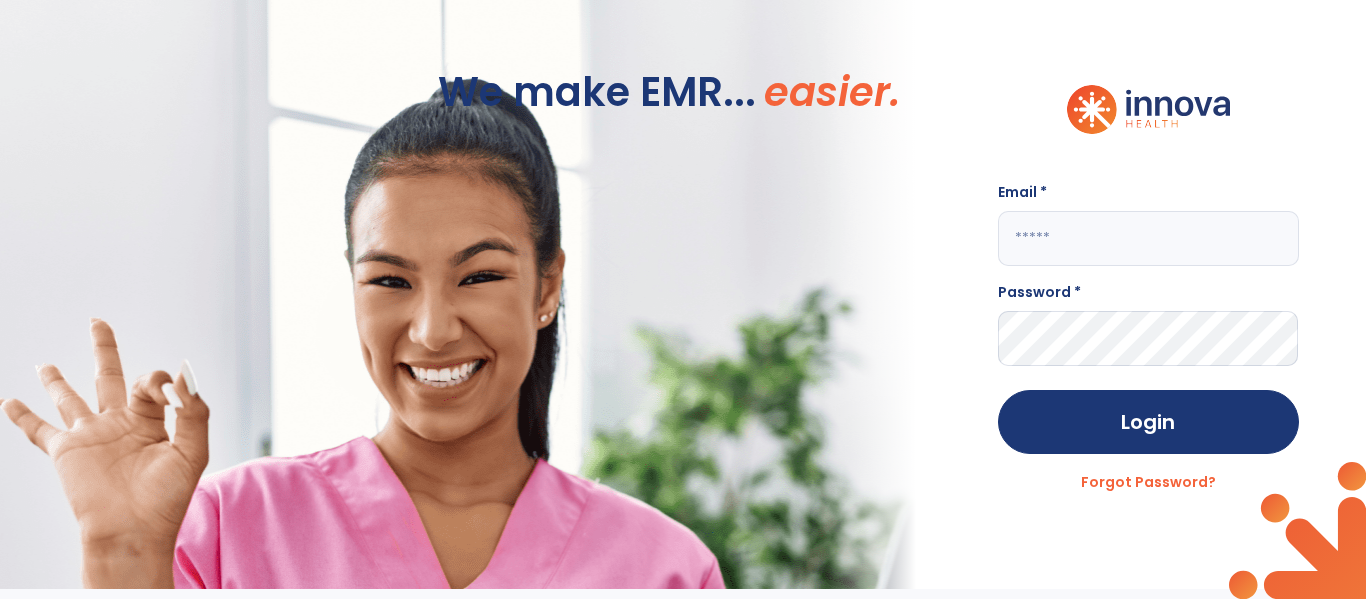 scroll, scrollTop: -10, scrollLeft: 0, axis: vertical 